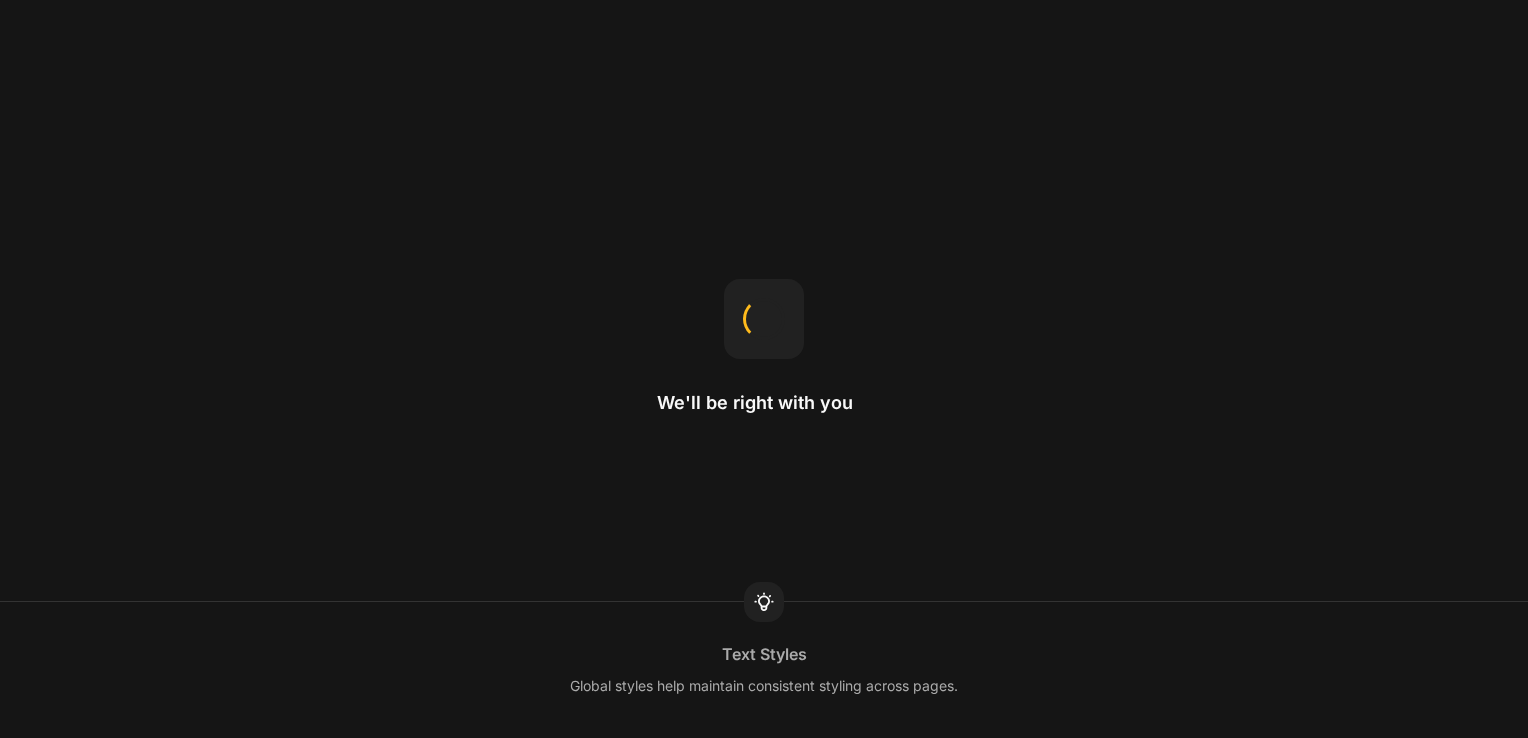 scroll, scrollTop: 0, scrollLeft: 0, axis: both 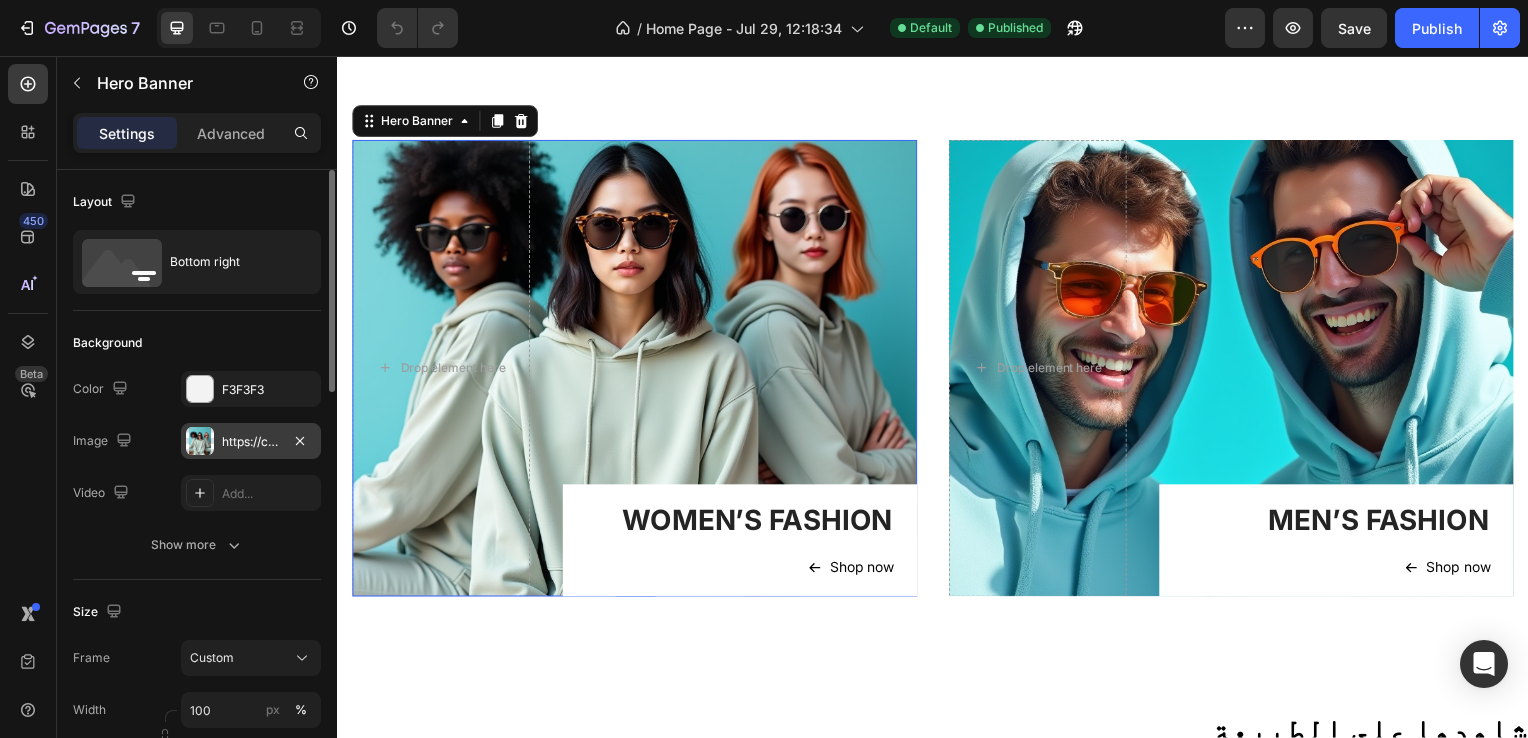click on "https://cdn.shopify.com/s/files/1/0634/2810/0209/files/gempages_577556491356078630-2a38a525-35be-430a-aef3-94b2d670ab35.png" at bounding box center [251, 442] 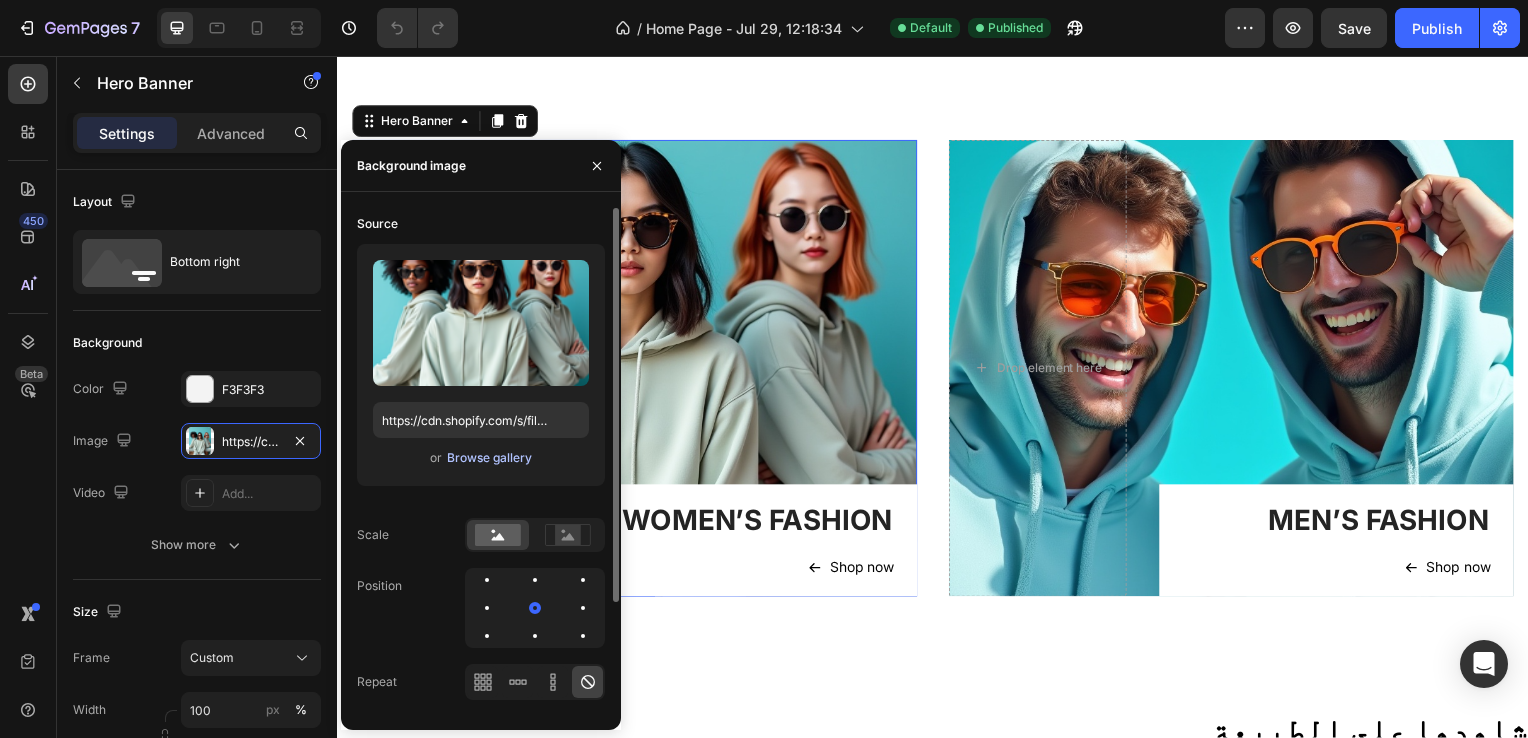 click on "Browse gallery" at bounding box center [489, 458] 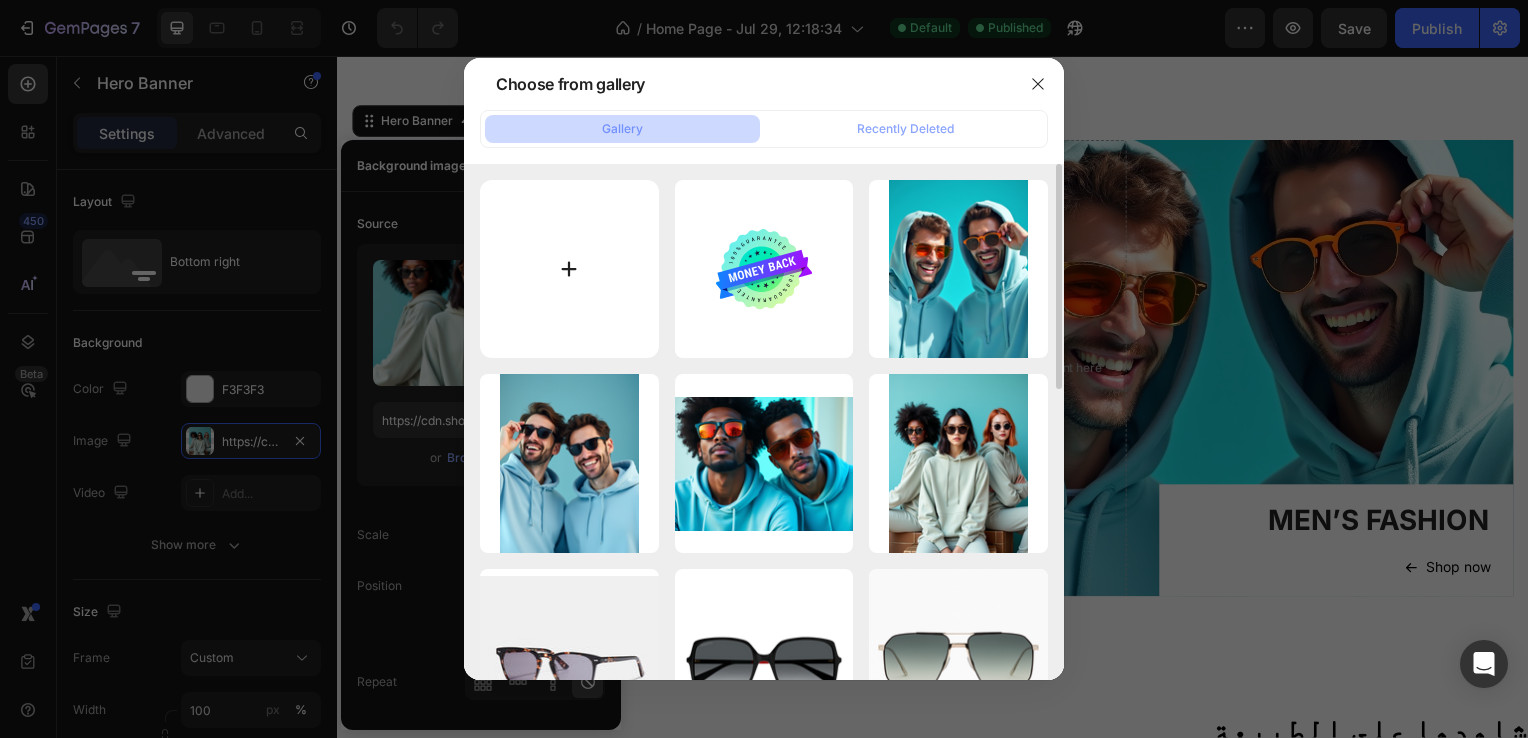 scroll, scrollTop: 0, scrollLeft: 0, axis: both 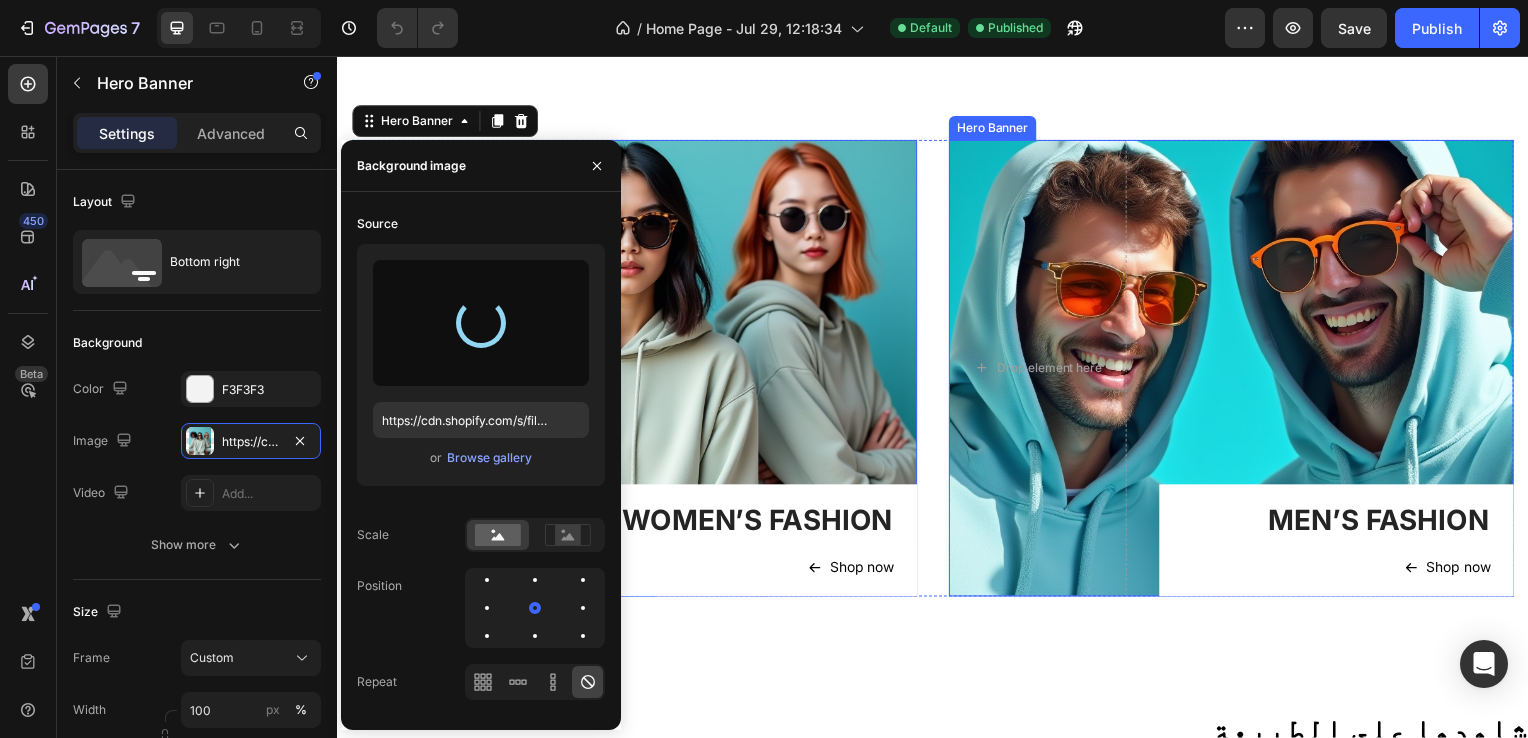type on "https://cdn.shopify.com/s/files/1/0634/2810/0209/files/gempages_577556491356078630-23f5b81a-a245-47db-8e3e-596c0b6be0d9.png" 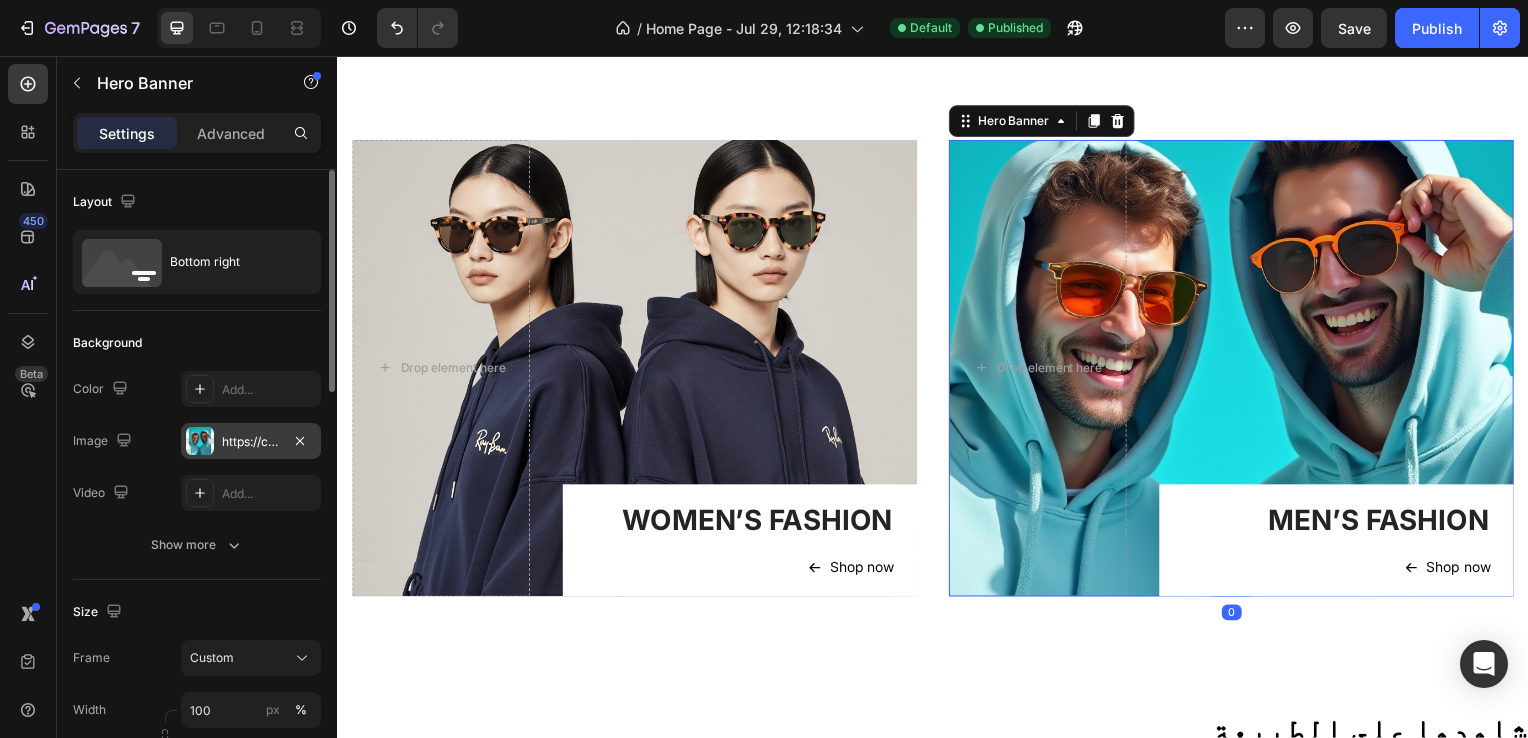 click on "https://cdn.shopify.com/s/files/1/0634/2810/0209/files/gempages_577556491356078630-22ce2446-788c-4b6c-8561-eda815e108b4.png" at bounding box center (251, 441) 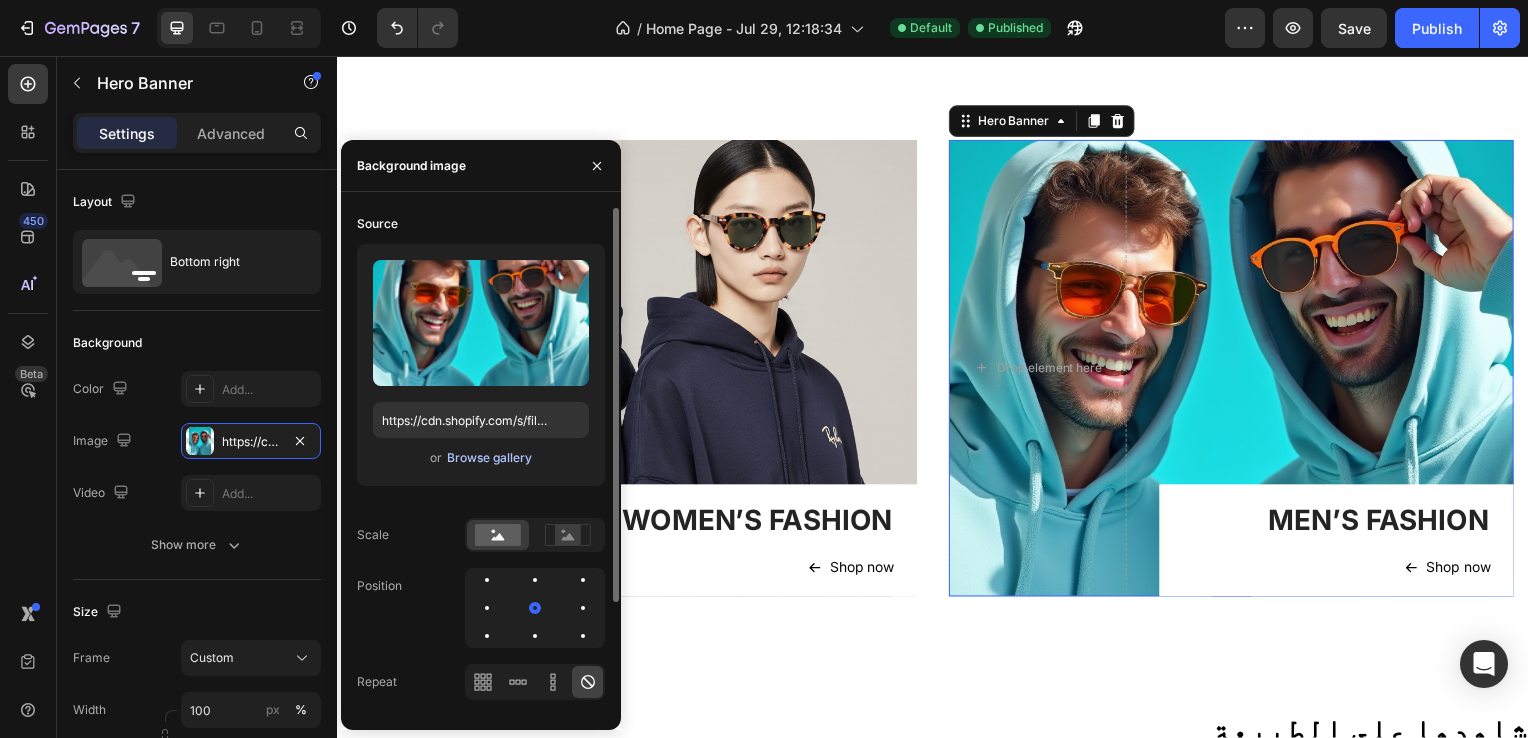 click on "Browse gallery" at bounding box center (489, 458) 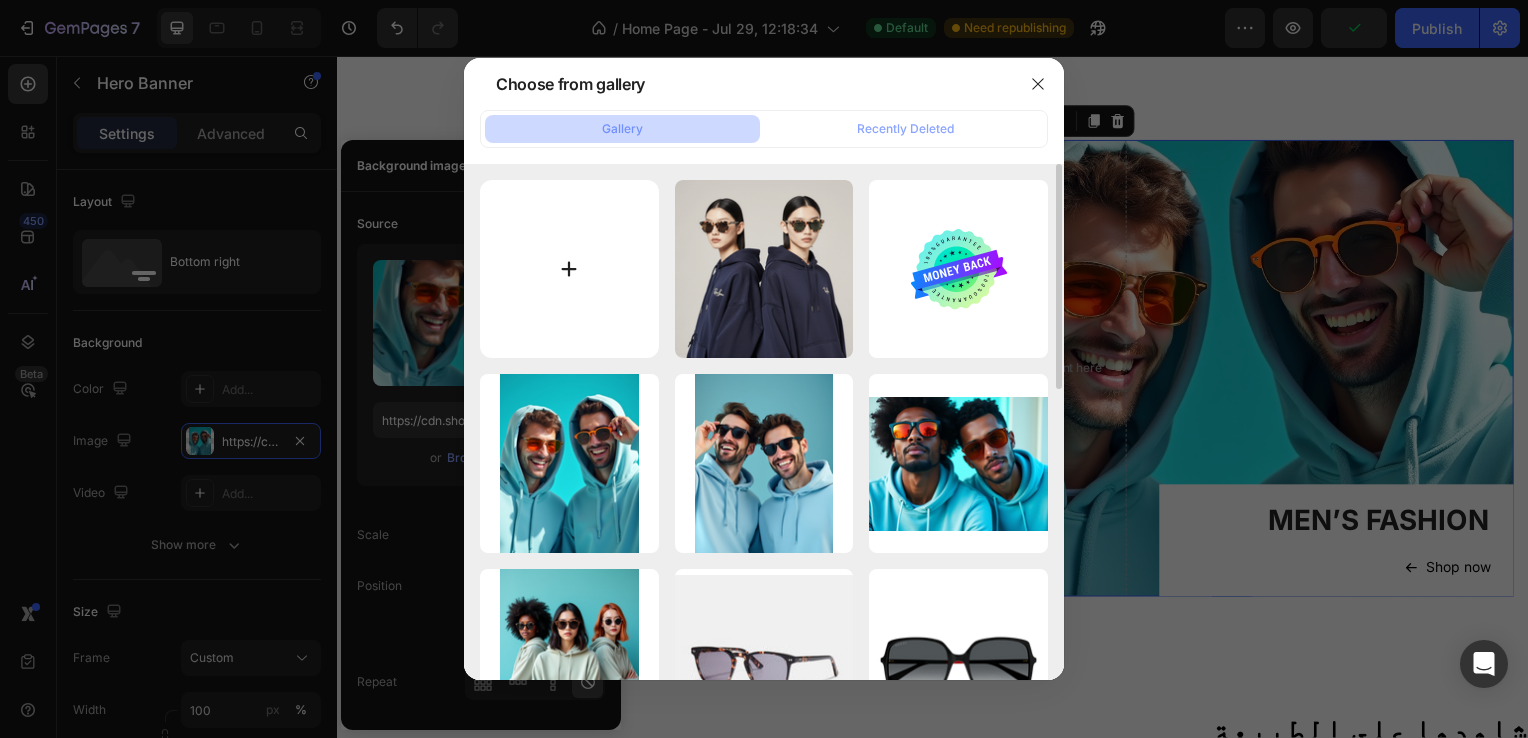 click at bounding box center [569, 269] 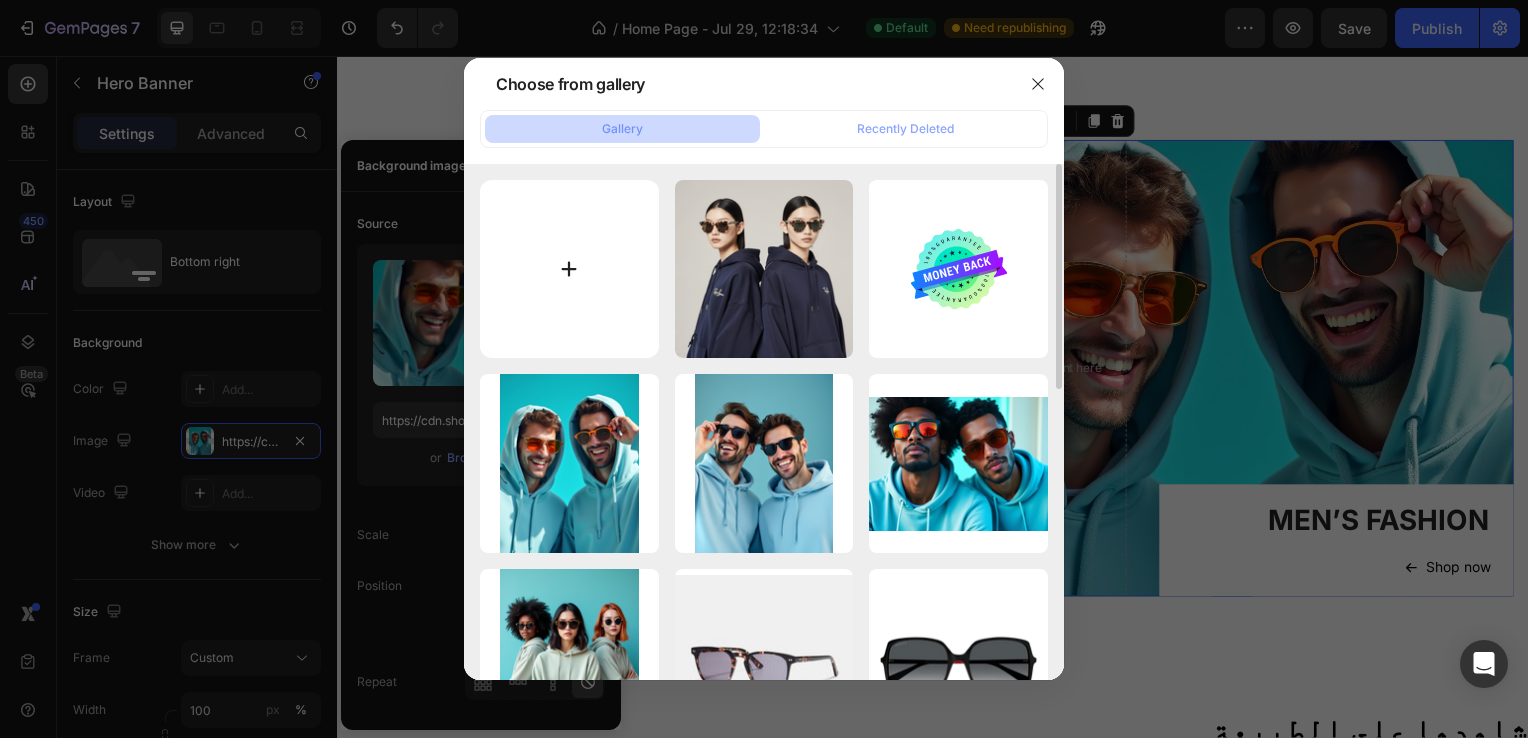 type on "C:\fakepath\two_male_models_wearing_identical_ray-ban_aviator_sunglasses_and_matching_navy_blue_hoodies_standin_s07uplqn1f2fd4zut7a1_3.png" 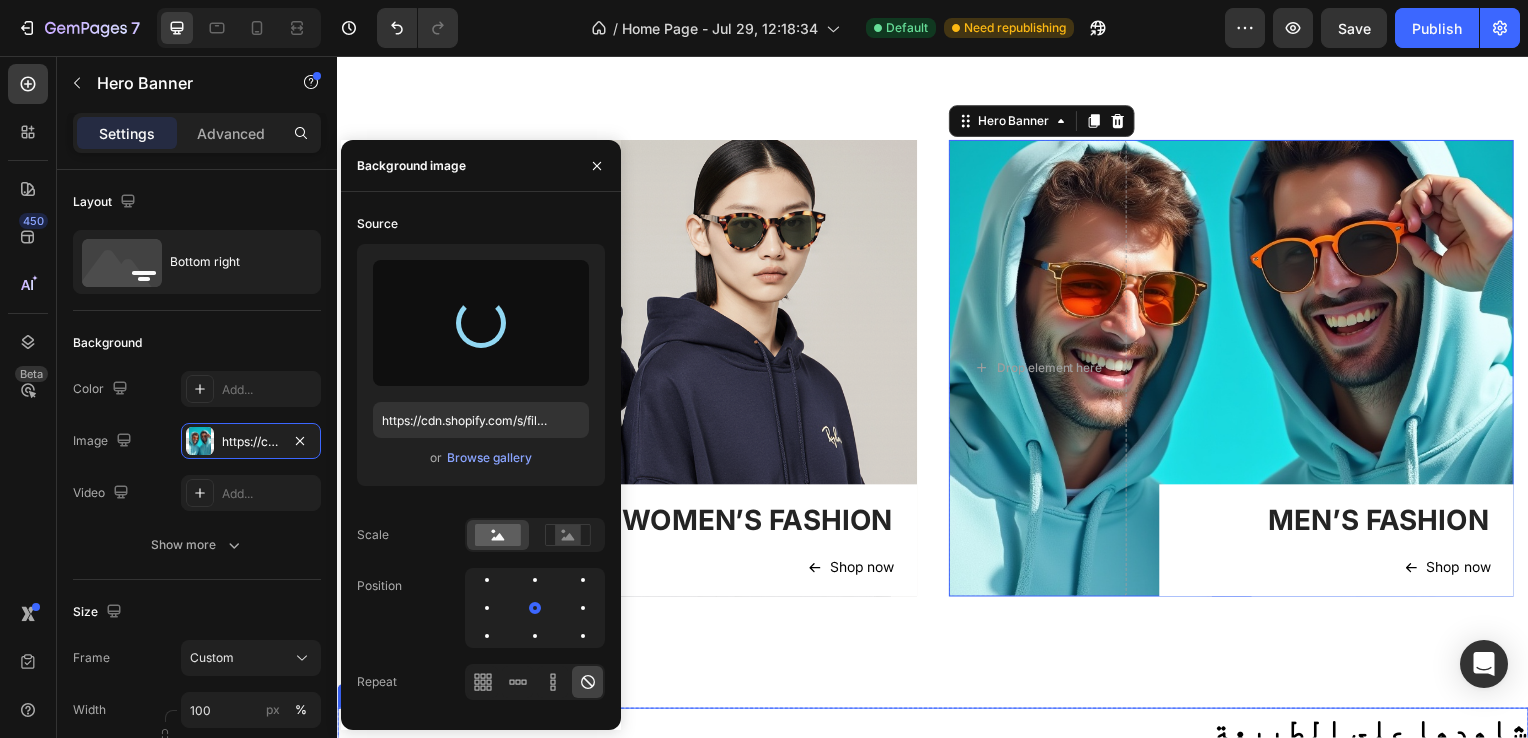 type on "https://cdn.shopify.com/s/files/1/0634/2810/0209/files/gempages_577556491356078630-f2344522-521d-4303-ac06-b116dc521f85.png" 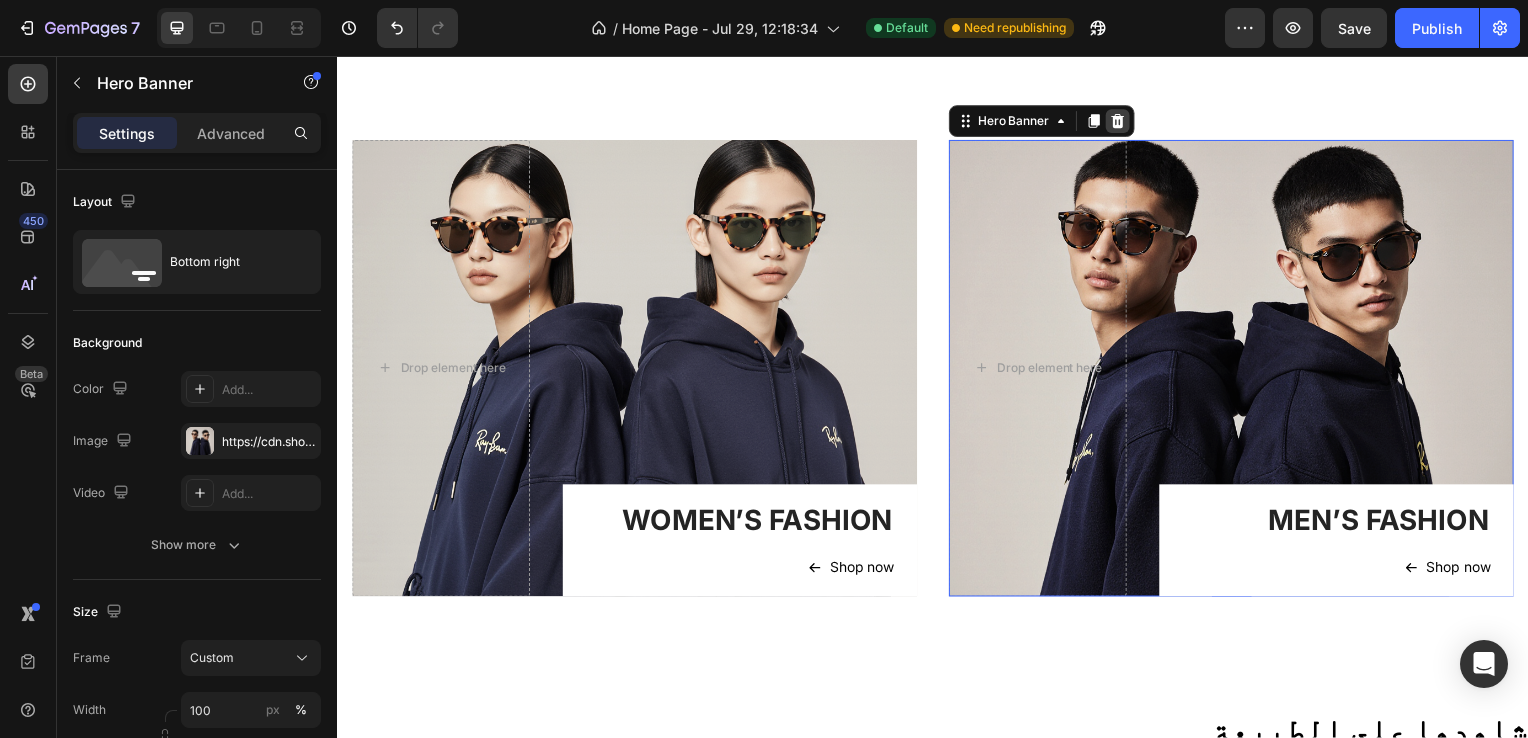 click 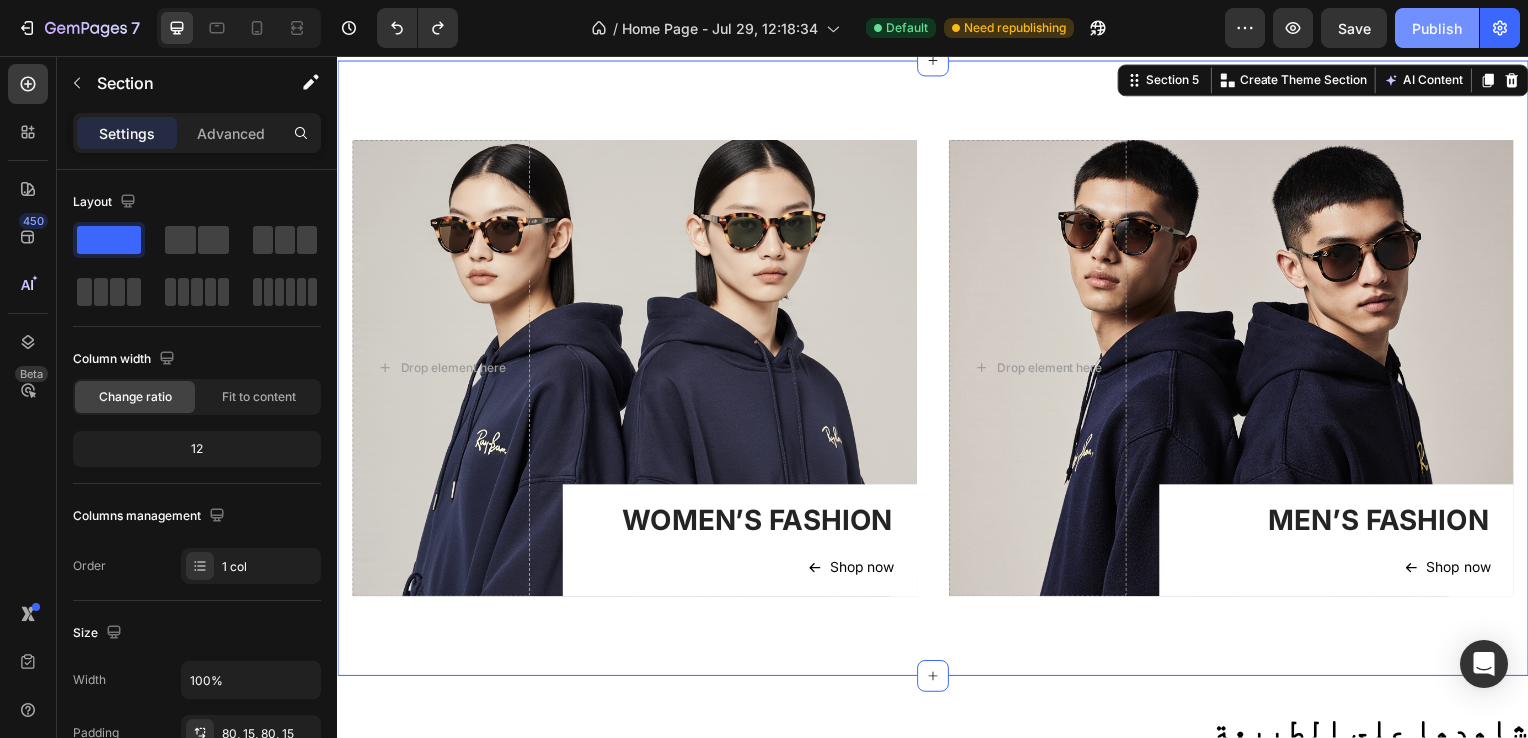 click on "Publish" at bounding box center (1437, 28) 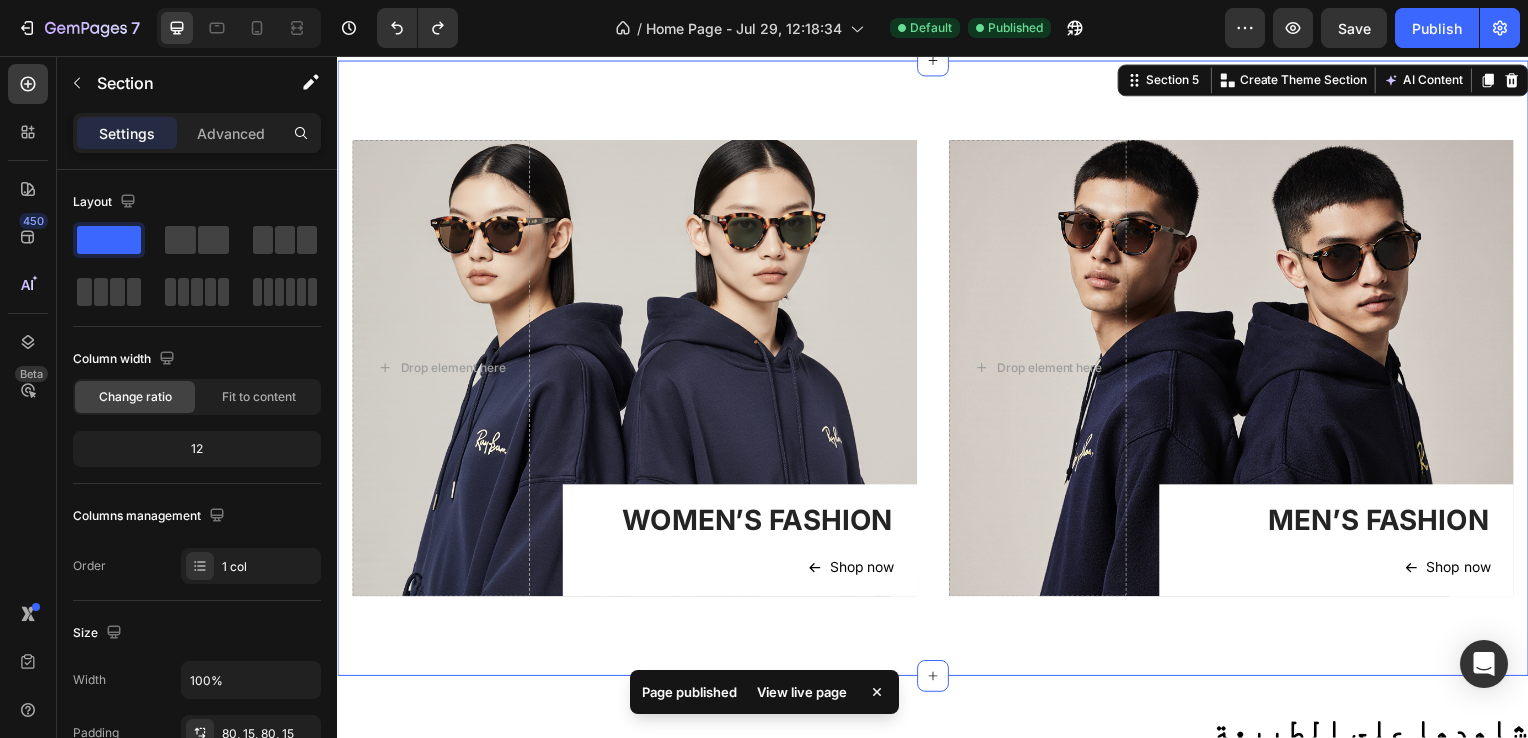 click on "View live page" at bounding box center (802, 692) 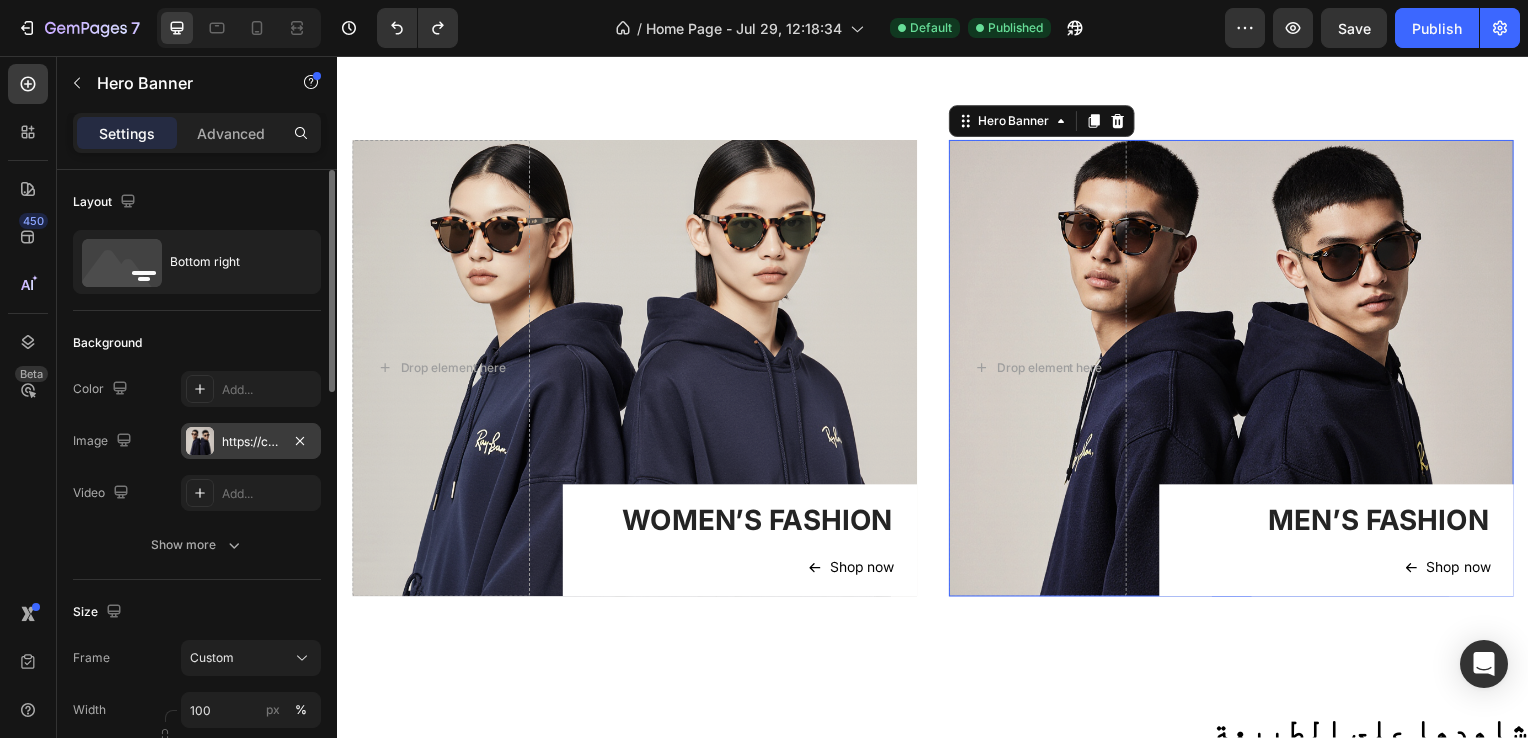 click on "https://cdn.shopify.com/s/files/1/0634/2810/0209/files/gempages_577556491356078630-f2344522-521d-4303-ac06-b116dc521f85.png" at bounding box center [251, 441] 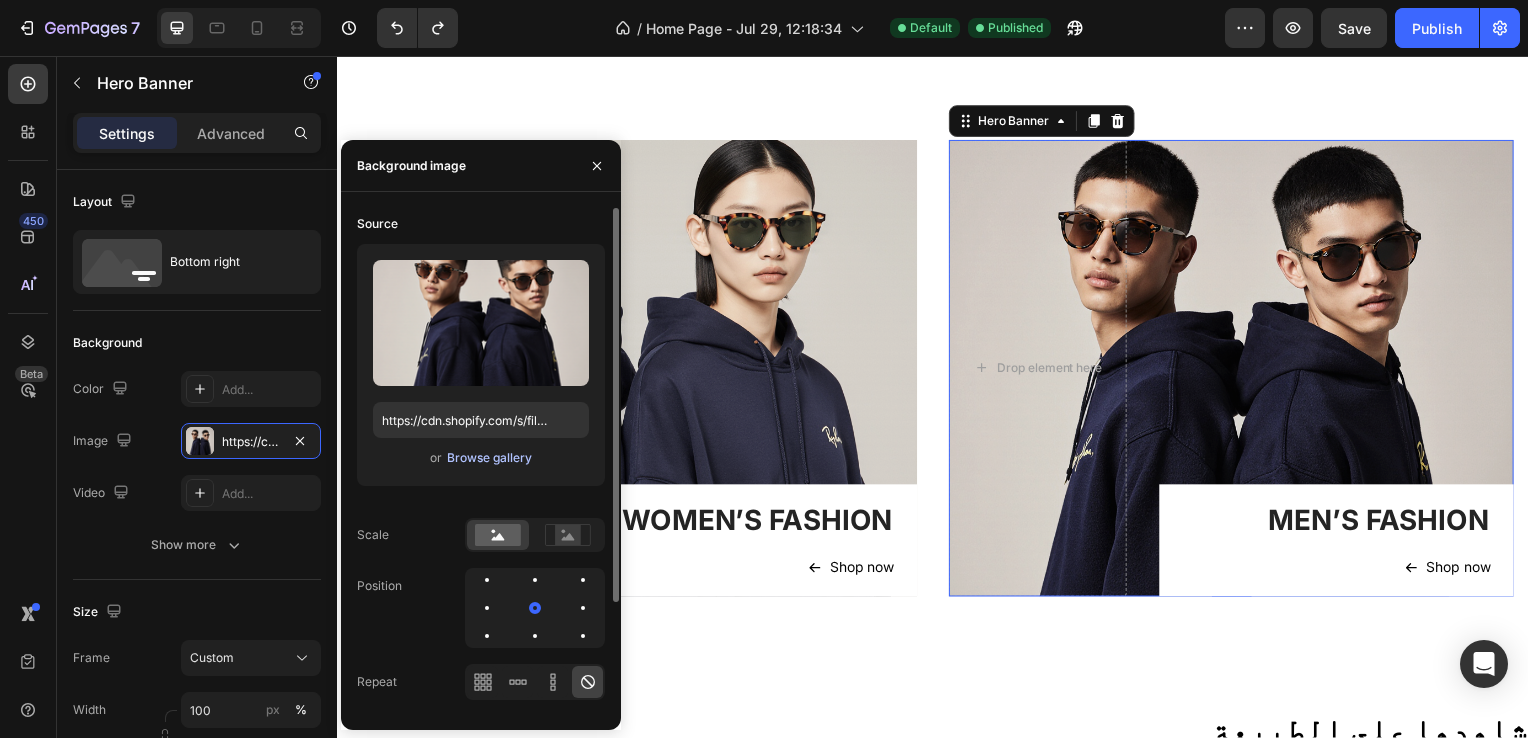 click on "Browse gallery" at bounding box center (489, 458) 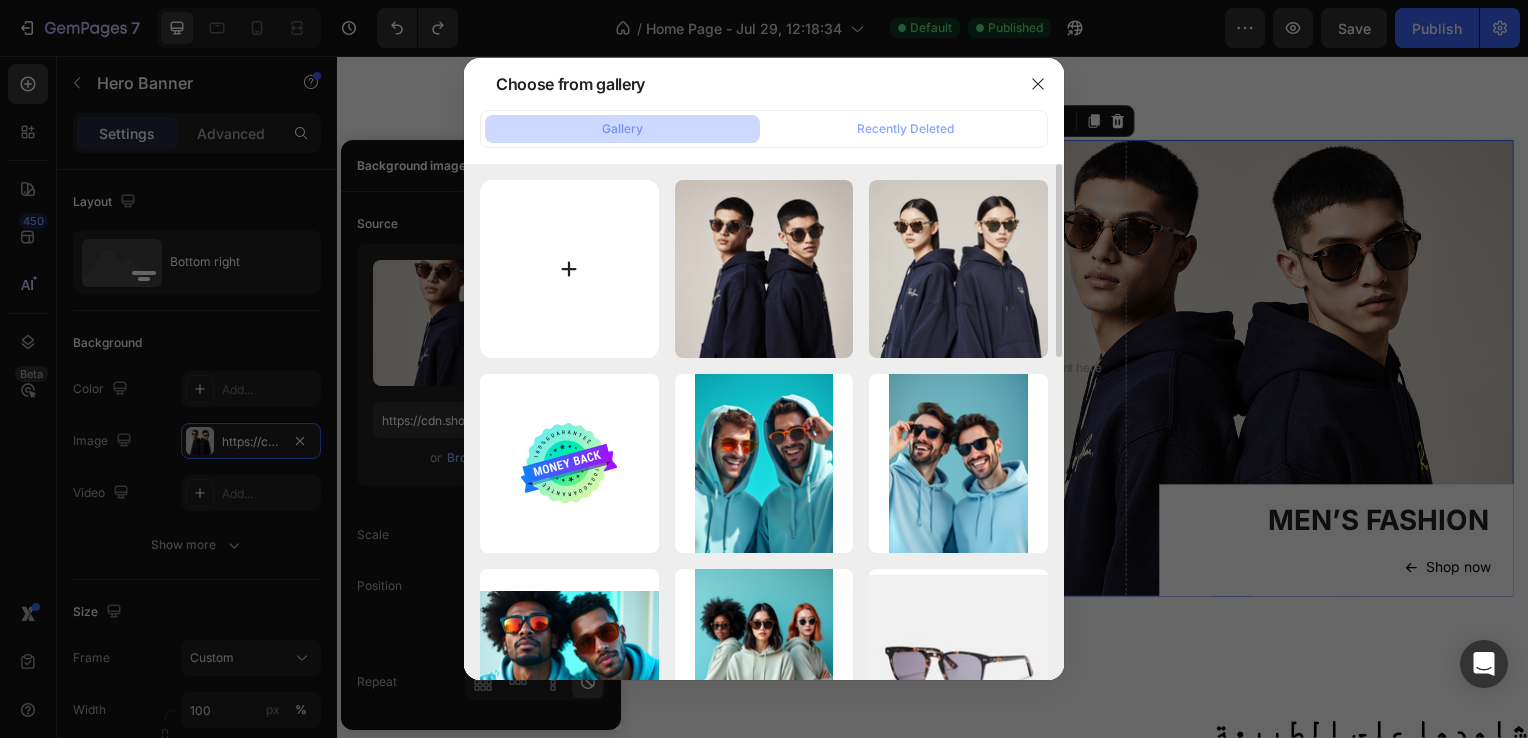 click at bounding box center [569, 269] 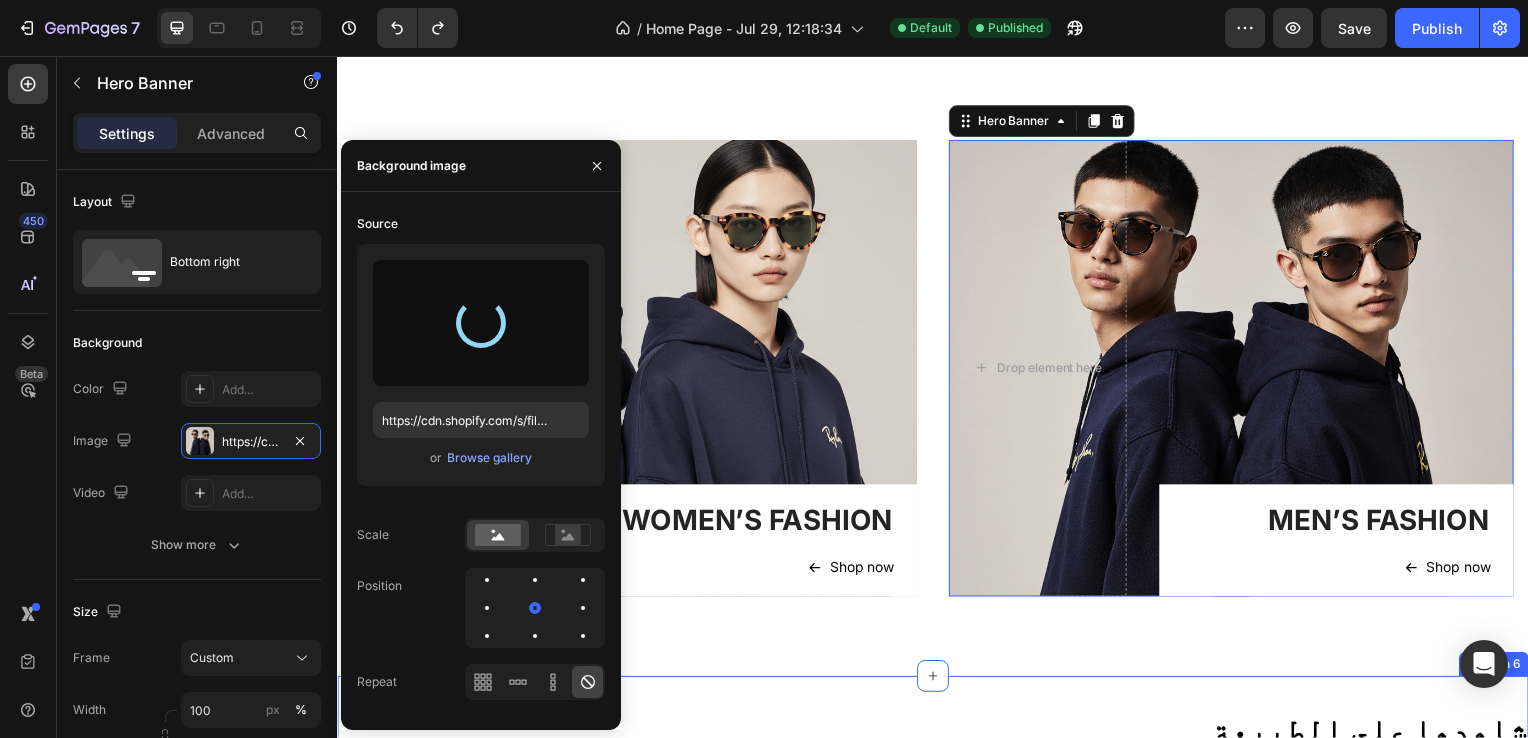 type on "https://cdn.shopify.com/s/files/1/0634/2810/0209/files/gempages_577556491356078630-9df9be47-c13e-481d-b167-3a1331951fc7.png" 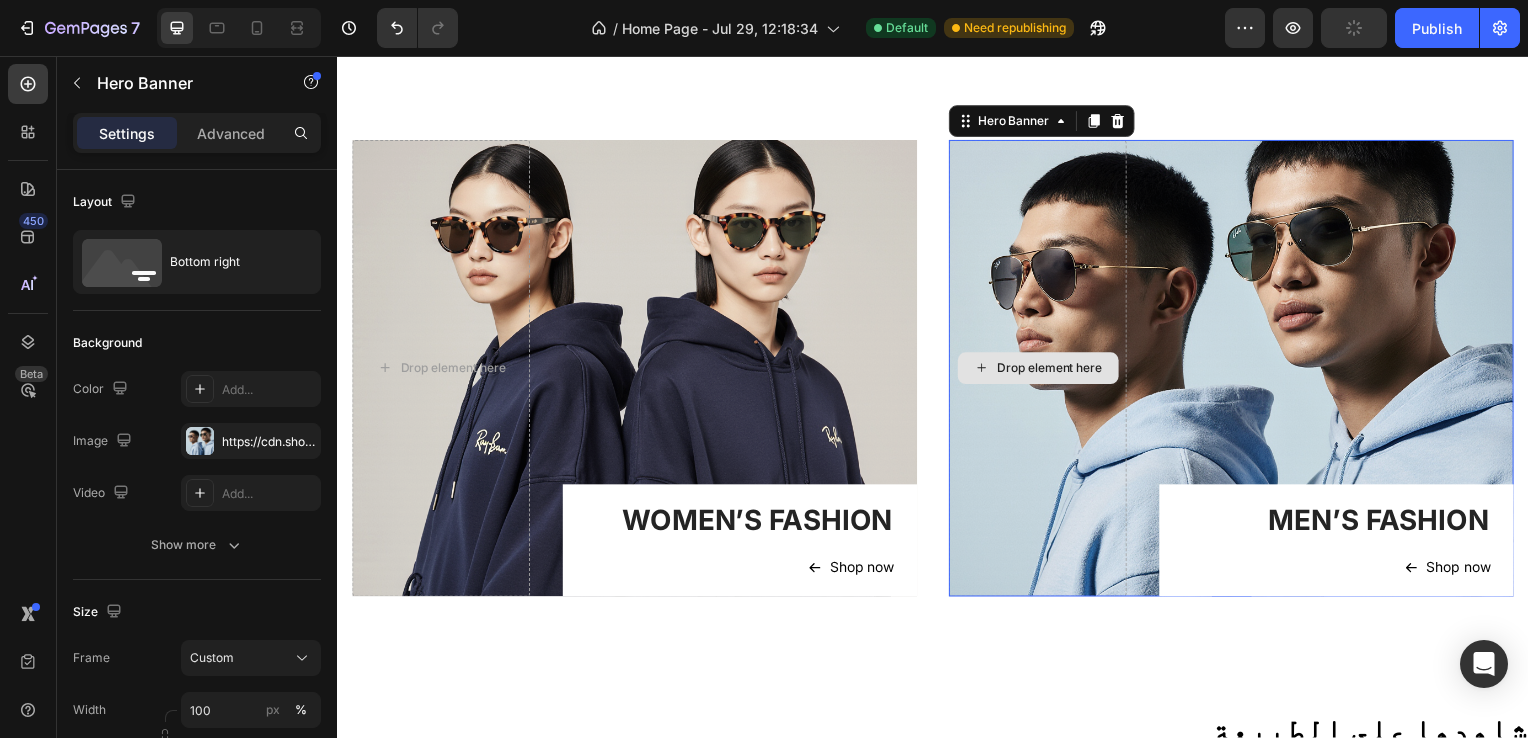 click on "Drop element here" at bounding box center (1042, 371) 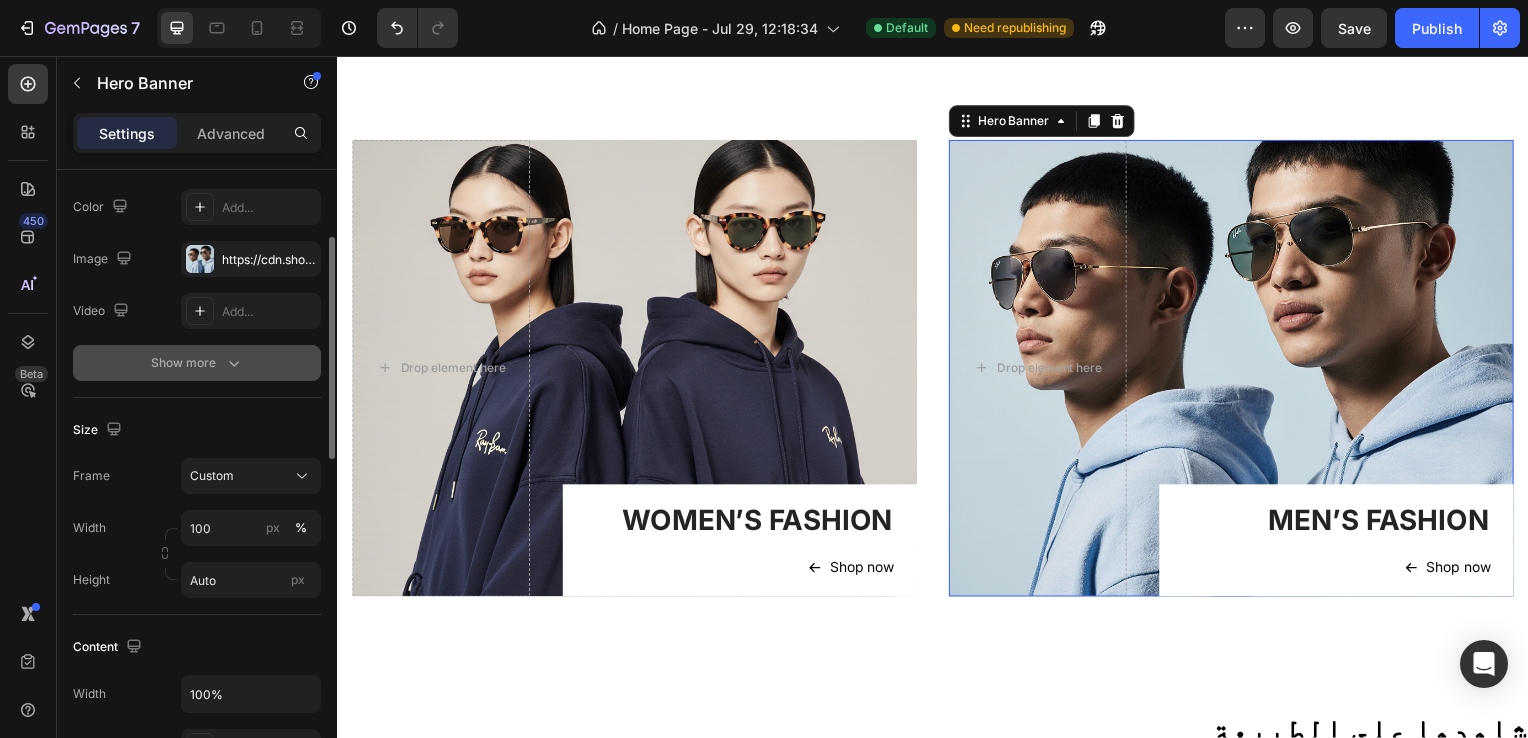 scroll, scrollTop: 184, scrollLeft: 0, axis: vertical 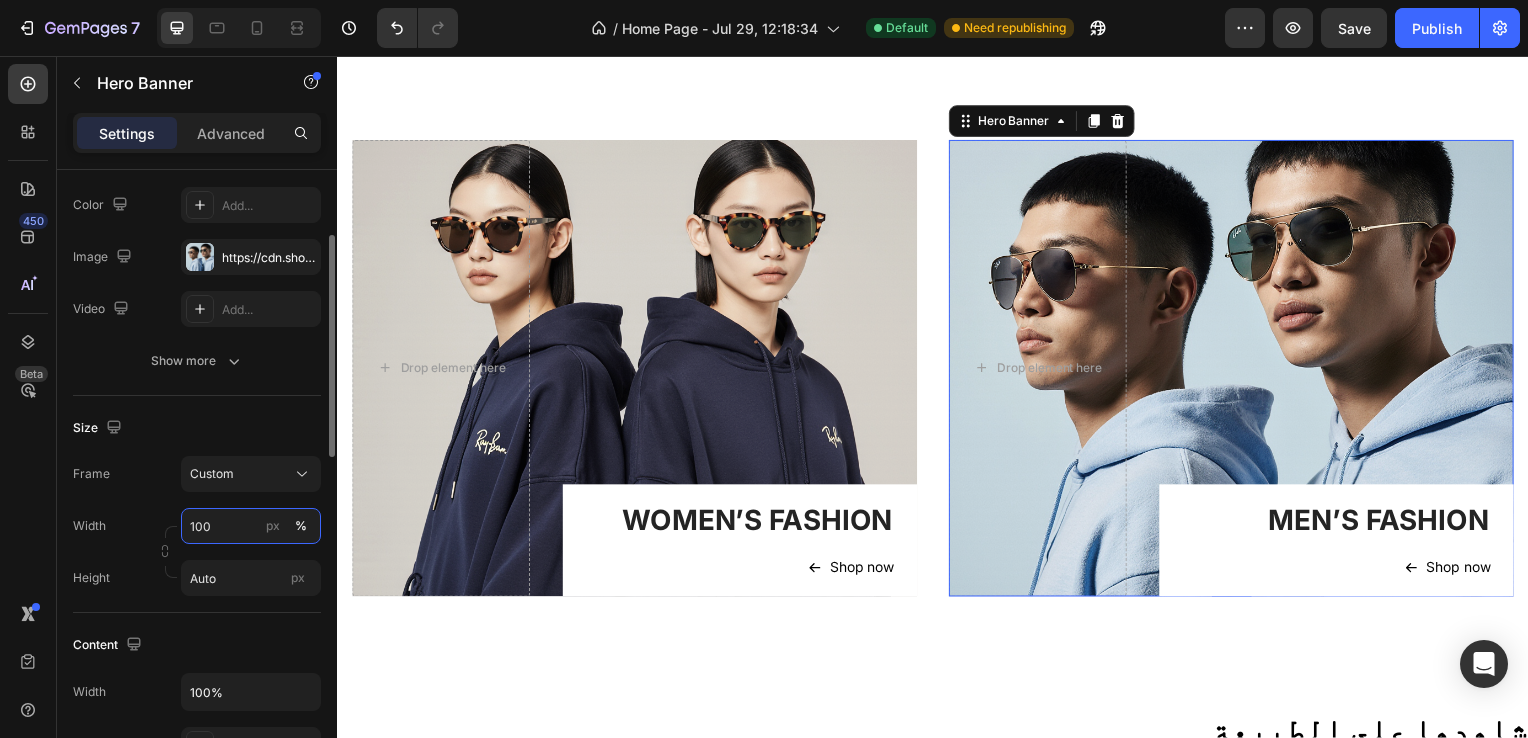 click on "100" at bounding box center [251, 526] 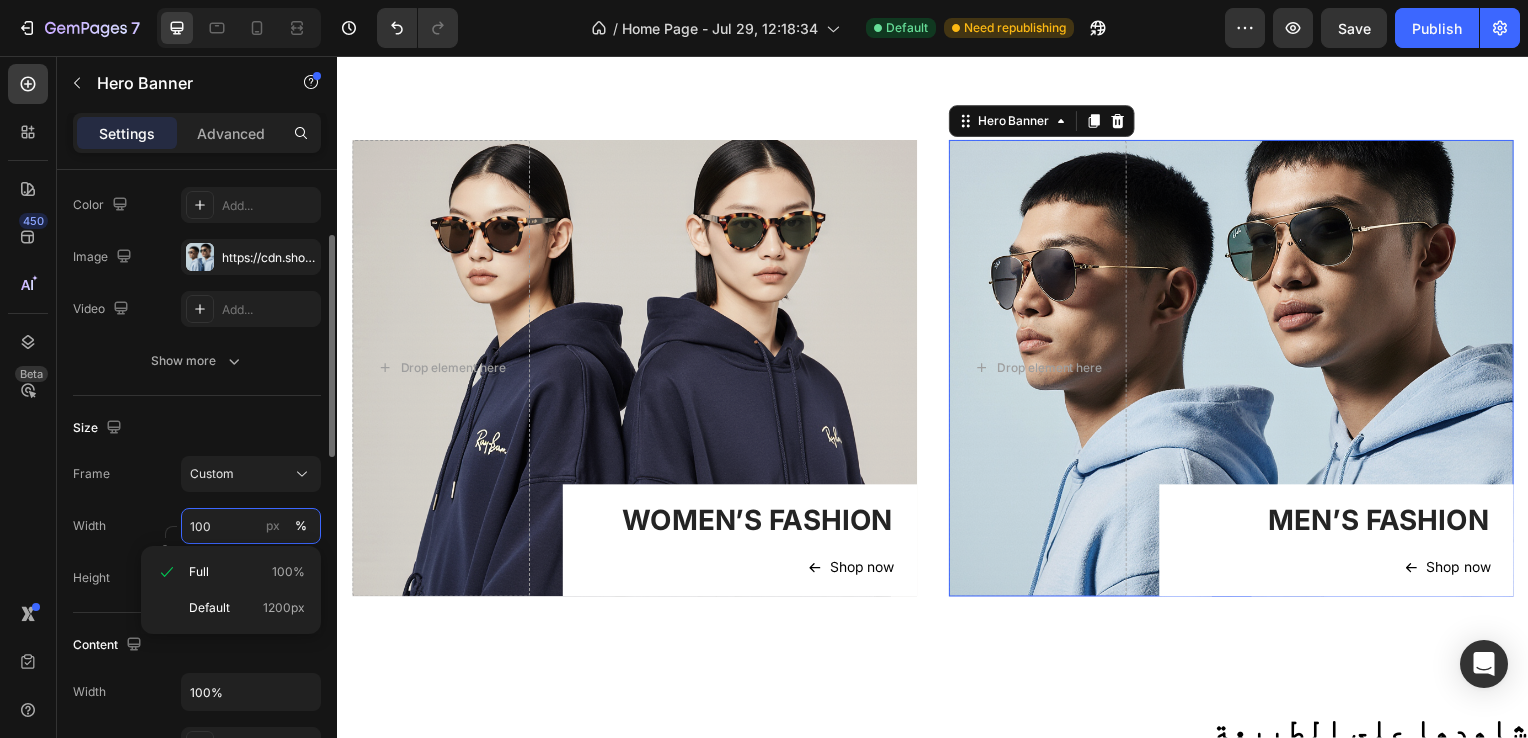 scroll, scrollTop: 211, scrollLeft: 0, axis: vertical 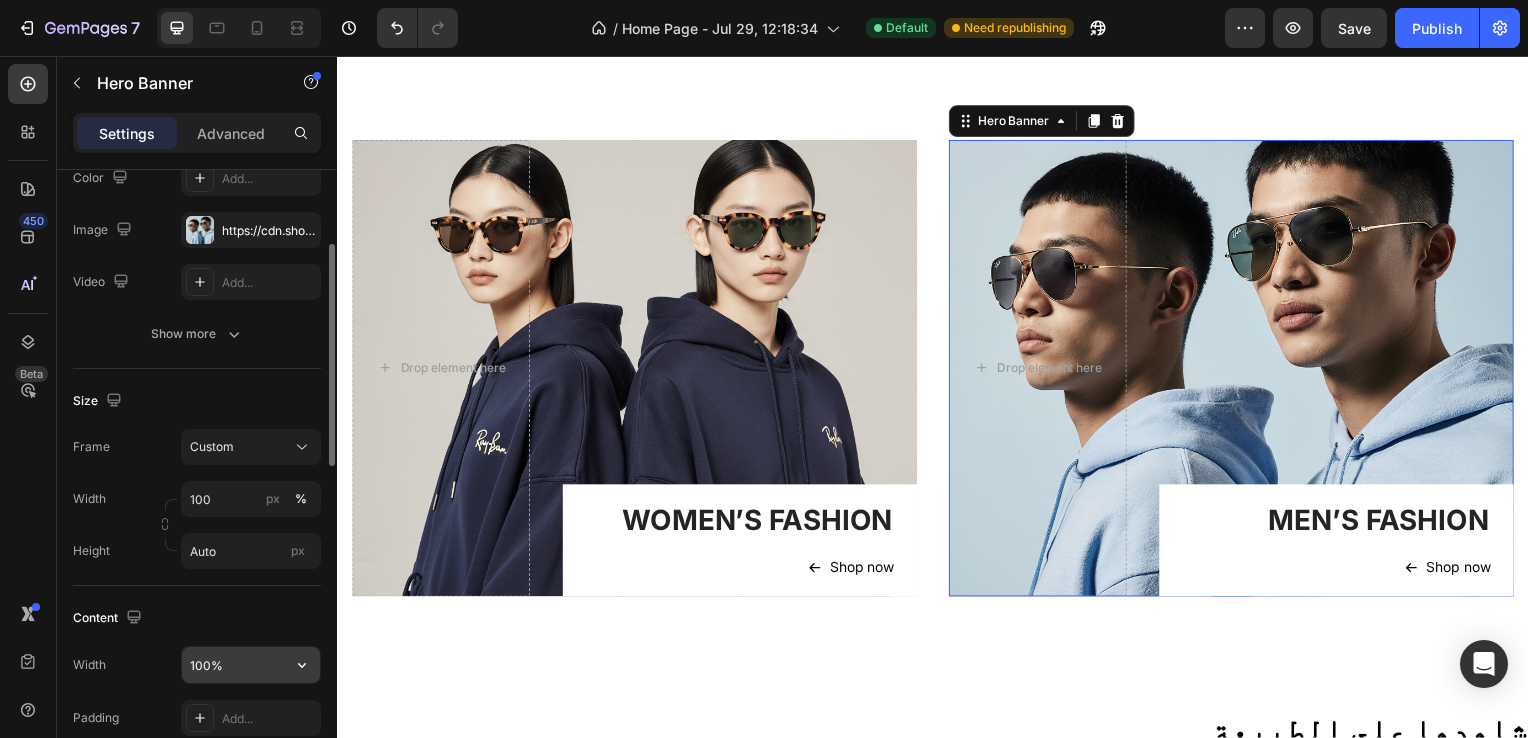 click on "100%" at bounding box center (251, 665) 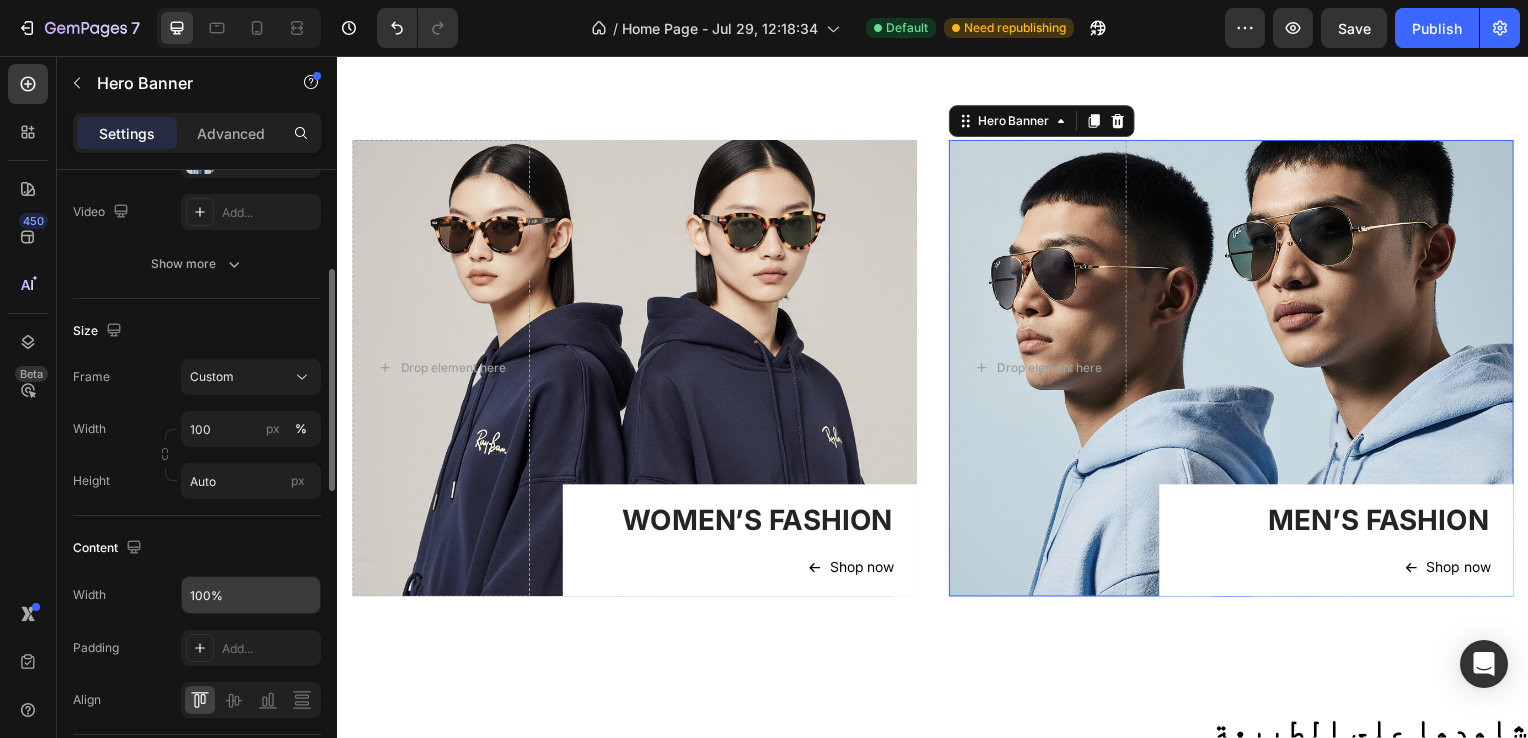 scroll, scrollTop: 286, scrollLeft: 0, axis: vertical 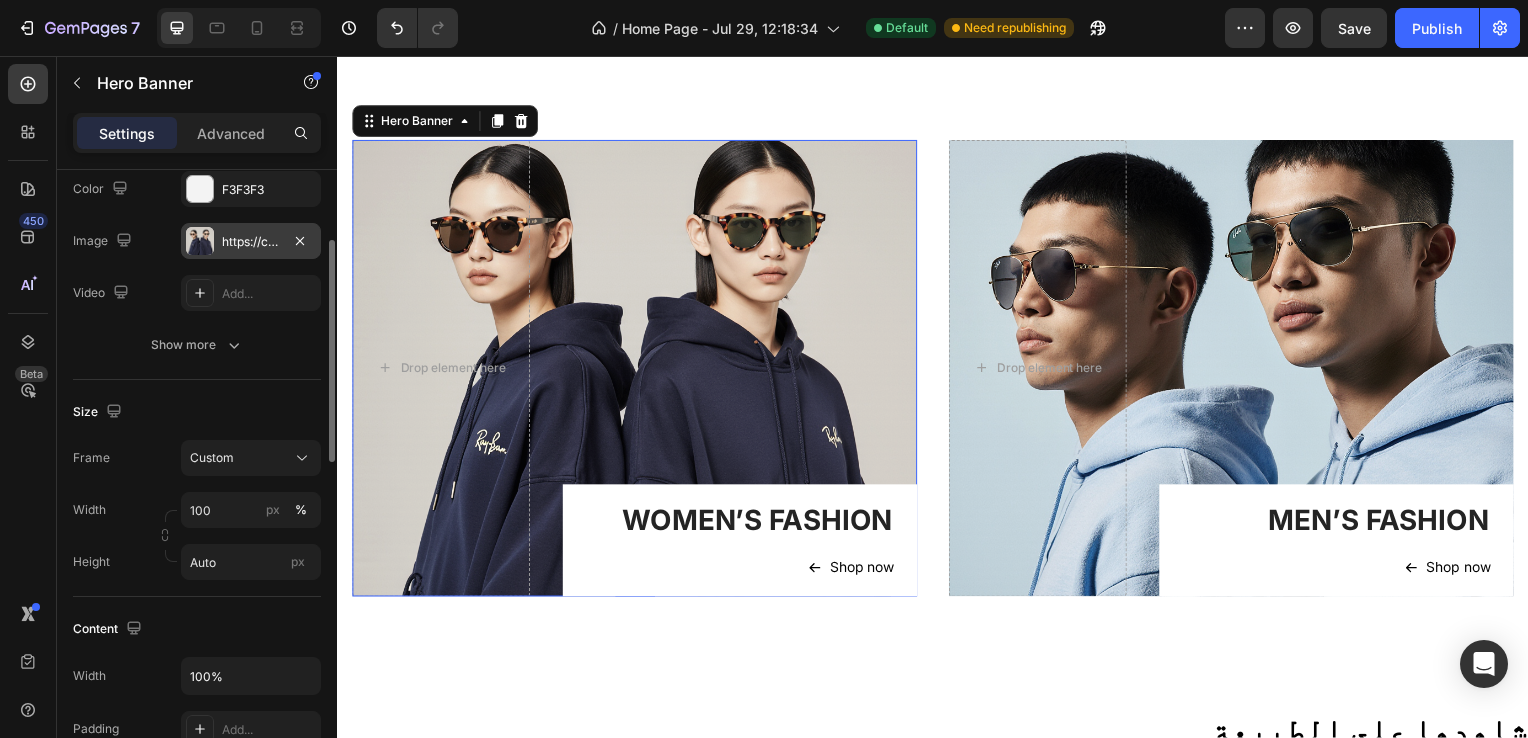 click on "https://cdn.shopify.com/s/files/1/0634/2810/0209/files/gempages_577556491356078630-23f5b81a-a245-47db-8e3e-596c0b6be0d9.png" at bounding box center (251, 241) 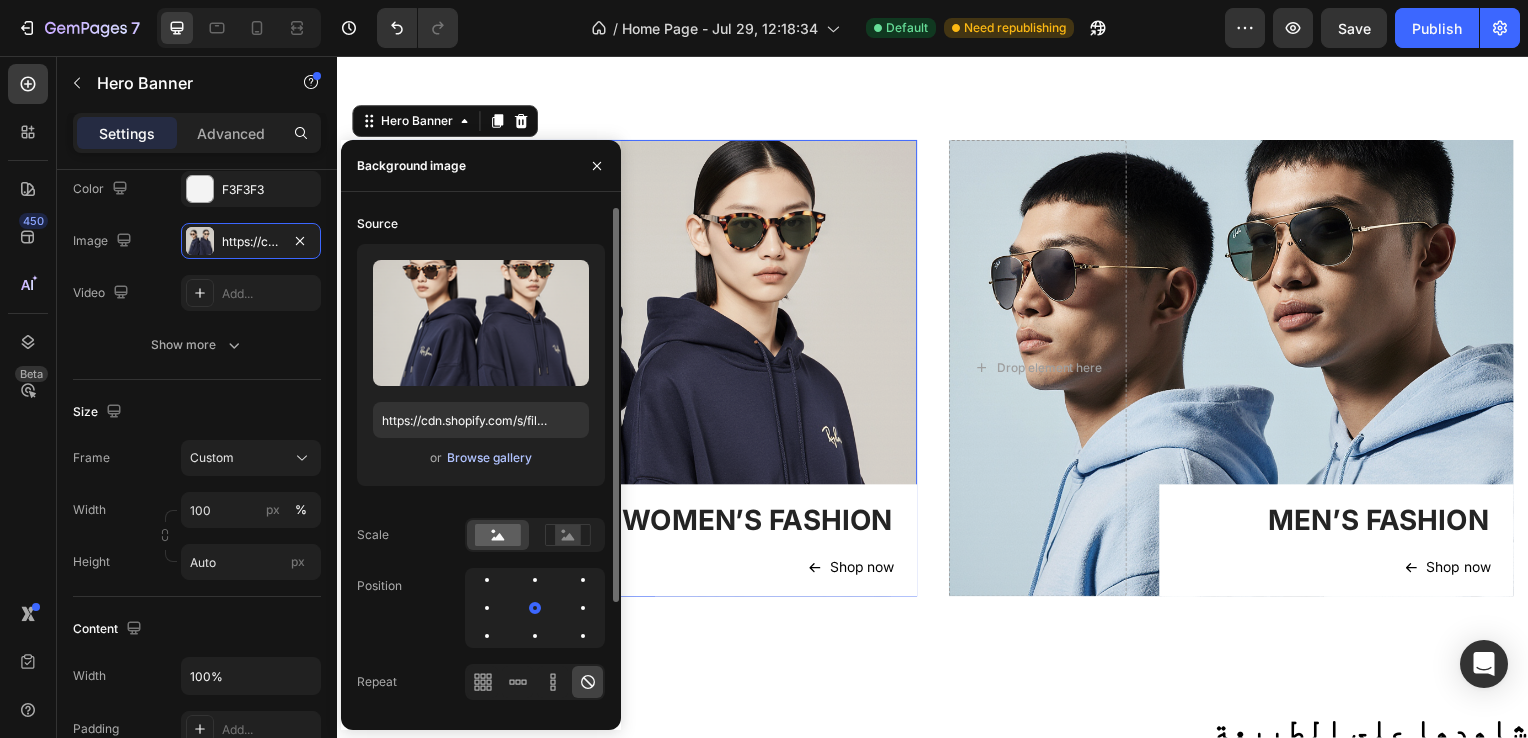 click on "Browse gallery" at bounding box center (489, 458) 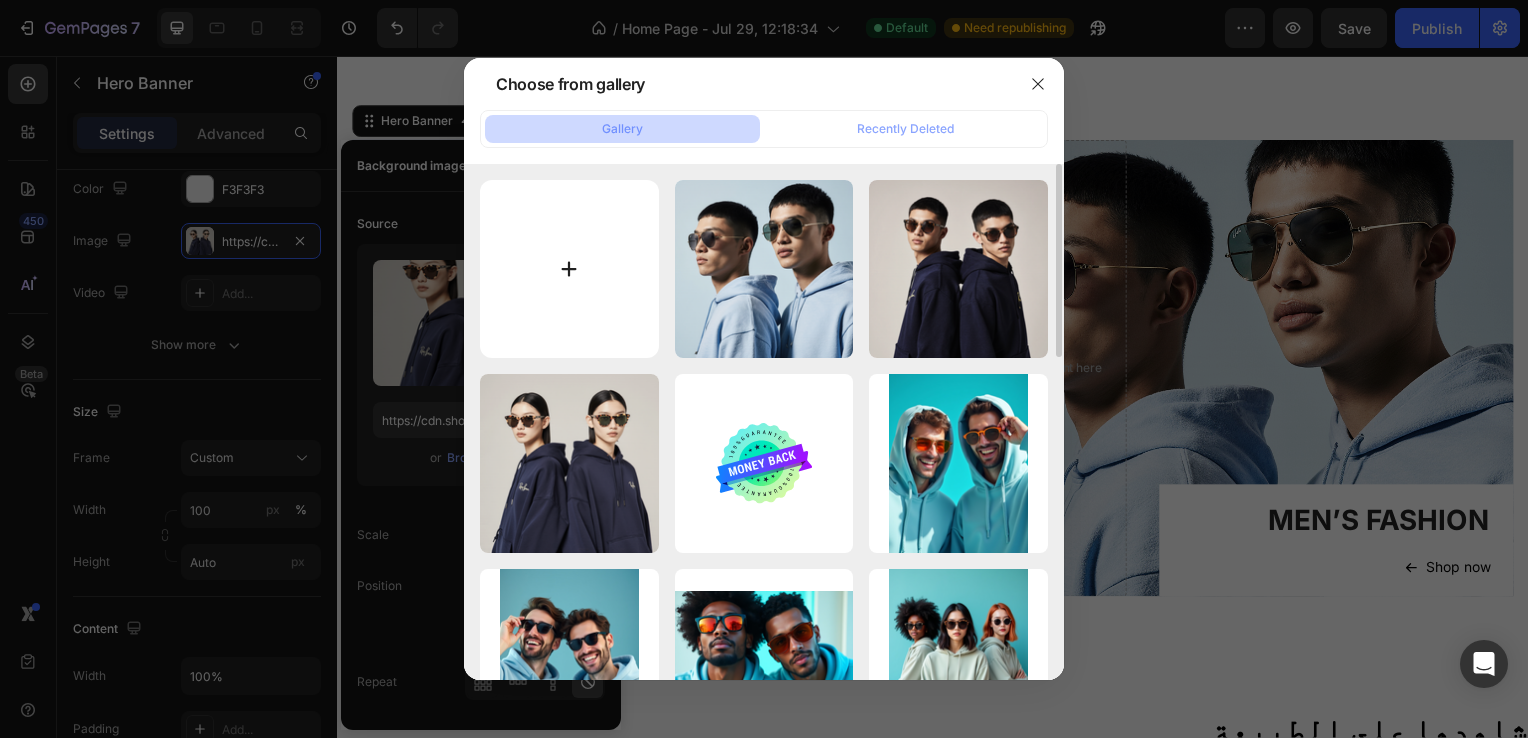 click at bounding box center [569, 269] 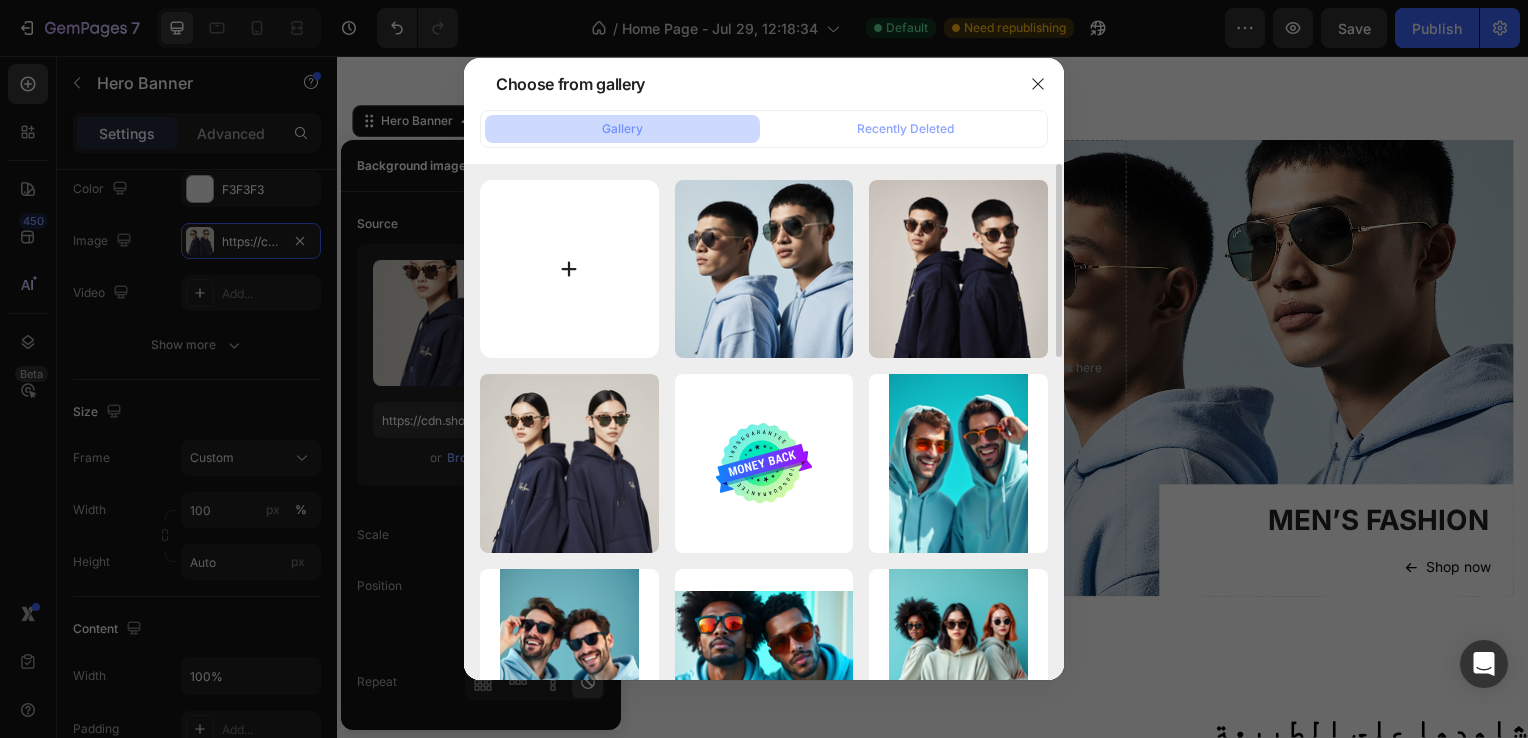 type on "C:\fakepath\two_diffrentt_stylish_female_models_wearing_matching_baby_blue_hoodies_and_ray-ban_aviator_sunglass_kpc7ozzqbl0gmofdurjb_0.png" 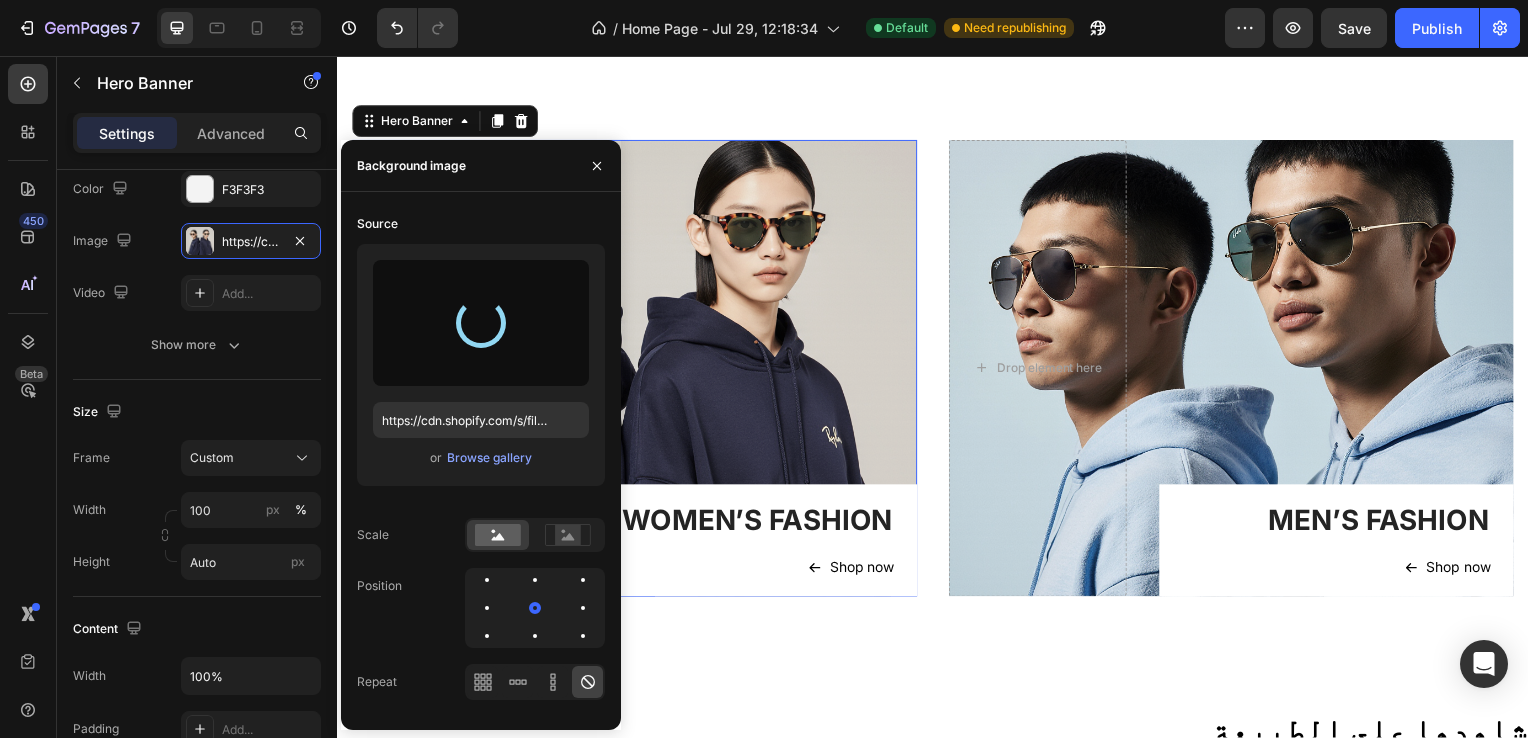 type on "https://cdn.shopify.com/s/files/1/0634/2810/0209/files/gempages_577556491356078630-68afcc4f-146a-4336-9ce1-ada68e4d1e88.png" 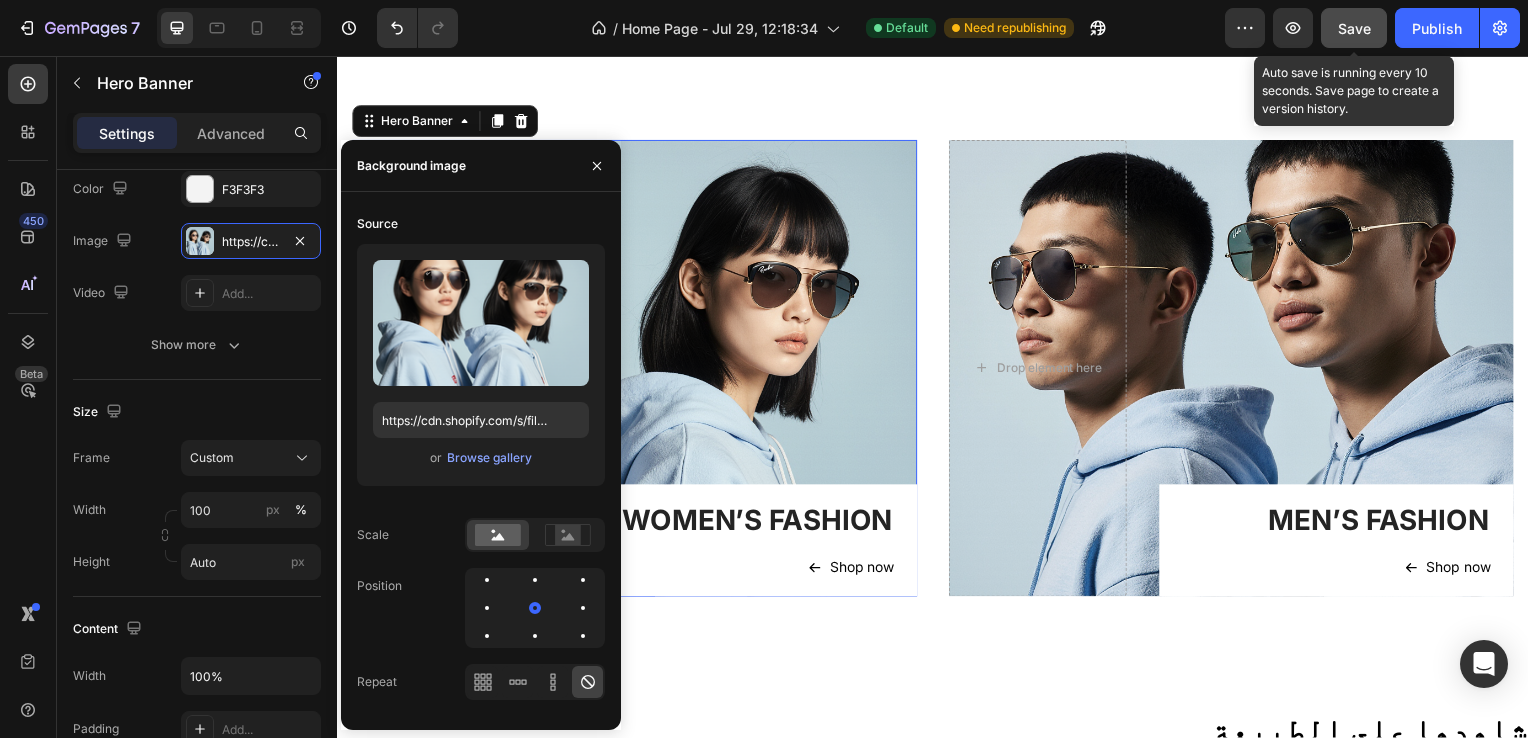 click on "Save" 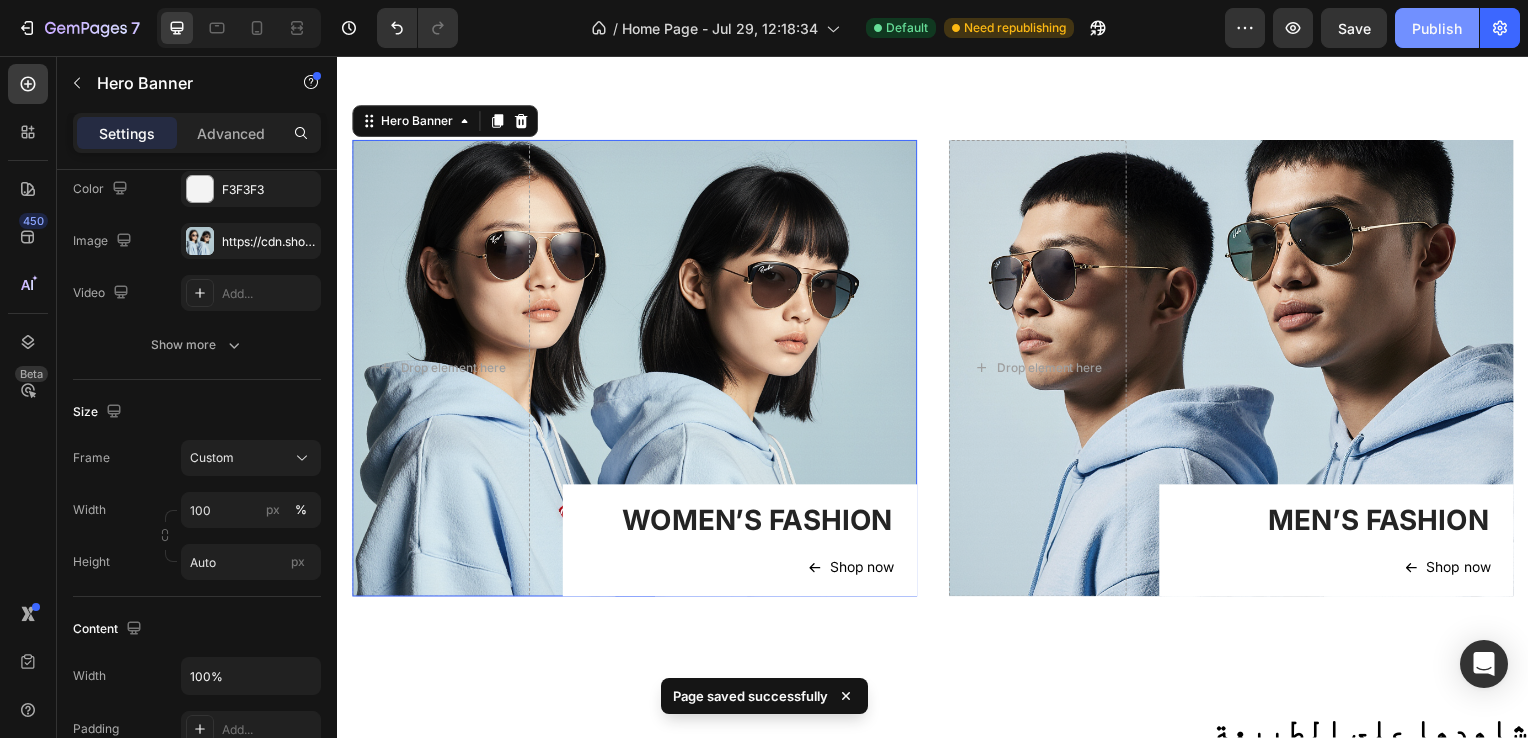 click on "Publish" at bounding box center [1437, 28] 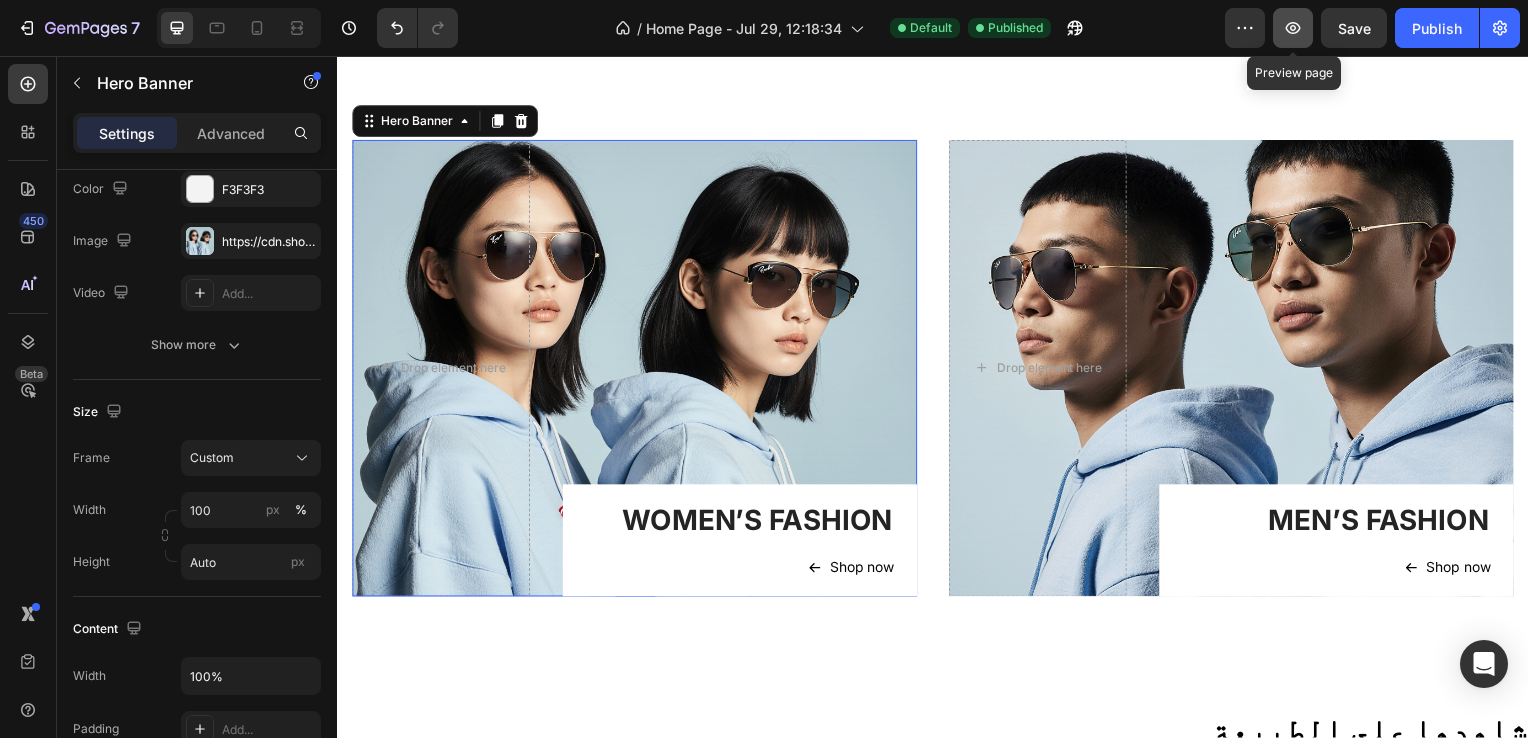 click 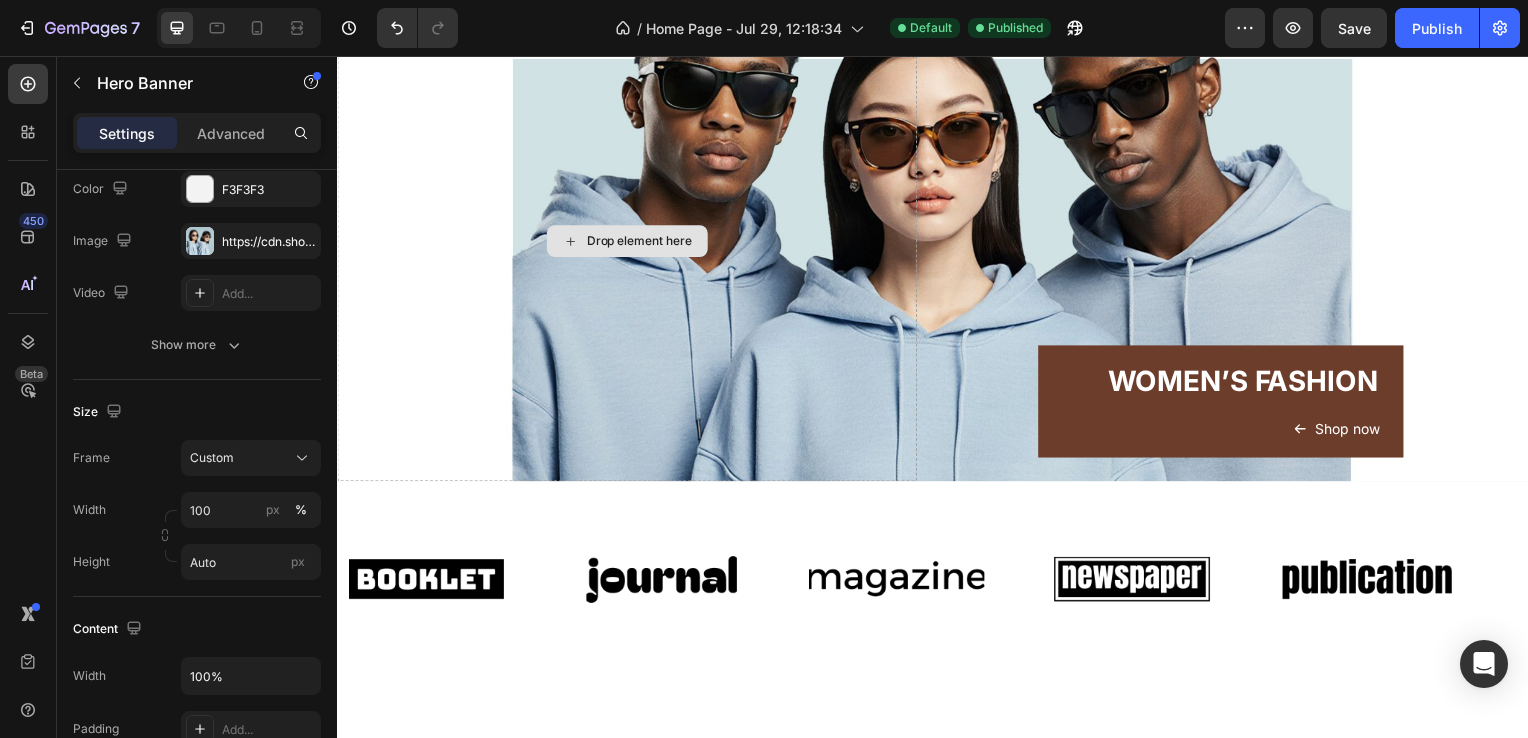 scroll, scrollTop: 331, scrollLeft: 0, axis: vertical 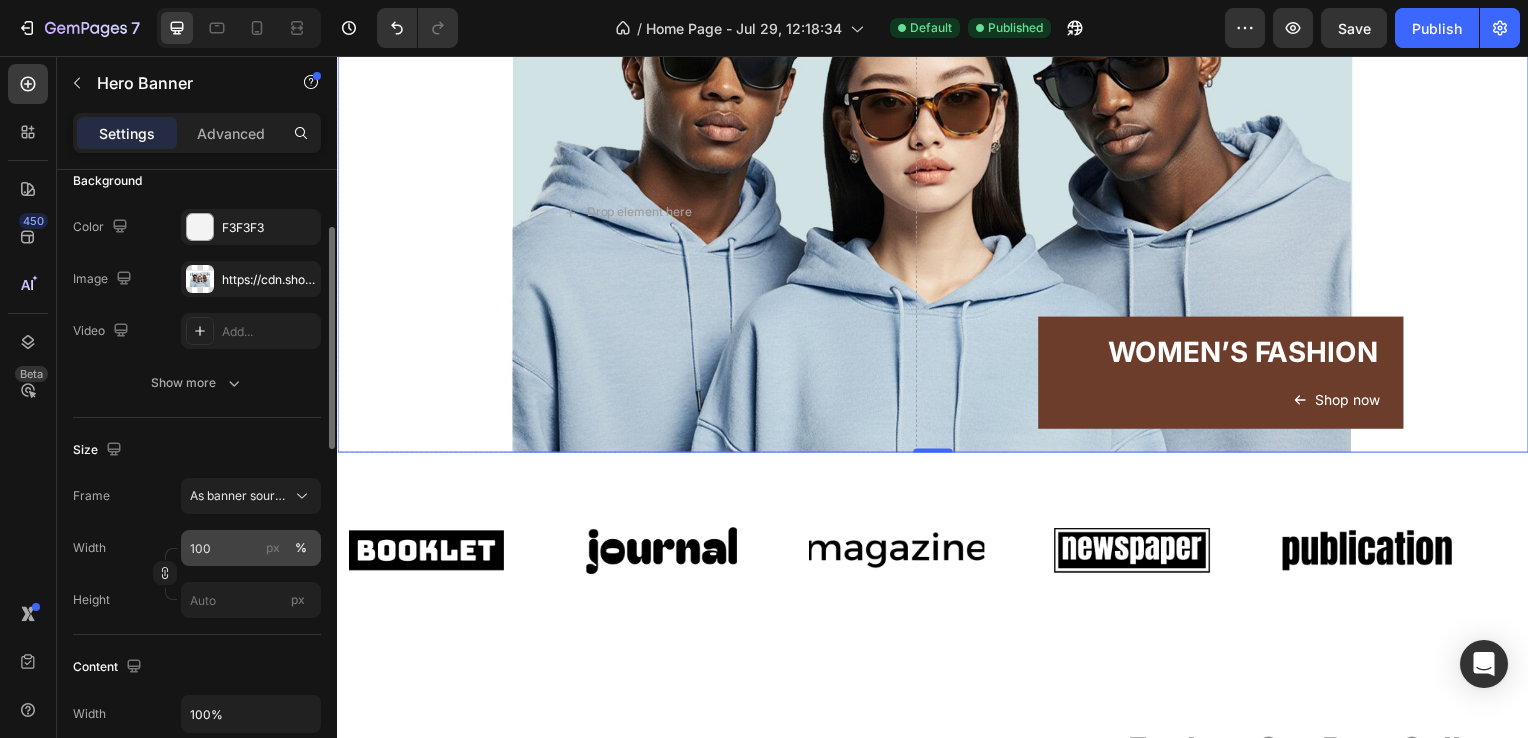 click on "%" at bounding box center (301, 548) 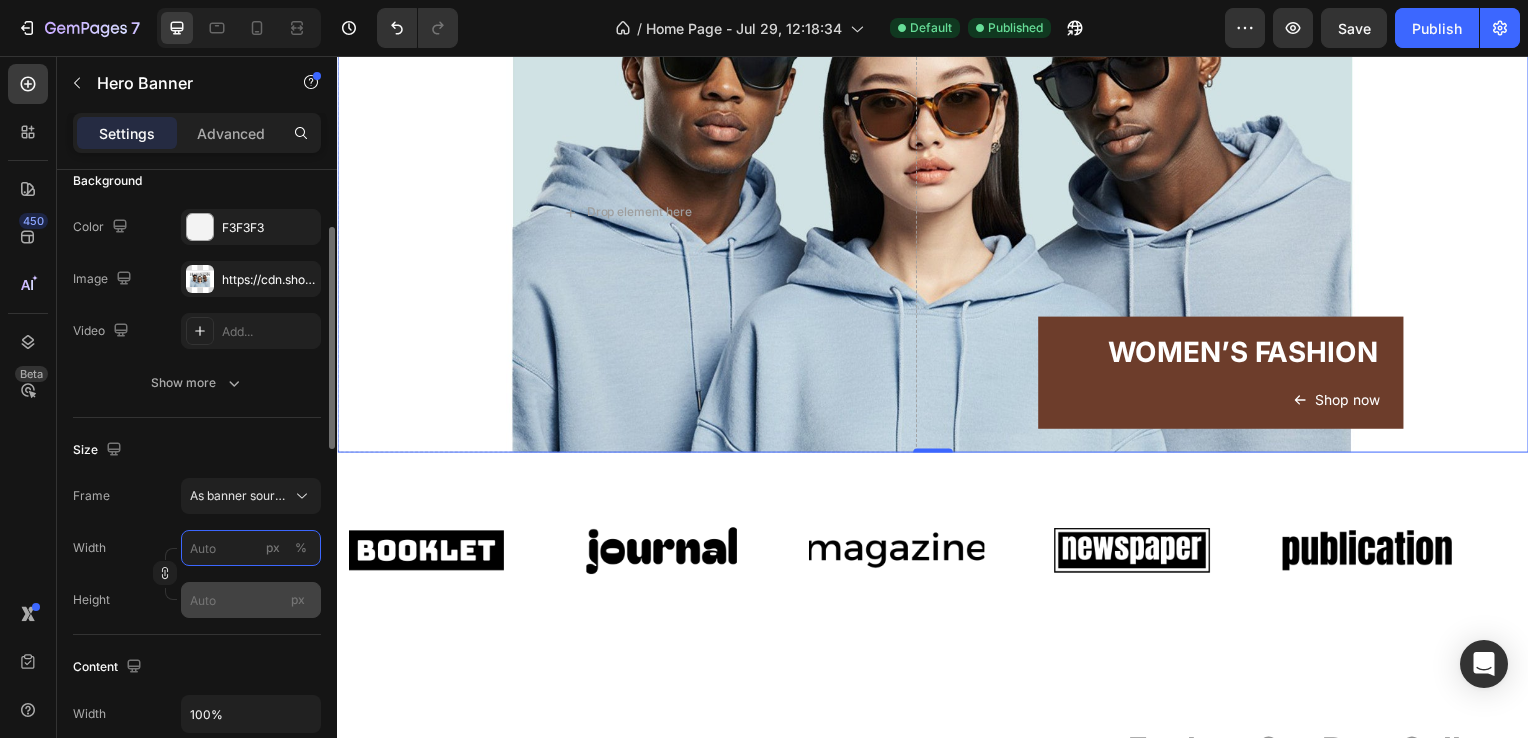 type 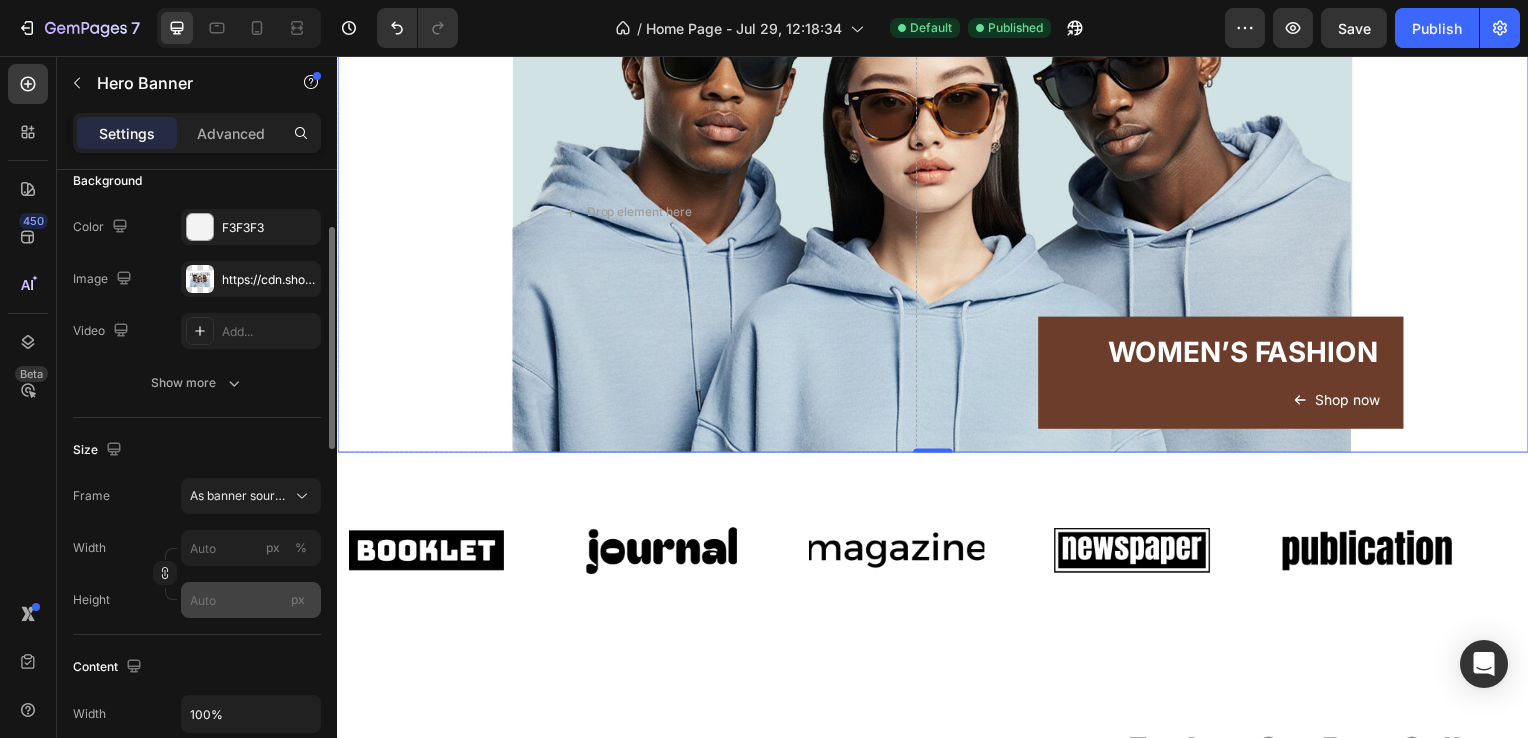 click on "px" at bounding box center (298, 600) 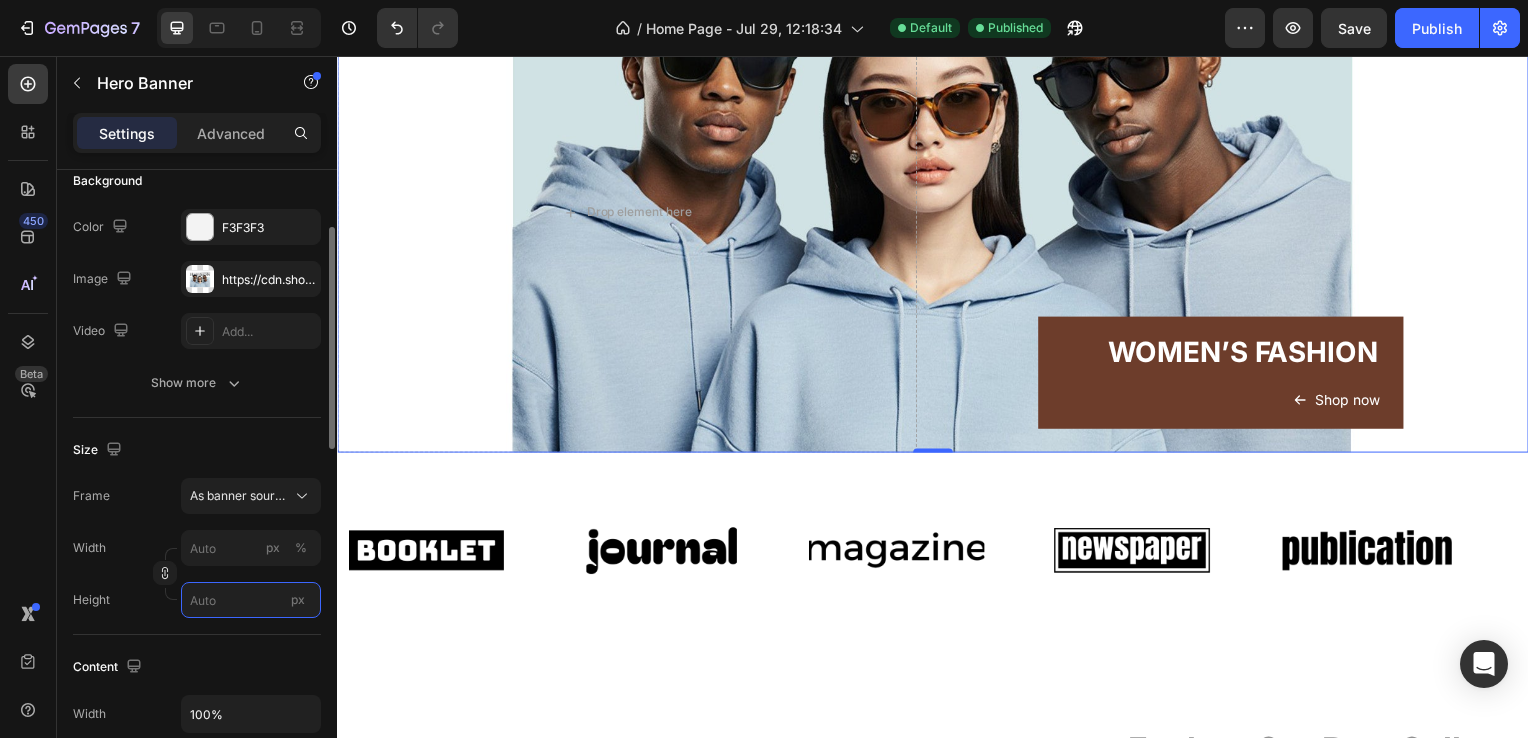 click on "px" at bounding box center (251, 600) 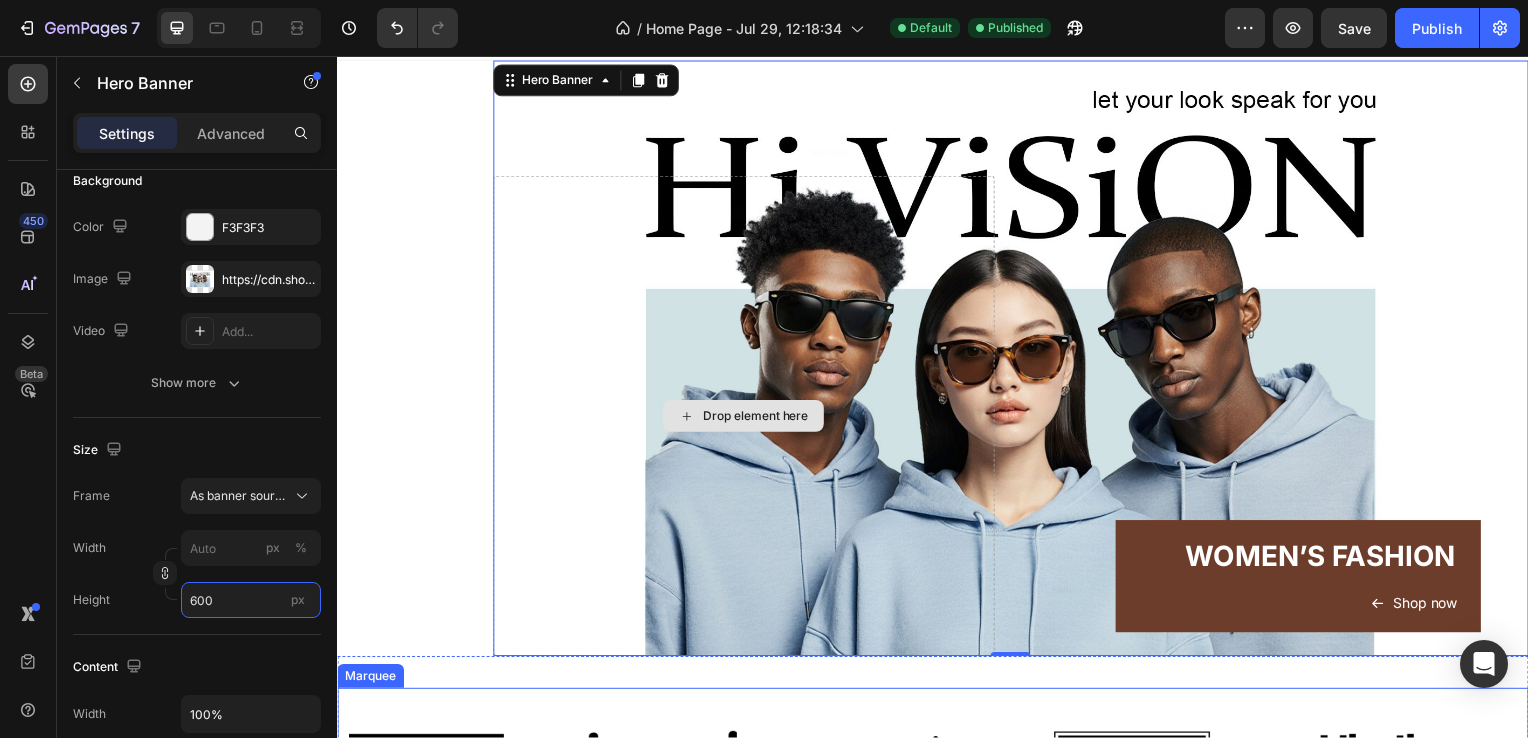 scroll, scrollTop: 34, scrollLeft: 0, axis: vertical 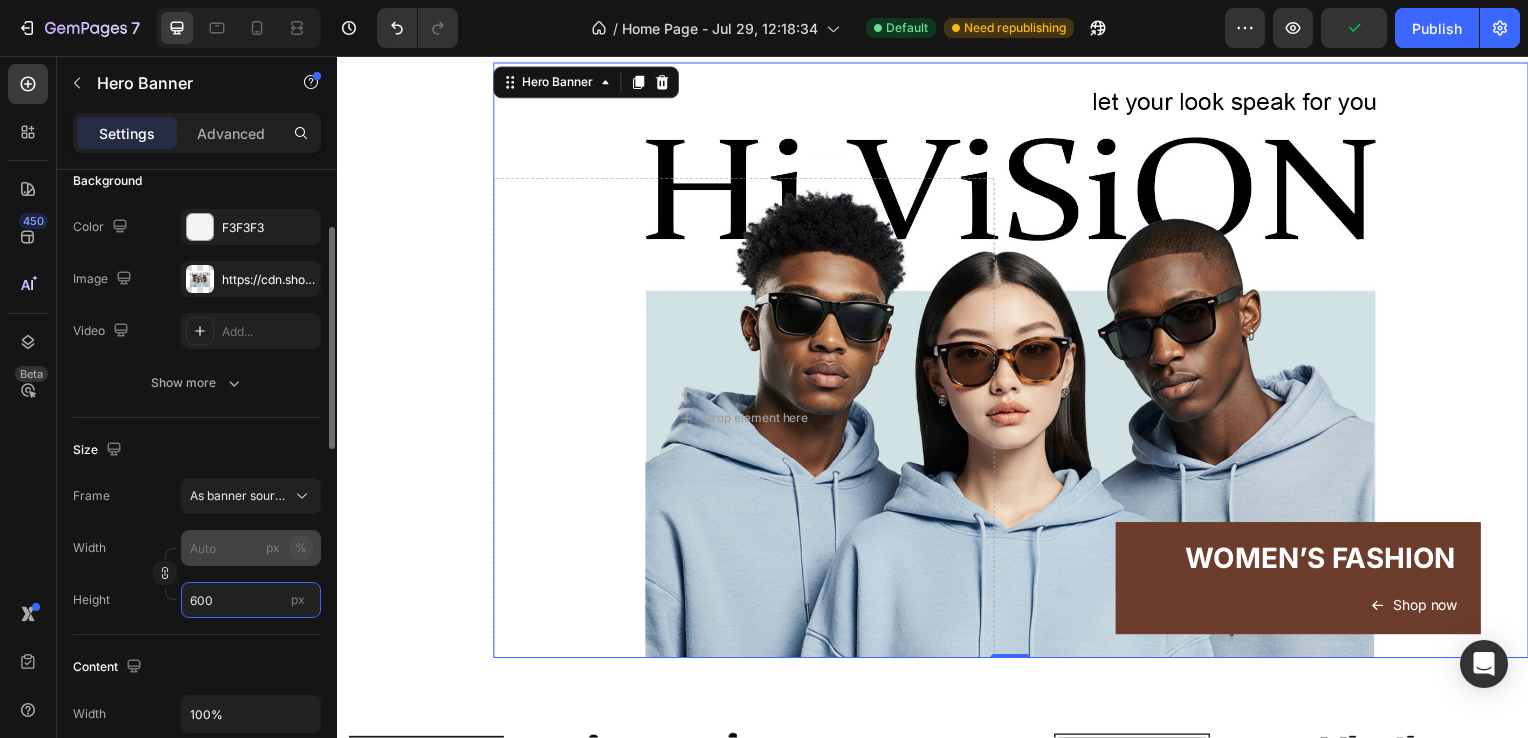 type on "600" 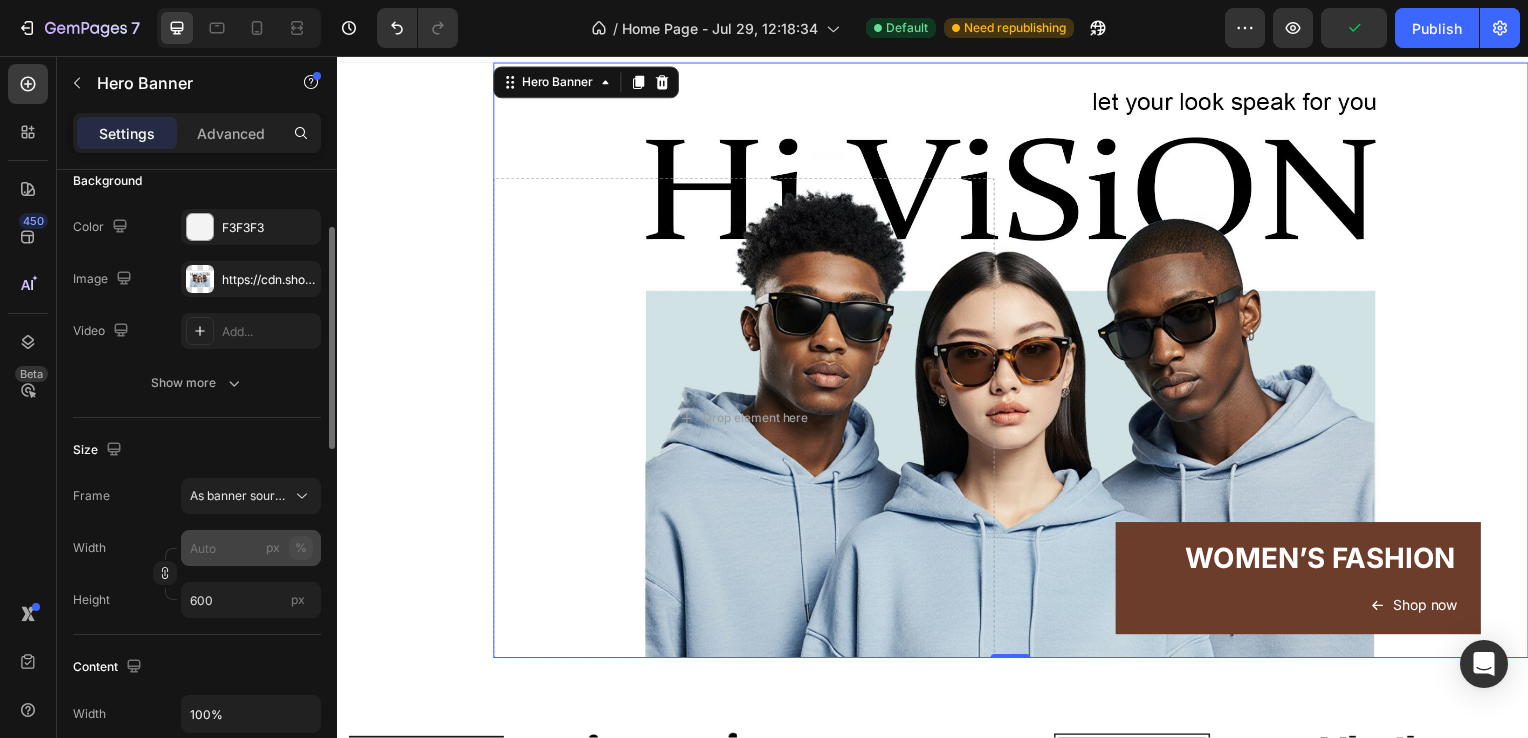 click on "%" at bounding box center (301, 548) 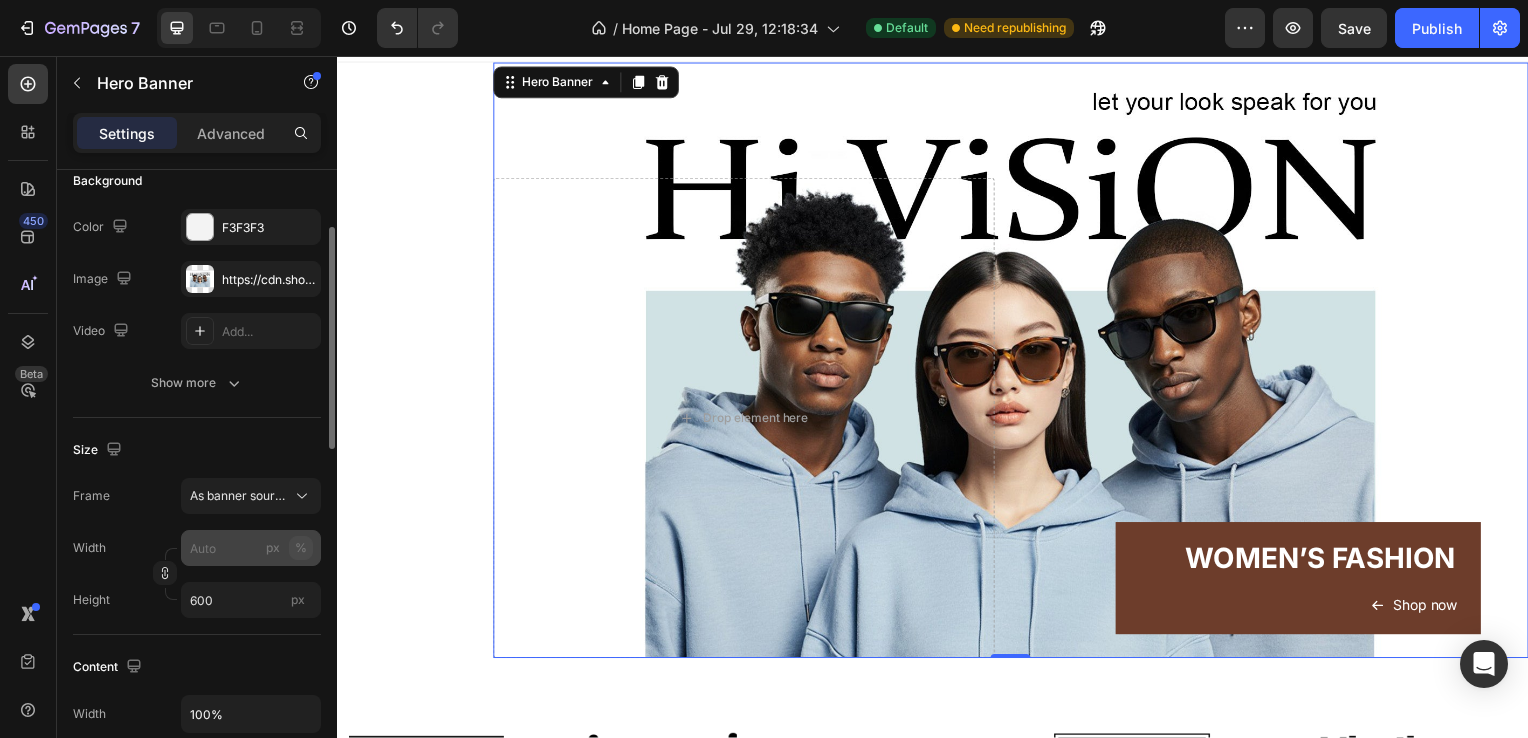 click on "%" 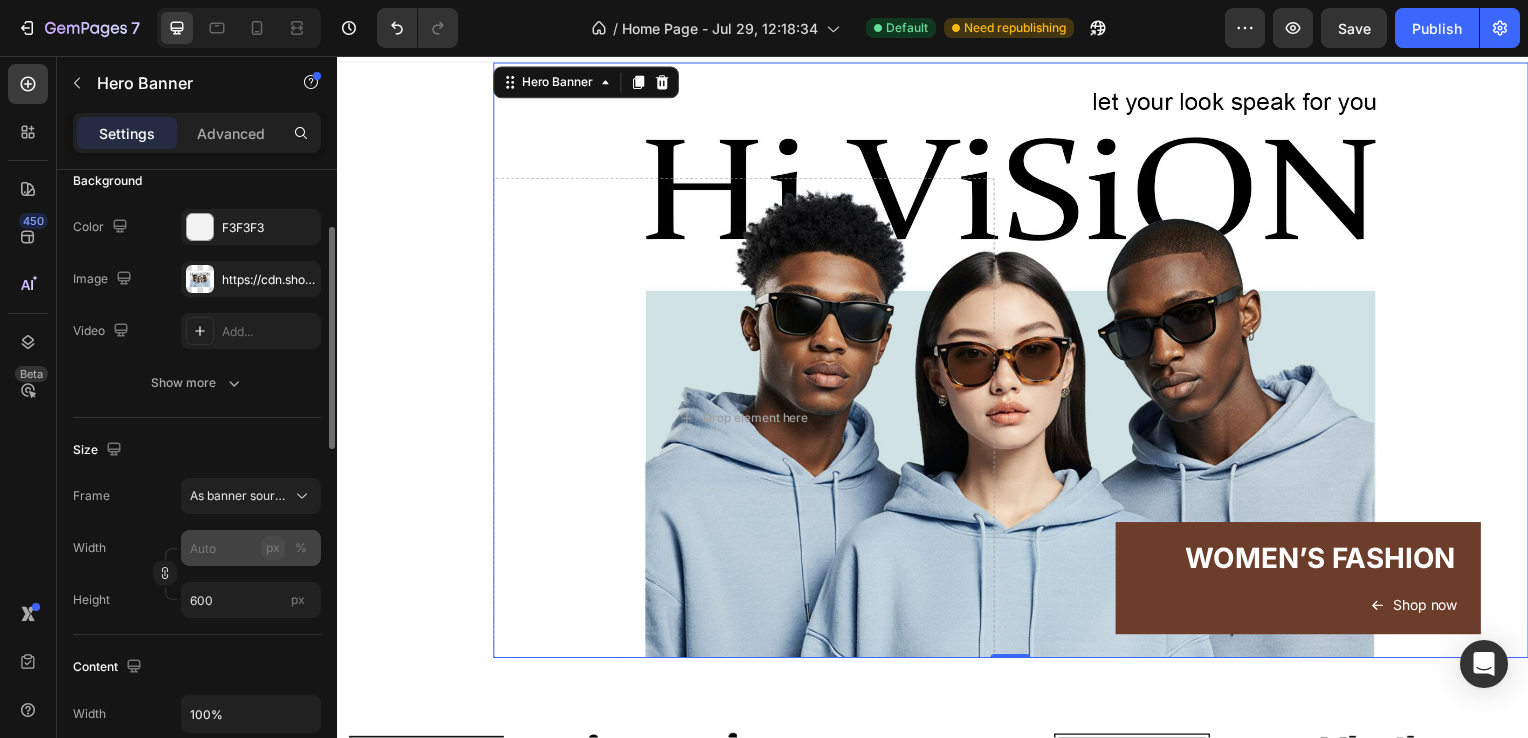 click on "px" at bounding box center (273, 548) 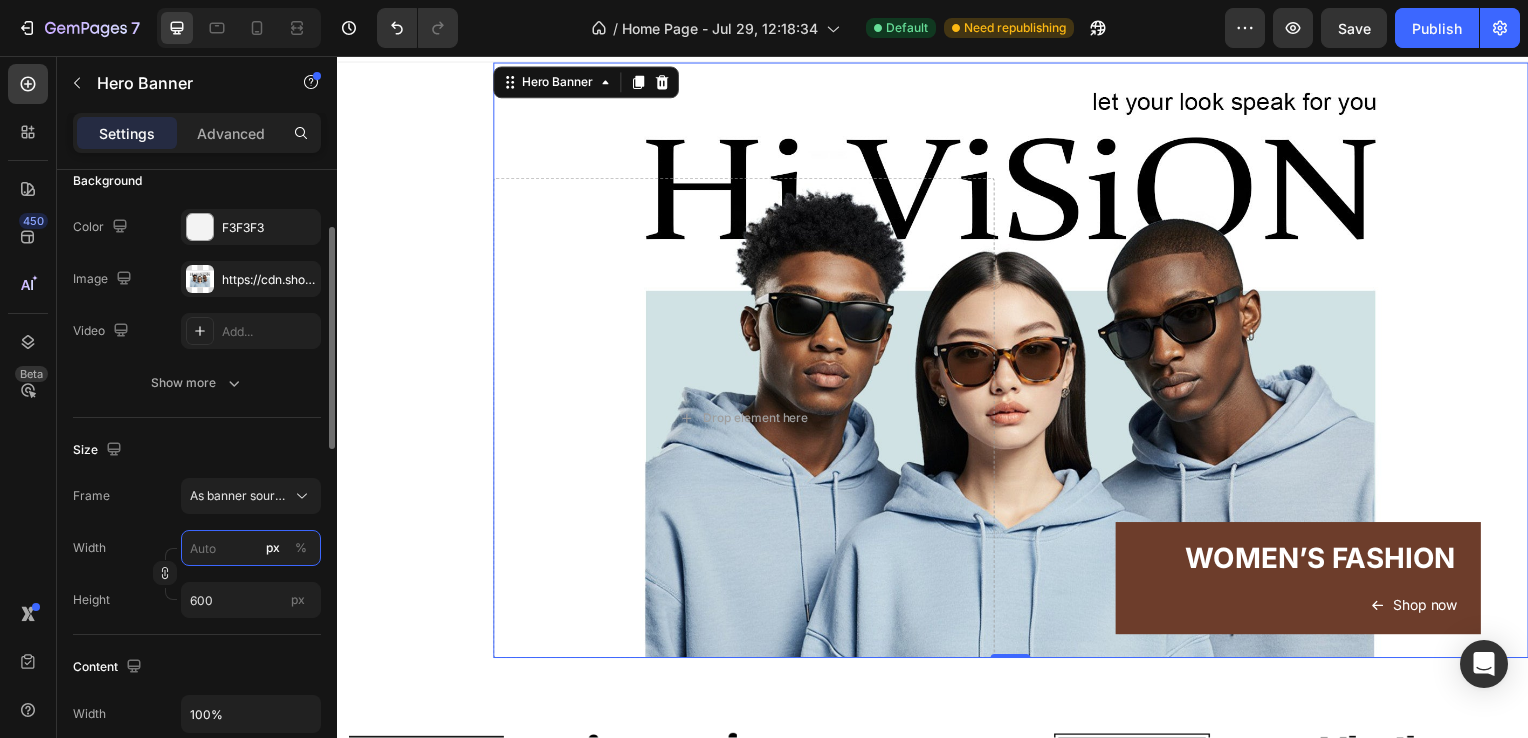 click on "px %" at bounding box center (251, 548) 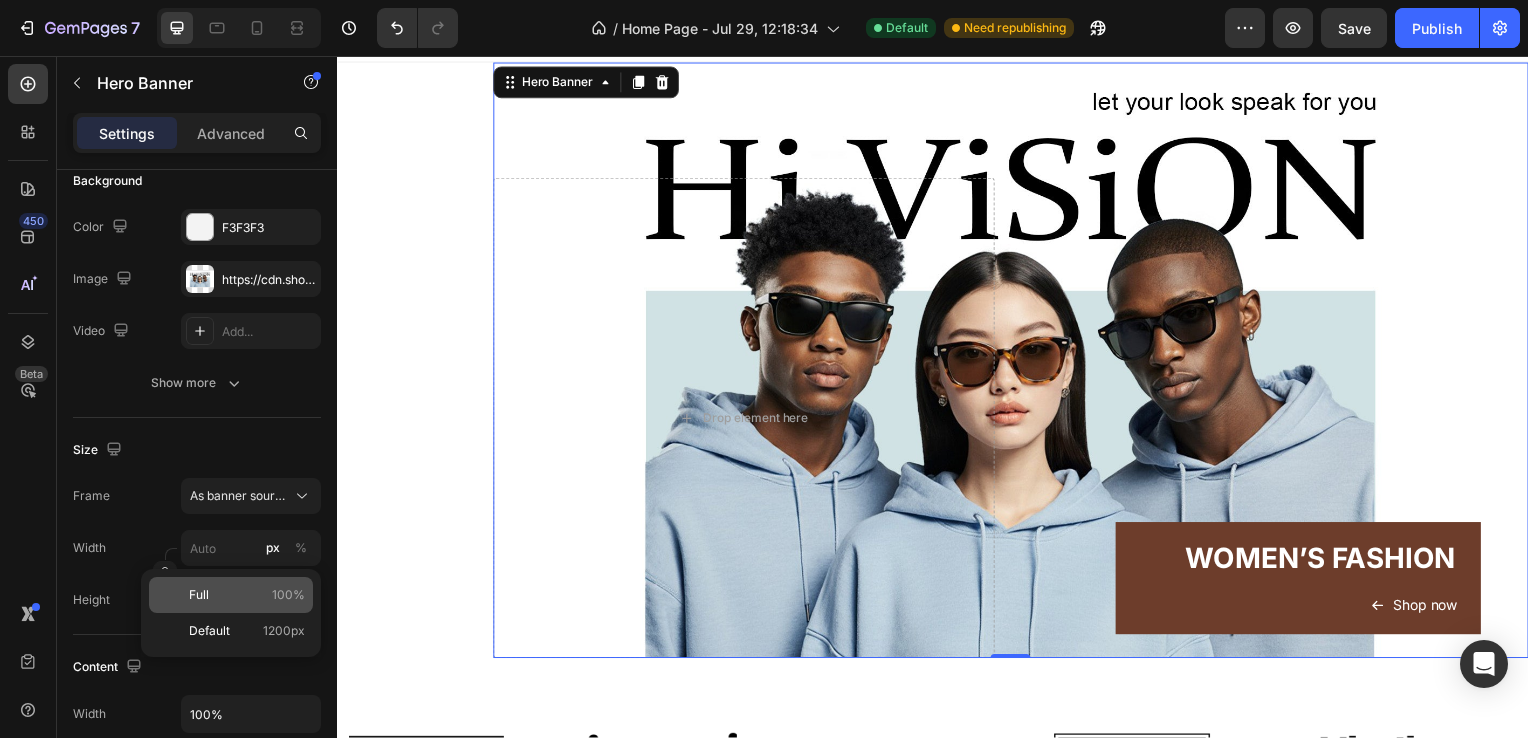 click on "Full 100%" 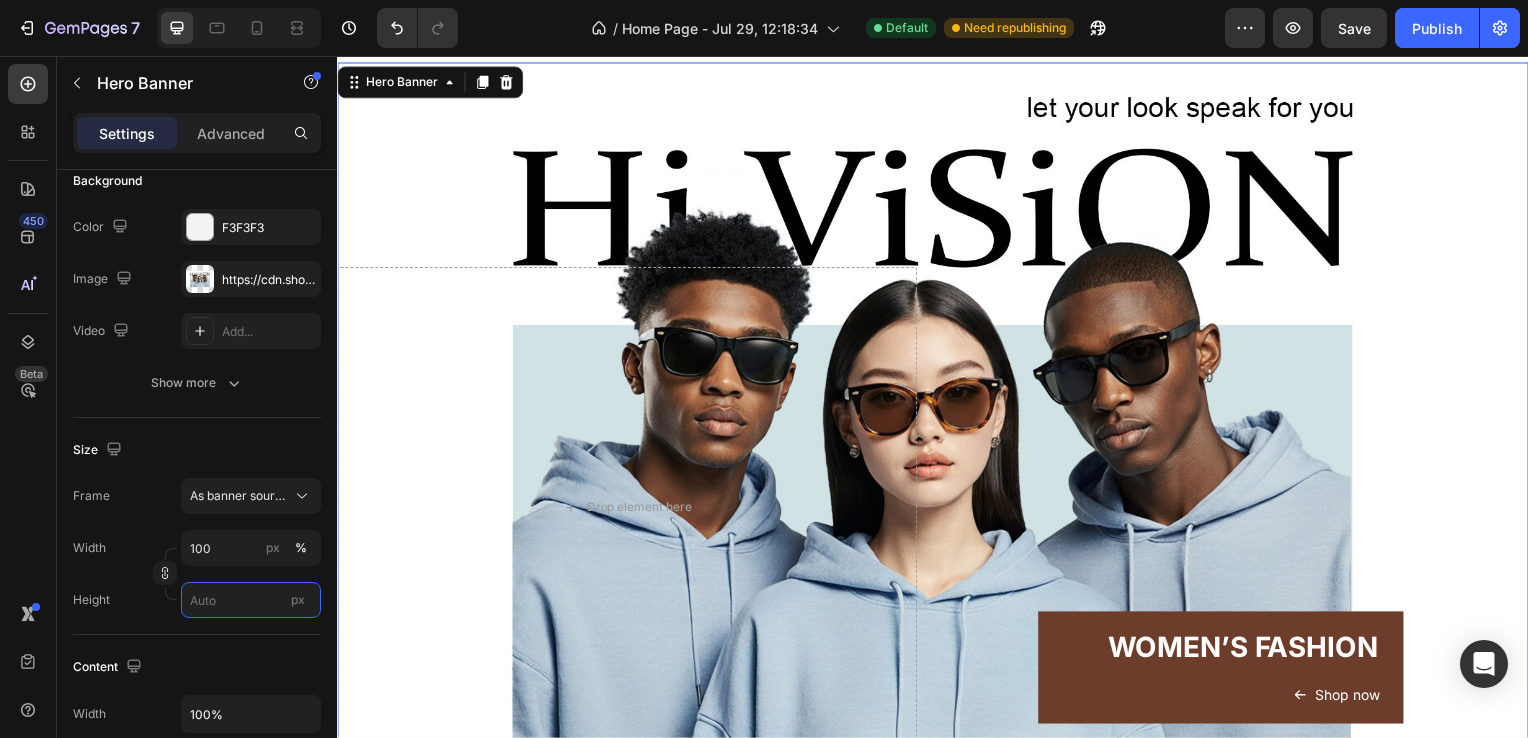 click on "px" at bounding box center (251, 600) 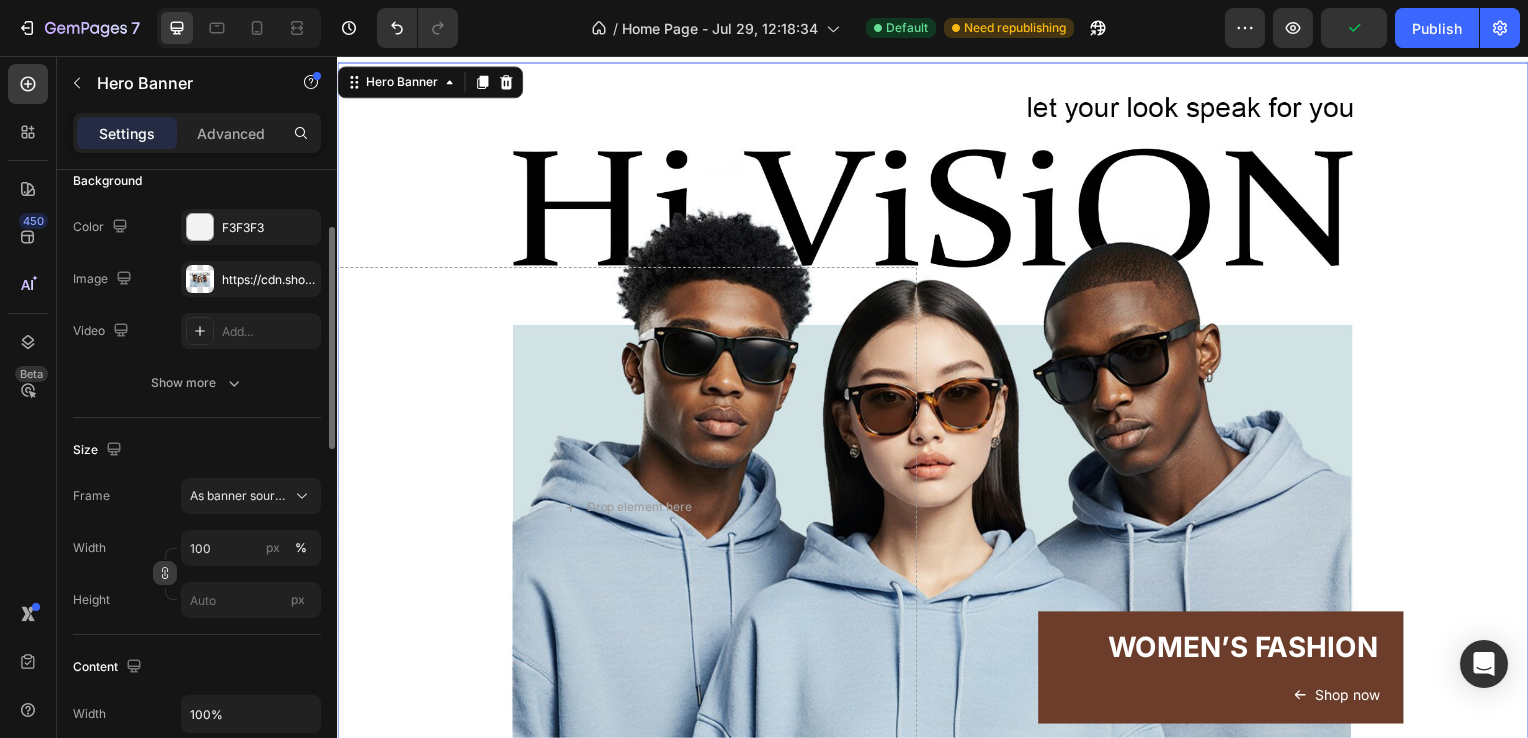 click 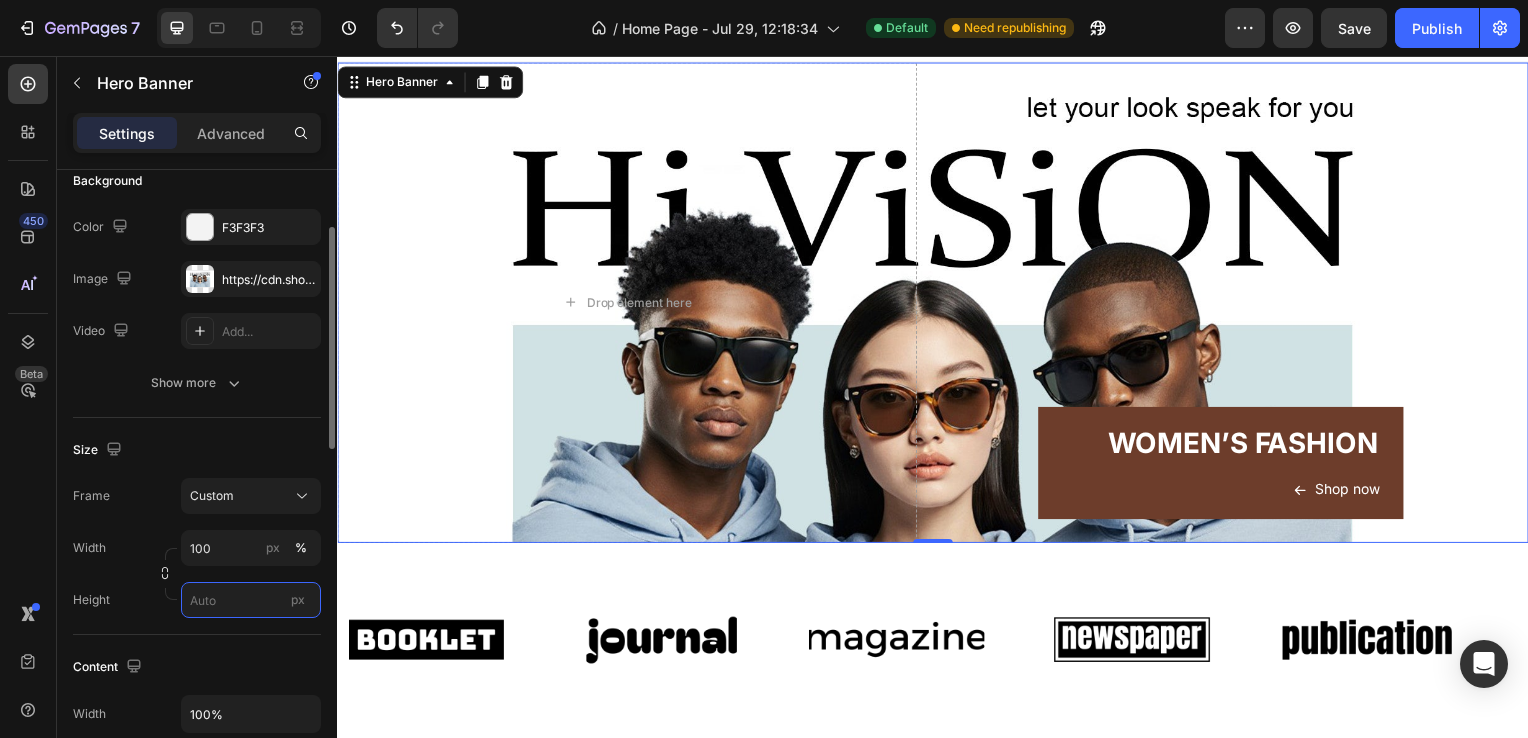 click on "px" at bounding box center [251, 600] 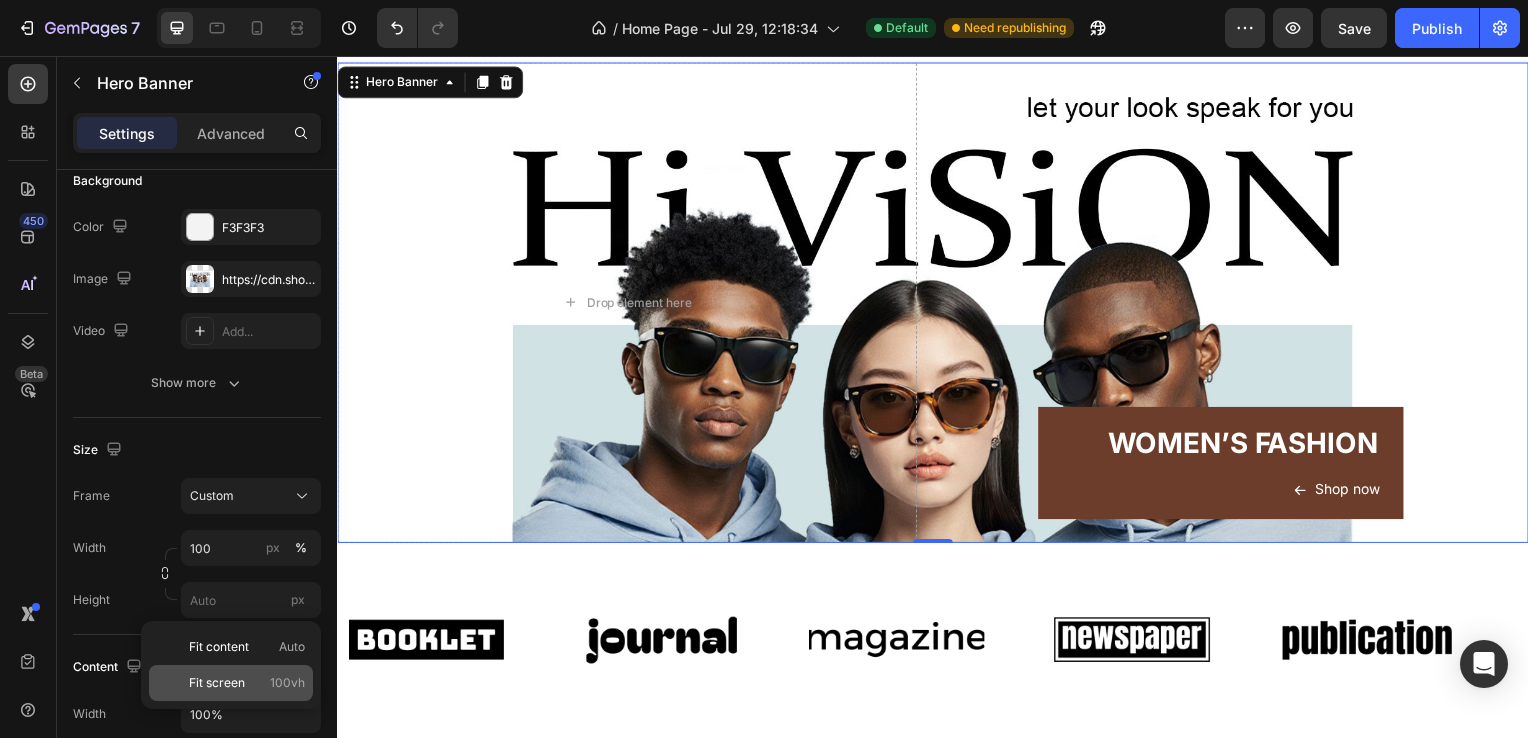 click on "Fit screen 100vh" at bounding box center (247, 683) 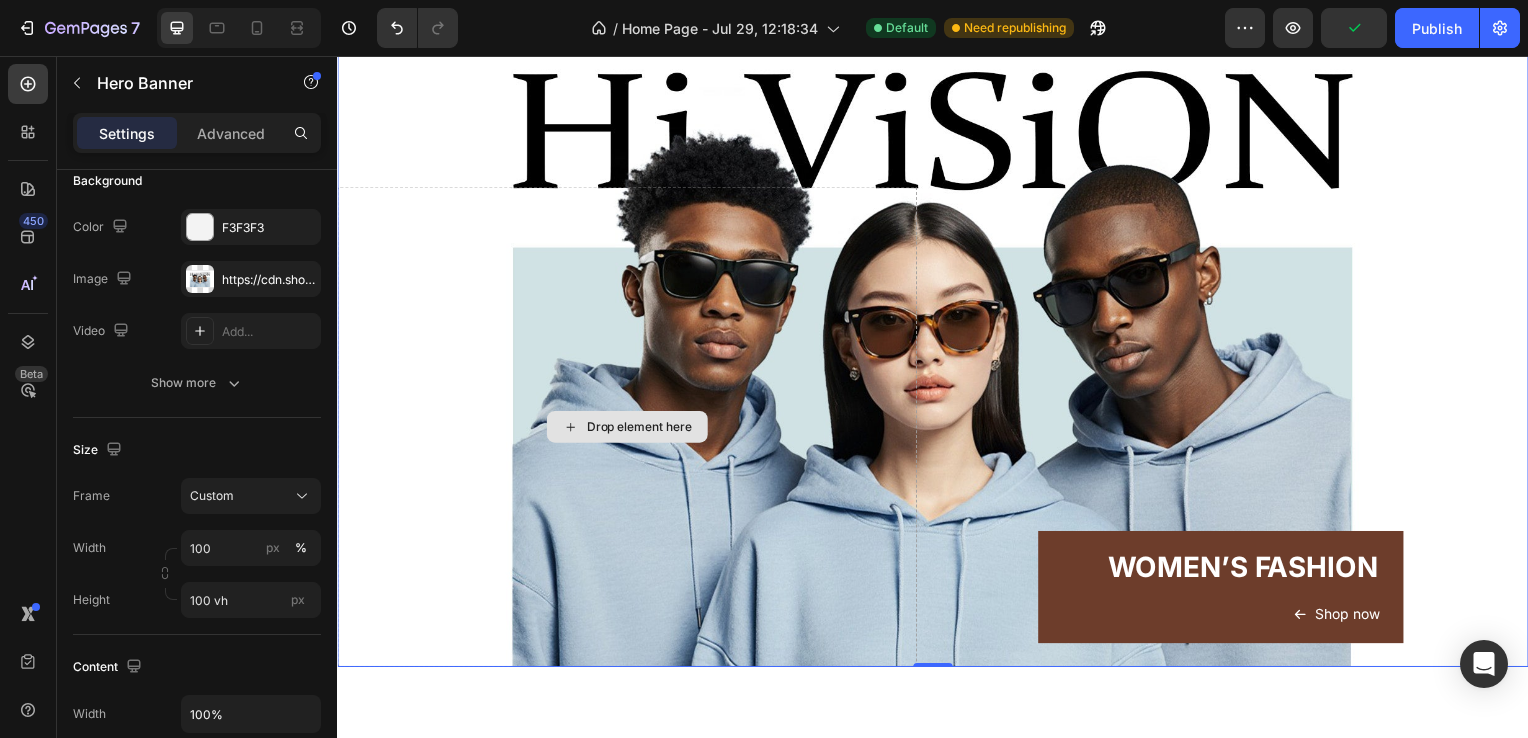 scroll, scrollTop: 107, scrollLeft: 0, axis: vertical 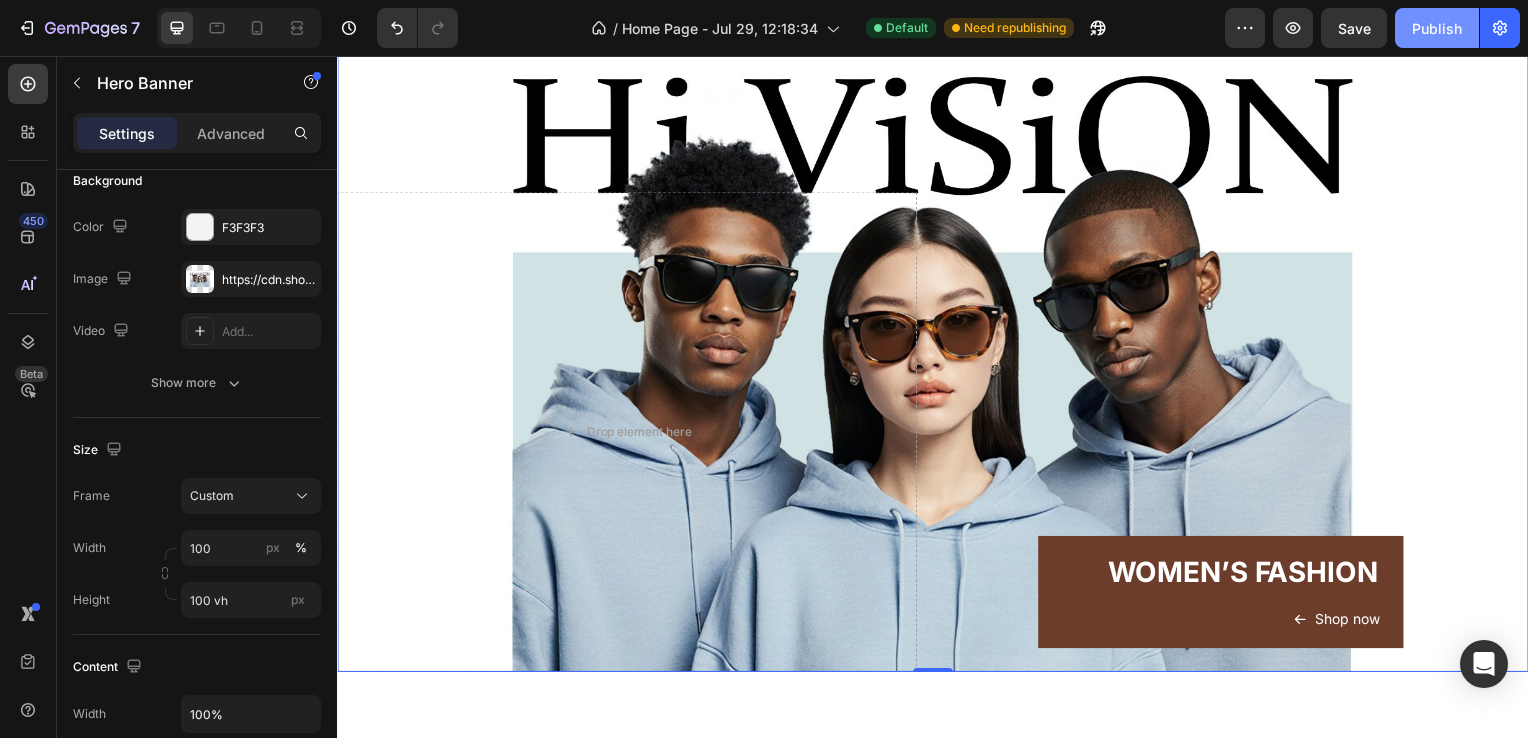 click on "Publish" 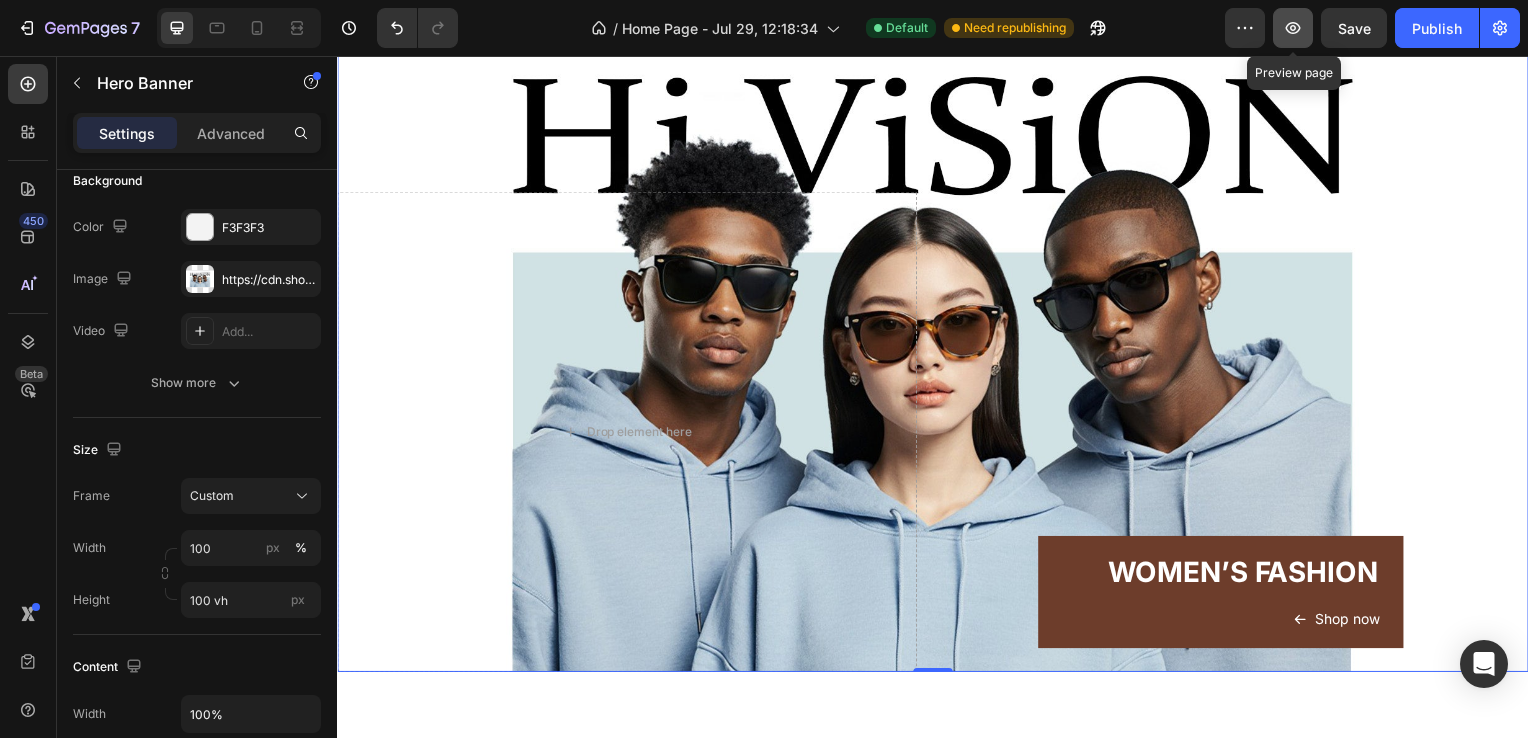 click 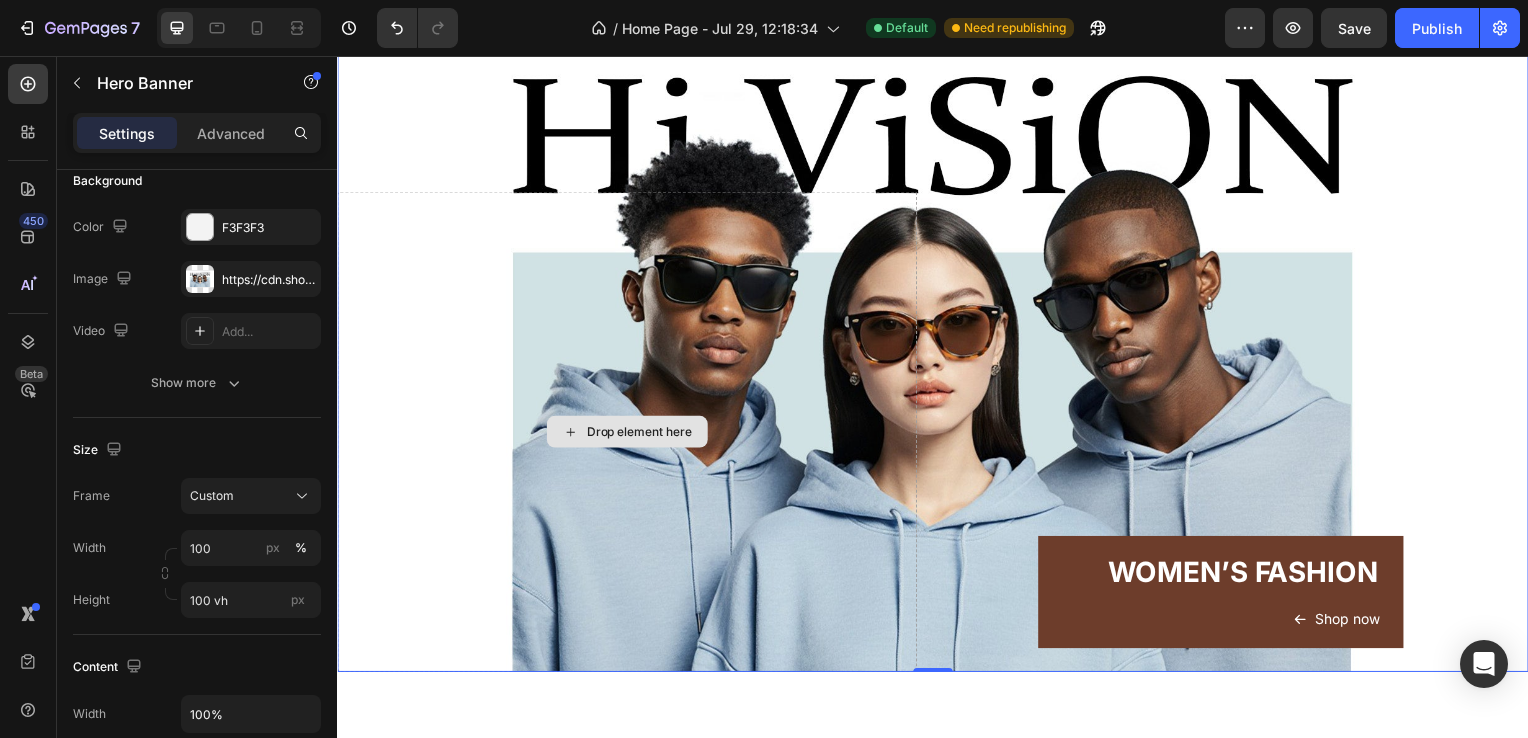 scroll, scrollTop: 0, scrollLeft: 0, axis: both 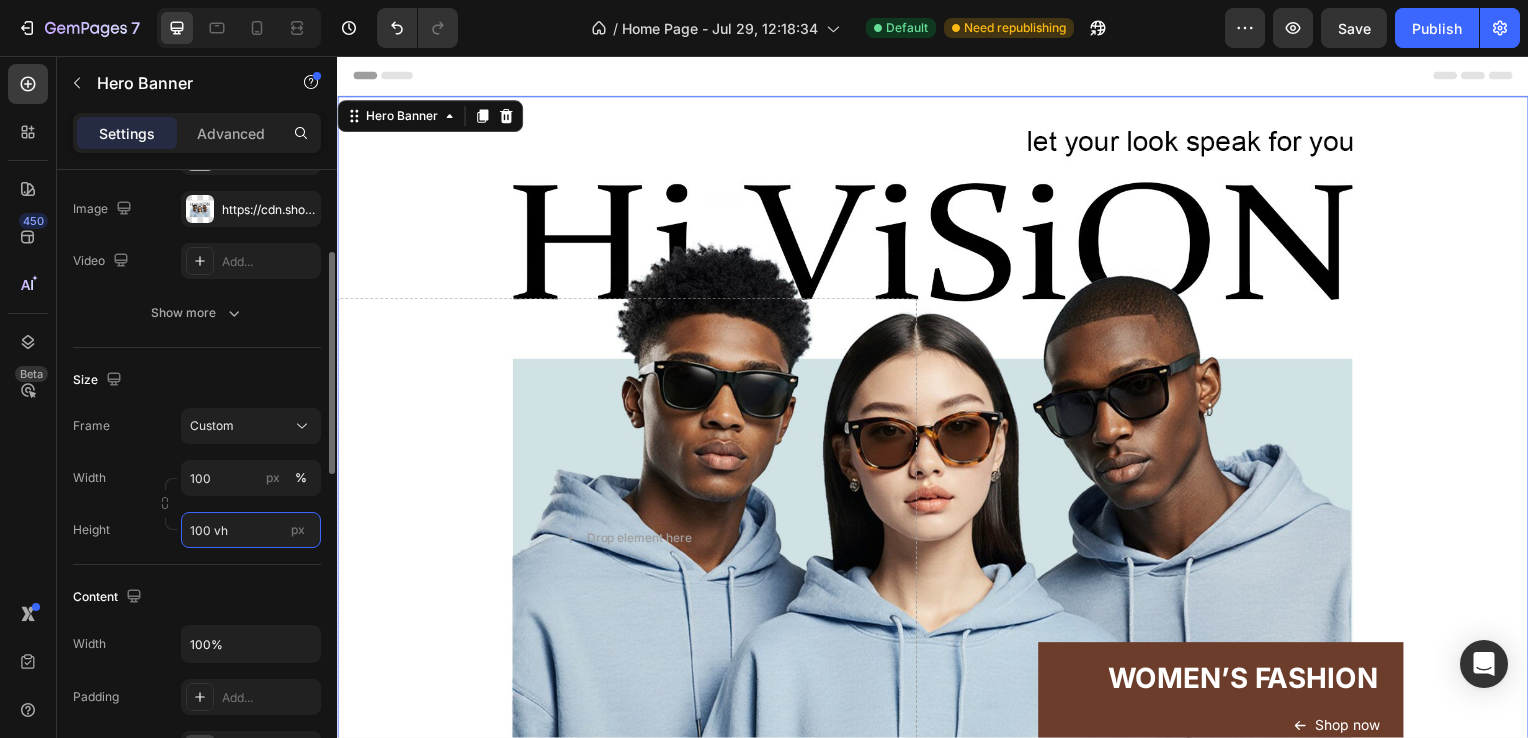 click on "100 vh" at bounding box center [251, 530] 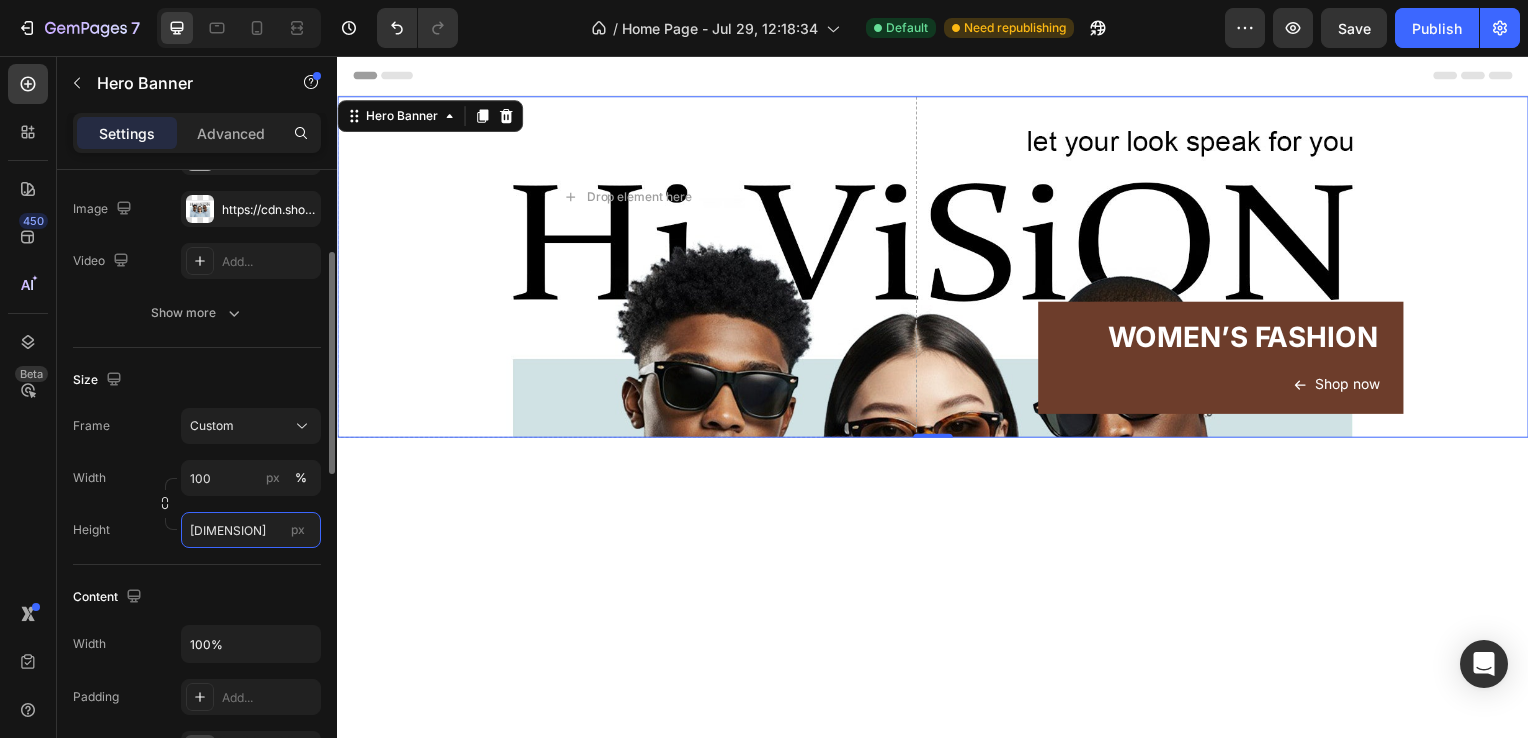 type on "5 vh" 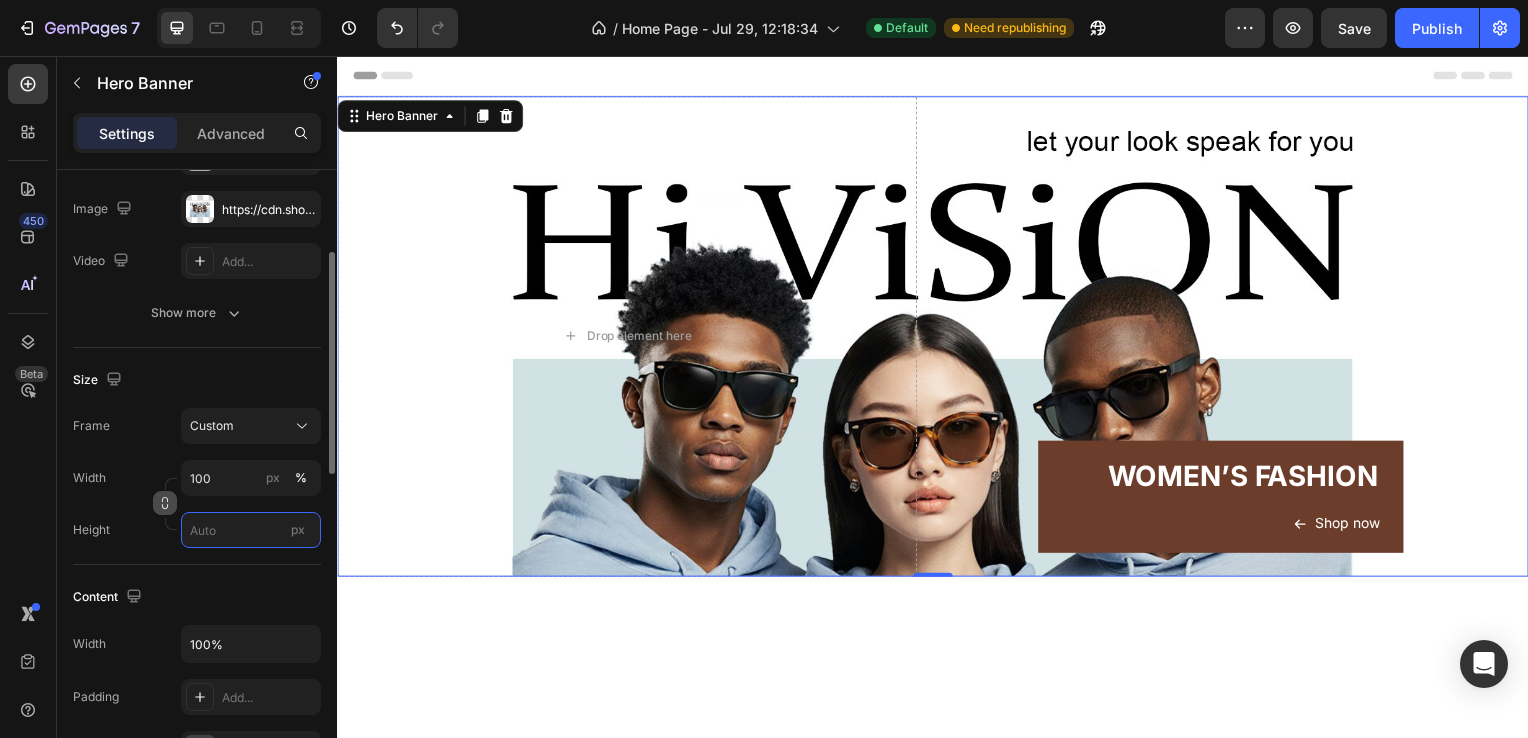 type 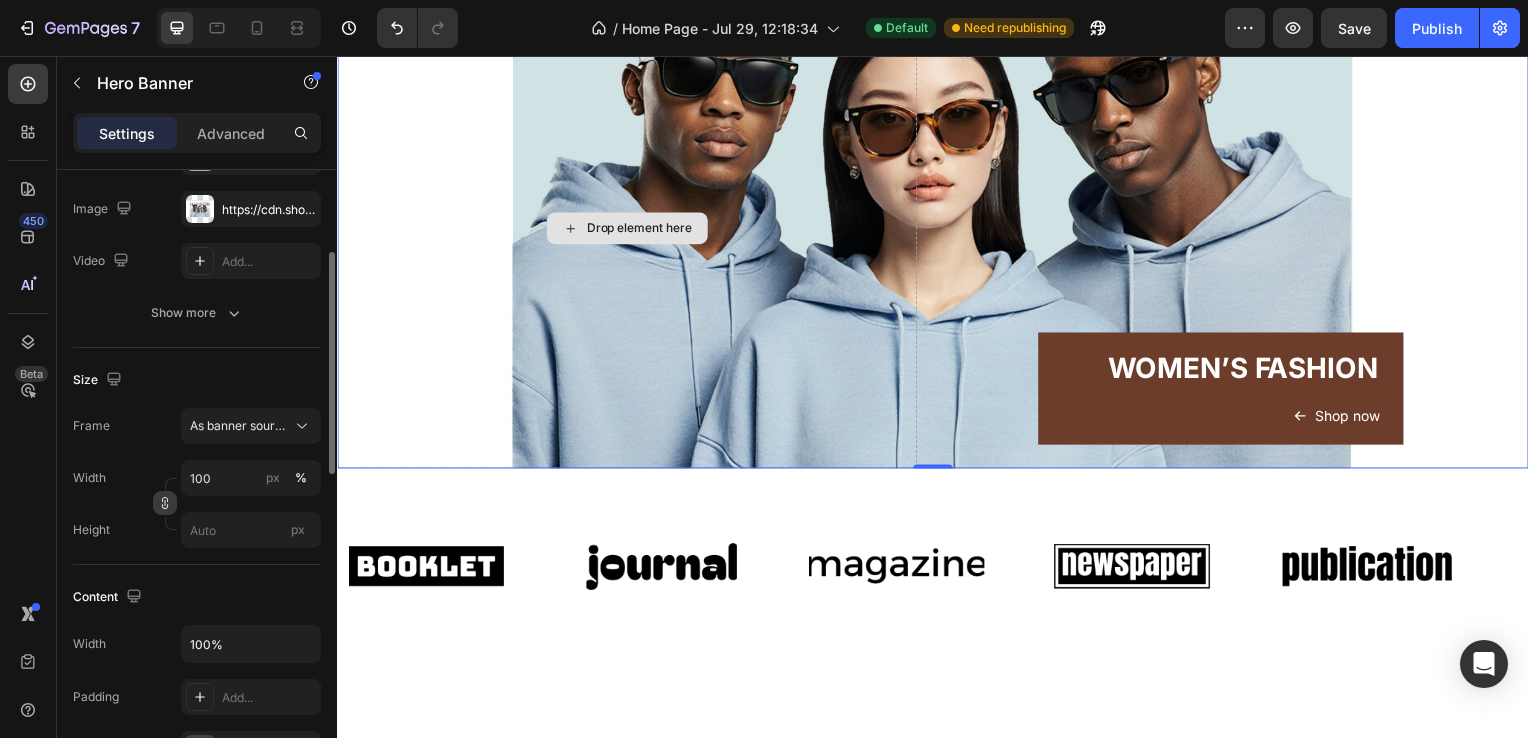 scroll, scrollTop: 316, scrollLeft: 0, axis: vertical 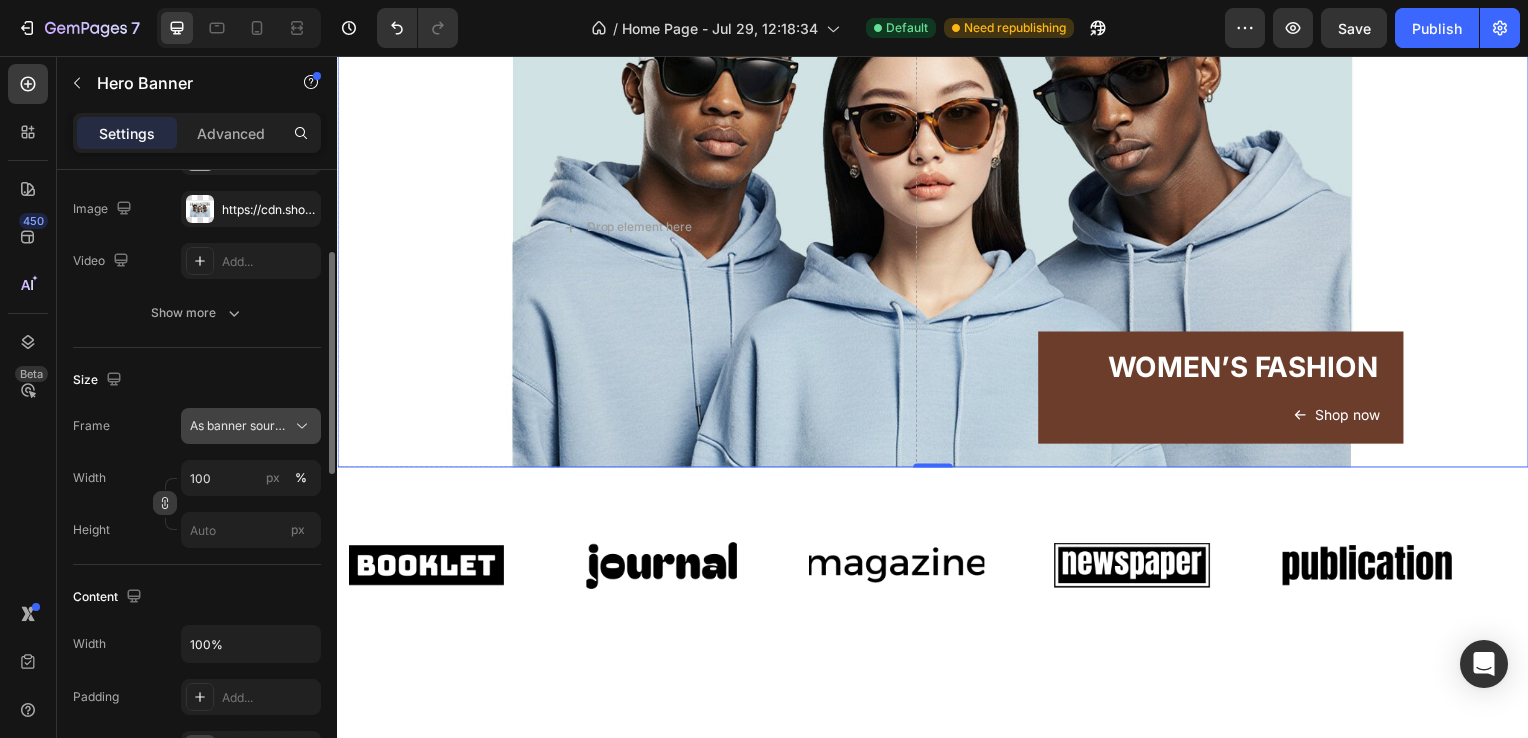 click on "As banner source" at bounding box center [251, 426] 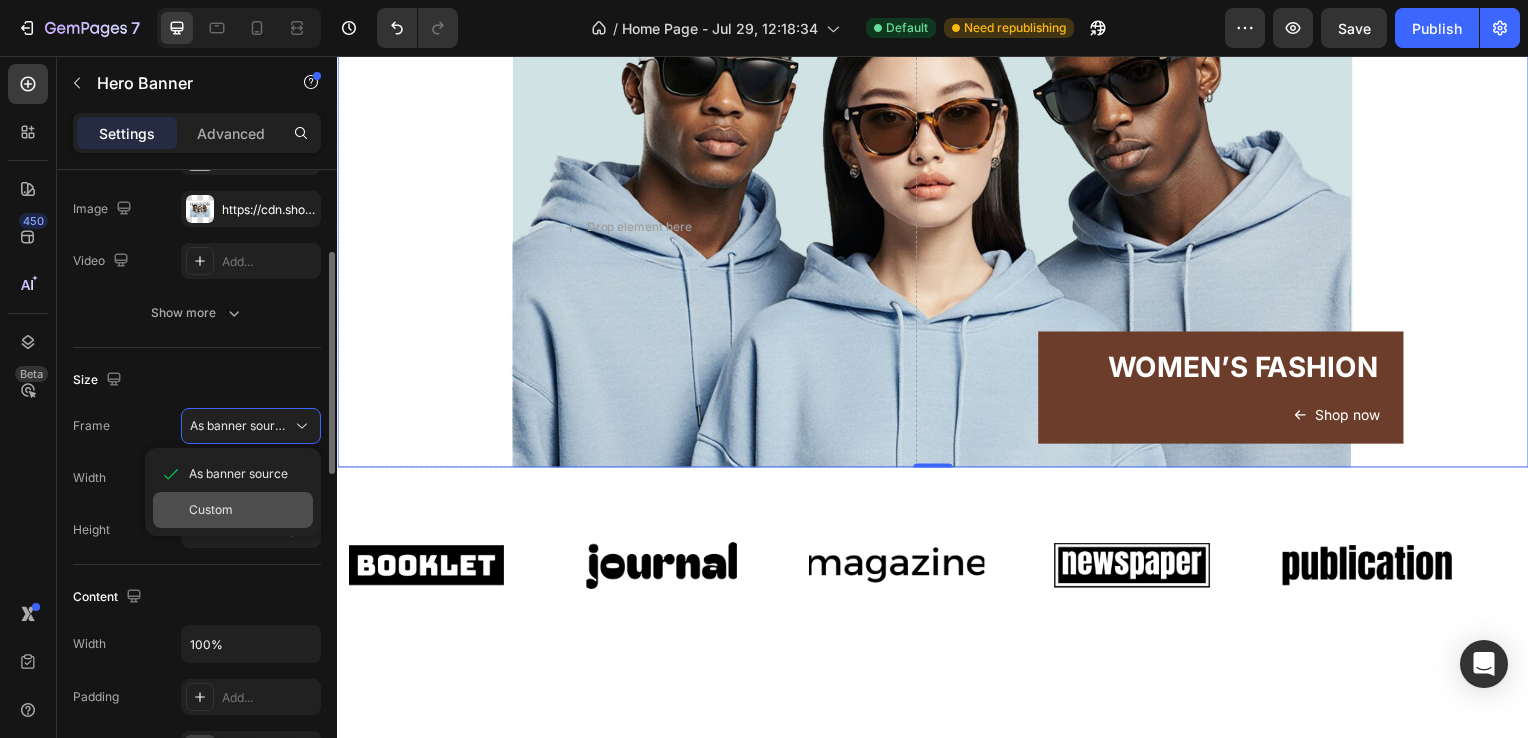 click on "Custom" at bounding box center (247, 510) 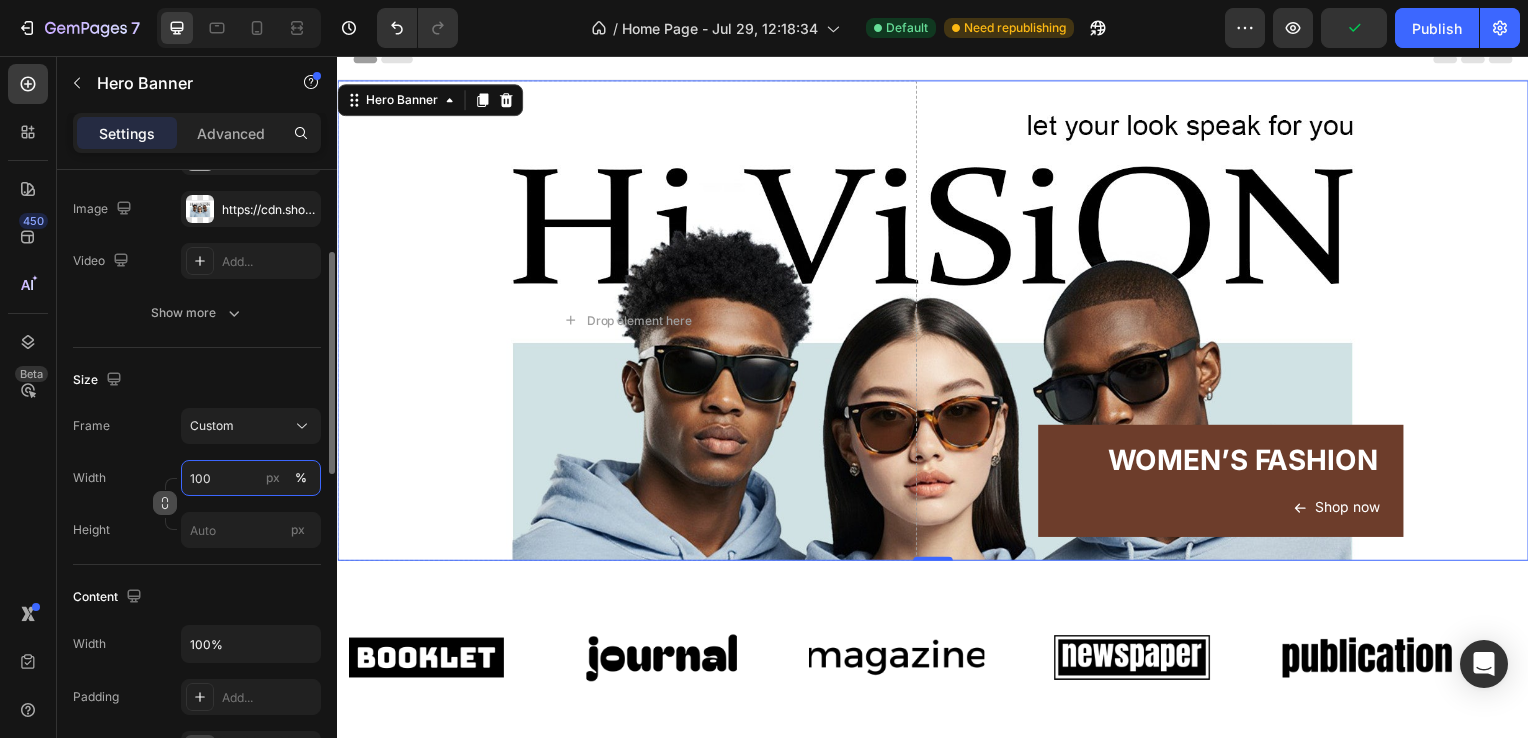 scroll, scrollTop: 0, scrollLeft: 0, axis: both 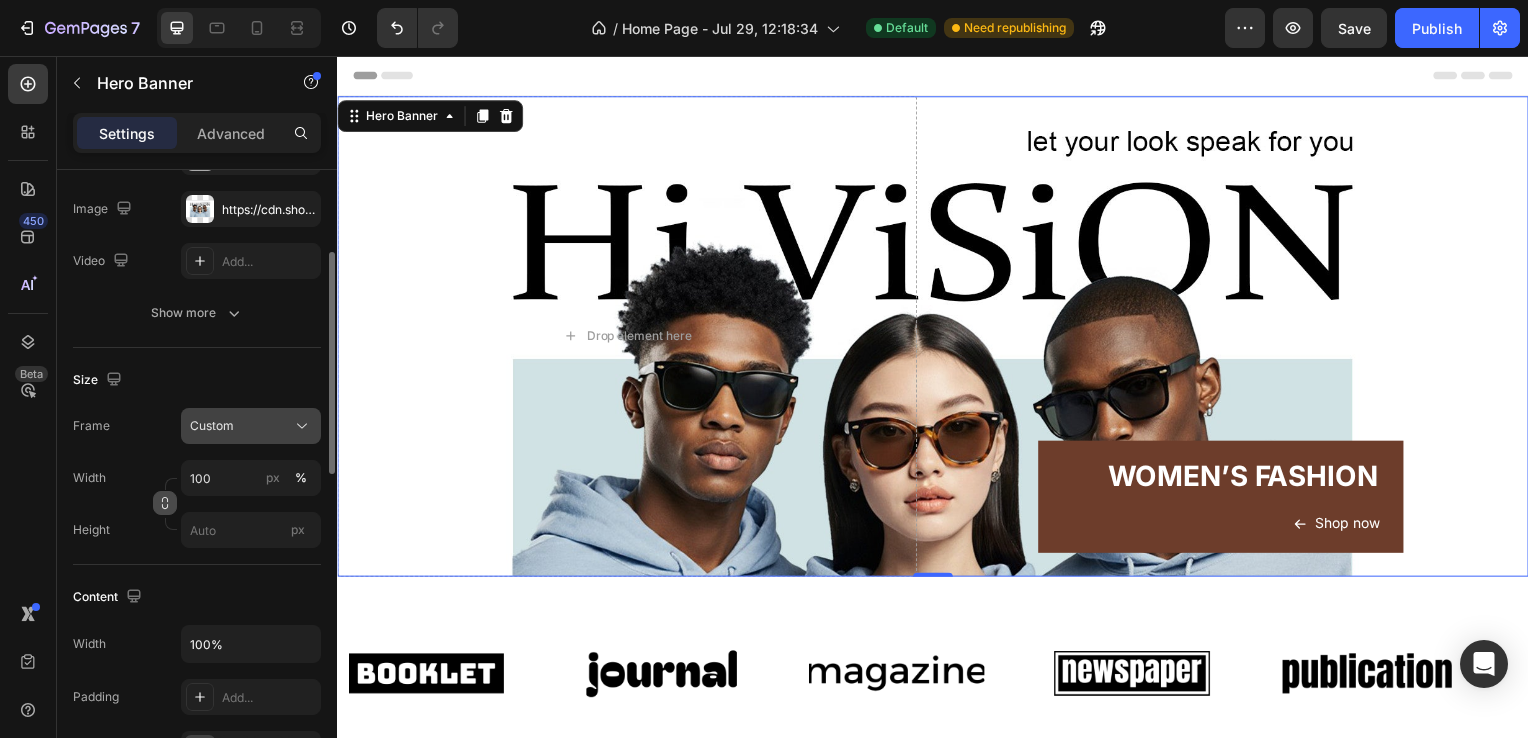 click on "Custom" at bounding box center [251, 426] 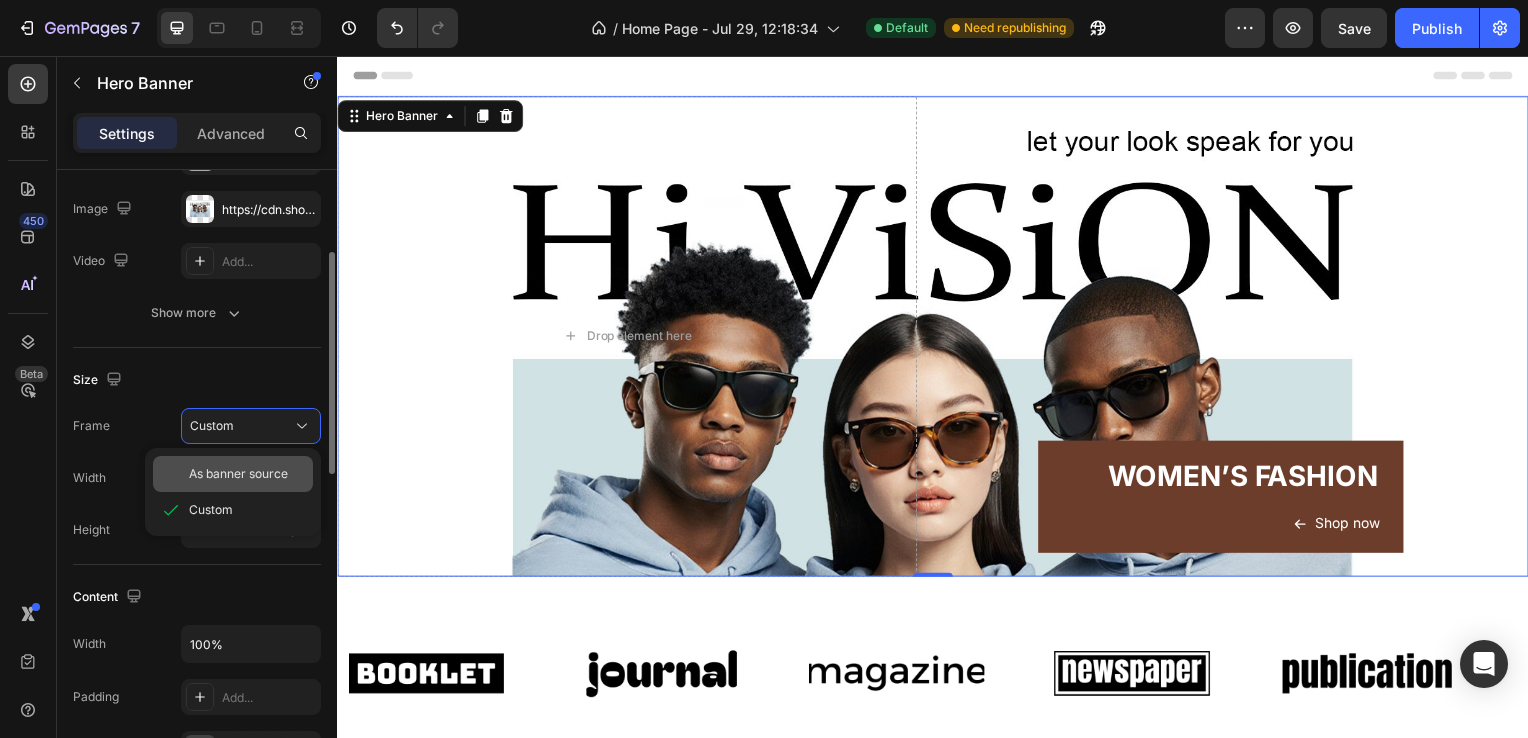 click on "As banner source" at bounding box center (238, 474) 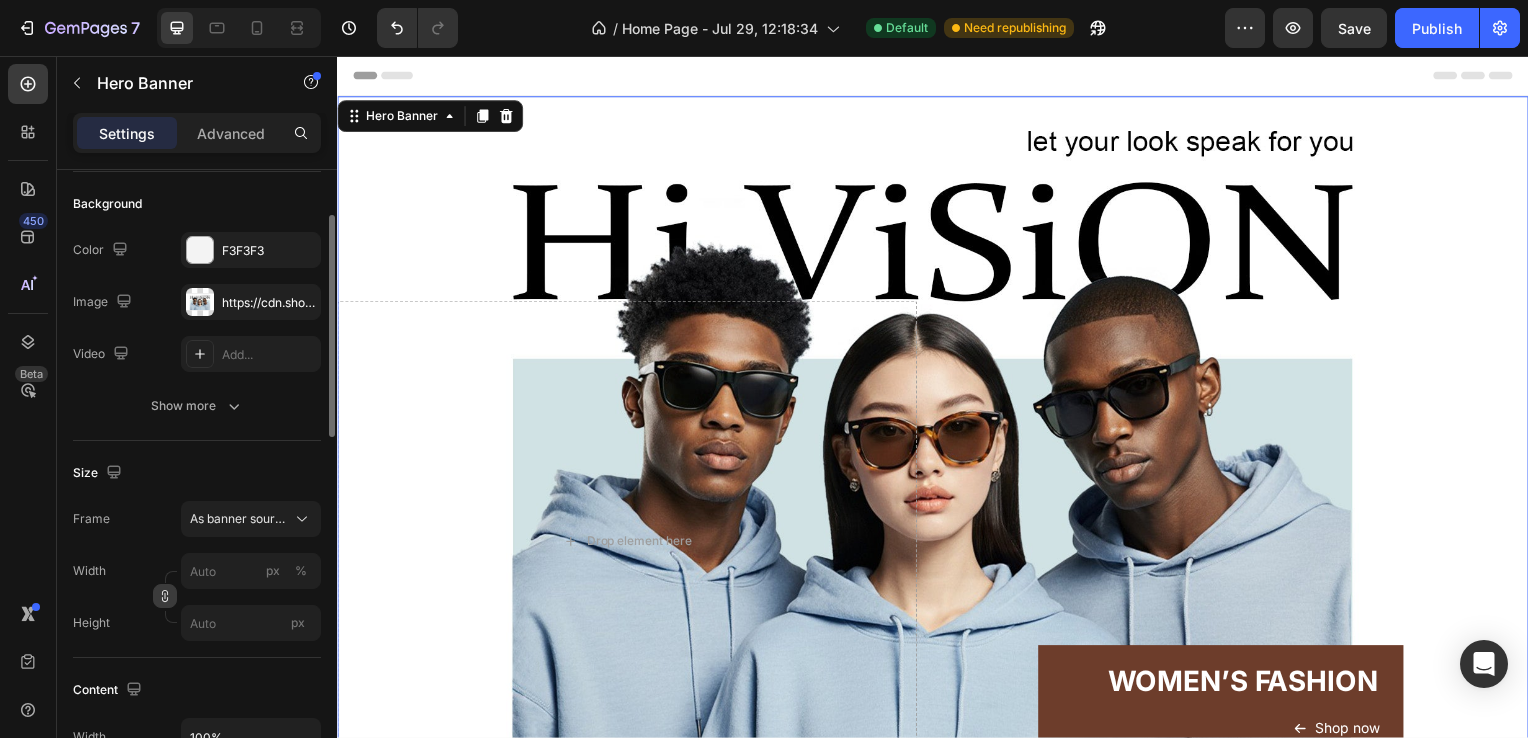 scroll, scrollTop: 120, scrollLeft: 0, axis: vertical 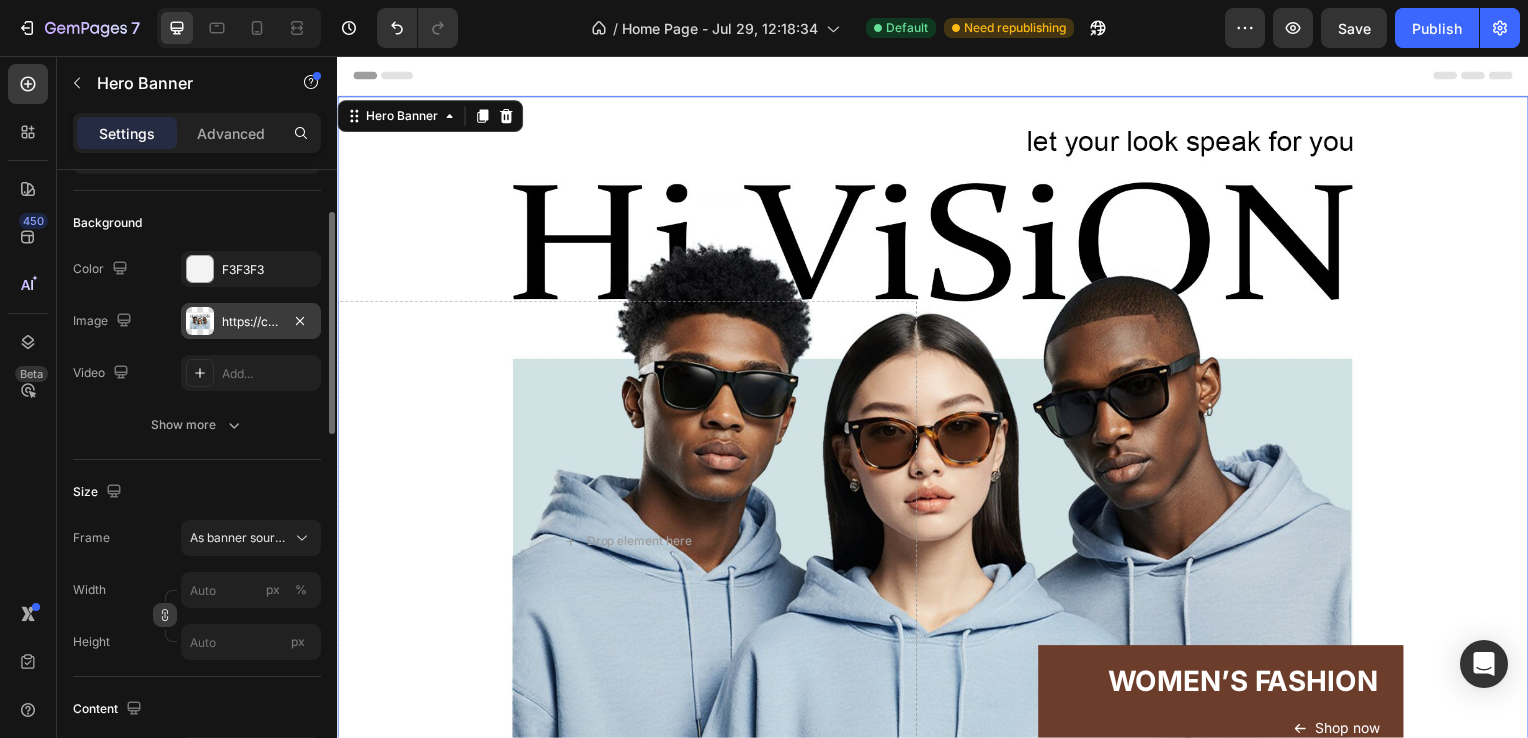 click on "https://cdn.shopify.com/s/files/1/0634/2810/0209/files/gempages_577556491356078630-bc260f9d-c6aa-4246-9105-f320a44ca809.jpg" at bounding box center [251, 322] 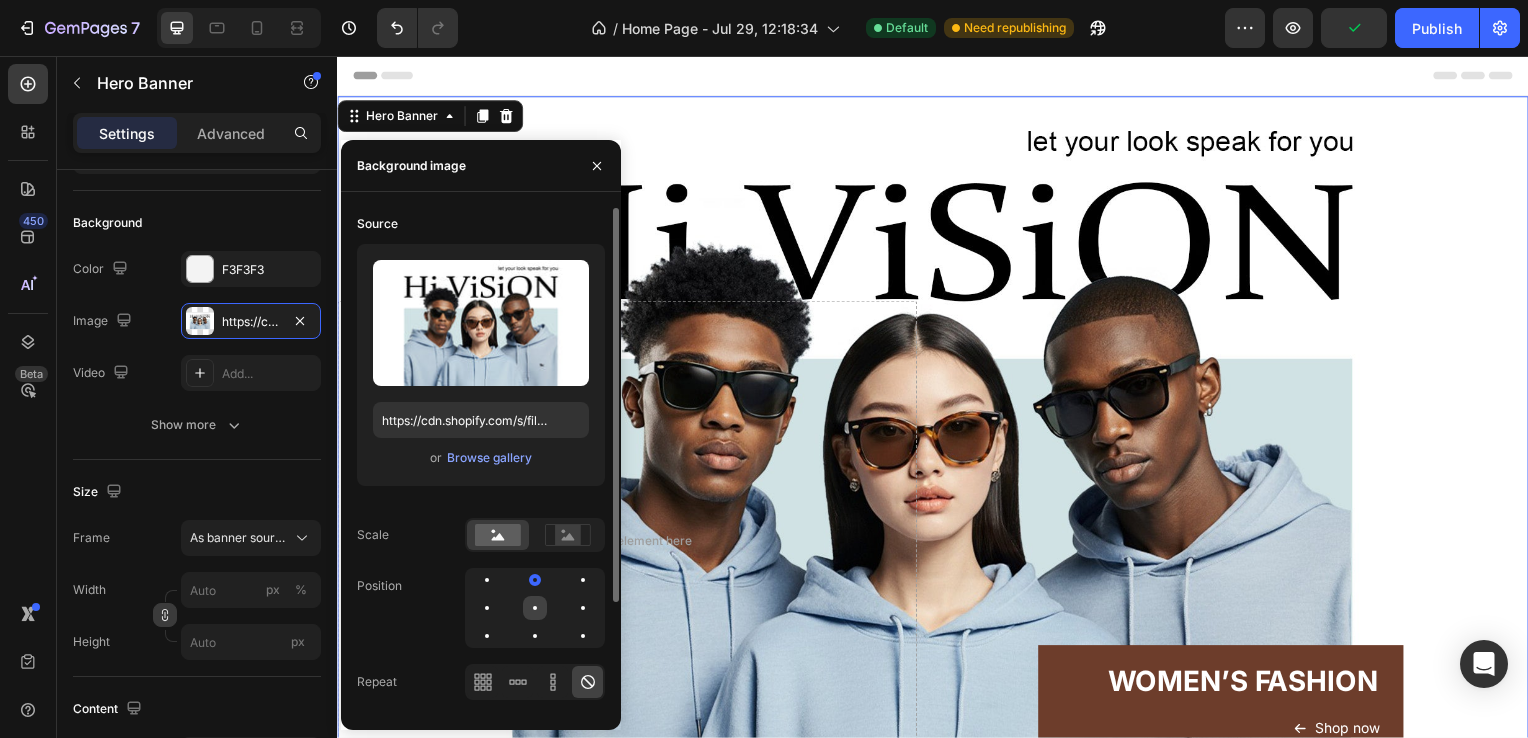 click 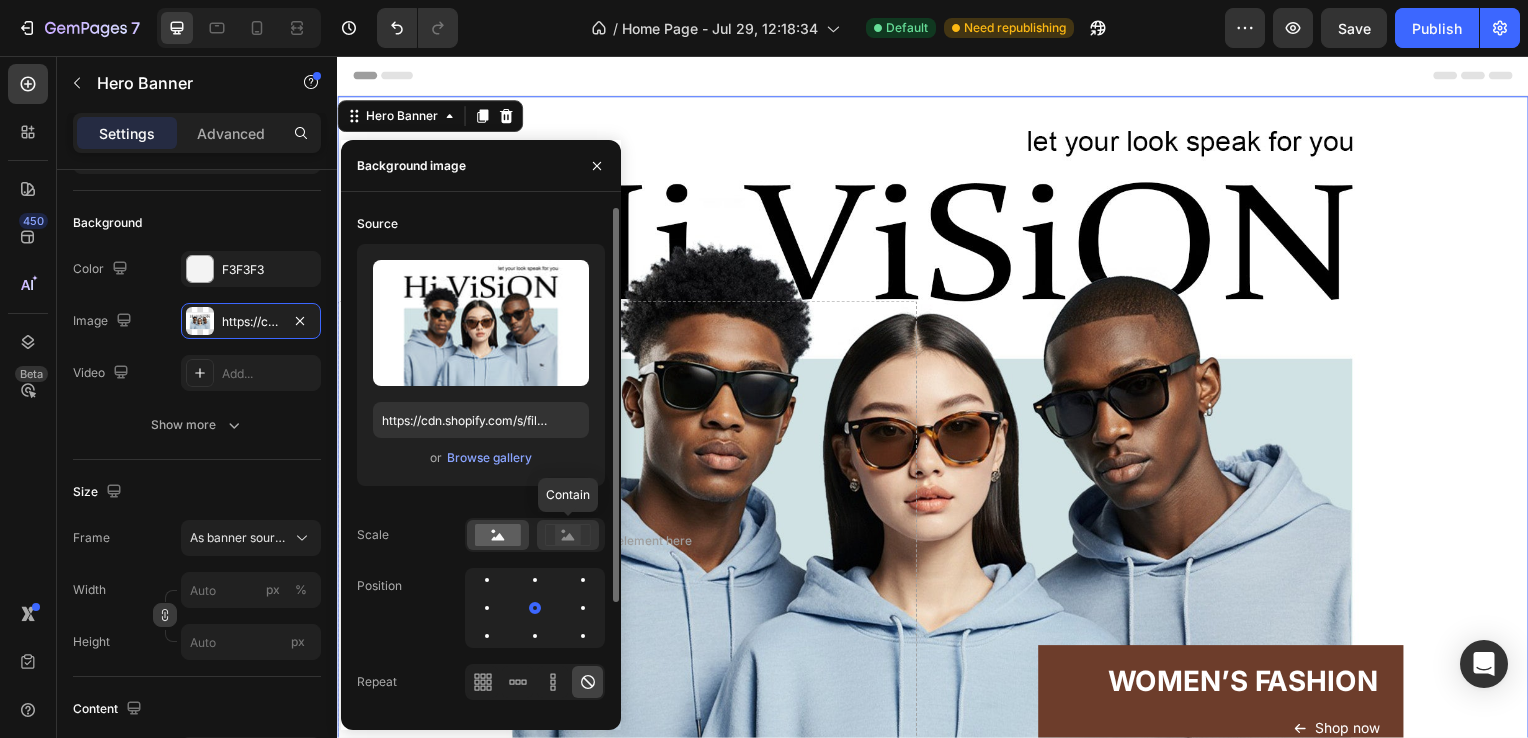 click 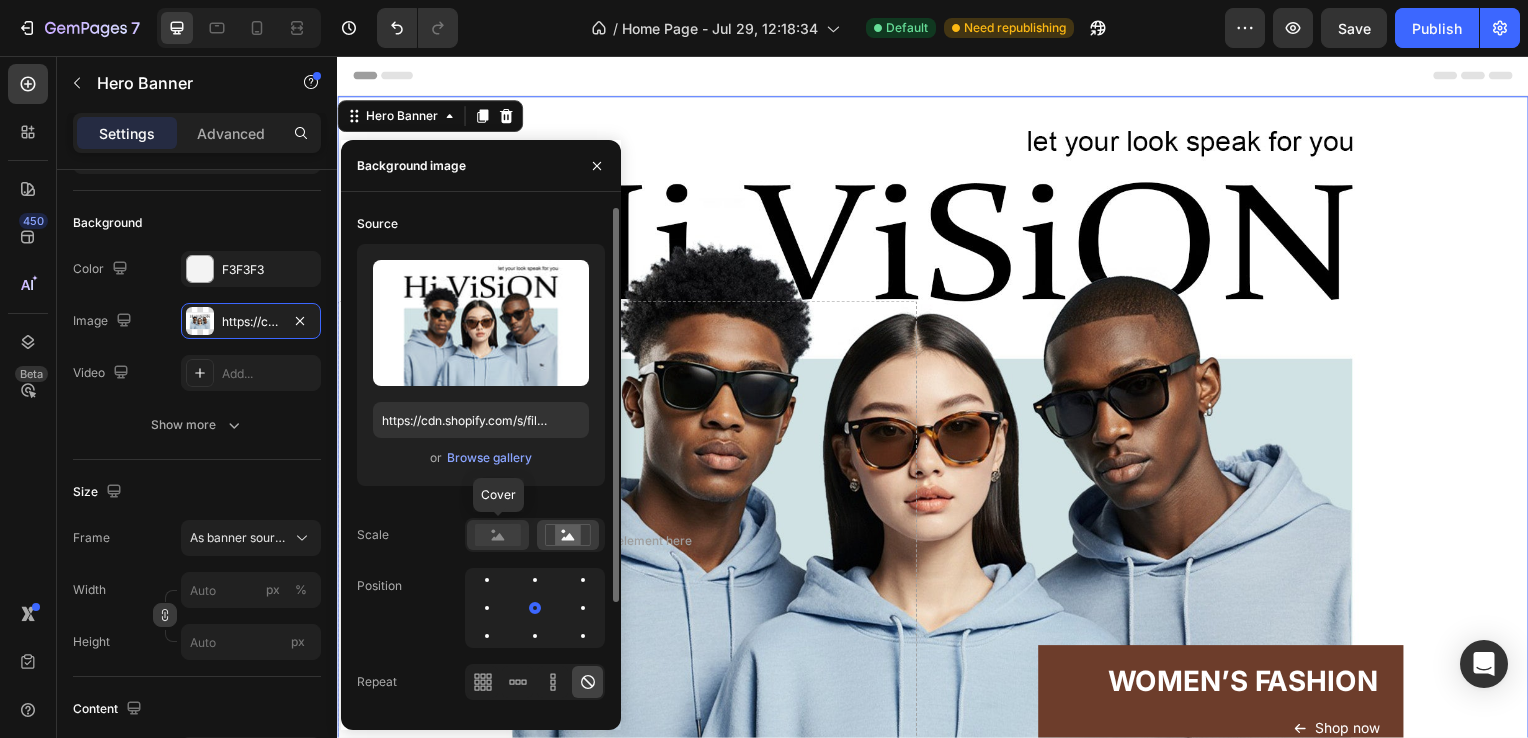 click 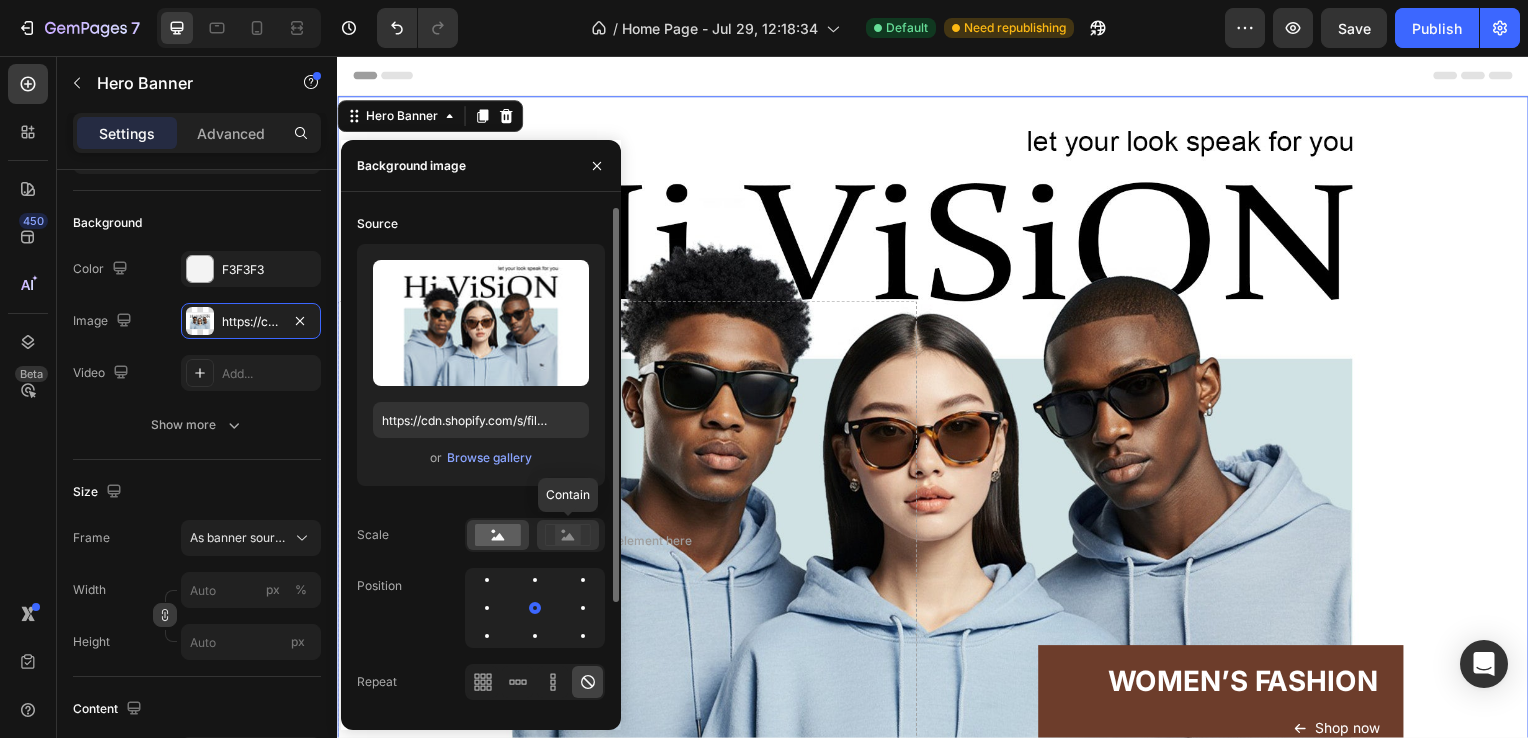 click 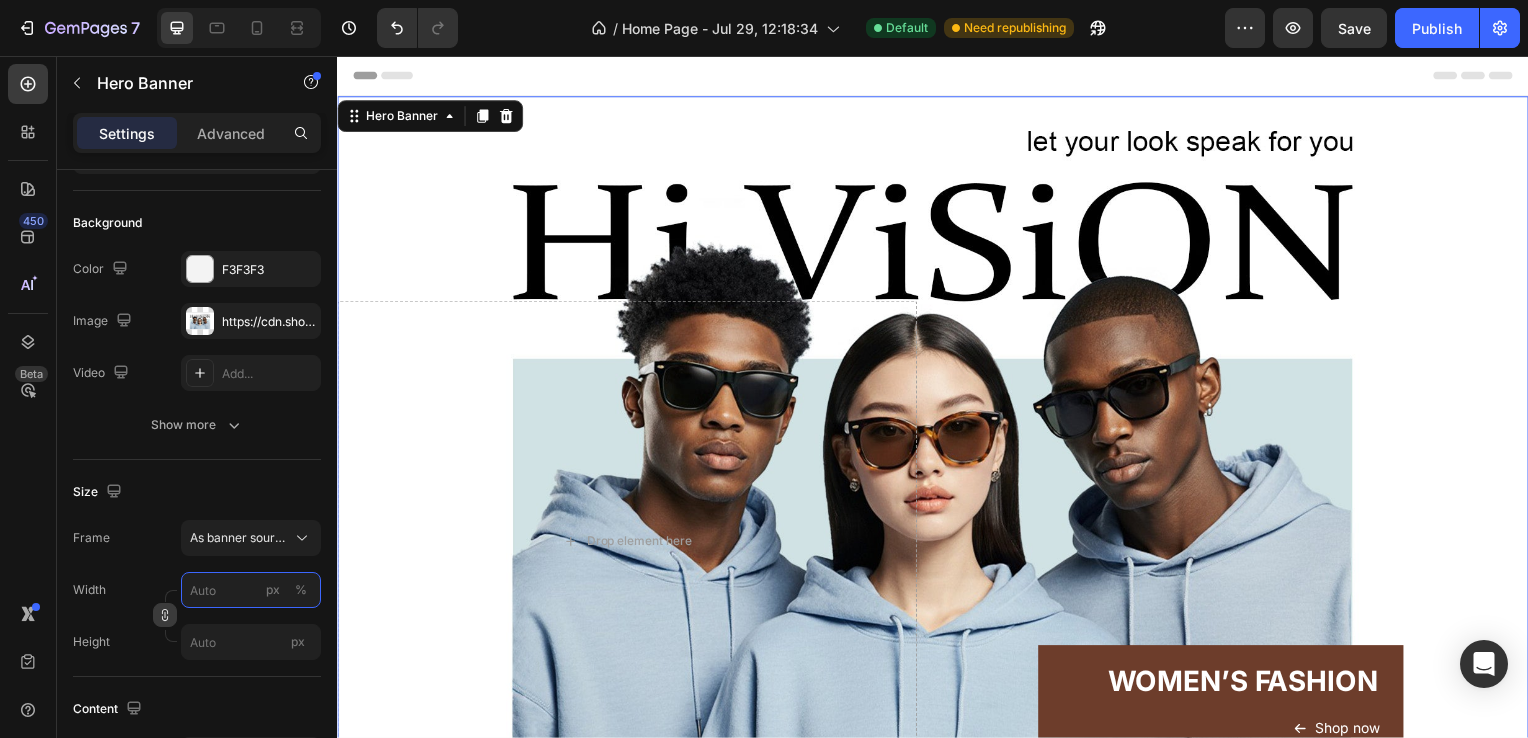 click on "px %" at bounding box center [251, 590] 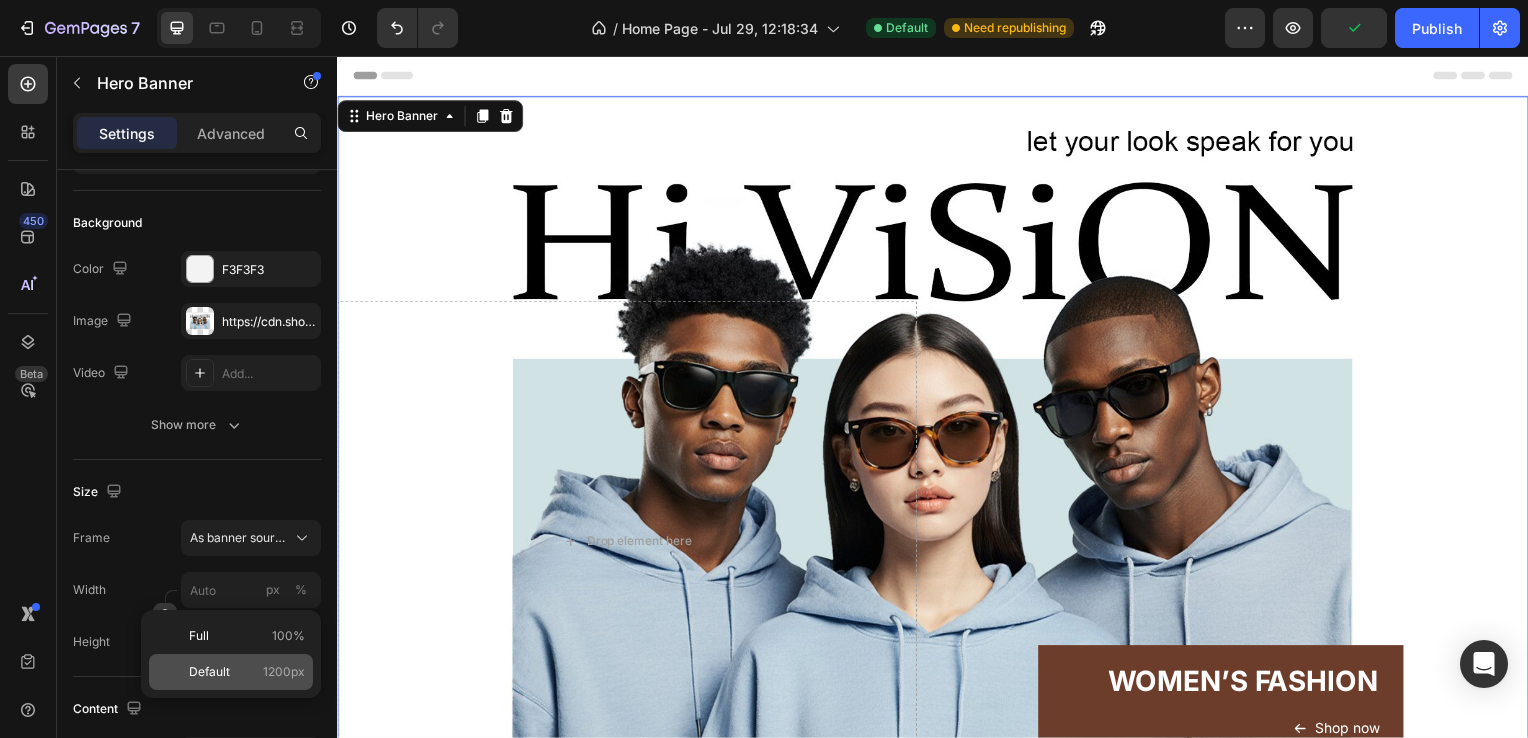 click on "Default 1200px" at bounding box center [247, 672] 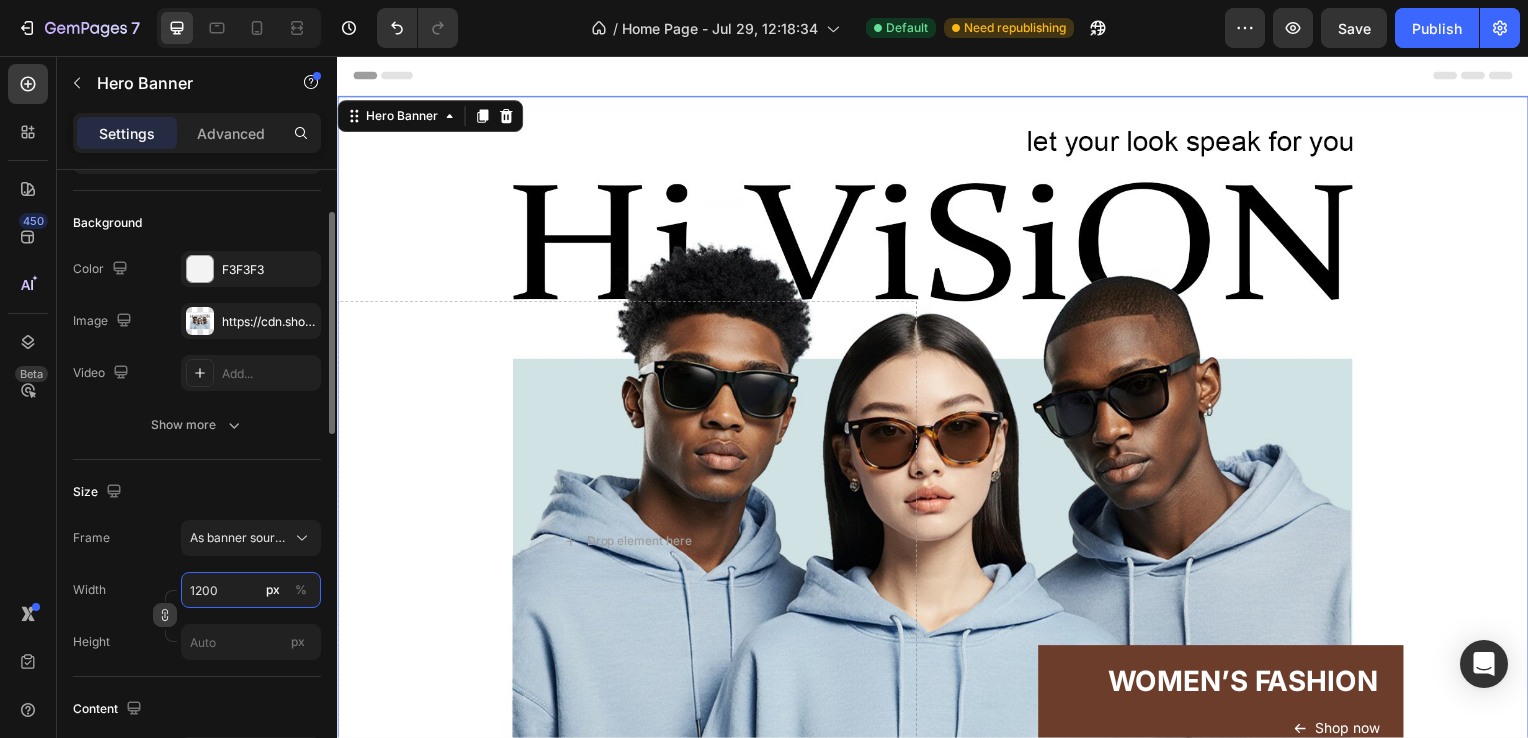 click on "1200" at bounding box center (251, 590) 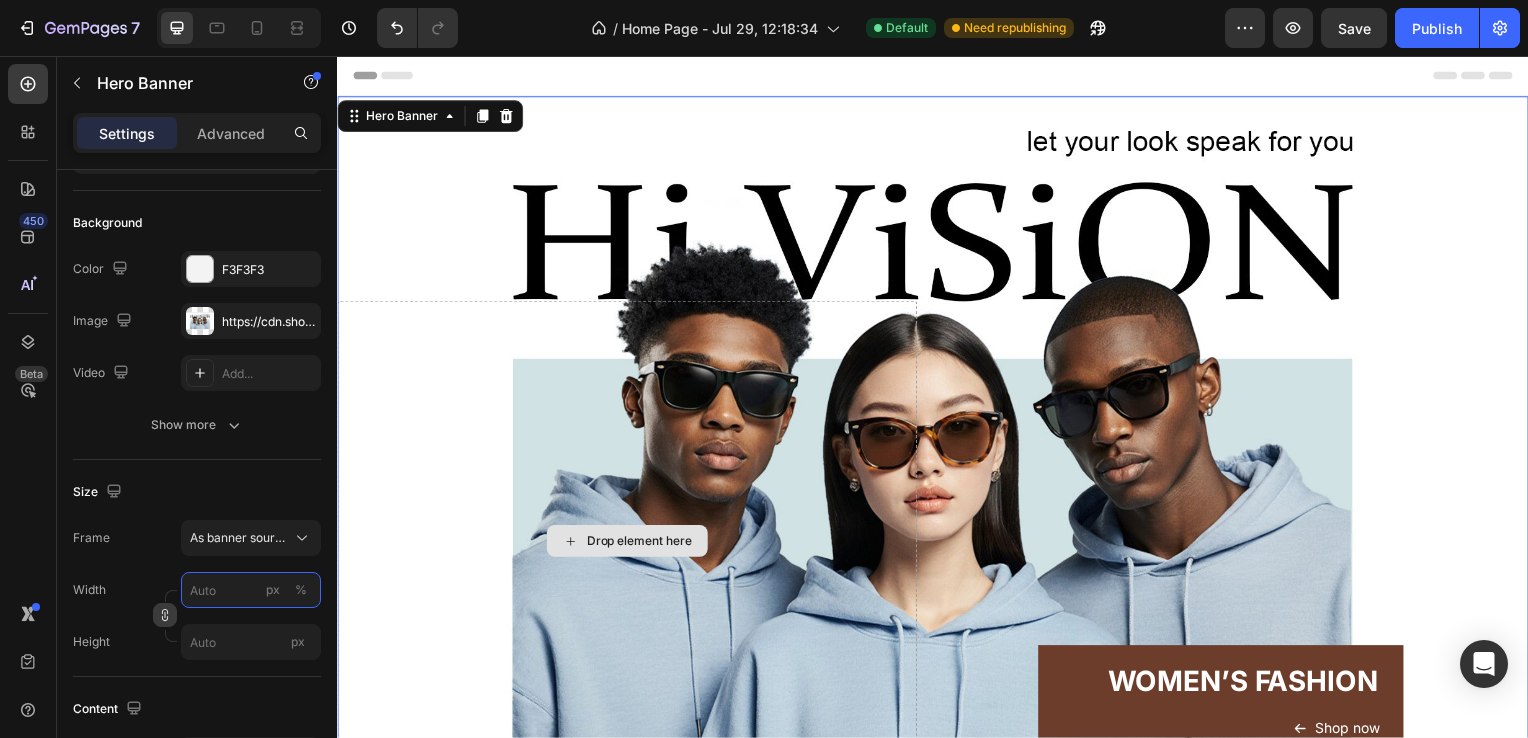 type 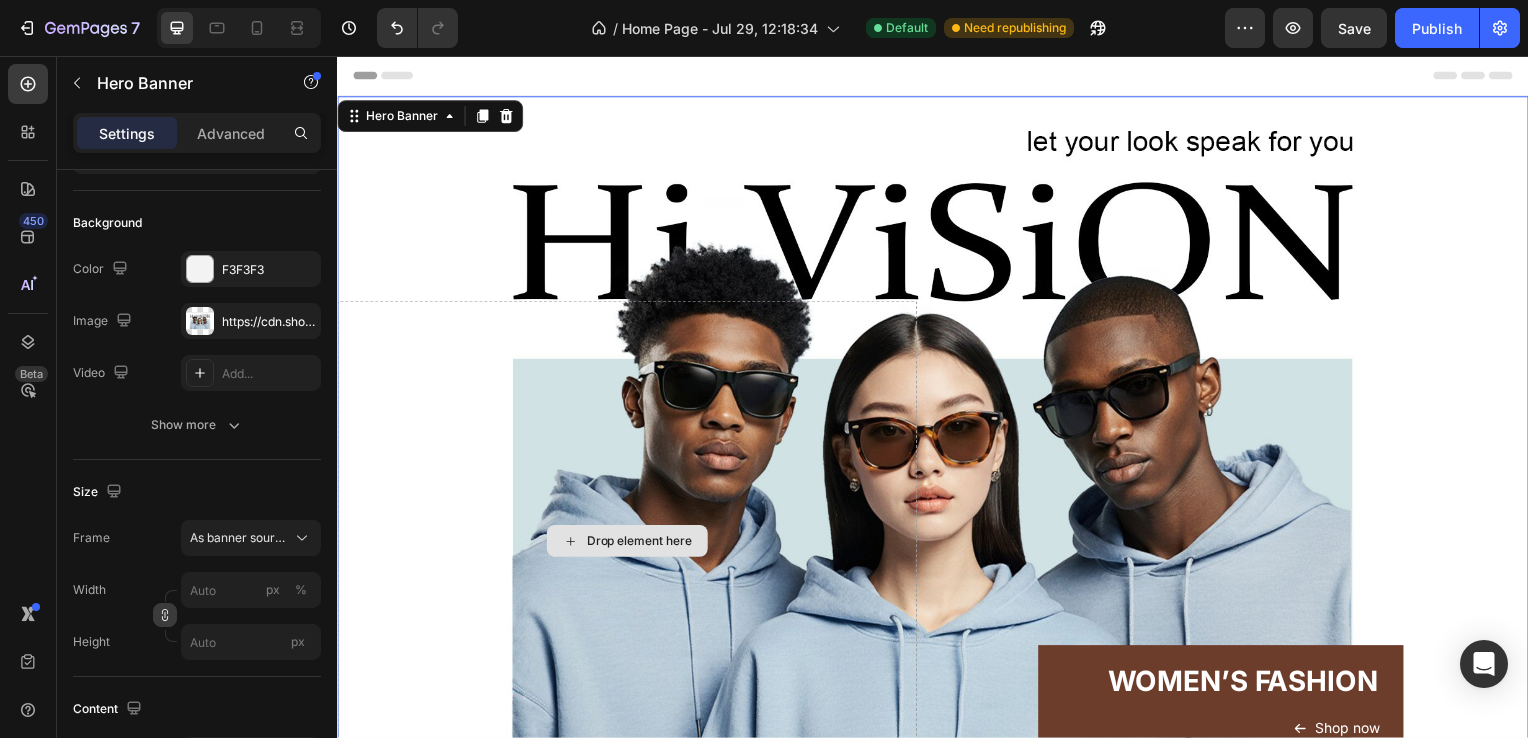 click on "Drop element here" at bounding box center (629, 545) 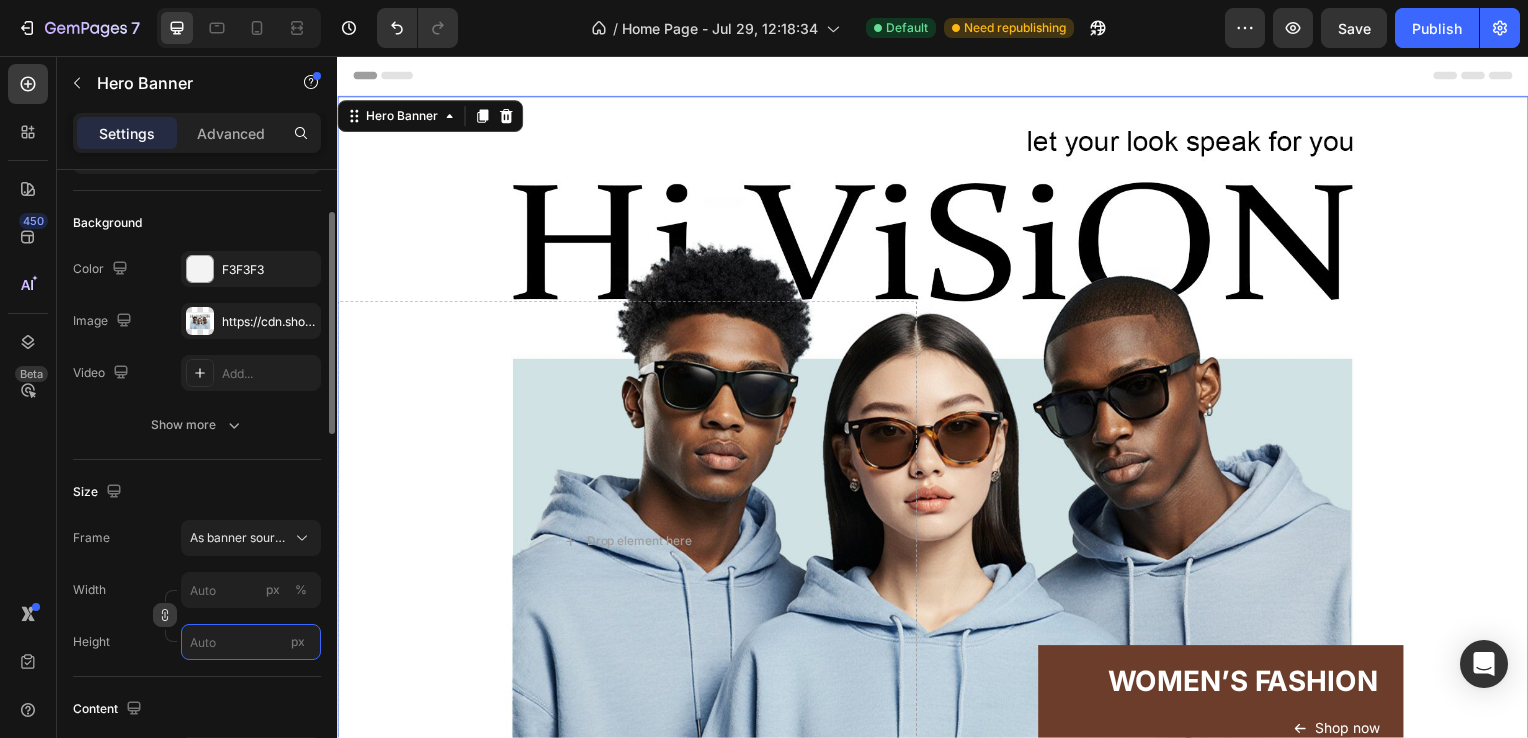 click on "px" at bounding box center (251, 642) 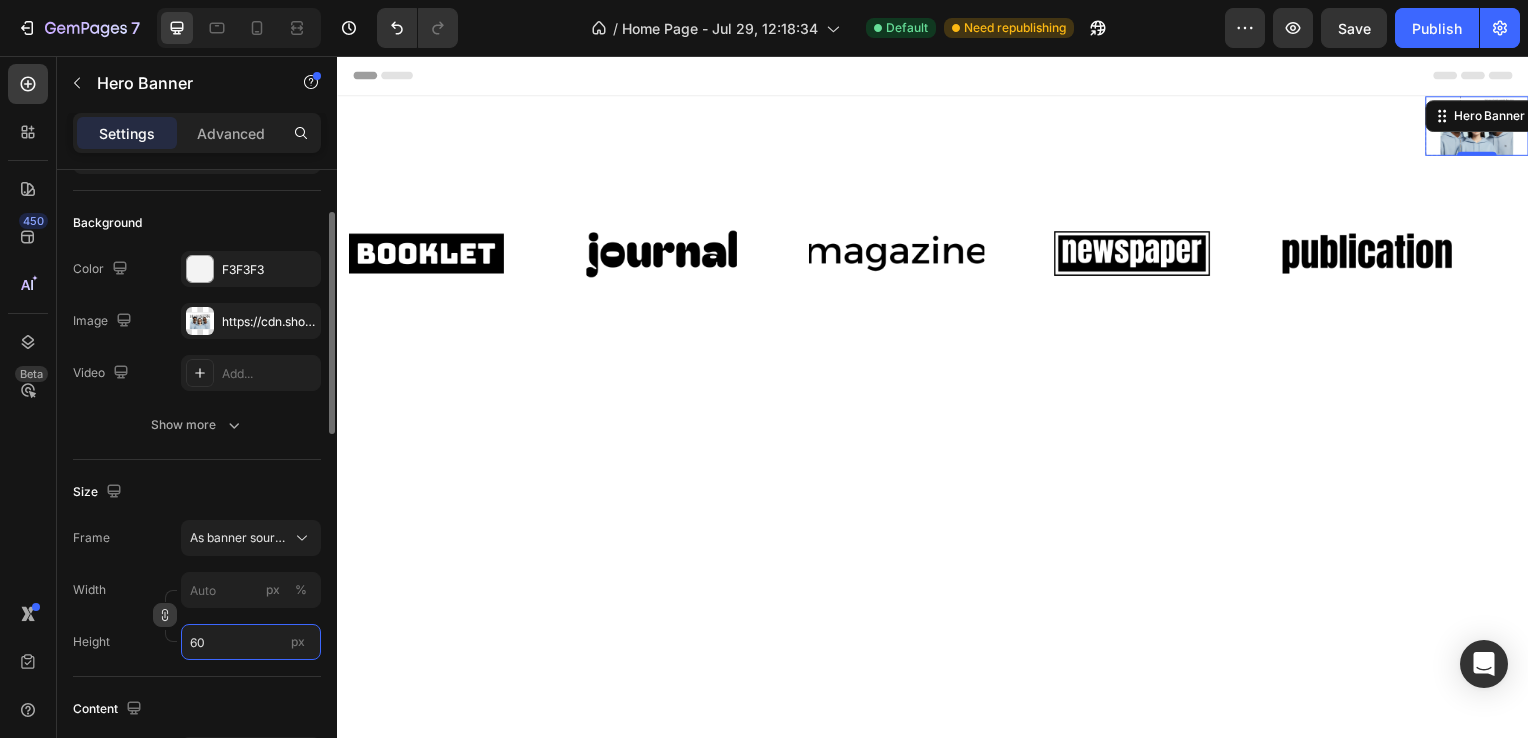 type on "600" 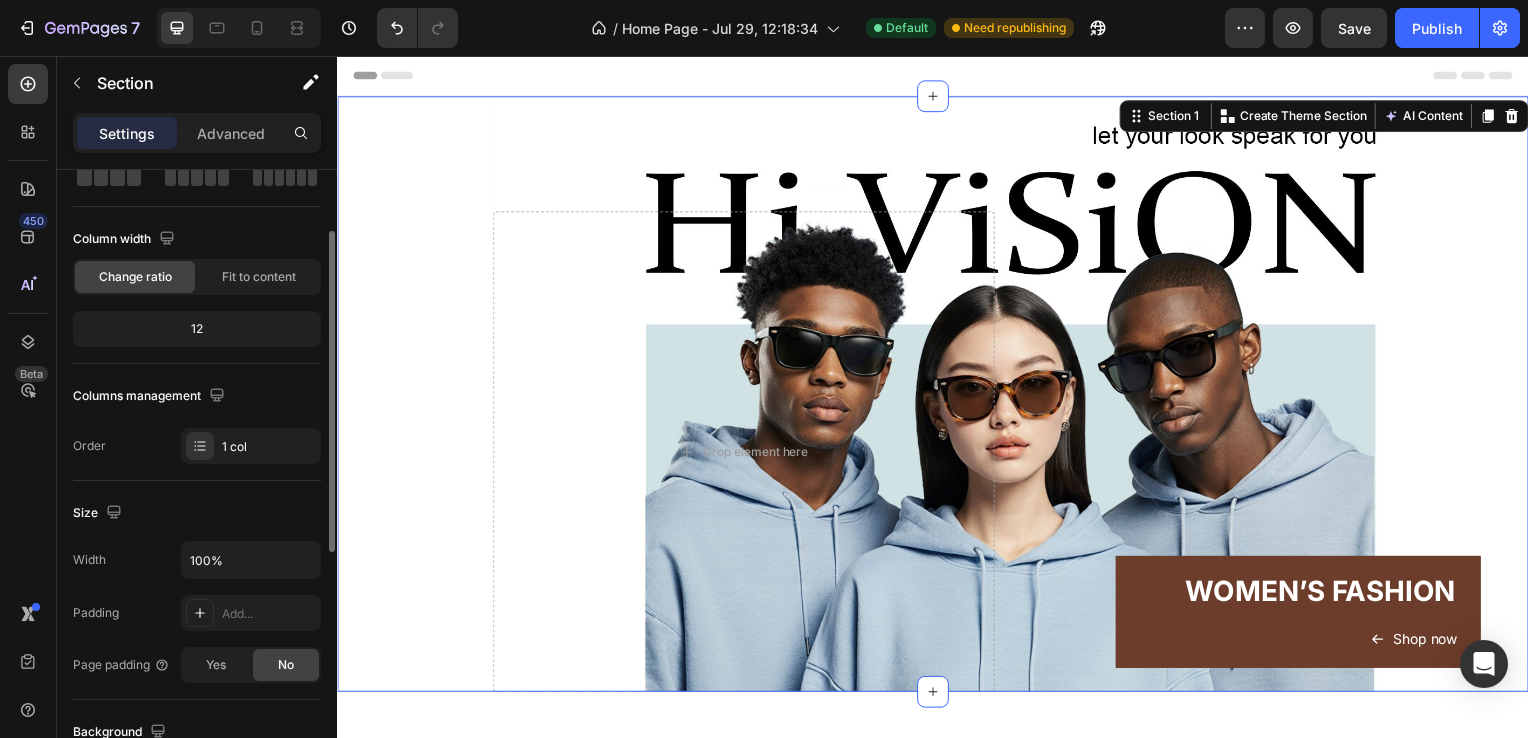 click on "WOMEN’S FASHION Heading
Shop now Button Row
Drop element here Hero Banner" at bounding box center (937, 397) 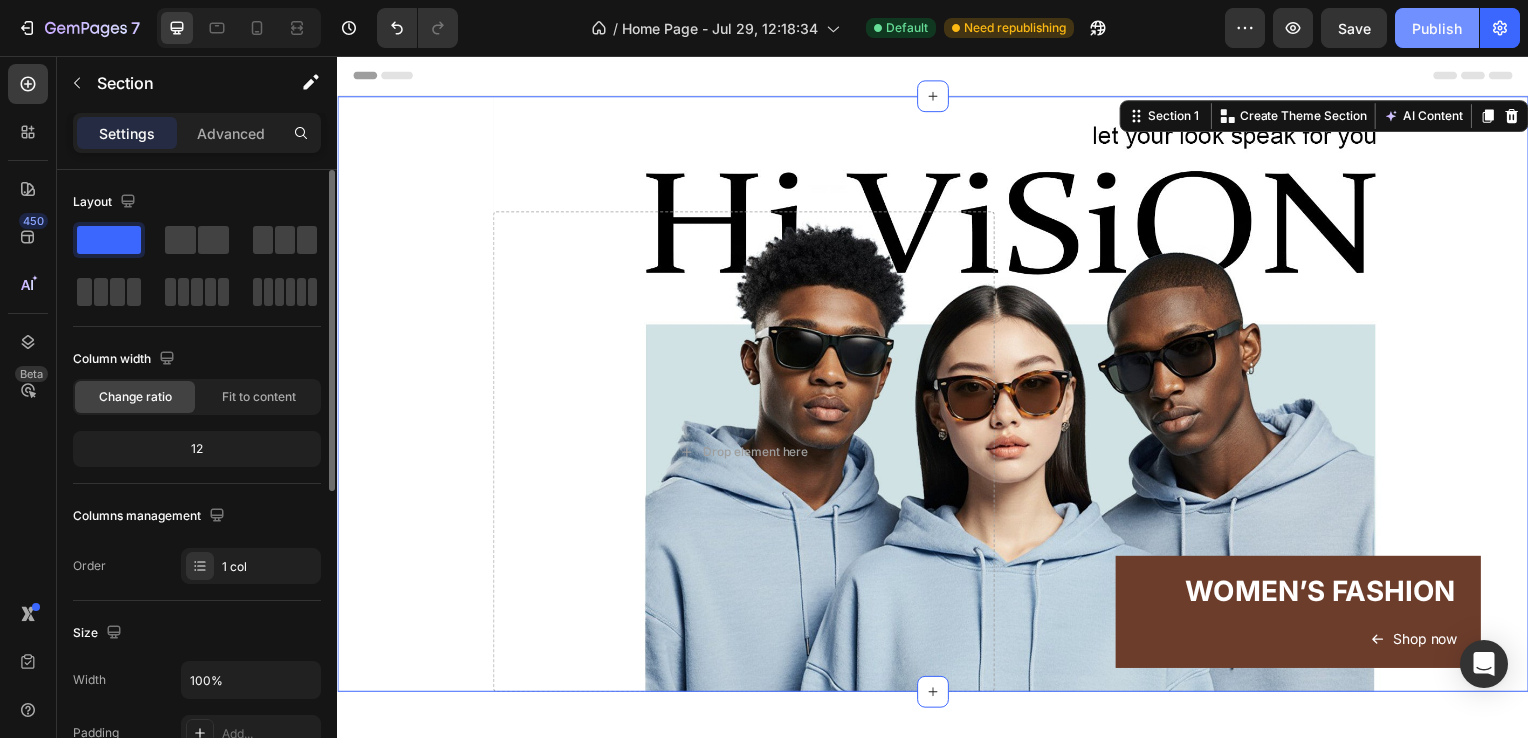 click on "Publish" at bounding box center (1437, 28) 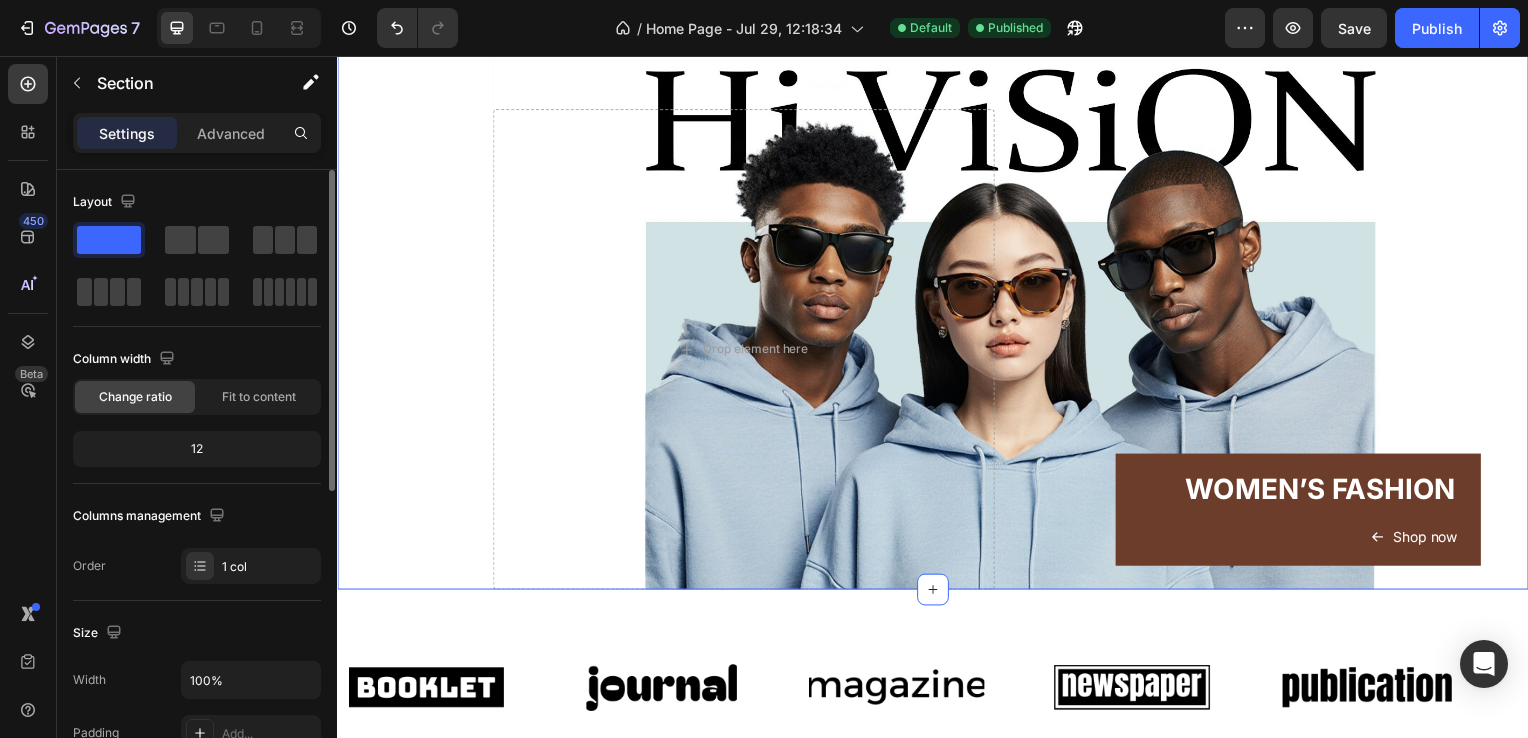 scroll, scrollTop: 266, scrollLeft: 0, axis: vertical 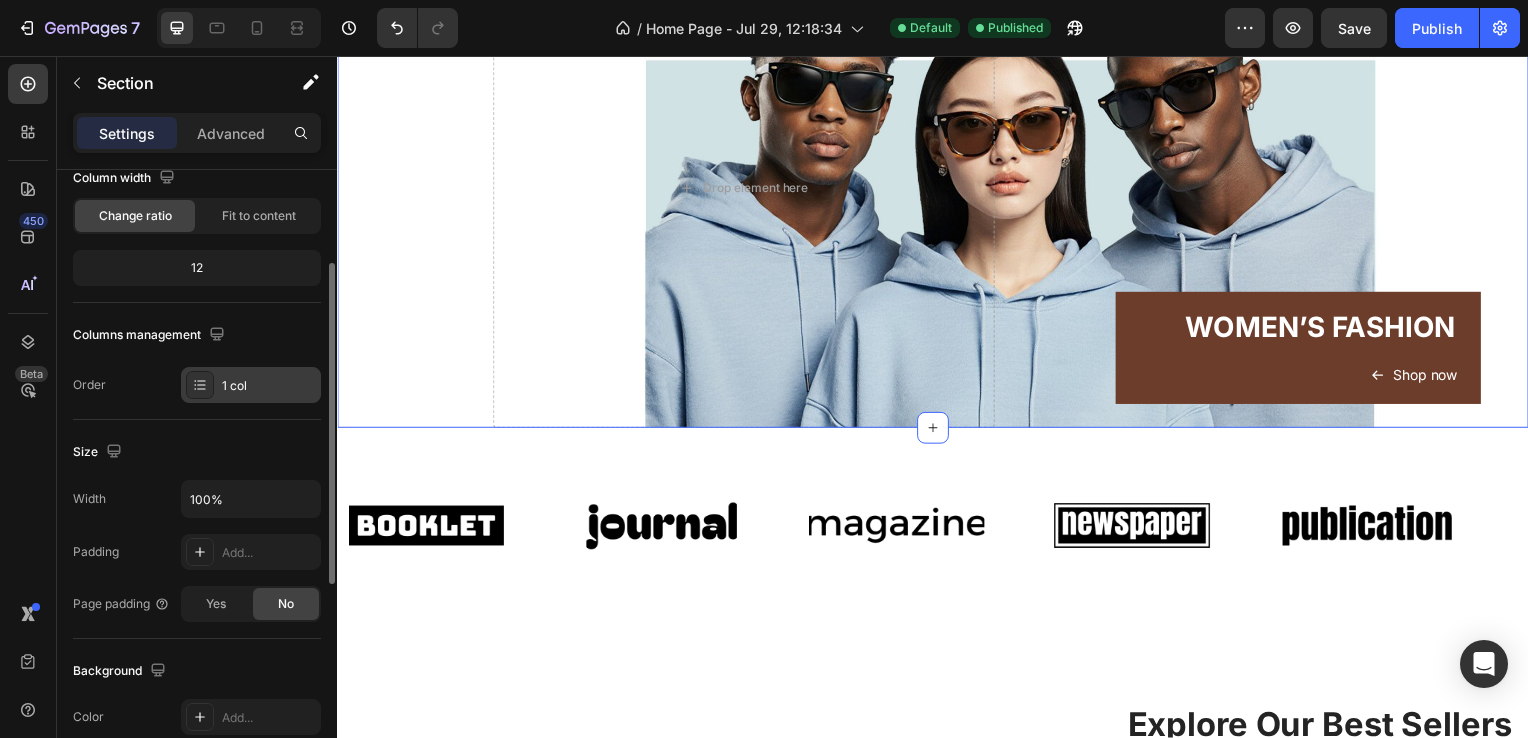 click on "1 col" at bounding box center [269, 386] 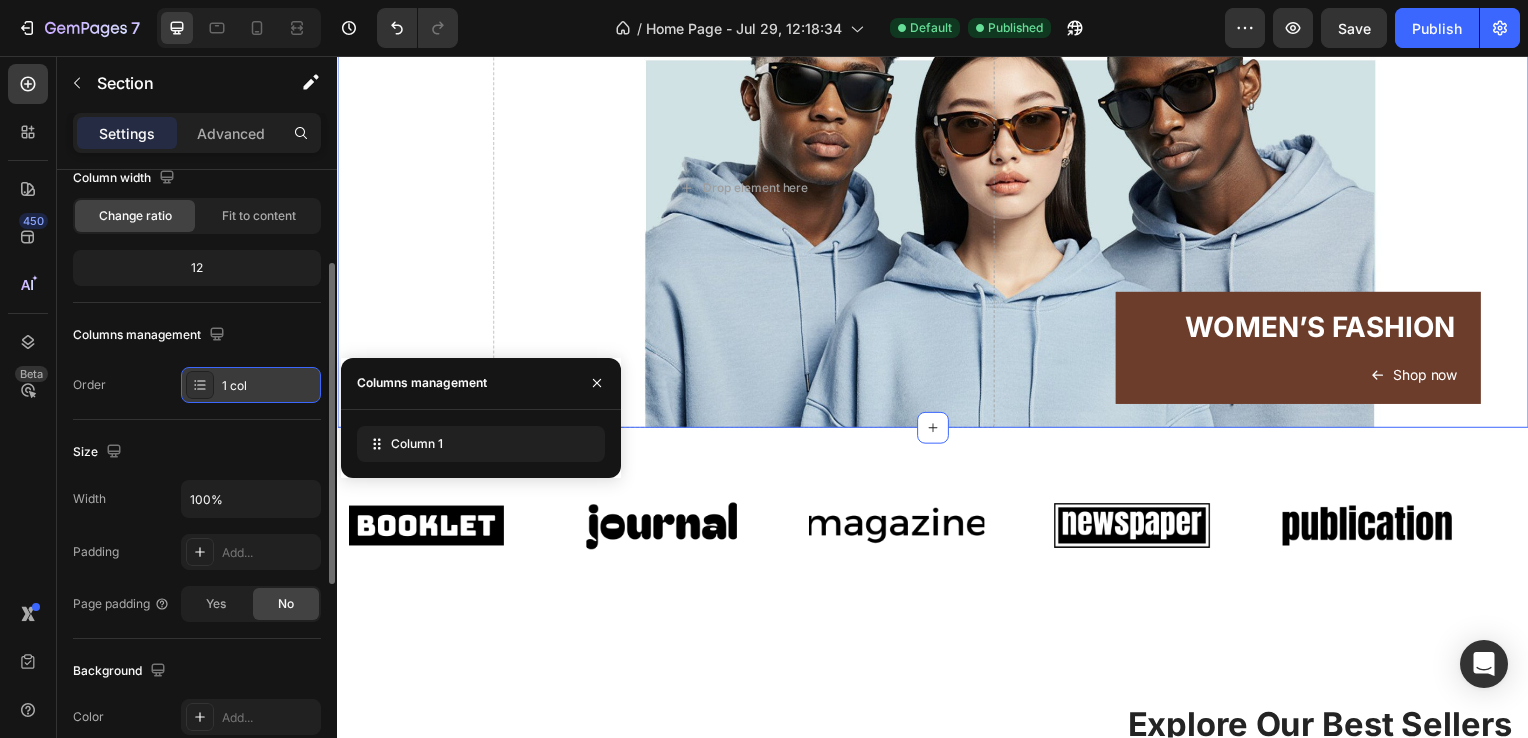 click on "1 col" at bounding box center [269, 386] 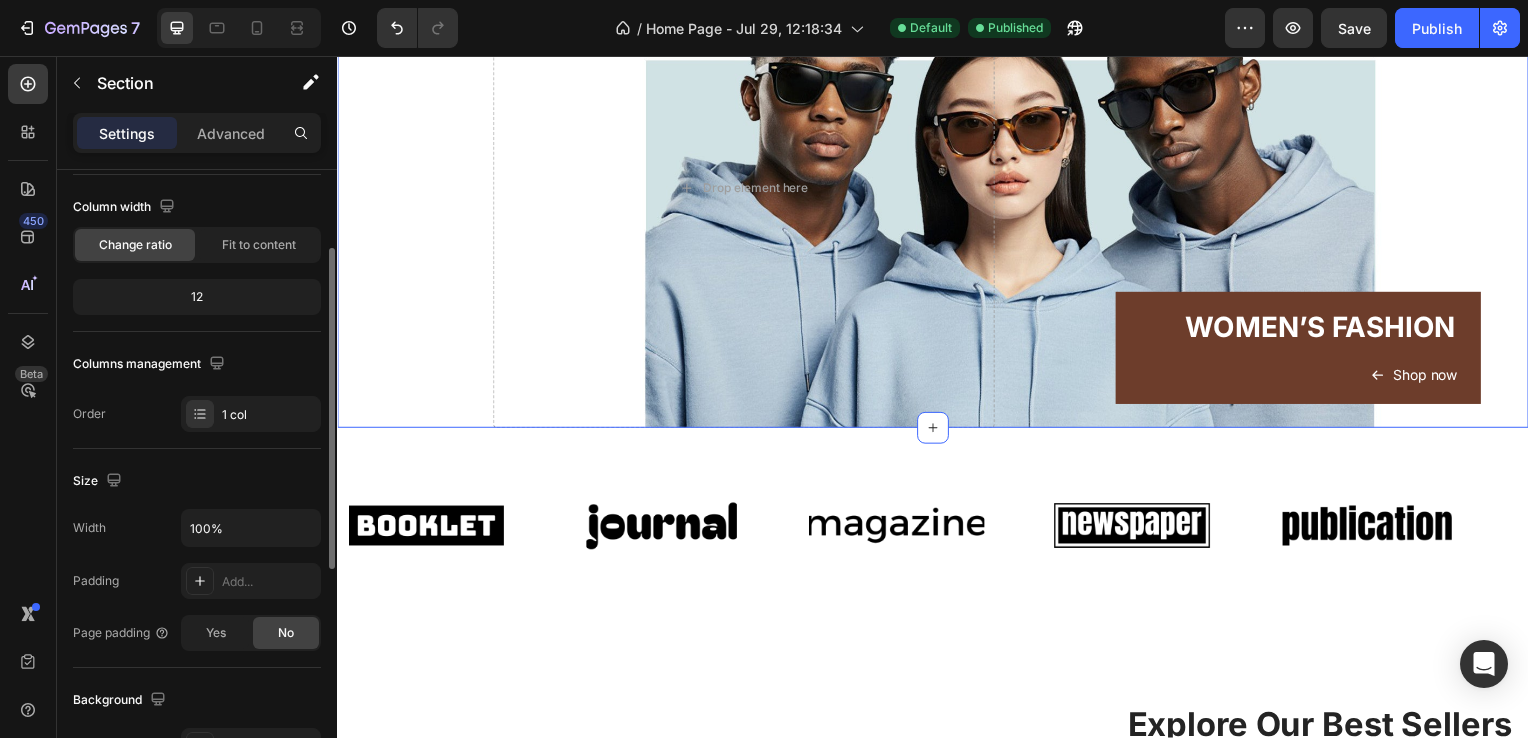scroll, scrollTop: 151, scrollLeft: 0, axis: vertical 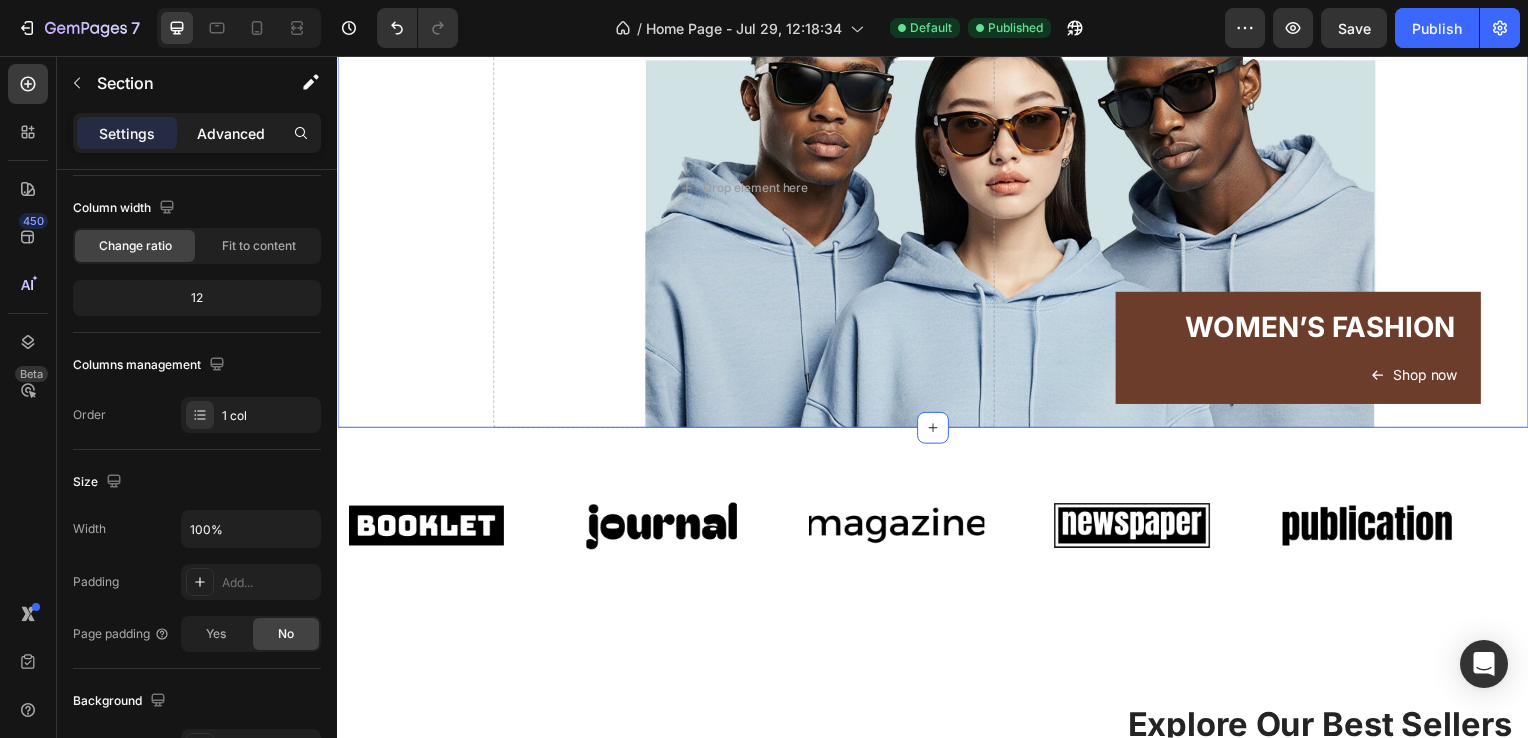 click on "Advanced" at bounding box center [231, 133] 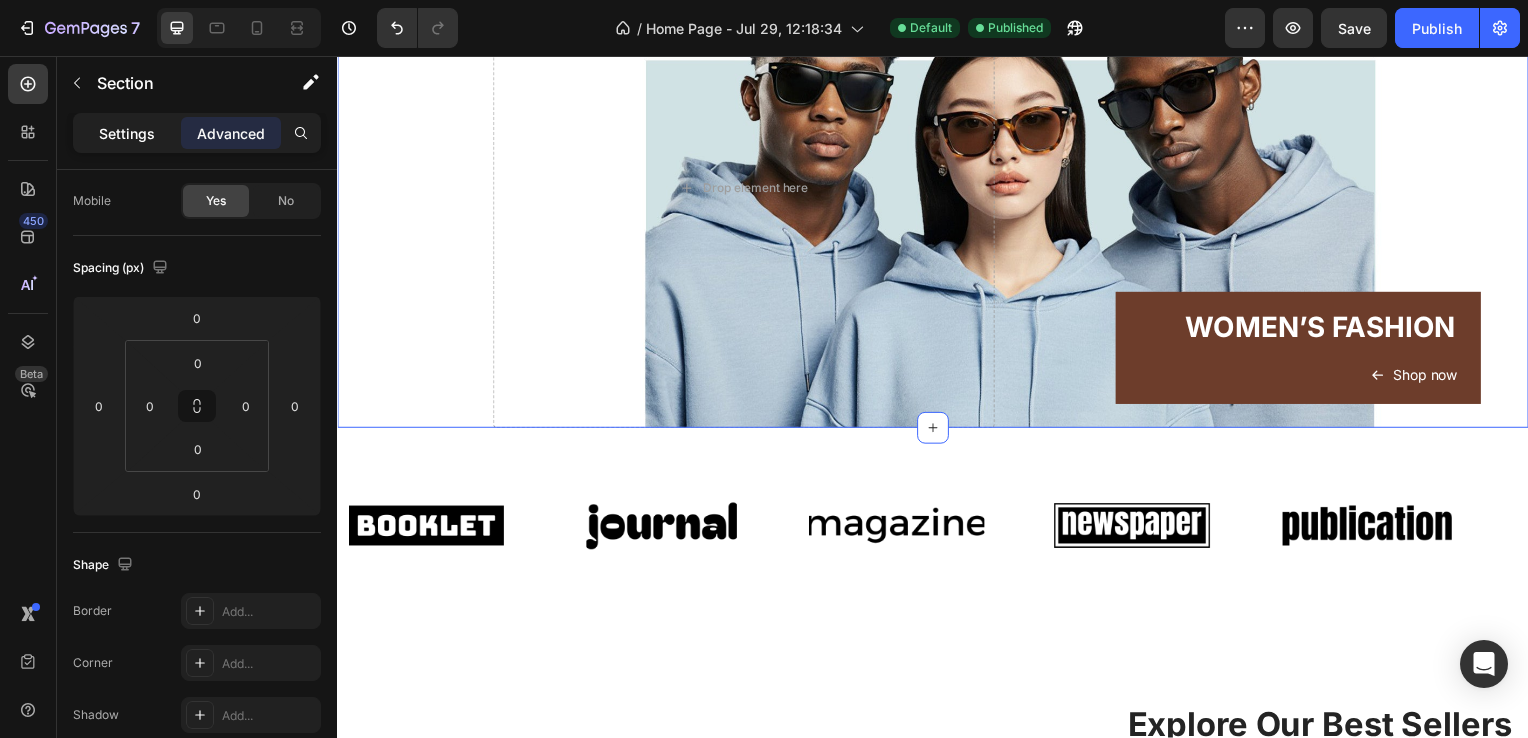 click on "Settings" 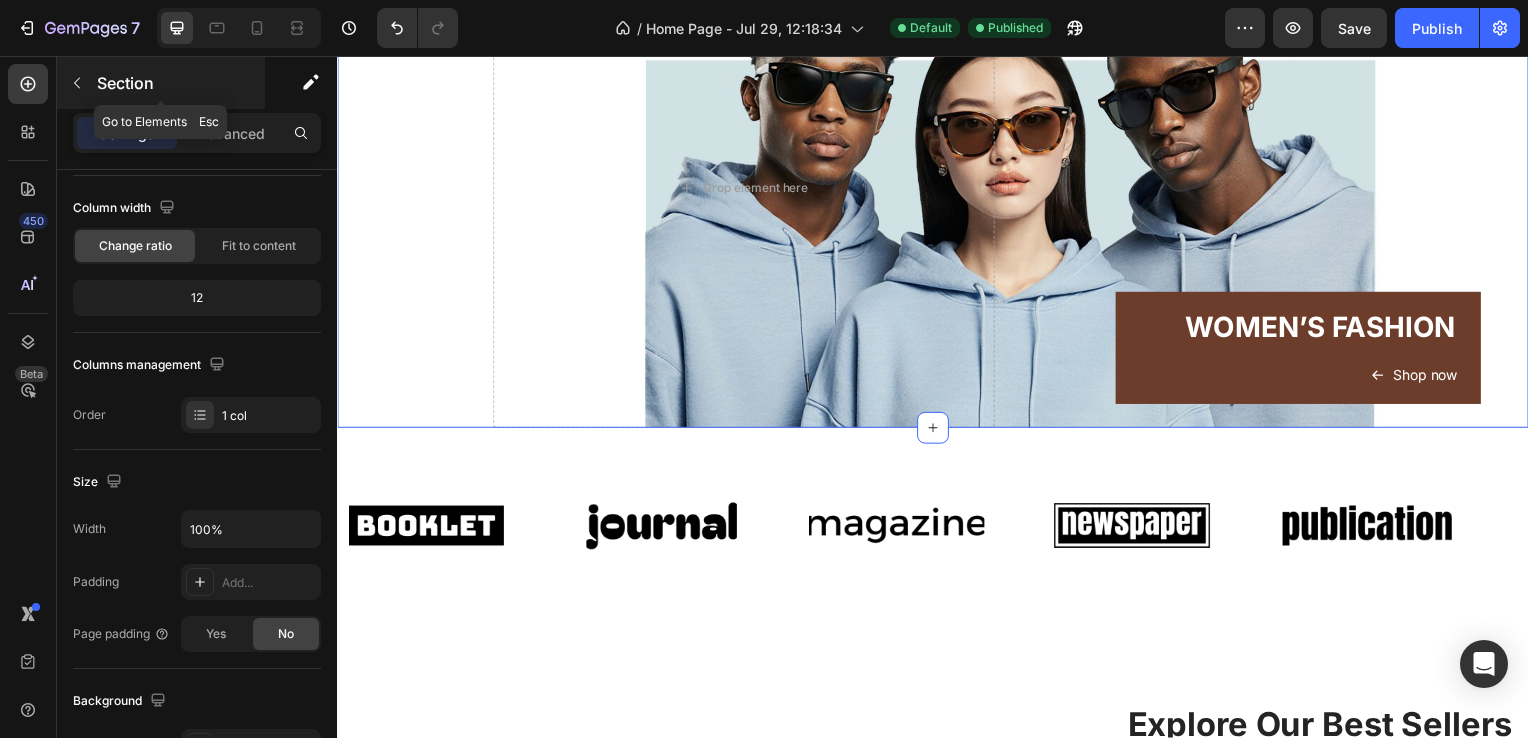 click at bounding box center (77, 83) 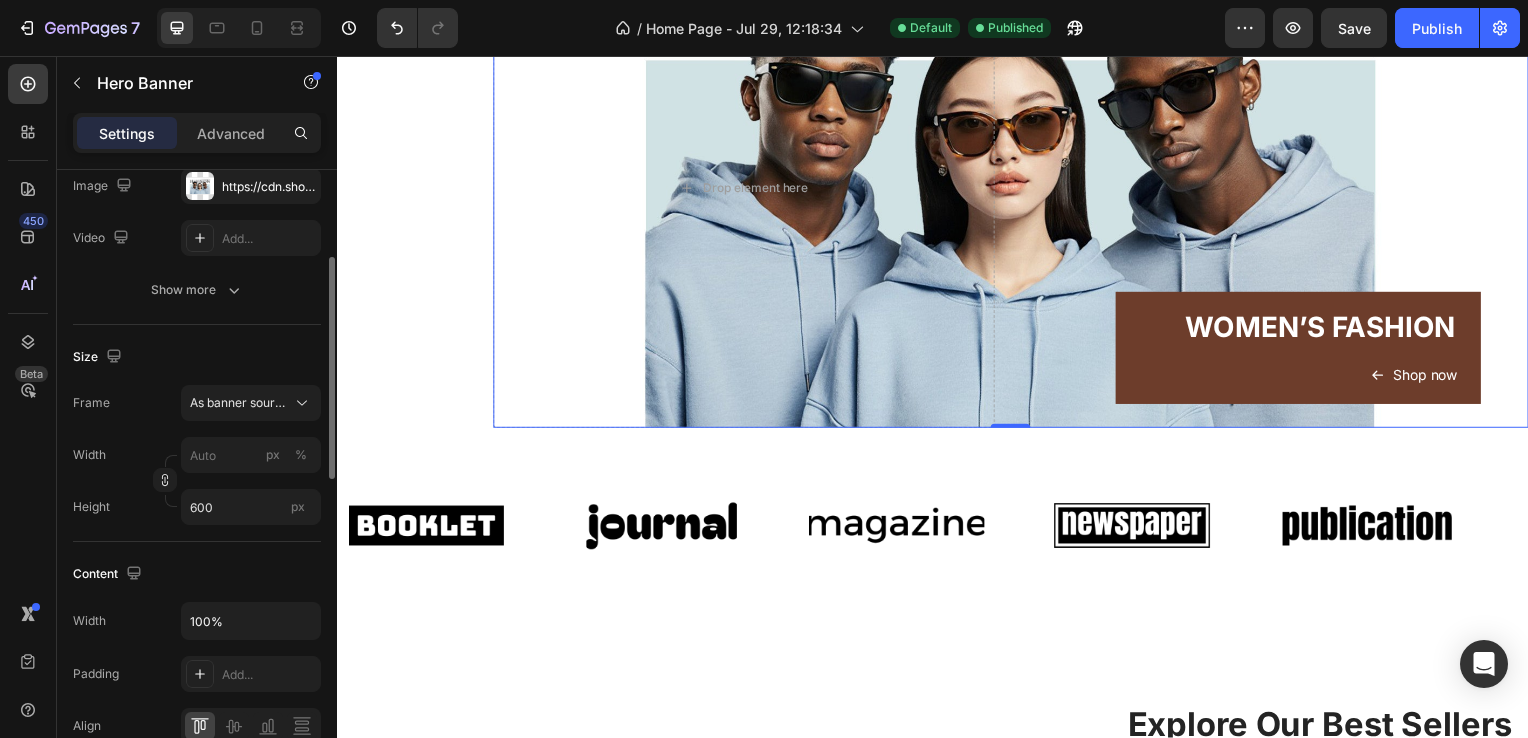 scroll, scrollTop: 259, scrollLeft: 0, axis: vertical 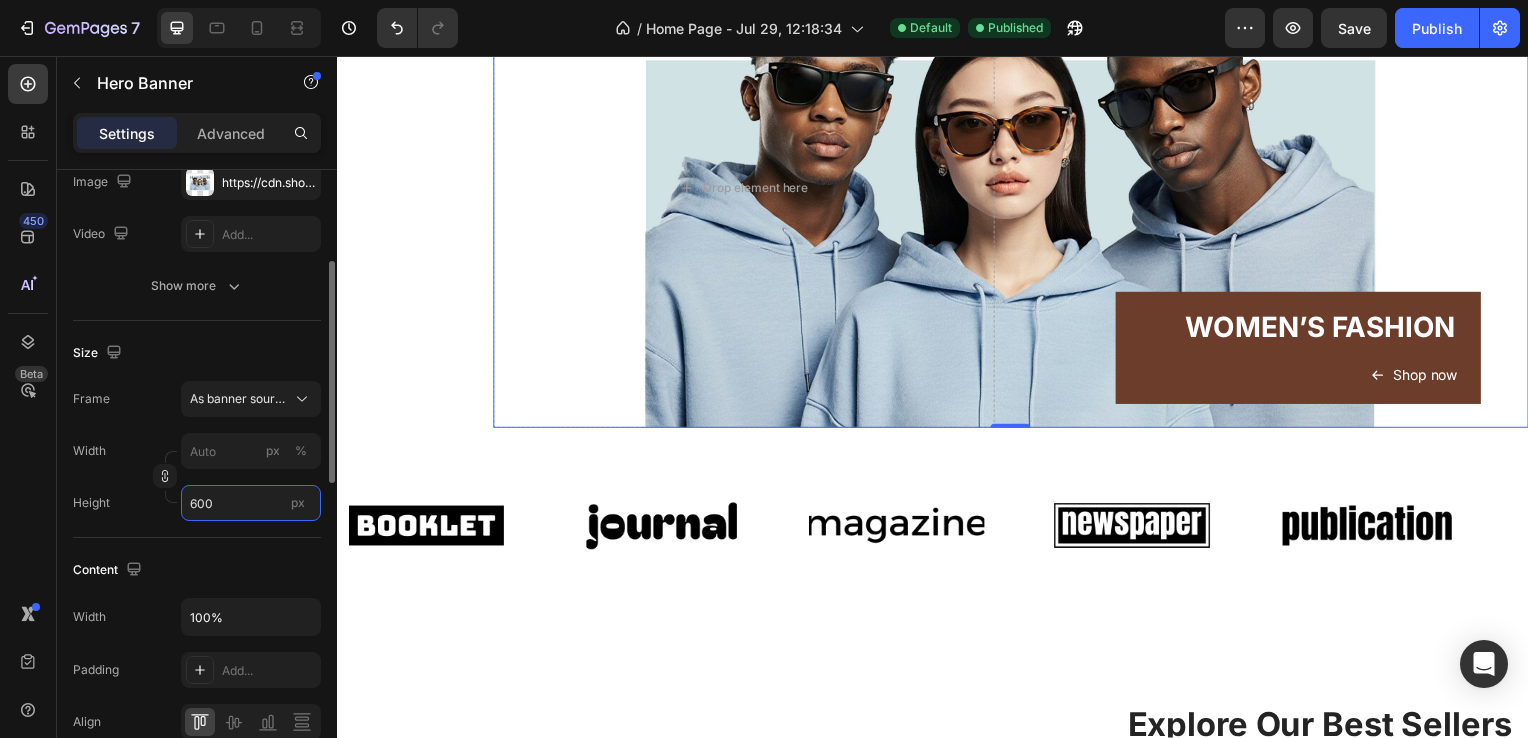 click on "600" at bounding box center [251, 503] 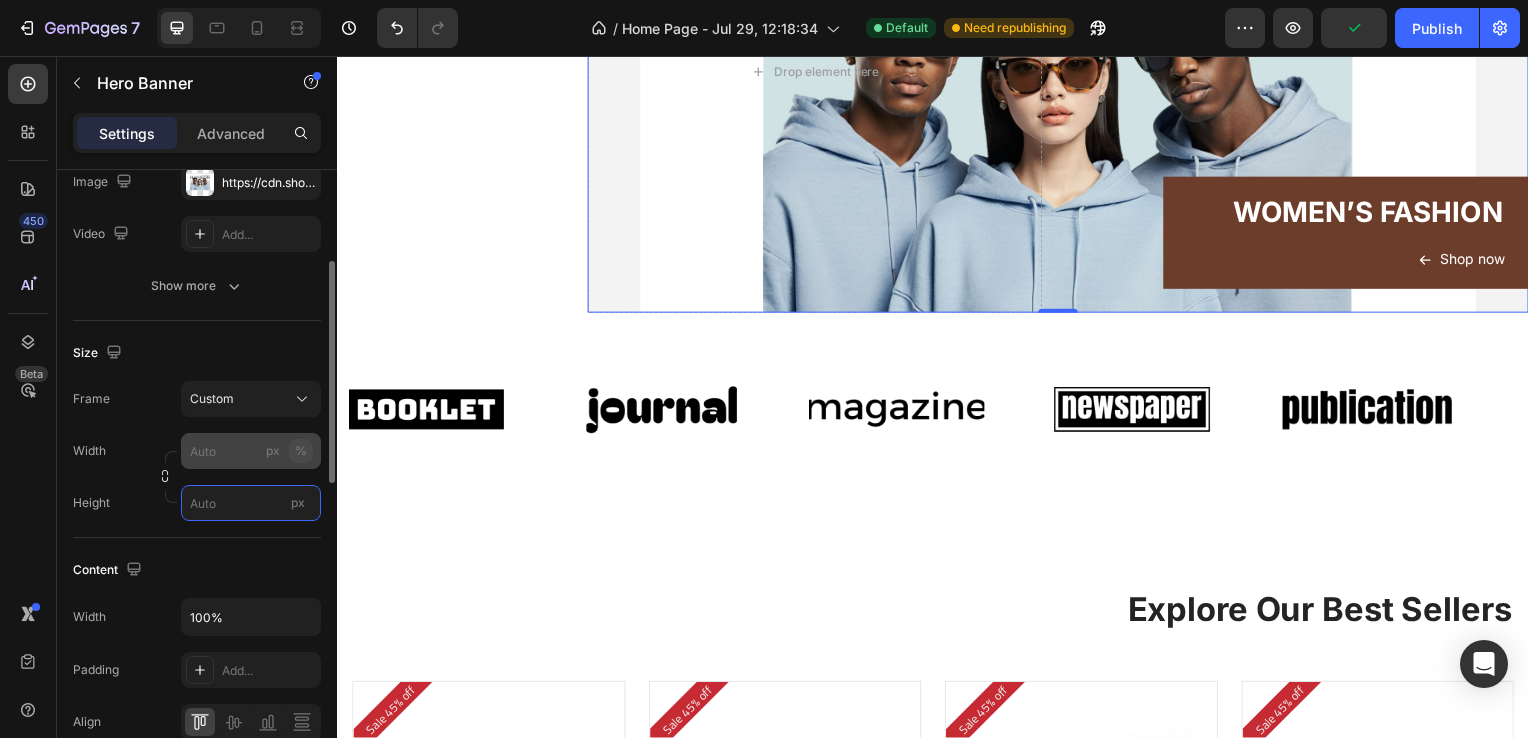 type 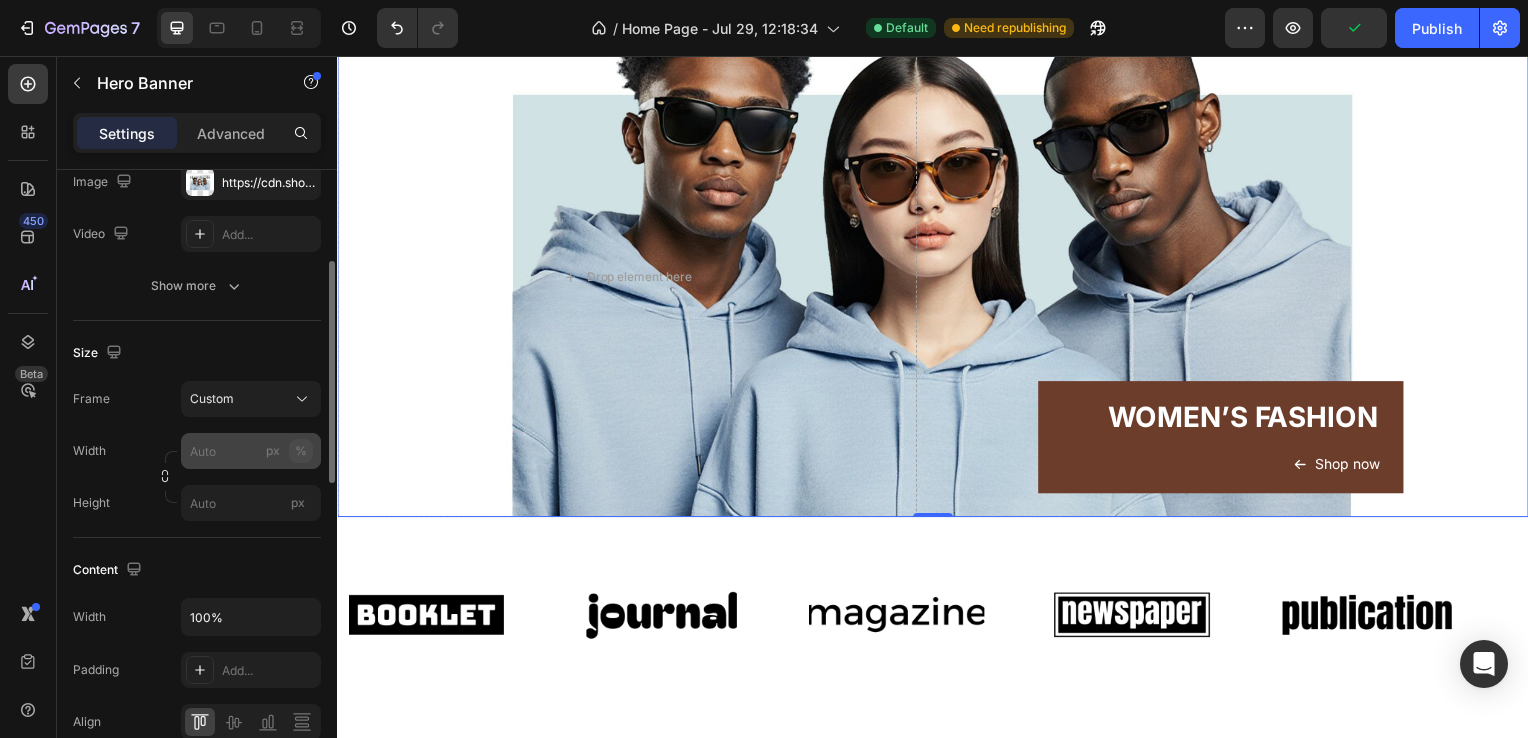 click on "%" at bounding box center [301, 451] 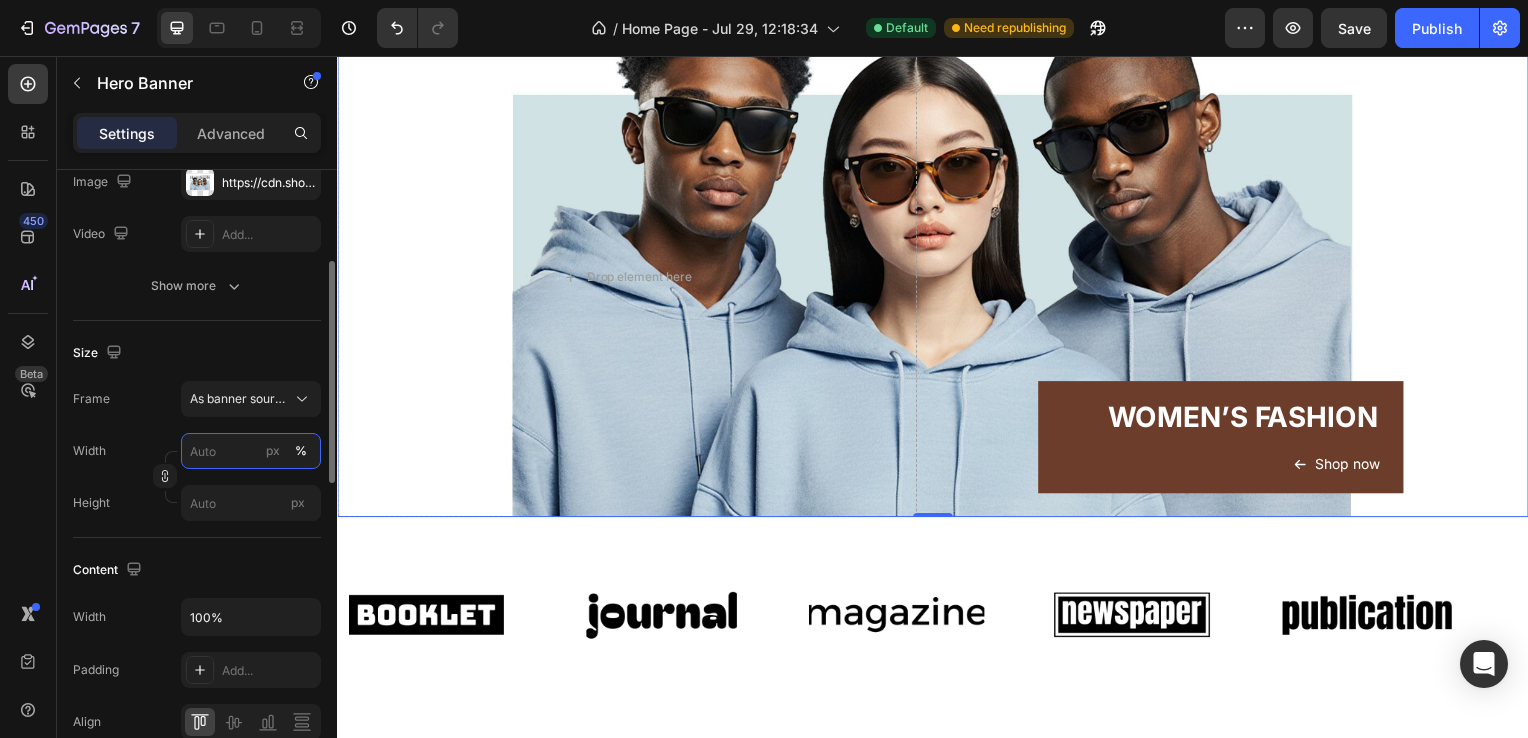 click on "px %" at bounding box center [251, 451] 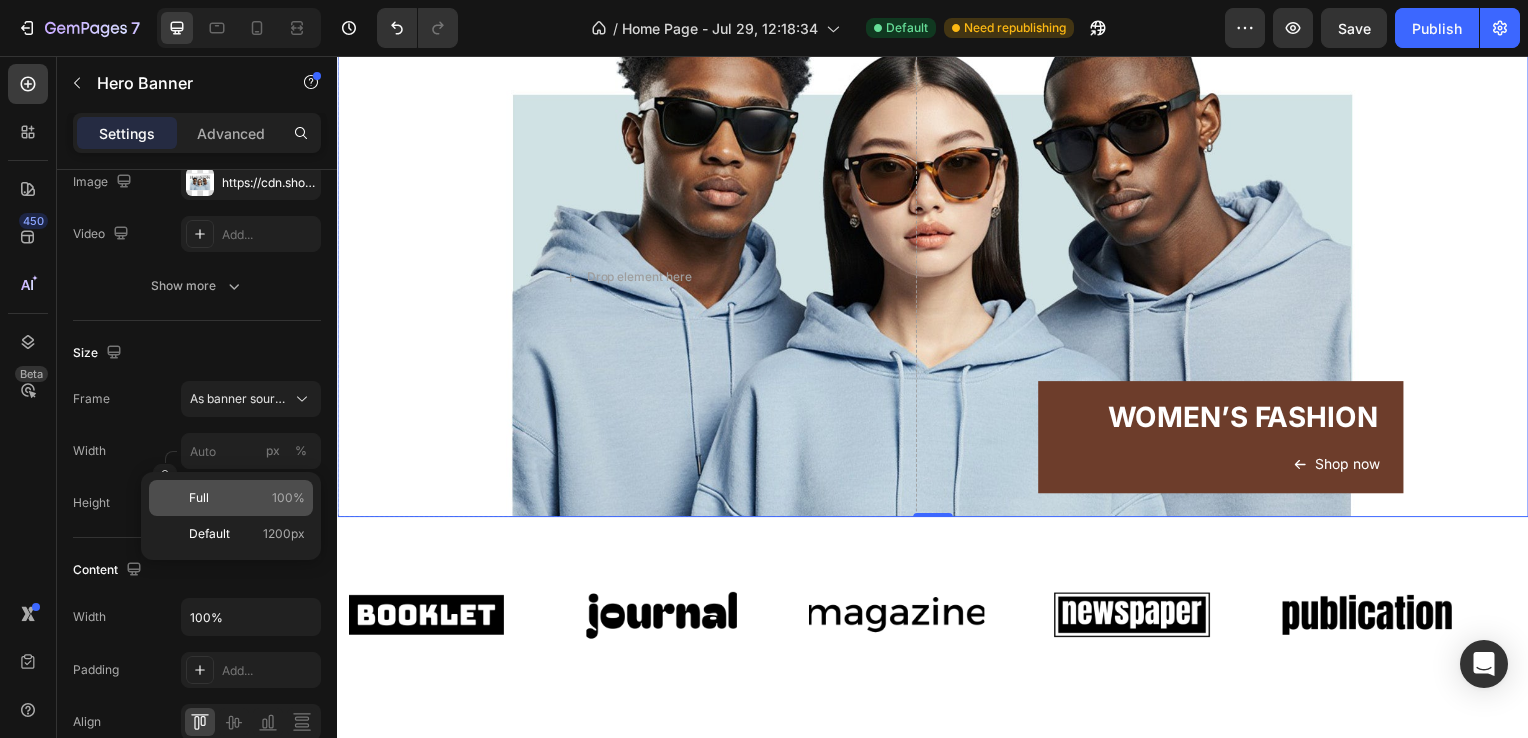click on "Full 100%" at bounding box center [247, 498] 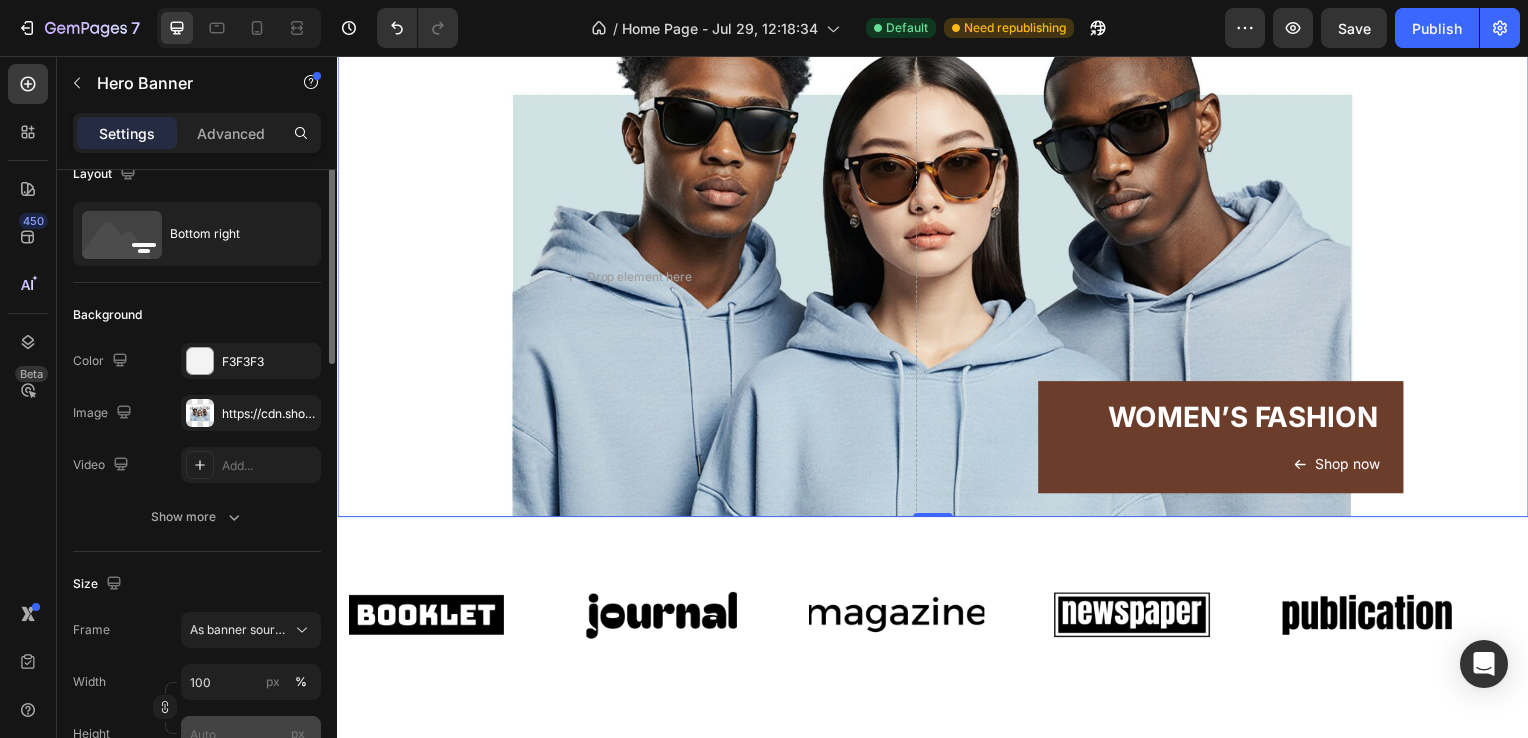 scroll, scrollTop: 0, scrollLeft: 0, axis: both 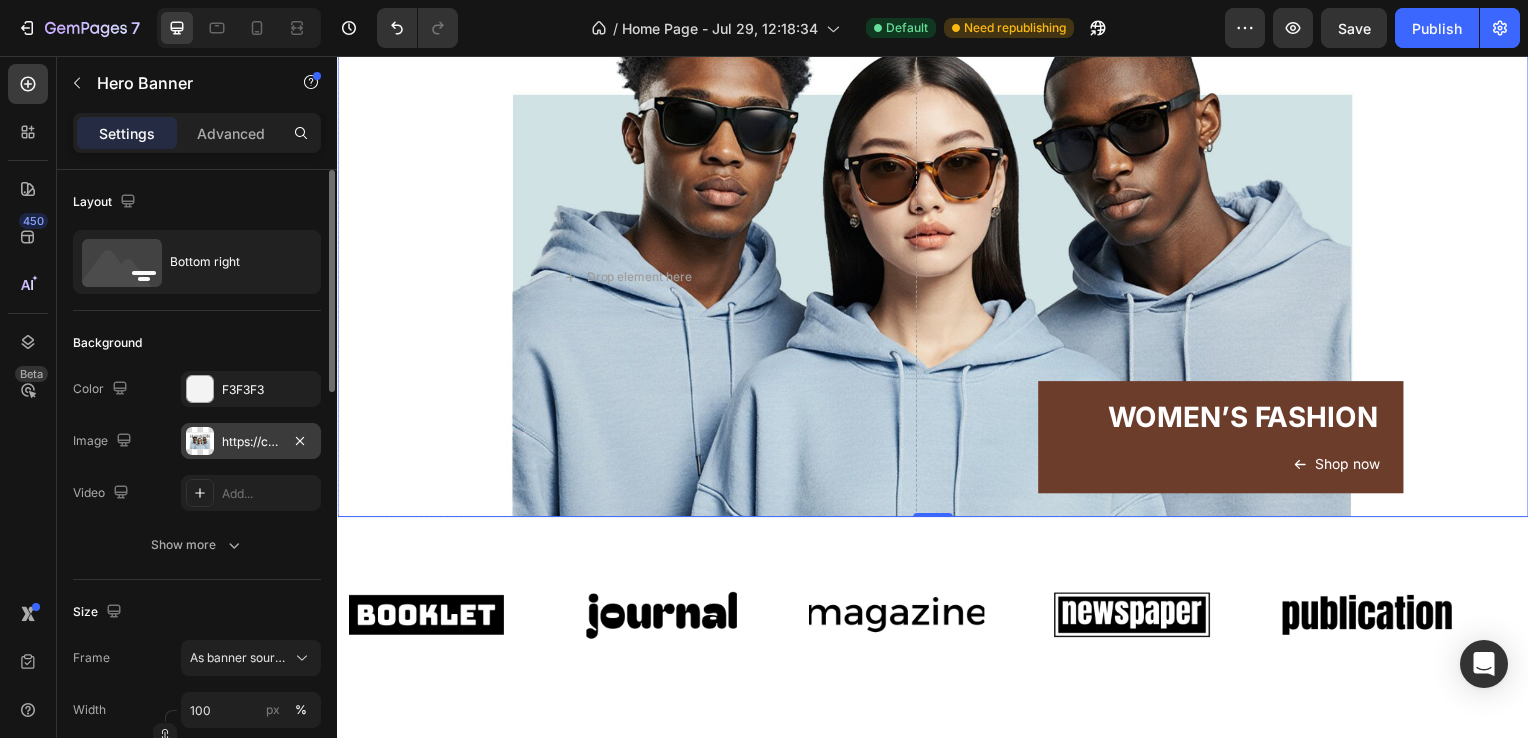 click on "https://cdn.shopify.com/s/files/1/0634/2810/0209/files/gempages_577556491356078630-bc260f9d-c6aa-4246-9105-f320a44ca809.jpg" at bounding box center (251, 442) 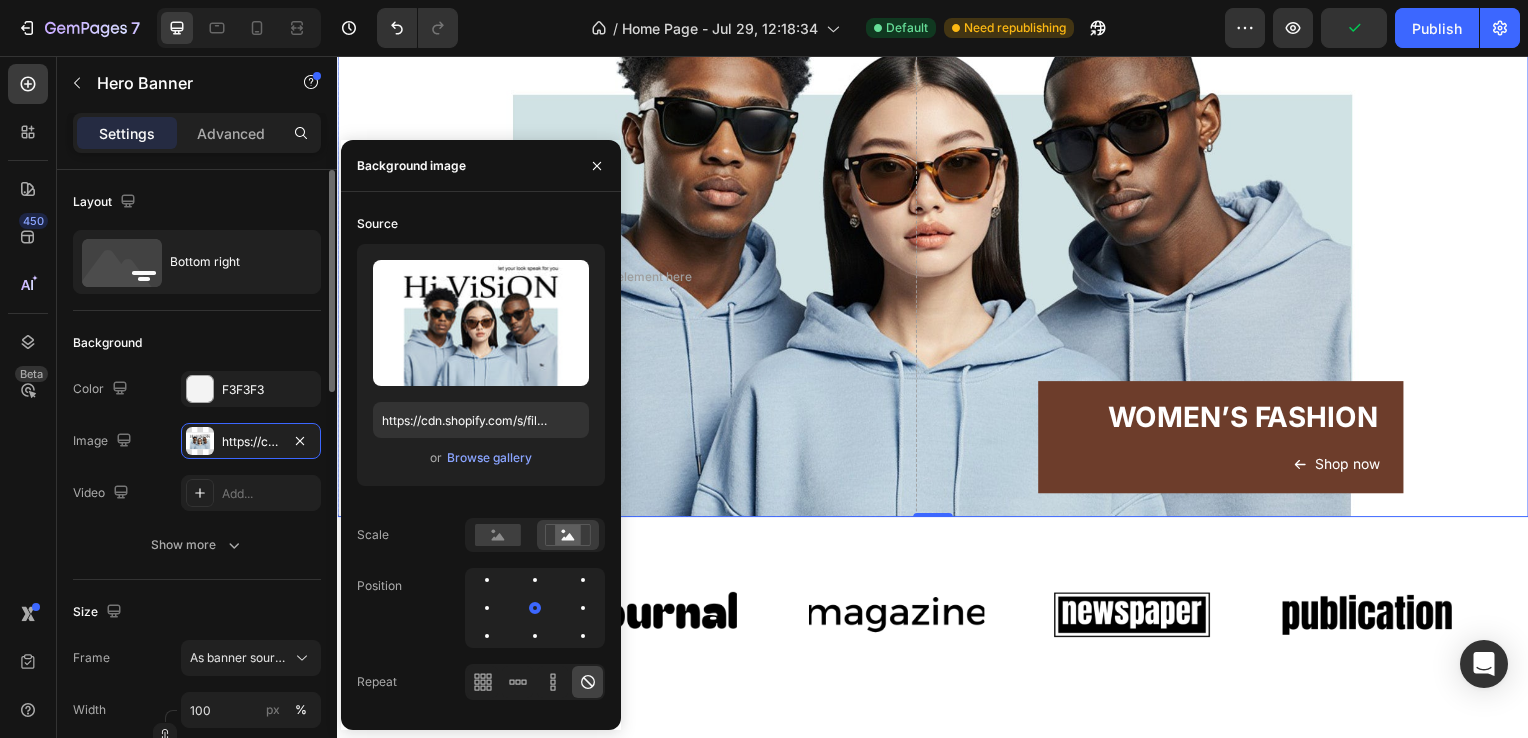 click on "Size Frame As banner source Width 100 px % Height px" 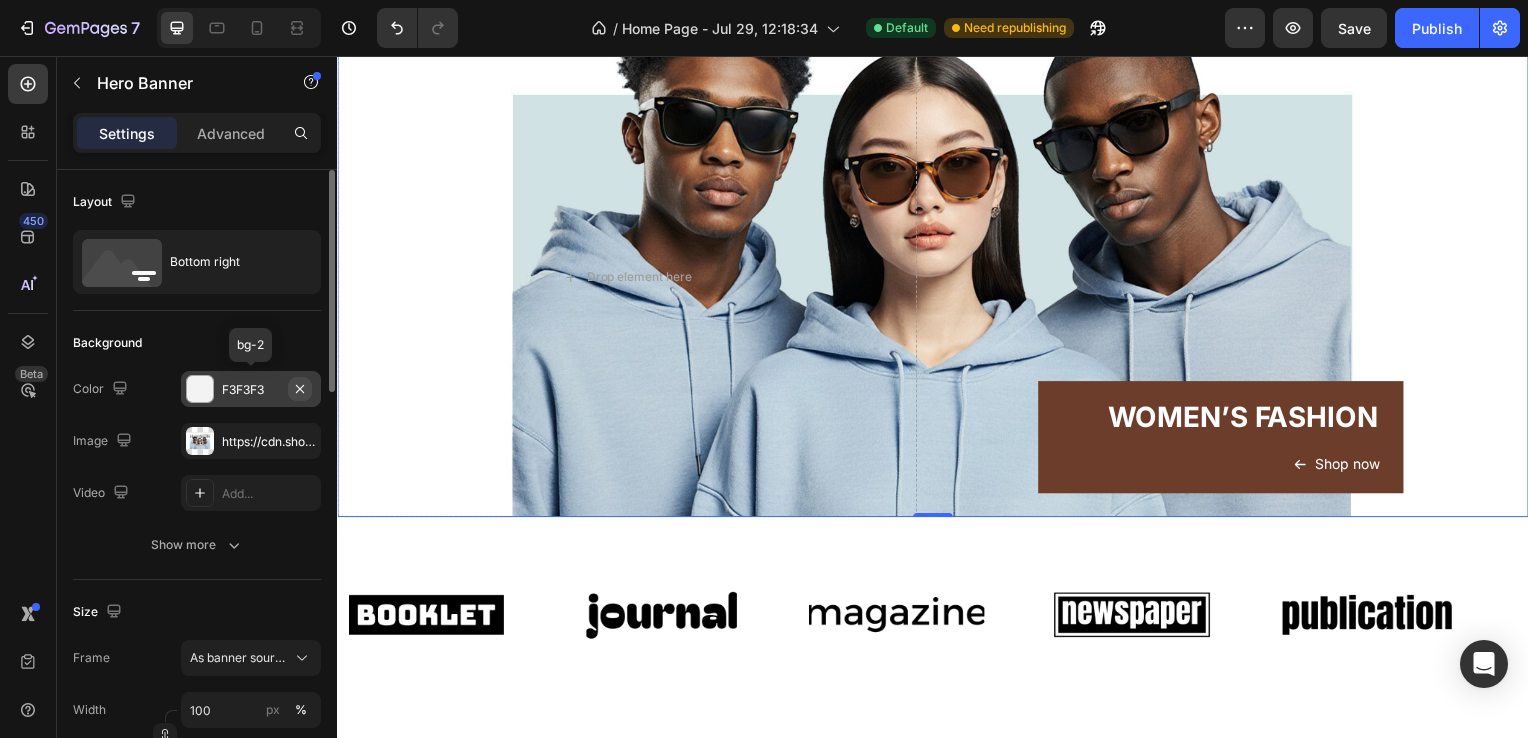 click 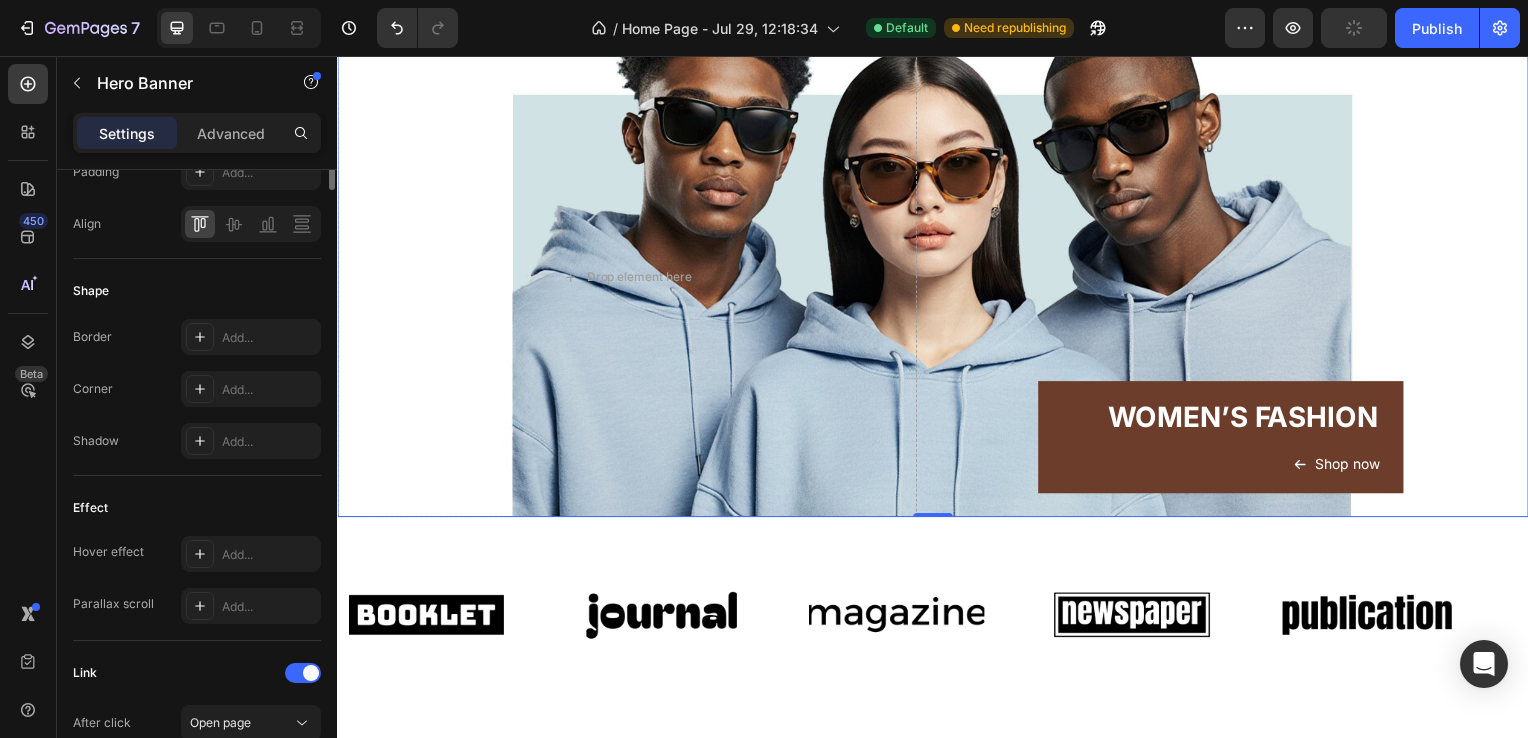 scroll, scrollTop: 407, scrollLeft: 0, axis: vertical 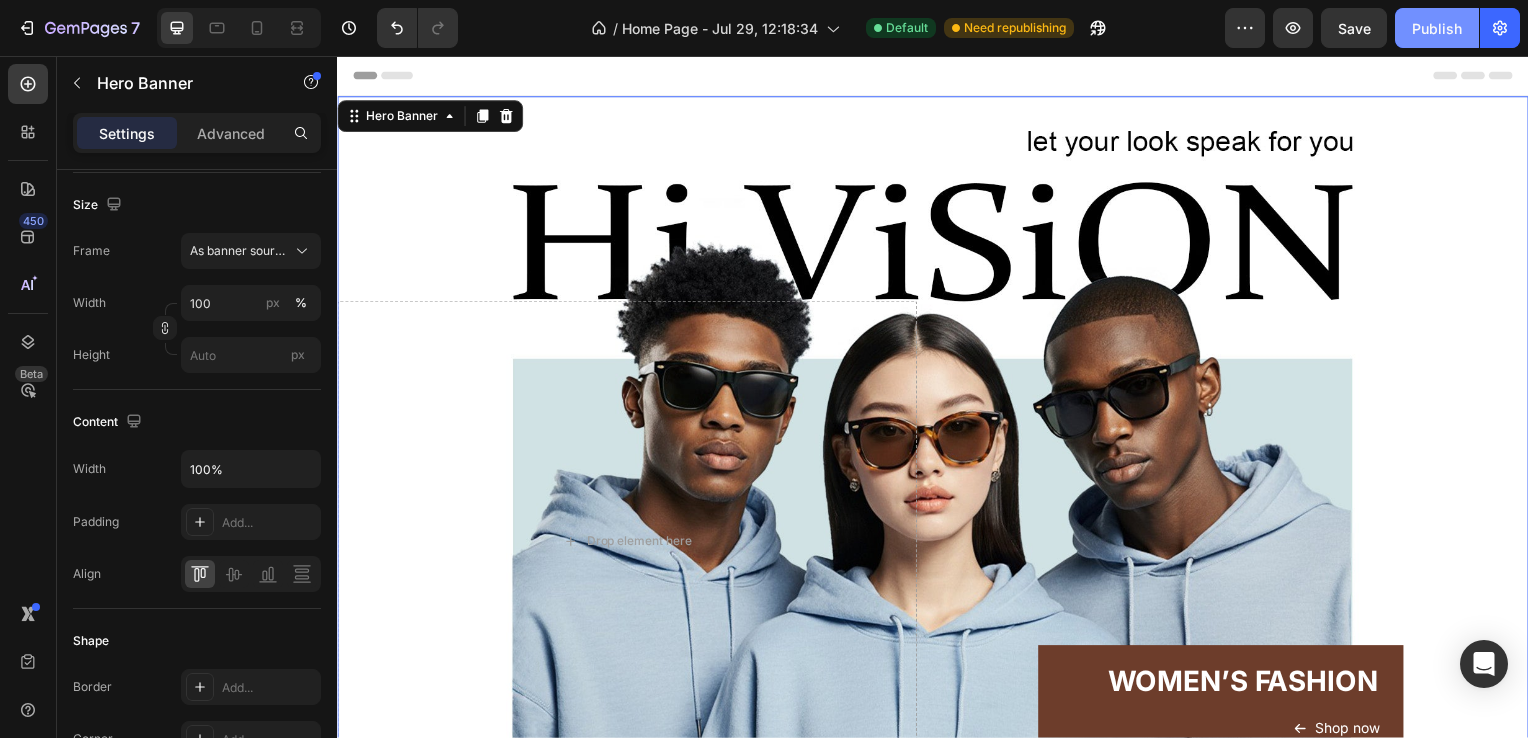 click on "Publish" at bounding box center [1437, 28] 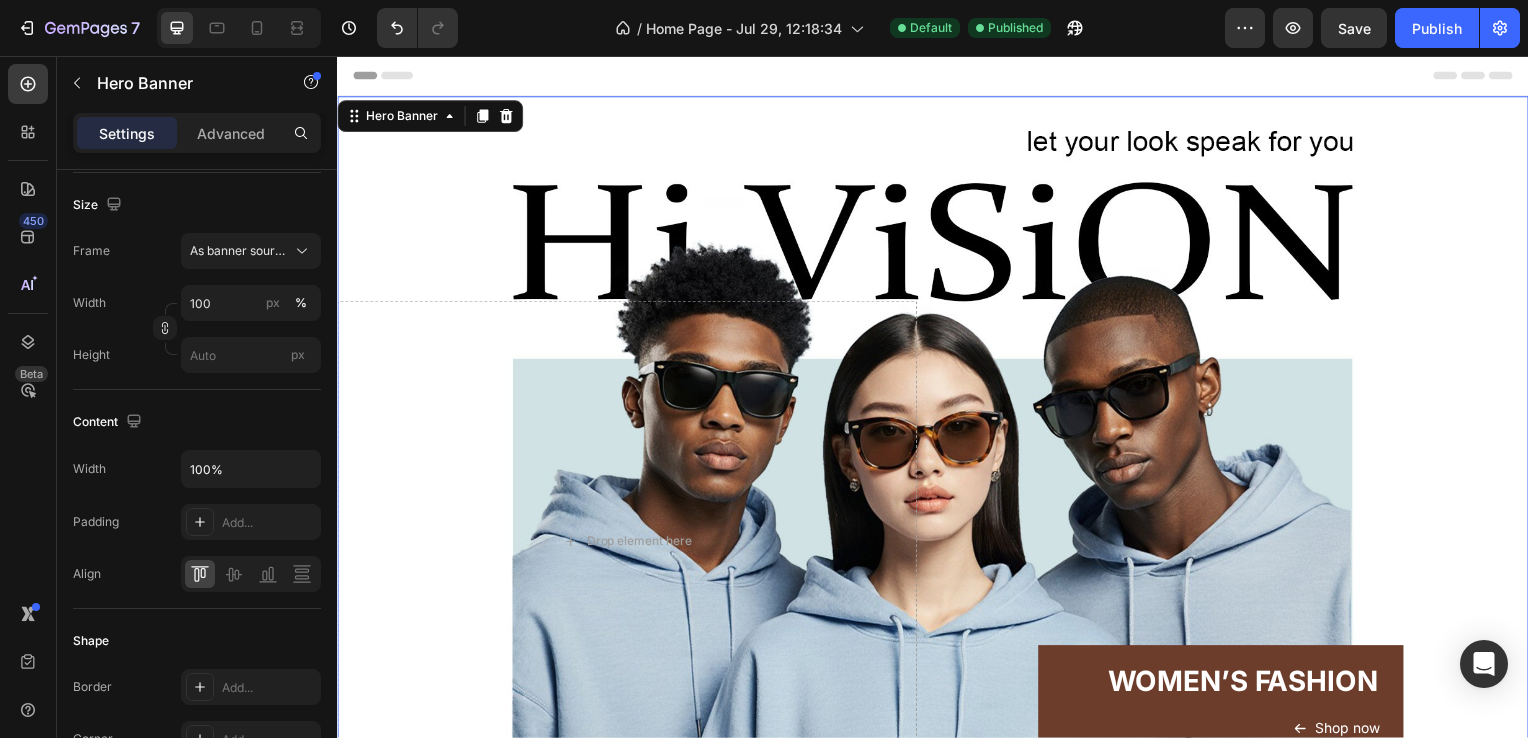 scroll, scrollTop: 40, scrollLeft: 0, axis: vertical 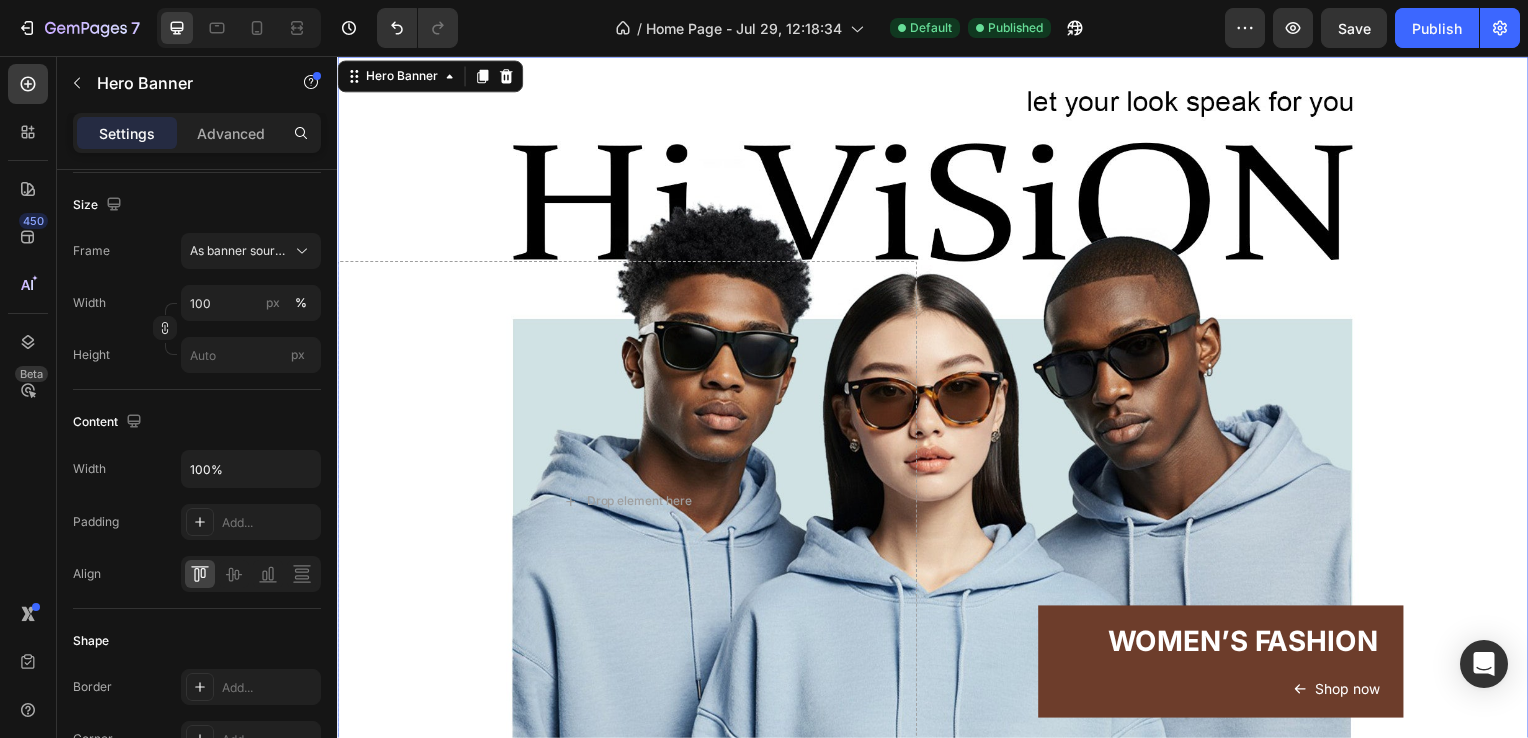 click on "WOMEN’S FASHION Heading
Shop now Button Row" at bounding box center [1245, 505] 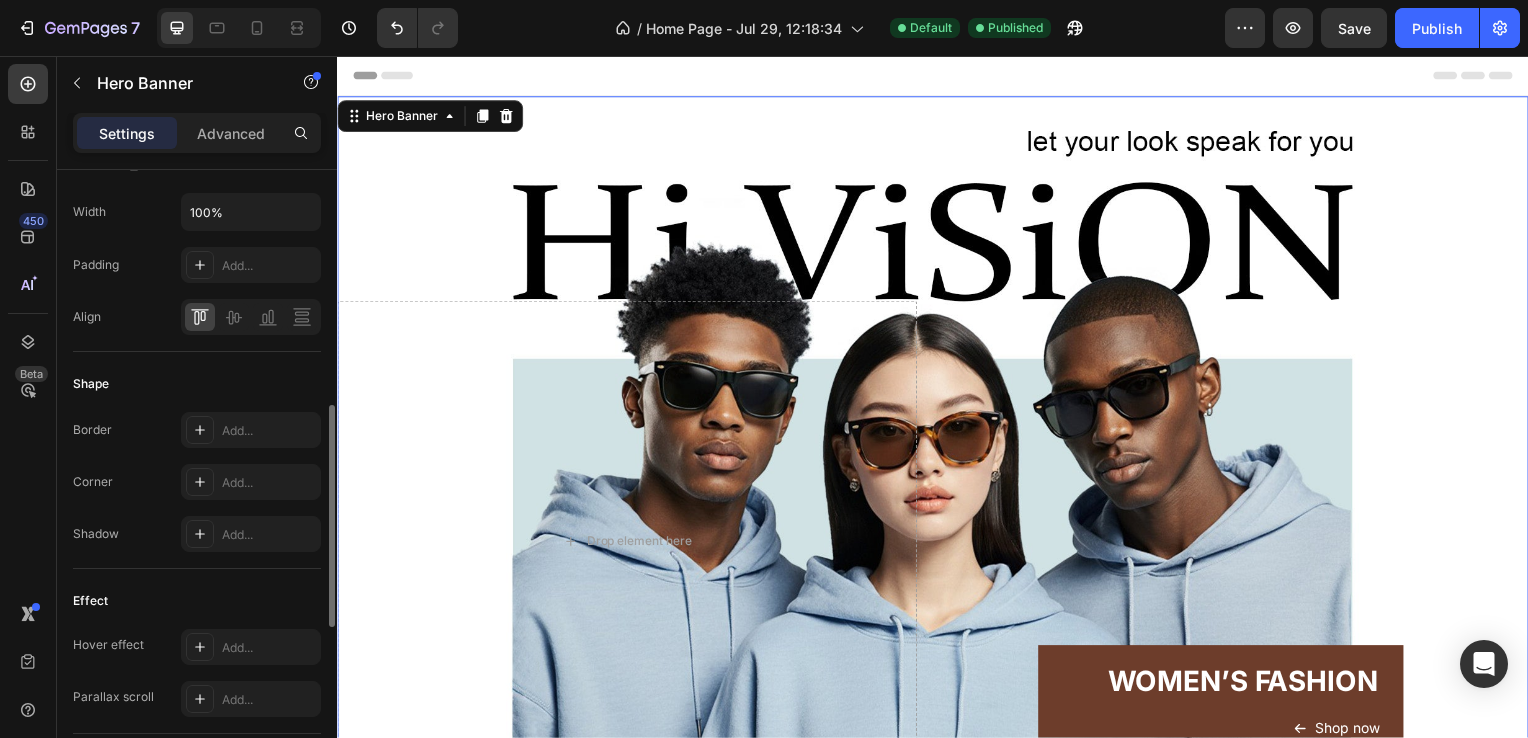 scroll, scrollTop: 664, scrollLeft: 0, axis: vertical 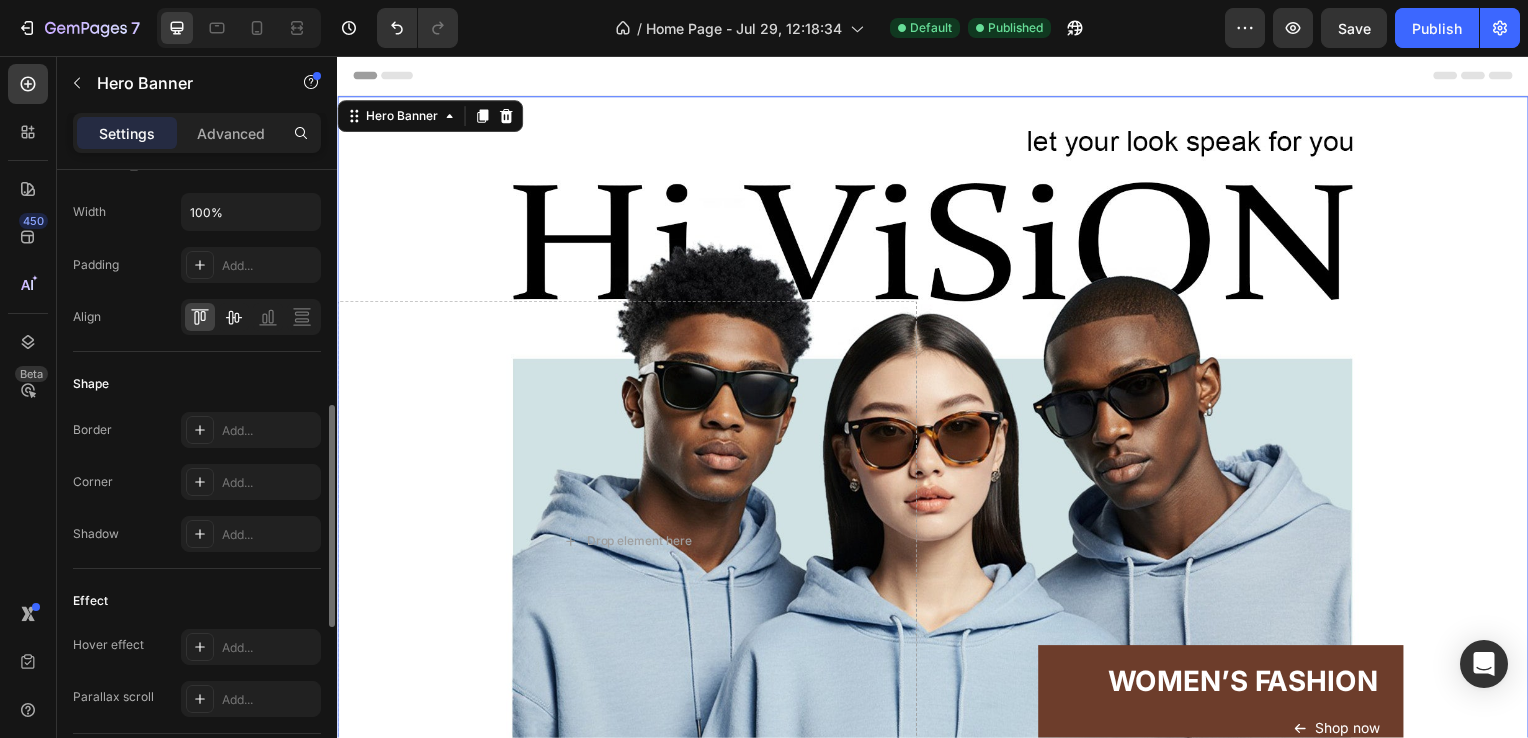 click 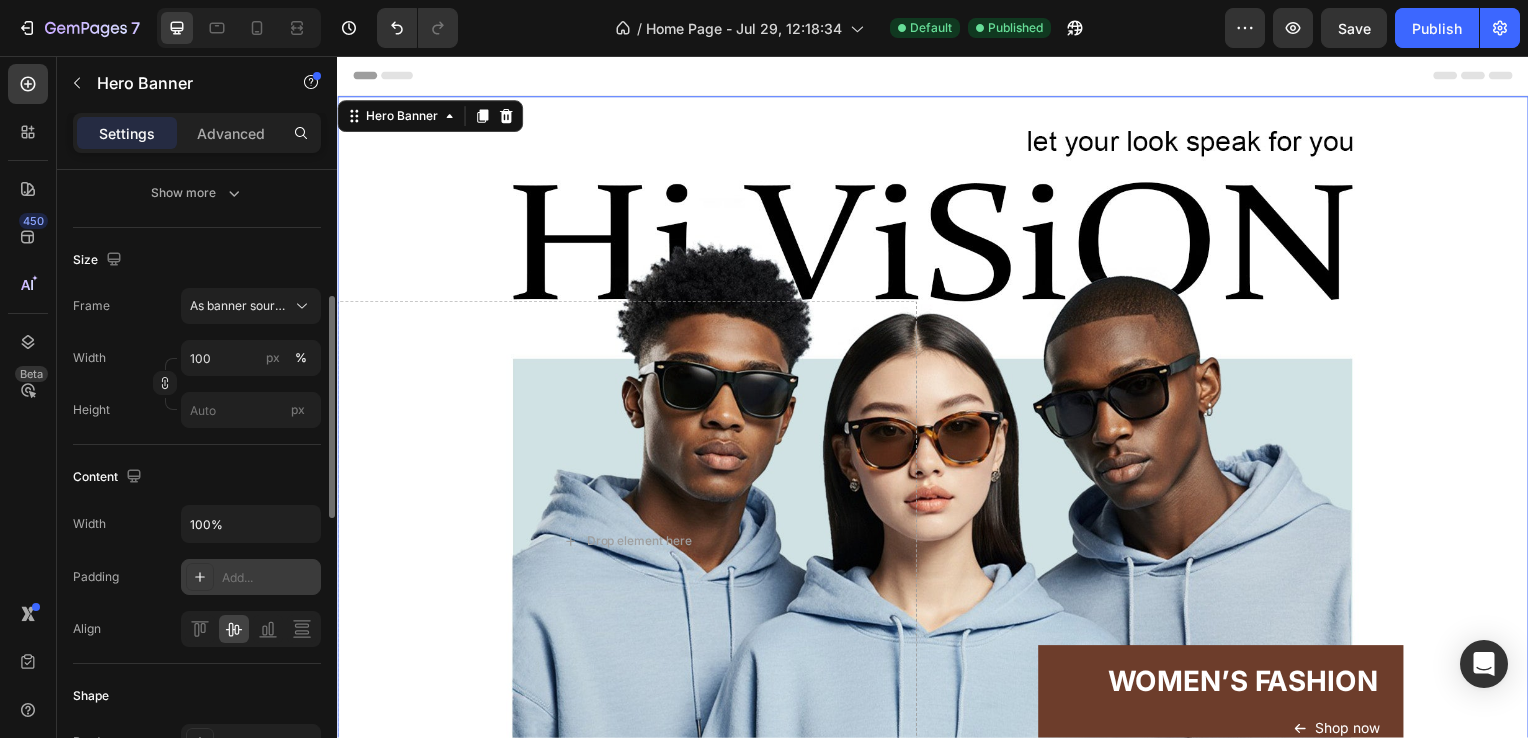 scroll, scrollTop: 353, scrollLeft: 0, axis: vertical 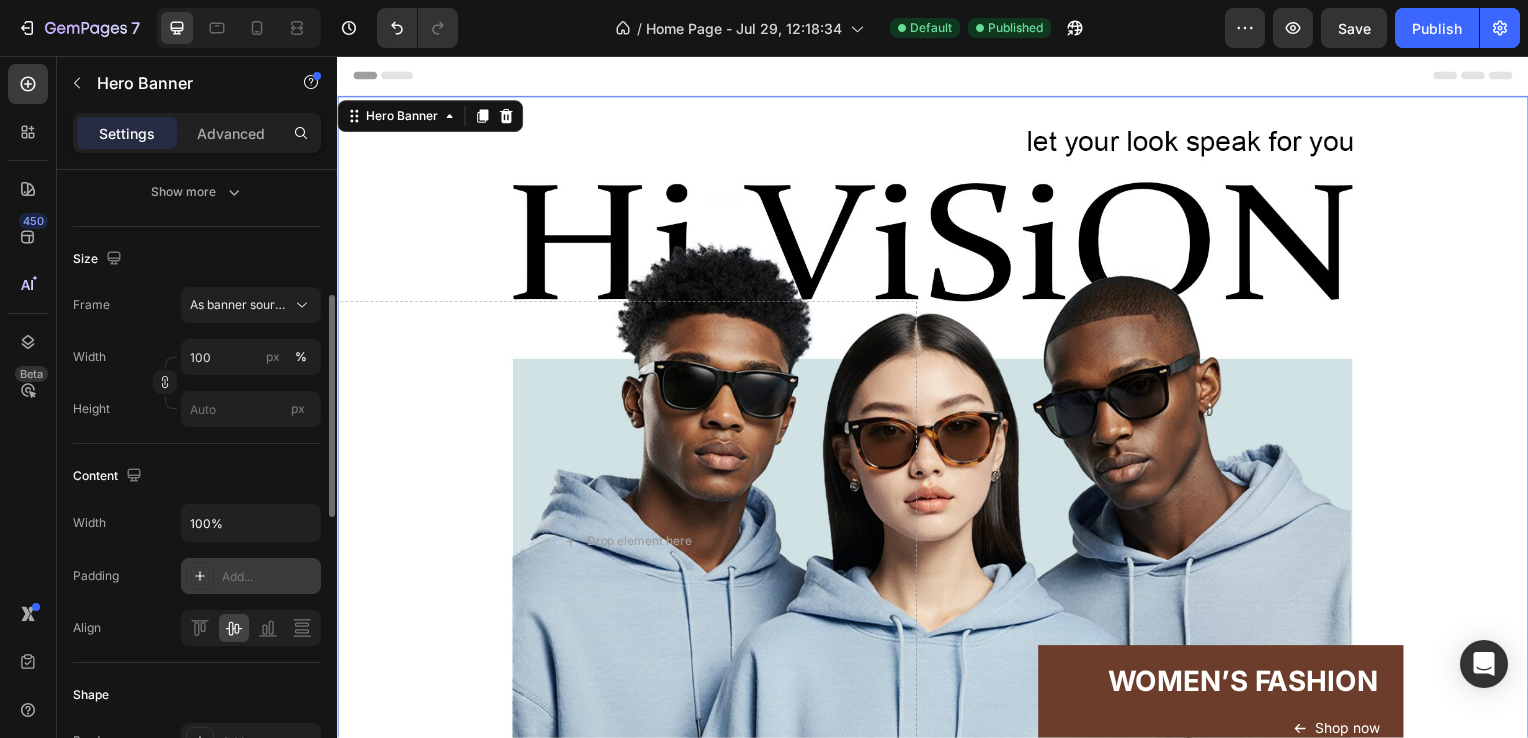 click on "Add..." at bounding box center (251, 576) 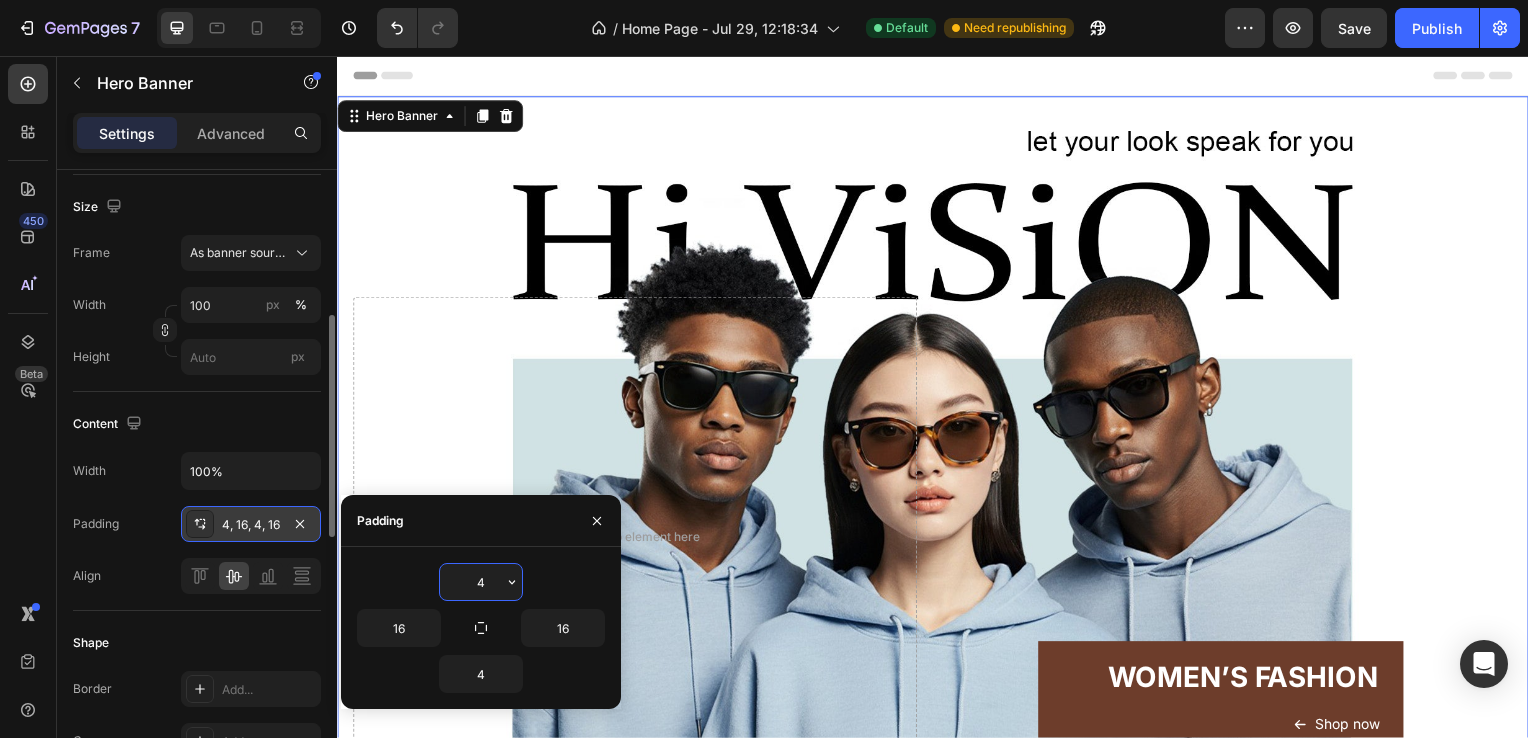scroll, scrollTop: 406, scrollLeft: 0, axis: vertical 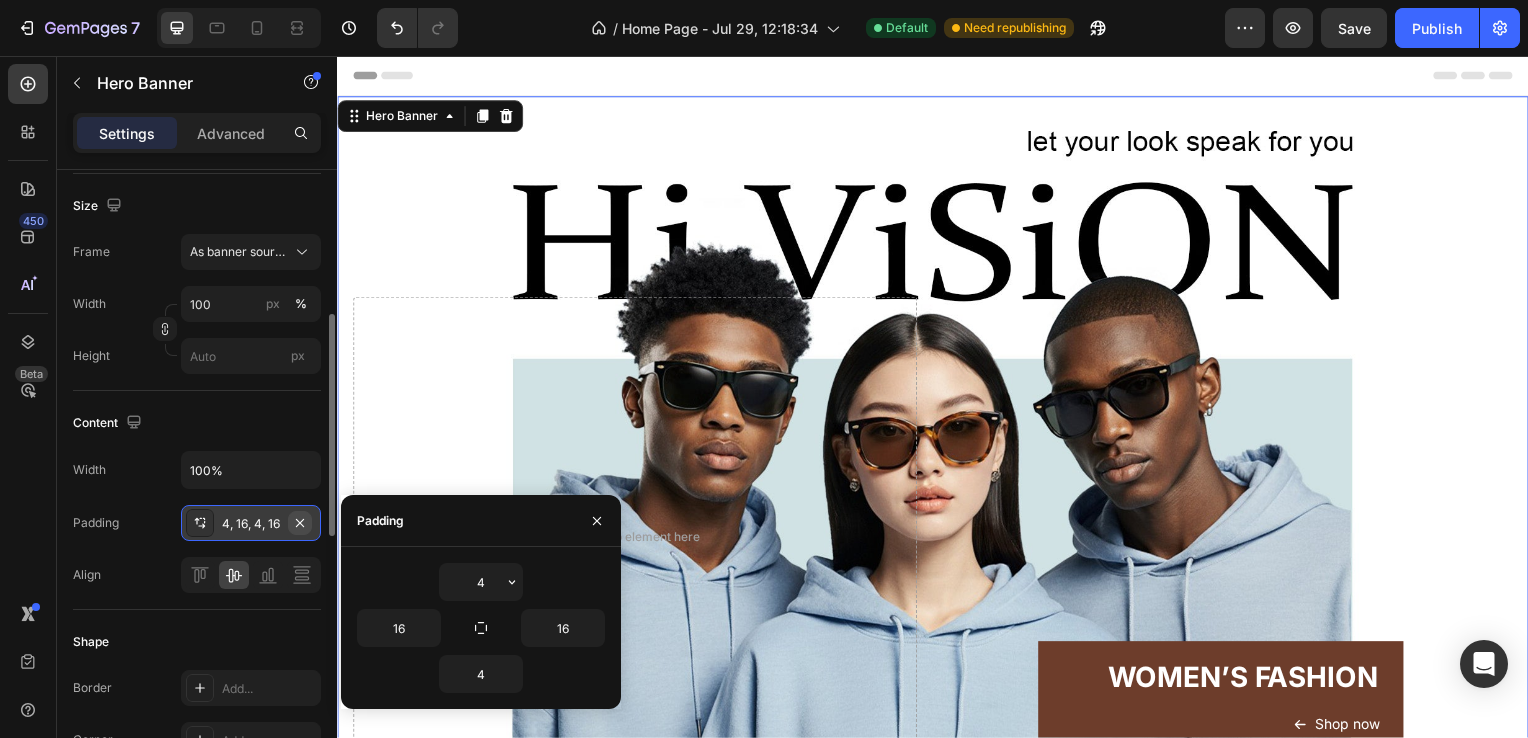 click 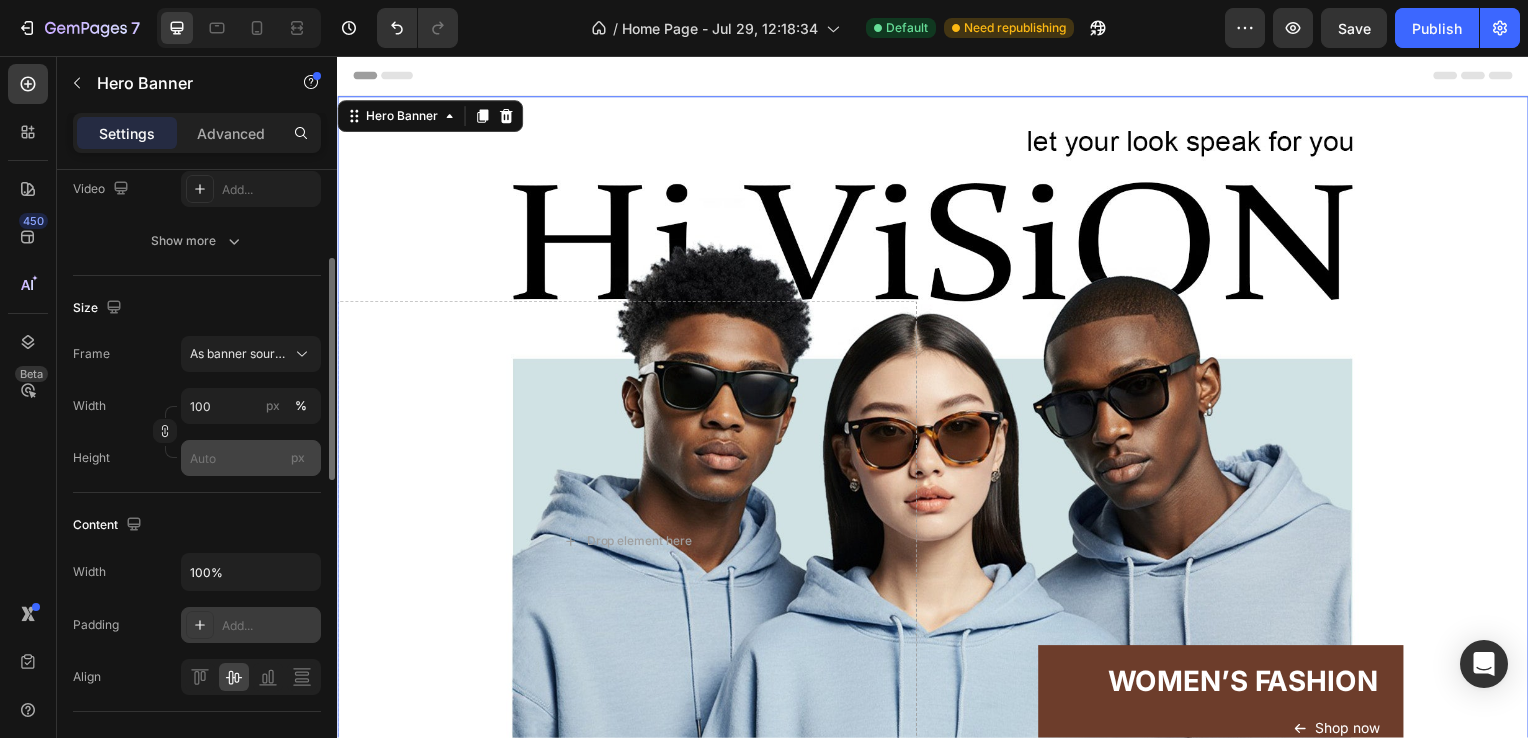 scroll, scrollTop: 282, scrollLeft: 0, axis: vertical 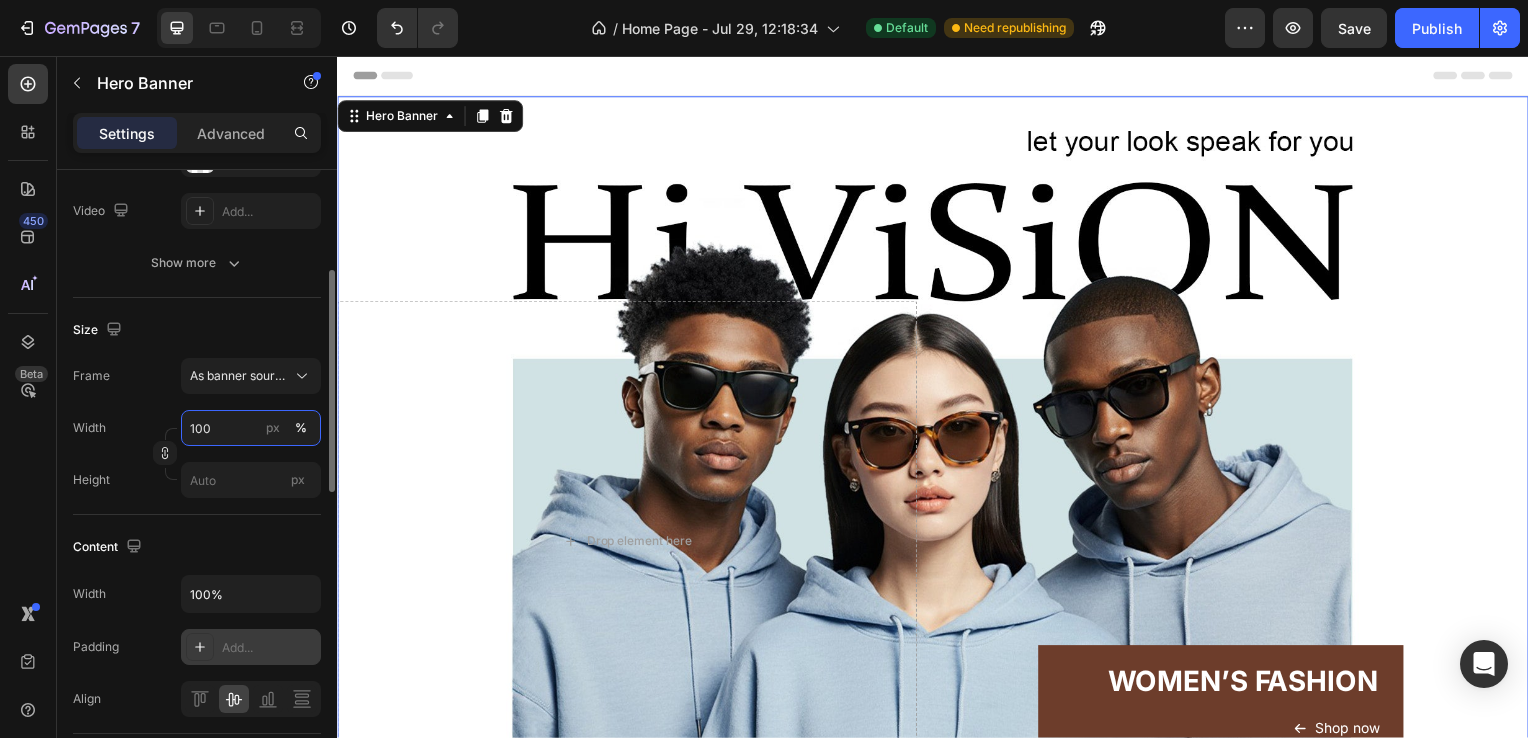click on "100" at bounding box center [251, 428] 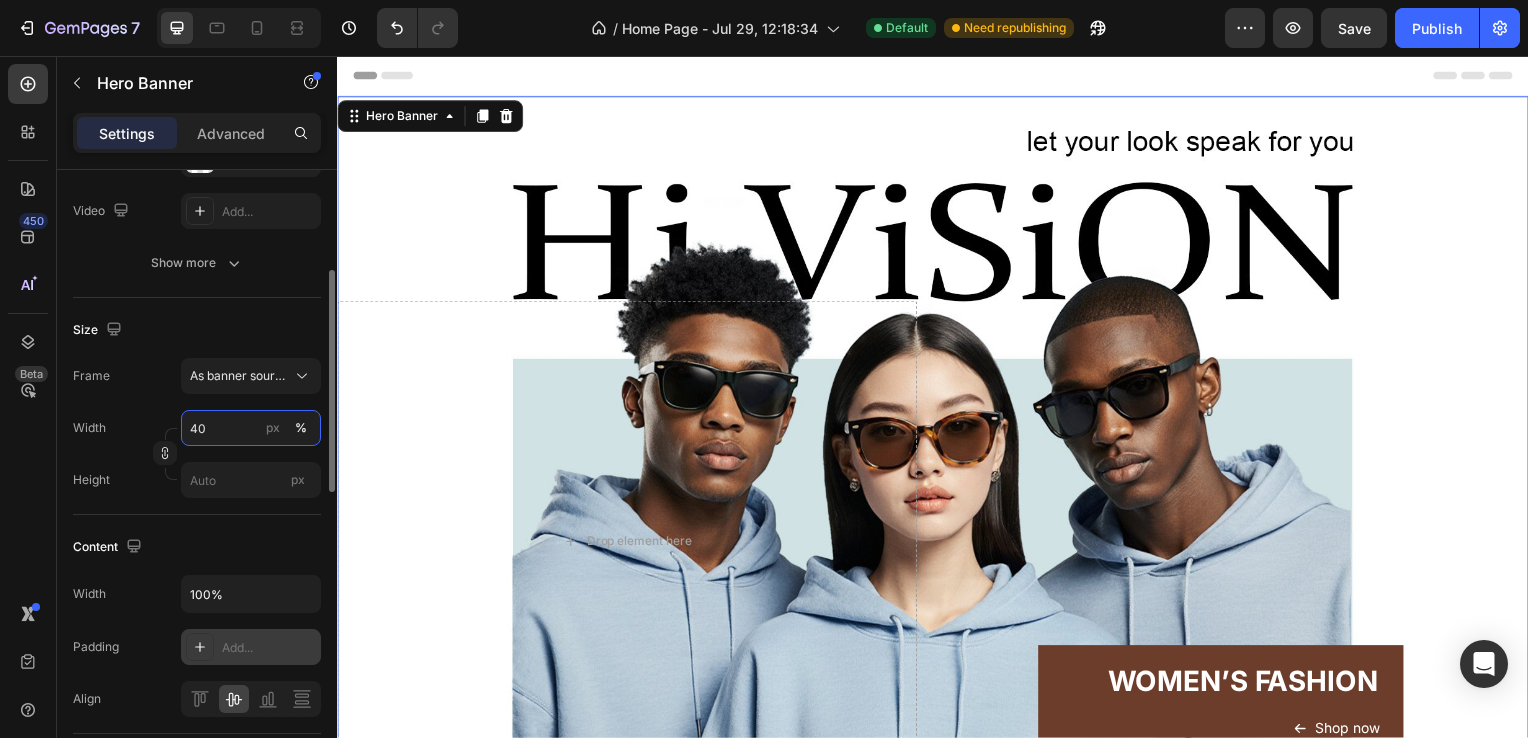 type on "4" 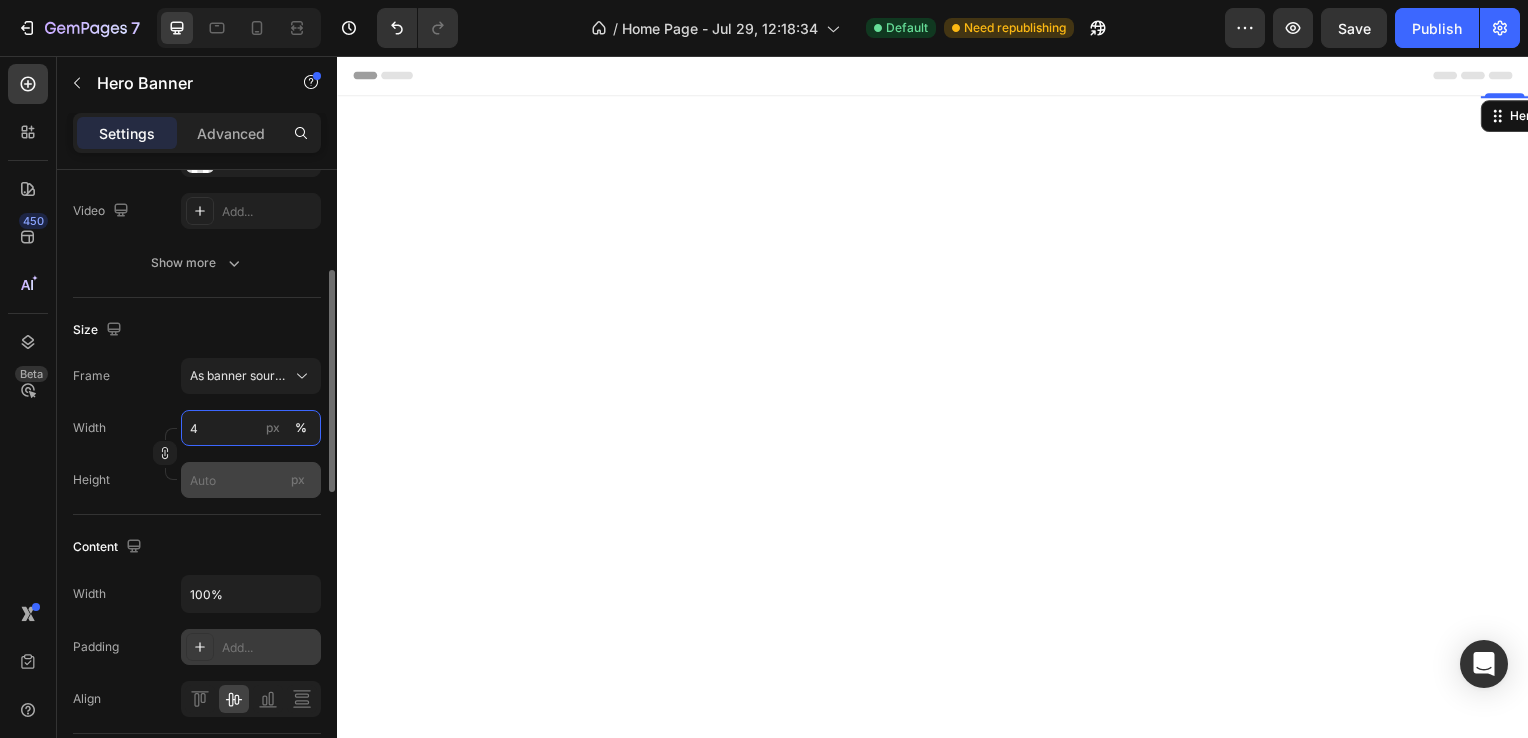 type on "4" 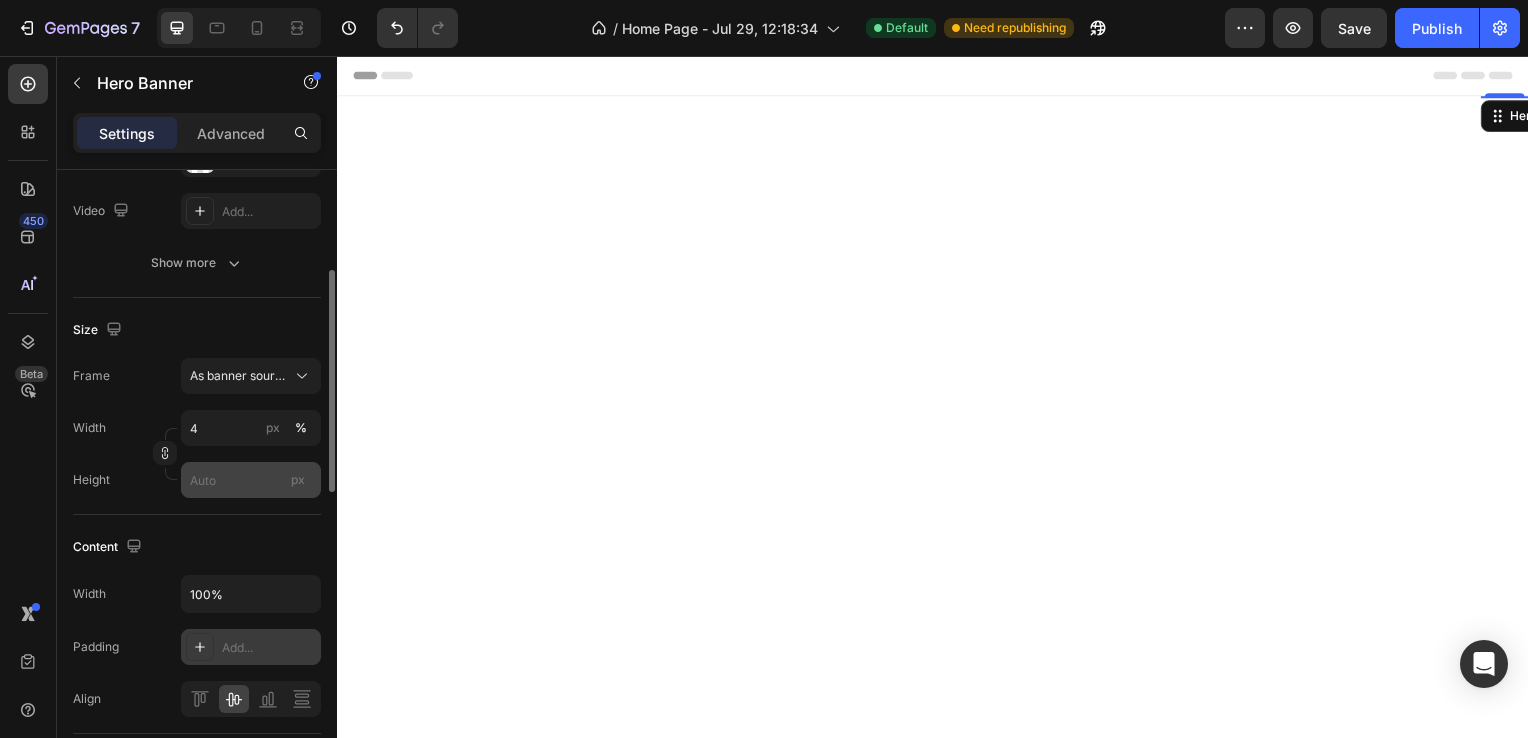 click on "px" at bounding box center [298, 479] 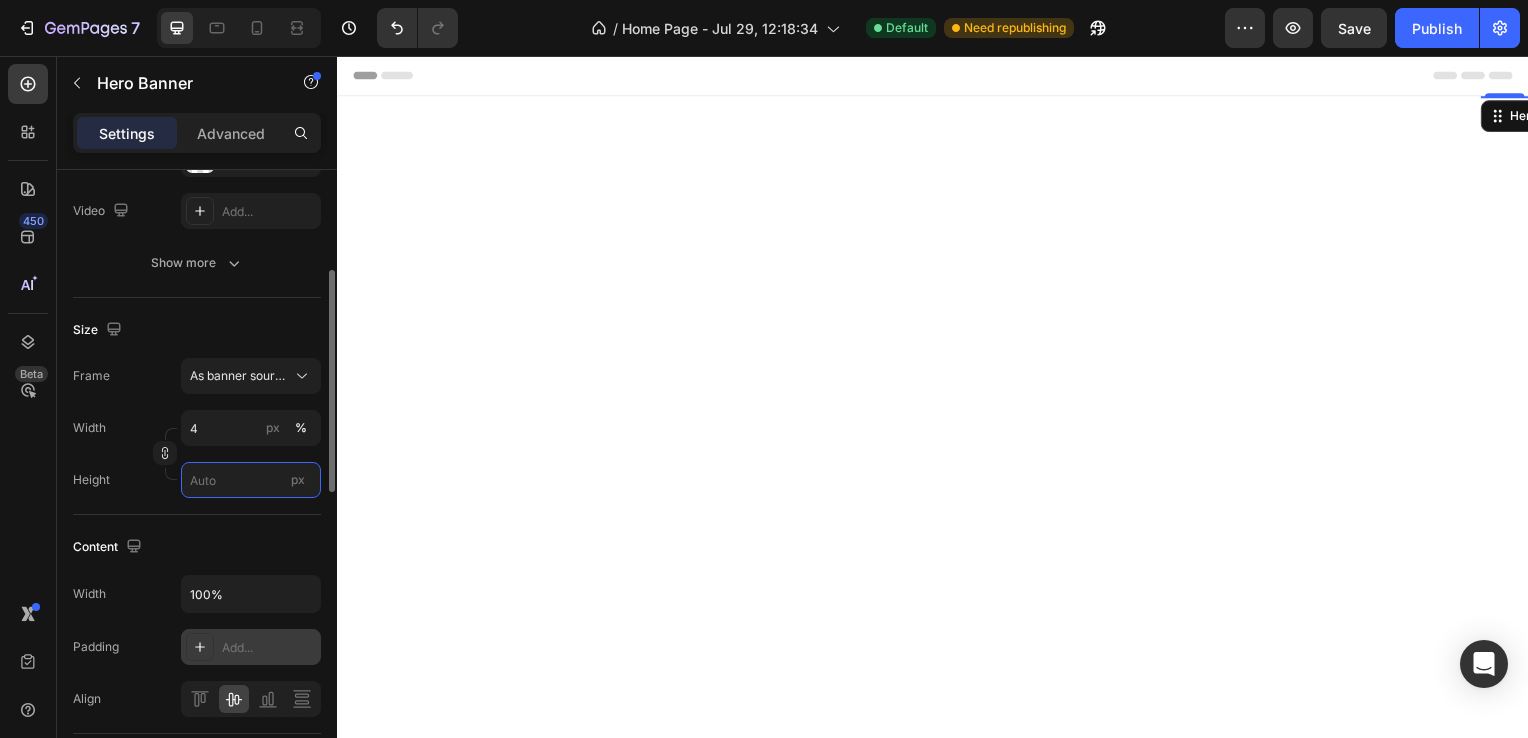 click on "px" at bounding box center (251, 480) 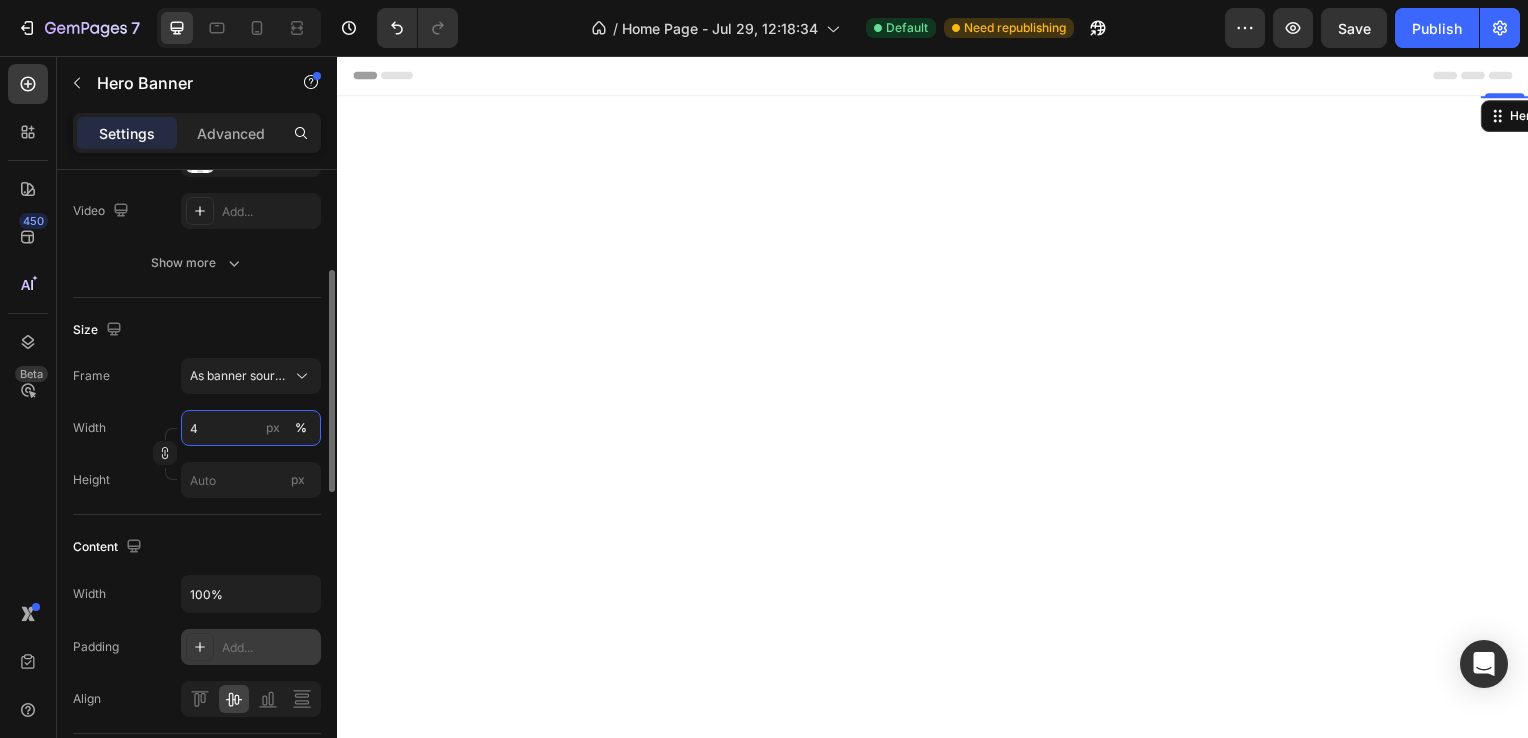 click on "4" at bounding box center [251, 428] 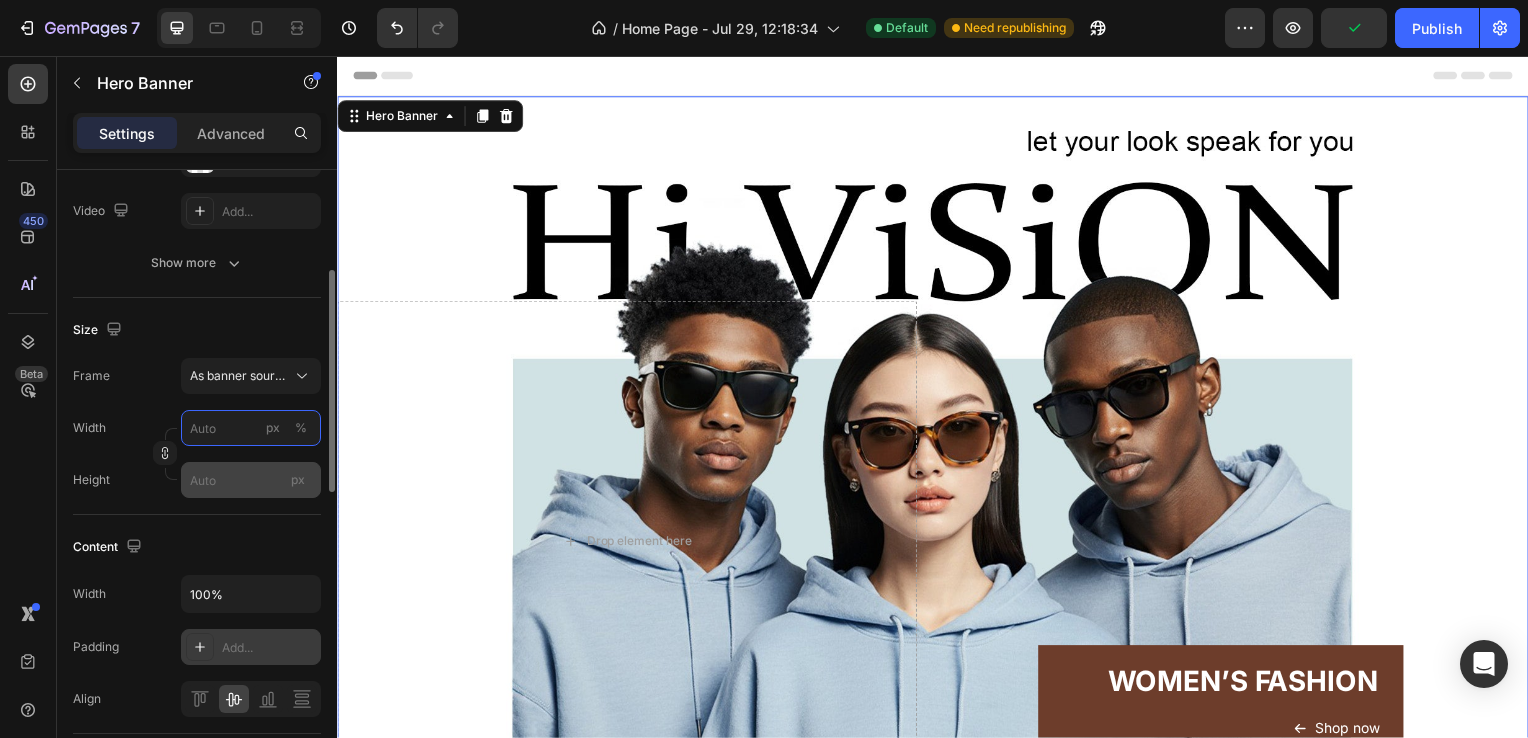 type 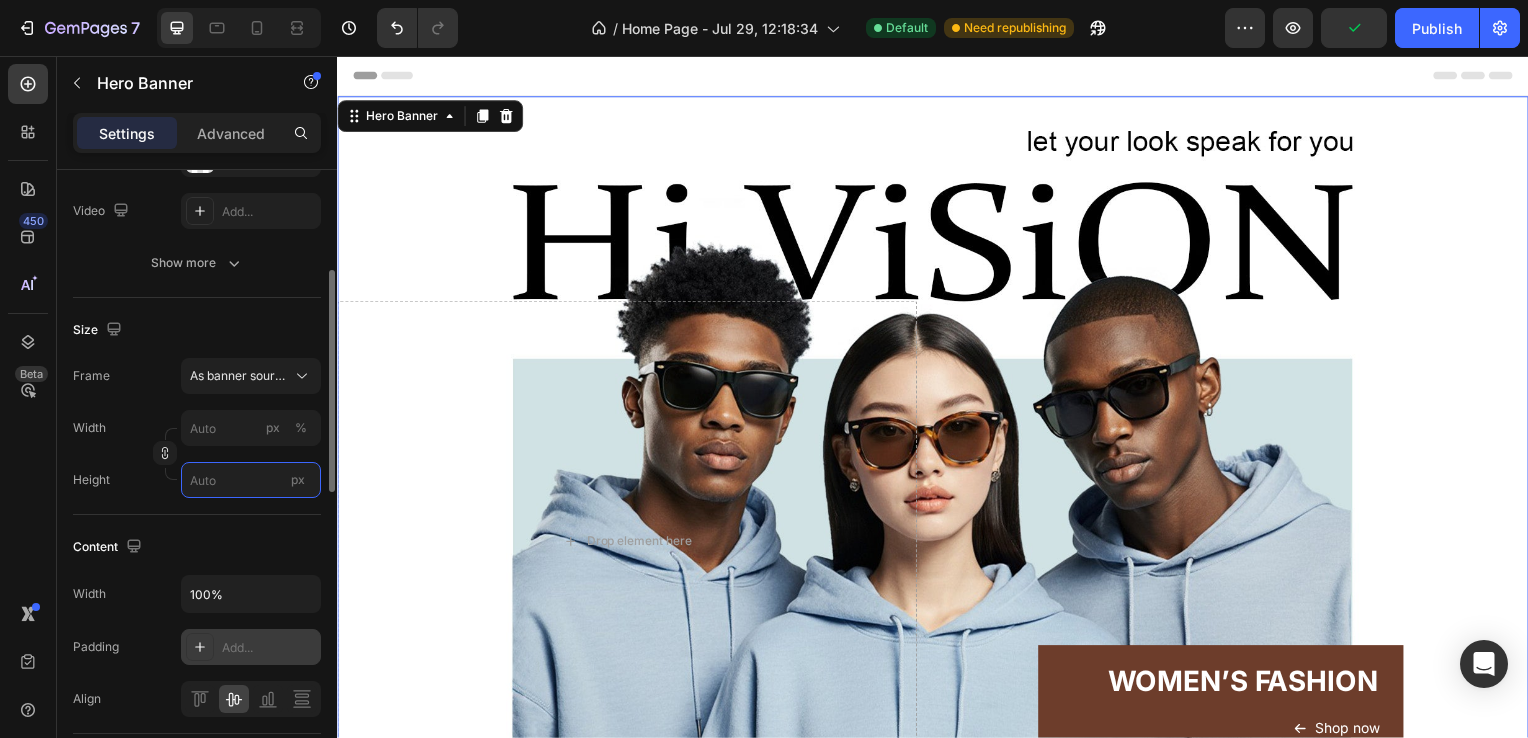 click on "px" at bounding box center (251, 480) 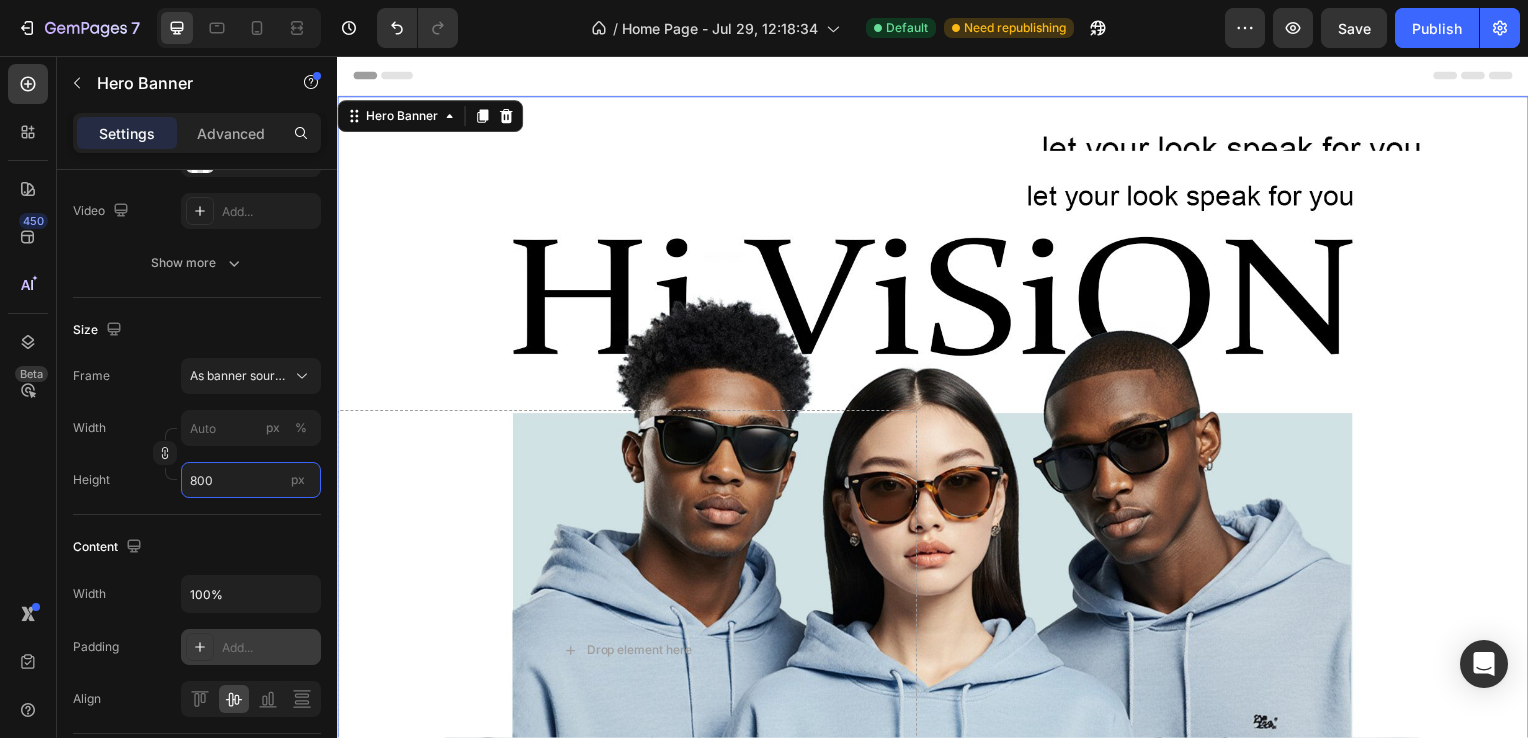 type on "800" 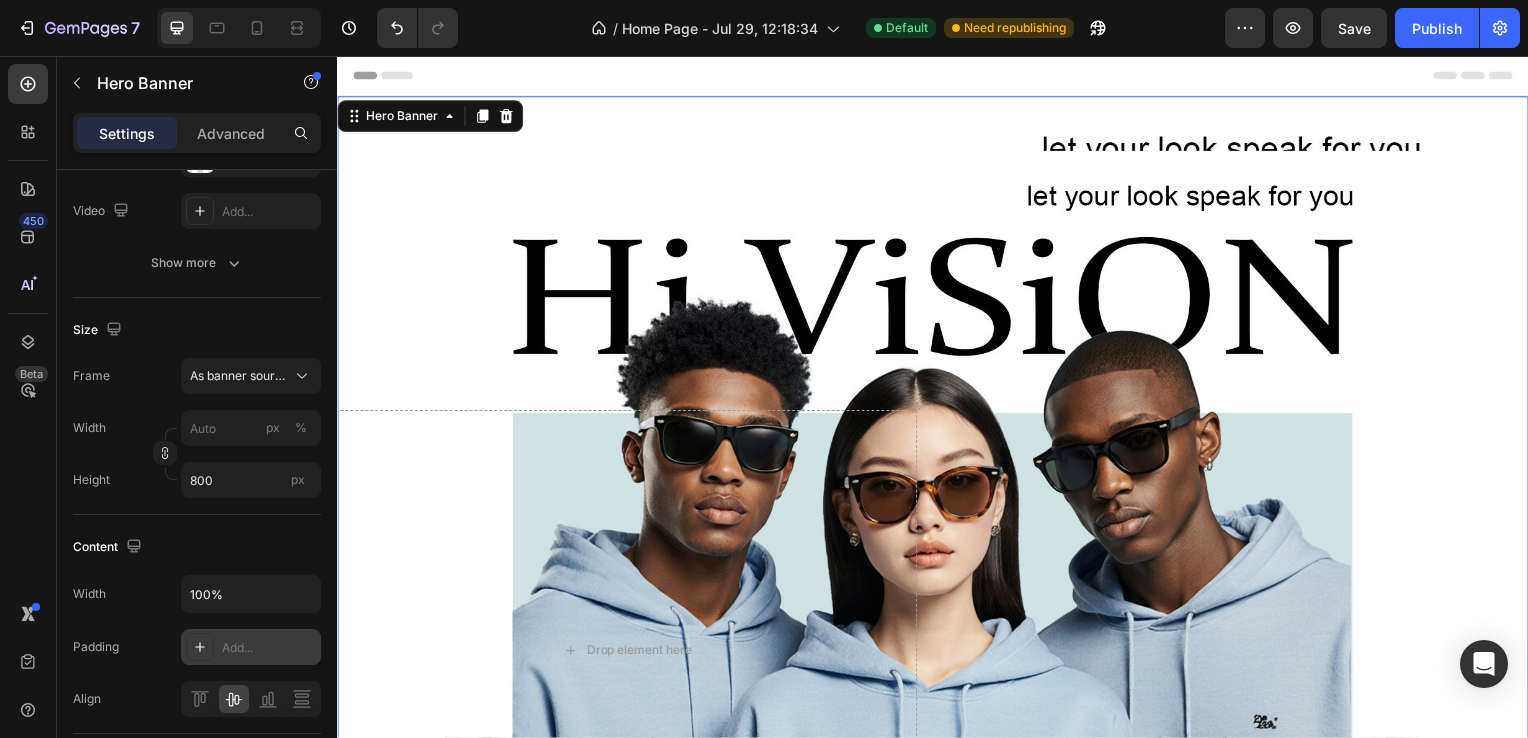 click at bounding box center (937, 497) 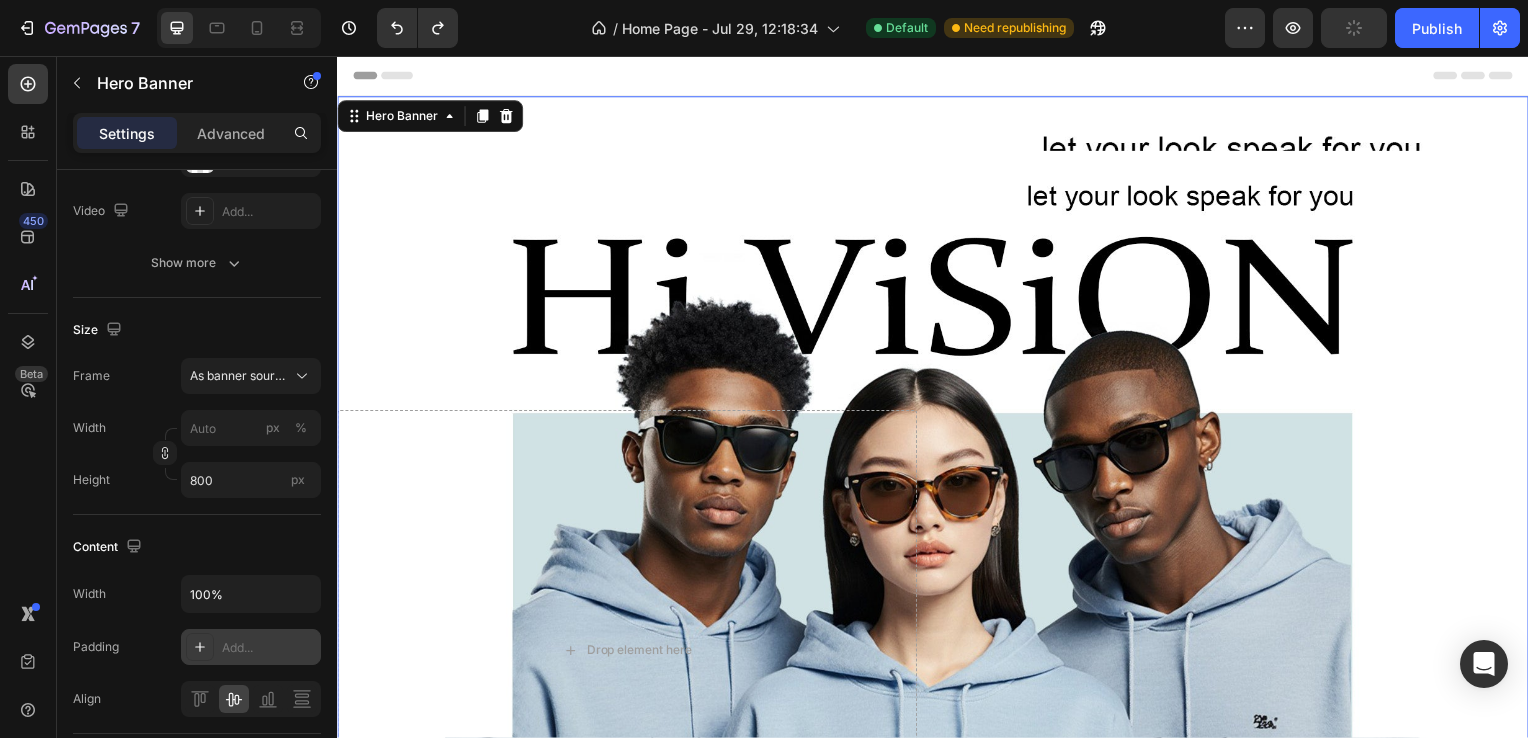 type 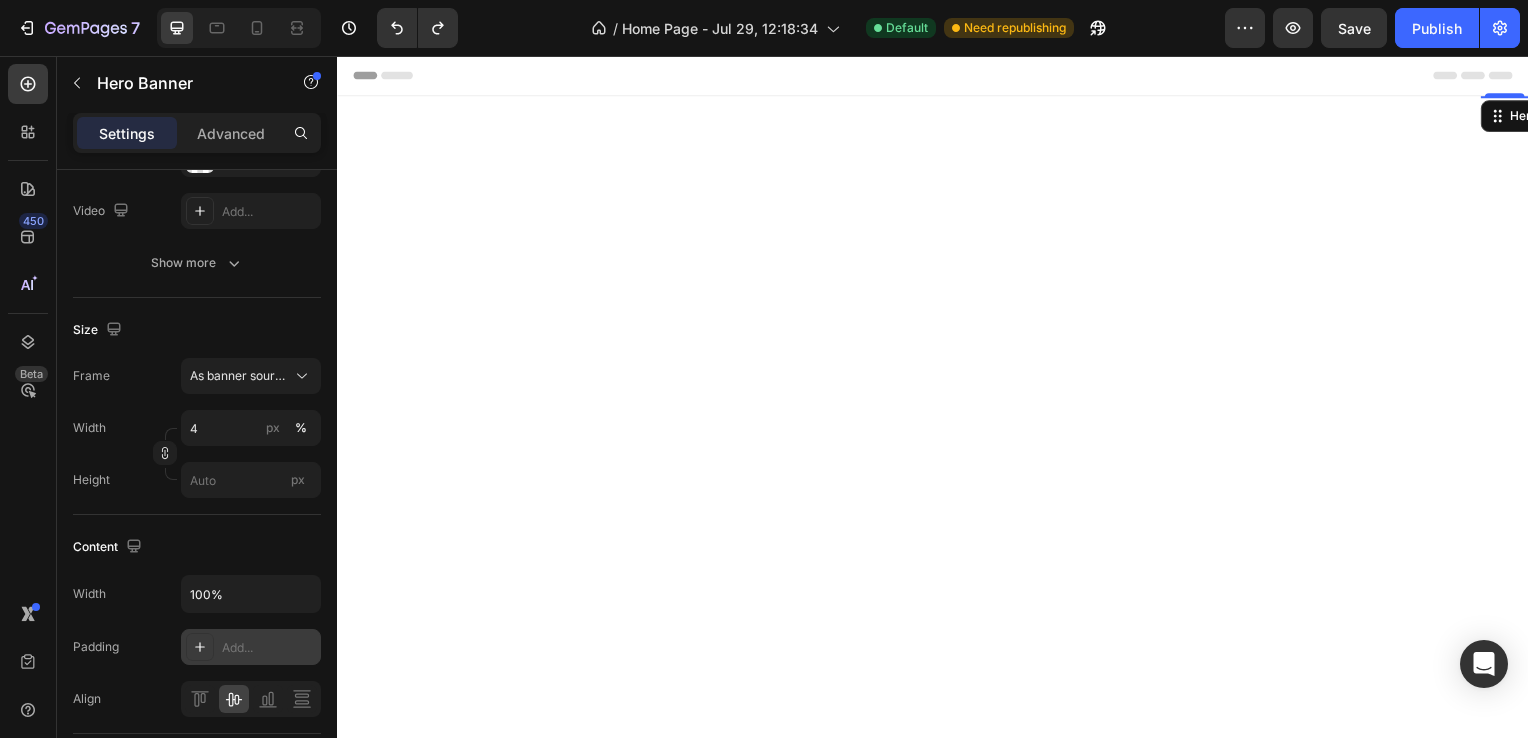 type on "100" 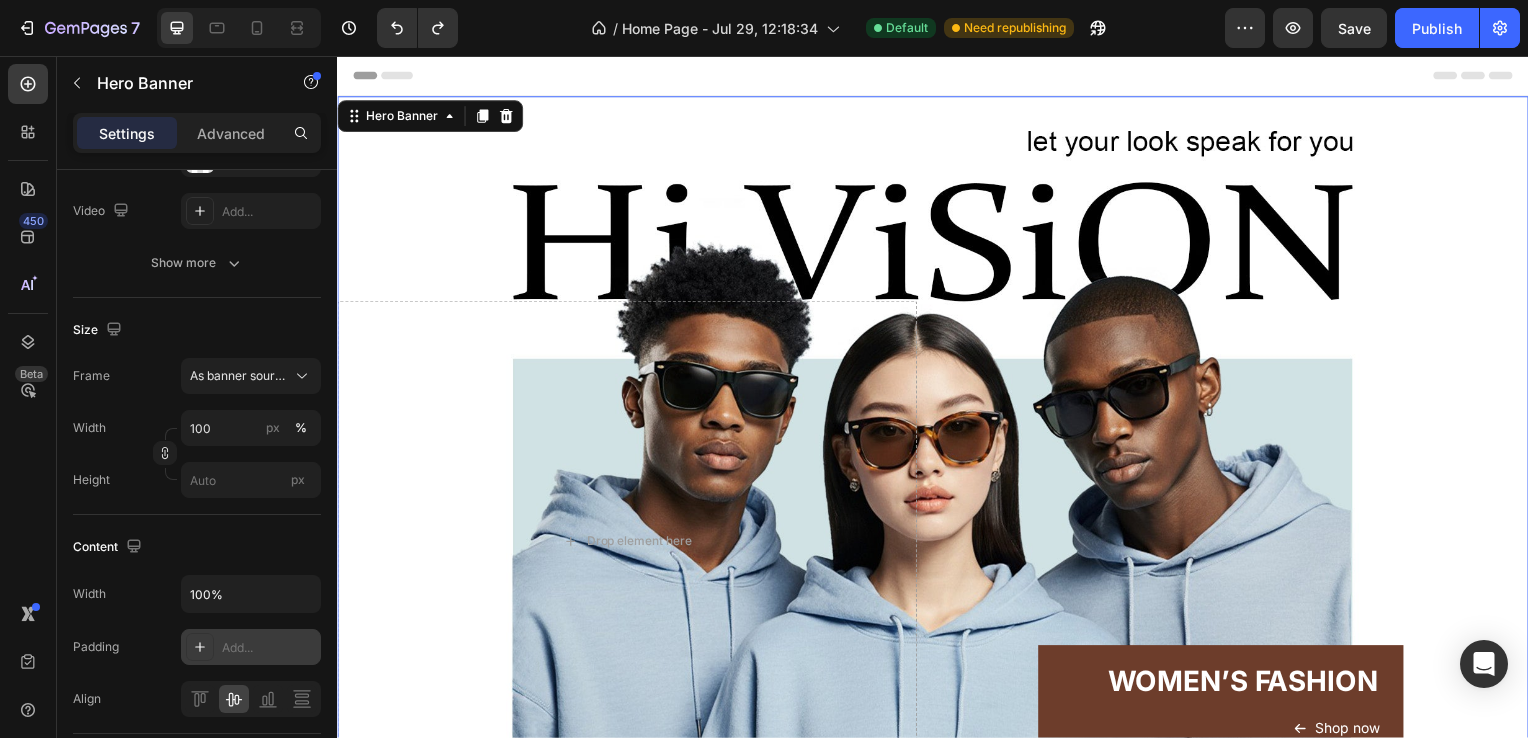 click at bounding box center (937, 442) 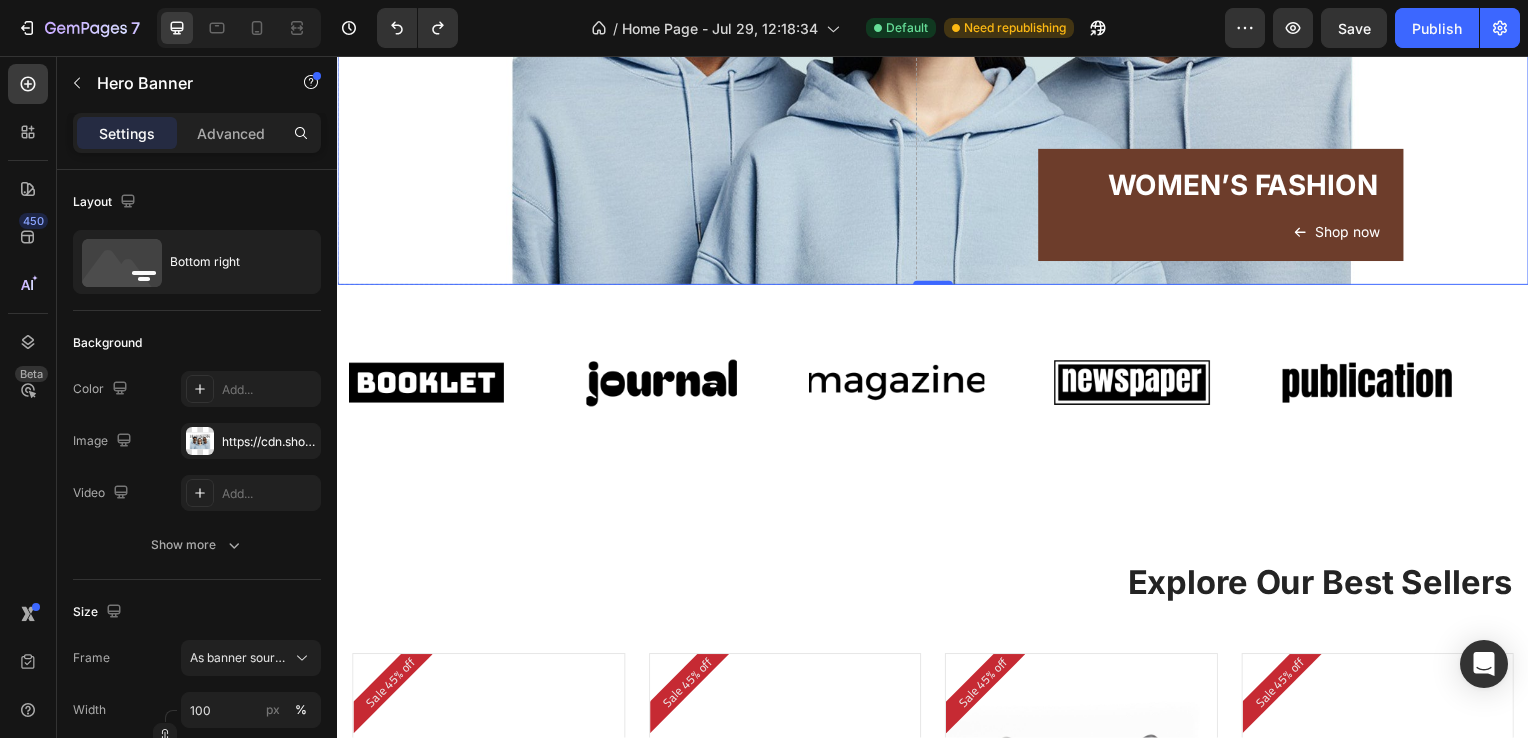 scroll, scrollTop: 524, scrollLeft: 0, axis: vertical 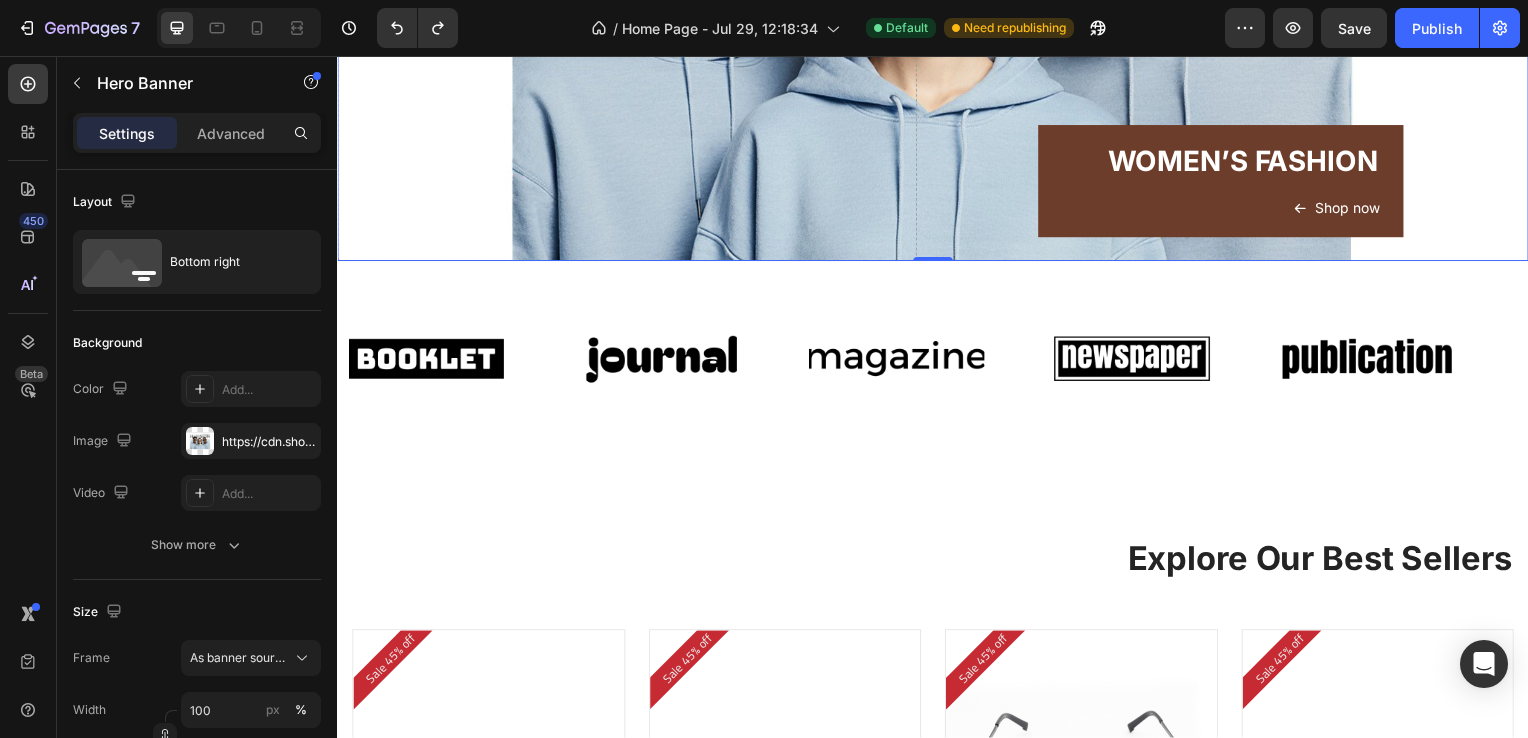 click on "Image Image Image Image Image Image Image Image Image Image Marquee Section 2" at bounding box center (937, 361) 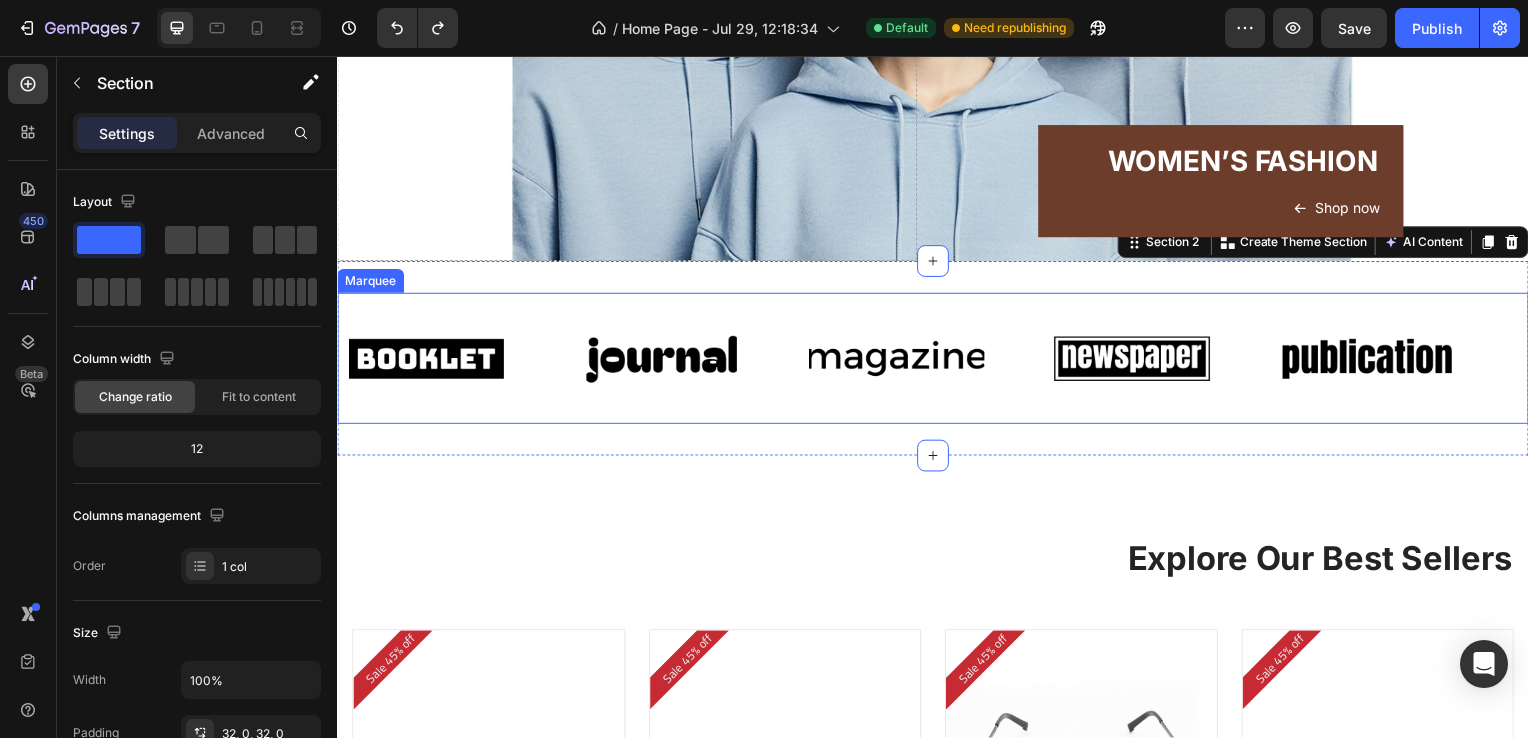 click on "Image Image Image Image Image Image Image Image Image Image Marquee" at bounding box center (937, 361) 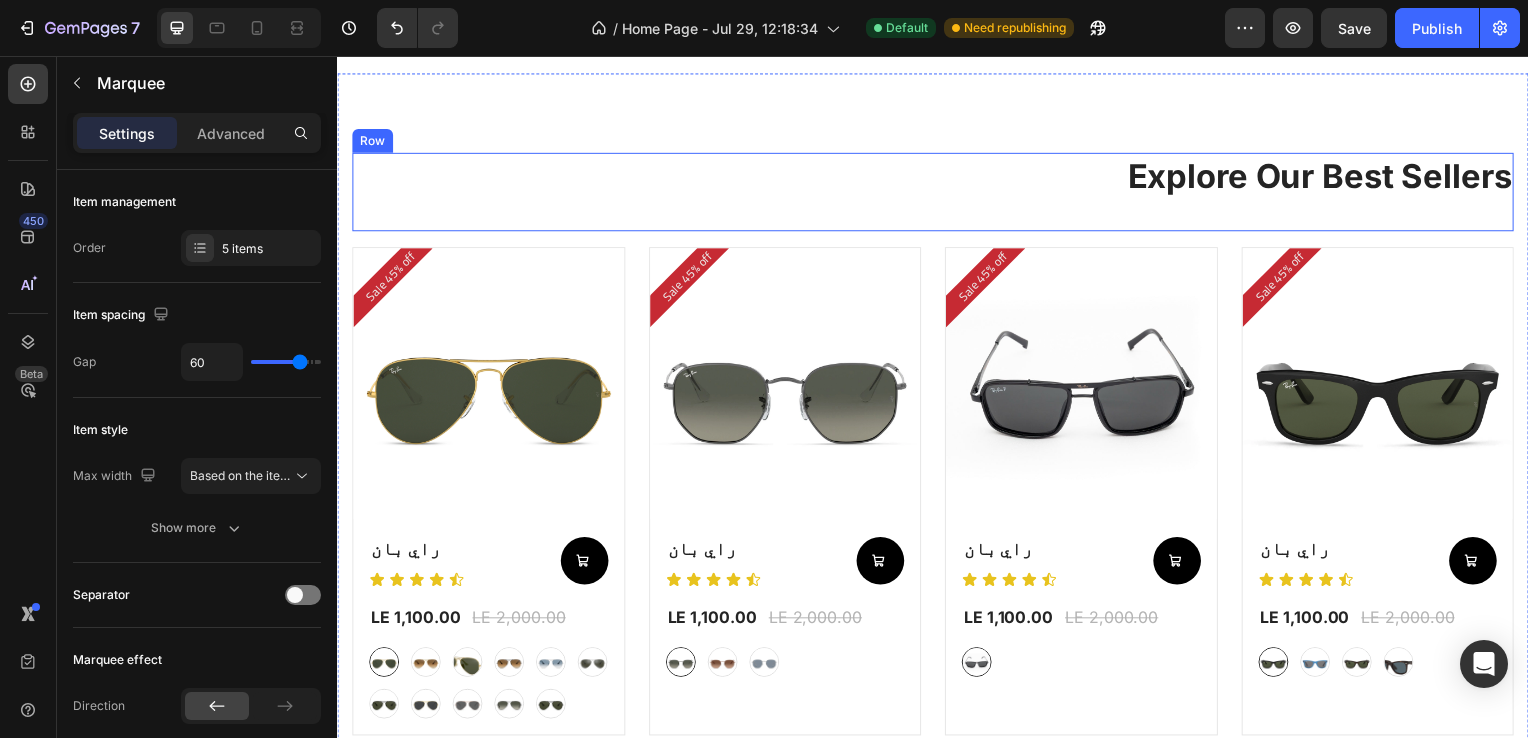 scroll, scrollTop: 1027, scrollLeft: 0, axis: vertical 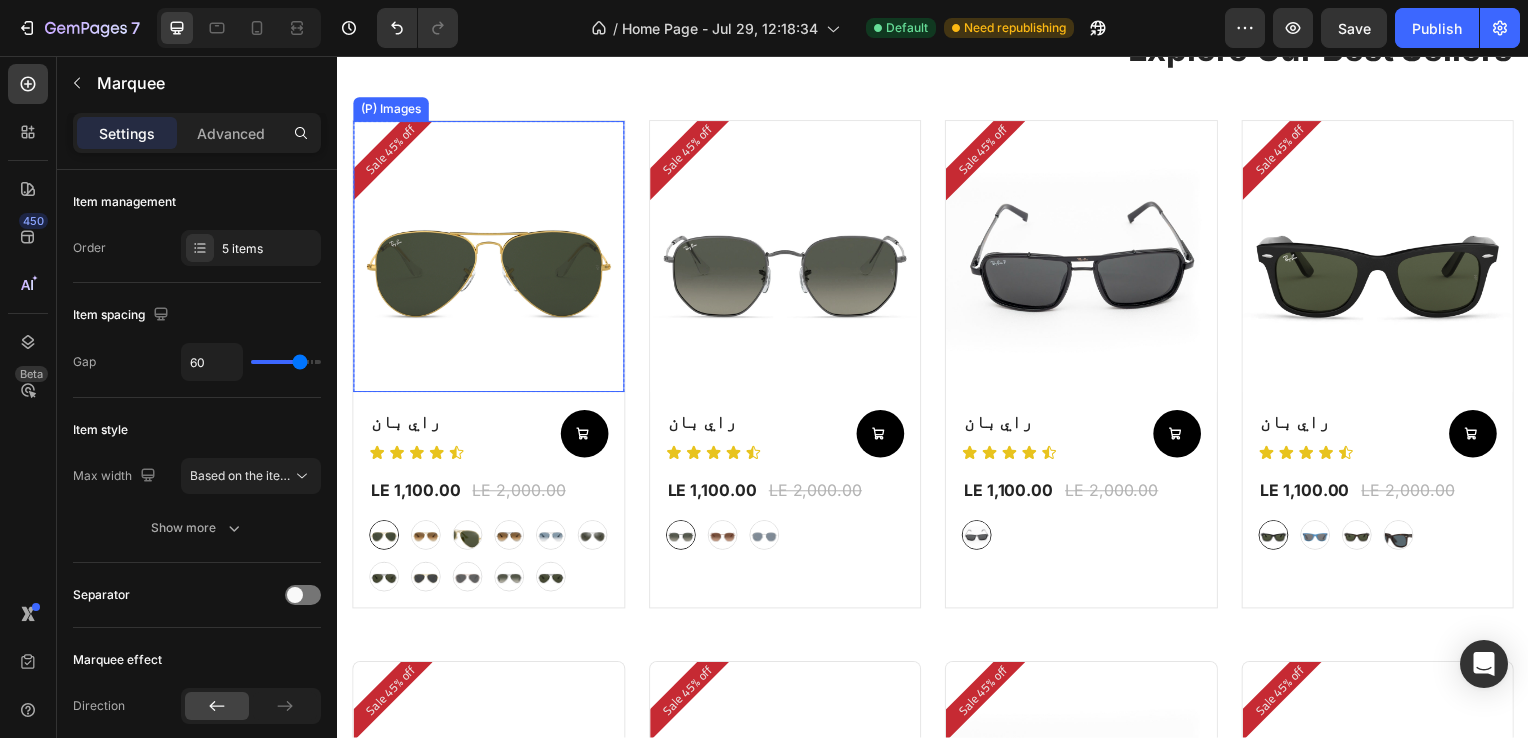 click at bounding box center [489, 258] 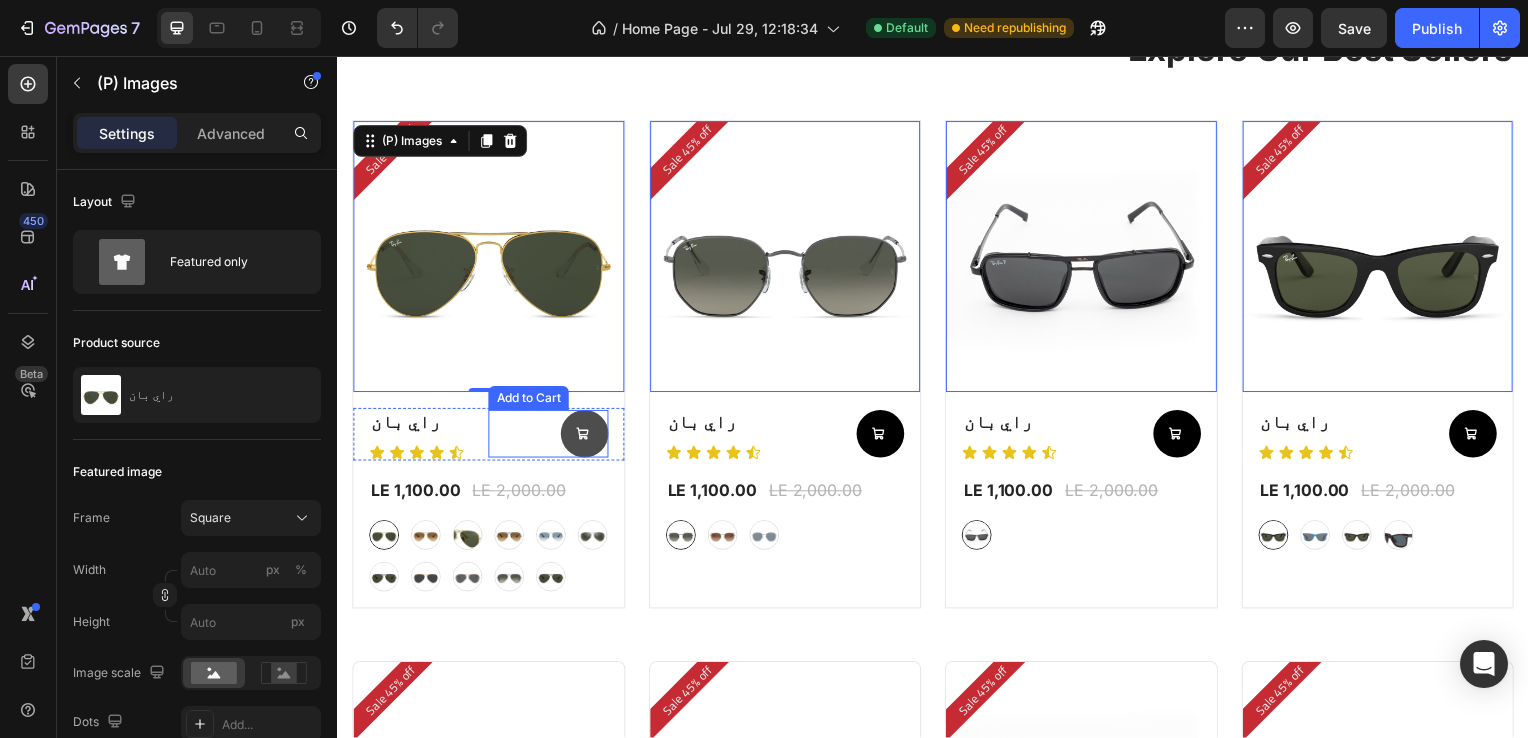 click at bounding box center (586, 437) 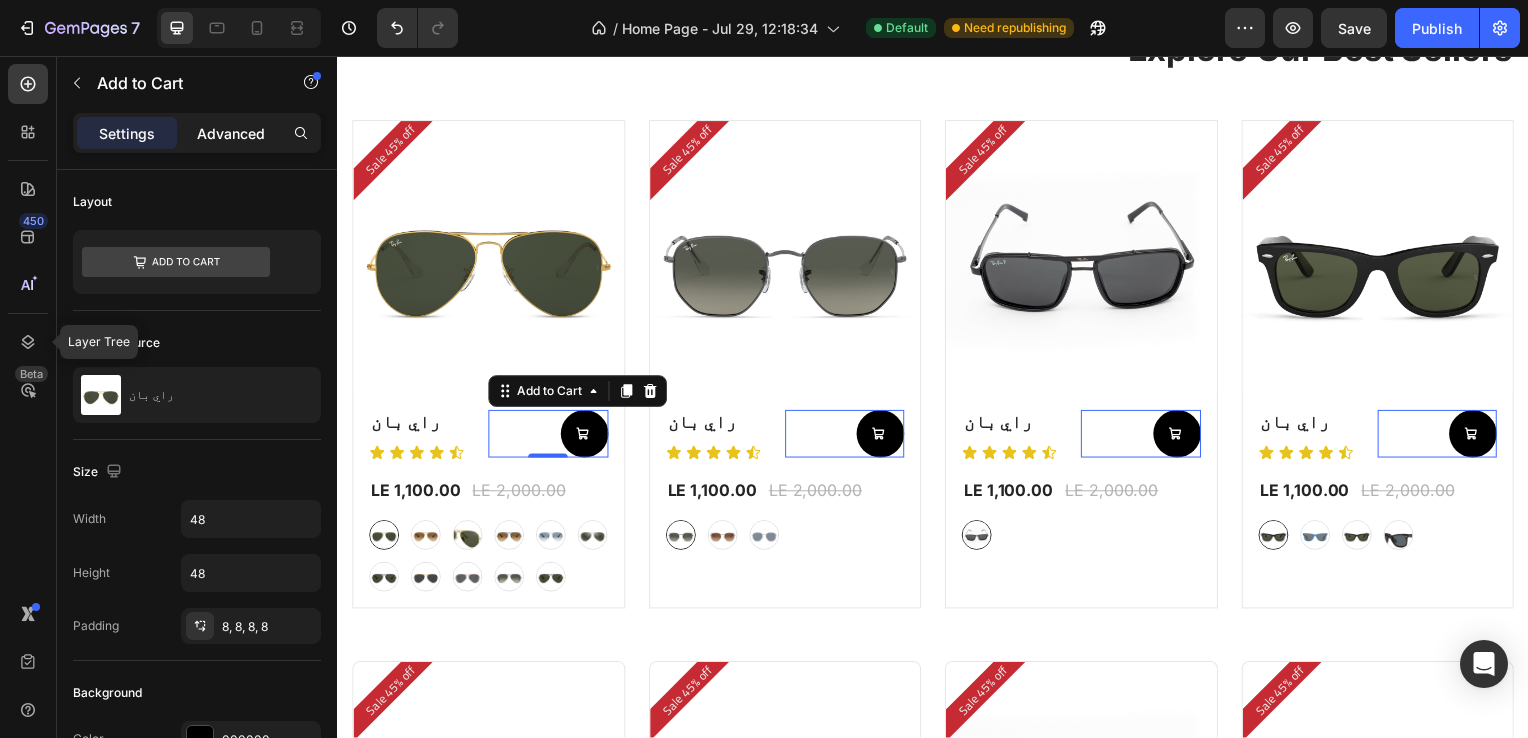 click on "Advanced" at bounding box center [231, 133] 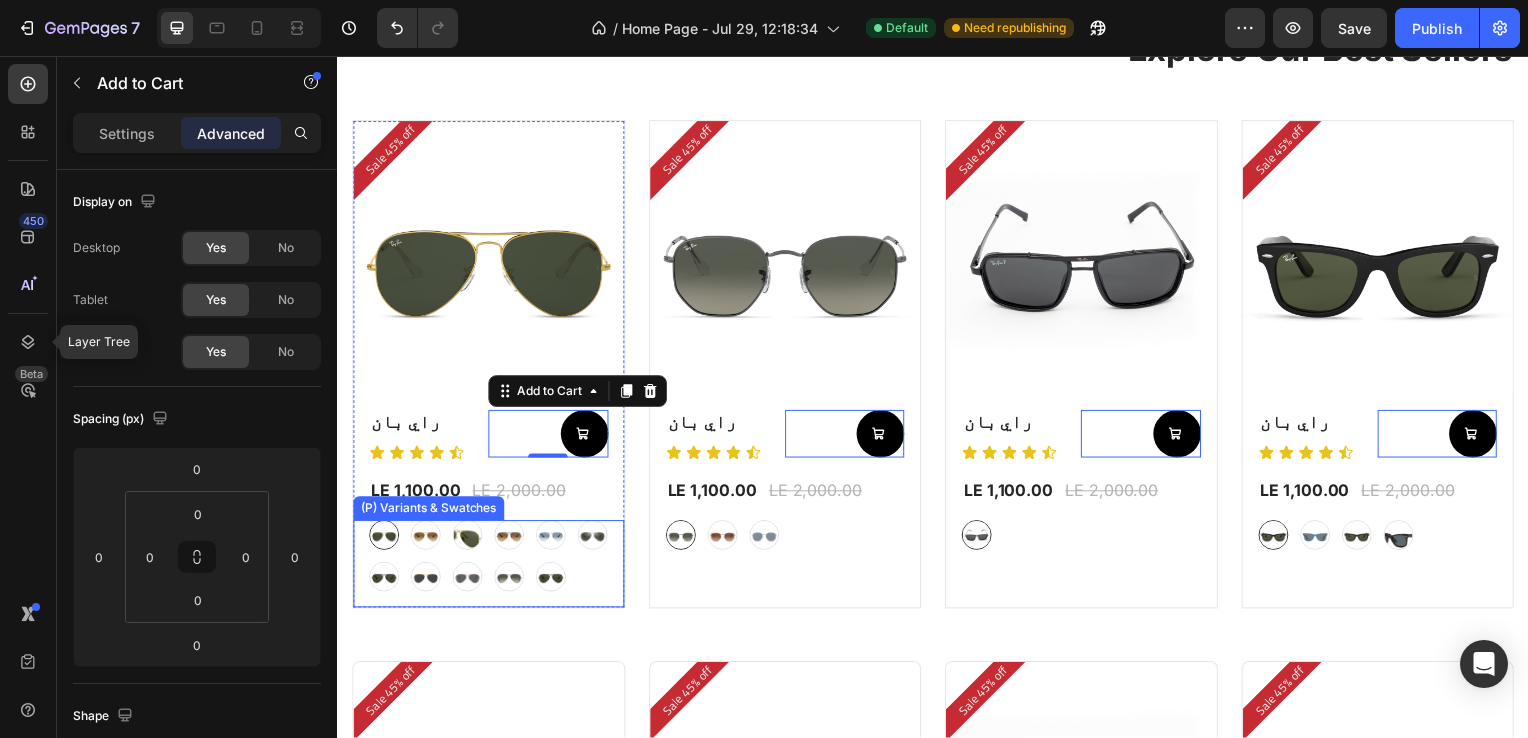 click at bounding box center (426, 581) 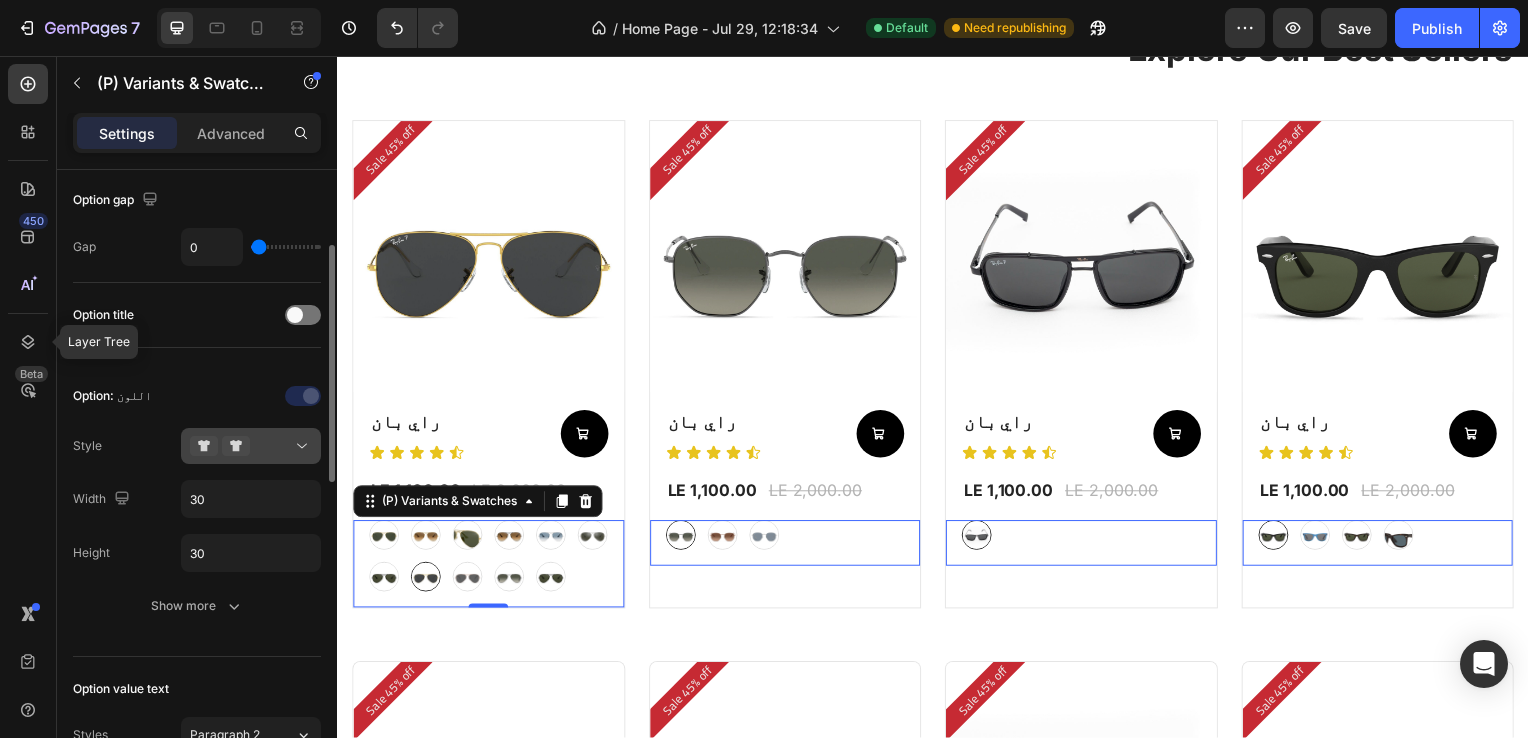 scroll, scrollTop: 199, scrollLeft: 0, axis: vertical 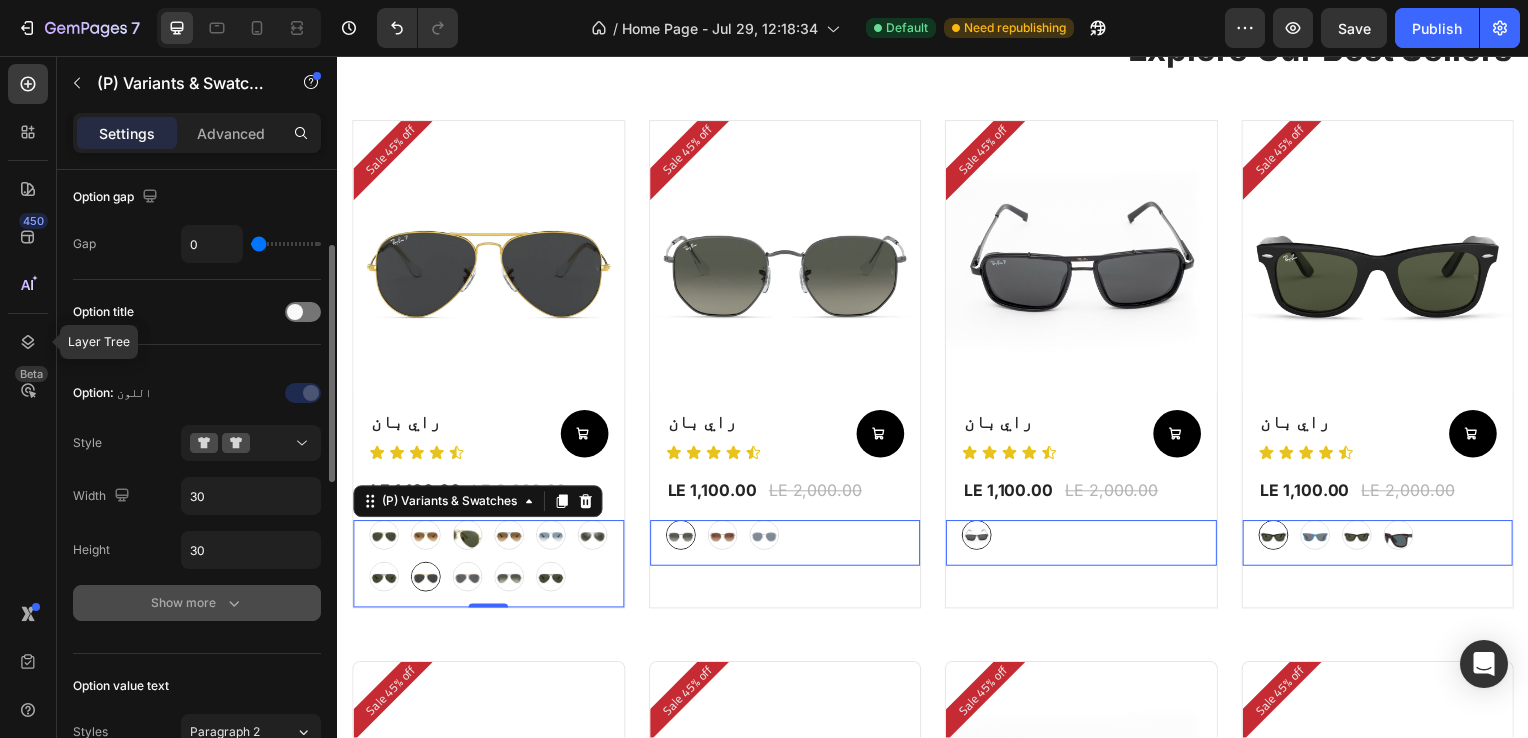click 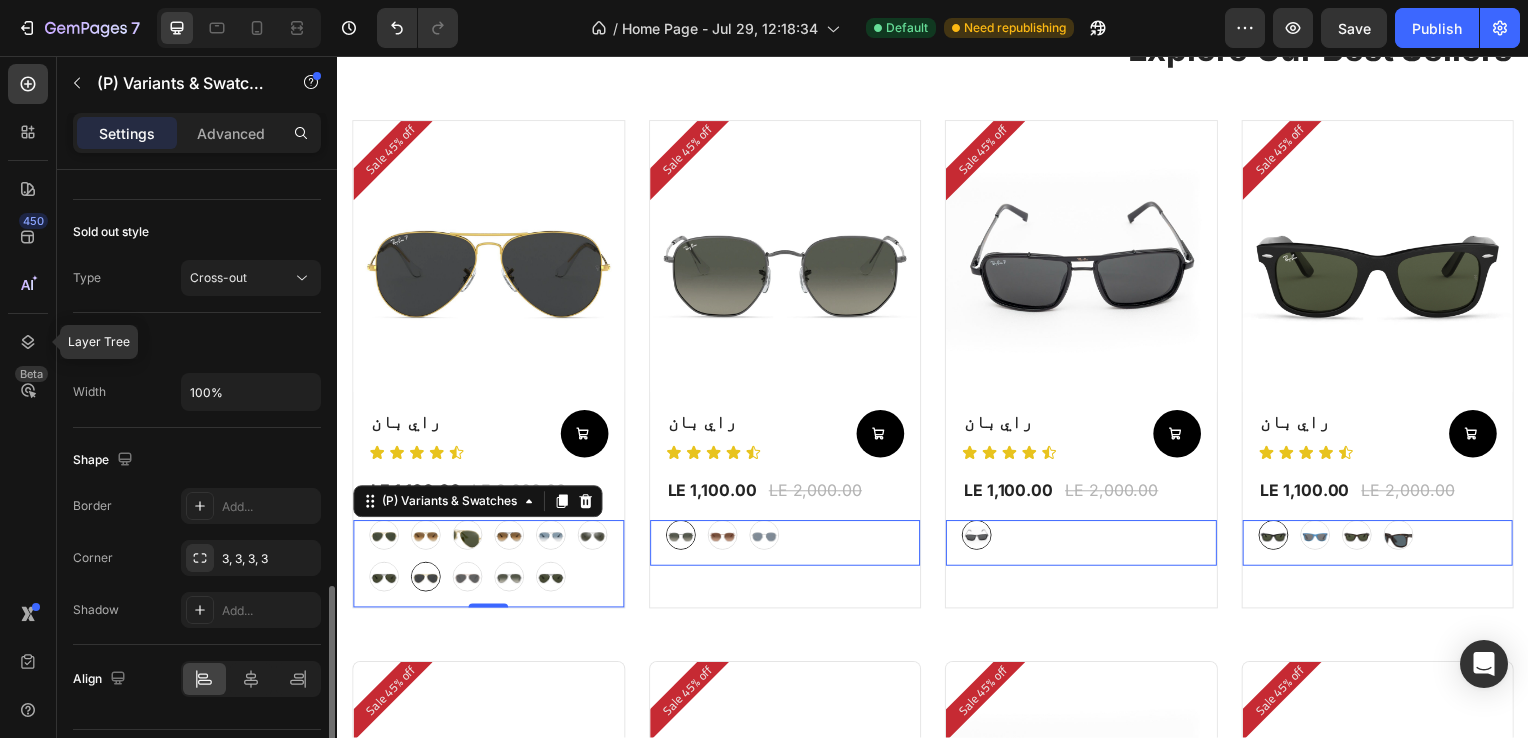 scroll, scrollTop: 1392, scrollLeft: 0, axis: vertical 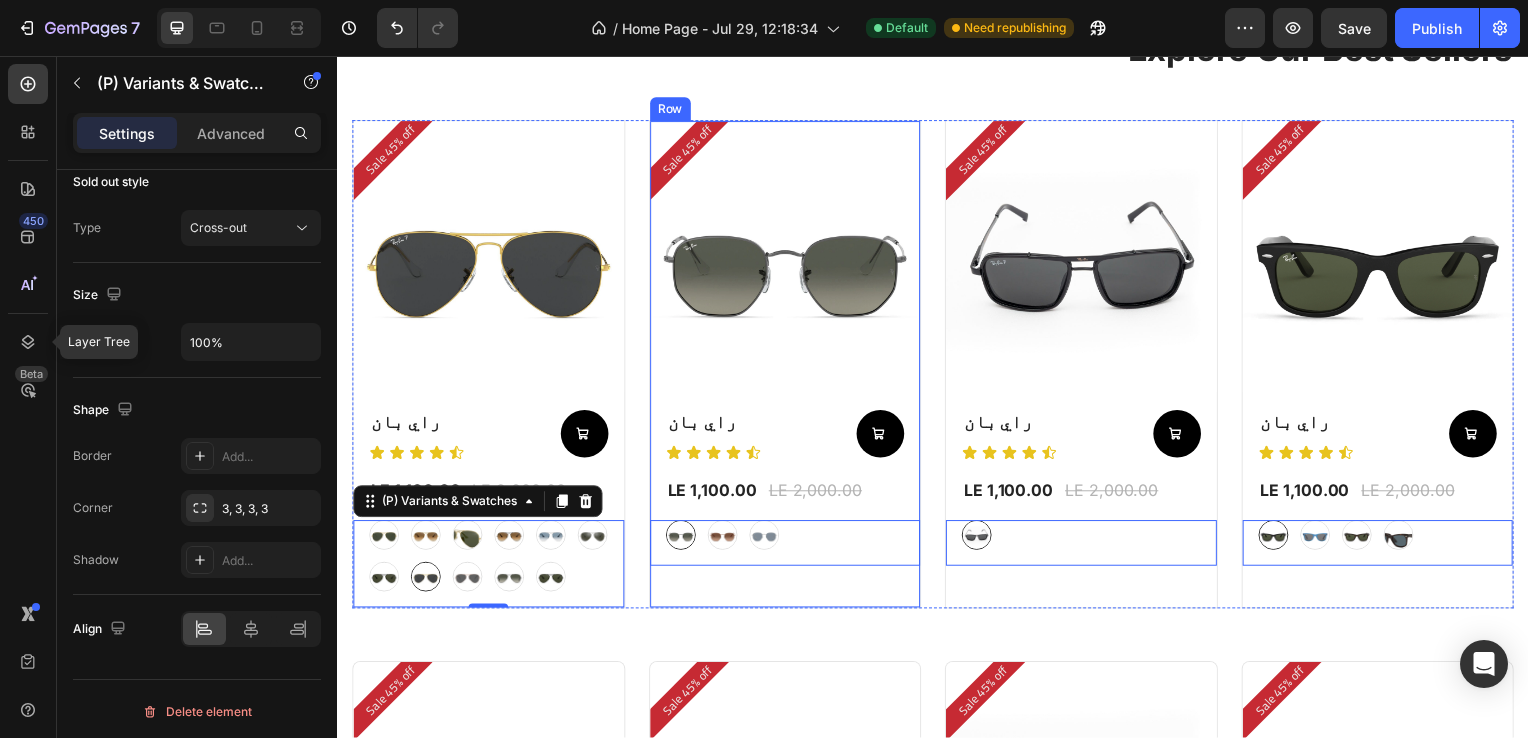 click on "Sale 45% off Product Badge (P) Images Row راي بان (P) Title Icon Icon Icon Icon Icon Icon List
Add to Cart Row LE 1,100.00 (P) Price (P) Price LE 2,000.00 (P) Price (P) Price Row gray gray bronze bronze silver silver (P) Variants & Swatches   0" at bounding box center [489, 367] 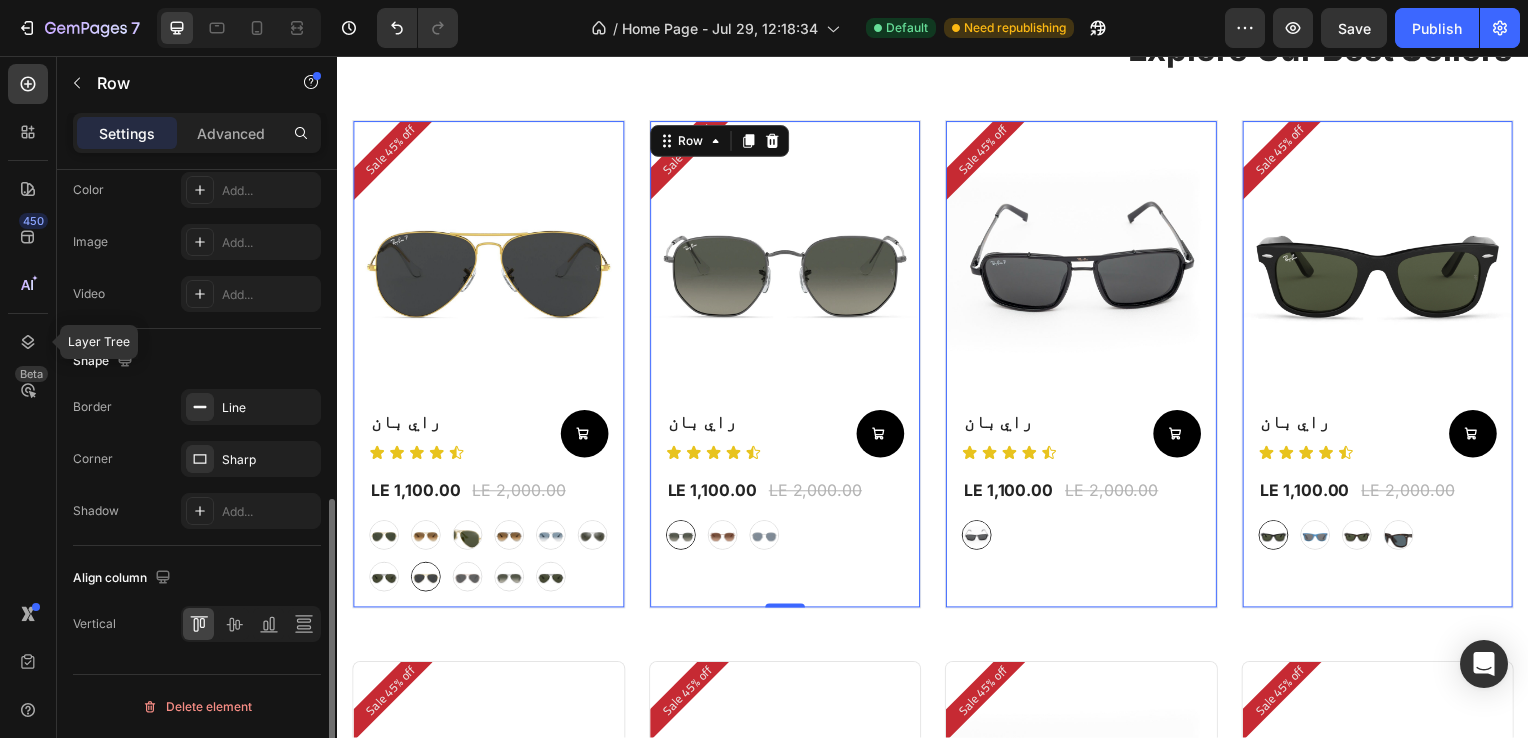 scroll, scrollTop: 0, scrollLeft: 0, axis: both 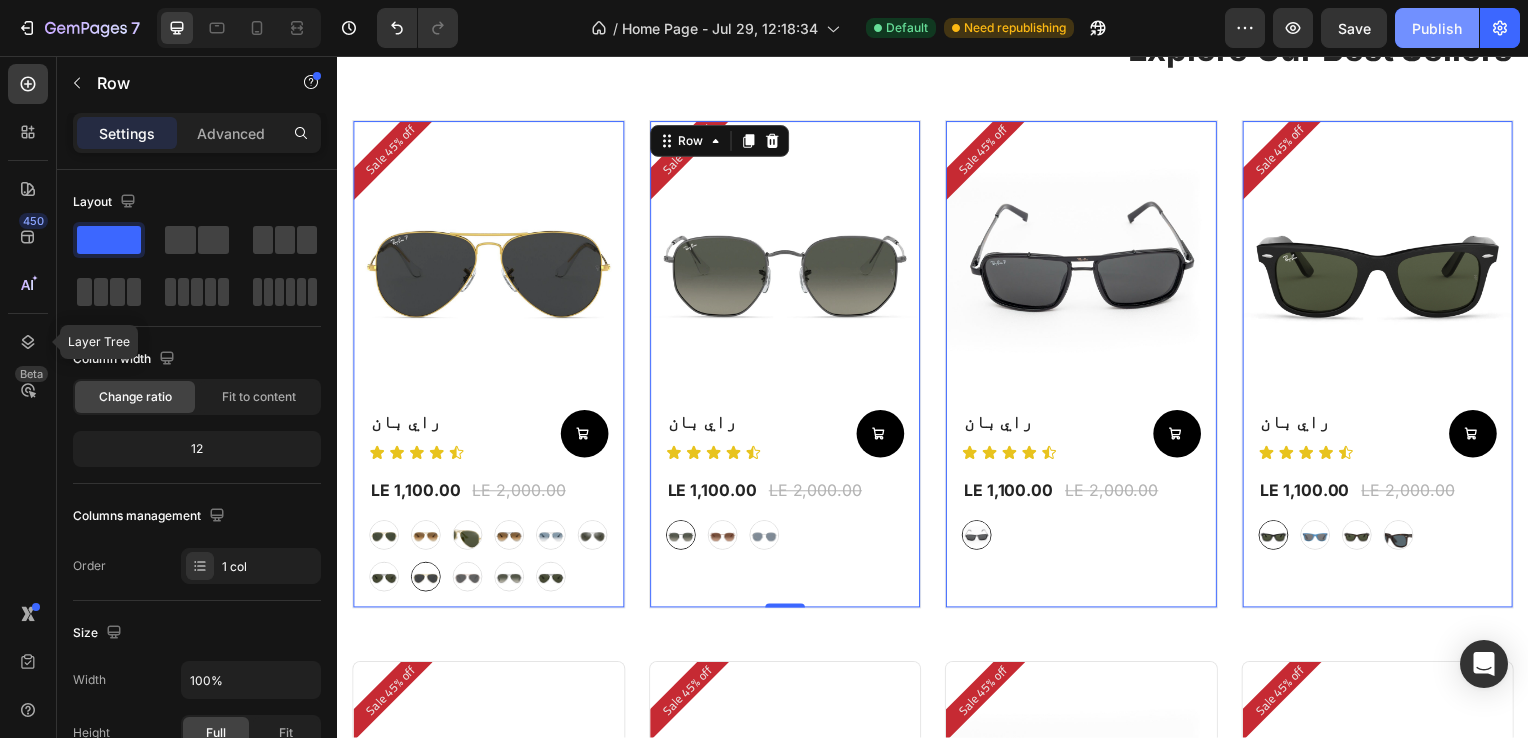 click on "Publish" at bounding box center (1437, 28) 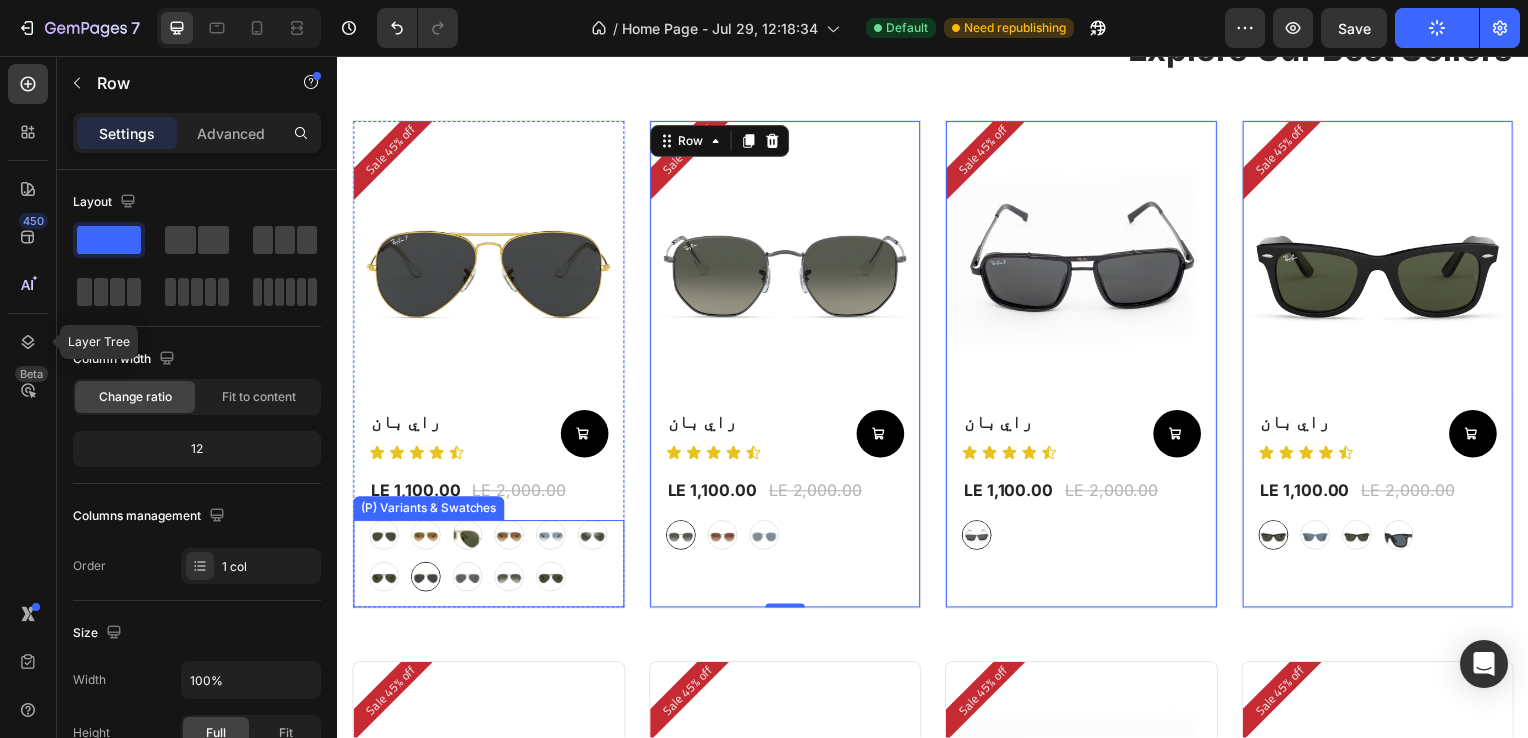 click at bounding box center [468, 581] 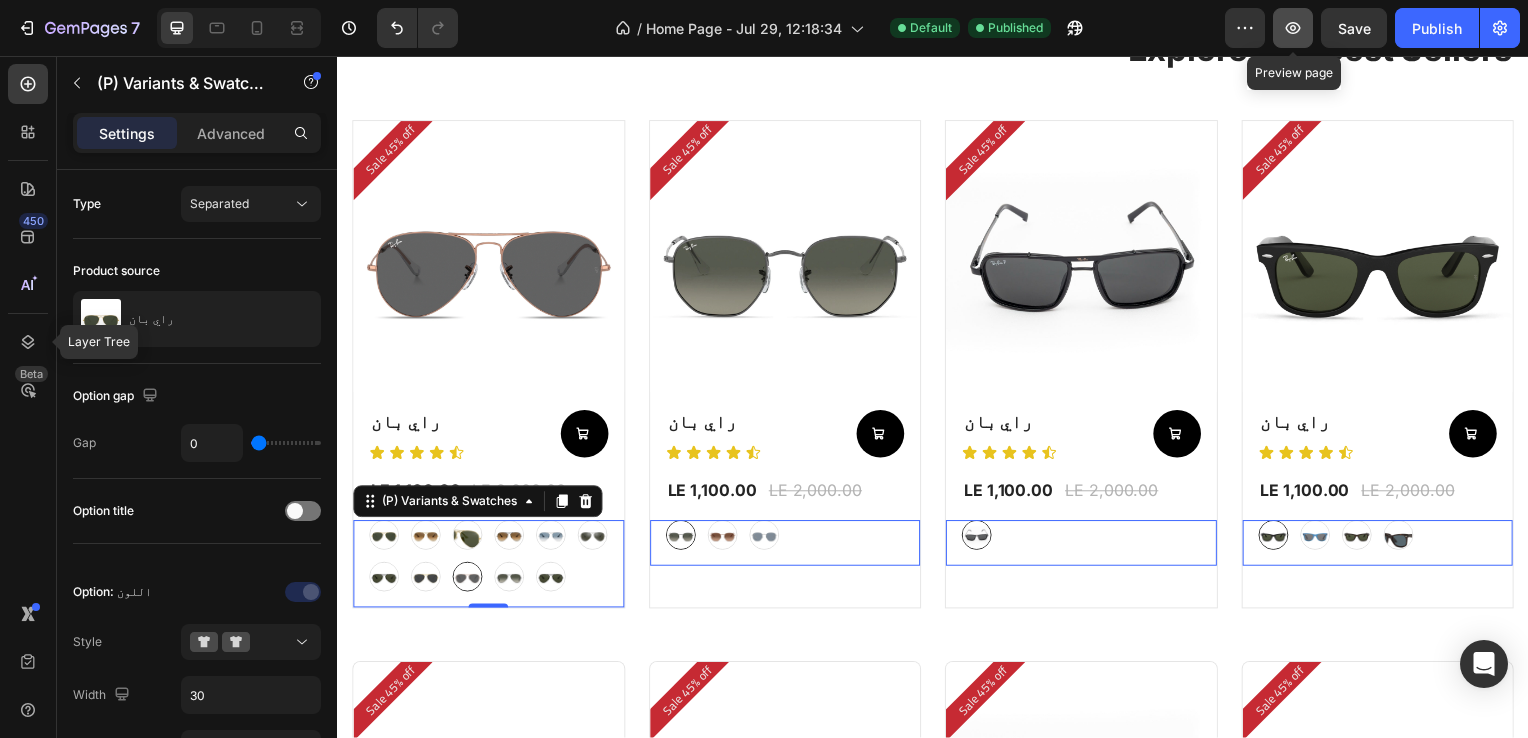 click 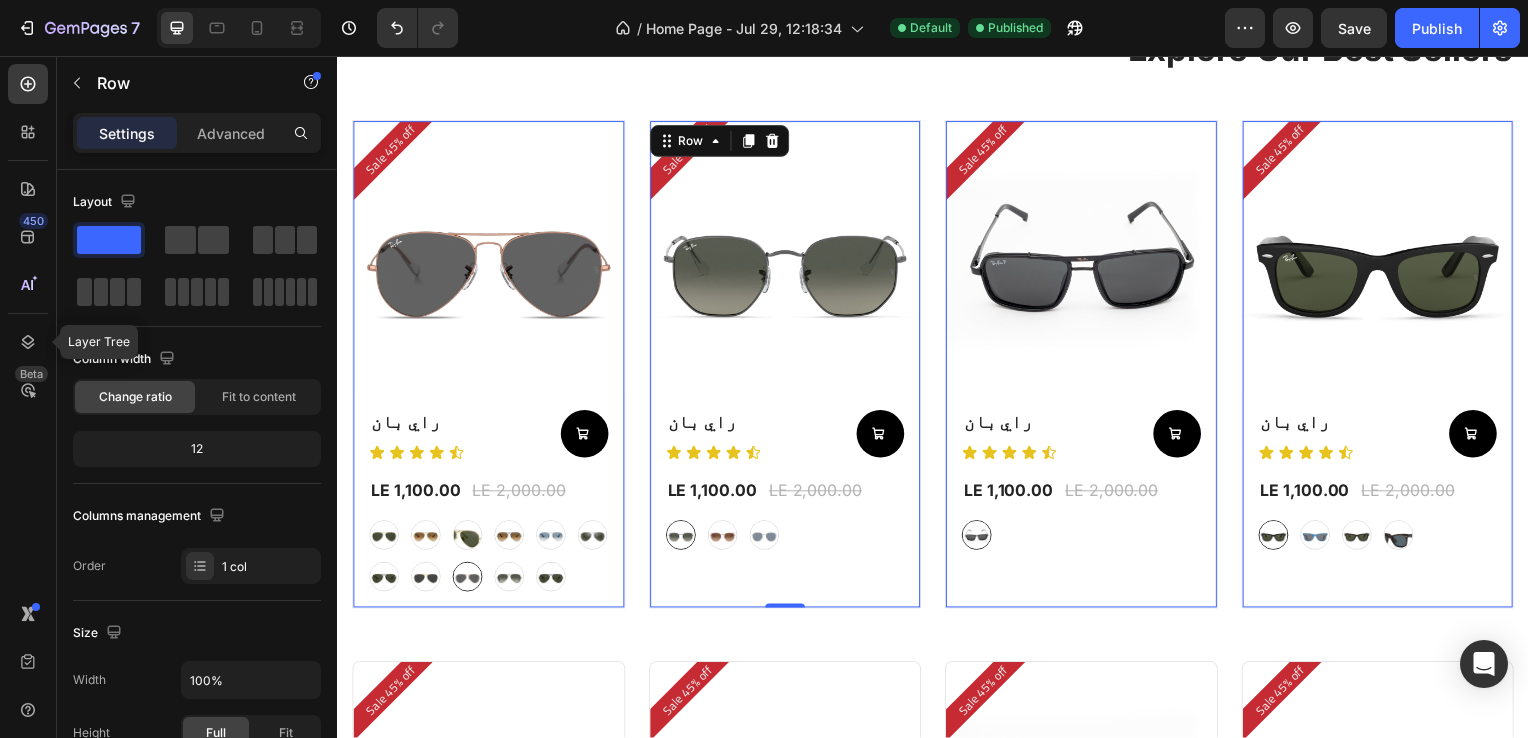 click on "Sale 45% off Product Badge (P) Images Row راي بان (P) Title Icon Icon Icon Icon Icon Icon List
Add to Cart Row LE 1,100.00 (P) Price (P) Price LE 2,000.00 (P) Price (P) Price Row gray gray bronze bronze silver silver (P) Variants & Swatches" at bounding box center (489, 367) 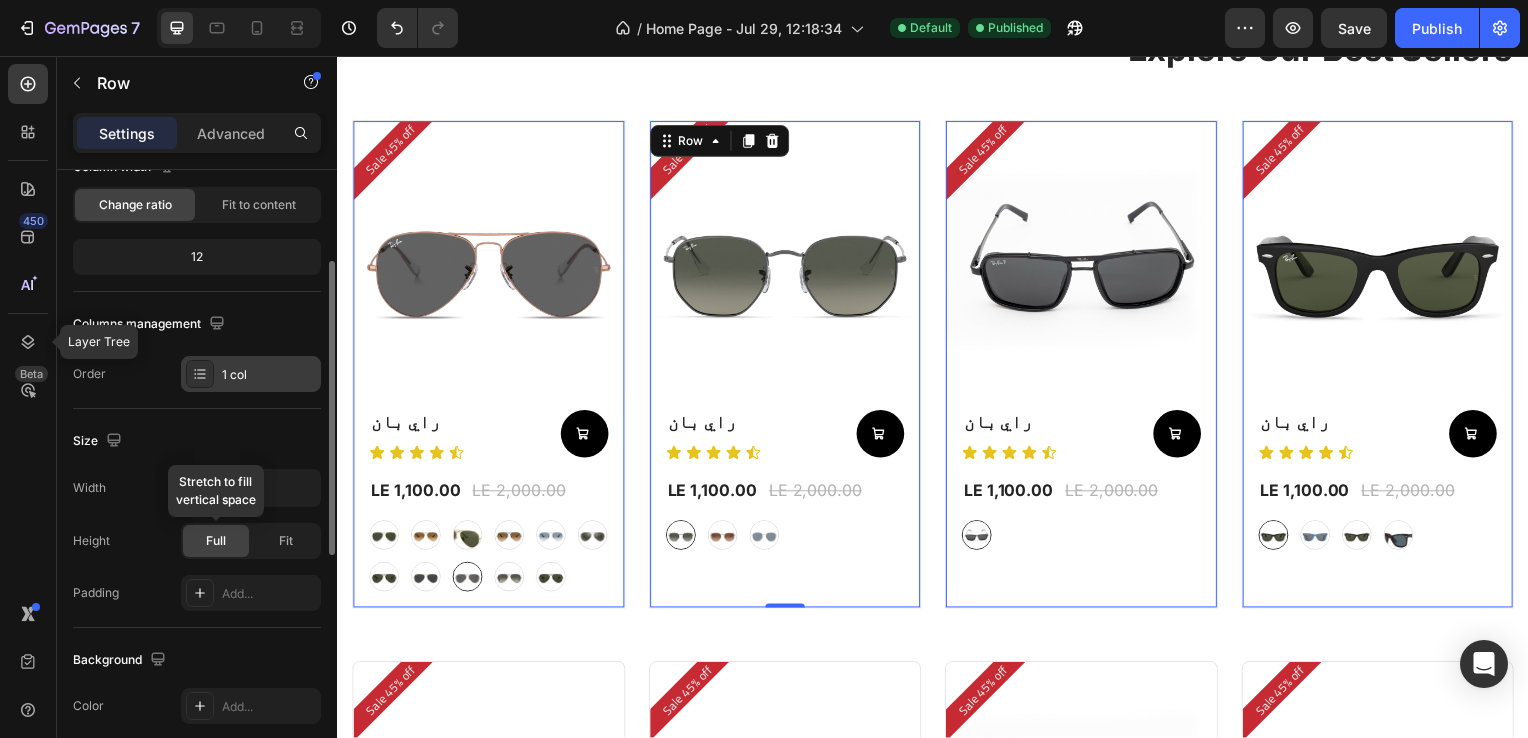 scroll, scrollTop: 193, scrollLeft: 0, axis: vertical 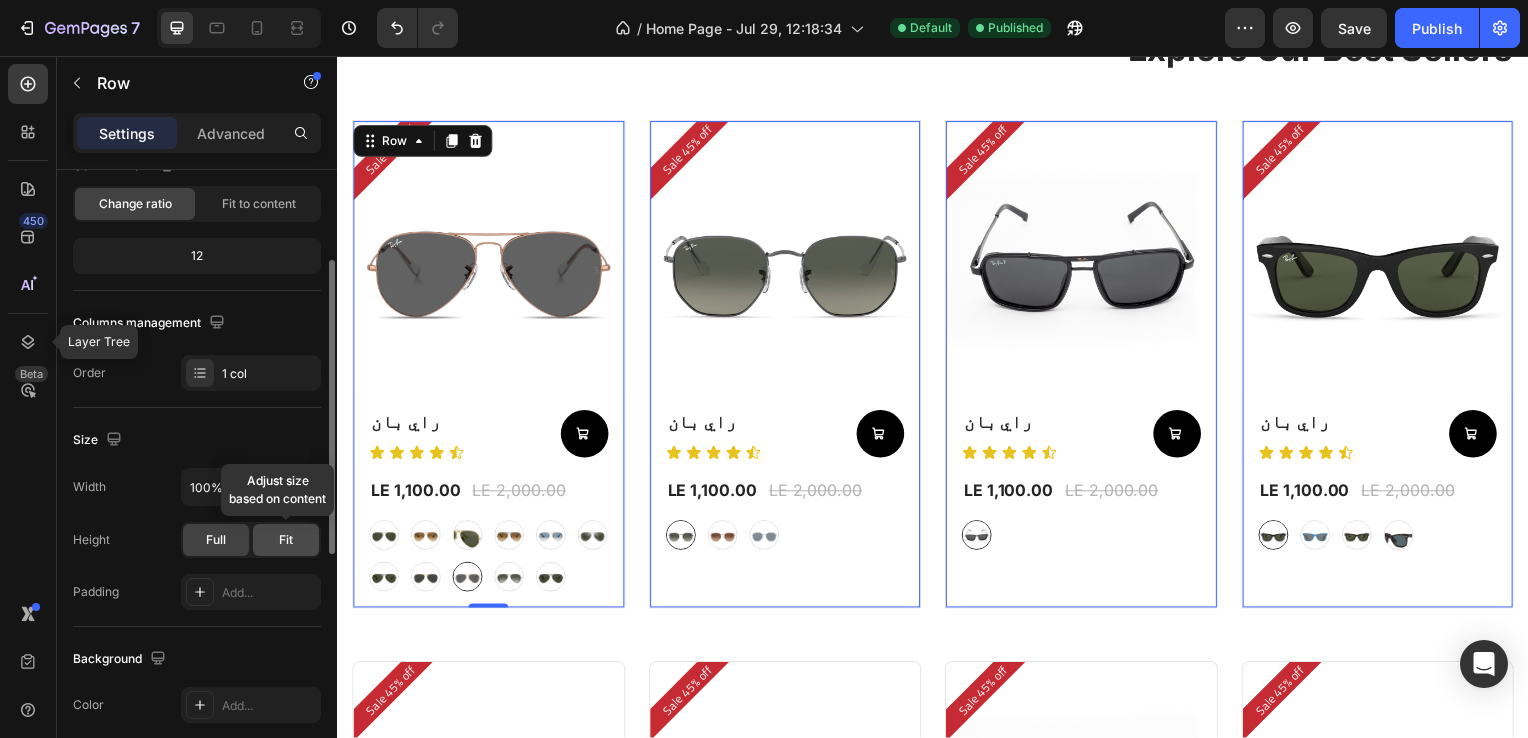 click on "Fit" 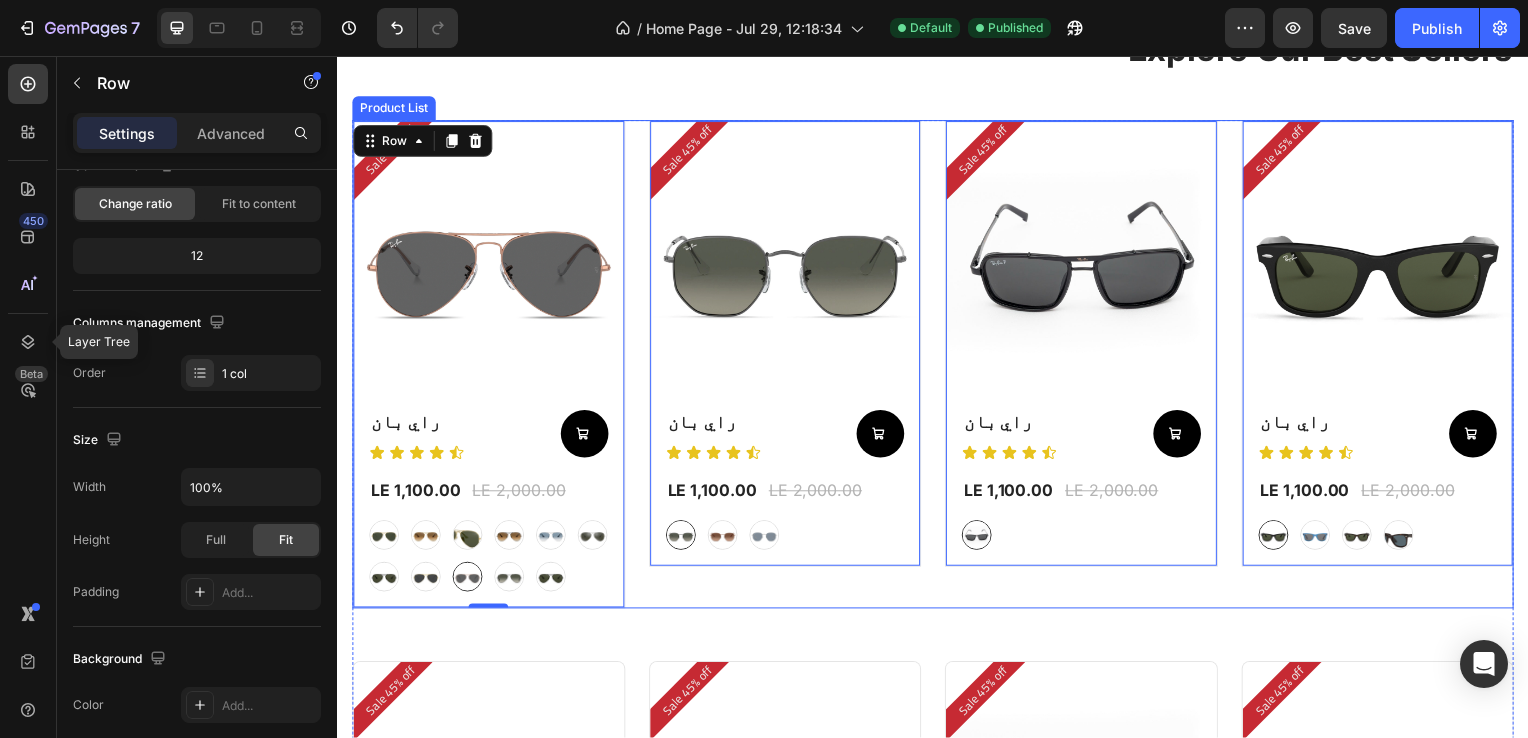 click on "Sale 45% off Product Badge (P) Images Row راي بان (P) Title Icon Icon Icon Icon Icon Icon List
Add to Cart Row LE 1,100.00 (P) Price (P) Price LE 2,000.00 (P) Price (P) Price Row gray gray bronze bronze silver silver (P) Variants & Swatches Row   0 Product List" at bounding box center (788, 367) 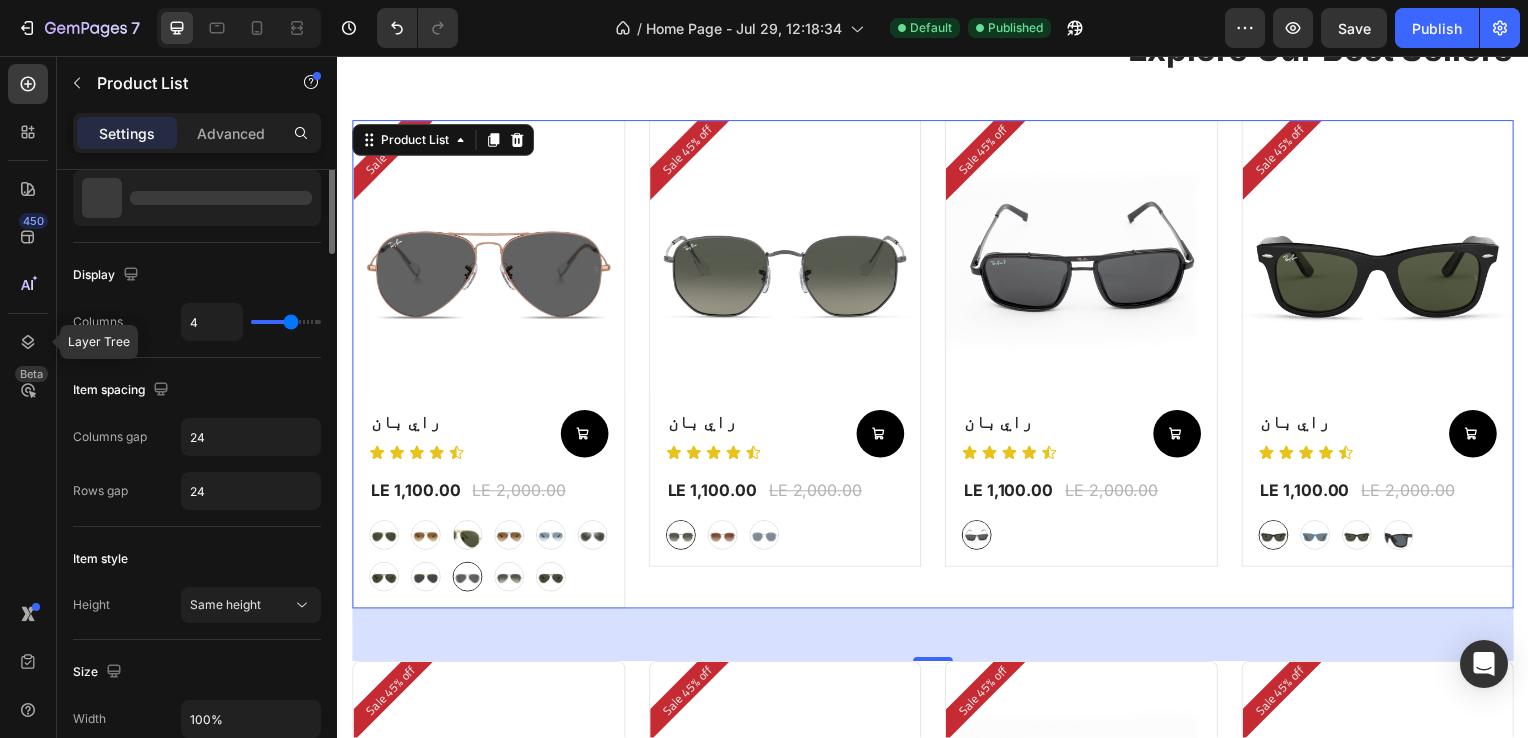 scroll, scrollTop: 0, scrollLeft: 0, axis: both 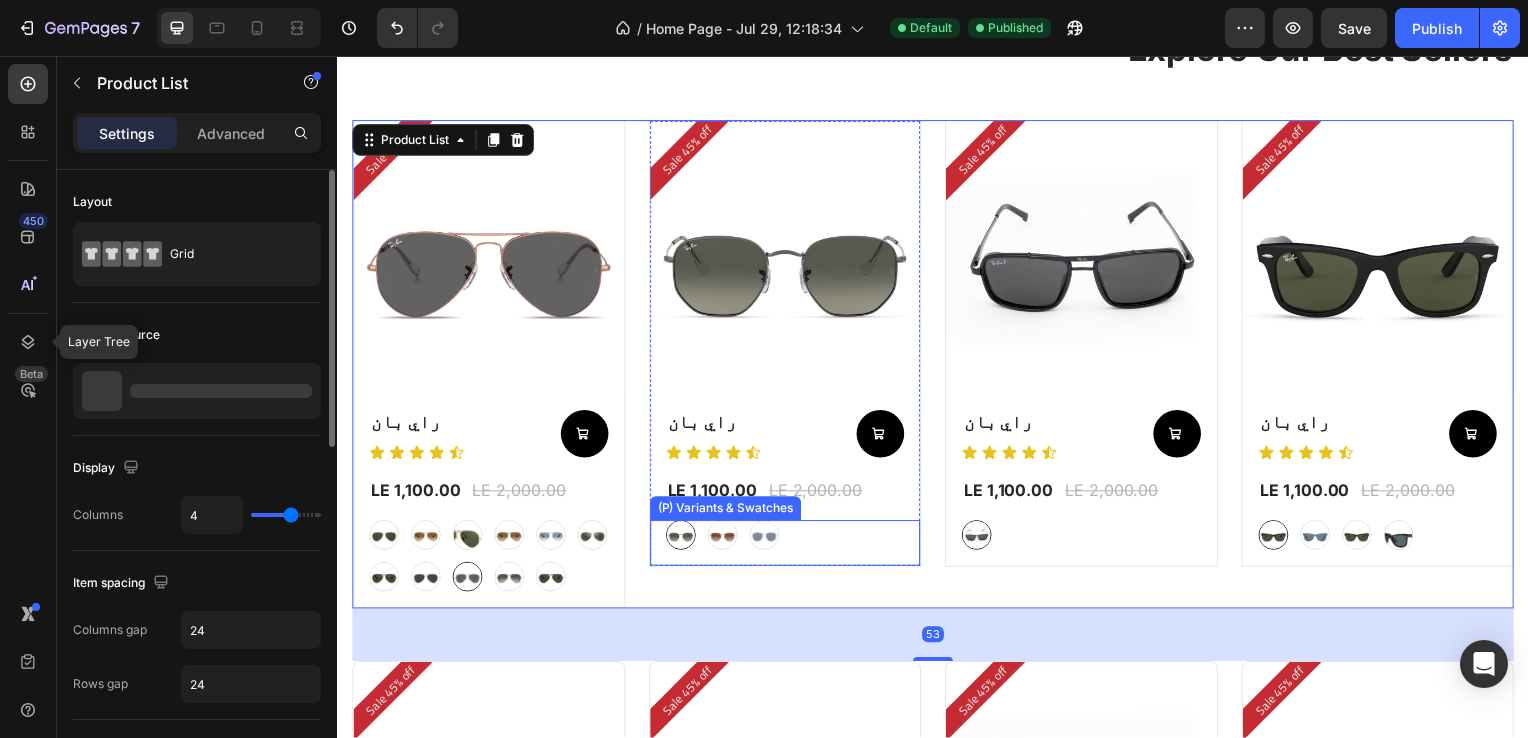 click on "gray gray bronze bronze silver silver (P) Variants & Swatches" at bounding box center (489, 568) 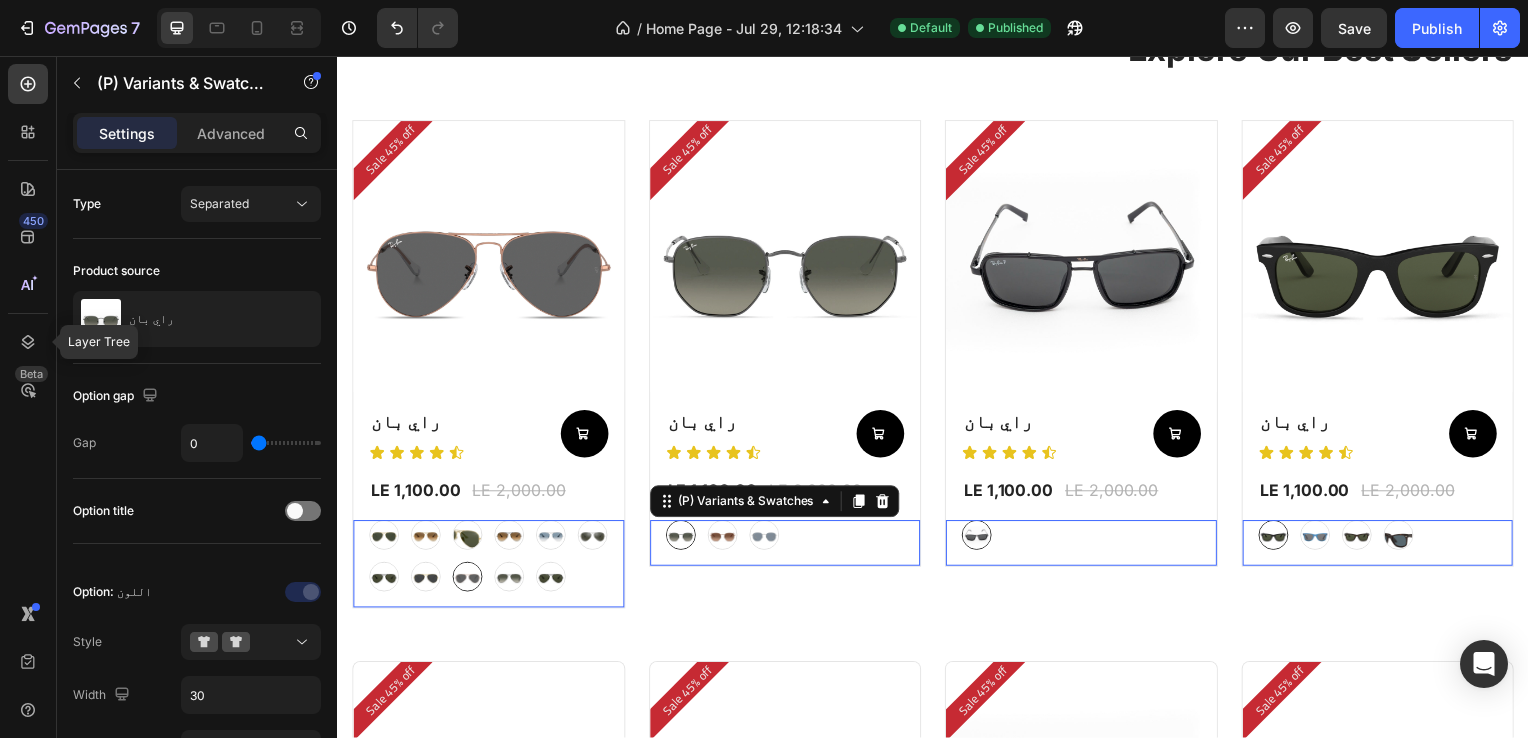 click on "gray gray bronze bronze silver silver (P) Variants & Swatches   0" at bounding box center [489, 568] 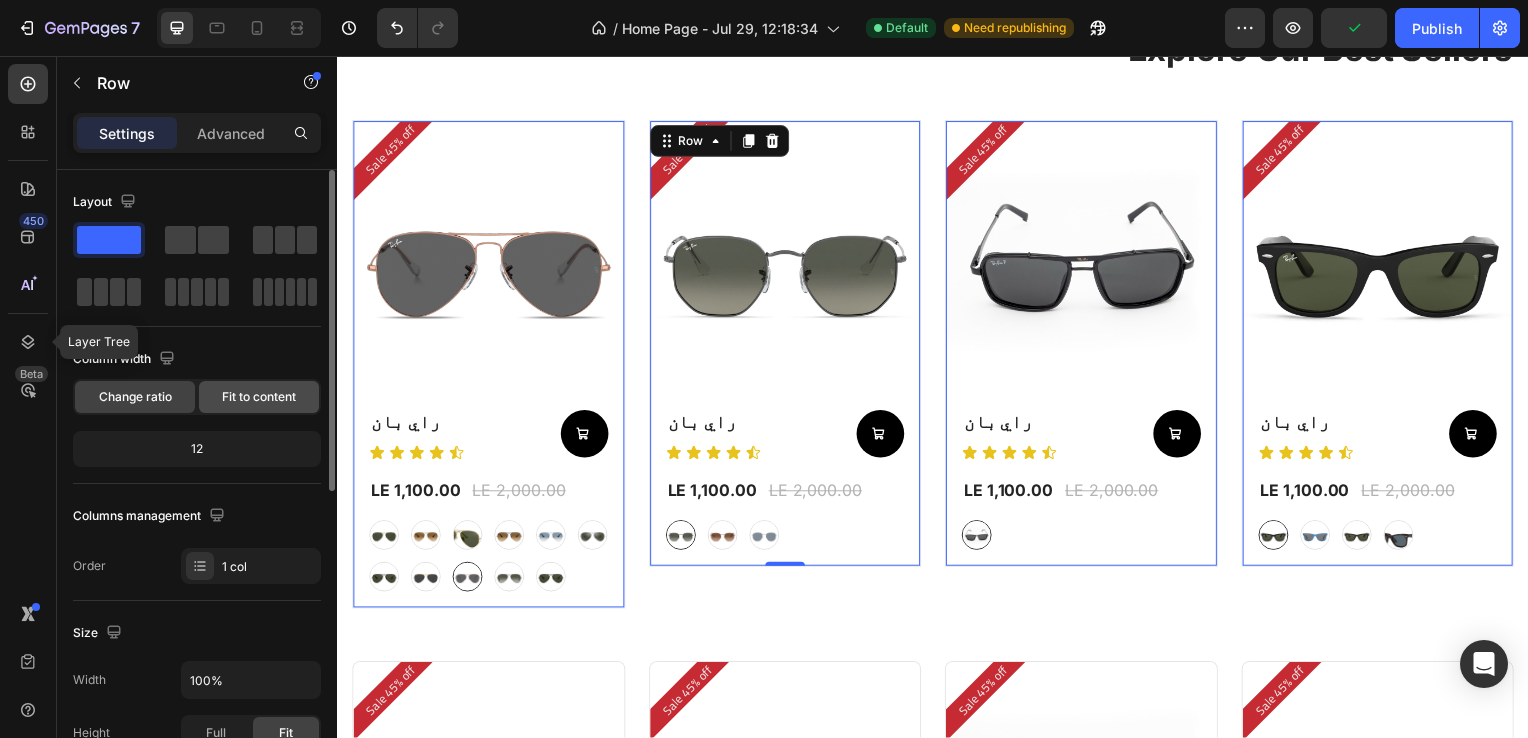 click on "Fit to content" 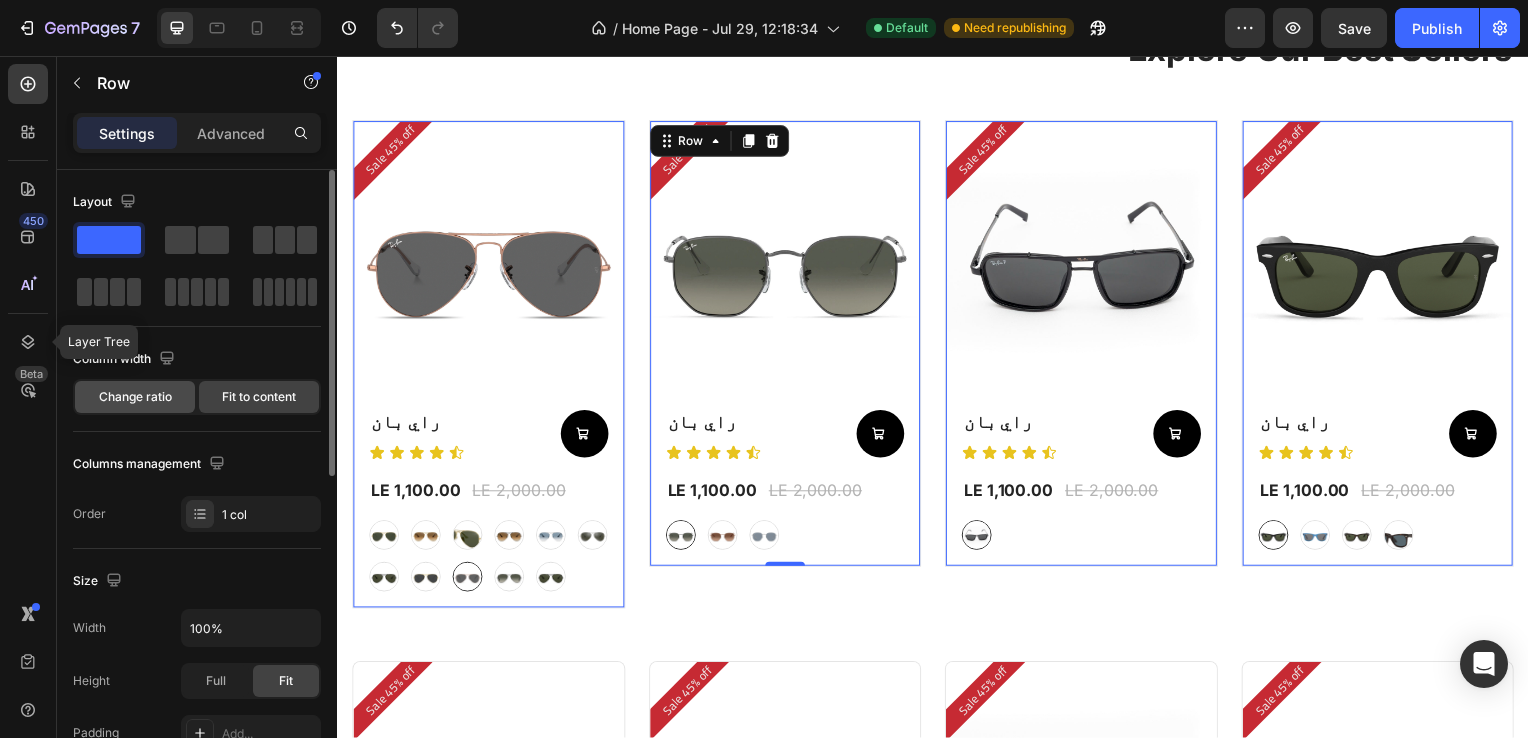 click on "Change ratio" 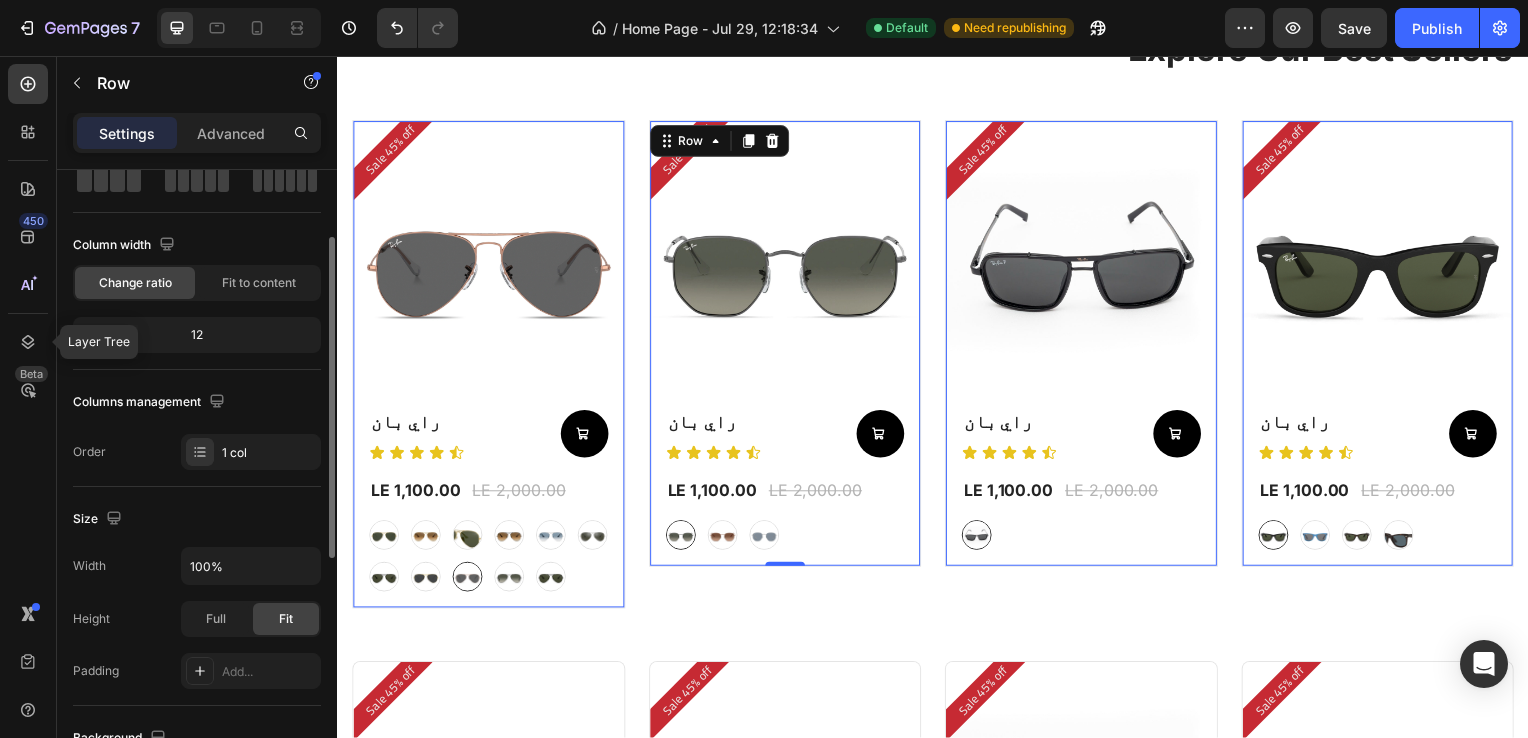 scroll, scrollTop: 128, scrollLeft: 0, axis: vertical 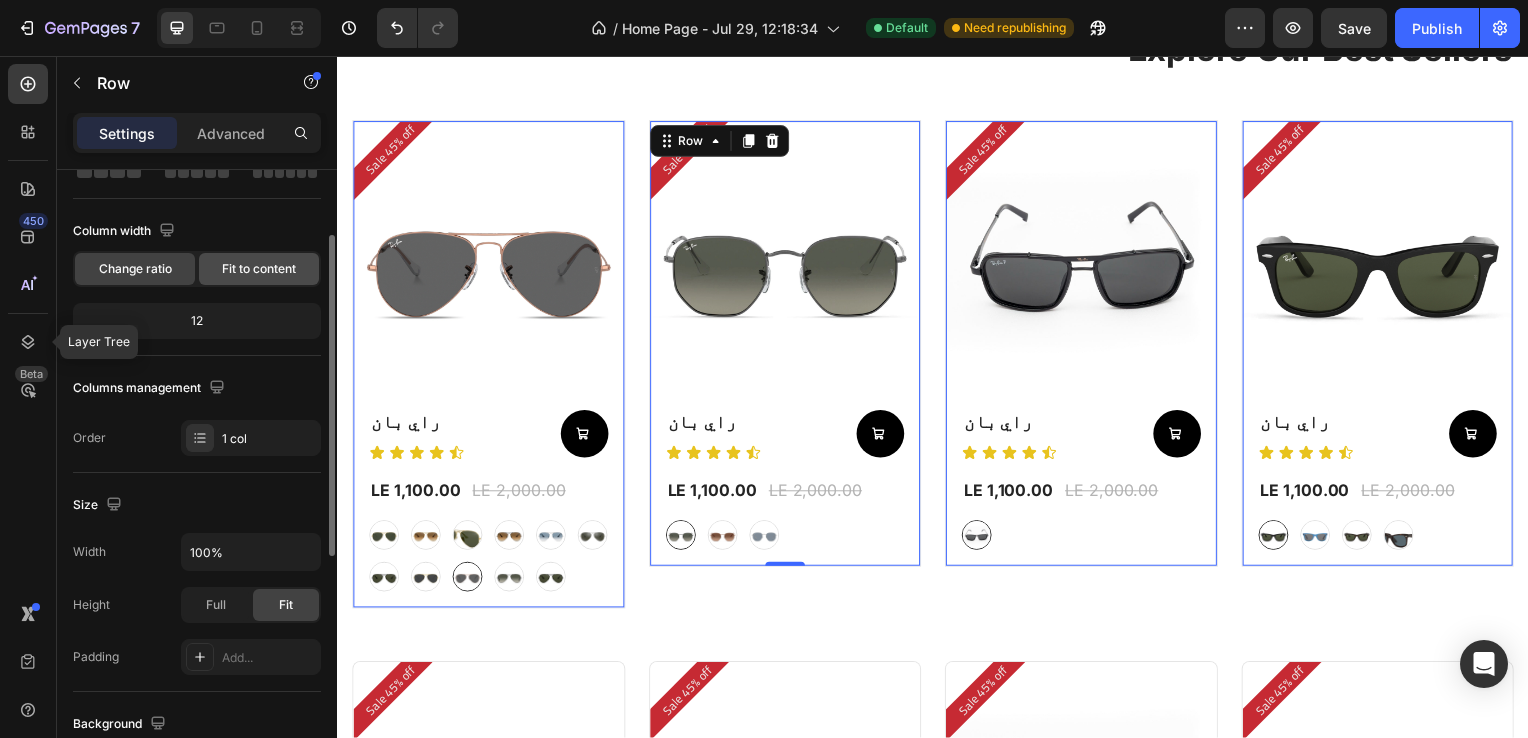 click on "Fit to content" 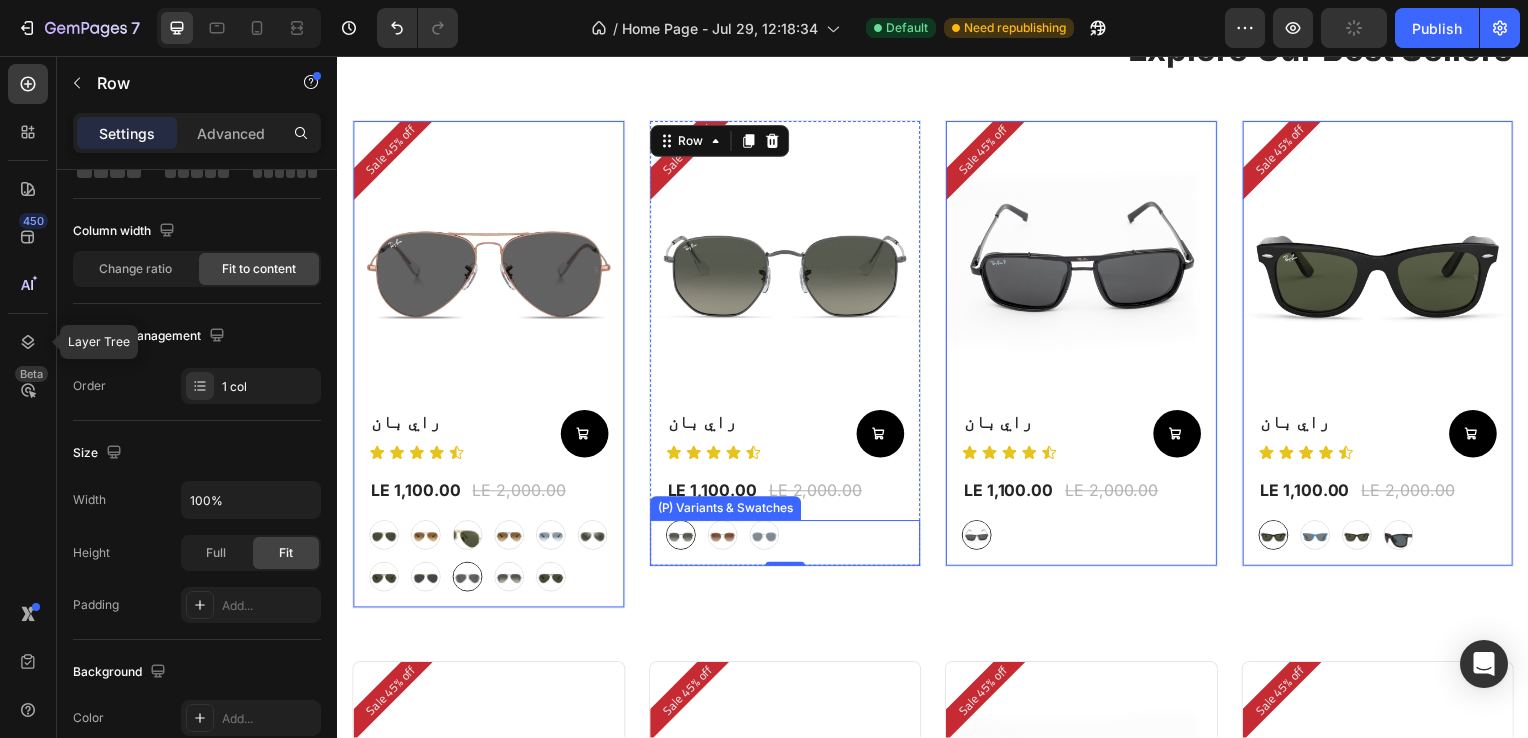 click on "gray gray bronze bronze silver silver (P) Variants & Swatches" at bounding box center [489, 568] 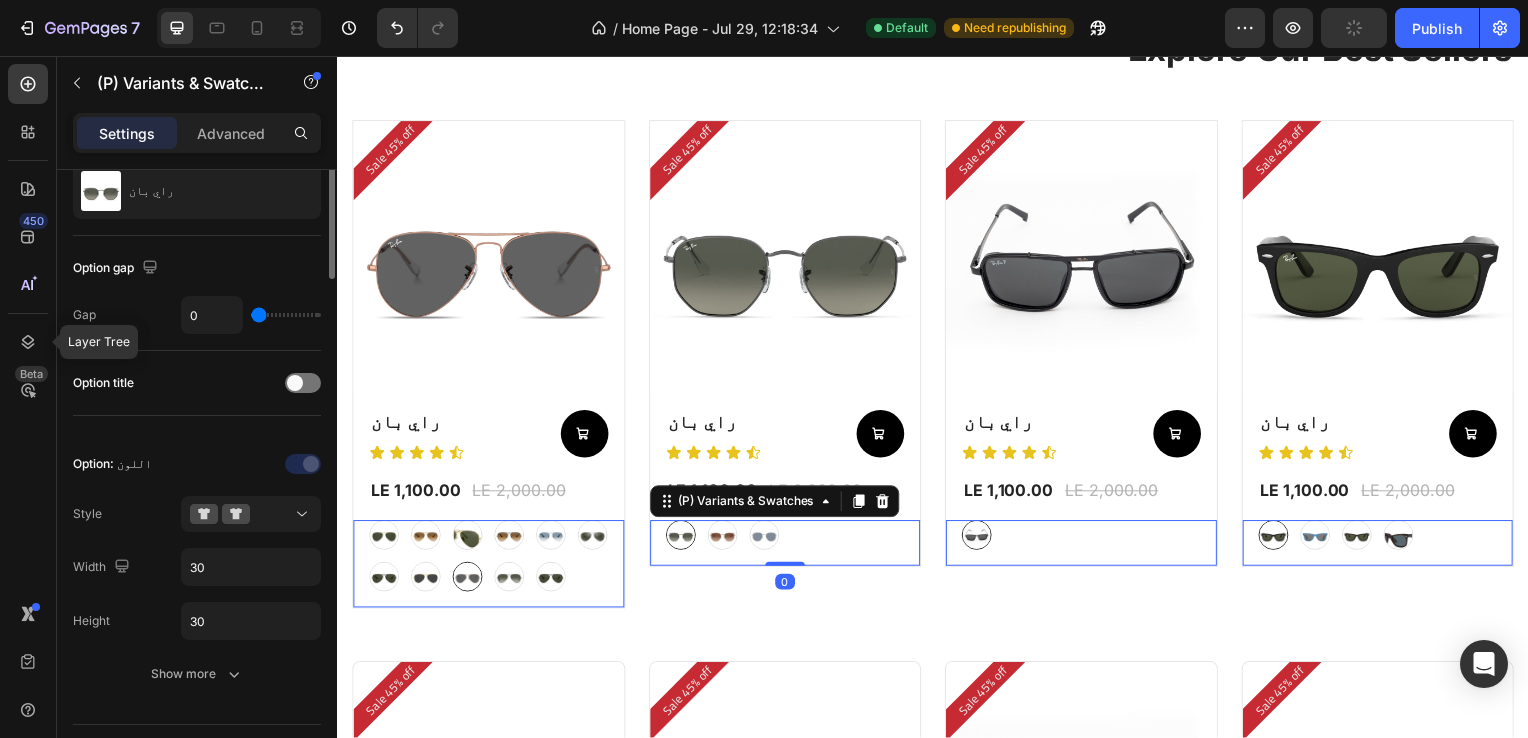 scroll, scrollTop: 0, scrollLeft: 0, axis: both 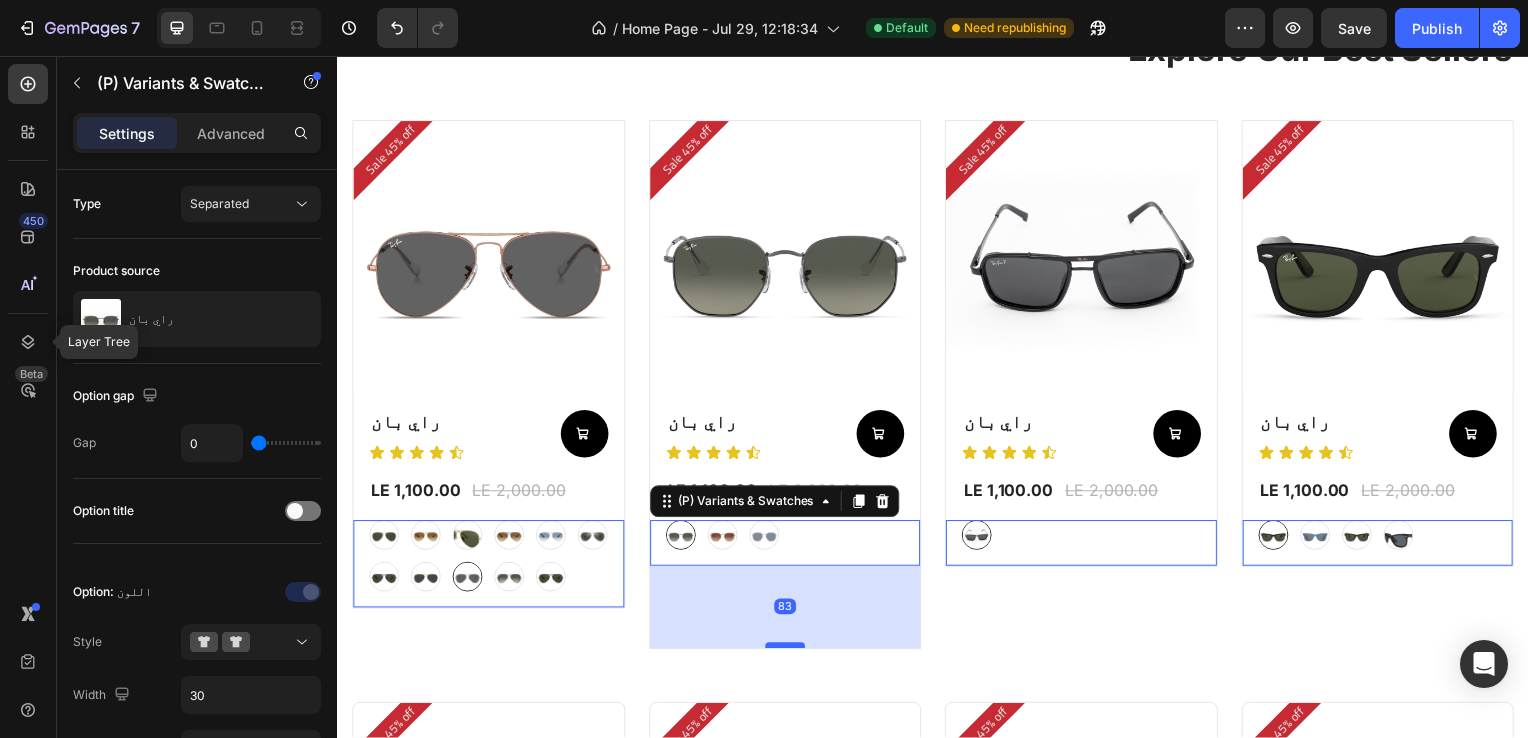 drag, startPoint x: 790, startPoint y: 560, endPoint x: 774, endPoint y: 643, distance: 84.5281 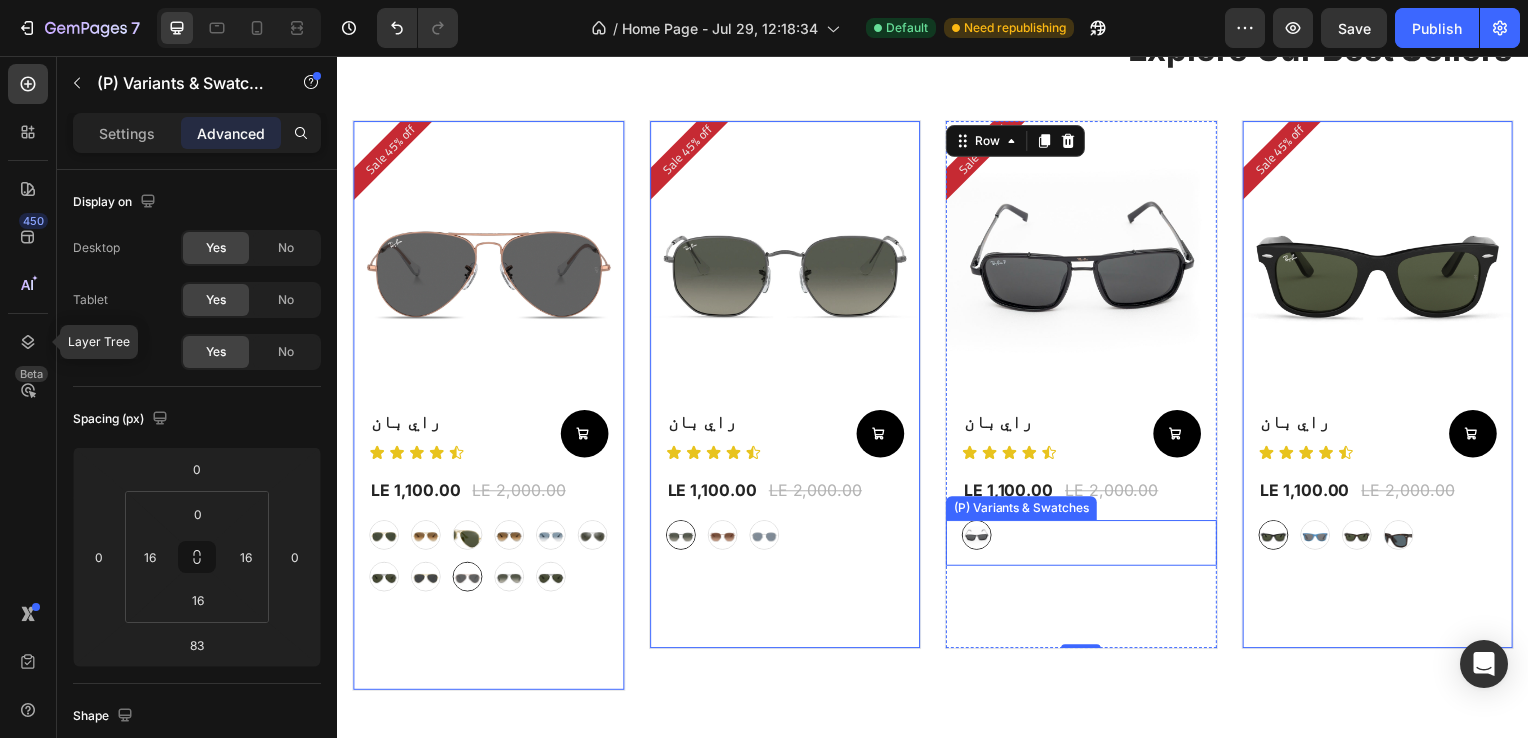 click on "black-2 black-2 (P) Variants & Swatches" at bounding box center [489, 568] 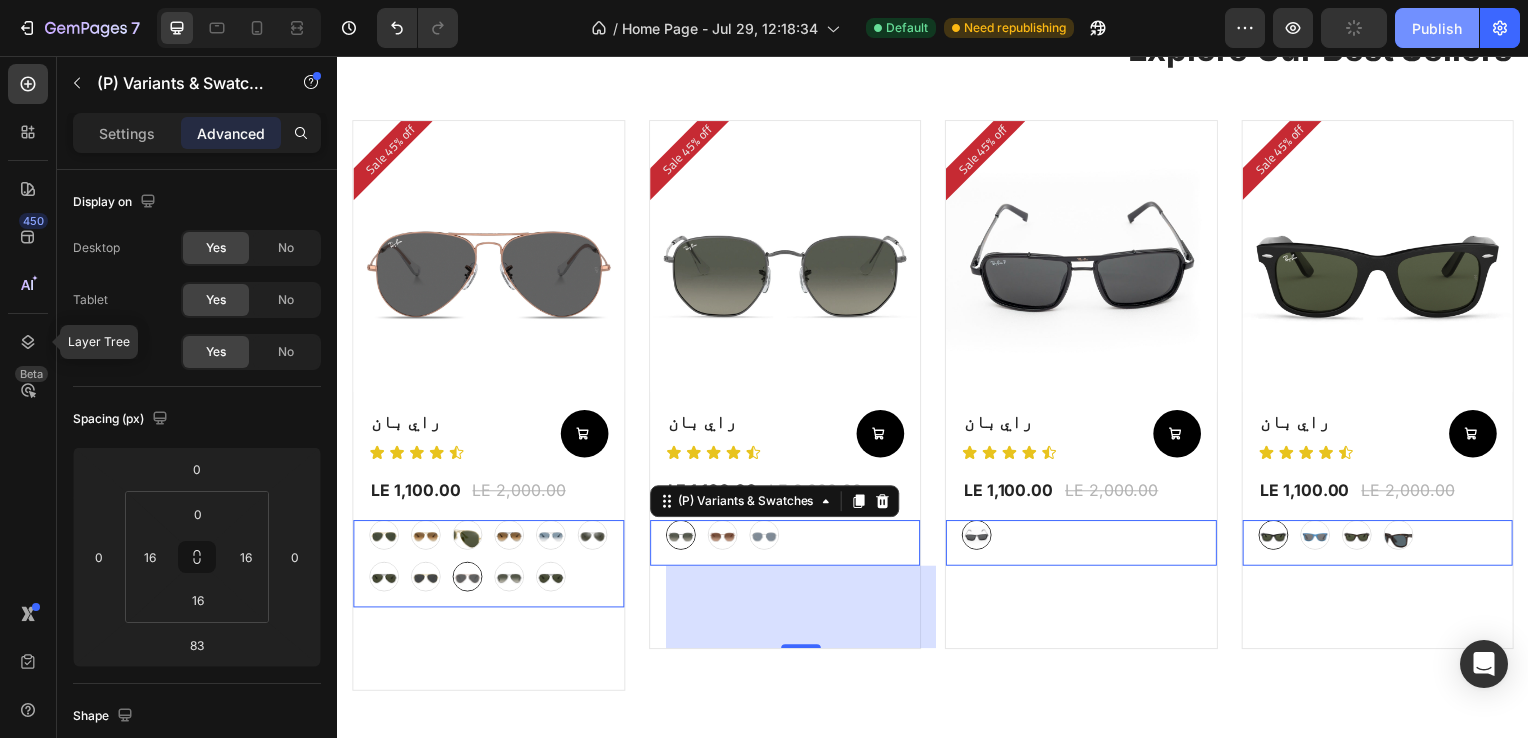 click on "Publish" 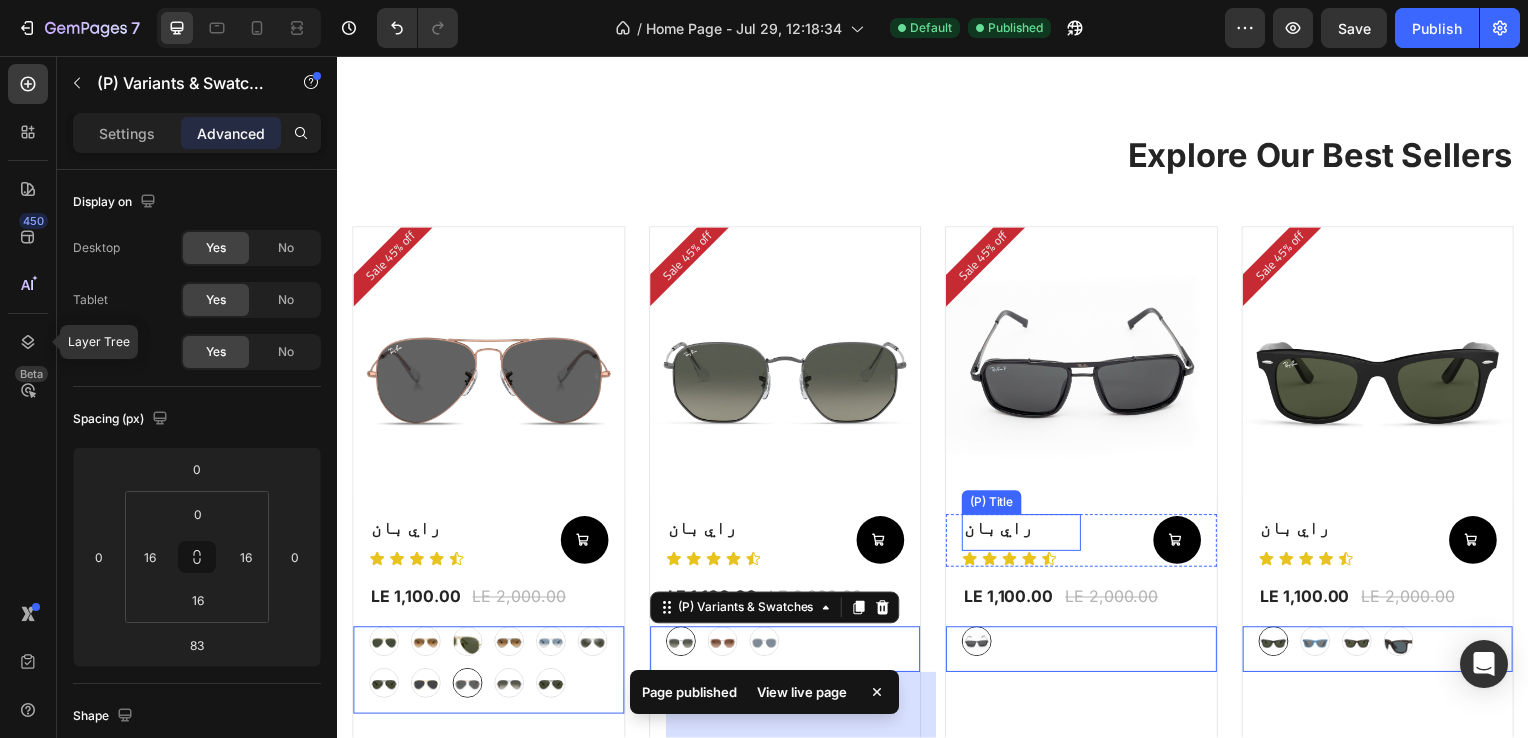 scroll, scrollTop: 919, scrollLeft: 0, axis: vertical 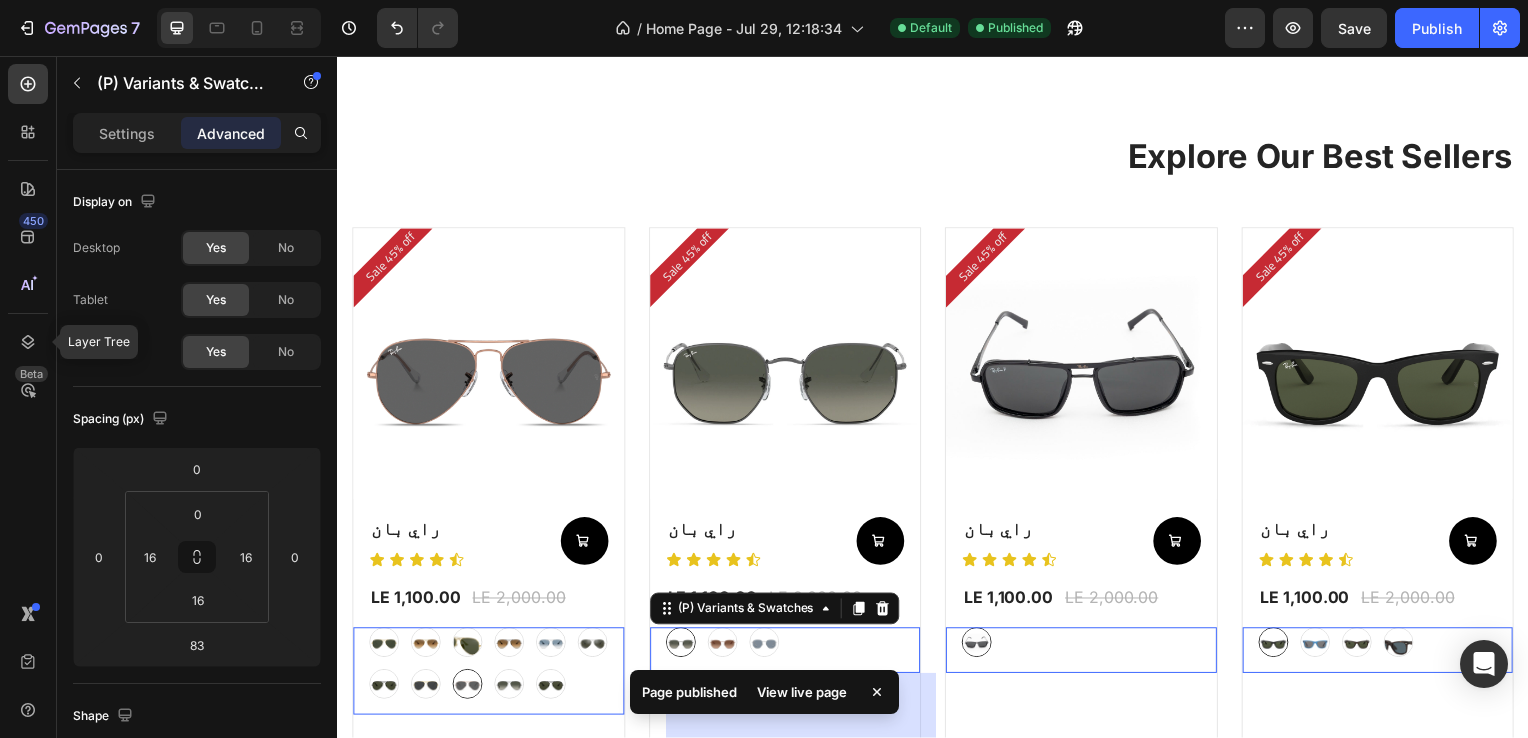 click on "View live page" at bounding box center [802, 692] 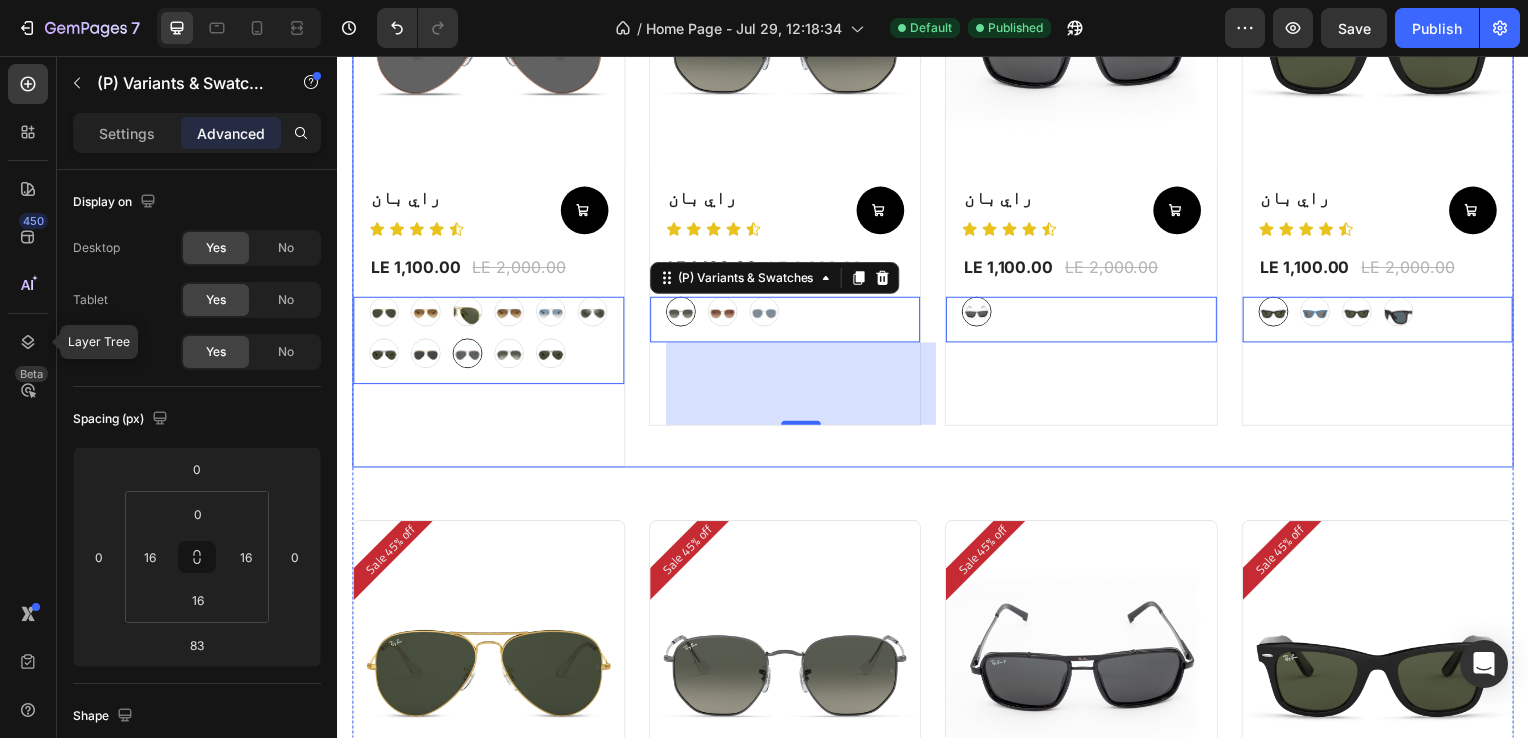 scroll, scrollTop: 1270, scrollLeft: 0, axis: vertical 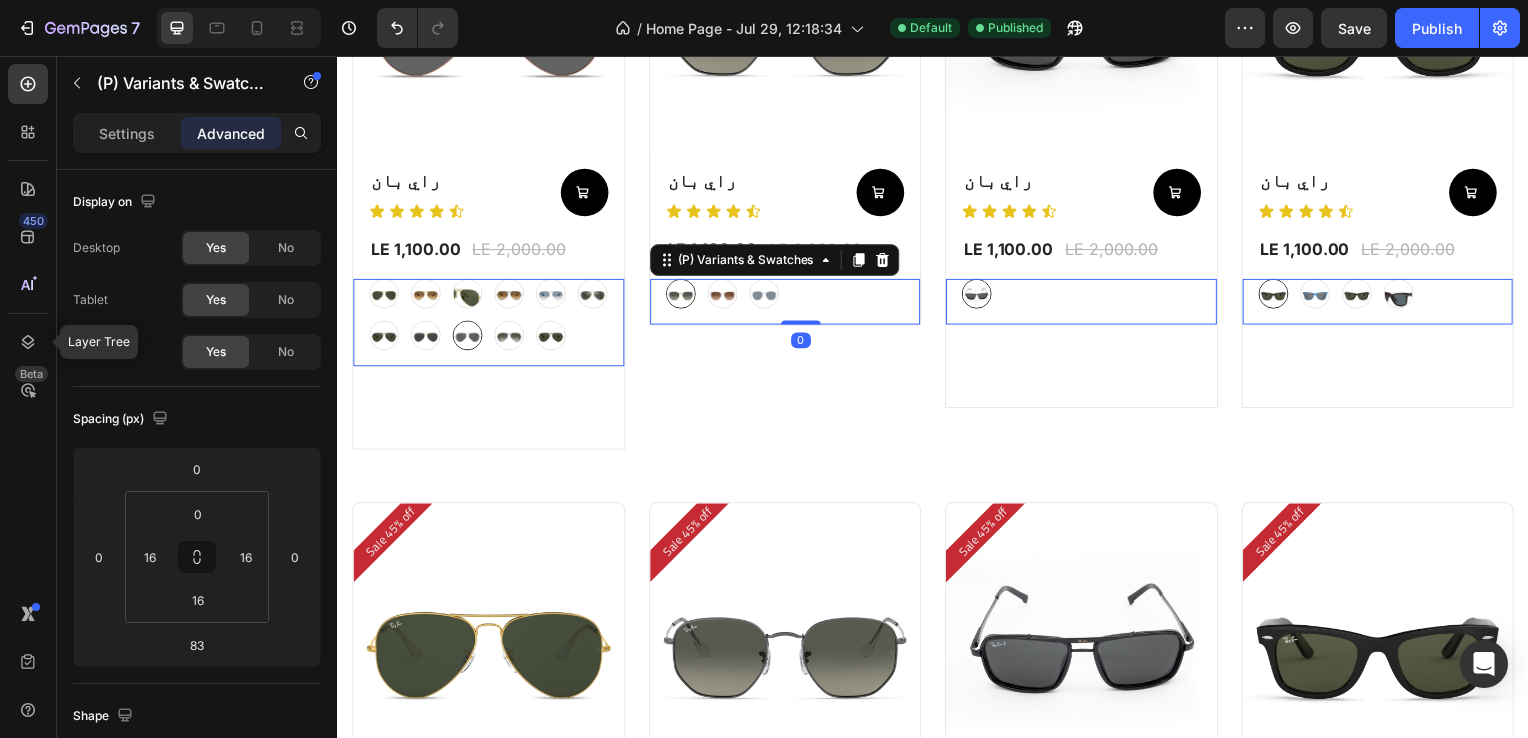 drag, startPoint x: 800, startPoint y: 405, endPoint x: 813, endPoint y: 237, distance: 168.50223 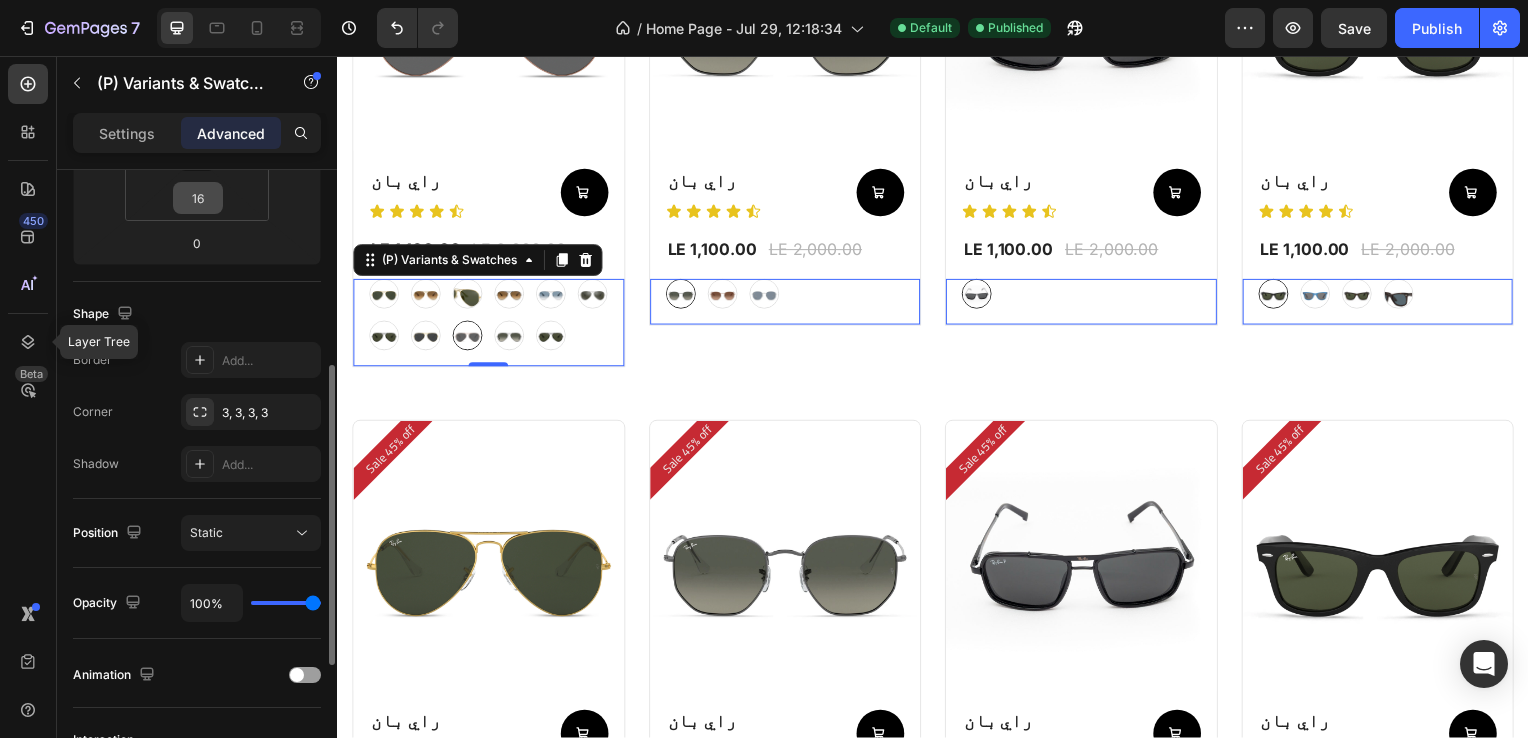 scroll, scrollTop: 405, scrollLeft: 0, axis: vertical 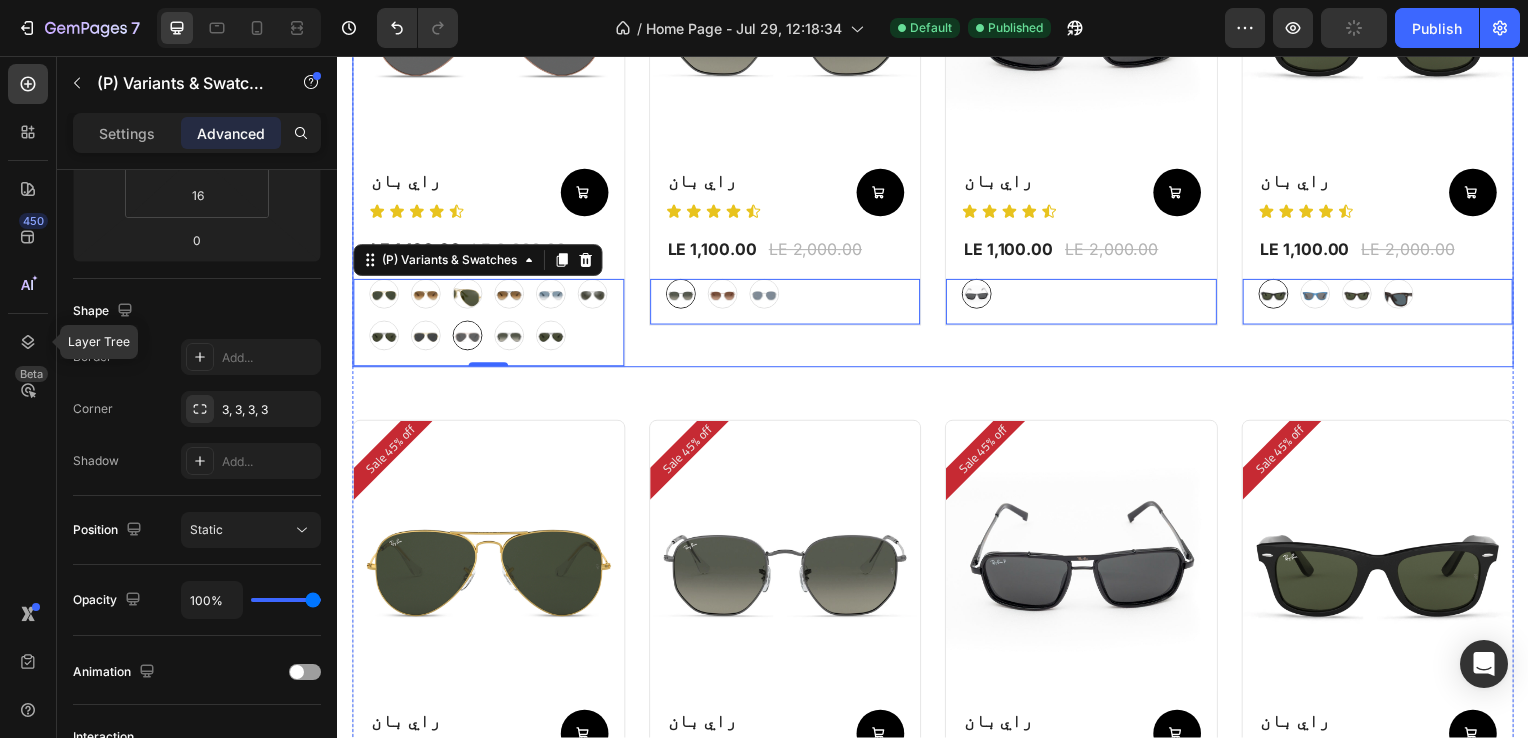 click on "Sale 45% off Product Badge (P) Images Row راي بان (P) Title Icon Icon Icon Icon Icon Icon List
Add to Cart Row LE 1,100.00 (P) Price (P) Price LE 2,000.00 (P) Price (P) Price Row gray gray bronze bronze silver silver (P) Variants & Swatches   0 Row Product List" at bounding box center (788, 124) 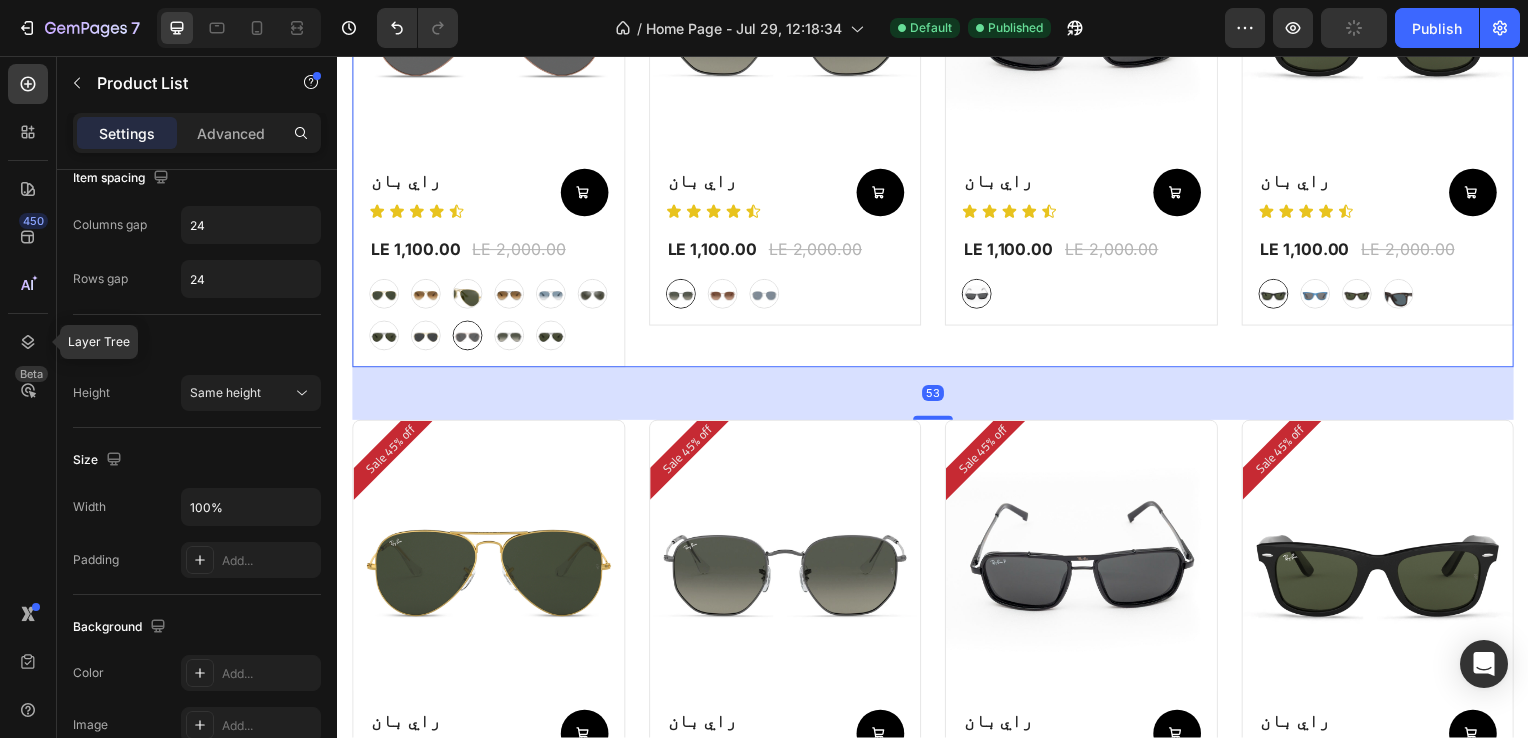 scroll, scrollTop: 0, scrollLeft: 0, axis: both 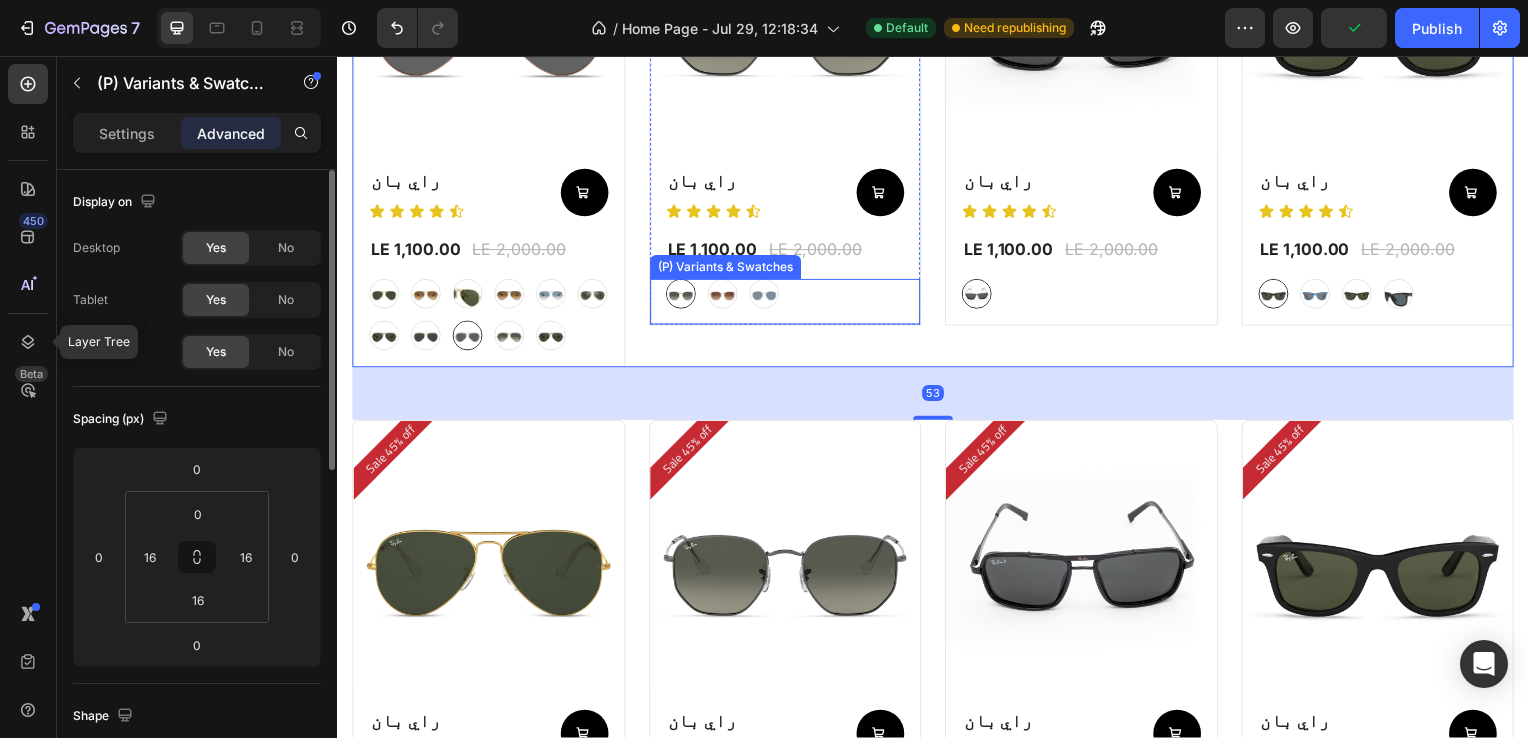 click on "gray gray bronze bronze silver silver" at bounding box center [489, 317] 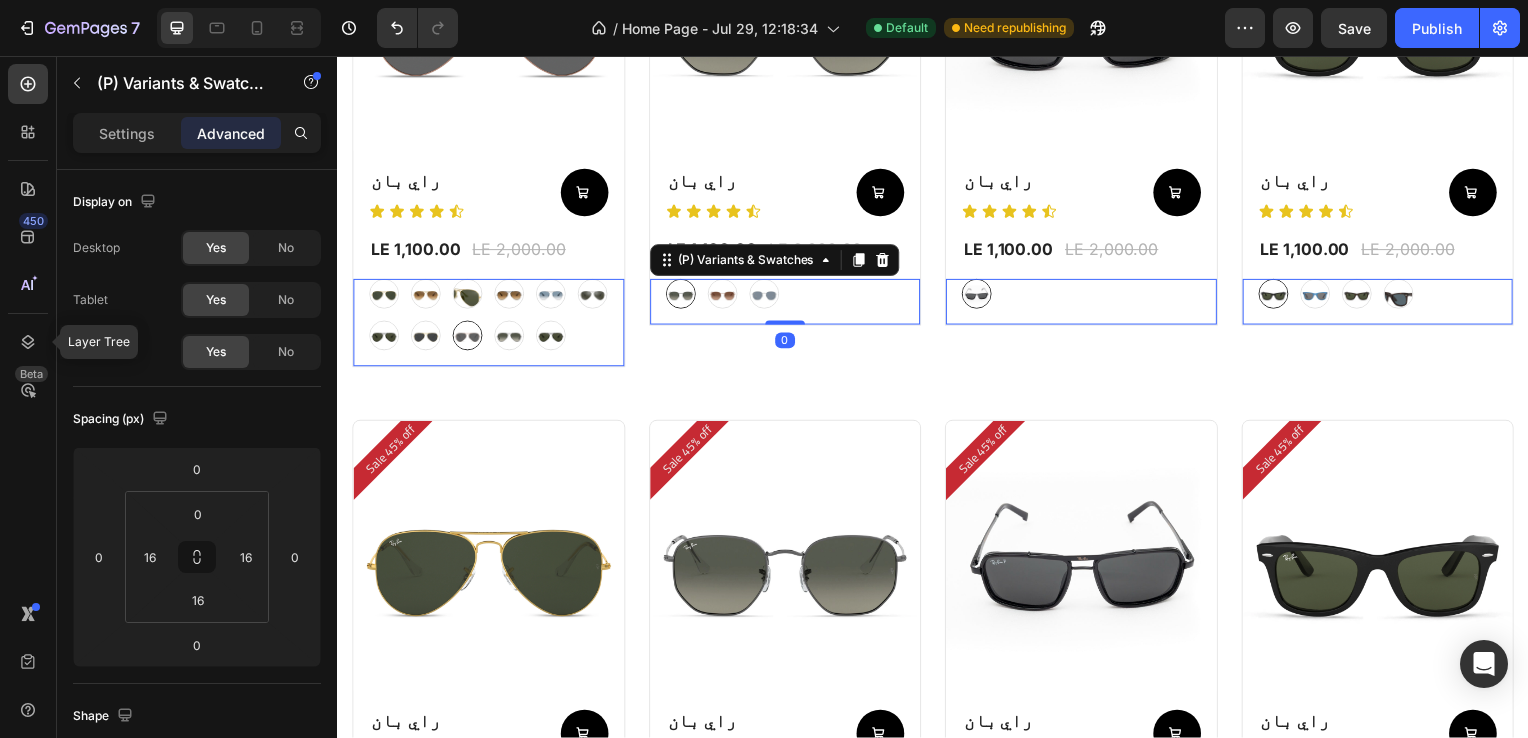 scroll, scrollTop: 1007, scrollLeft: 0, axis: vertical 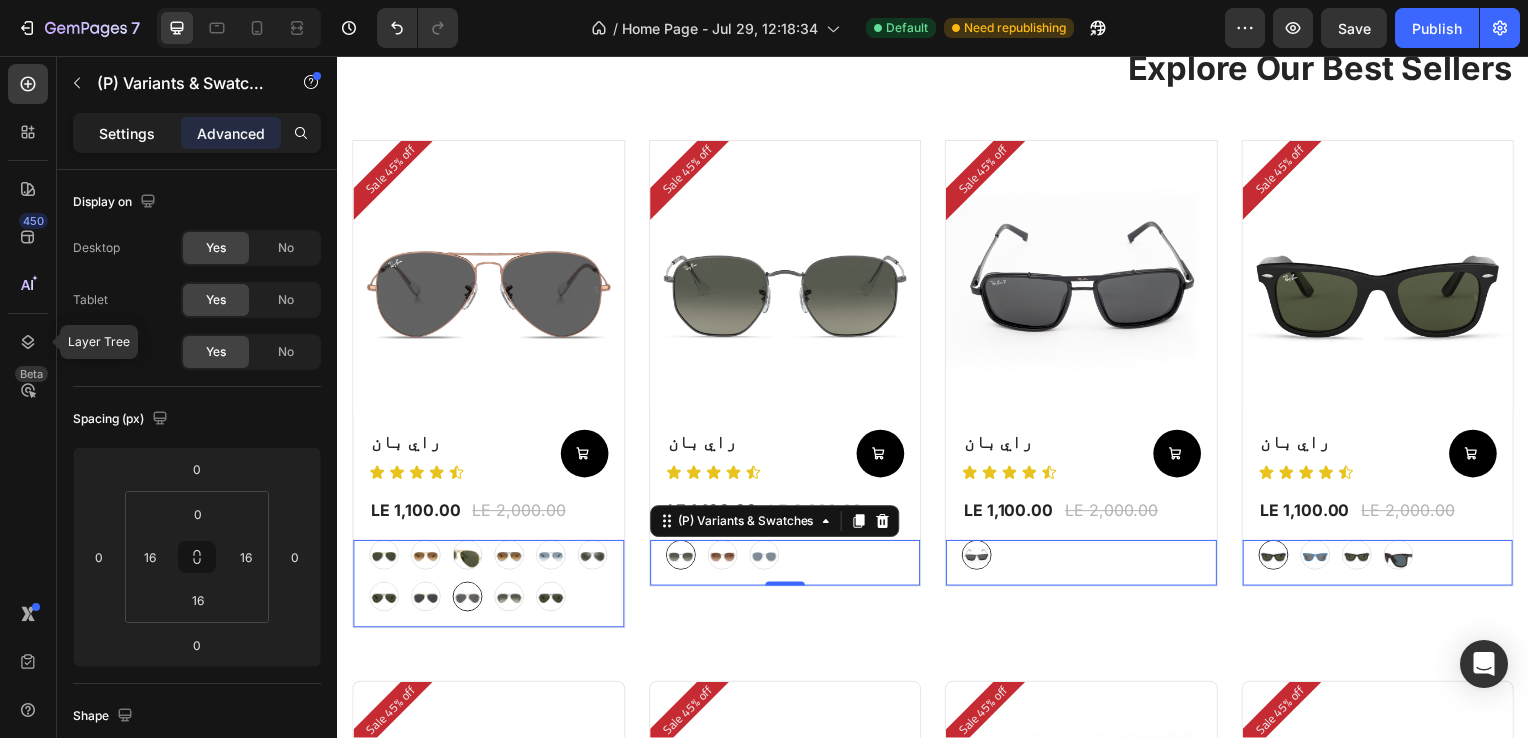 click on "Settings" at bounding box center (127, 133) 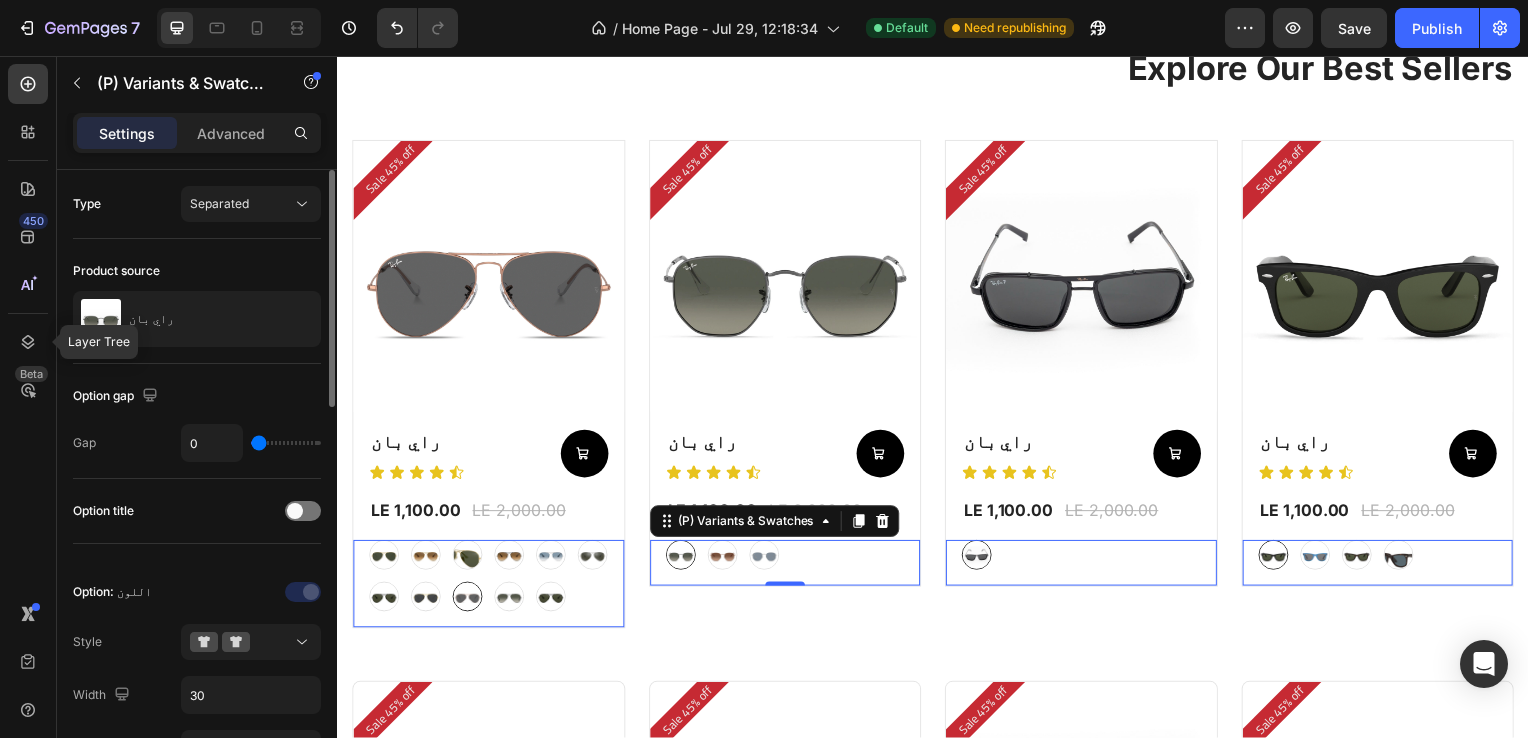 click on "Product source راي بان" 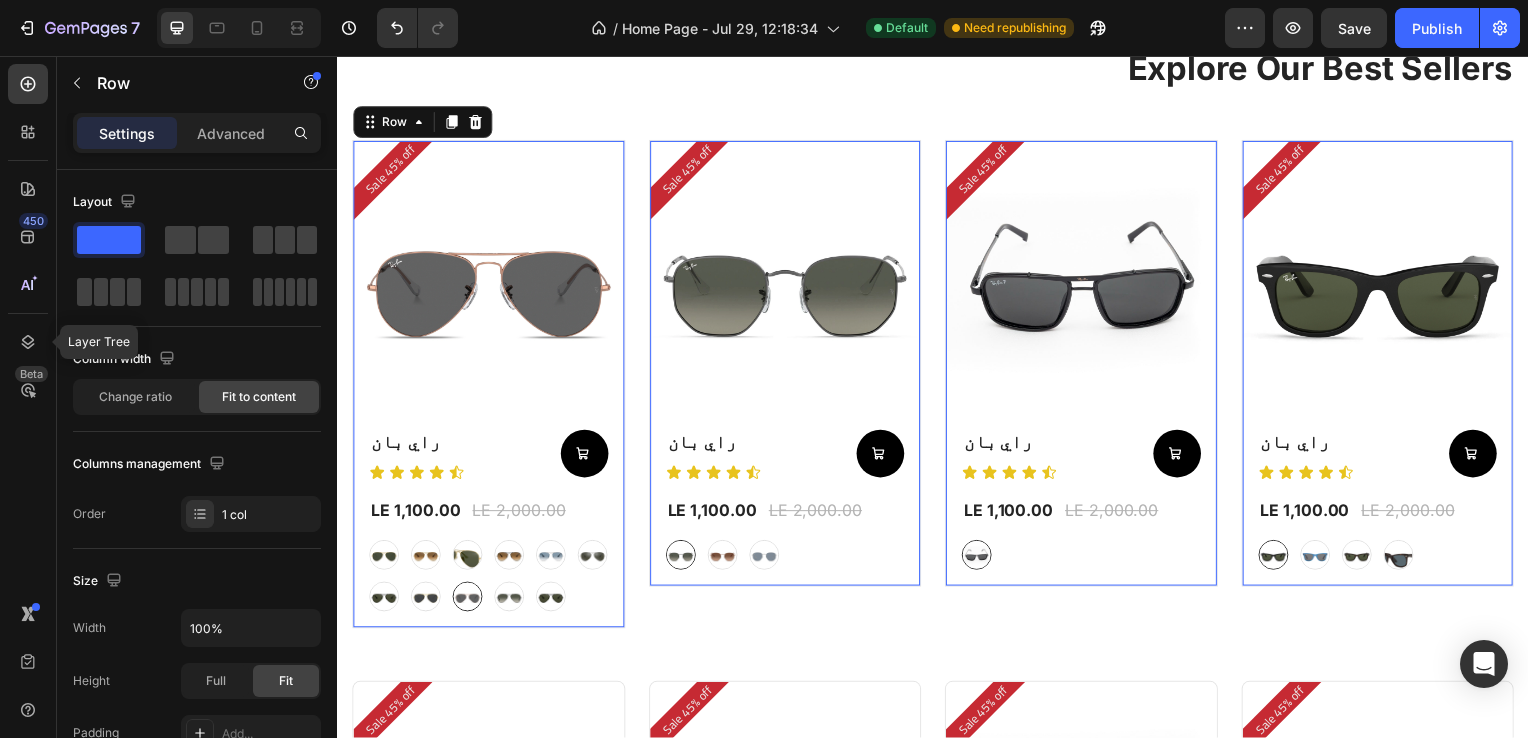 click on "Sale 45% off Product Badge (P) Images Row راي بان (P) Title Icon Icon Icon Icon Icon Icon List
Add to Cart Row LE 1,100.00 (P) Price (P) Price LE 2,000.00 (P) Price (P) Price Row graygreengold graygreengold goldbrown goldbrown green green browngray browngray bluesilver bluesilver gray-1 gray-1 greenblue greenblue goldgray-1 goldgray-1 goldgray goldgray blackgray blackgray blackgreen-3 blackgreen-3 (P) Variants & Swatches" at bounding box center (489, 387) 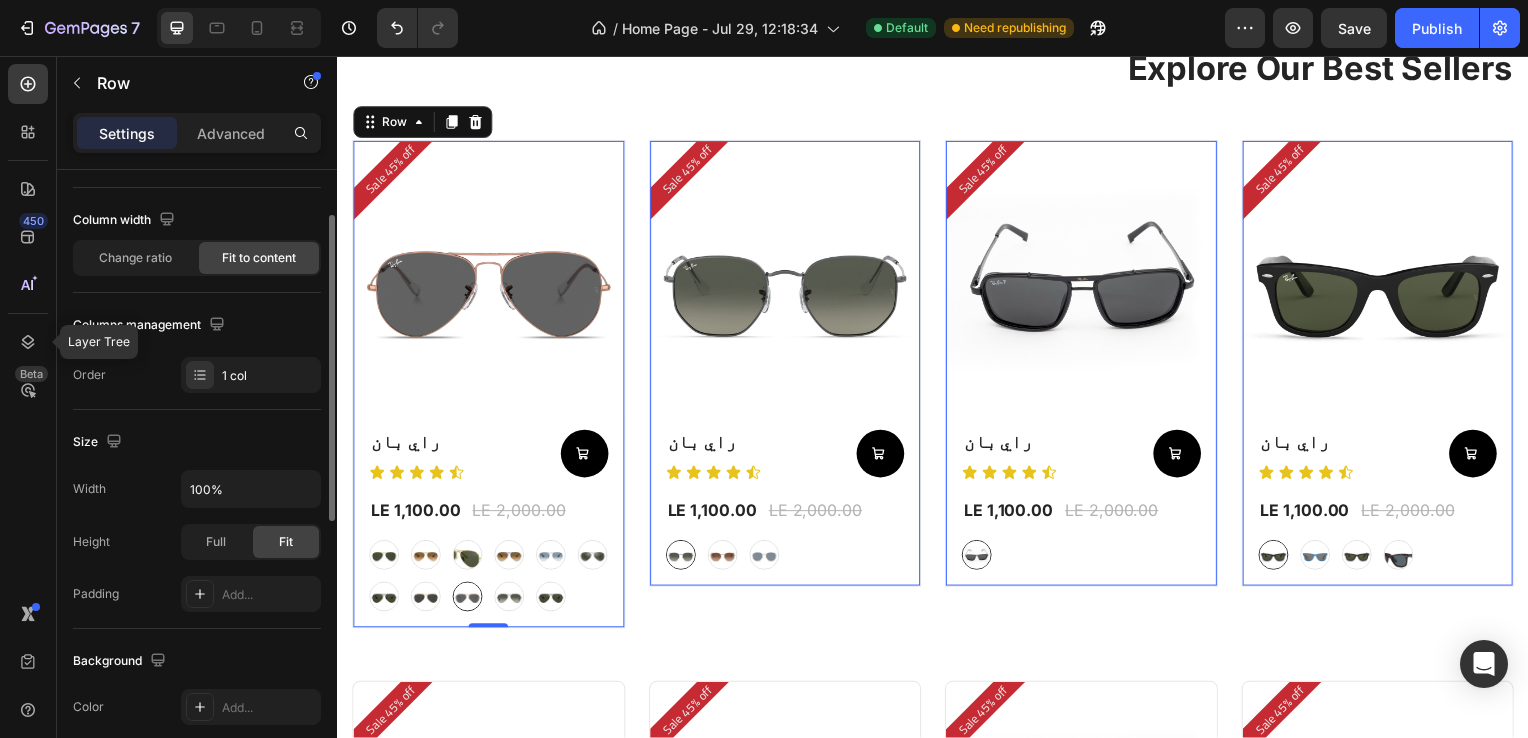 scroll, scrollTop: 142, scrollLeft: 0, axis: vertical 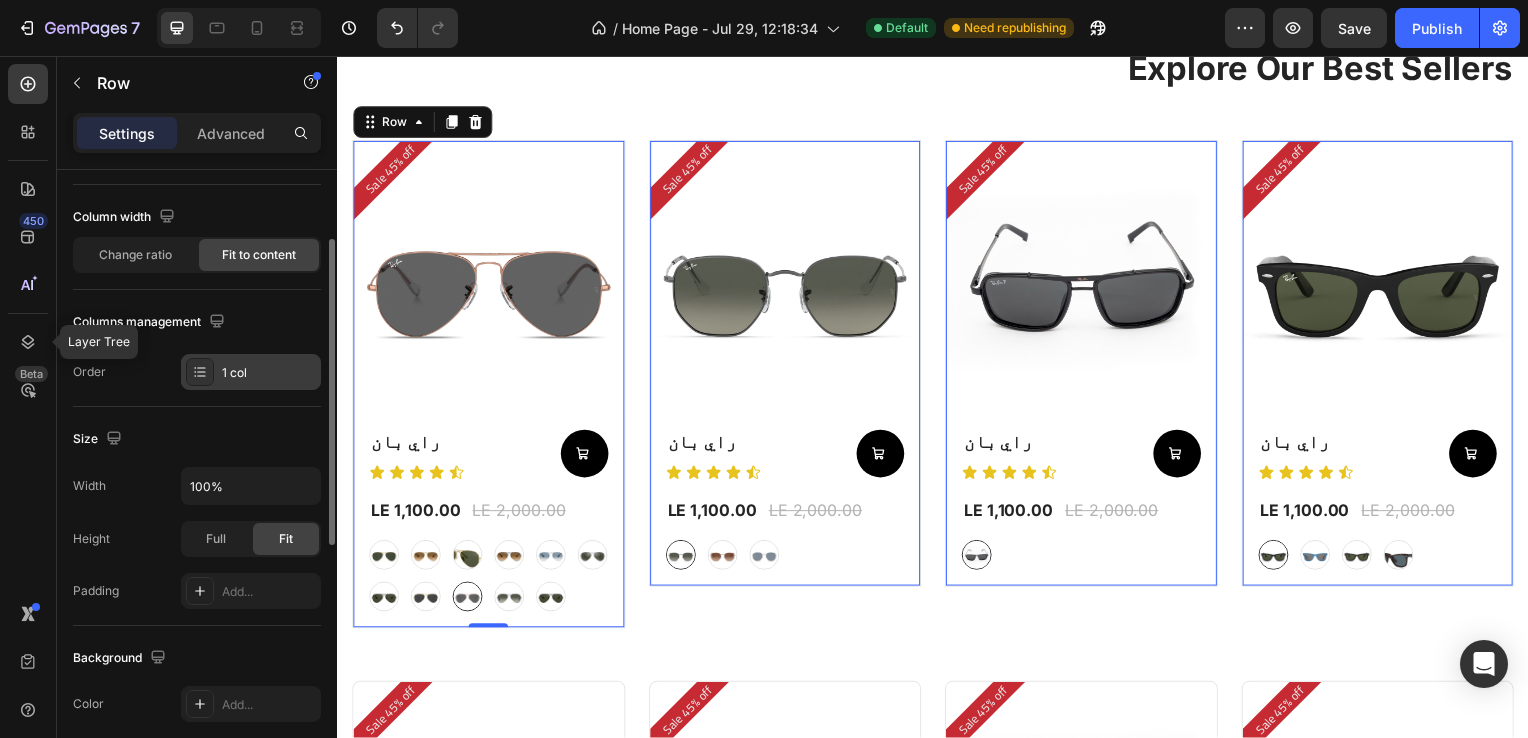 click on "1 col" at bounding box center [251, 372] 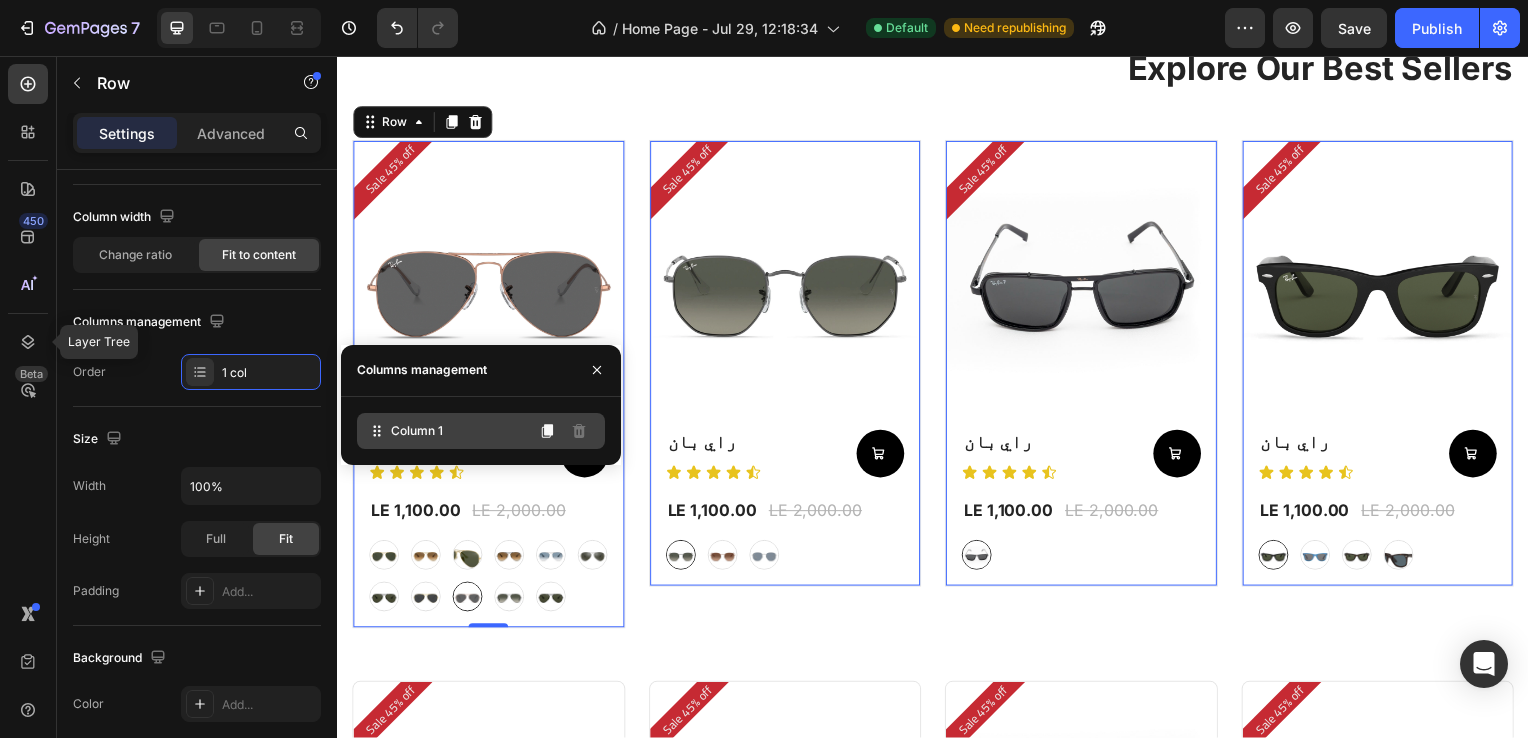 click on "Column 1" 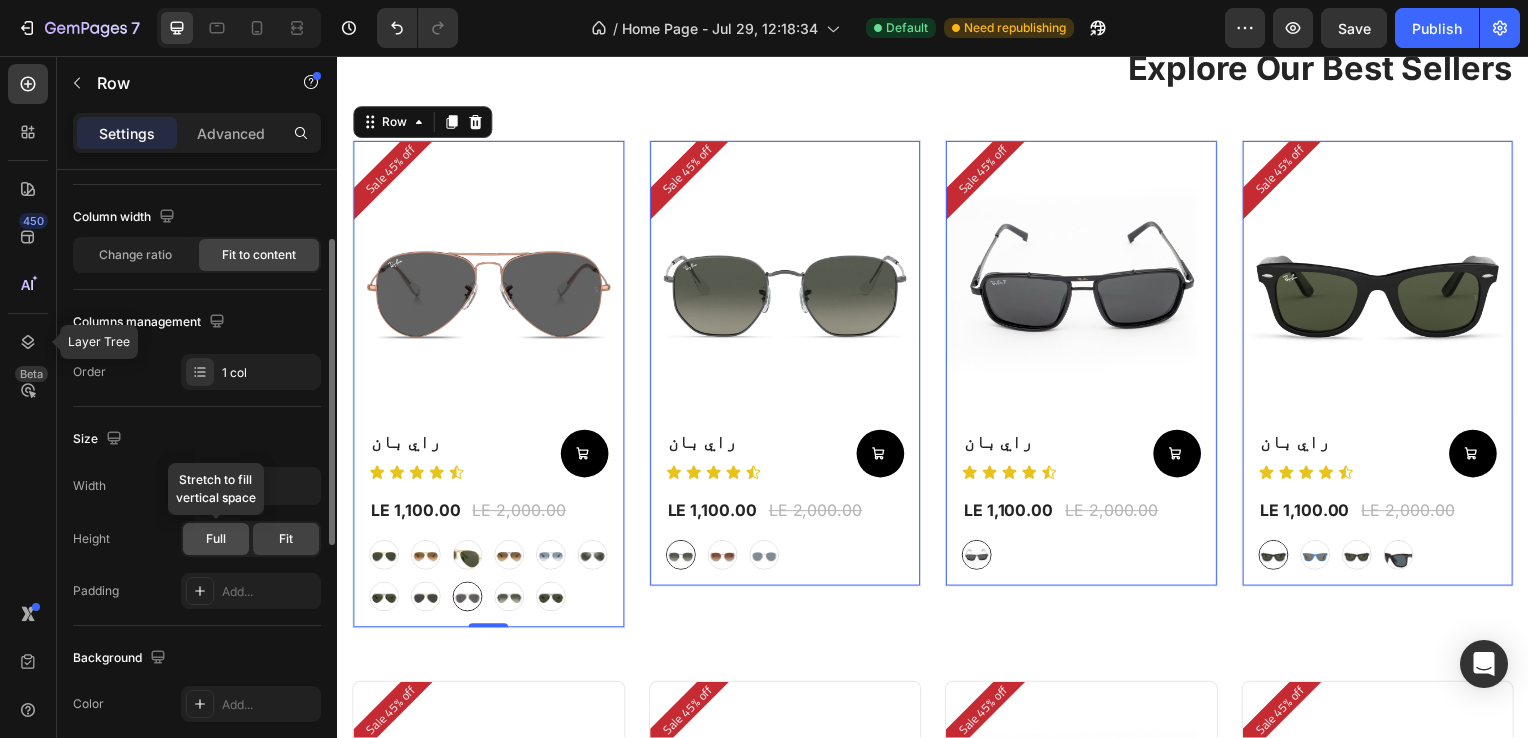 click on "Full" 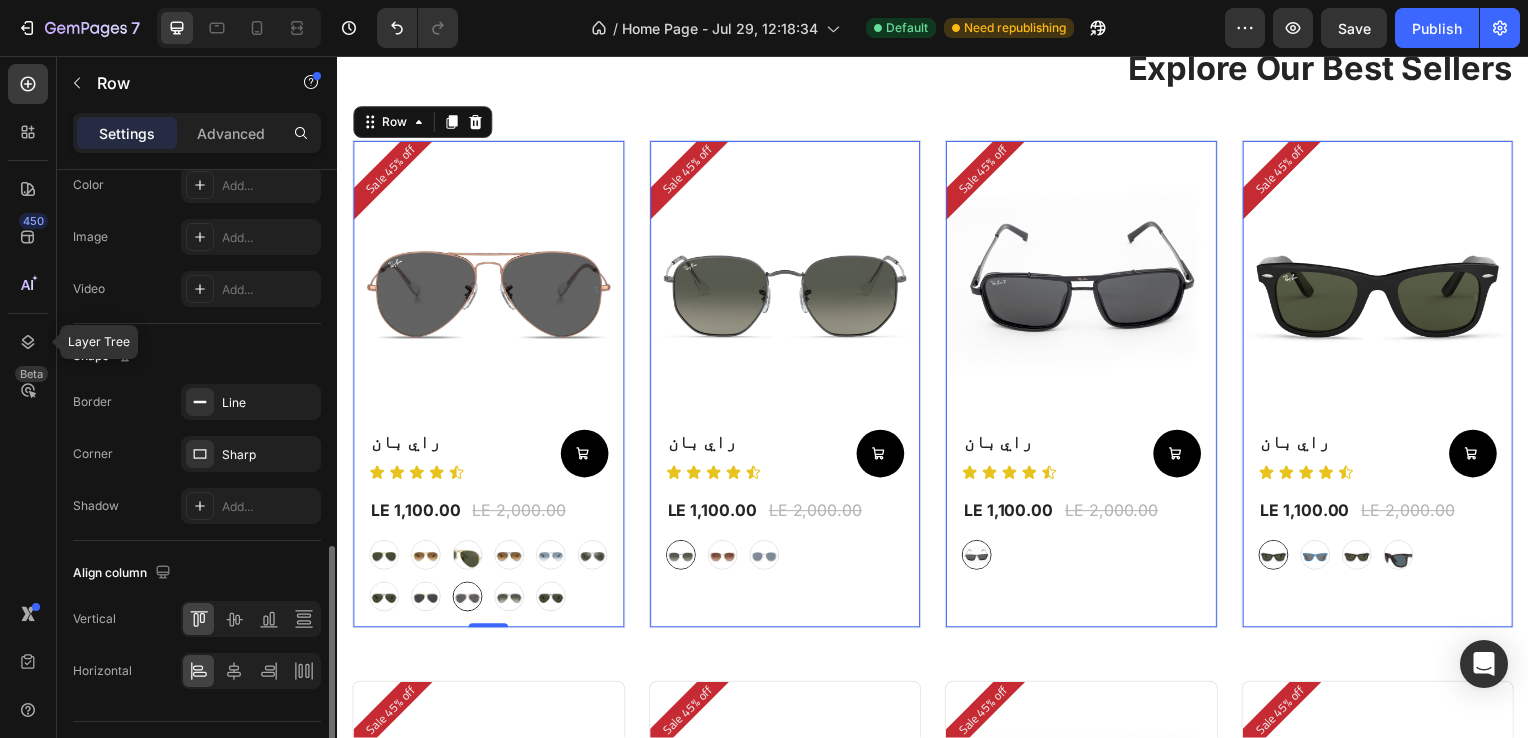 scroll, scrollTop: 705, scrollLeft: 0, axis: vertical 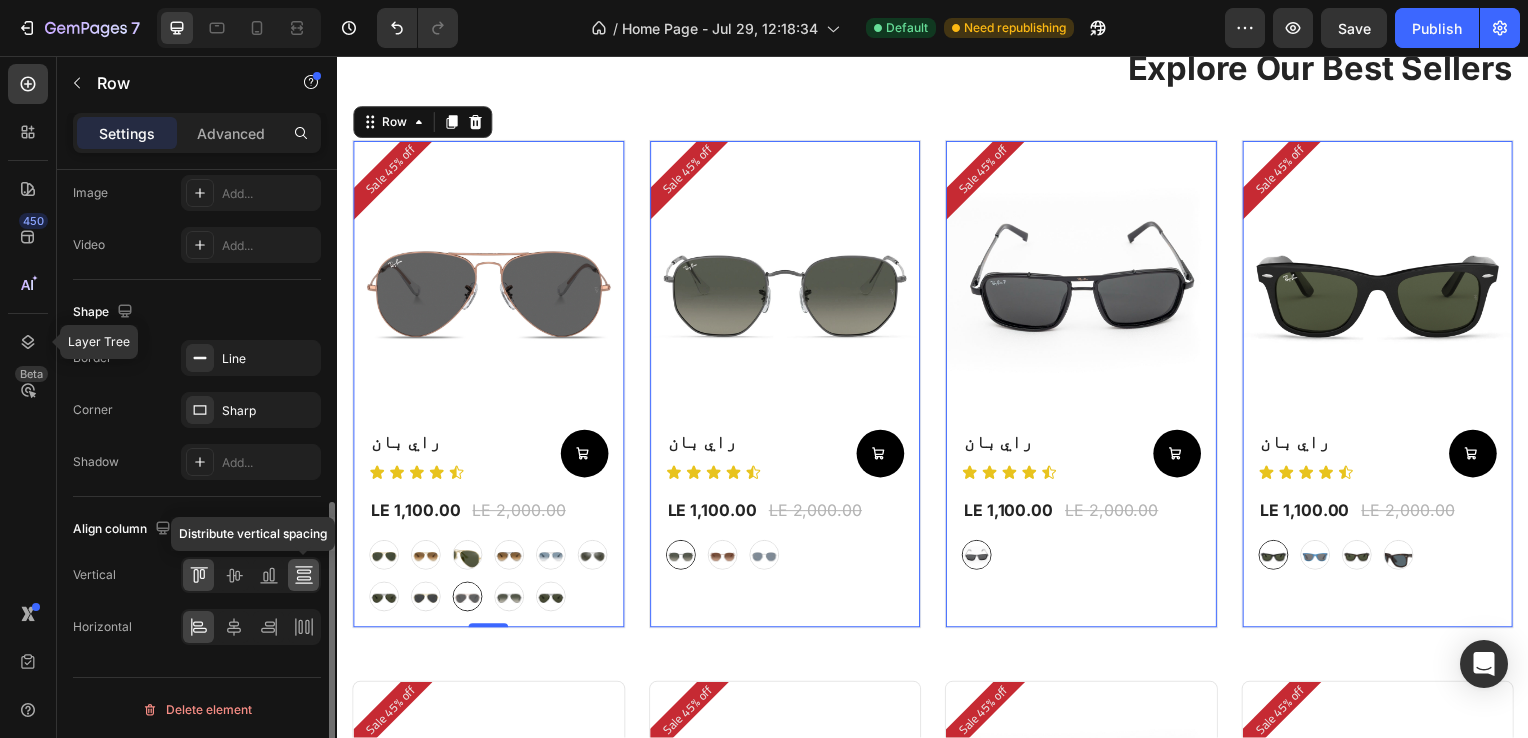 click 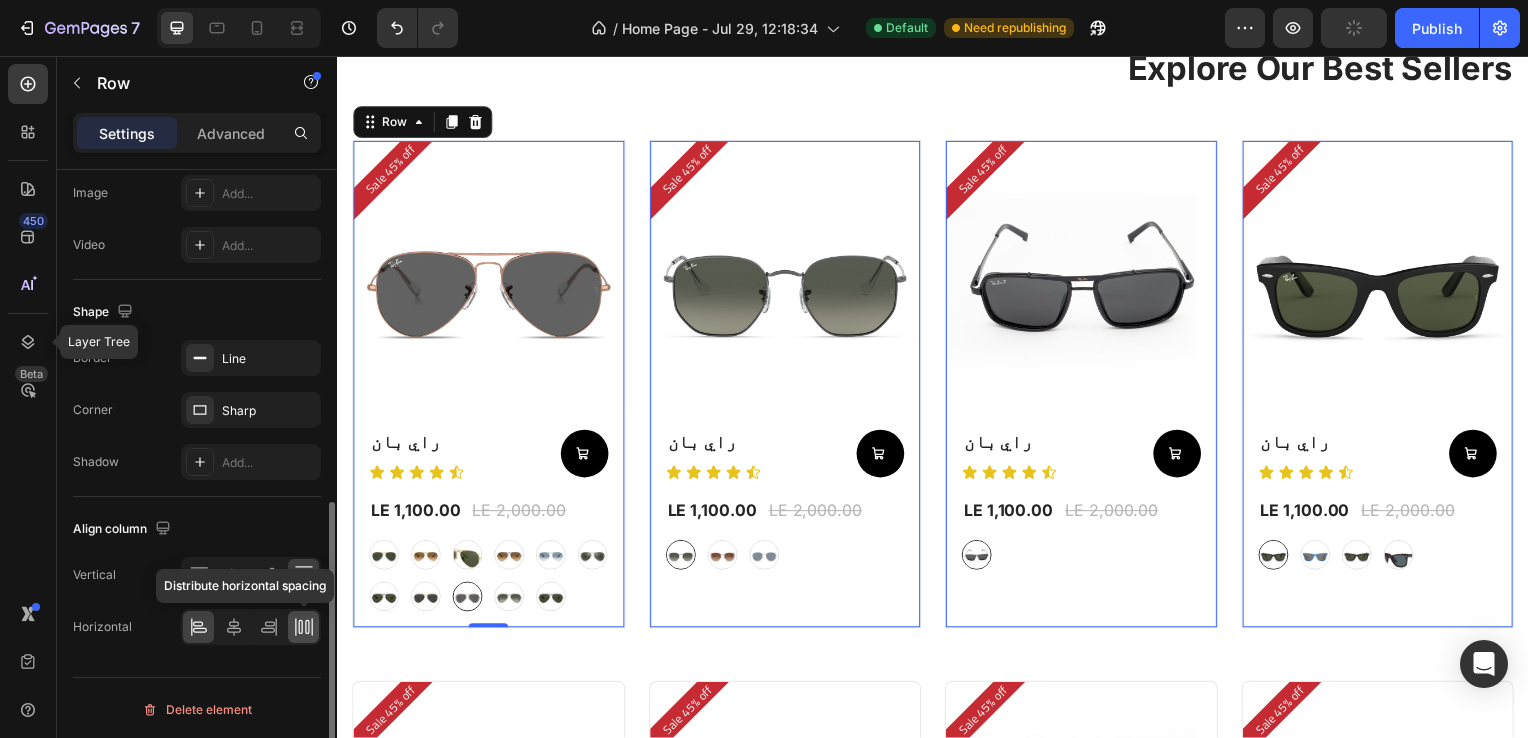 click 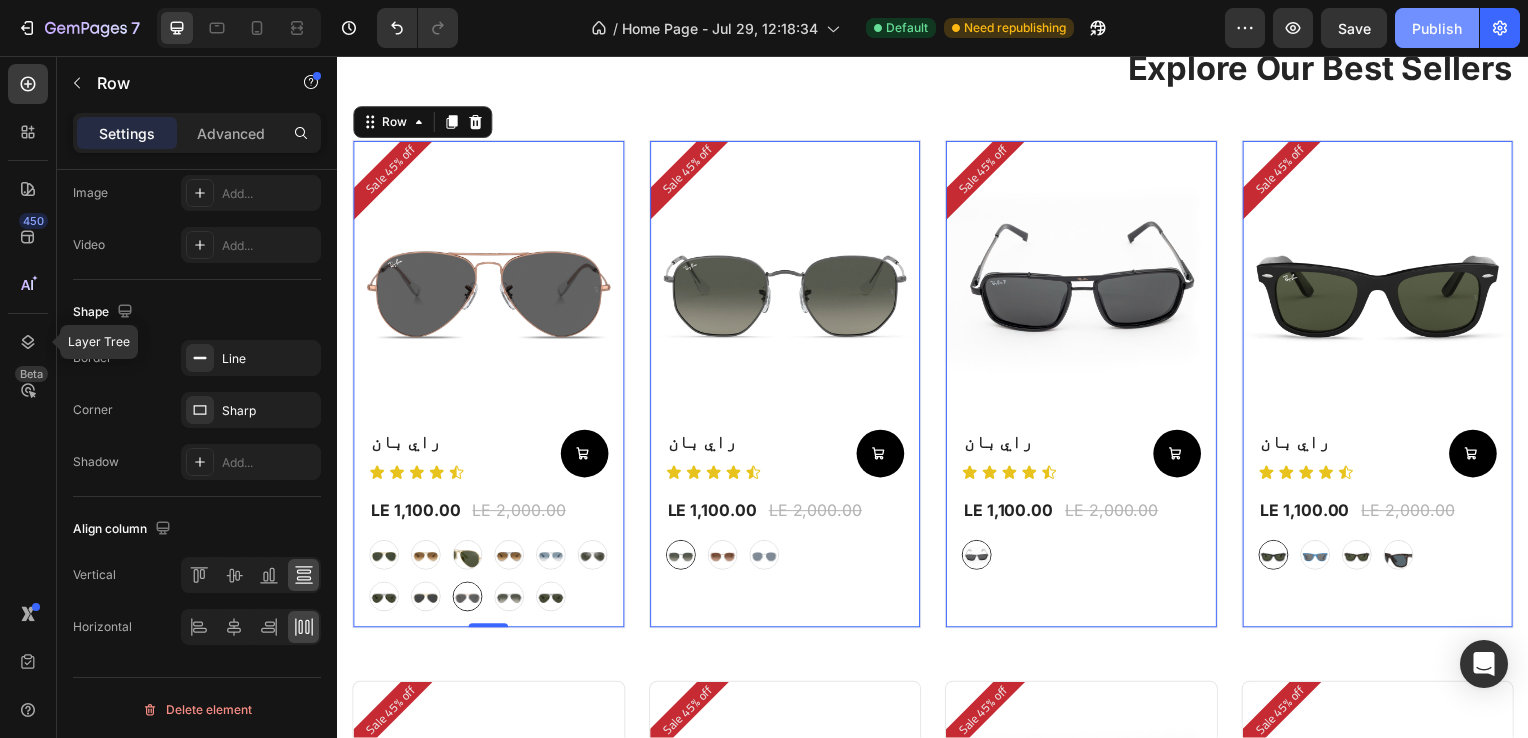 click on "Publish" 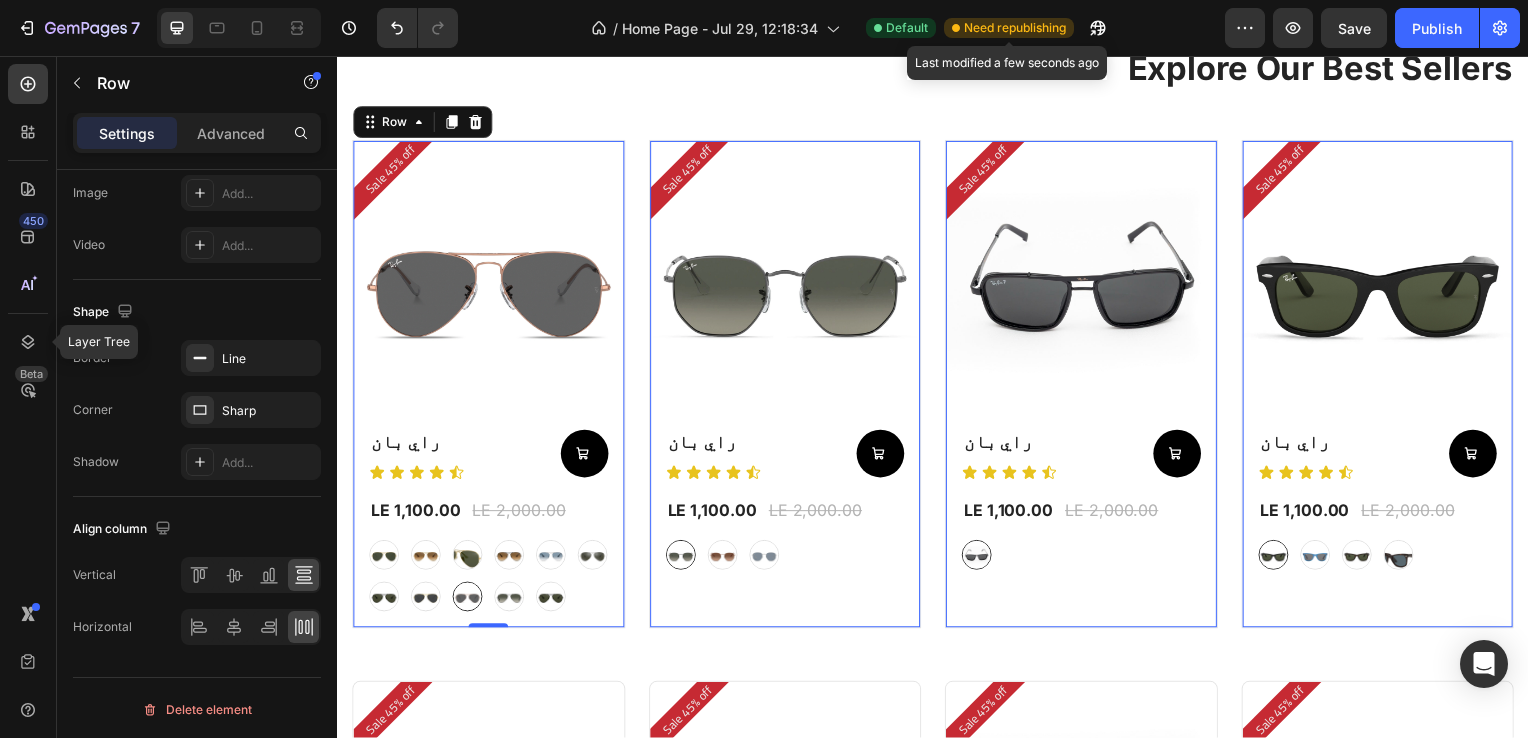 click on "Need republishing" at bounding box center (1015, 28) 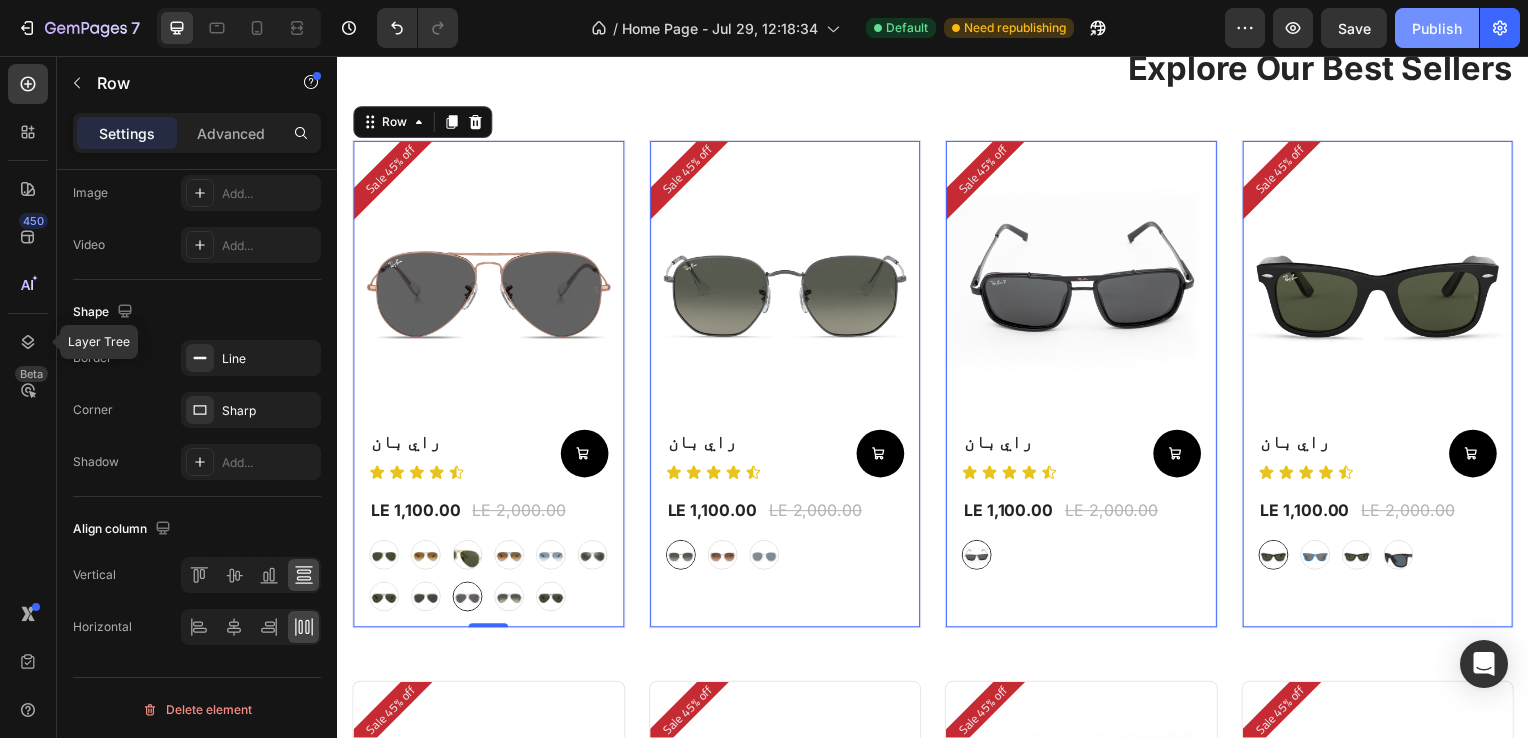 click on "Publish" 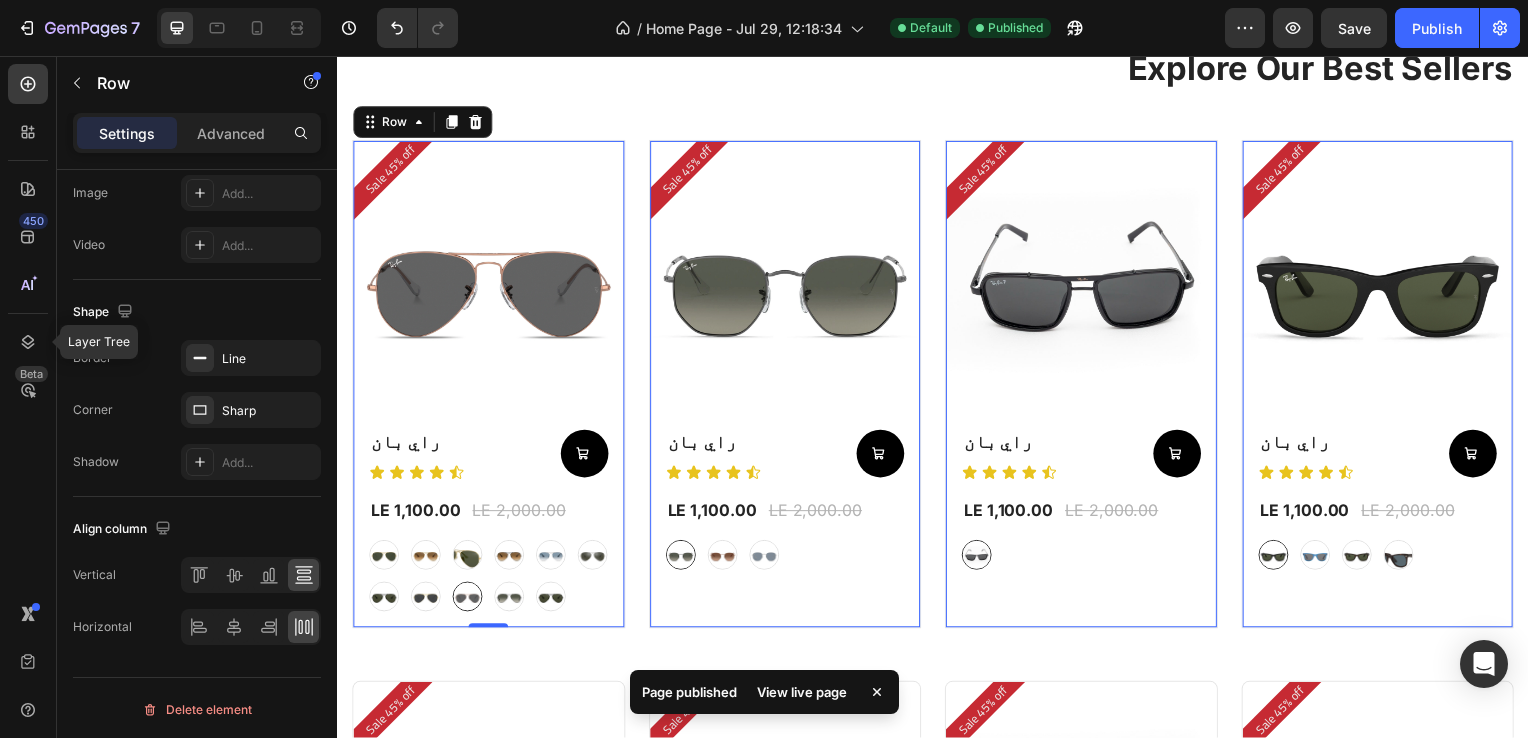 click on "View live page" at bounding box center (802, 692) 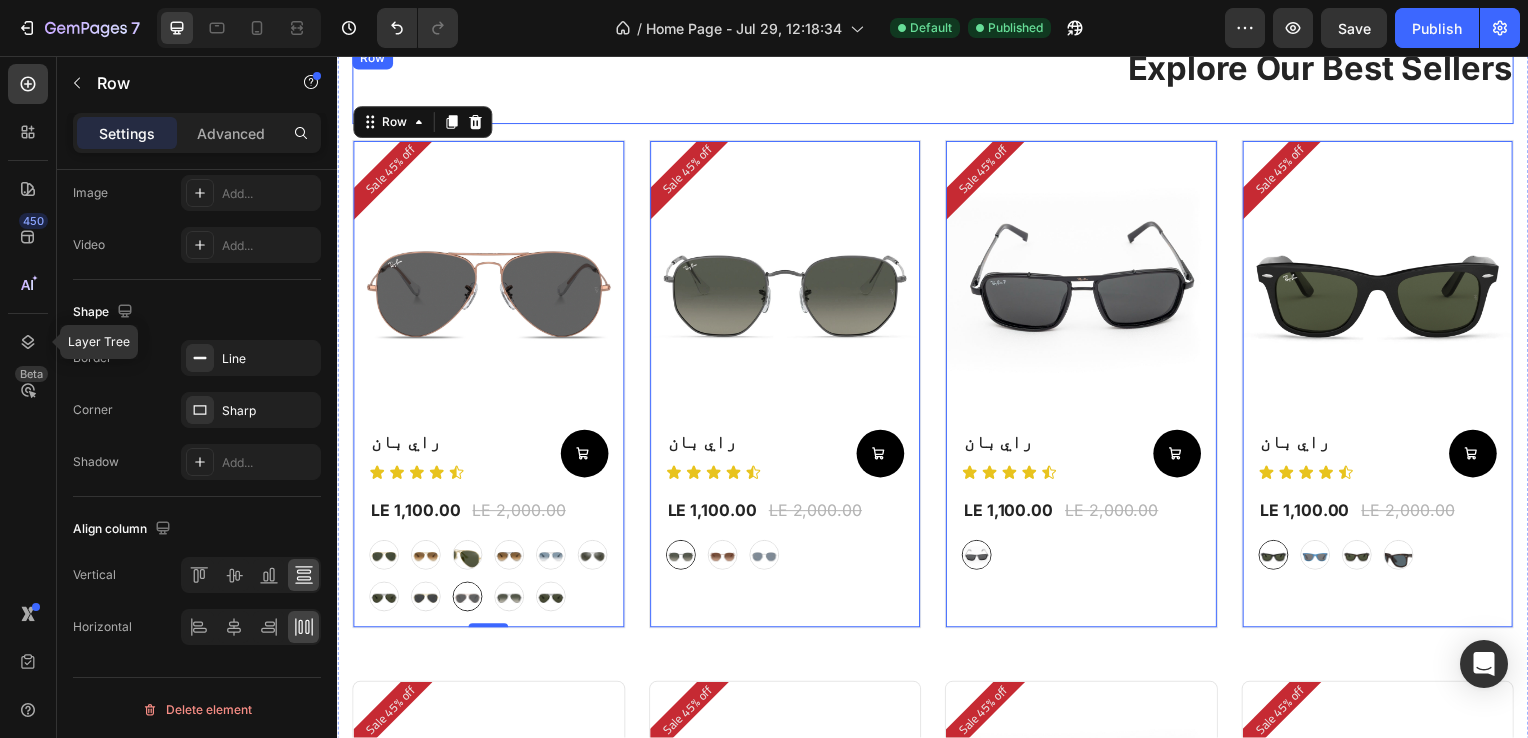 scroll, scrollTop: 859, scrollLeft: 0, axis: vertical 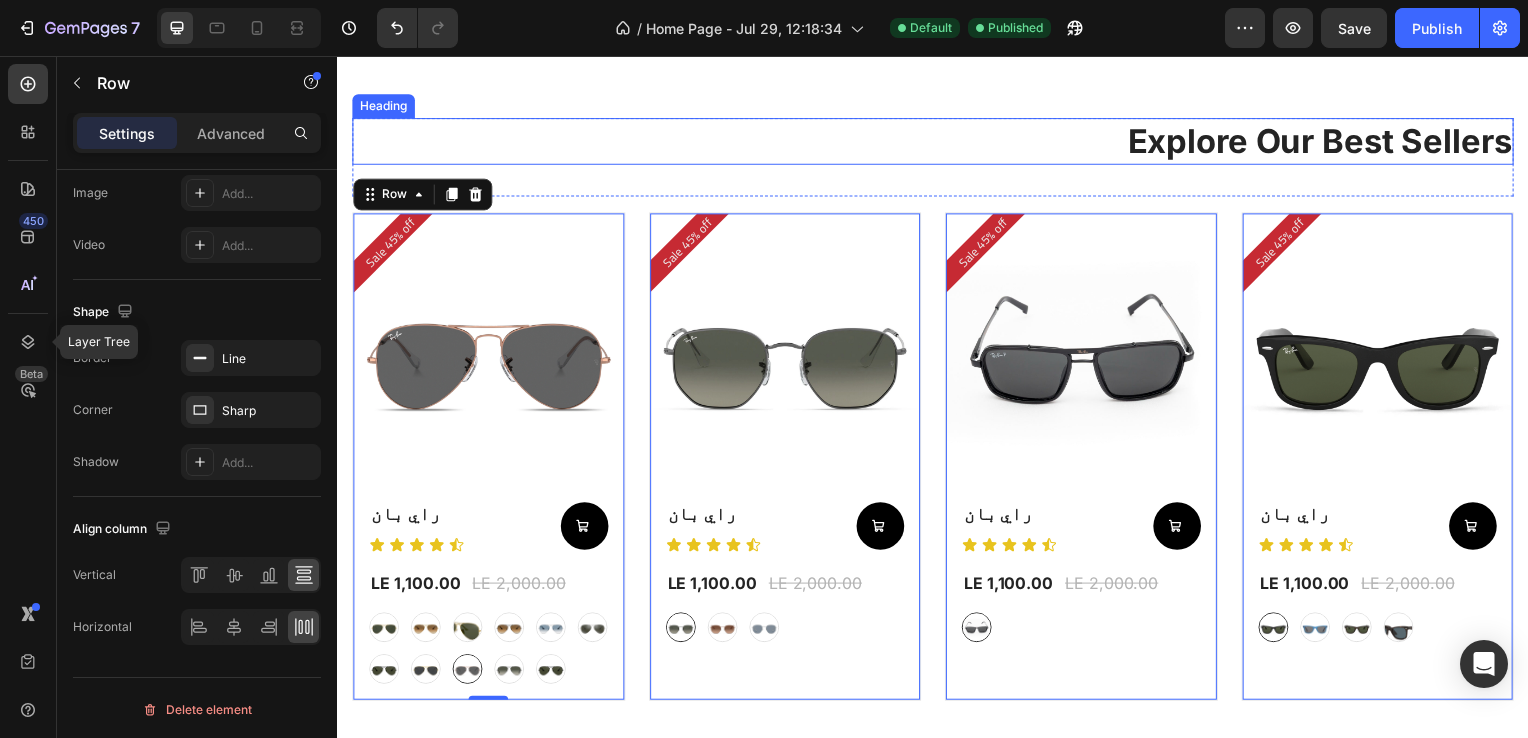 click on "Explore Our Best Sellers" at bounding box center [937, 142] 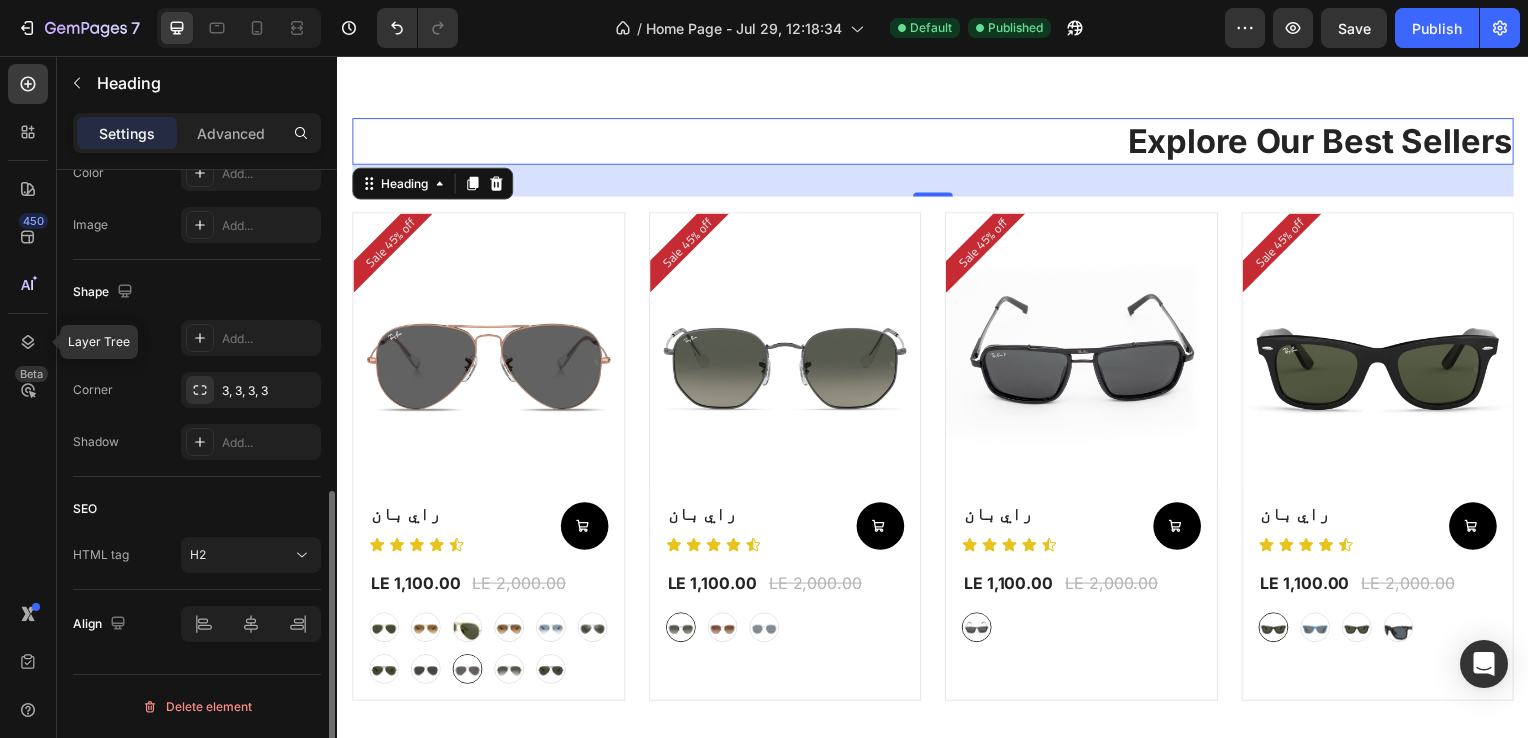scroll, scrollTop: 0, scrollLeft: 0, axis: both 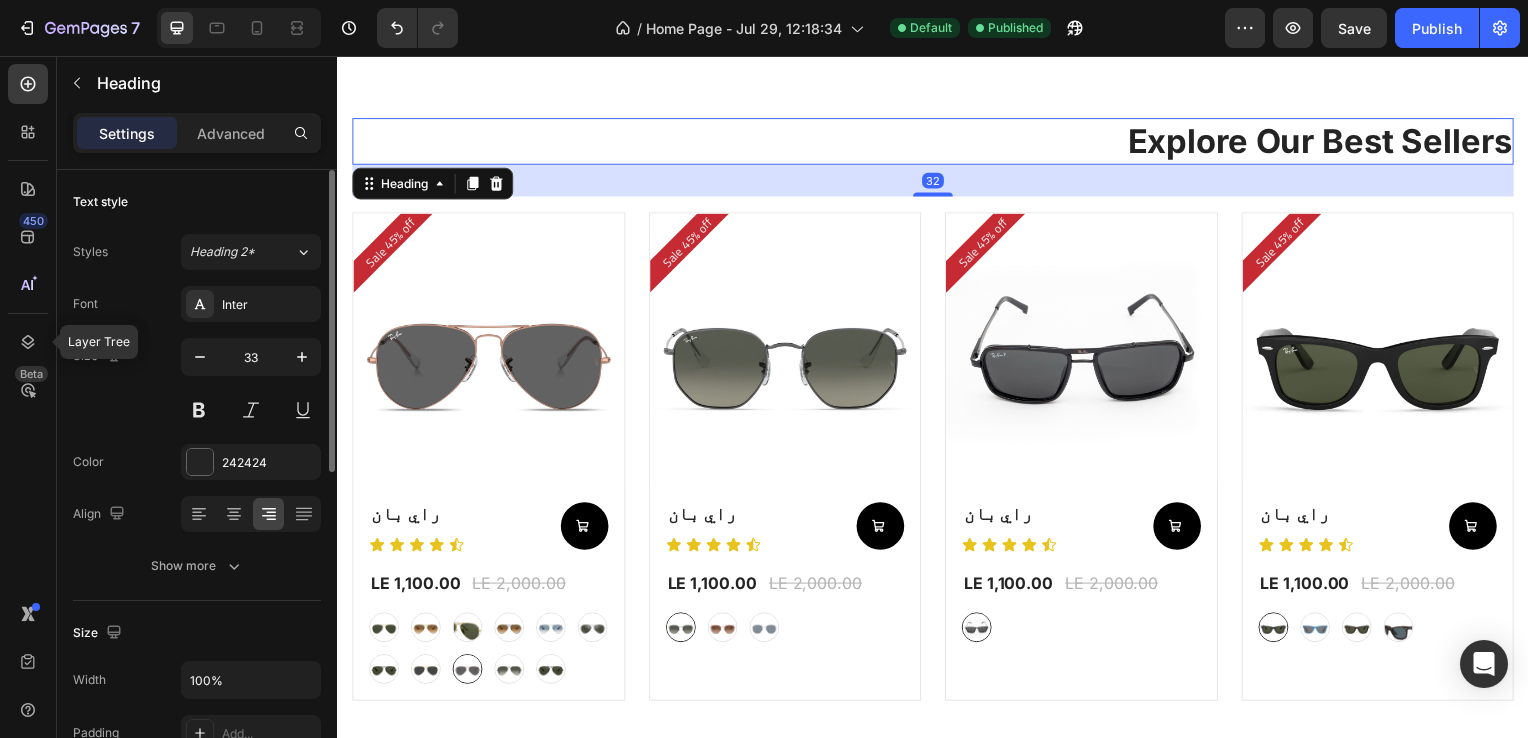 click on "32" at bounding box center (937, 182) 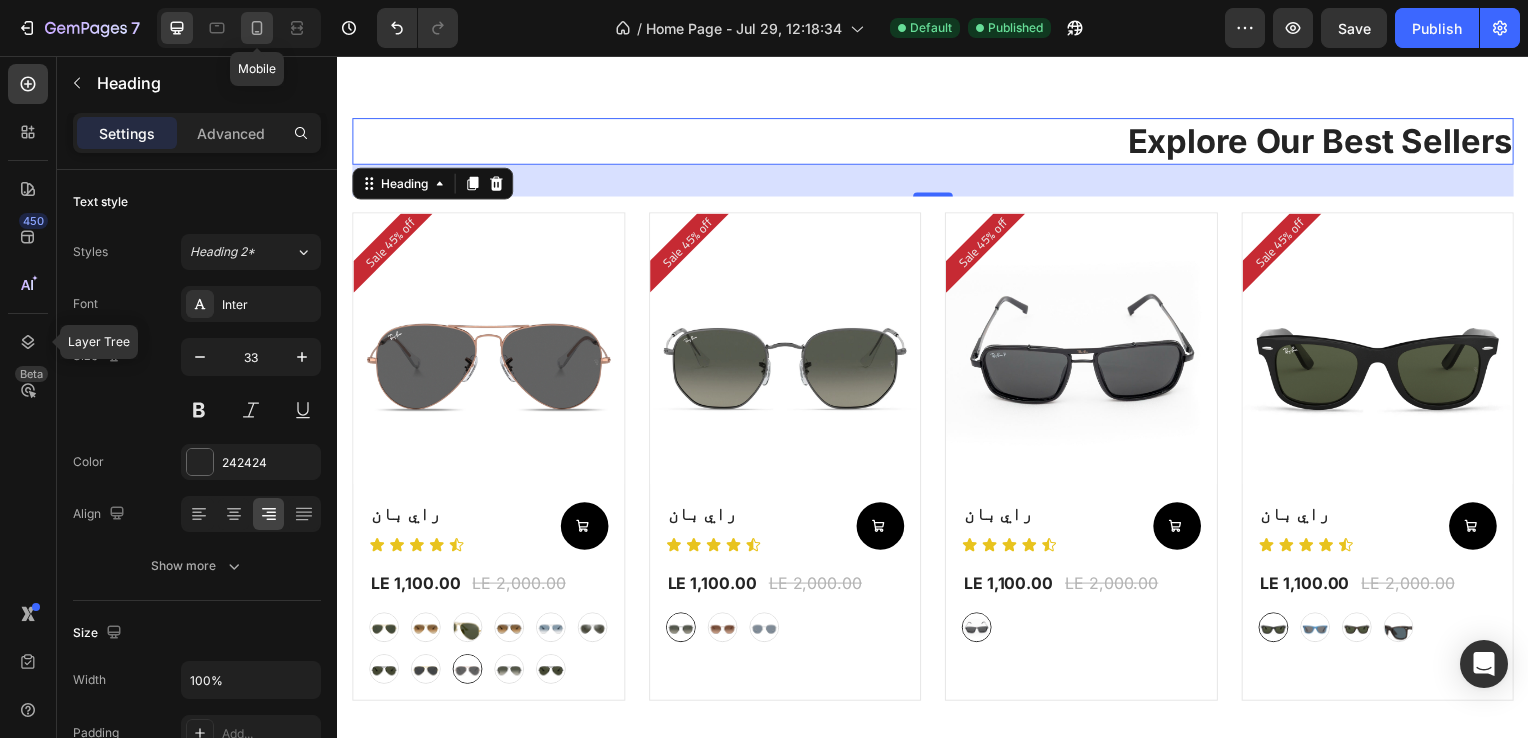 click 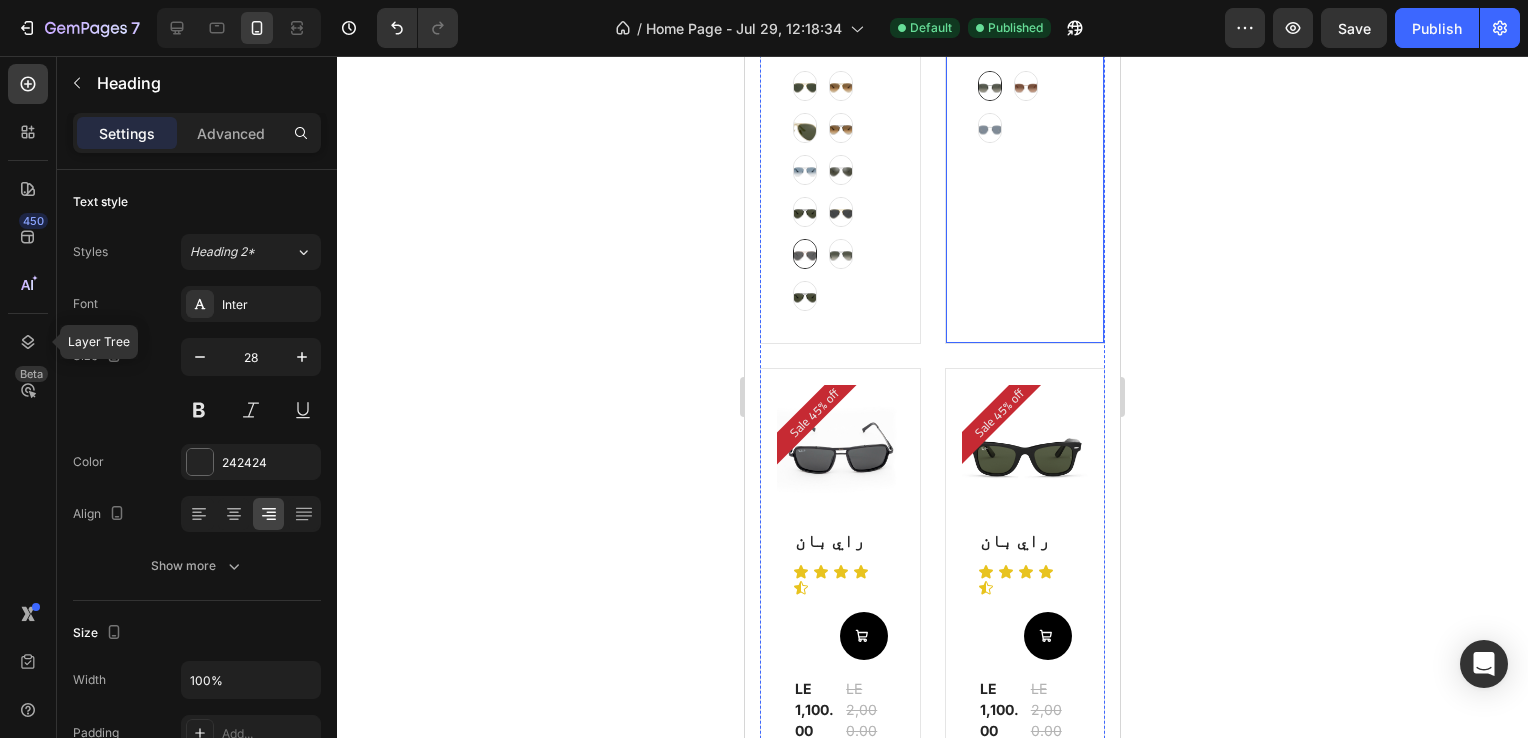 scroll, scrollTop: 1510, scrollLeft: 0, axis: vertical 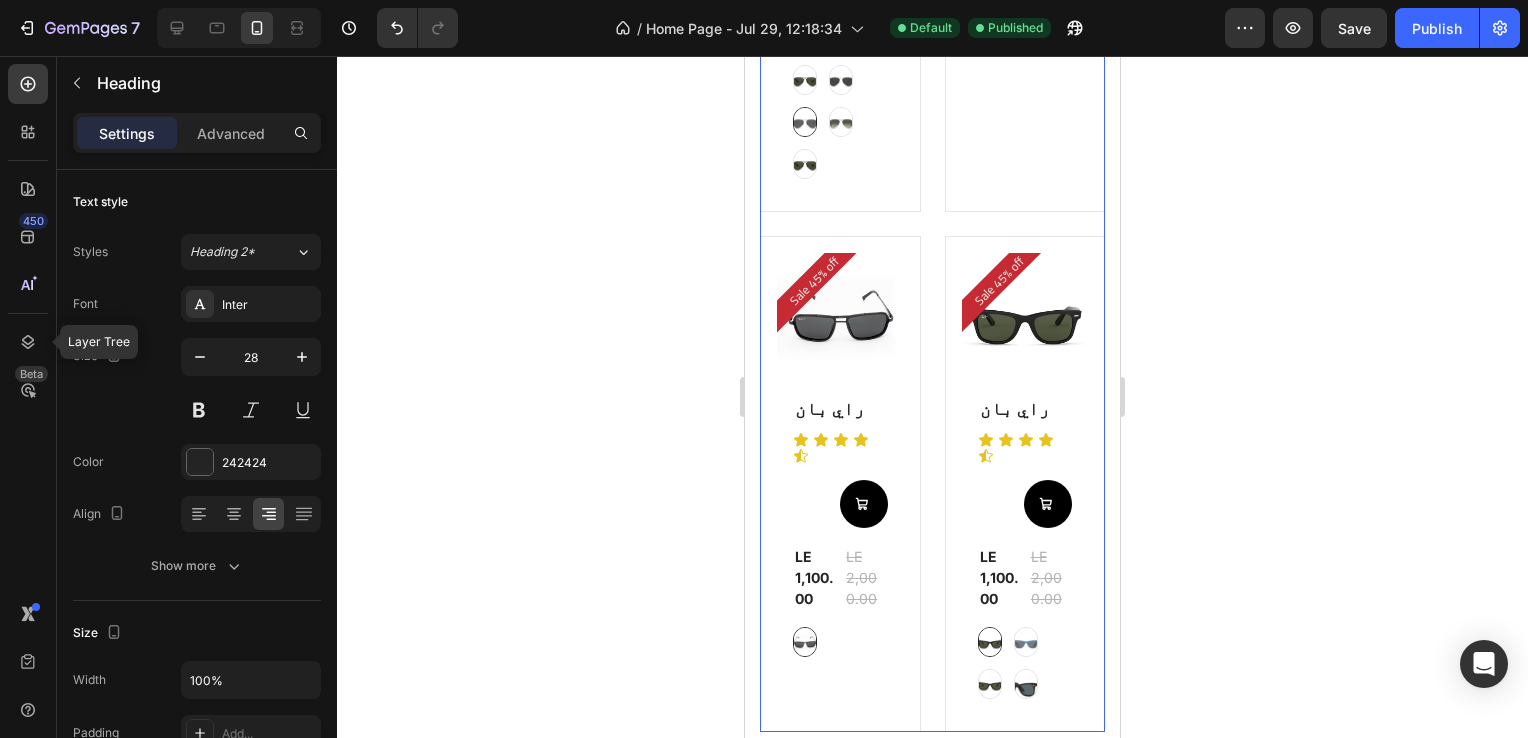 click on "Sale 45% off Product Badge (P) Images Row راي بان (P) Title Icon Icon Icon Icon Icon Icon List
Add to Cart Row LE 1,100.00 (P) Price (P) Price LE 2,000.00 (P) Price (P) Price Row graygreengold graygreengold goldbrown goldbrown green green browngray browngray bluesilver bluesilver gray-1 gray-1 greenblue greenblue goldgray-1 goldgray-1 goldgray goldgray blackgray blackgray blackgreen-3 blackgreen-3 (P) Variants & Swatches Row Product List   0 Sale 45% off Product Badge (P) Images Row راي بان (P) Title Icon Icon Icon Icon Icon Icon List
Add to Cart Row LE 1,100.00 (P) Price (P) Price LE 2,000.00 (P) Price (P) Price Row gray gray bronze bronze silver silver (P) Variants & Swatches Row Product List   0 Sale 45% off Product Badge (P) Images Row راي بان (P) Title Icon Icon Icon Icon Icon Icon List
Add to Cart Row LE 1,100.00 (P) Price (P) Price LE 2,000.00 (P) Price (P) Price Row black-2 black-2 (P) Variants & Swatches Row Product List   0 Sale 45% off Row" at bounding box center [932, 140] 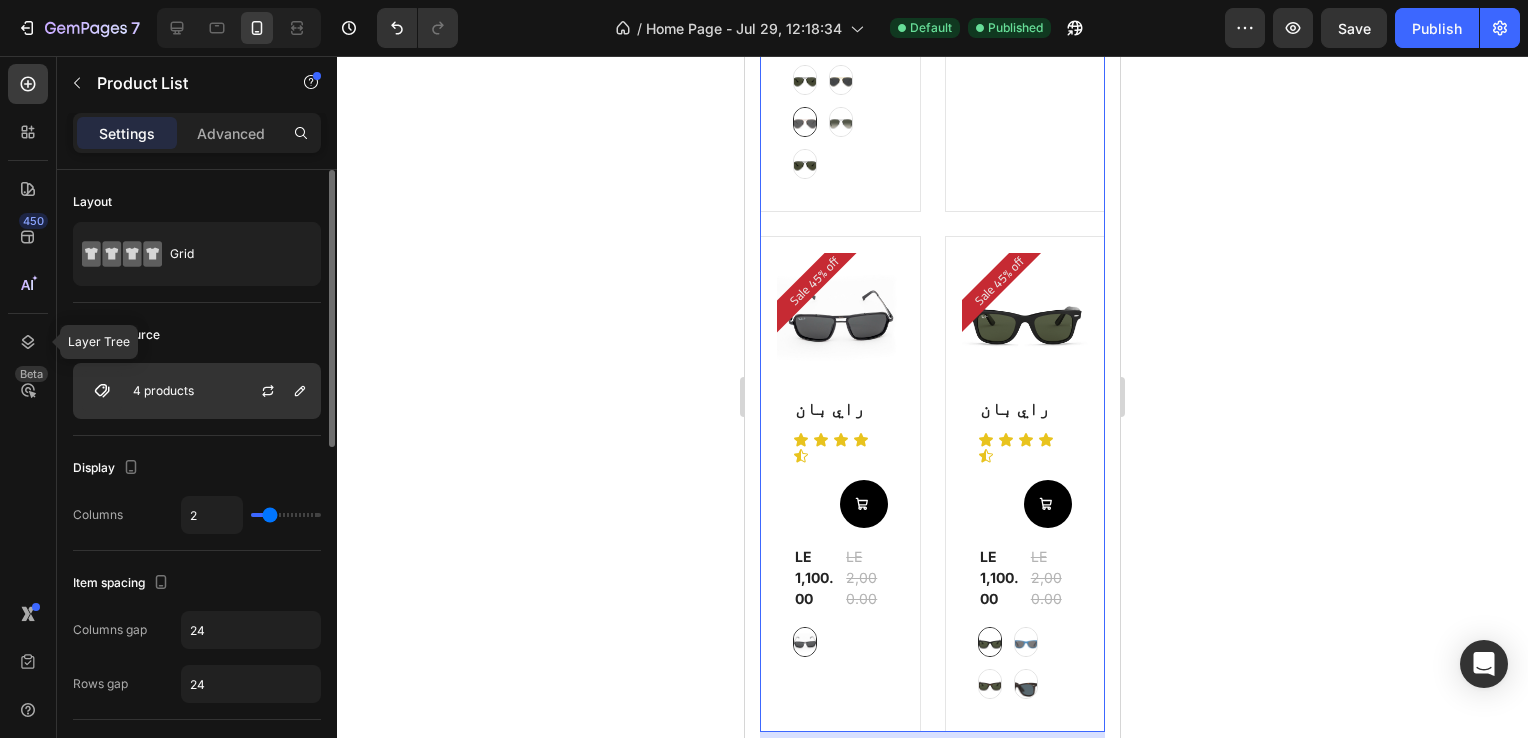 click on "4 products" at bounding box center [197, 391] 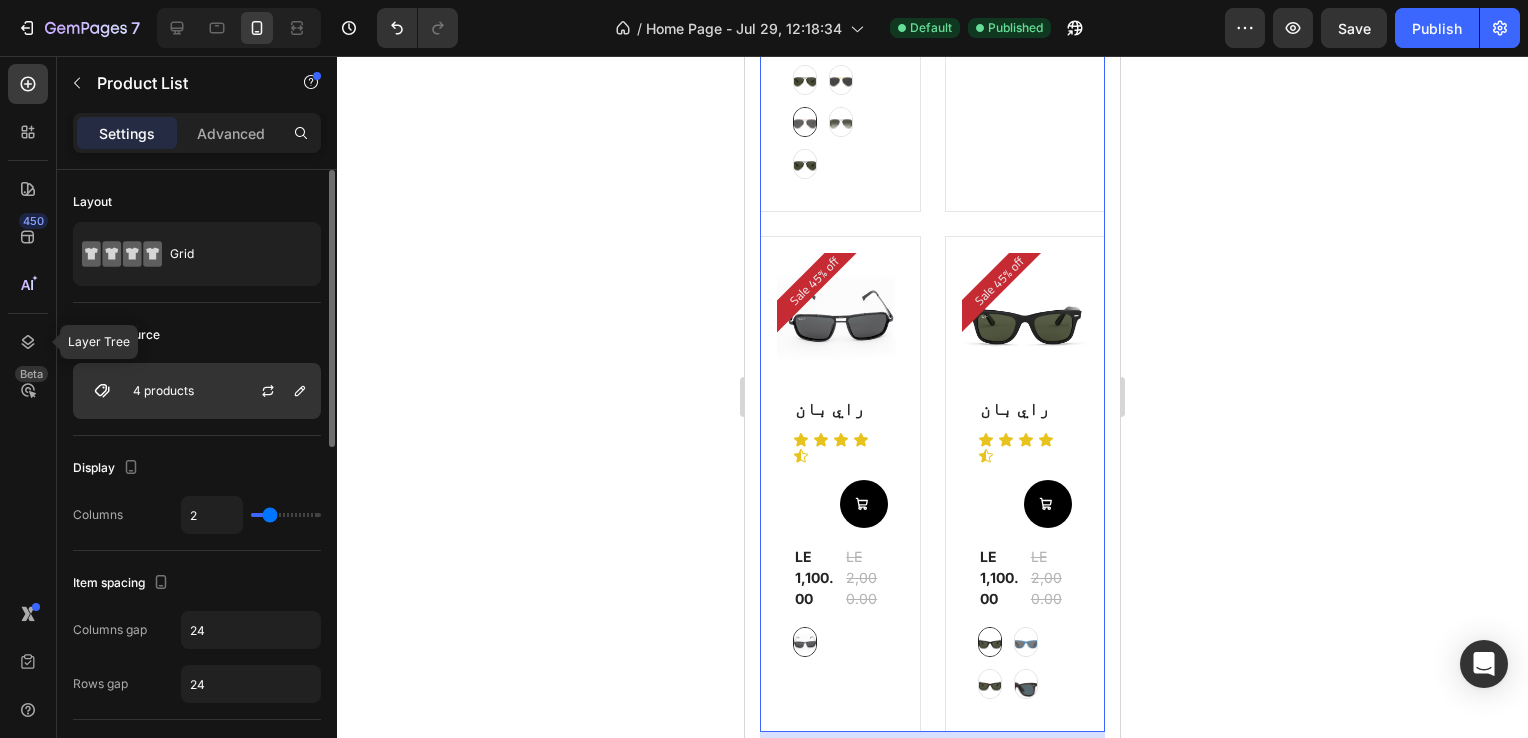 click on "4 products" at bounding box center (197, 391) 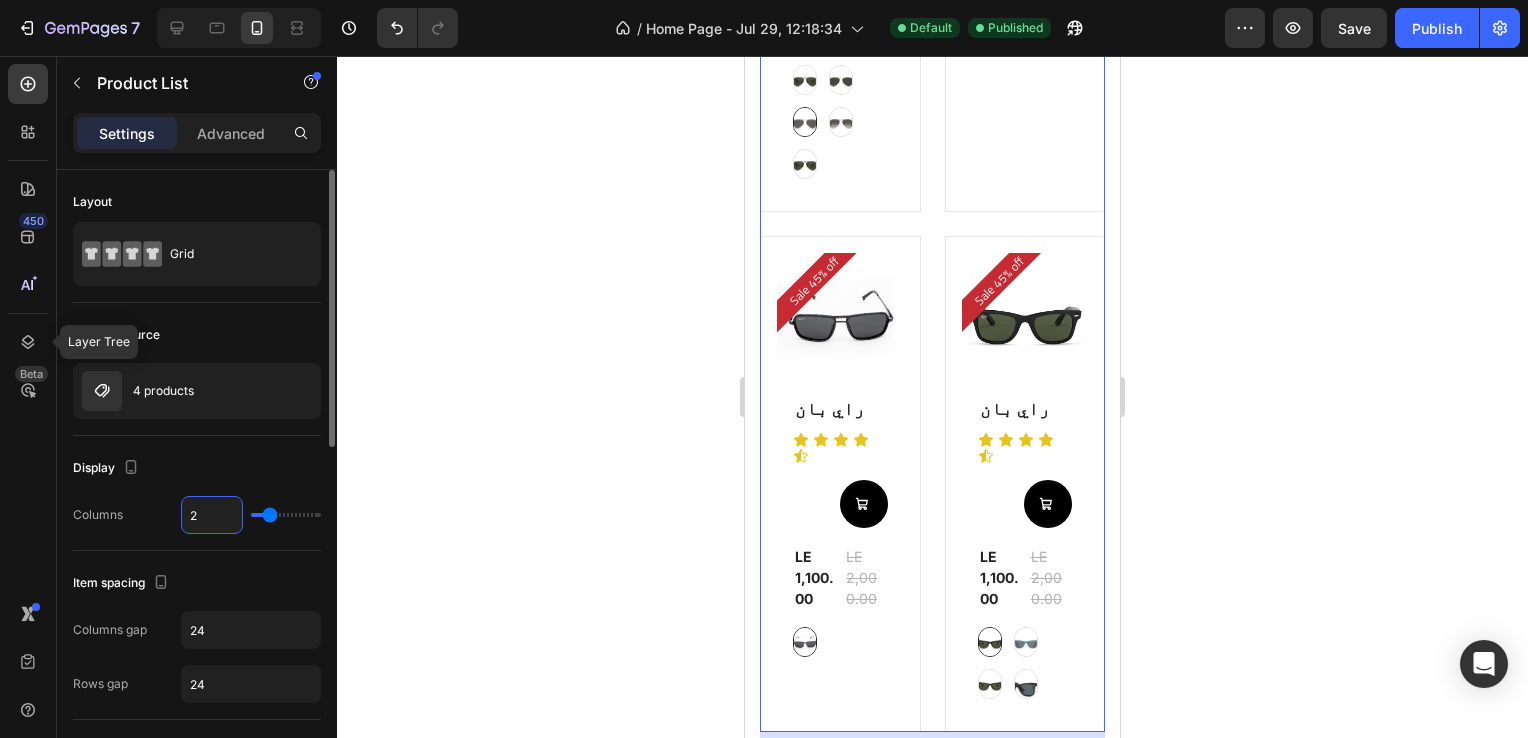 click on "2" at bounding box center (212, 515) 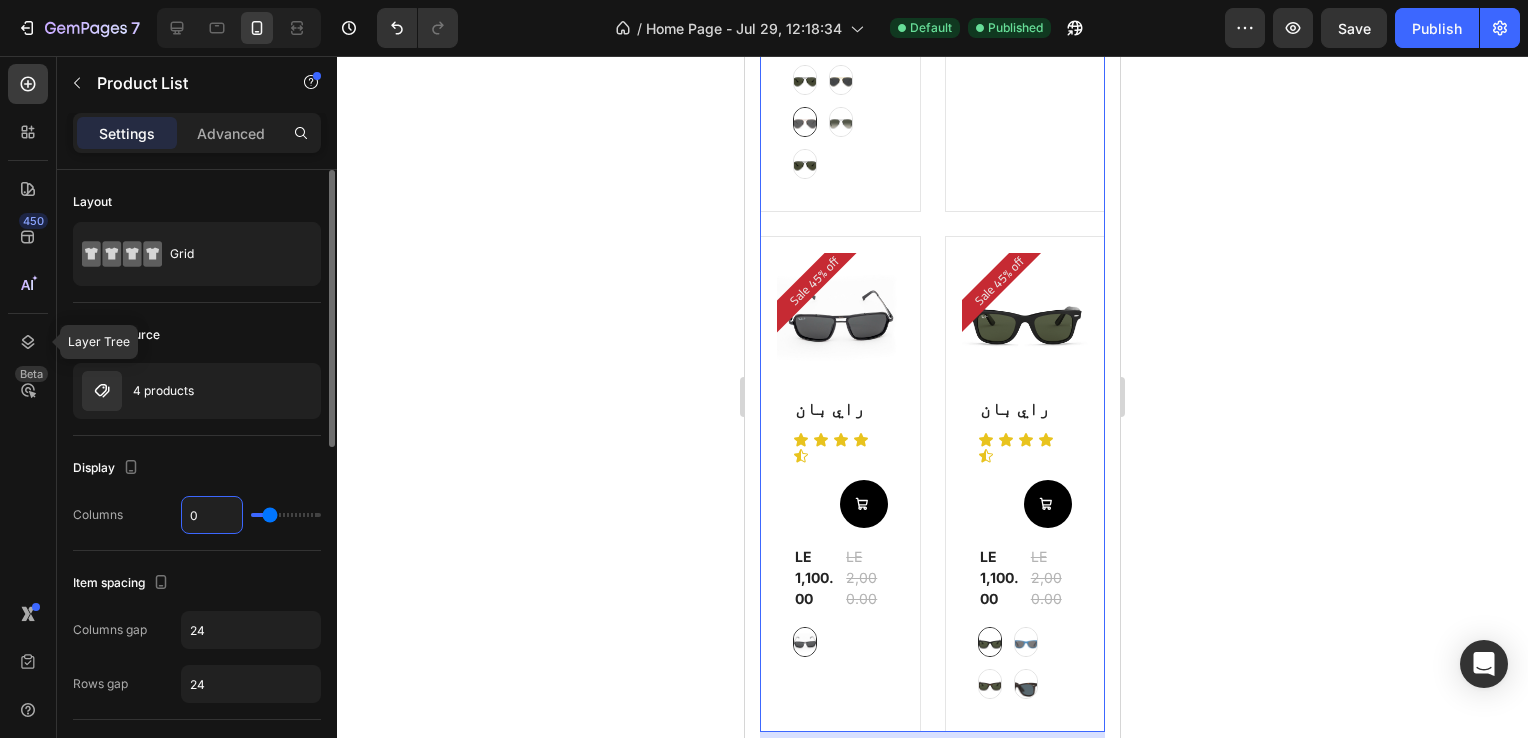 type on "1" 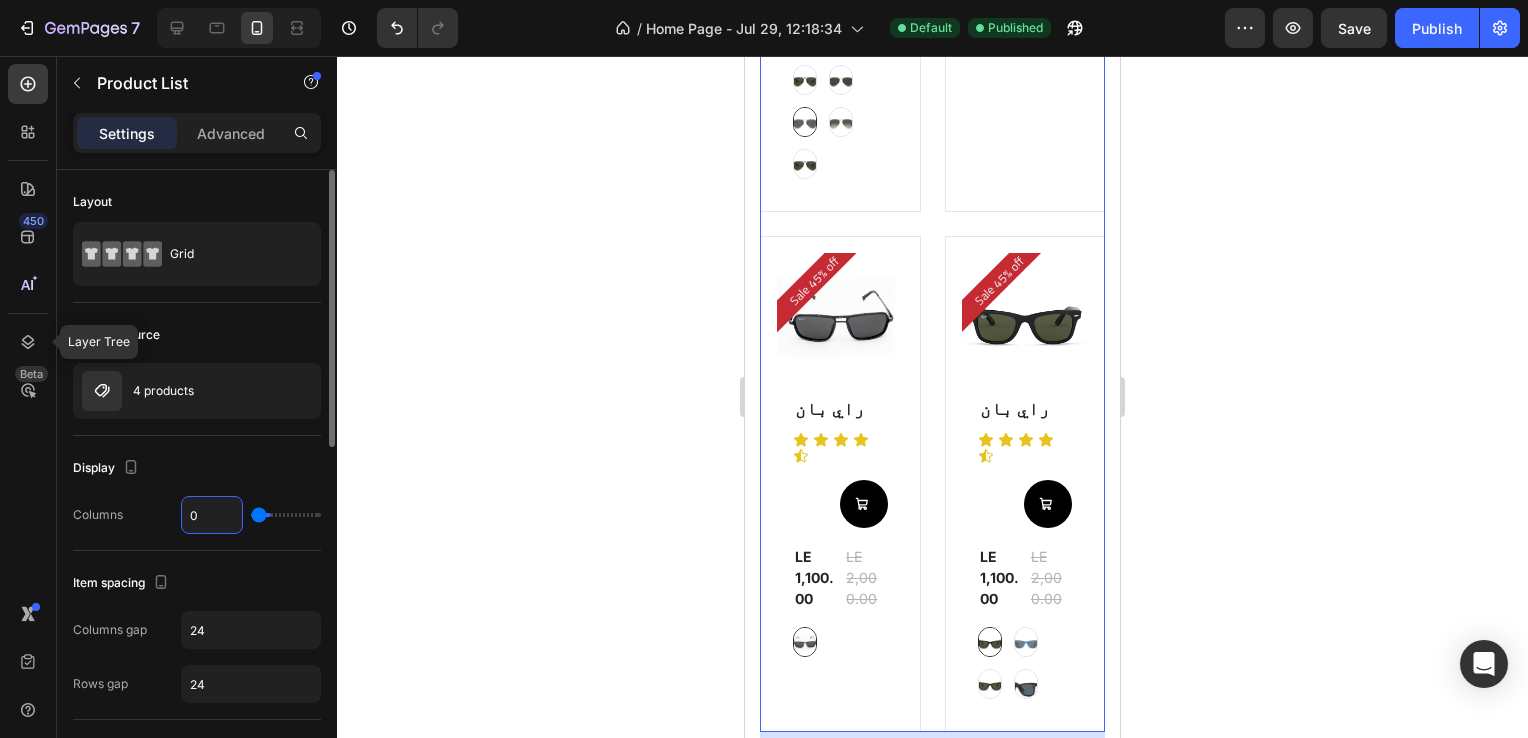 scroll, scrollTop: 1545, scrollLeft: 0, axis: vertical 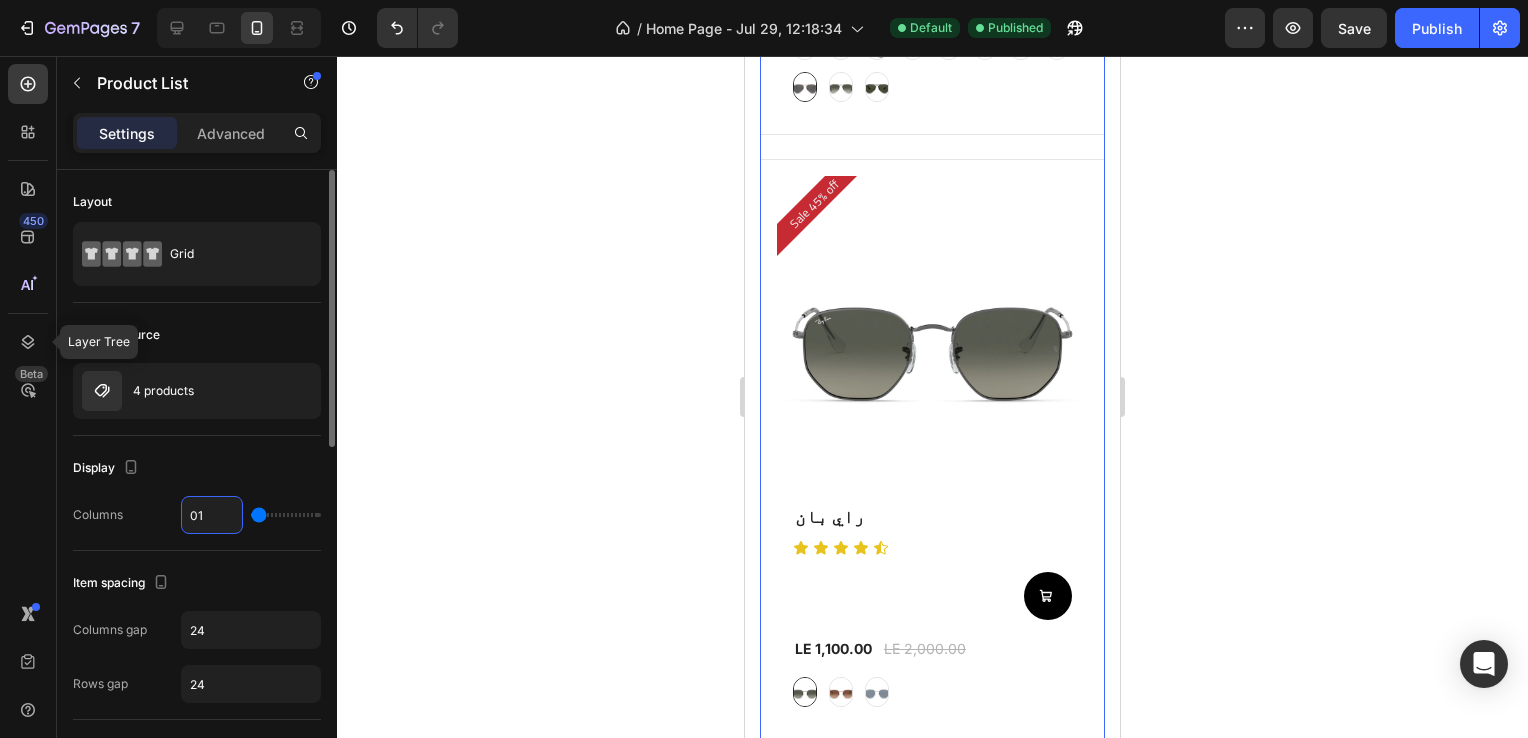 type on "0" 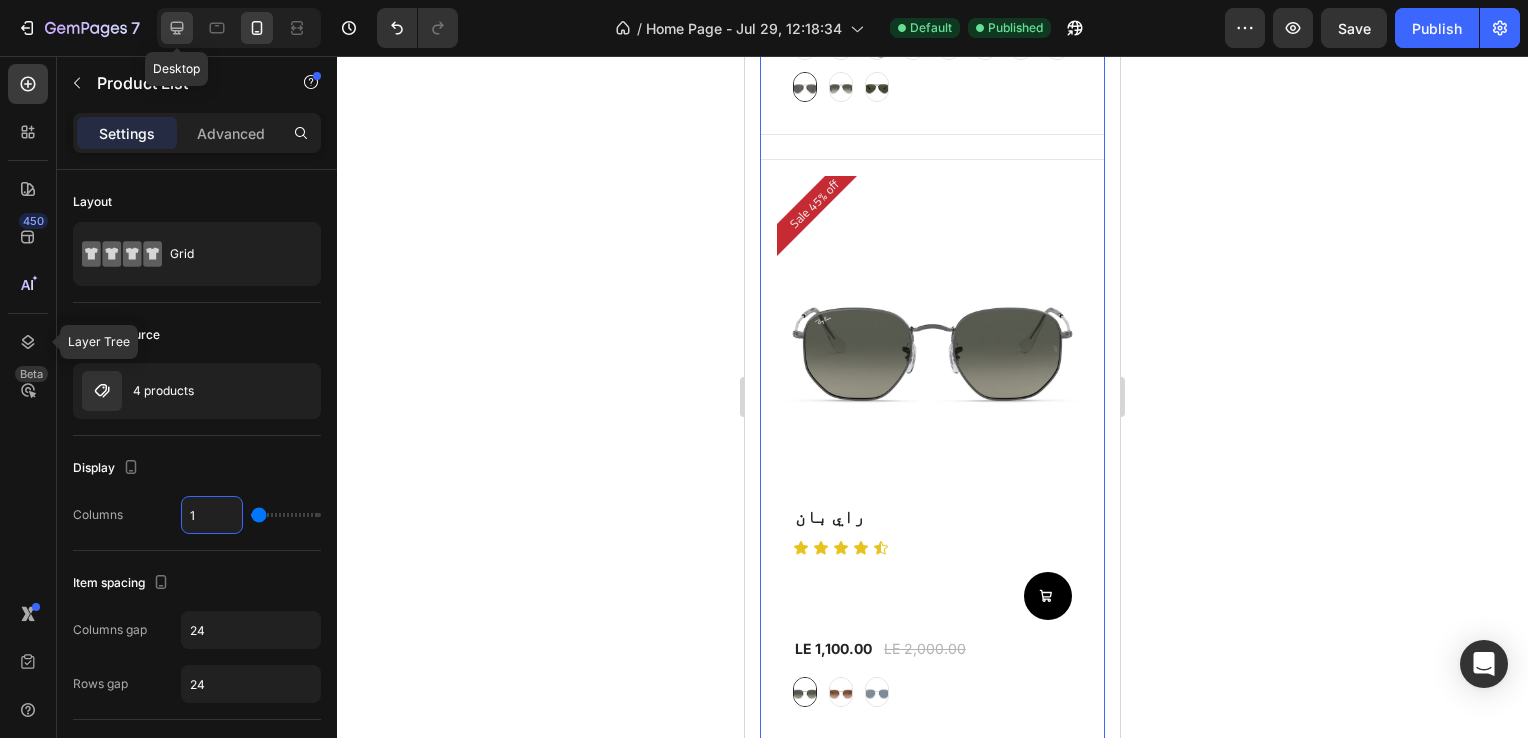 click 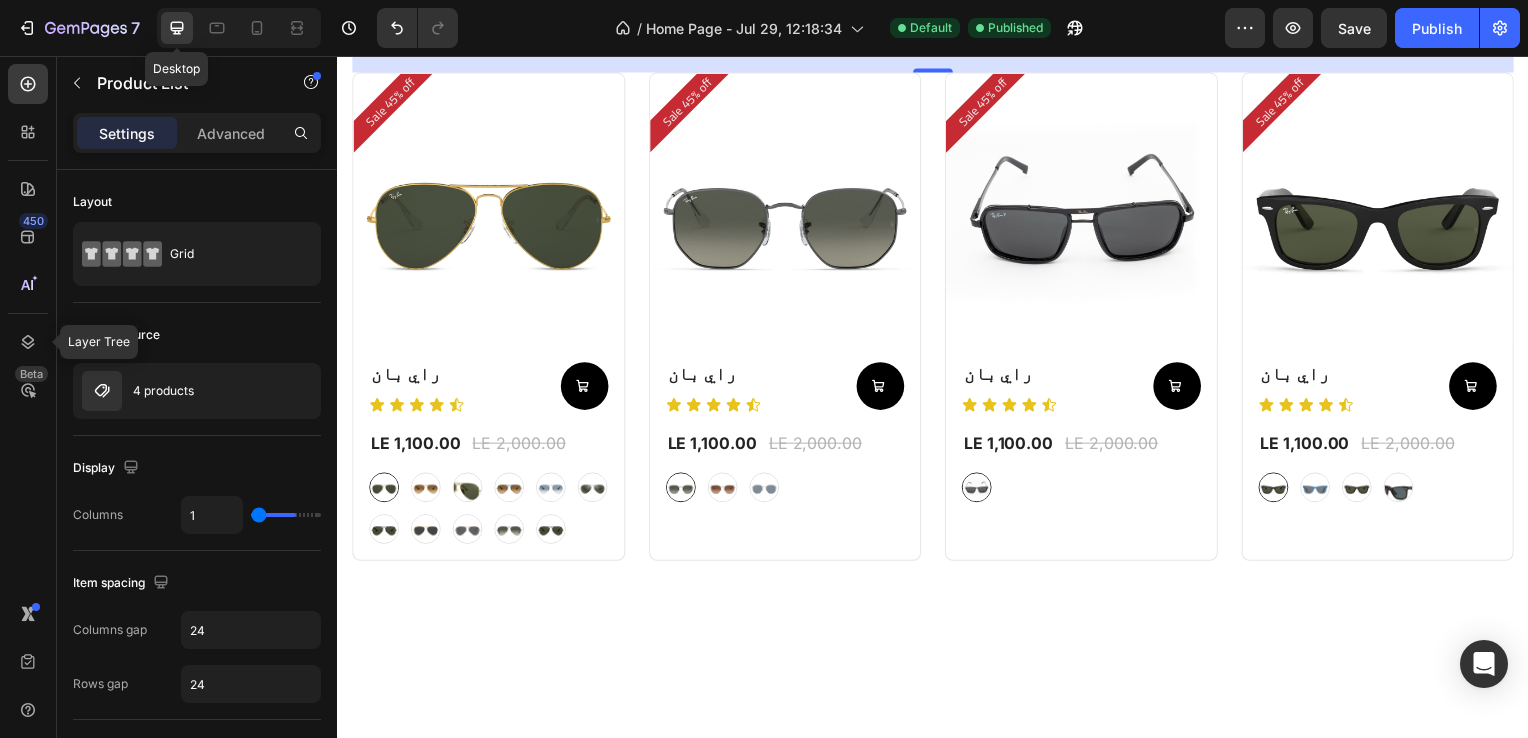 type on "4" 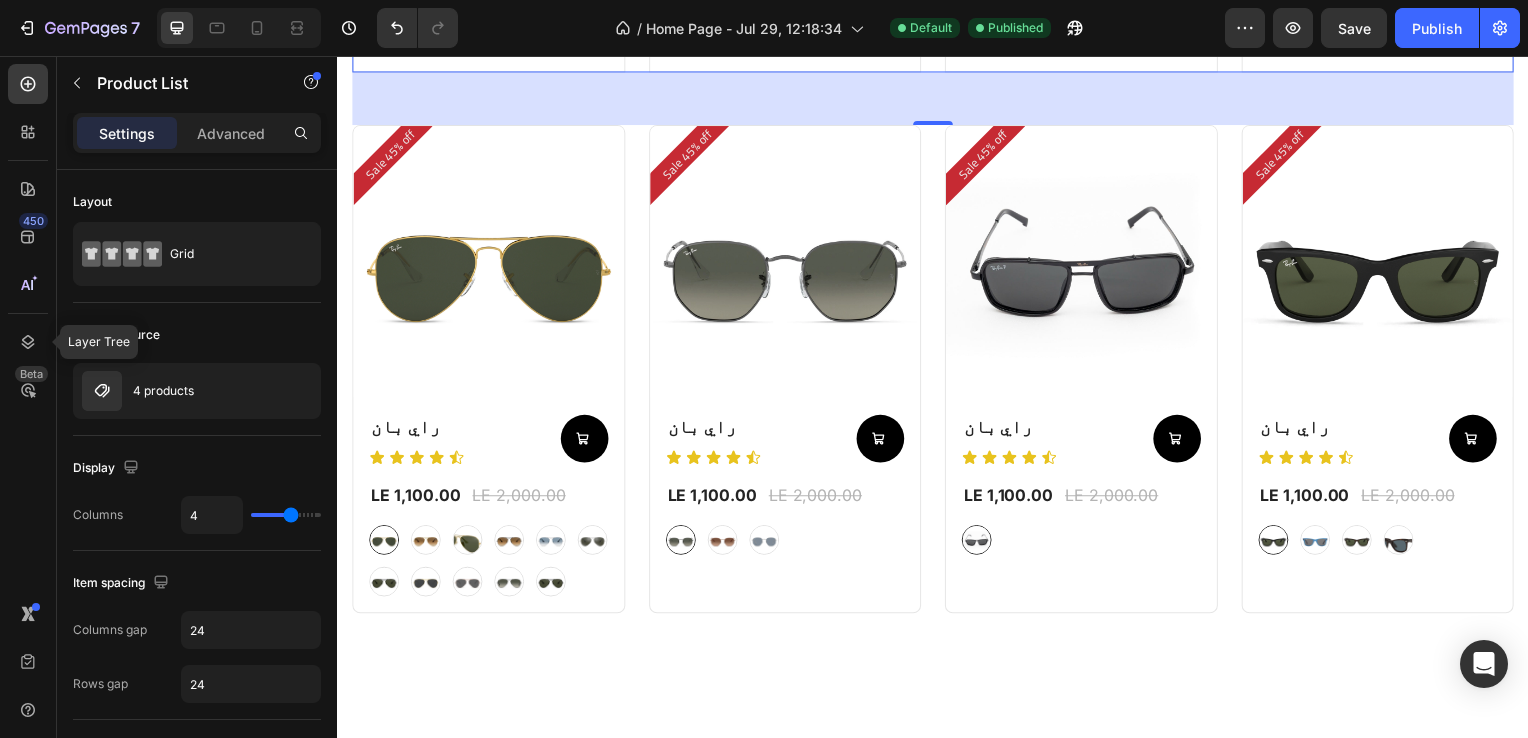 scroll, scrollTop: 1619, scrollLeft: 0, axis: vertical 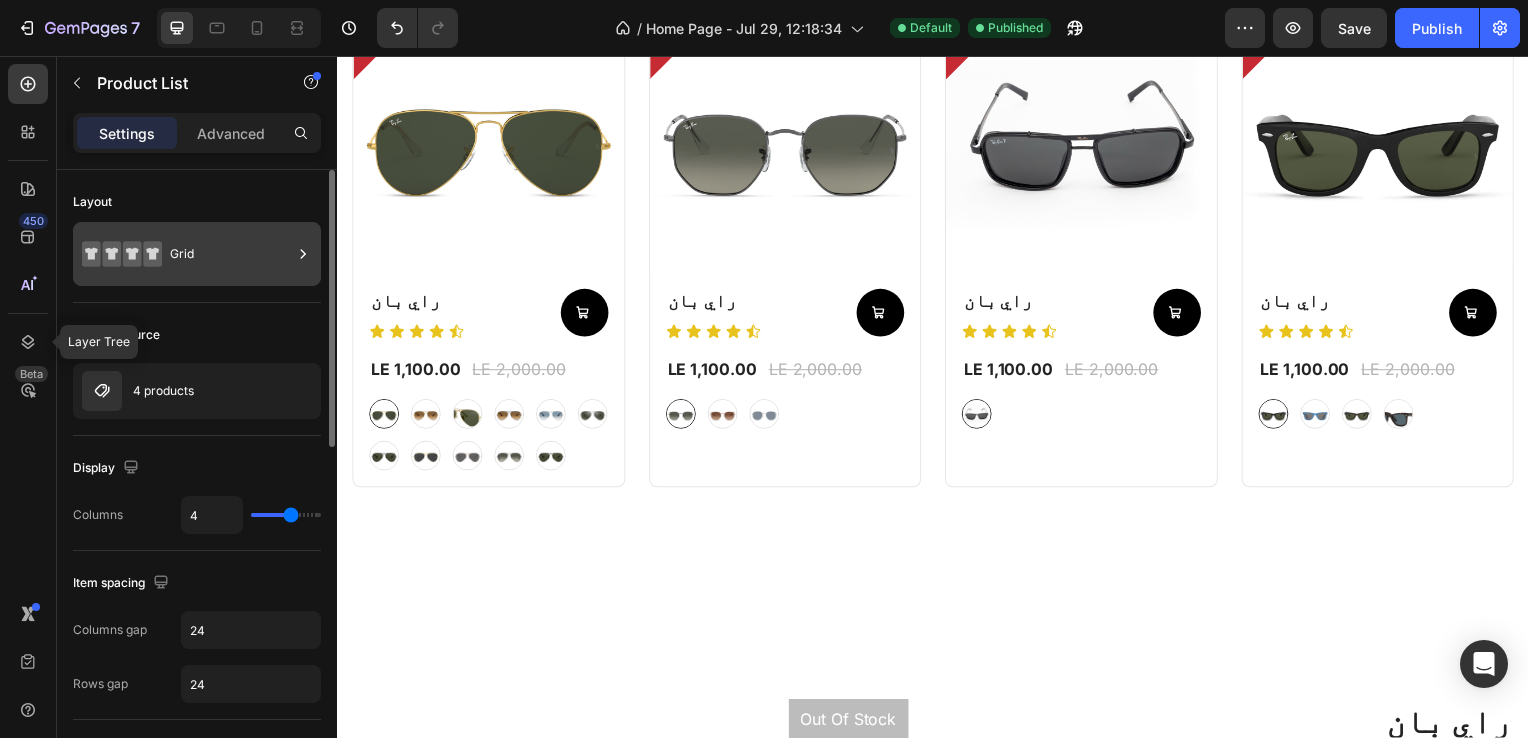 click on "Grid" at bounding box center (231, 254) 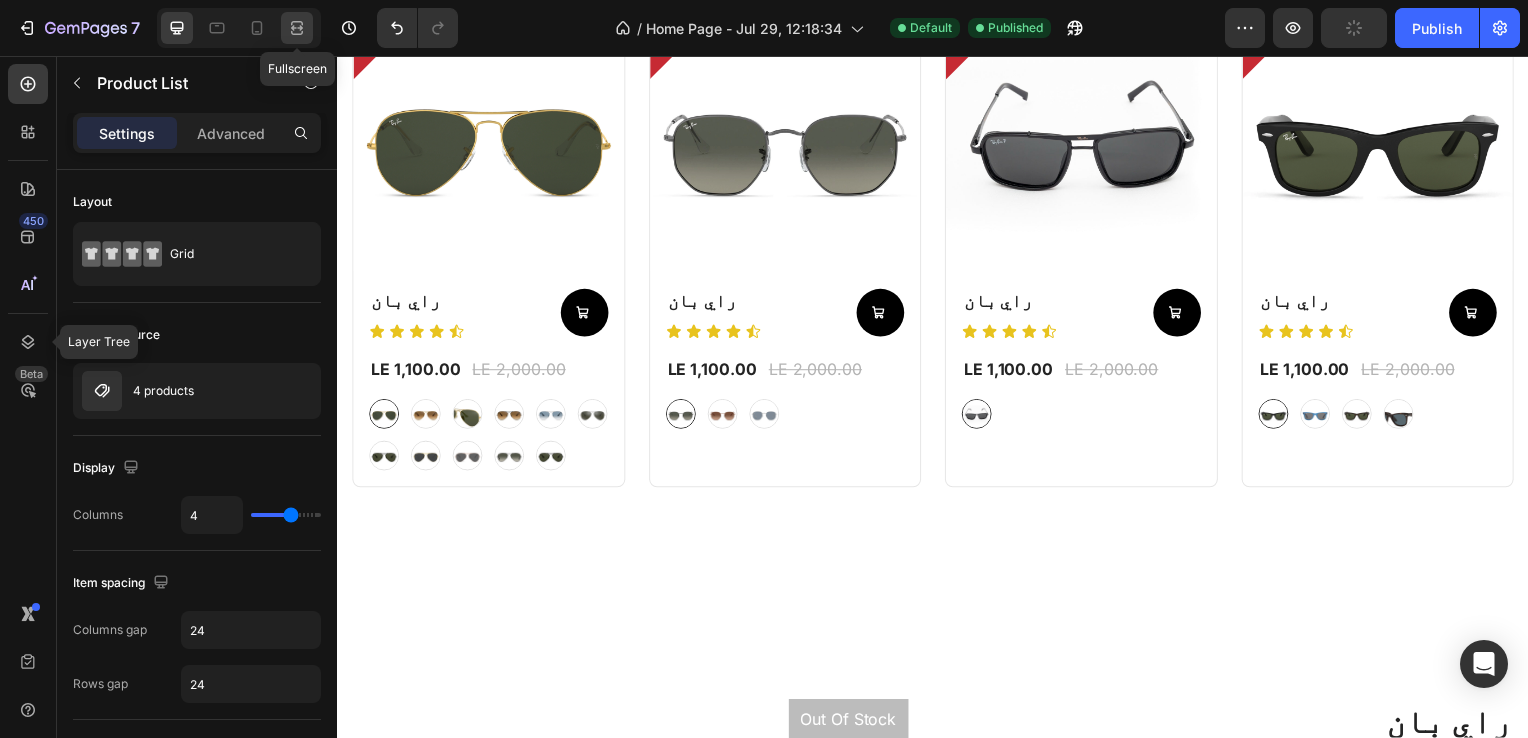click 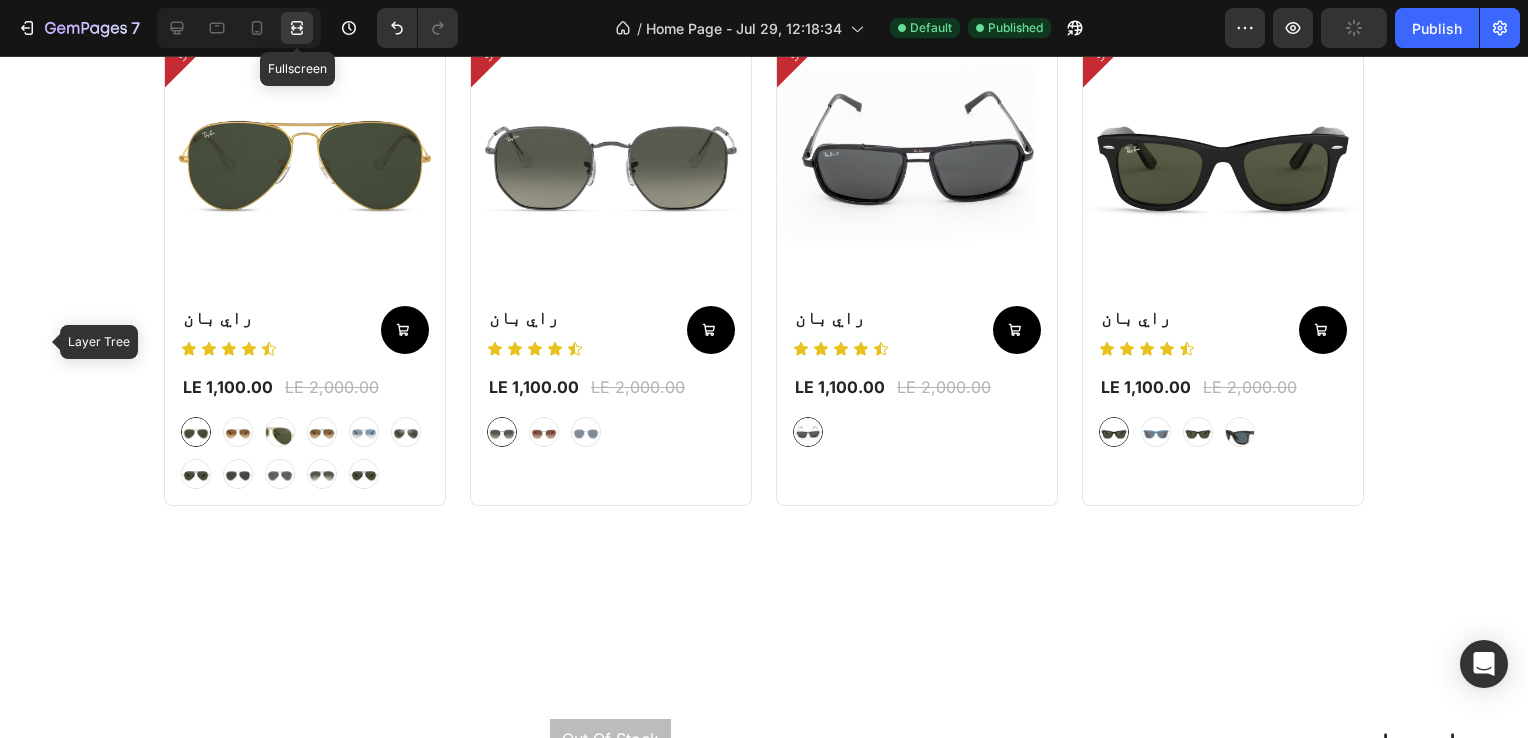 scroll, scrollTop: 1588, scrollLeft: 0, axis: vertical 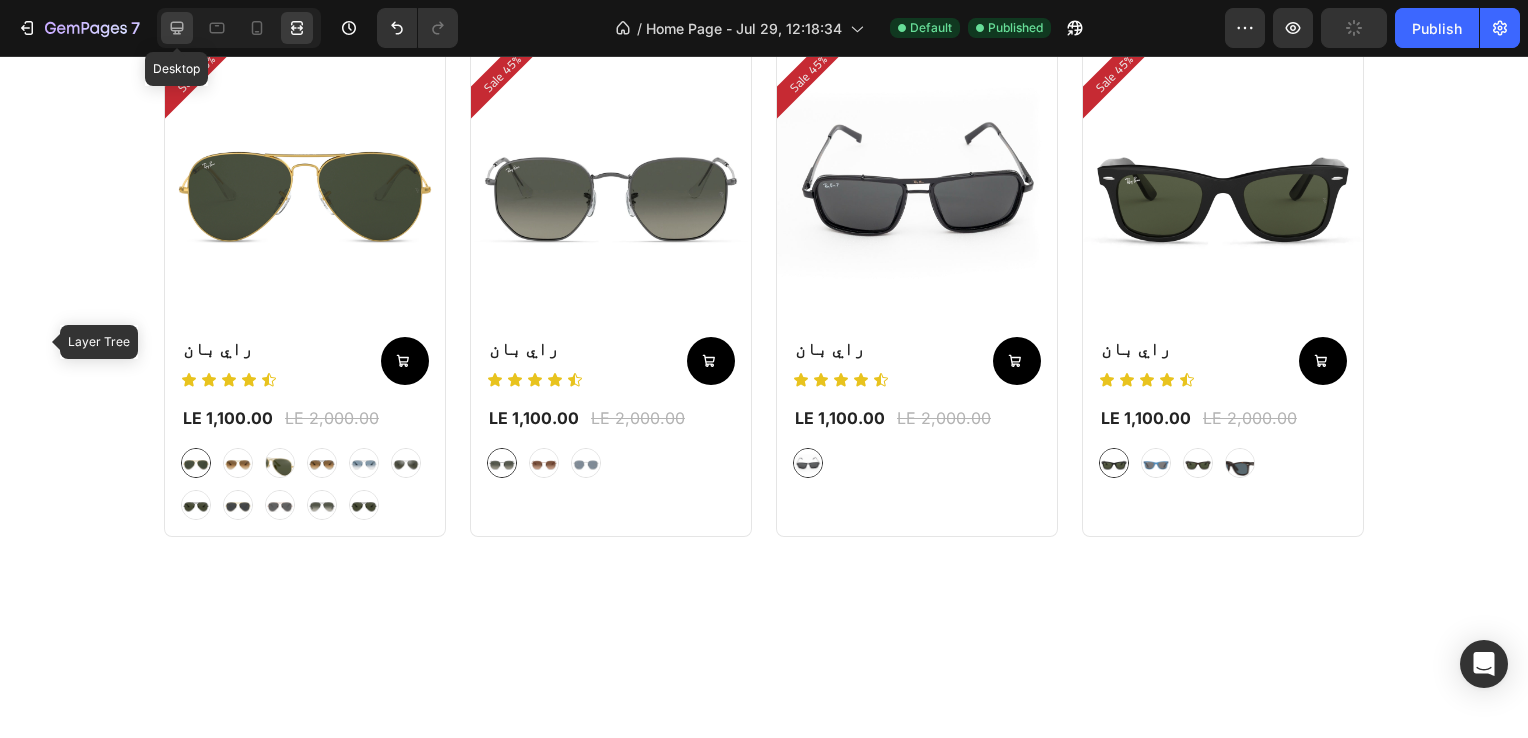 click 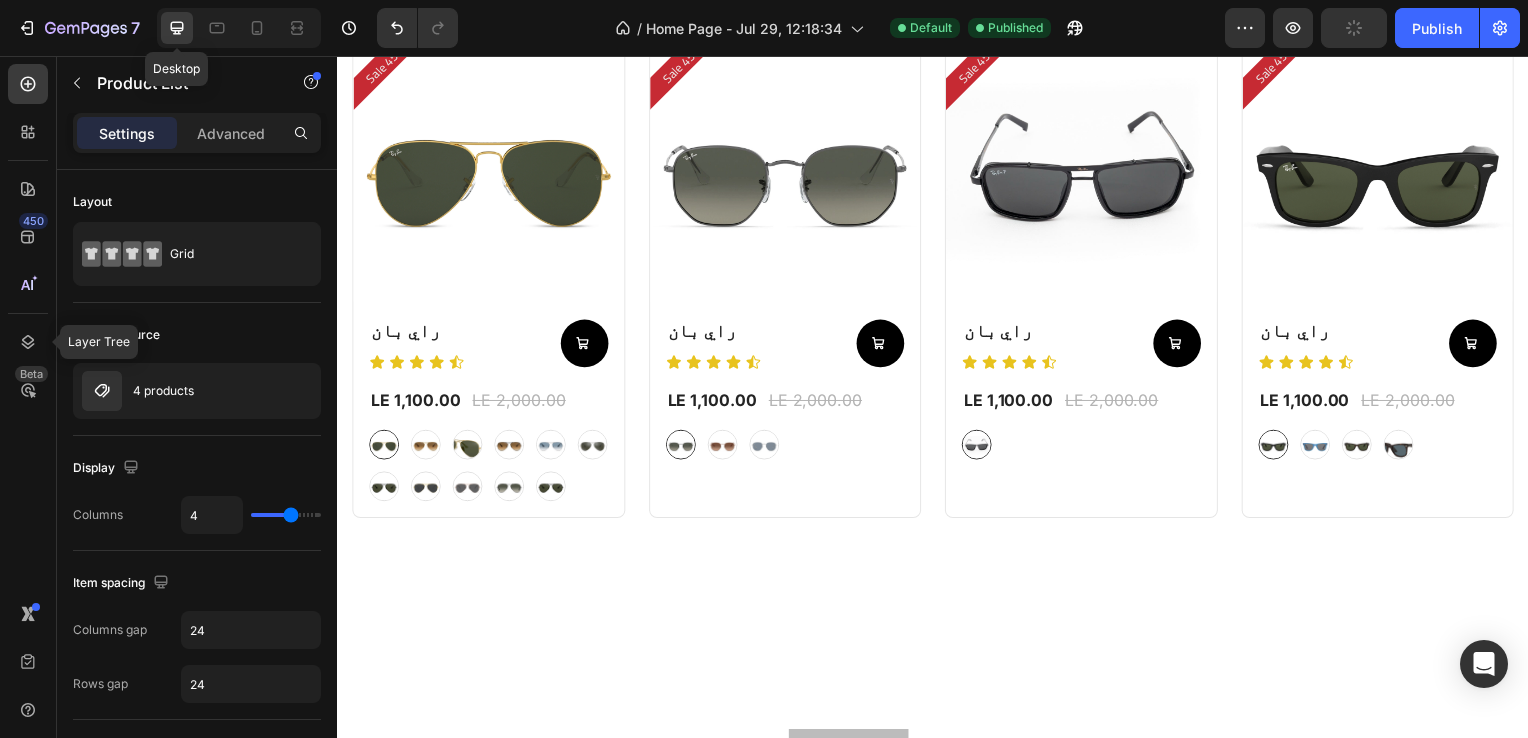 scroll, scrollTop: 1619, scrollLeft: 0, axis: vertical 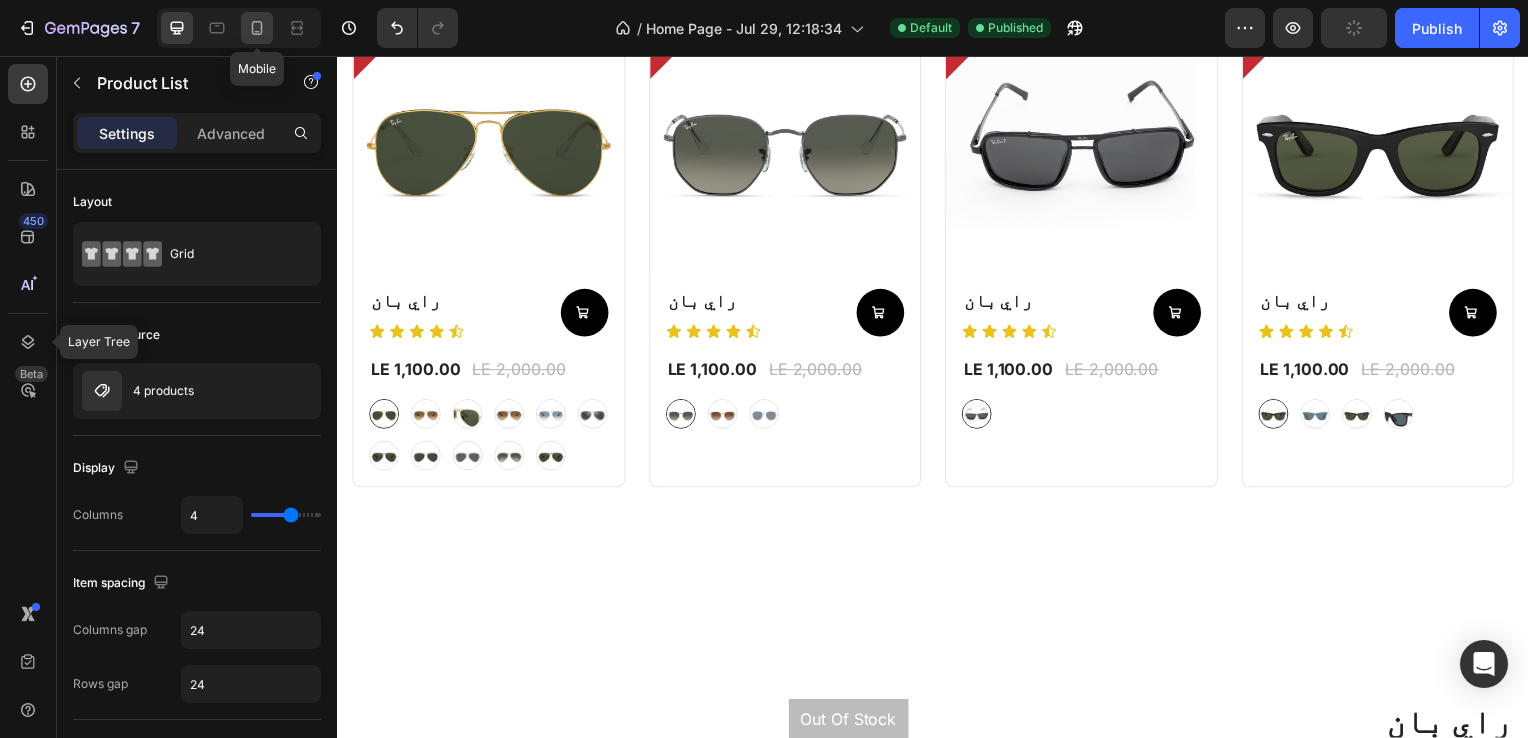 click 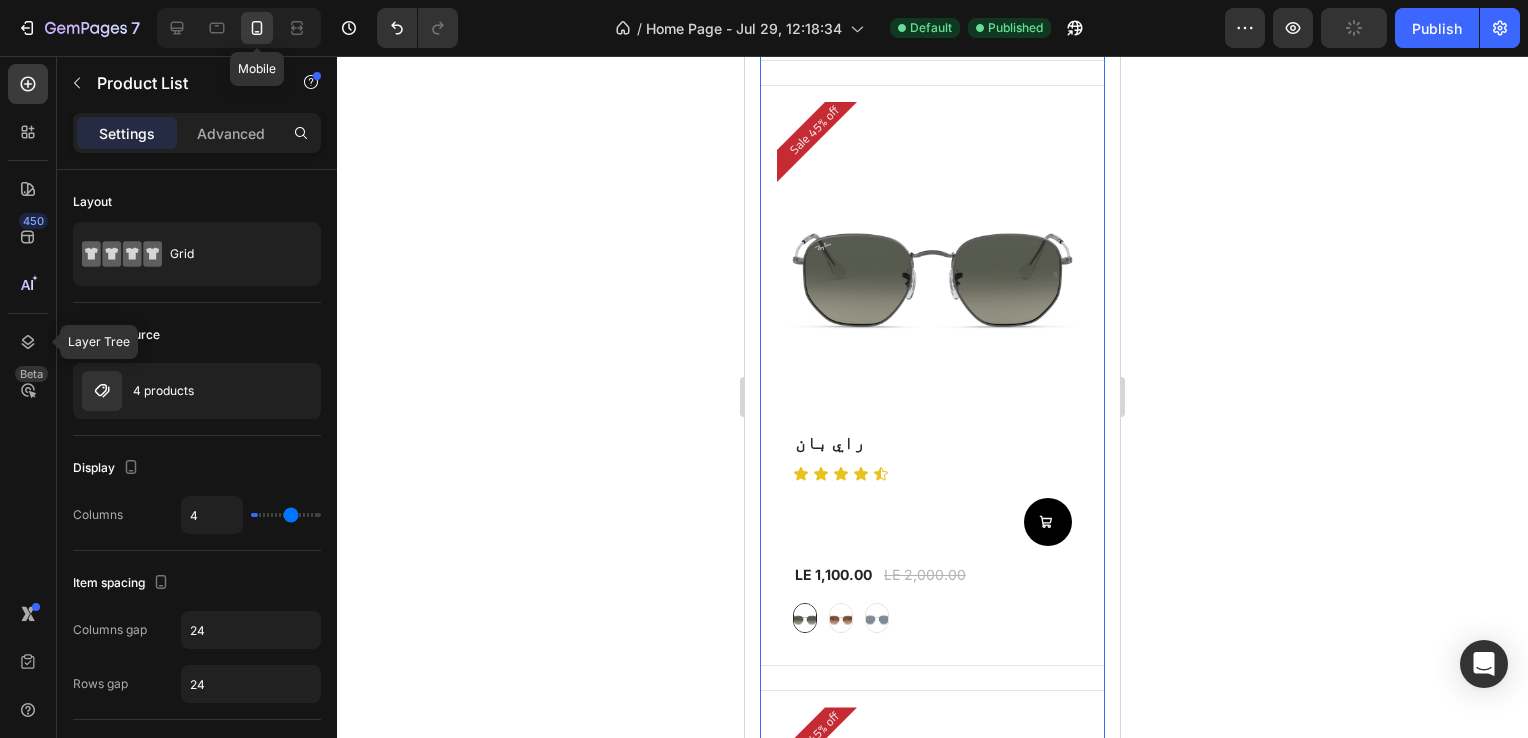 type on "1" 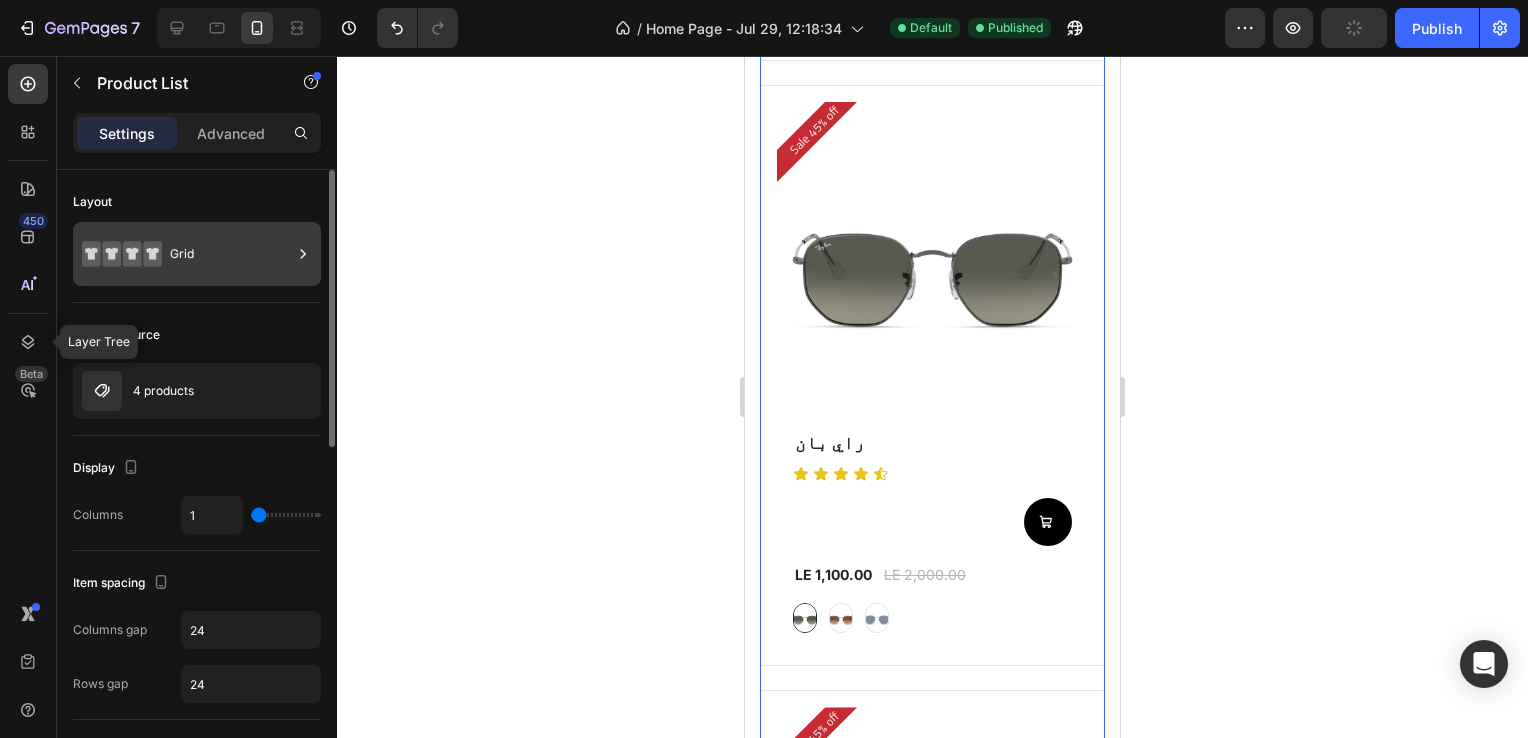 click on "Grid" at bounding box center (231, 254) 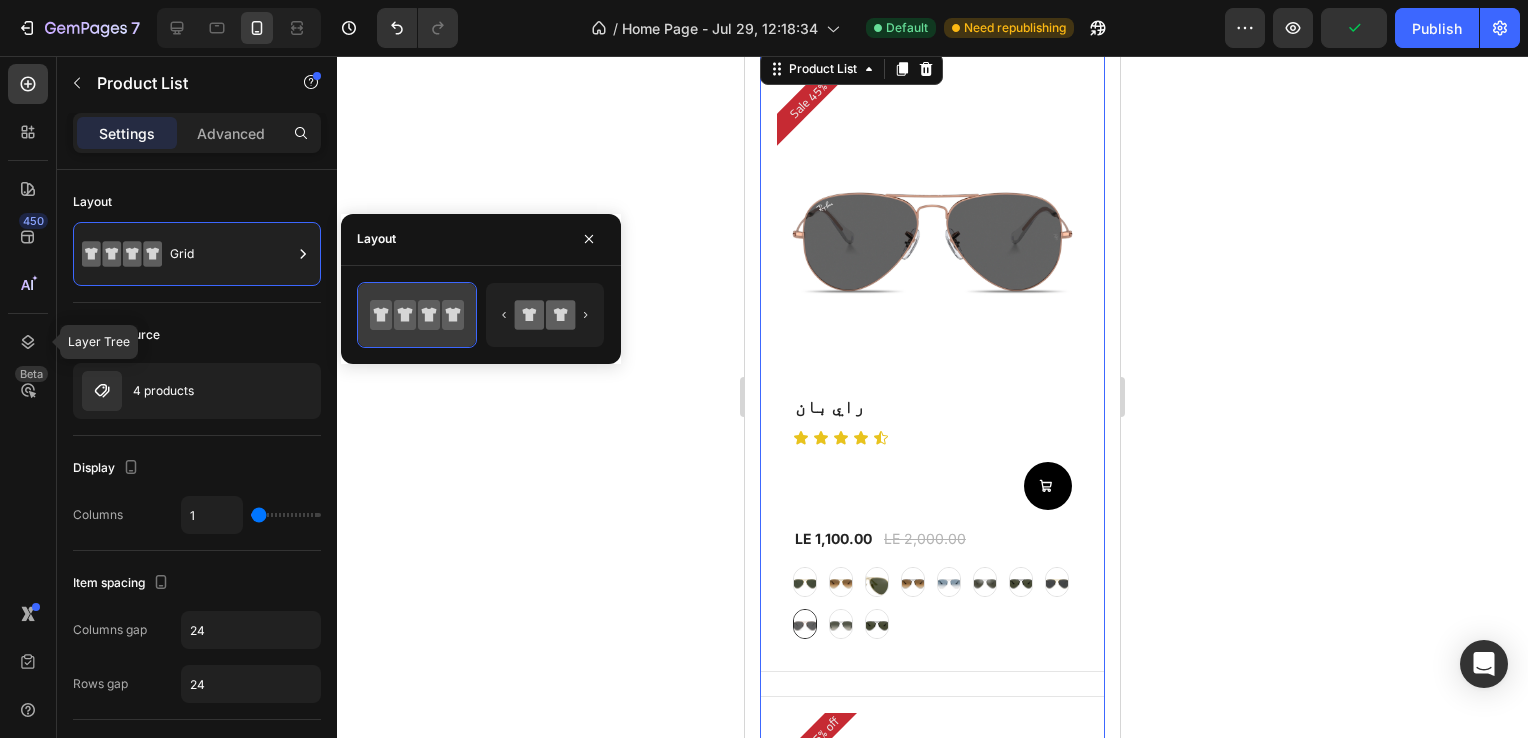 scroll, scrollTop: 967, scrollLeft: 0, axis: vertical 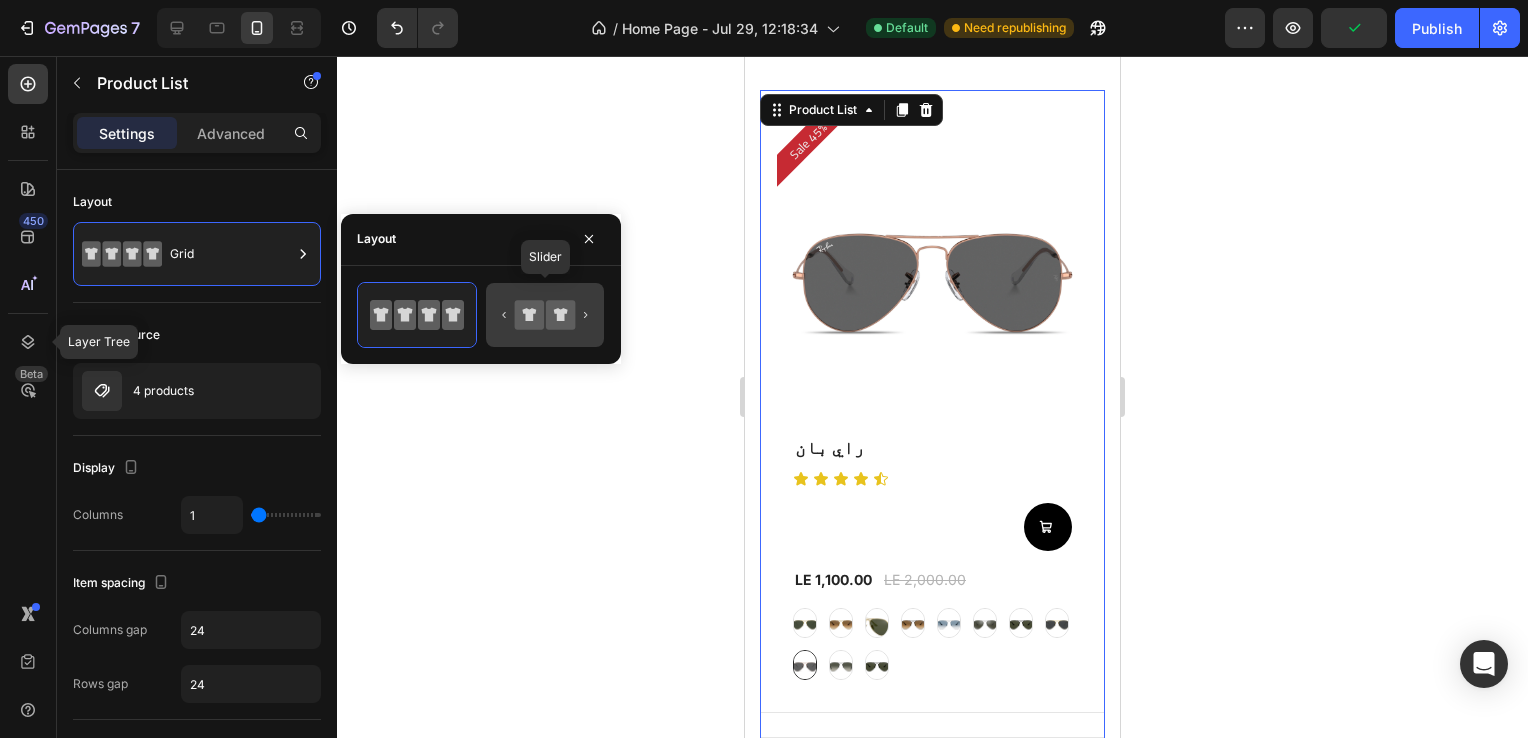 click 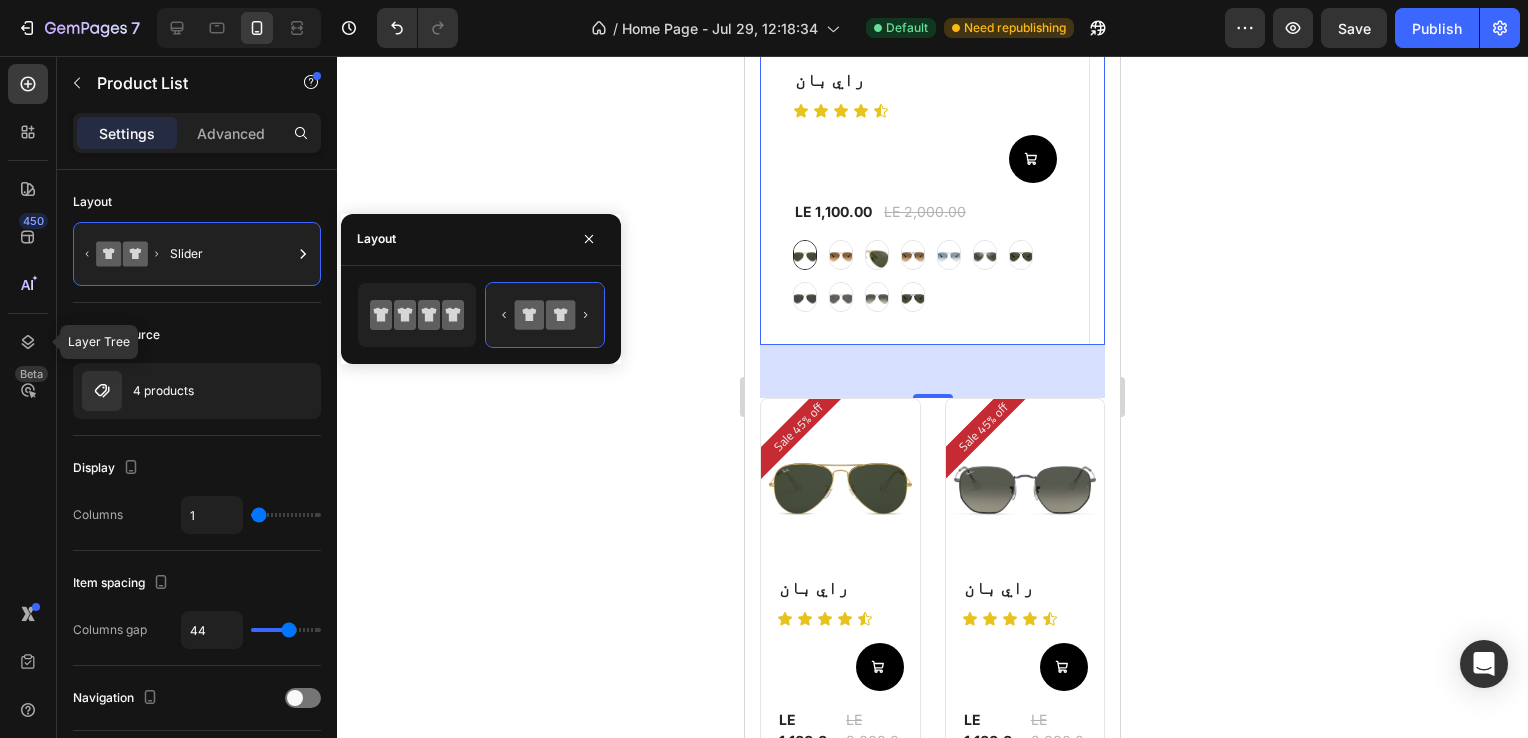 scroll, scrollTop: 1412, scrollLeft: 0, axis: vertical 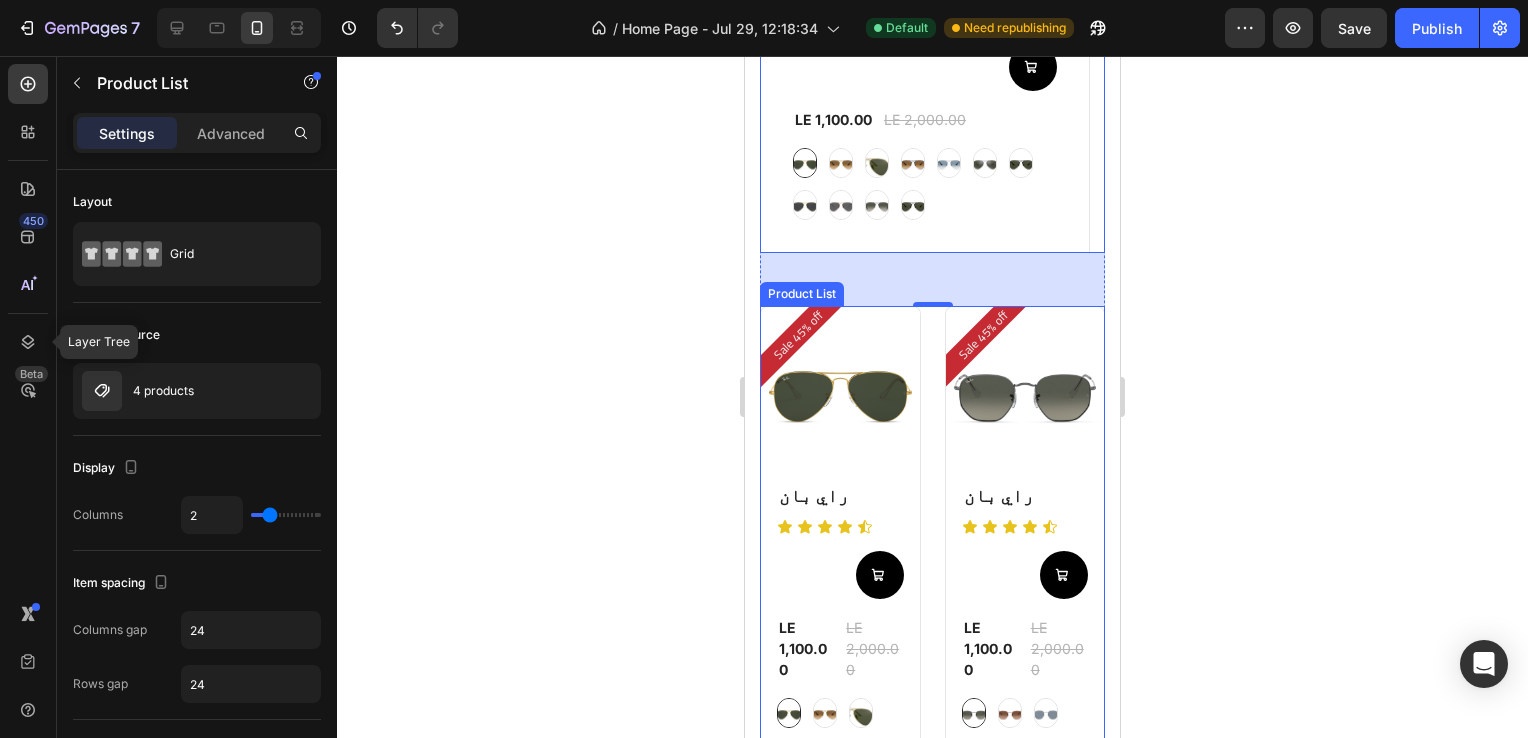 click on "Sale 45% off Product Badge (P) Images Row راي بان (P) Title Icon Icon Icon Icon Icon Icon List
Add to Cart Row LE 1,100.00 (P) Price (P) Price LE 2,000.00 (P) Price (P) Price Row graygreengold graygreengold goldbrown goldbrown green green browngray browngray bluesilver bluesilver gray-1 gray-1 greenblue greenblue goldgray-1 goldgray-1 goldgray goldgray blackgray blackgray blackgreen-3 blackgreen-3 (P) Variants & Swatches Row Product List Sale 45% off Product Badge (P) Images Row راي بان (P) Title Icon Icon Icon Icon Icon Icon List
Add to Cart Row LE 1,100.00 (P) Price (P) Price LE 2,000.00 (P) Price (P) Price Row gray gray bronze bronze silver silver (P) Variants & Swatches Row Product List Sale 45% off Product Badge (P) Images Row راي بان (P) Title Icon Icon Icon Icon Icon Icon List
Add to Cart Row LE 1,100.00 (P) Price (P) Price LE 2,000.00 (P) Price (P) Price Row black-2 black-2 (P) Variants & Swatches Row Product List Sale 45% off Product Badge" at bounding box center (932, 841) 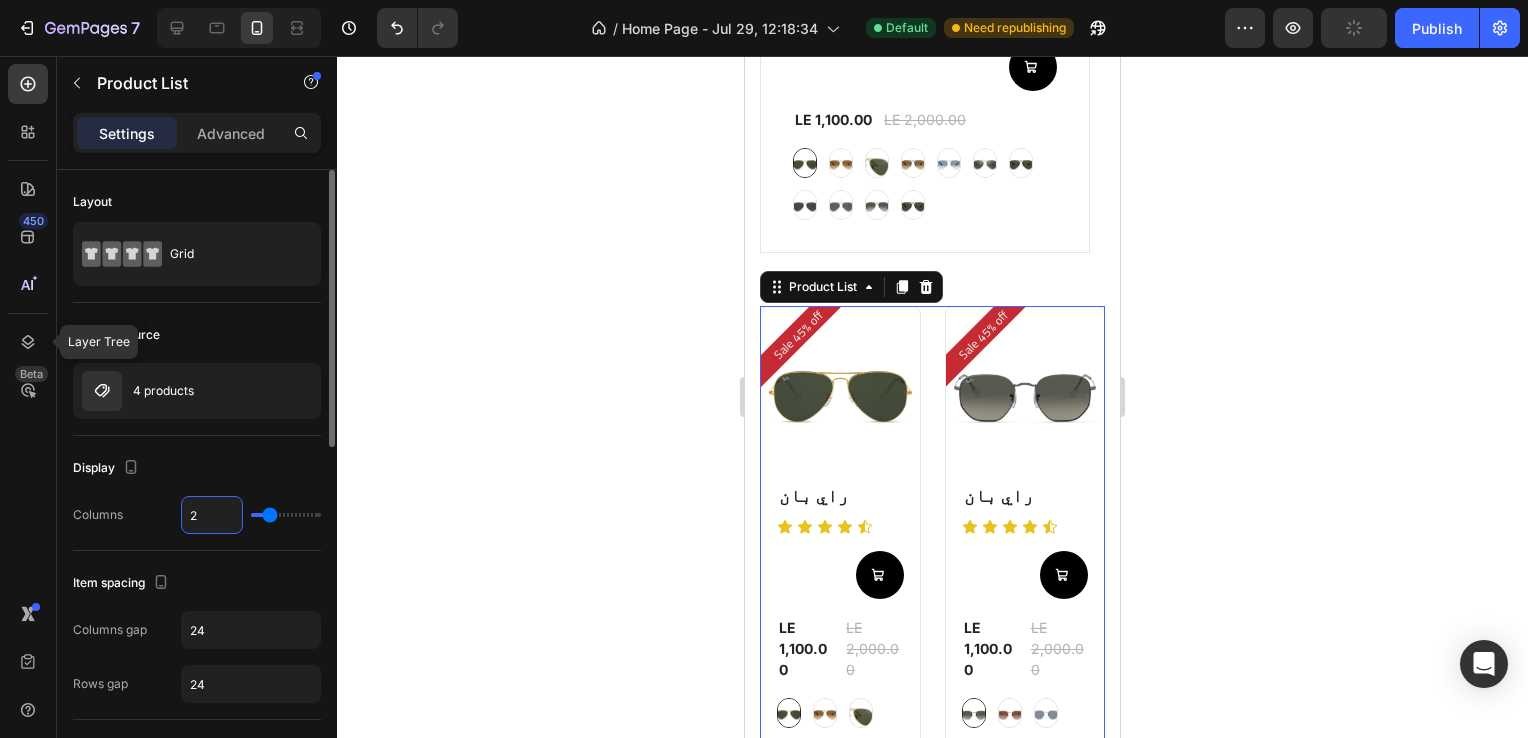 click on "2" at bounding box center (212, 515) 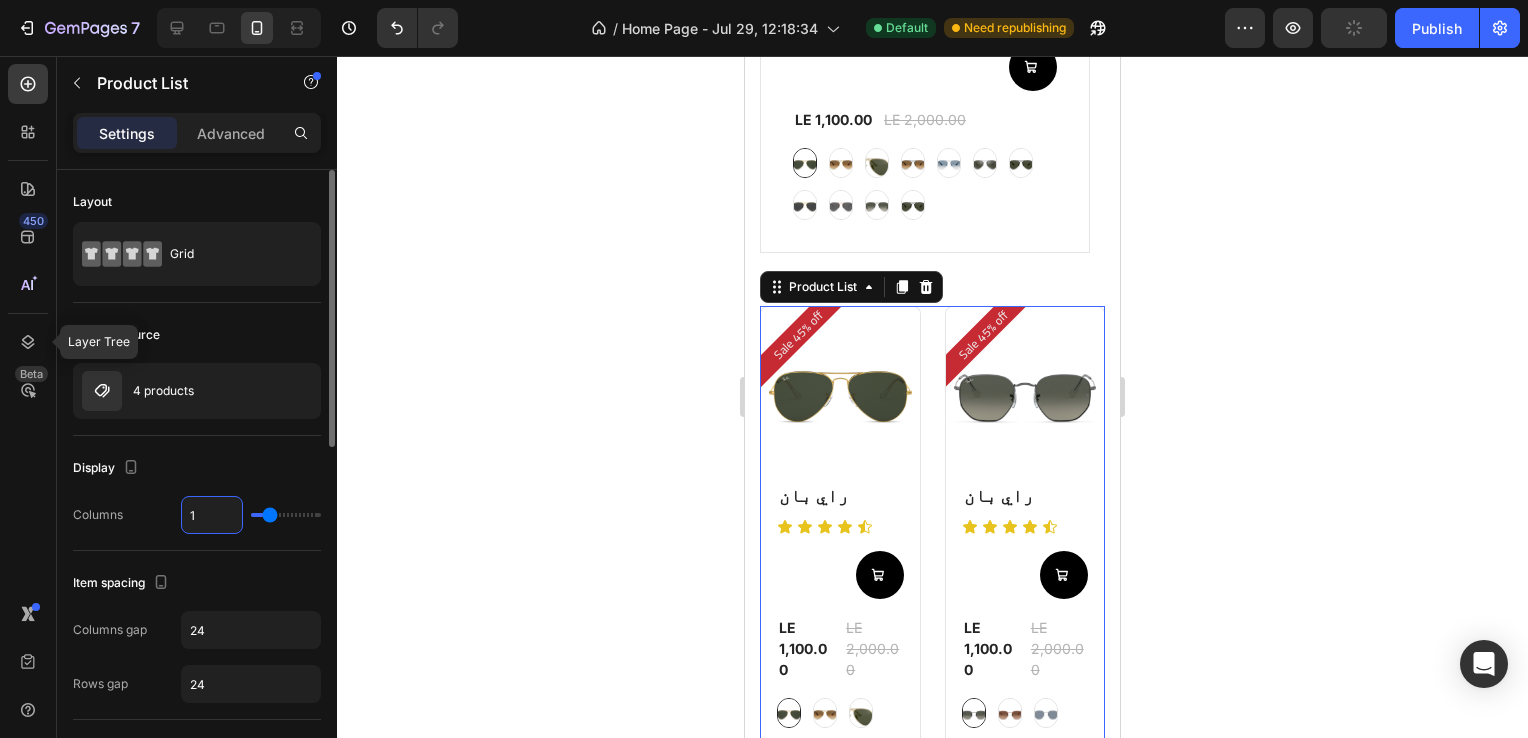 type on "1" 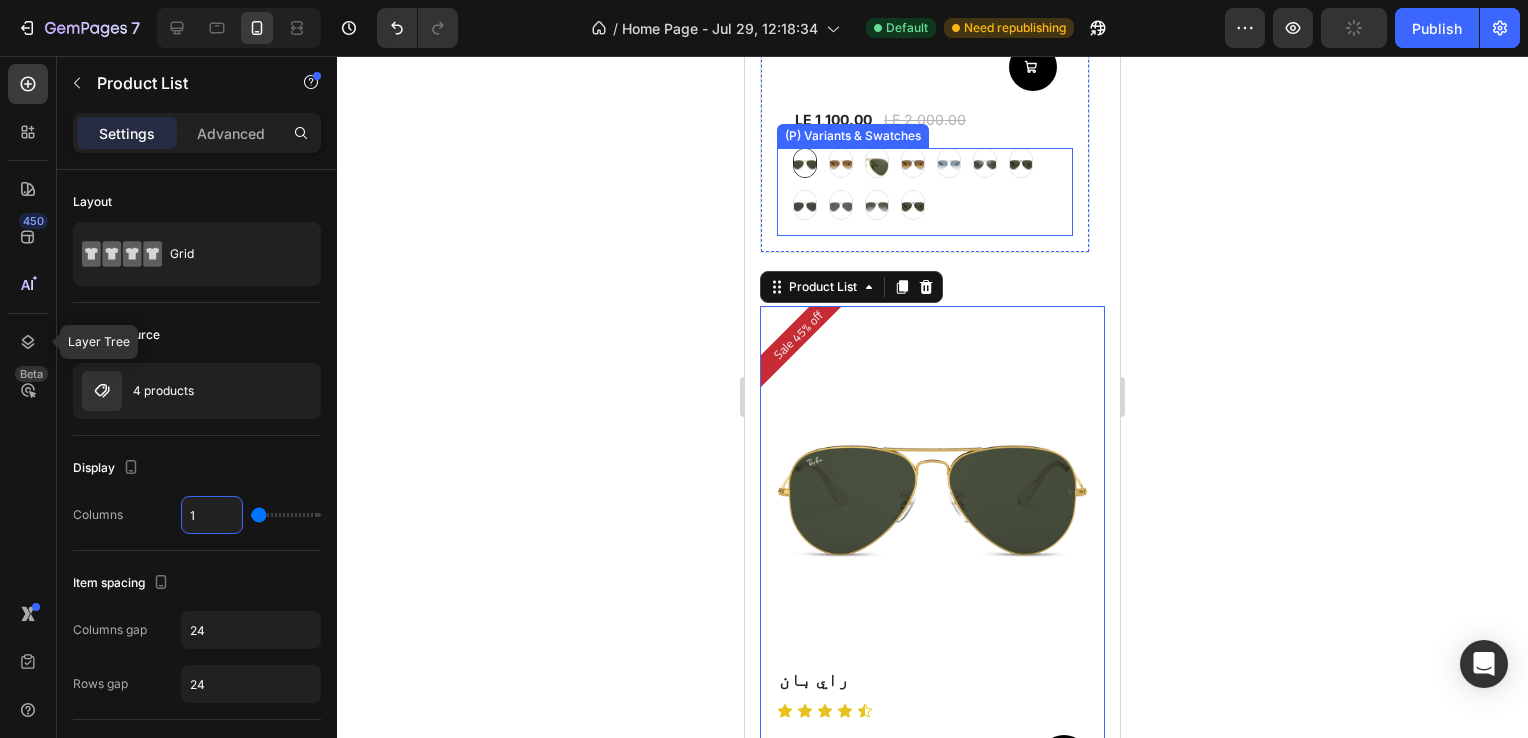 click on "graygreengold graygreengold goldbrown goldbrown green green browngray browngray bluesilver bluesilver gray-1 gray-1 greenblue greenblue goldgray-1 goldgray-1 goldgray goldgray blackgray blackgray blackgreen-3 blackgreen-3" at bounding box center [925, 184] 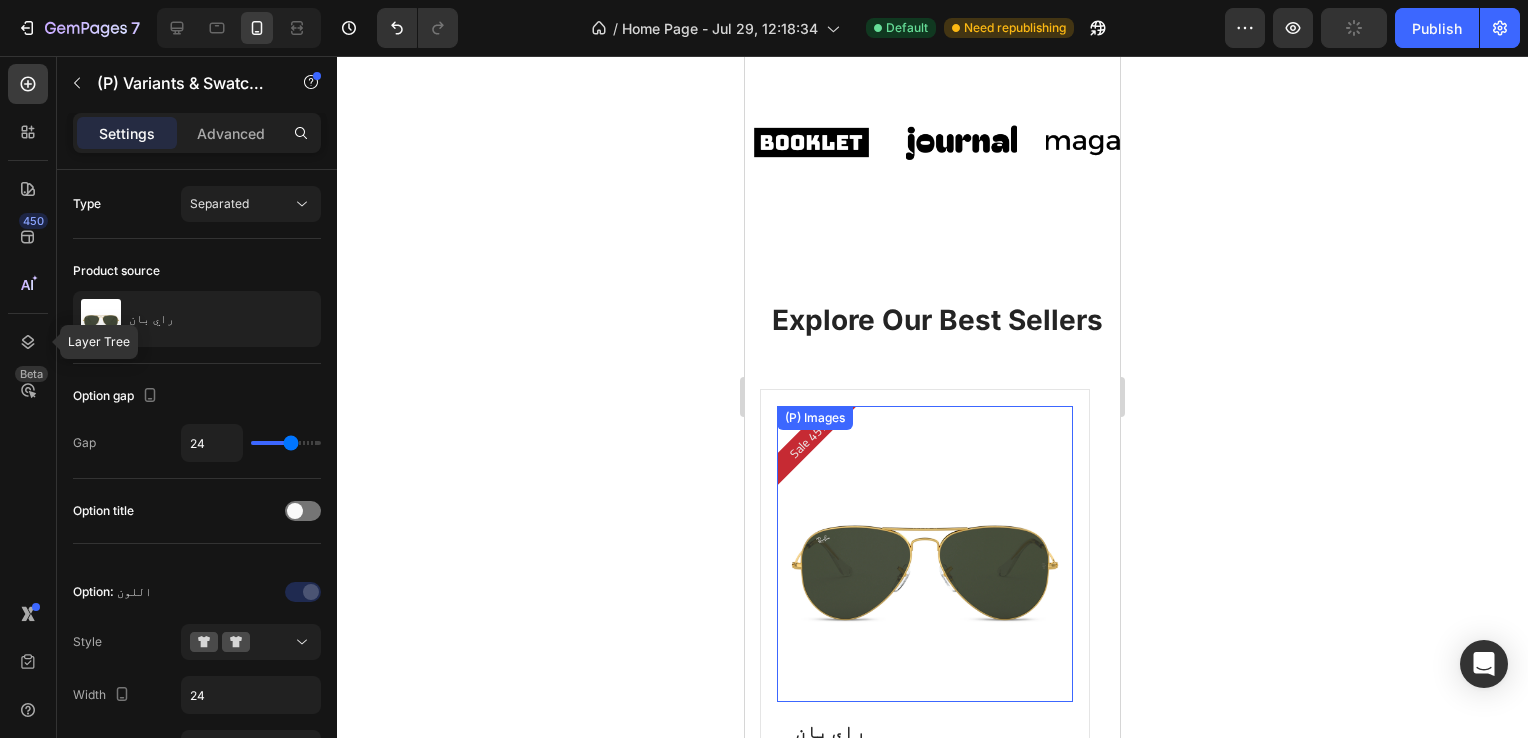 scroll, scrollTop: 456, scrollLeft: 0, axis: vertical 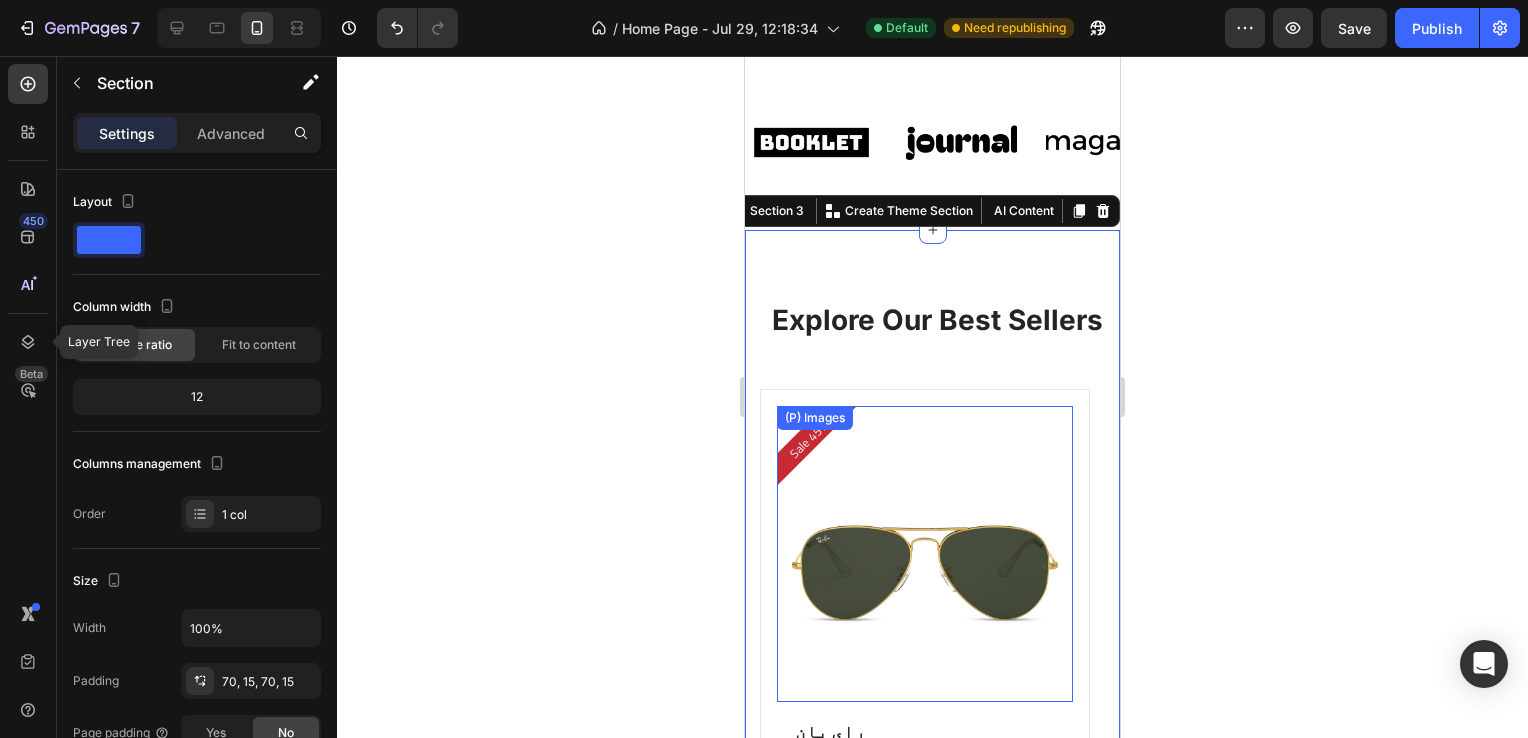 click on "Sale 45% off Product Badge (P) Images" at bounding box center (925, 554) 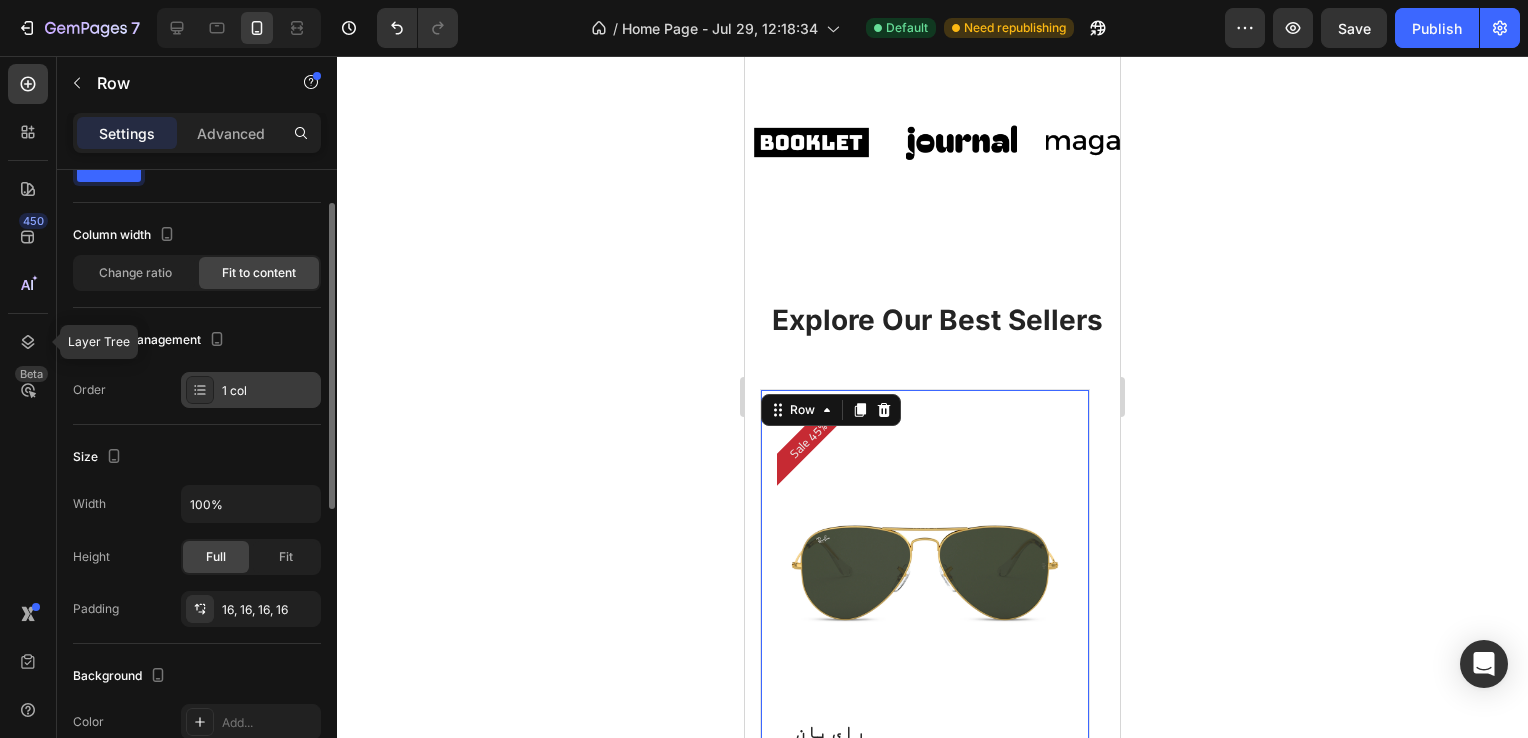 scroll, scrollTop: 73, scrollLeft: 0, axis: vertical 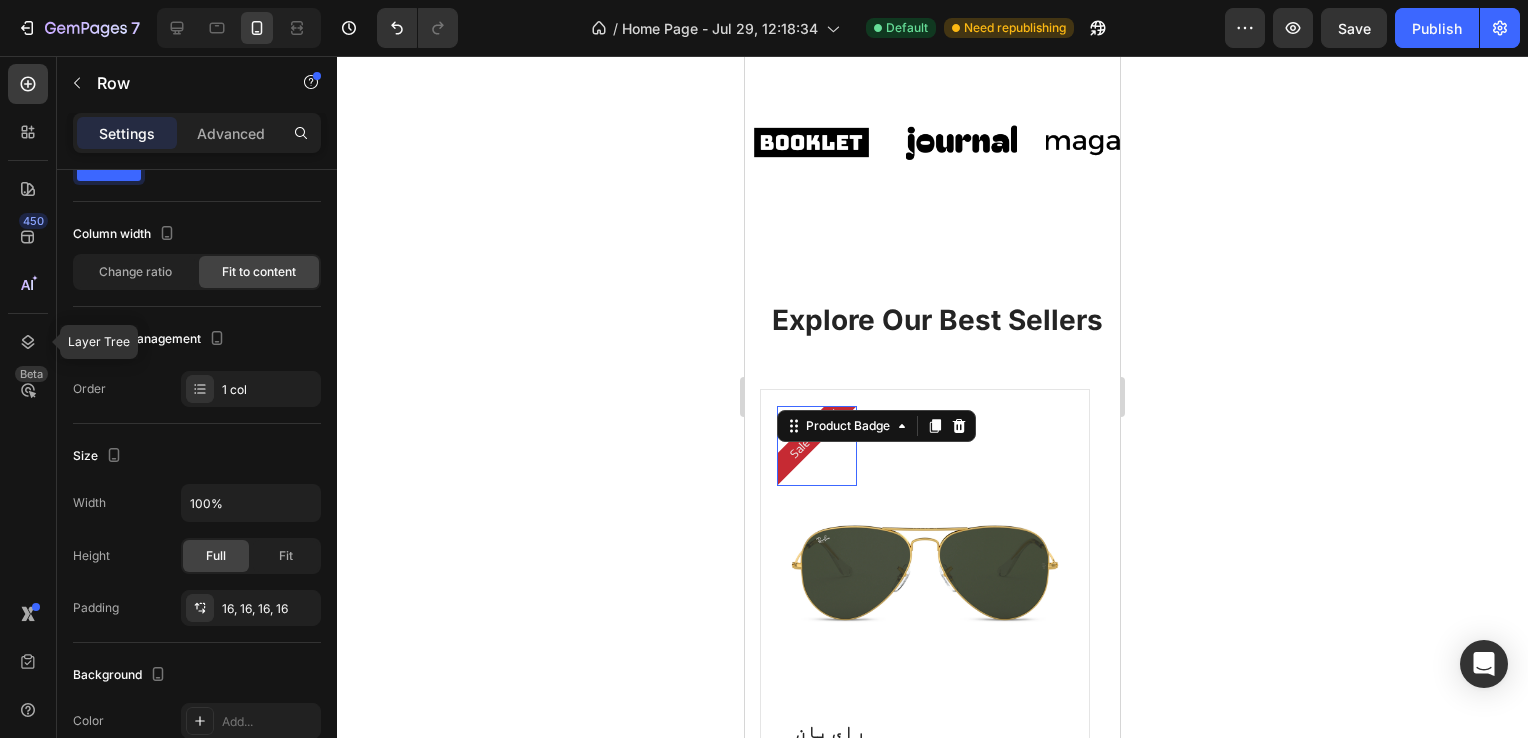 click on "Sale 45% off" at bounding box center [817, 446] 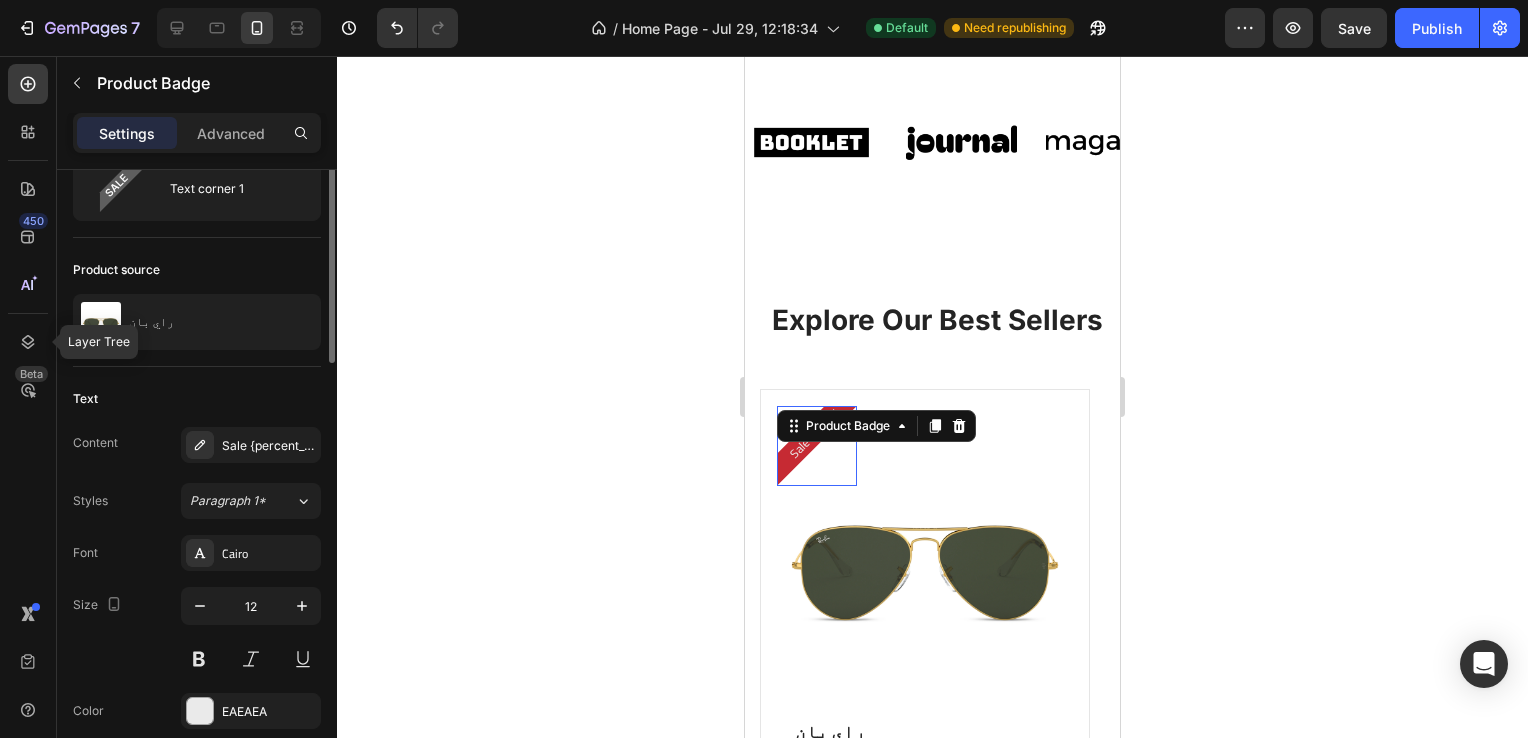 scroll, scrollTop: 0, scrollLeft: 0, axis: both 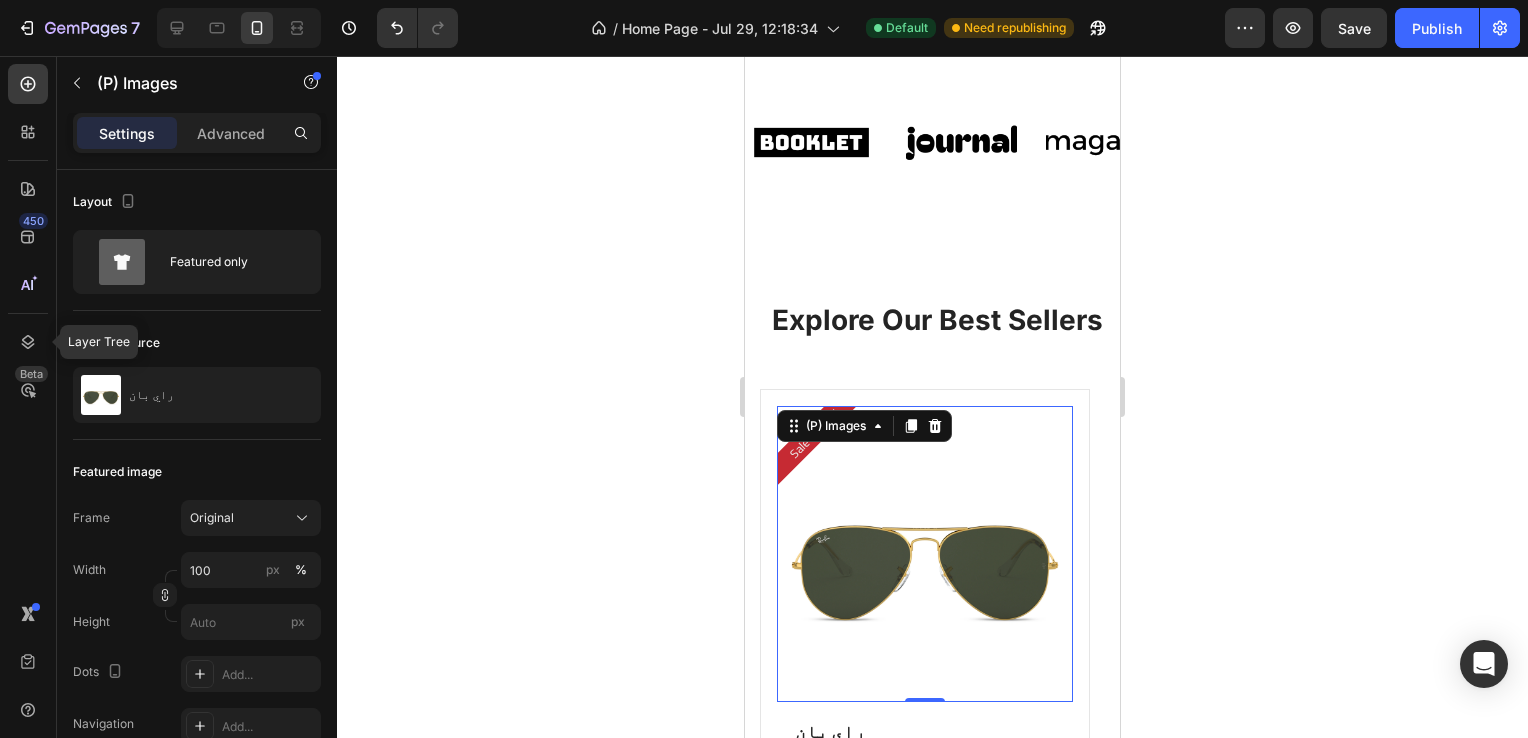 click 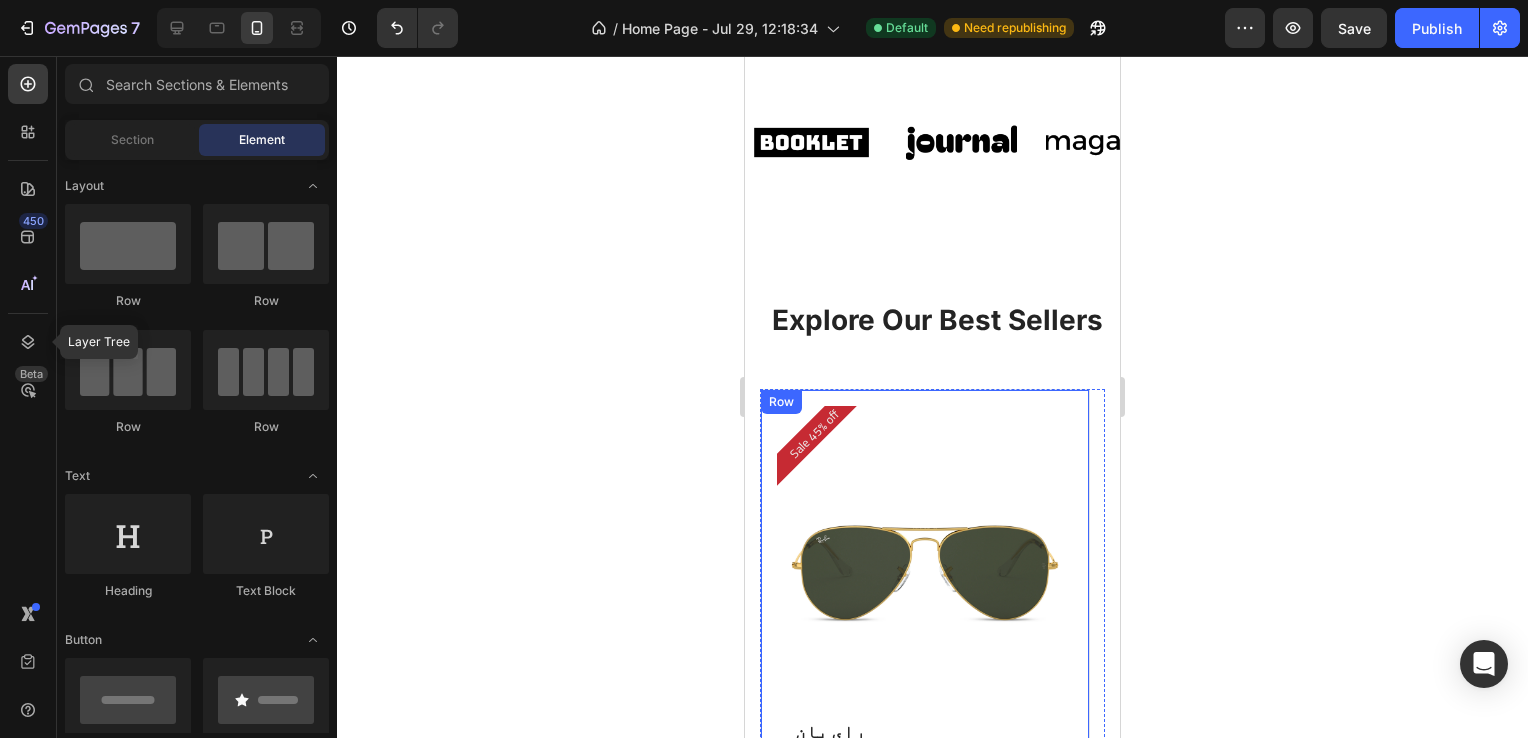 click on "Sale 45% off Product Badge (P) Images Row راي بان (P) Title Icon Icon Icon Icon Icon Icon List
Add to Cart Row LE 1,100.00 (P) Price (P) Price LE 2,000.00 (P) Price (P) Price Row graygreengold graygreengold goldbrown goldbrown green green browngray browngray bluesilver bluesilver gray-1 gray-1 greenblue greenblue goldgray-1 goldgray-1 goldgray goldgray blackgray blackgray blackgreen-3 blackgreen-3 (P) Variants & Swatches Row" at bounding box center [925, 693] 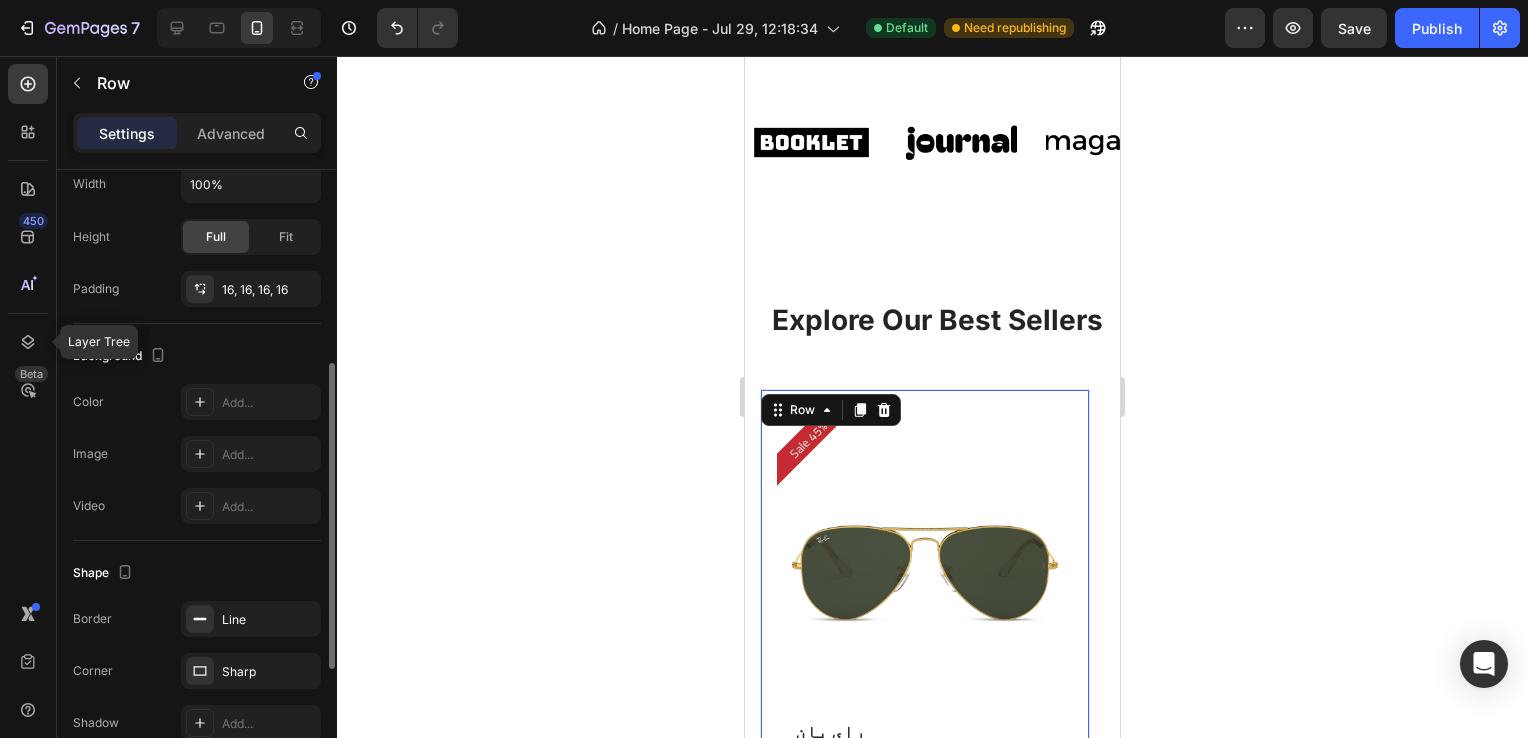 scroll, scrollTop: 393, scrollLeft: 0, axis: vertical 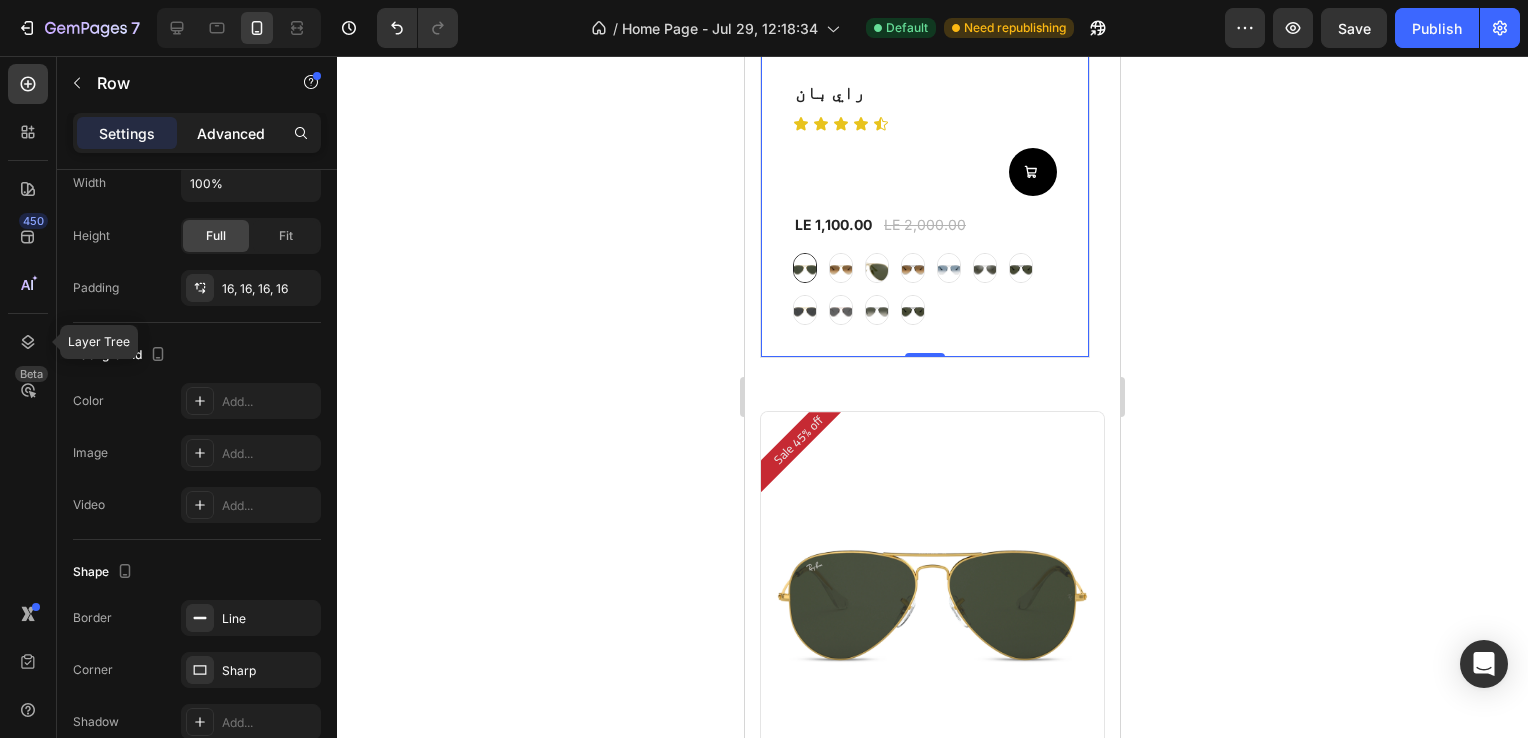 click on "Advanced" at bounding box center (231, 133) 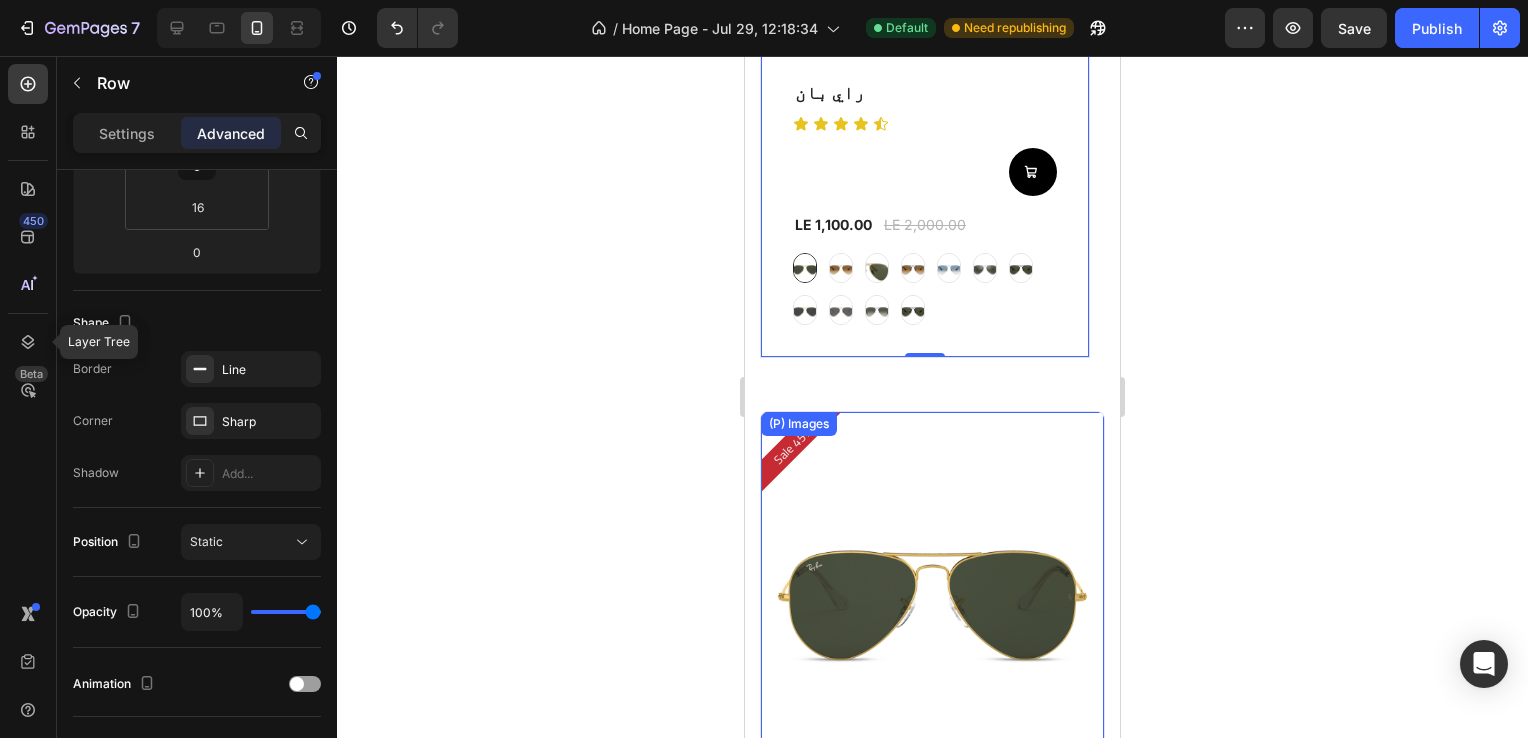 click at bounding box center [932, 583] 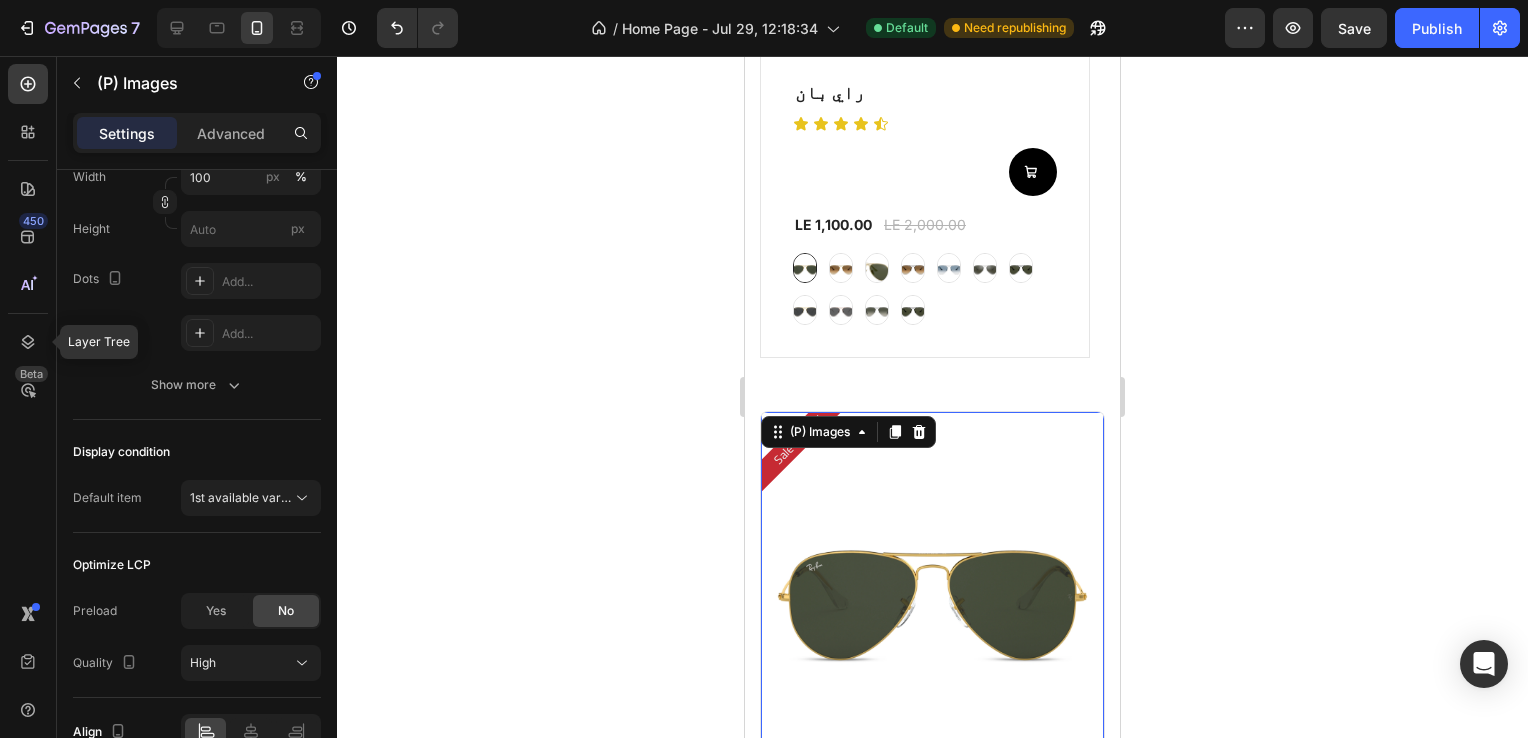 scroll, scrollTop: 0, scrollLeft: 0, axis: both 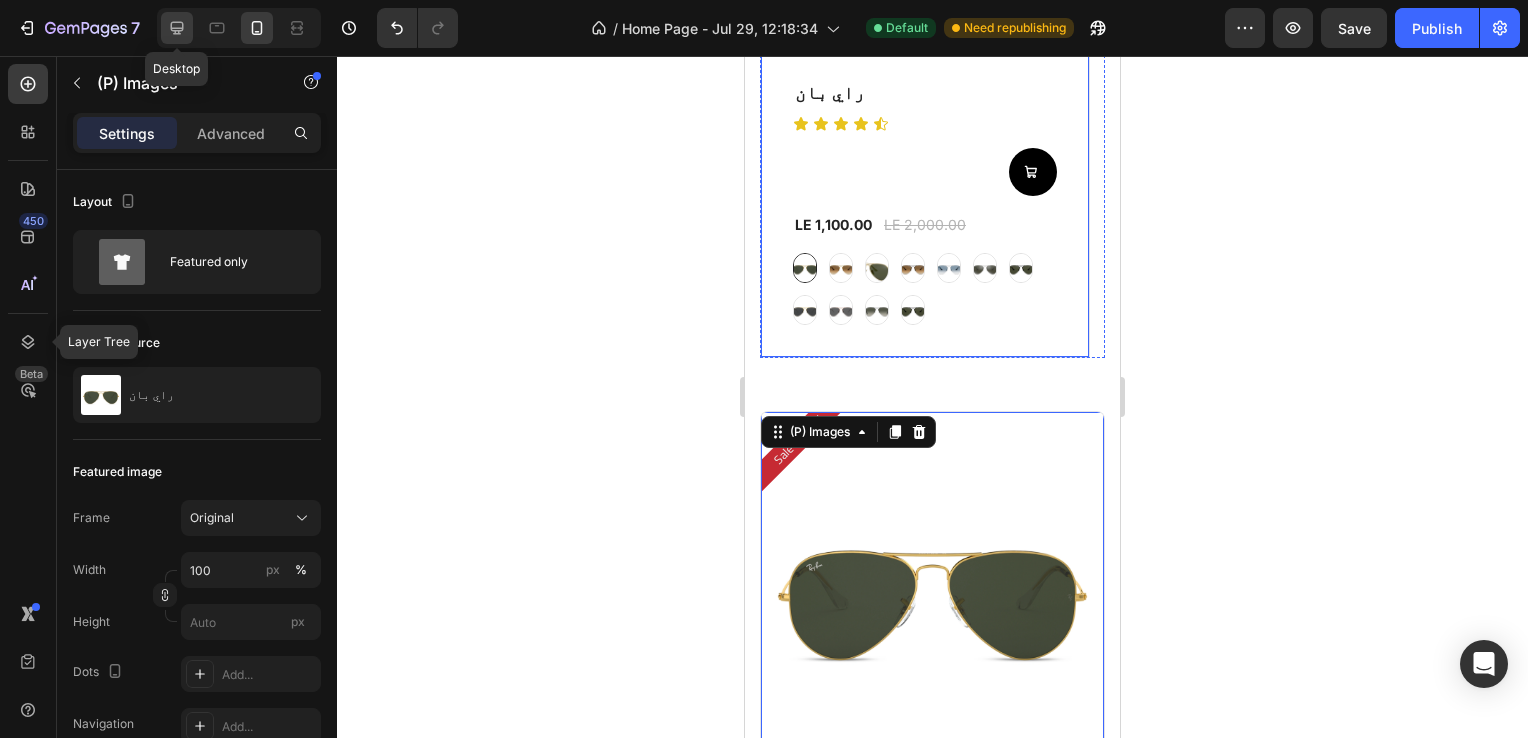 click 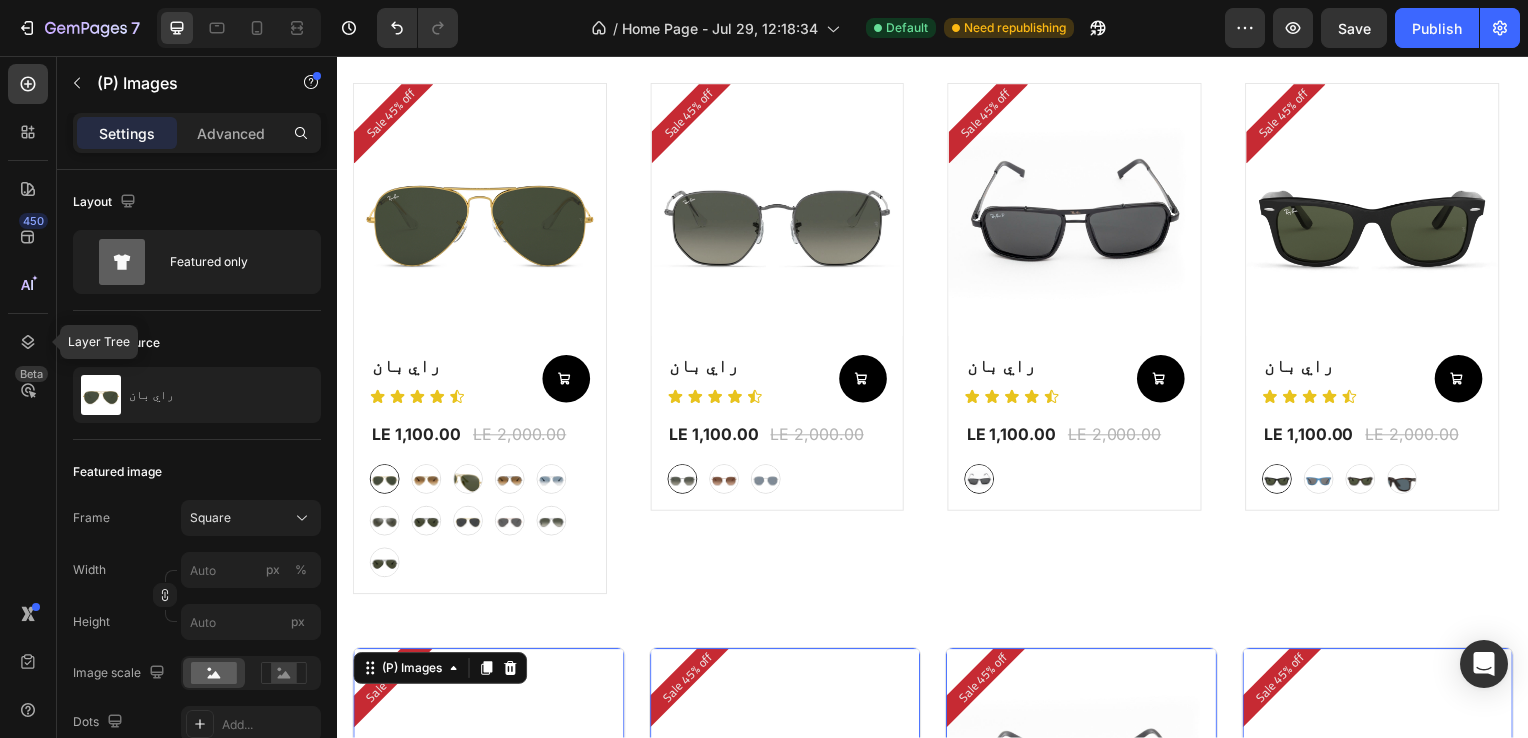 scroll, scrollTop: 768, scrollLeft: 0, axis: vertical 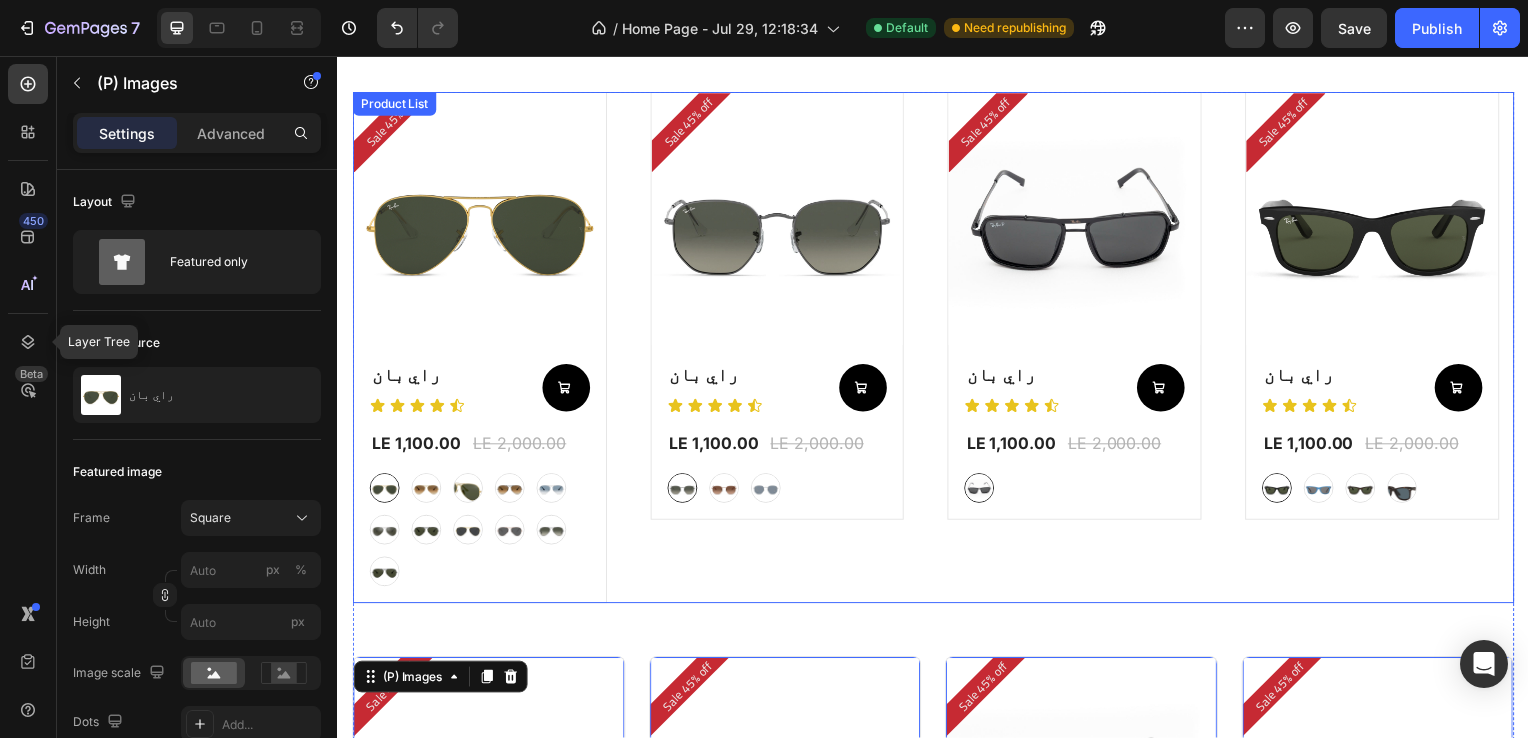 click on "Sale 45% off Product Badge (P) Images Row راي بان (P) Title Icon Icon Icon Icon Icon Icon List
Add to Cart Row LE 1,100.00 (P) Price (P) Price LE 2,000.00 (P) Price (P) Price Row graygreengold graygreengold goldbrown goldbrown green green browngray browngray bluesilver bluesilver gray-1 gray-1 greenblue greenblue goldgray-1 goldgray-1 goldgray goldgray blackgray blackgray blackgreen-3 blackgreen-3 (P) Variants & Swatches Row Product List Sale 45% off Product Badge (P) Images Row راي بان (P) Title Icon Icon Icon Icon Icon Icon List
Add to Cart Row LE 1,100.00 (P) Price (P) Price LE 2,000.00 (P) Price (P) Price Row gray gray bronze bronze silver silver (P) Variants & Swatches Row Product List Sale 45% off Product Badge (P) Images Row راي بان (P) Title Icon Icon Icon Icon Icon Icon List
Add to Cart Row LE 1,100.00 (P) Price (P) Price LE 2,000.00 (P) Price (P) Price Row black-2 black-2 (P) Variants & Swatches Row Product List Sale 45% off Product Badge" at bounding box center [937, 350] 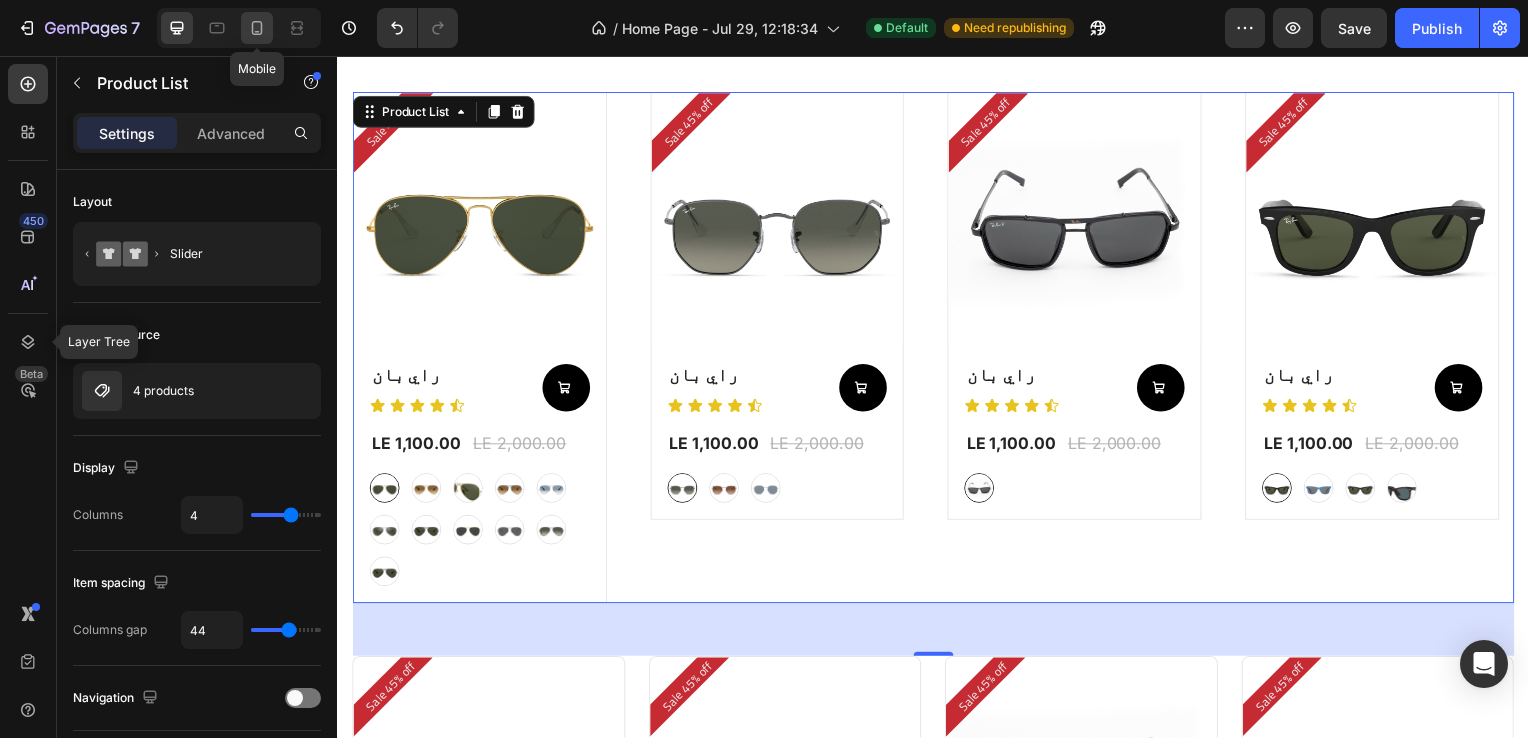 click 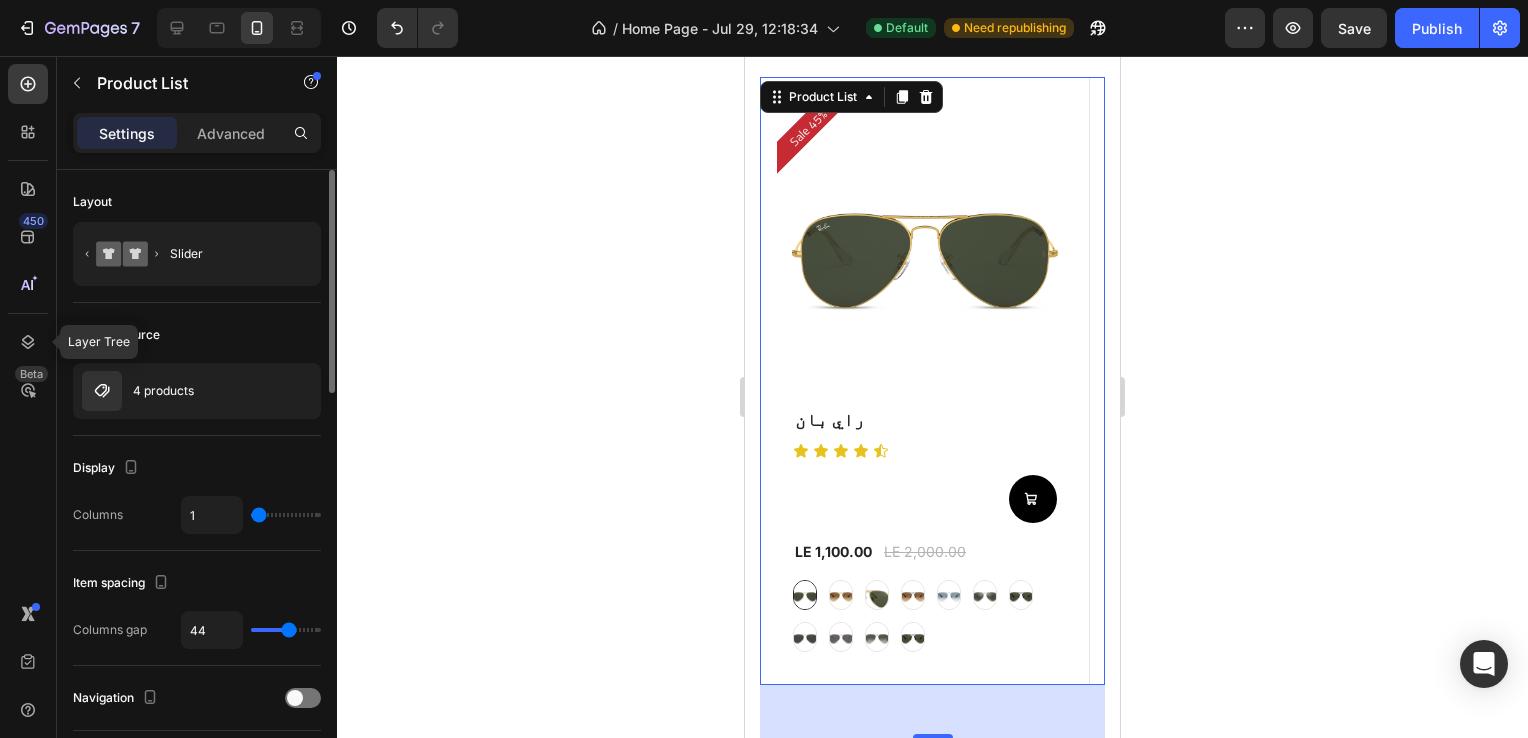 scroll, scrollTop: 755, scrollLeft: 0, axis: vertical 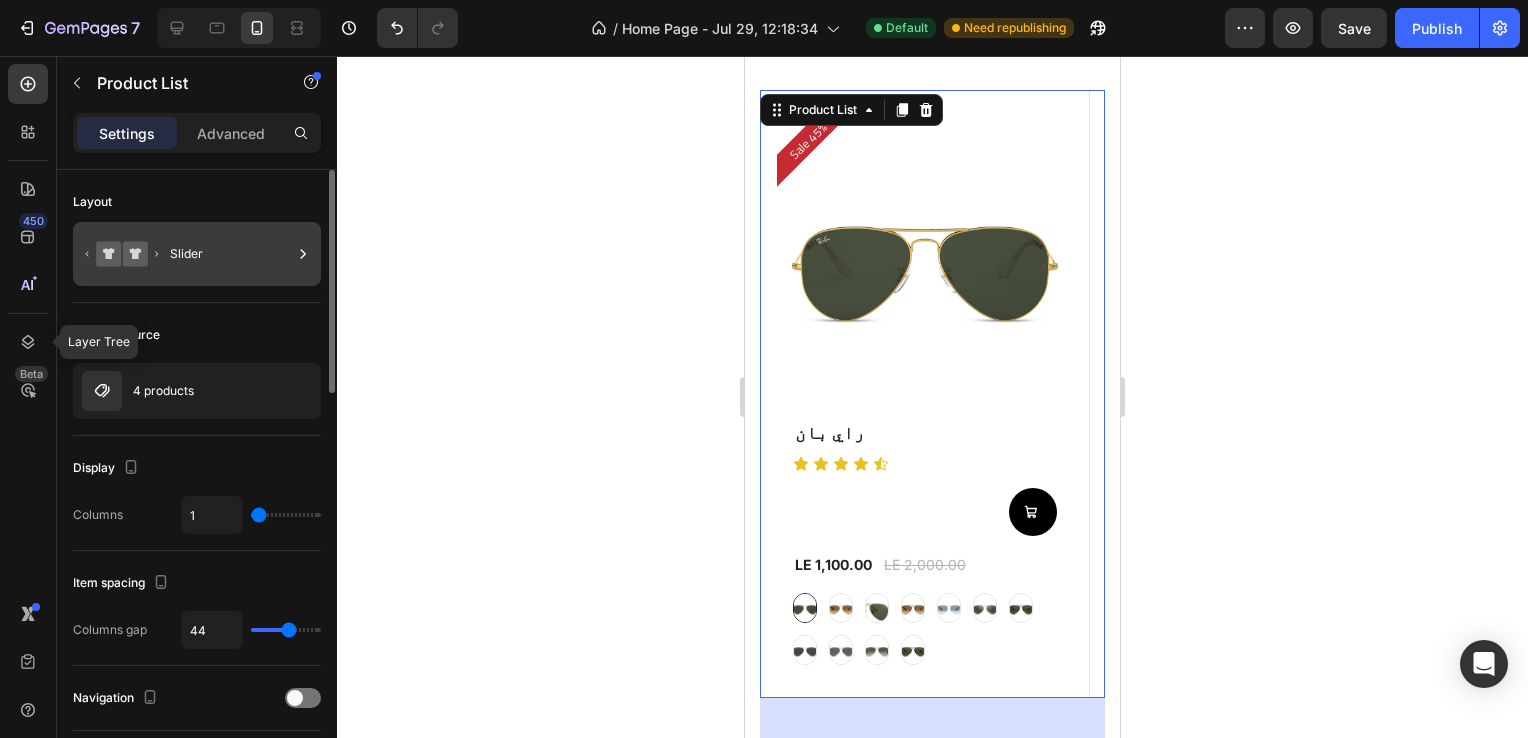 click on "Slider" at bounding box center [231, 254] 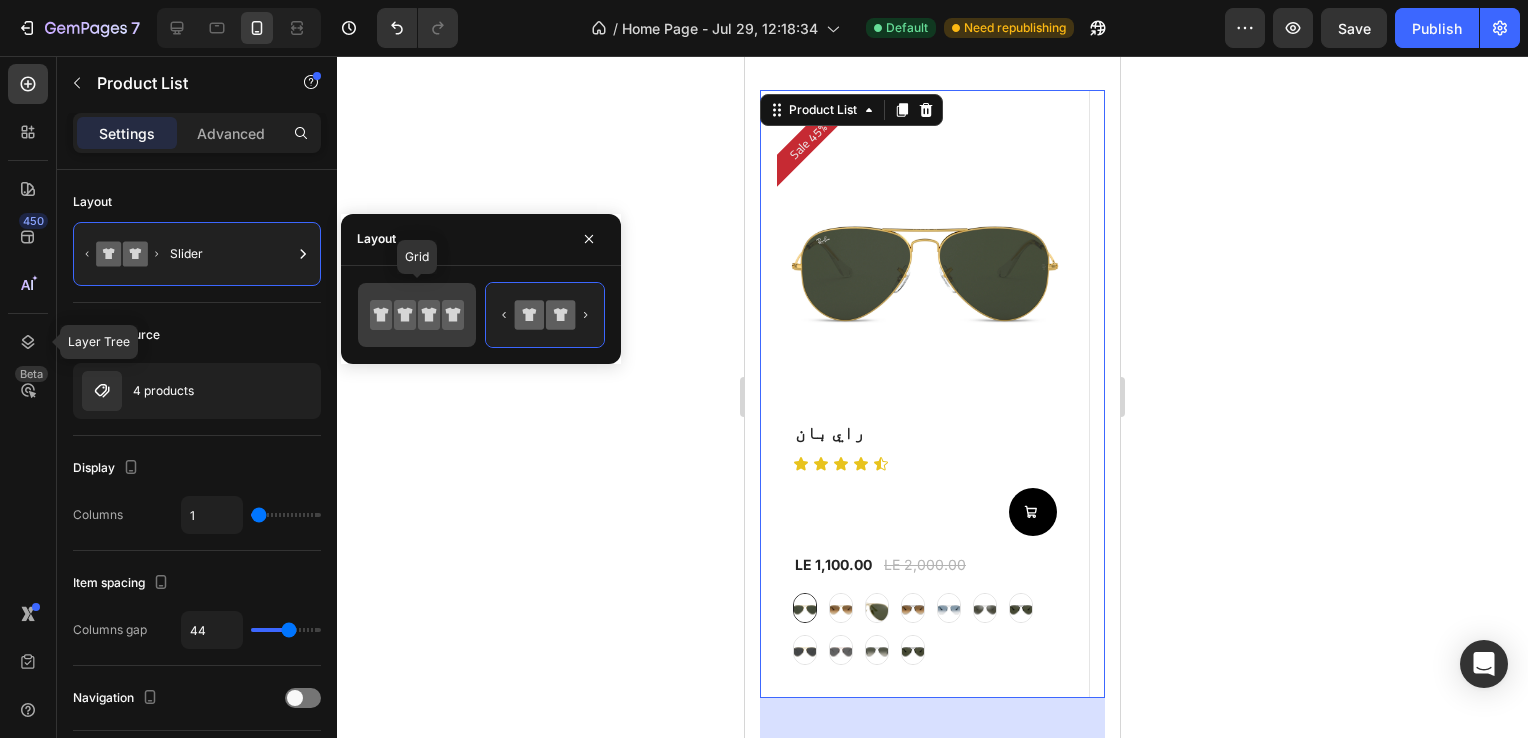click 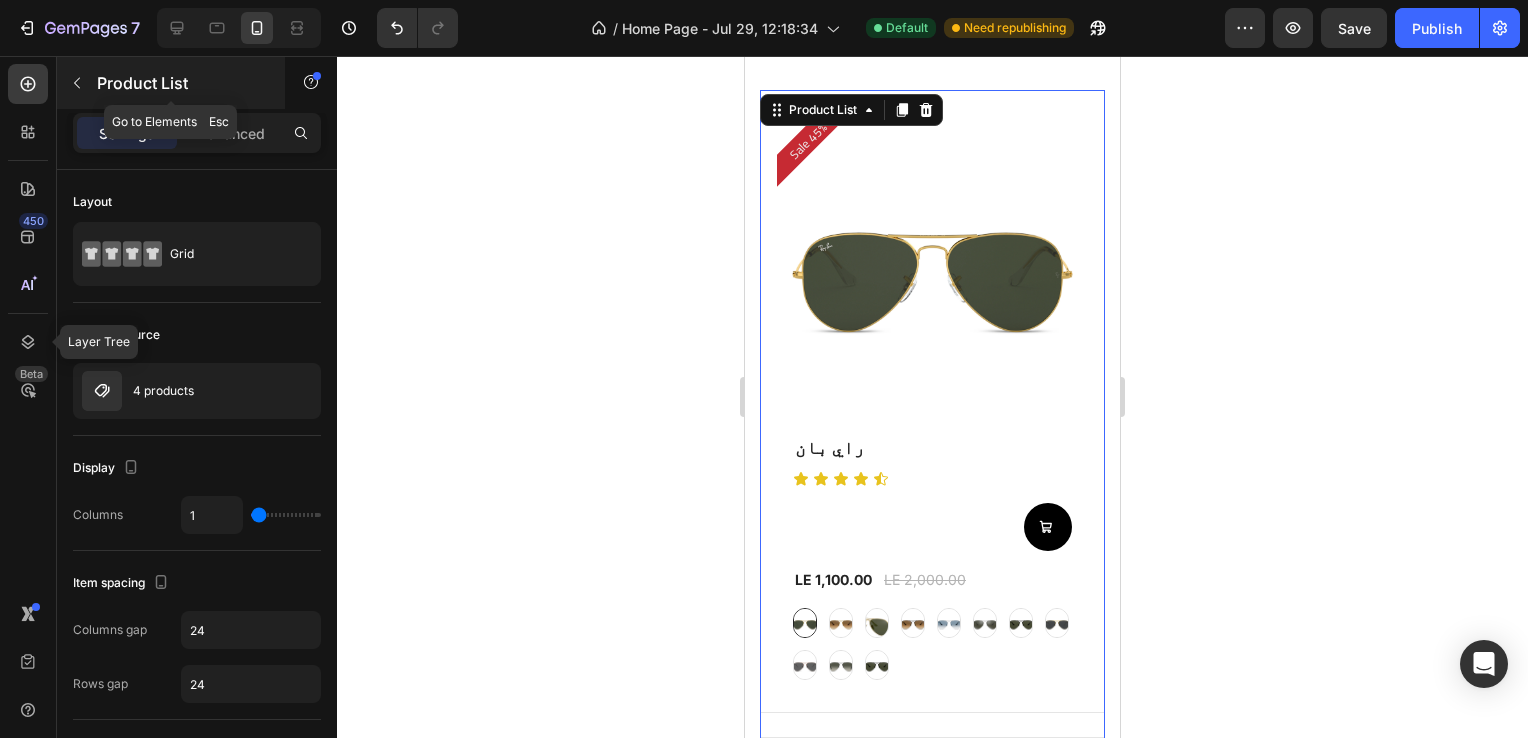 click at bounding box center [77, 83] 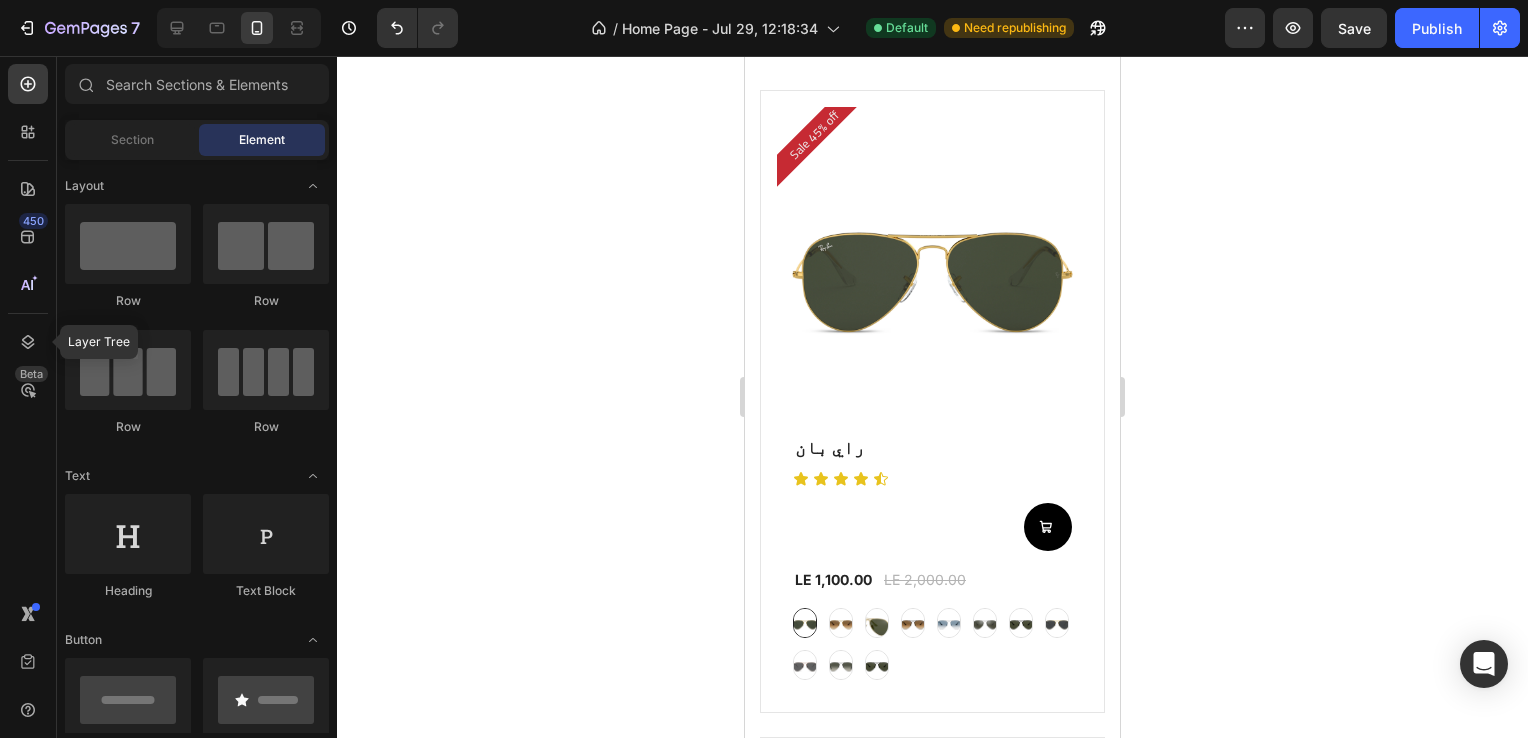 click 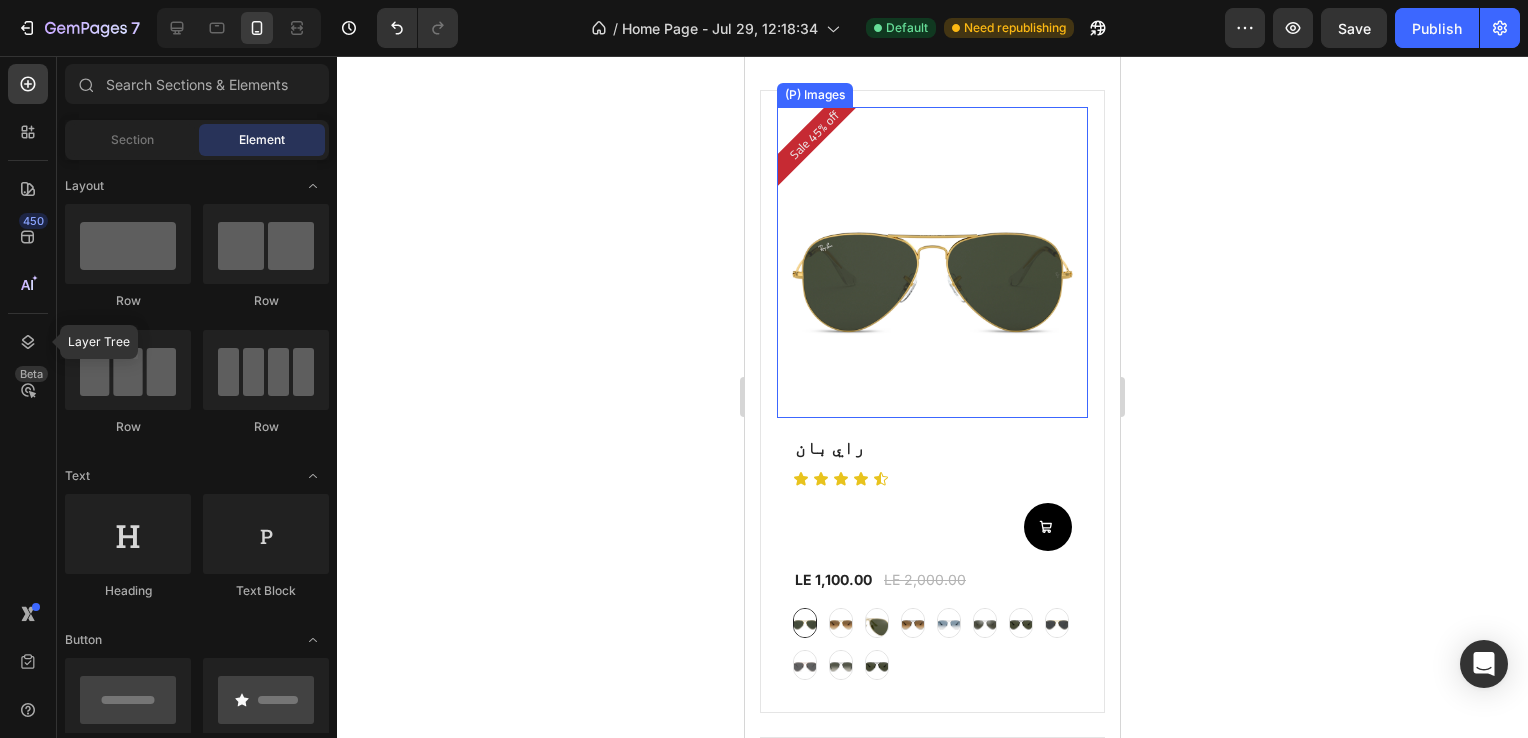 scroll, scrollTop: 462, scrollLeft: 0, axis: vertical 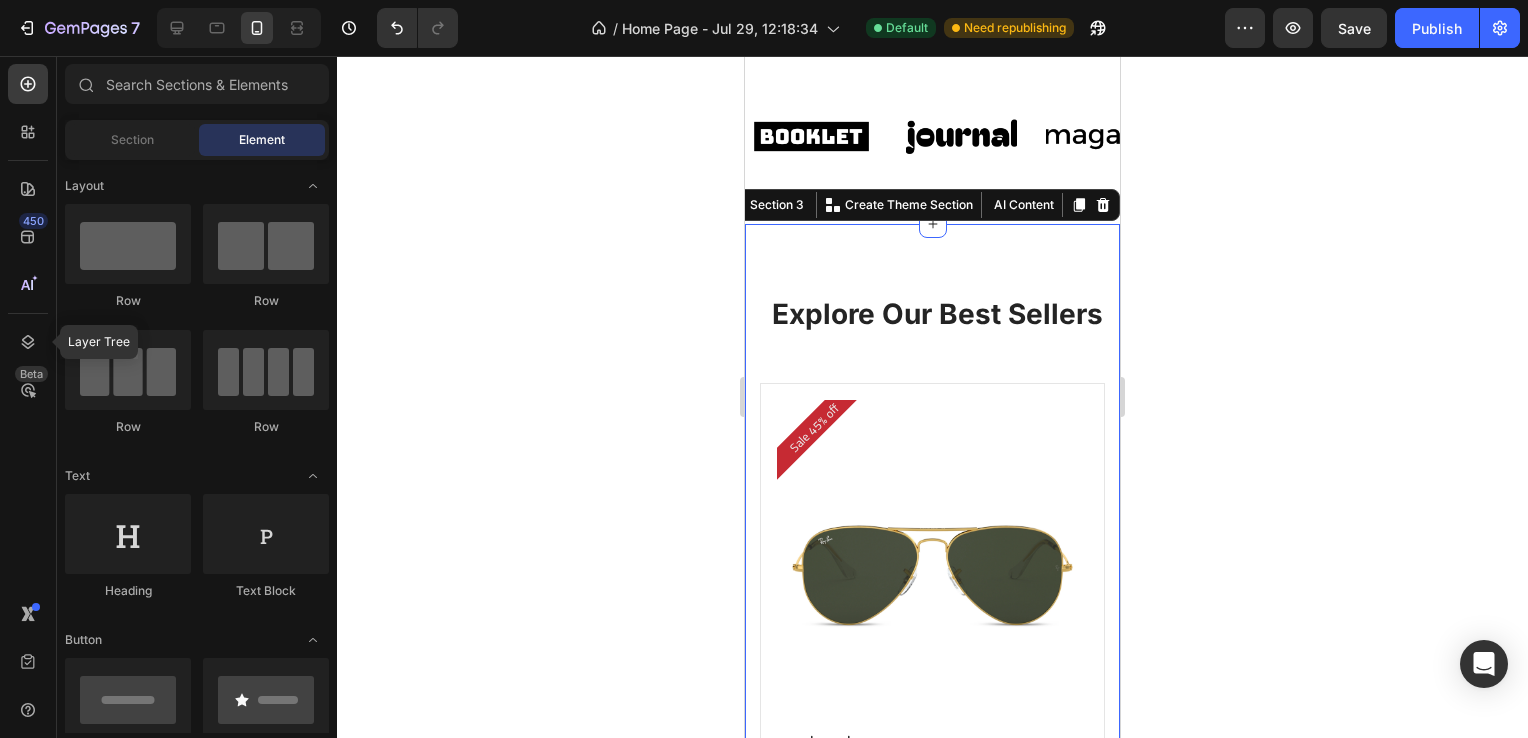click on "Explore Our Best Sellers Heading Row Sale 45% off Product Badge (P) Images Row راي بان (P) Title Icon Icon Icon Icon Icon Icon List
Add to Cart Row LE 1,100.00 (P) Price (P) Price LE 2,000.00 (P) Price (P) Price Row graygreengold graygreengold goldbrown goldbrown green green browngray browngray bluesilver bluesilver gray-1 gray-1 greenblue greenblue goldgray-1 goldgray-1 goldgray goldgray blackgray blackgray blackgreen-3 blackgreen-3 (P) Variants & Swatches Row Product List Sale 45% off Product Badge (P) Images Row راي بان (P) Title Icon Icon Icon Icon Icon Icon List
Add to Cart Row LE 1,100.00 (P) Price (P) Price LE 2,000.00 (P) Price (P) Price Row gray gray bronze bronze silver silver (P) Variants & Swatches Row Product List Sale 45% off Product Badge (P) Images Row راي بان (P) Title Icon Icon Icon Icon Icon Icon List
Add to Cart Row LE 1,100.00 (P) Price (P) Price LE 2,000.00 (P) Price (P) Price Row black-2 black-2 (P) Variants & Swatches Row Row" at bounding box center [932, 2831] 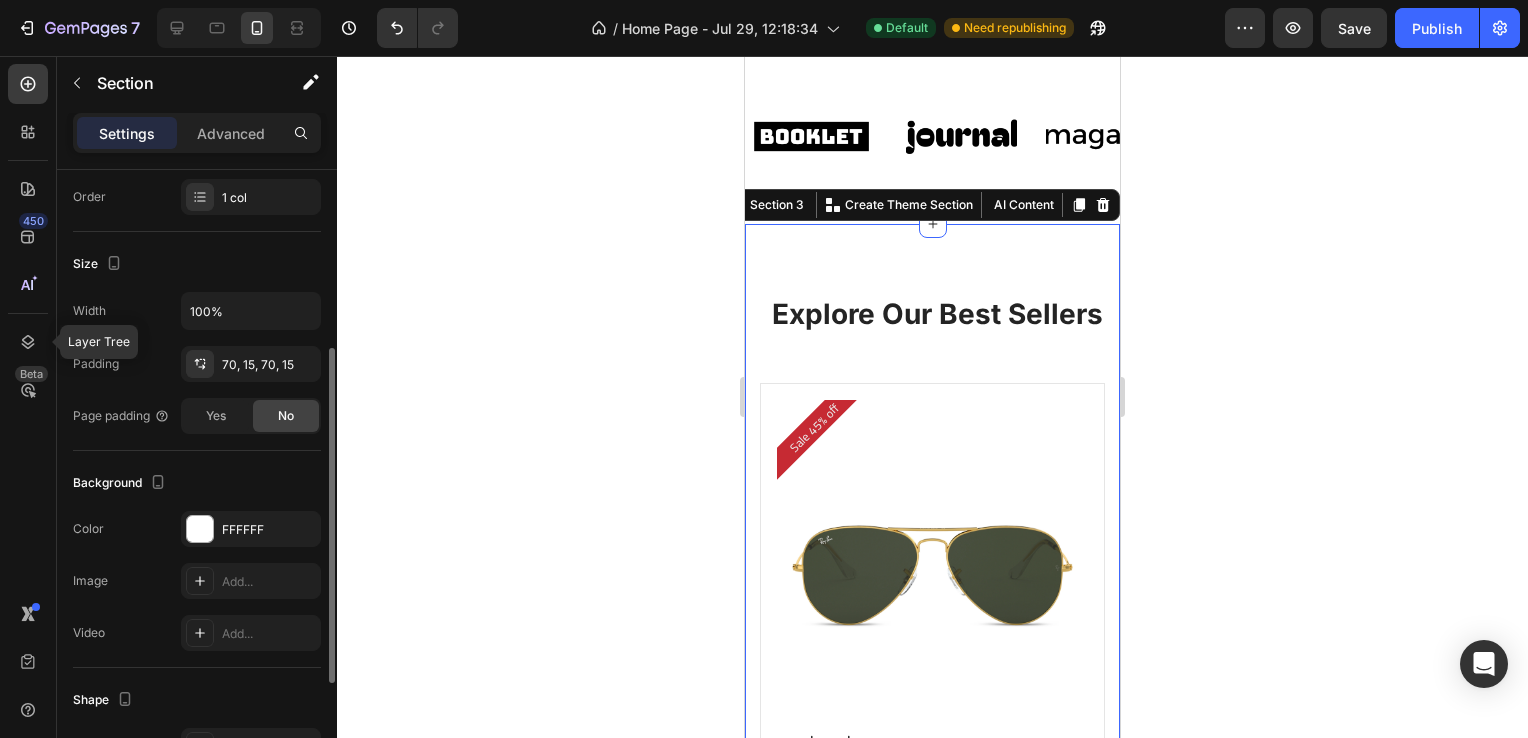 scroll, scrollTop: 316, scrollLeft: 0, axis: vertical 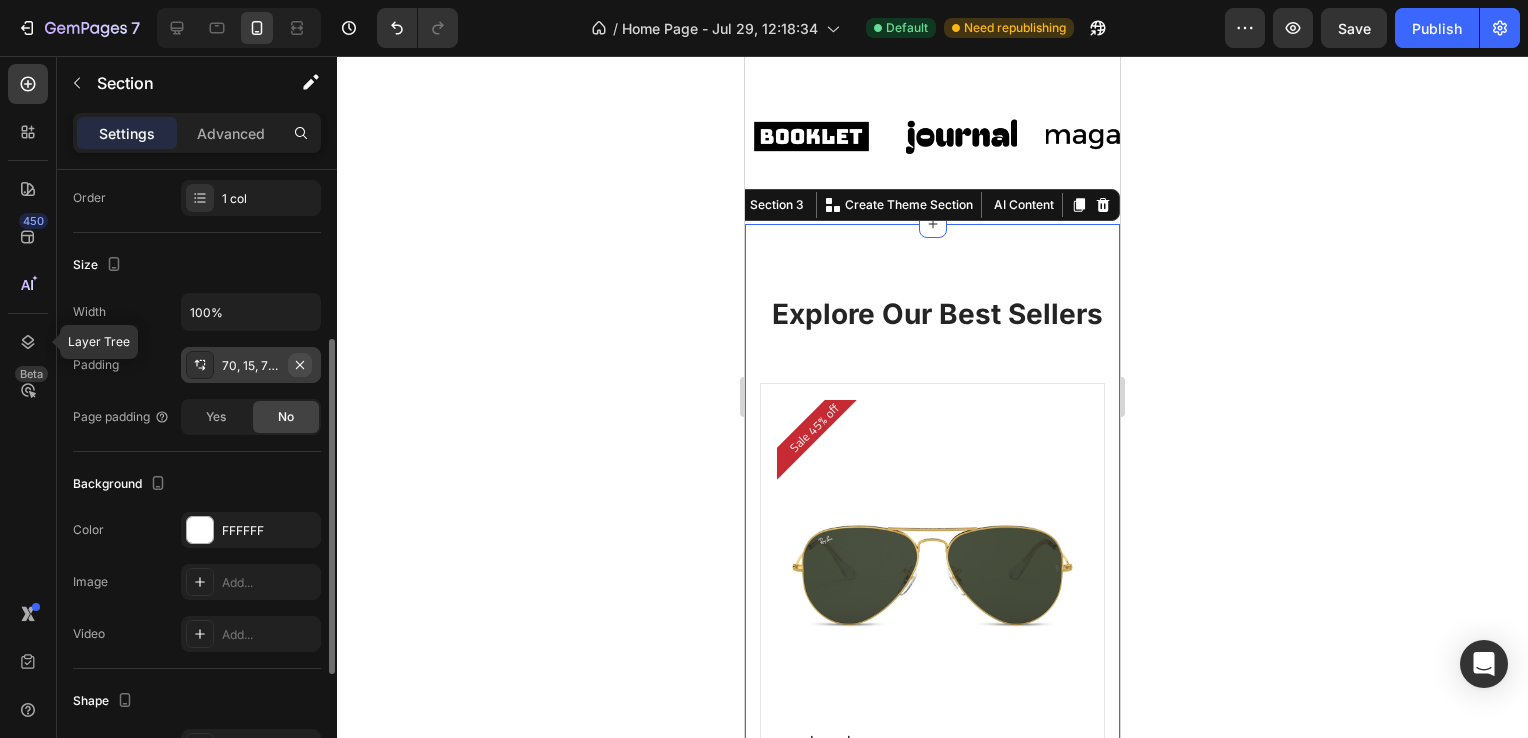 click 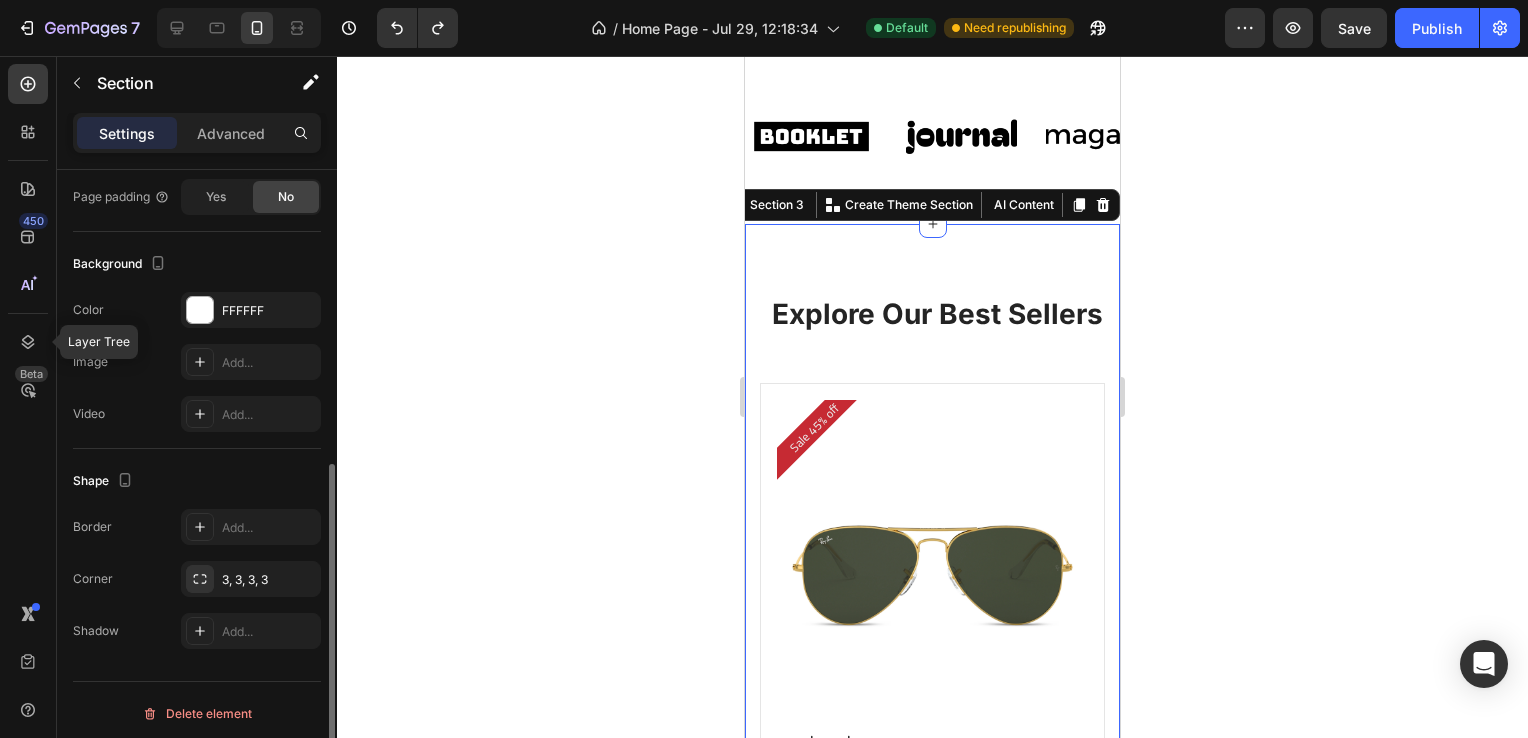 scroll, scrollTop: 540, scrollLeft: 0, axis: vertical 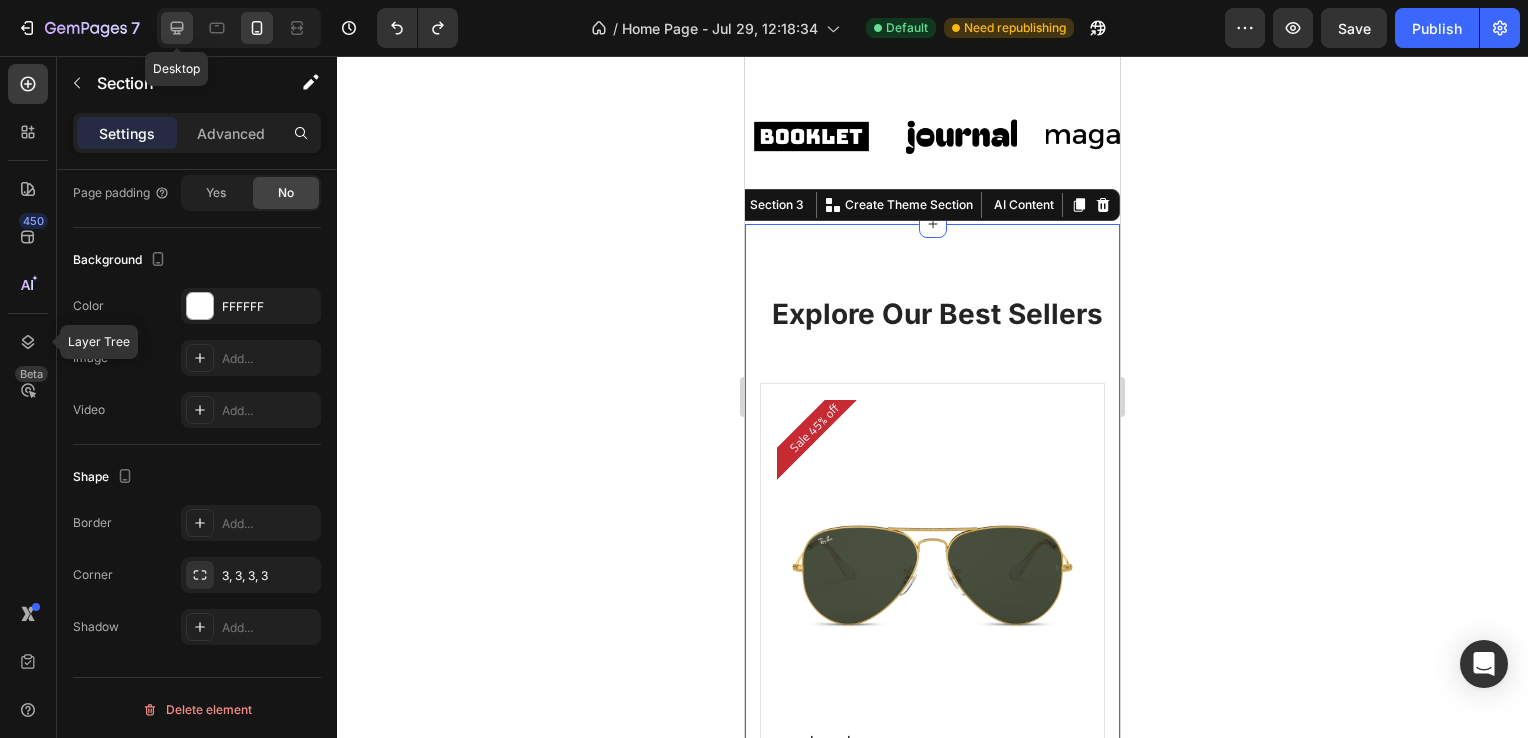 click 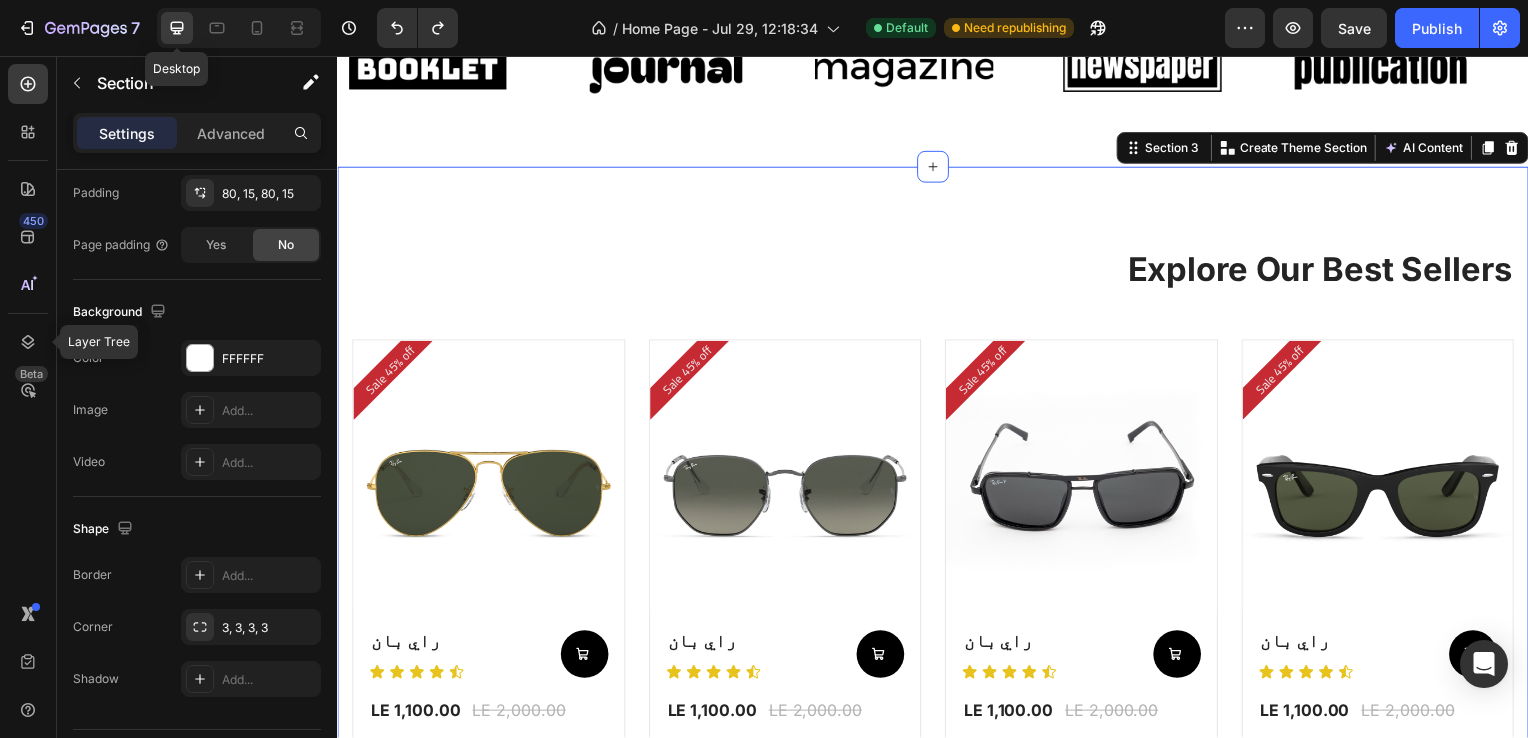 scroll, scrollTop: 615, scrollLeft: 0, axis: vertical 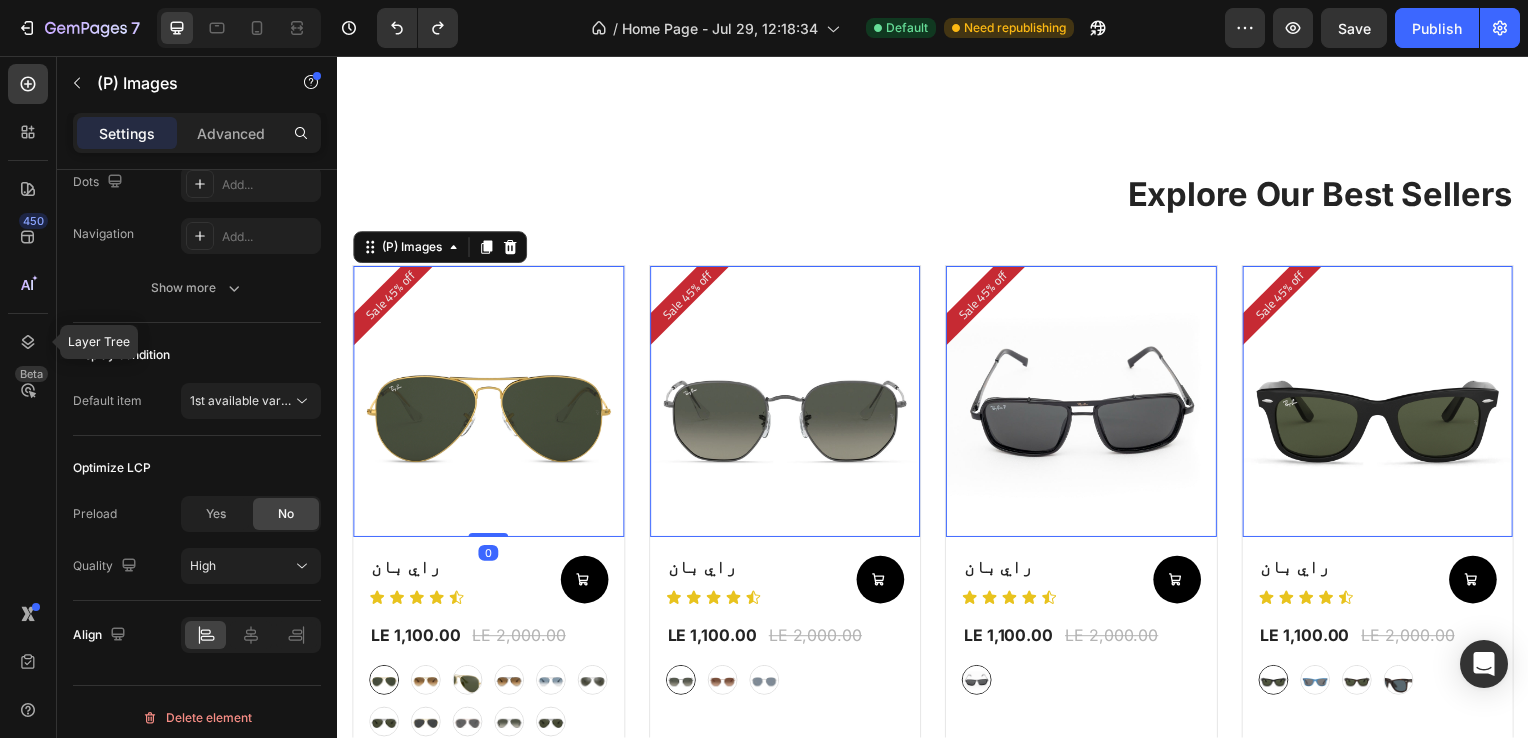 click at bounding box center (489, 404) 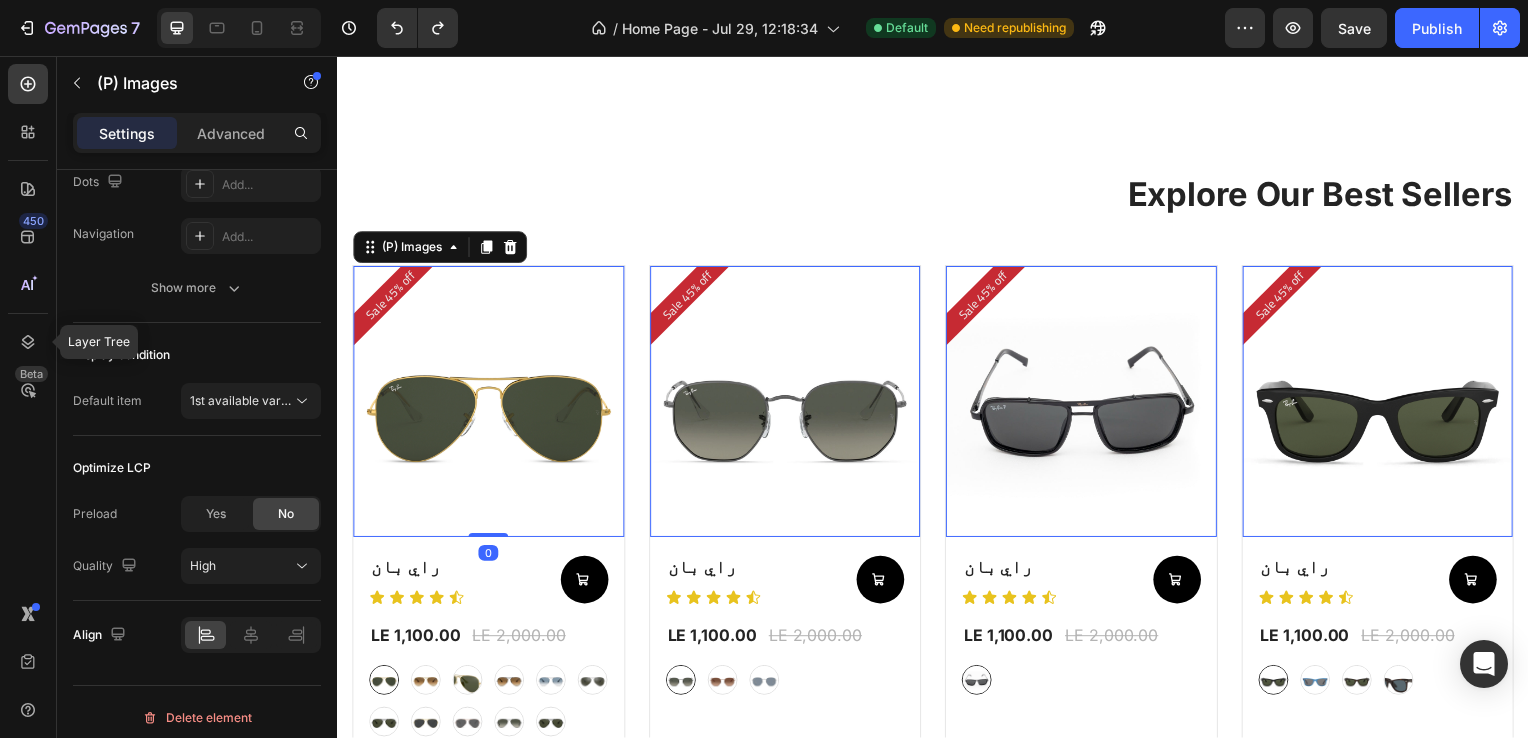 scroll, scrollTop: 0, scrollLeft: 0, axis: both 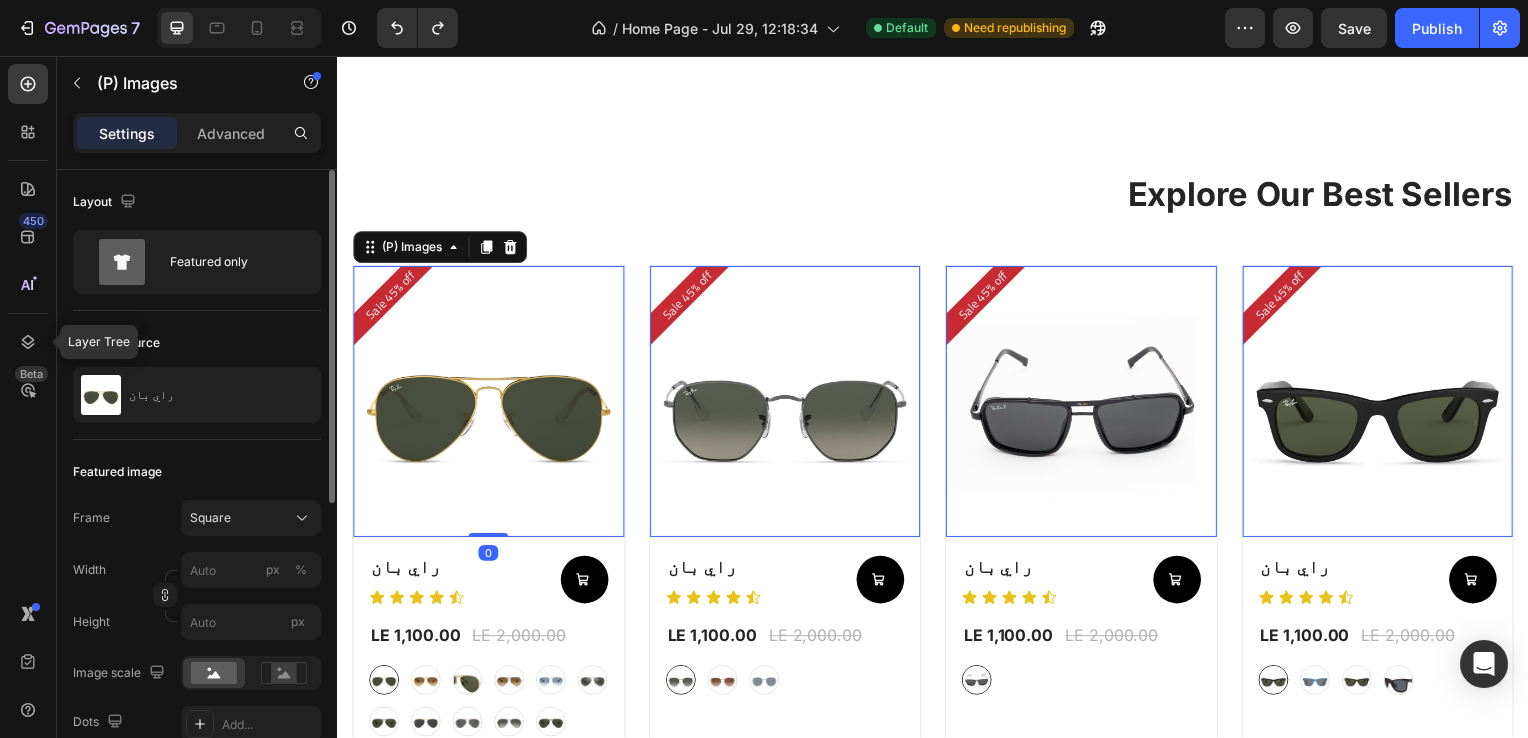 click at bounding box center [489, 404] 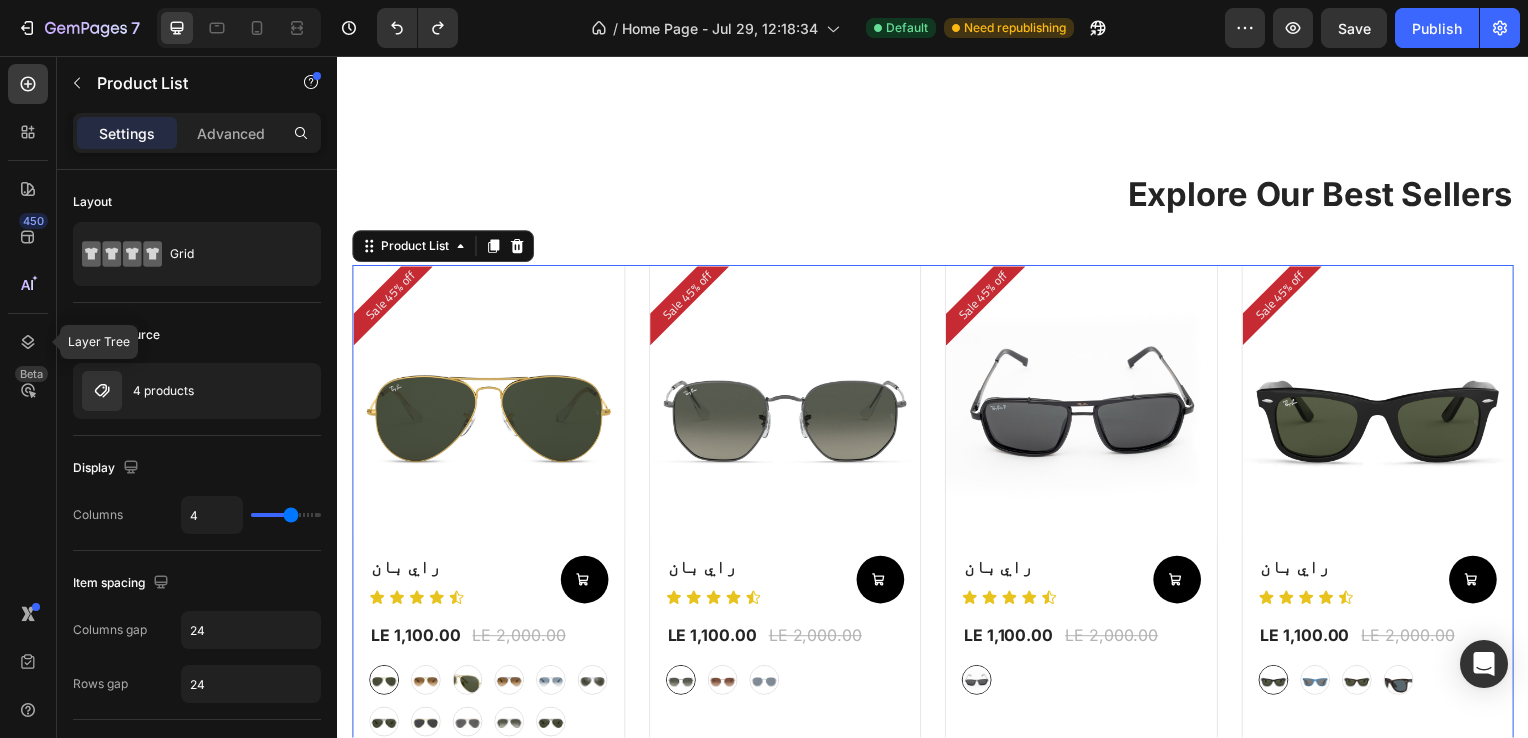 click on "Sale 45% off Product Badge (P) Images Row راي بان (P) Title Icon Icon Icon Icon Icon Icon List
Add to Cart Row LE 1,100.00 (P) Price (P) Price LE 2,000.00 (P) Price (P) Price Row graygreengold graygreengold goldbrown goldbrown green green browngray browngray bluesilver bluesilver gray-1 gray-1 greenblue greenblue goldgray-1 goldgray-1 goldgray goldgray blackgray blackgray blackgreen-3 blackgreen-3 (P) Variants & Swatches Row Product List   0 Sale 45% off Product Badge (P) Images Row راي بان (P) Title Icon Icon Icon Icon Icon Icon List
Add to Cart Row LE 1,100.00 (P) Price (P) Price LE 2,000.00 (P) Price (P) Price Row gray gray bronze bronze silver silver (P) Variants & Swatches Row Product List   0 Sale 45% off Product Badge (P) Images Row راي بان (P) Title Icon Icon Icon Icon Icon Icon List
Add to Cart Row LE 1,100.00 (P) Price (P) Price LE 2,000.00 (P) Price (P) Price Row black-2 black-2 (P) Variants & Swatches Row Product List   0 Sale 45% off Row" at bounding box center [937, 513] 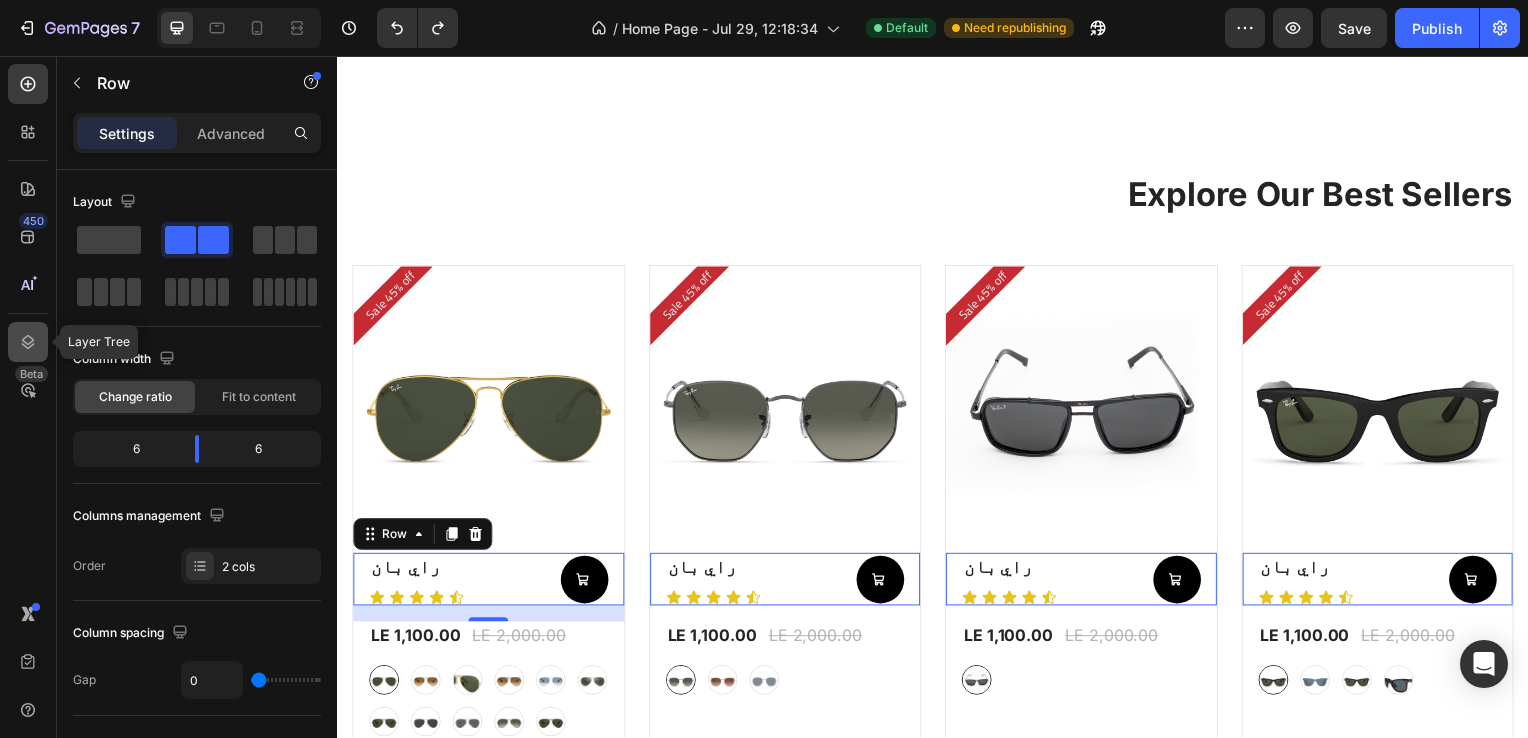 click 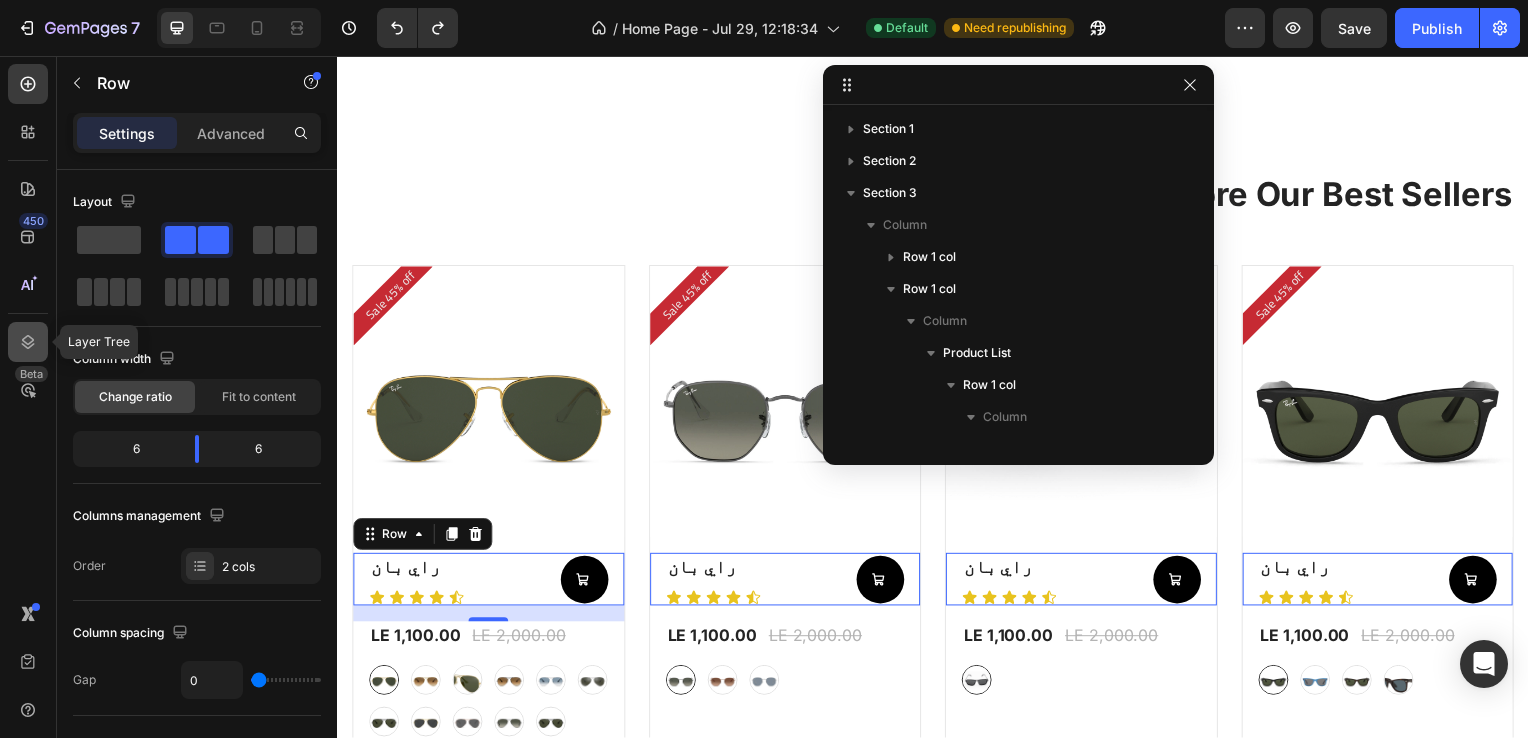 scroll, scrollTop: 250, scrollLeft: 0, axis: vertical 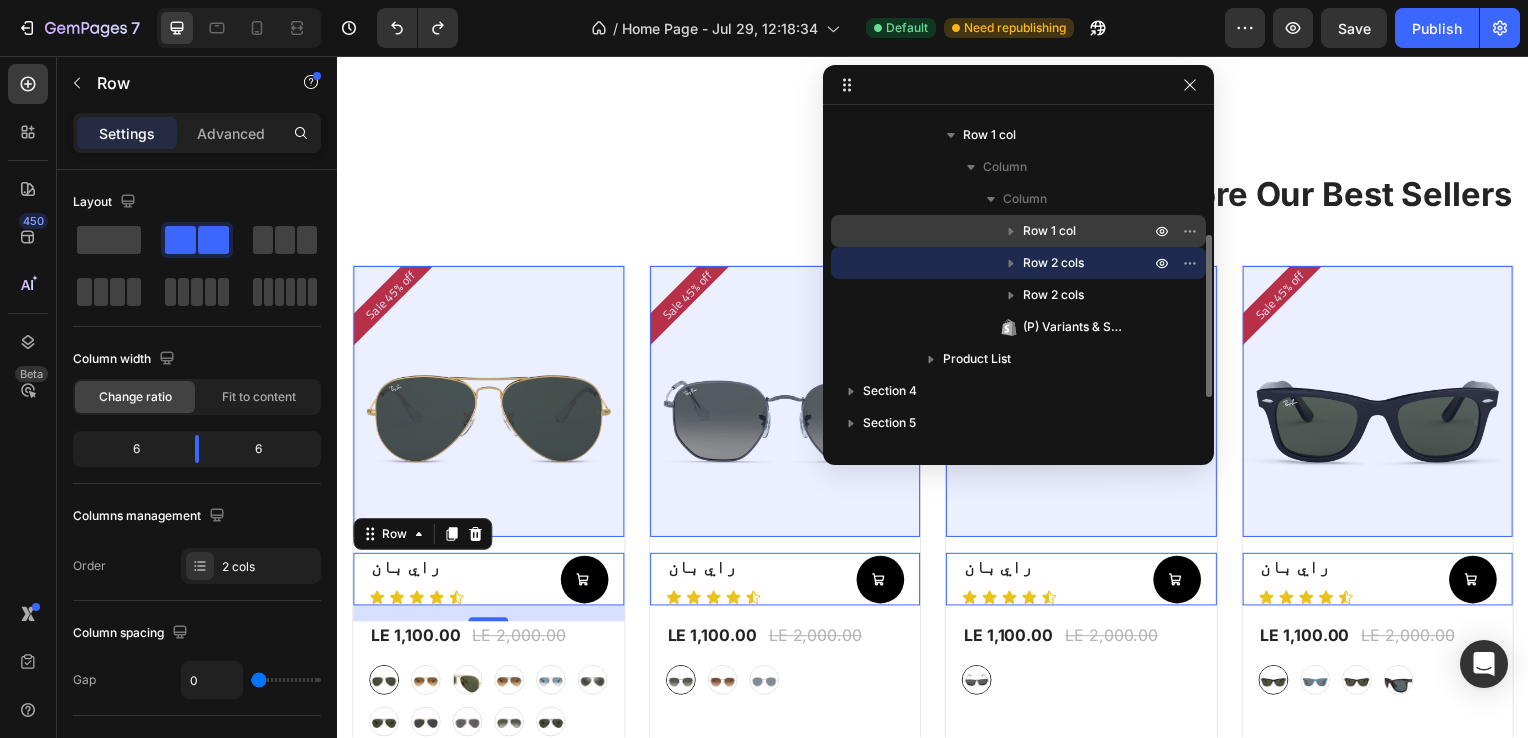 click on "Row 1 col" at bounding box center (1088, 231) 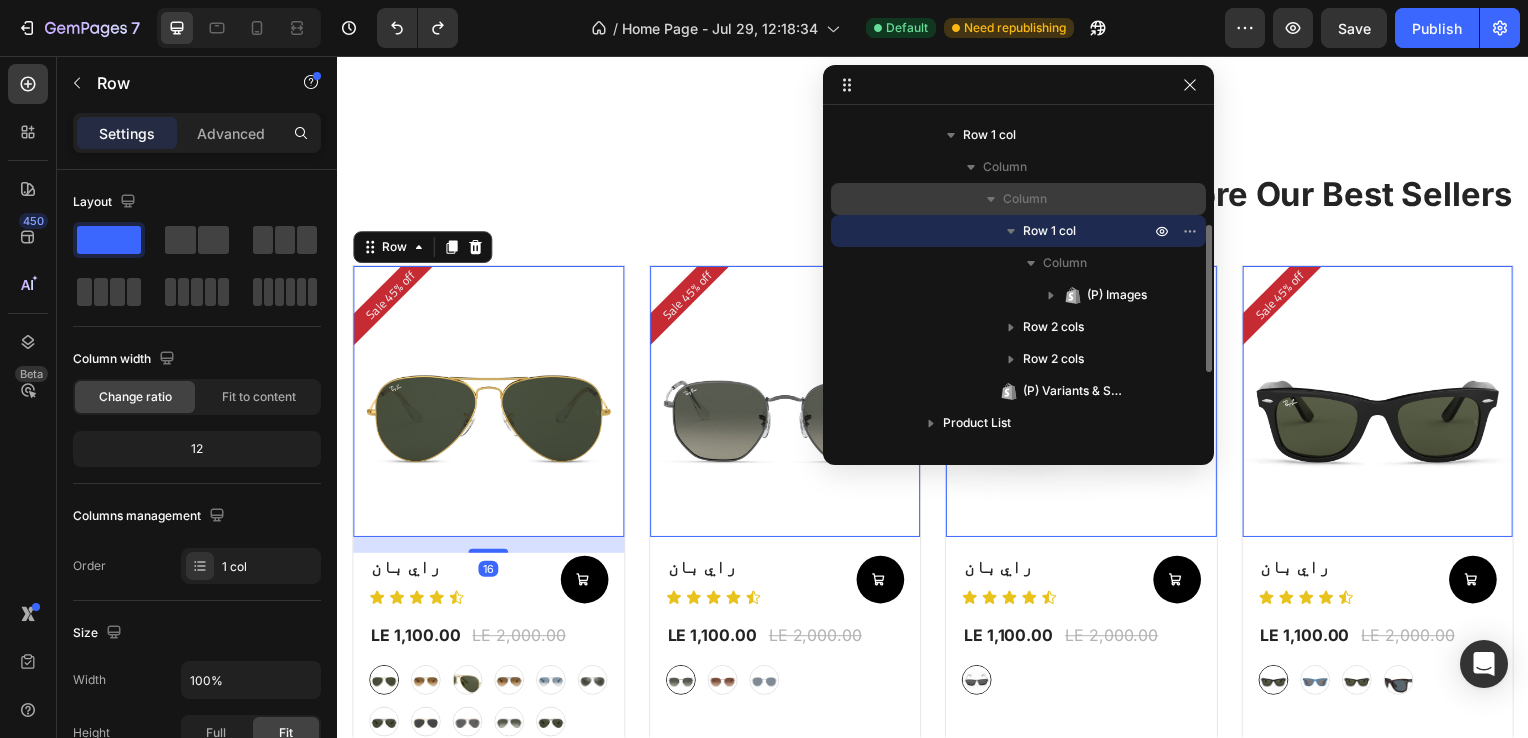 click on "Column" at bounding box center (1078, 199) 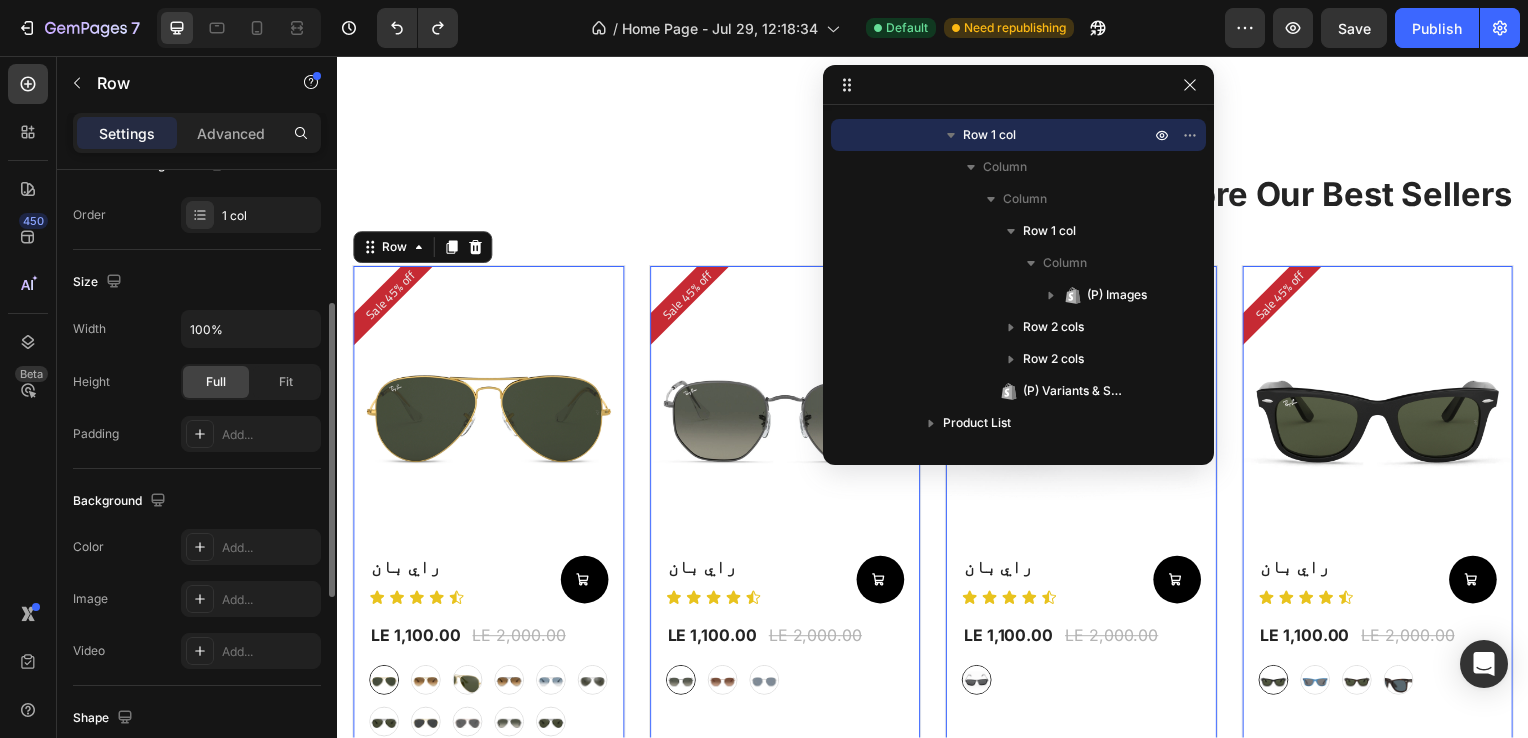 scroll, scrollTop: 300, scrollLeft: 0, axis: vertical 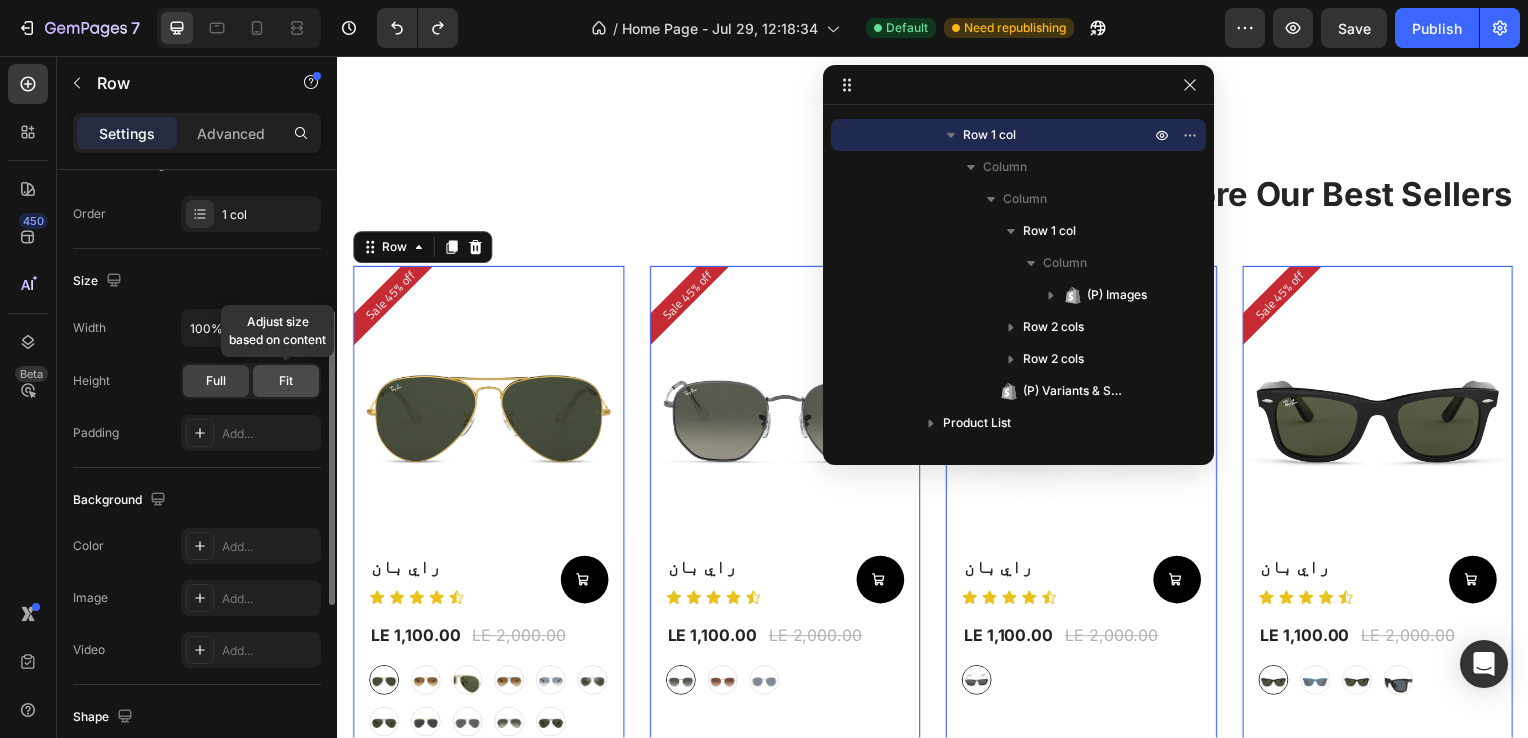 click on "Fit" 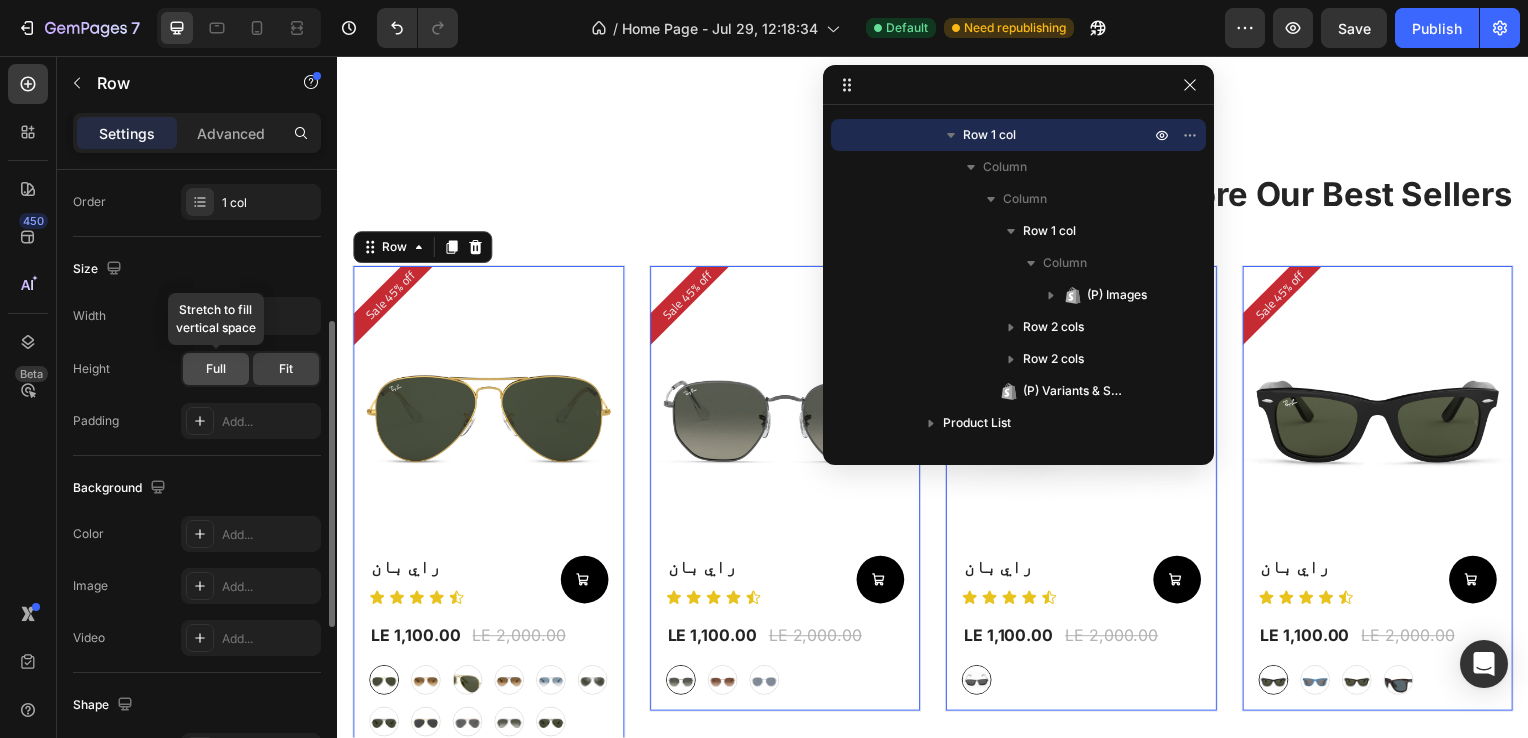 scroll, scrollTop: 312, scrollLeft: 0, axis: vertical 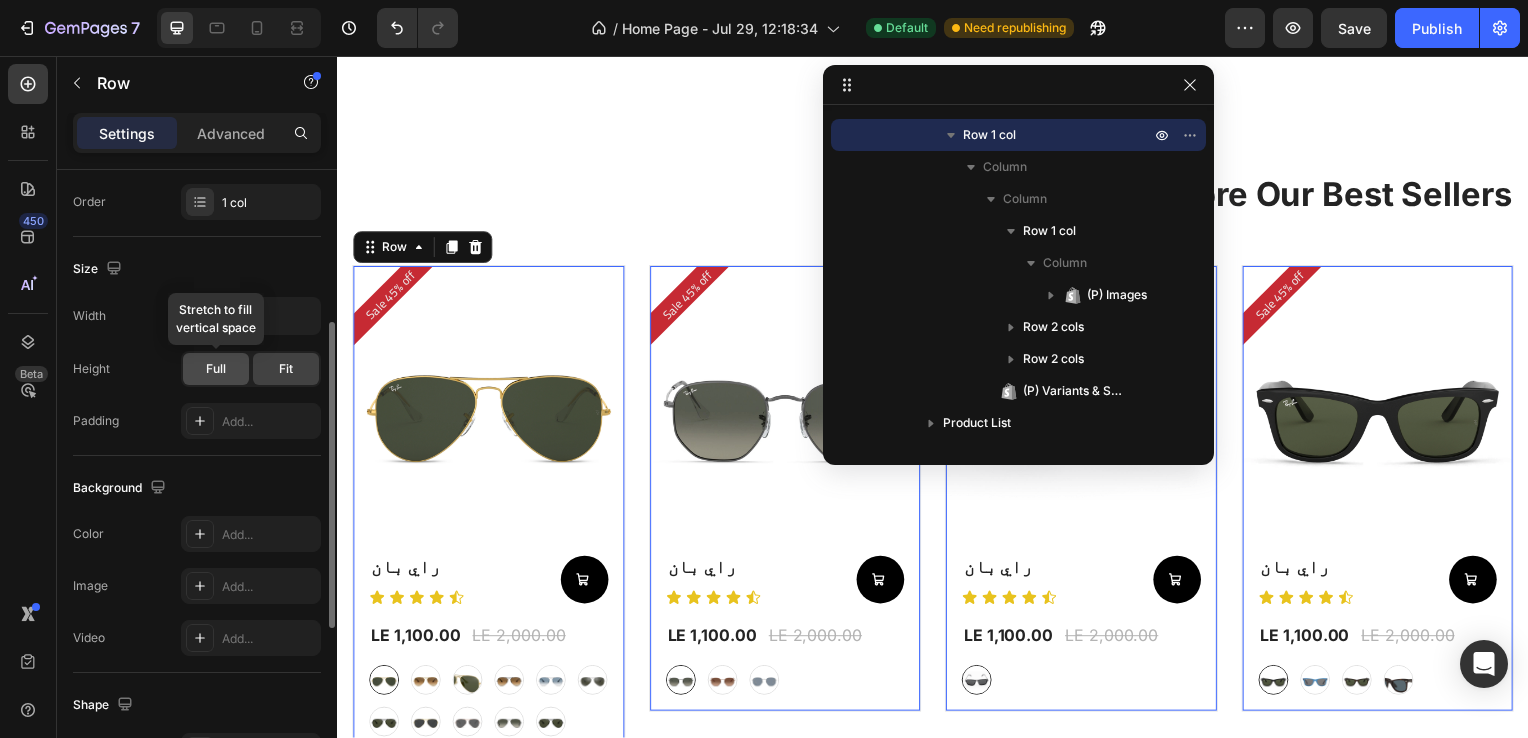click on "Full" 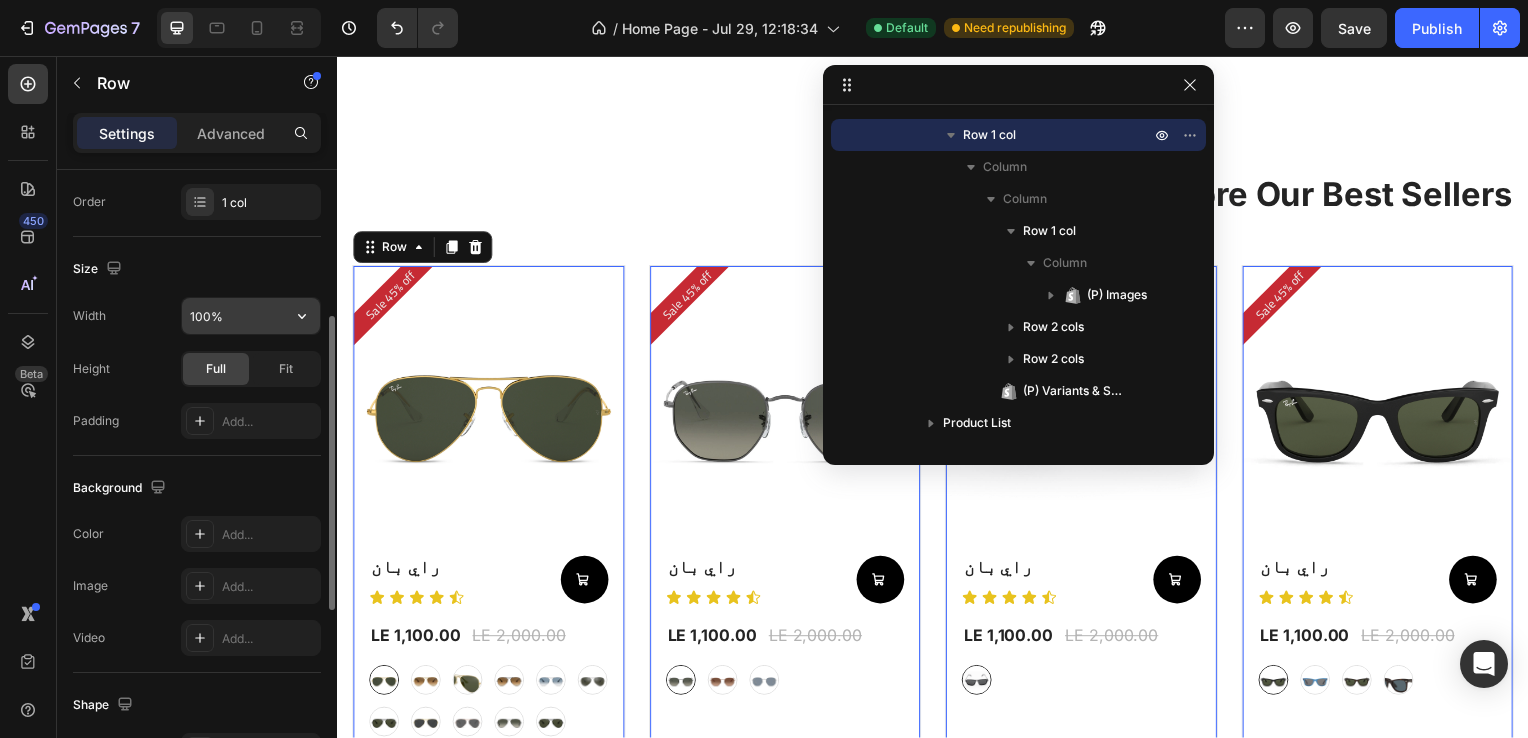 click 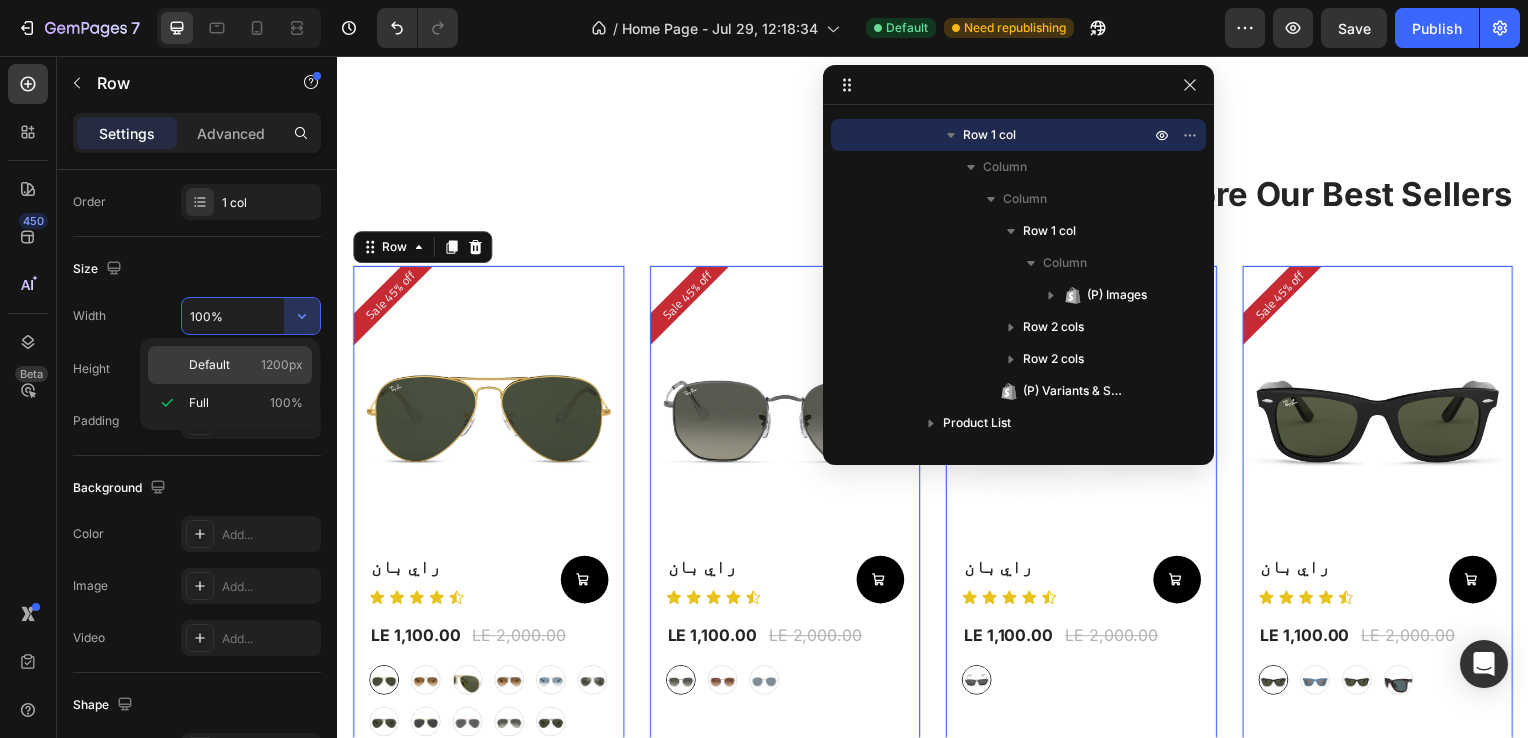 click on "Default 1200px" 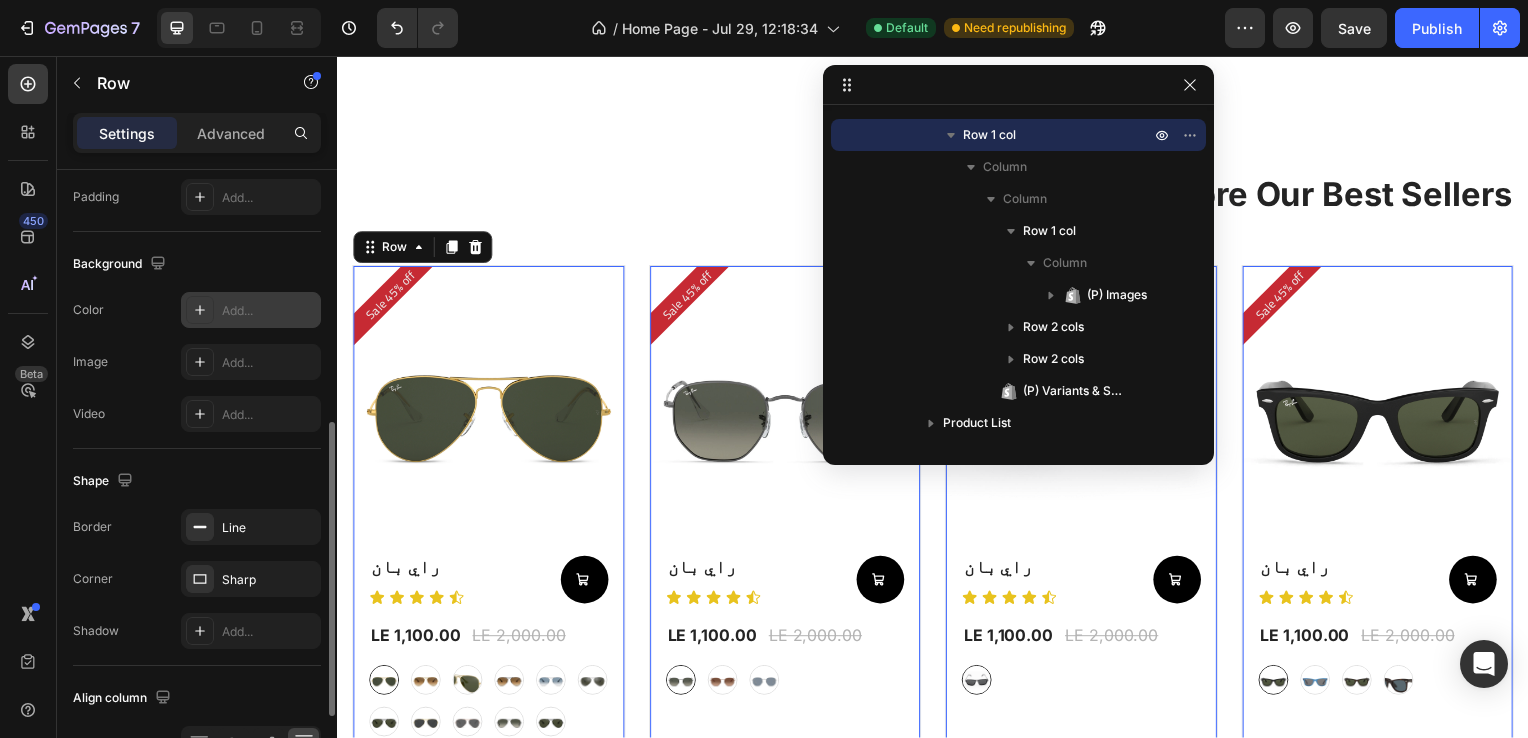 scroll, scrollTop: 536, scrollLeft: 0, axis: vertical 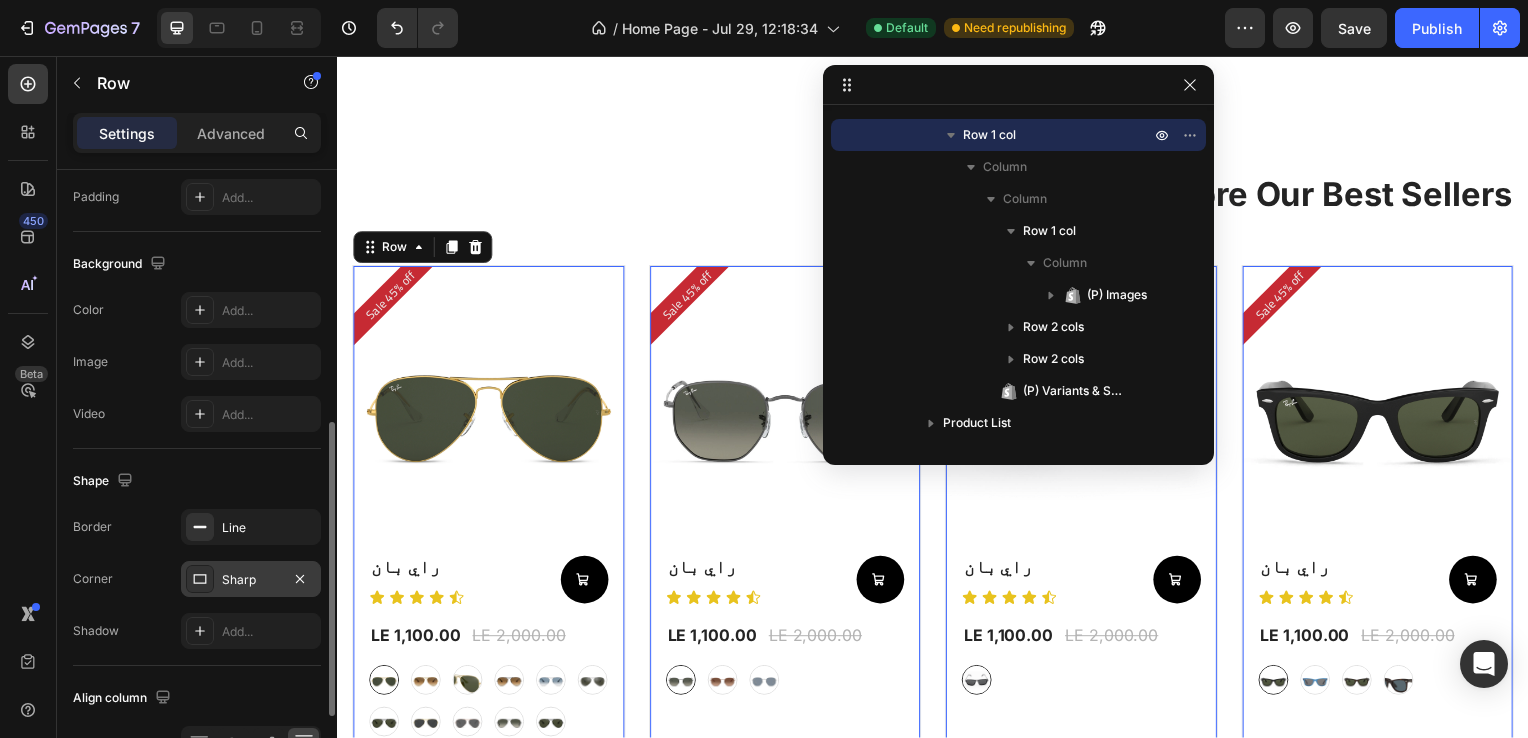 click on "Sharp" at bounding box center (251, 580) 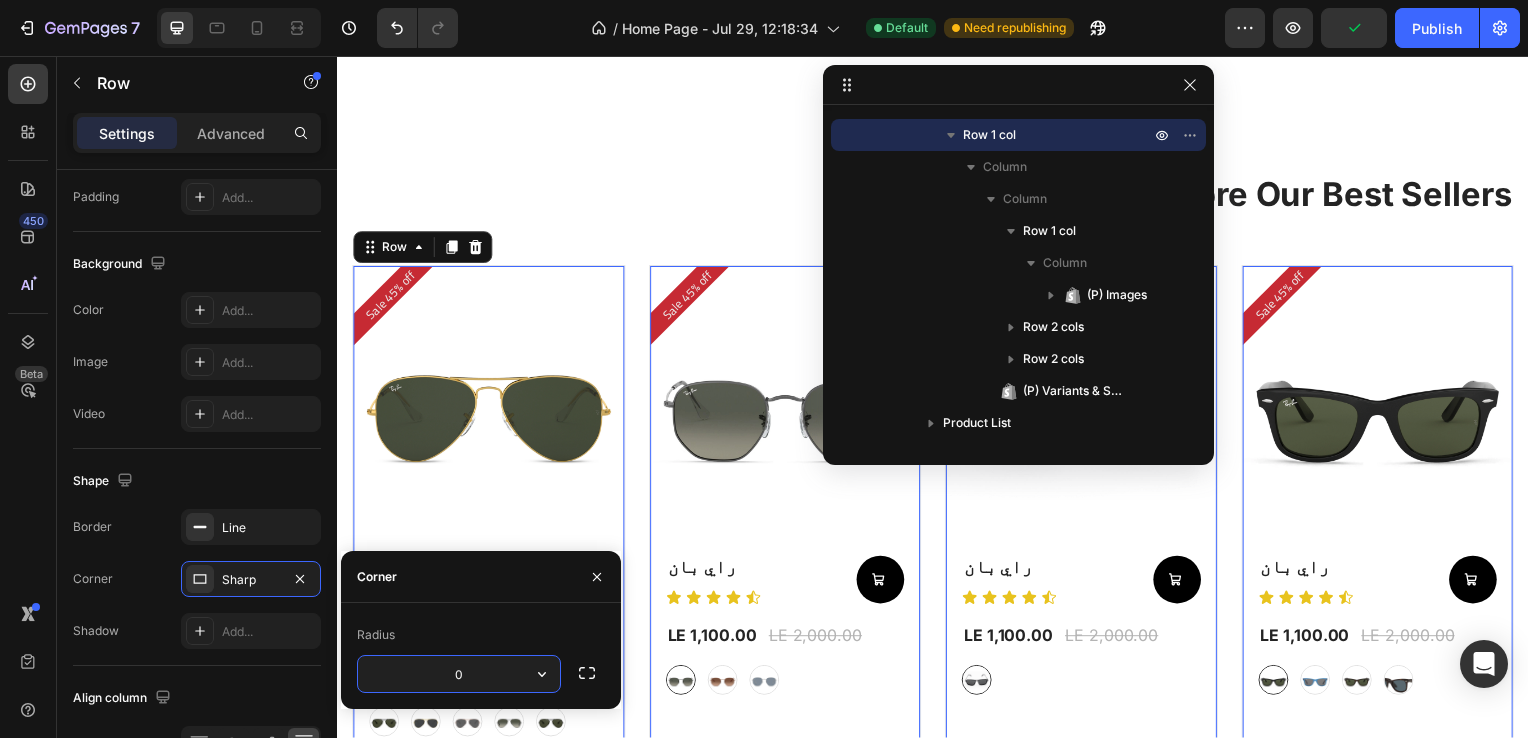 click on "0" at bounding box center [459, 674] 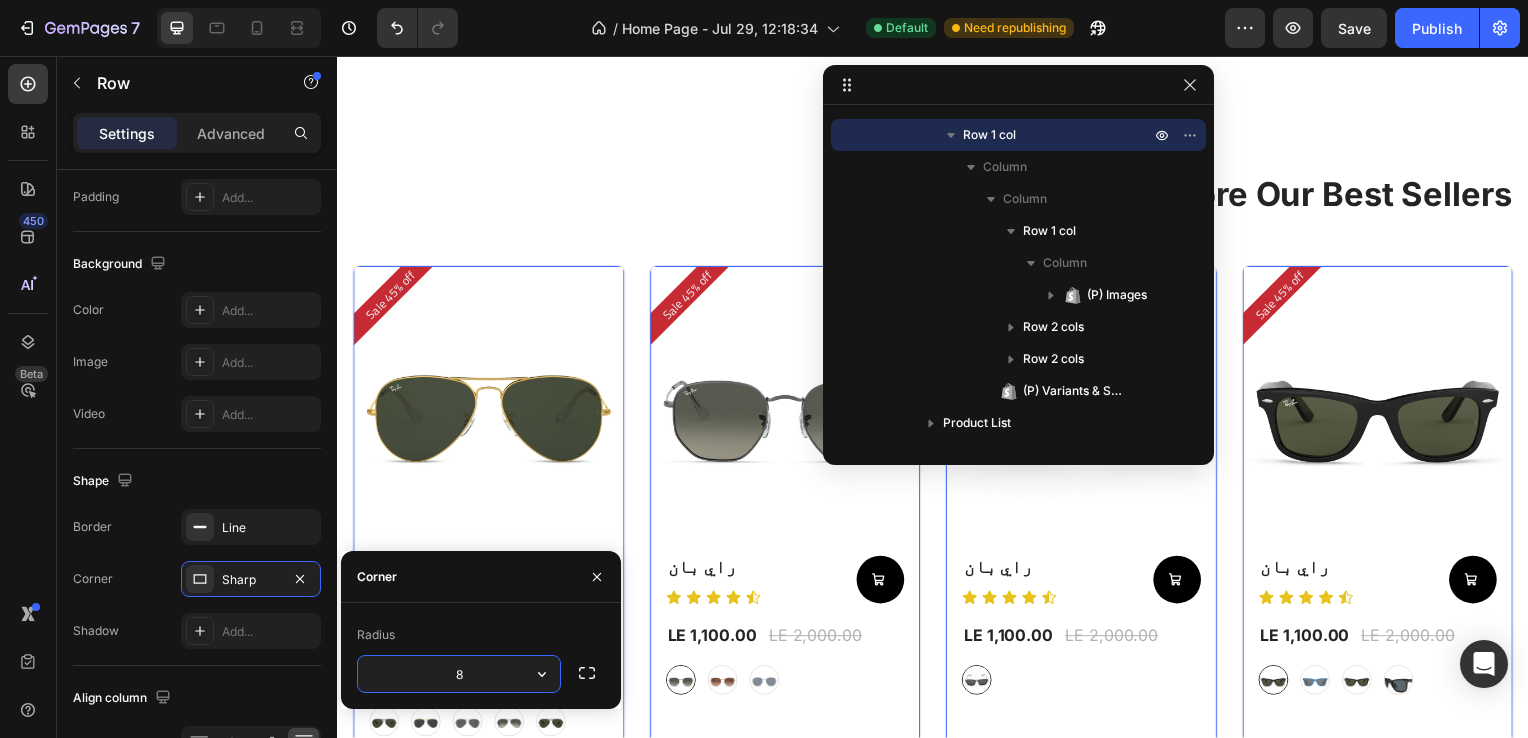 type on "8" 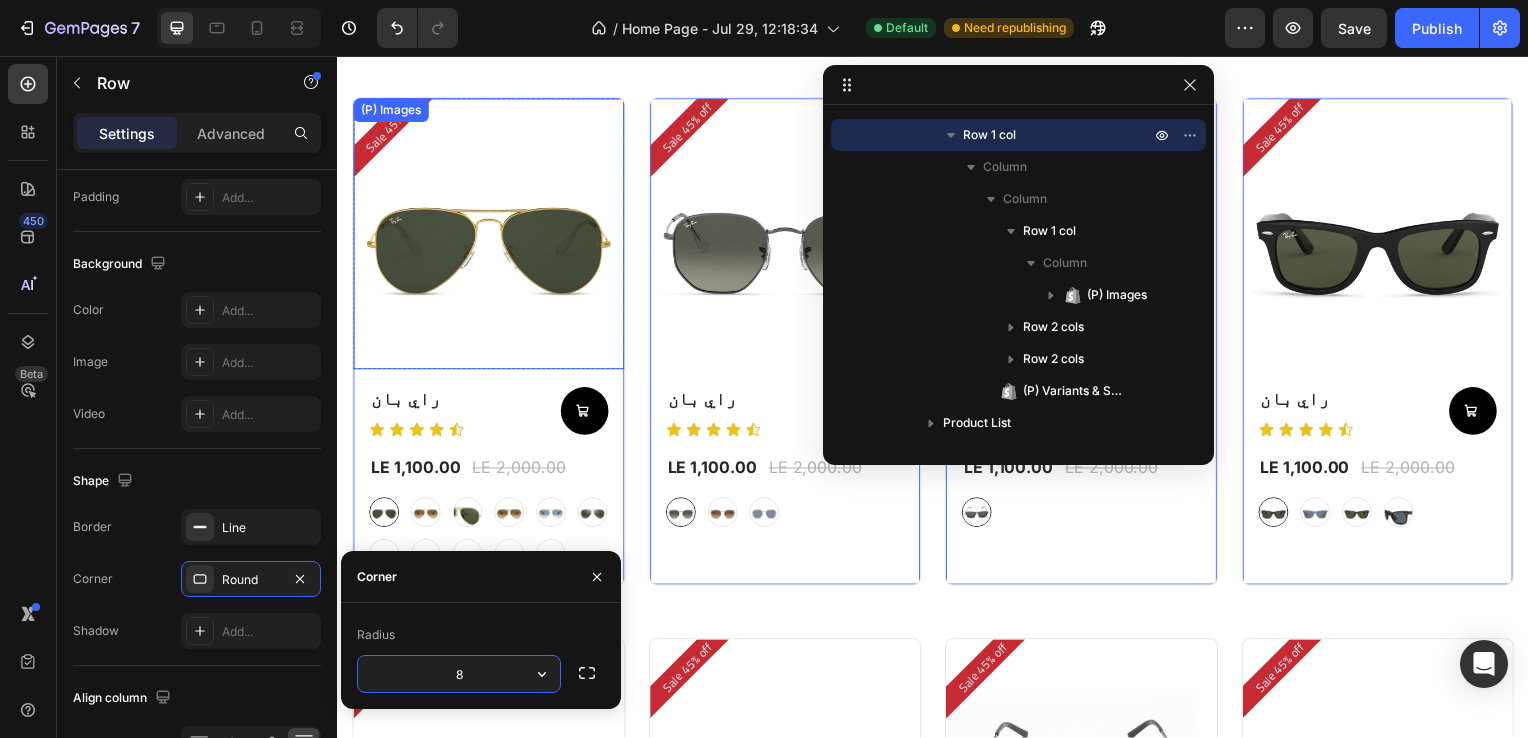 scroll, scrollTop: 803, scrollLeft: 0, axis: vertical 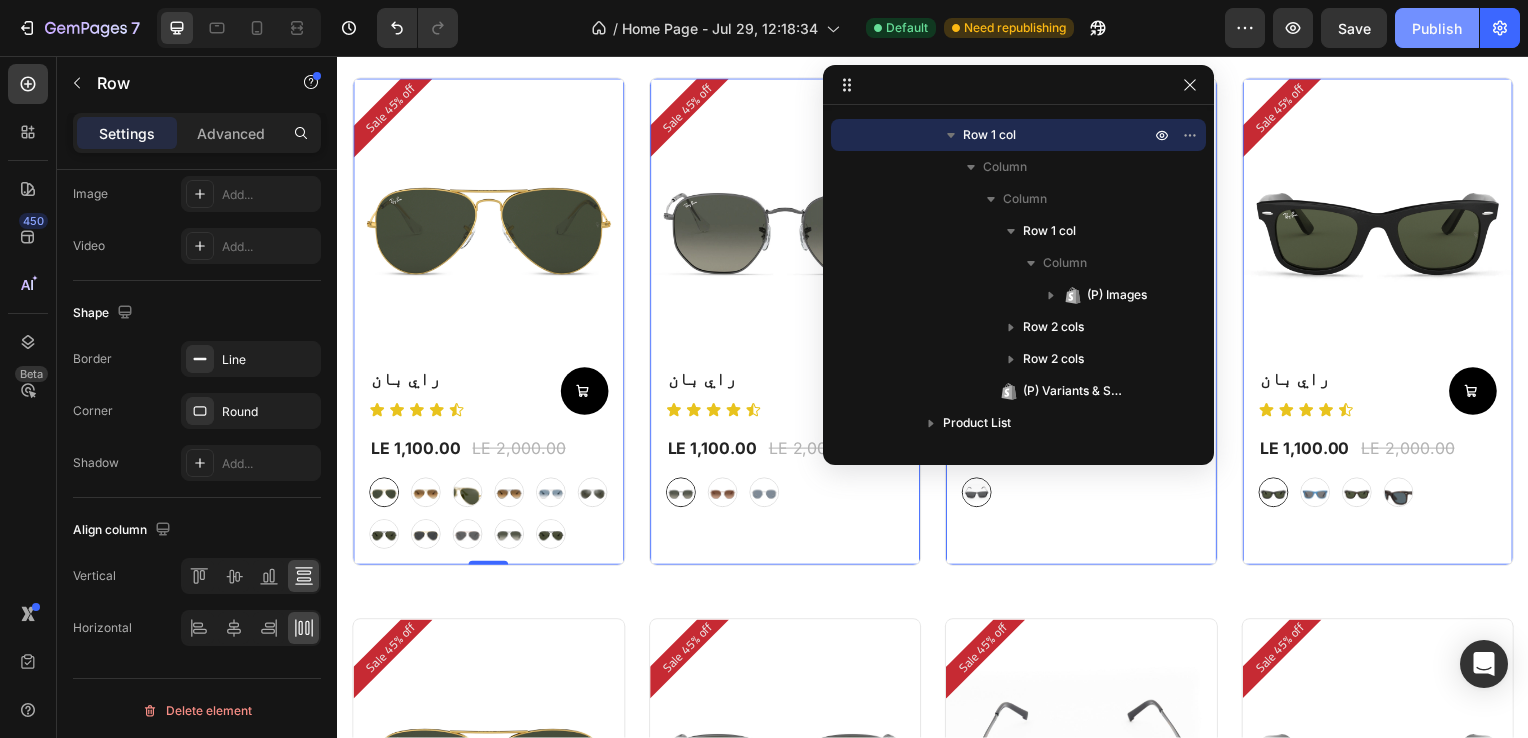 click on "Publish" at bounding box center [1437, 28] 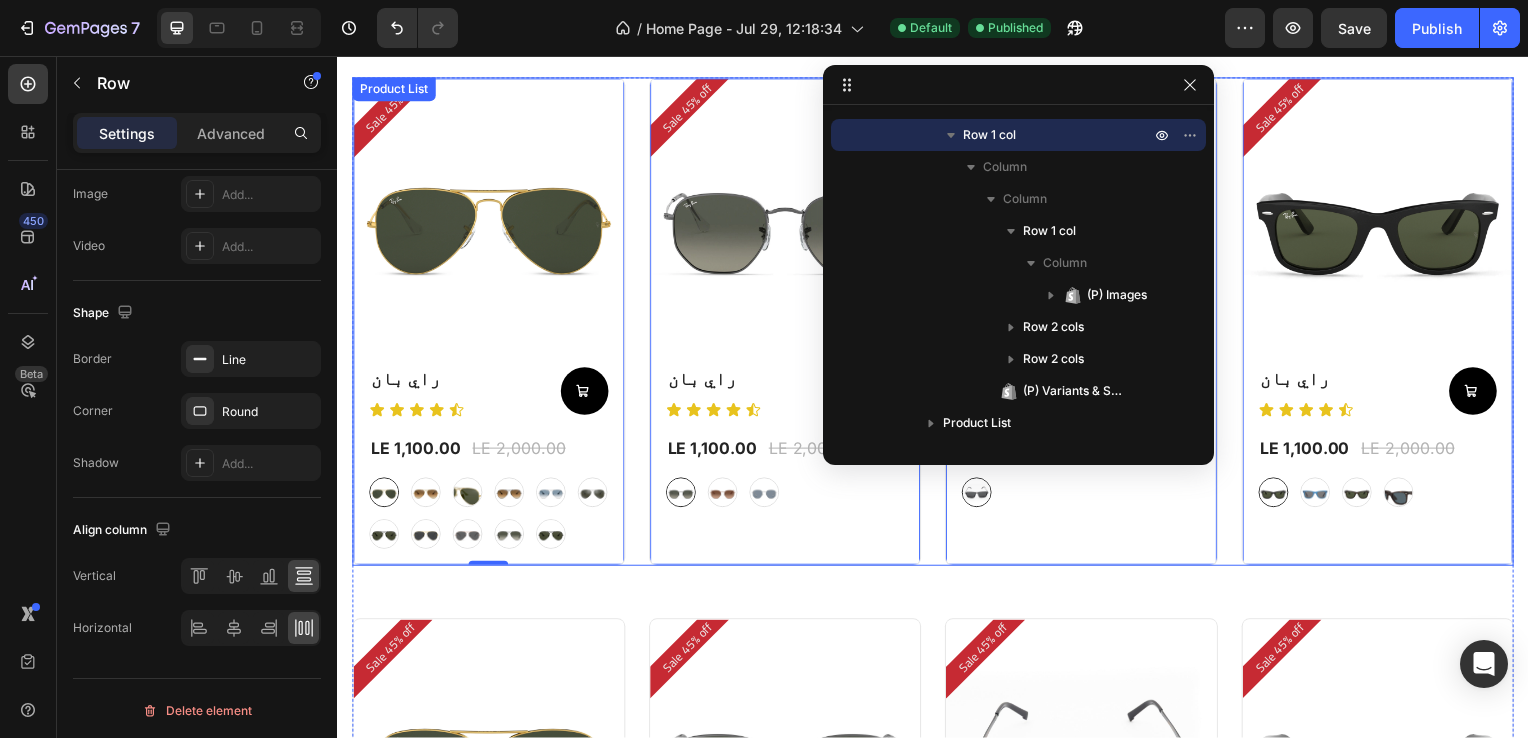 click on "Sale 45% off Product Badge (P) Images Row راي بان (P) Title Icon Icon Icon Icon Icon Icon List
Add to Cart Row LE 1,100.00 (P) Price (P) Price LE 2,000.00 (P) Price (P) Price Row graygreengold graygreengold goldbrown goldbrown green green browngray browngray bluesilver bluesilver gray-1 gray-1 greenblue greenblue goldgray-1 goldgray-1 goldgray goldgray blackgray blackgray blackgreen-3 blackgreen-3 (P) Variants & Swatches Row   0 Product List Sale 45% off Product Badge (P) Images Row راي بان (P) Title Icon Icon Icon Icon Icon Icon List
Add to Cart Row LE 1,100.00 (P) Price (P) Price LE 2,000.00 (P) Price (P) Price Row gray gray bronze bronze silver silver (P) Variants & Swatches Row   0 Product List Sale 45% off Product Badge (P) Images Row راي بان (P) Title Icon Icon Icon Icon Icon Icon List
Add to Cart Row LE 1,100.00 (P) Price (P) Price LE 2,000.00 (P) Price (P) Price Row black-2 black-2 (P) Variants & Swatches Row   0 Product List Sale 45% off Row" at bounding box center [937, 324] 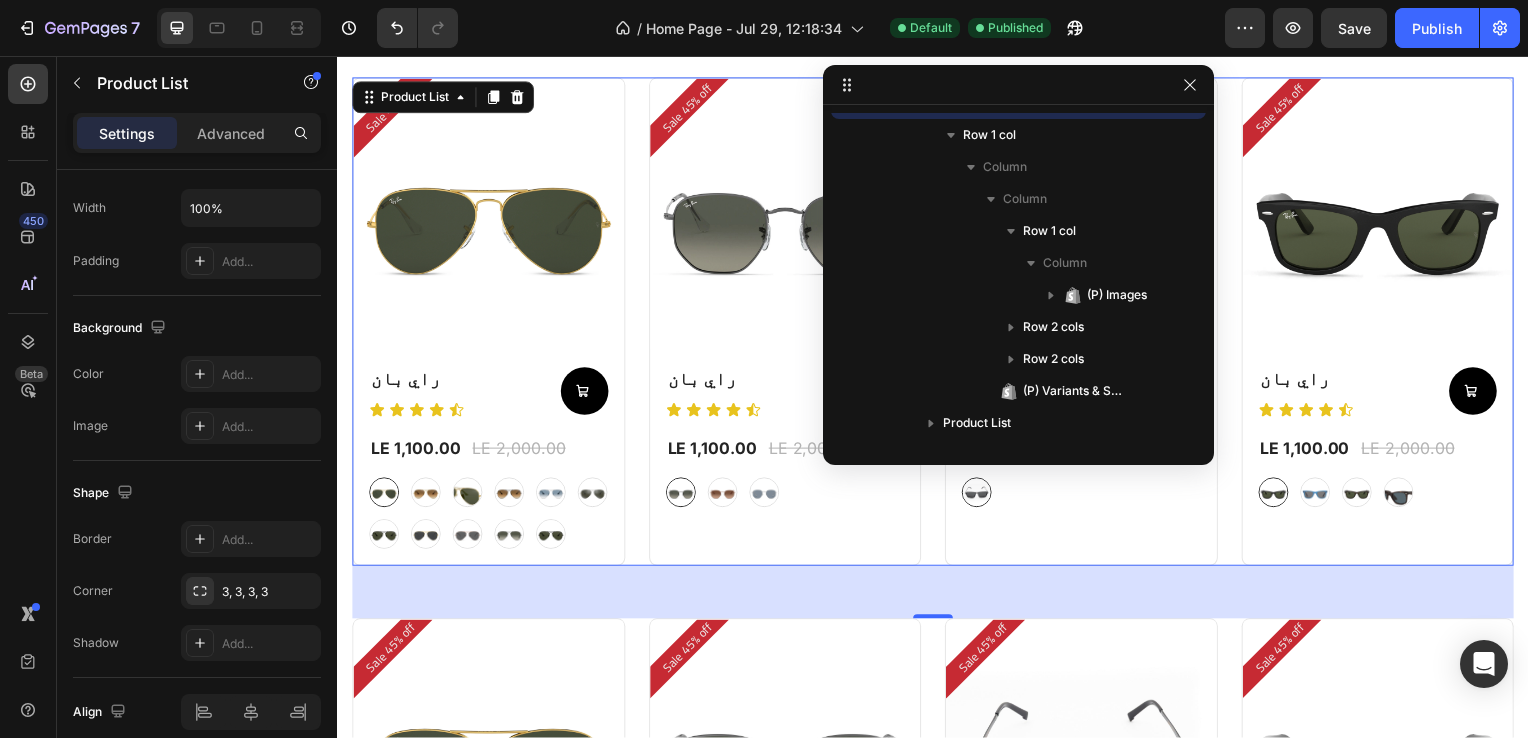 scroll, scrollTop: 0, scrollLeft: 0, axis: both 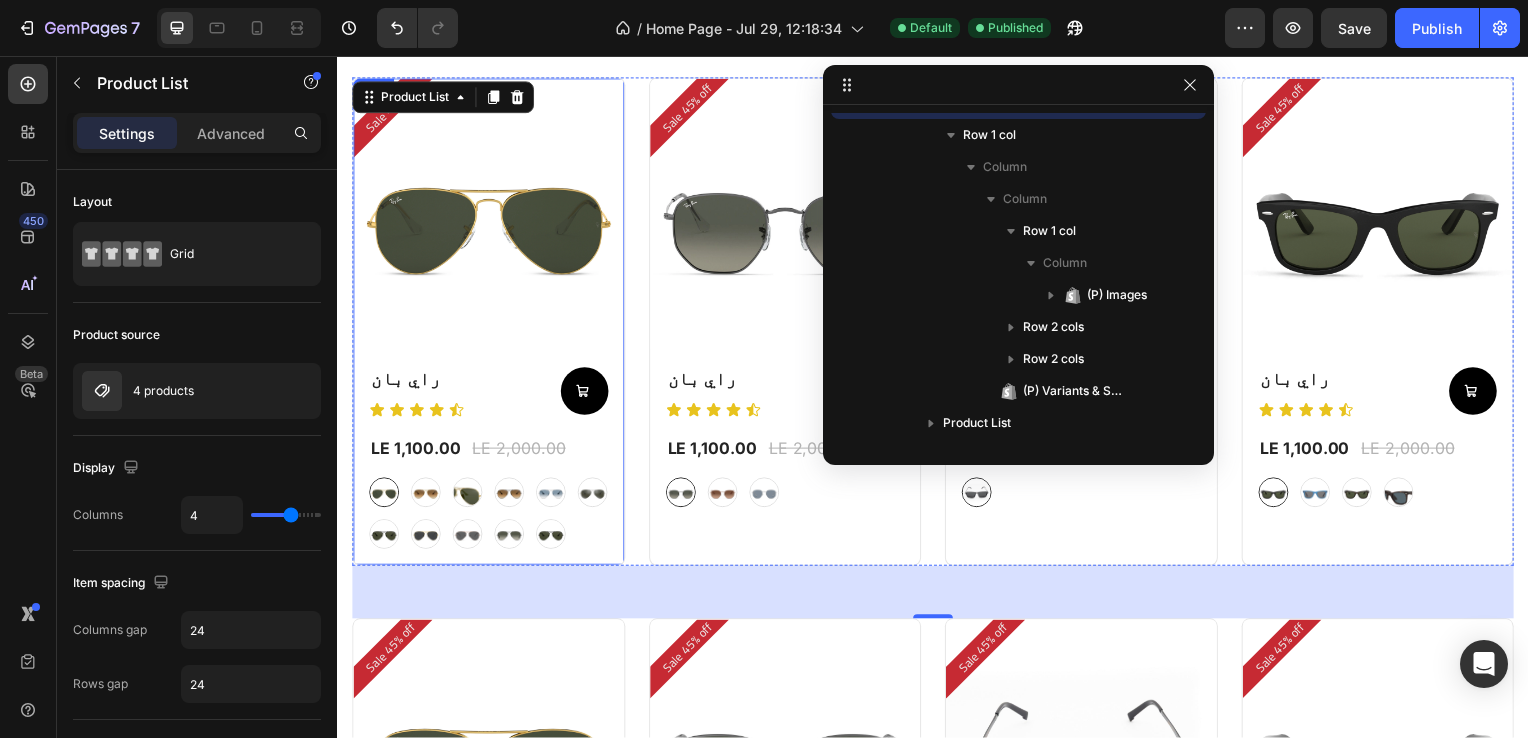 click on "Sale 45% off Product Badge (P) Images Row راي بان (P) Title Icon Icon Icon Icon Icon Icon List
Add to Cart Row LE 1,100.00 (P) Price (P) Price LE 2,000.00 (P) Price (P) Price Row graygreengold graygreengold goldbrown goldbrown green green browngray browngray bluesilver bluesilver gray-1 gray-1 greenblue greenblue goldgray-1 goldgray-1 goldgray goldgray blackgray blackgray blackgreen-3 blackgreen-3 (P) Variants & Swatches" at bounding box center (489, 324) 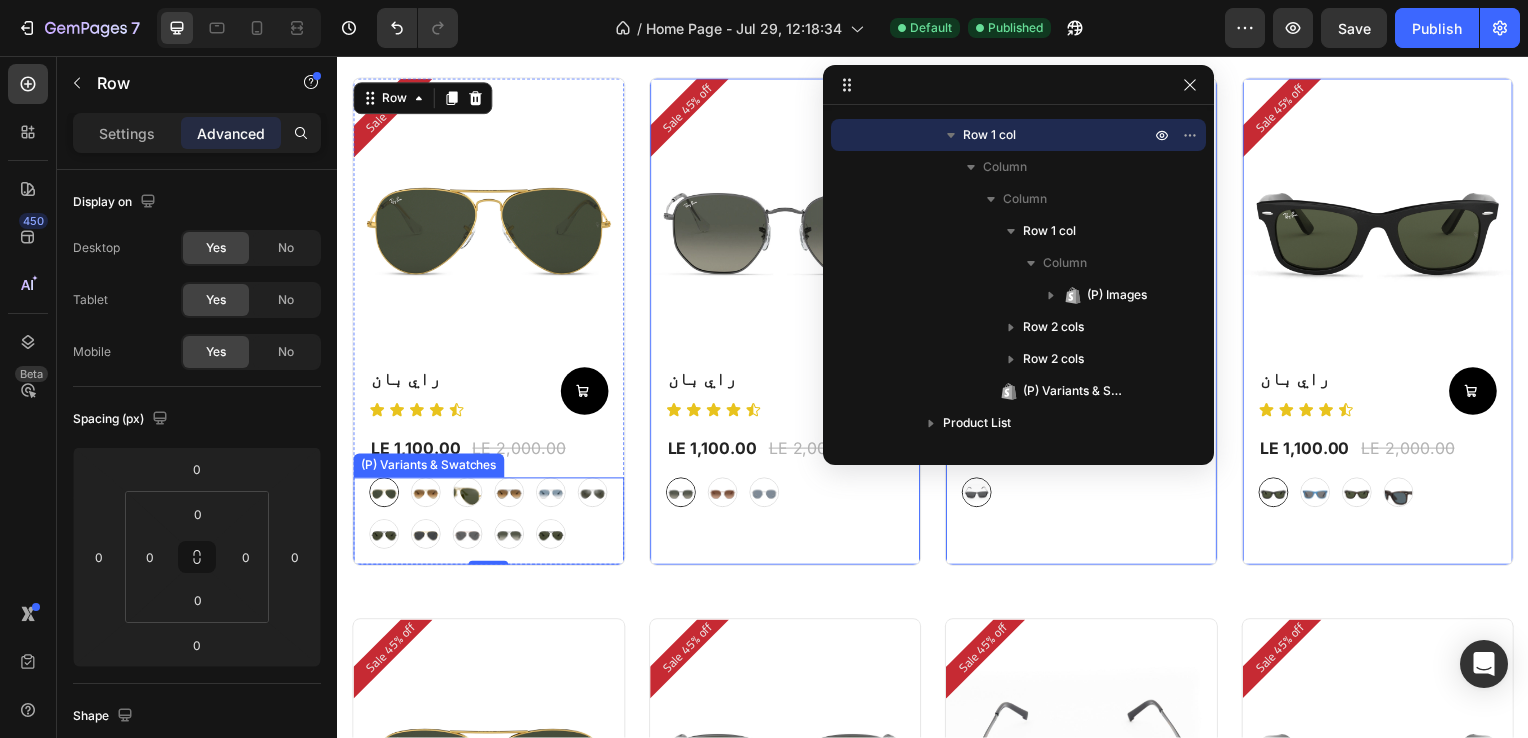 click on "graygreengold graygreengold goldbrown goldbrown green green browngray browngray bluesilver bluesilver gray-1 gray-1 greenblue greenblue goldgray-1 goldgray-1 goldgray goldgray blackgray blackgray blackgreen-3 blackgreen-3" at bounding box center [489, 517] 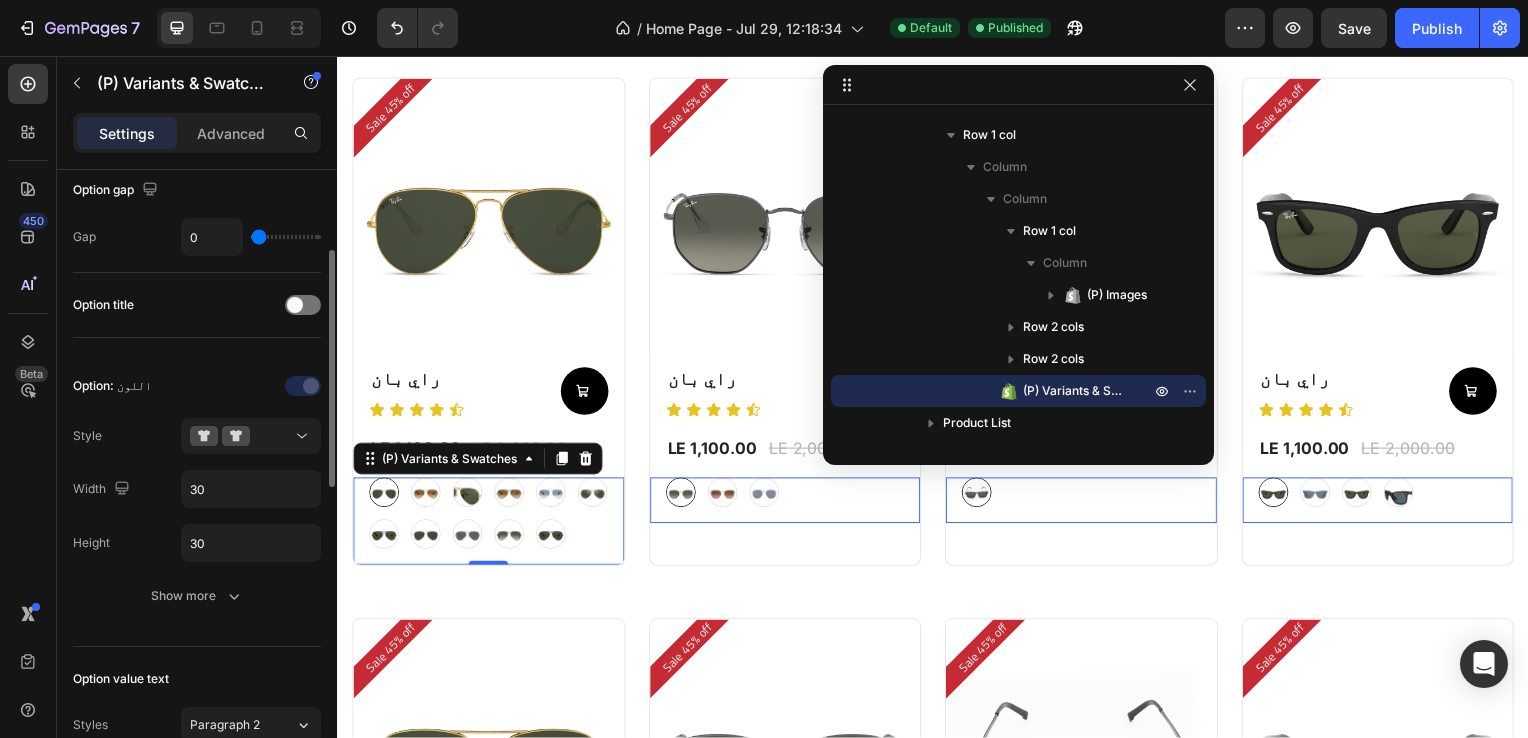 scroll, scrollTop: 208, scrollLeft: 0, axis: vertical 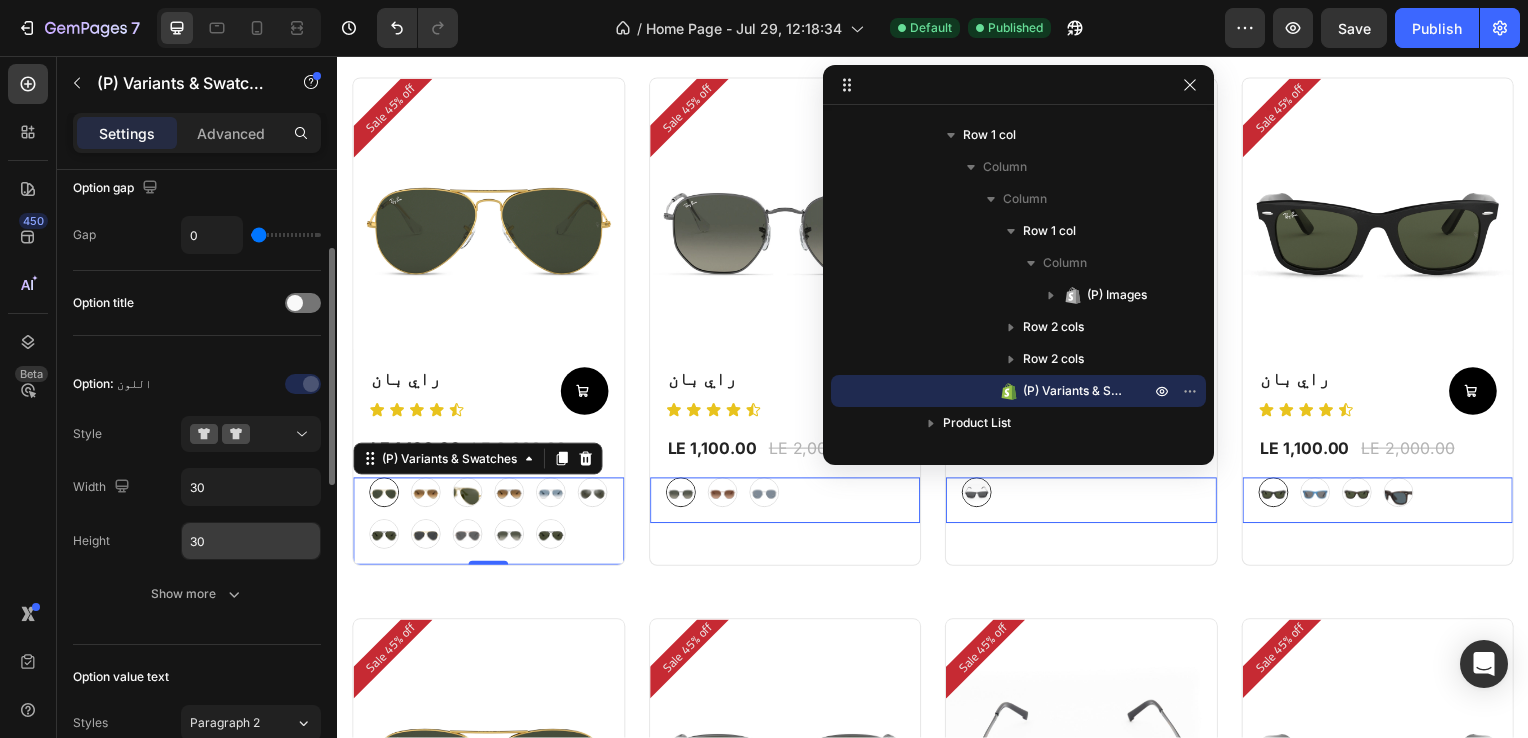 click on "30" at bounding box center (251, 541) 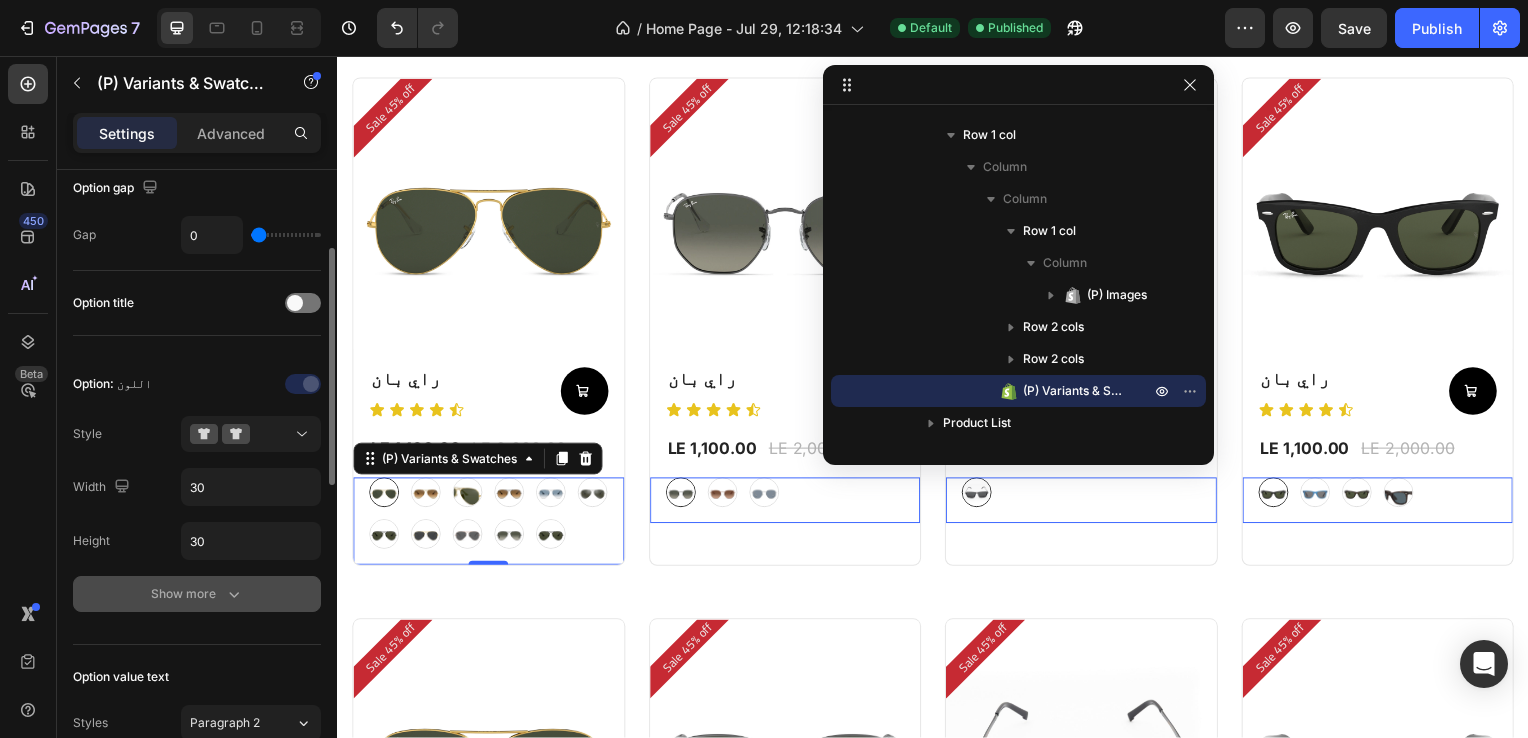 click on "Show more" at bounding box center (197, 594) 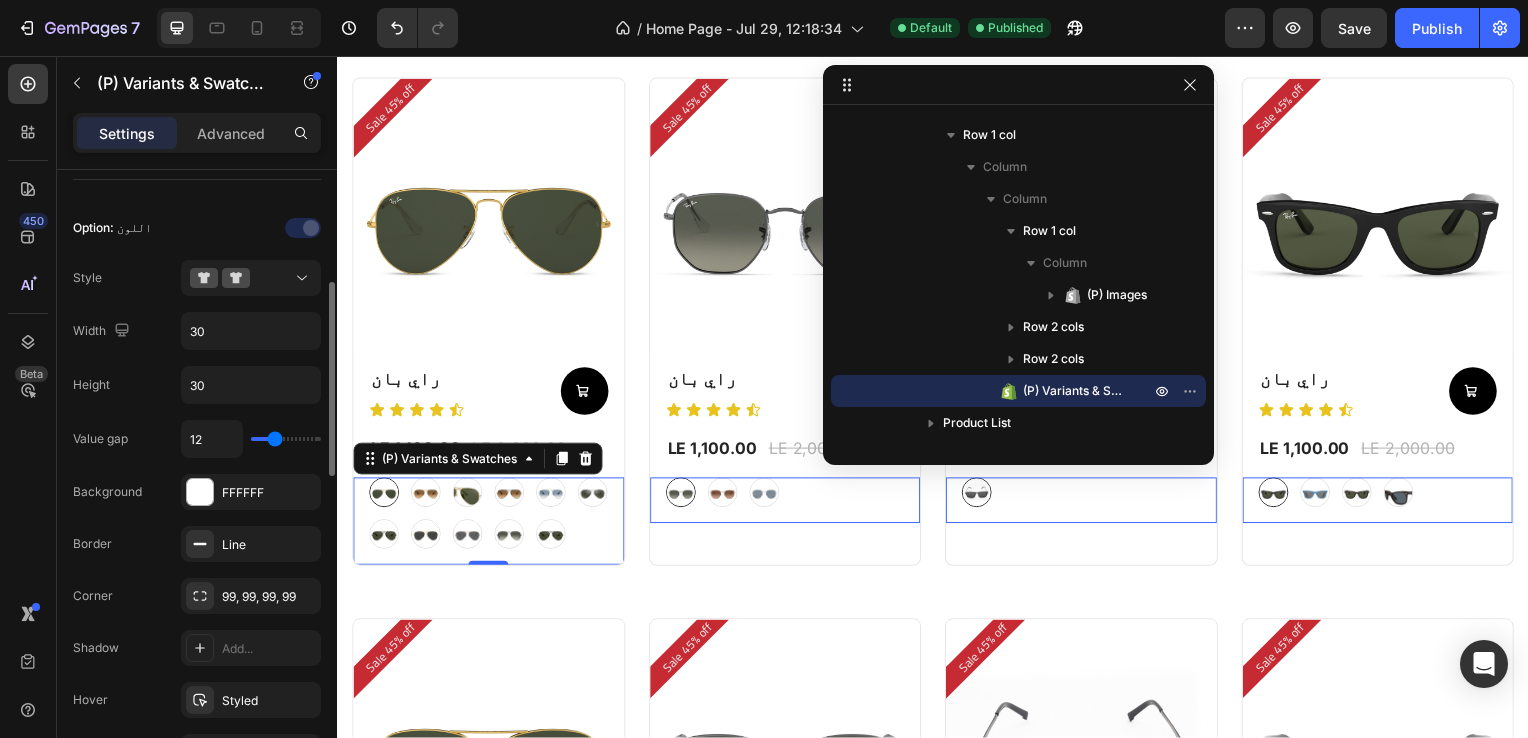 scroll, scrollTop: 363, scrollLeft: 0, axis: vertical 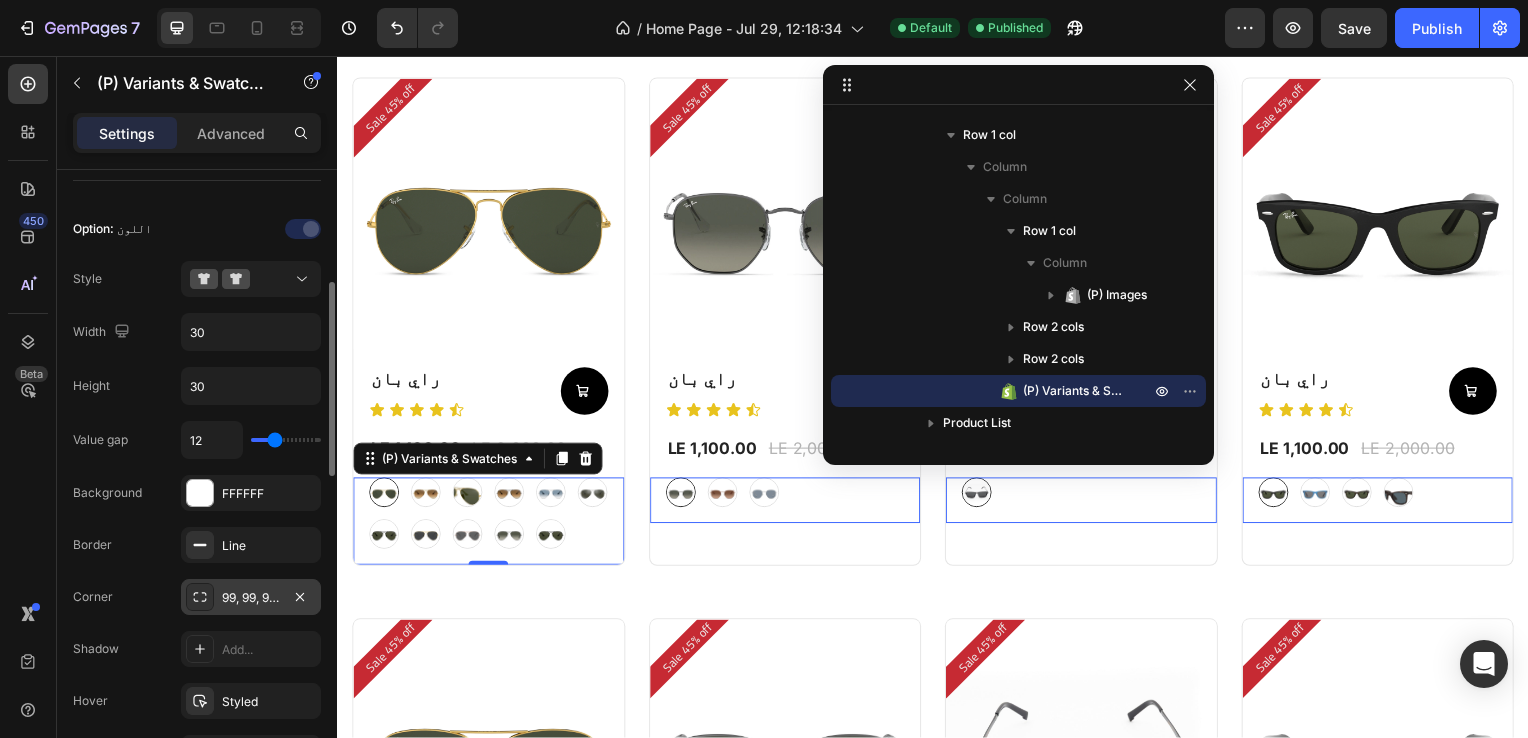 click on "99, 99, 99, 99" at bounding box center (251, 598) 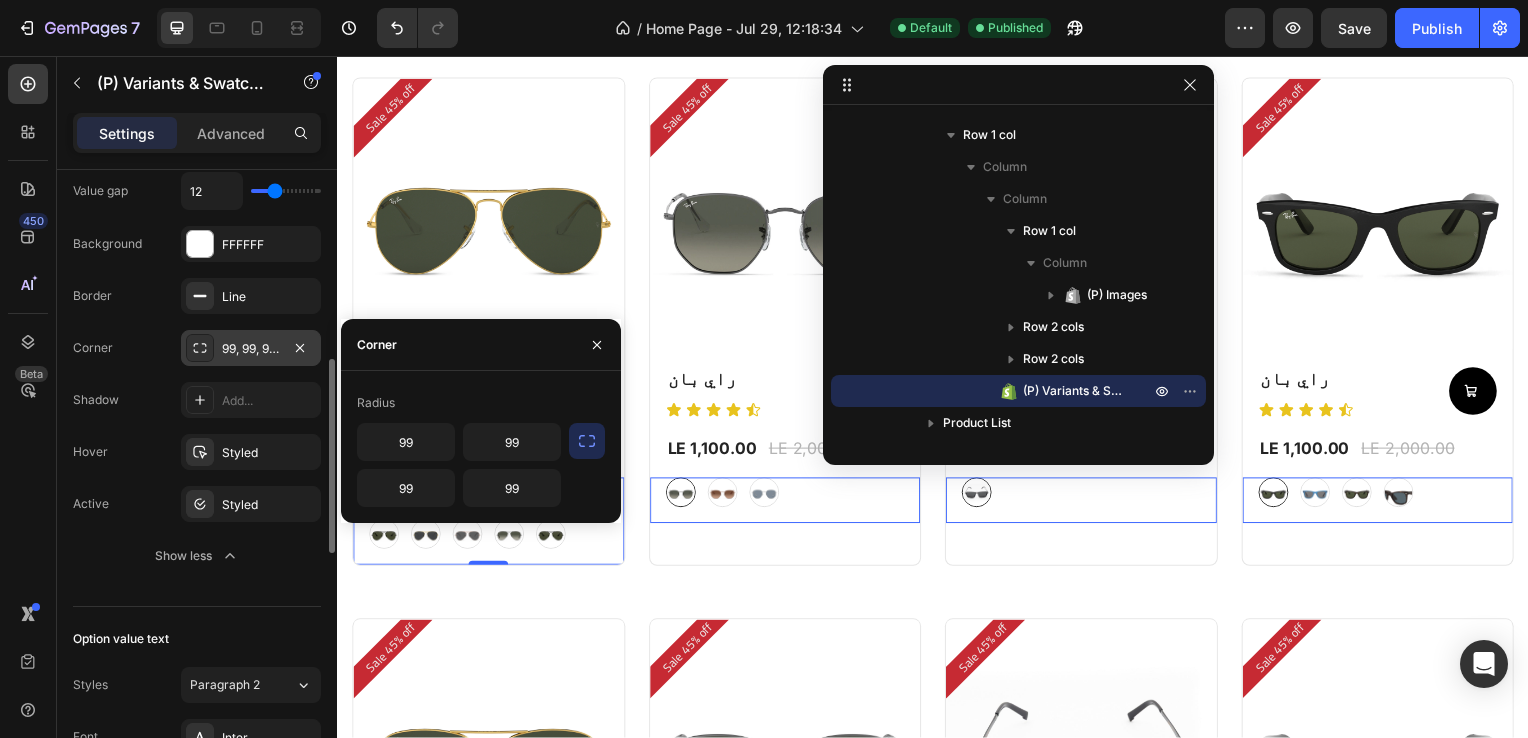 scroll, scrollTop: 613, scrollLeft: 0, axis: vertical 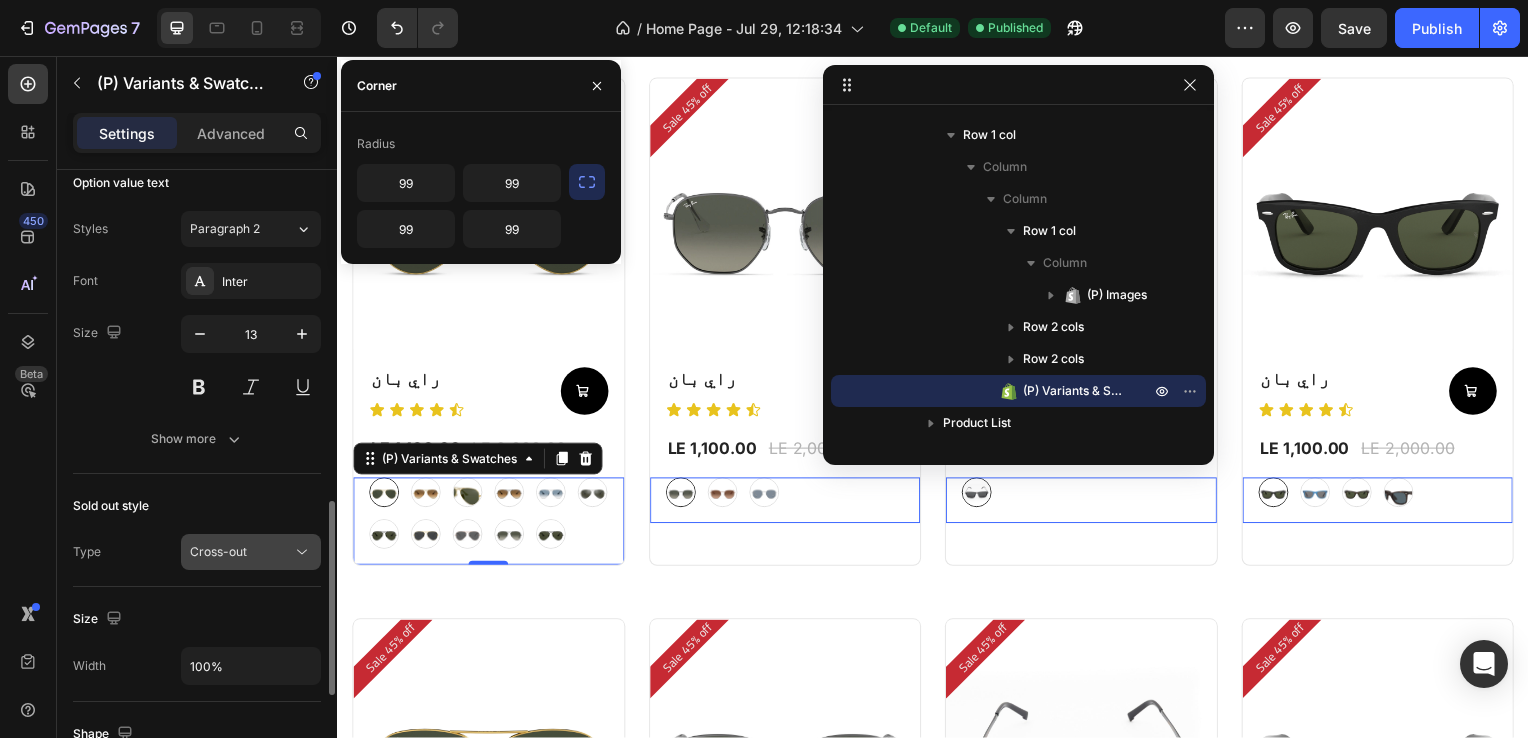 click on "Cross-out" at bounding box center [241, 552] 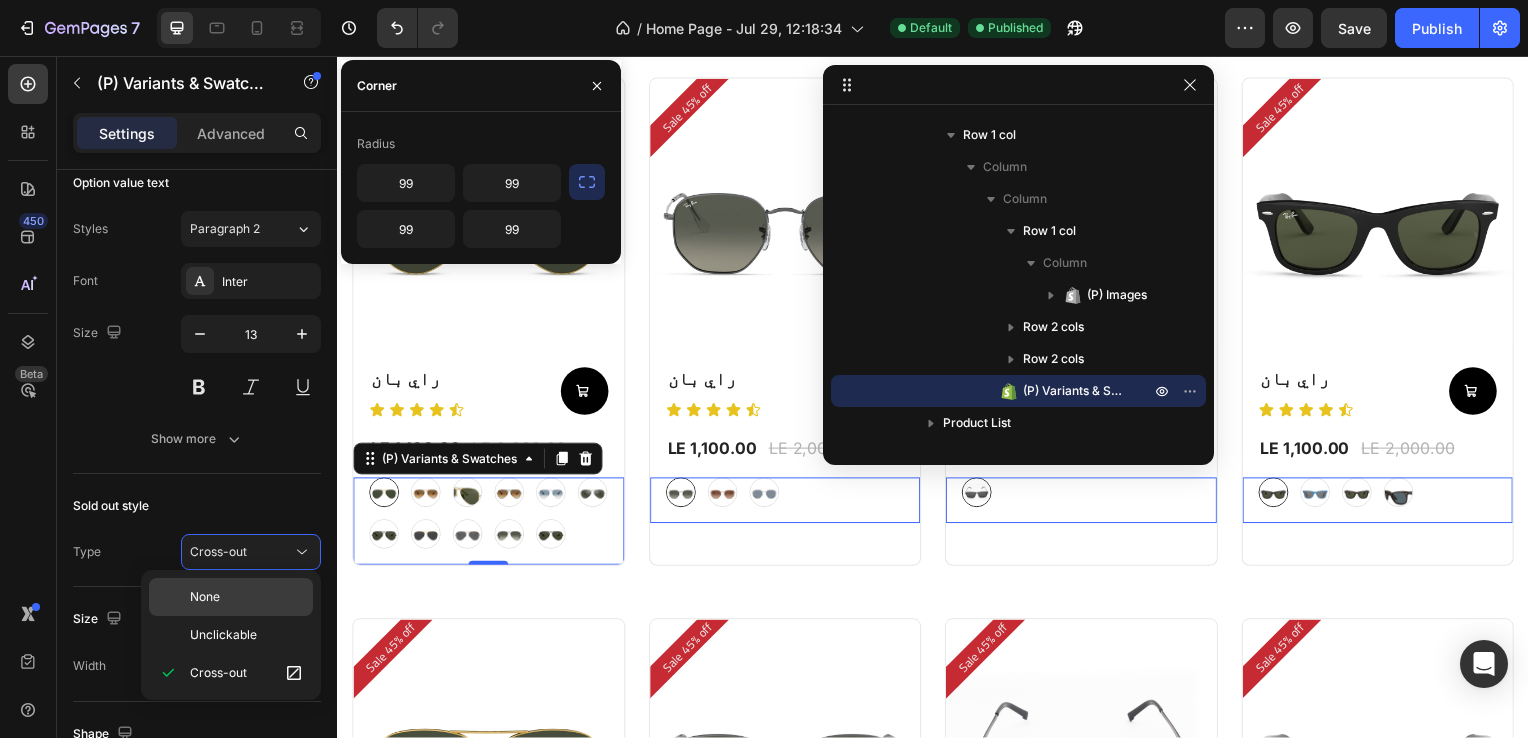click on "None" 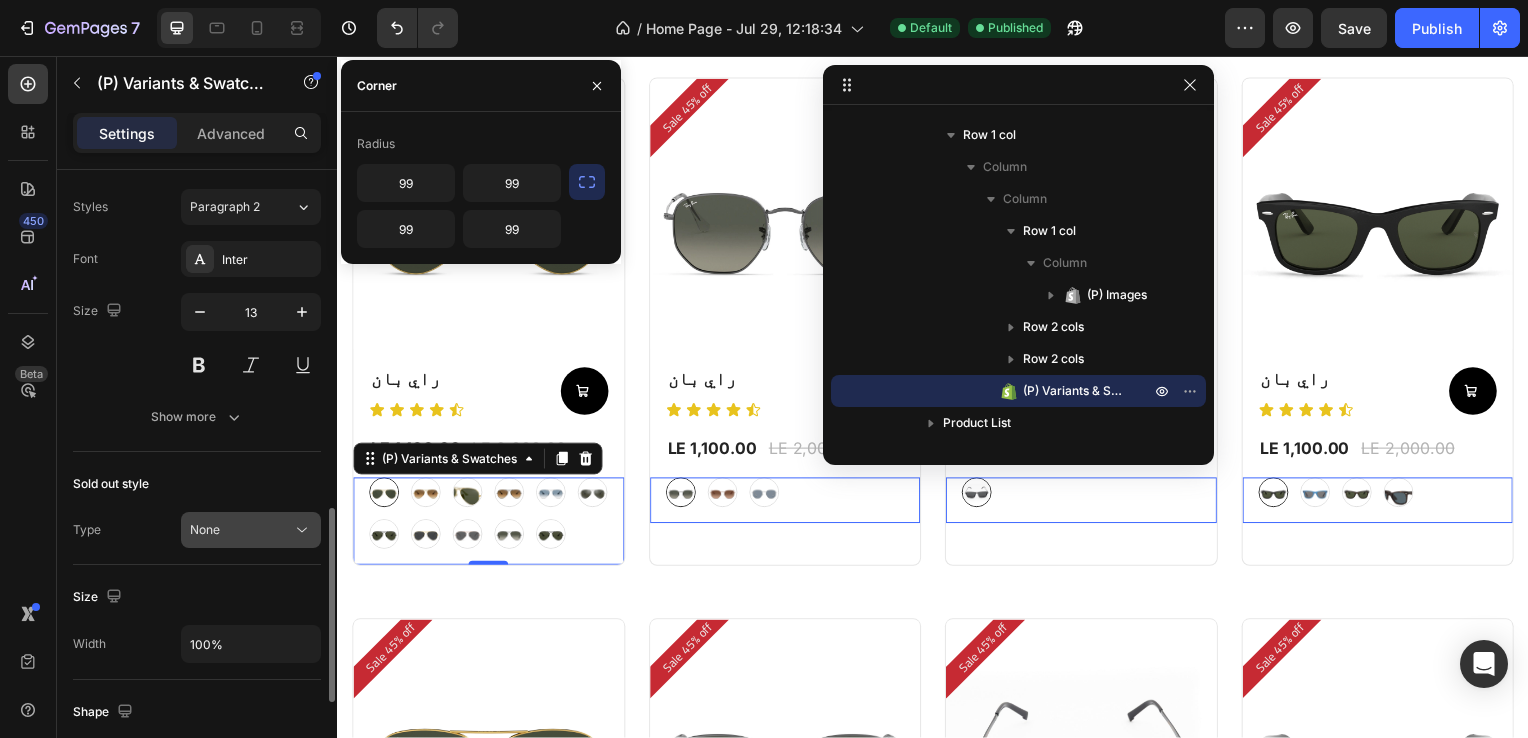 scroll, scrollTop: 1092, scrollLeft: 0, axis: vertical 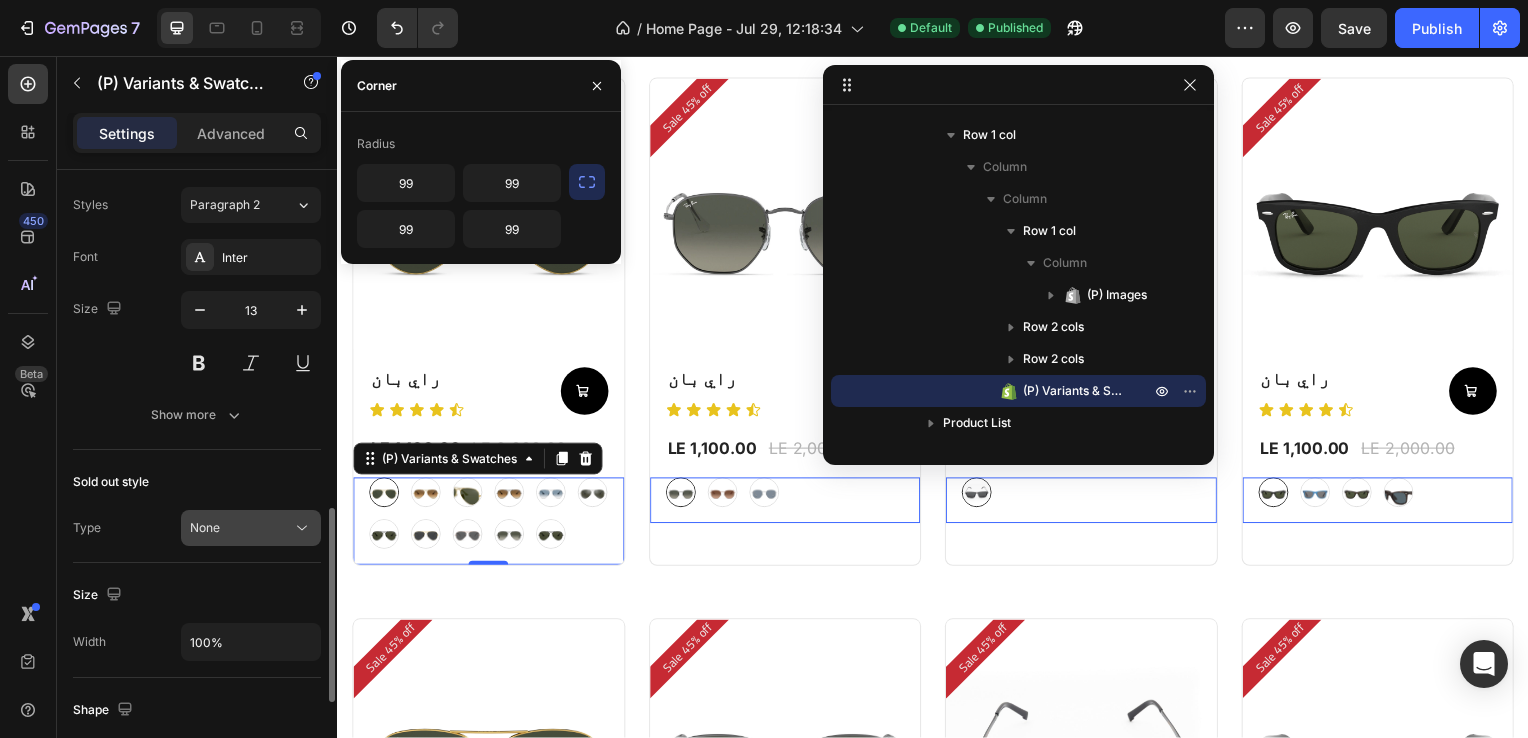 click on "None" at bounding box center [241, 528] 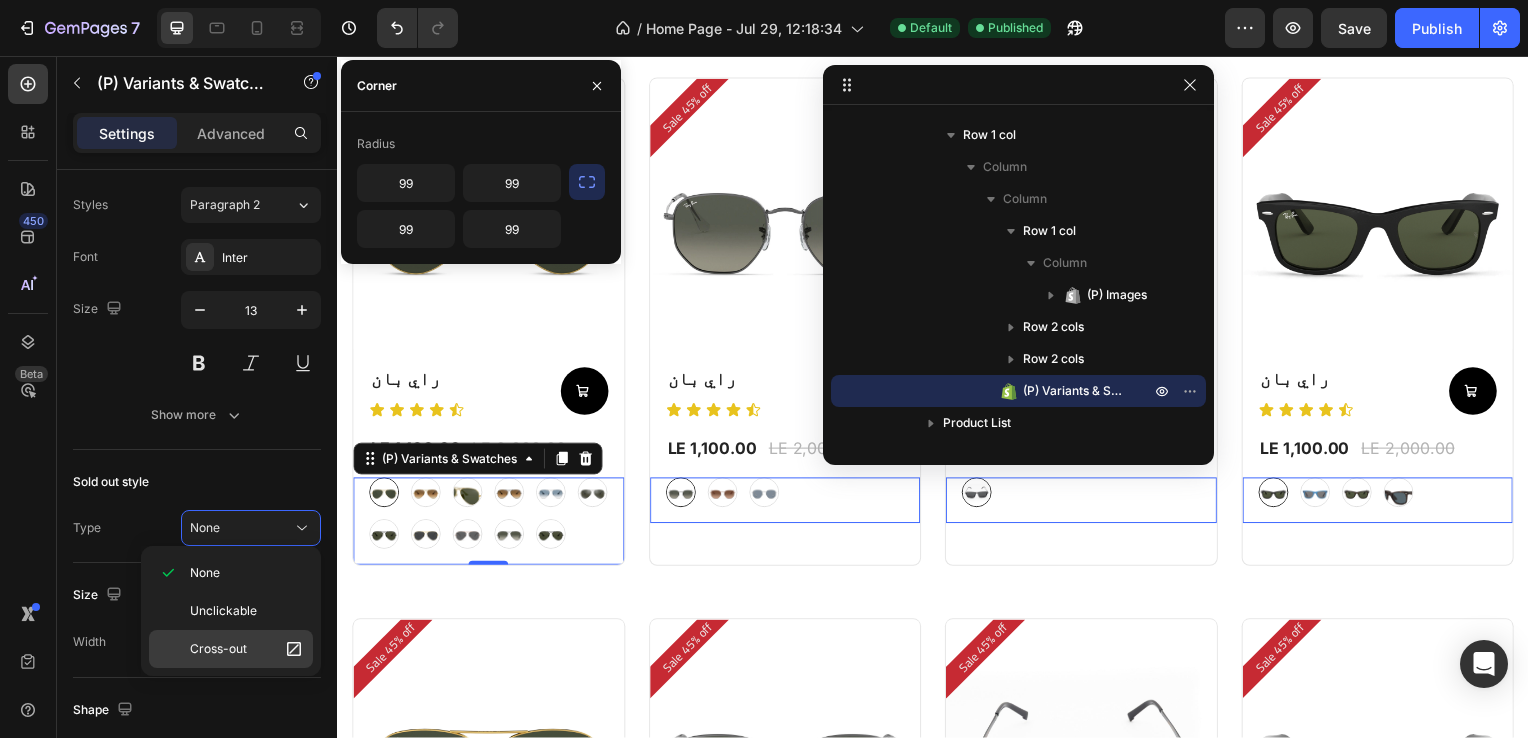 click on "Cross-out" 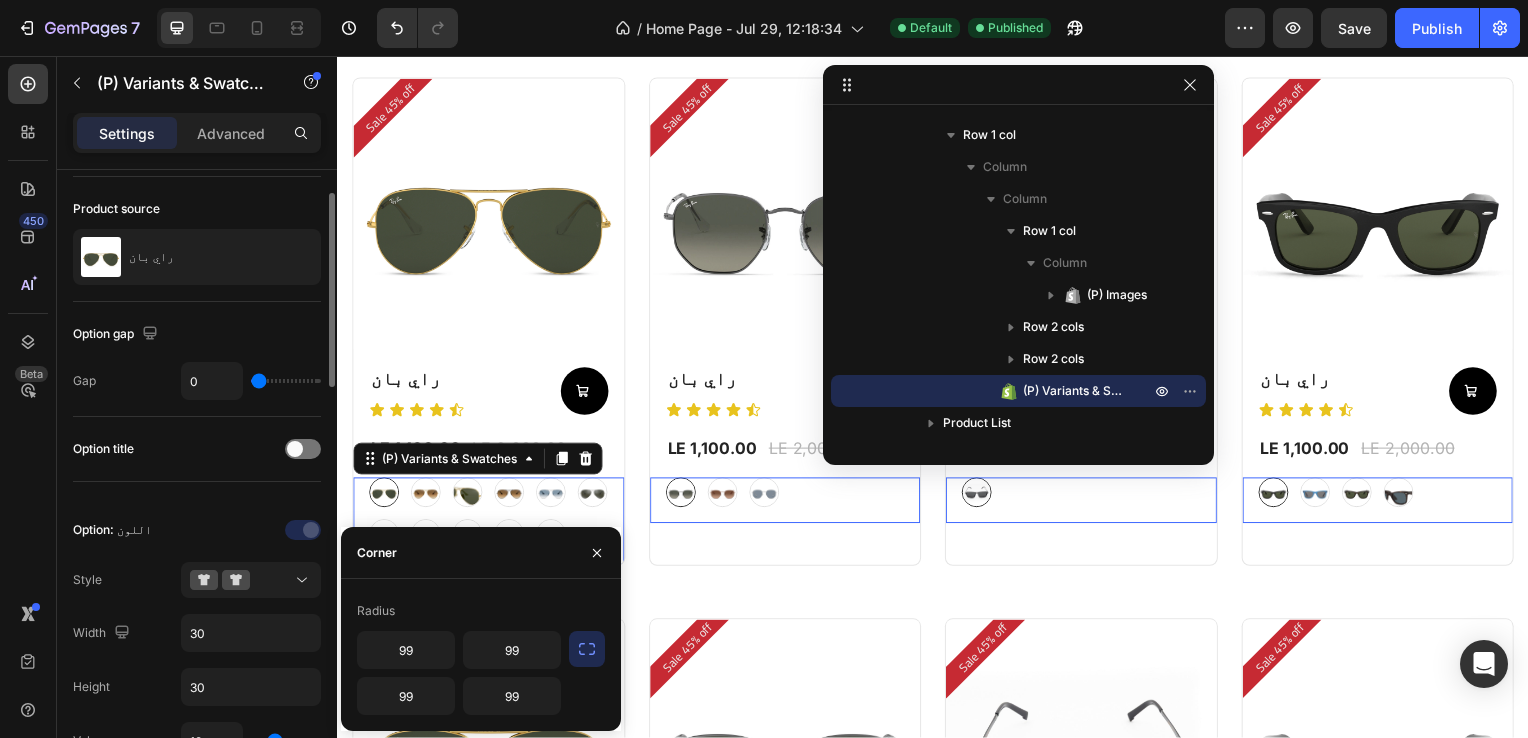 scroll, scrollTop: 60, scrollLeft: 0, axis: vertical 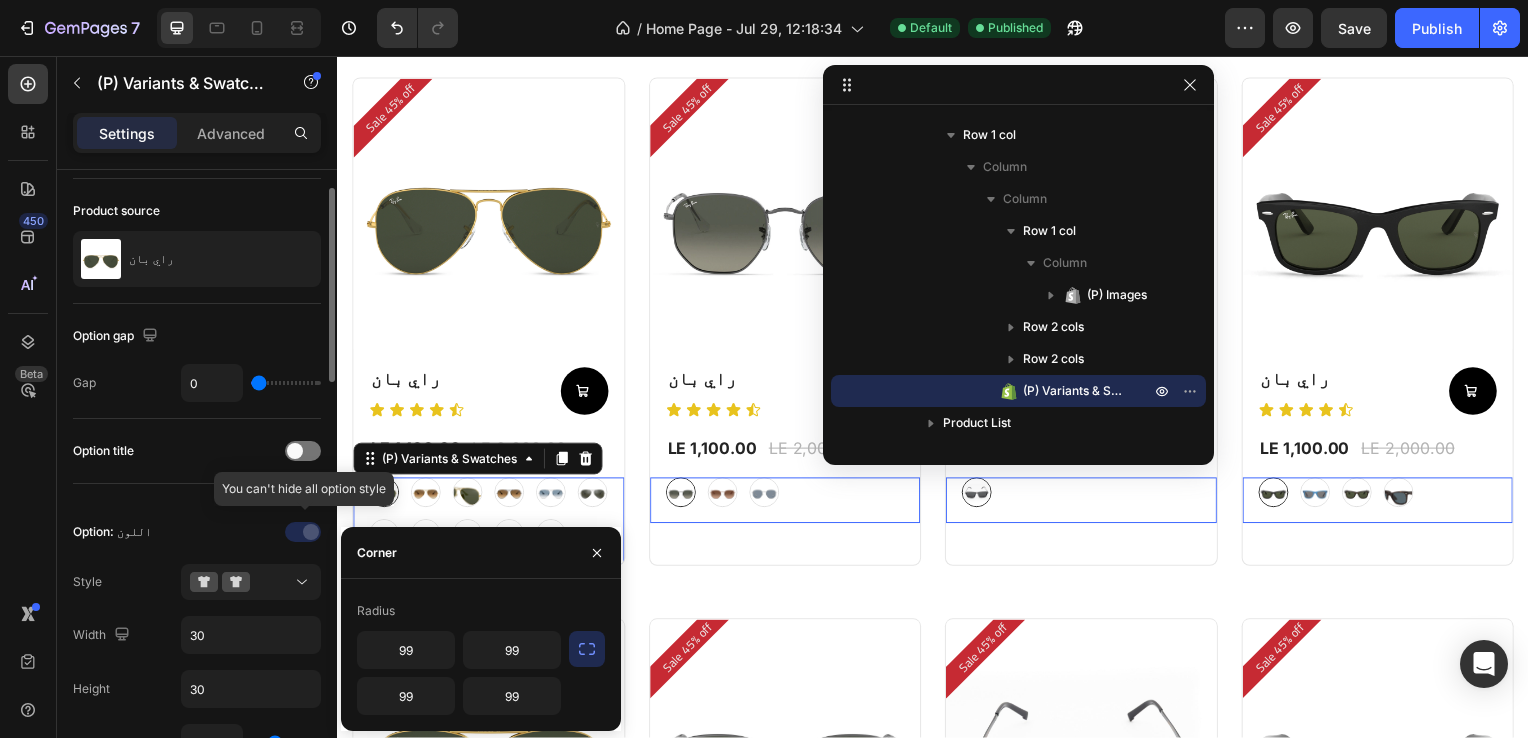 click 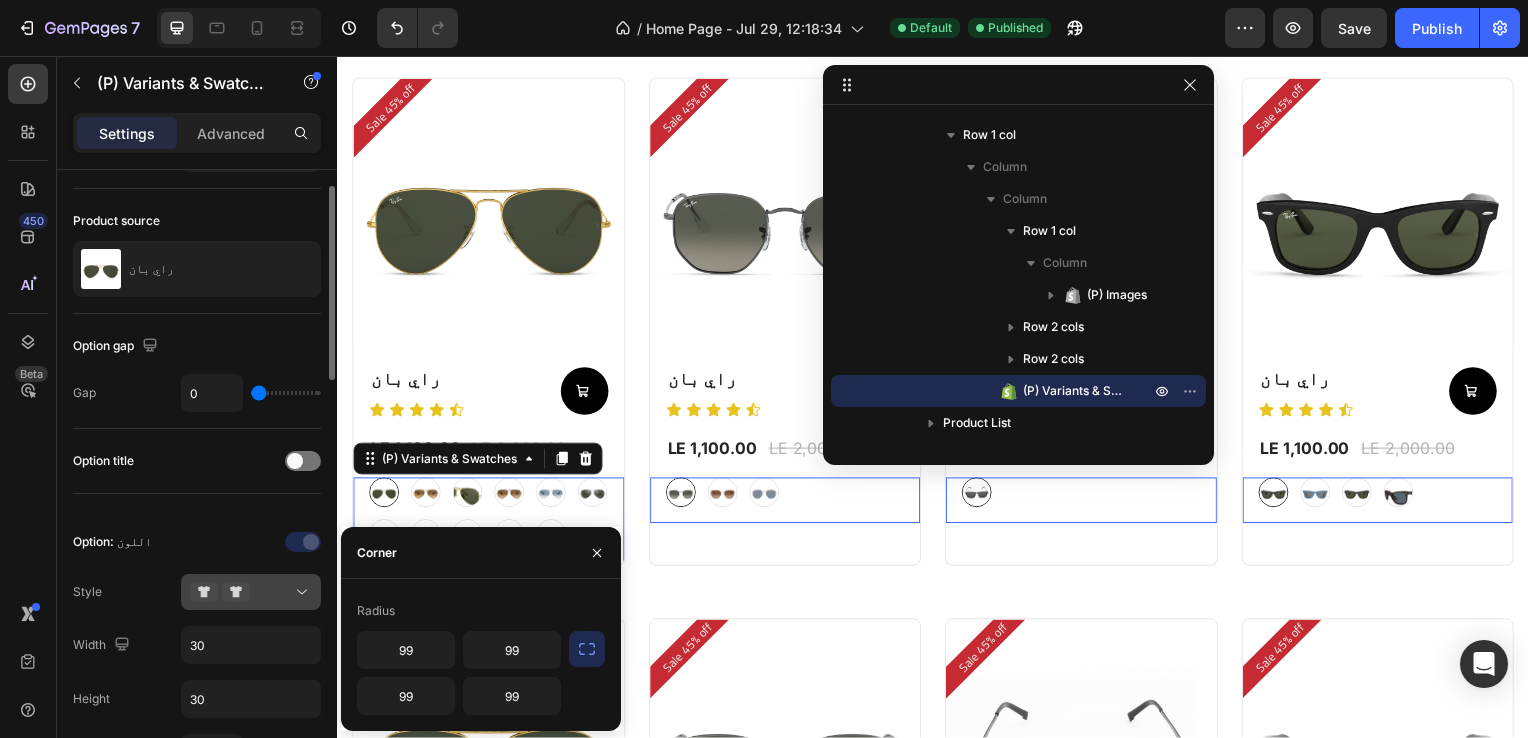 scroll, scrollTop: 51, scrollLeft: 0, axis: vertical 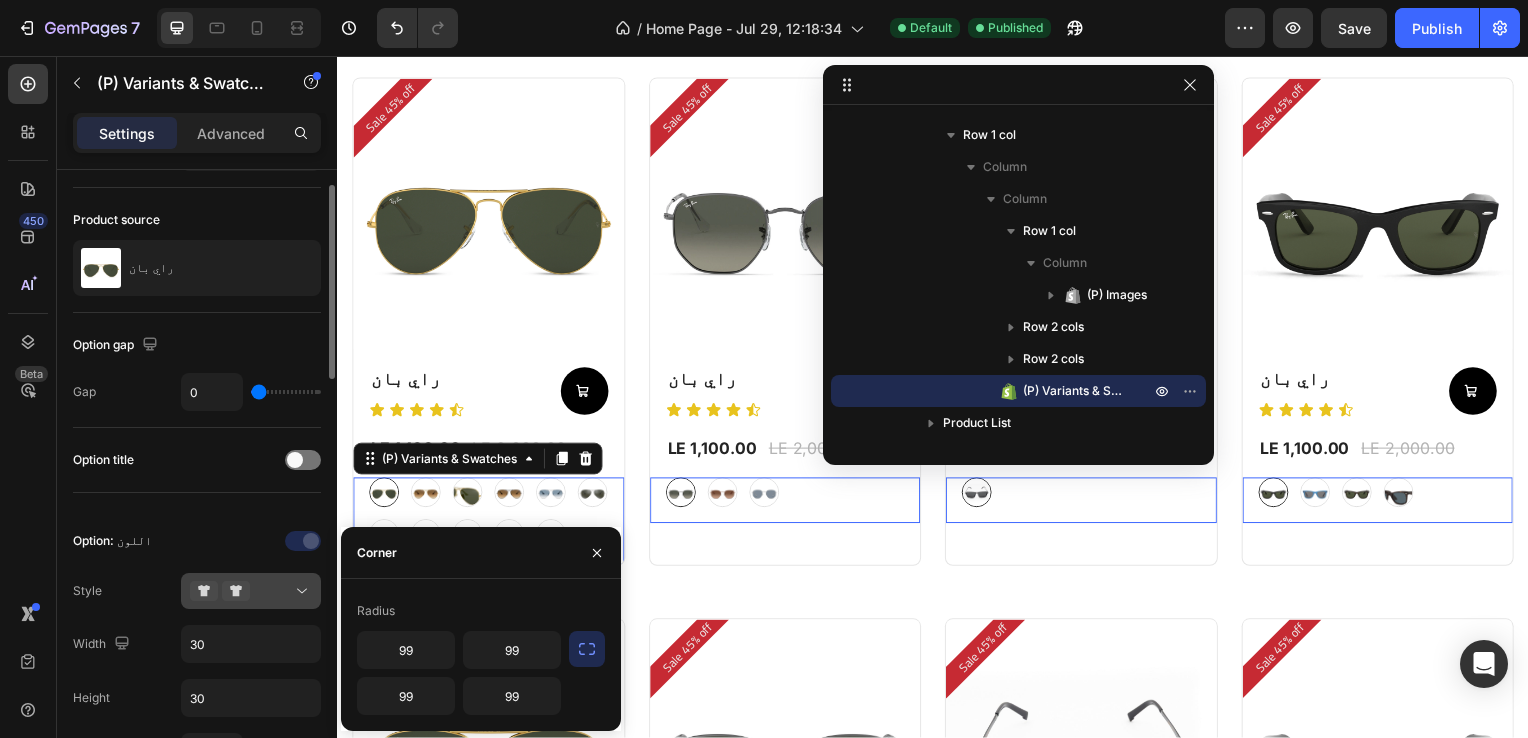 click 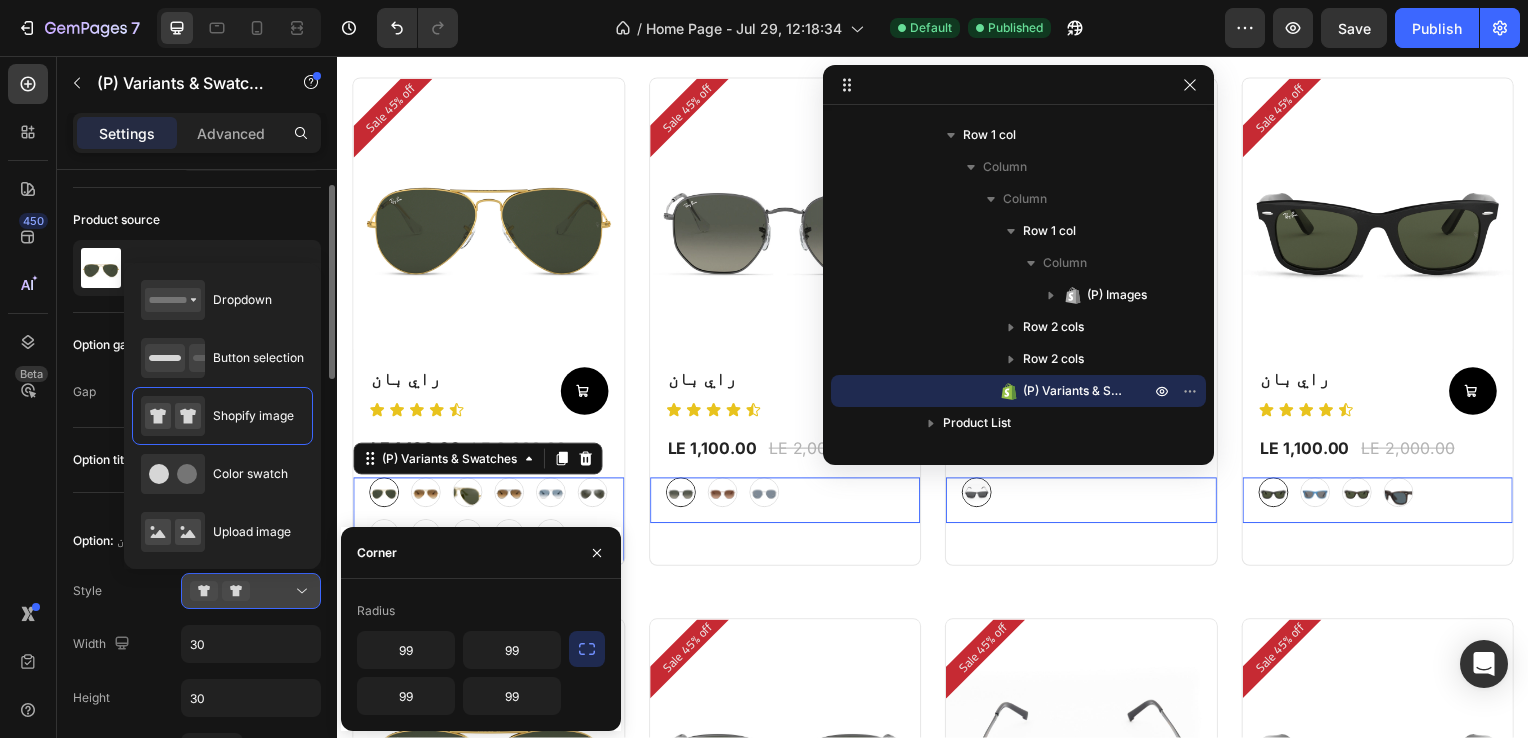 click 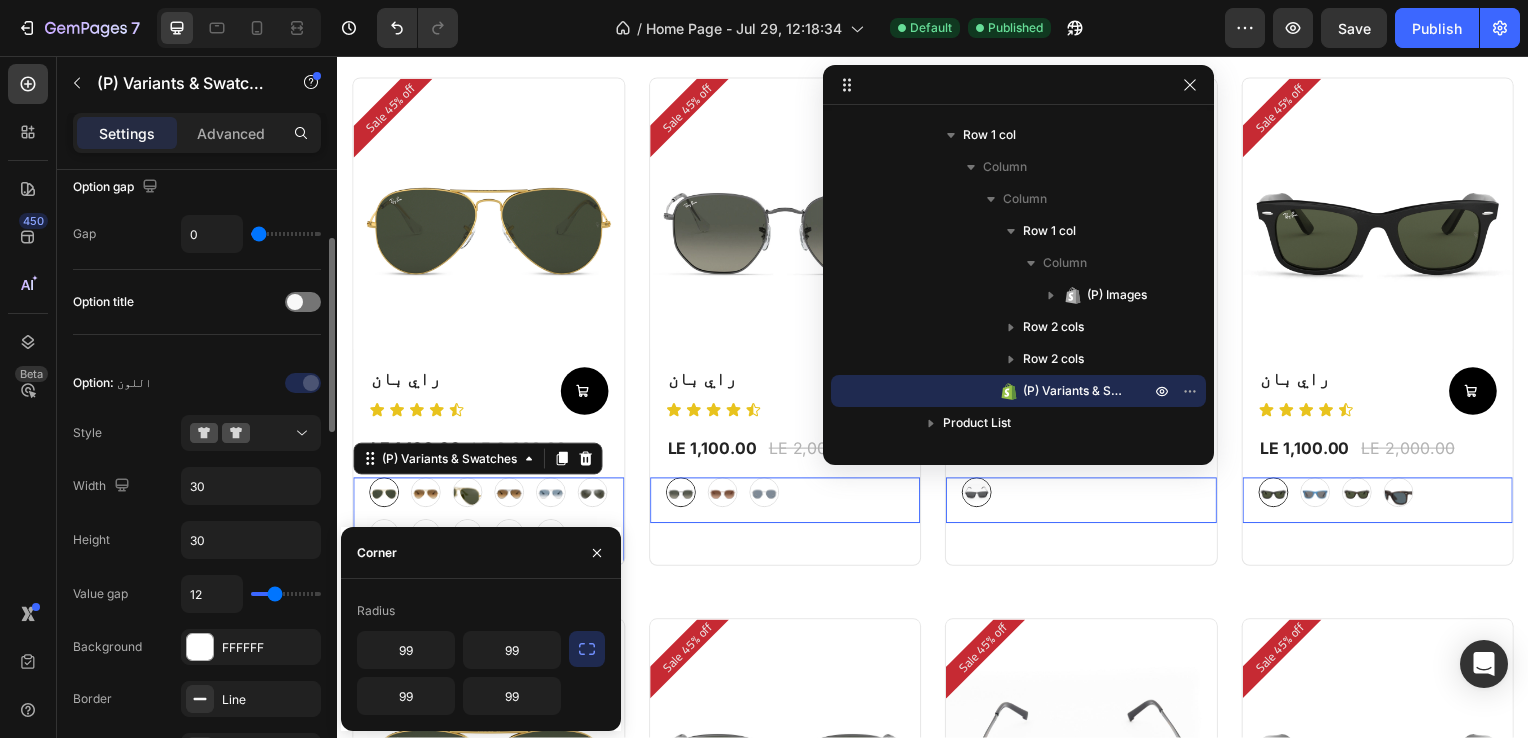 scroll, scrollTop: 209, scrollLeft: 0, axis: vertical 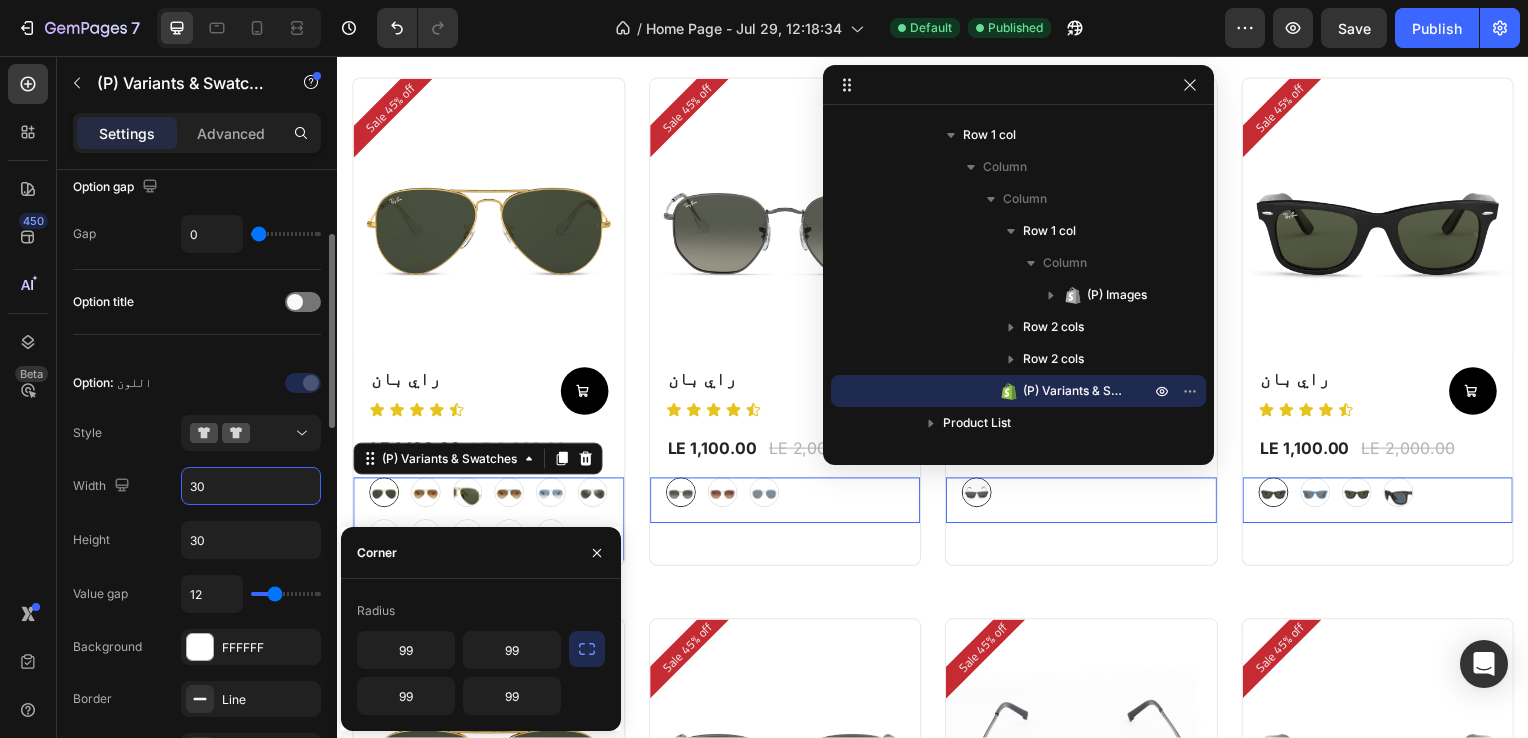 click on "30" at bounding box center [251, 486] 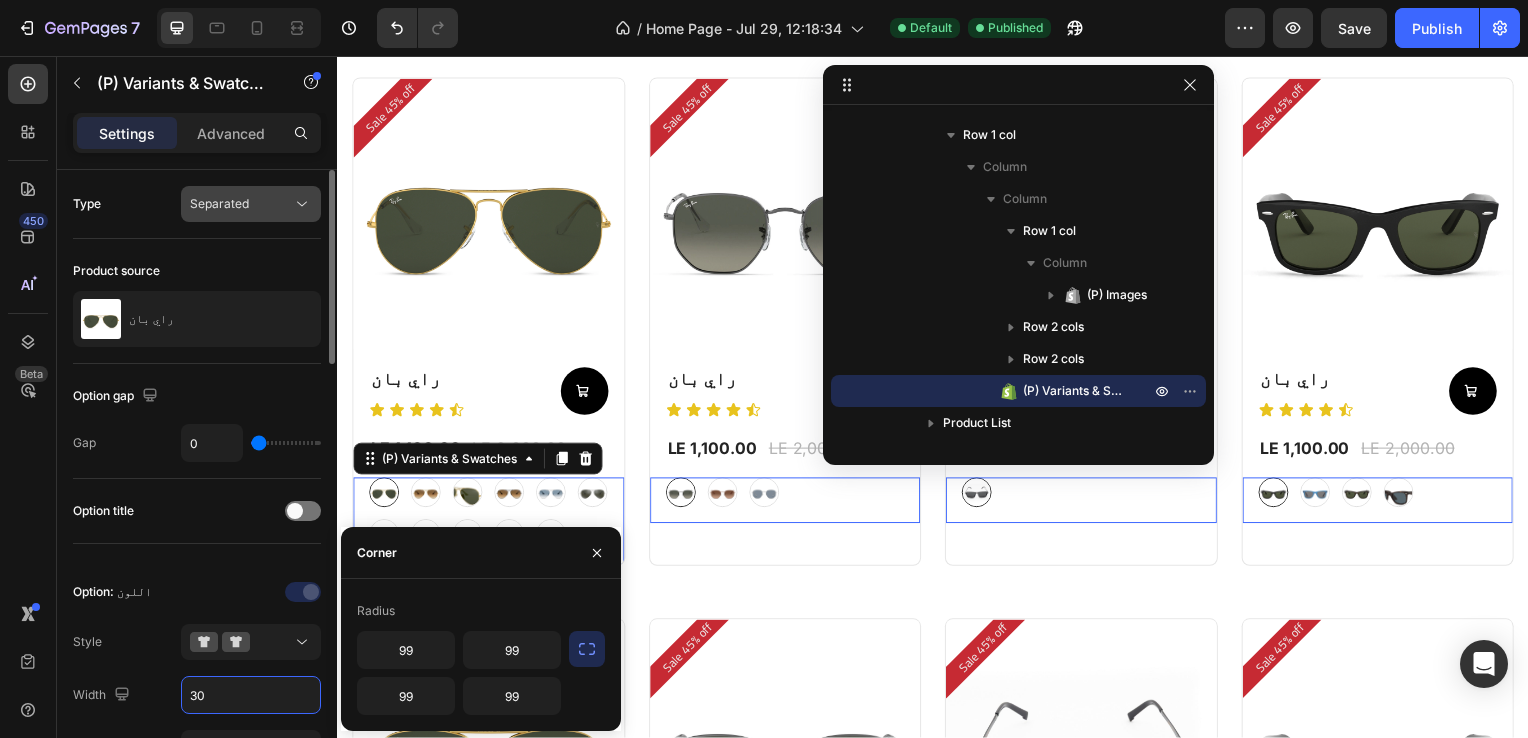 scroll, scrollTop: 0, scrollLeft: 0, axis: both 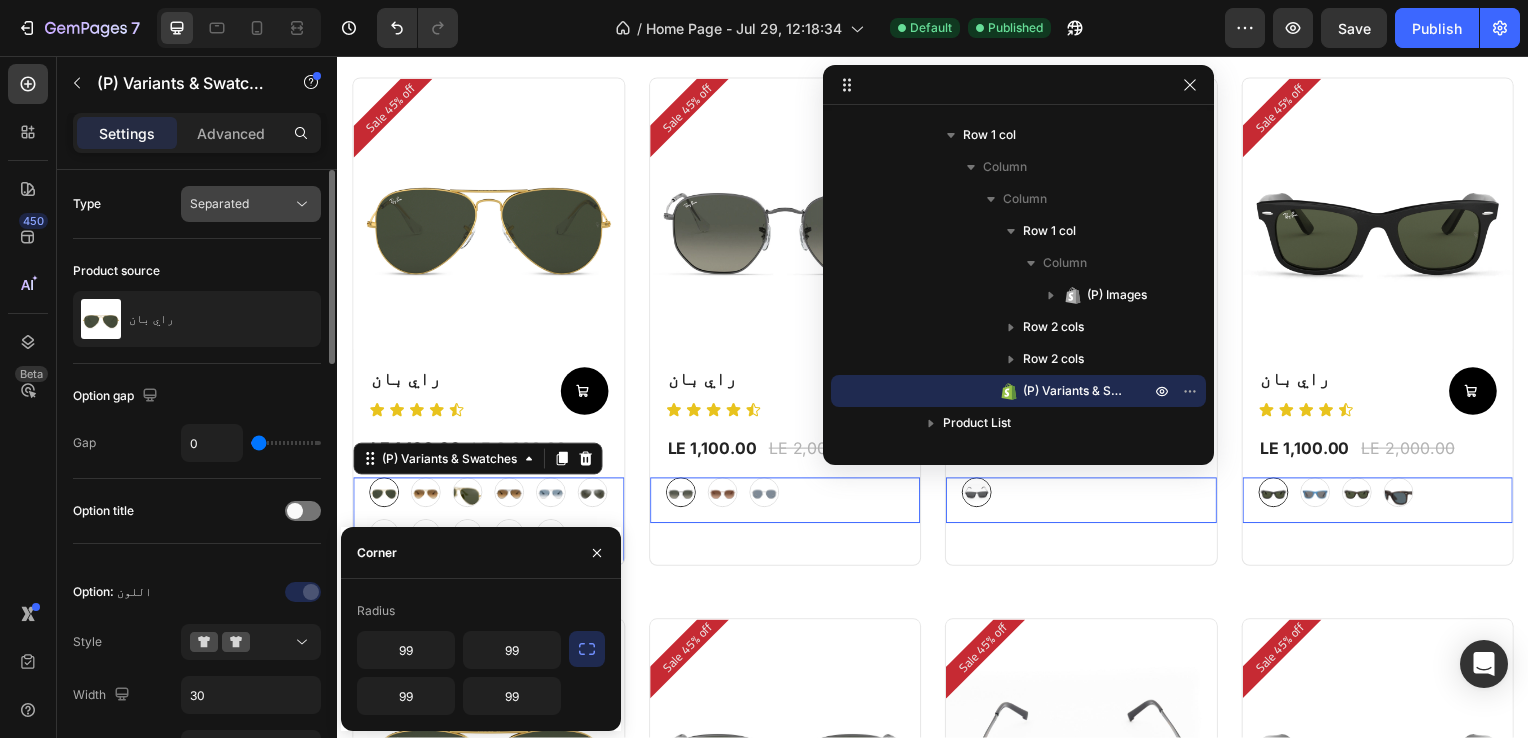 click on "Separated" 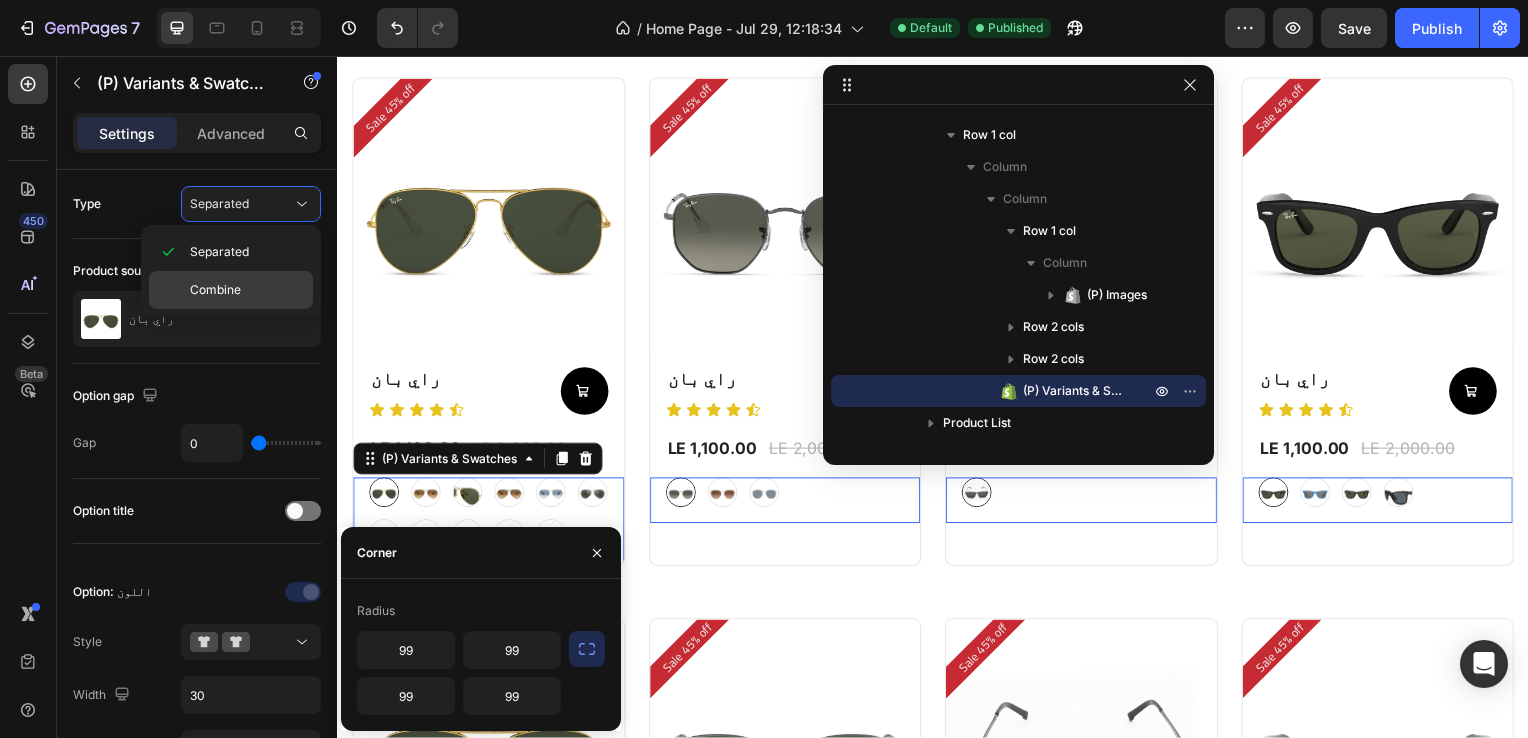 click on "Combine" at bounding box center [215, 290] 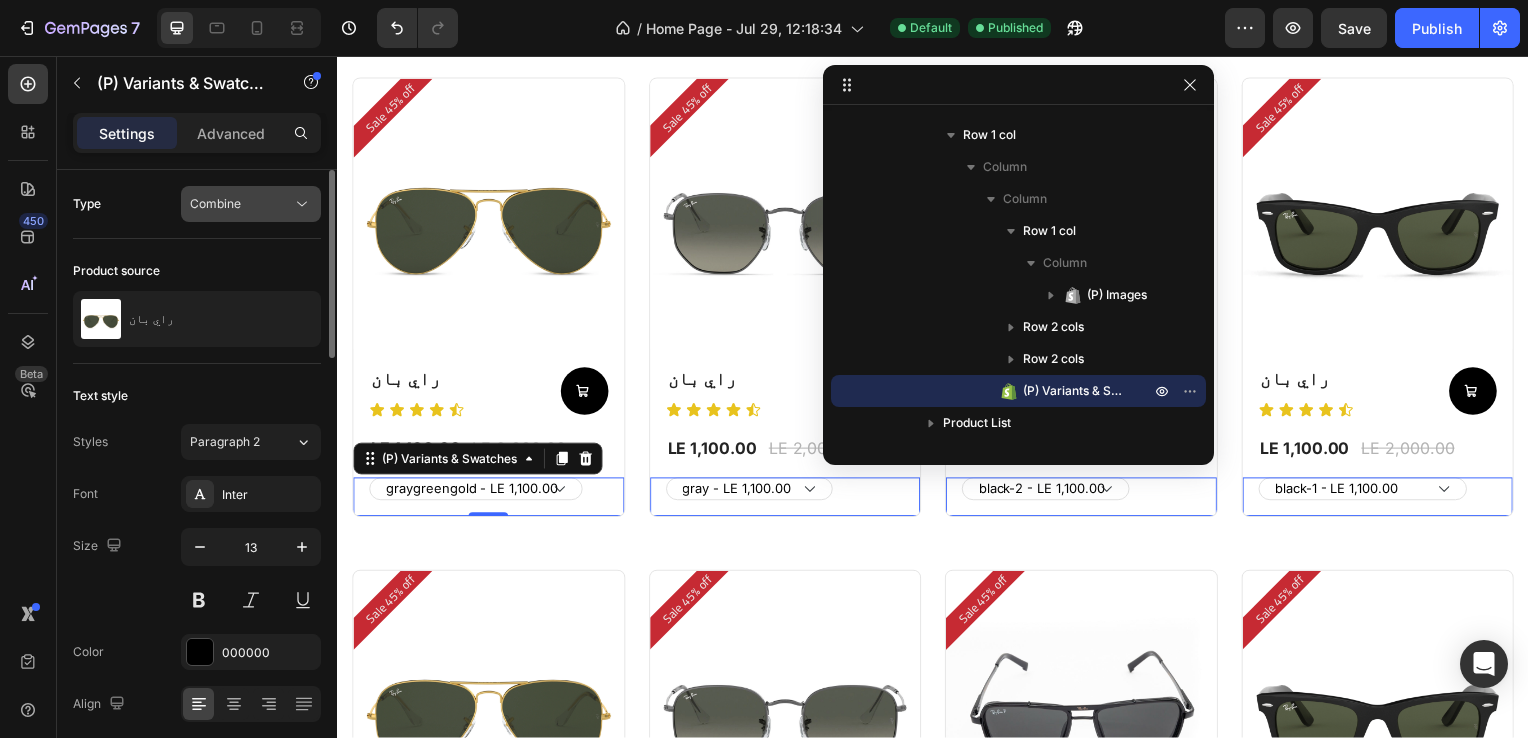 click on "Combine" at bounding box center [241, 204] 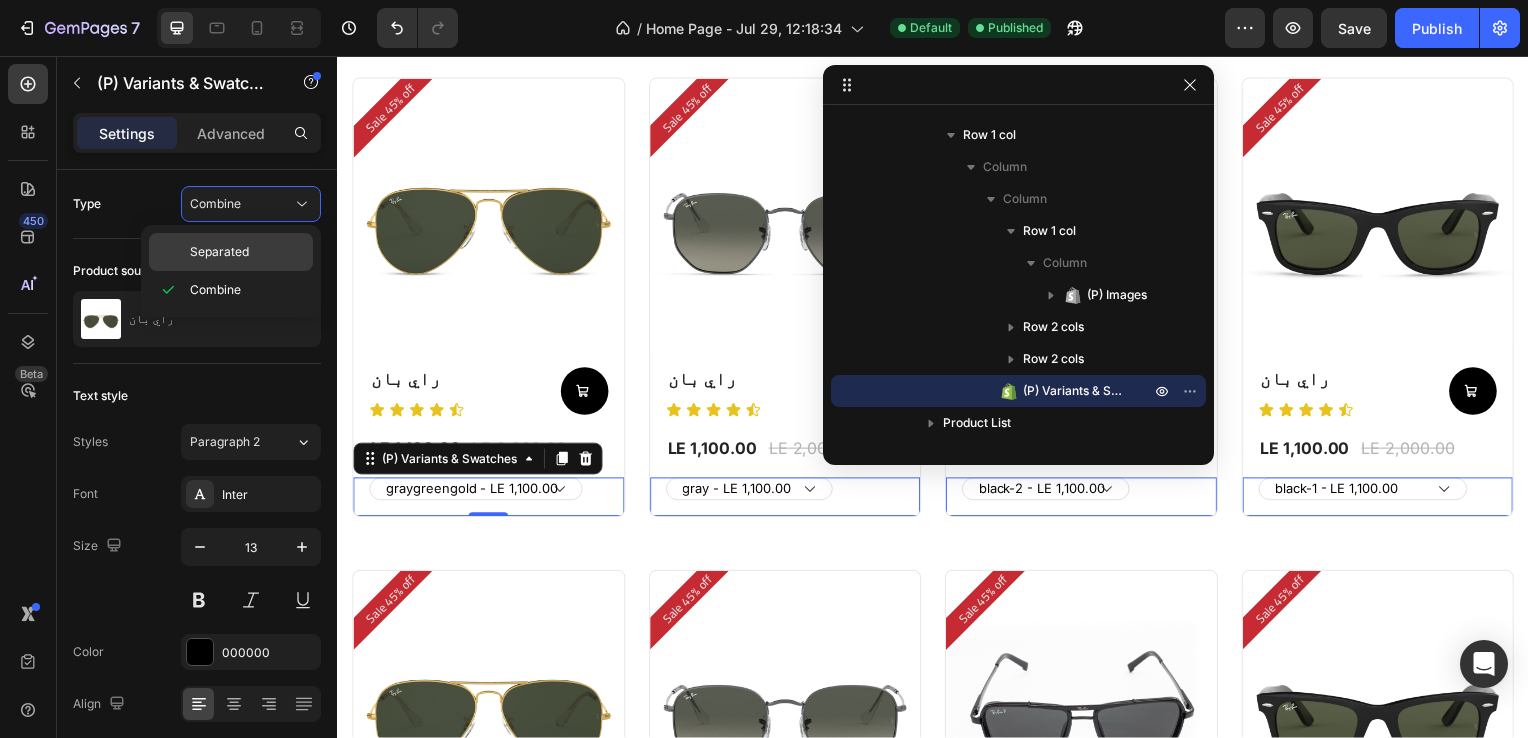 click on "Separated" at bounding box center [247, 252] 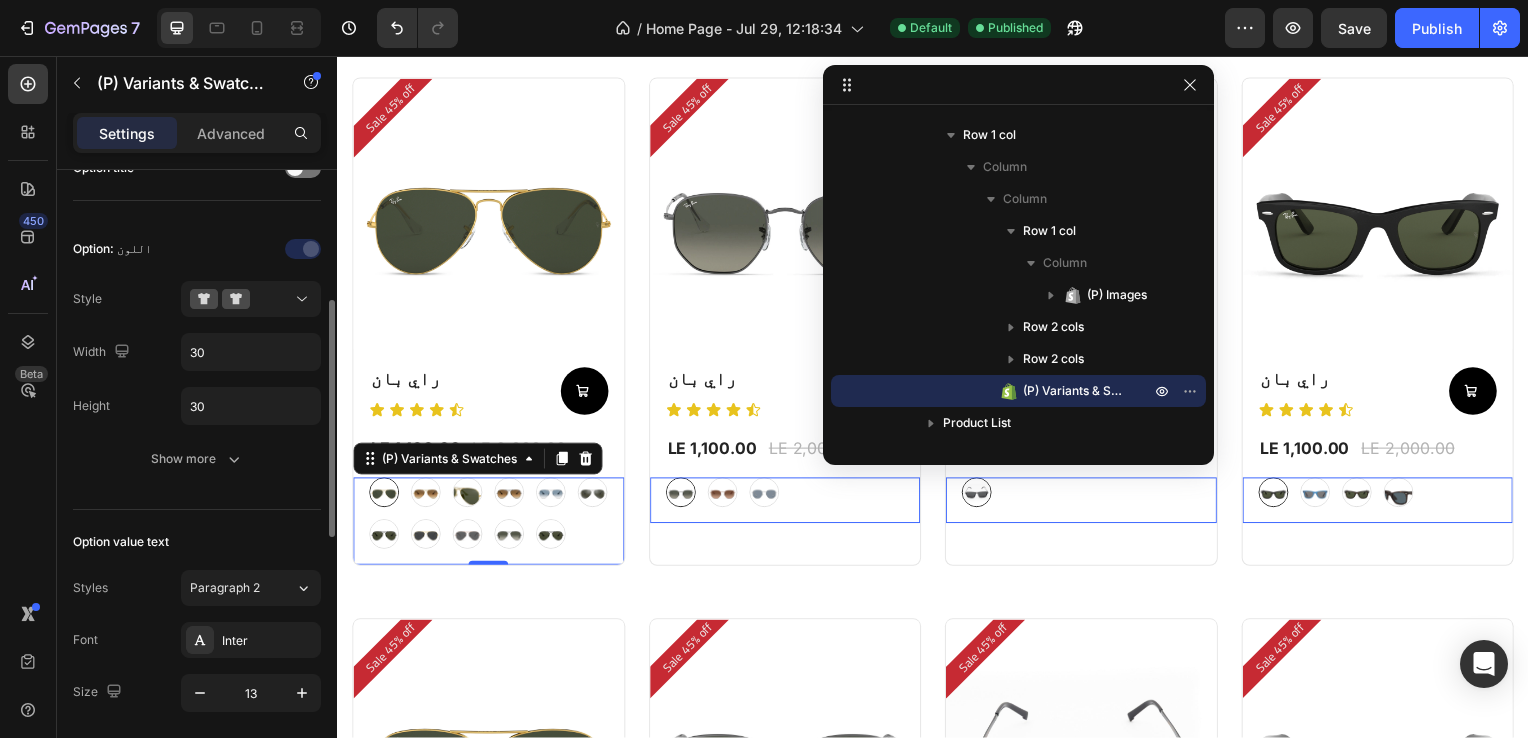 scroll, scrollTop: 0, scrollLeft: 0, axis: both 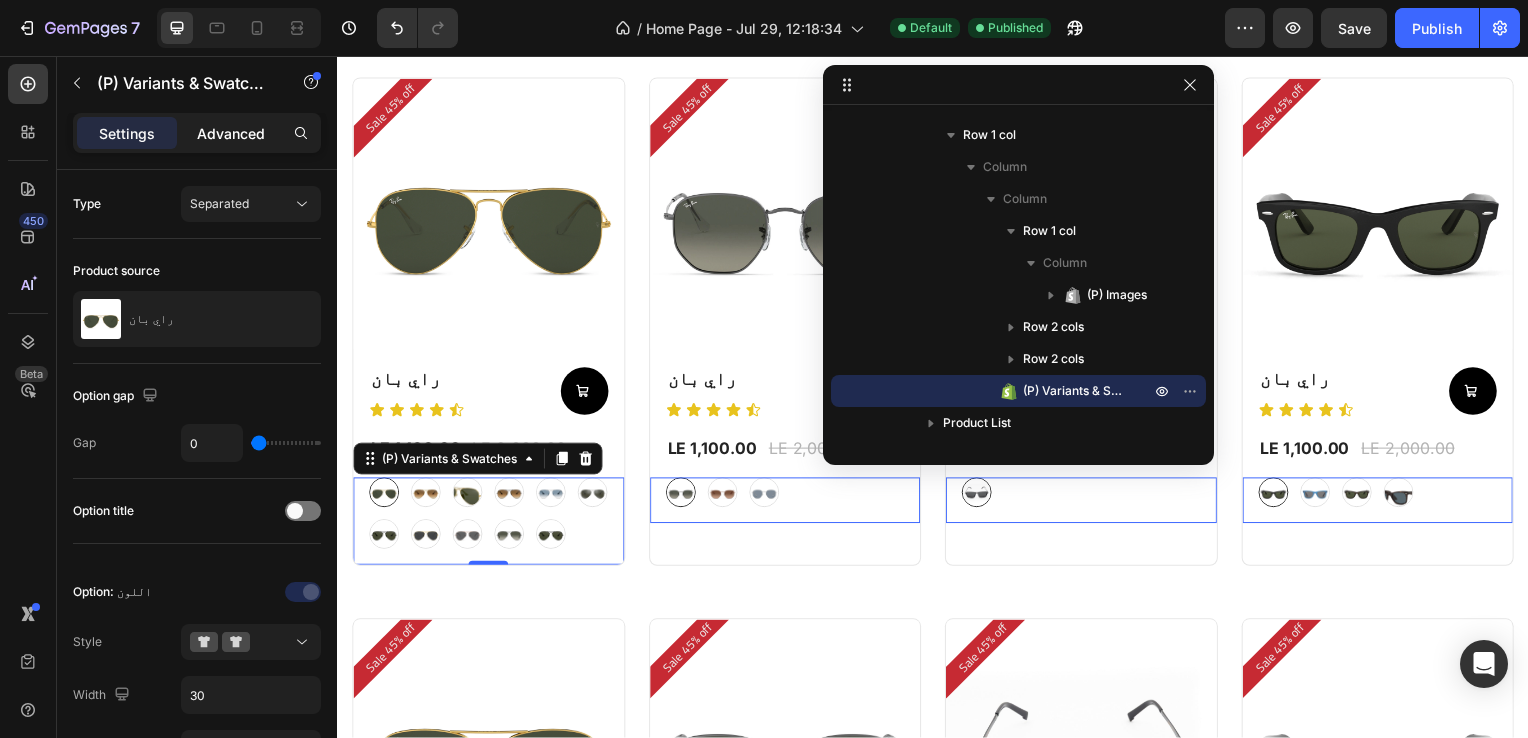 click on "Advanced" 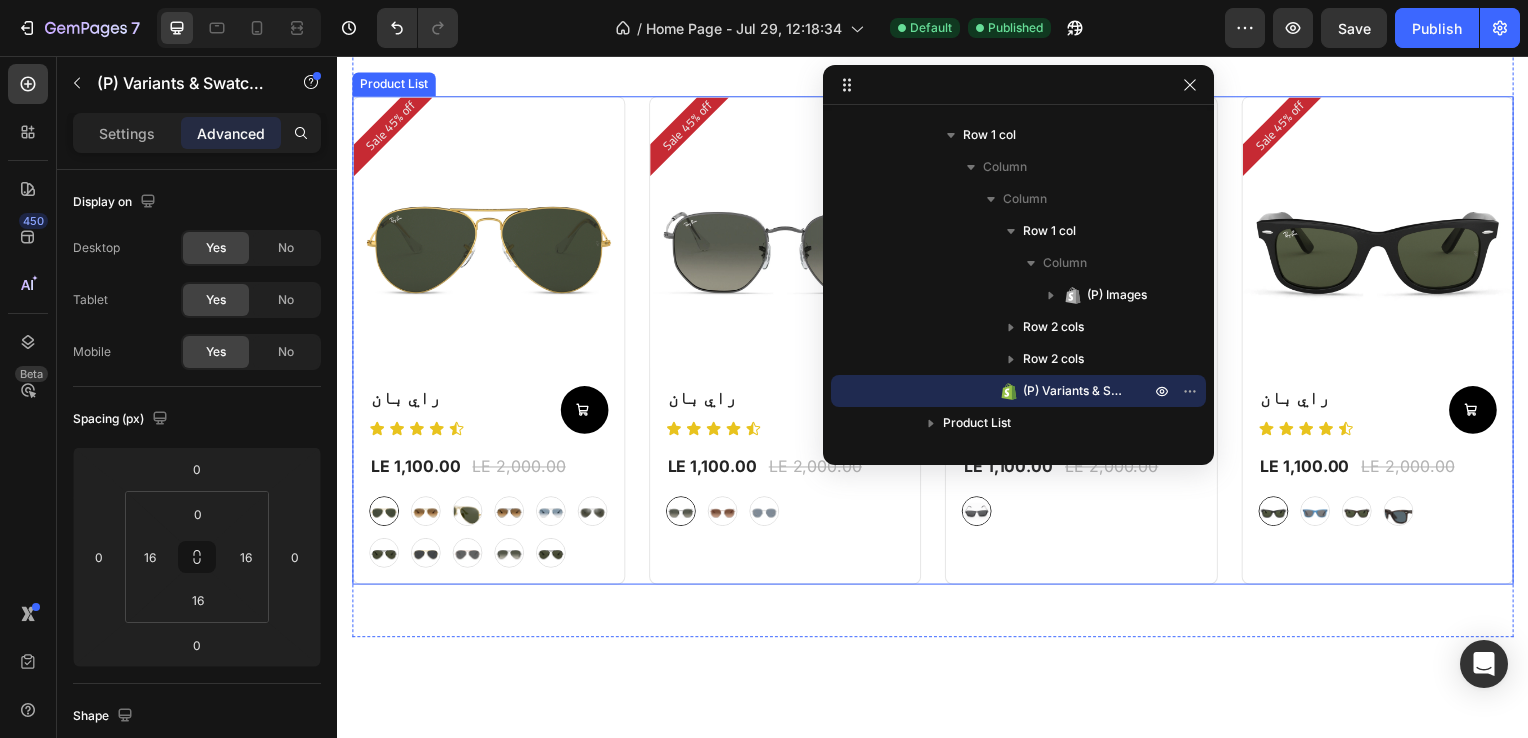 scroll, scrollTop: 1331, scrollLeft: 0, axis: vertical 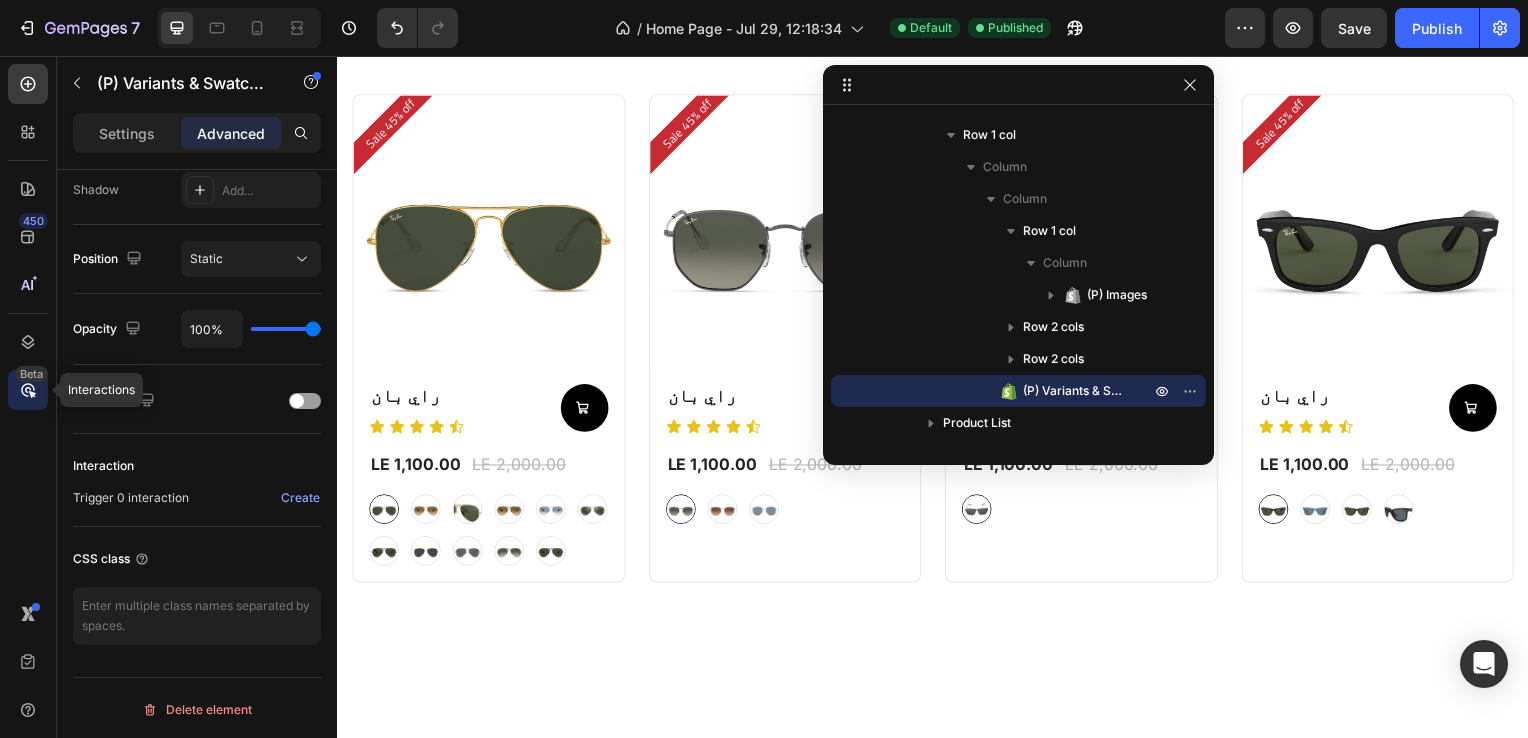 click on "Beta" at bounding box center (31, 374) 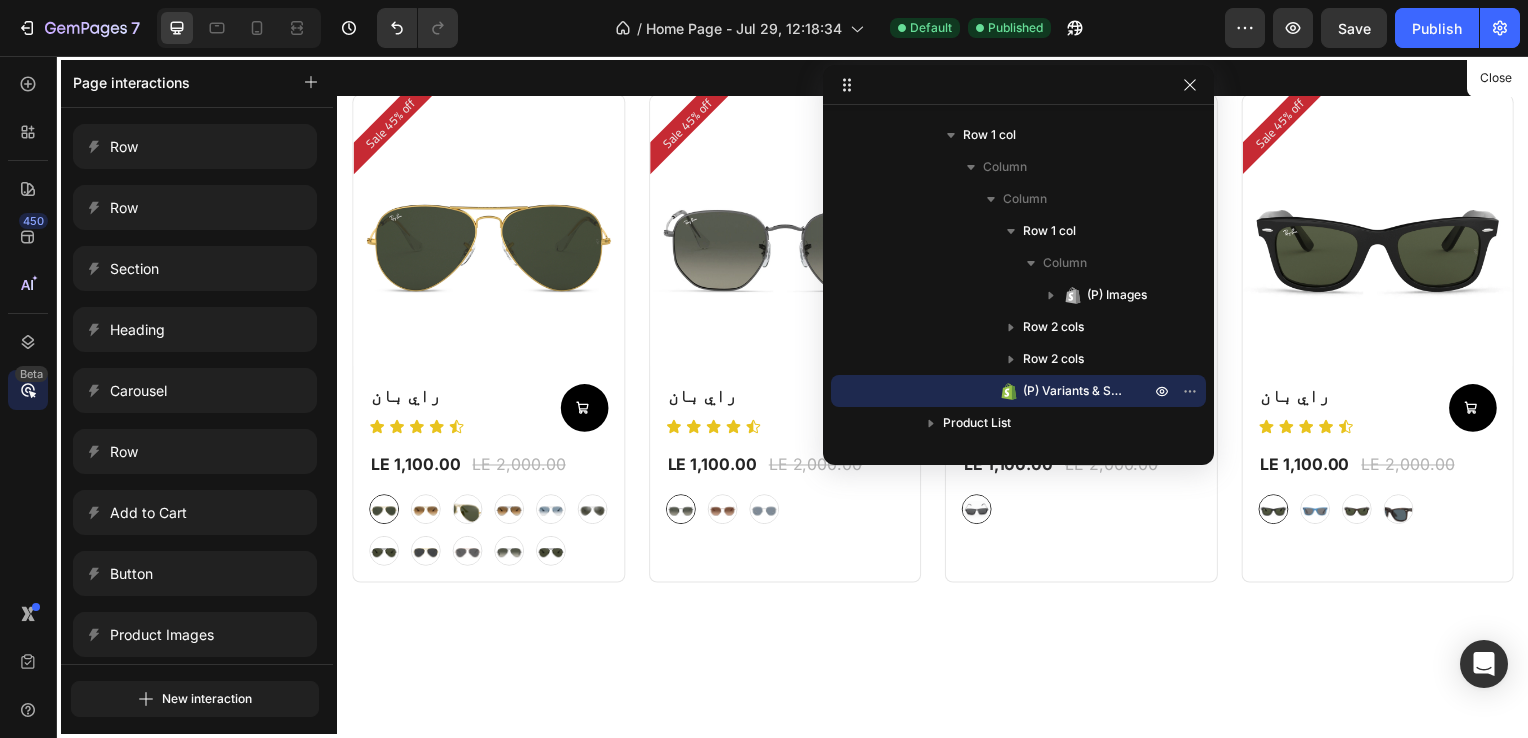 click at bounding box center (937, 399) 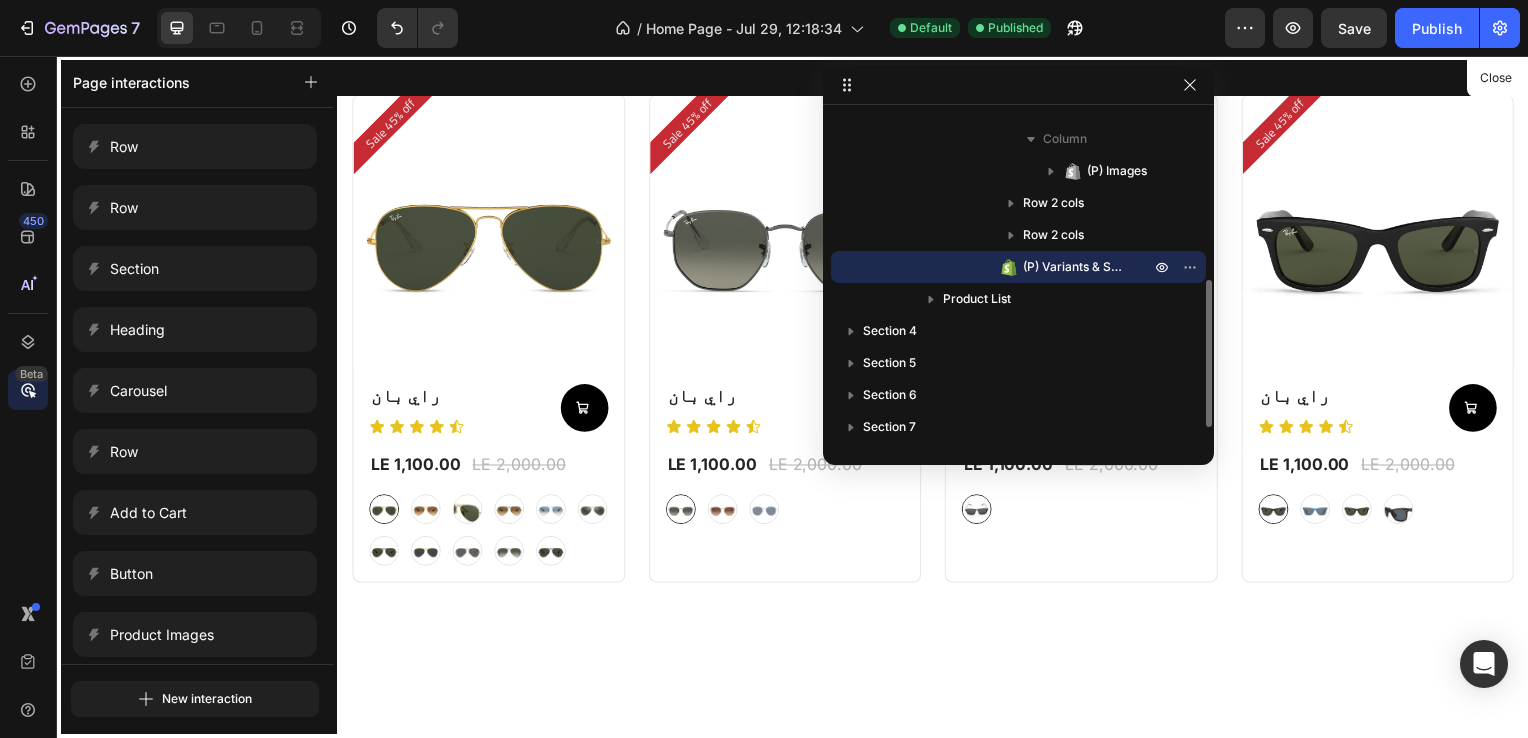 scroll, scrollTop: 380, scrollLeft: 0, axis: vertical 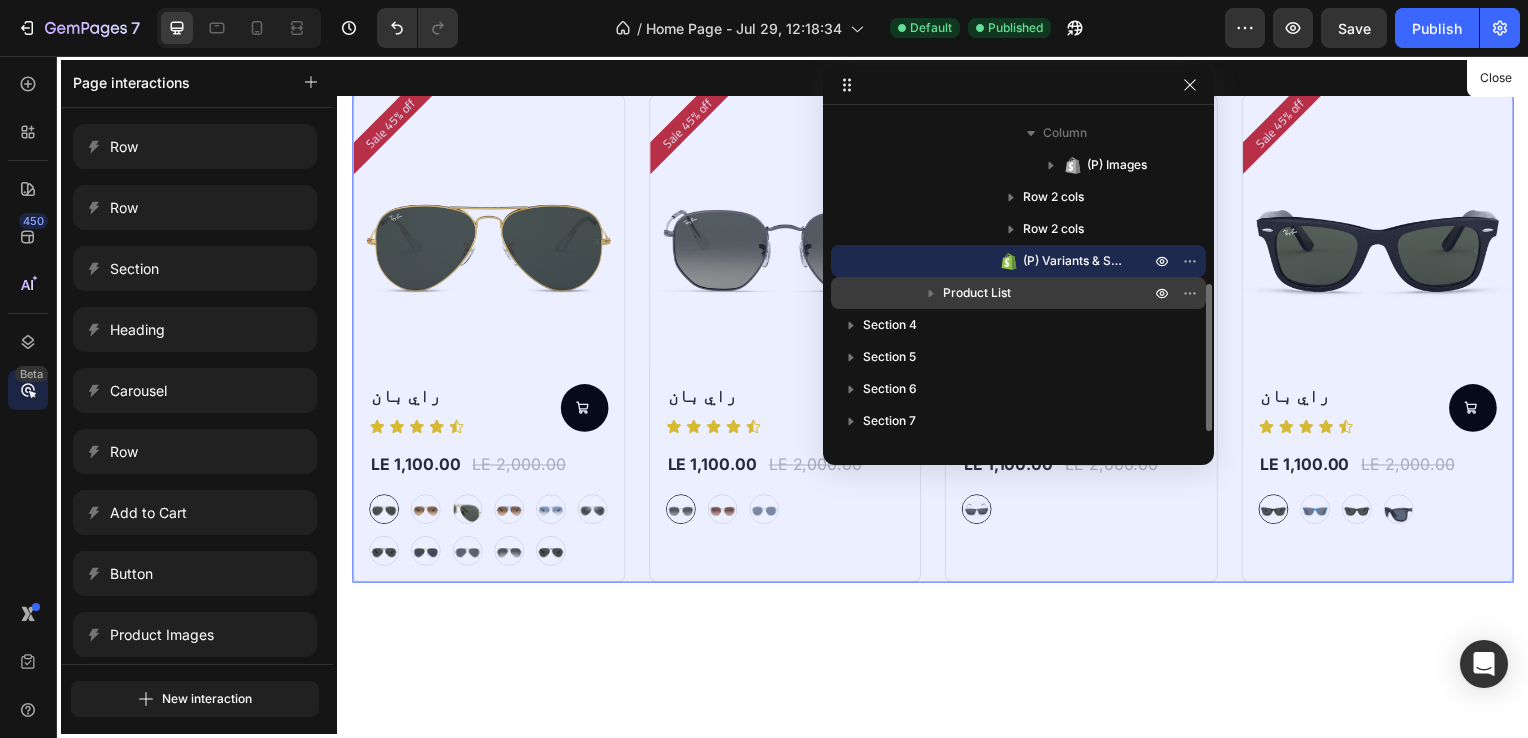 click on "Product List" at bounding box center [1048, 293] 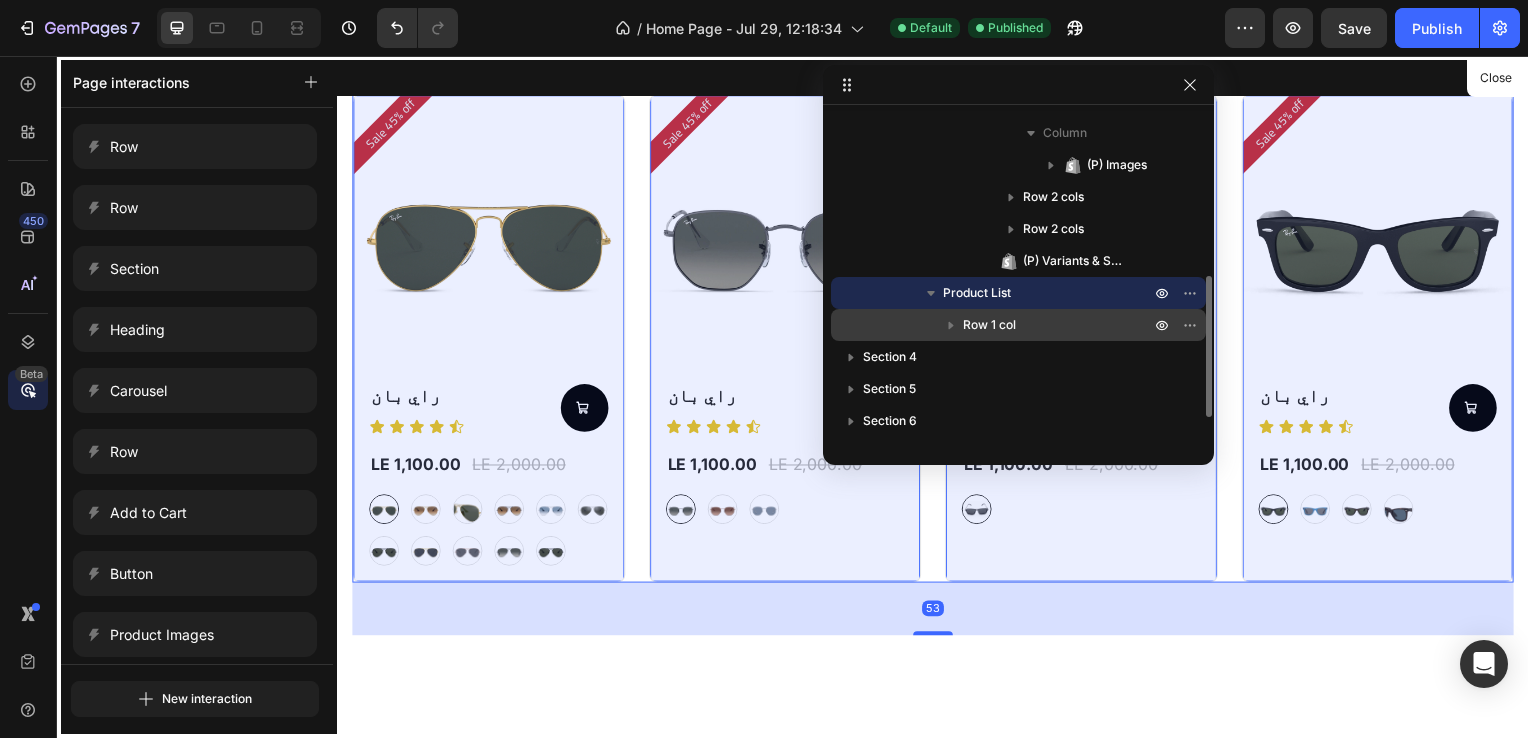 click on "Row 1 col" at bounding box center [1058, 325] 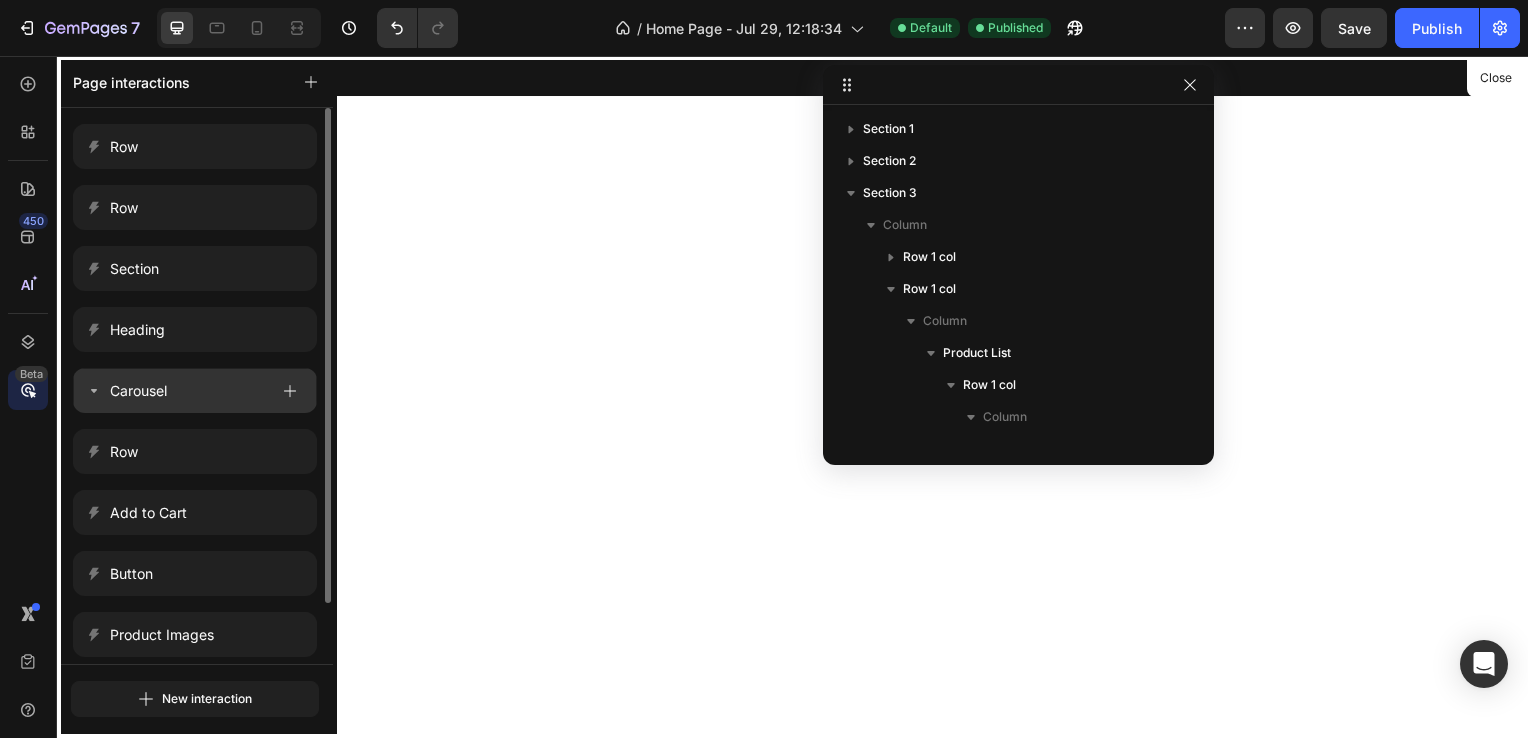 scroll, scrollTop: 1331, scrollLeft: 0, axis: vertical 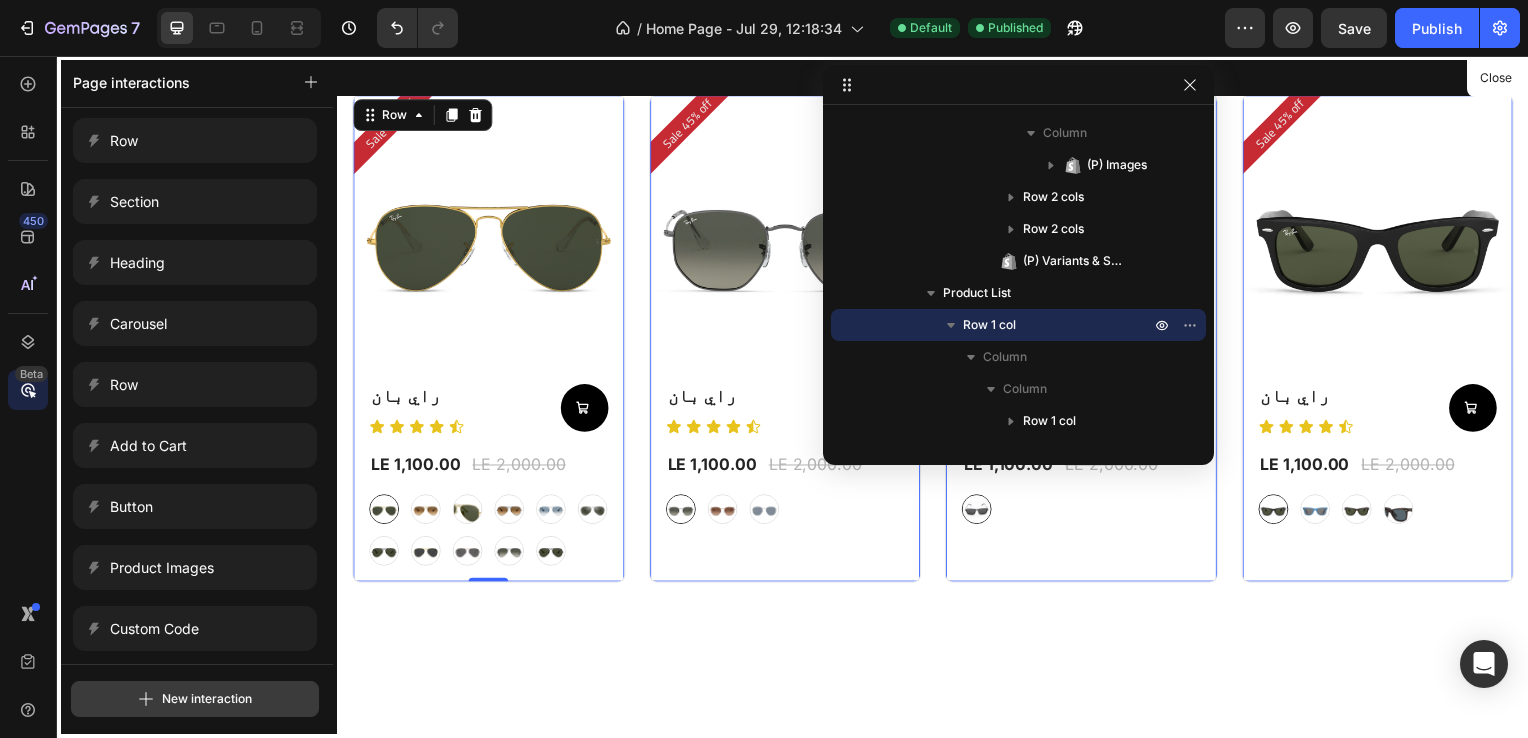 click on "New interaction" at bounding box center [195, 699] 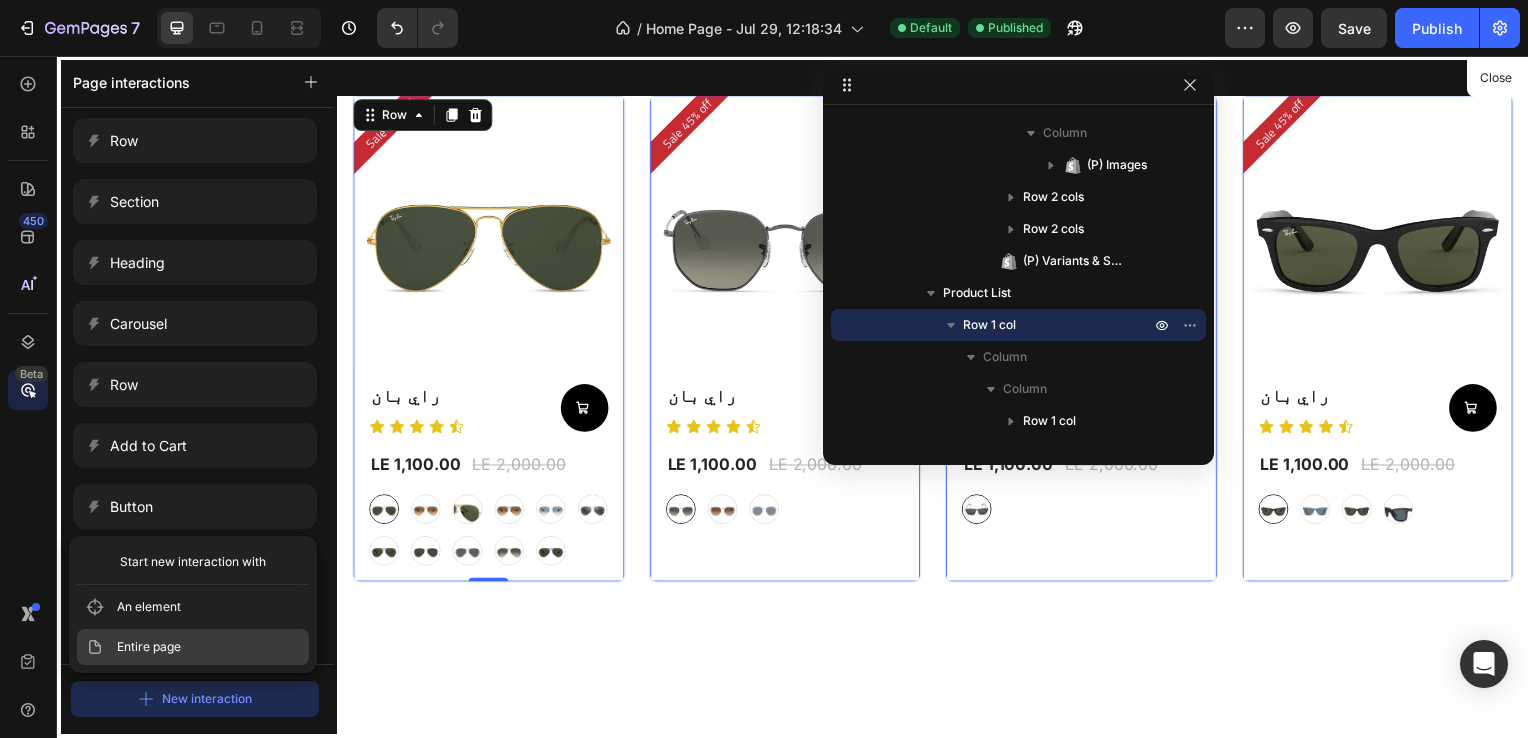 click on "Entire page" at bounding box center [193, 647] 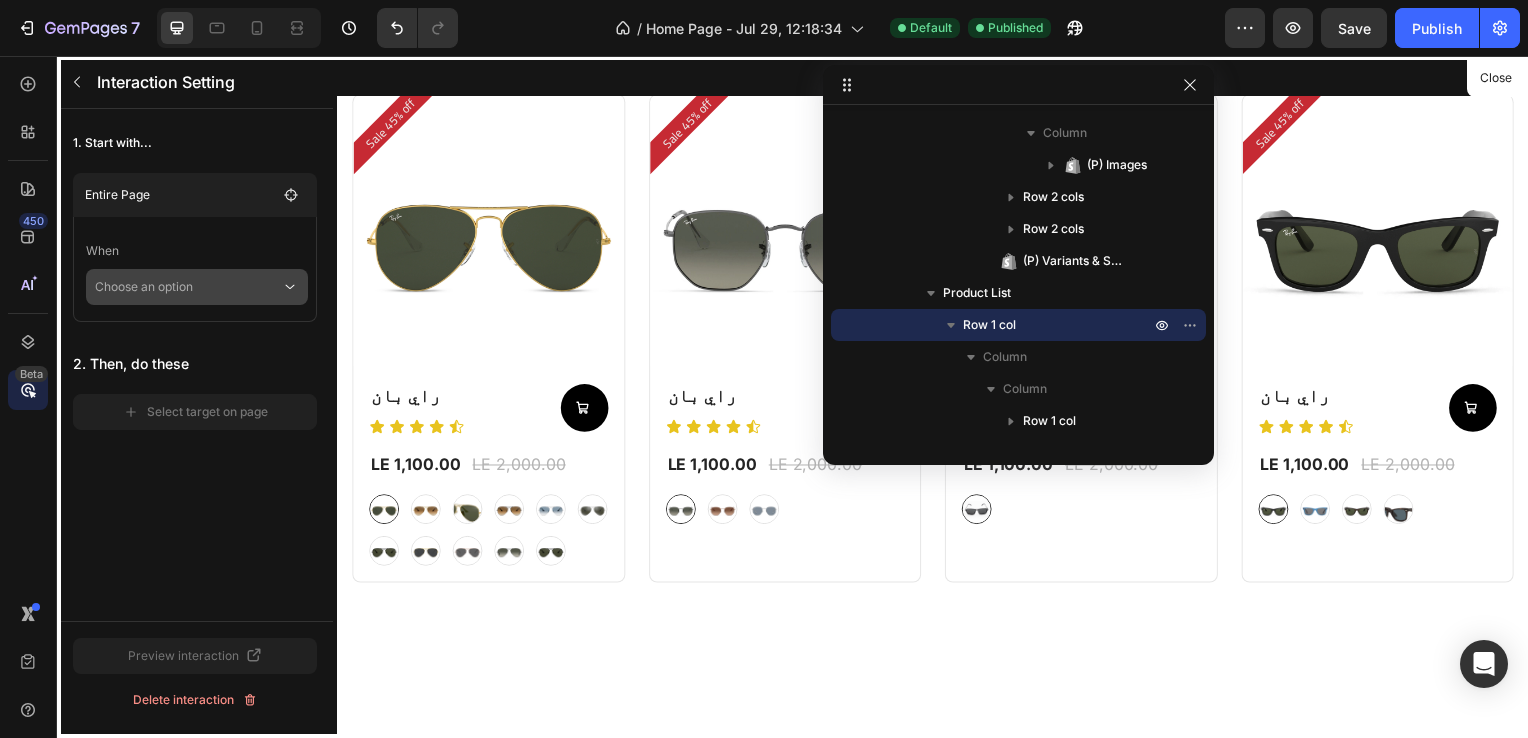 click 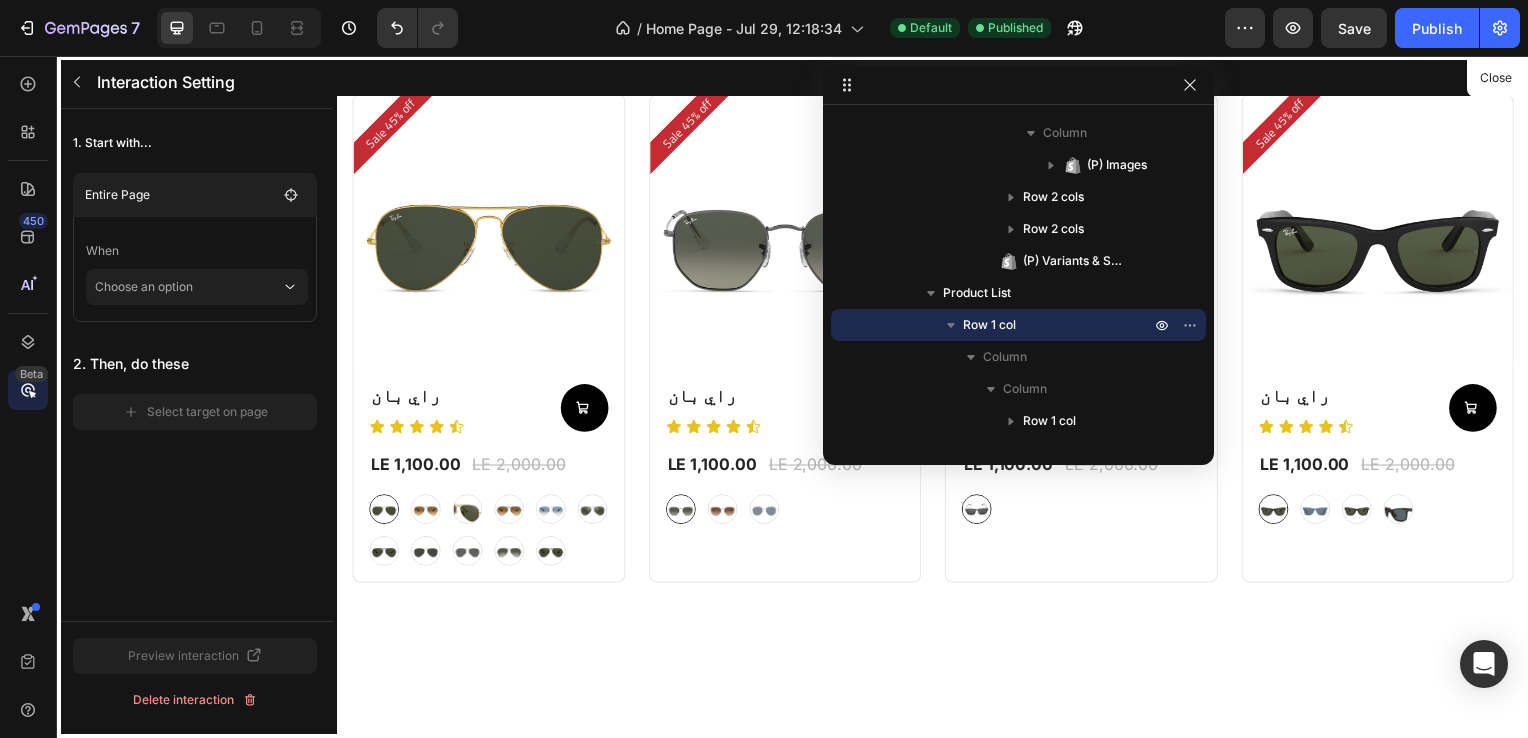 click on "1. Start with... Entire Page When Choose an option 2. Then, do these  Select target on page" at bounding box center [195, 365] 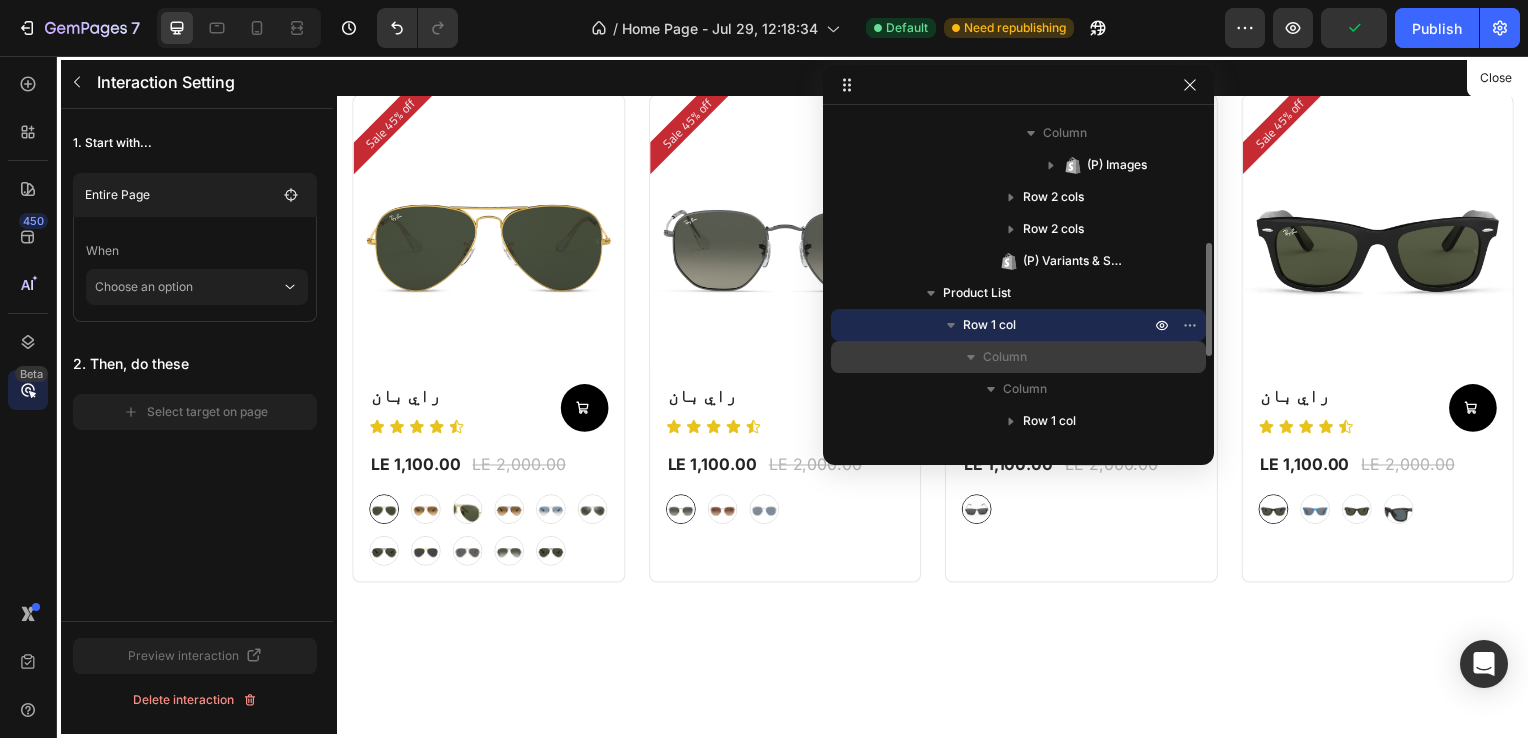 click on "Column" at bounding box center (1018, 357) 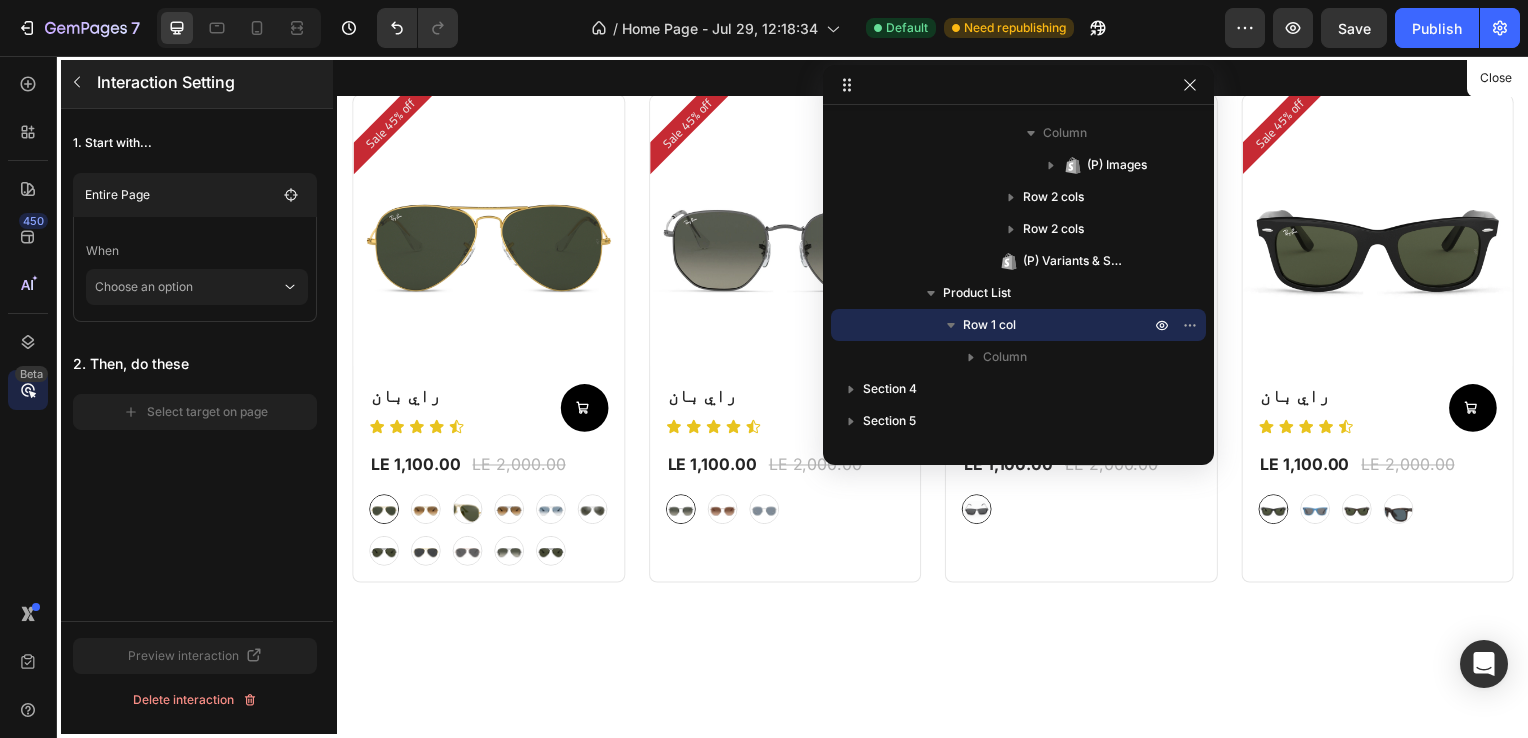 click at bounding box center [77, 82] 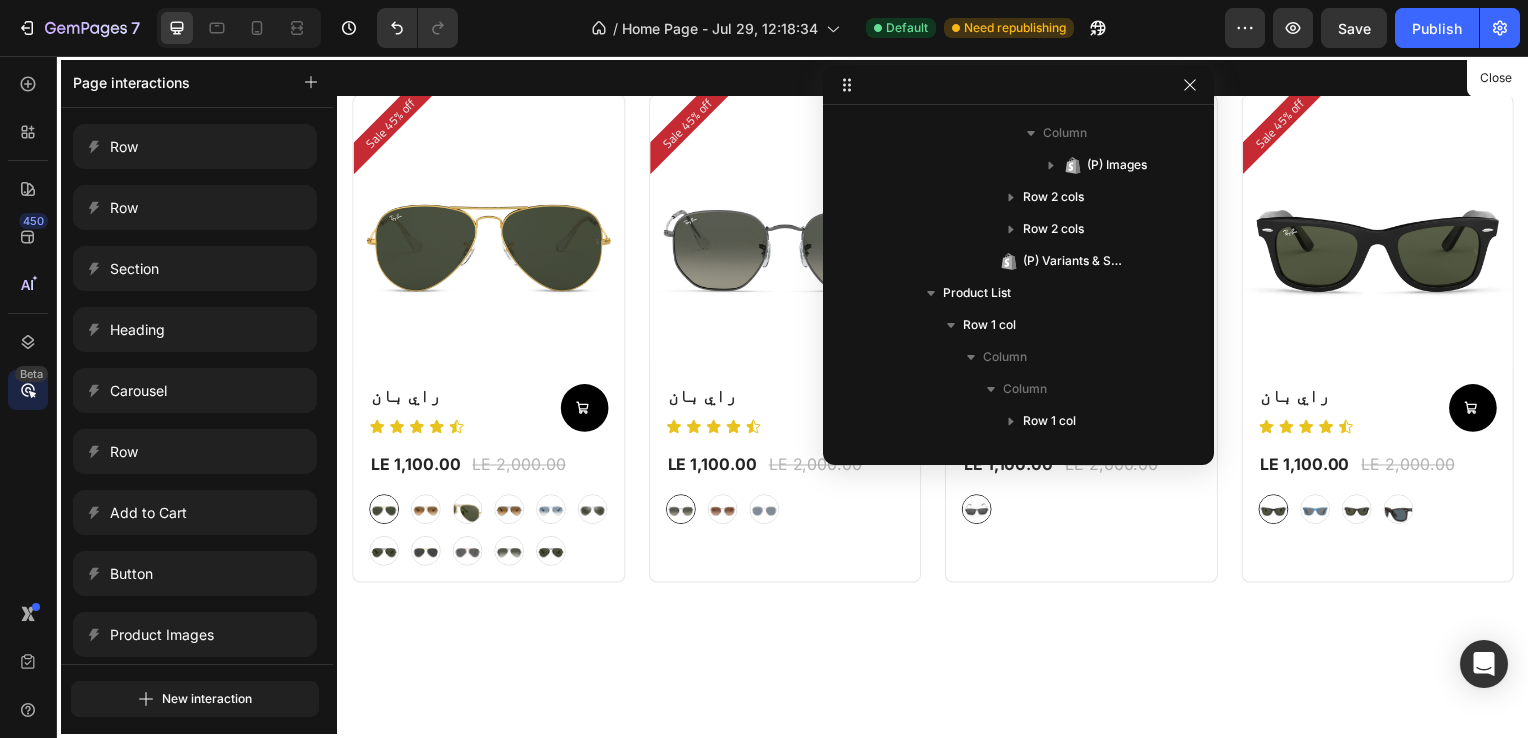 click at bounding box center [937, 399] 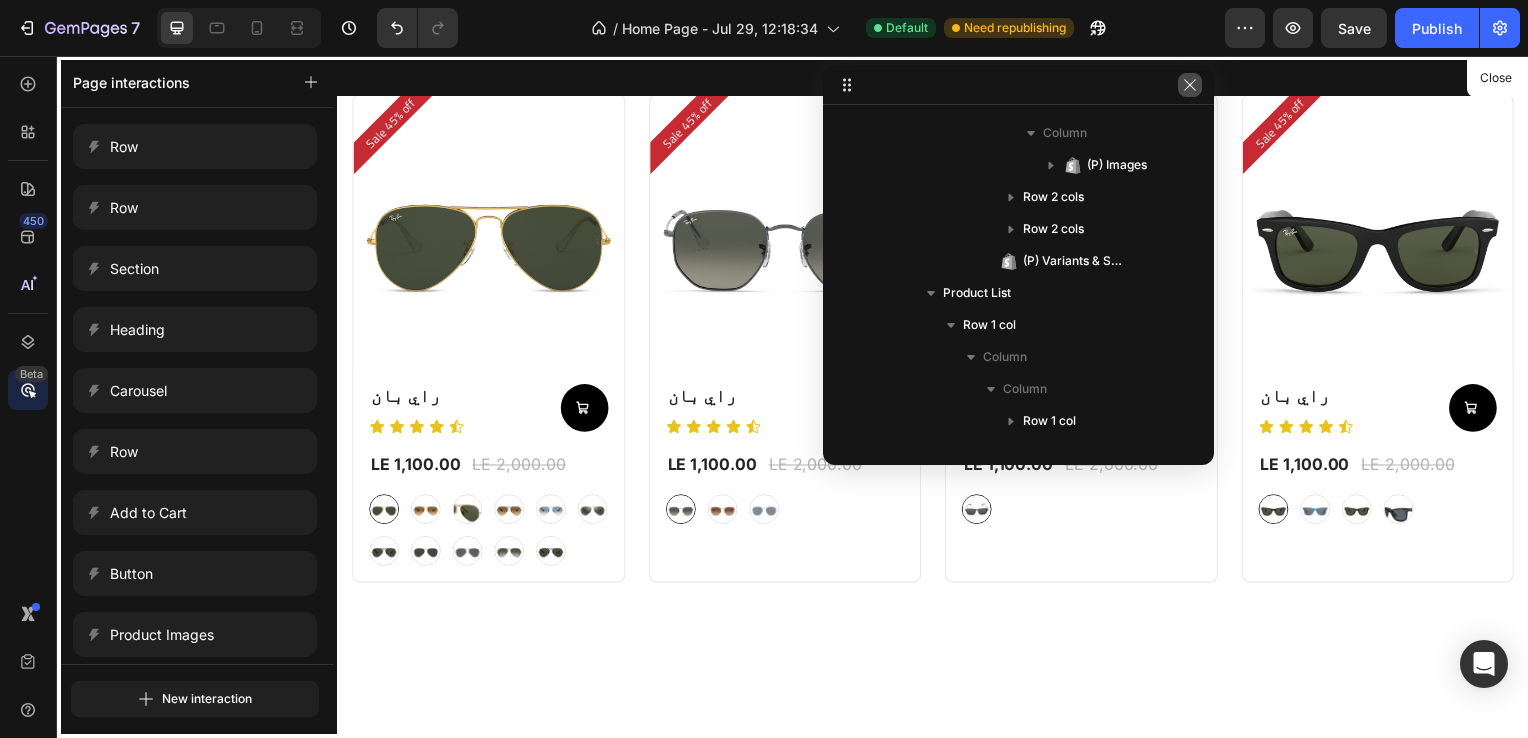 click 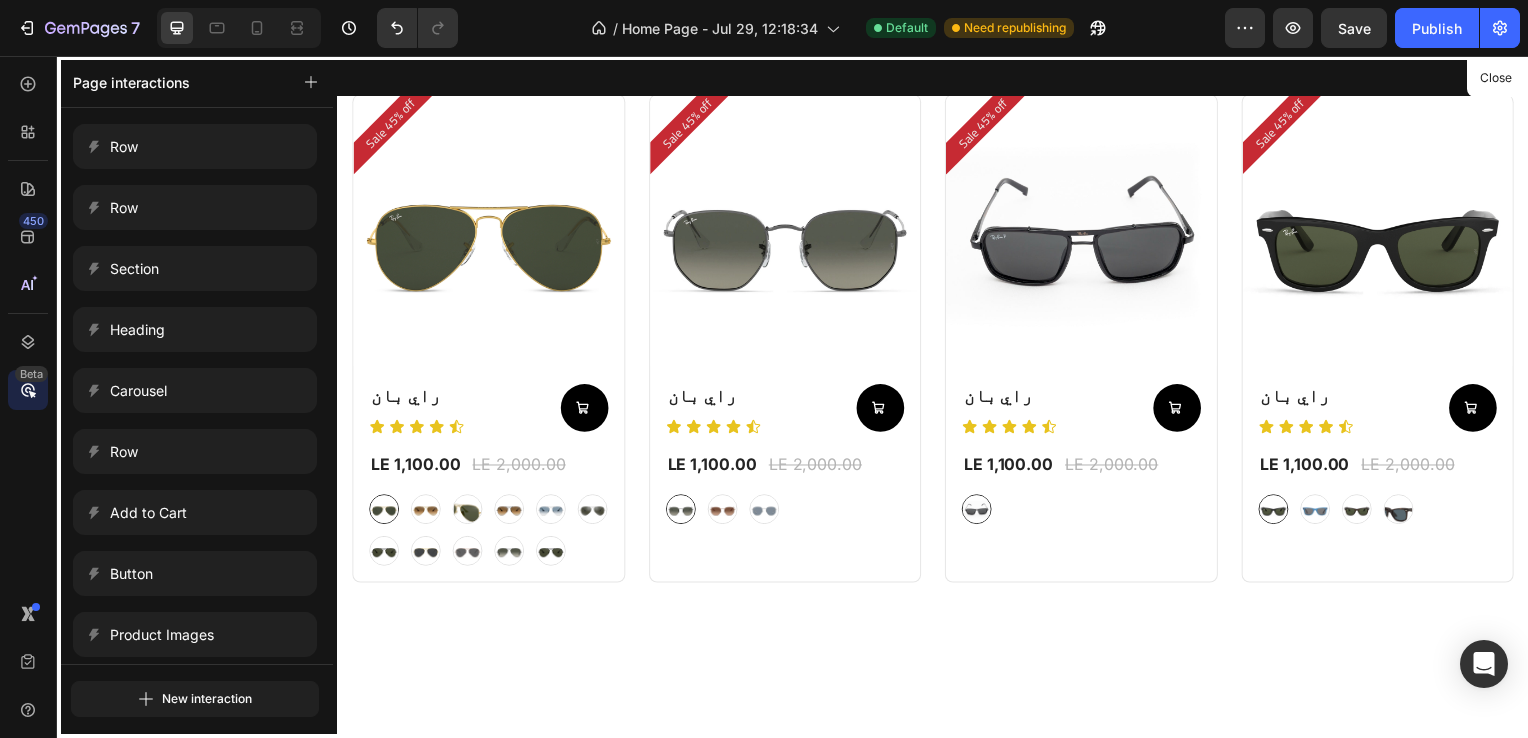 click at bounding box center (937, 399) 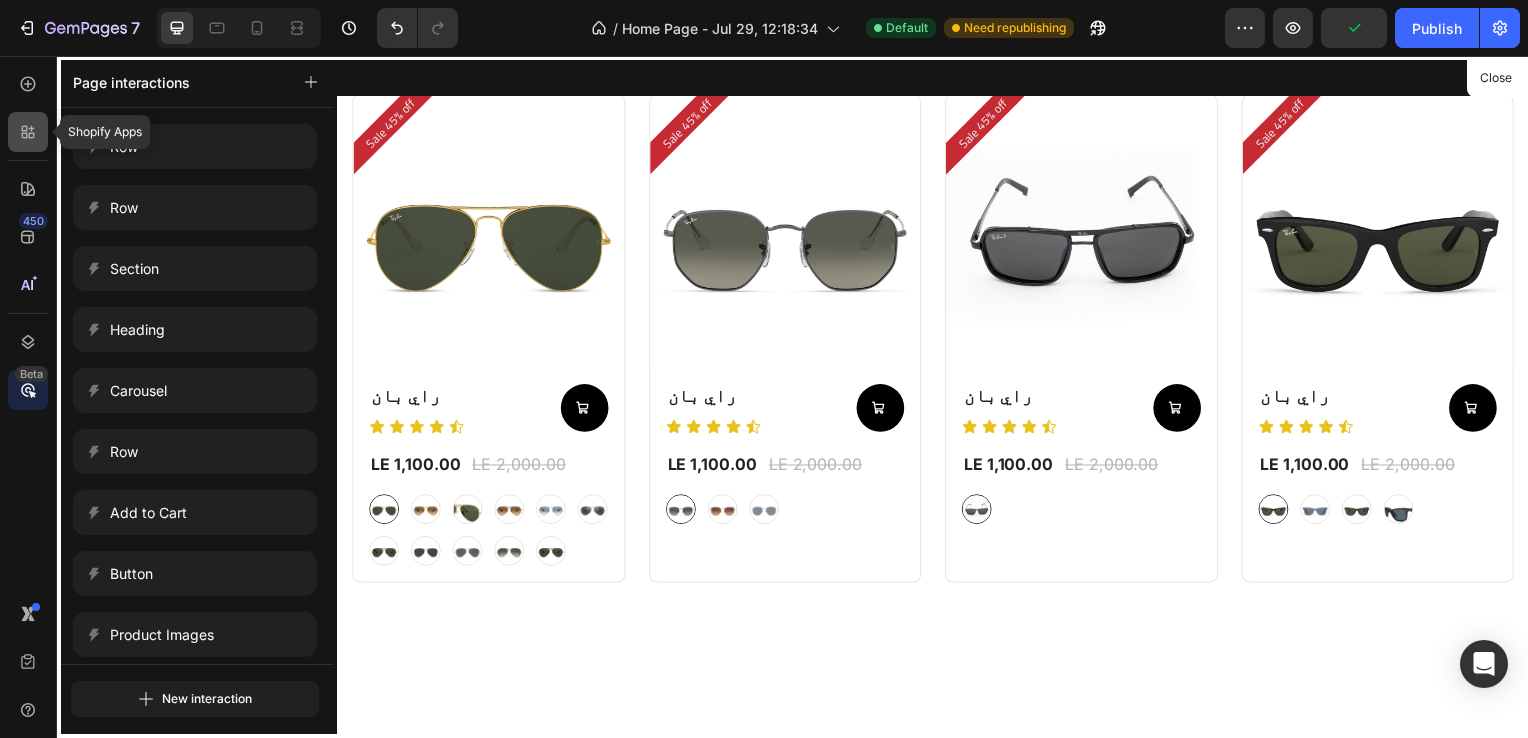 click 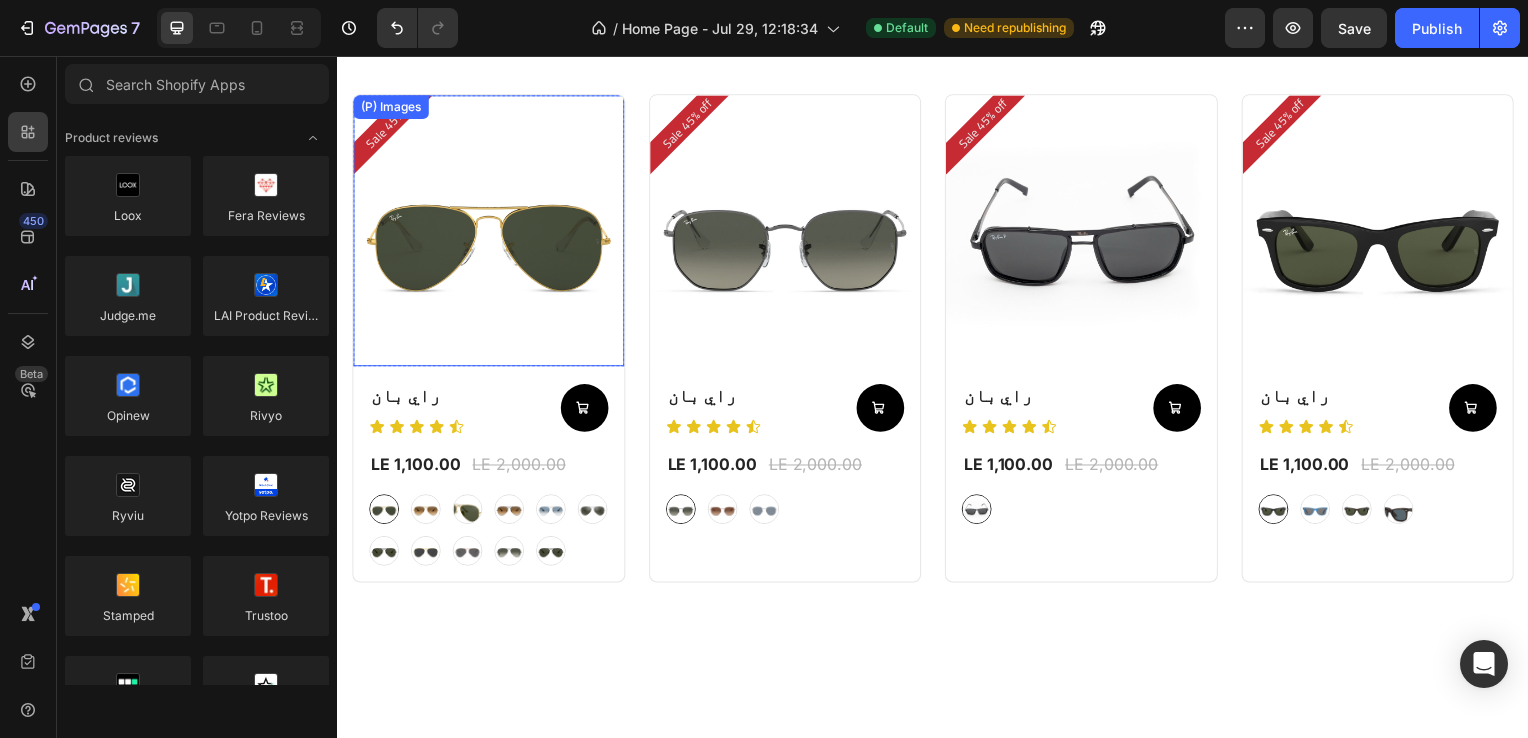 drag, startPoint x: 593, startPoint y: 328, endPoint x: 602, endPoint y: 365, distance: 38.078865 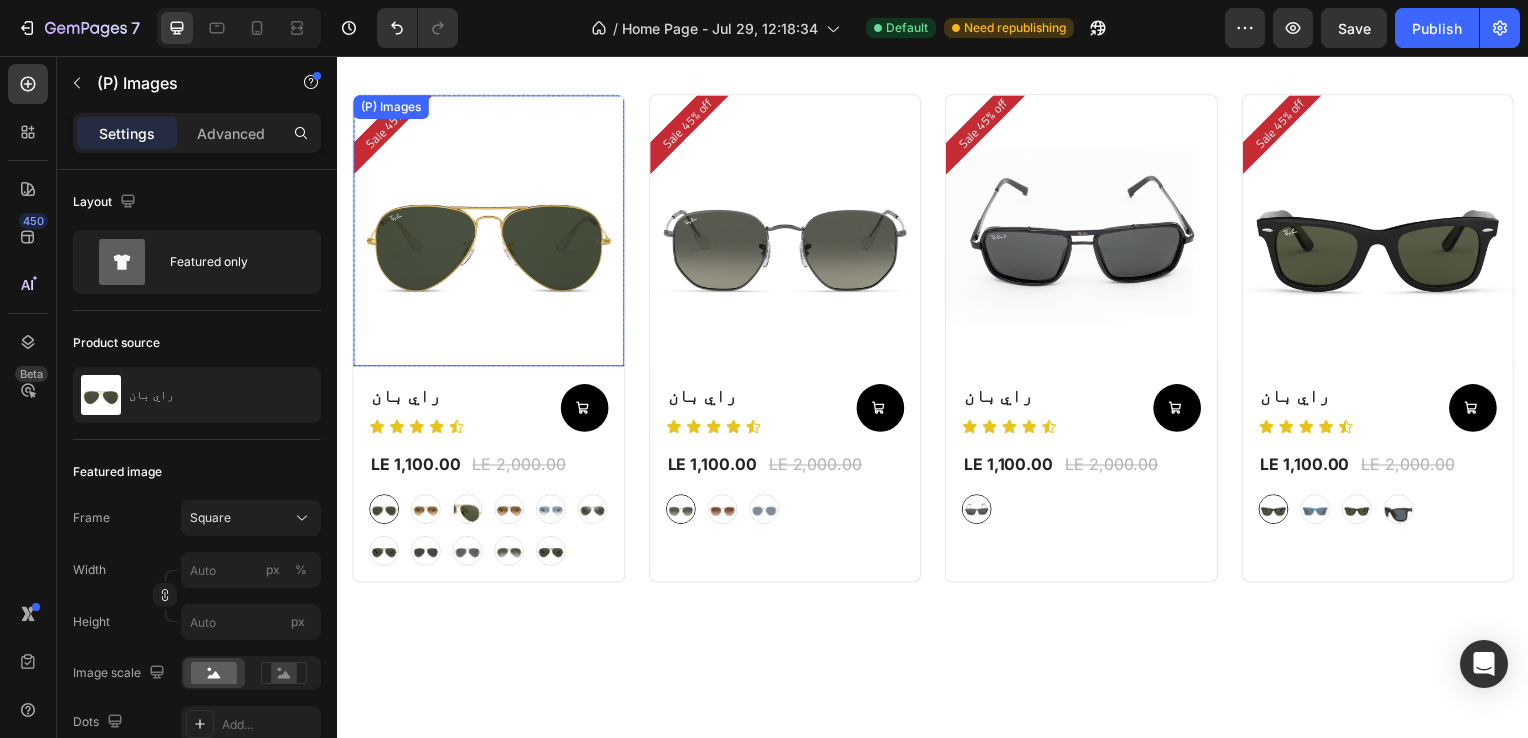 radio on "false" 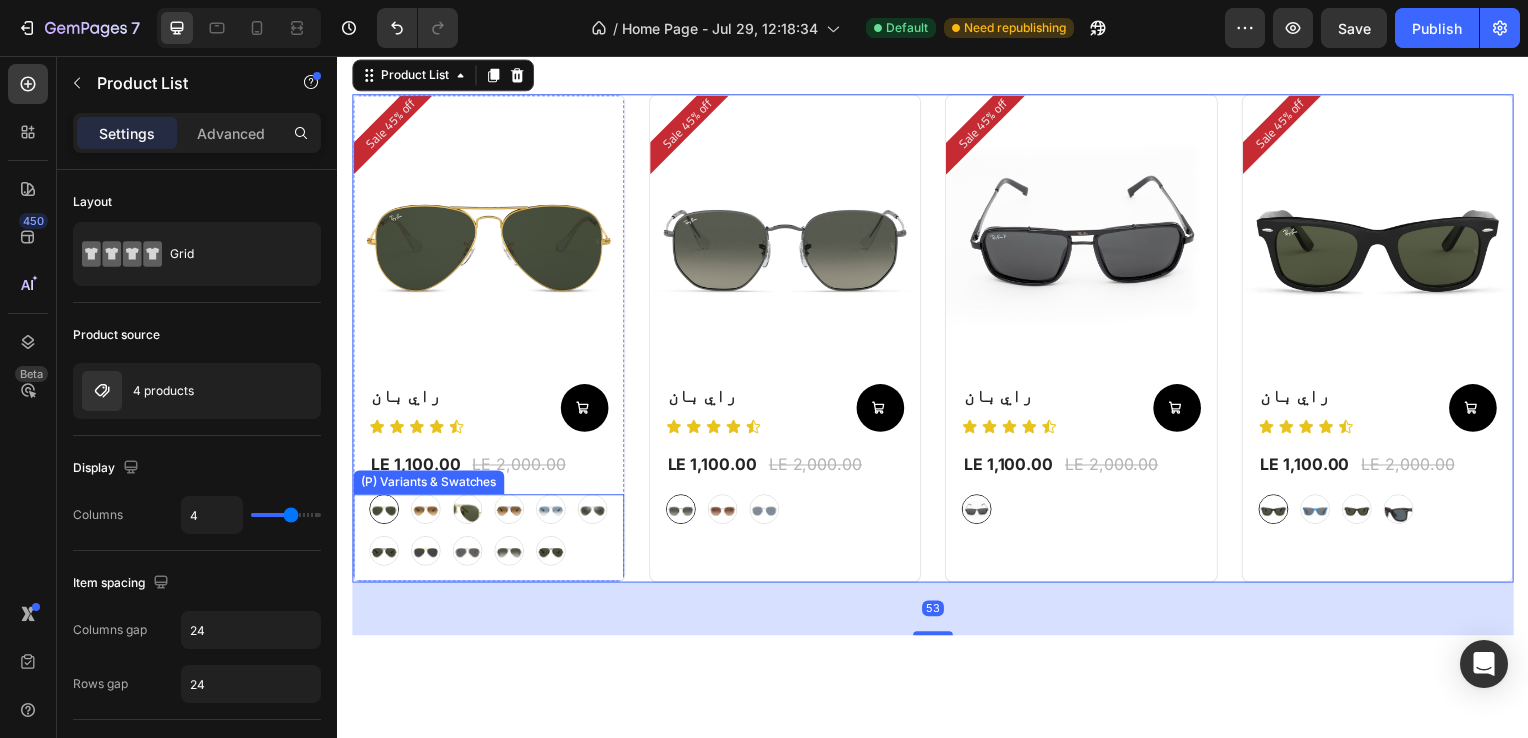 click on "graygreengold graygreengold goldbrown goldbrown green green browngray browngray bluesilver bluesilver gray-1 gray-1 greenblue greenblue goldgray-1 goldgray-1 goldgray goldgray blackgray blackgray blackgreen-3 blackgreen-3 (P) Variants & Swatches" at bounding box center (489, 542) 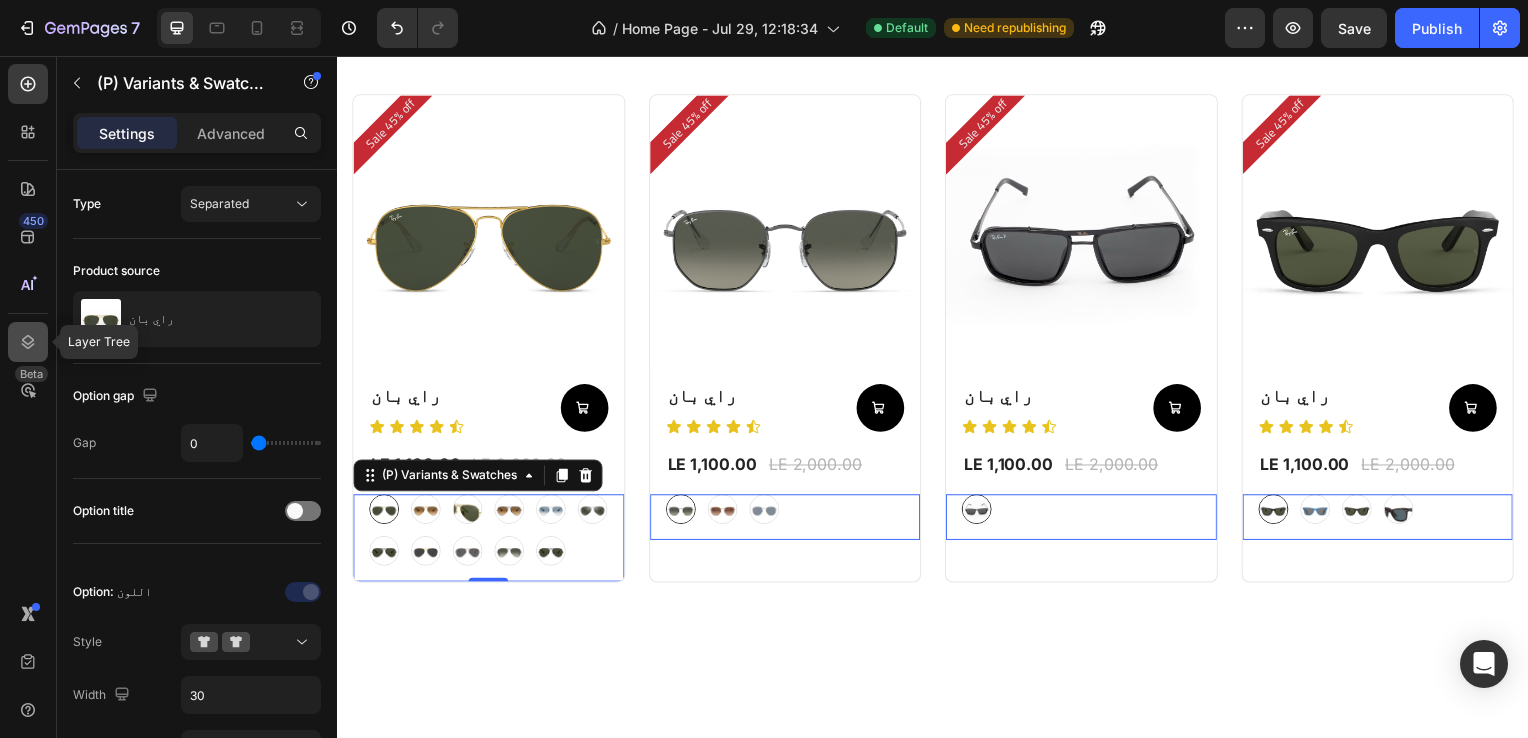 click 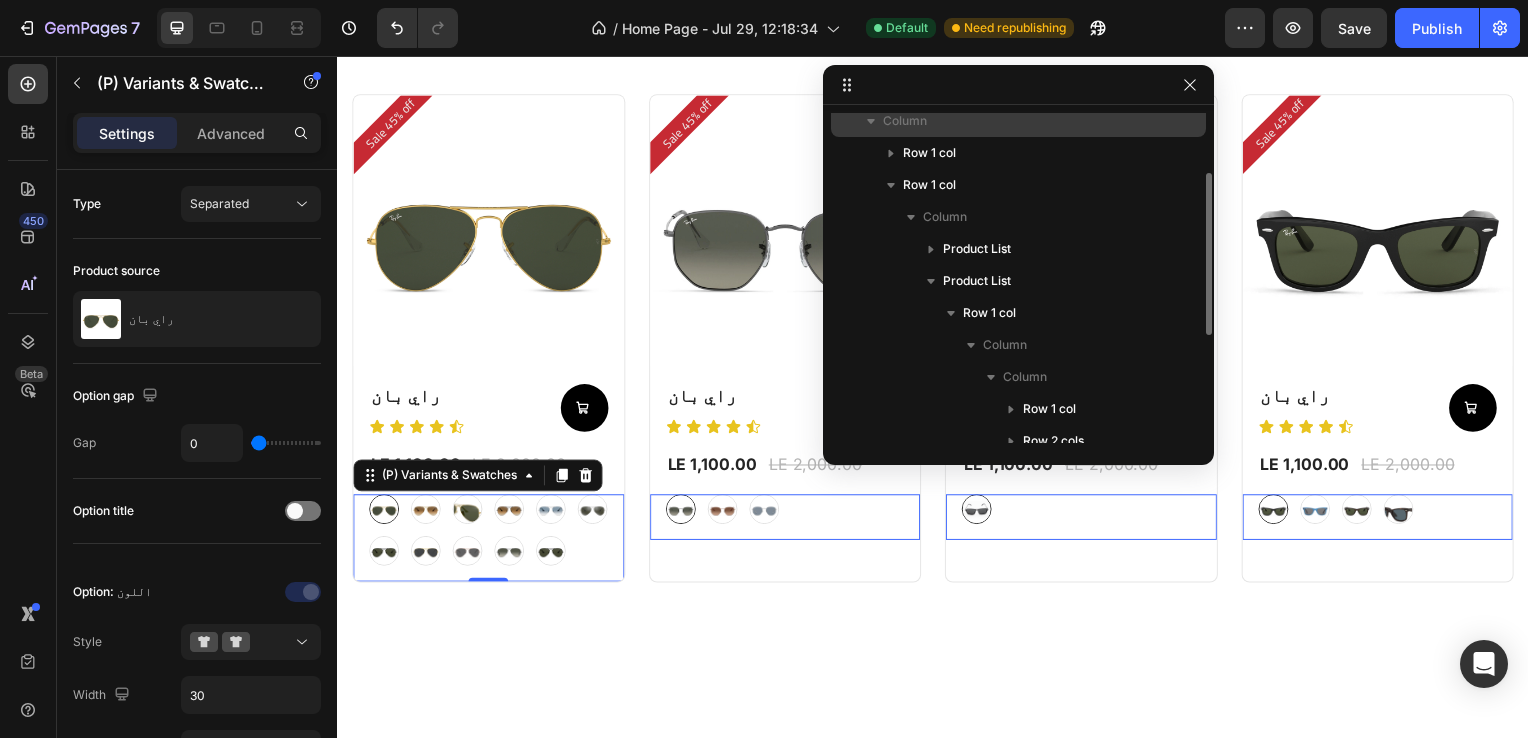 scroll, scrollTop: 114, scrollLeft: 0, axis: vertical 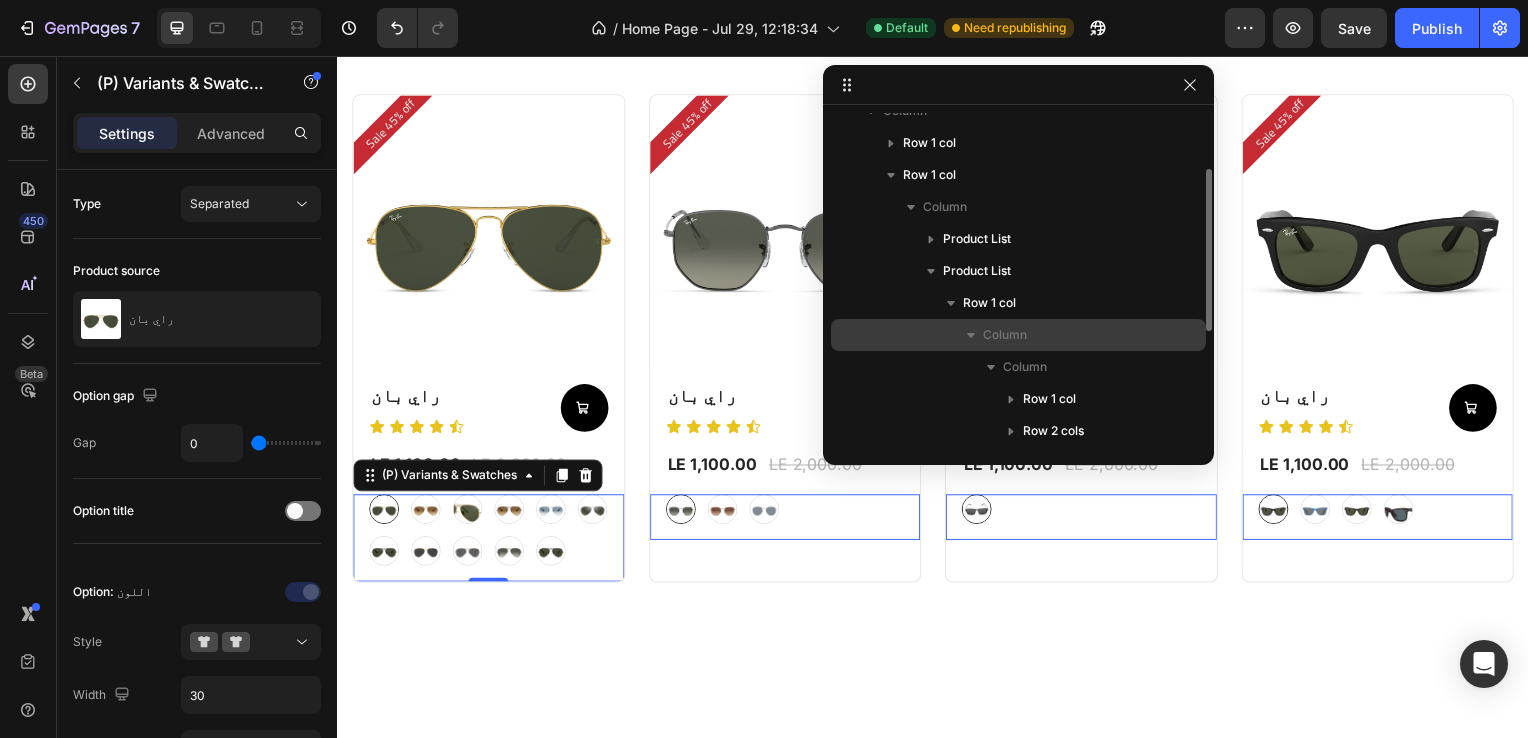 click on "Column" at bounding box center [1005, 335] 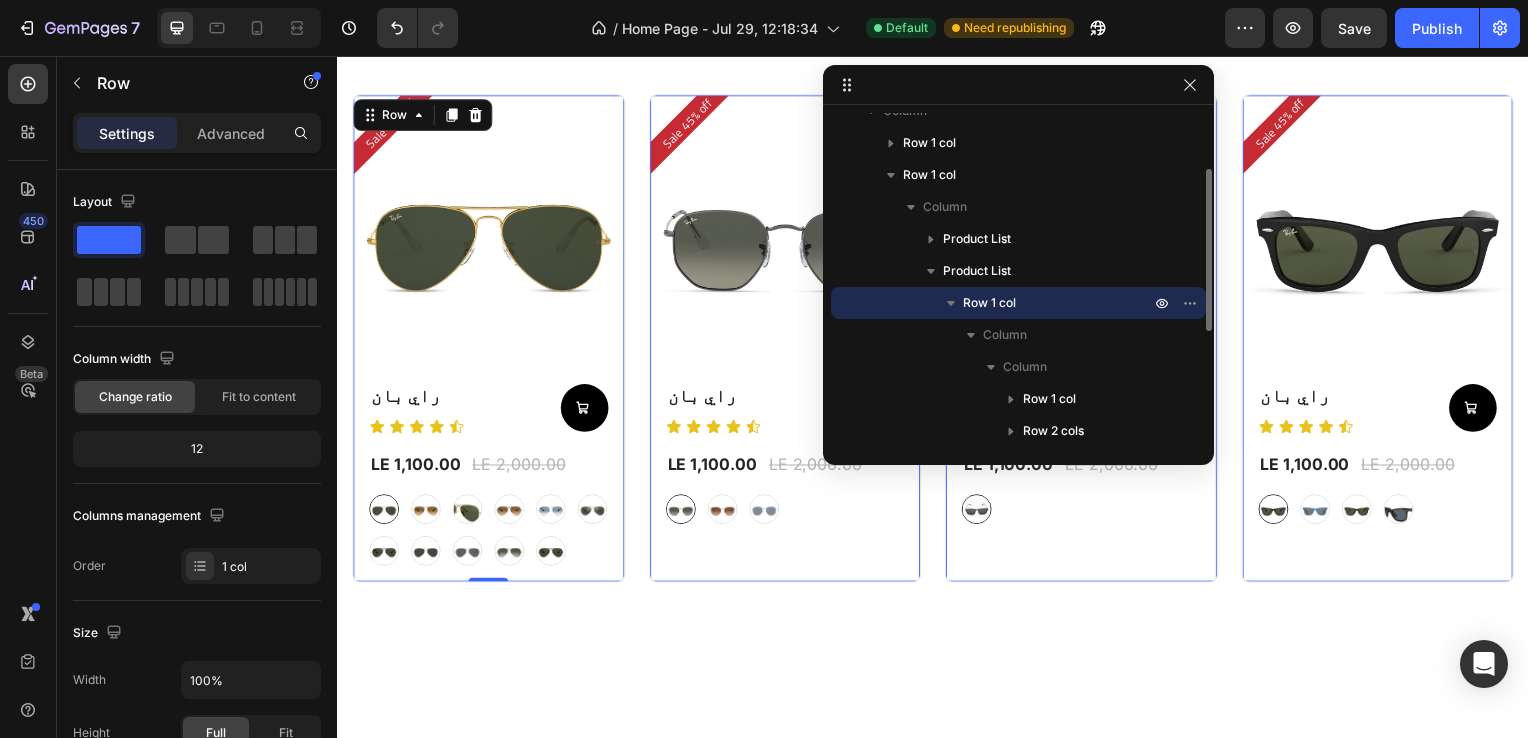 click on "Row 1 col" at bounding box center [989, 303] 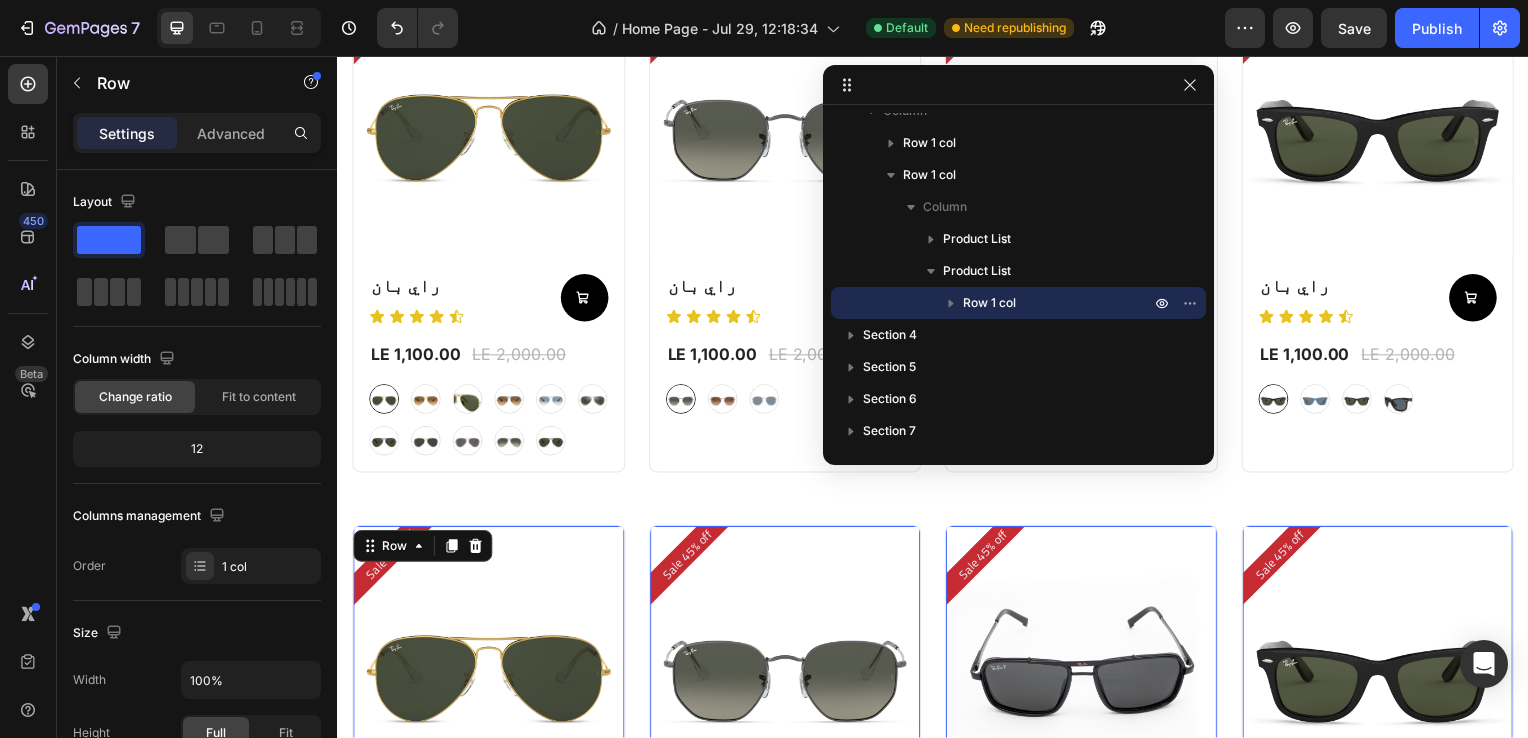 scroll, scrollTop: 896, scrollLeft: 0, axis: vertical 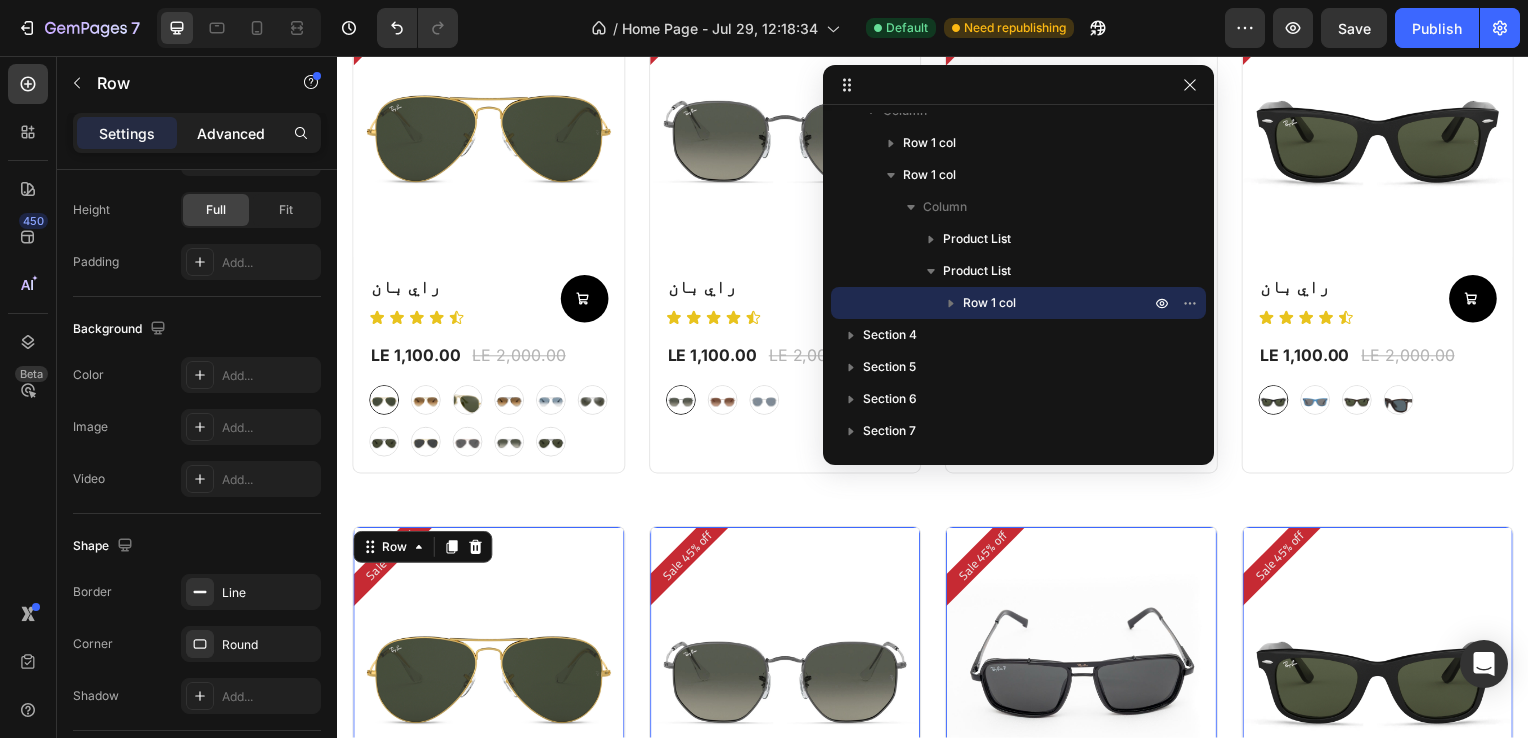 click on "Advanced" at bounding box center [231, 133] 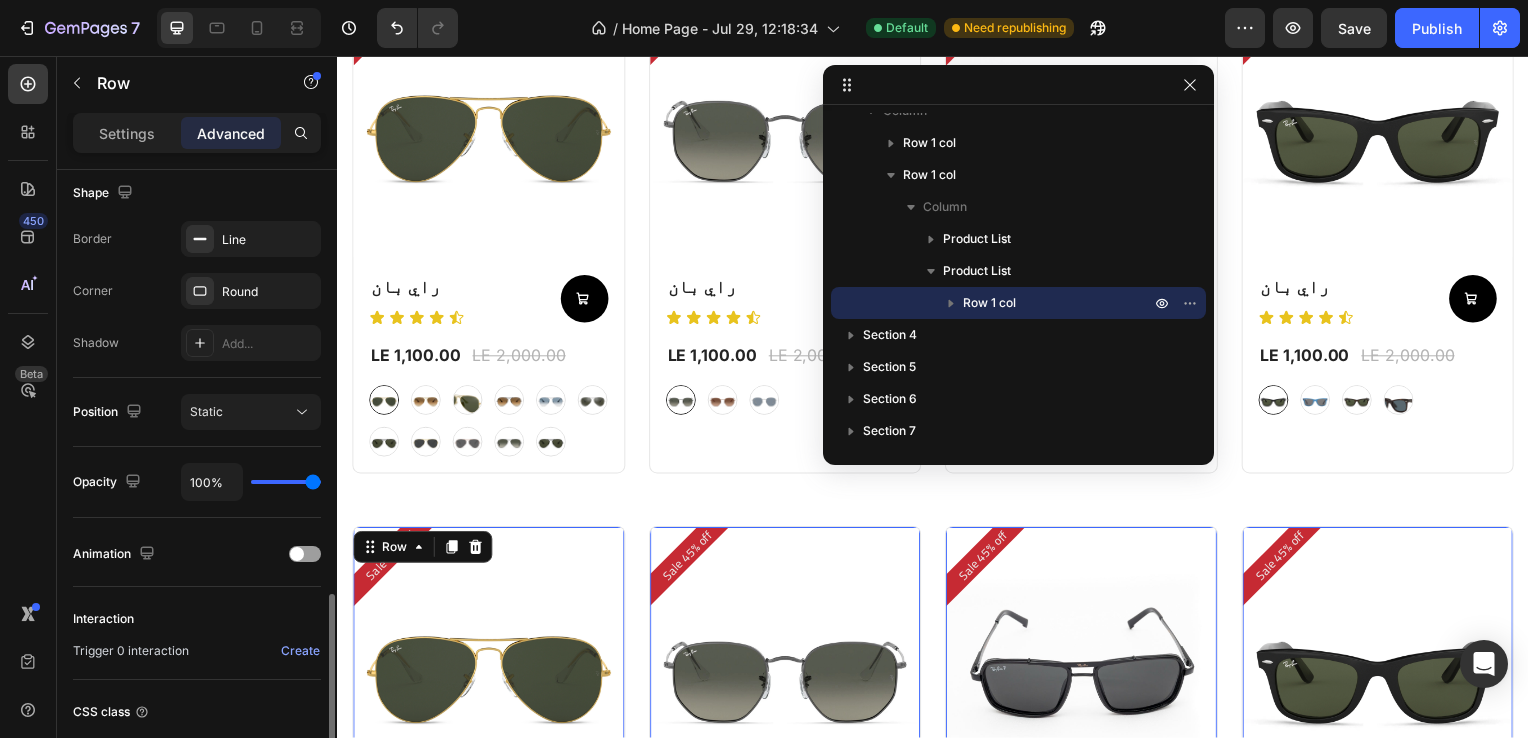 scroll, scrollTop: 676, scrollLeft: 0, axis: vertical 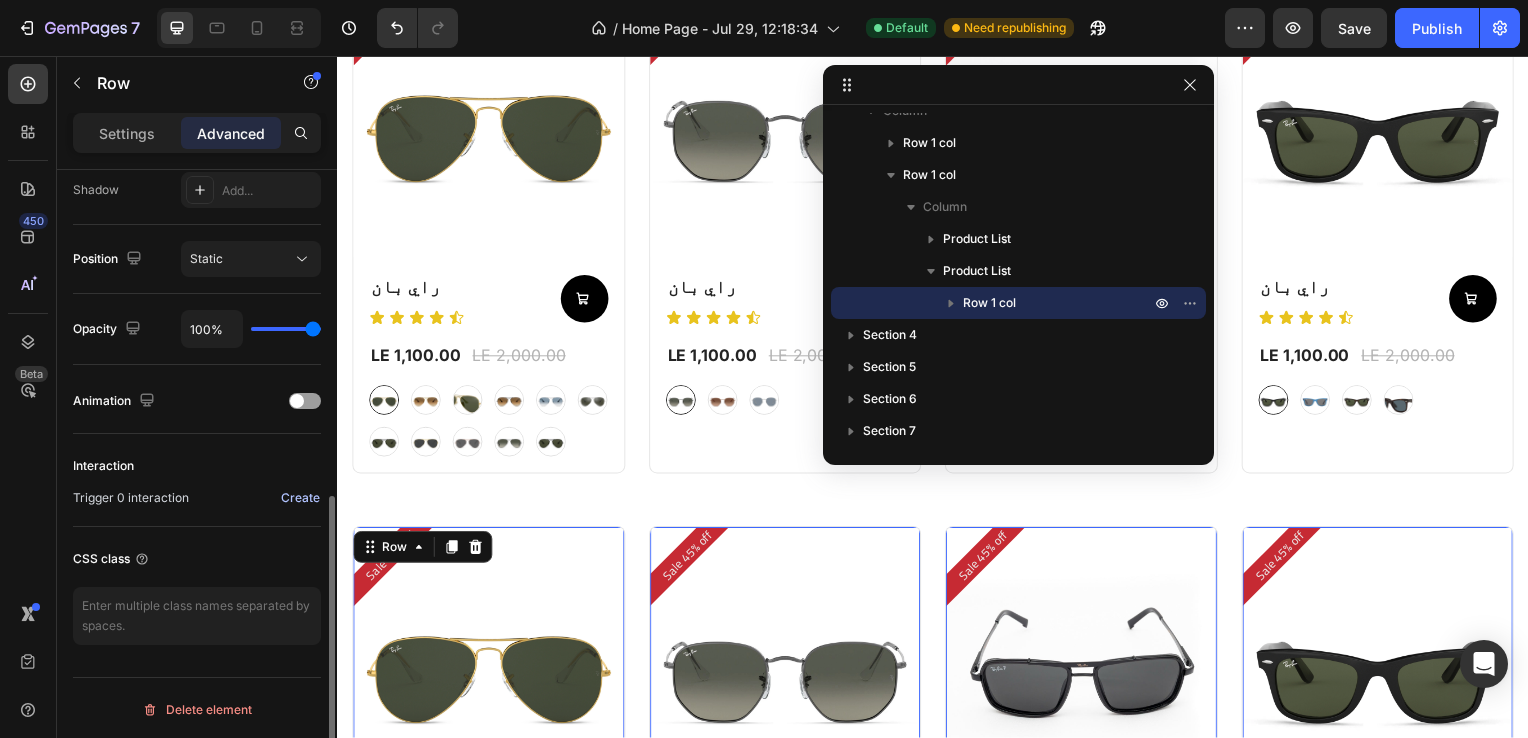 click on "Create" at bounding box center [300, 498] 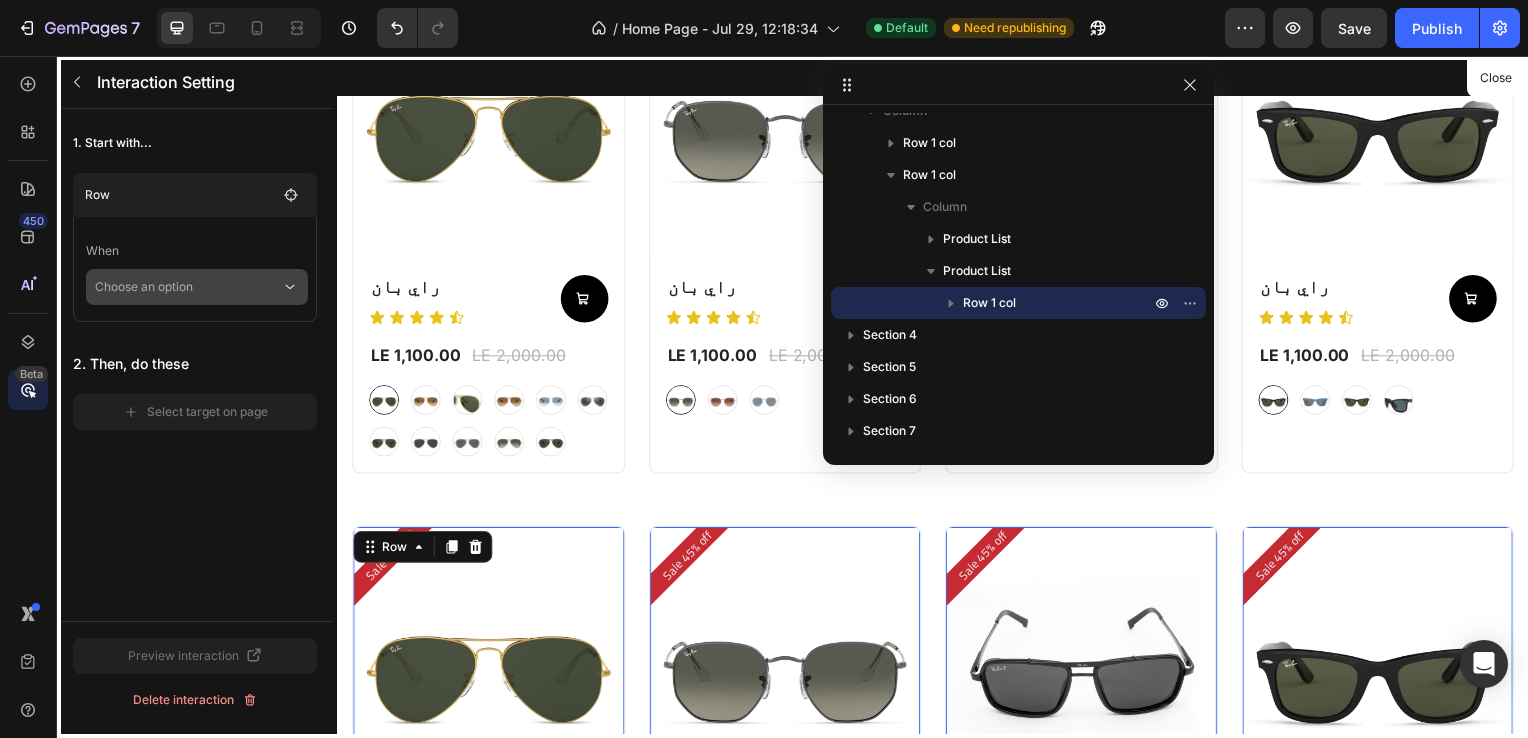 click 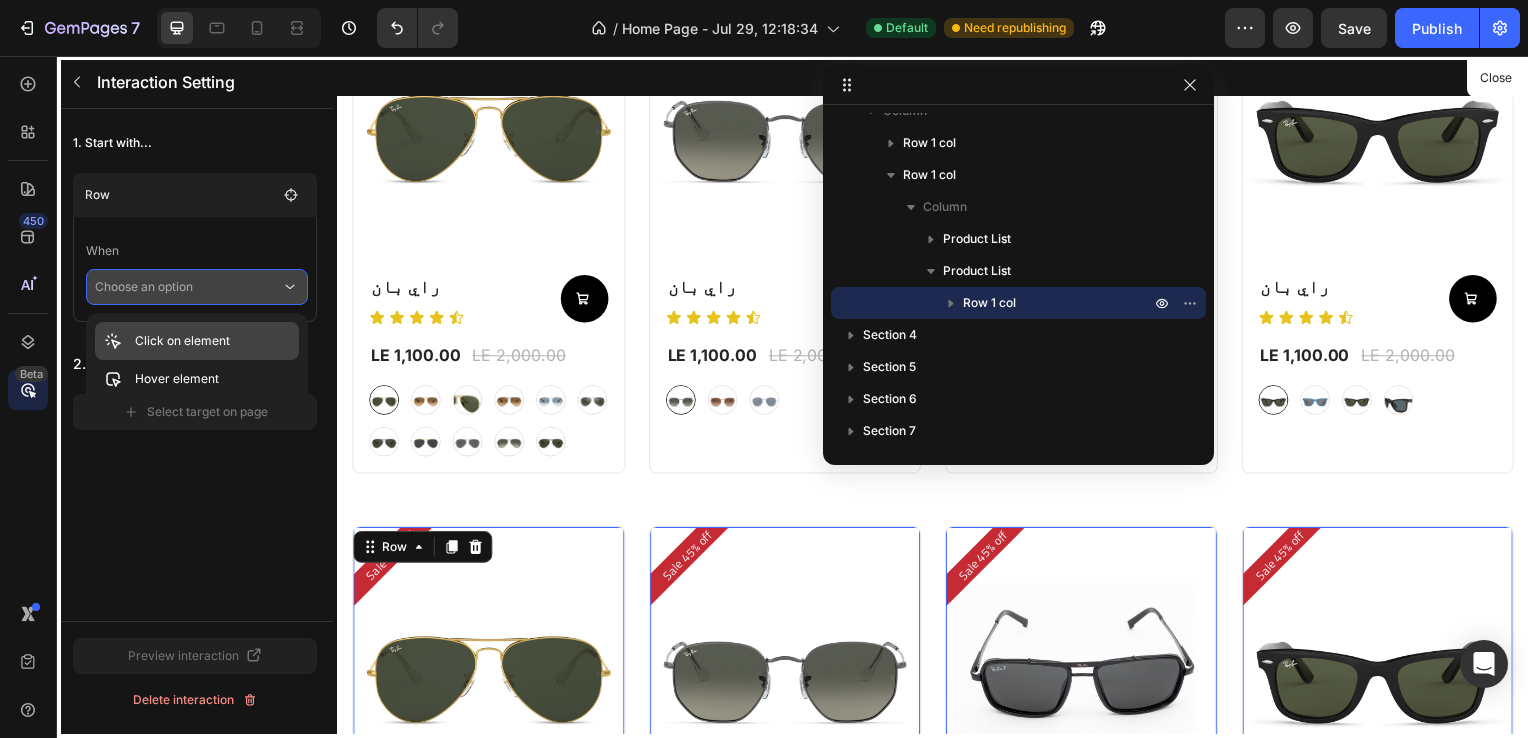 click on "Click on element" 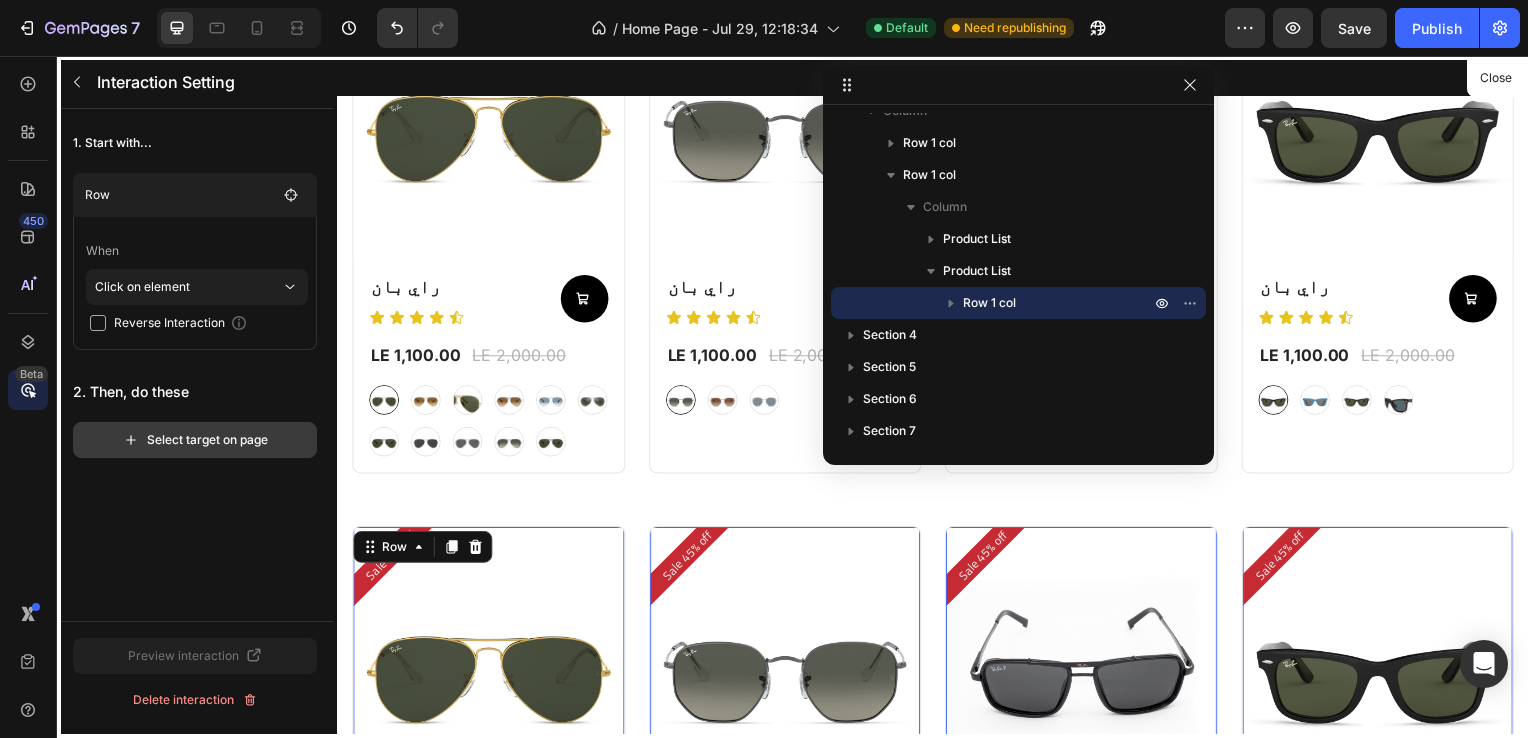 click on "Select target on page" 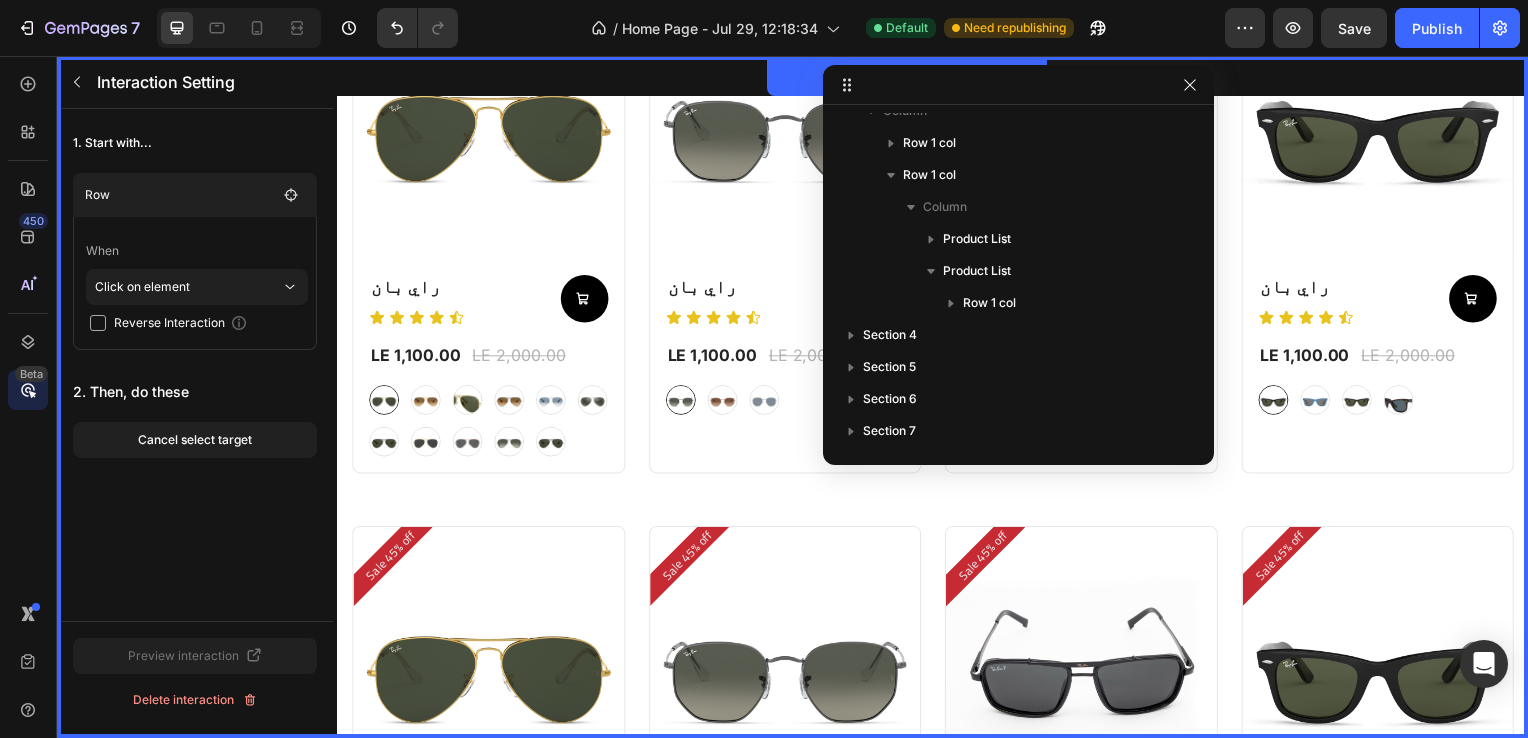 click on "Cancel select target" at bounding box center [195, 440] 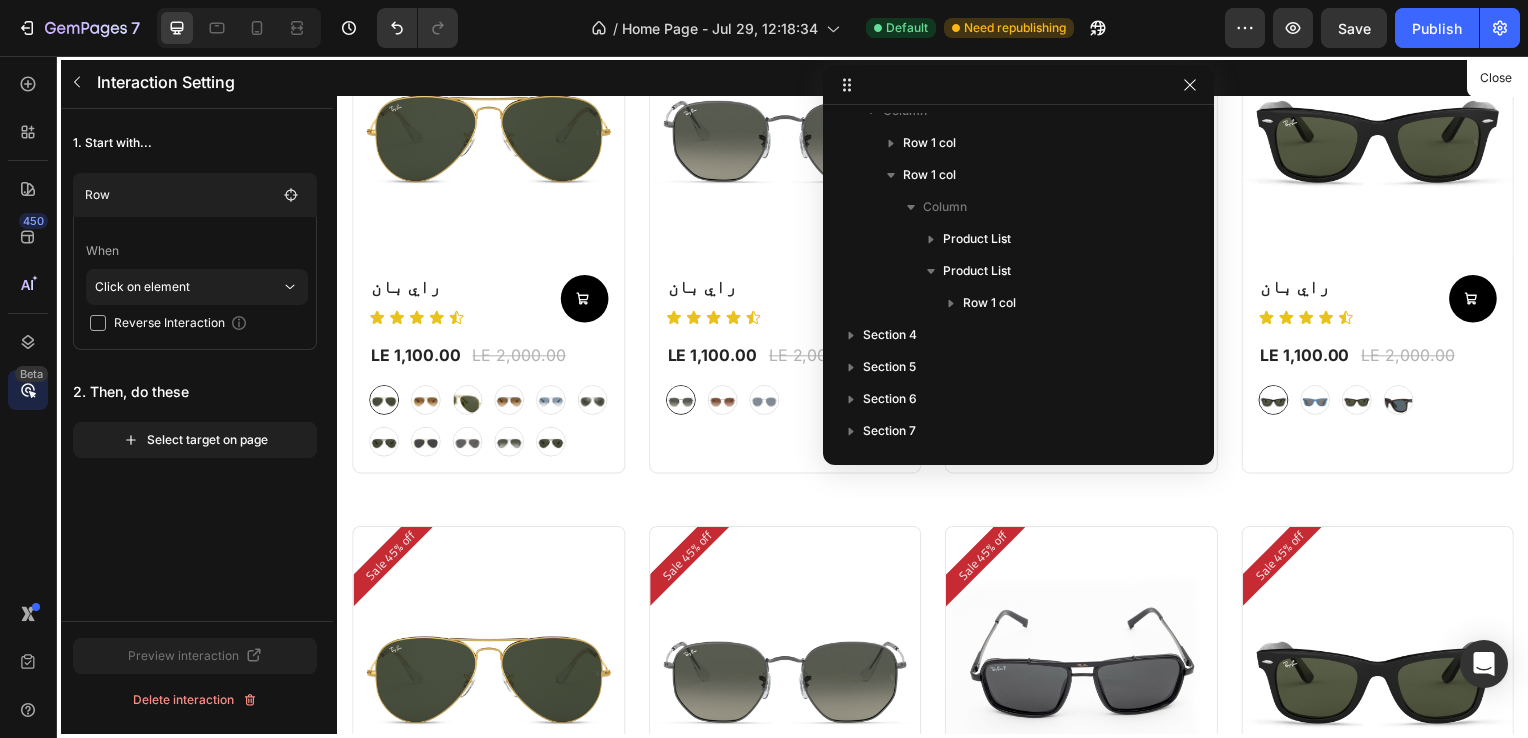 click on "Select target on page" 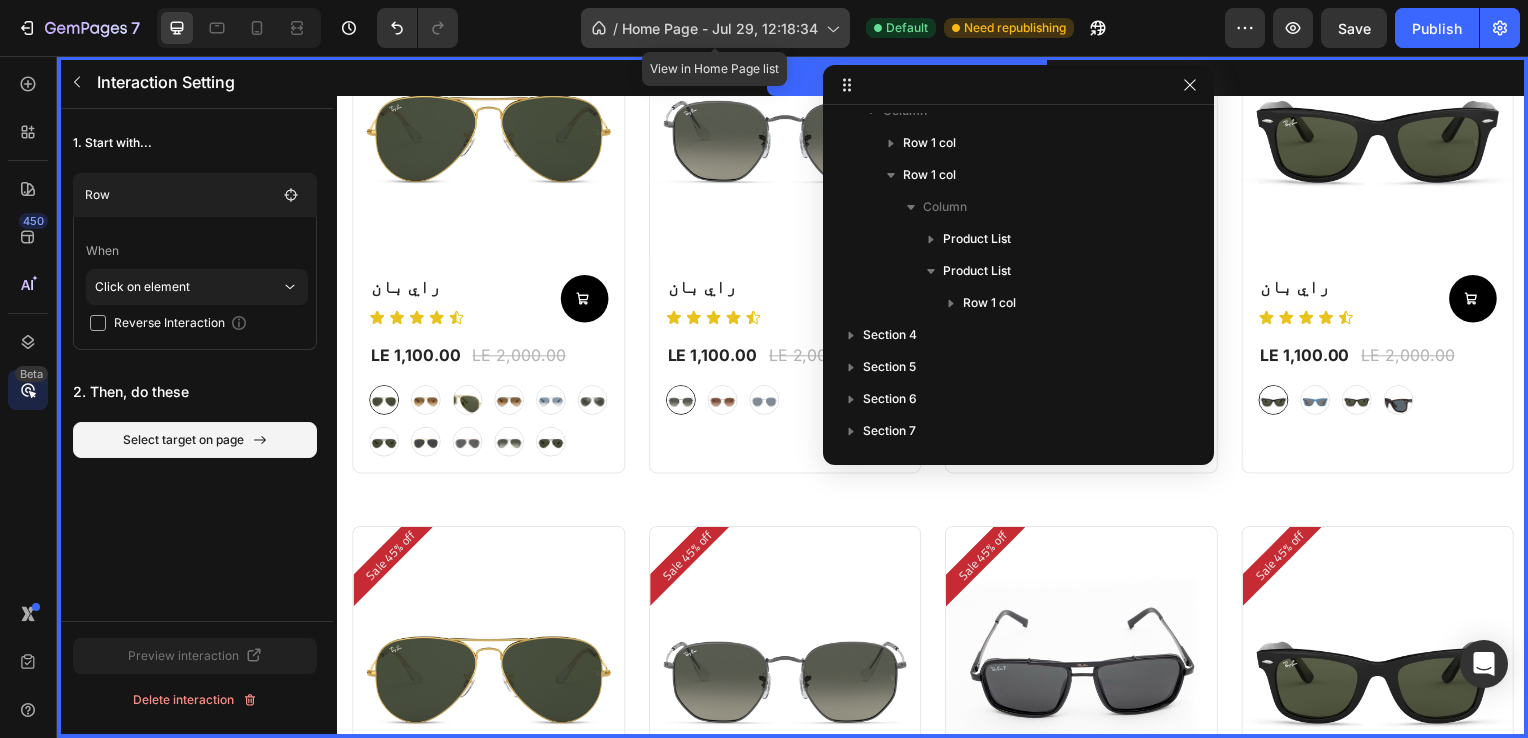 click 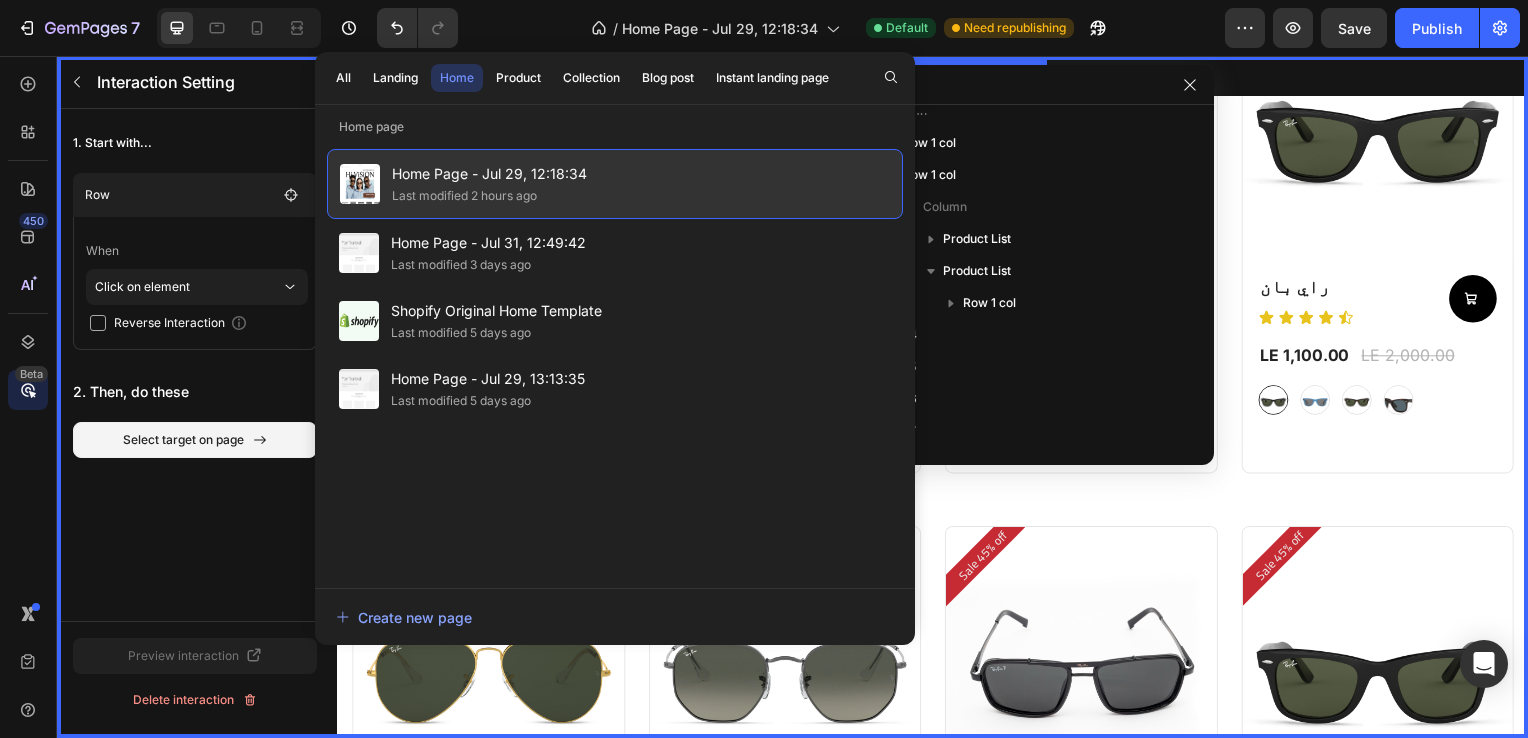 click on "Home Page - Jul 29, 12:18:34 Last modified 2 hours ago" 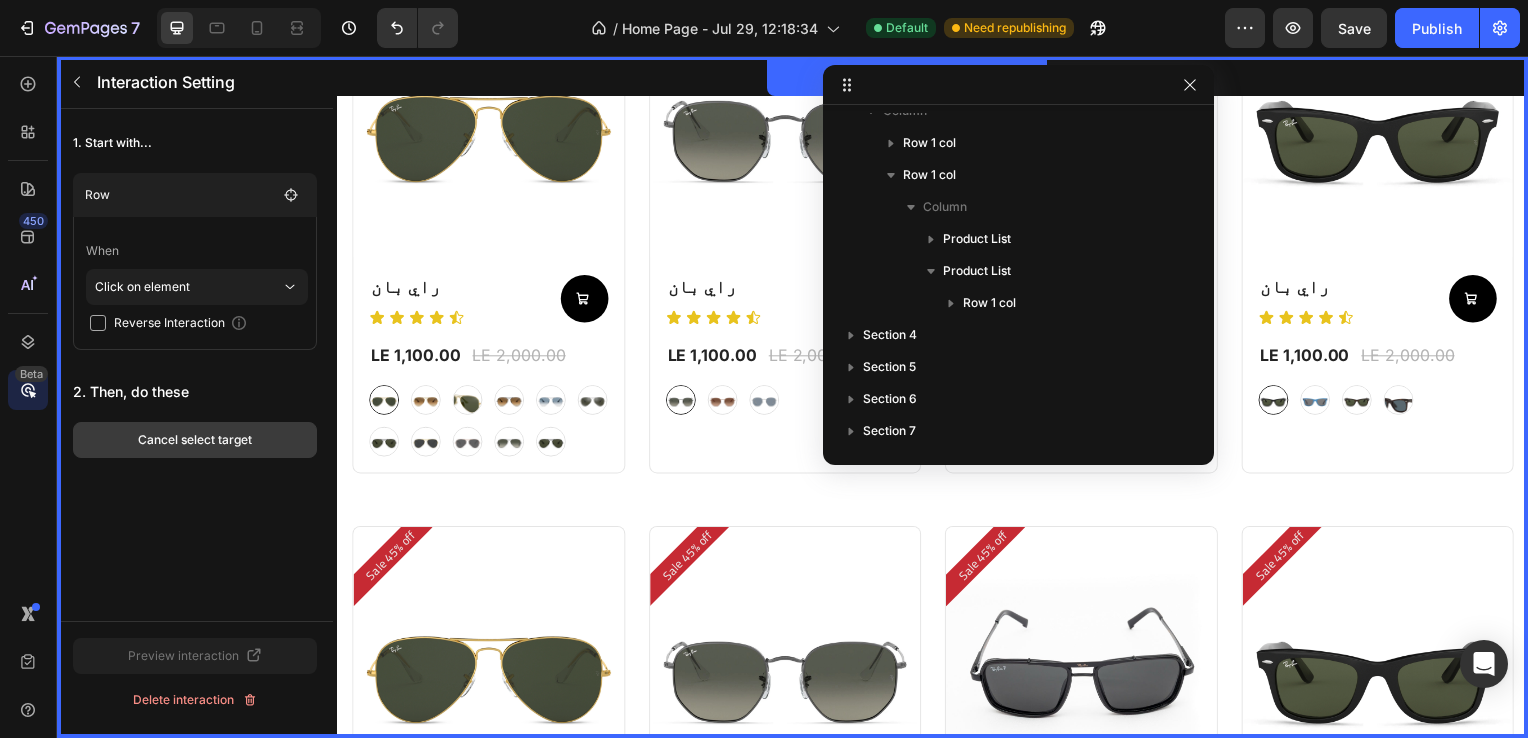 click on "Cancel select target" at bounding box center (195, 440) 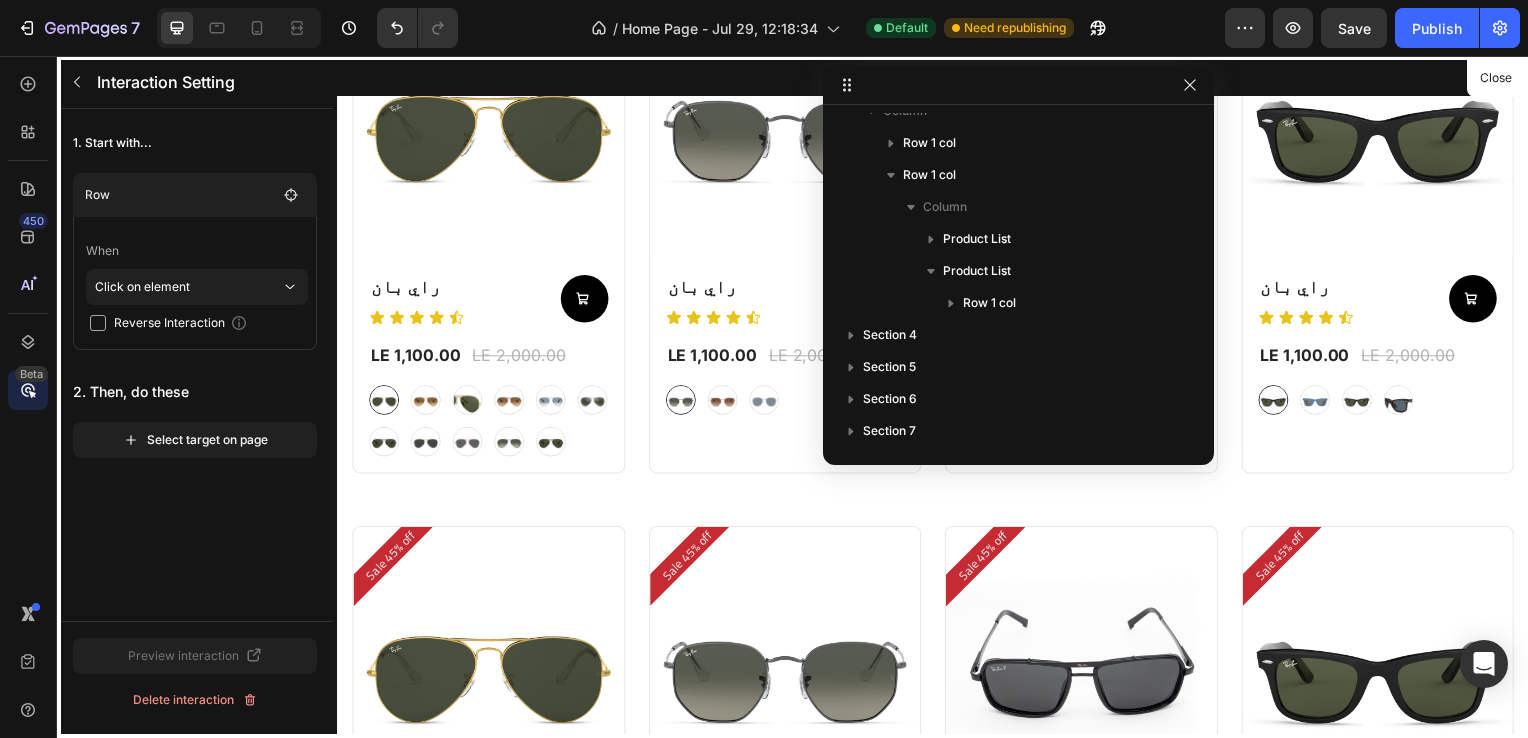 click on "Select target on page" 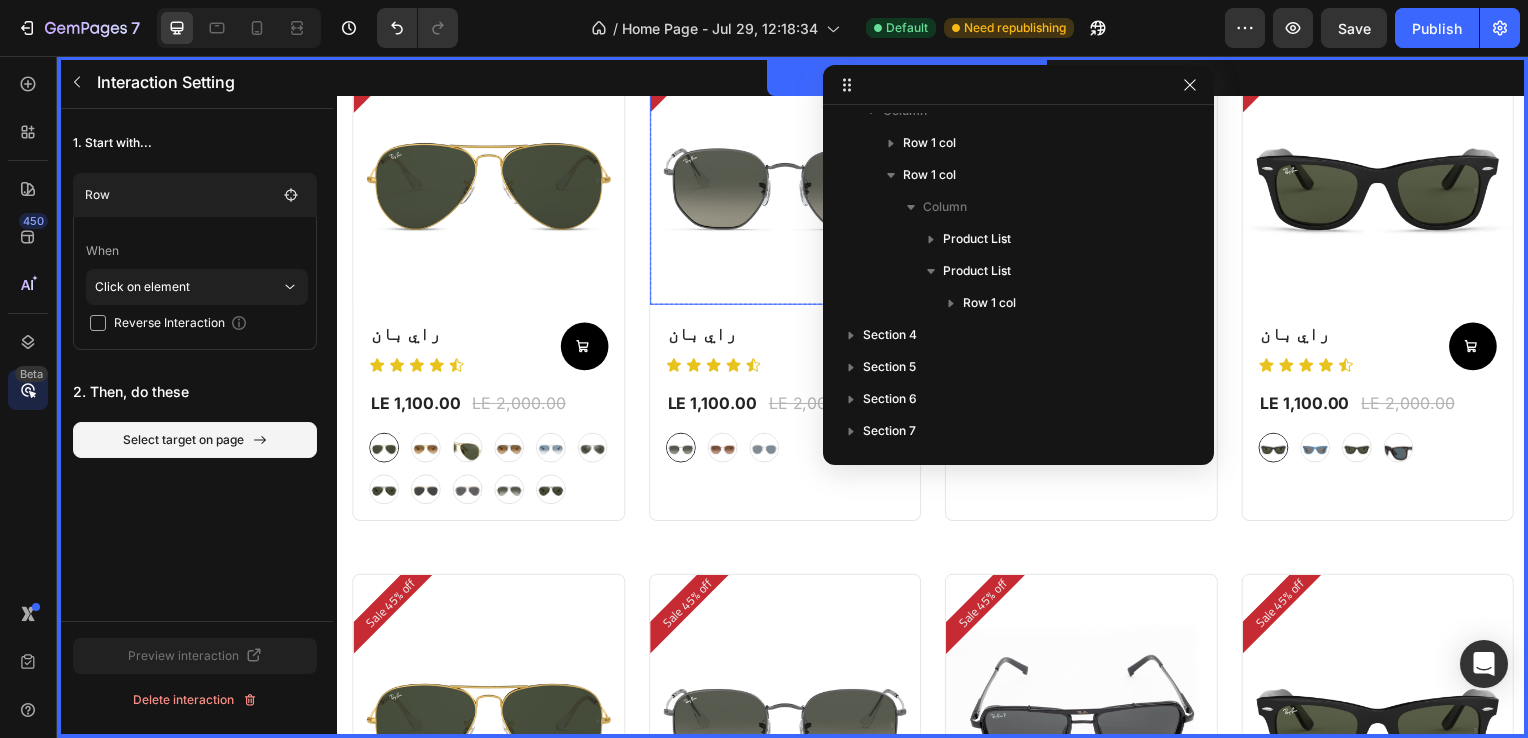 scroll, scrollTop: 95, scrollLeft: 0, axis: vertical 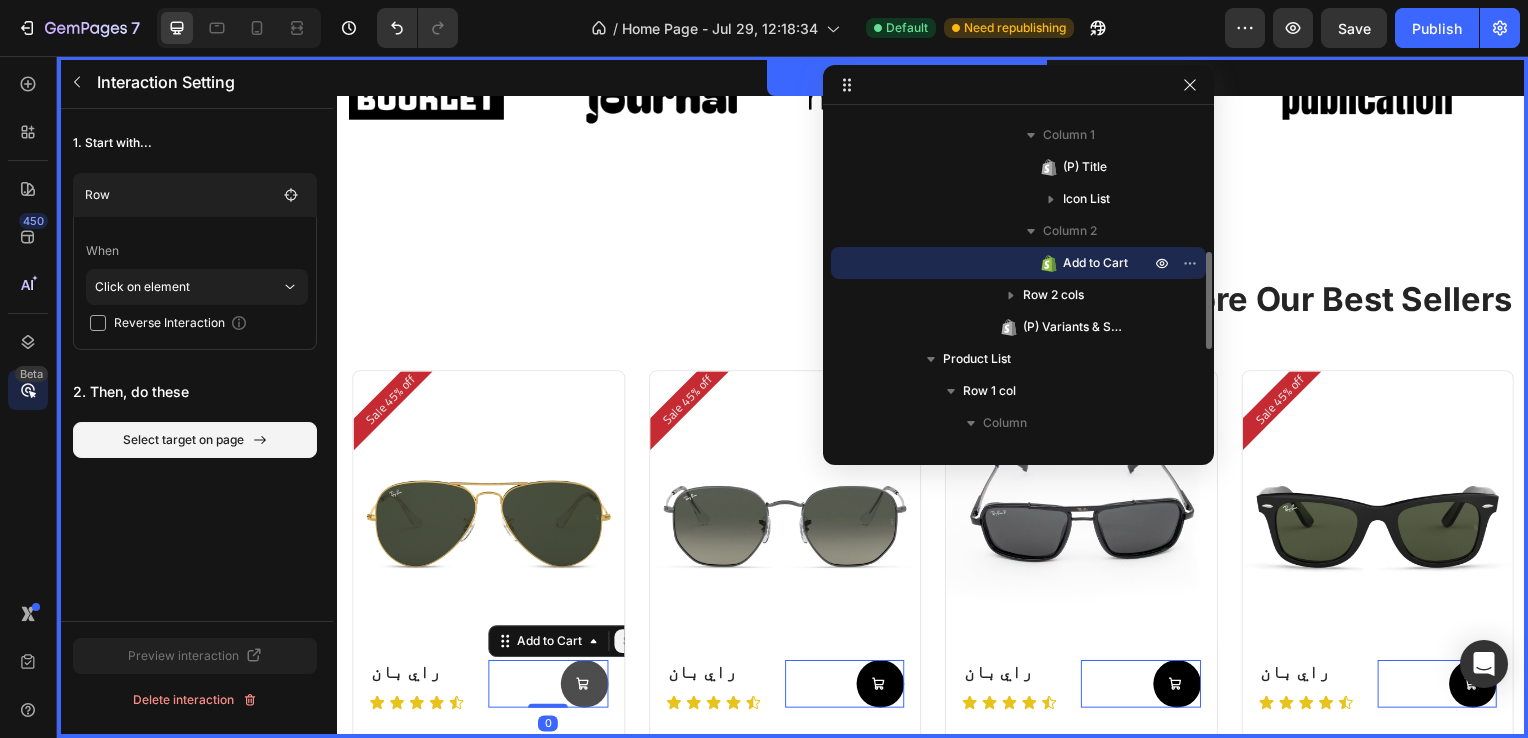 click 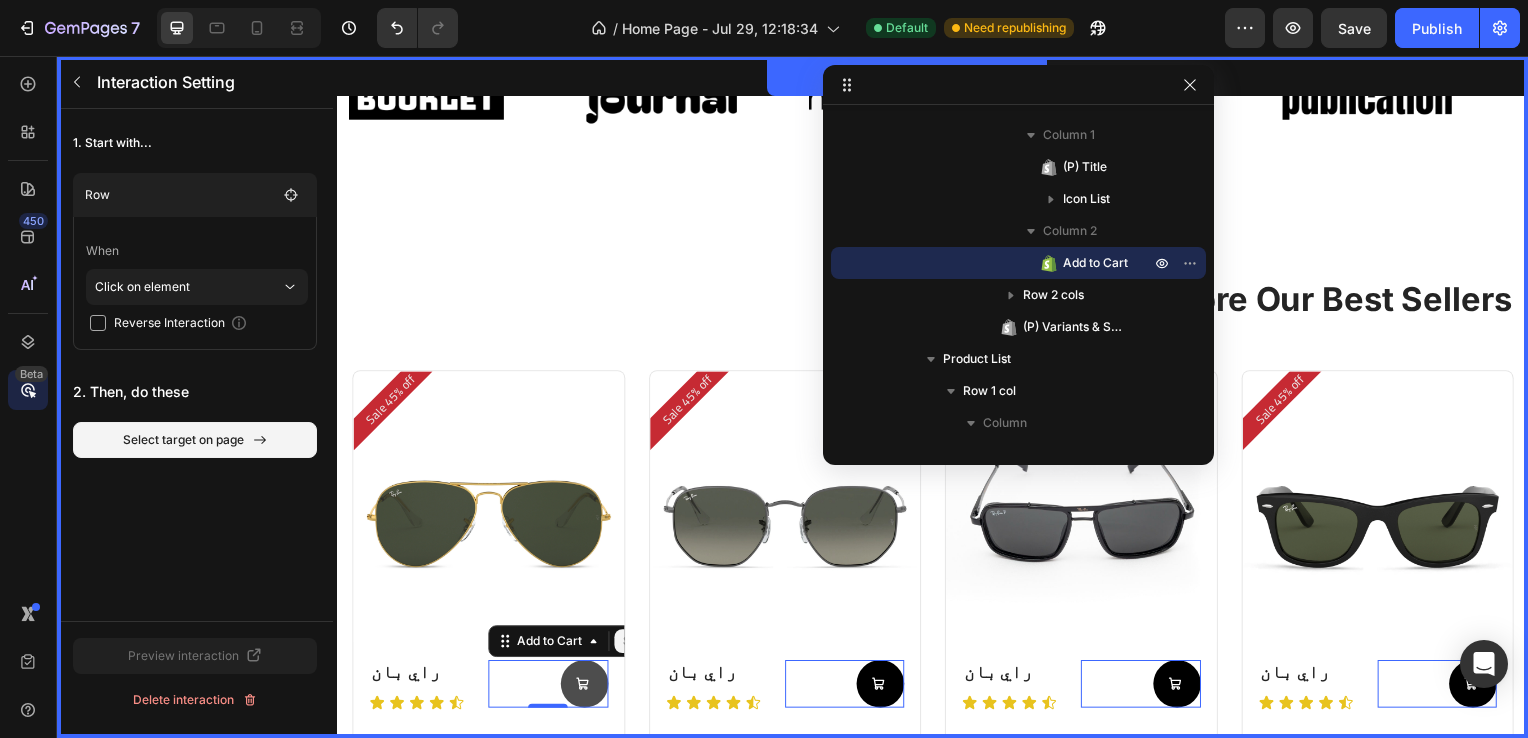 click 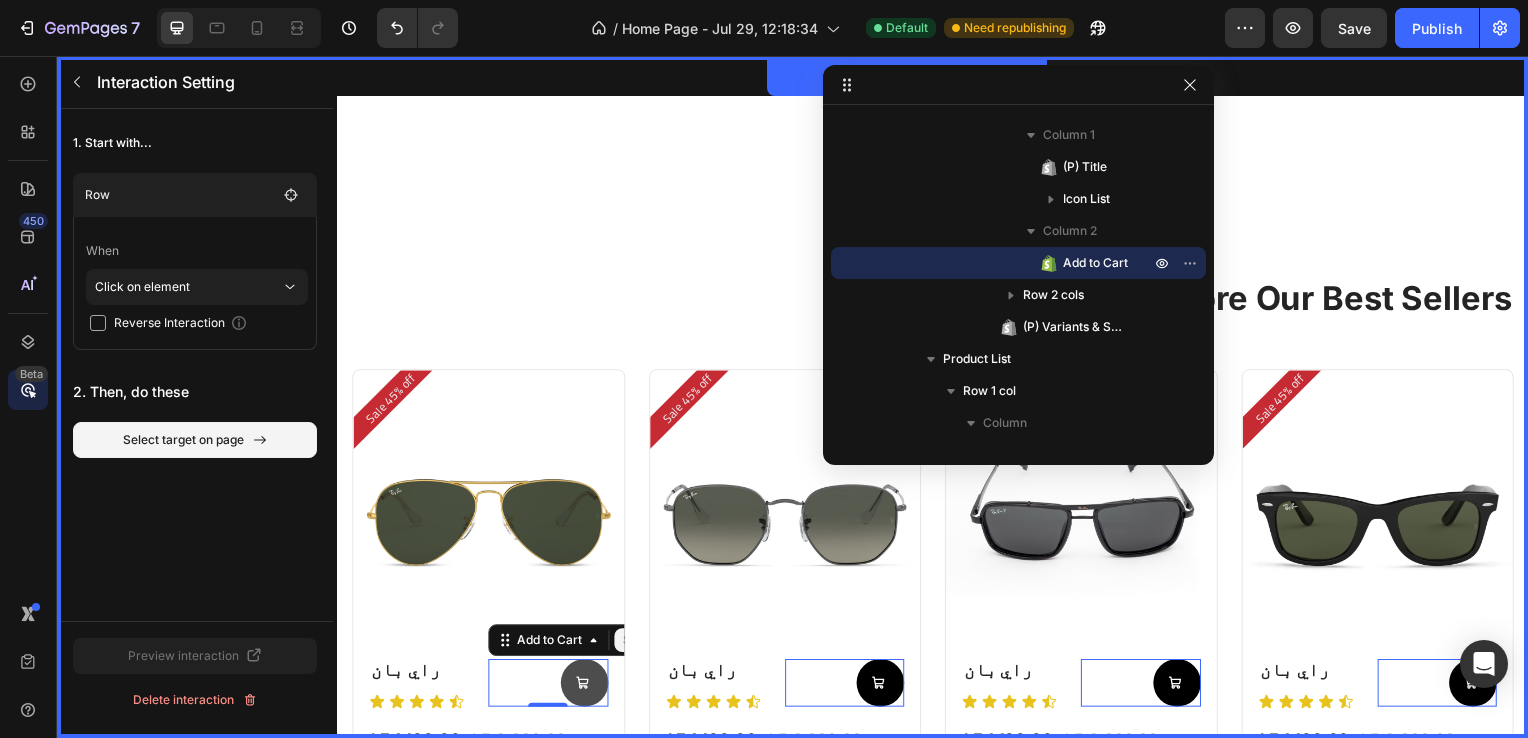 scroll, scrollTop: 308, scrollLeft: 0, axis: vertical 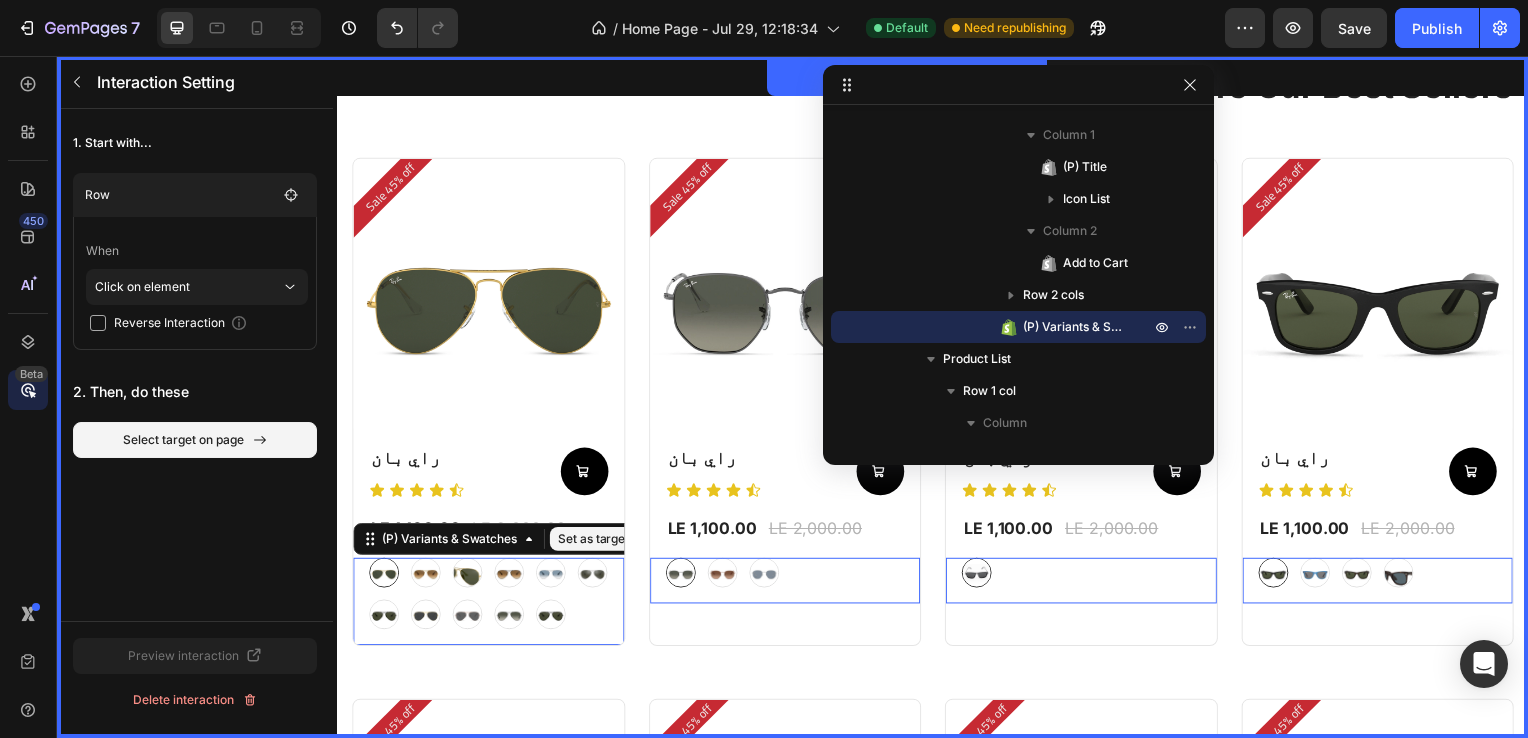 click on "graygreengold graygreengold goldbrown goldbrown green green browngray browngray bluesilver bluesilver gray-1 gray-1 greenblue greenblue goldgray-1 goldgray-1 goldgray goldgray blackgray blackgray blackgreen-3 blackgreen-3" at bounding box center [489, 598] 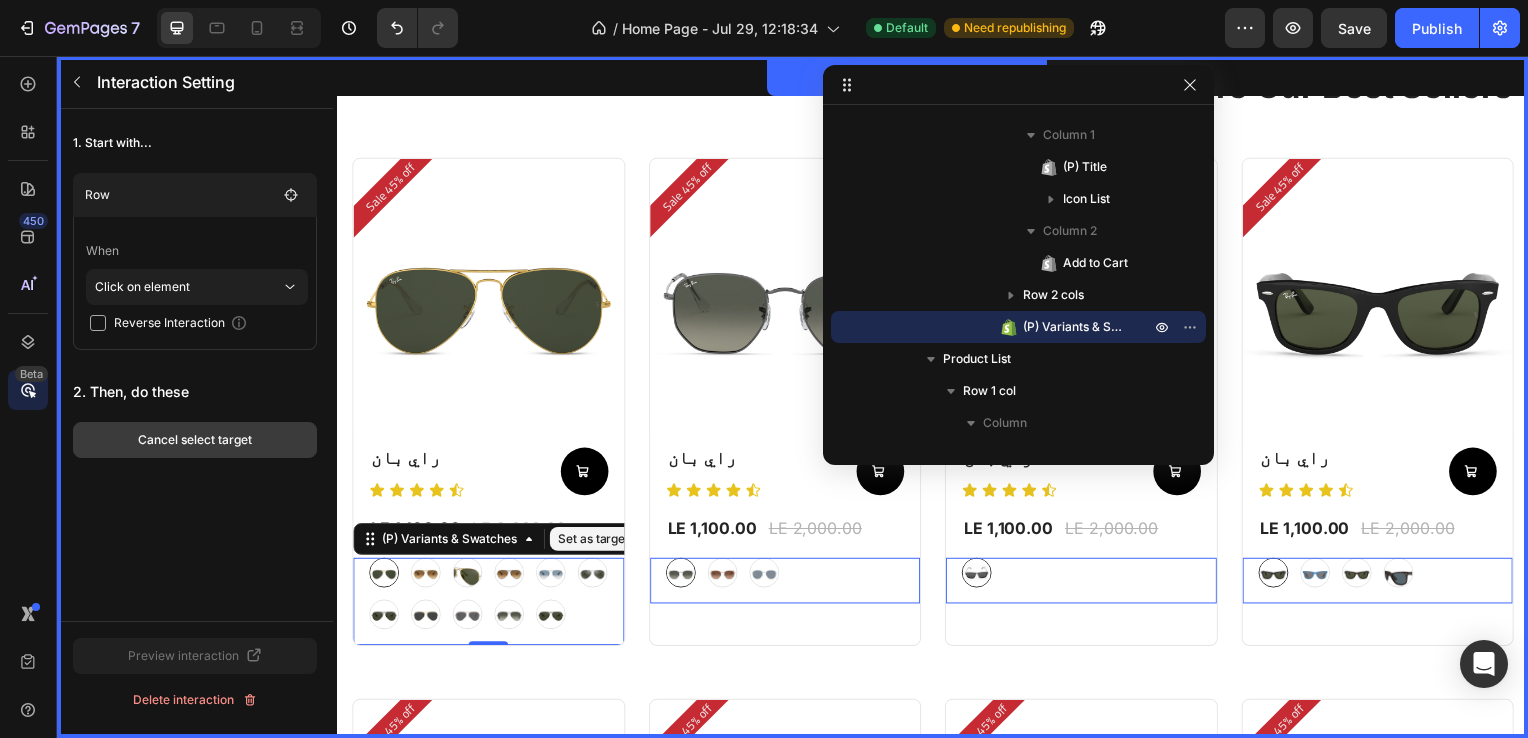 click on "Cancel select target" at bounding box center (195, 440) 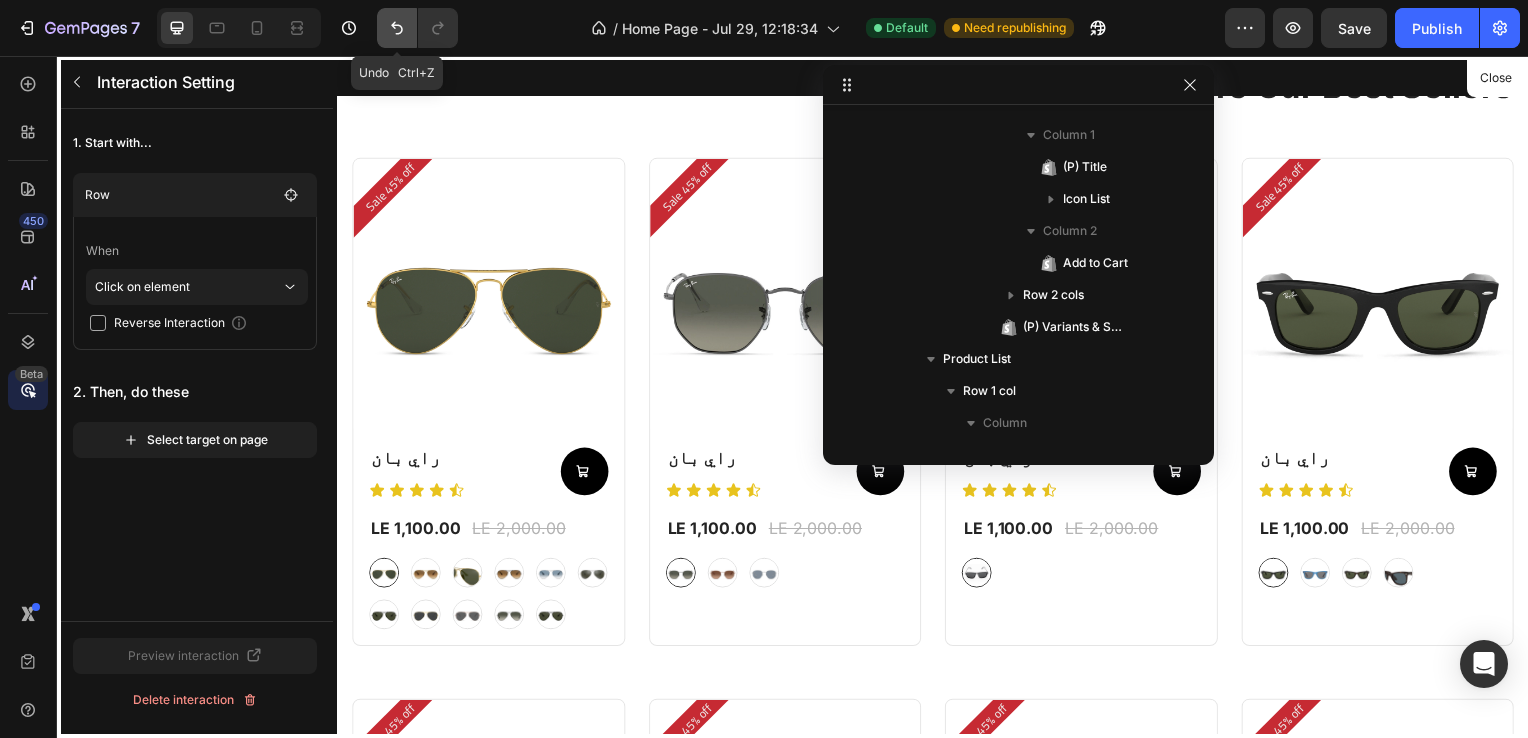 click 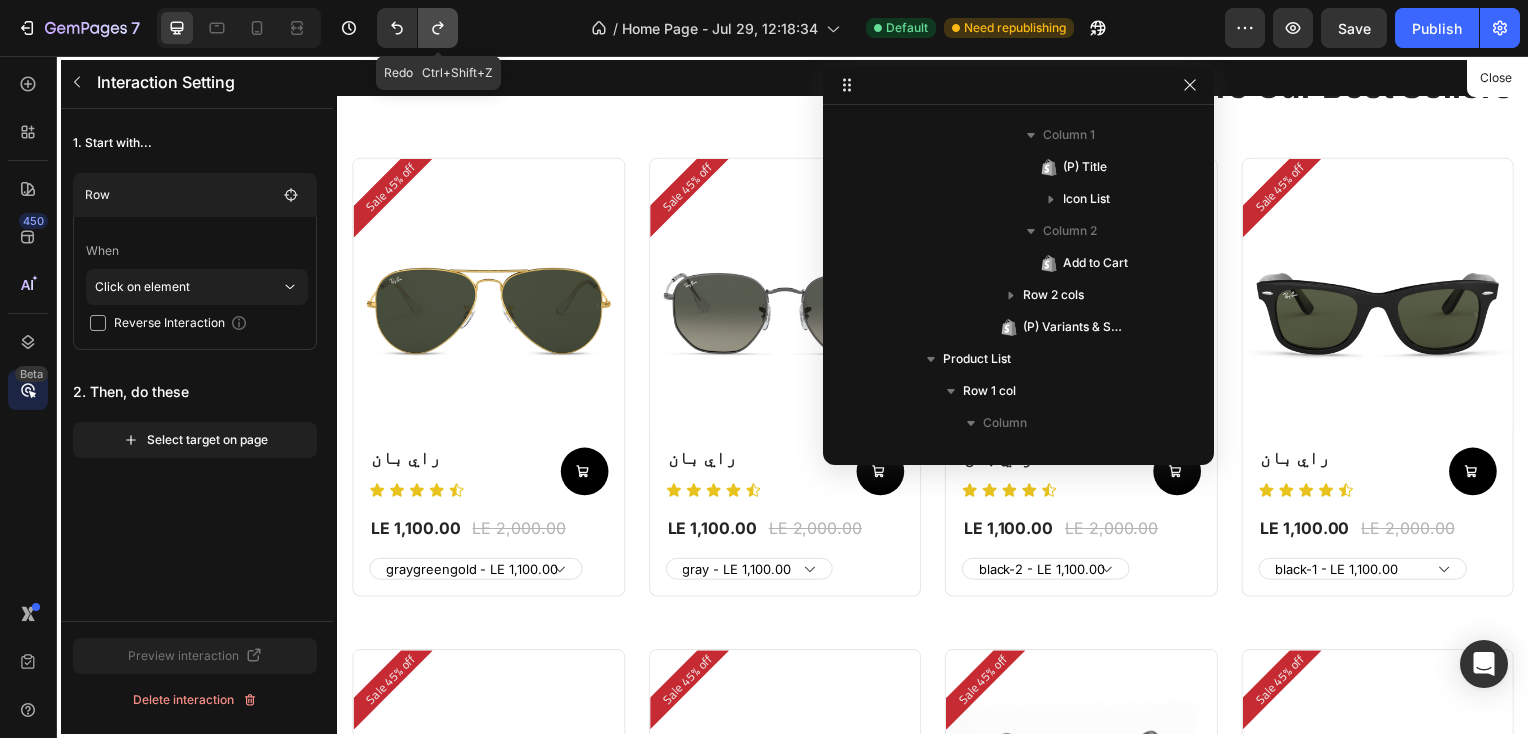 click 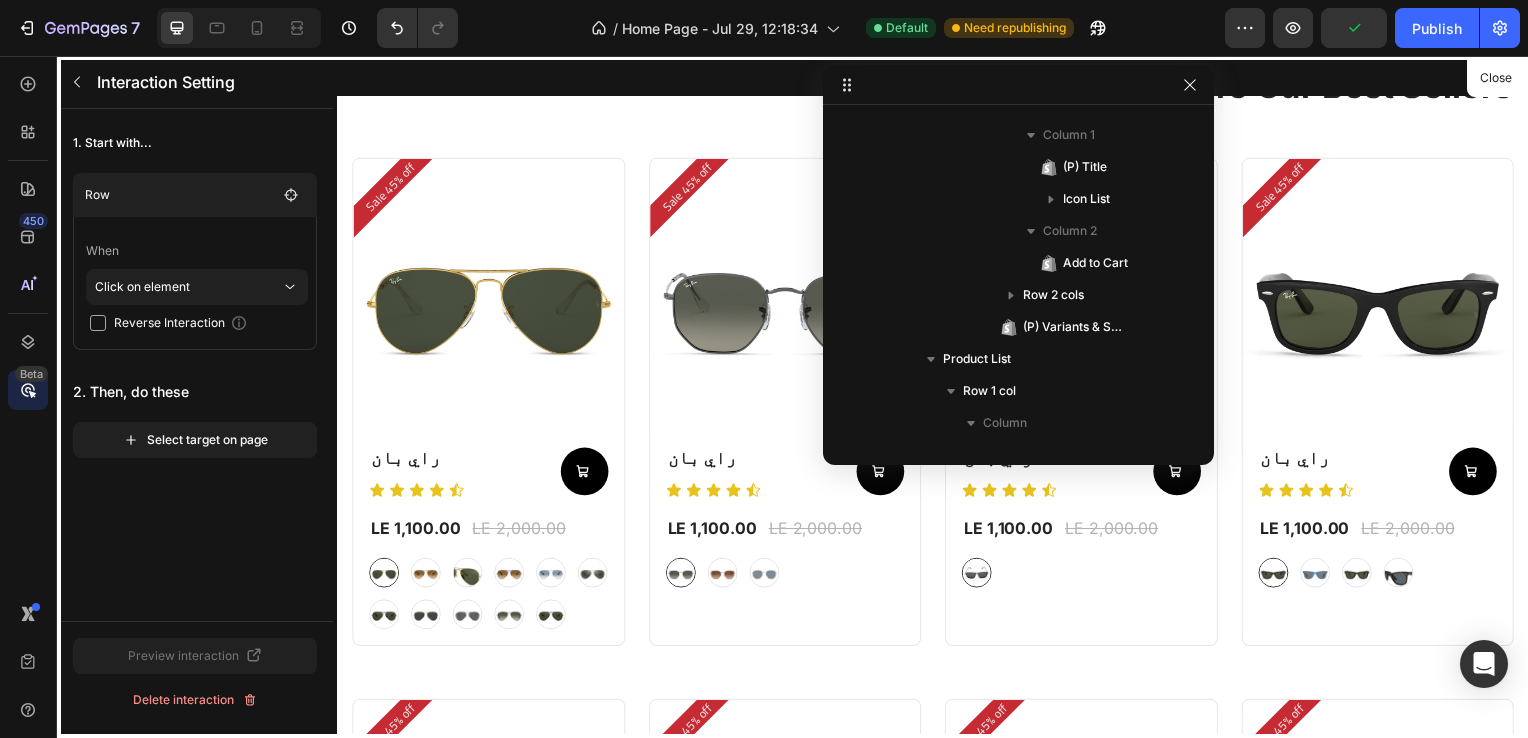 click at bounding box center [937, 399] 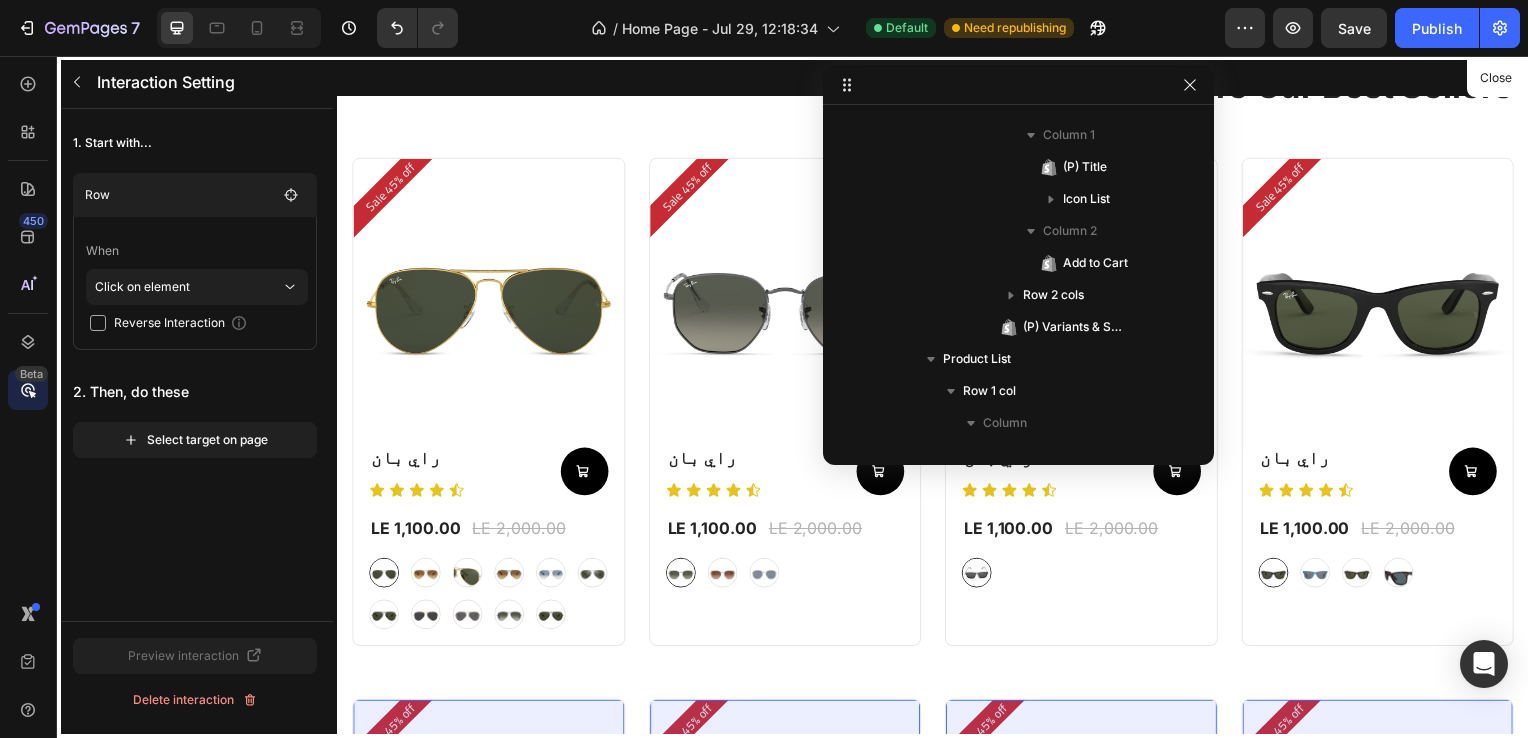 drag, startPoint x: 1326, startPoint y: 442, endPoint x: 573, endPoint y: 583, distance: 766.08746 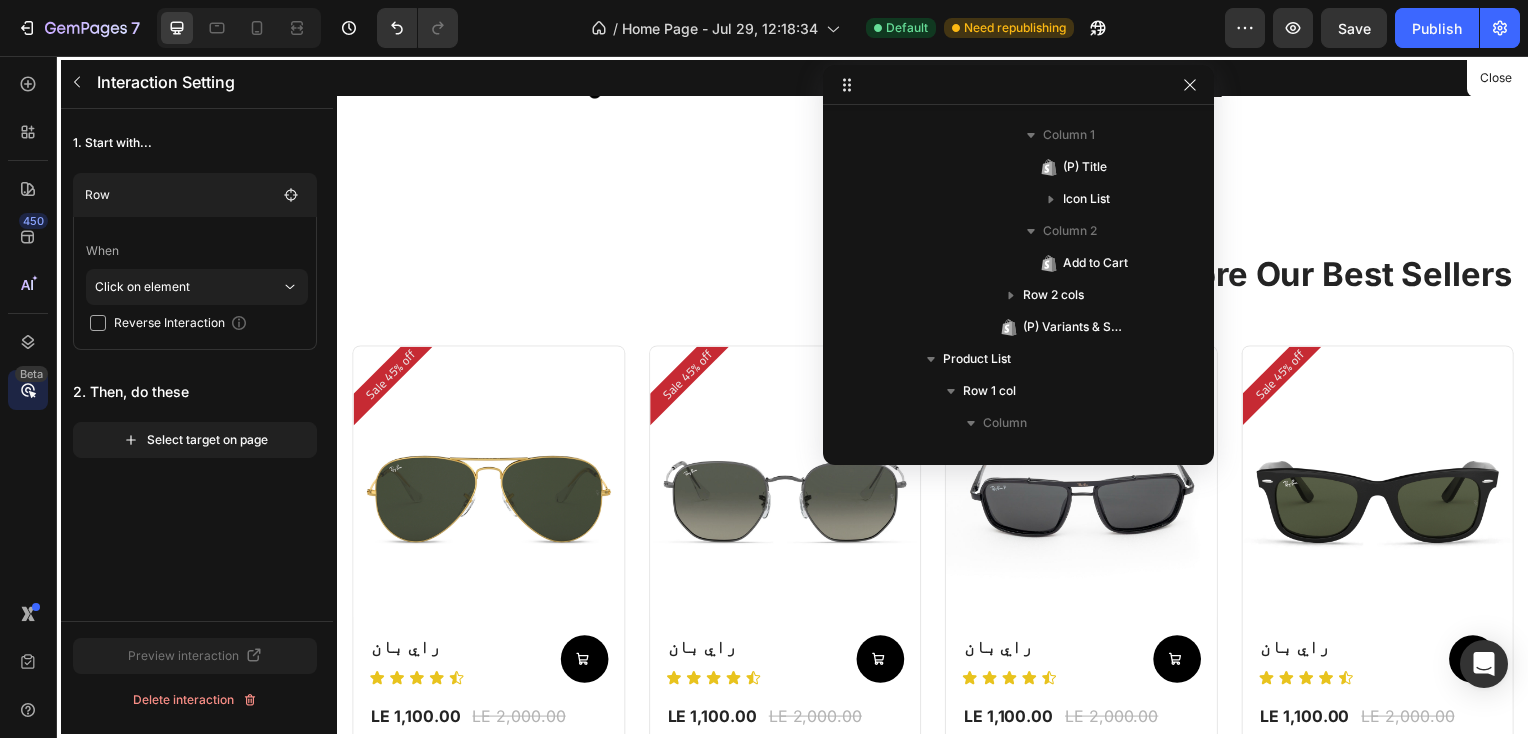 scroll, scrollTop: 0, scrollLeft: 0, axis: both 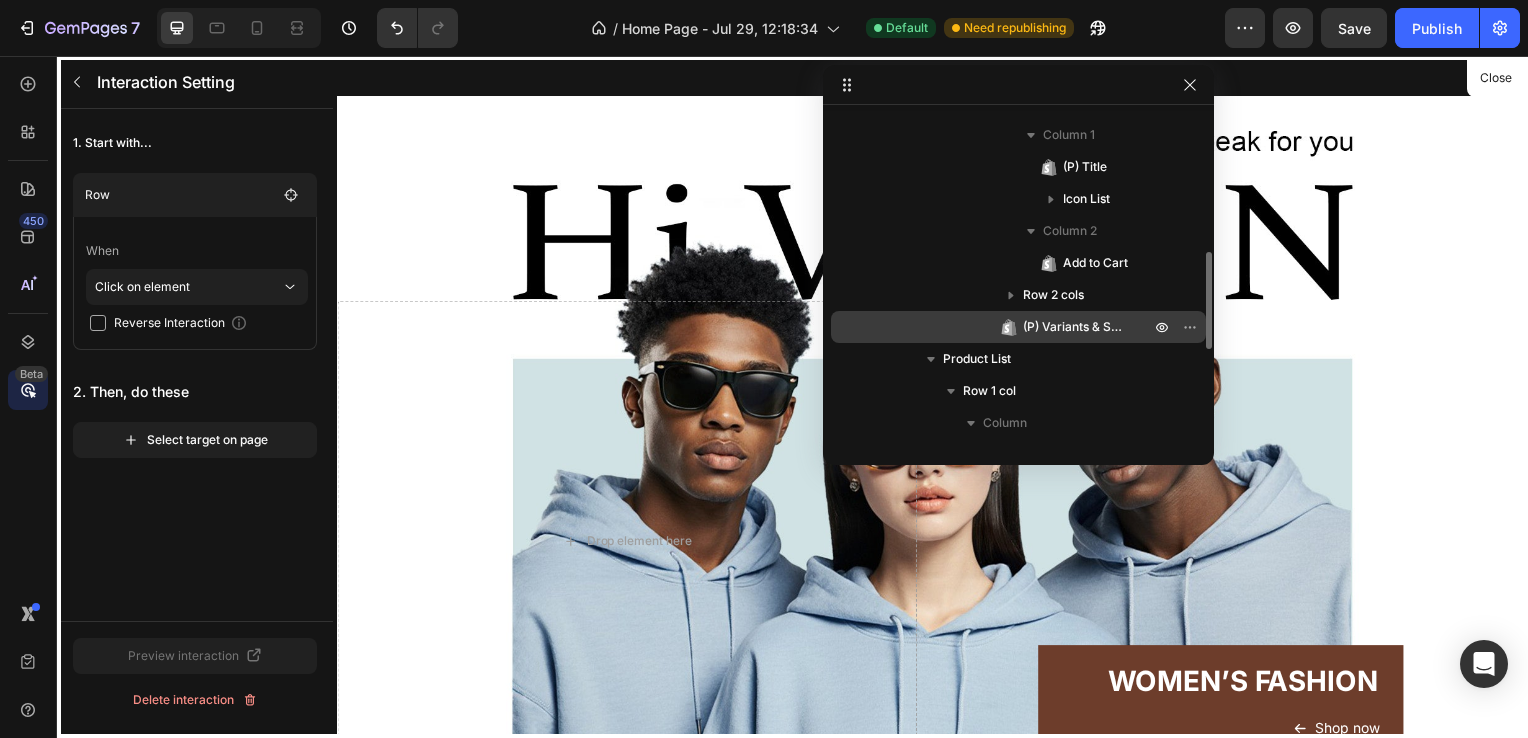 click on "(P) Variants & Swatches" at bounding box center (1076, 327) 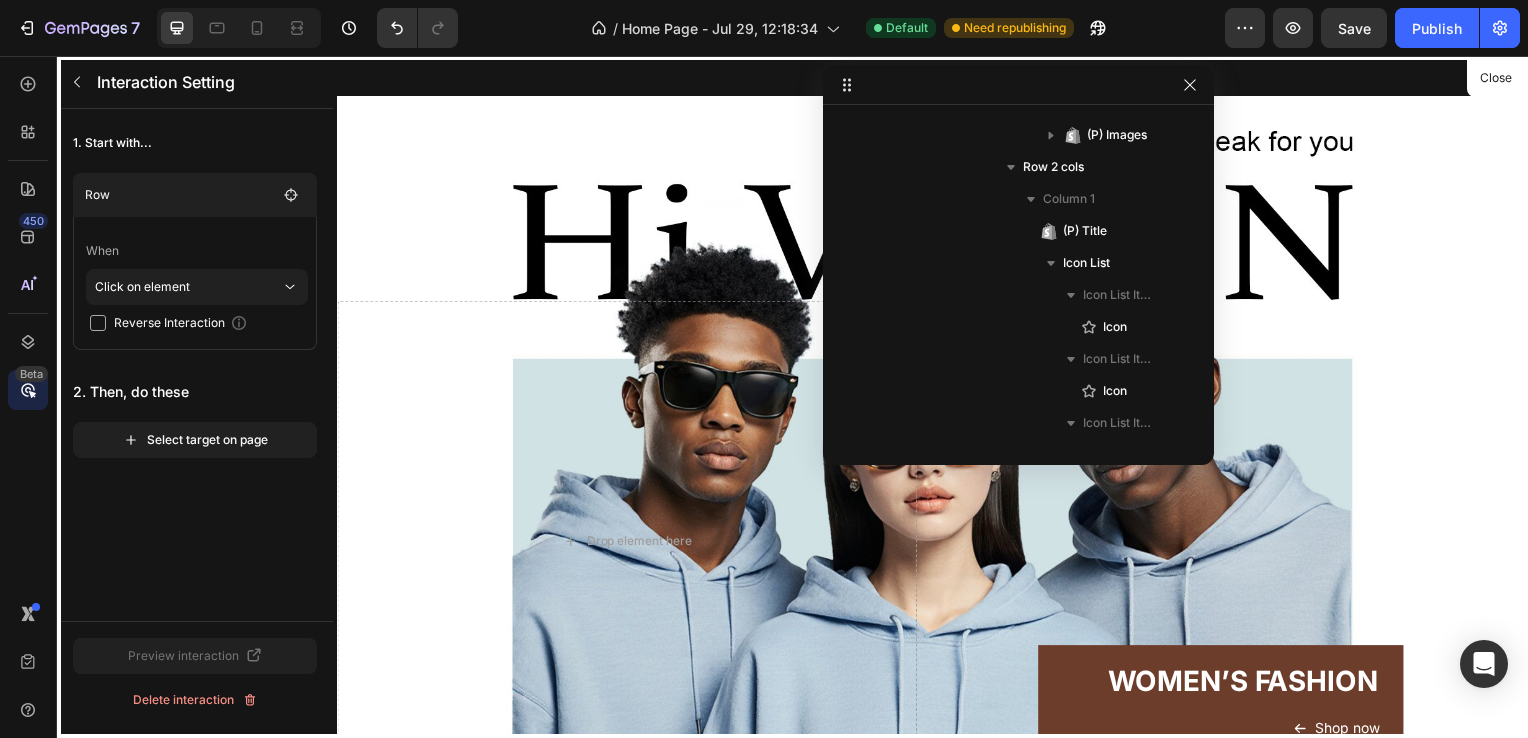 scroll, scrollTop: 1050, scrollLeft: 0, axis: vertical 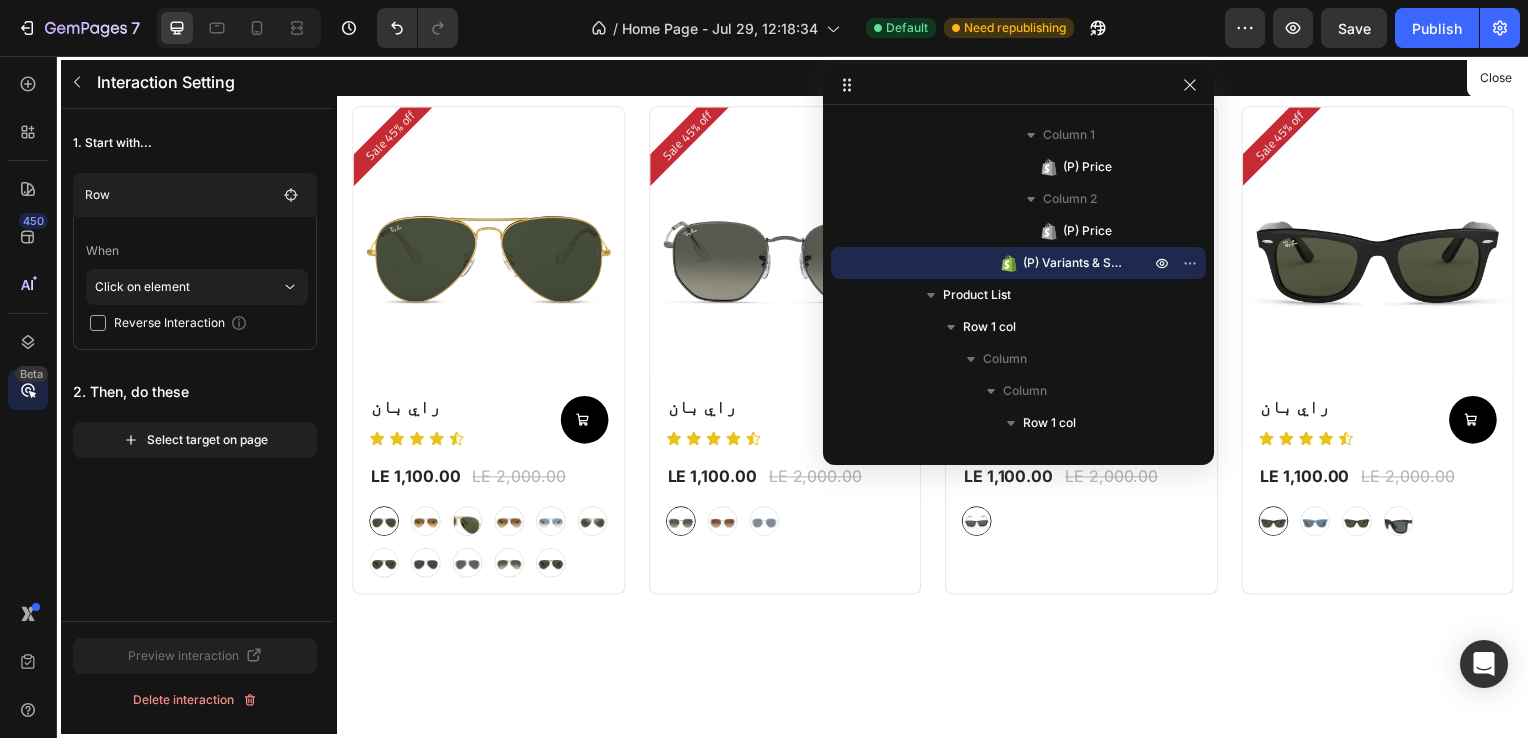 radio on "false" 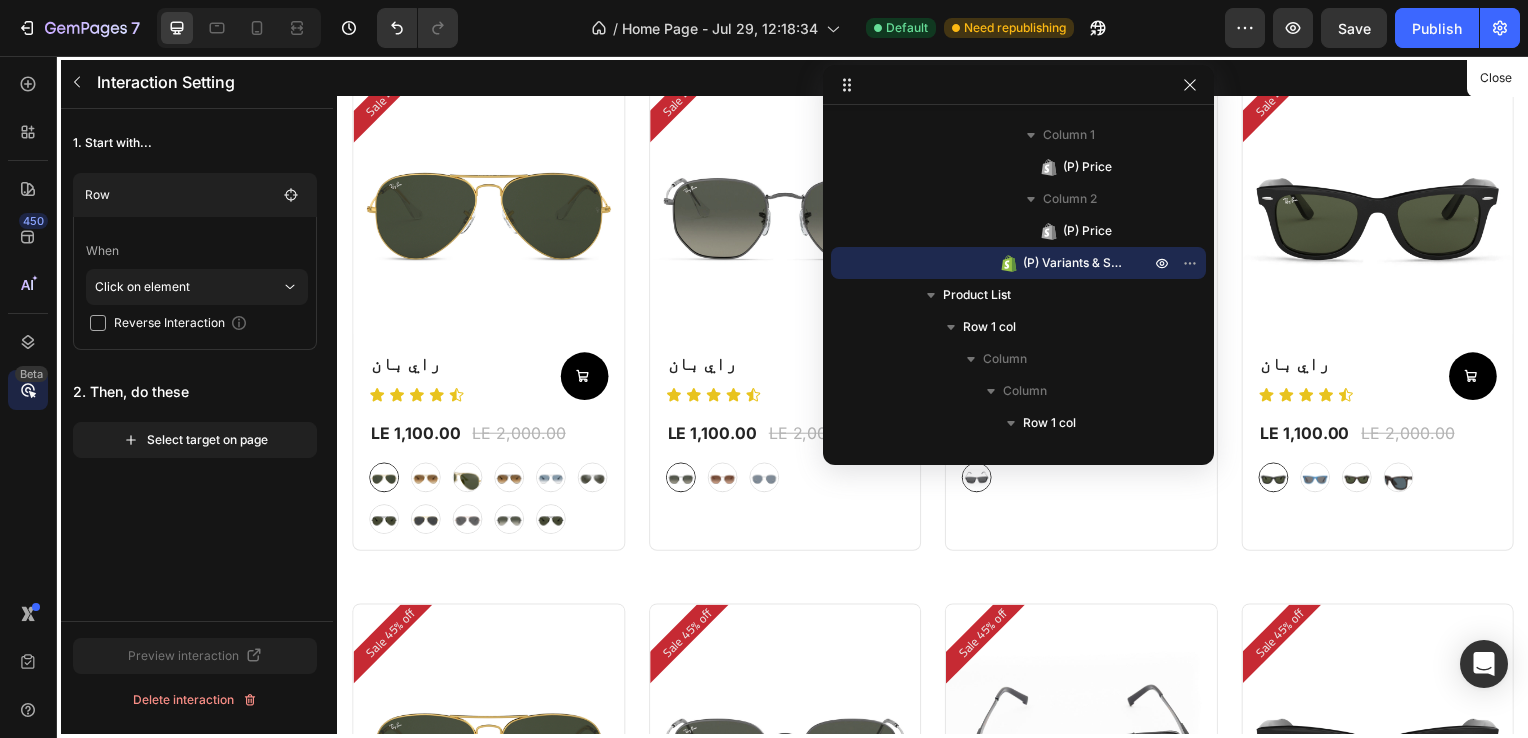 click at bounding box center (937, 399) 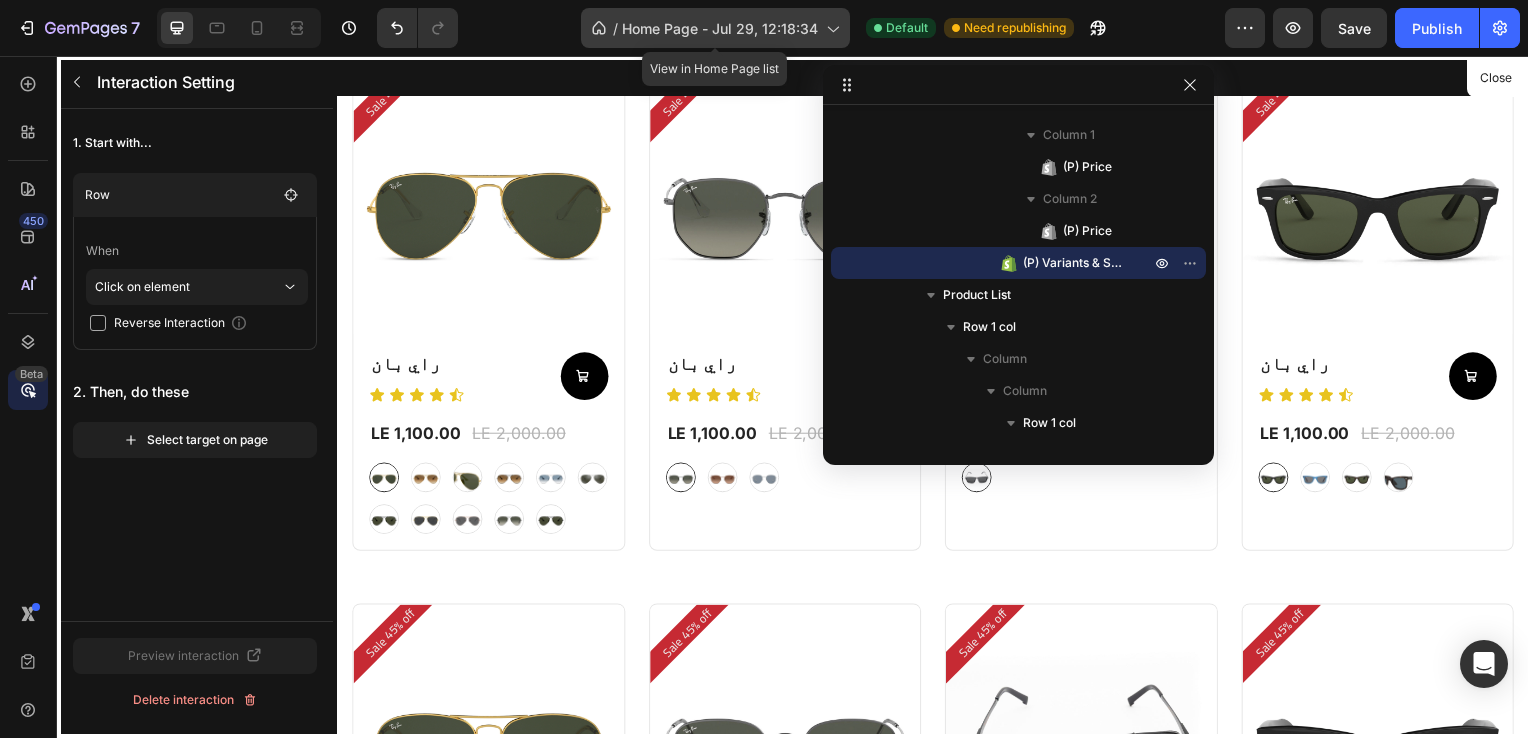 click 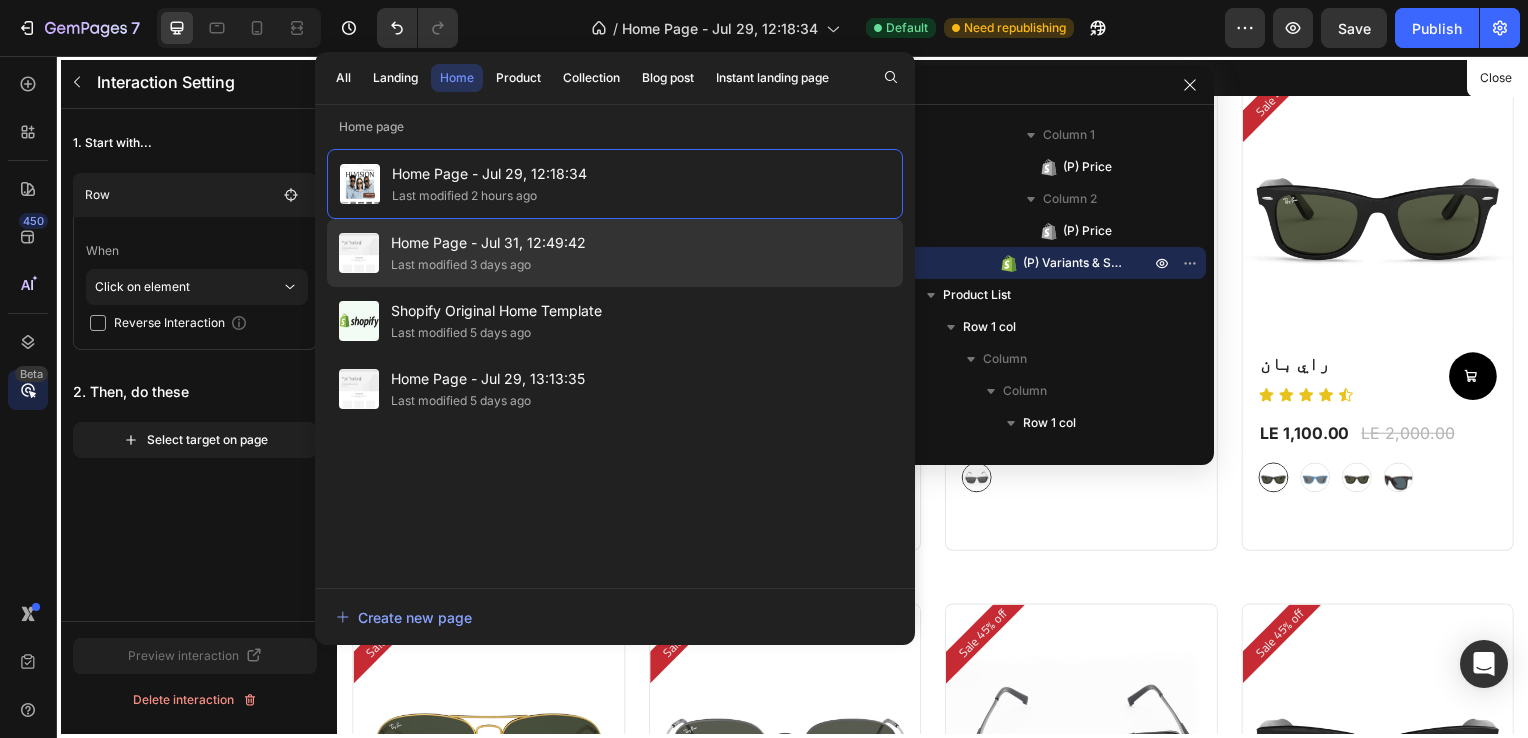 click on "Home Page - Jul 31, 12:49:42 Last modified 3 days ago" 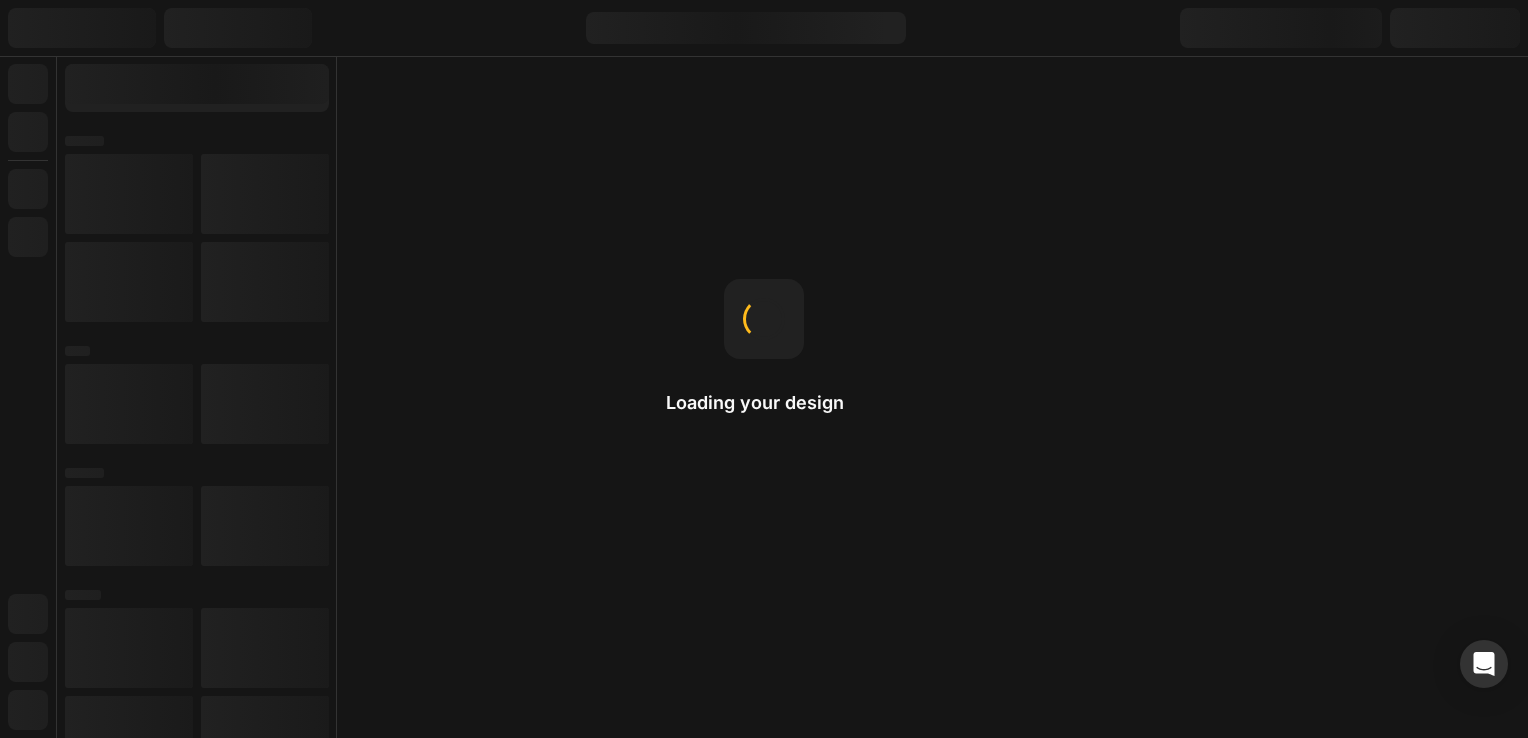 scroll, scrollTop: 0, scrollLeft: 0, axis: both 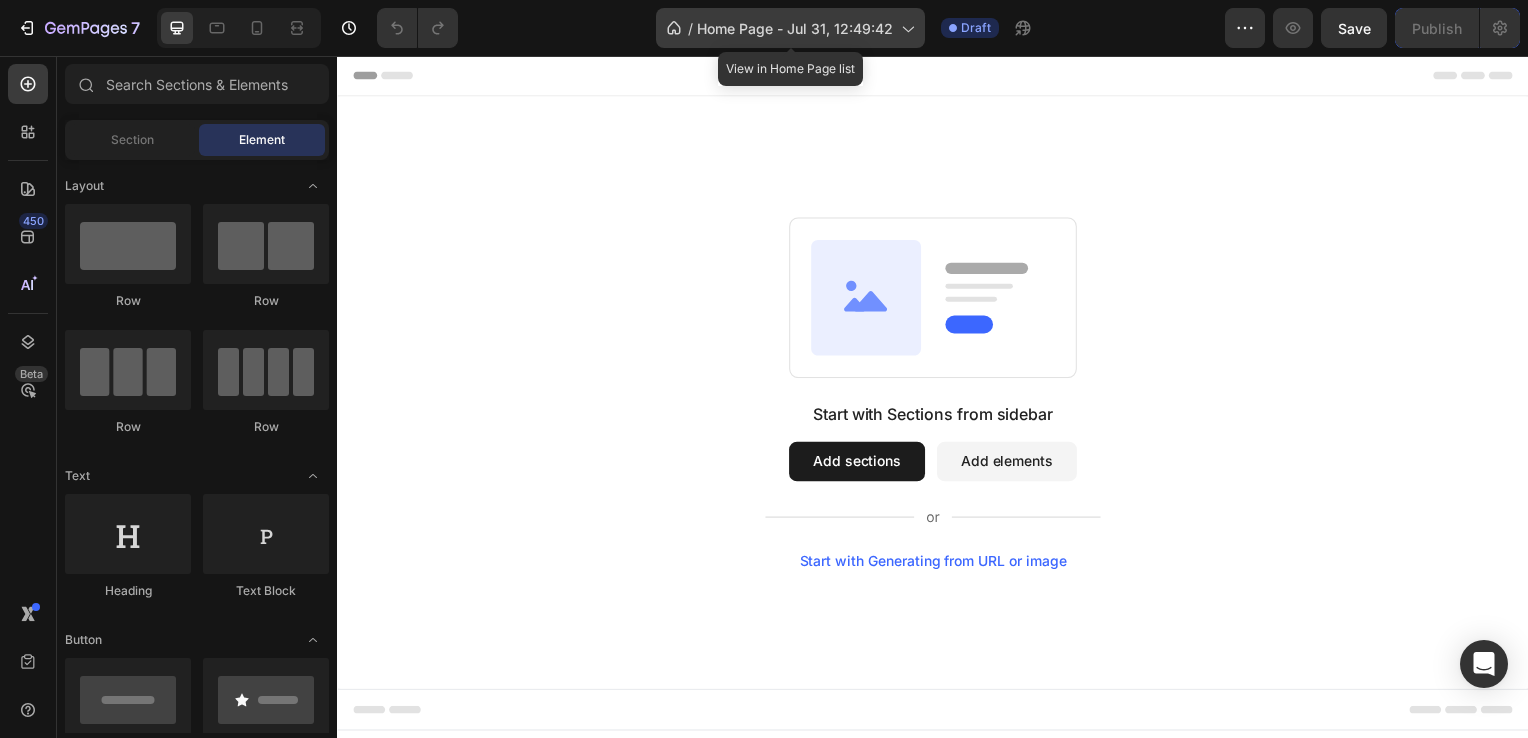 click on "/  Home Page - Jul 31, 12:49:42" 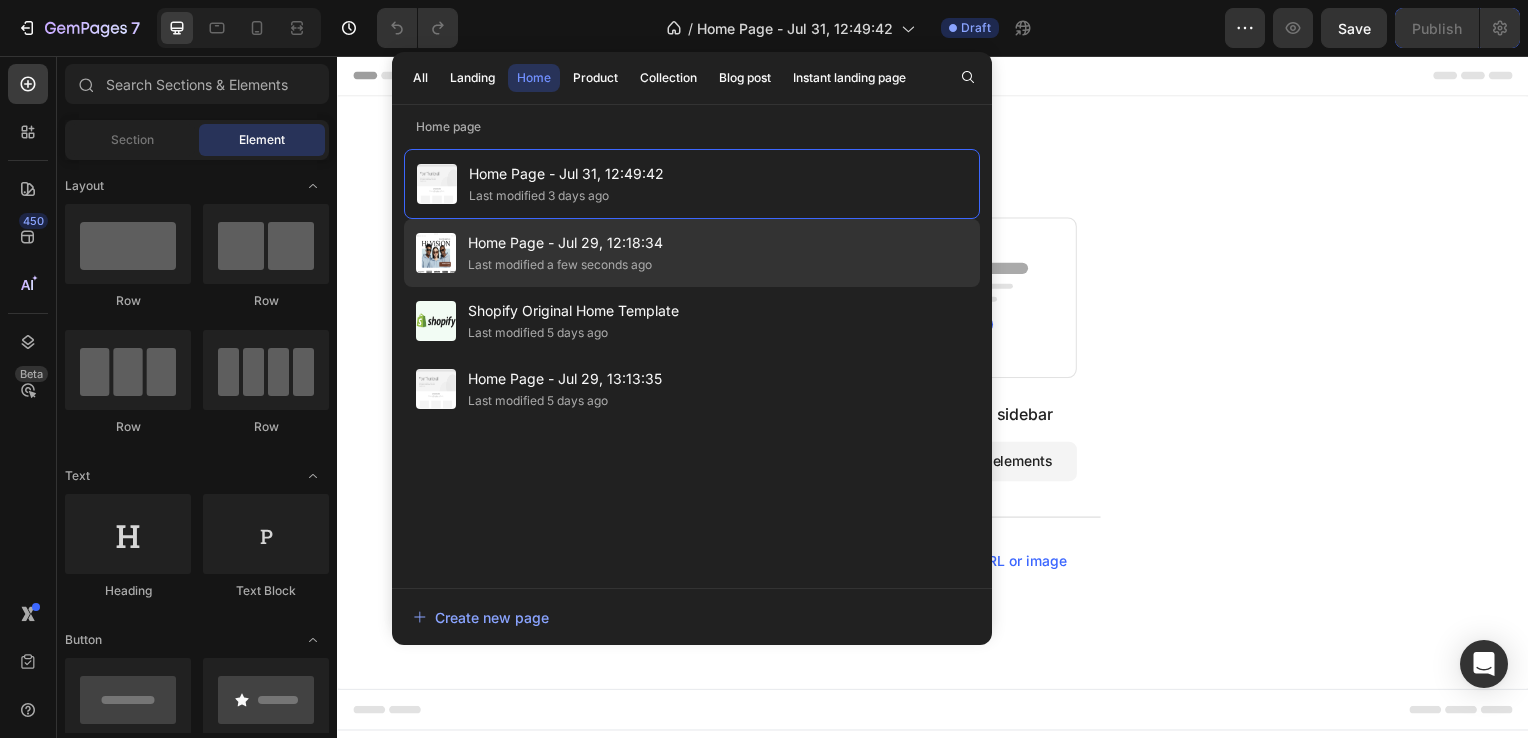 click on "Home Page - Jul 29, 12:18:34 Last modified a few seconds ago" 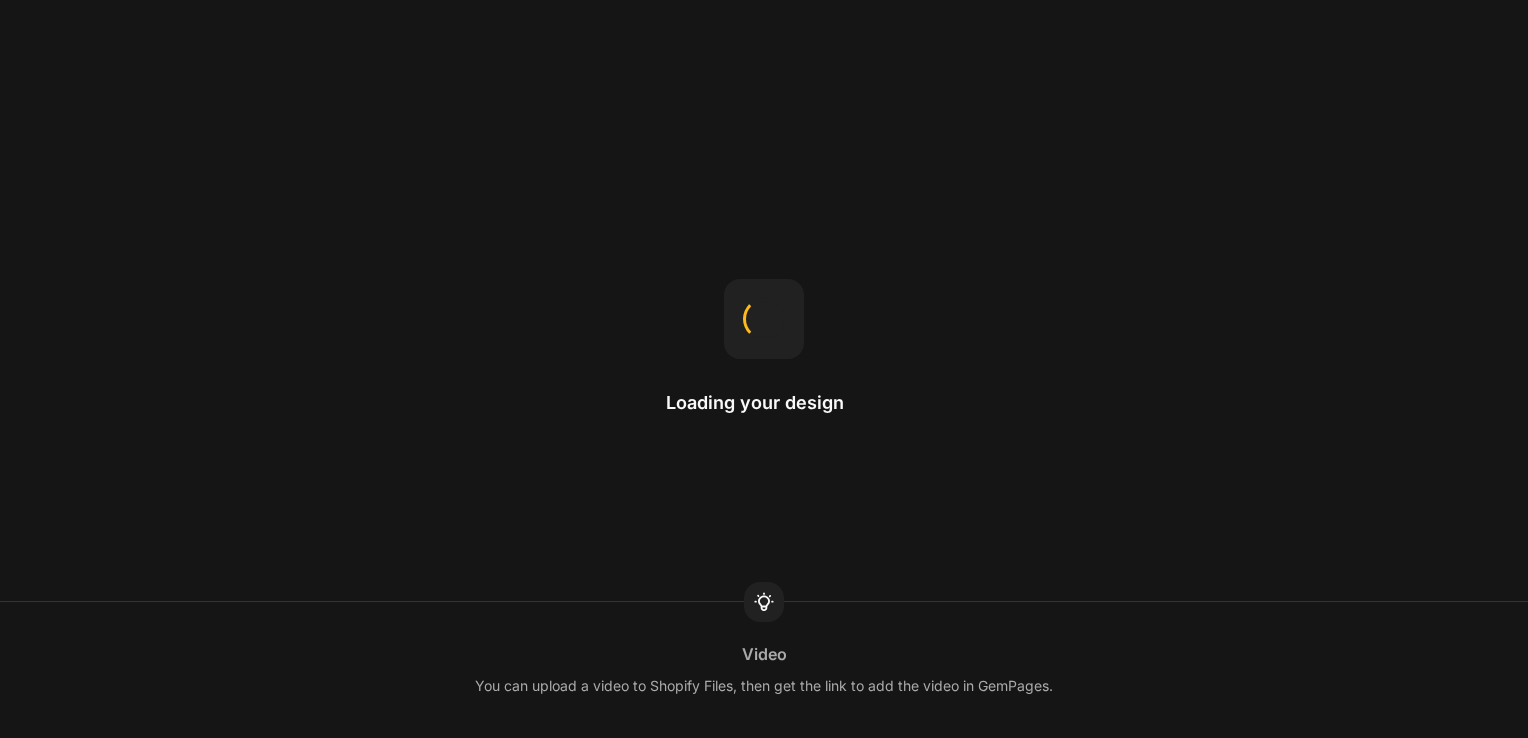 scroll, scrollTop: 0, scrollLeft: 0, axis: both 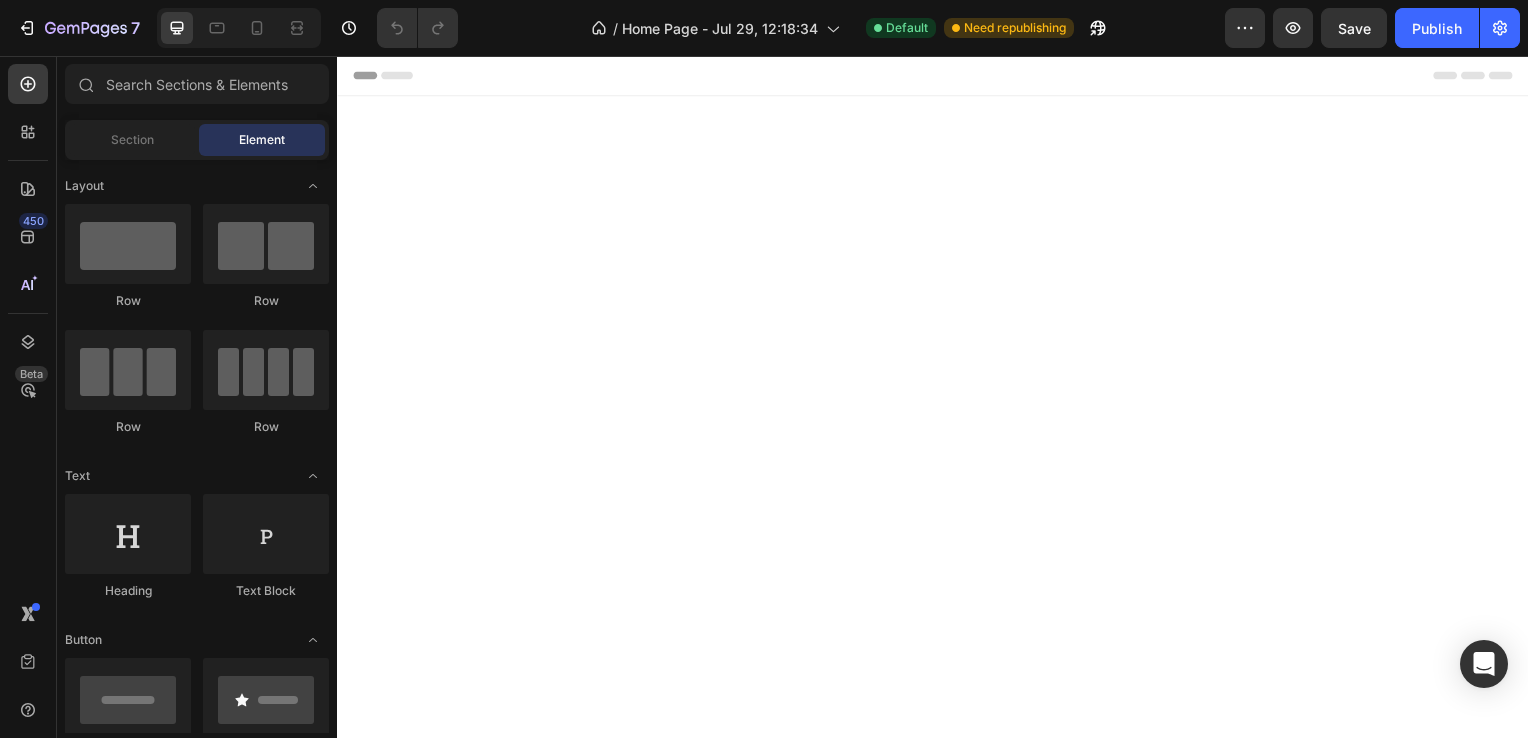 radio on "false" 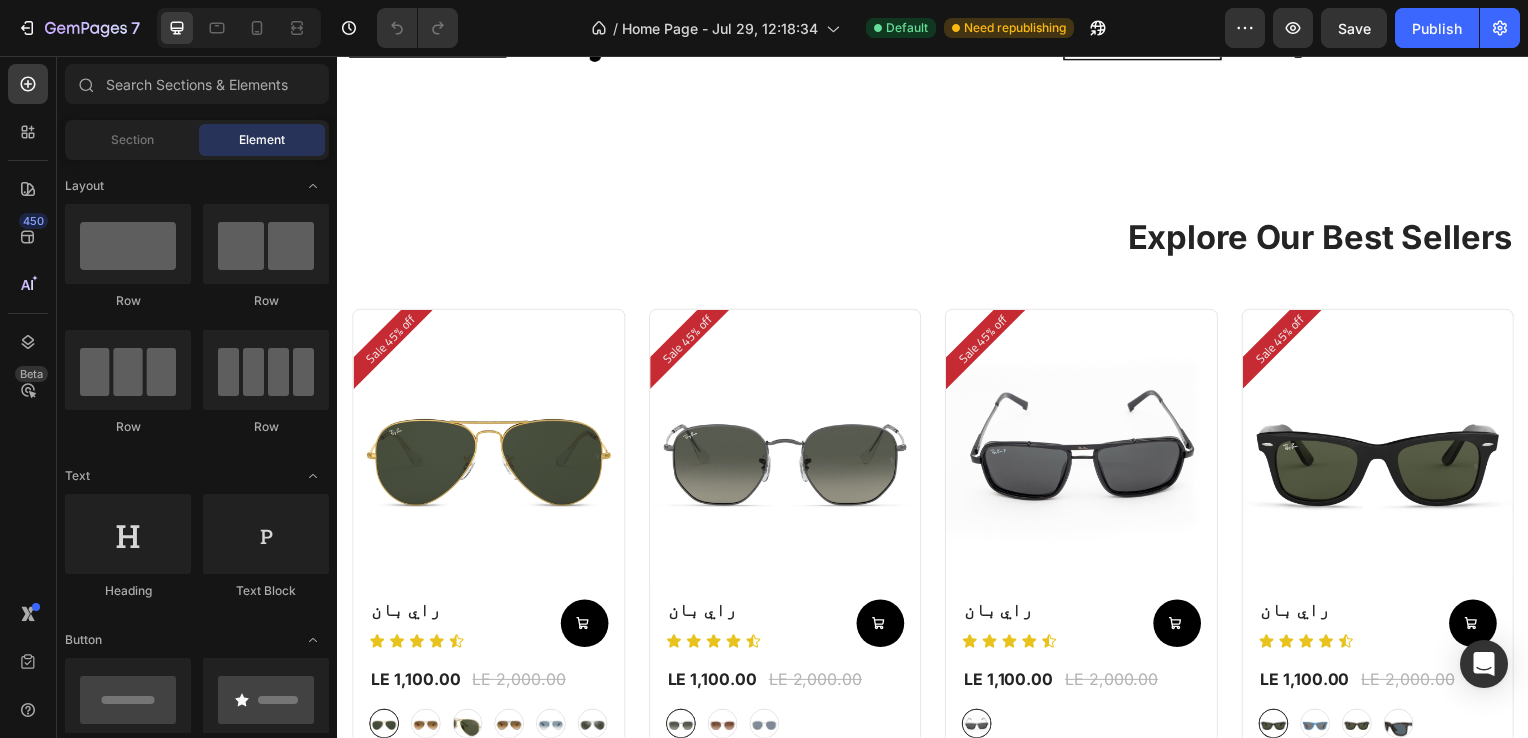 scroll, scrollTop: 839, scrollLeft: 0, axis: vertical 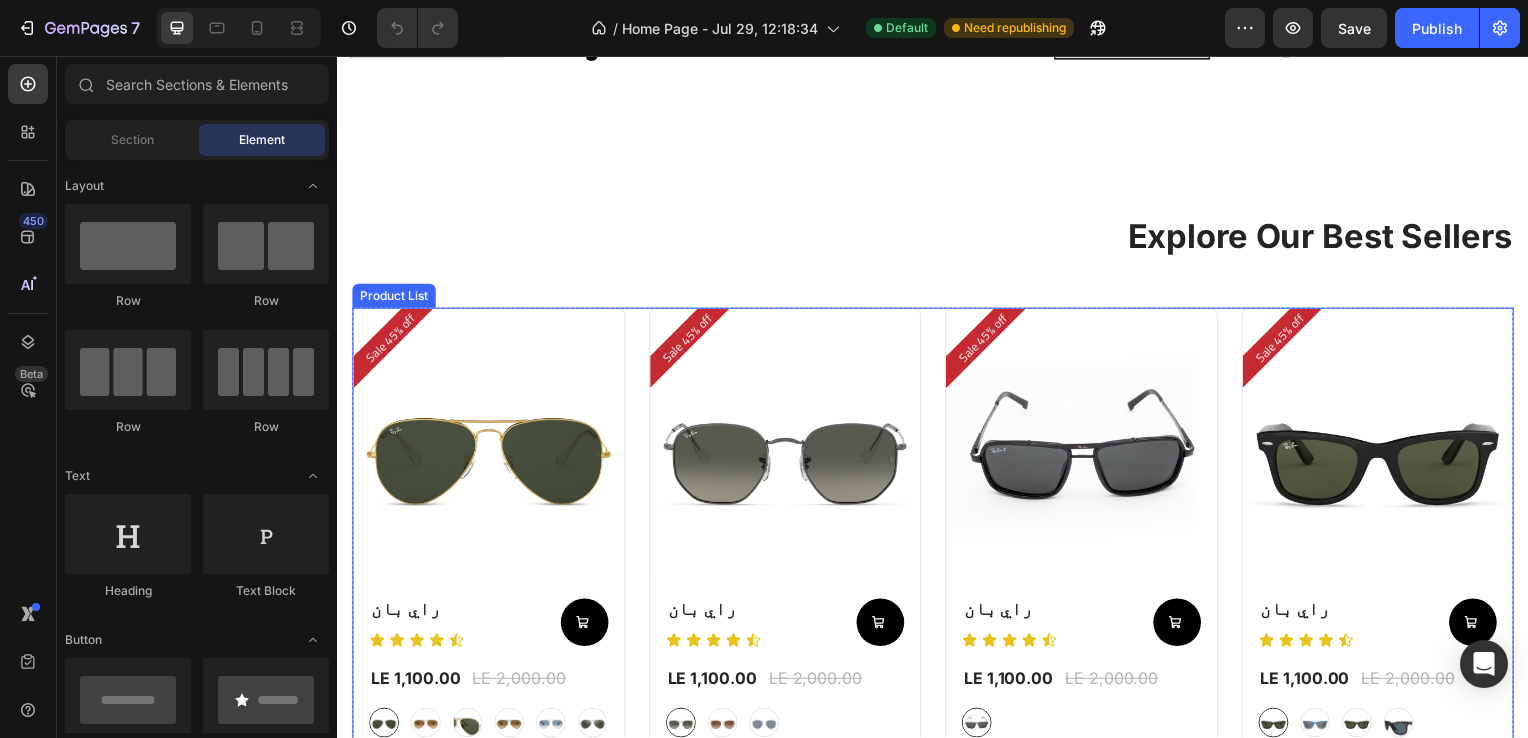 click on "Sale 45% off Product Badge (P) Images Row راي بان (P) Title Icon Icon Icon Icon Icon Icon List
Add to Cart Row LE 1,100.00 (P) Price (P) Price LE 2,000.00 (P) Price (P) Price Row graygreengold graygreengold goldbrown goldbrown green green browngray browngray bluesilver bluesilver gray-1 gray-1 greenblue greenblue goldgray-1 goldgray-1 goldgray goldgray blackgray blackgray blackgreen-3 blackgreen-3 (P) Variants & Swatches Row Product List Sale 45% off Product Badge (P) Images Row راي بان (P) Title Icon Icon Icon Icon Icon Icon List
Add to Cart Row LE 1,100.00 (P) Price (P) Price LE 2,000.00 (P) Price (P) Price Row gray gray bronze bronze silver silver (P) Variants & Swatches Row Product List Sale 45% off Product Badge (P) Images Row راي بان (P) Title Icon Icon Icon Icon Icon Icon List
Add to Cart Row LE 1,100.00 (P) Price (P) Price LE 2,000.00 (P) Price (P) Price Row black-2 black-2 (P) Variants & Swatches Row Product List Sale 45% off Product Badge" at bounding box center (937, 556) 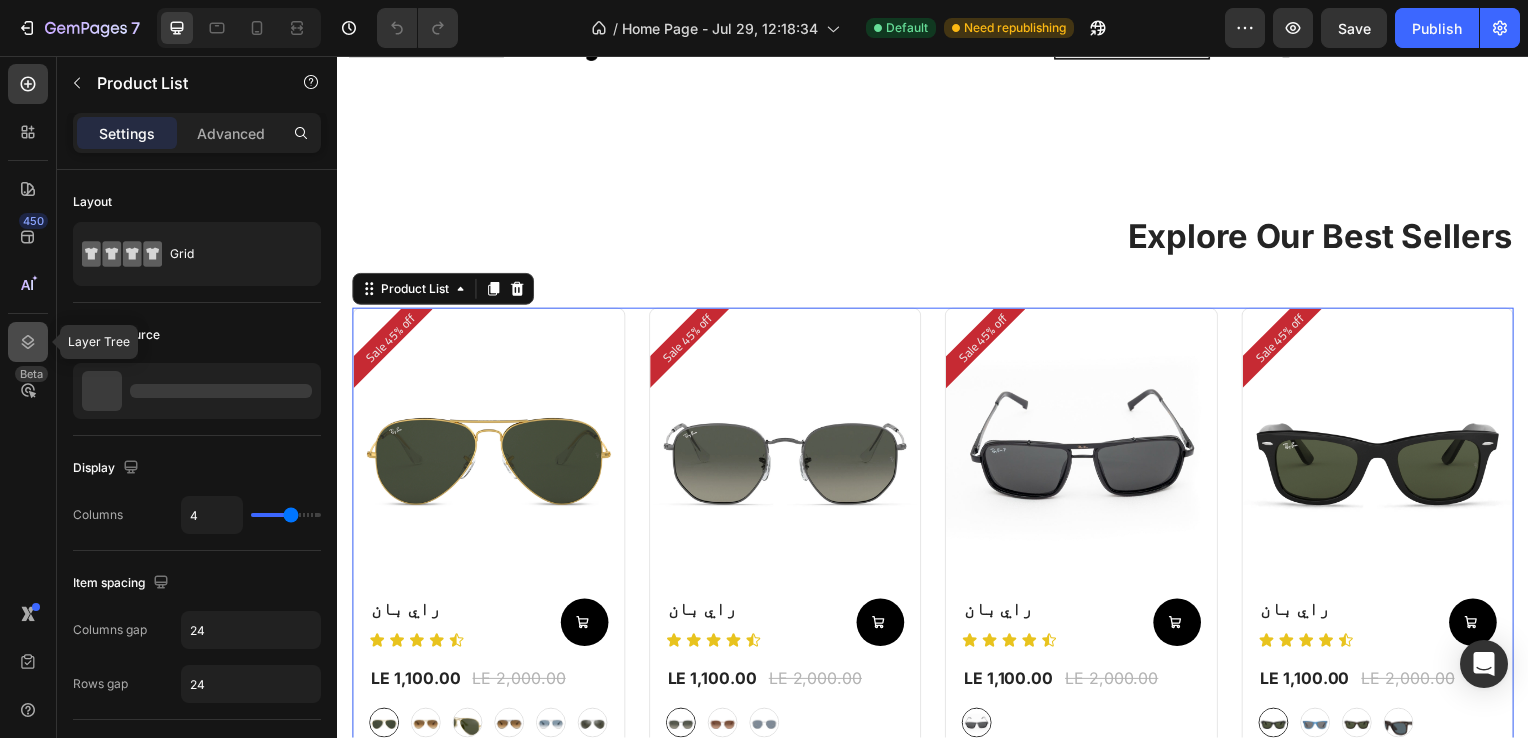 click 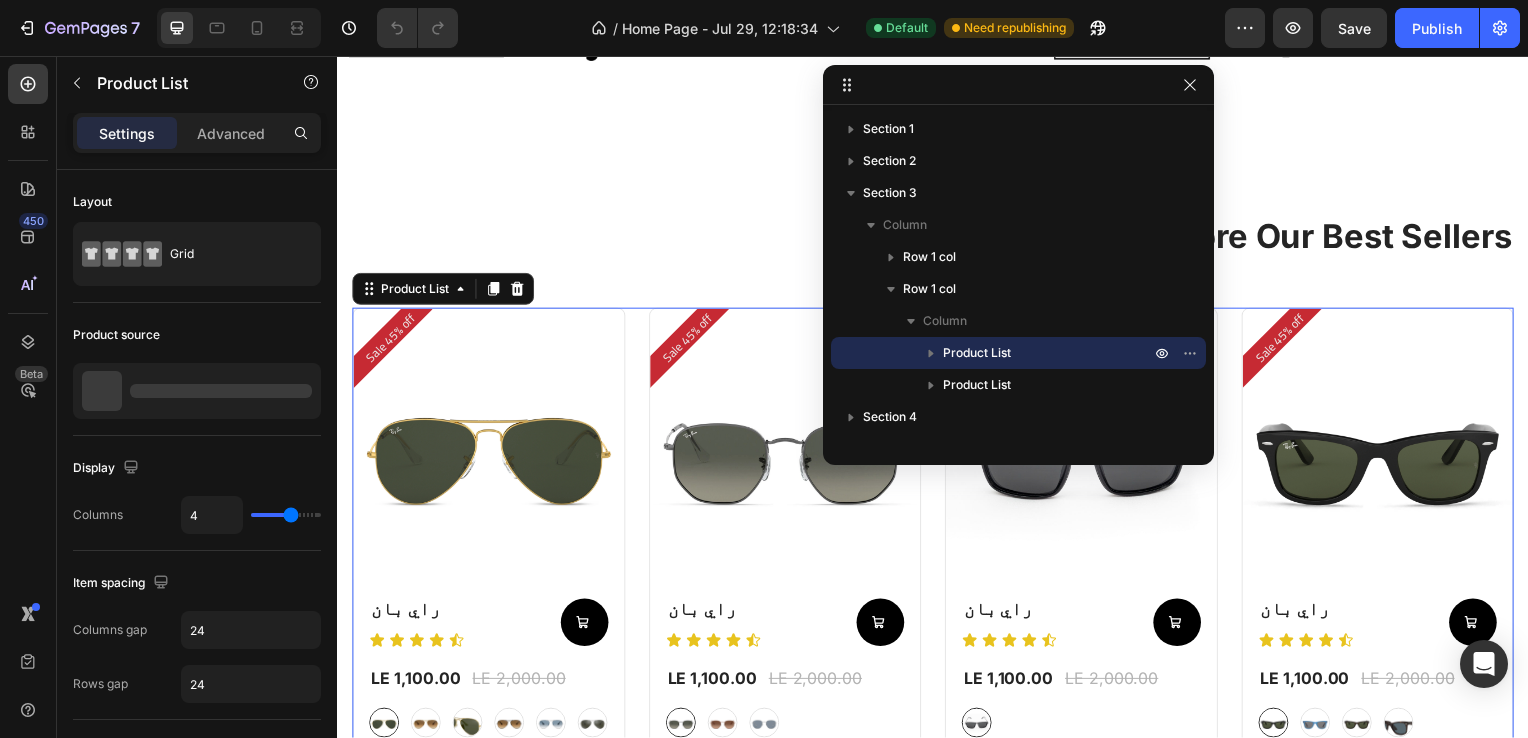 click 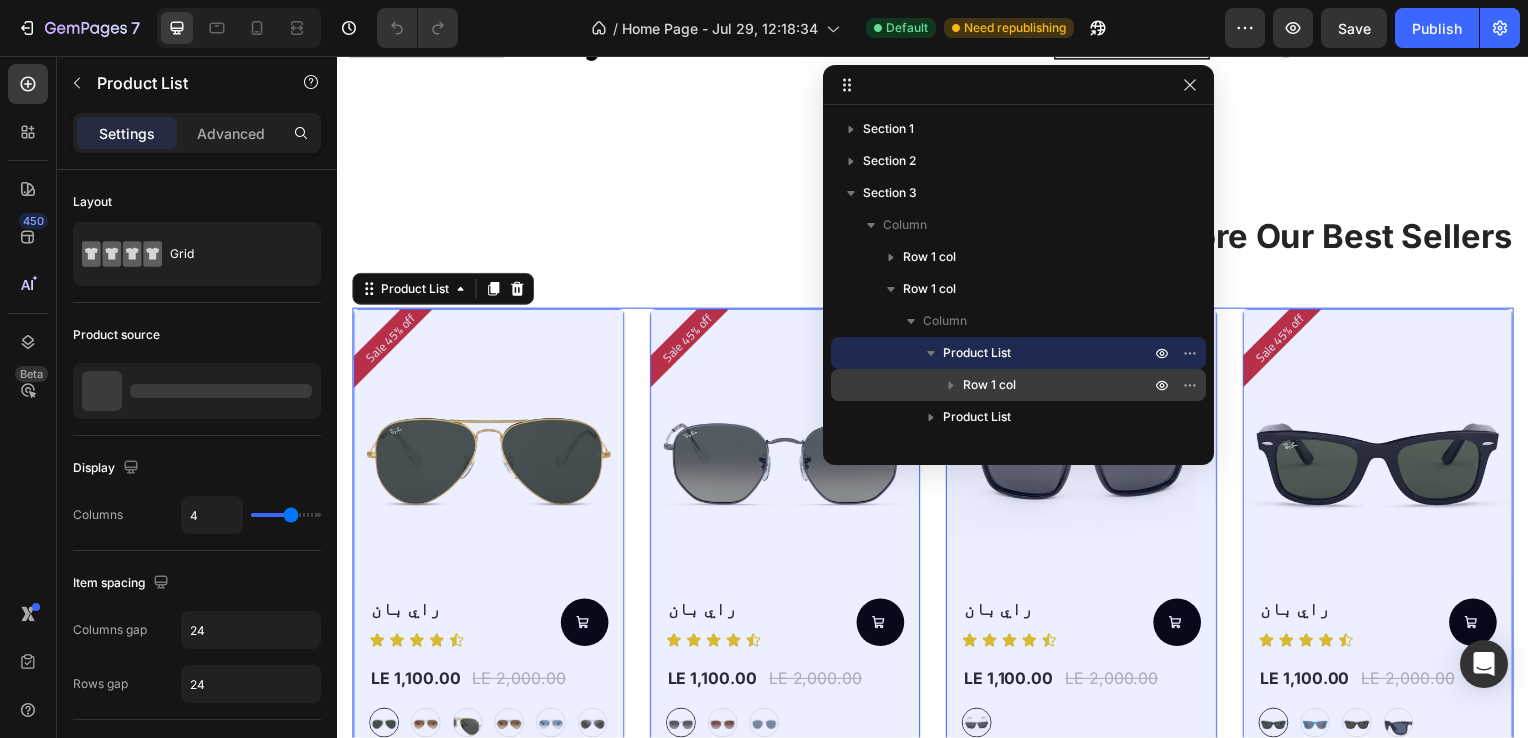 click on "Row 1 col" at bounding box center [989, 385] 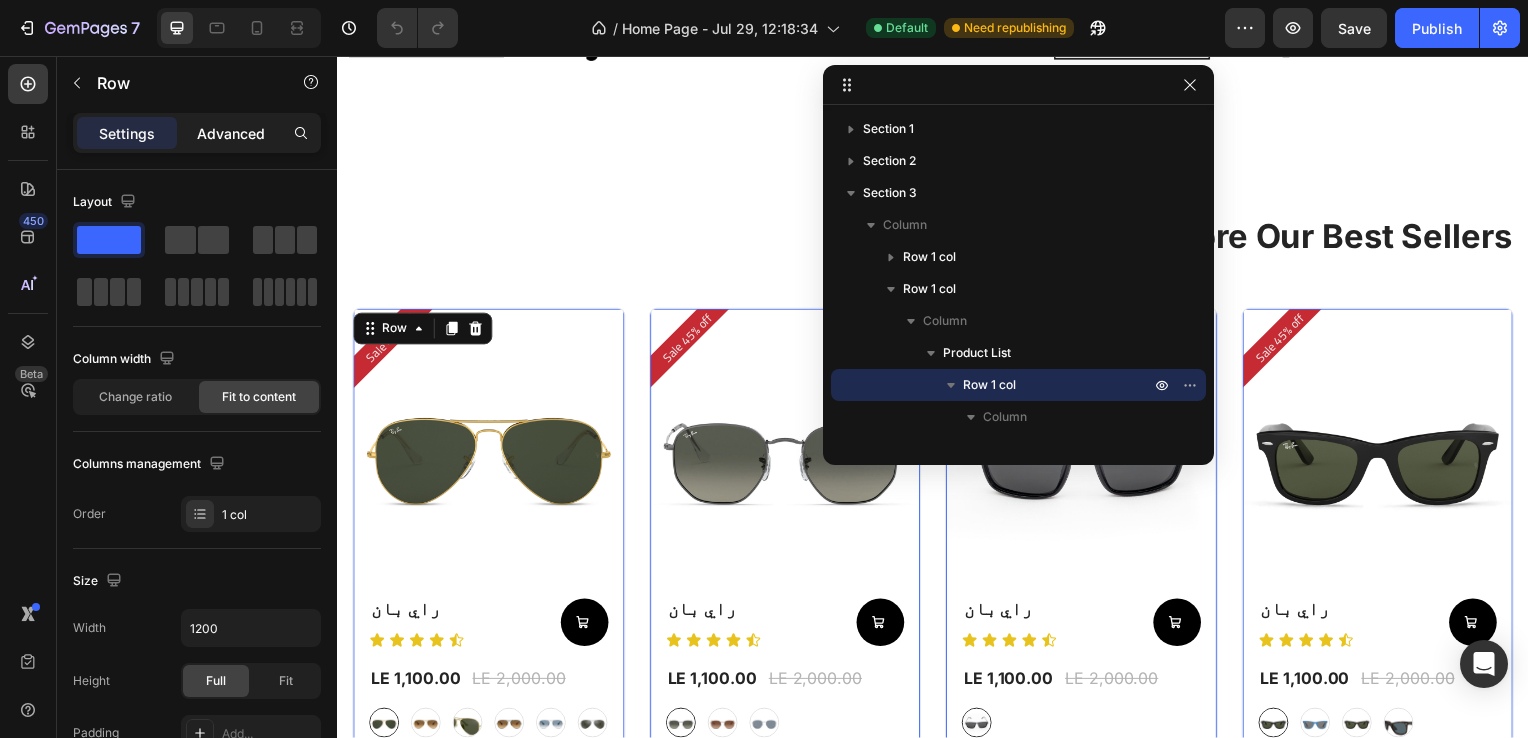 click on "Advanced" at bounding box center [231, 133] 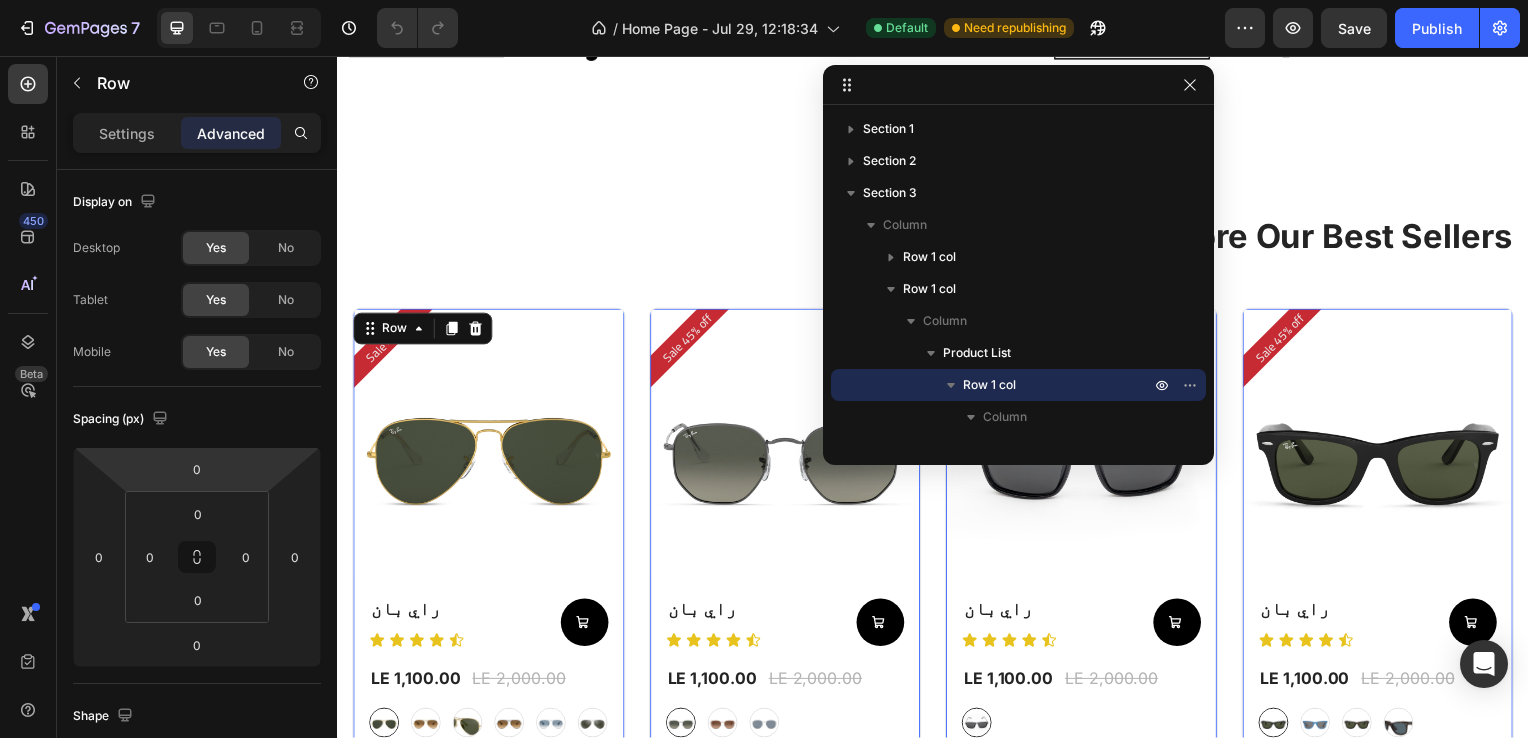scroll, scrollTop: 676, scrollLeft: 0, axis: vertical 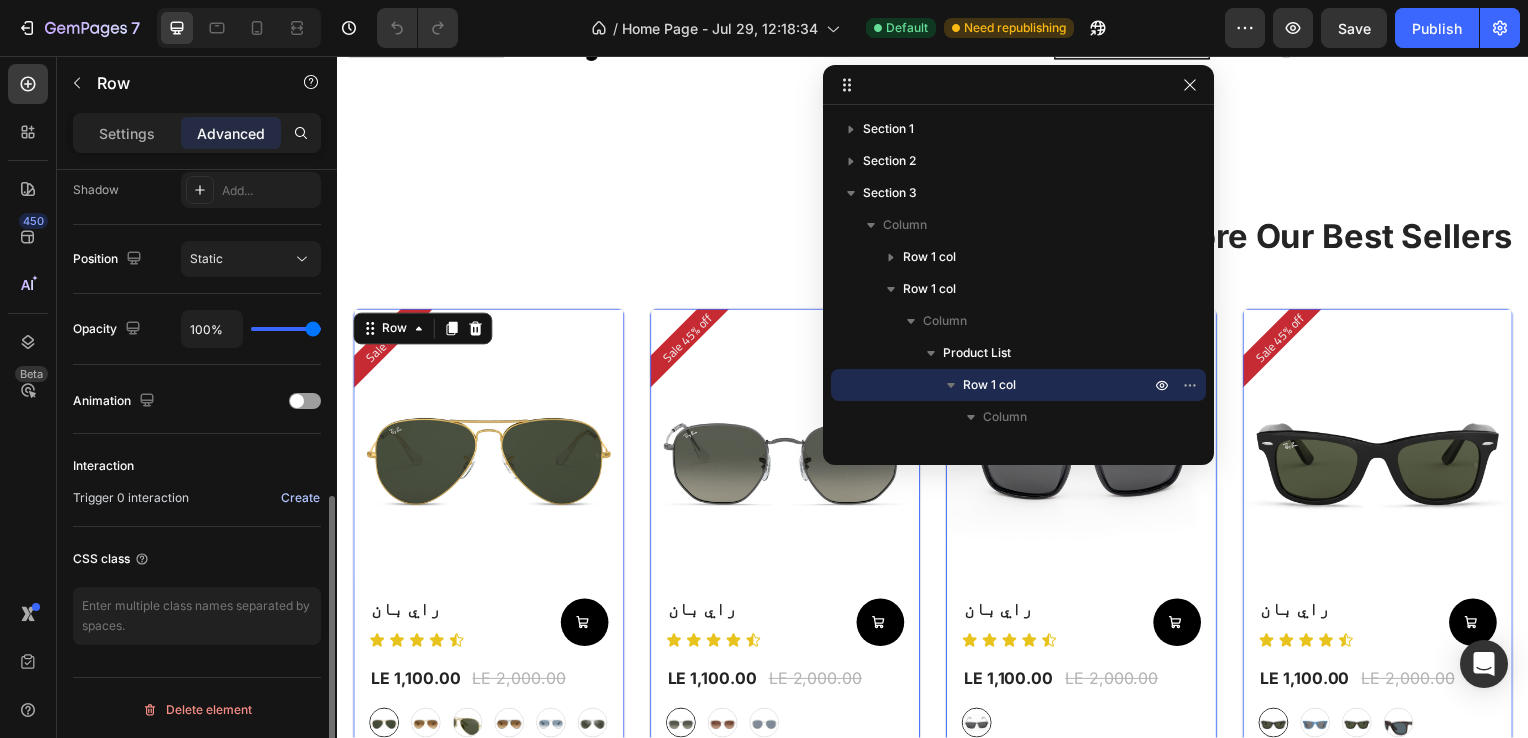 click on "Create" at bounding box center [300, 498] 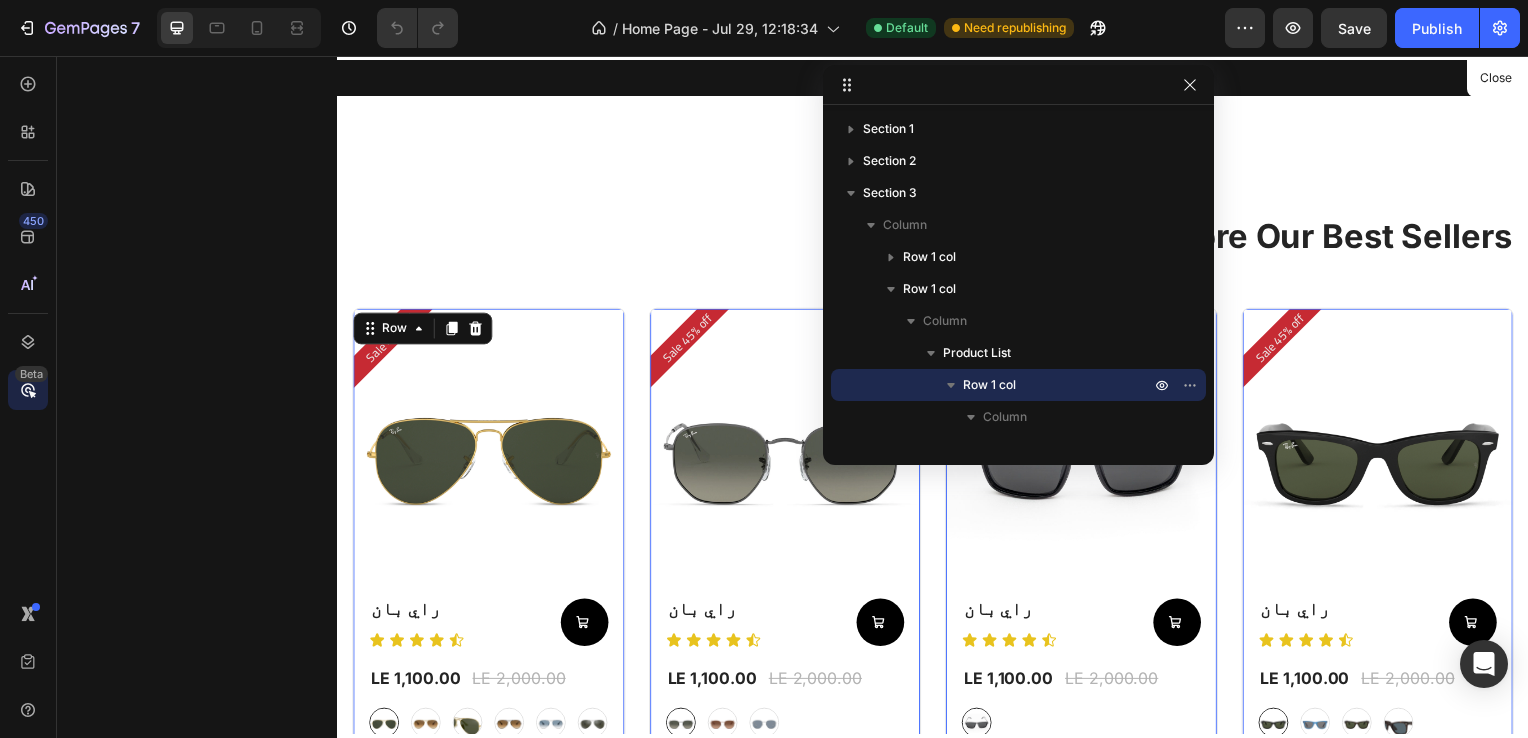 radio on "false" 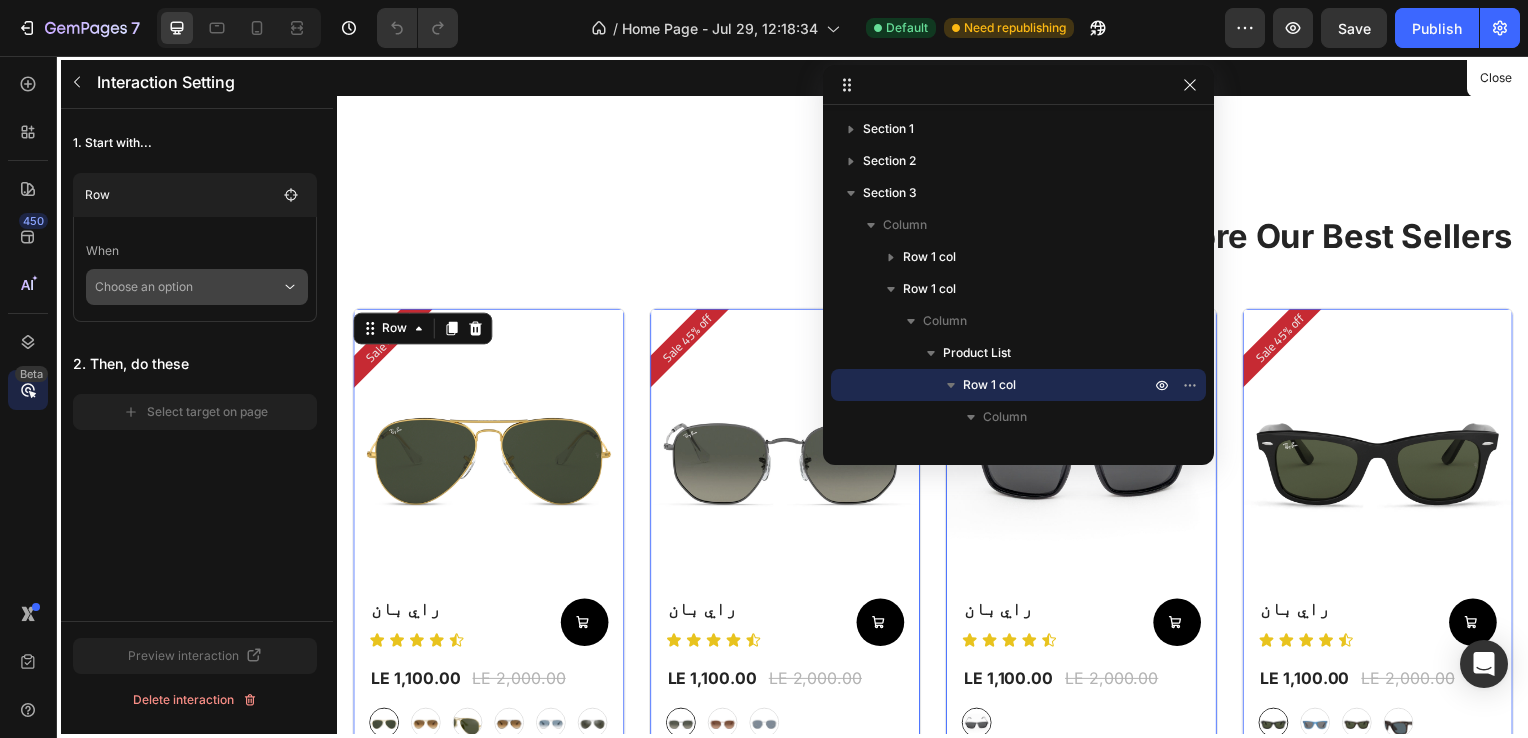 click 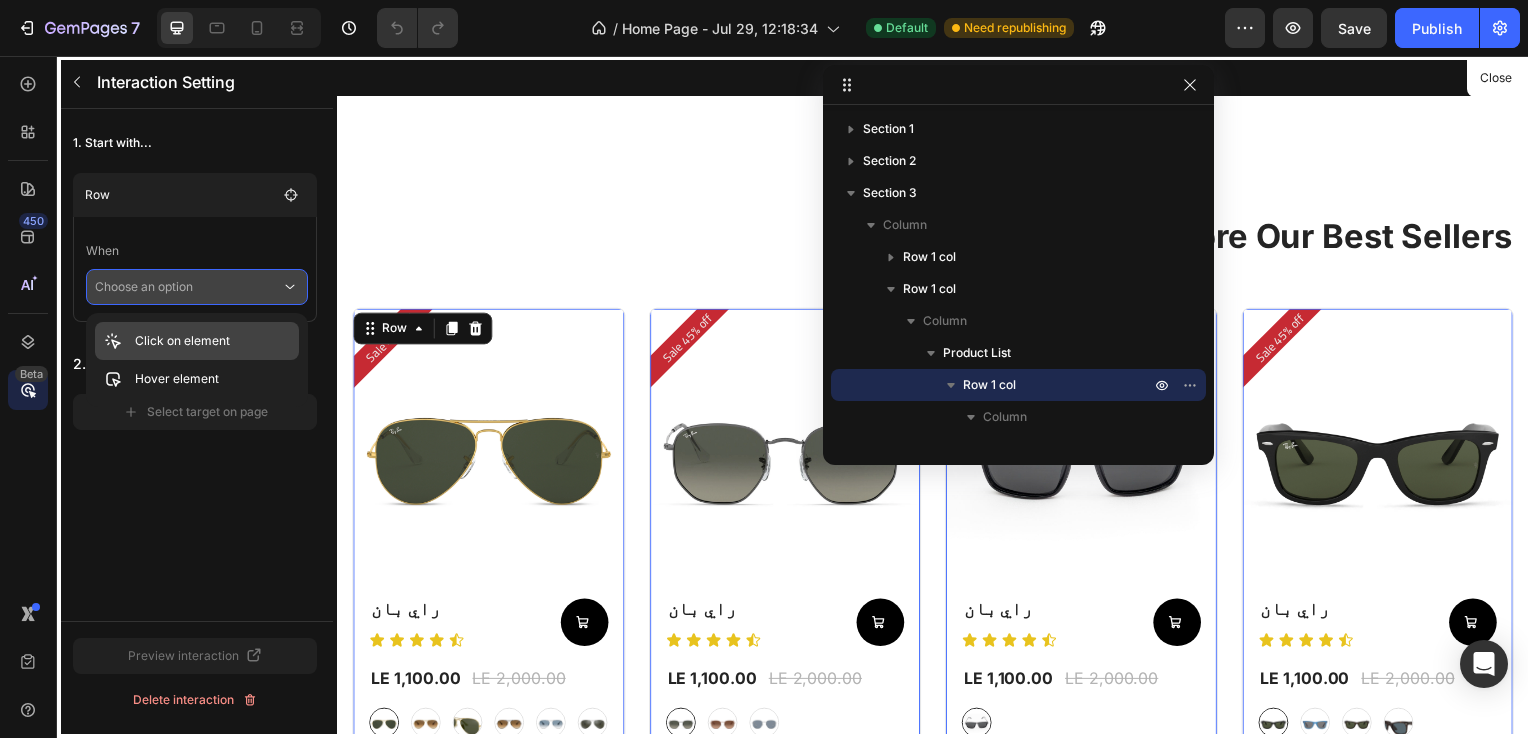 radio on "false" 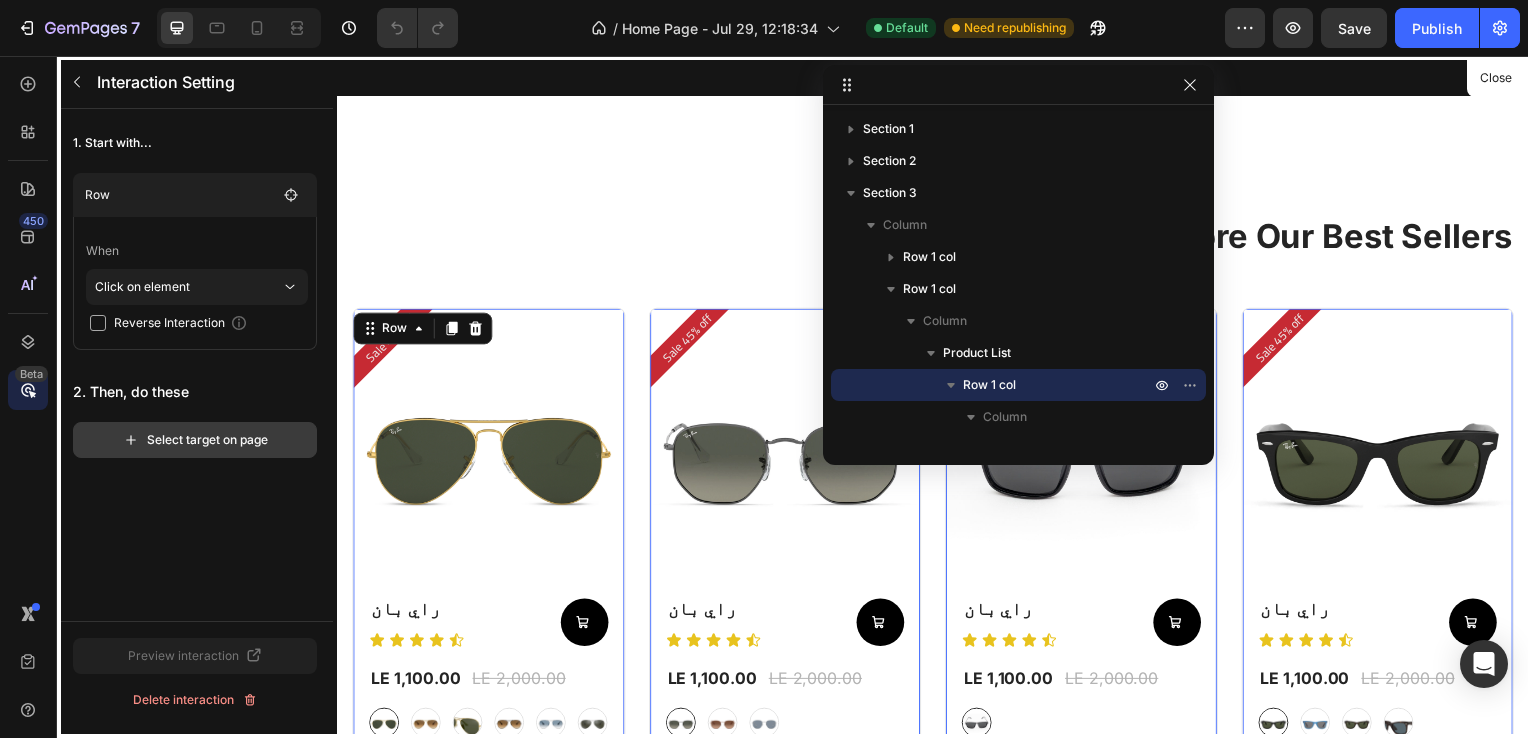 click on "Select target on page" 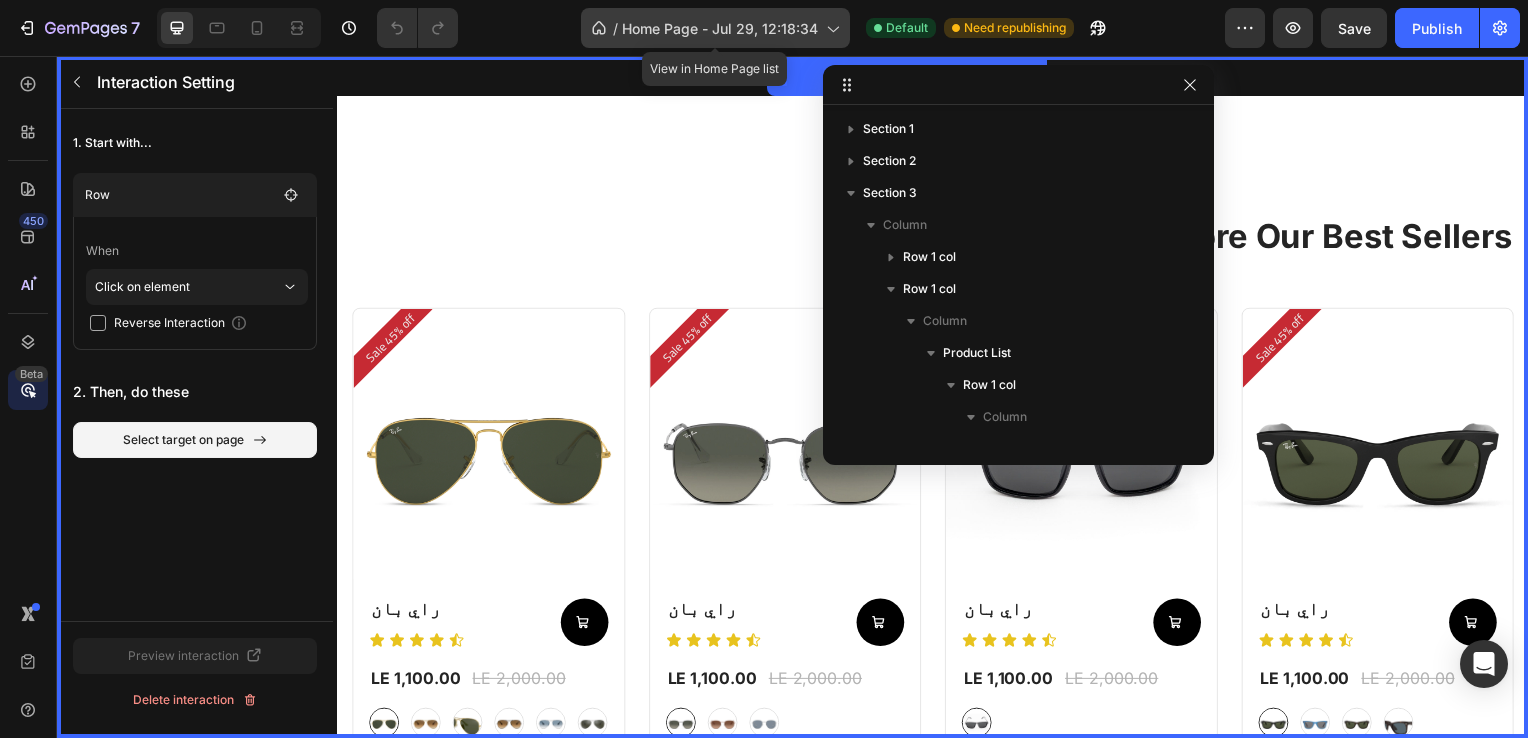 click on "Home Page - Jul 29, 12:18:34" at bounding box center (720, 28) 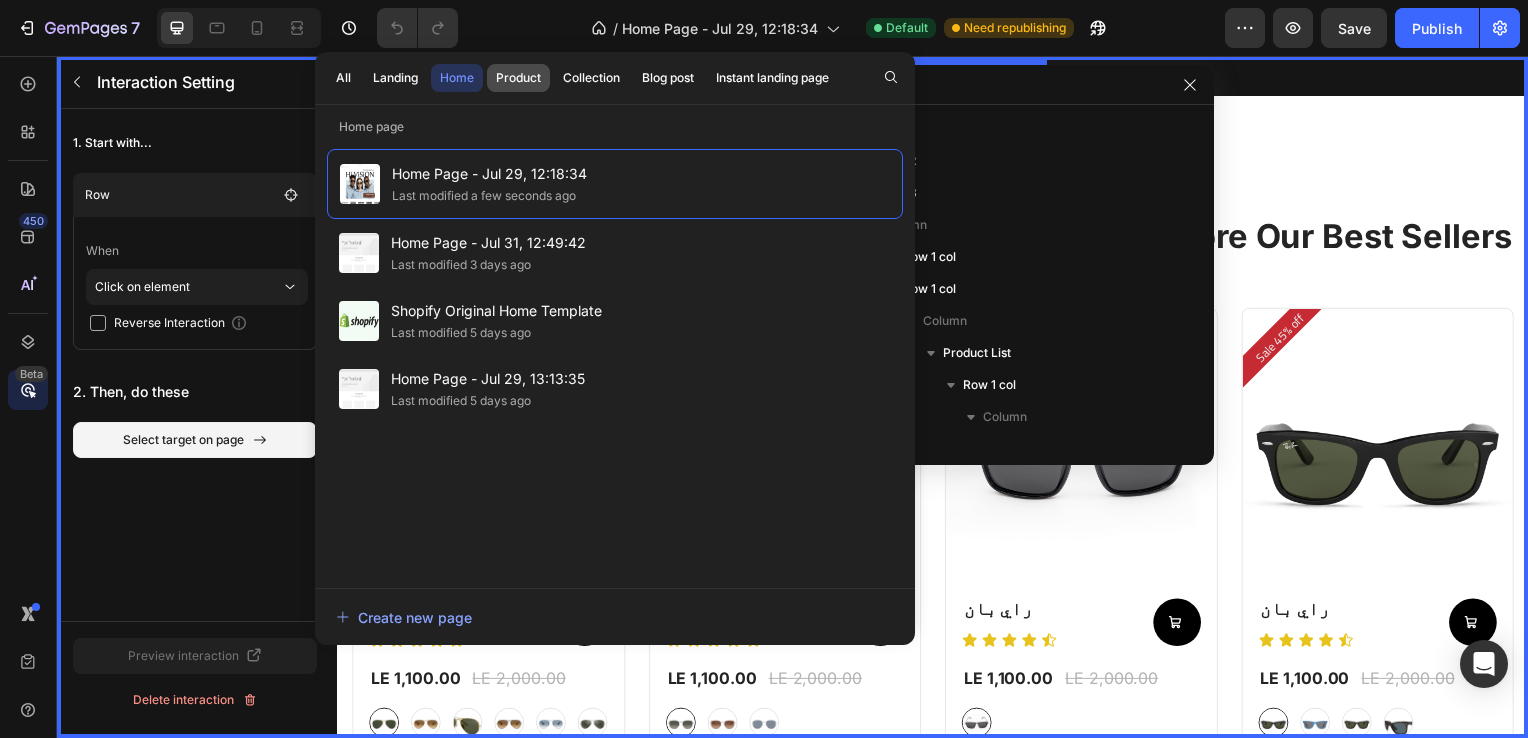 click on "Product" at bounding box center (518, 78) 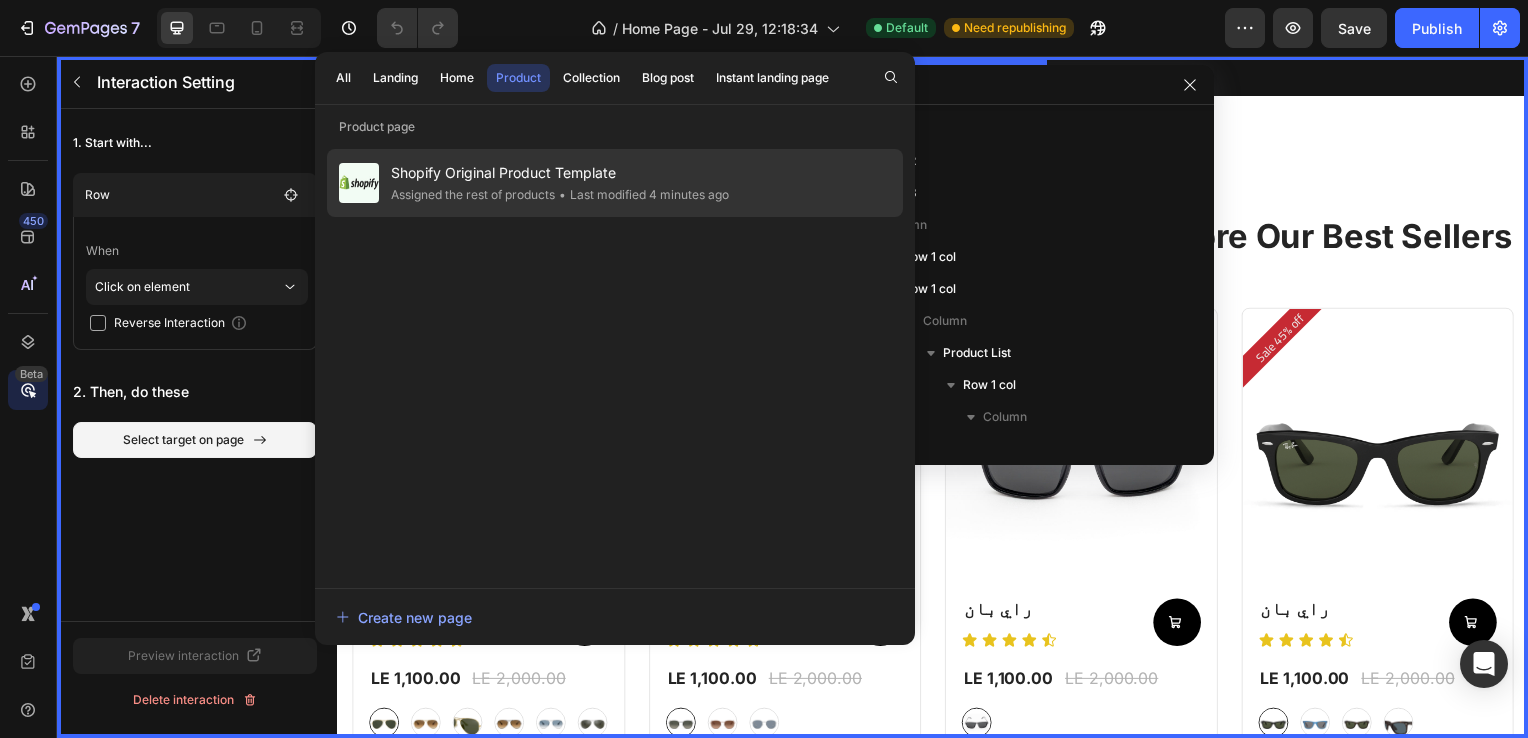 click on "Shopify Original Product Template" at bounding box center (560, 173) 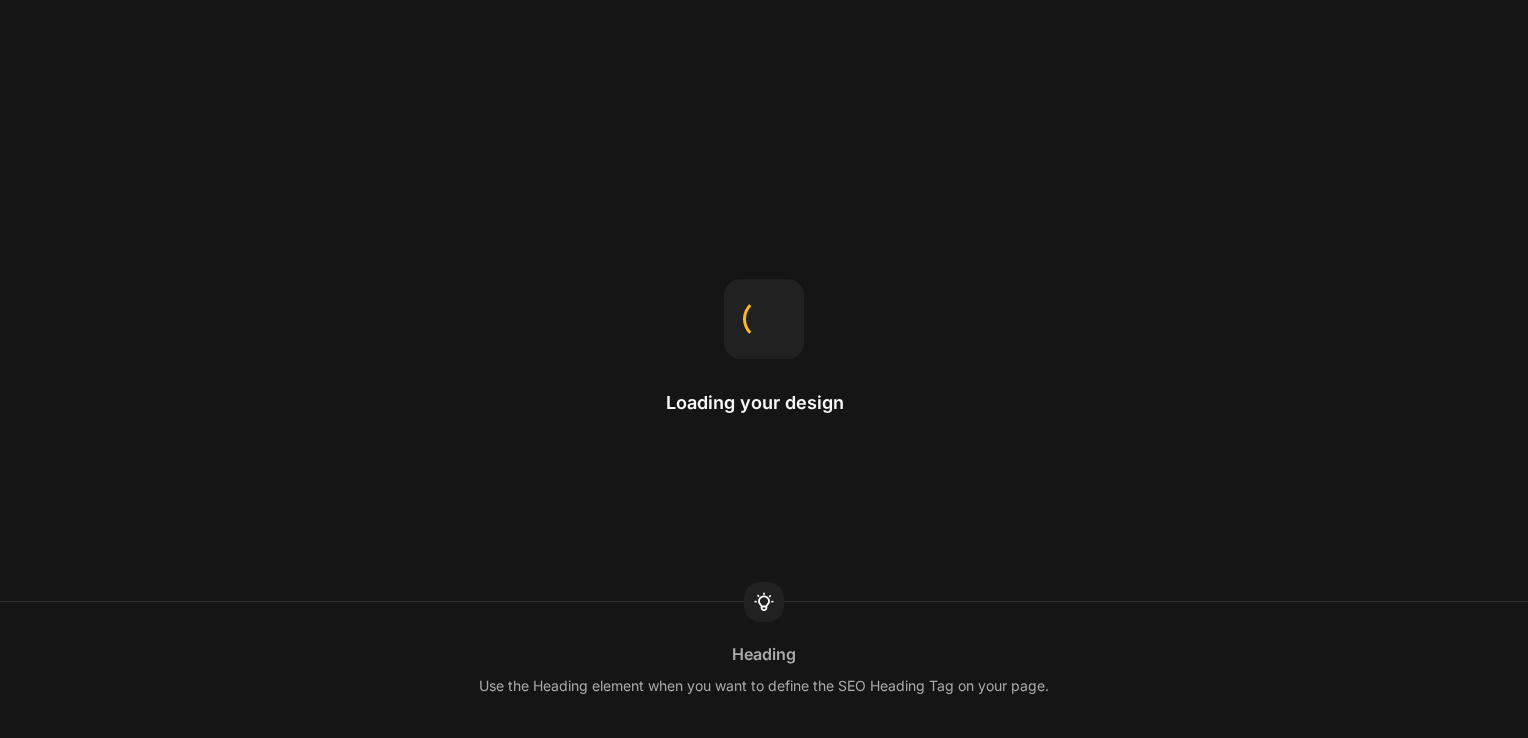 scroll, scrollTop: 0, scrollLeft: 0, axis: both 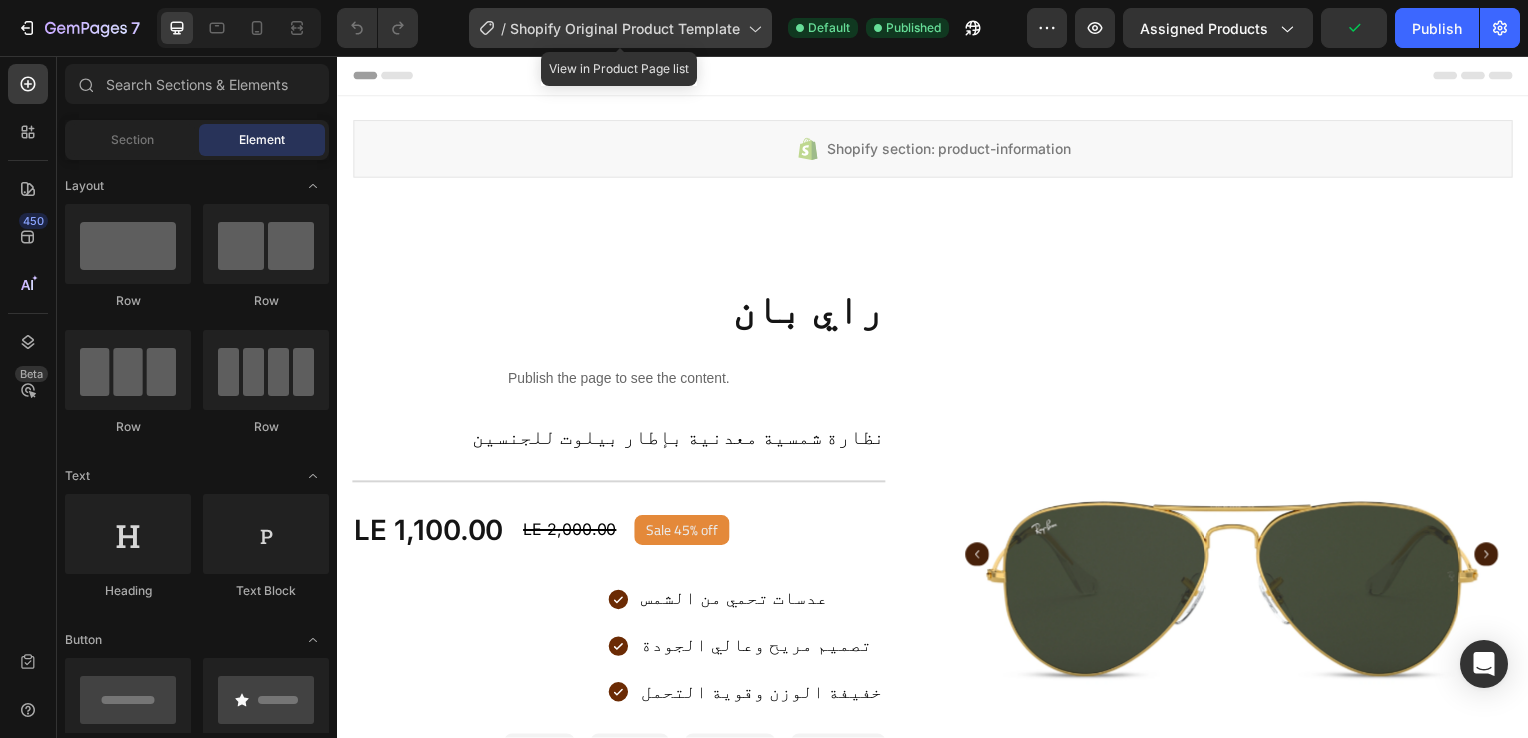 click on "Shopify Original Product Template" at bounding box center [625, 28] 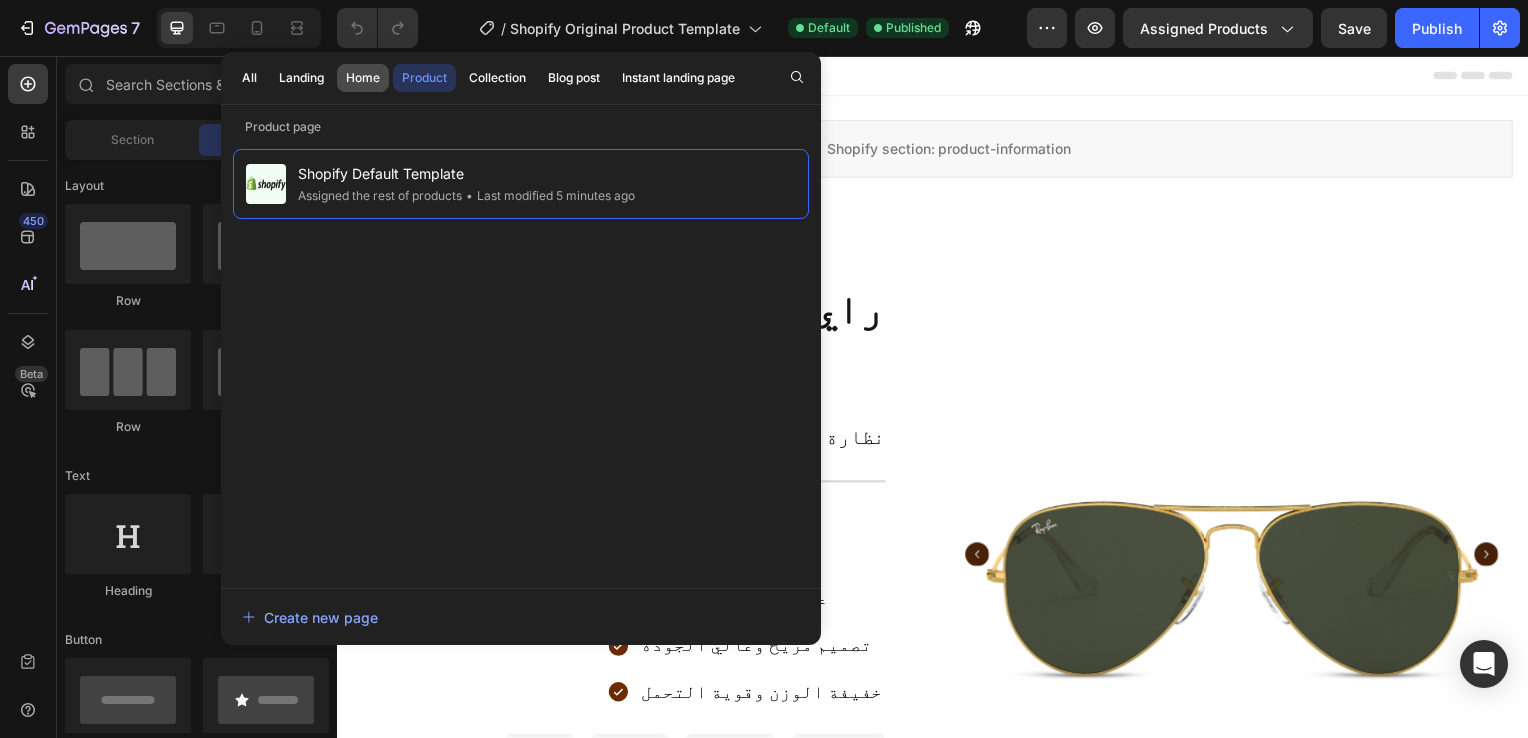 click on "Home" at bounding box center [363, 78] 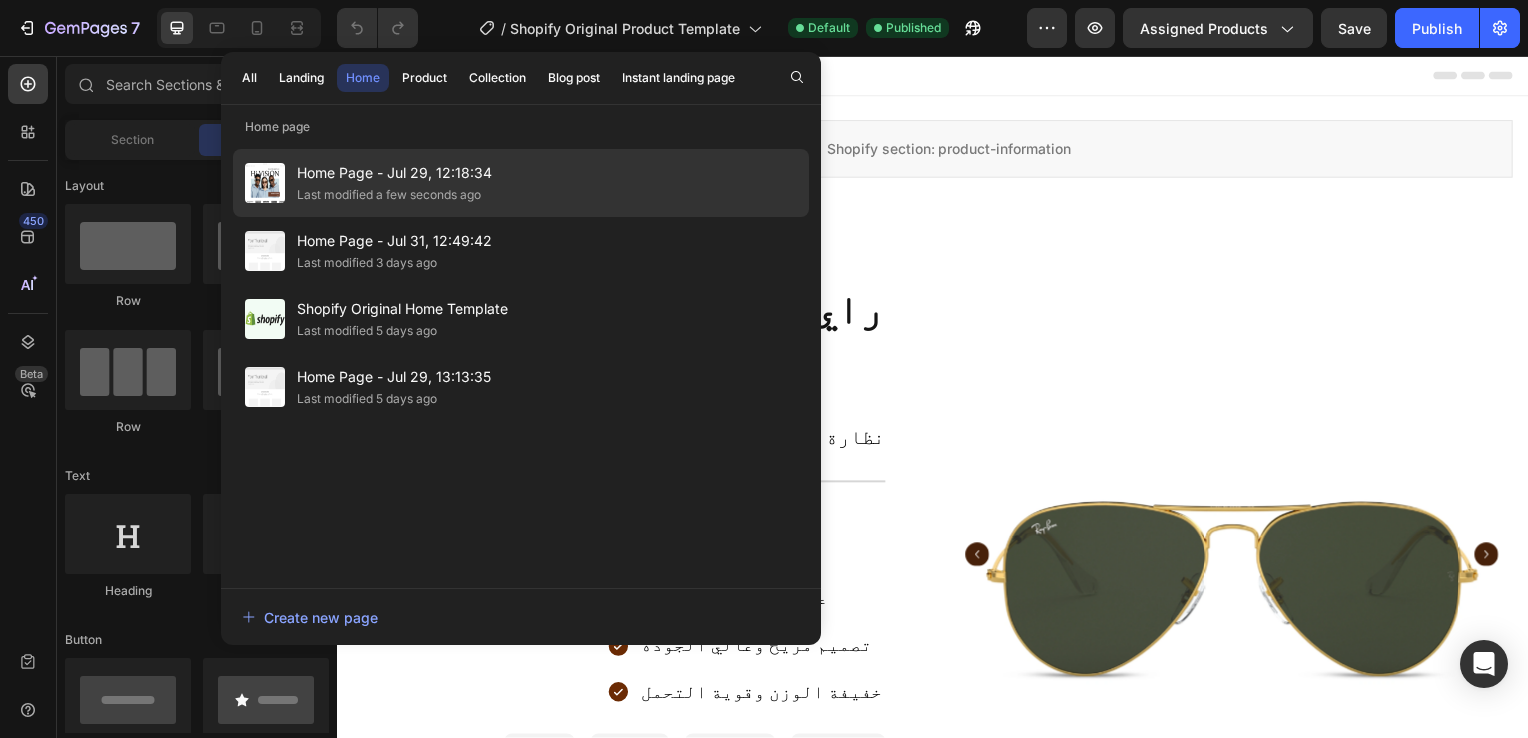 click on "Home Page - Jul 29, 12:18:34" at bounding box center [394, 173] 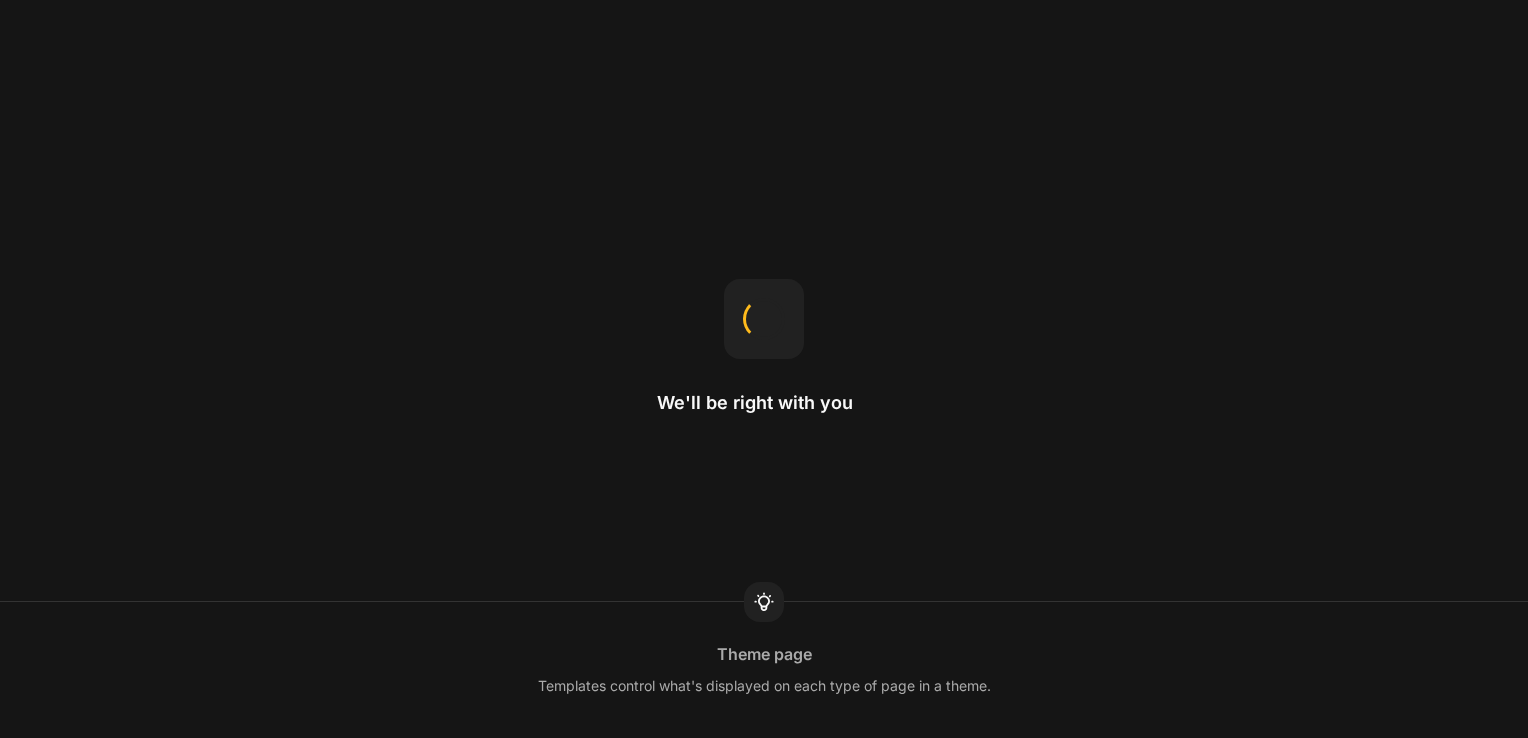 scroll, scrollTop: 0, scrollLeft: 0, axis: both 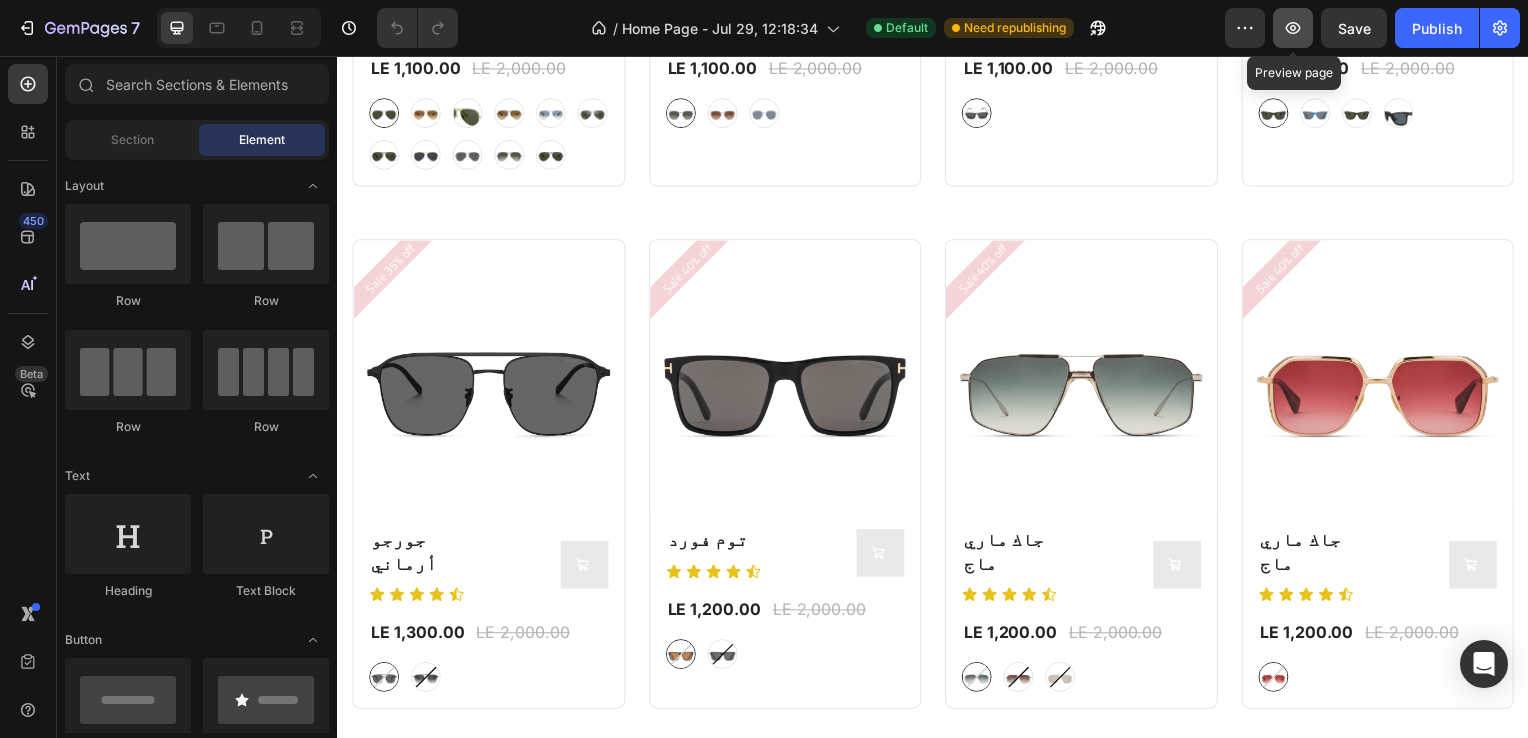 click 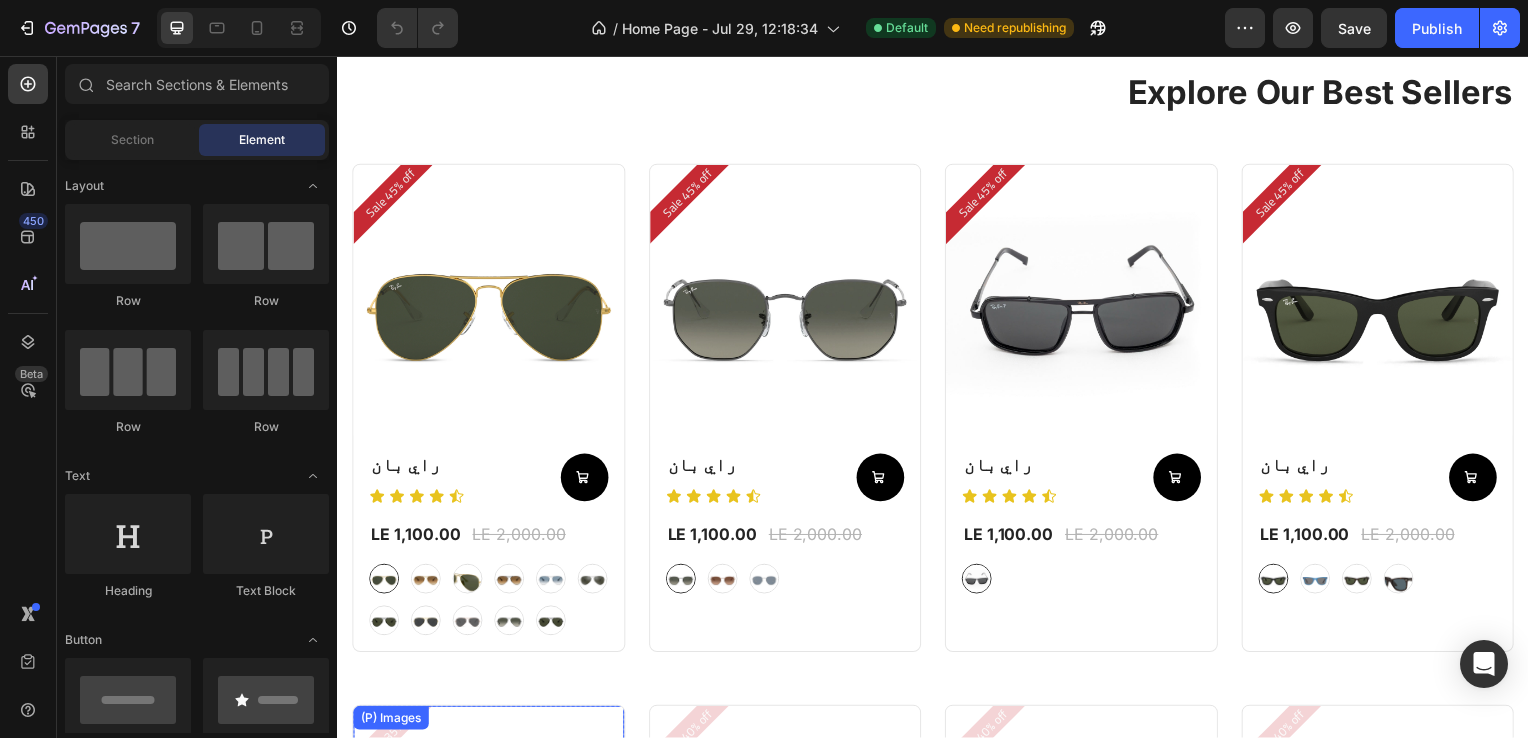 scroll, scrollTop: 974, scrollLeft: 0, axis: vertical 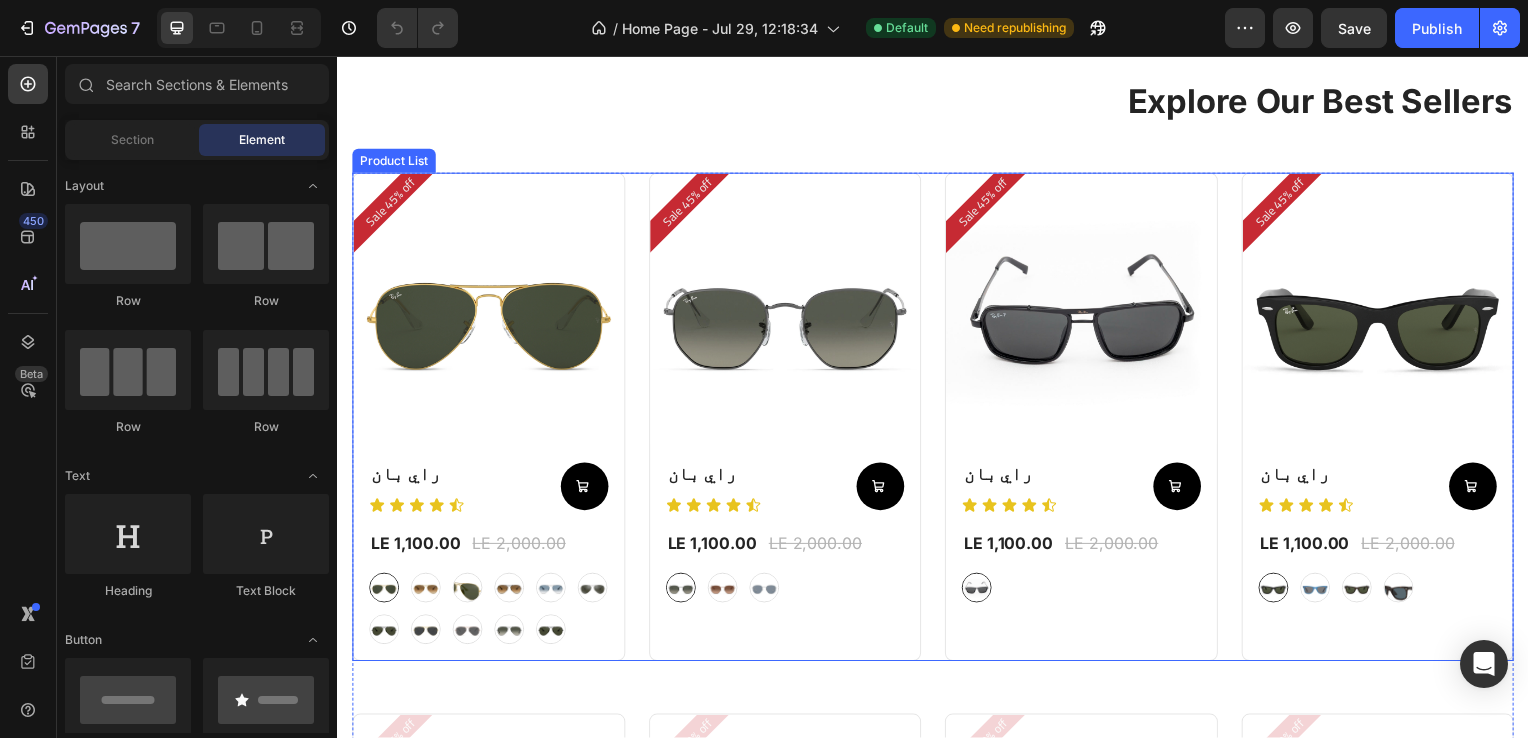 click on "Sale 45% off Product Badge (P) Images Row راي بان (P) Title Icon Icon Icon Icon Icon Icon List
Add to Cart Row LE 1,100.00 (P) Price (P) Price LE 2,000.00 (P) Price (P) Price Row graygreengold graygreengold goldbrown goldbrown green green browngray browngray bluesilver bluesilver gray-1 gray-1 greenblue greenblue goldgray-1 goldgray-1 goldgray goldgray blackgray blackgray blackgreen-3 blackgreen-3 (P) Variants & Swatches Row Product List Sale 45% off Product Badge (P) Images Row راي بان (P) Title Icon Icon Icon Icon Icon Icon List
Add to Cart Row LE 1,100.00 (P) Price (P) Price LE 2,000.00 (P) Price (P) Price Row gray gray bronze bronze silver silver (P) Variants & Swatches Row Product List Sale 45% off Product Badge (P) Images Row راي بان (P) Title Icon Icon Icon Icon Icon Icon List
Add to Cart Row LE 1,100.00 (P) Price (P) Price LE 2,000.00 (P) Price (P) Price Row black-2 black-2 (P) Variants & Swatches Row Product List Sale 45% off Product Badge" at bounding box center [937, 420] 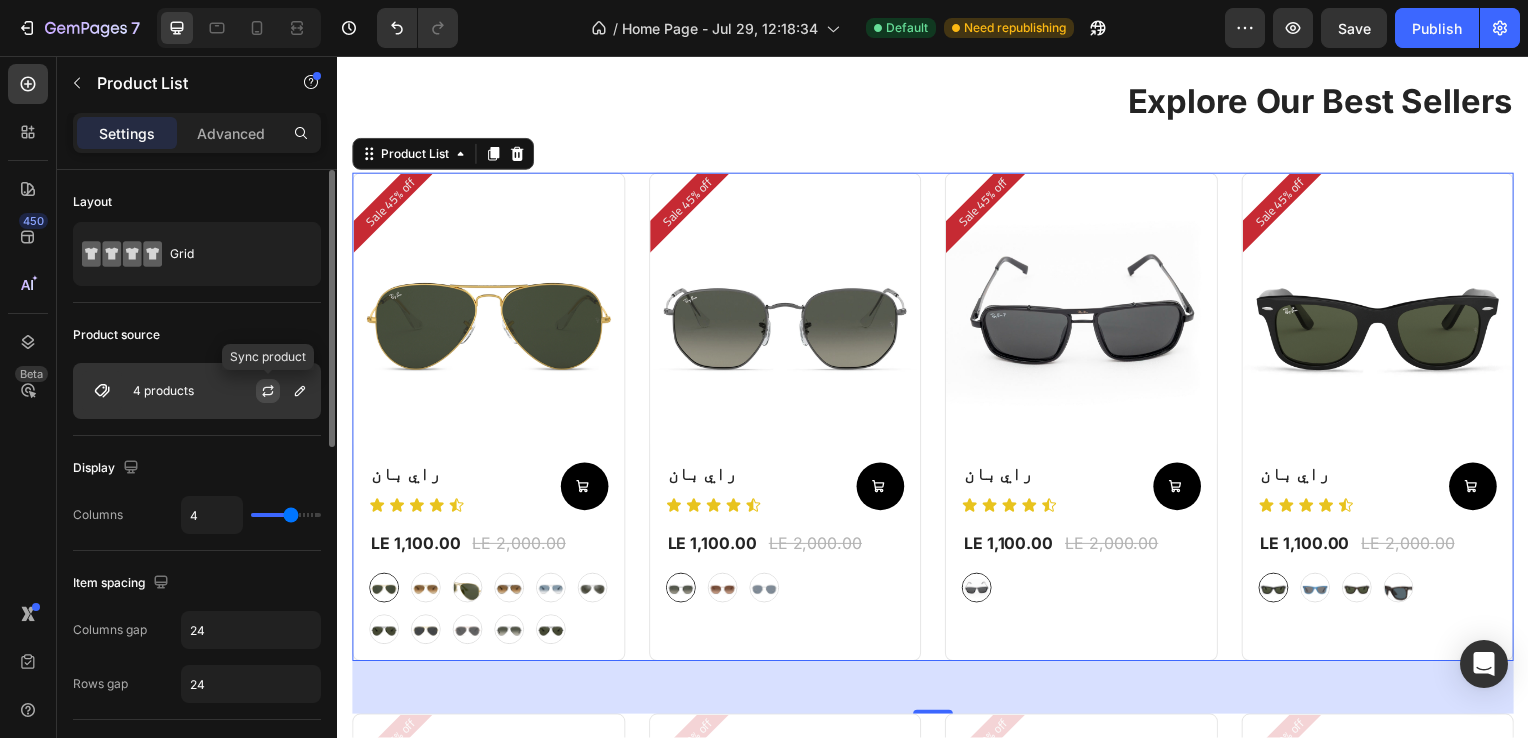 click 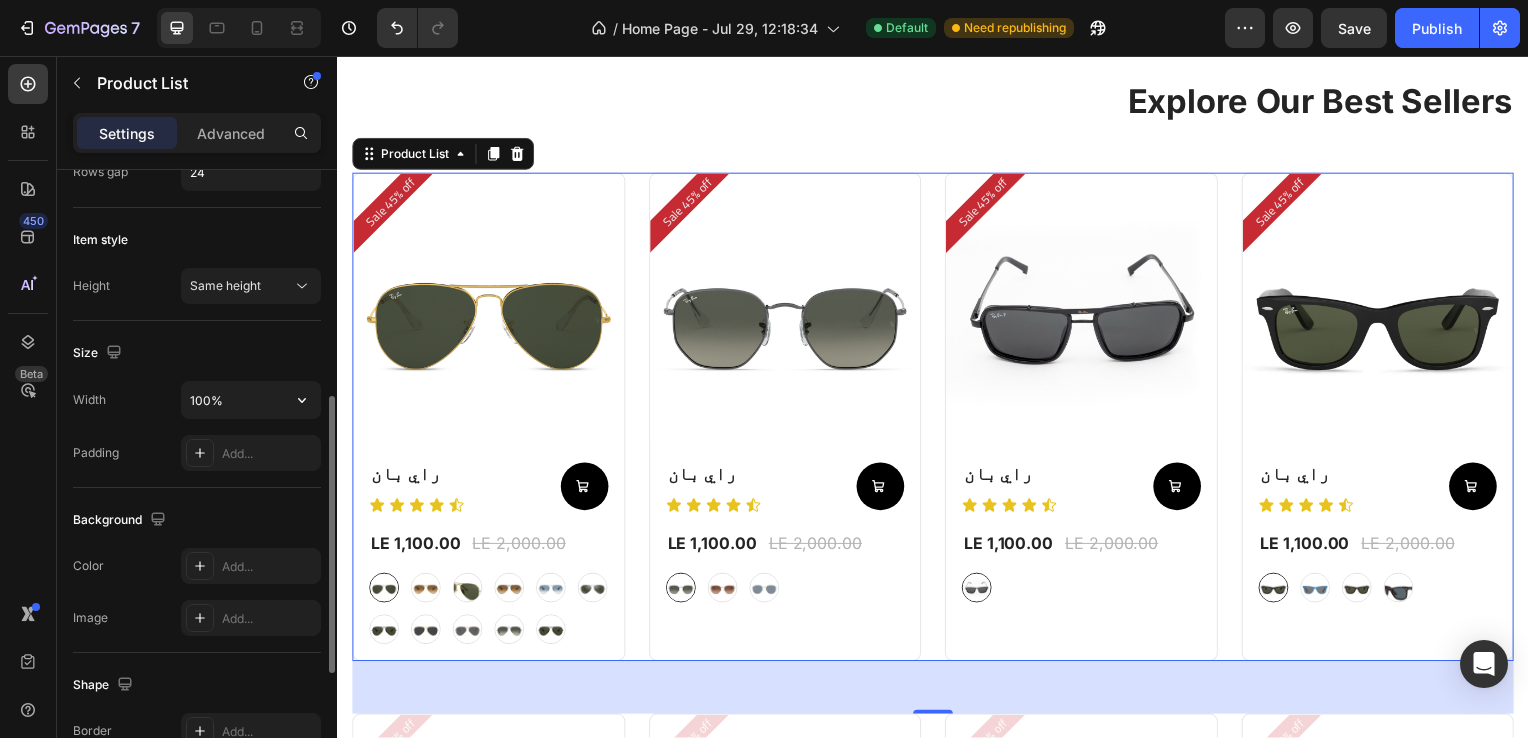 scroll, scrollTop: 512, scrollLeft: 0, axis: vertical 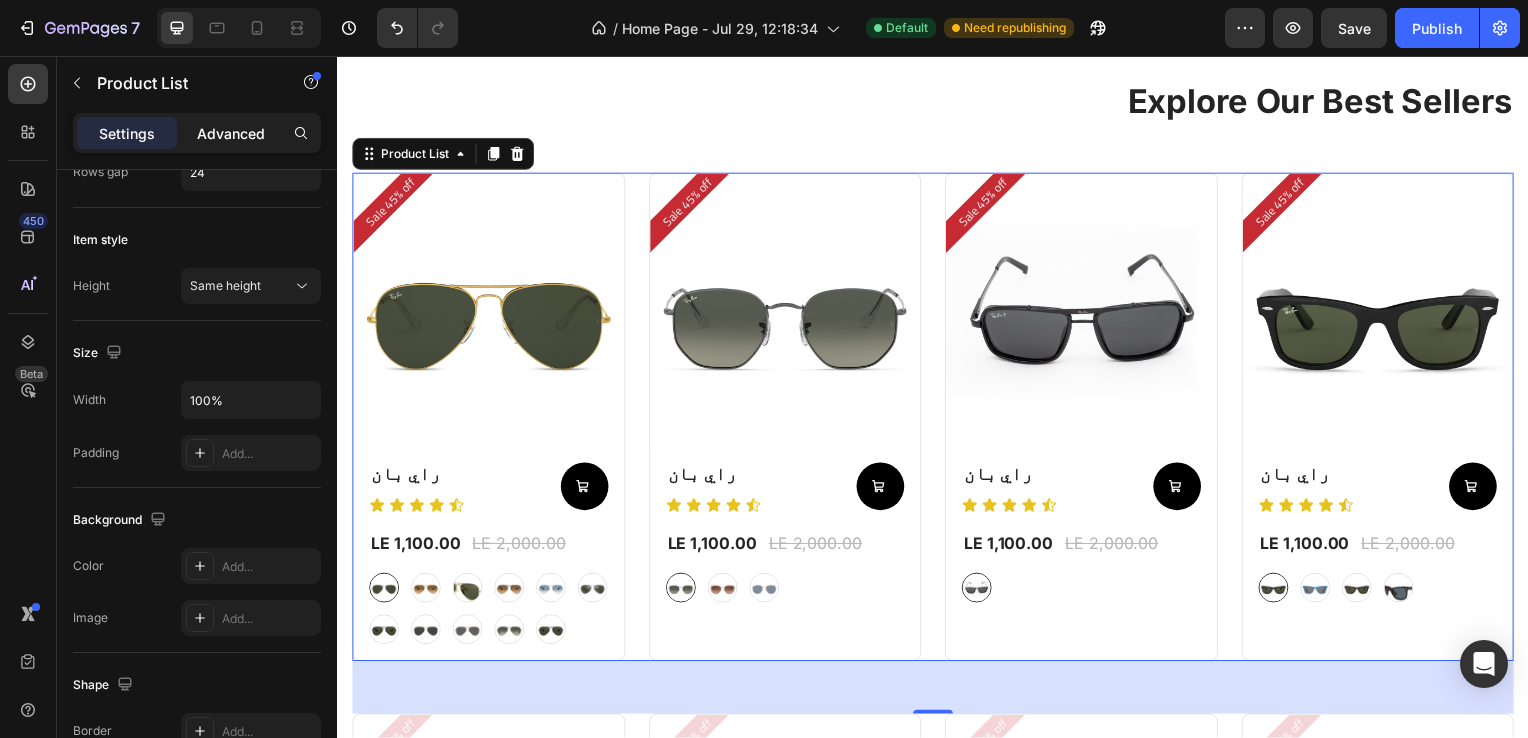 click on "Advanced" at bounding box center (231, 133) 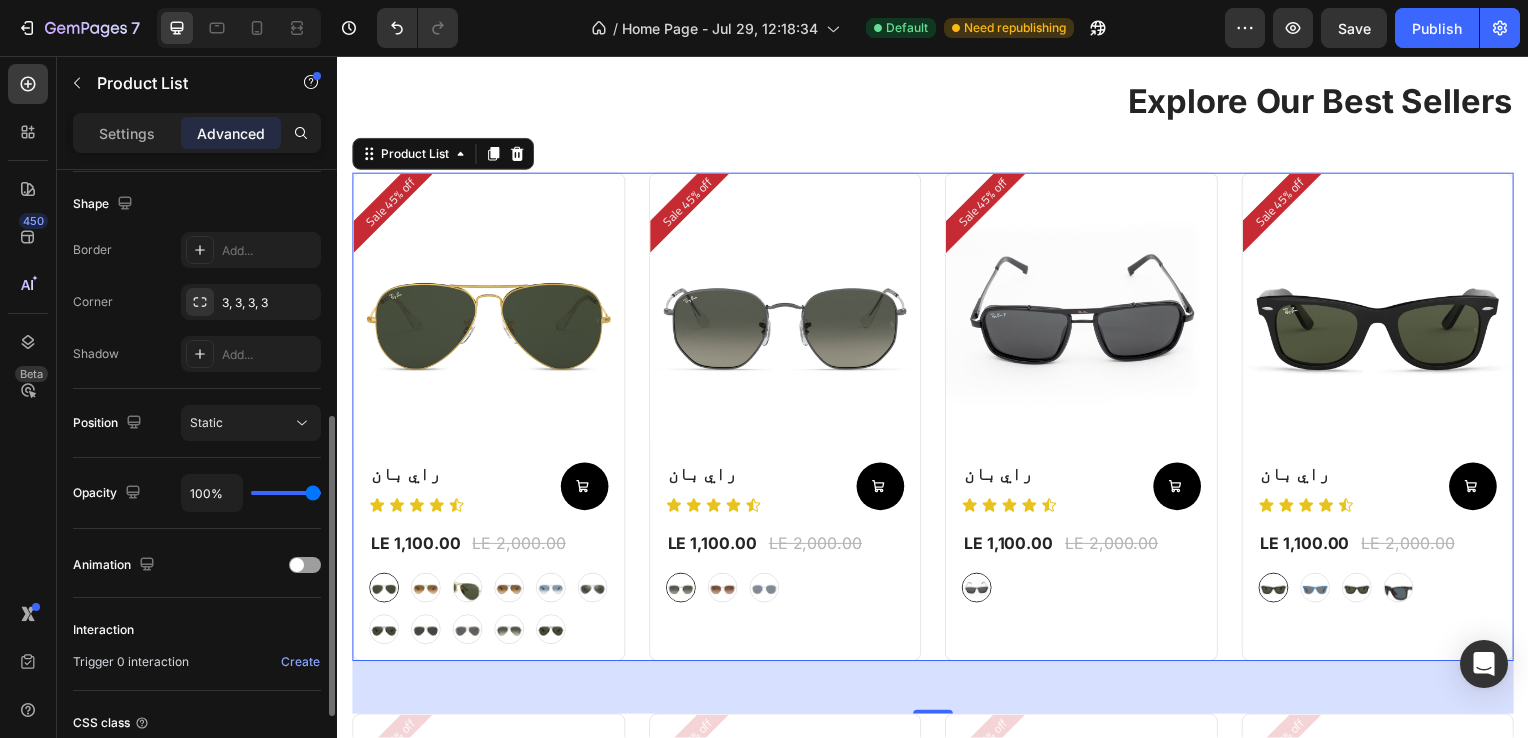 scroll, scrollTop: 676, scrollLeft: 0, axis: vertical 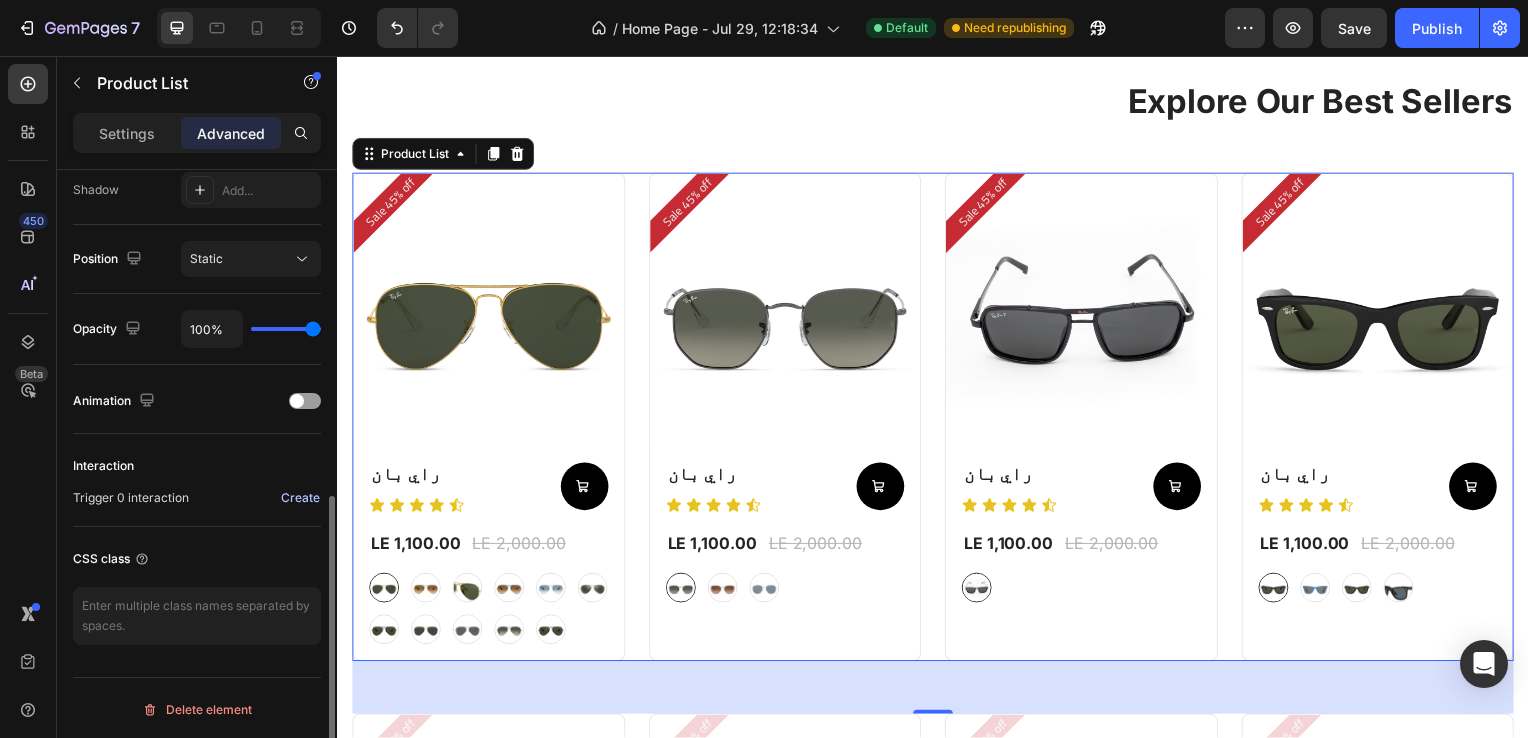 click on "Create" at bounding box center (300, 498) 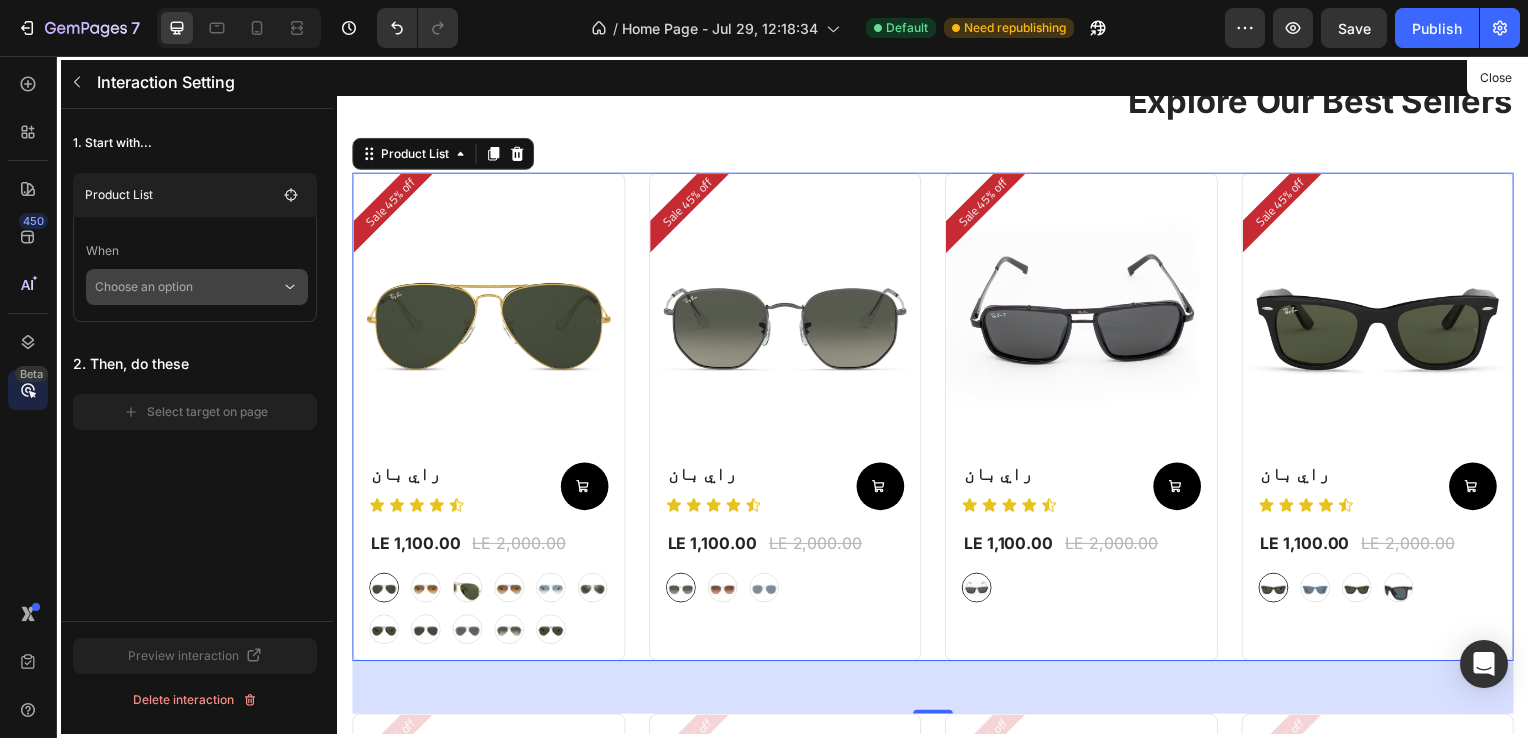 click 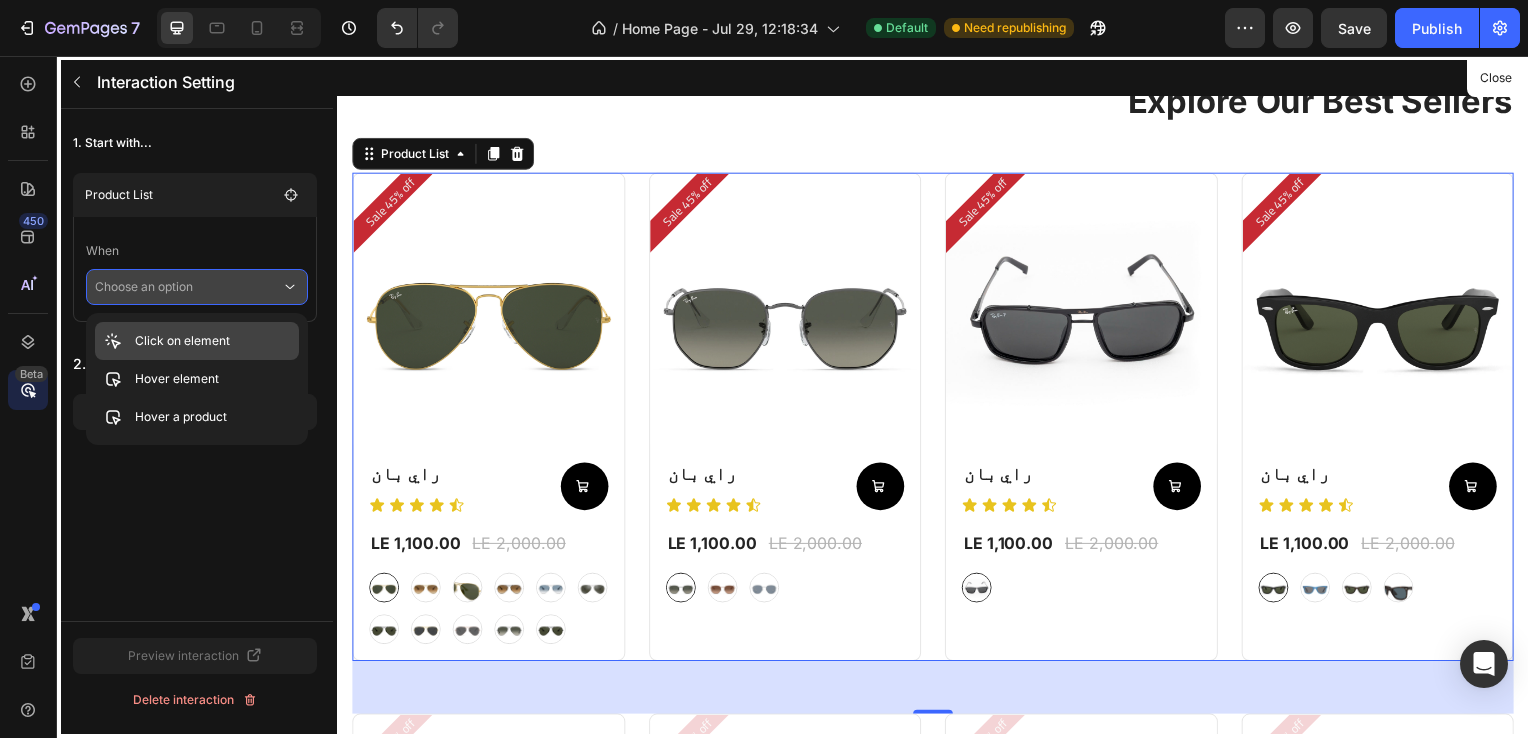 click on "Click on element" 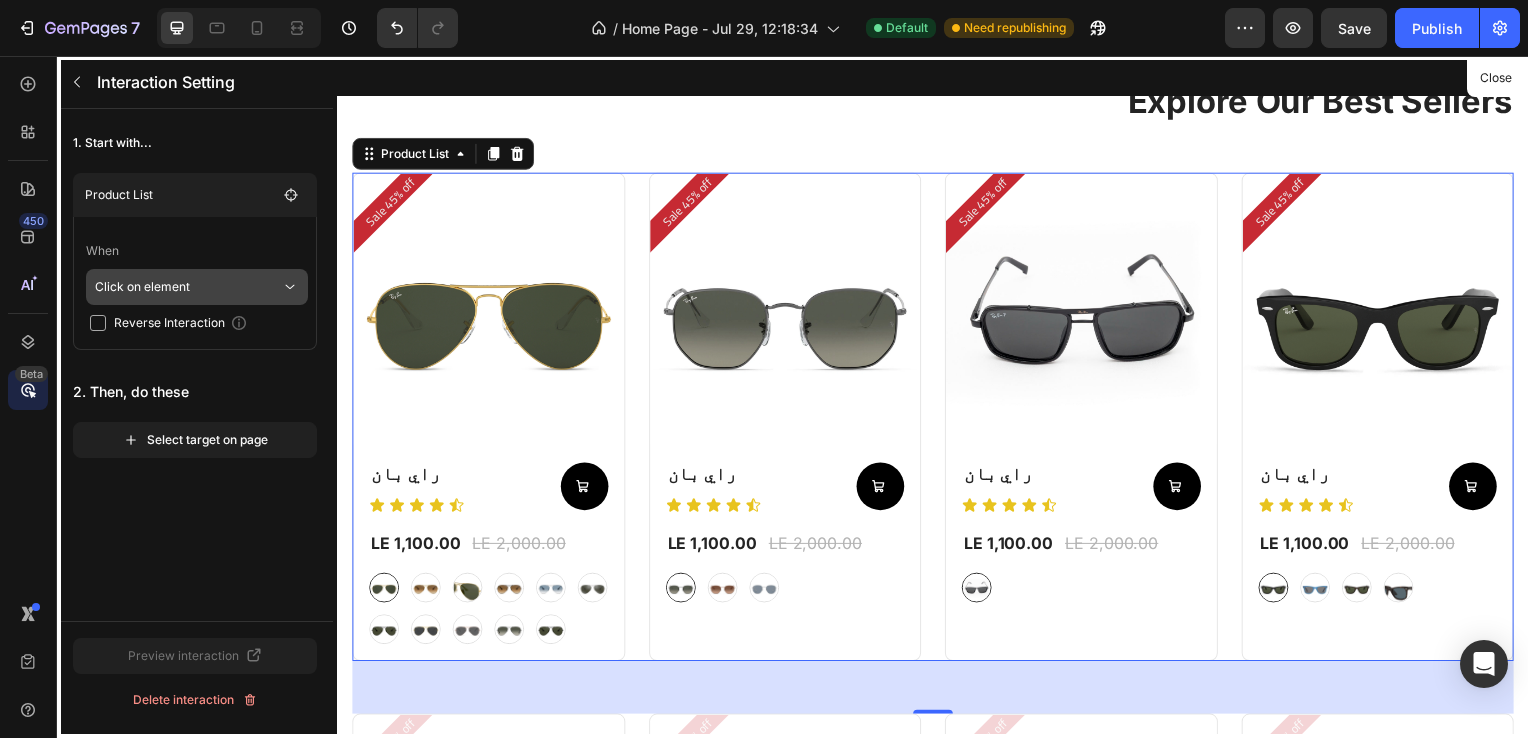 click 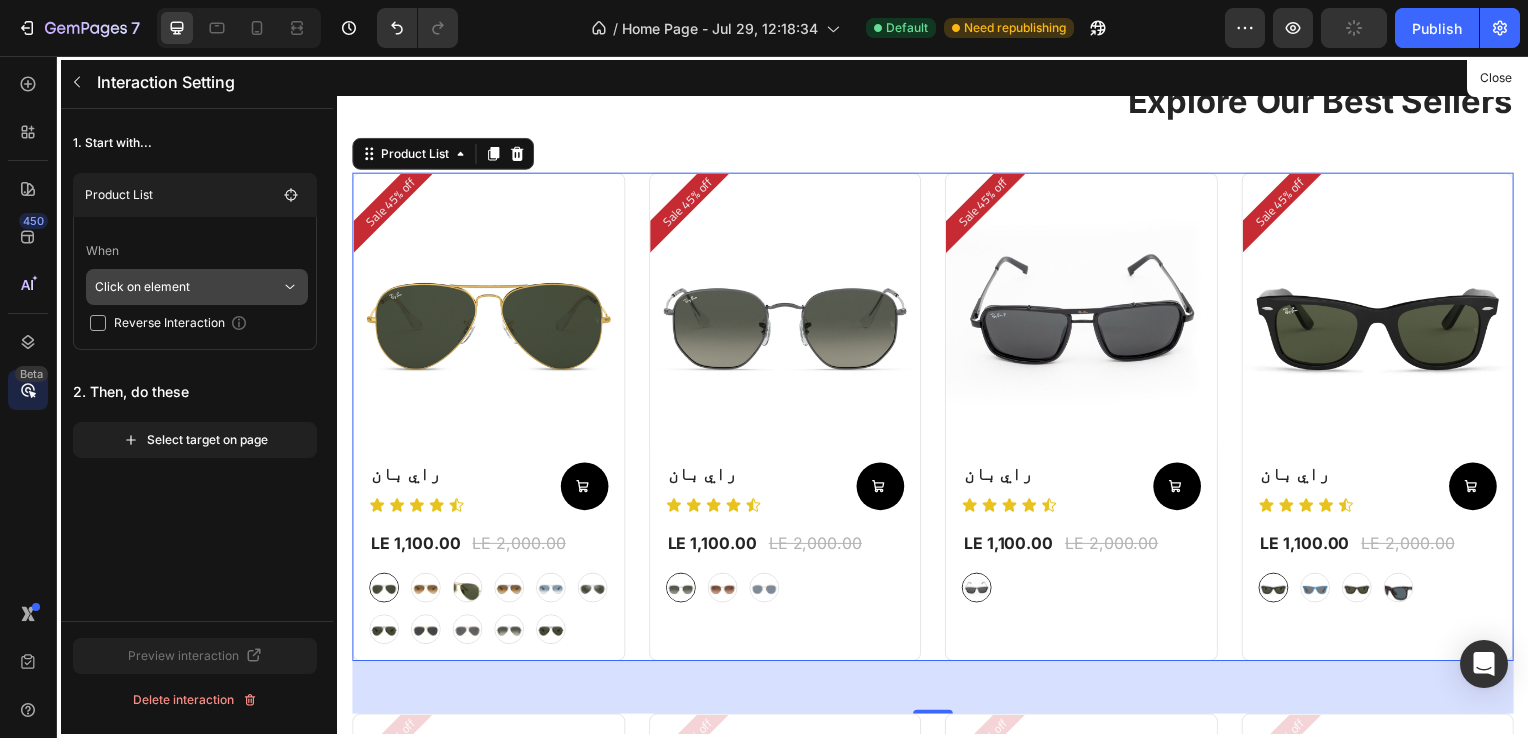 click 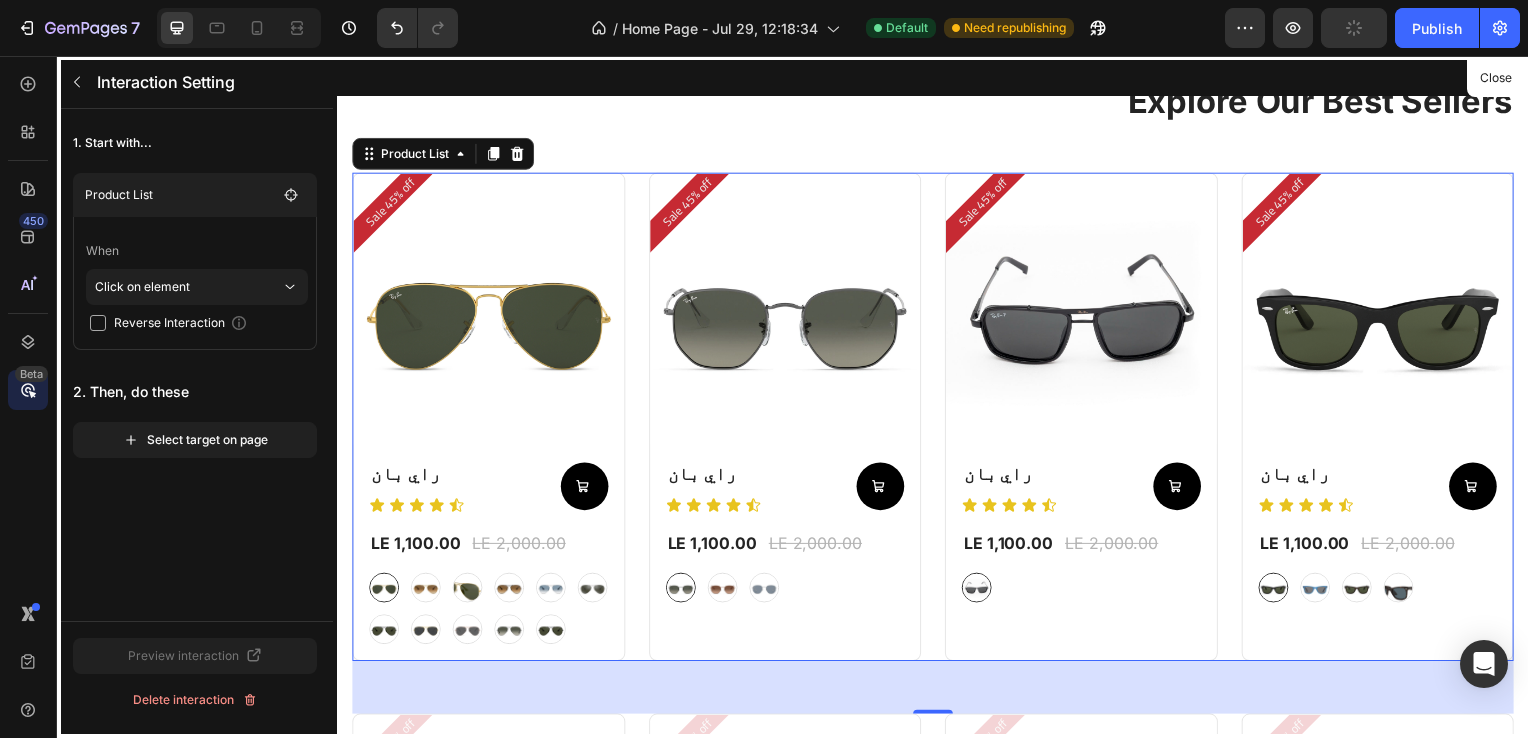 click on "1. Start with... Product List When Click on element Reverse Interaction 2. Then, do these  Select target on page" at bounding box center (195, 365) 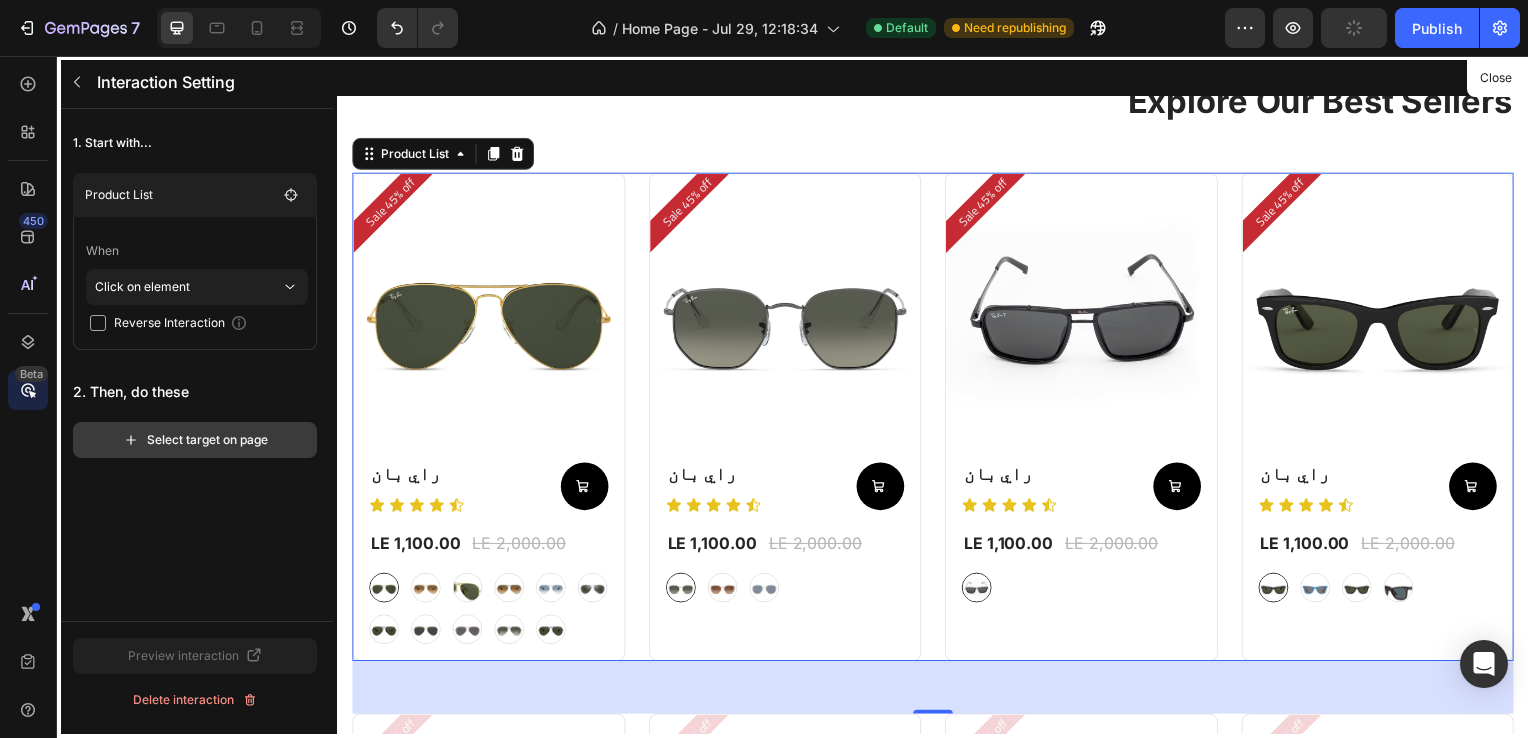 click on "Select target on page" at bounding box center (195, 440) 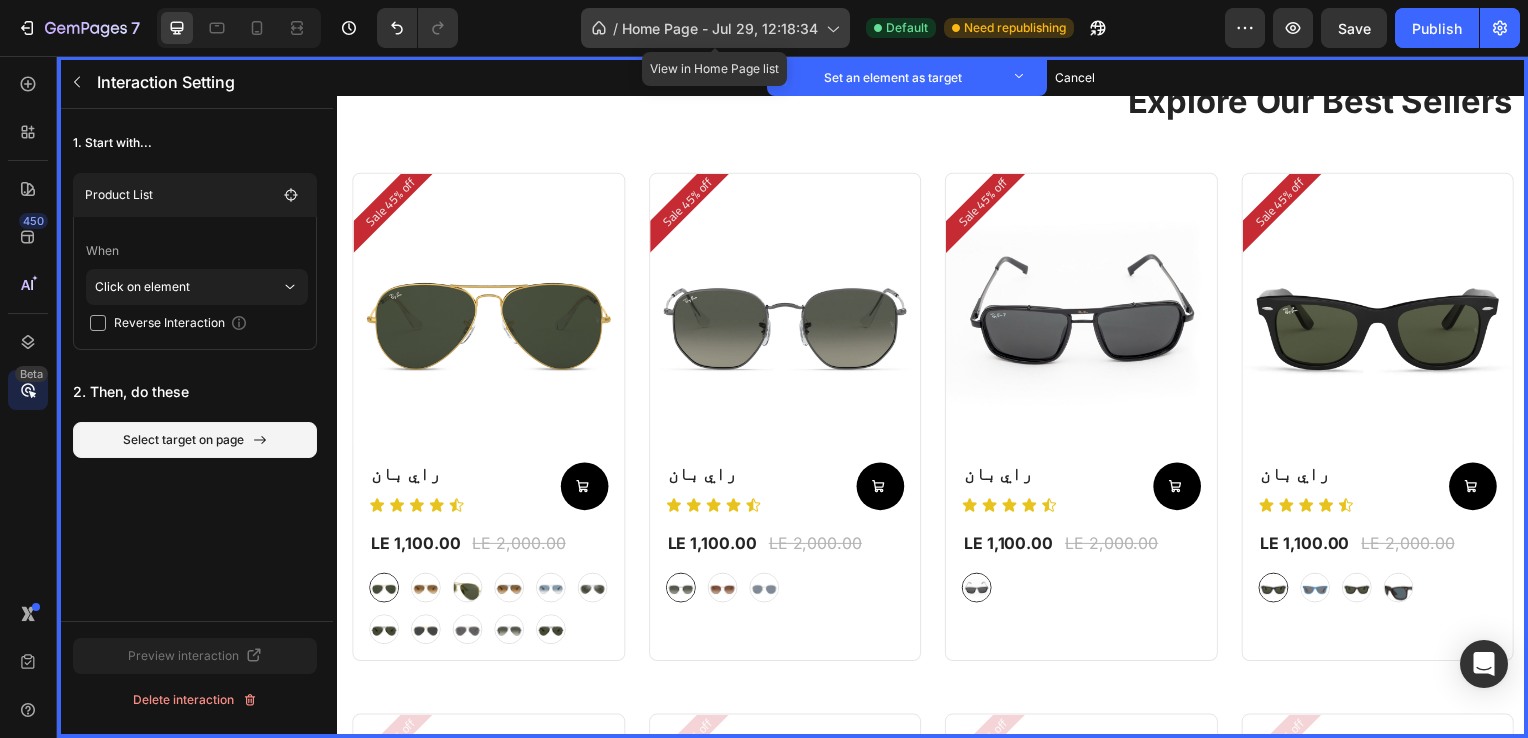click on "Home Page - Jul 29, 12:18:34" at bounding box center [720, 28] 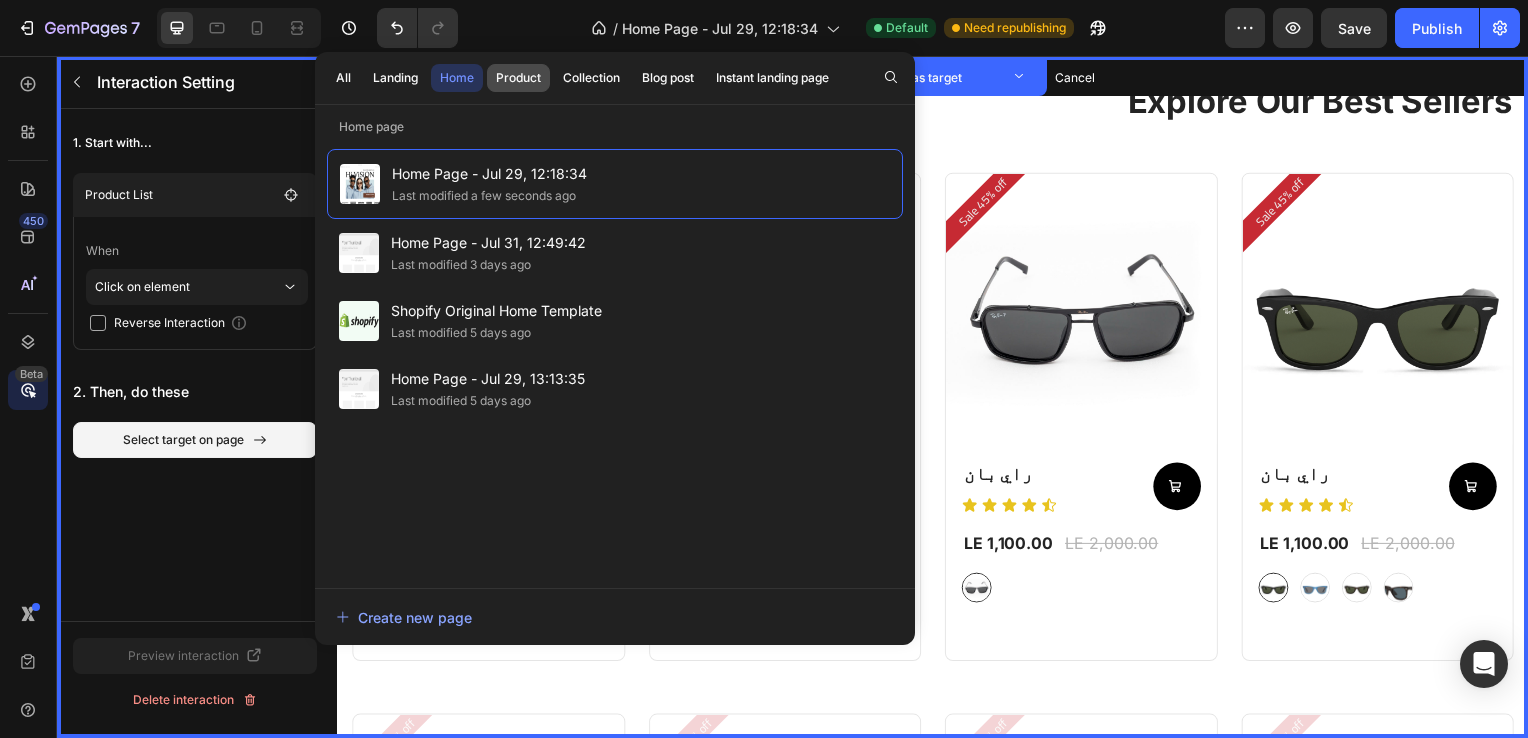 click on "Product" at bounding box center [518, 78] 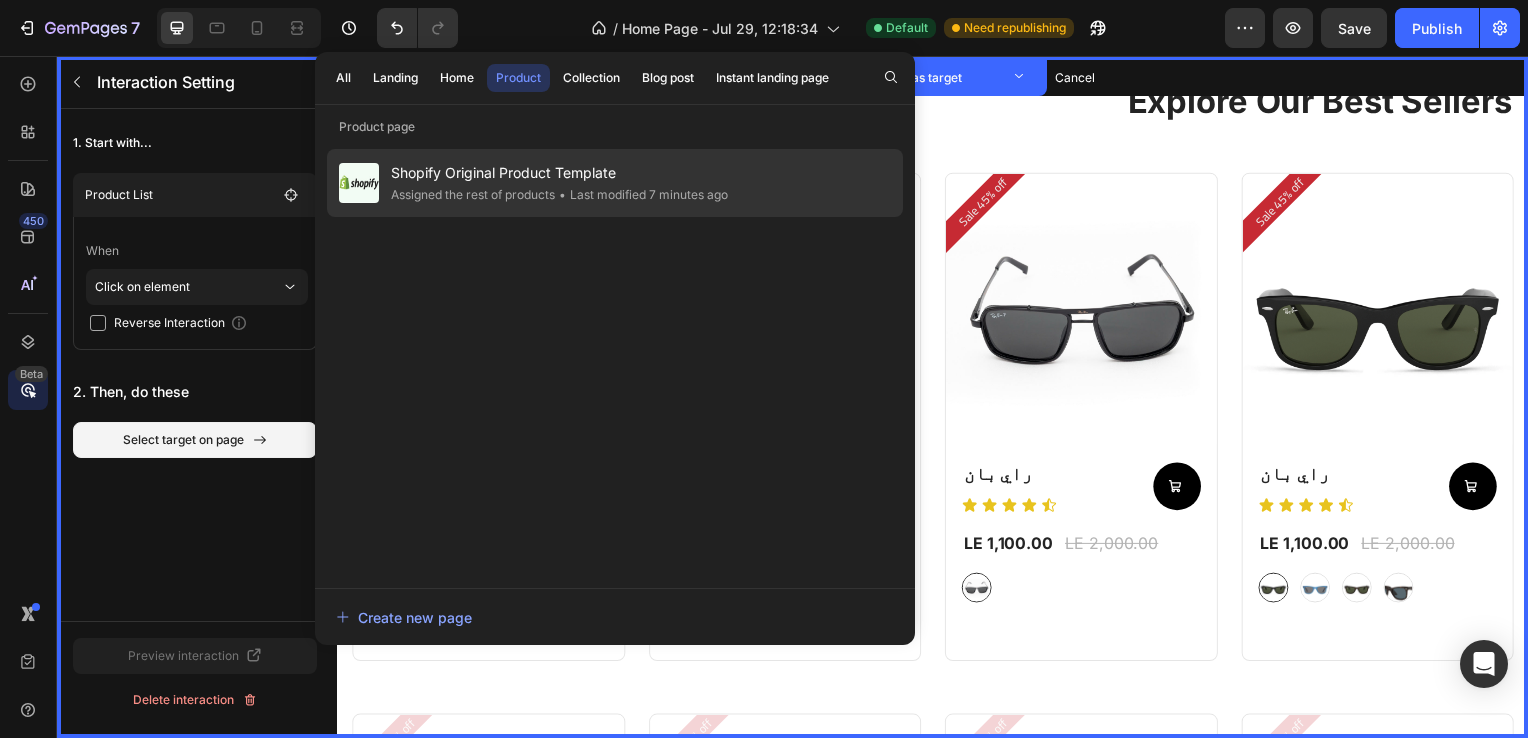 click on "Shopify Original Product Template Assigned the rest of products • Last modified 7 minutes ago" 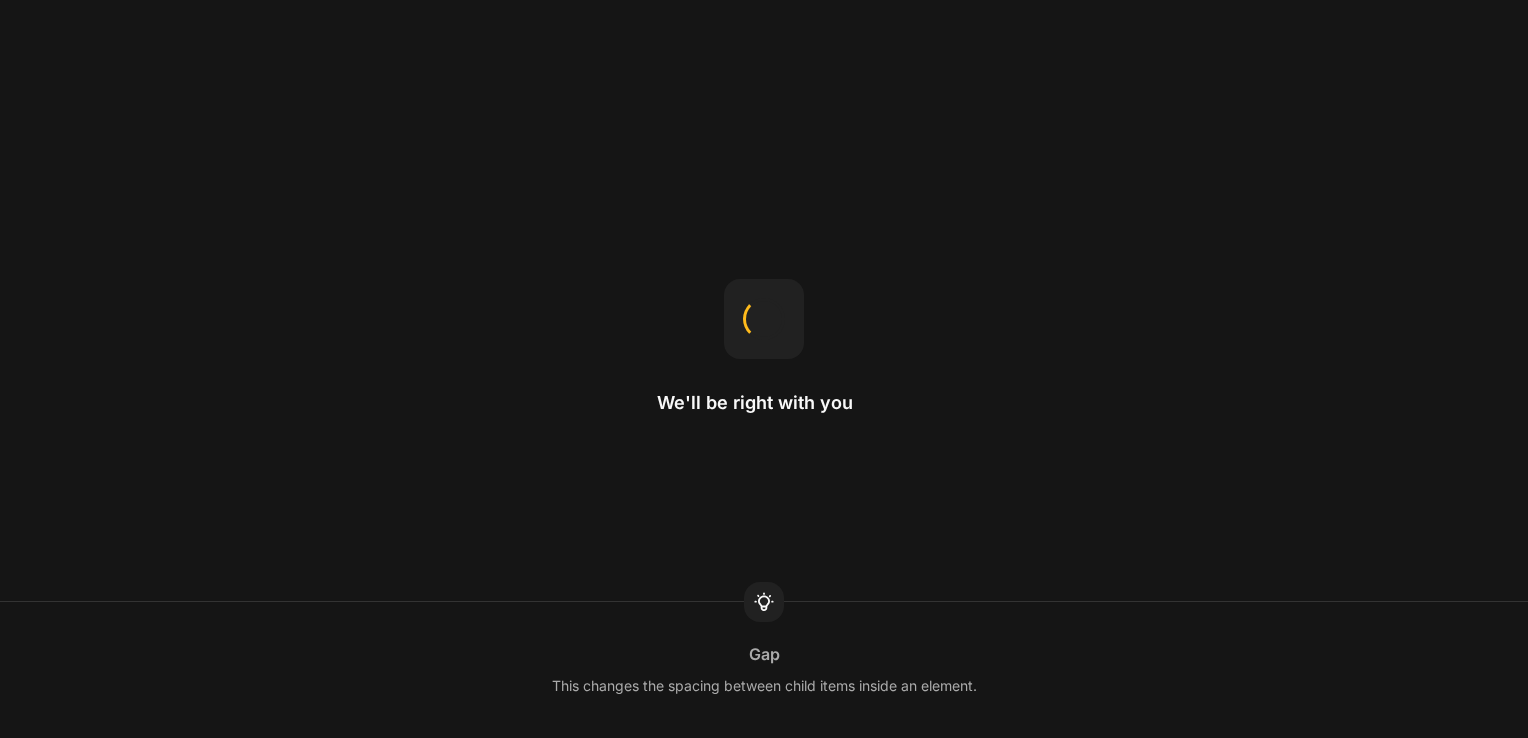 scroll, scrollTop: 0, scrollLeft: 0, axis: both 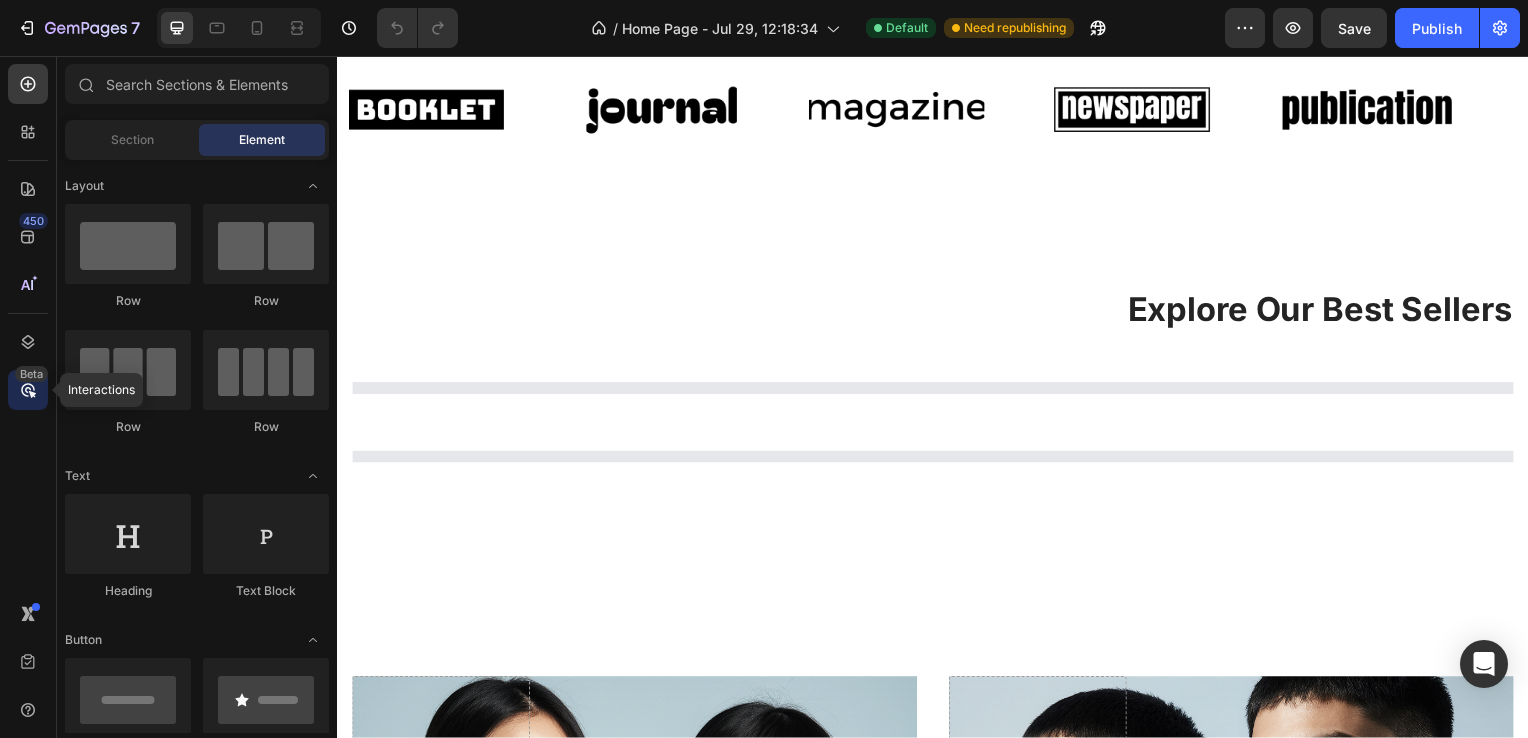 click 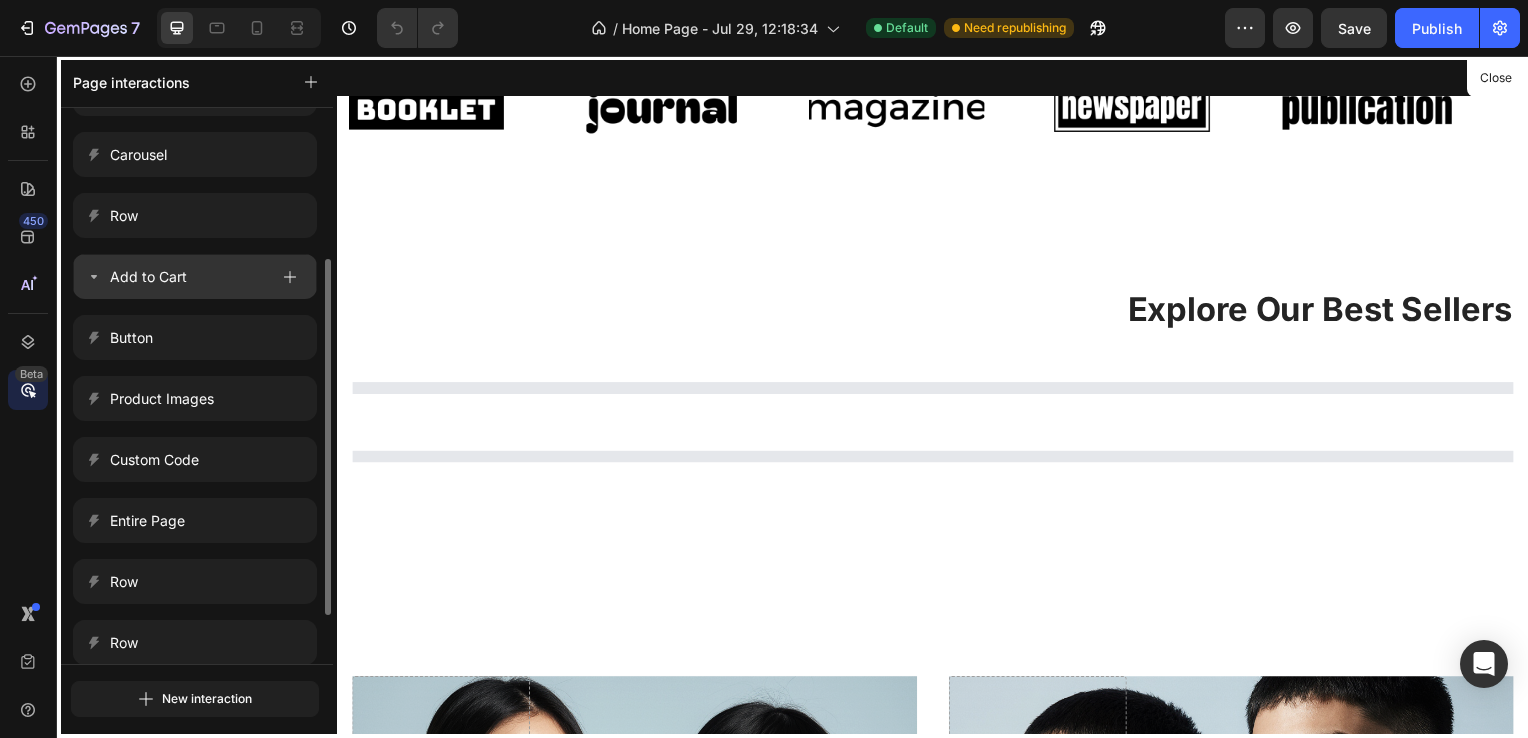 scroll, scrollTop: 237, scrollLeft: 0, axis: vertical 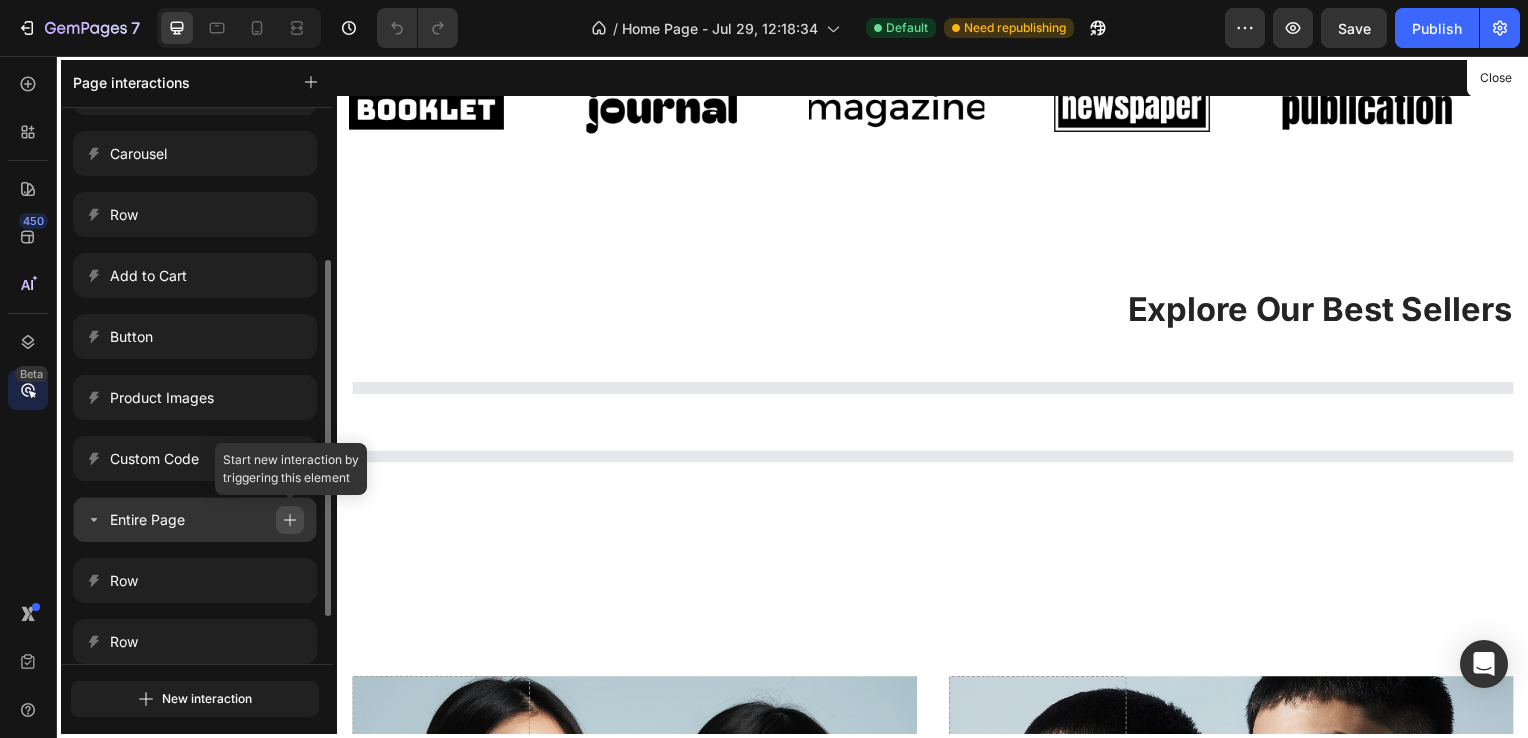 drag, startPoint x: 256, startPoint y: 517, endPoint x: 290, endPoint y: 522, distance: 34.36568 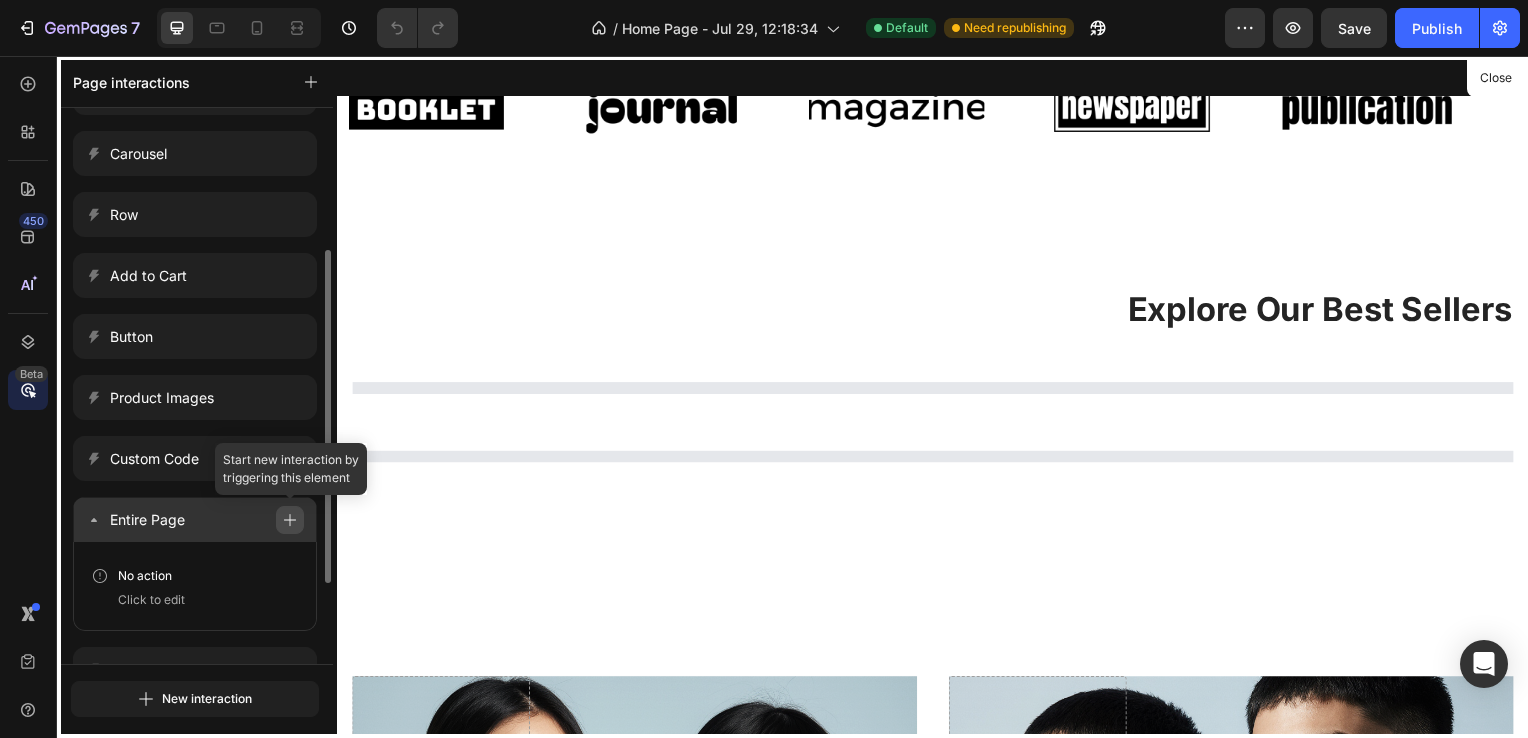 click 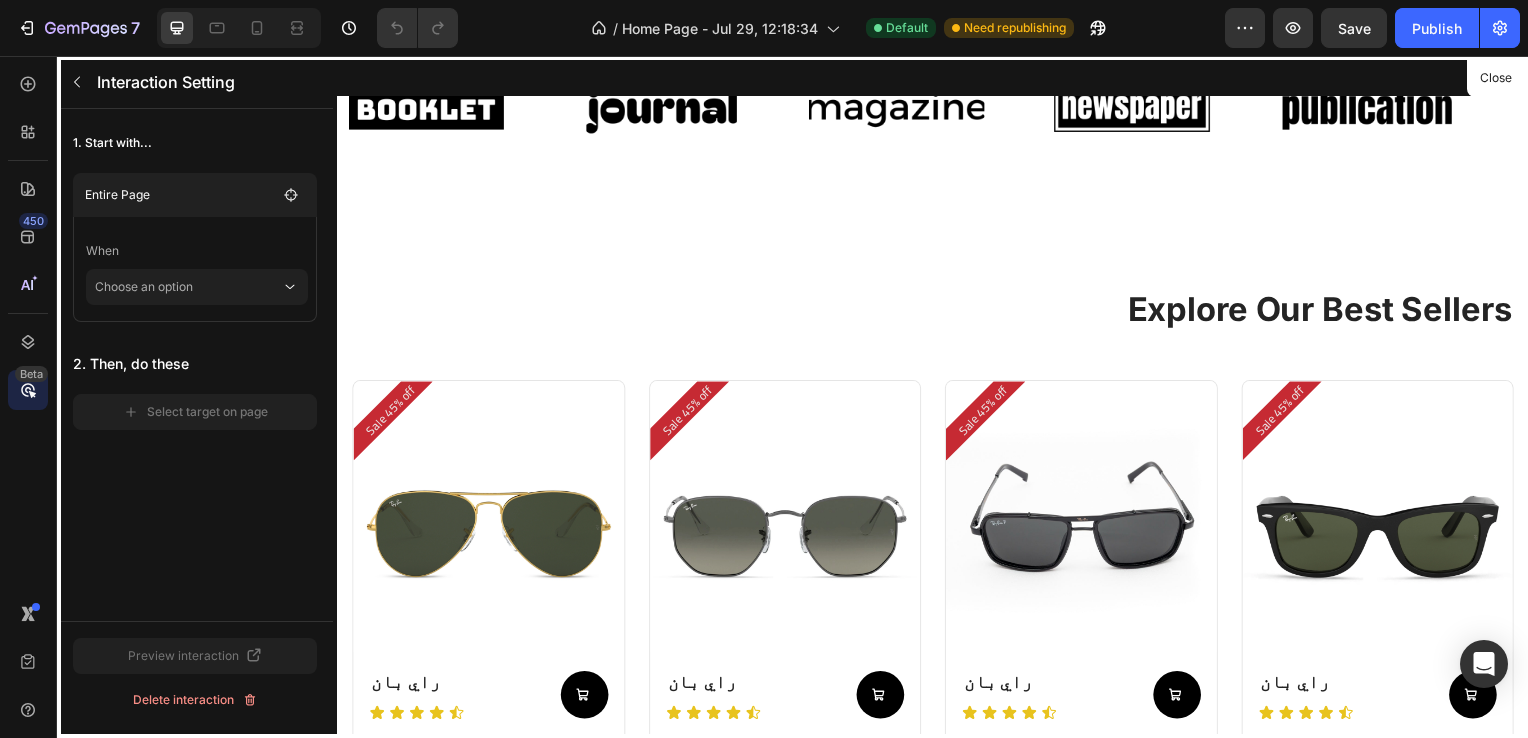 click at bounding box center [937, 399] 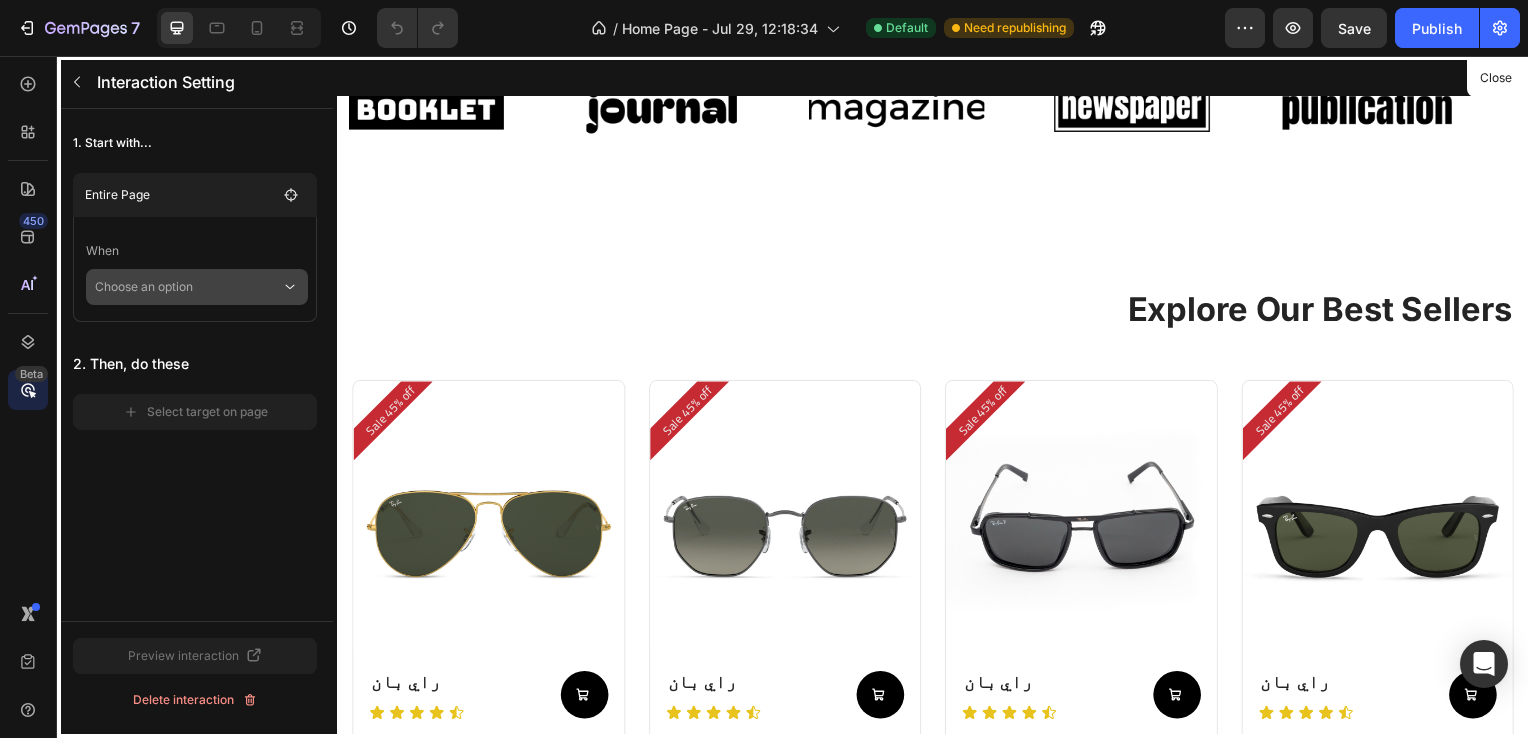 click on "Choose an option" at bounding box center [188, 287] 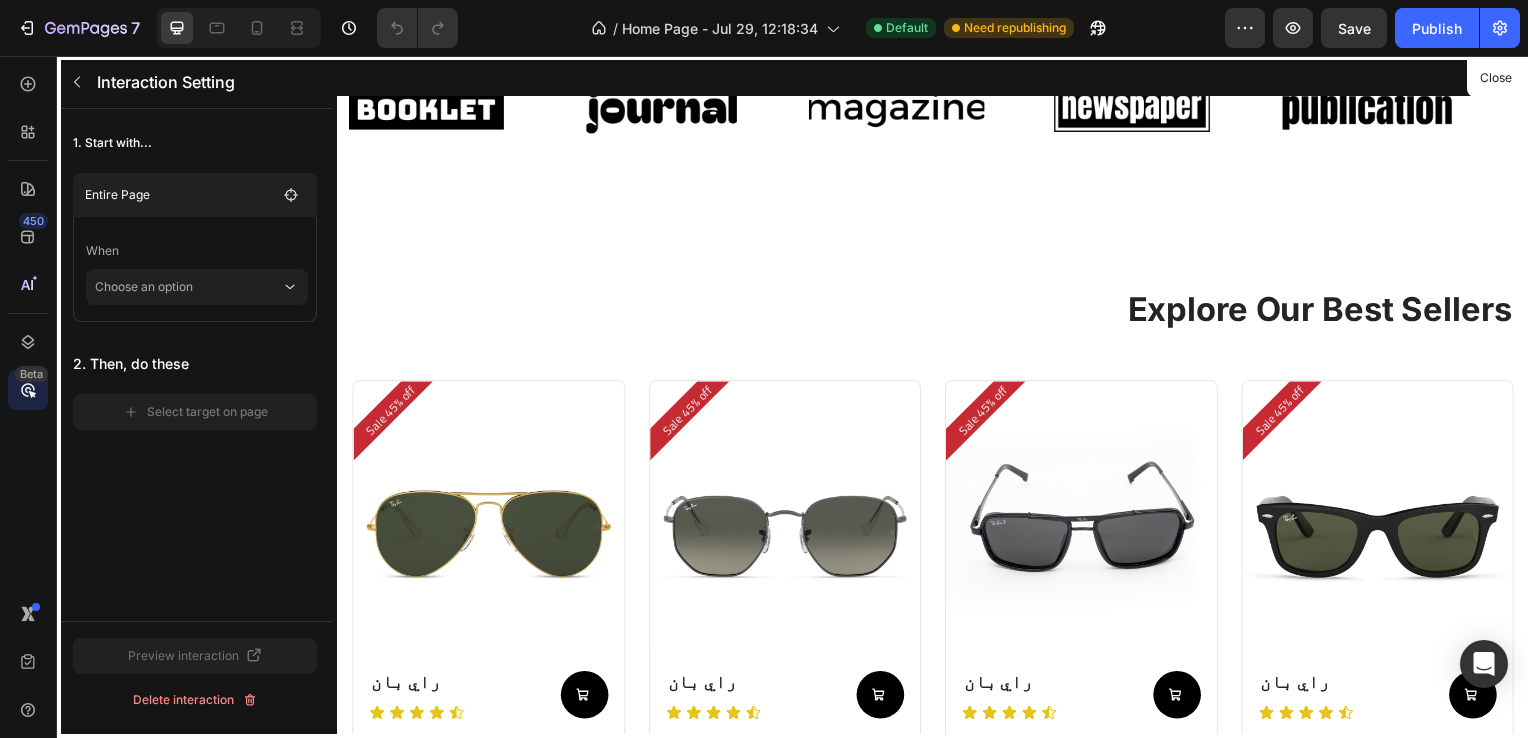 click on "When" at bounding box center [197, 251] 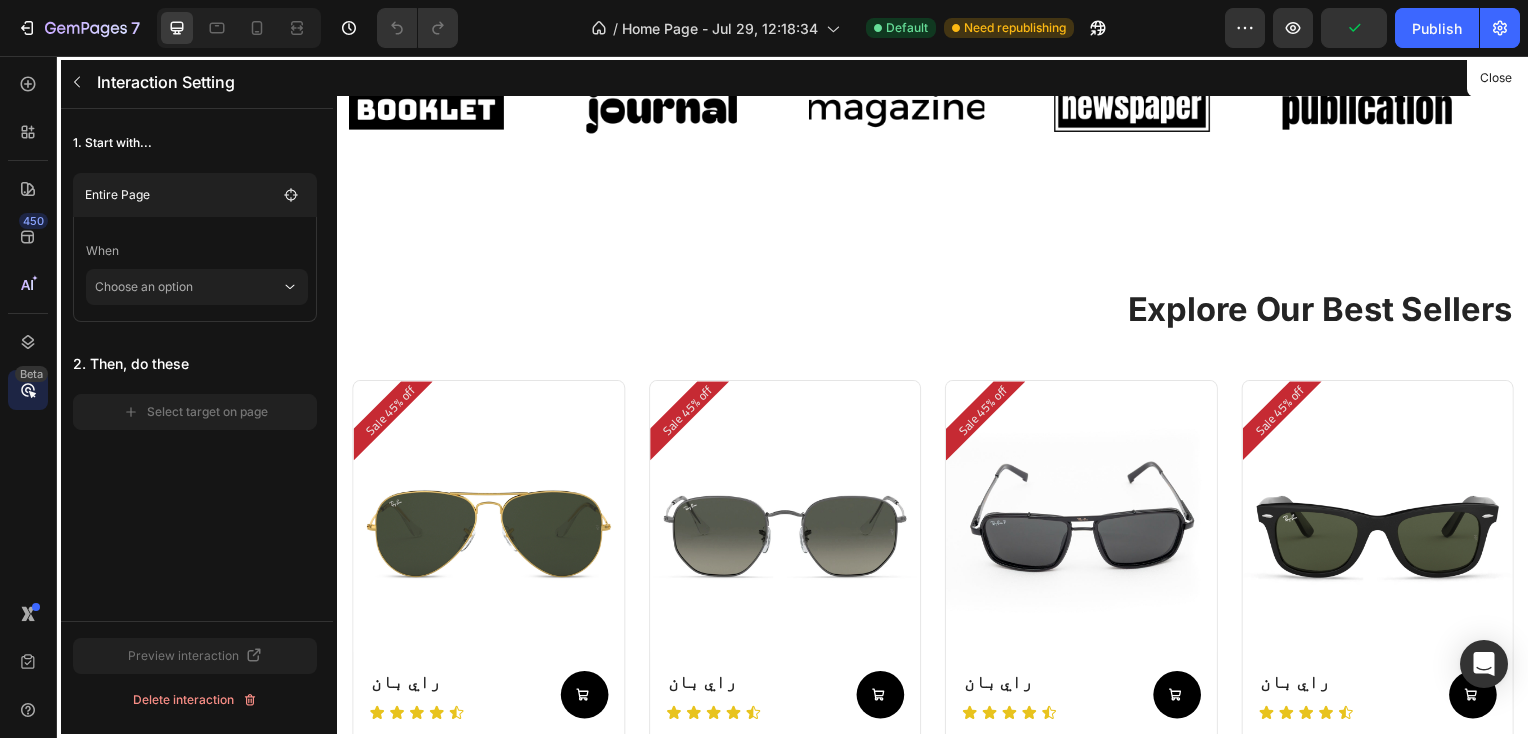 click at bounding box center [937, 399] 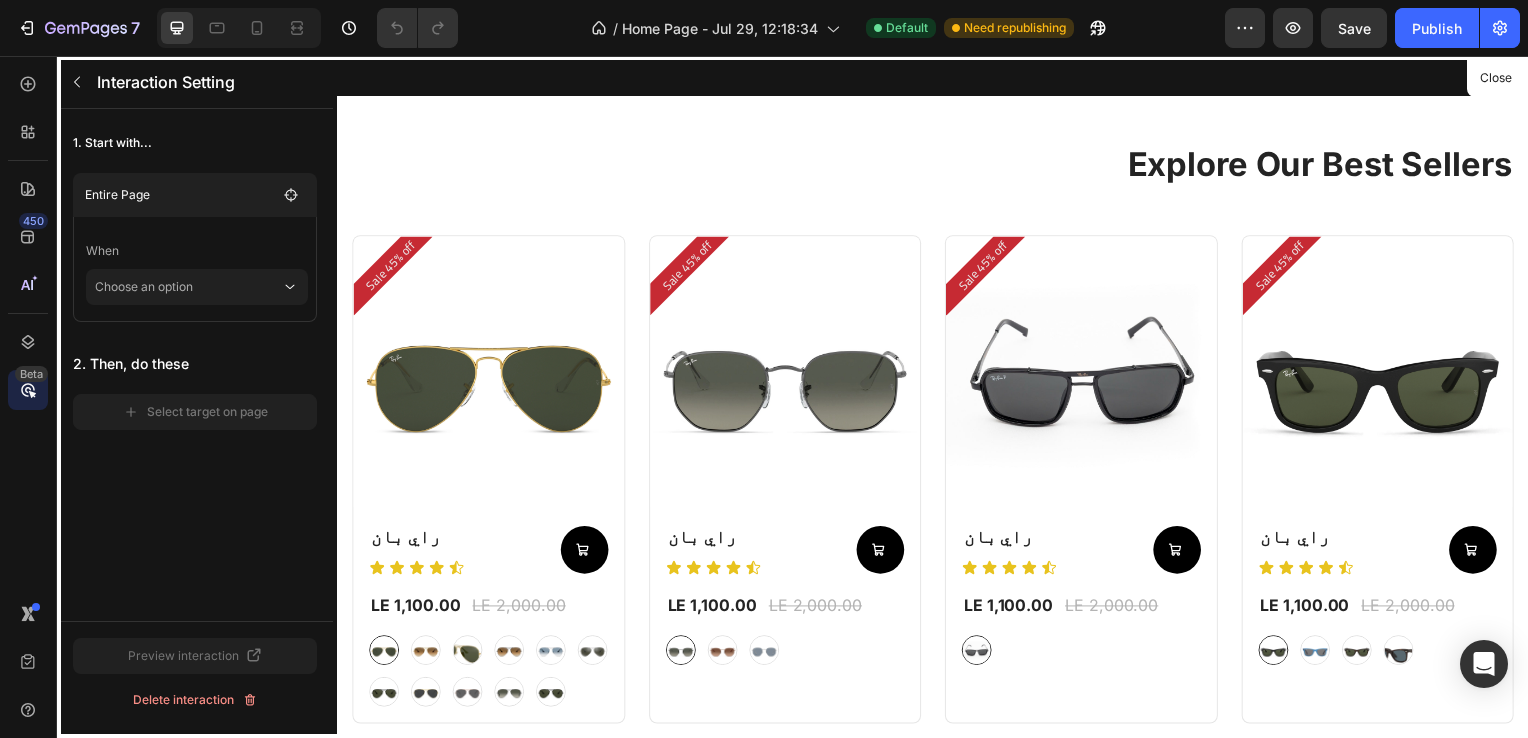 click at bounding box center [937, 399] 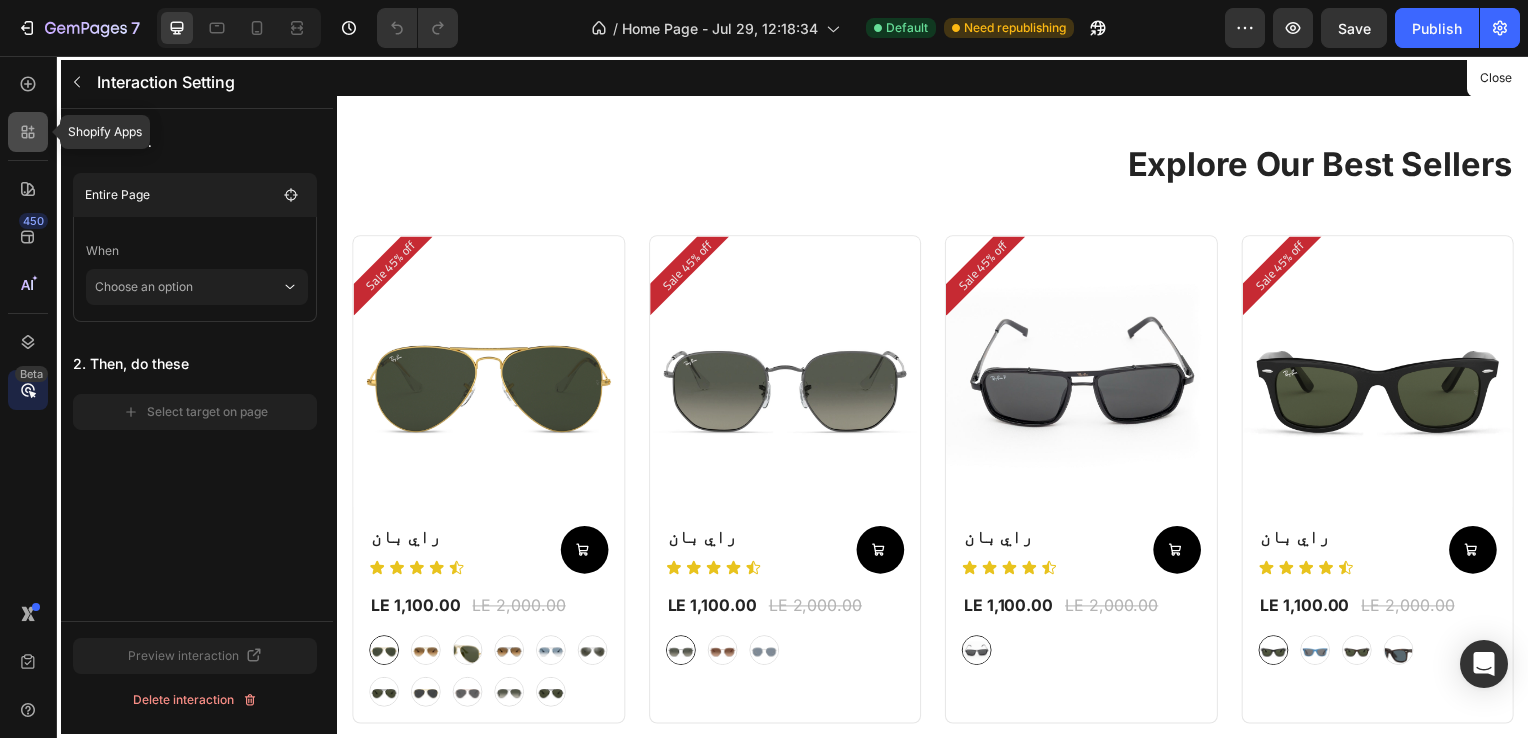 click 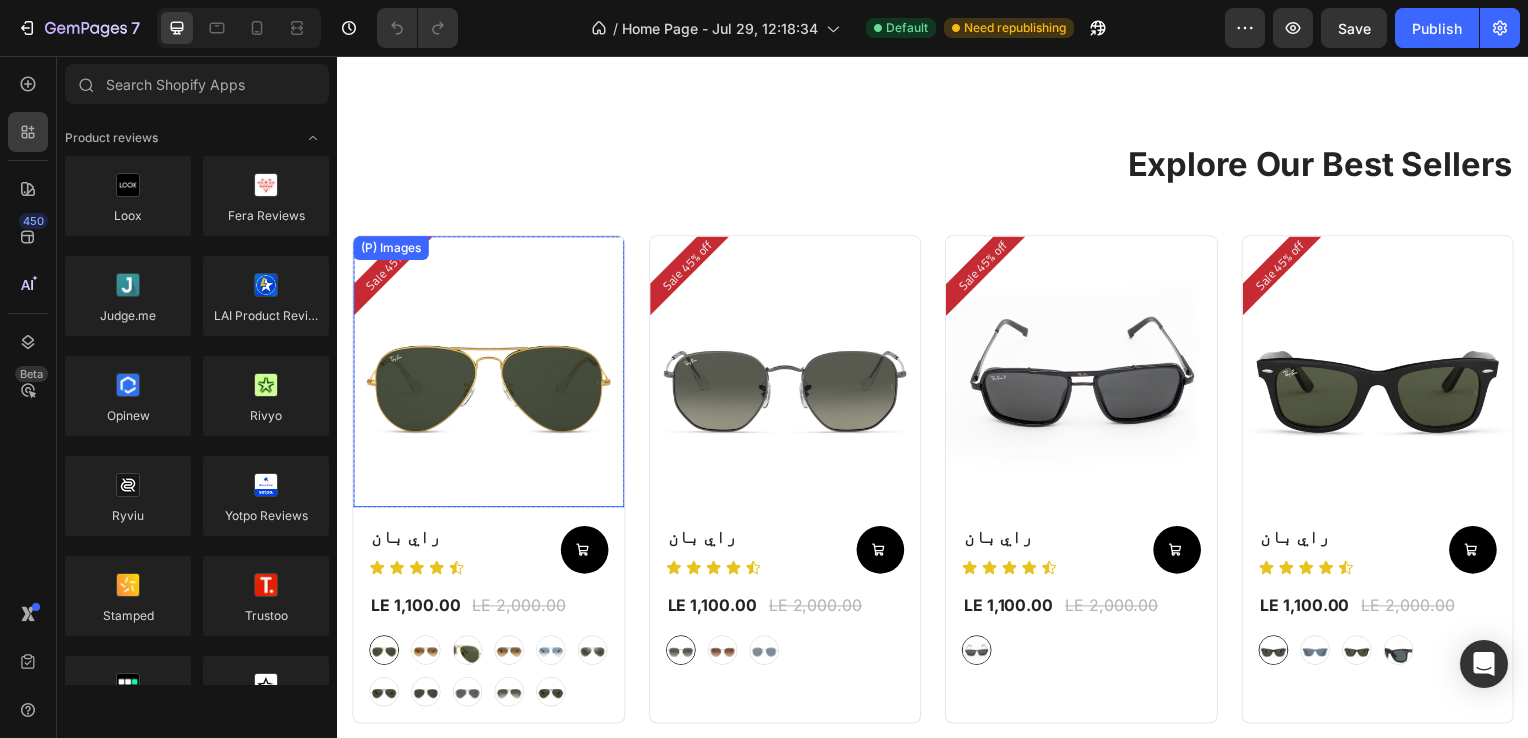click at bounding box center (489, 374) 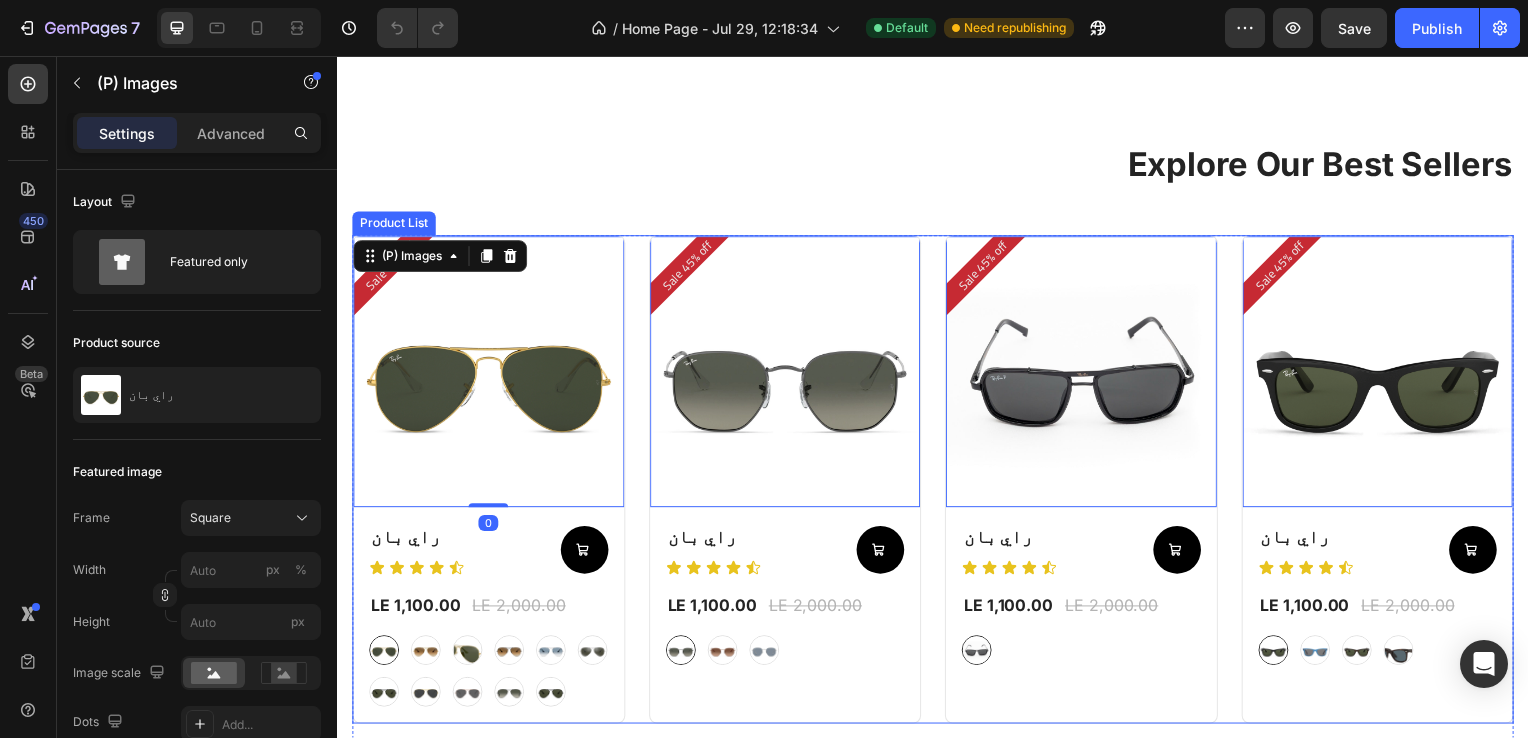 click on "Sale 45% off Product Badge (P) Images   0 Row راي بان (P) Title Icon Icon Icon Icon Icon Icon List
Add to Cart Row LE 1,100.00 (P) Price (P) Price LE 2,000.00 (P) Price (P) Price Row graygreengold graygreengold goldbrown goldbrown green green browngray browngray bluesilver bluesilver gray-1 gray-1 greenblue greenblue goldgray-1 goldgray-1 goldgray goldgray blackgray blackgray blackgreen-3 blackgreen-3 (P) Variants & Swatches Row Product List Sale 45% off Product Badge (P) Images   0 Row راي بان (P) Title Icon Icon Icon Icon Icon Icon List
Add to Cart Row LE 1,100.00 (P) Price (P) Price LE 2,000.00 (P) Price (P) Price Row gray gray bronze bronze silver silver (P) Variants & Swatches Row Product List Sale 45% off Product Badge (P) Images   0 Row راي بان (P) Title Icon Icon Icon Icon Icon Icon List
Add to Cart Row LE 1,100.00 (P) Price (P) Price LE 2,000.00 (P) Price (P) Price Row black-2 black-2 (P) Variants & Swatches Row Product List Sale 45% off   0" at bounding box center [937, 483] 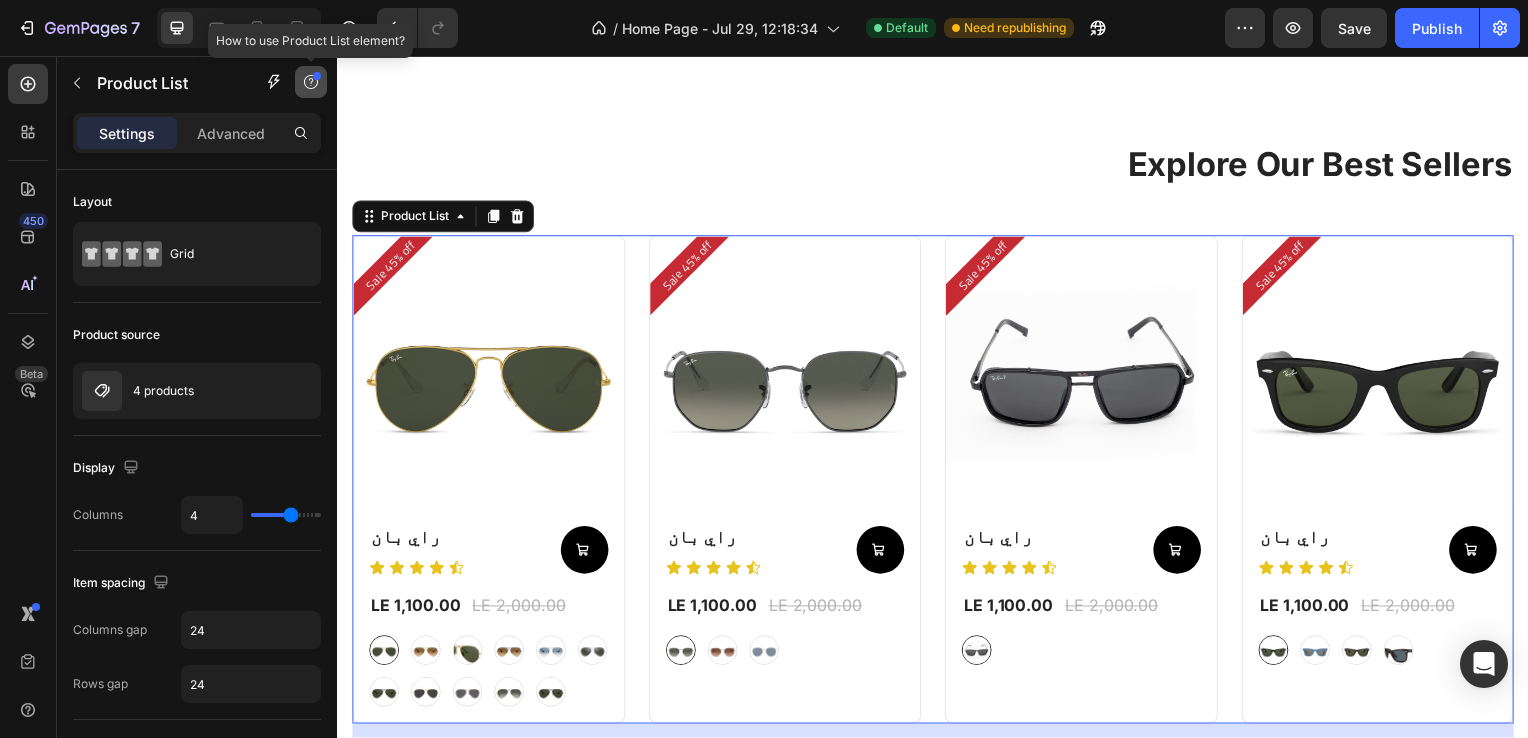 click at bounding box center (317, 76) 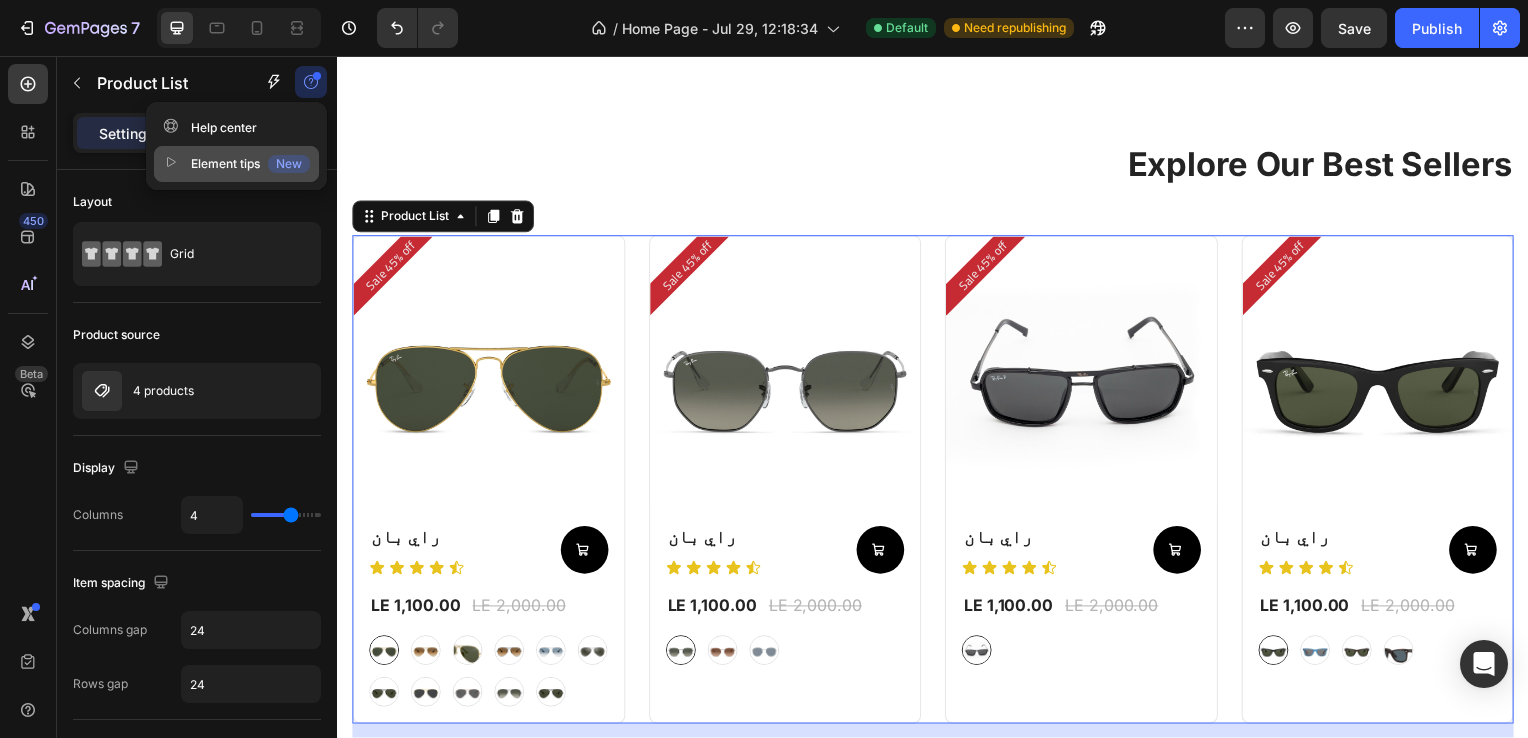 click on "Element tips   New" at bounding box center [236, 164] 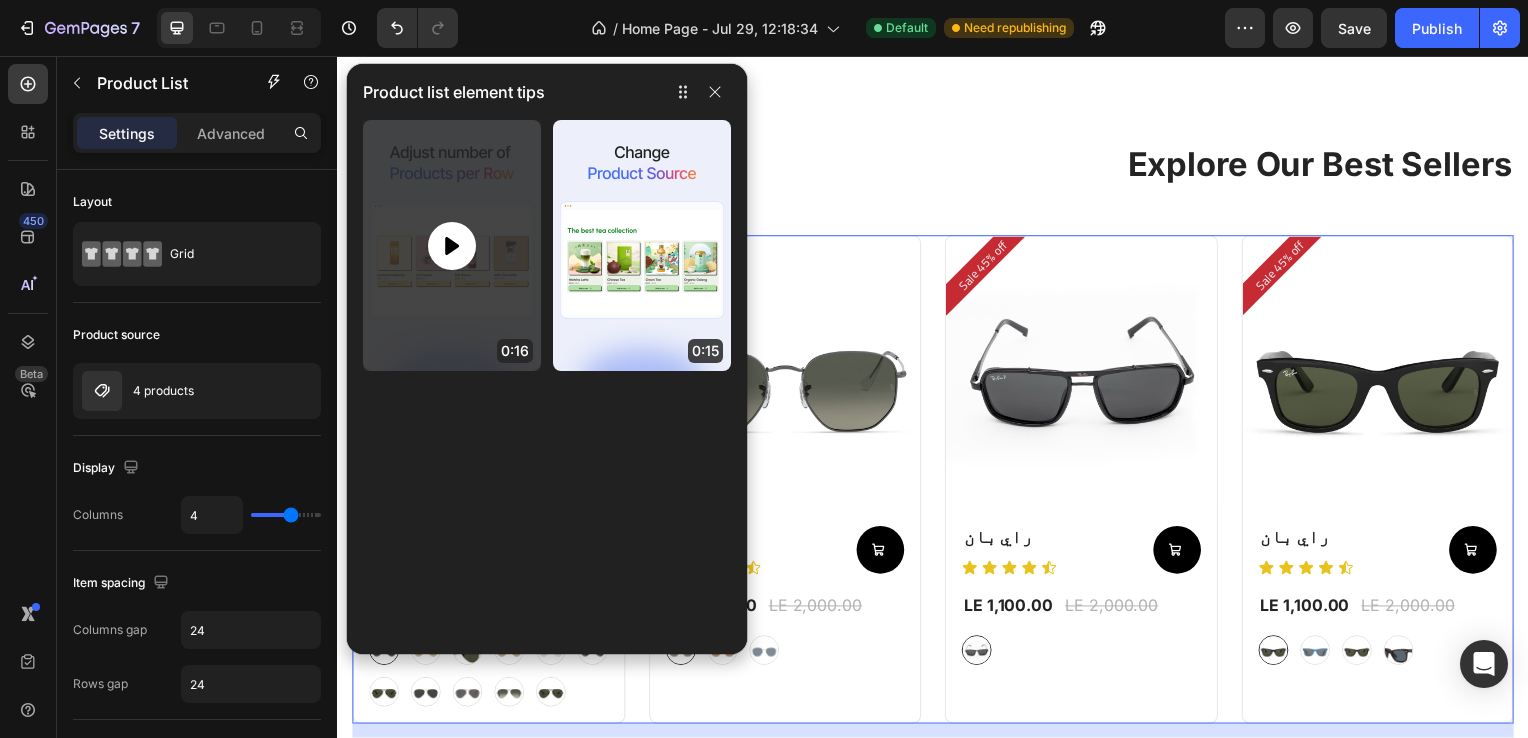 click at bounding box center (452, 246) 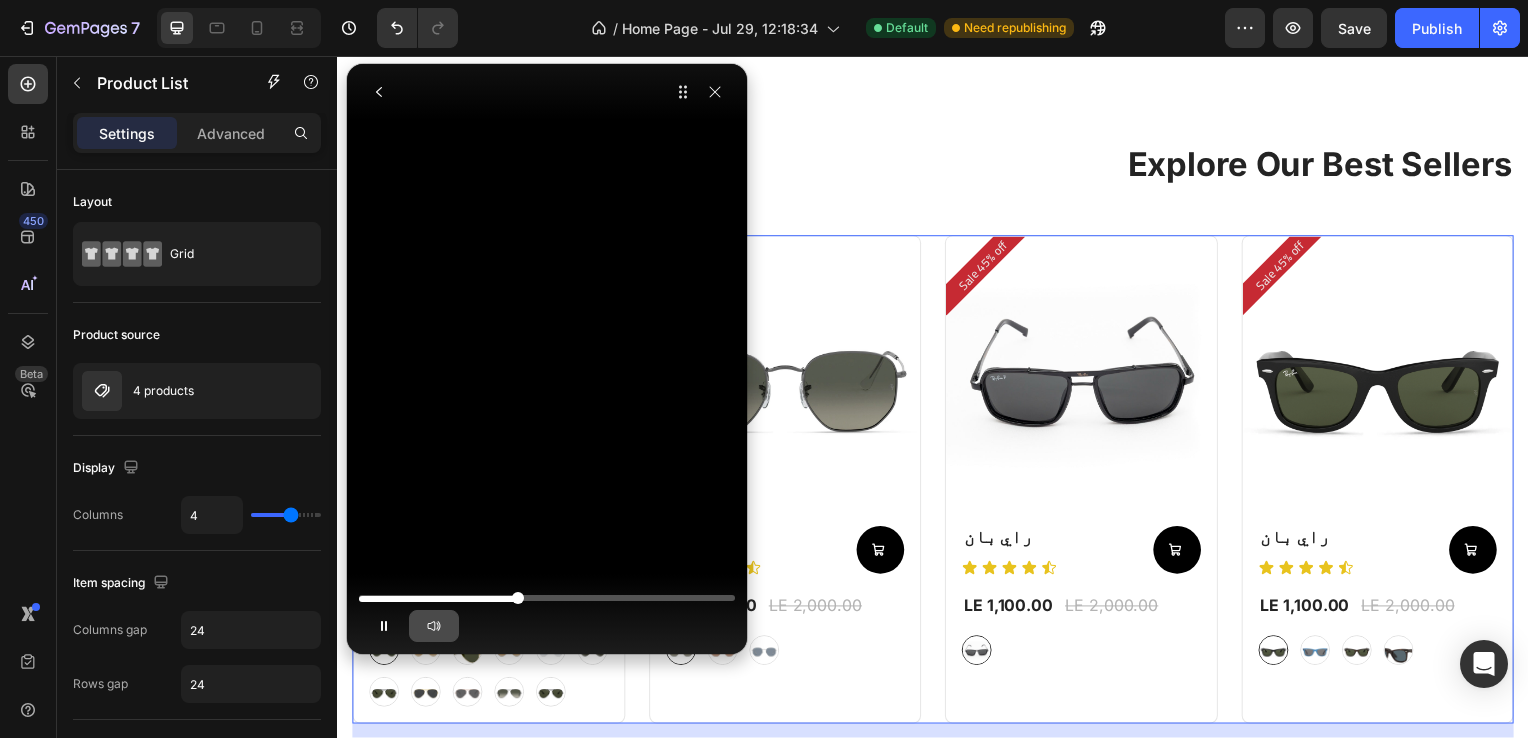 click at bounding box center (434, 626) 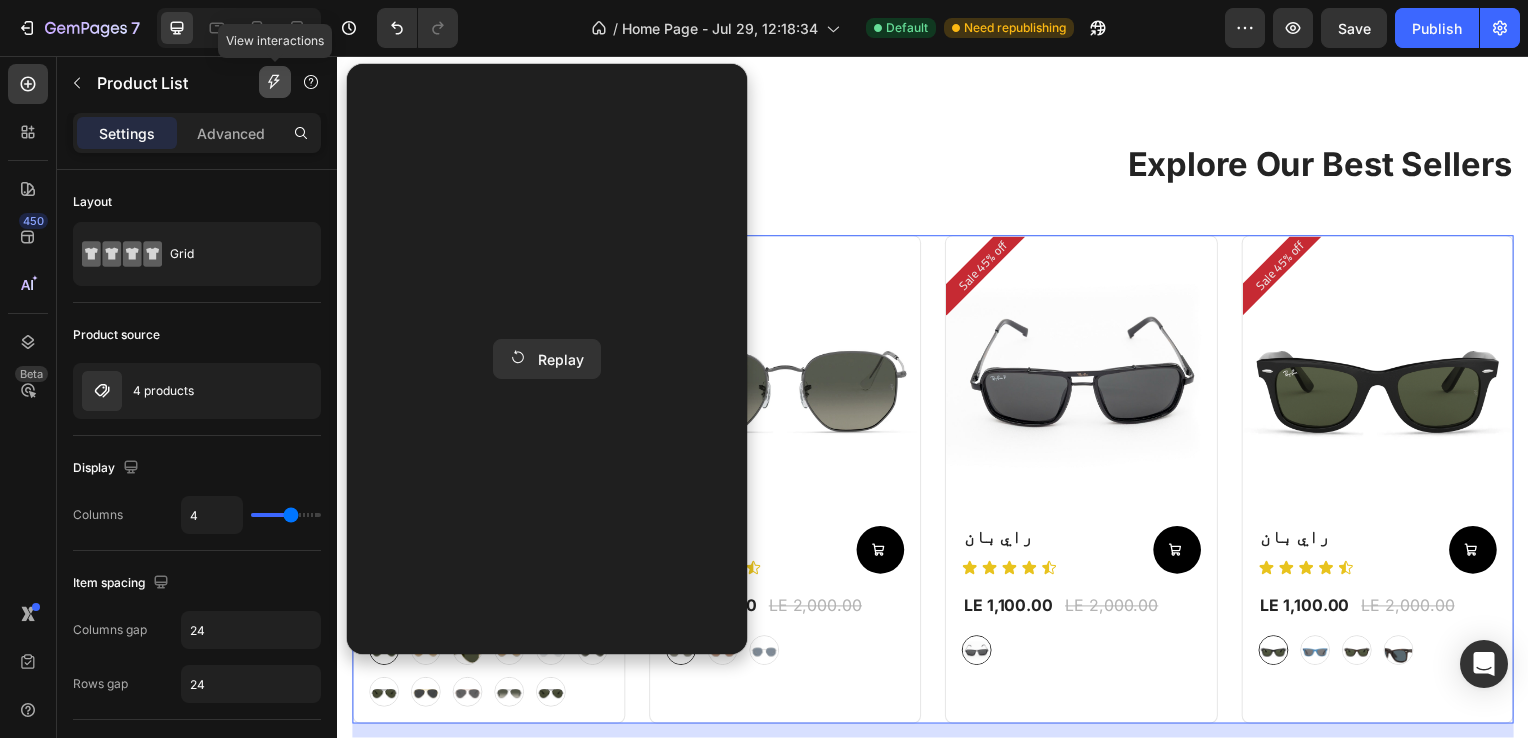 click 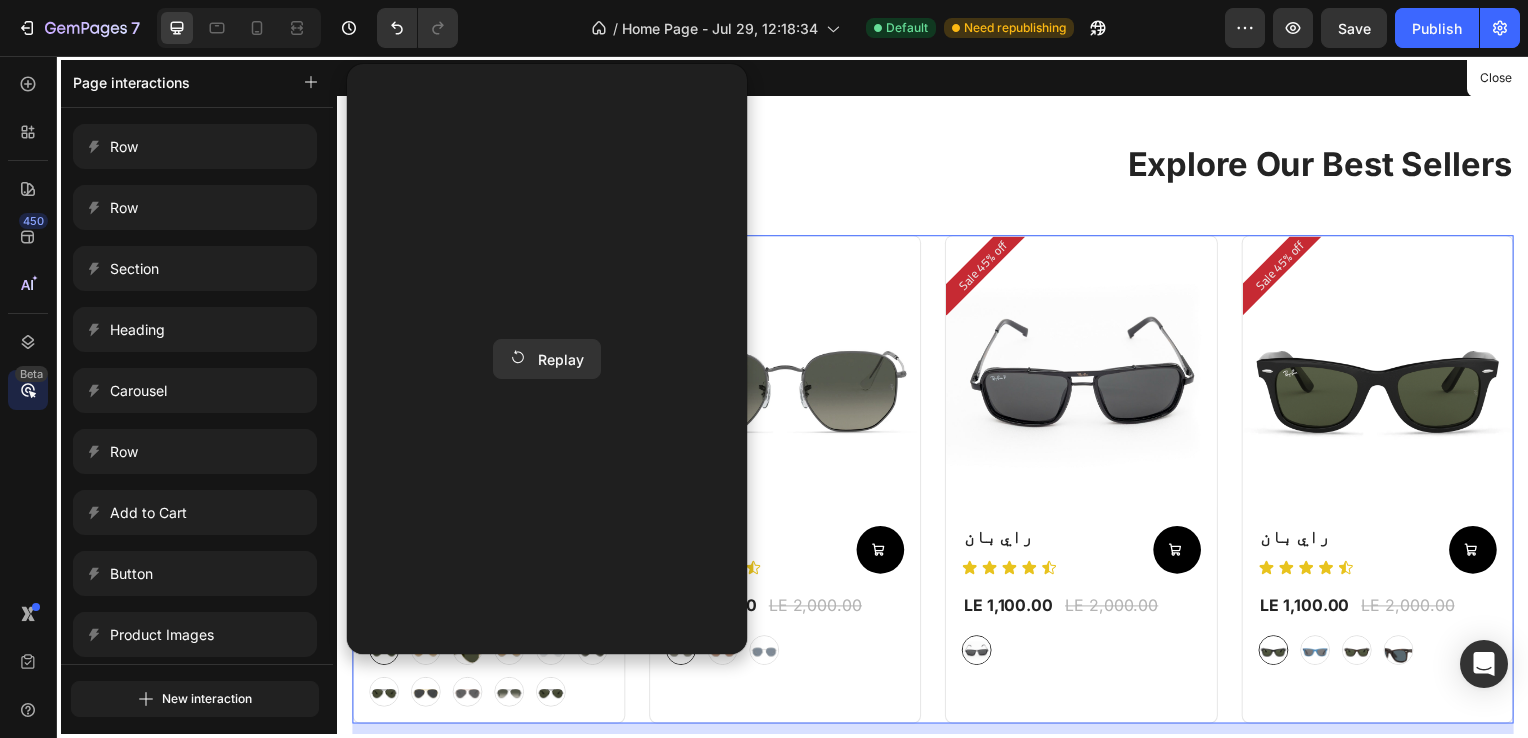 scroll, scrollTop: 399, scrollLeft: 0, axis: vertical 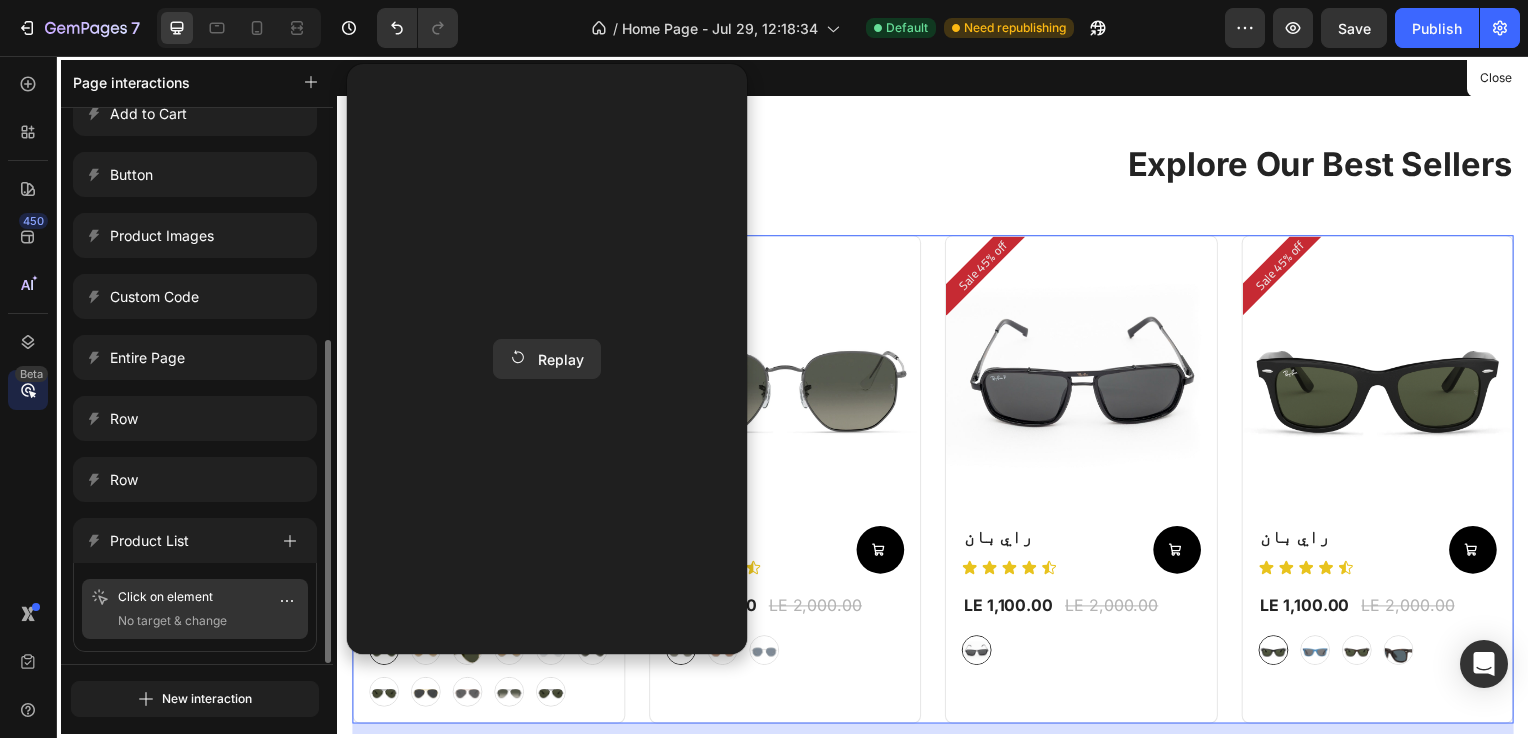 click on "Click on element" at bounding box center [179, 597] 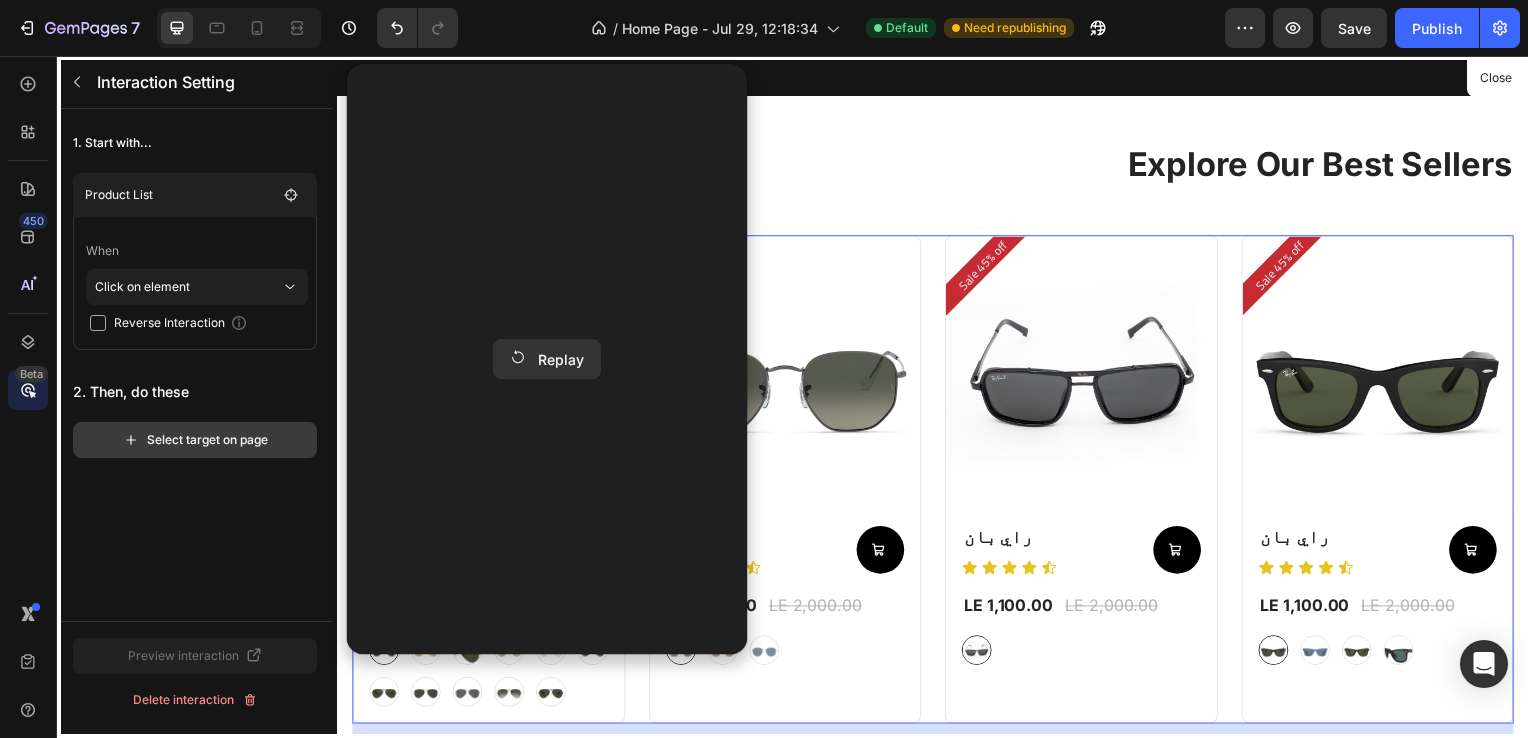 click on "Select target on page" at bounding box center [195, 440] 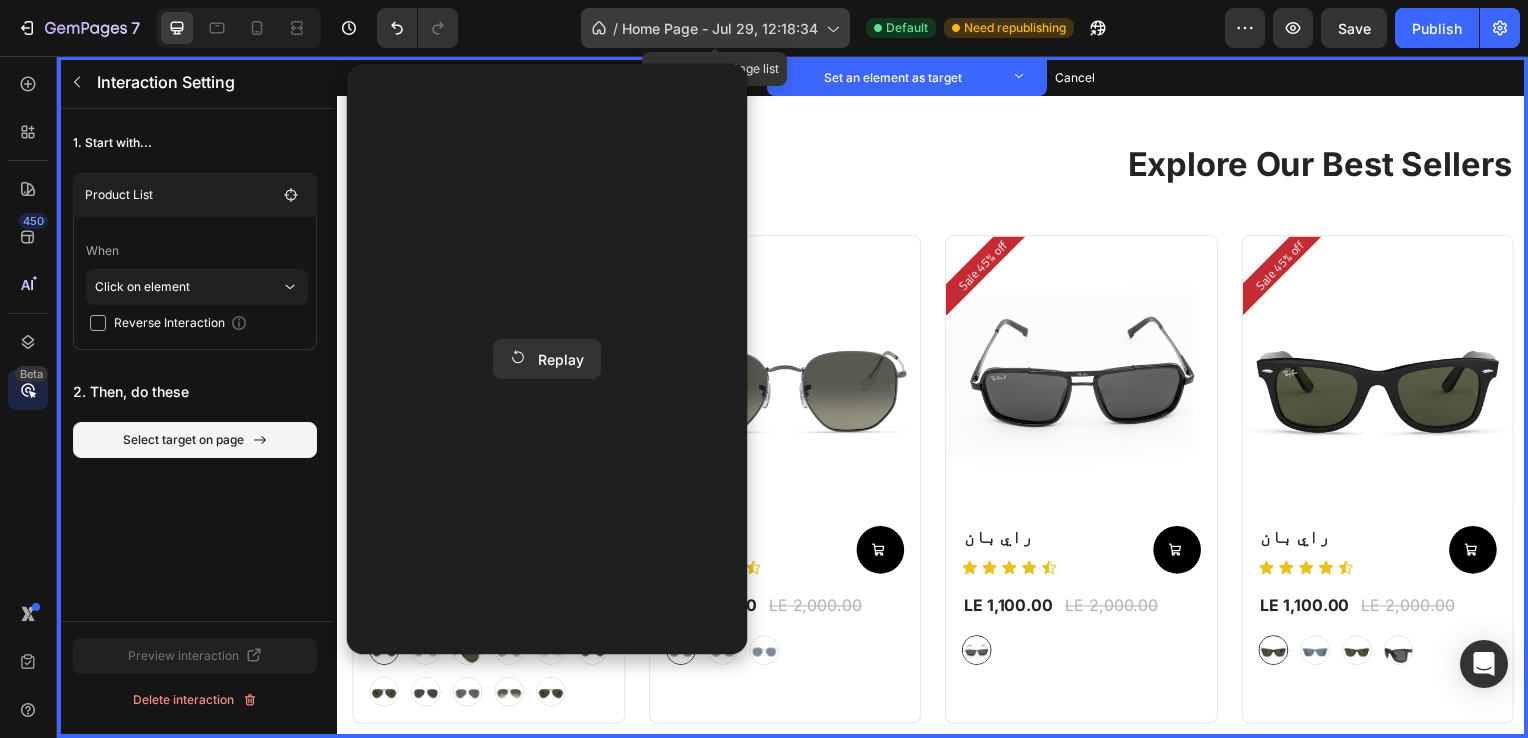 click on "Home Page - Jul 29, 12:18:34" at bounding box center (720, 28) 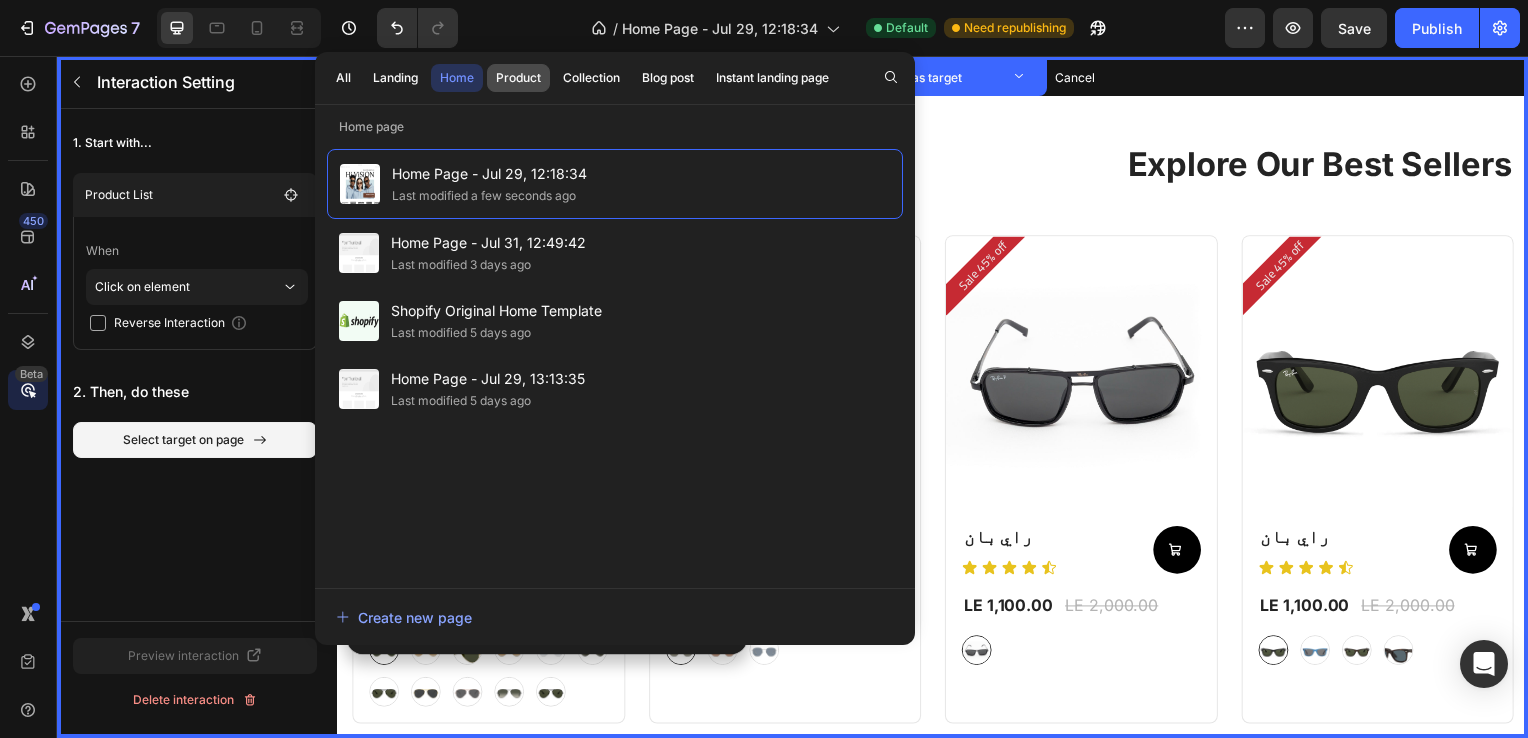 click on "Product" at bounding box center [518, 78] 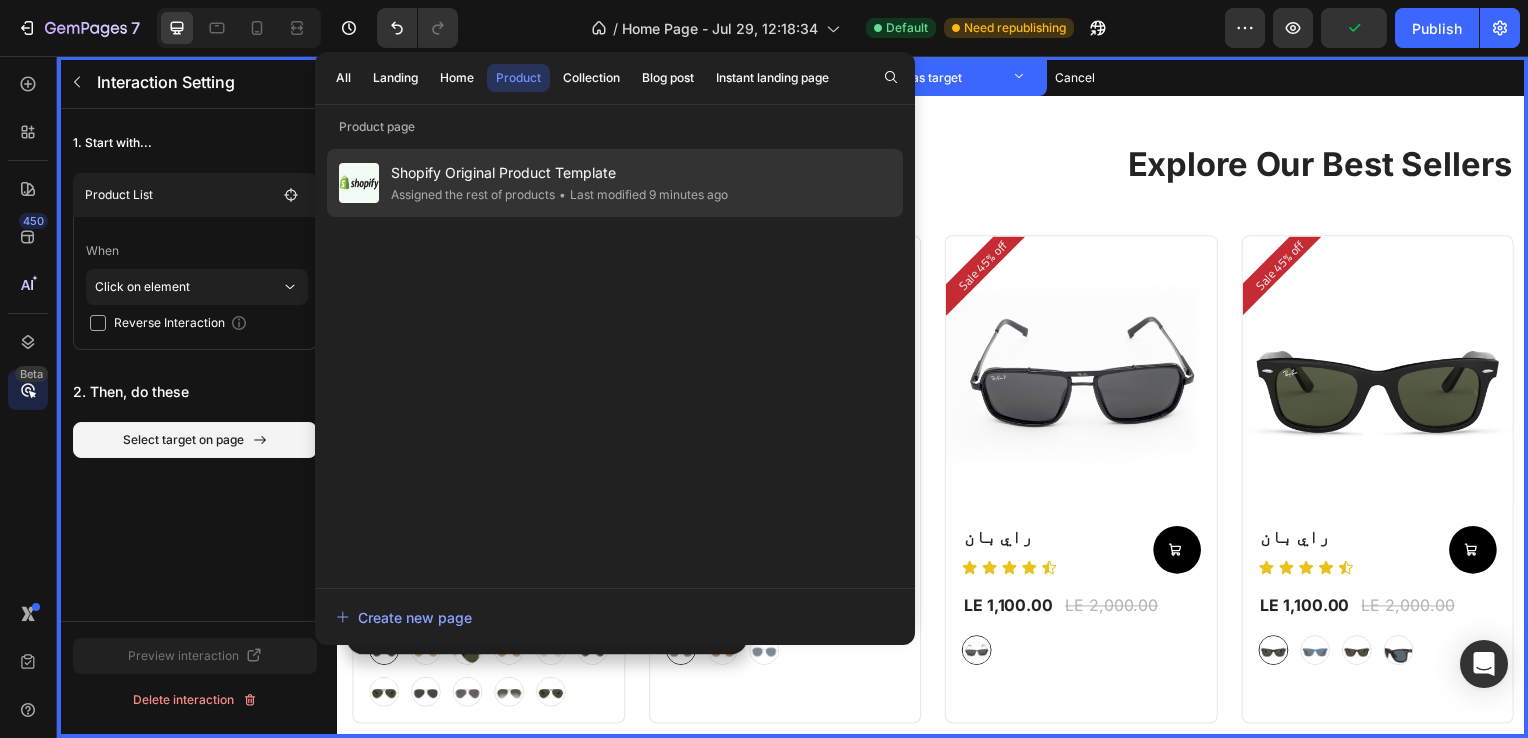 click on "Assigned the rest of products" 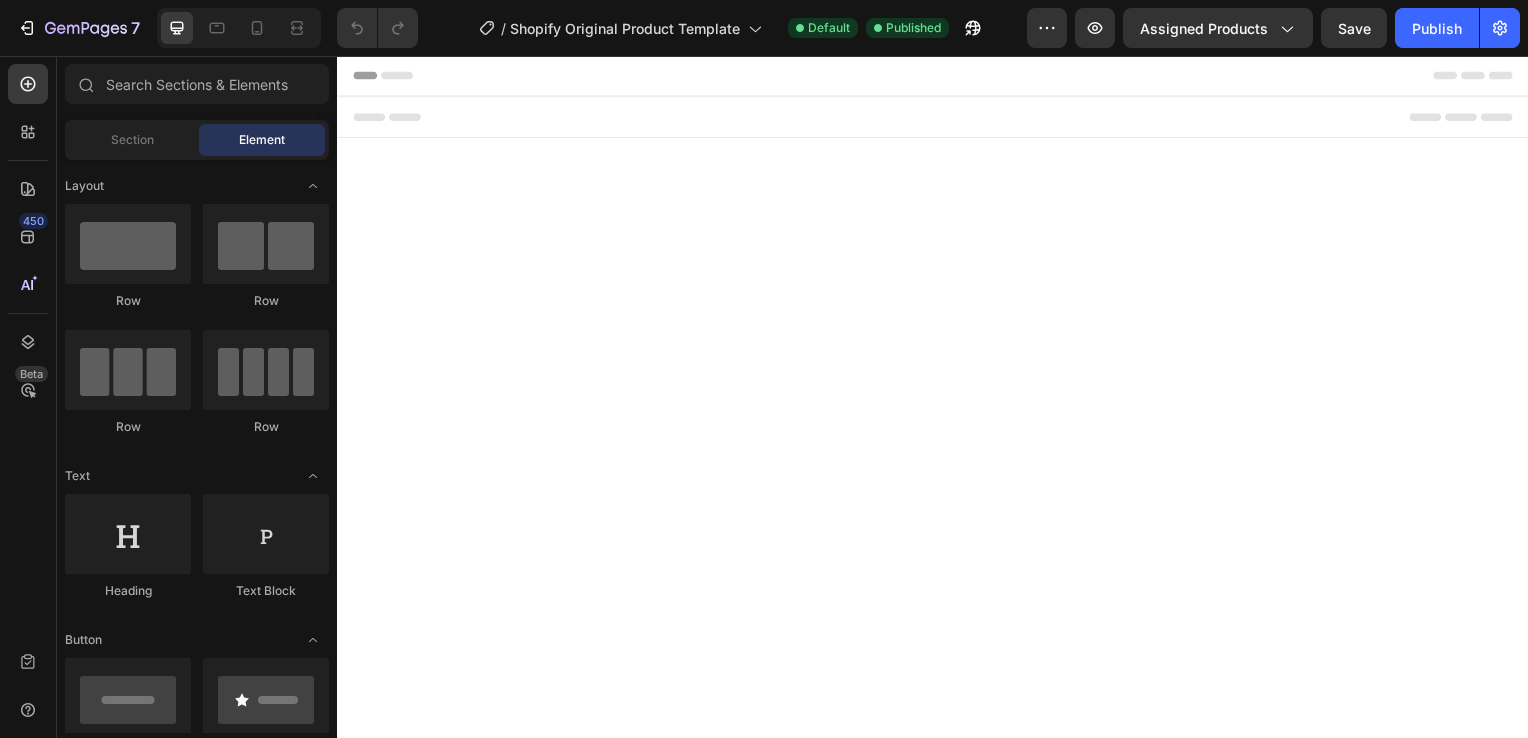 scroll, scrollTop: 0, scrollLeft: 0, axis: both 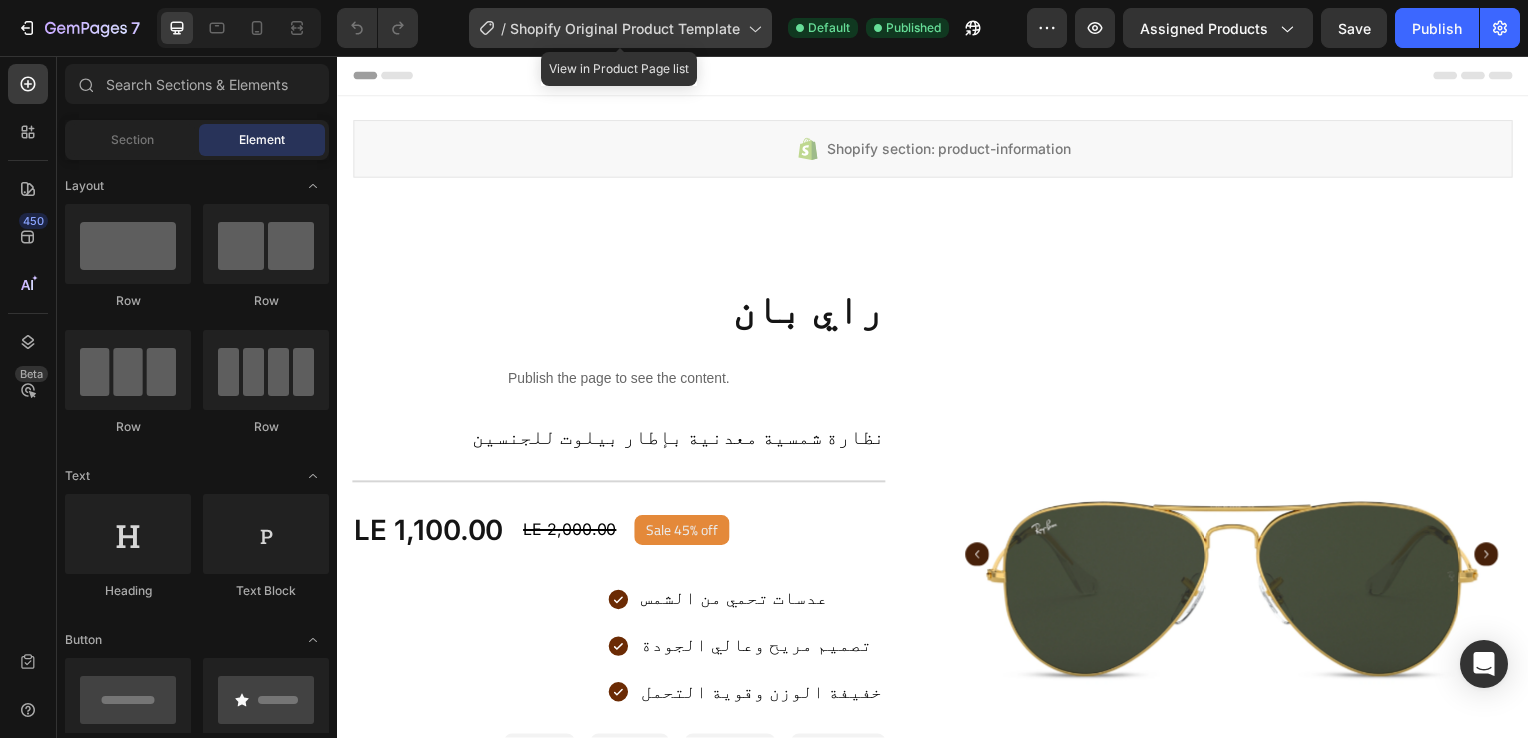 click on "Shopify Original Product Template" at bounding box center (625, 28) 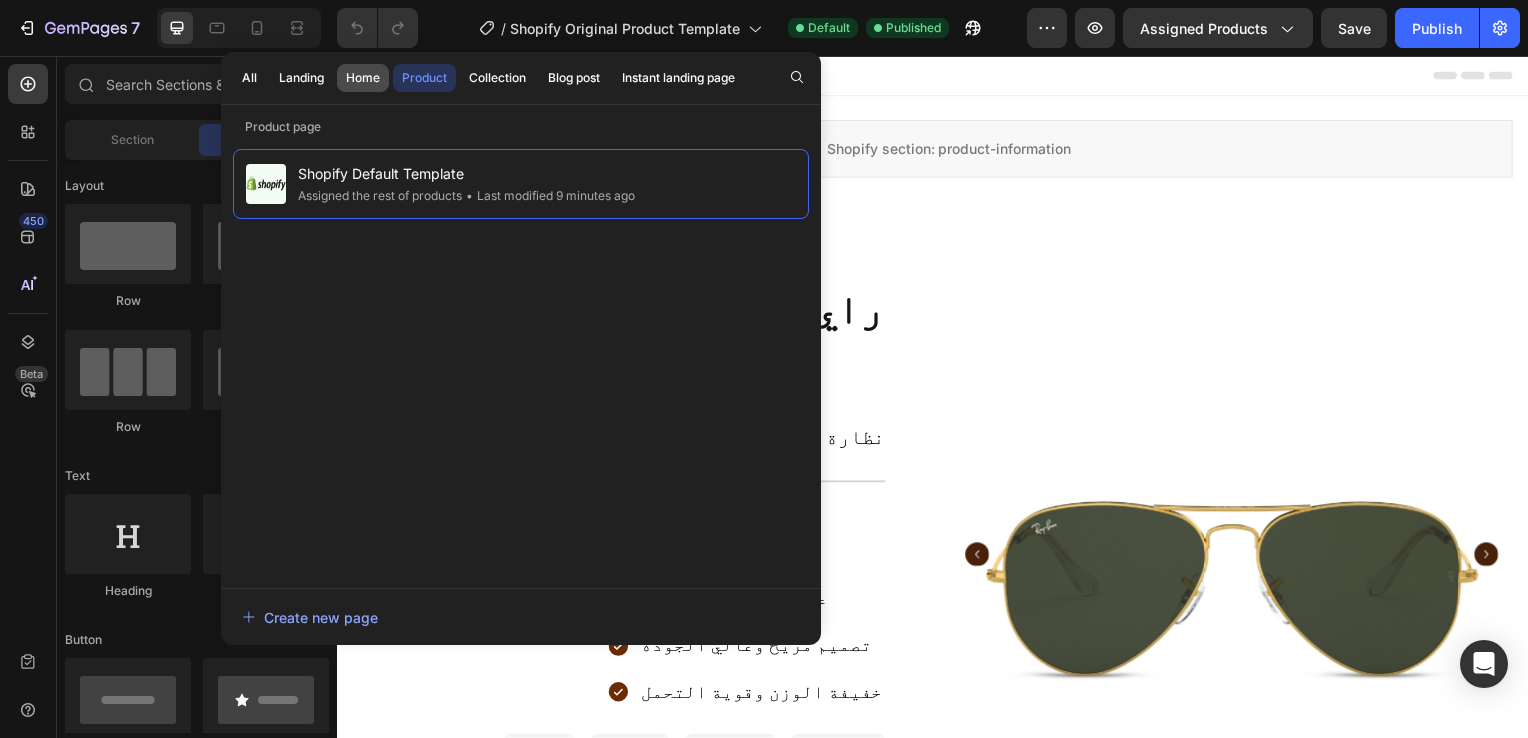 click on "Home" at bounding box center [363, 78] 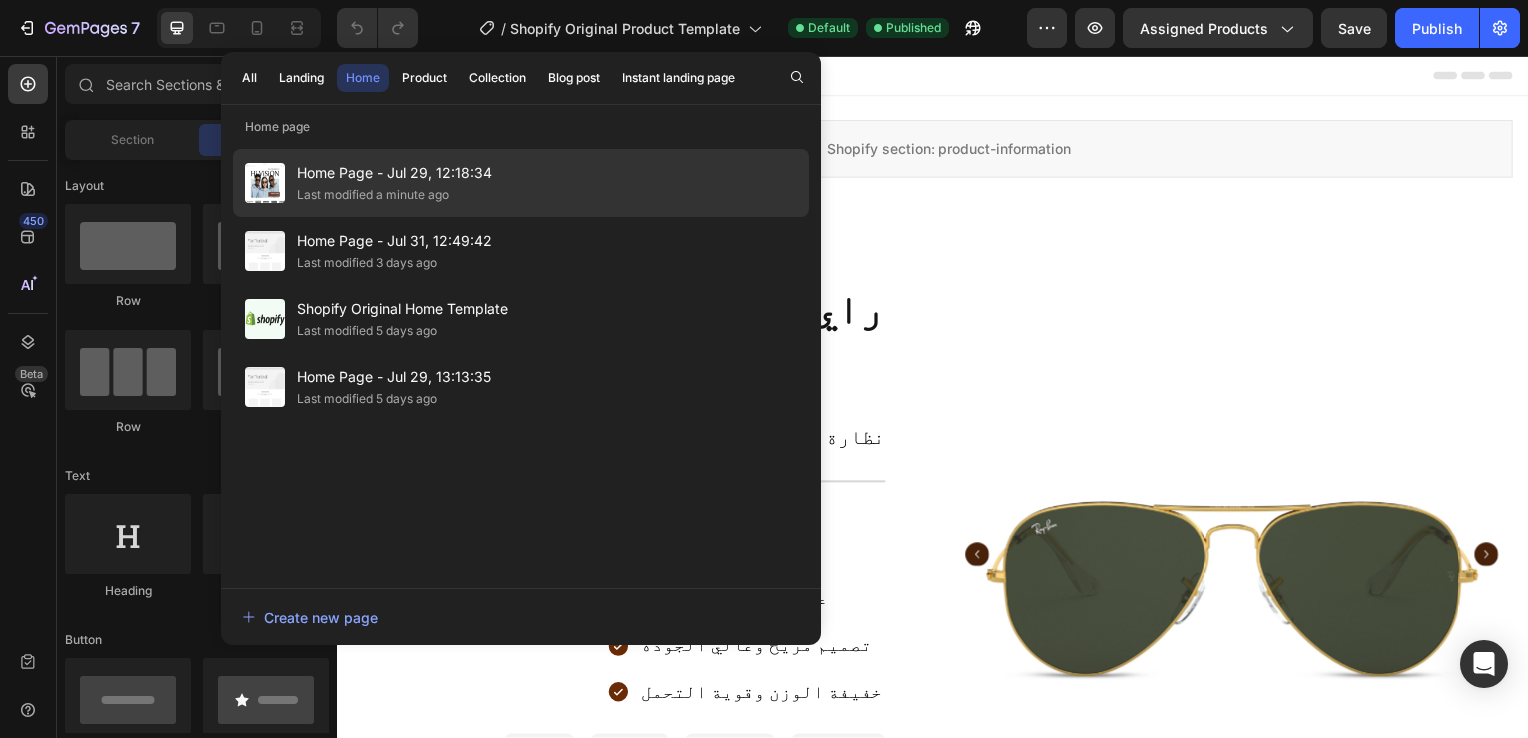 click on "Home Page - Jul 29, 12:18:34" at bounding box center (394, 173) 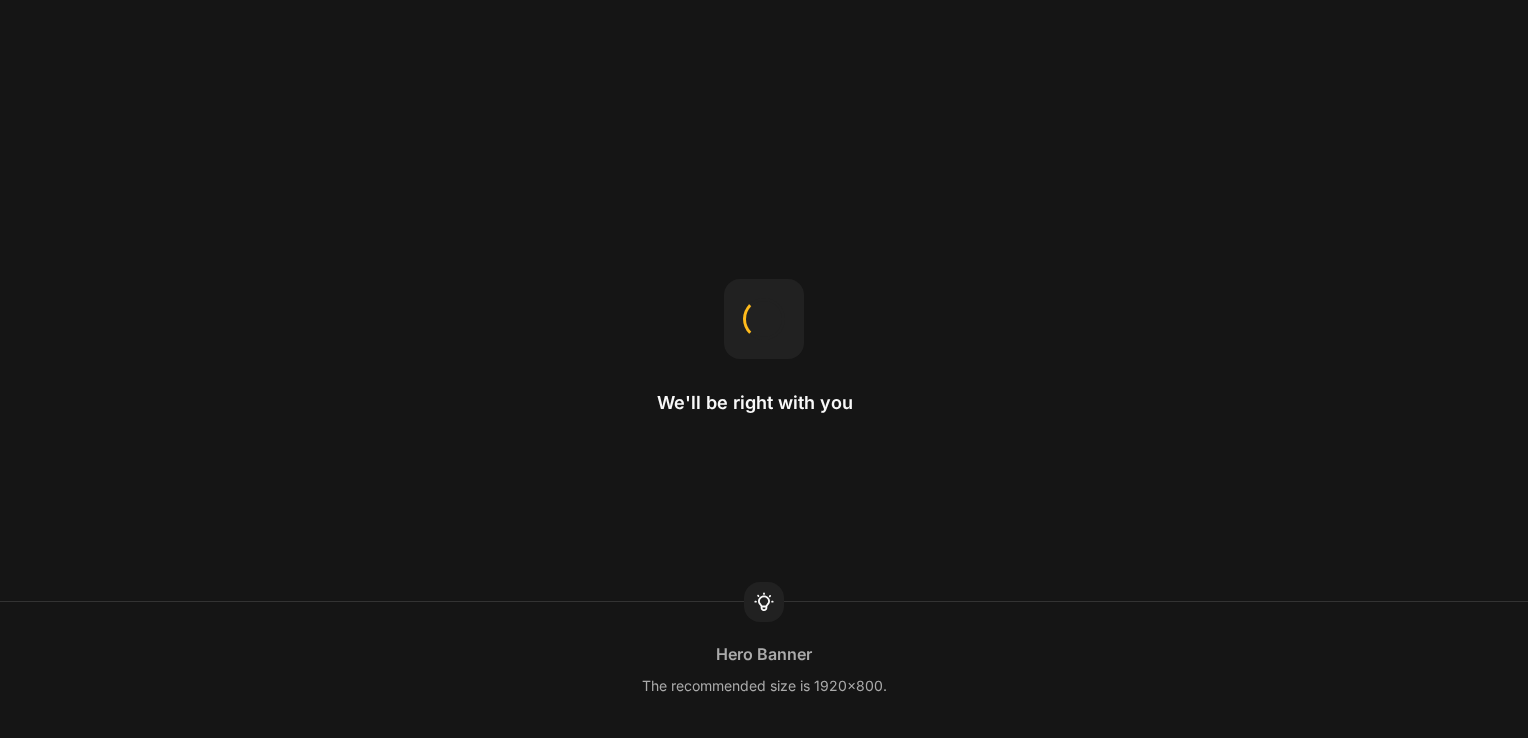 scroll, scrollTop: 0, scrollLeft: 0, axis: both 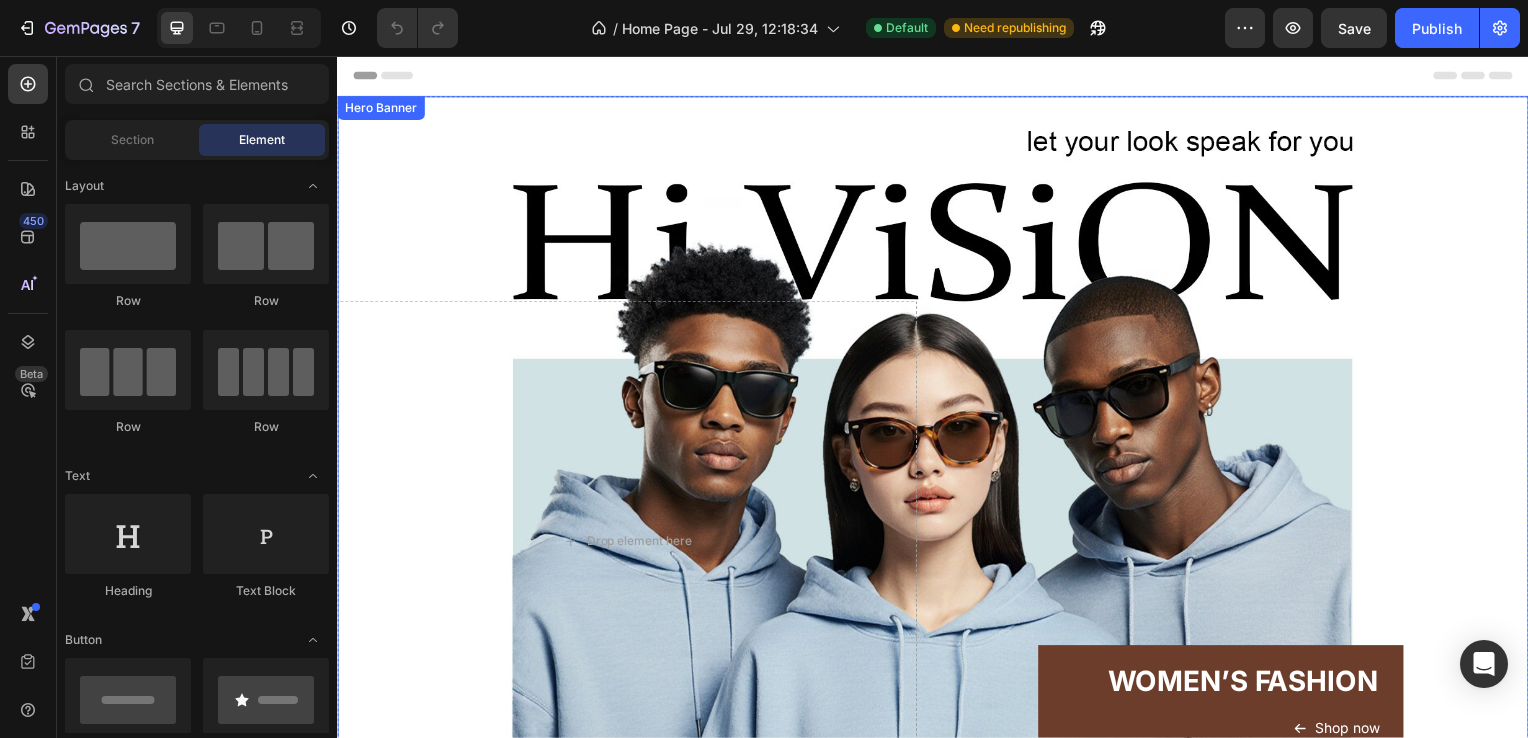 click on "WOMEN’S FASHION Heading
Shop now Button Row" at bounding box center (1245, 545) 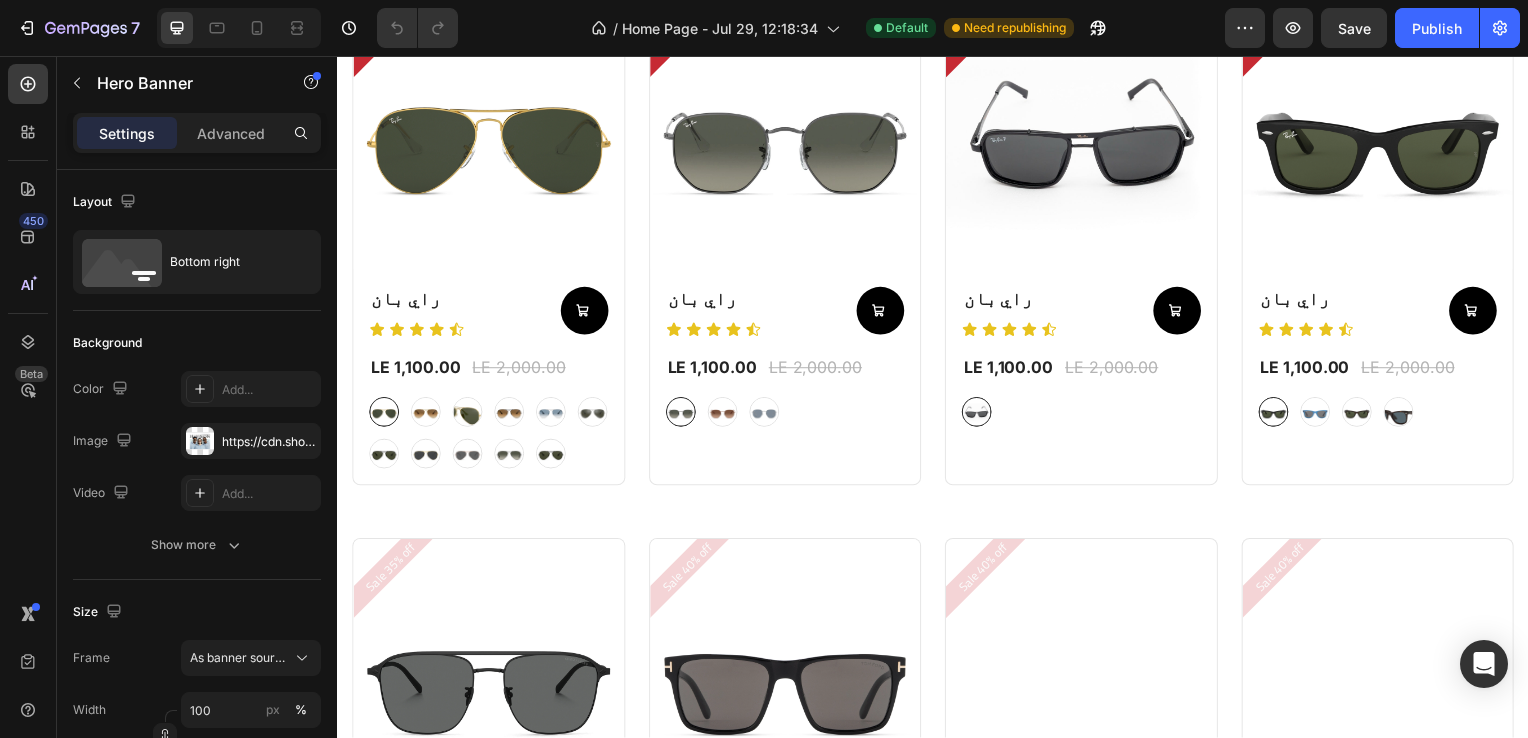 scroll, scrollTop: 1160, scrollLeft: 0, axis: vertical 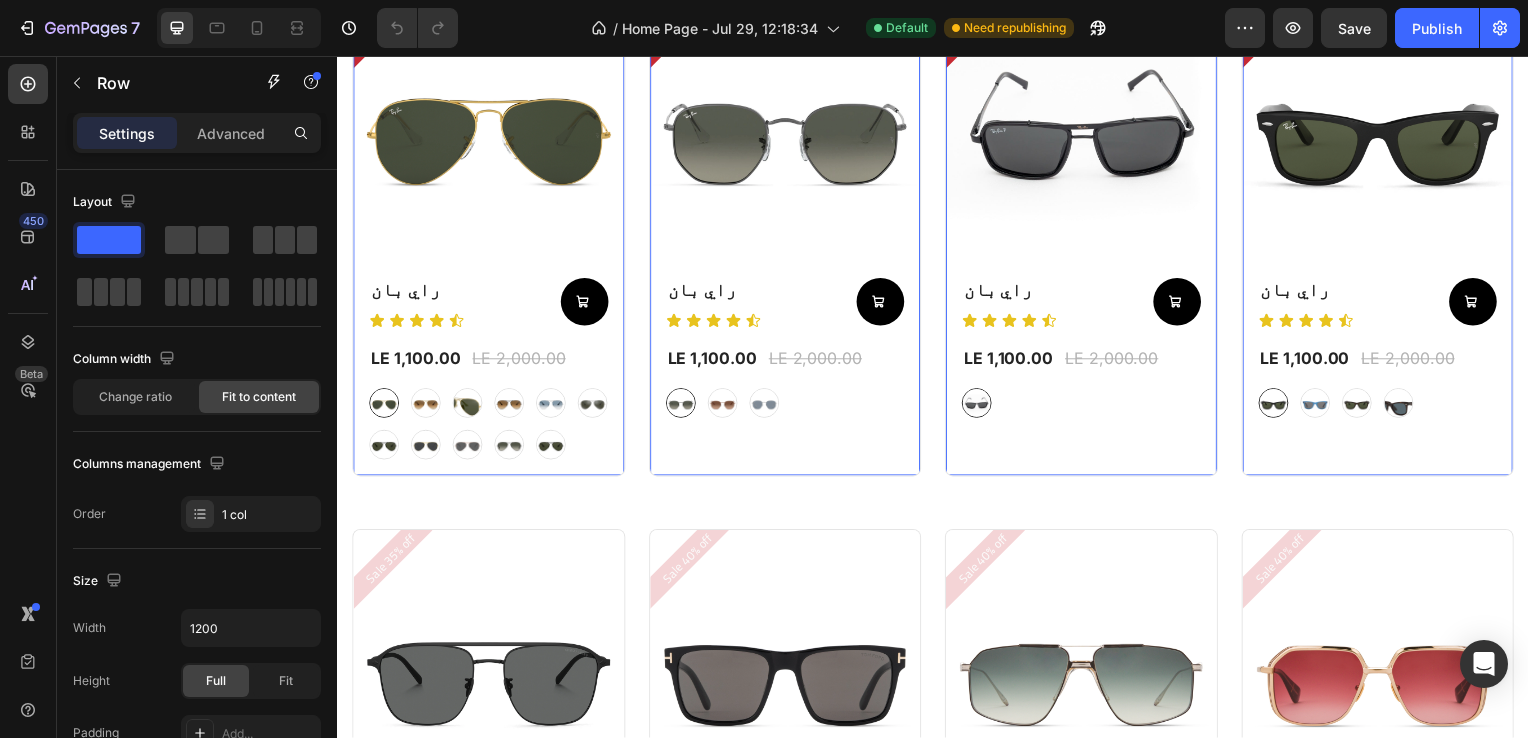 click on "Sale 45% off Product Badge (P) Images Row [NAME] (P) Title Icon Icon Icon Icon Icon Icon List
Add to Cart Row LE 1,100.00 (P) Price (P) Price LE 2,000.00 (P) Price (P) Price Row black-1 black-1 grayblue grayblue blackgreen-1 blackgreen-1 blueblackgray blueblackgray (P) Variants & Swatches" at bounding box center [489, 234] 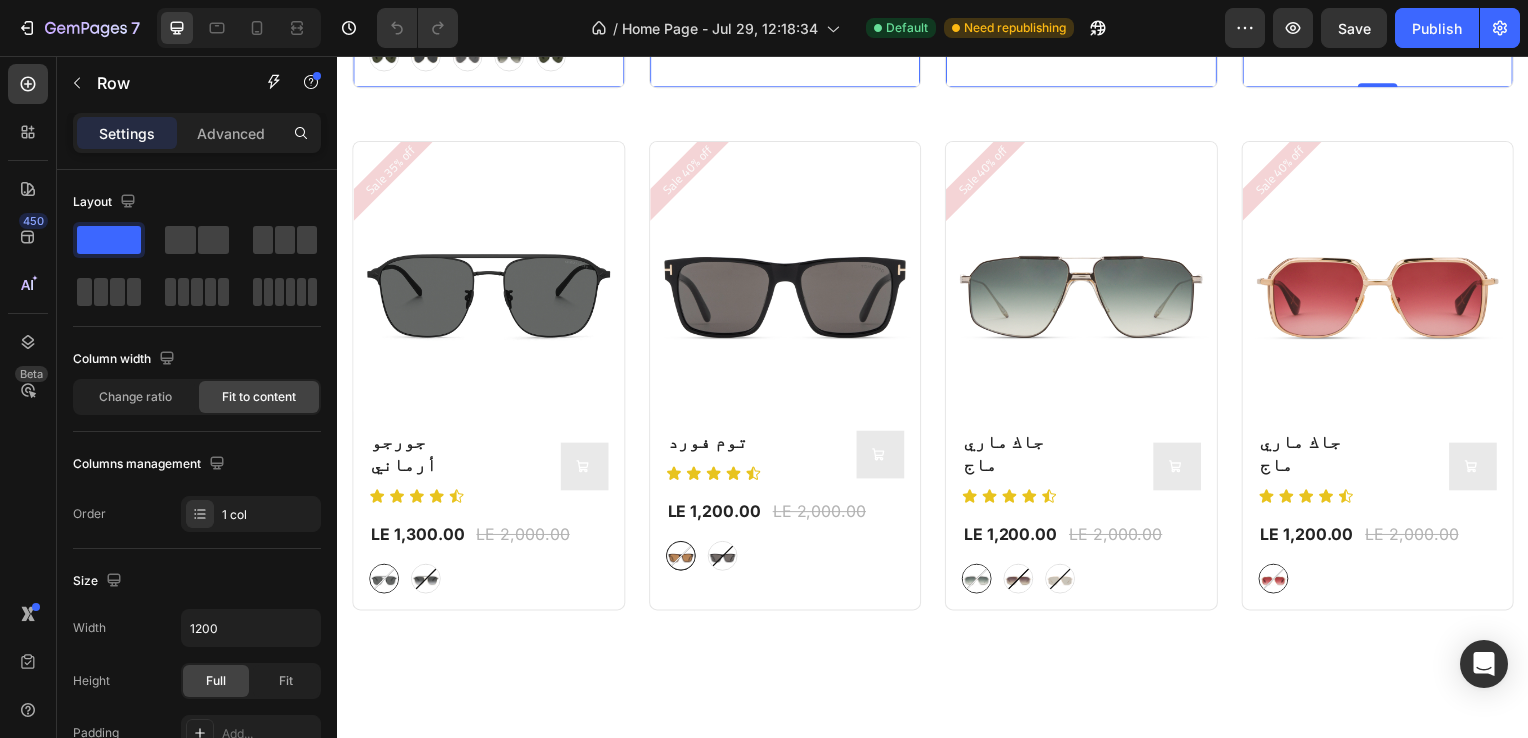 scroll, scrollTop: 1574, scrollLeft: 0, axis: vertical 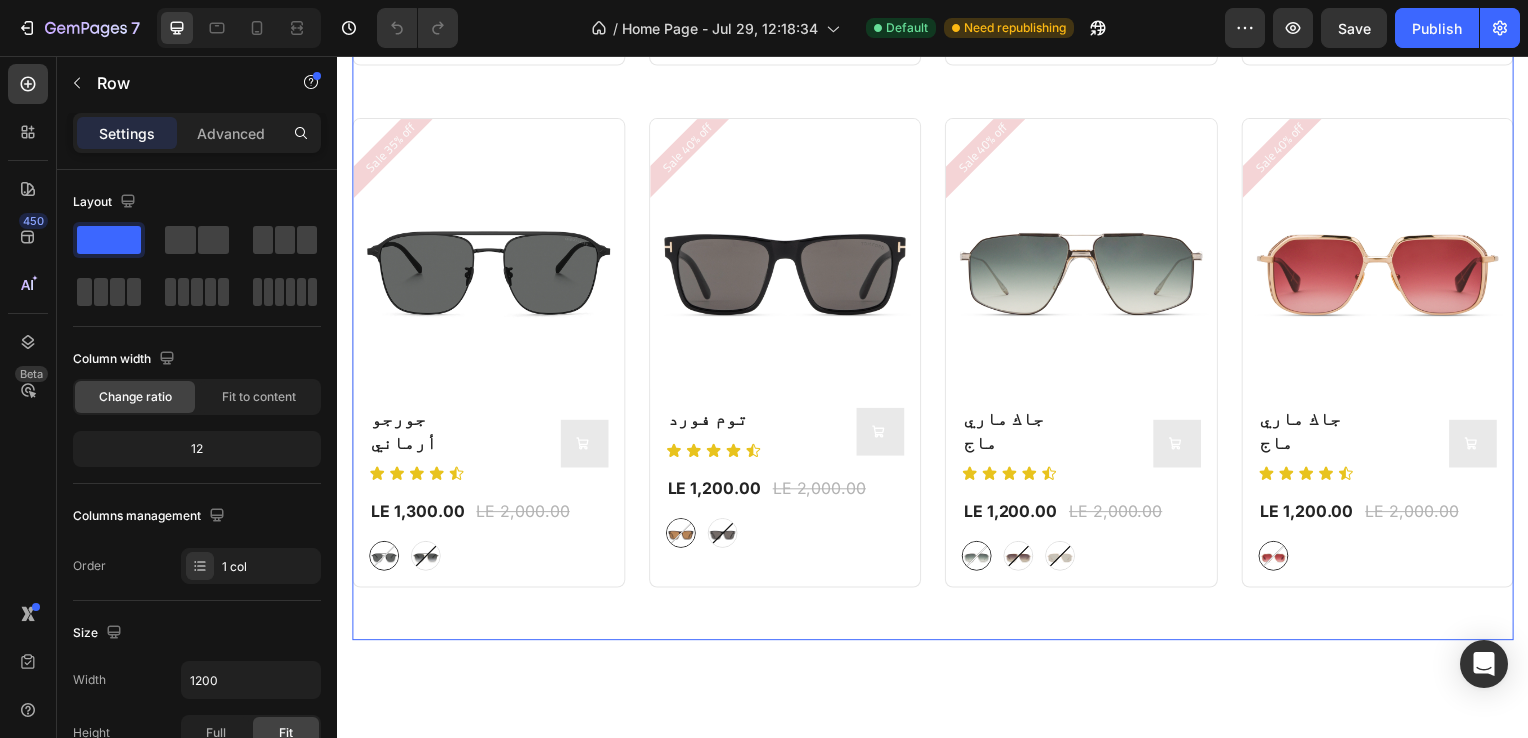 click on "Sale 45% off Product Badge (P) Images Row راي بان (P) Title Icon Icon Icon Icon Icon Icon List
Add to Cart Row LE 1,100.00 (P) Price (P) Price LE 2,000.00 (P) Price (P) Price Row graygreengold graygreengold goldbrown goldbrown green green browngray browngray bluesilver bluesilver gray-1 gray-1 greenblue greenblue goldgray-1 goldgray-1 goldgray goldgray blackgray blackgray blackgreen-3 blackgreen-3 (P) Variants & Swatches Row Product List Sale 45% off Product Badge (P) Images Row راي بان (P) Title Icon Icon Icon Icon Icon Icon List
Add to Cart Row LE 1,100.00 (P) Price (P) Price LE 2,000.00 (P) Price (P) Price Row gray gray bronze bronze silver silver (P) Variants & Swatches Row Product List Sale 45% off Product Badge (P) Images Row راي بان (P) Title Icon Icon Icon Icon Icon Icon List
Add to Cart Row LE 1,100.00 (P) Price (P) Price LE 2,000.00 (P) Price (P) Price Row black-2 black-2 (P) Variants & Swatches Row Product List Sale 45% off Product Badge" at bounding box center [937, 109] 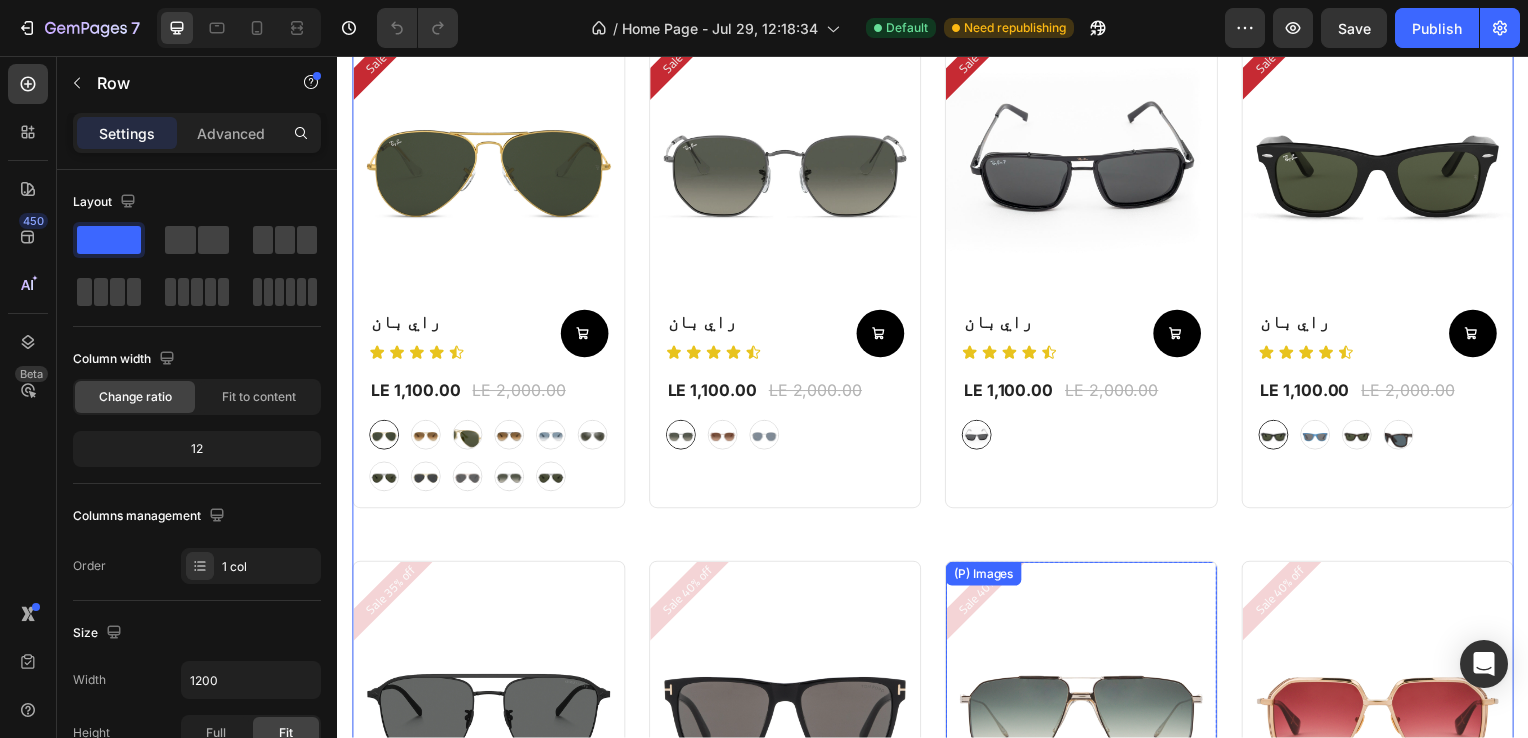 scroll, scrollTop: 1128, scrollLeft: 0, axis: vertical 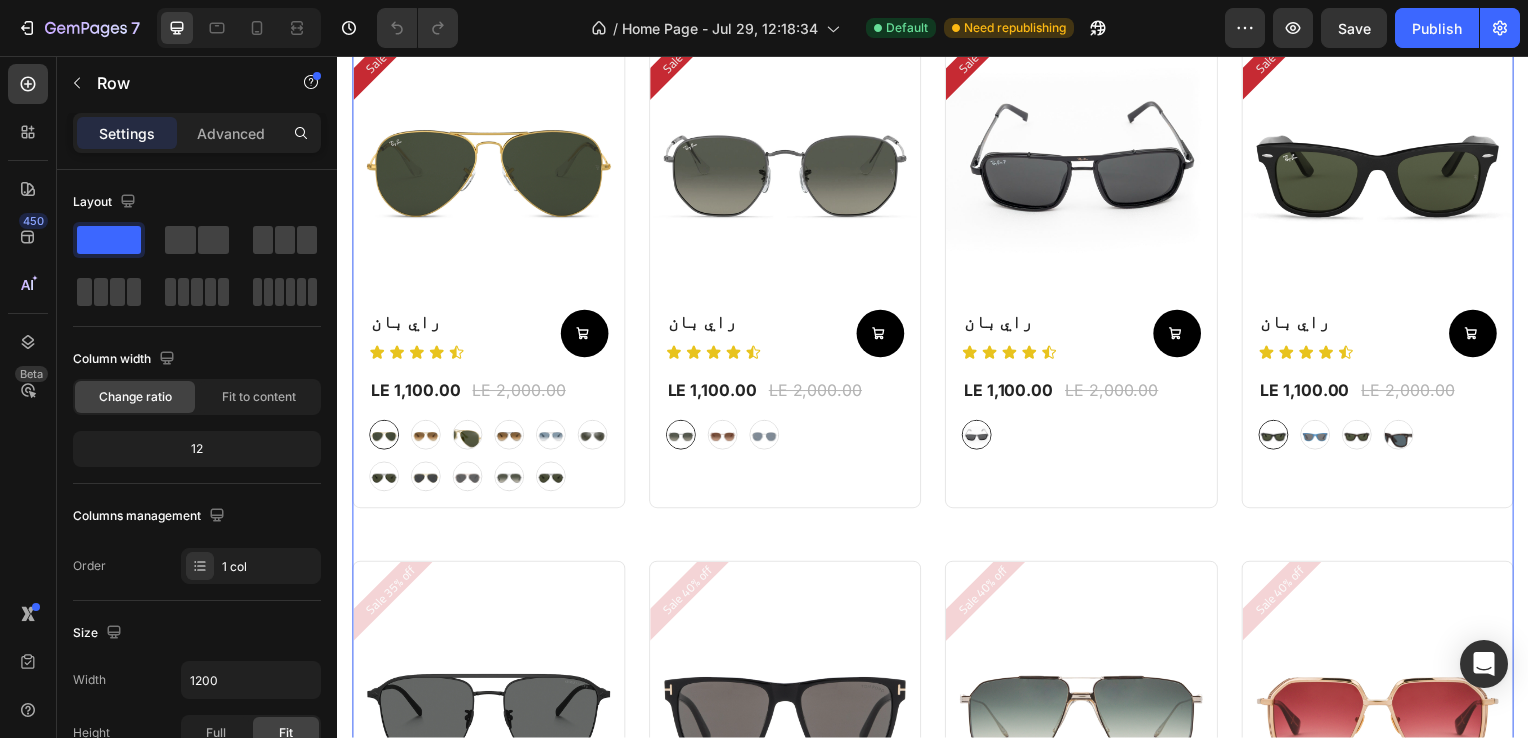 click on "Sale 45% off Product Badge (P) Images Row راي بان (P) Title Icon Icon Icon Icon Icon Icon List
Add to Cart Row LE 1,100.00 (P) Price (P) Price LE 2,000.00 (P) Price (P) Price Row graygreengold graygreengold goldbrown goldbrown green green browngray browngray bluesilver bluesilver gray-1 gray-1 greenblue greenblue goldgray-1 goldgray-1 goldgray goldgray blackgray blackgray blackgreen-3 blackgreen-3 (P) Variants & Swatches Row Product List Sale 45% off Product Badge (P) Images Row راي بان (P) Title Icon Icon Icon Icon Icon Icon List
Add to Cart Row LE 1,100.00 (P) Price (P) Price LE 2,000.00 (P) Price (P) Price Row gray gray bronze bronze silver silver (P) Variants & Swatches Row Product List Sale 45% off Product Badge (P) Images Row راي بان (P) Title Icon Icon Icon Icon Icon Icon List
Add to Cart Row LE 1,100.00 (P) Price (P) Price LE 2,000.00 (P) Price (P) Price Row black-2 black-2 (P) Variants & Swatches Row Product List Sale 45% off Product Badge" at bounding box center [937, 555] 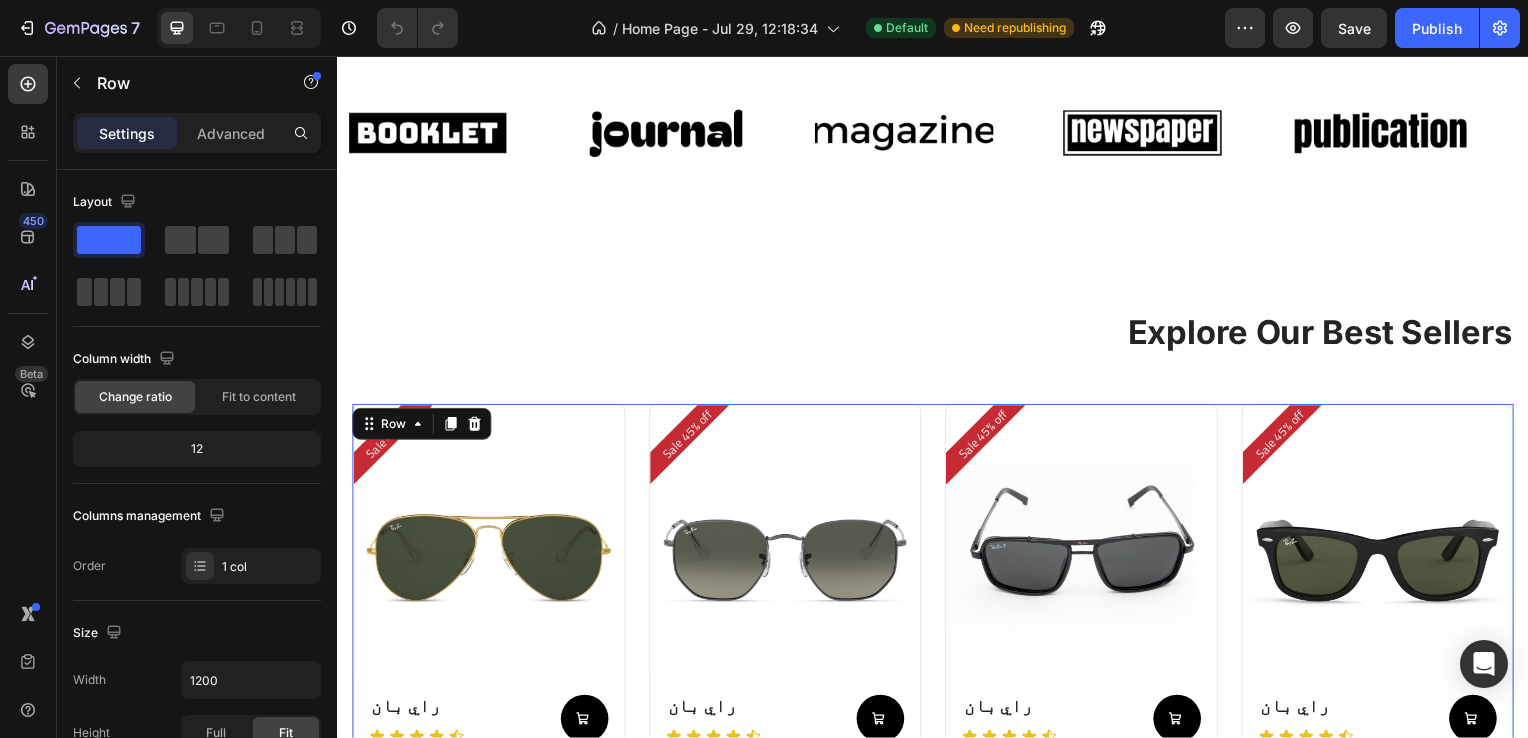 scroll, scrollTop: 735, scrollLeft: 0, axis: vertical 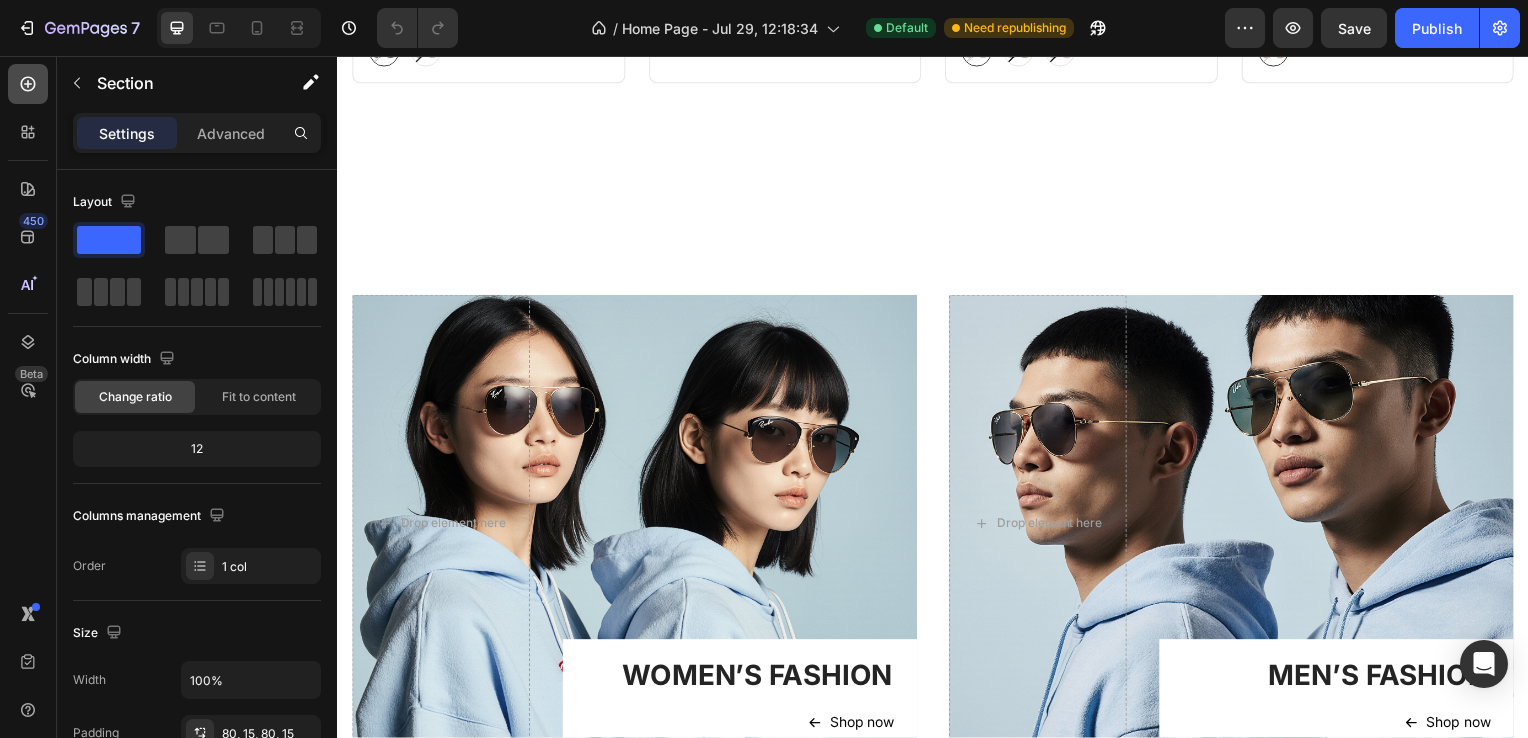 click 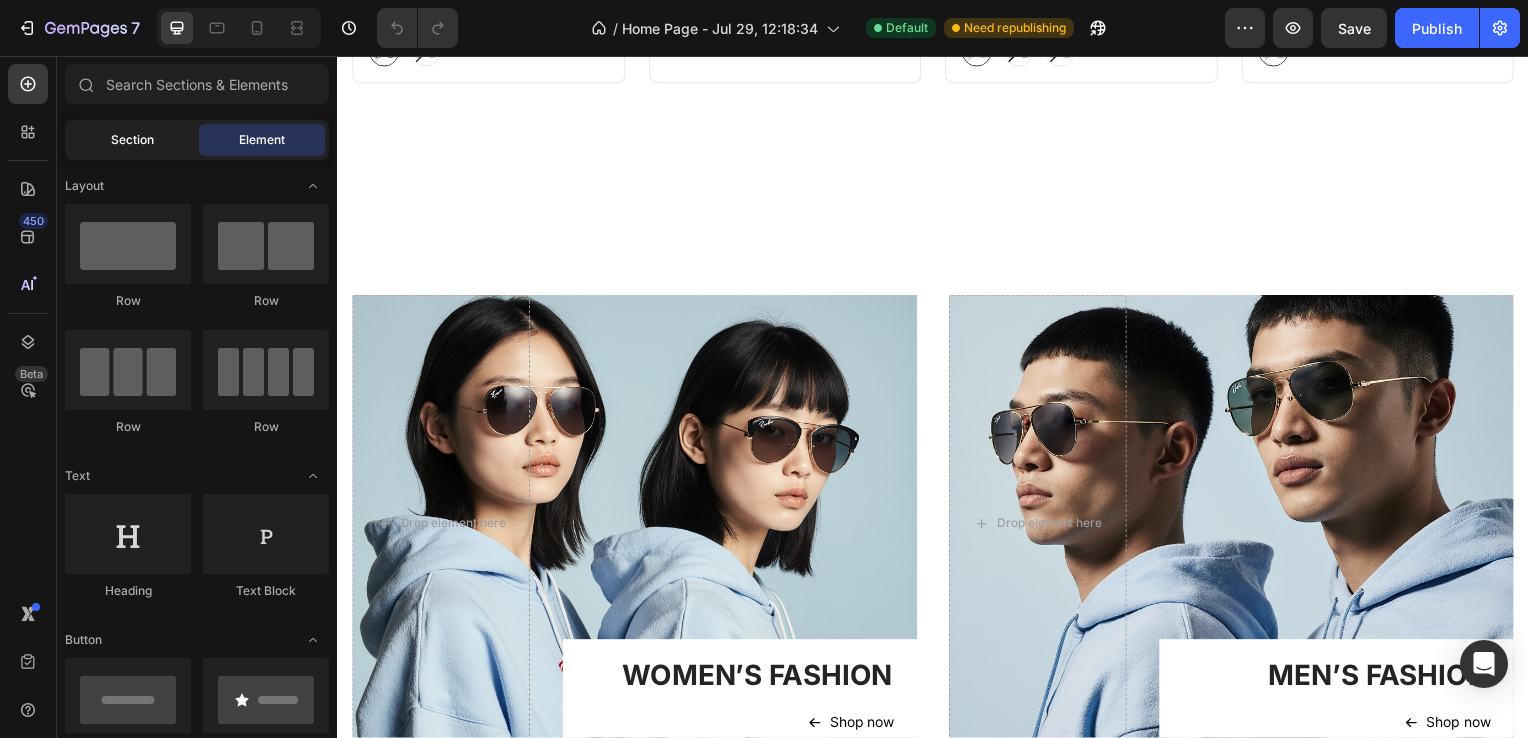 click on "Section" at bounding box center [132, 140] 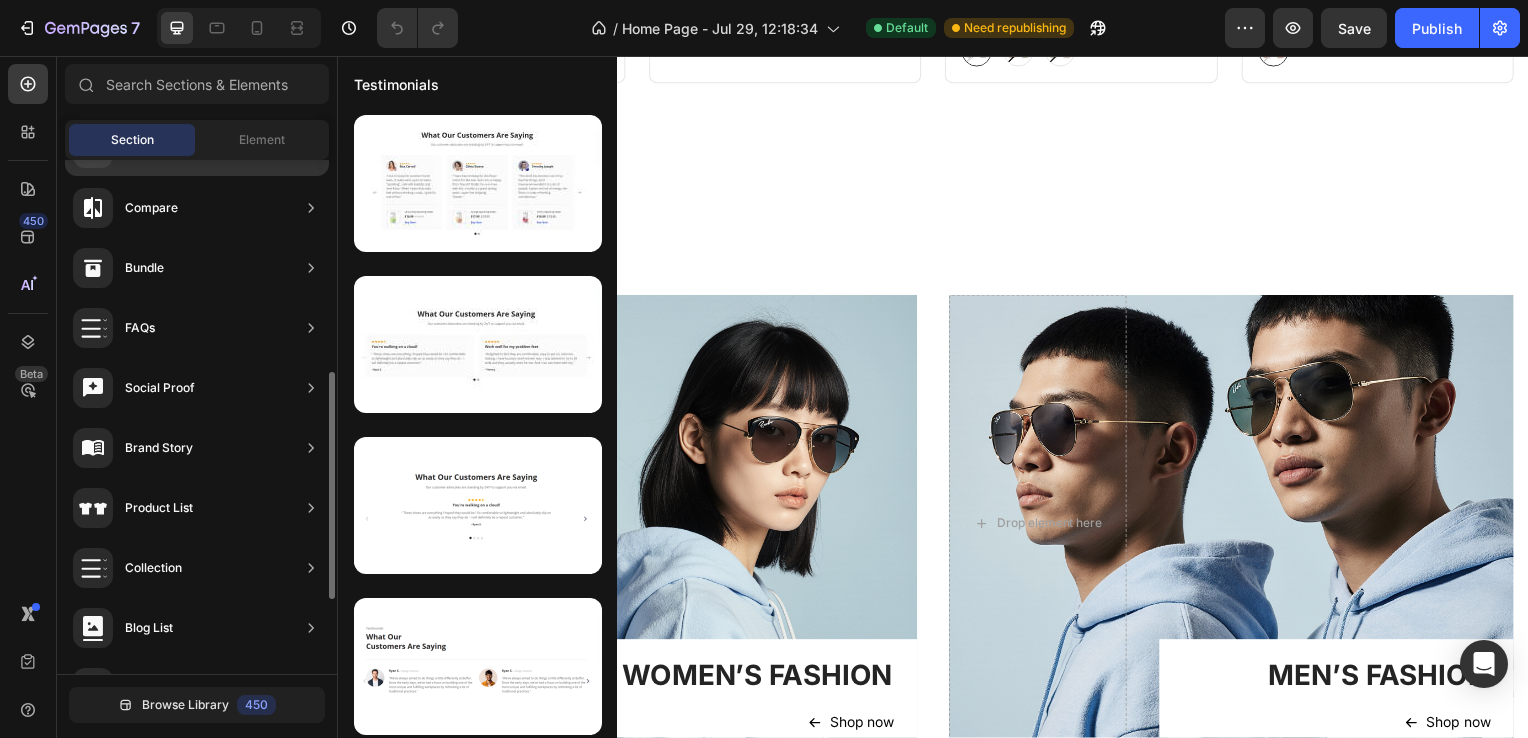 scroll, scrollTop: 477, scrollLeft: 0, axis: vertical 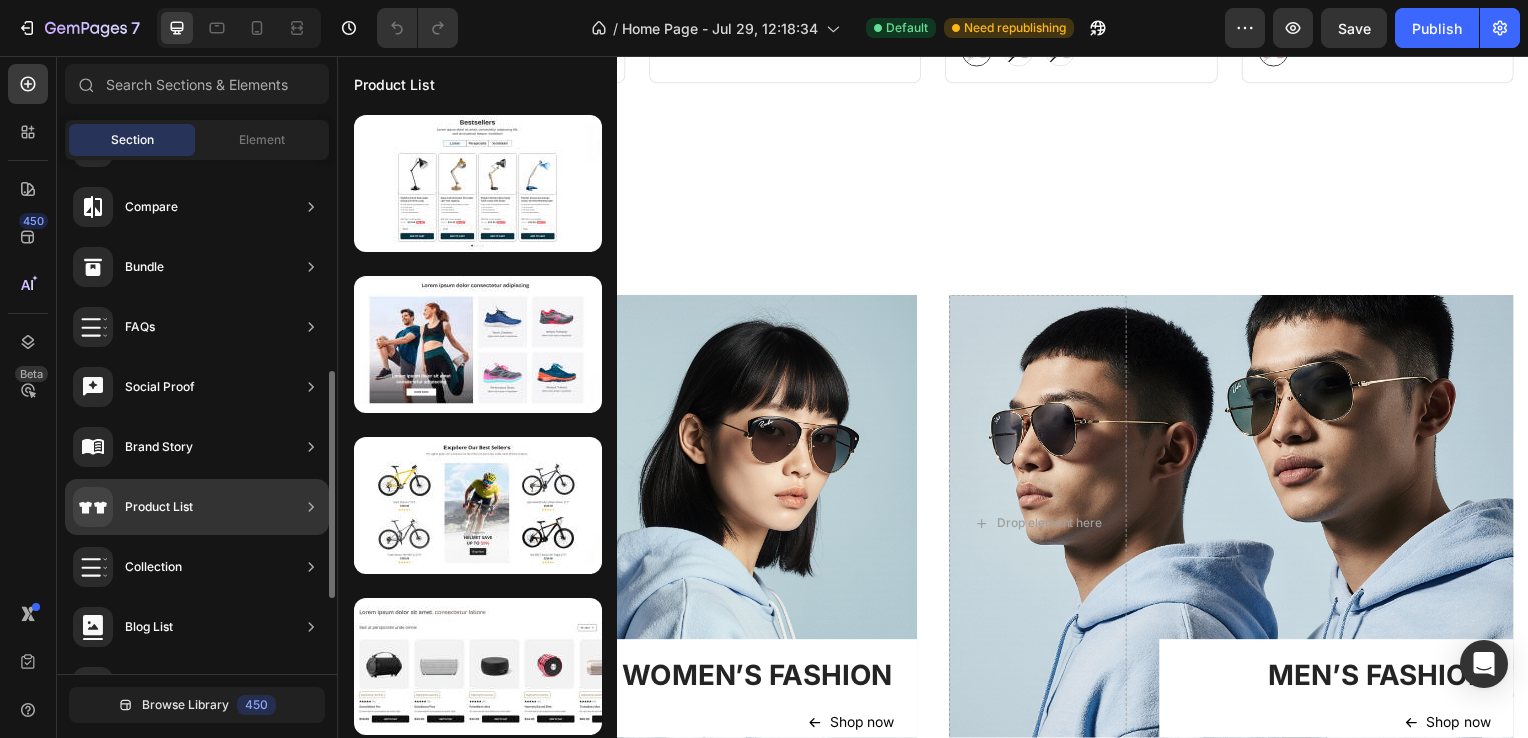 click on "Product List" 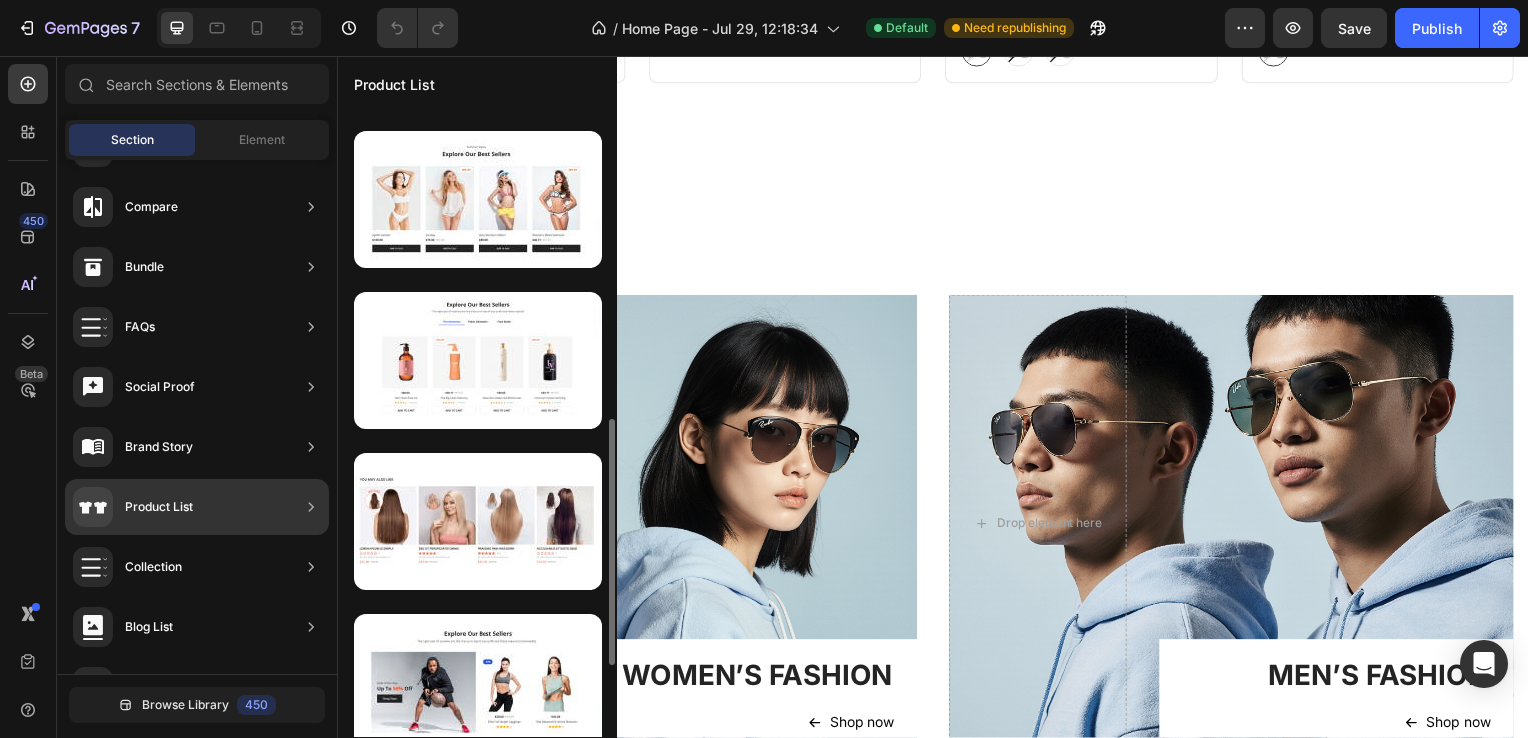 scroll, scrollTop: 790, scrollLeft: 0, axis: vertical 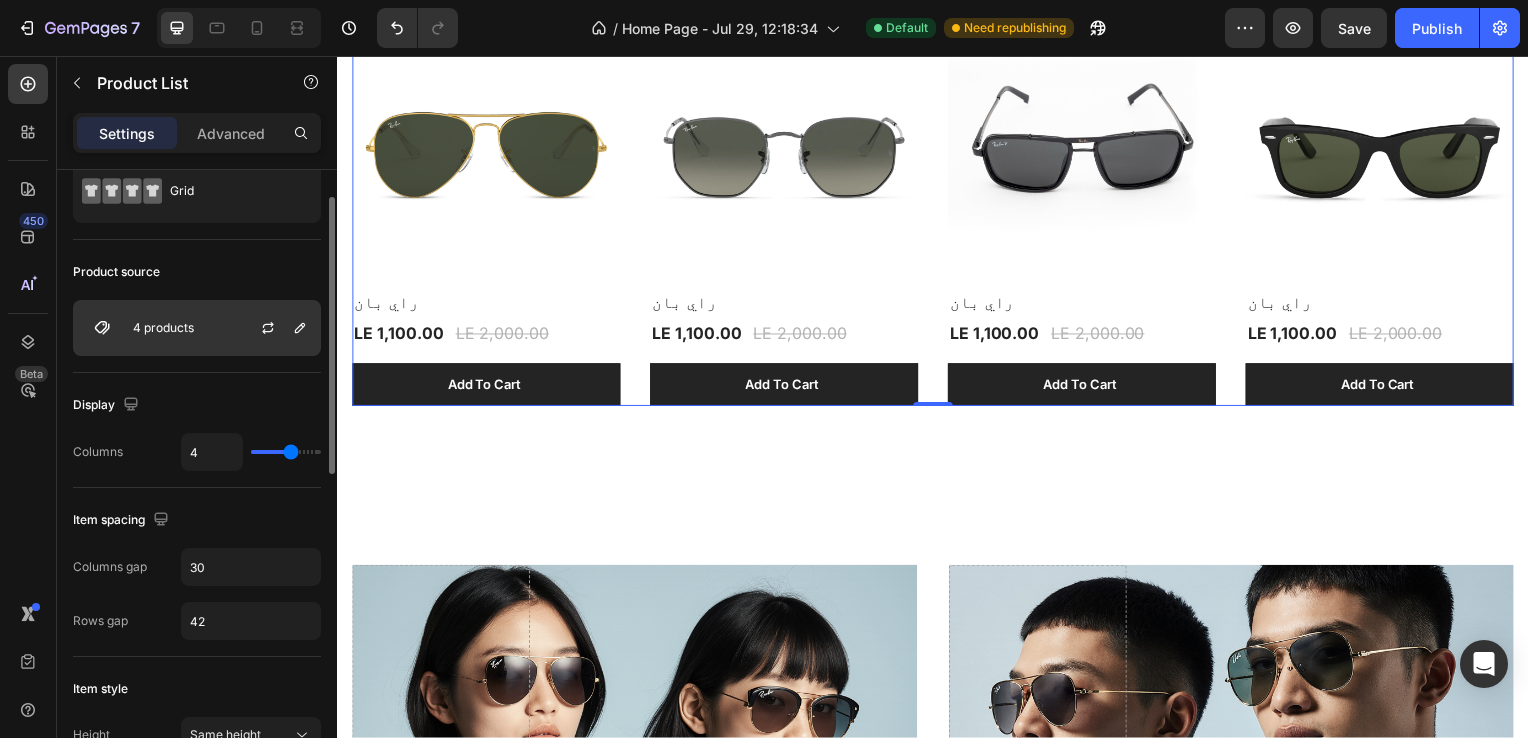 click at bounding box center [276, 328] 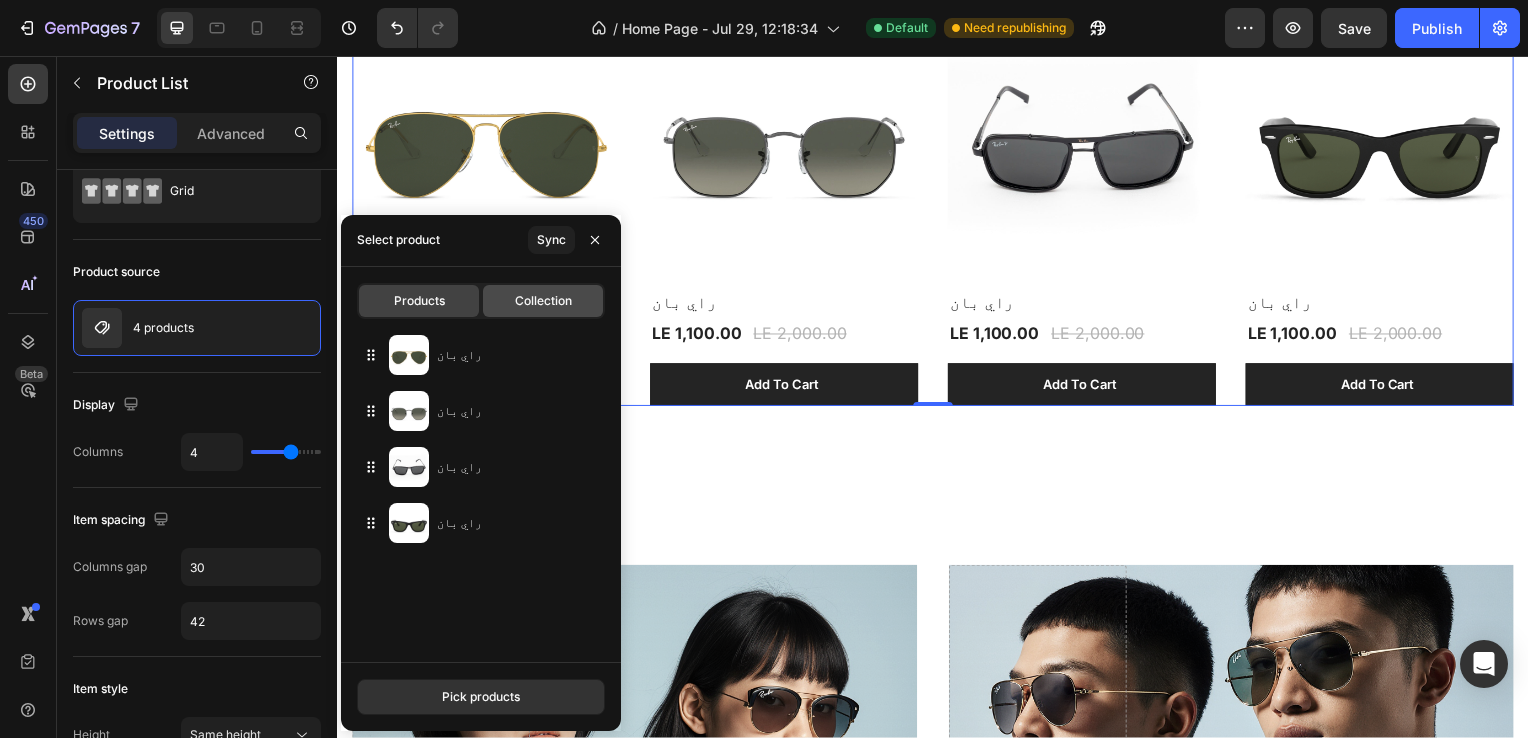 click on "Collection" 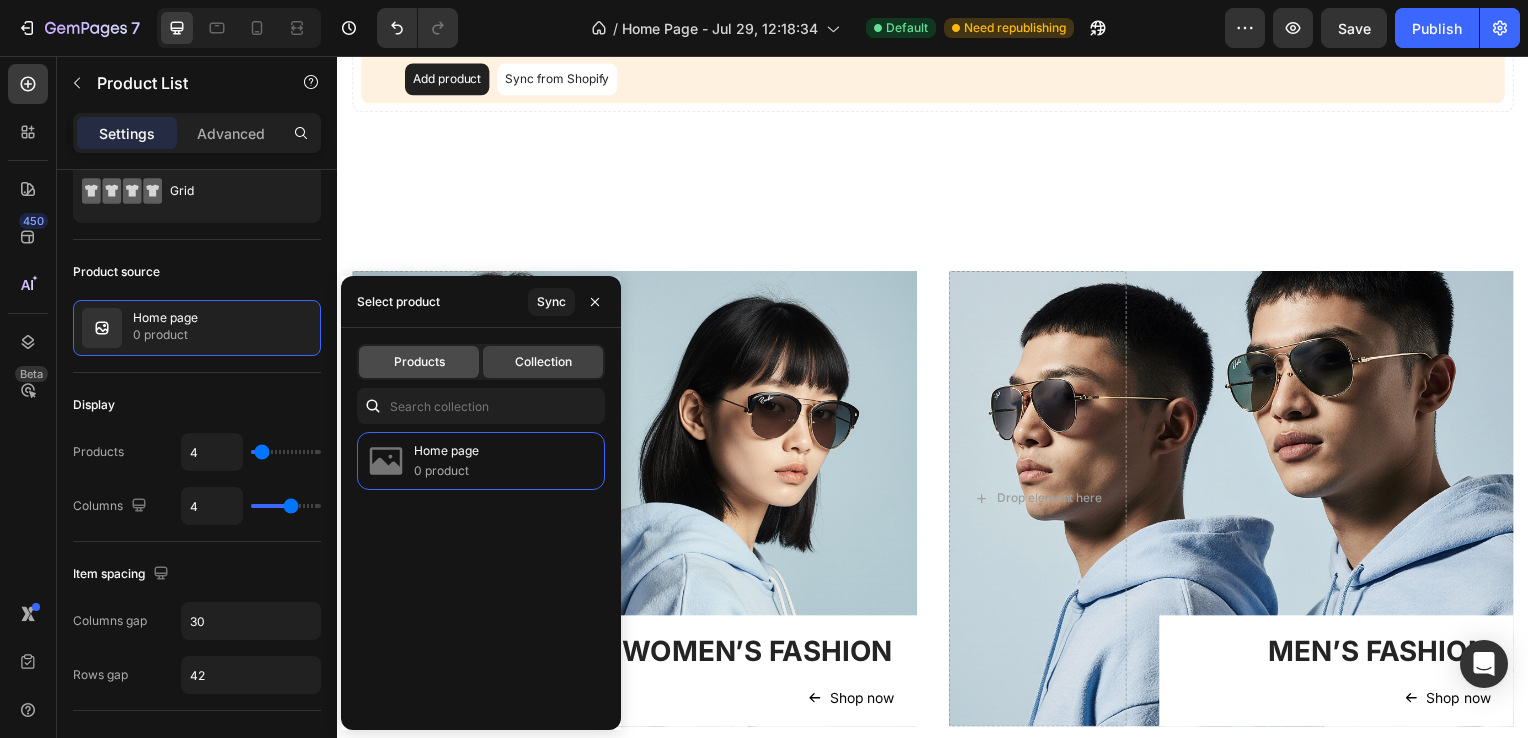 click on "Products" 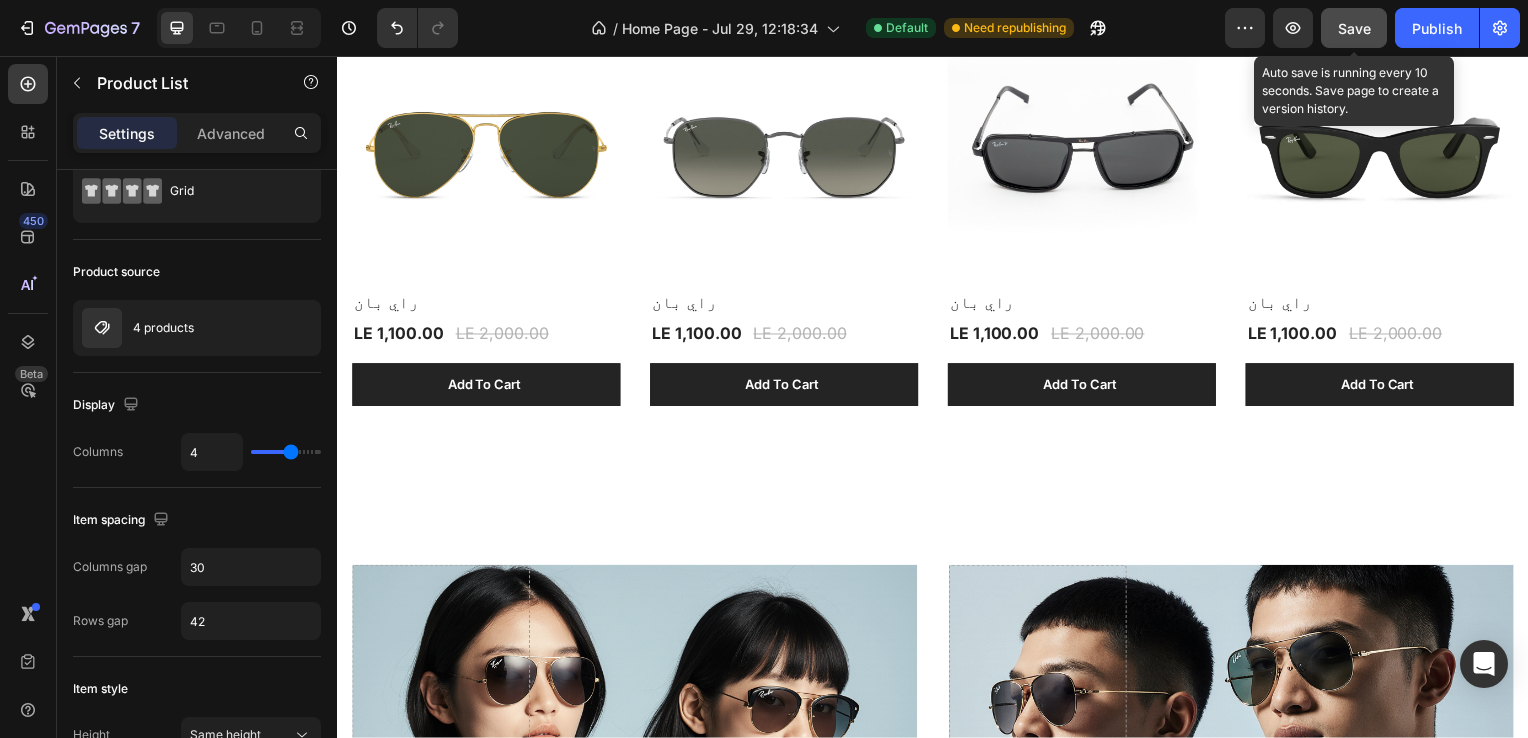 click on "Save" 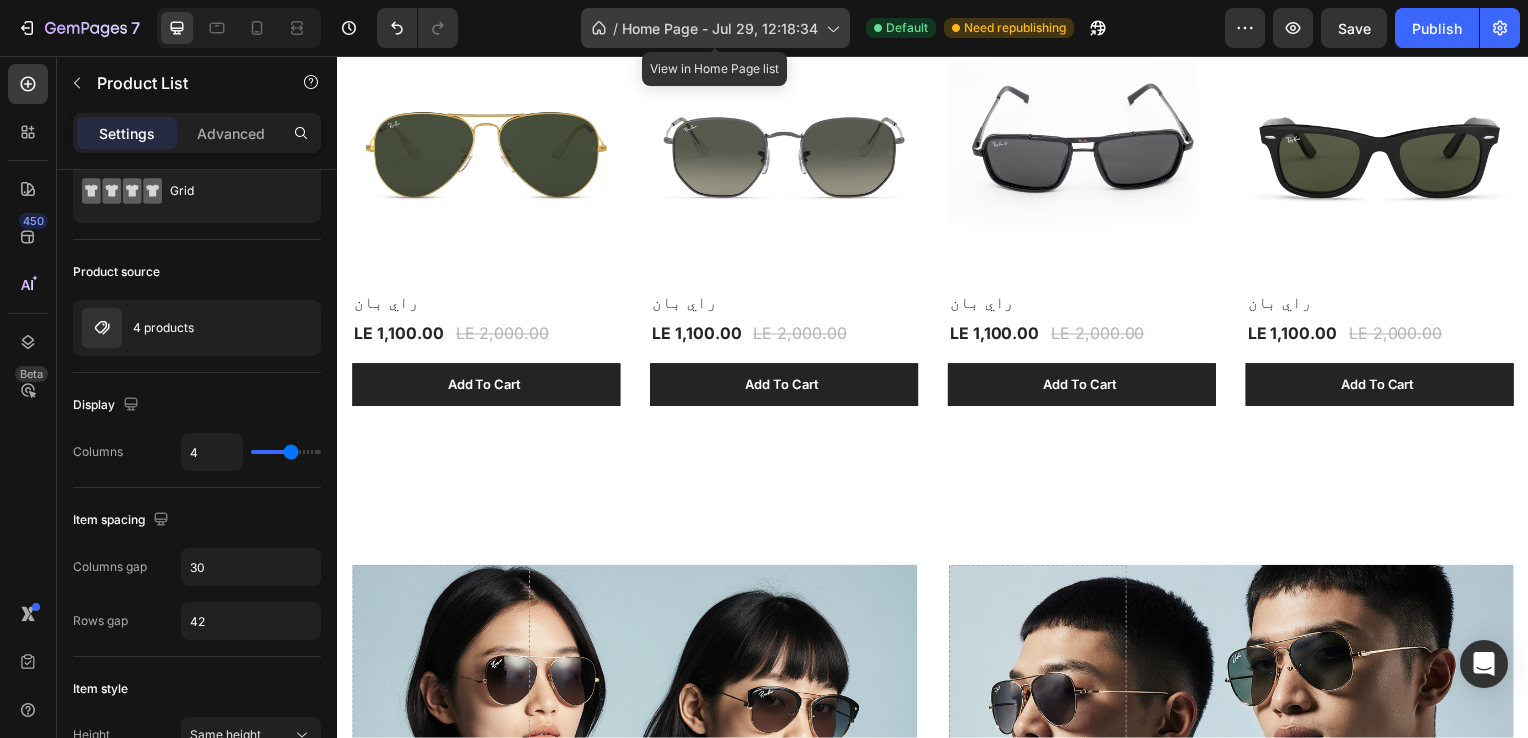 click on "/  Home Page - [DATE]" 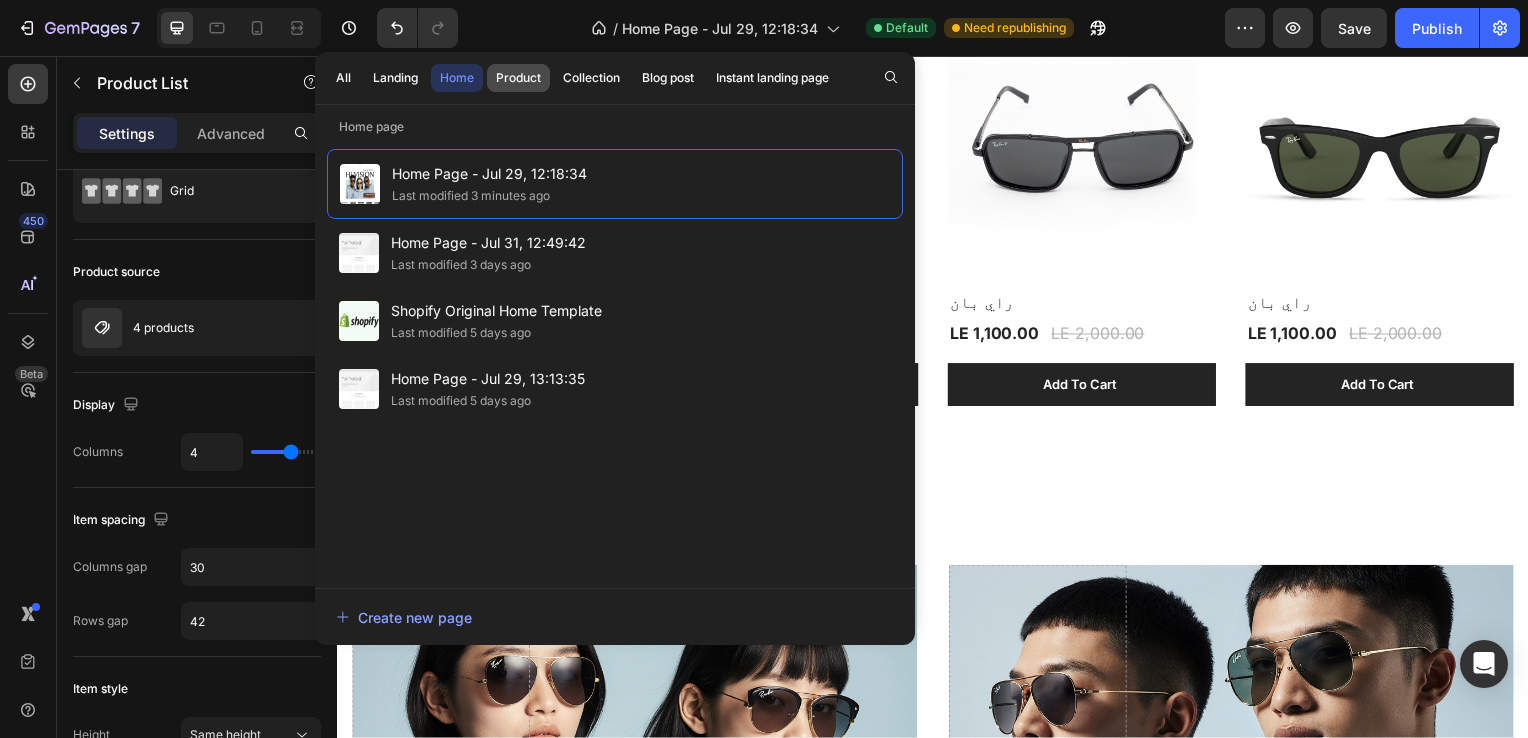 click on "Product" at bounding box center [518, 78] 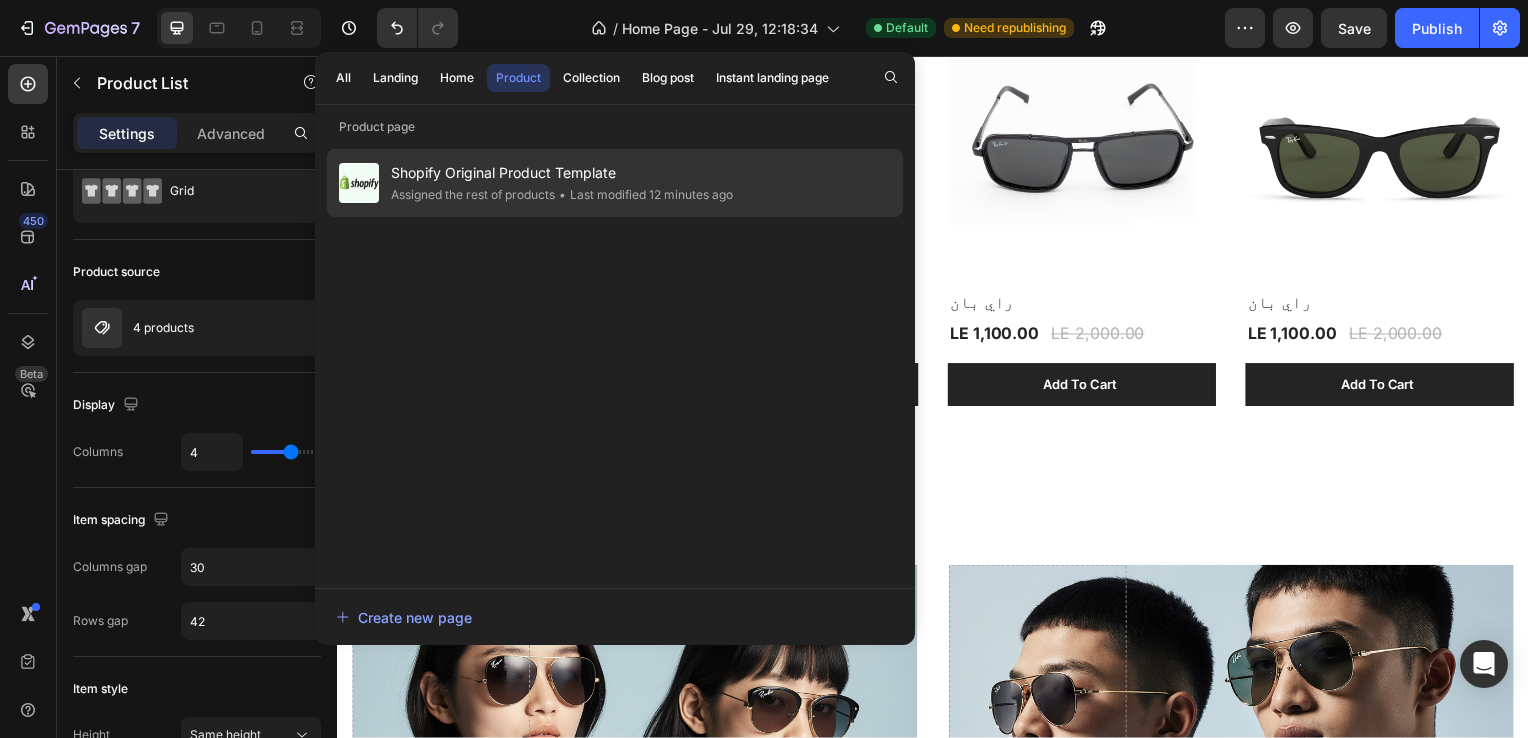 click on "Shopify Original Product Template" at bounding box center [562, 173] 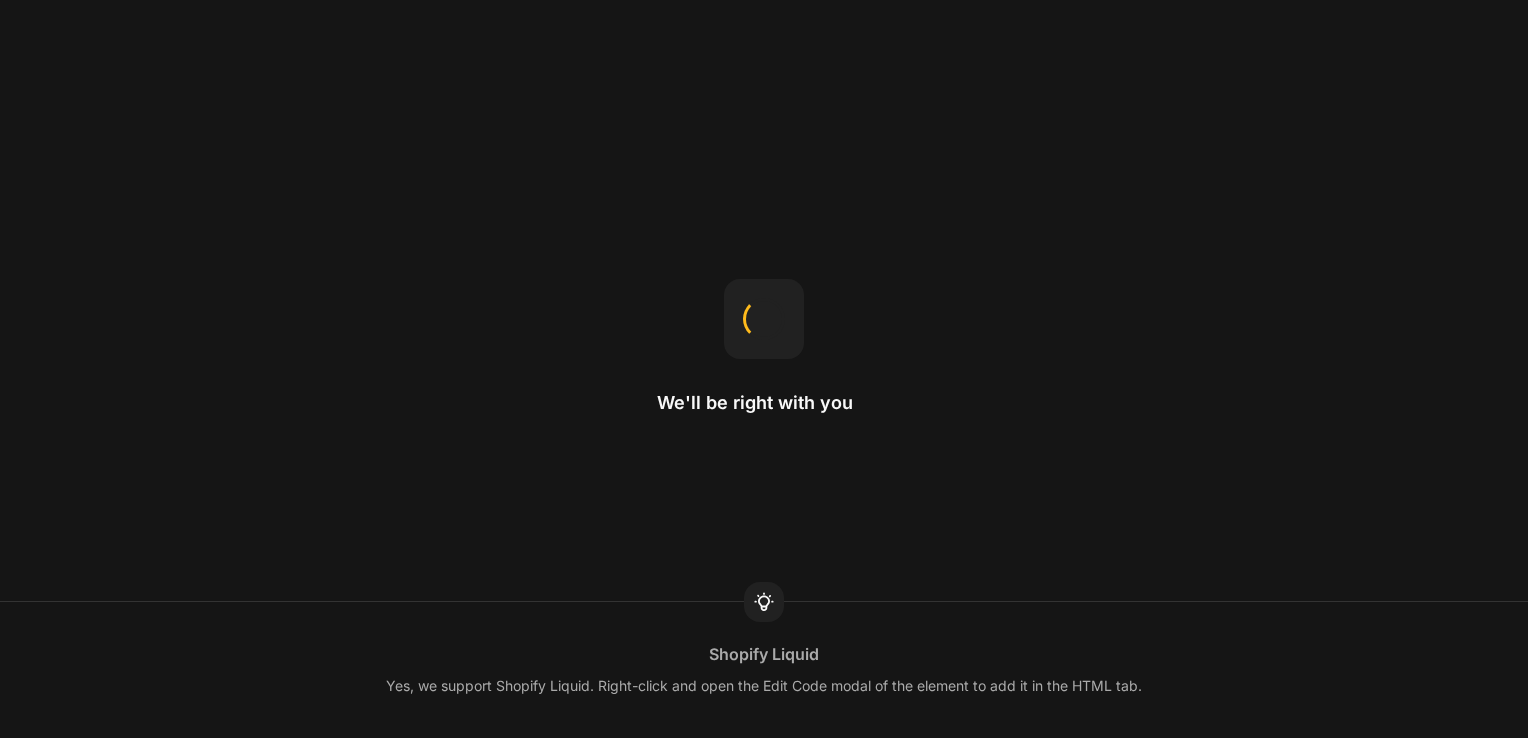 scroll, scrollTop: 0, scrollLeft: 0, axis: both 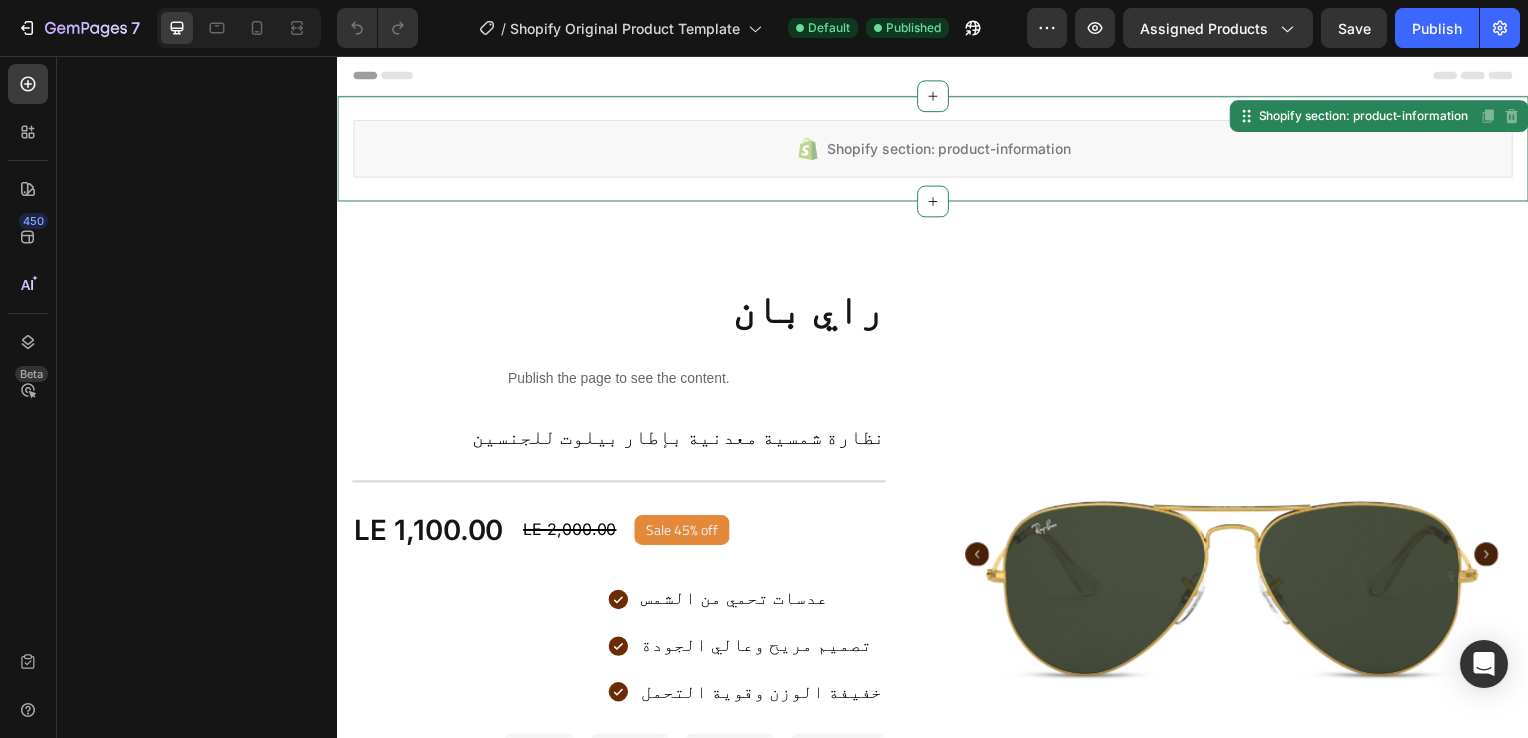 click on "Shopify section: product-information Shopify section: product-information   Disabled. Please edit in Shopify Editor Disabled. Please edit in Shopify Editor" at bounding box center [937, 150] 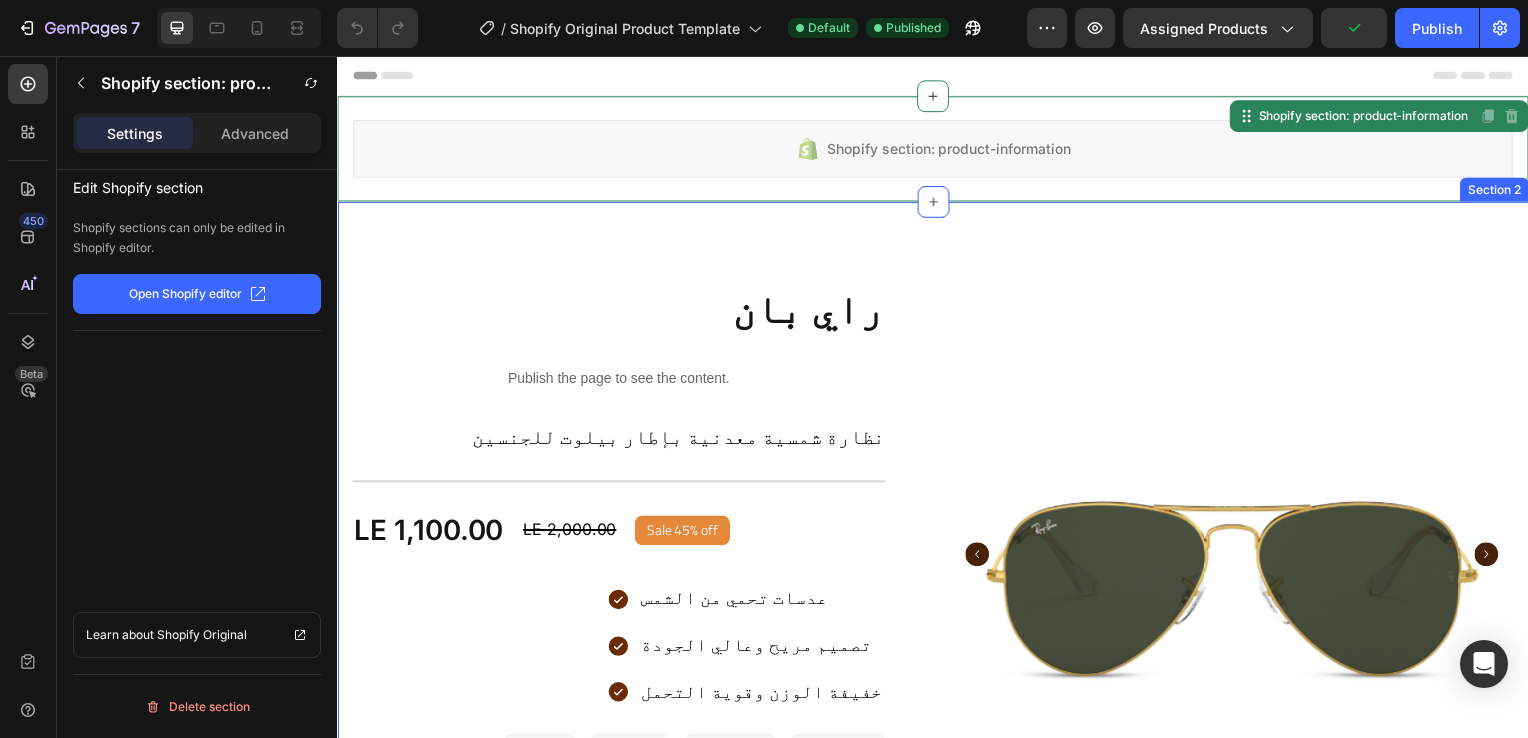 click on "راي بان Product Title
Publish the page to see the content.
Custom Code نظارة شمسية معدنية بإطار بيلوت للجنسين   Product Description                Title Line LE [PRICE] Product Price Product Price LE [PRICE] Compare Price Compare Price Sale 45% off Product Badge Row عدسات تحمي من الشمس تصميم مريح وعالي الجودة خفيفة الوزن وقوية التحمل Item List 07 Day 00 Hour 10 Minute 48 Second Countdown Timer اللون: graygreengold graygreengold graygreengold goldbrown goldbrown green green browngray browngray bluesilver bluesilver gray-1 gray-1 greenblue greenblue goldgray-1 goldgray-1 goldgray goldgray blackgray blackgray blackgreen-3 blackgreen-3 Product Variants & Swatches
Only  100  left Stock Counter
Publish the page to see the content.
Custom Code Row" at bounding box center [937, 852] 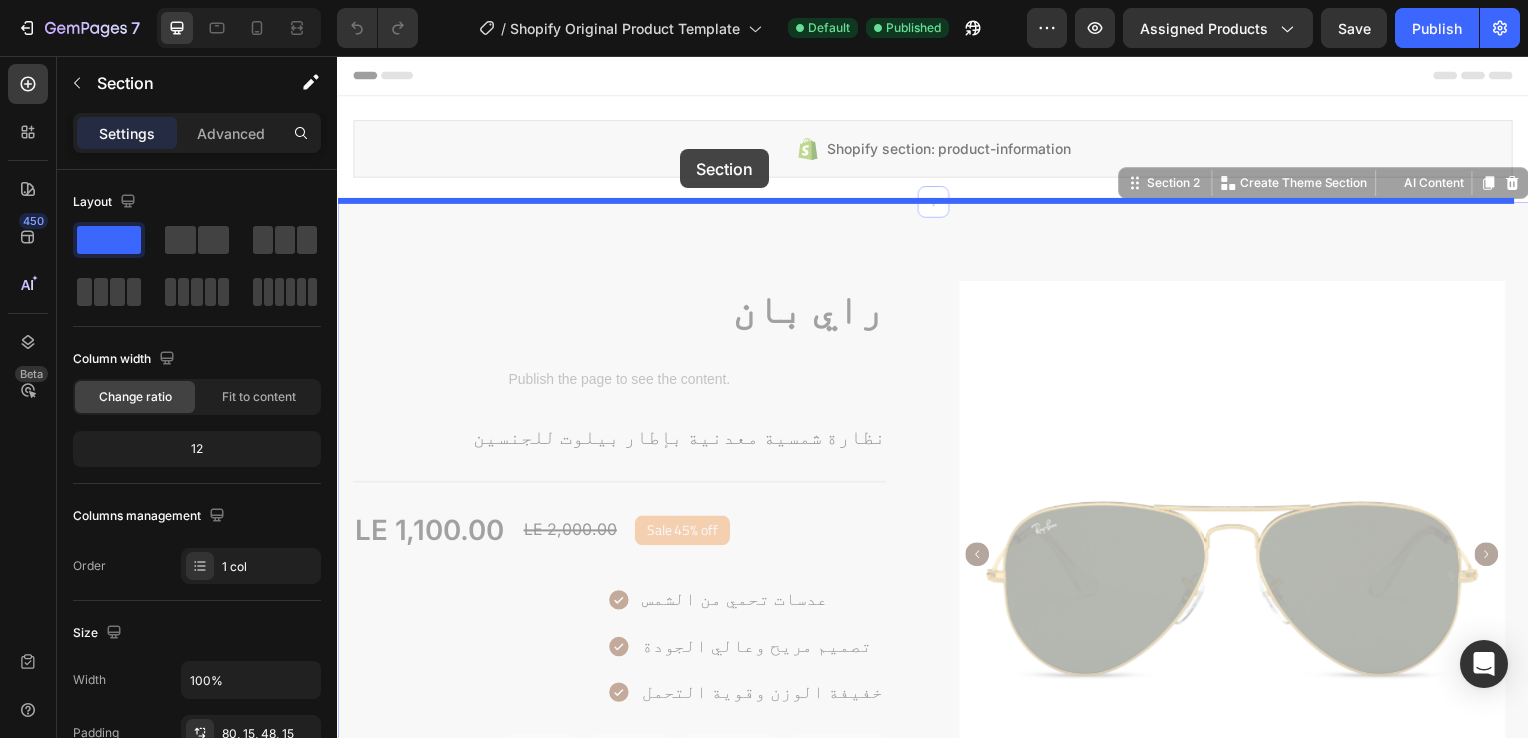 drag, startPoint x: 643, startPoint y: 242, endPoint x: 683, endPoint y: 150, distance: 100.31949 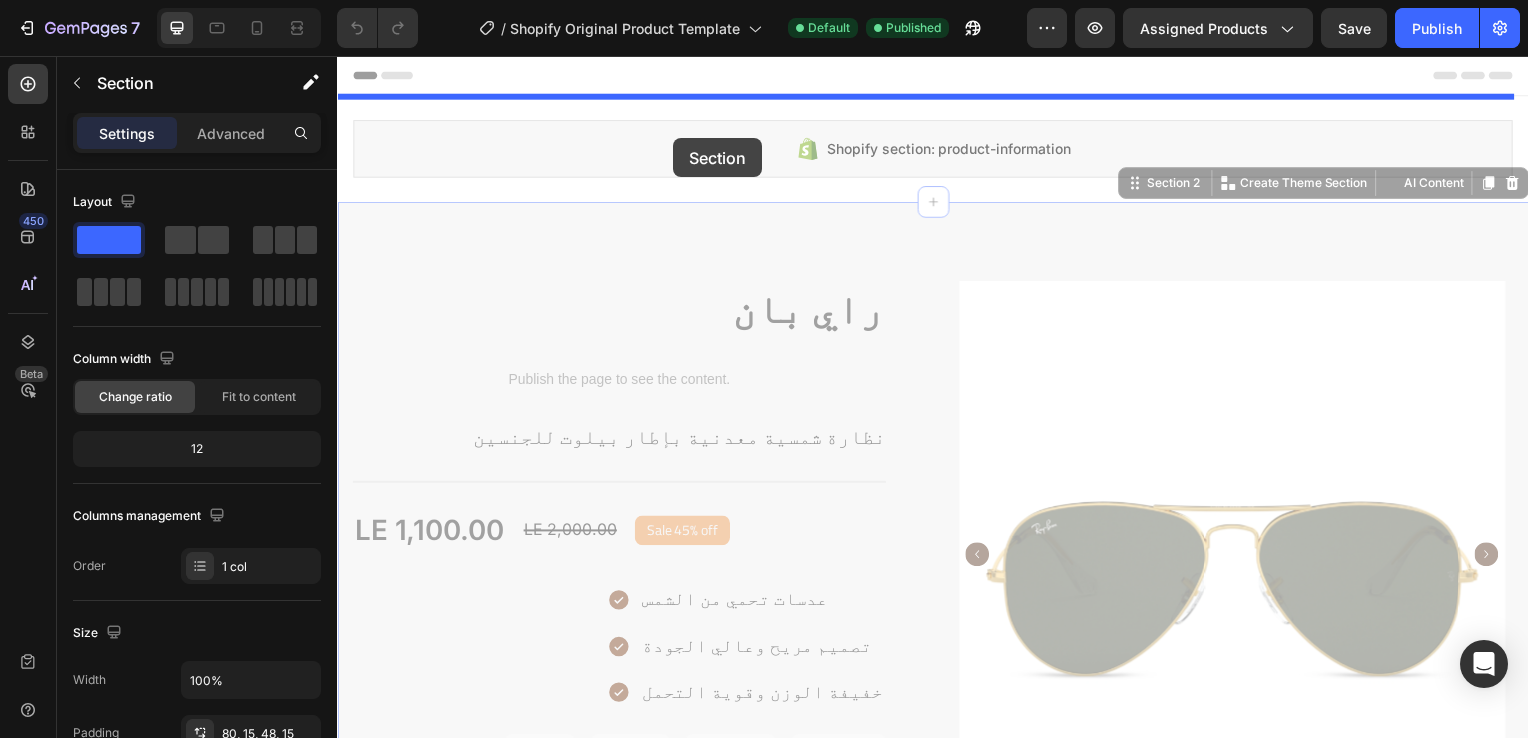drag, startPoint x: 658, startPoint y: 231, endPoint x: 676, endPoint y: 137, distance: 95.707886 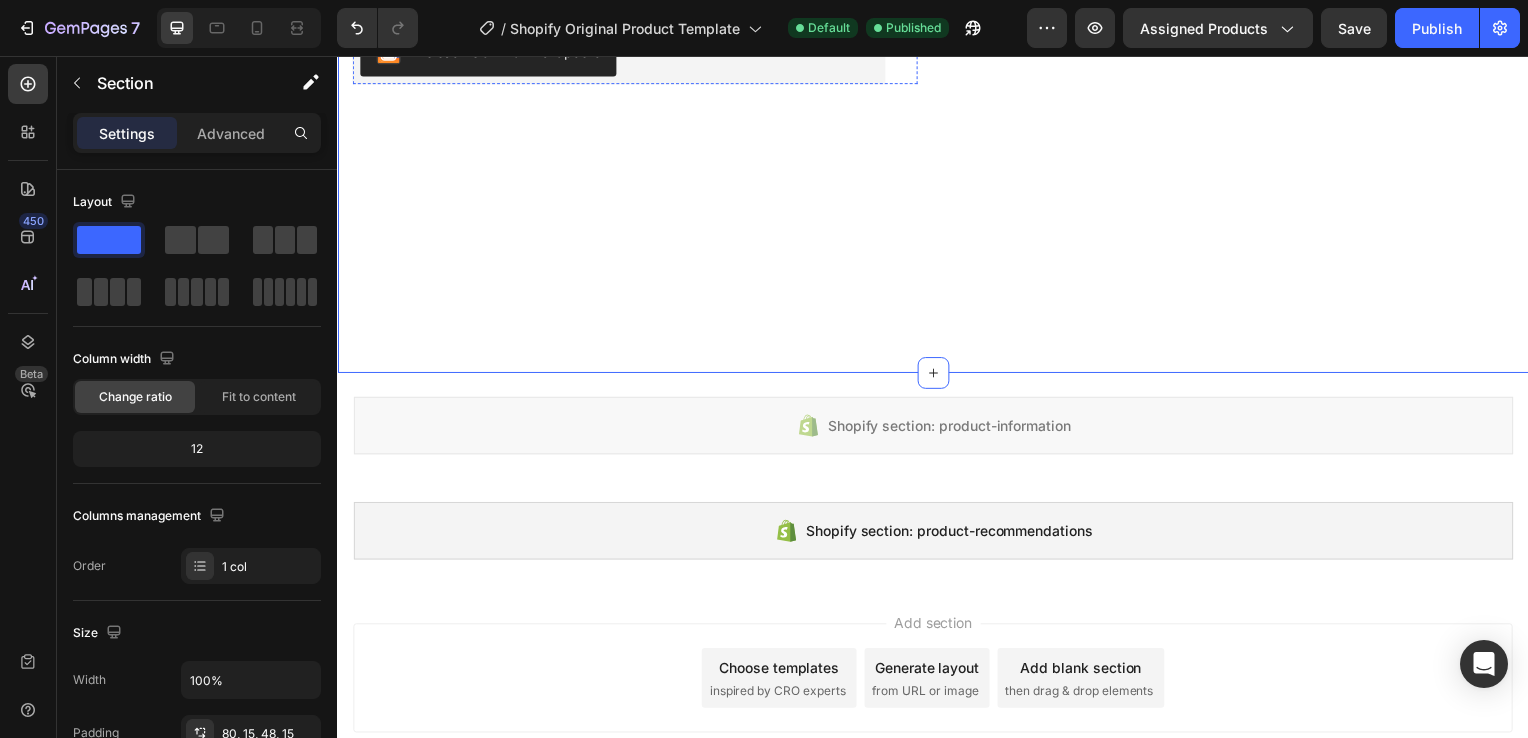 scroll, scrollTop: 1056, scrollLeft: 0, axis: vertical 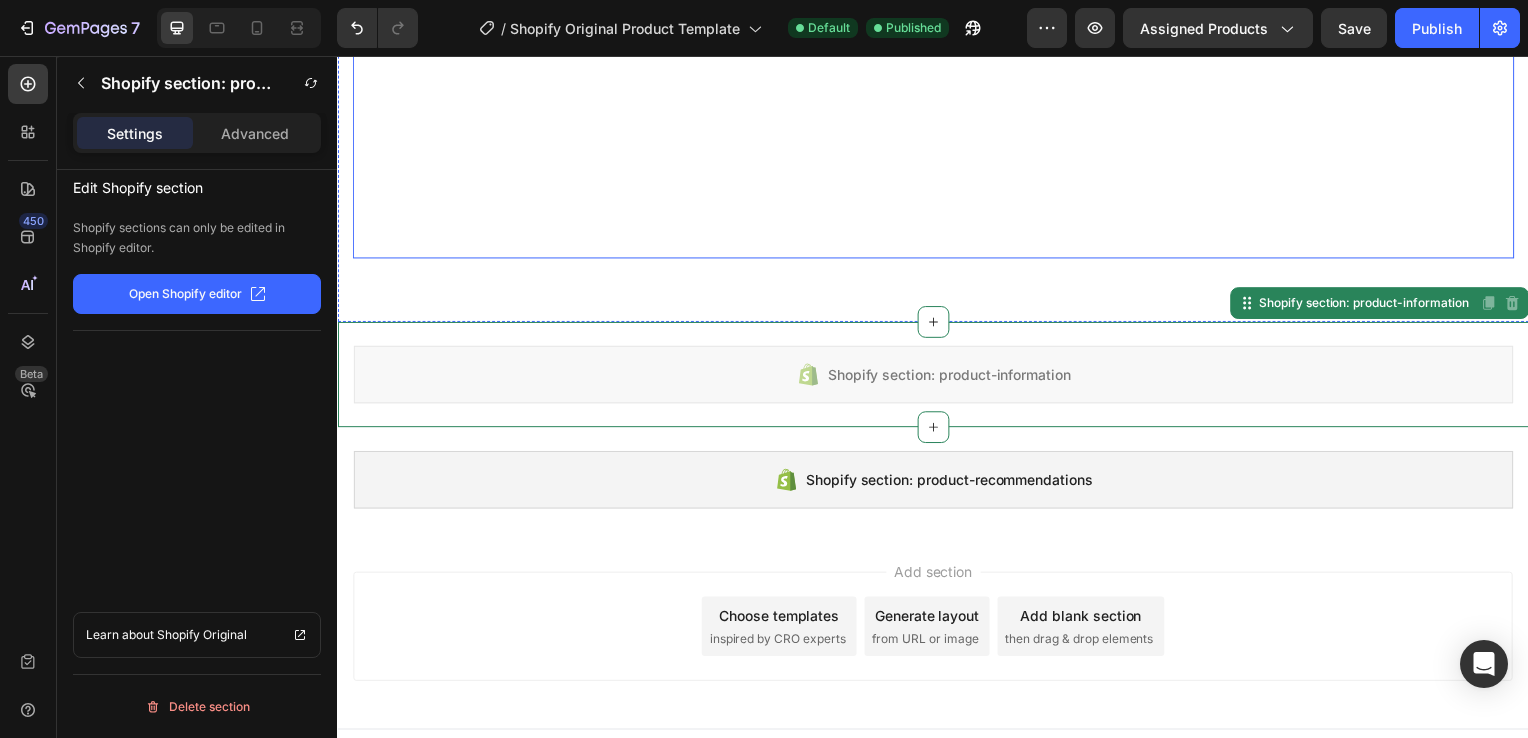 click on "راي بان Product Title
Publish the page to see the content.
Custom Code نظارة شمسية معدنية بإطار بيلوت للجنسين   Product Description                Title Line LE [PRICE] Product Price Product Price LE [PRICE] Compare Price Compare Price Sale 45% off Product Badge Row عدسات تحمي من الشمس تصميم مريح وعالي الجودة خفيفة الوزن وقوية التحمل Item List 07 Day 00 Hour 10 Minute 34 Second Countdown Timer اللون: graygreengold graygreengold graygreengold goldbrown goldbrown green green browngray browngray bluesilver bluesilver gray-1 gray-1 greenblue greenblue goldgray-1 goldgray-1 goldgray goldgray blackgray blackgray blackgreen-3 blackgreen-3 Product Variants & Swatches
Only  100  left Stock Counter
Publish the page to see the content.
Custom Code Row" at bounding box center (937, -318) 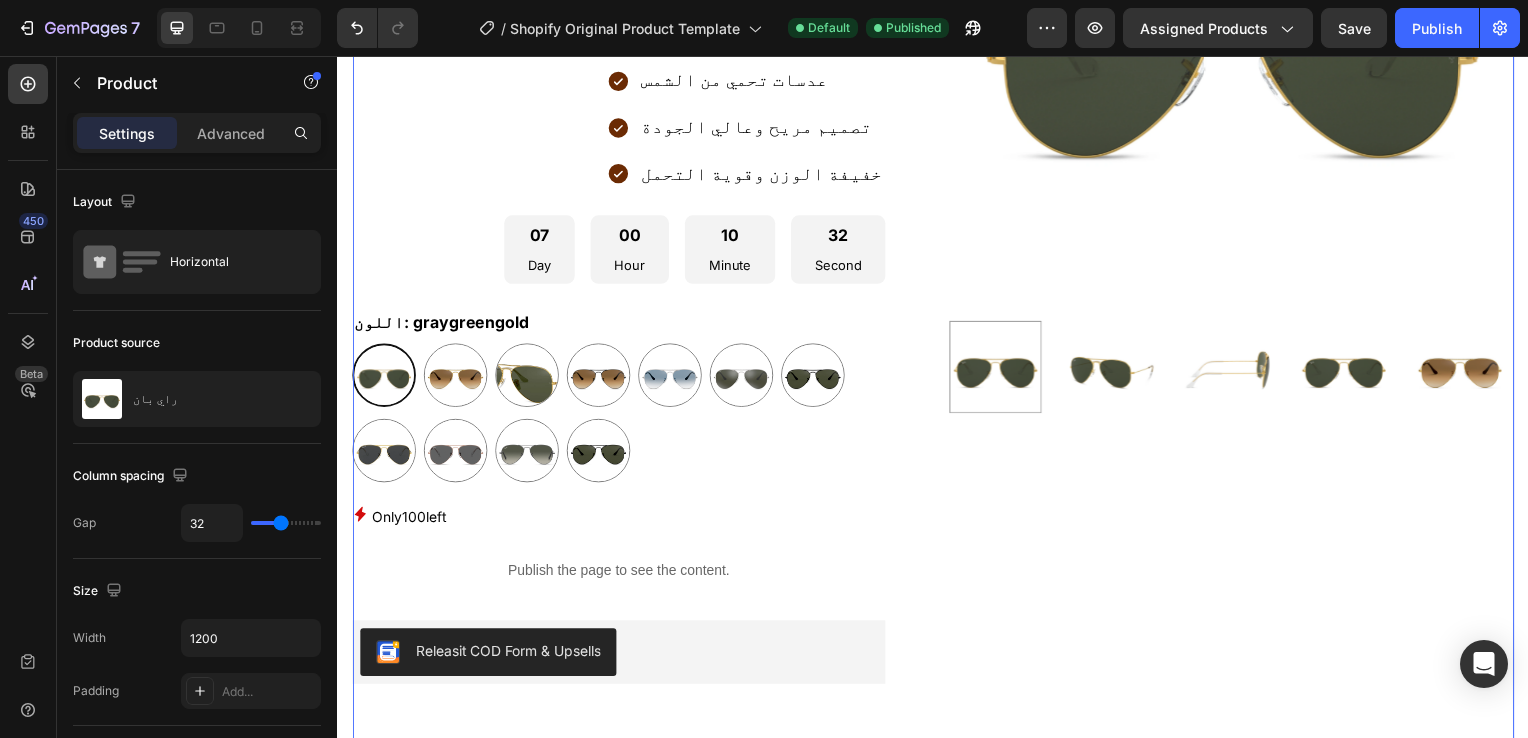 scroll, scrollTop: 415, scrollLeft: 0, axis: vertical 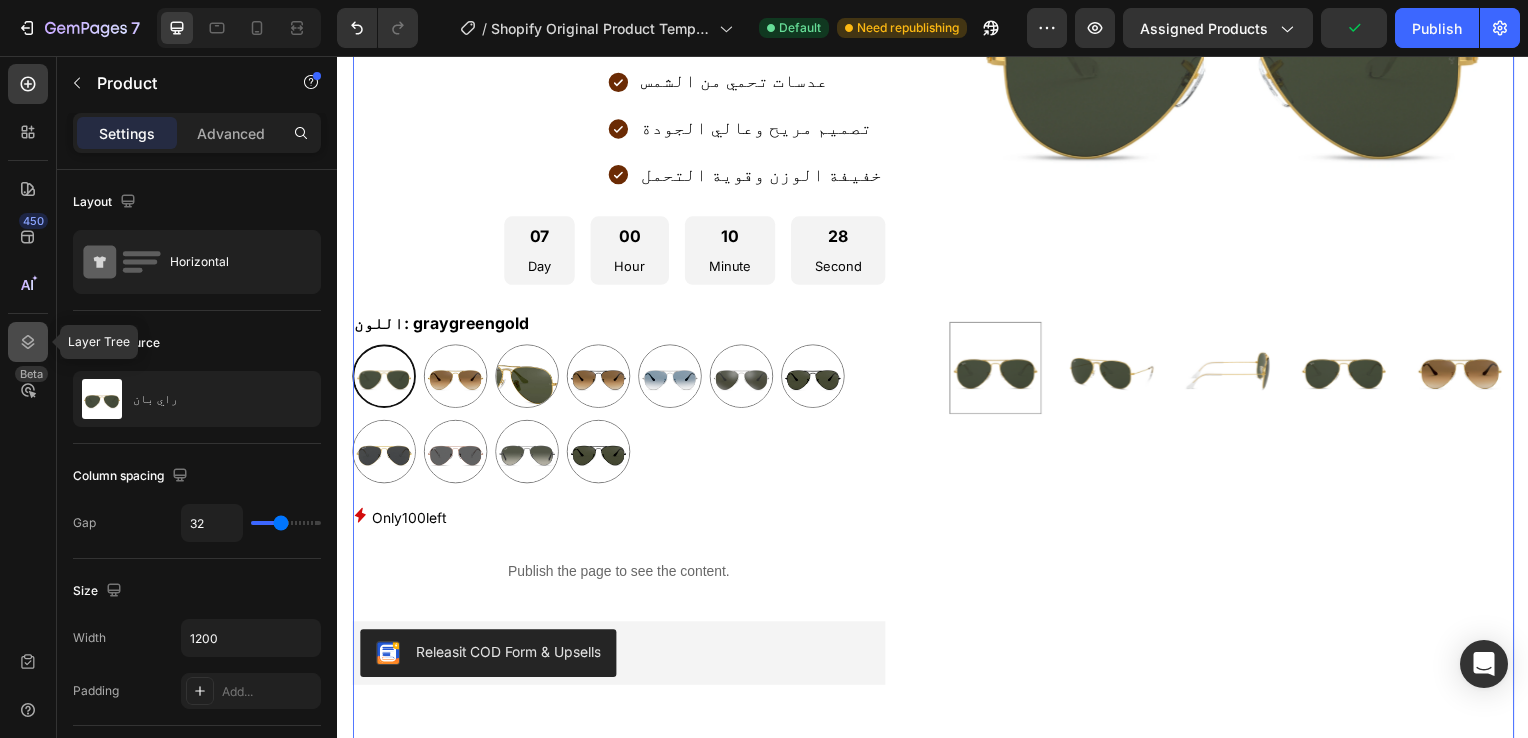 click 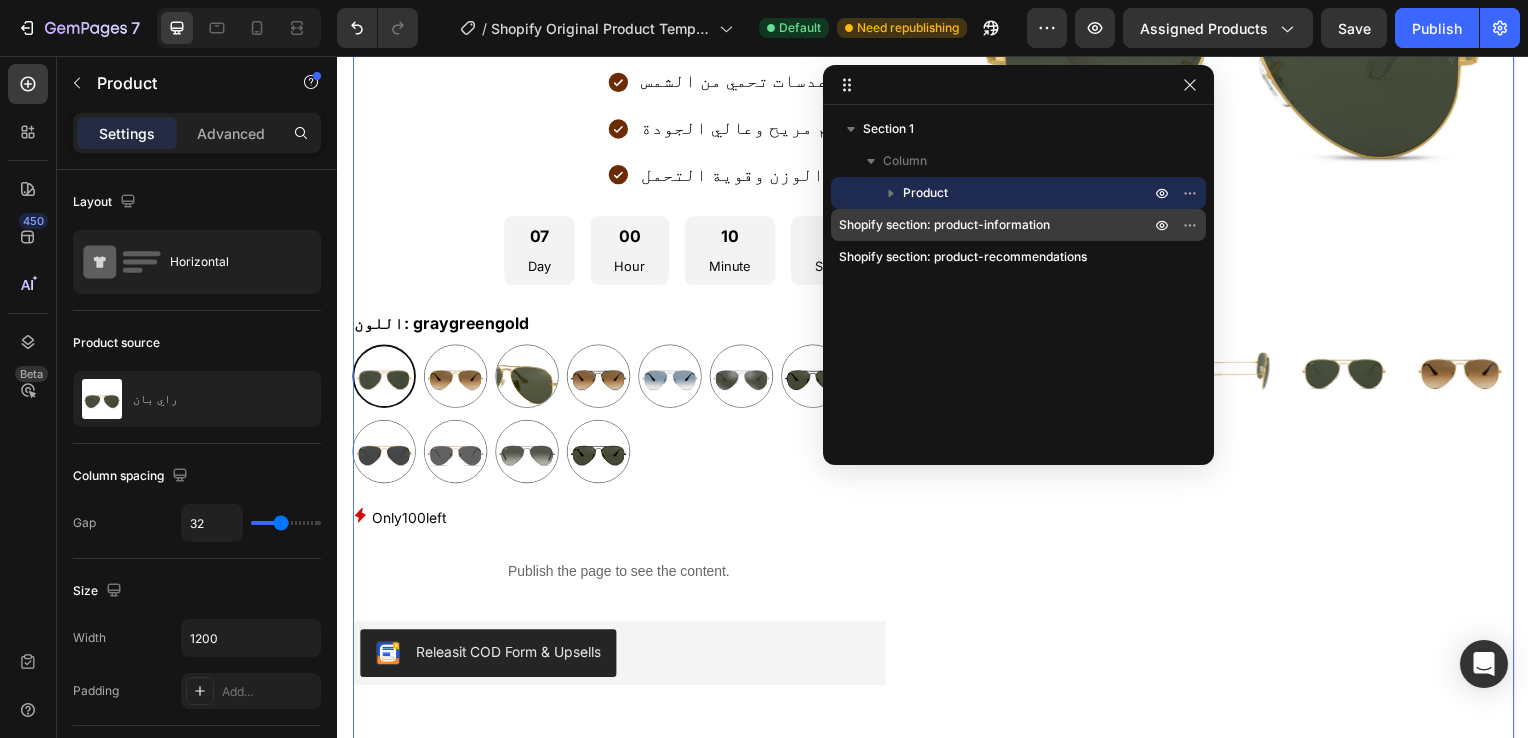 drag, startPoint x: 903, startPoint y: 187, endPoint x: 925, endPoint y: 214, distance: 34.828148 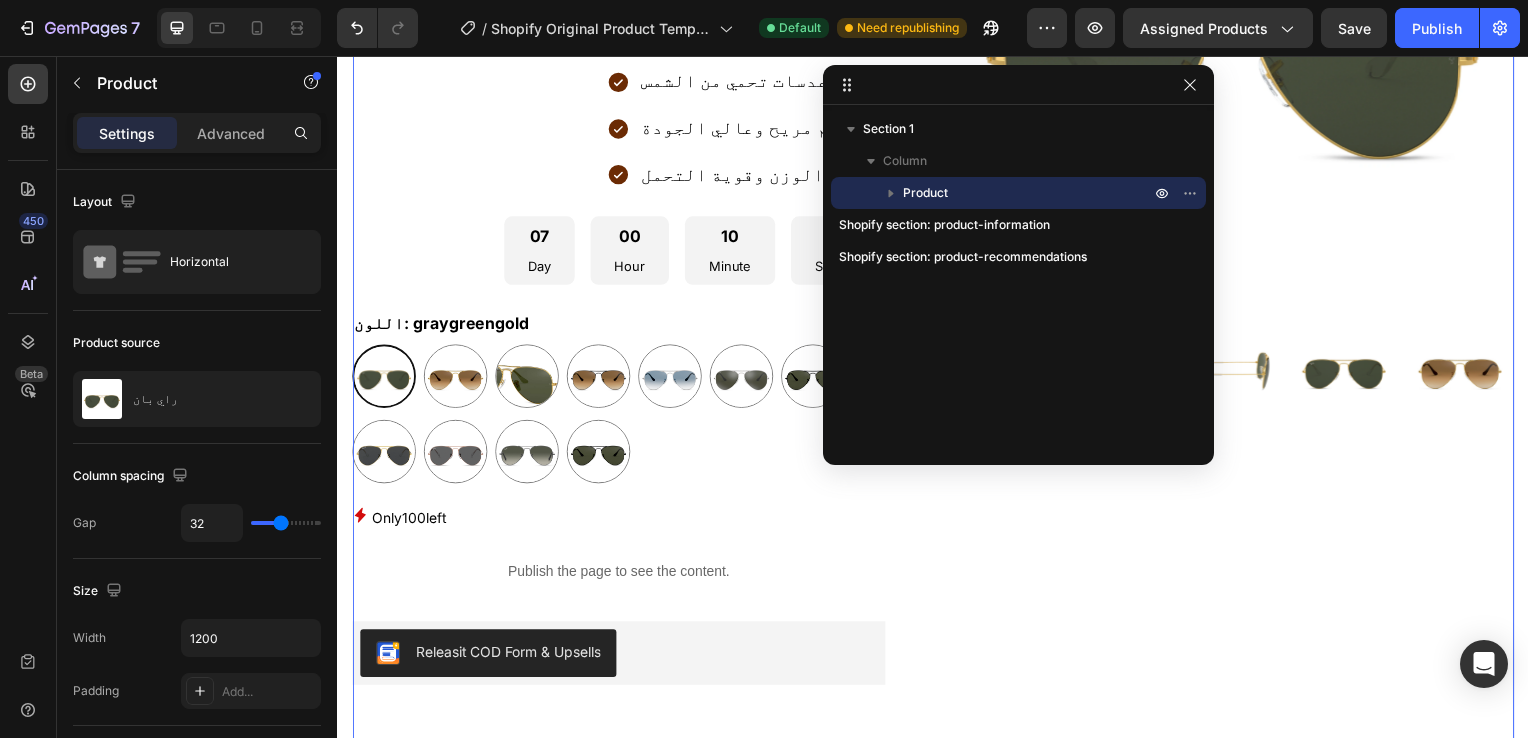drag, startPoint x: 908, startPoint y: 162, endPoint x: 905, endPoint y: 206, distance: 44.102154 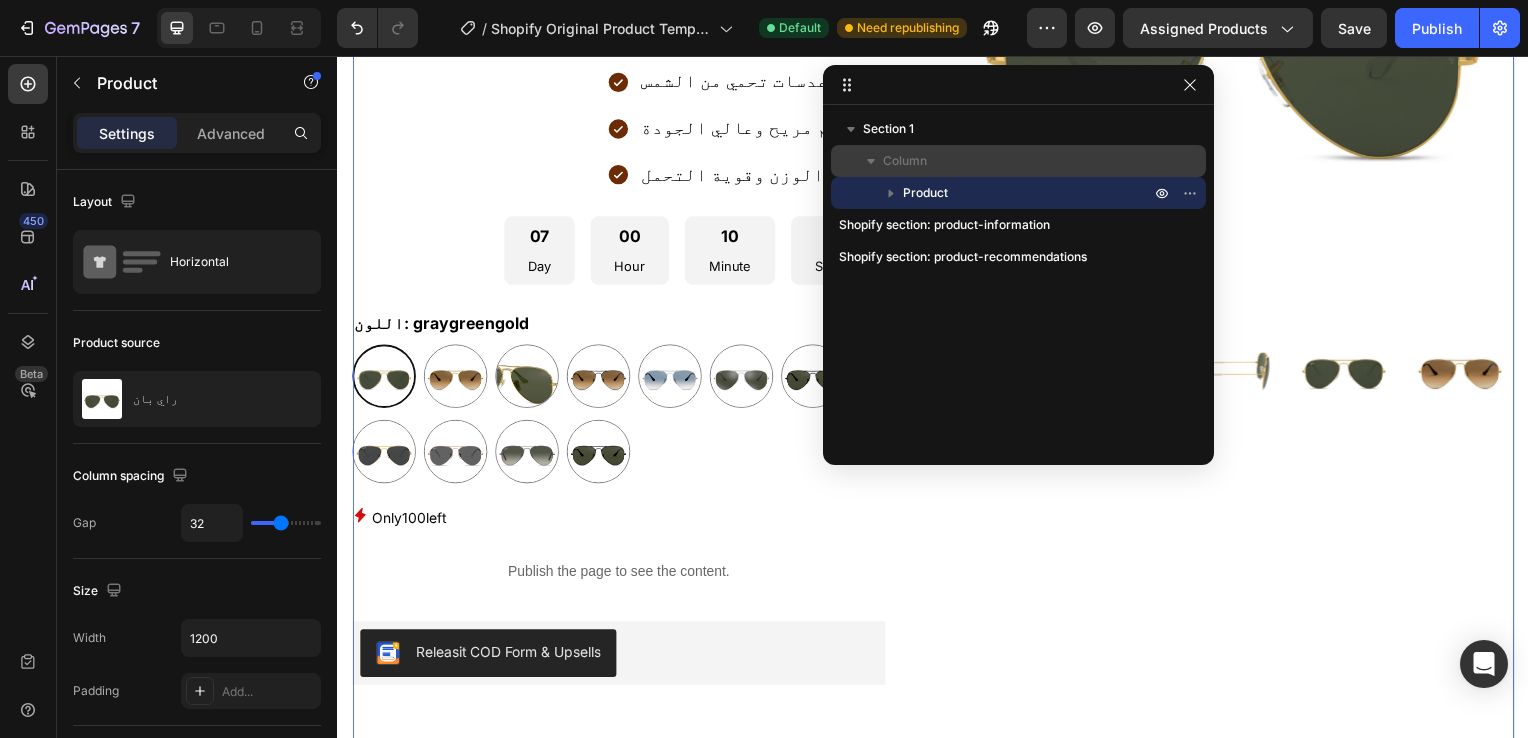 click on "Column" at bounding box center [1018, 161] 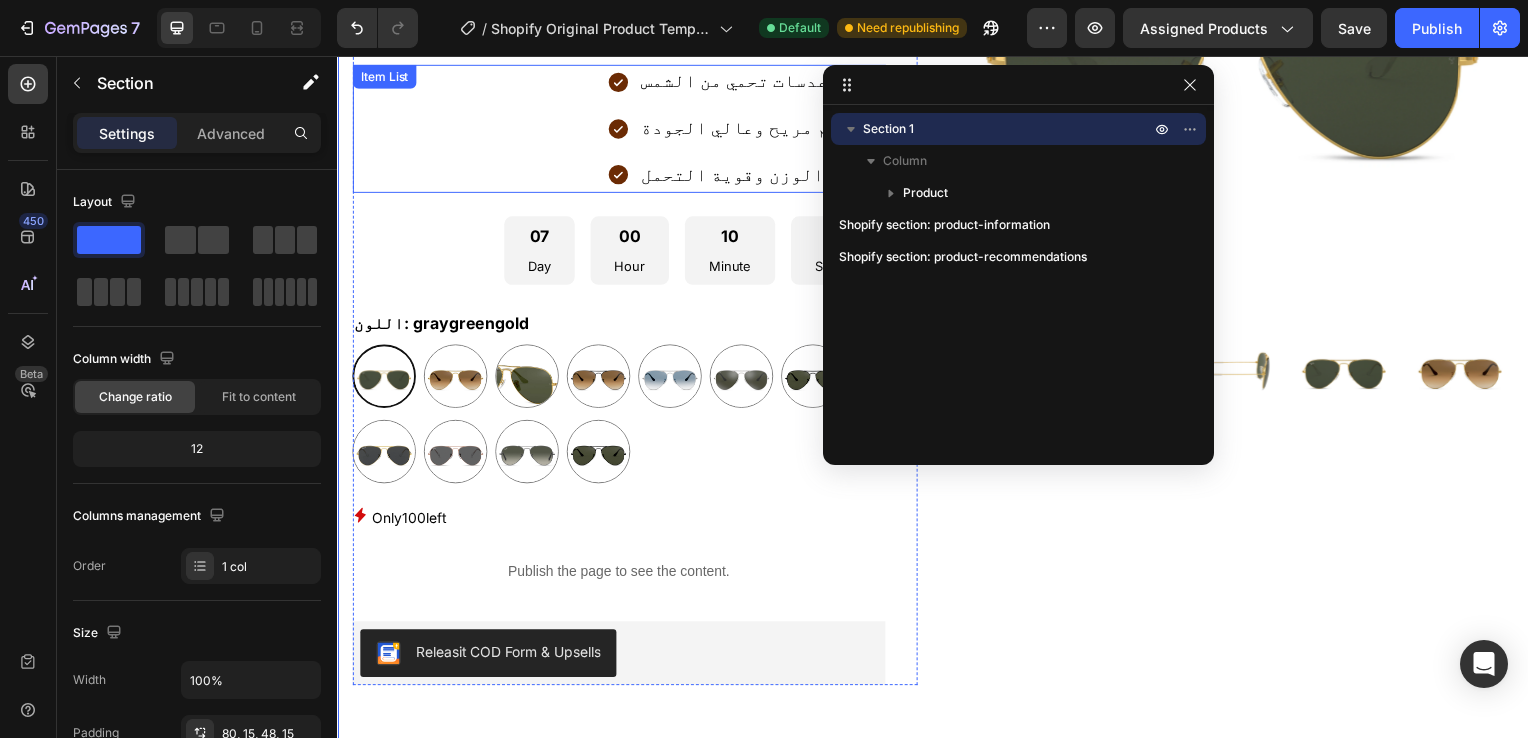drag, startPoint x: 1278, startPoint y: 215, endPoint x: 577, endPoint y: 151, distance: 703.91547 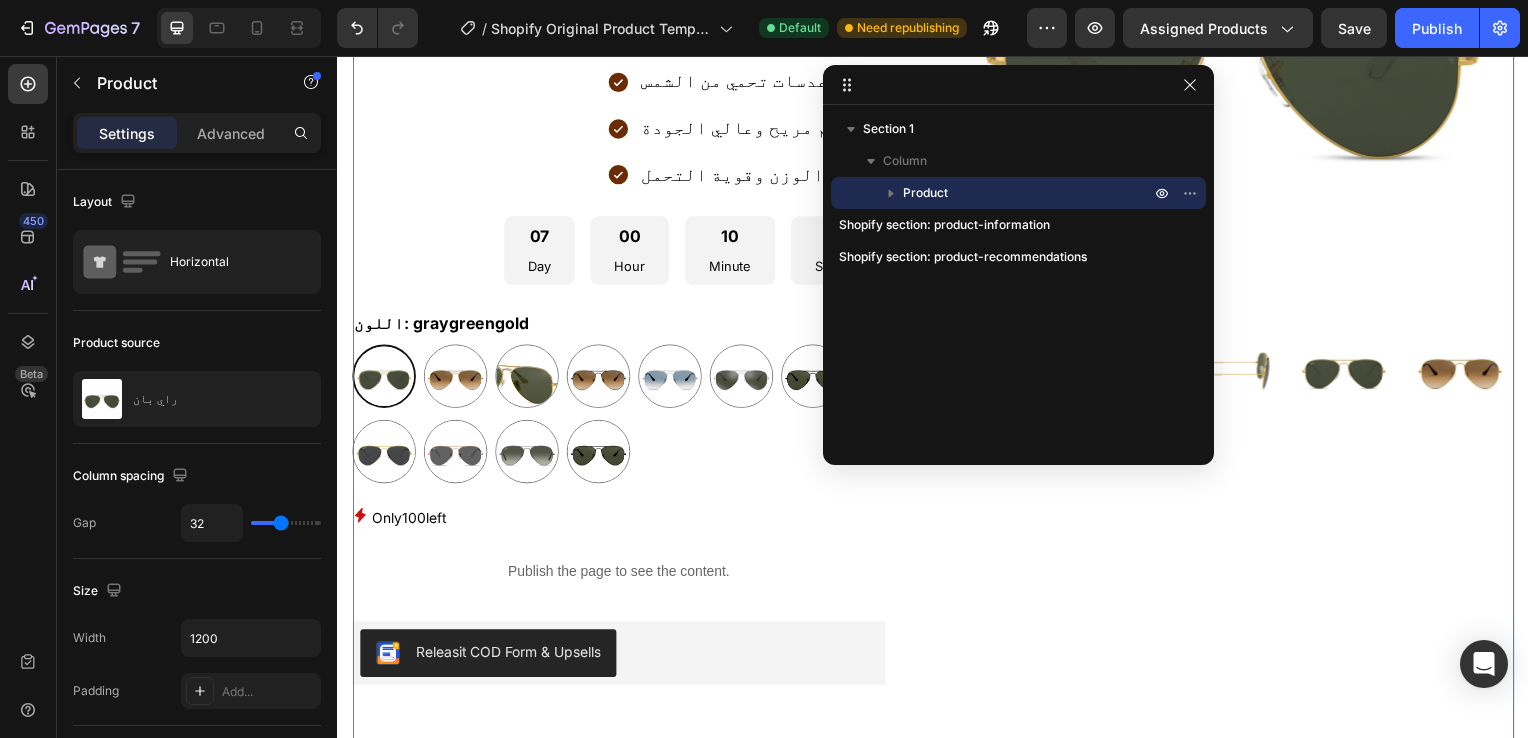 click on "Product Images" at bounding box center (1237, 339) 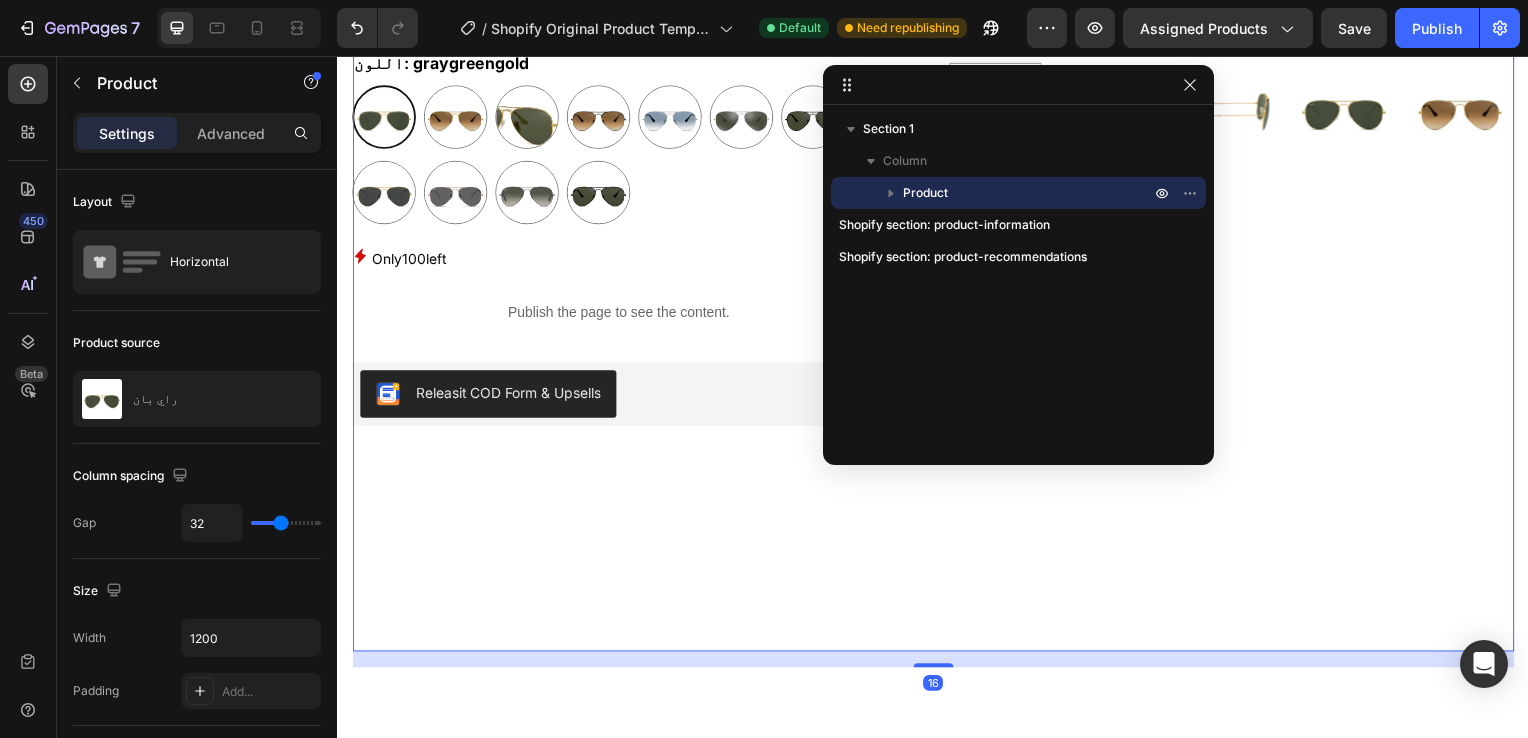 scroll, scrollTop: 678, scrollLeft: 0, axis: vertical 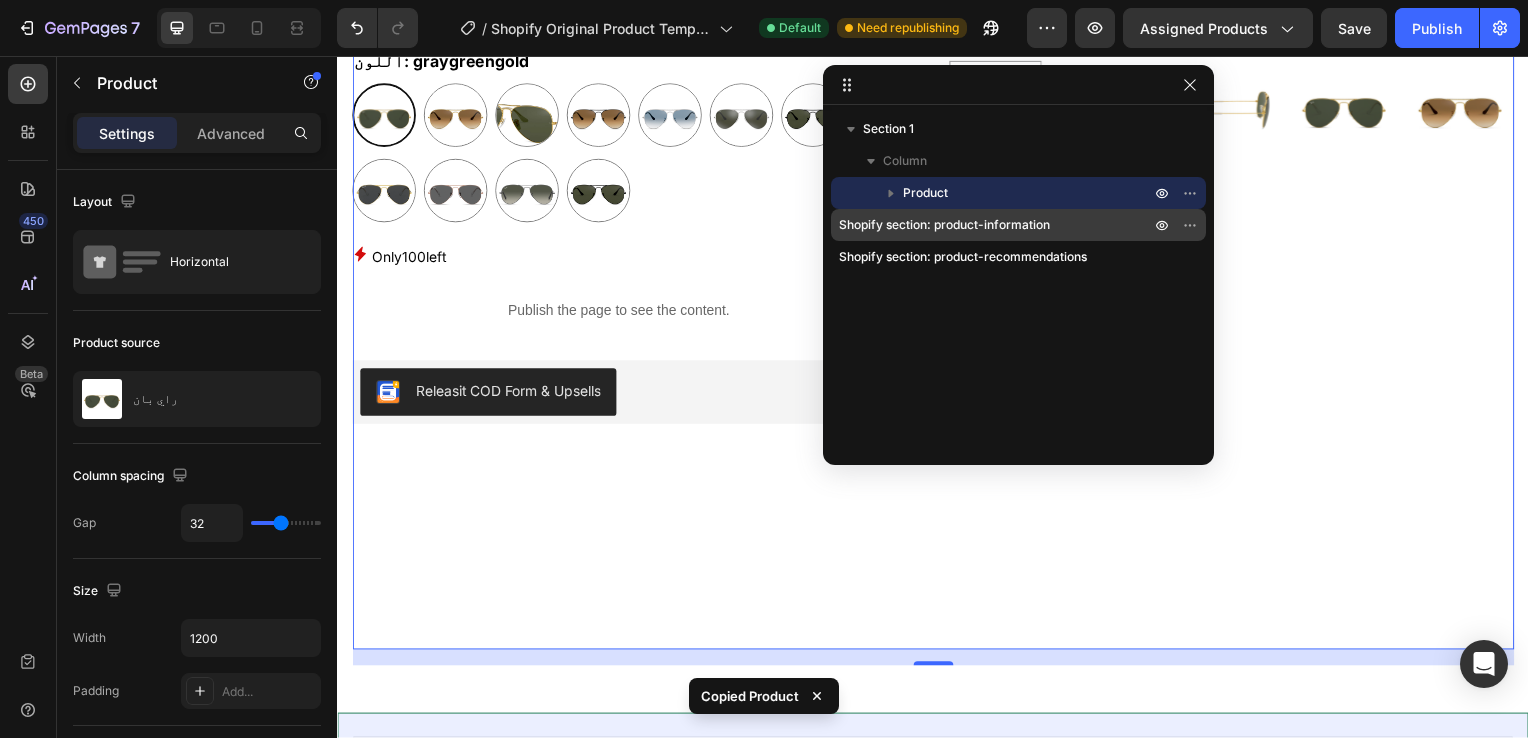 click on "Shopify section: product-information" at bounding box center [944, 225] 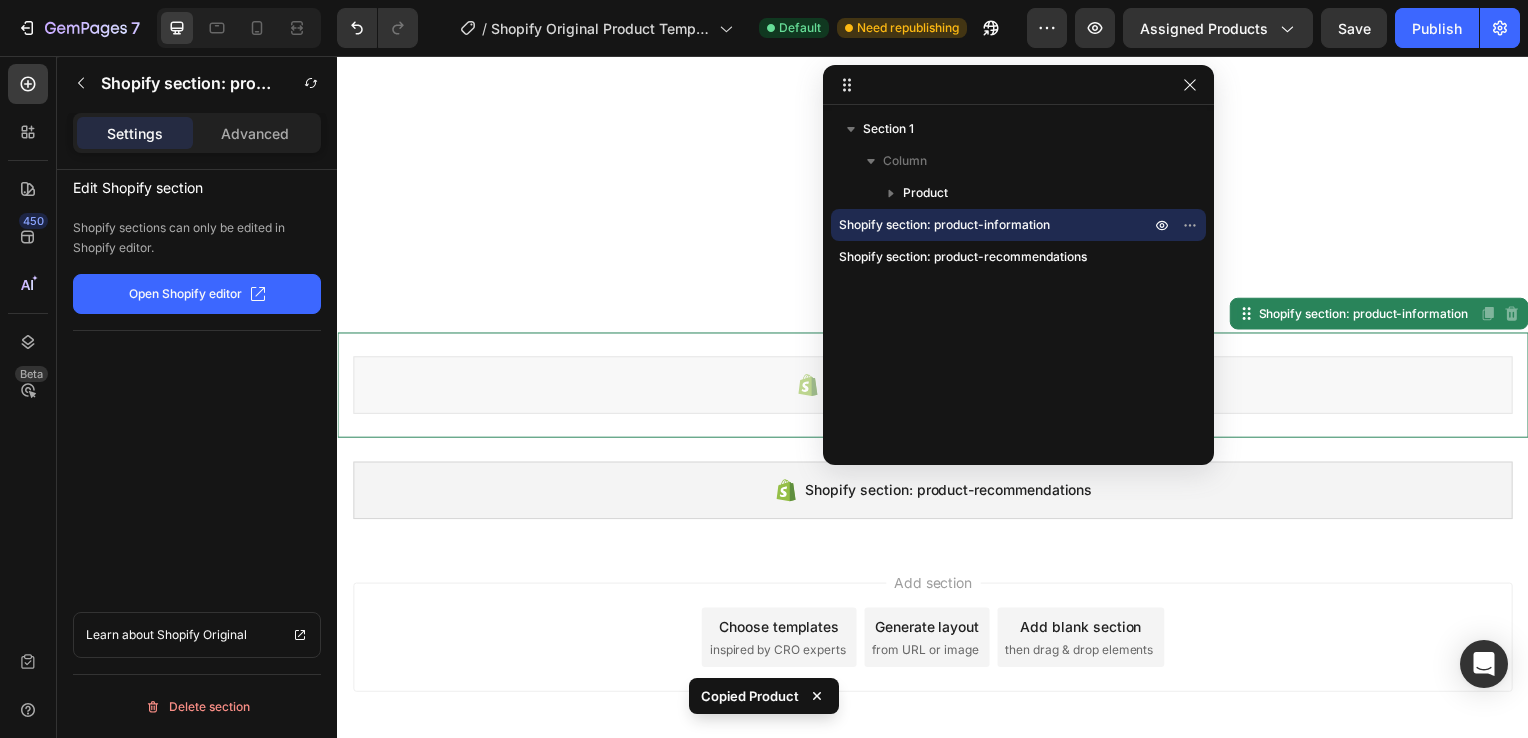 scroll, scrollTop: 1103, scrollLeft: 0, axis: vertical 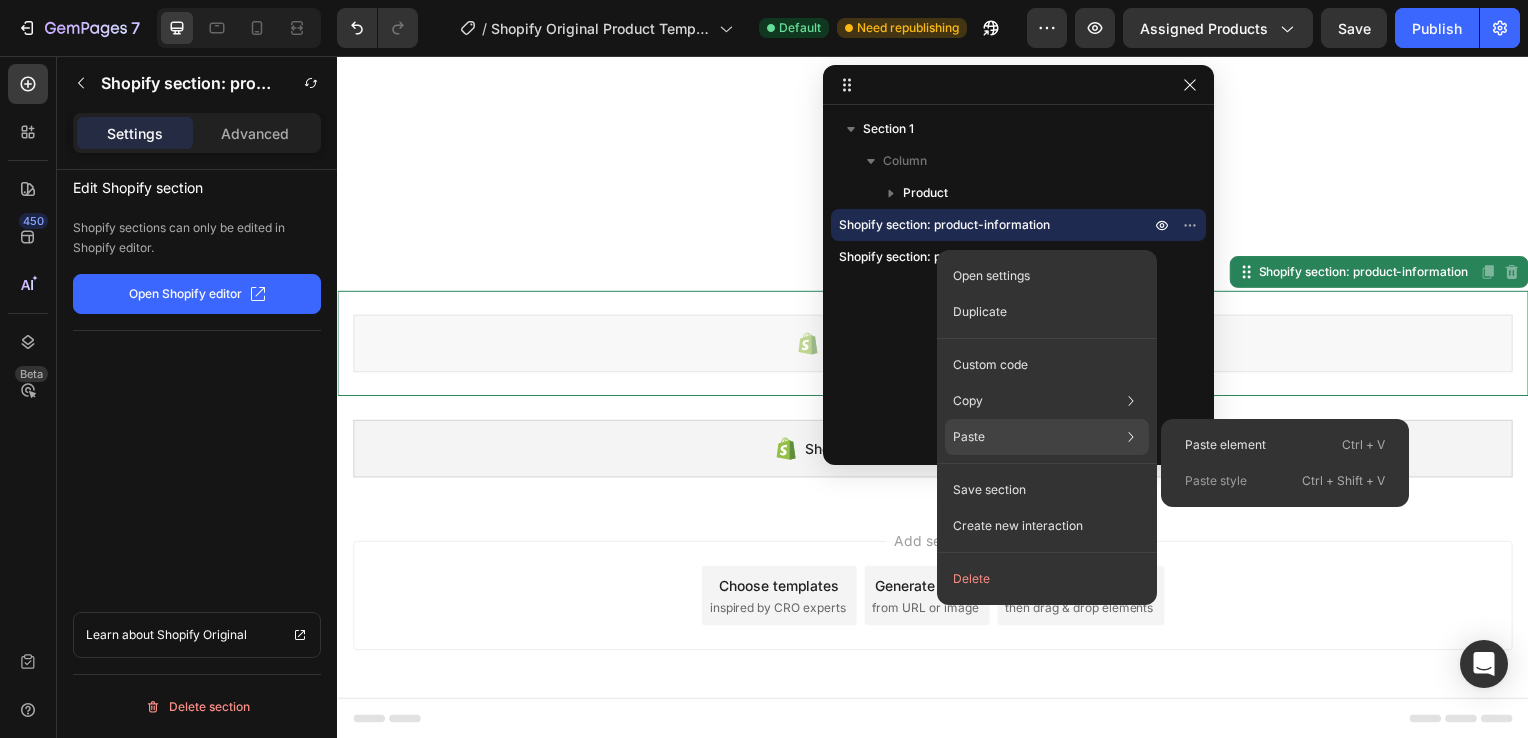 click on "Paste" at bounding box center [969, 437] 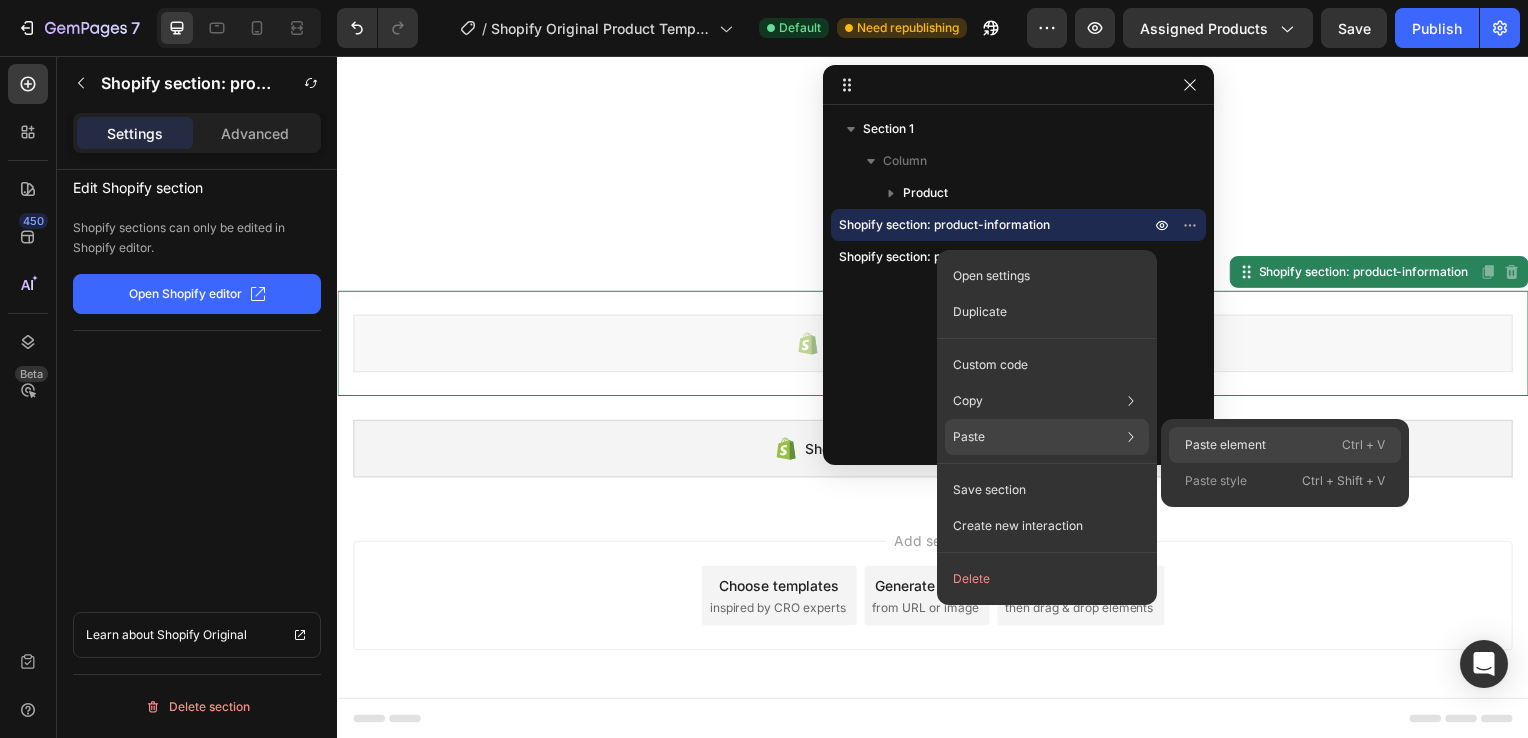 click on "Paste element" at bounding box center (1225, 445) 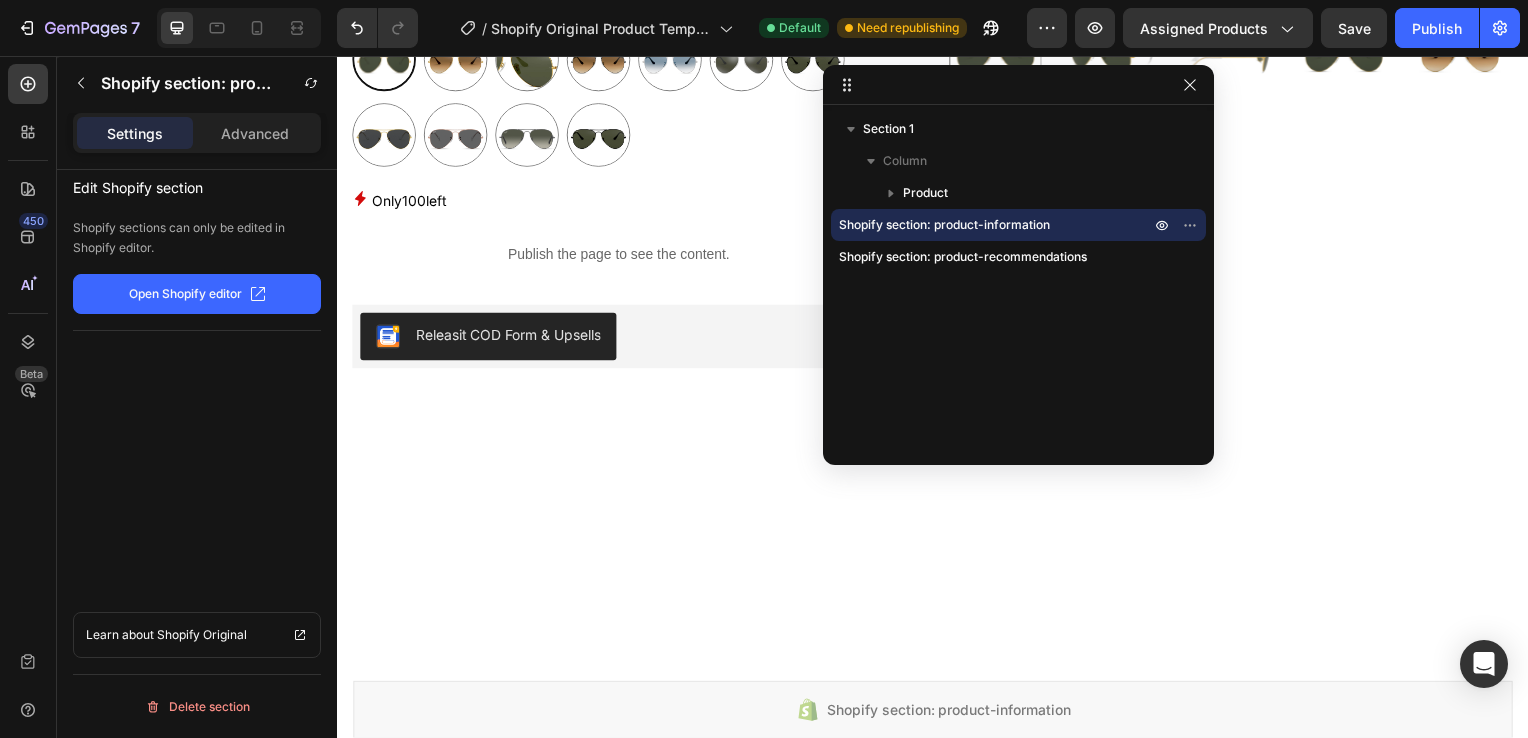 scroll, scrollTop: 736, scrollLeft: 0, axis: vertical 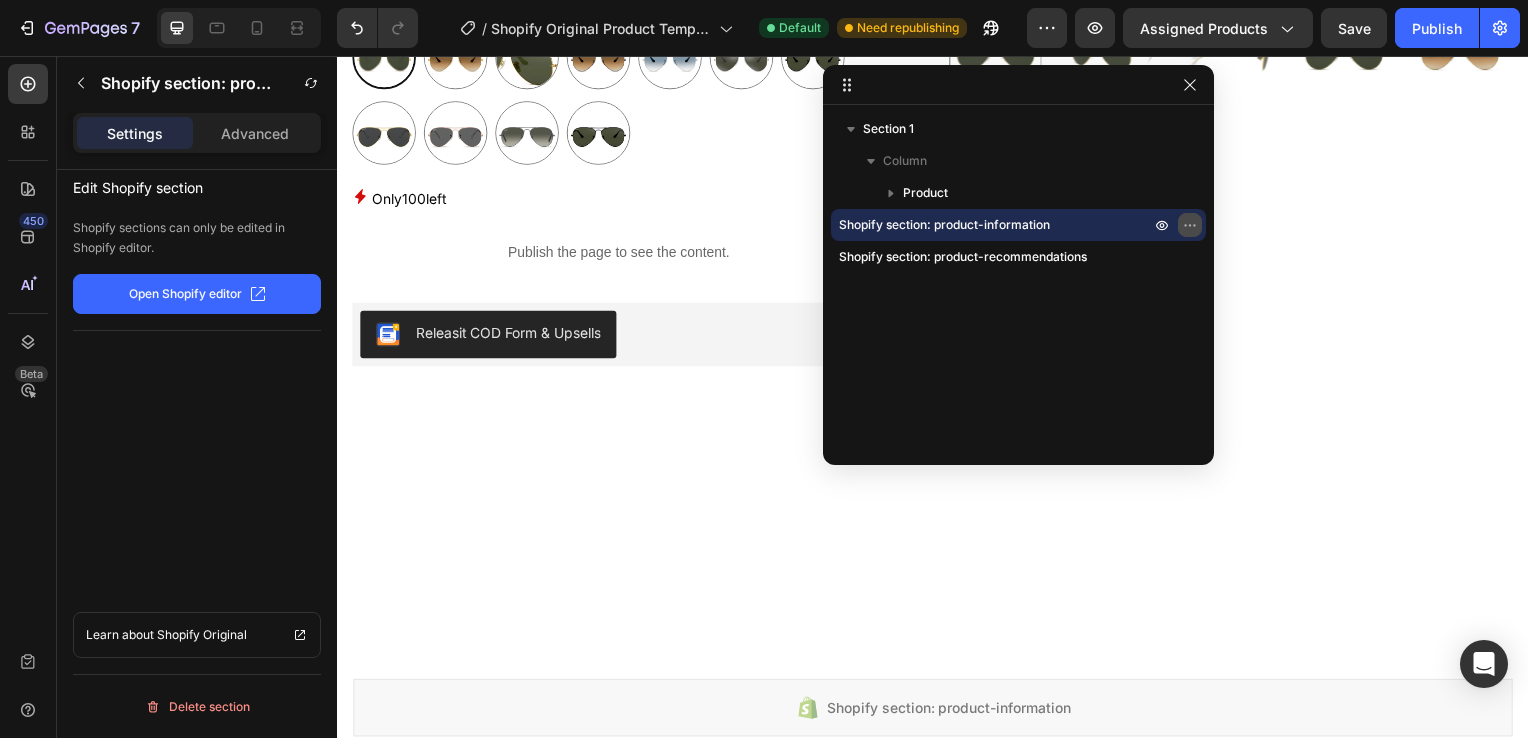 click 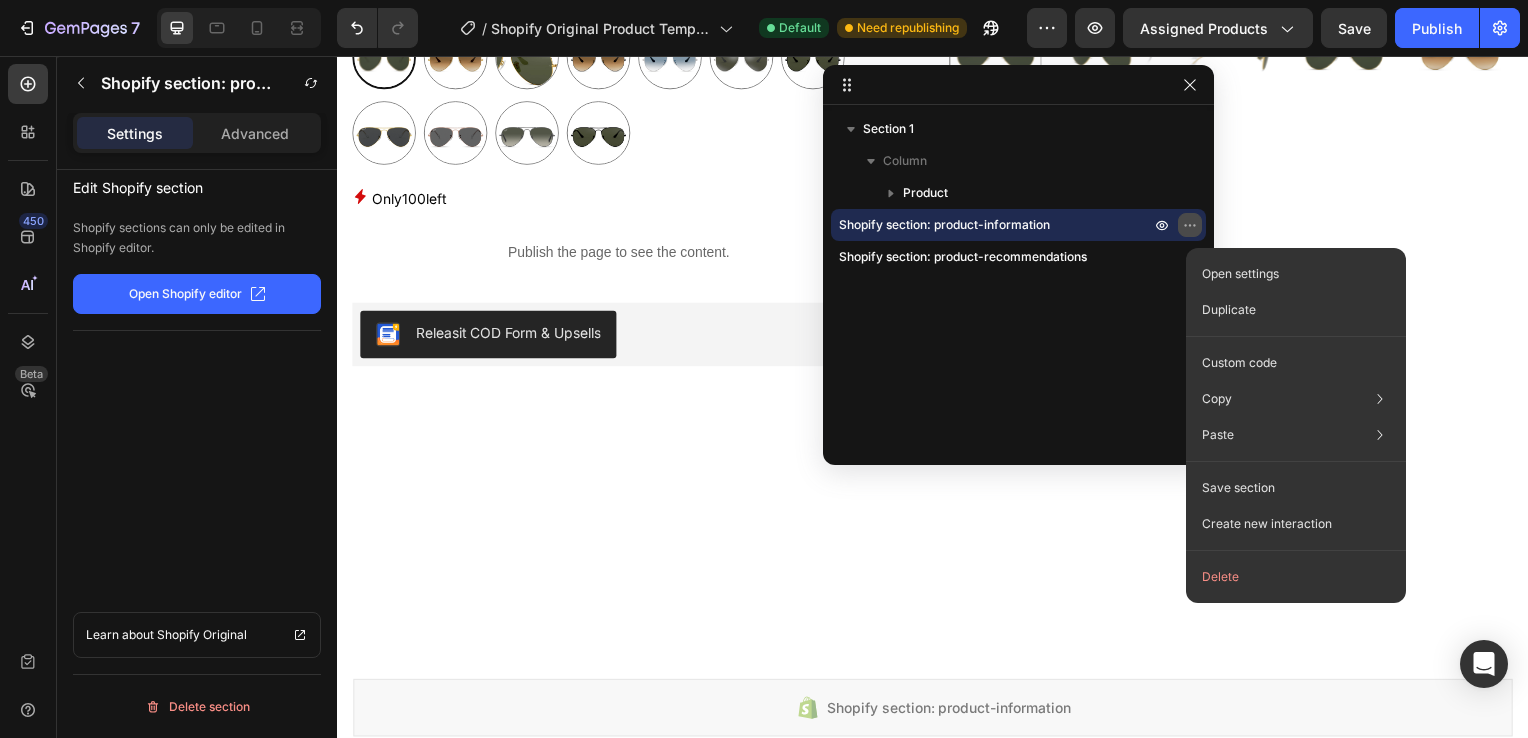 click 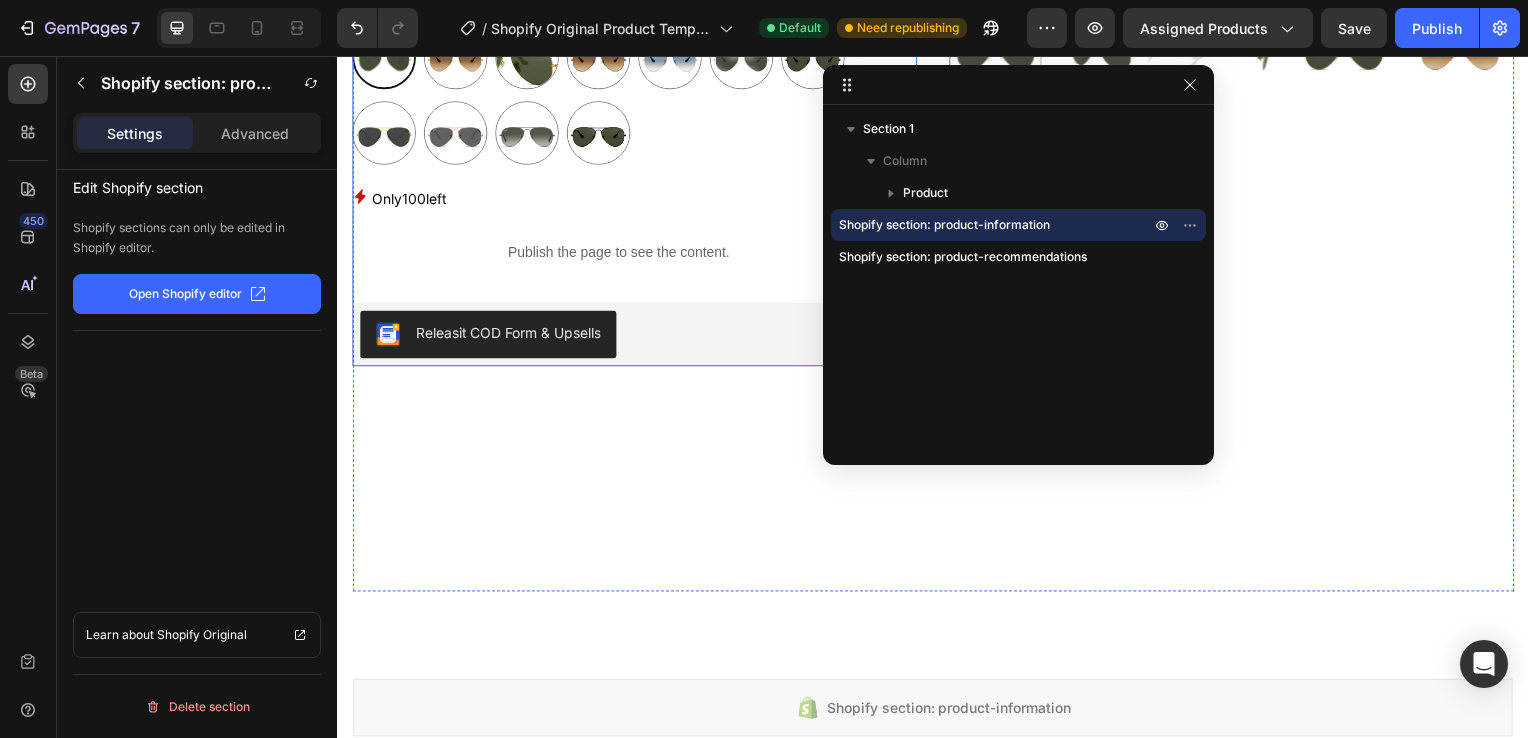 click on "راي بان Product Title
Publish the page to see the content.
Custom Code نظارة شمسية معدنية بإطار بيلوت للجنسين   Product Description                Title Line LE [PRICE] Product Price Product Price LE [PRICE] Compare Price Compare Price Sale 45% off Product Badge Row عدسات تحمي من الشمس تصميم مريح وعالي الجودة خفيفة الوزن وقوية التحمل Item List 07 Day 00 Hour 09 Minute 40 Second Countdown Timer اللون: graygreengold graygreengold graygreengold goldbrown goldbrown green green browngray browngray bluesilver bluesilver gray-1 gray-1 greenblue greenblue goldgray-1 goldgray-1 goldgray goldgray blackgray blackgray blackgreen-3 blackgreen-3 Product Variants & Swatches
Only  100  left Stock Counter
Publish the page to see the content.
Custom Code" at bounding box center [620, -95] 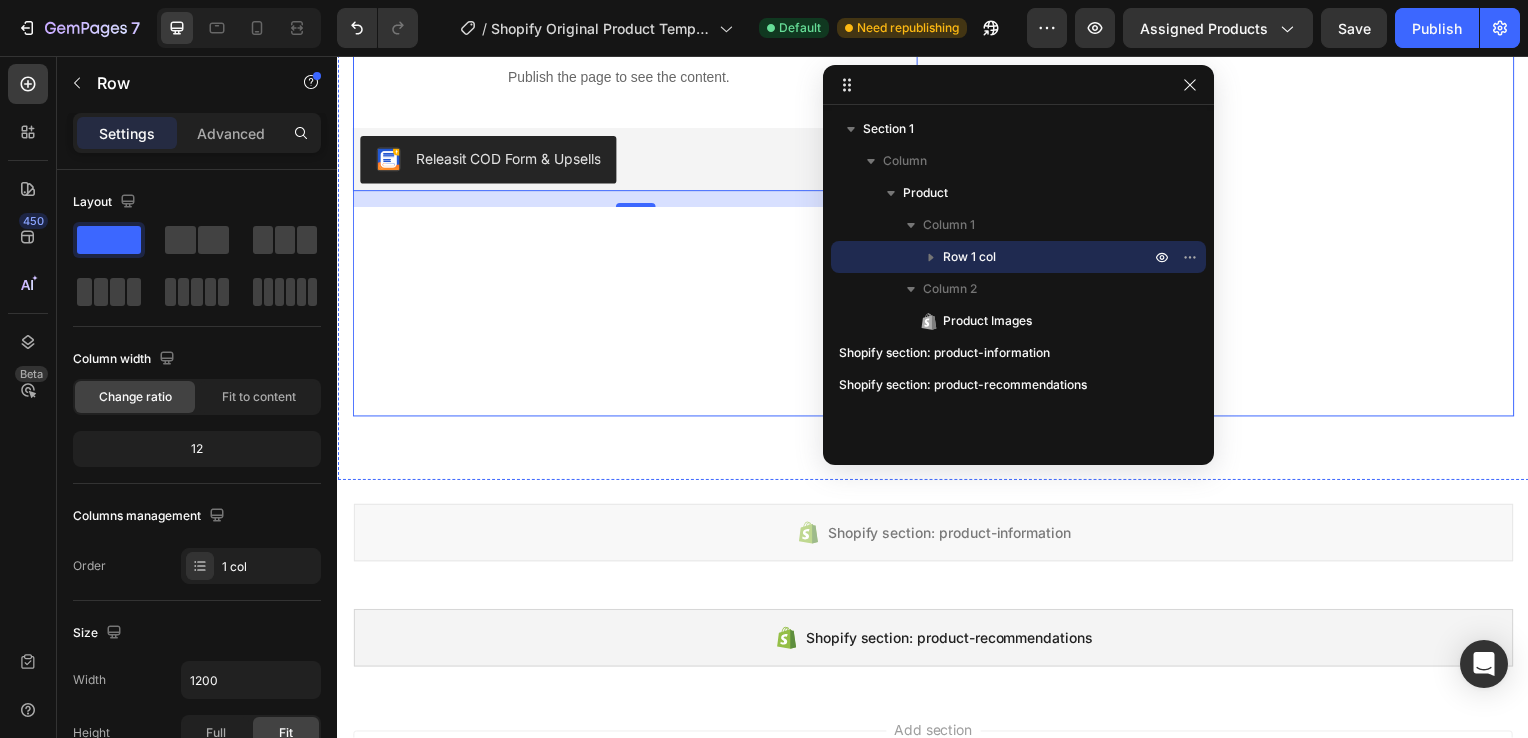 scroll, scrollTop: 960, scrollLeft: 0, axis: vertical 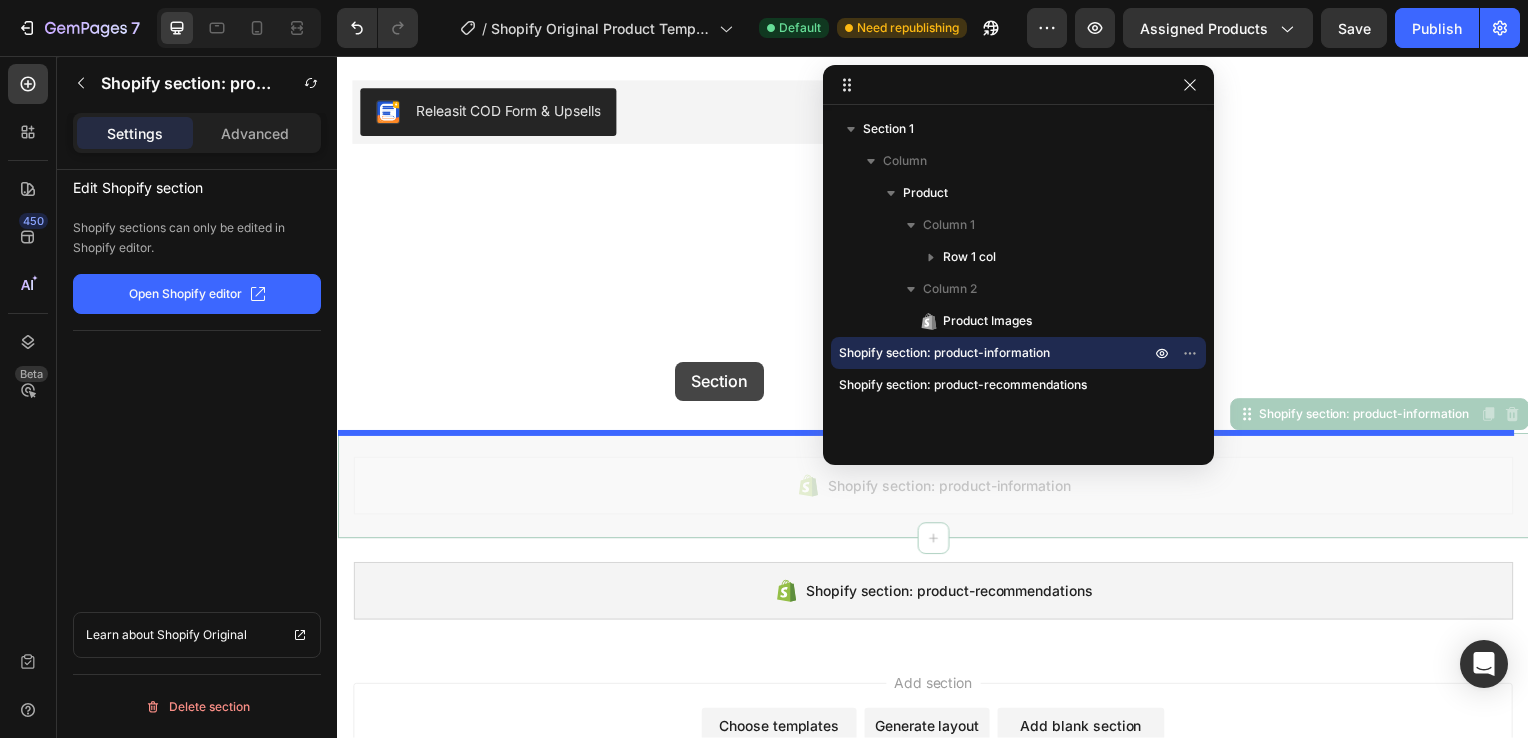 drag, startPoint x: 662, startPoint y: 460, endPoint x: 678, endPoint y: 362, distance: 99.29753 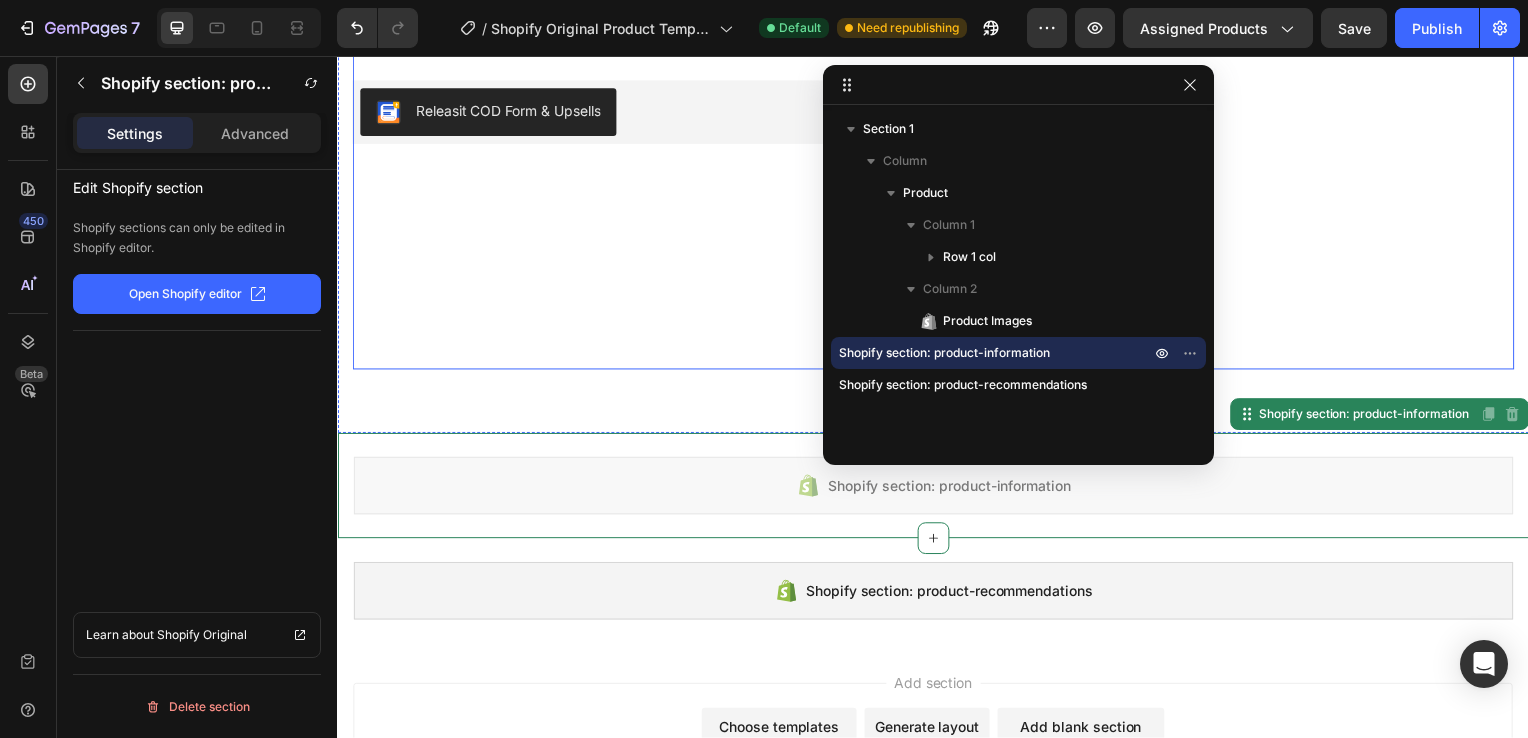 click on "راي بان Product Title
Publish the page to see the content.
Custom Code نظارة شمسية معدنية بإطار بيلوت للجنسين   Product Description                Title Line LE [PRICE] Product Price Product Price LE [PRICE] Compare Price Compare Price Sale 45% off Product Badge Row عدسات تحمي من الشمس تصميم مريح وعالي الجودة خفيفة الوزن وقوية التحمل Item List 07 Day 00 Hour 09 Minute 31 Second Countdown Timer اللون: graygreengold graygreengold graygreengold goldbrown goldbrown green green browngray browngray bluesilver bluesilver gray-1 gray-1 greenblue greenblue goldgray-1 goldgray-1 goldgray goldgray blackgray blackgray blackgreen-3 blackgreen-3 Product Variants & Swatches
Only  100  left Stock Counter
Publish the page to see the content.
Custom Code Row" at bounding box center [636, -206] 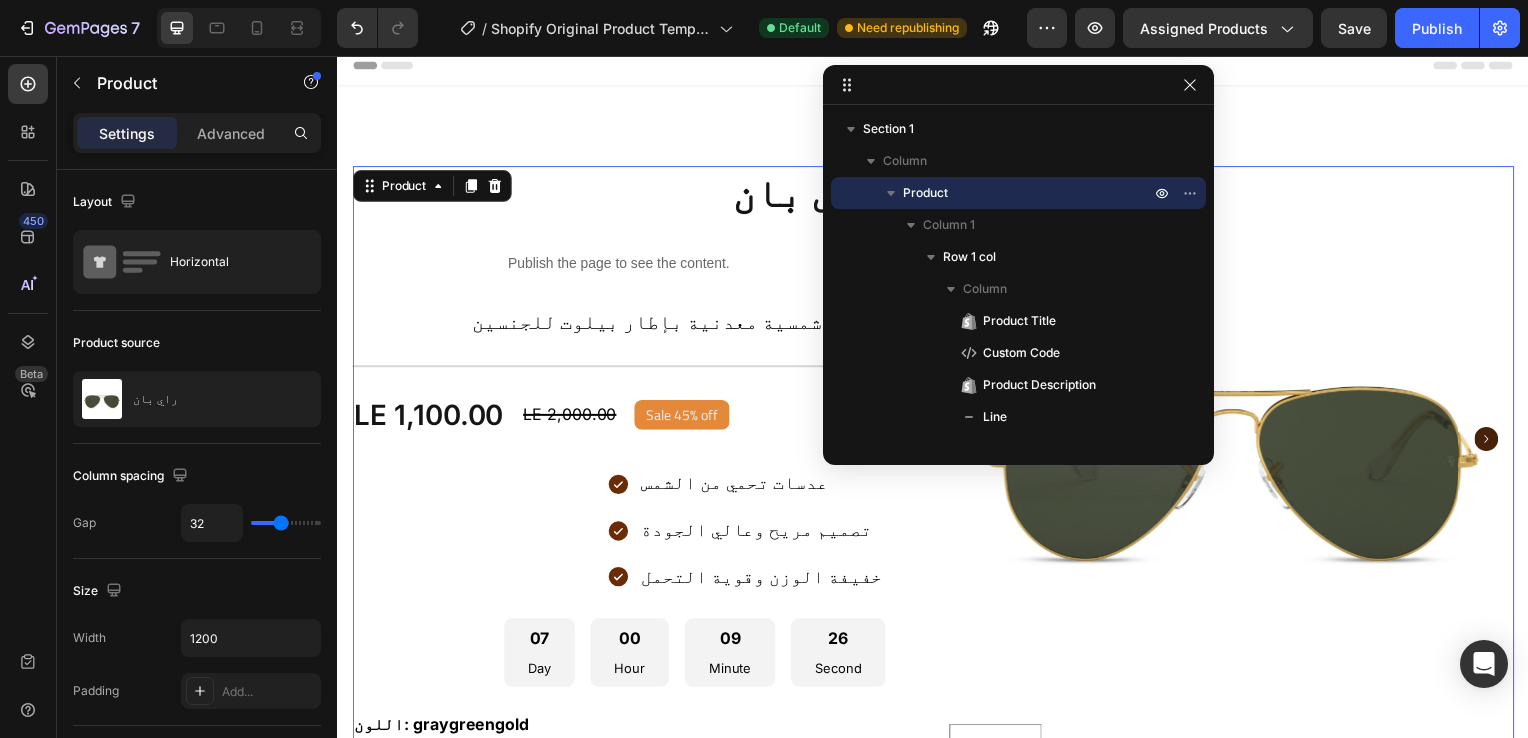 scroll, scrollTop: 0, scrollLeft: 0, axis: both 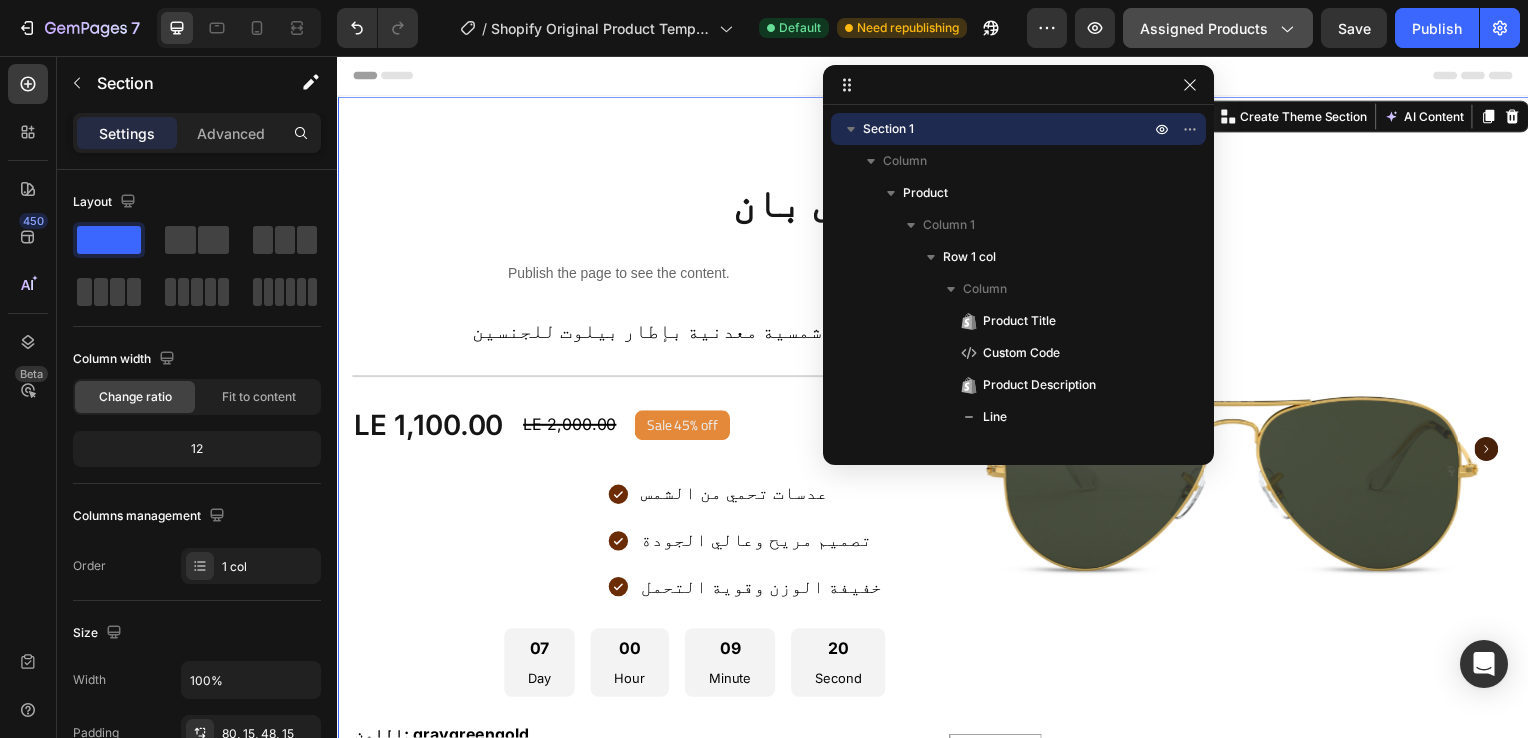 click 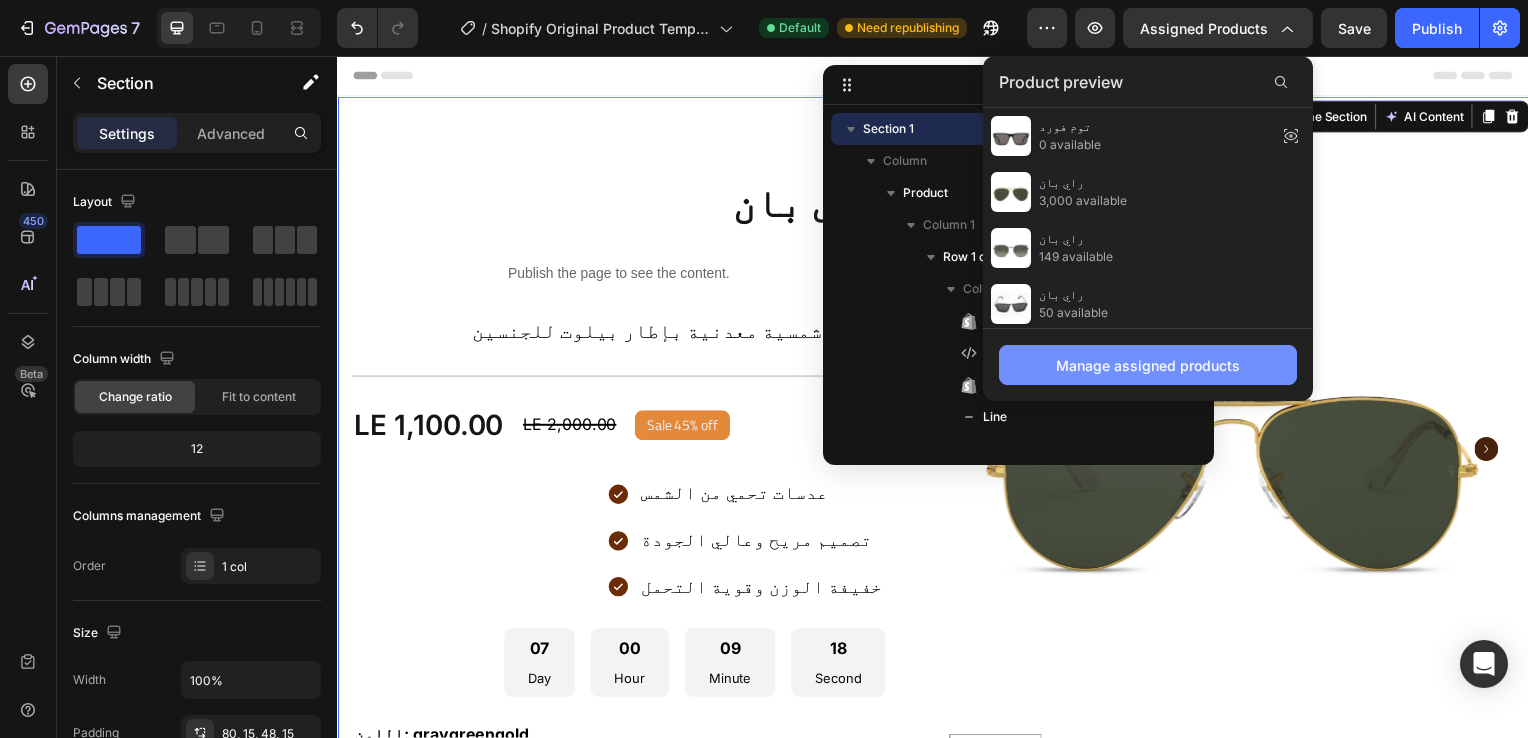 click on "Manage assigned products" at bounding box center [1148, 365] 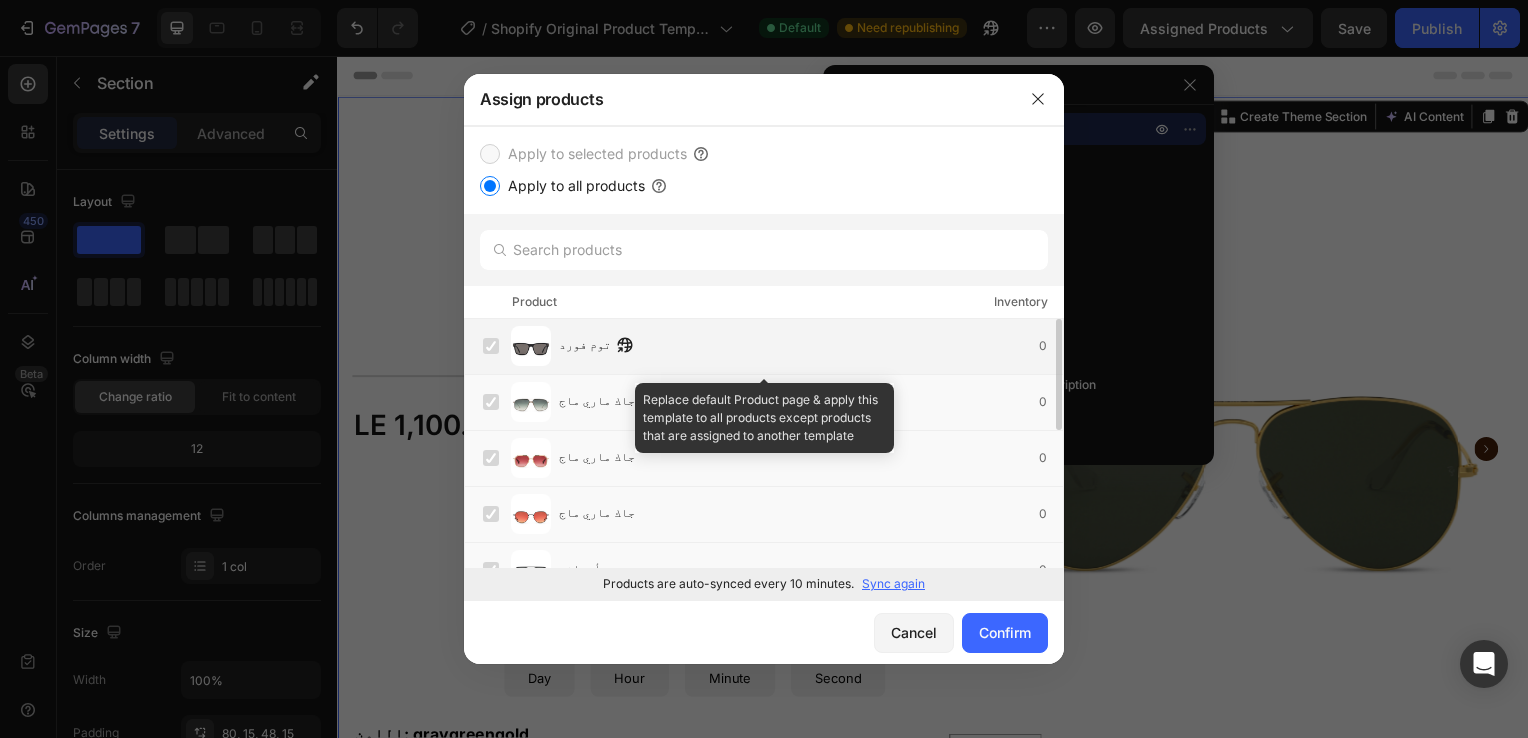 scroll, scrollTop: 185, scrollLeft: 0, axis: vertical 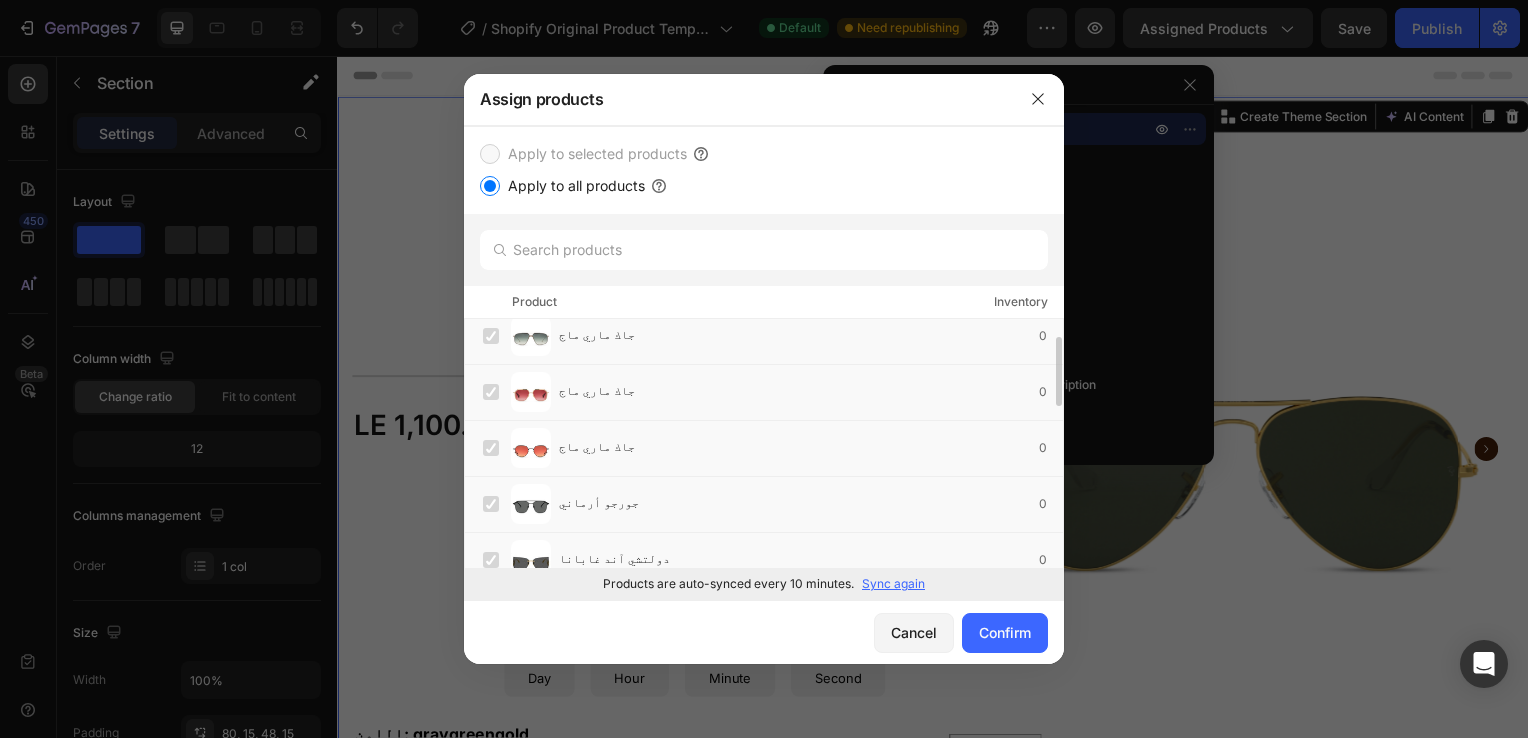click at bounding box center (764, 369) 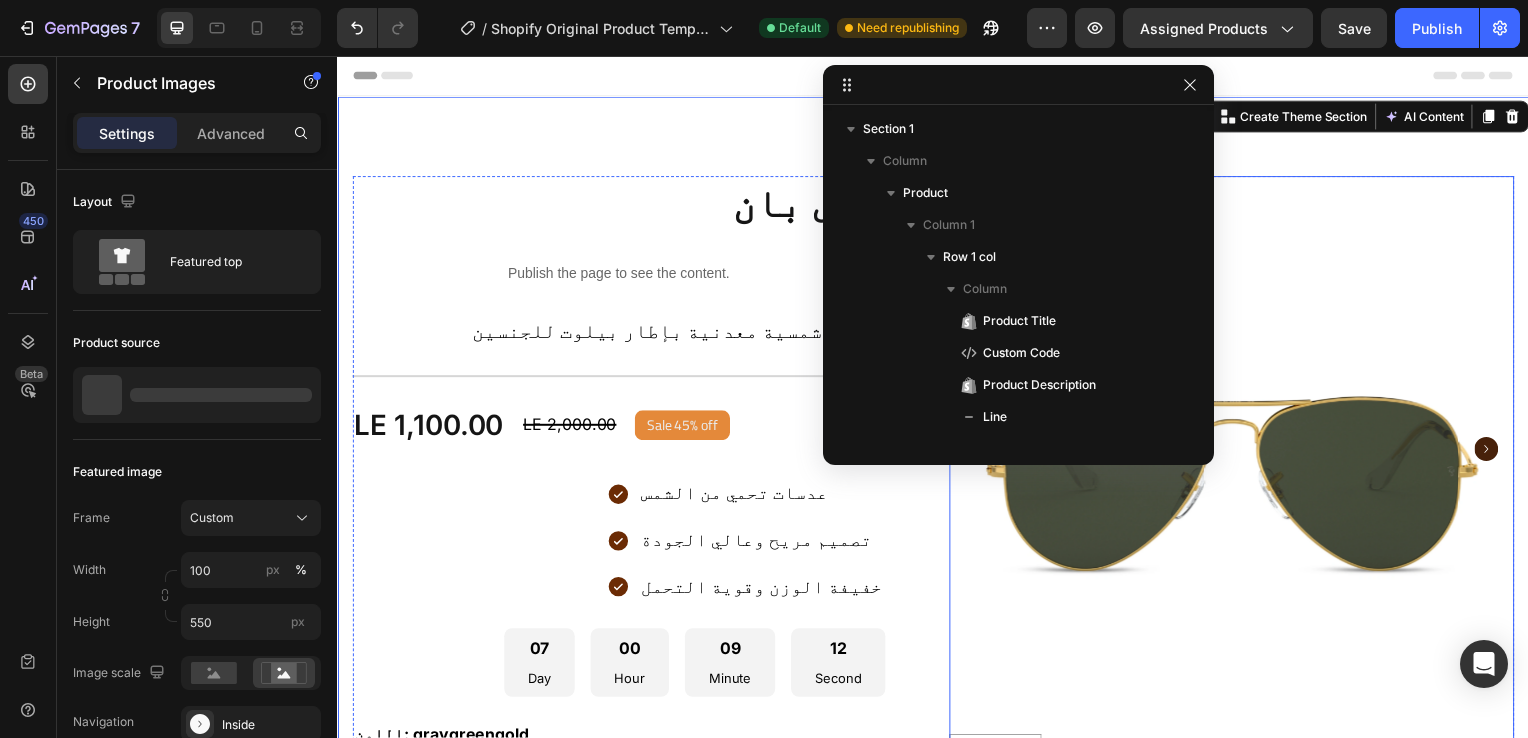 click at bounding box center [1237, 452] 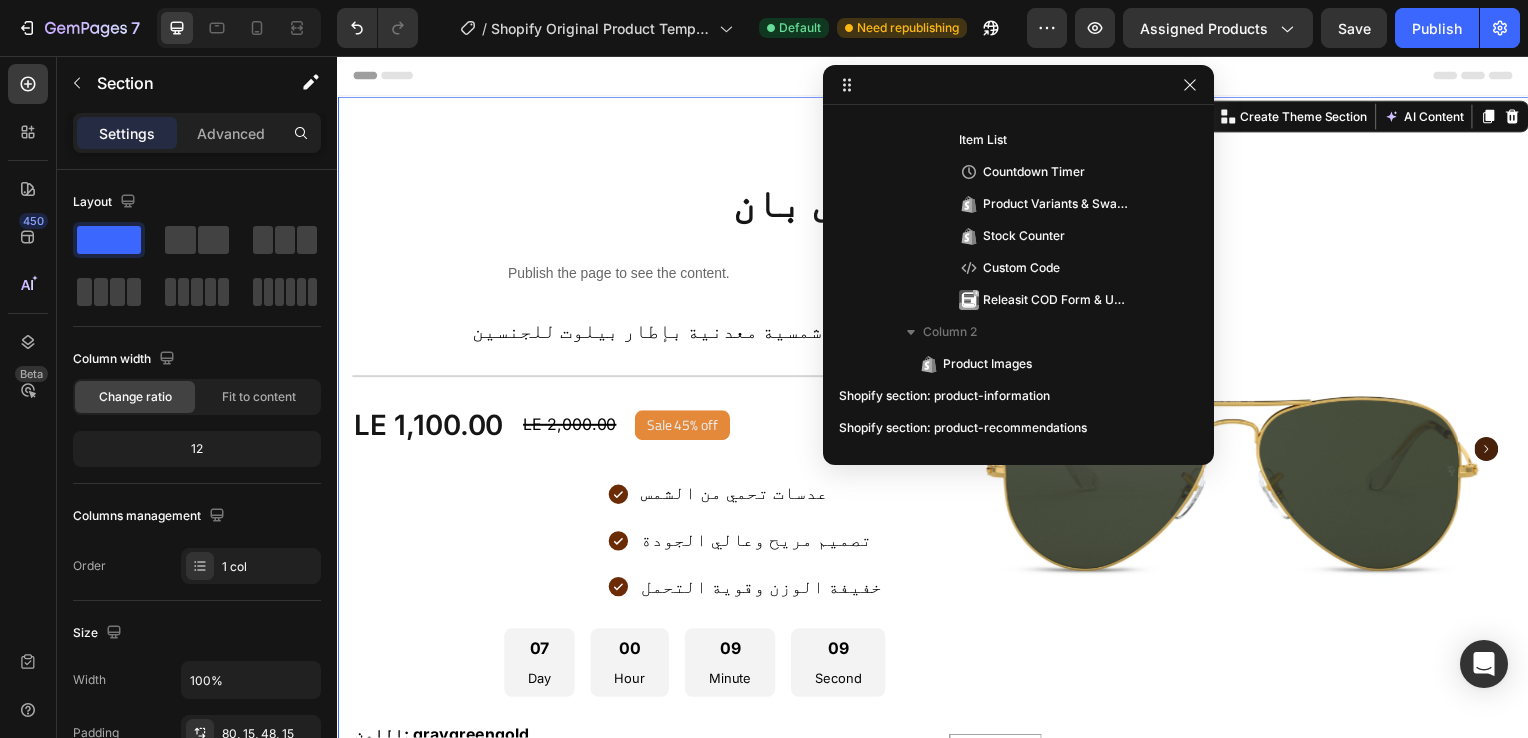 scroll, scrollTop: 0, scrollLeft: 0, axis: both 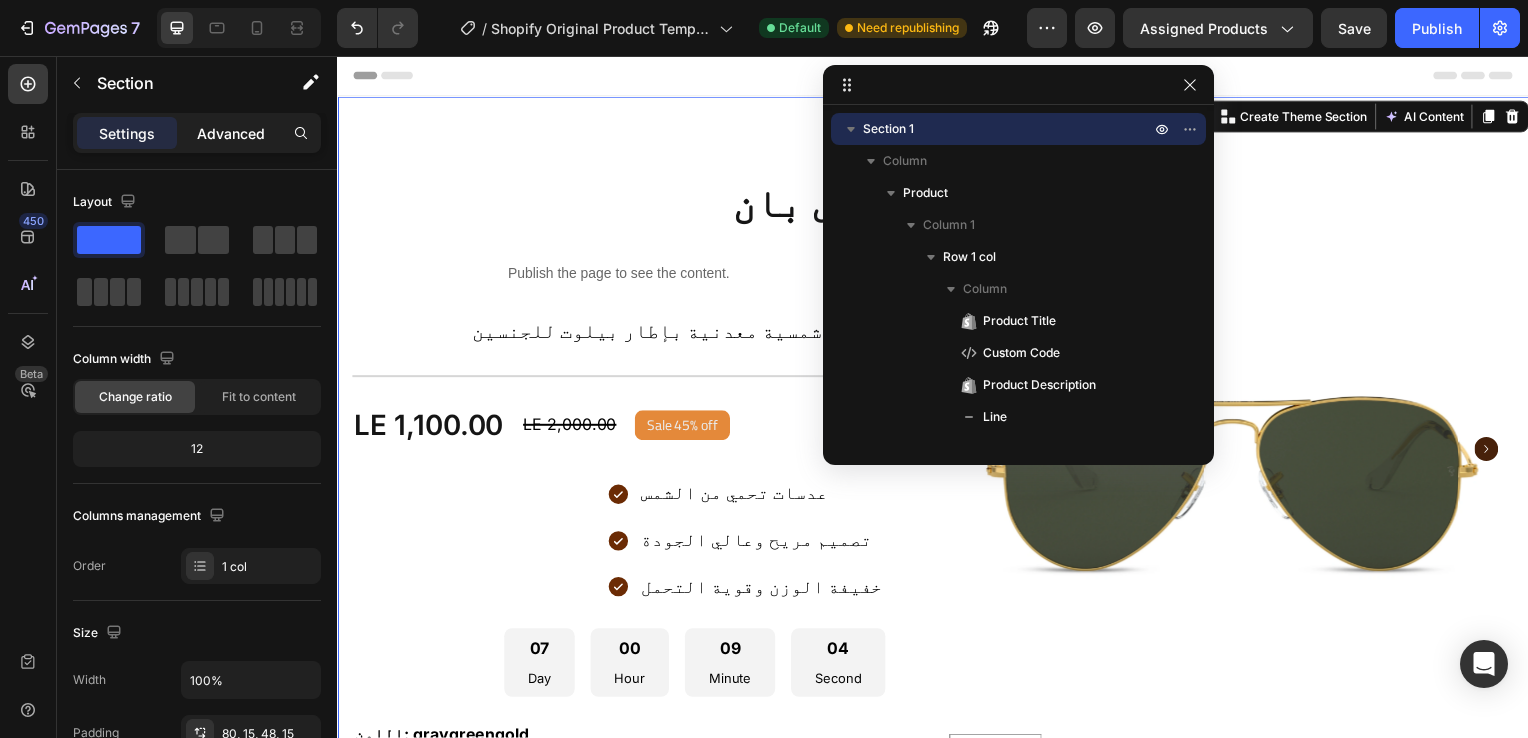 click on "Advanced" 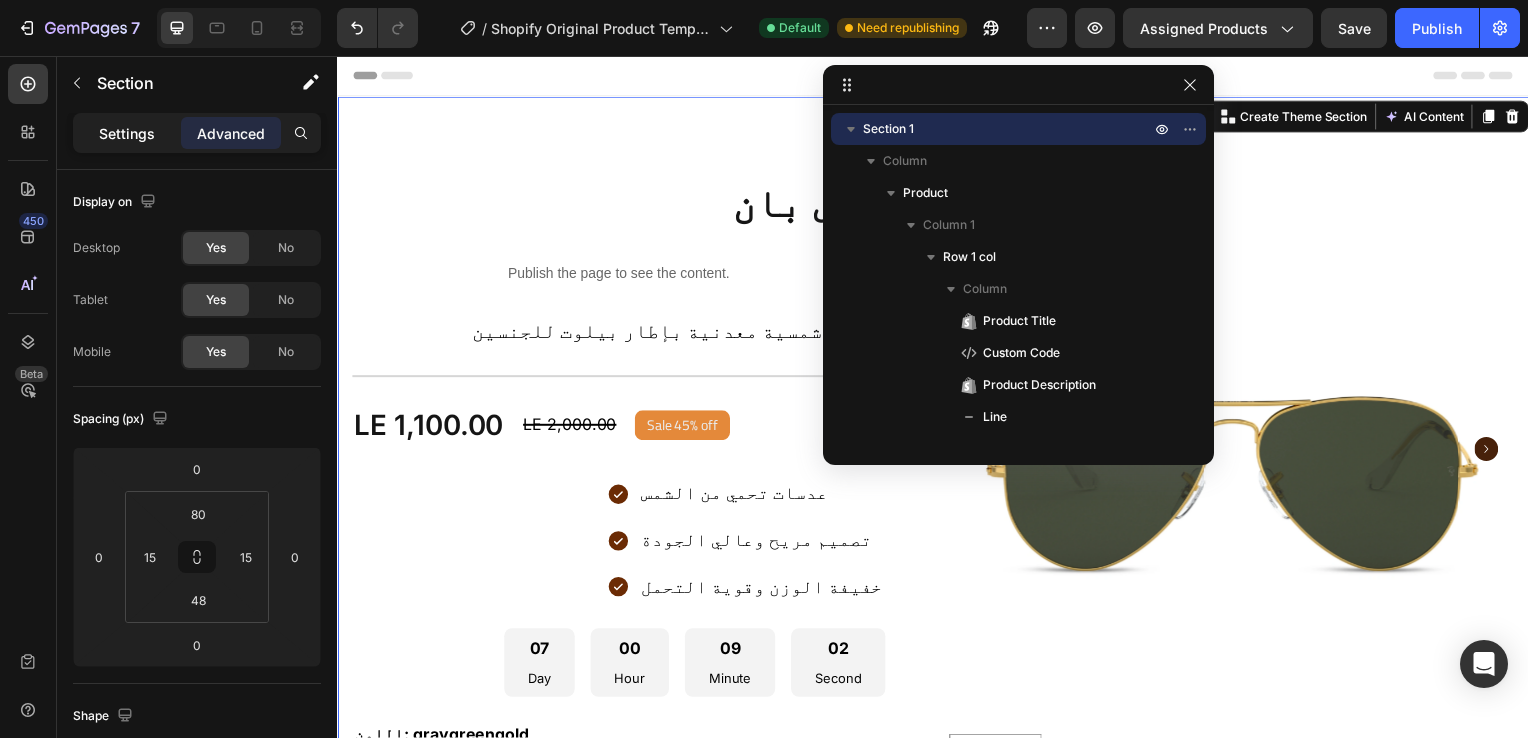 click on "Settings" 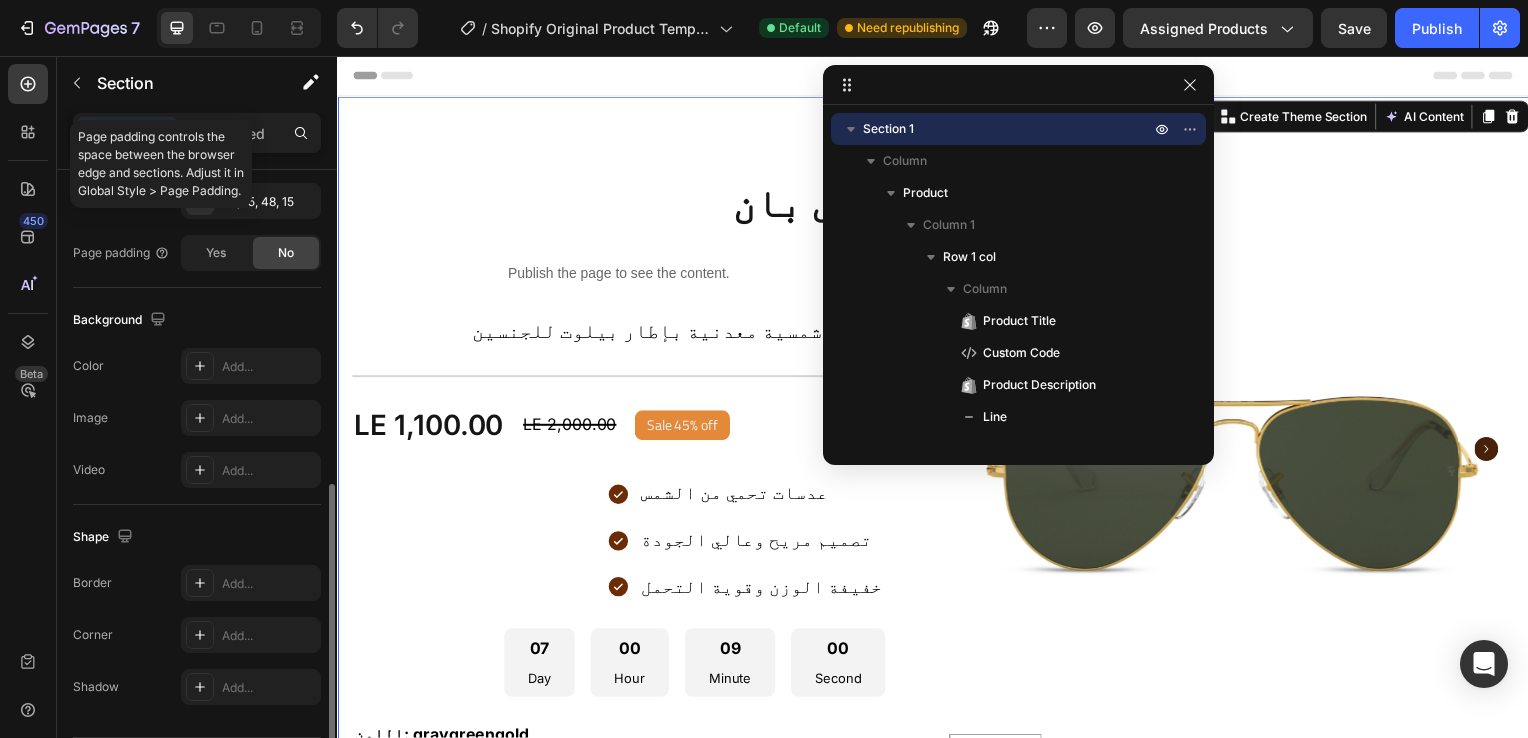 scroll, scrollTop: 592, scrollLeft: 0, axis: vertical 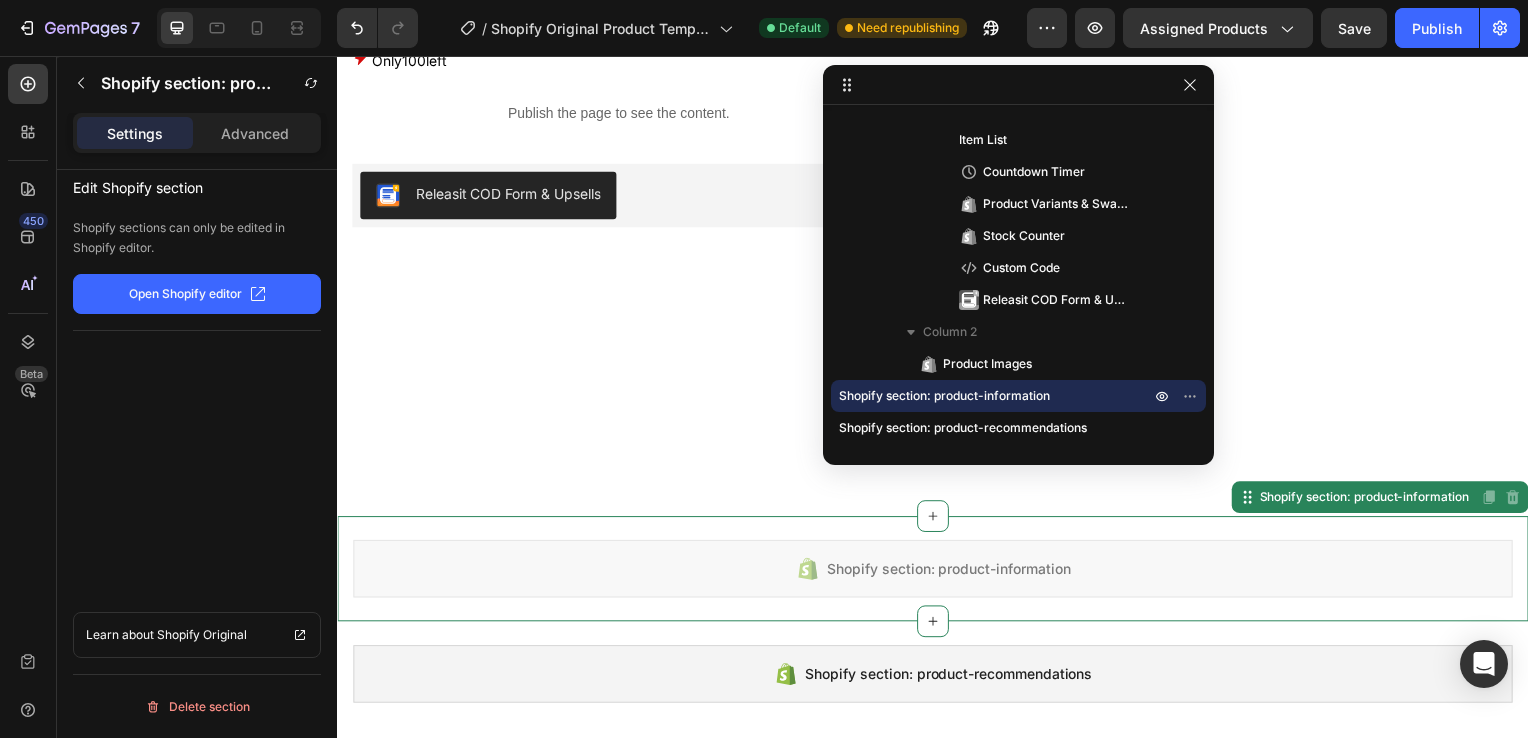 click on "Shopify section: product-information" at bounding box center [937, 573] 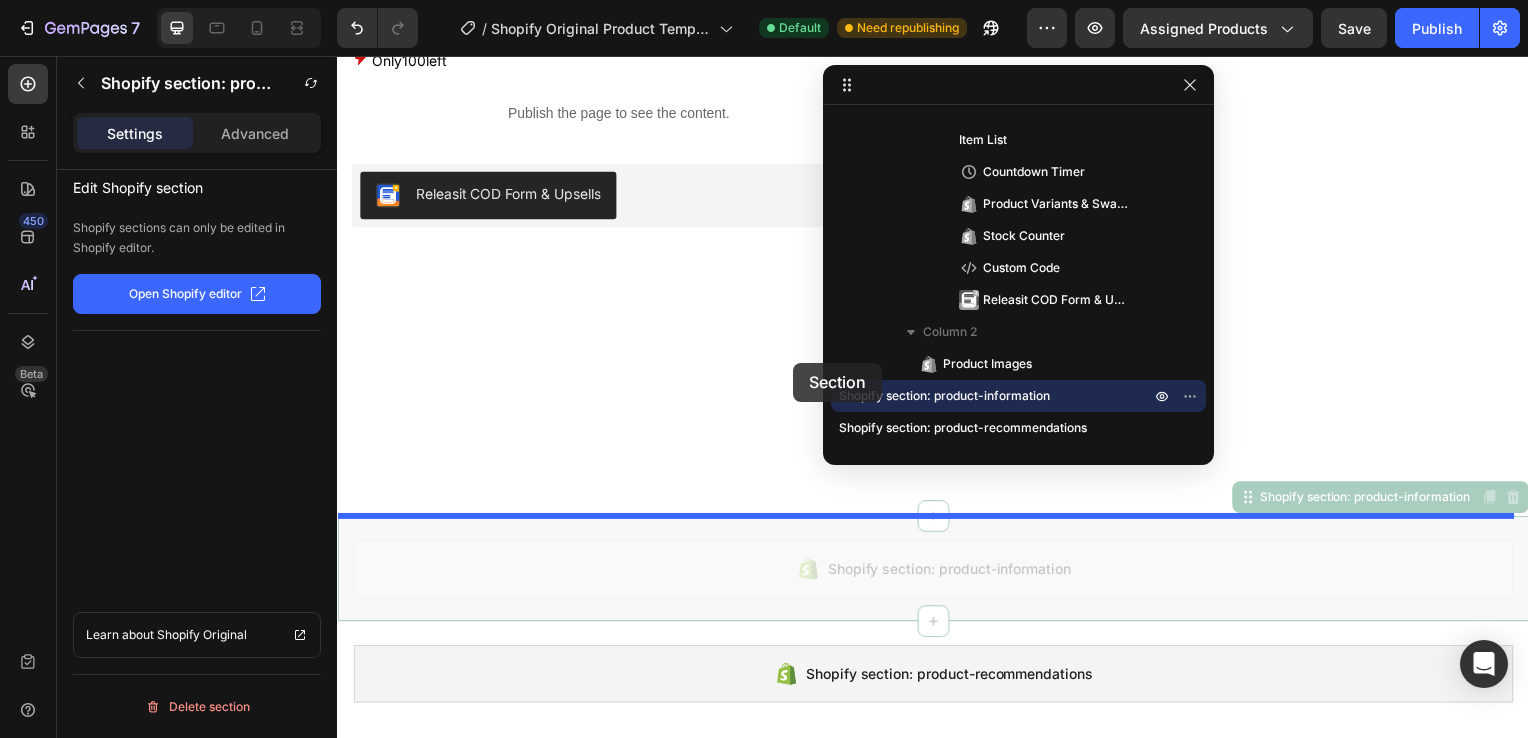 drag, startPoint x: 838, startPoint y: 598, endPoint x: 789, endPoint y: 359, distance: 243.97131 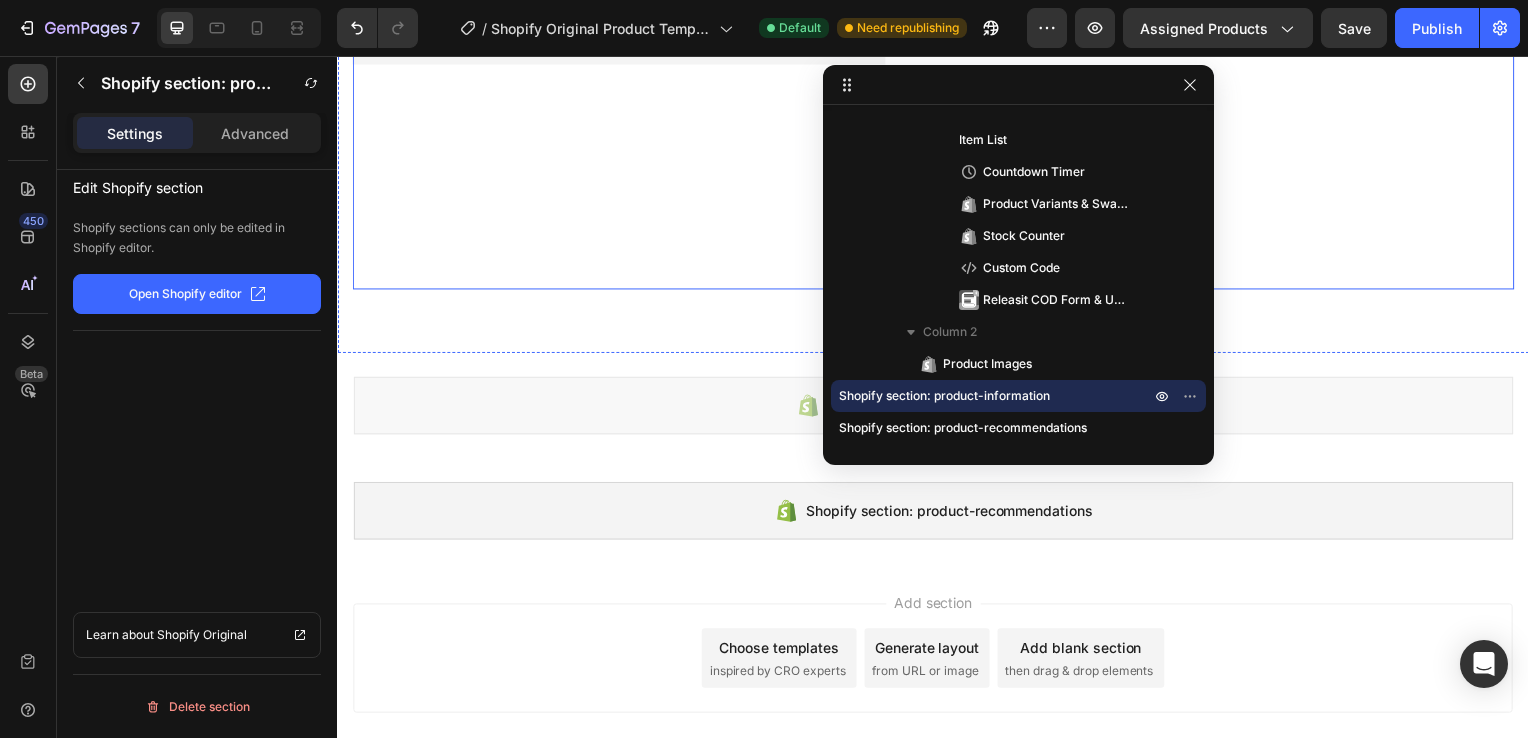 scroll, scrollTop: 1103, scrollLeft: 0, axis: vertical 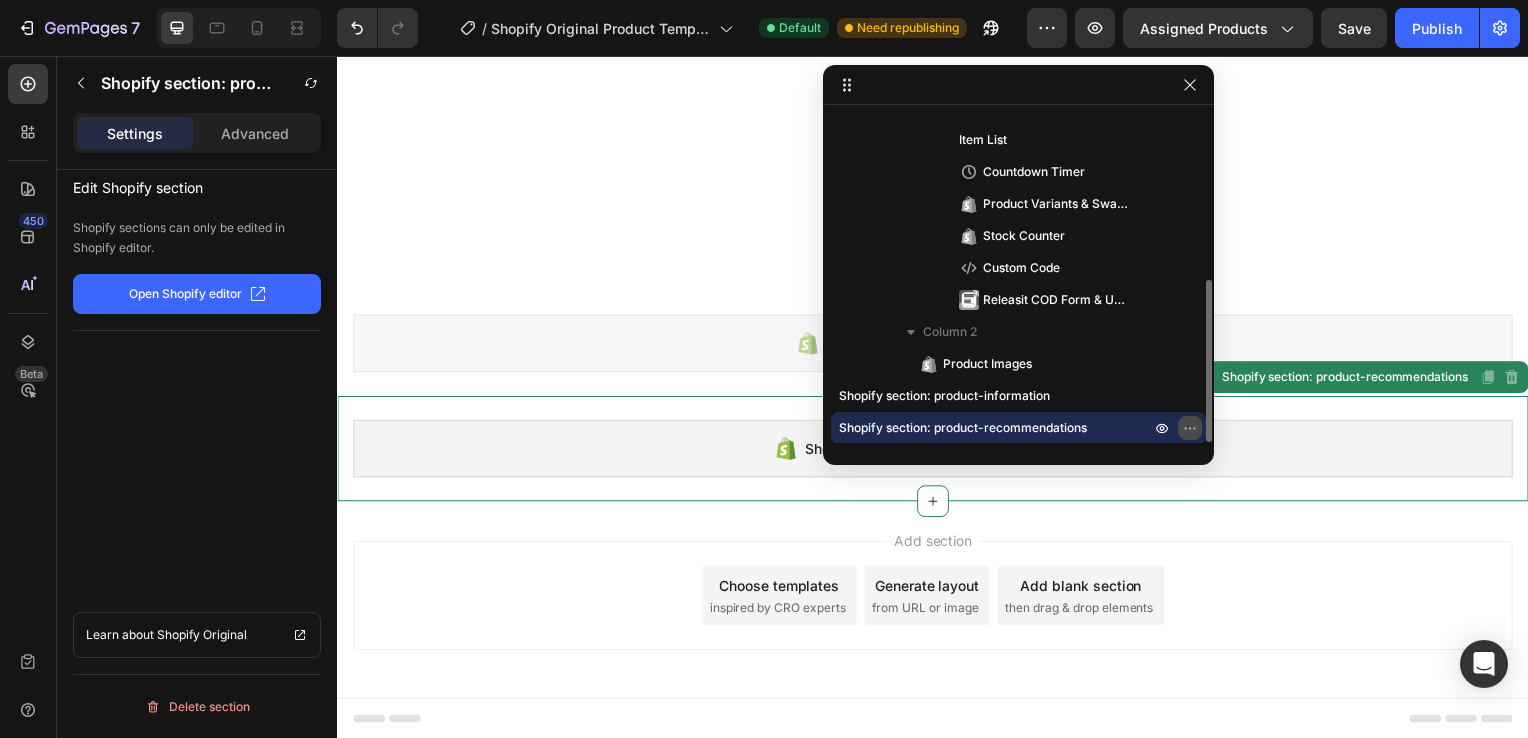 click 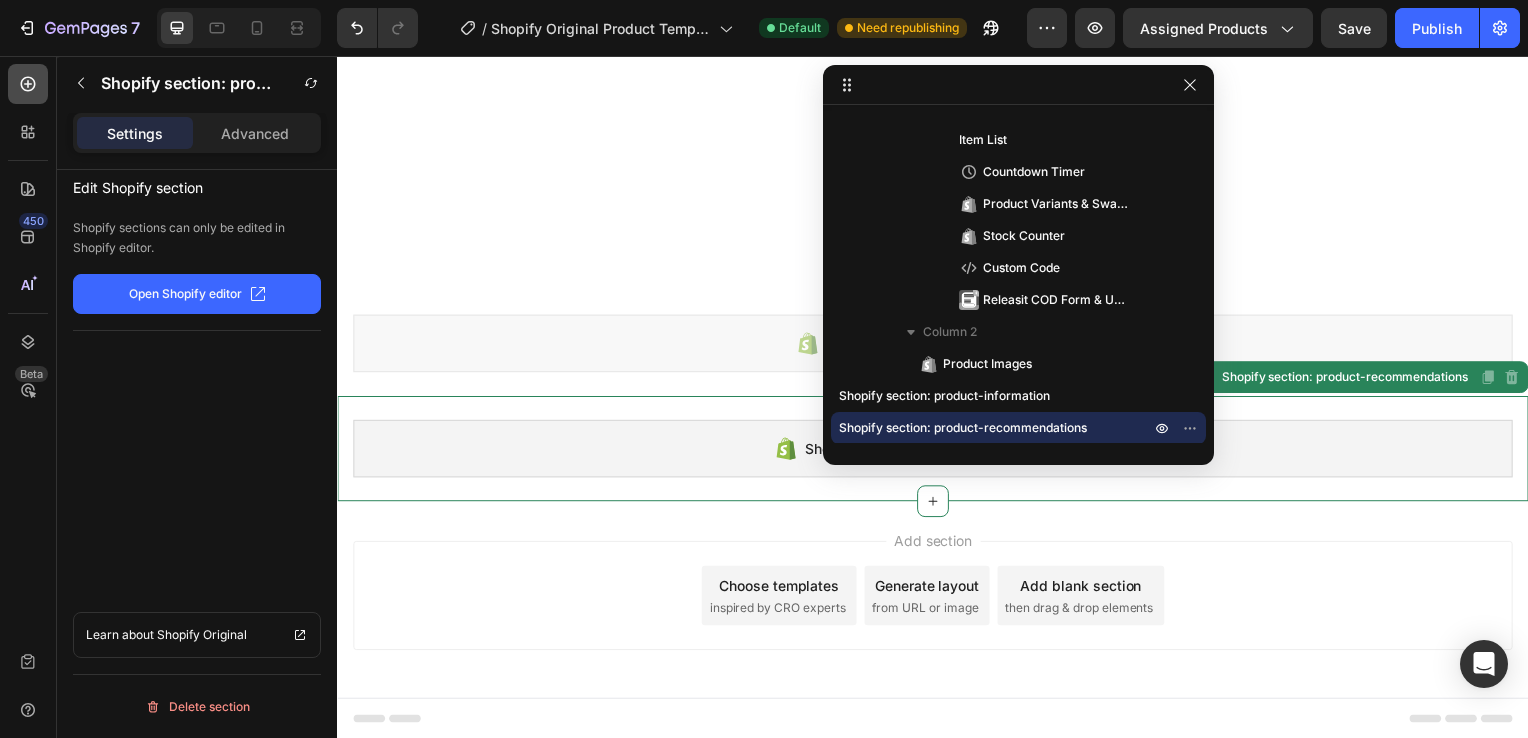 click 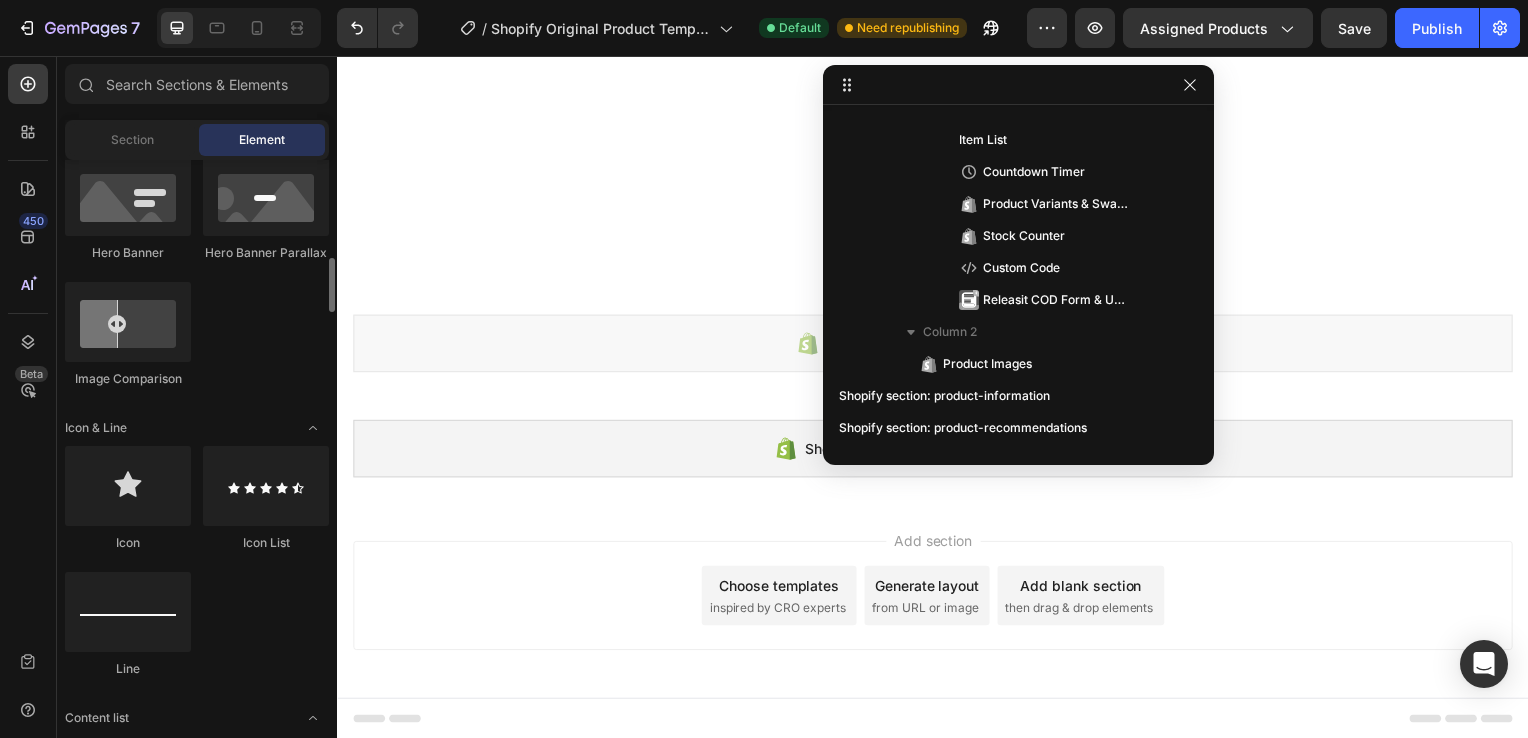 scroll, scrollTop: 1049, scrollLeft: 0, axis: vertical 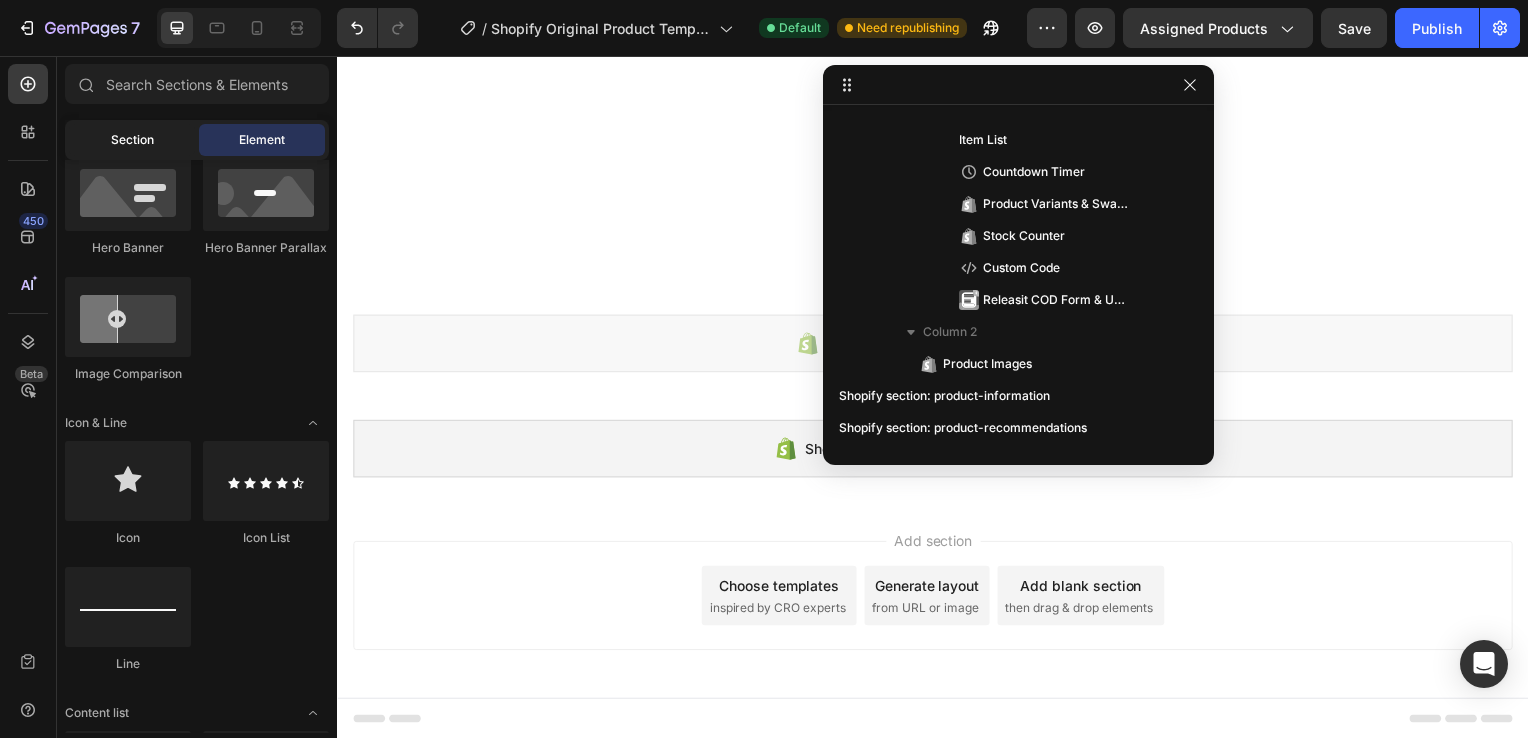 click on "Section" 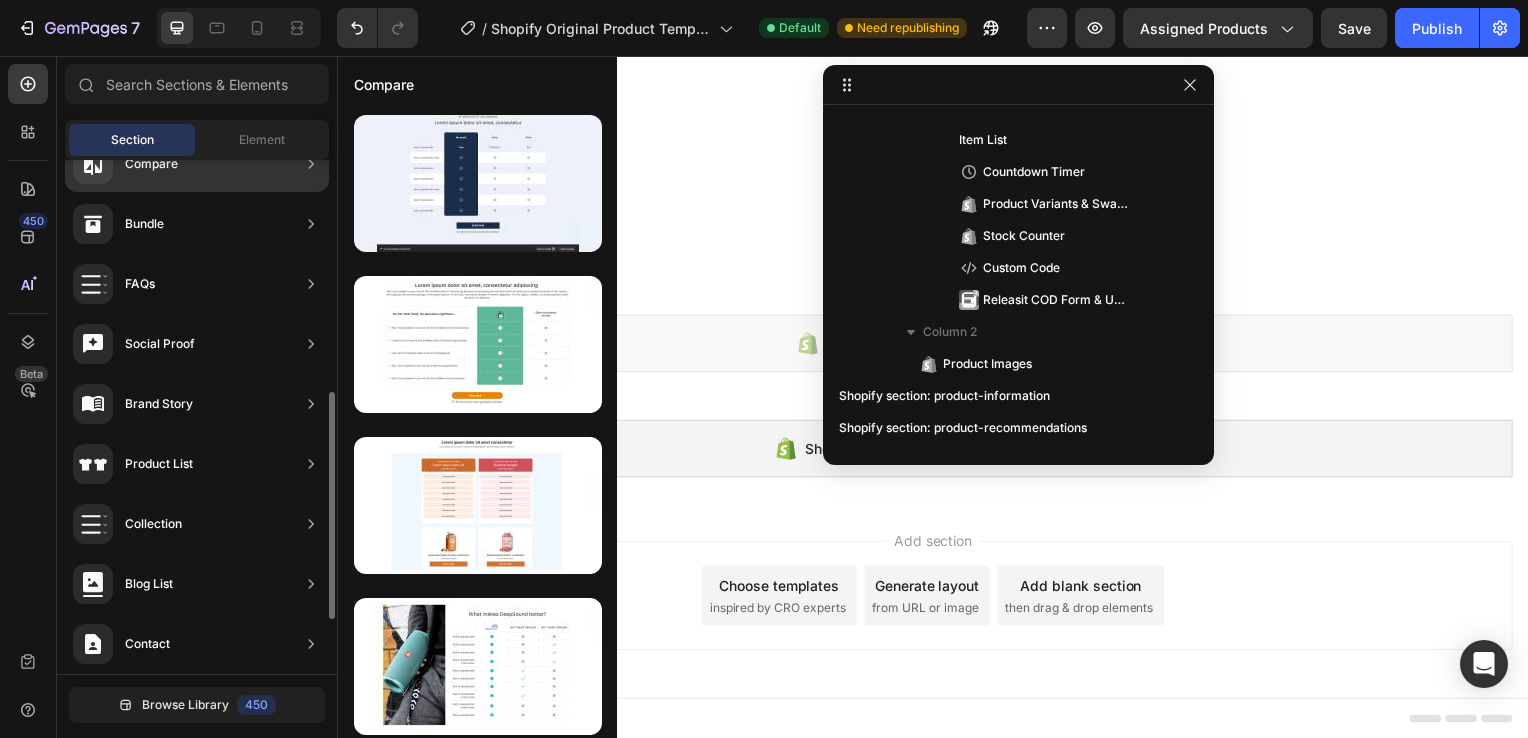 scroll, scrollTop: 521, scrollLeft: 0, axis: vertical 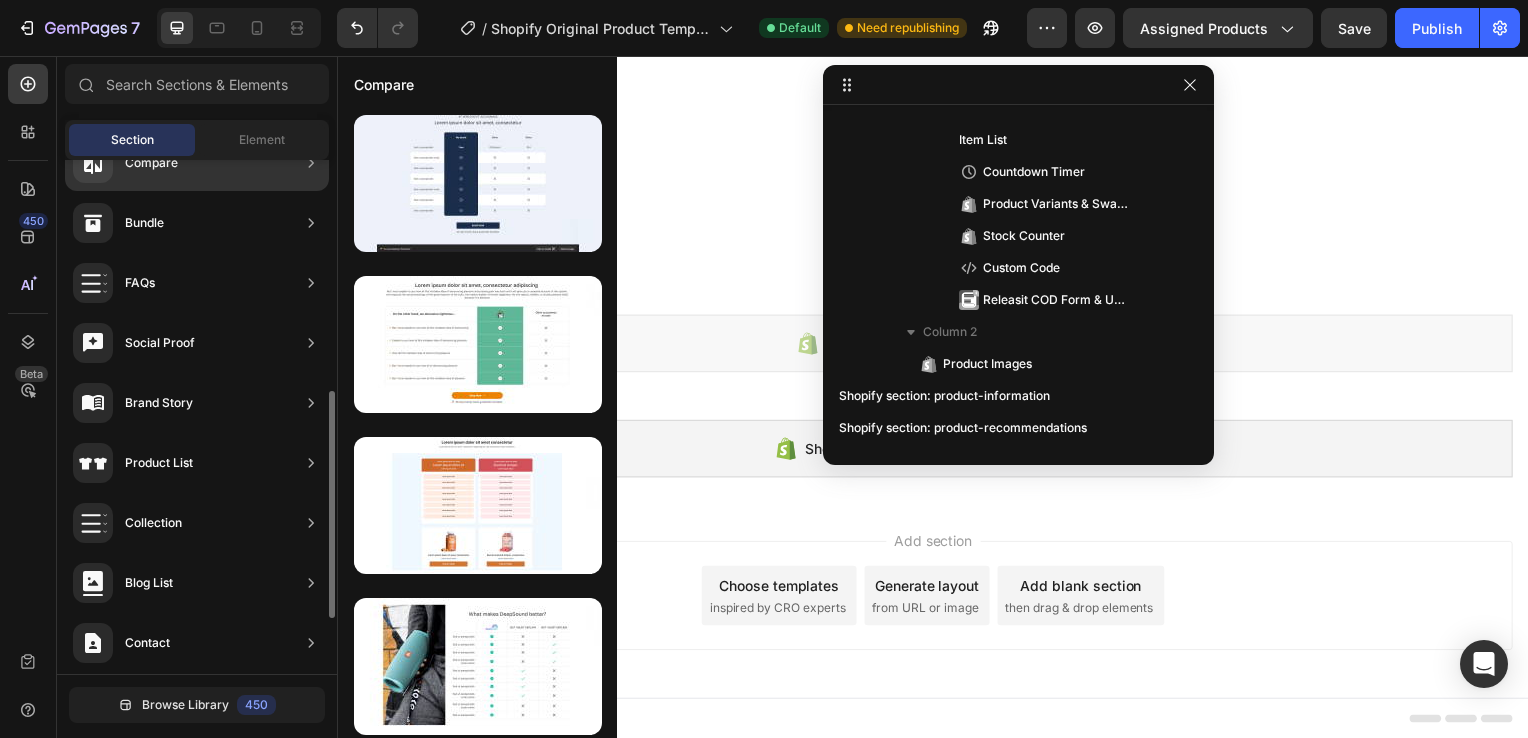 click on "Product List" 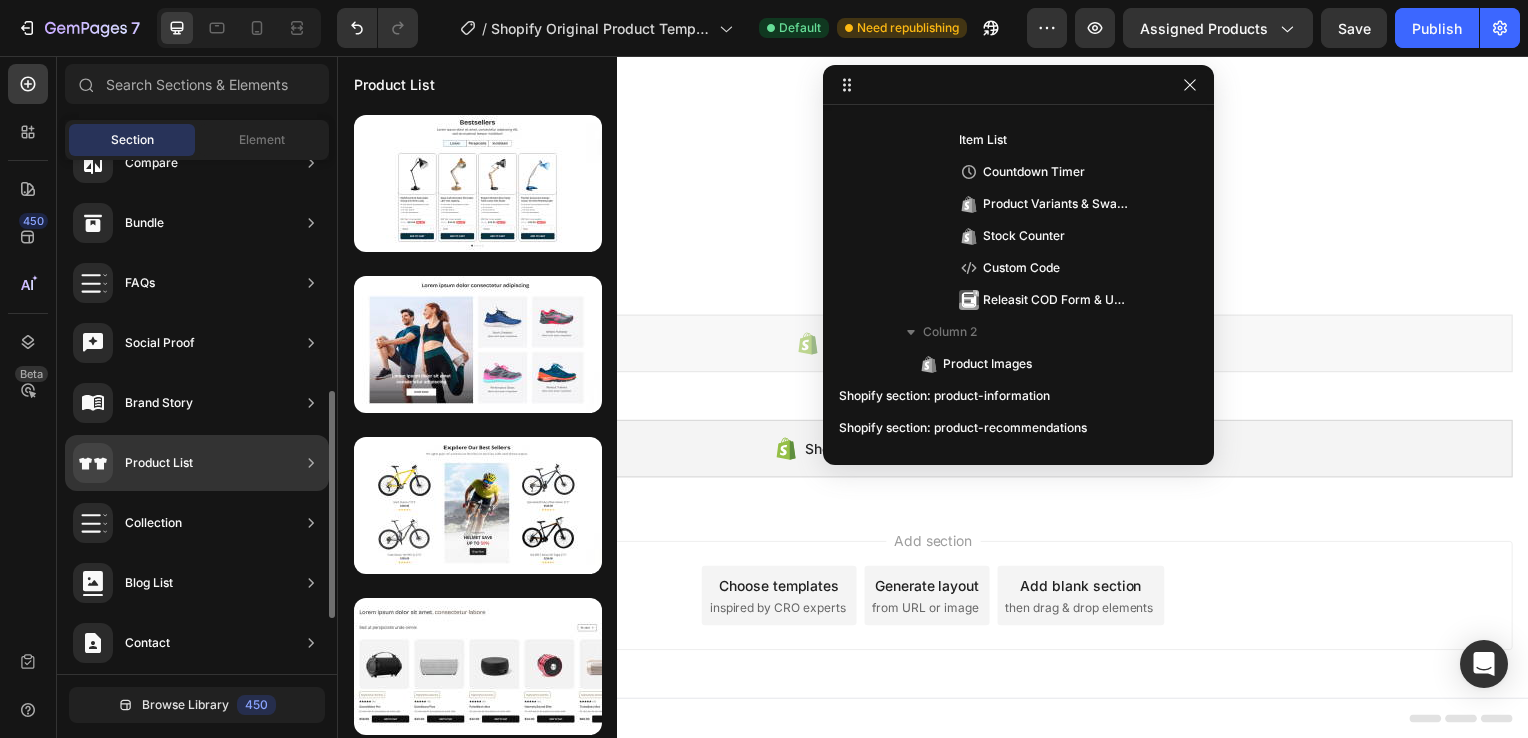 click on "Product List" at bounding box center (159, 463) 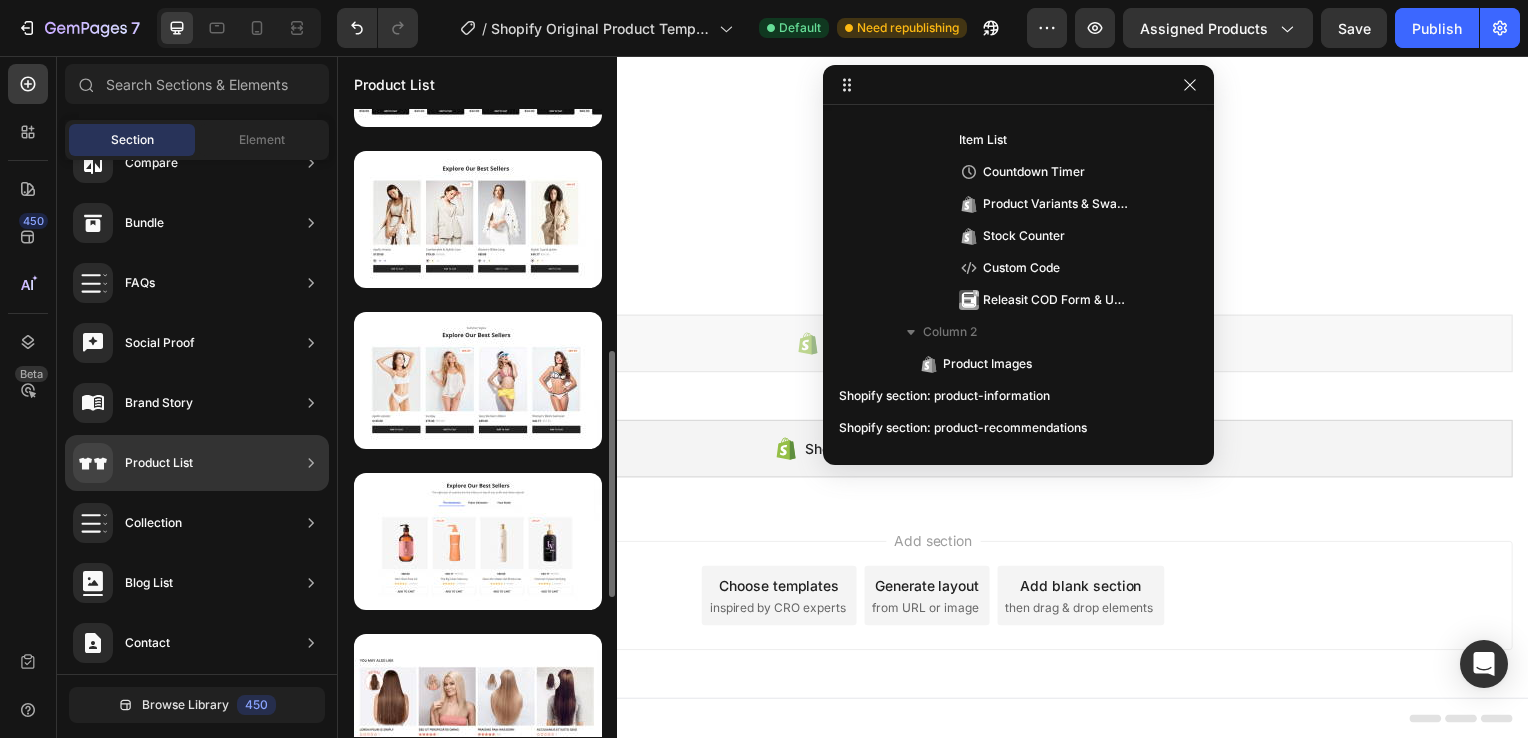 scroll, scrollTop: 612, scrollLeft: 0, axis: vertical 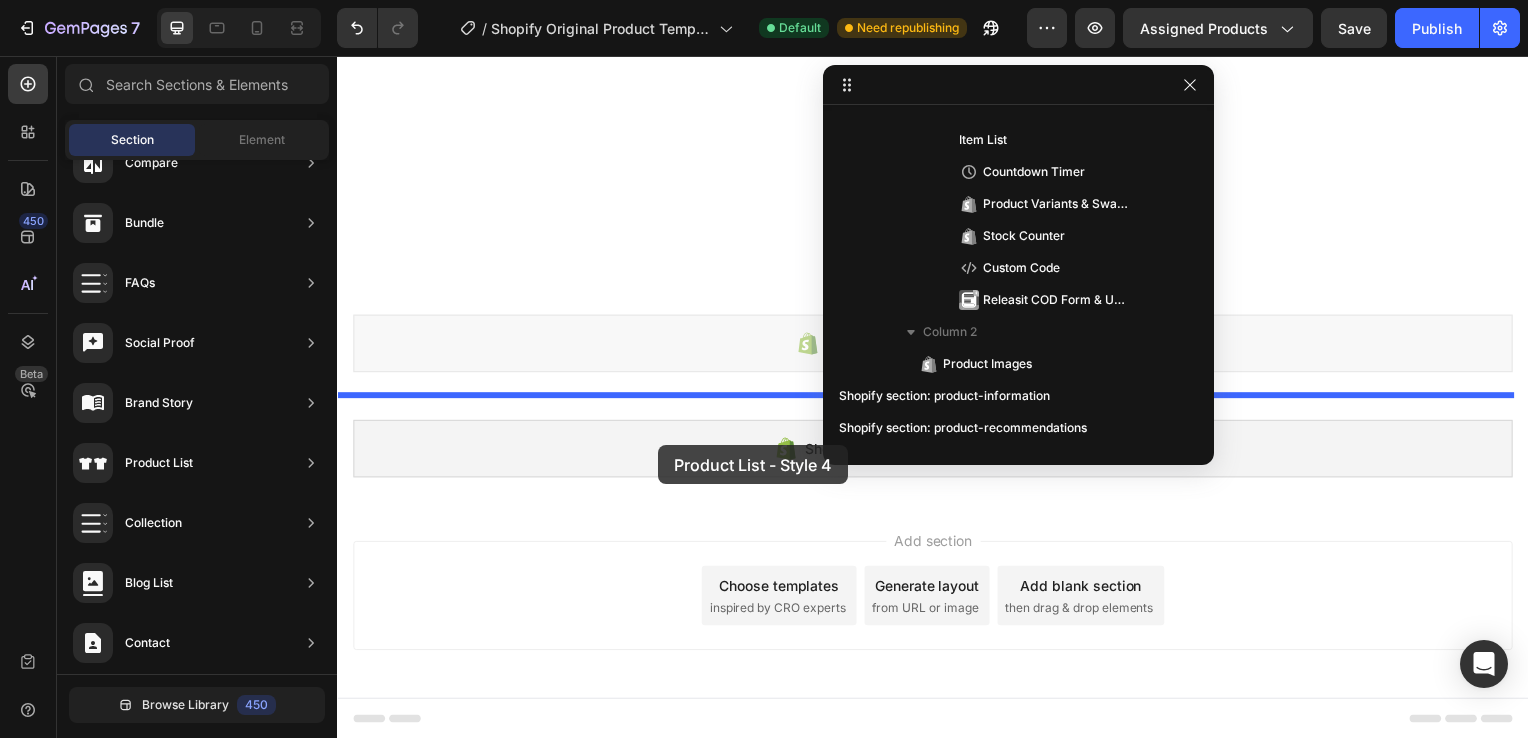 drag, startPoint x: 754, startPoint y: 425, endPoint x: 663, endPoint y: 445, distance: 93.17188 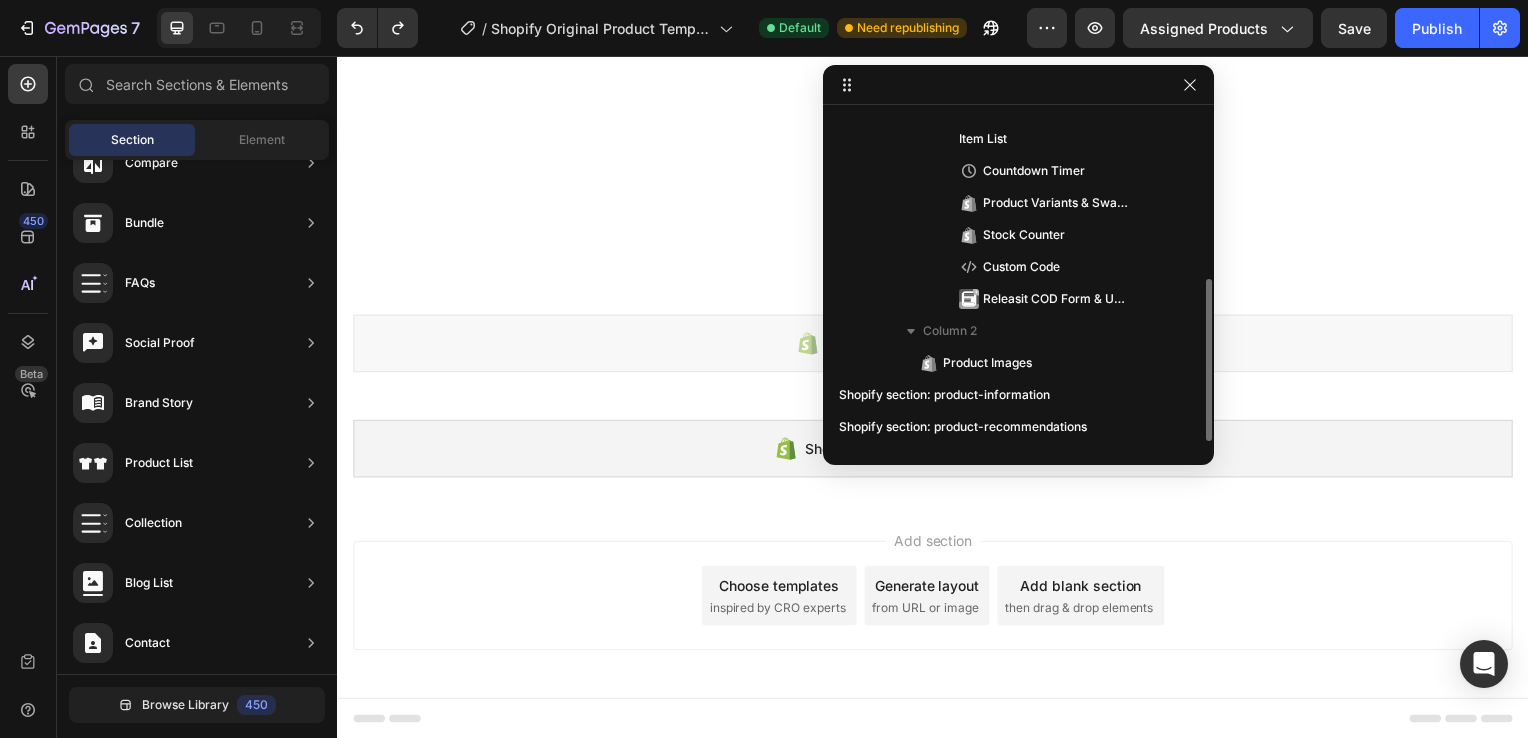 scroll, scrollTop: 341, scrollLeft: 0, axis: vertical 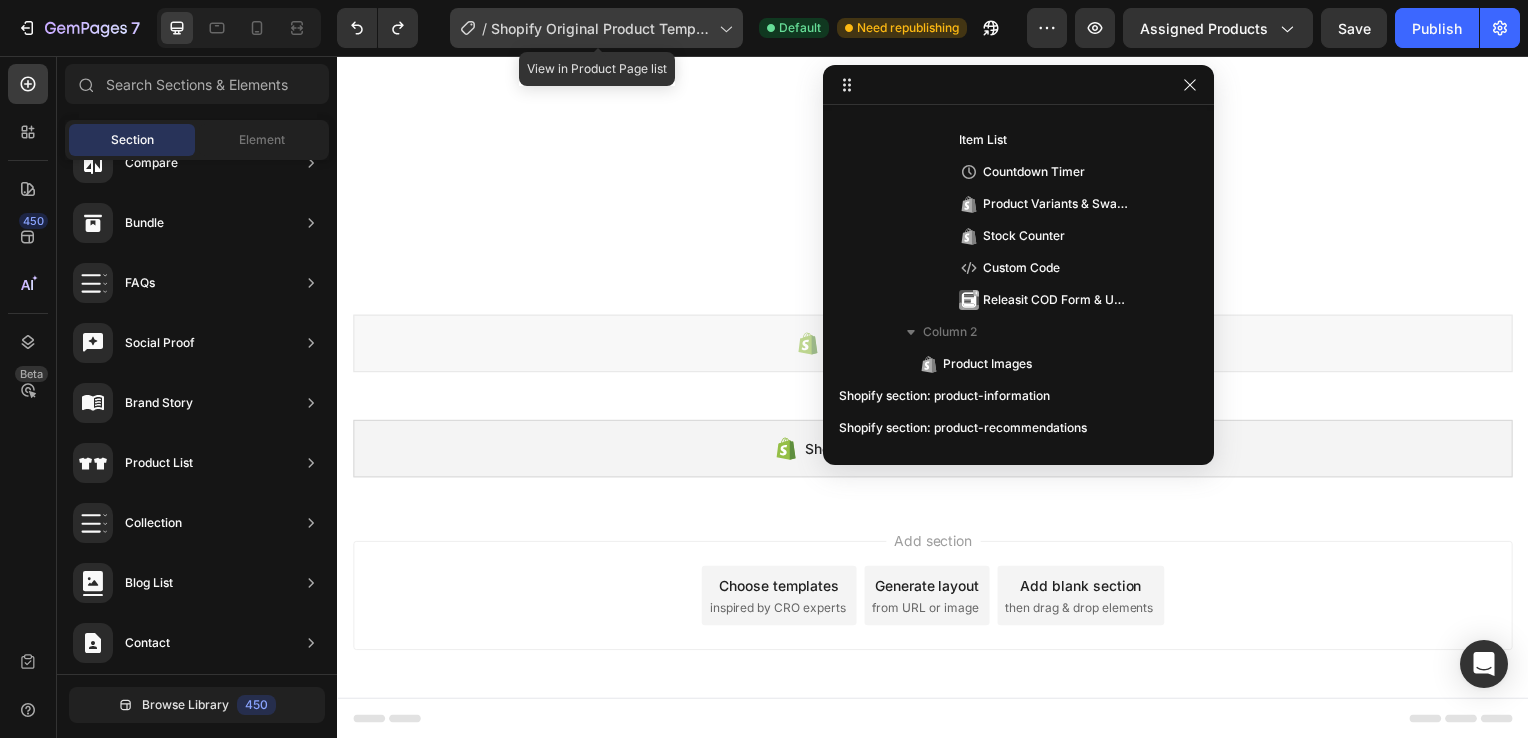click on "/  Shopify Original Product Template" 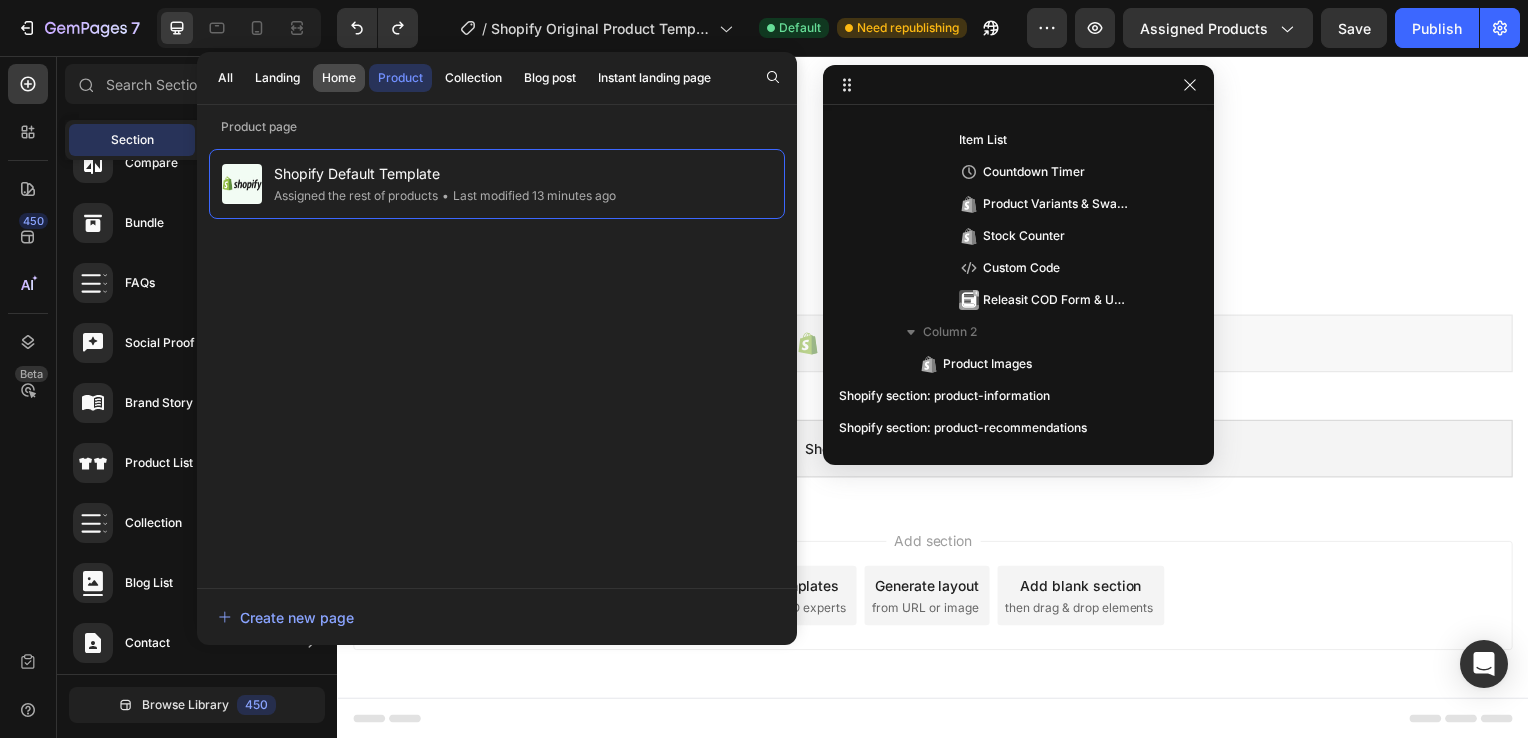 click on "Home" 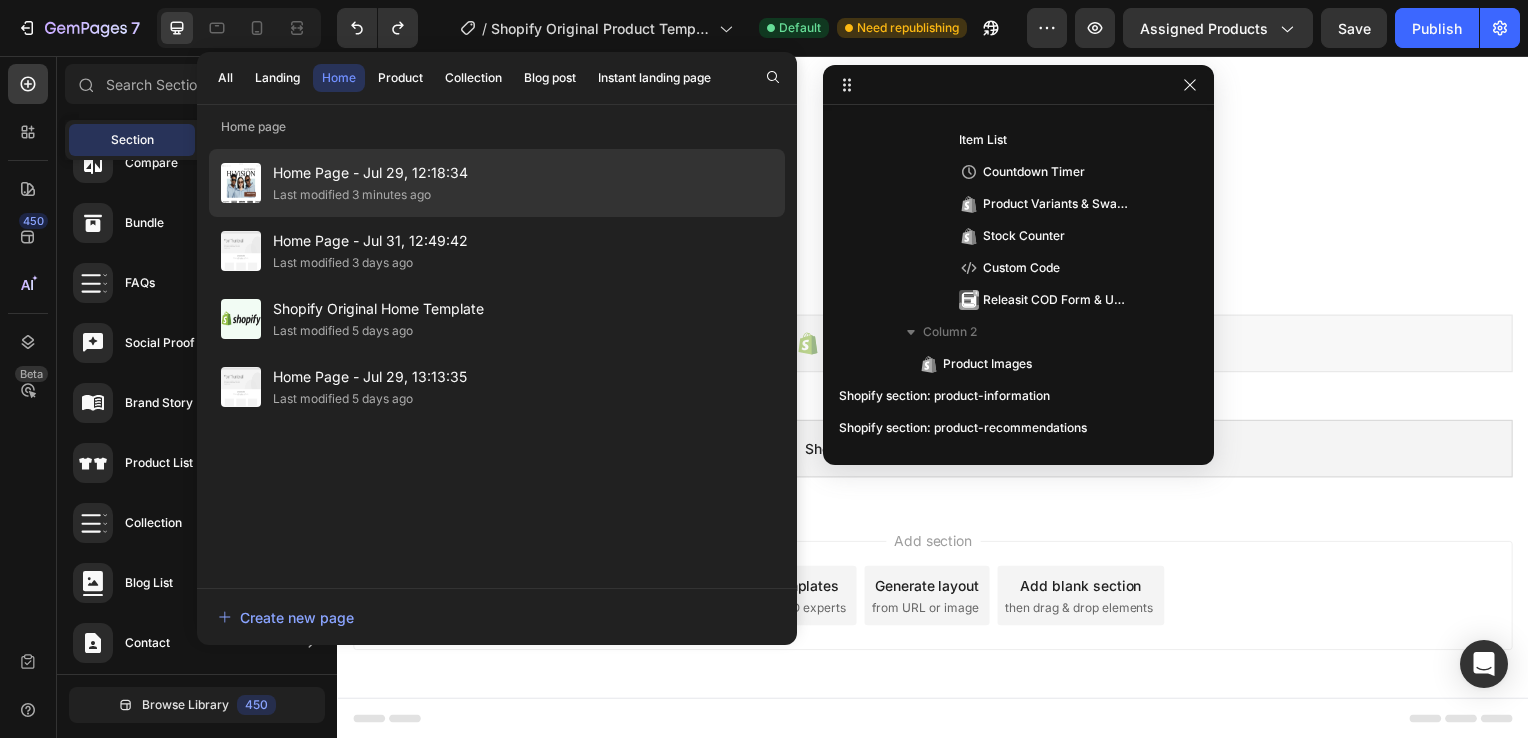 click on "Home Page - Jul 29, 12:18:34" at bounding box center [370, 173] 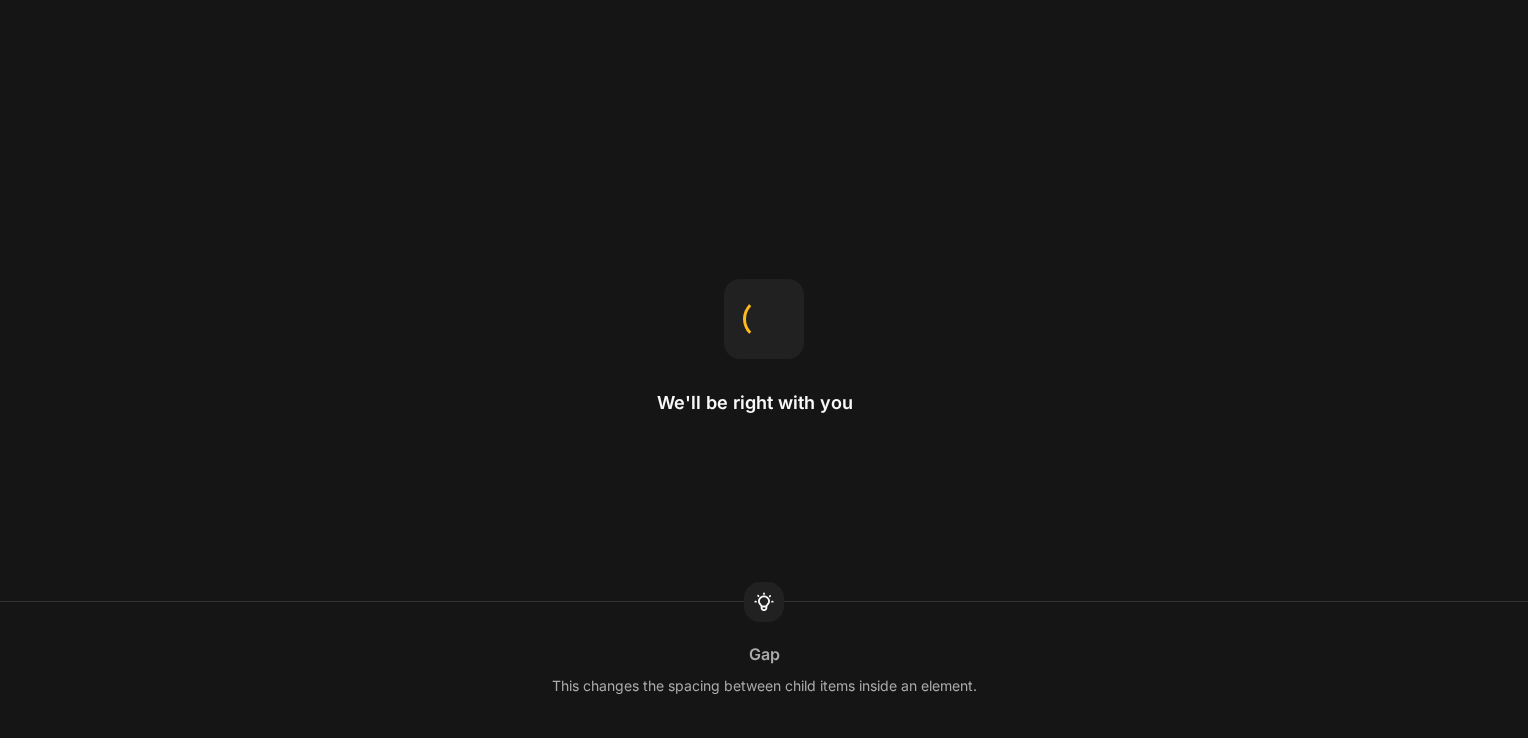 scroll, scrollTop: 0, scrollLeft: 0, axis: both 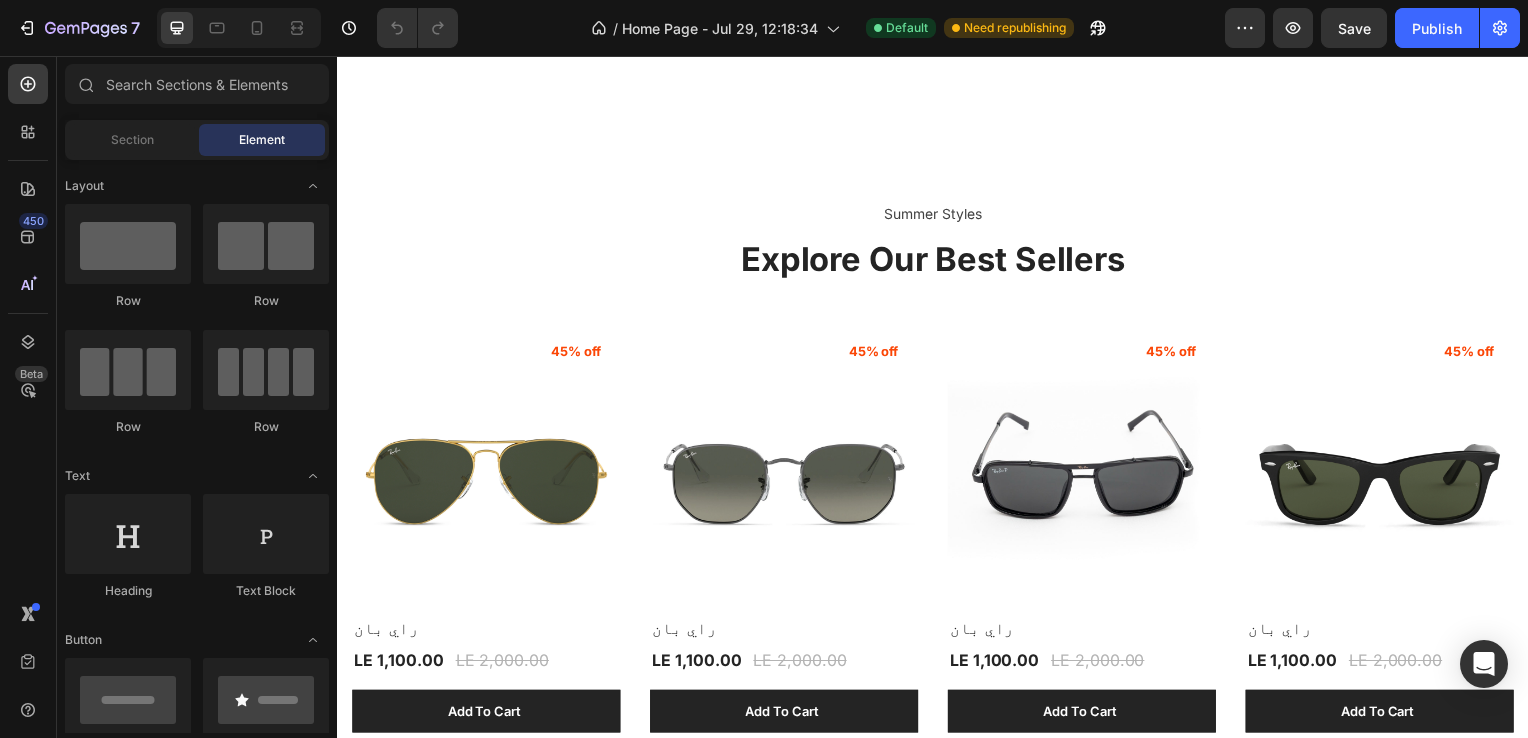 drag, startPoint x: 399, startPoint y: 335, endPoint x: 660, endPoint y: 194, distance: 296.6513 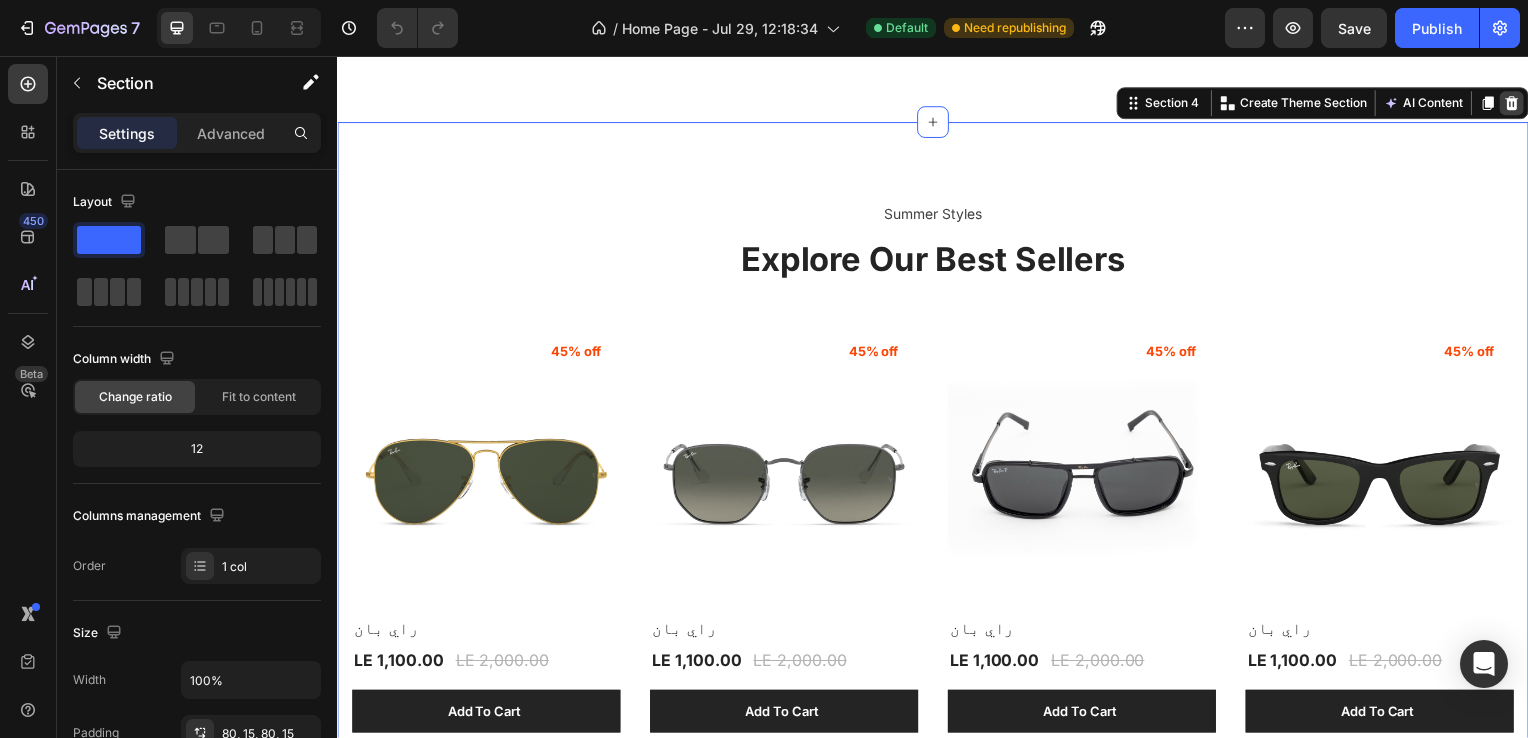click 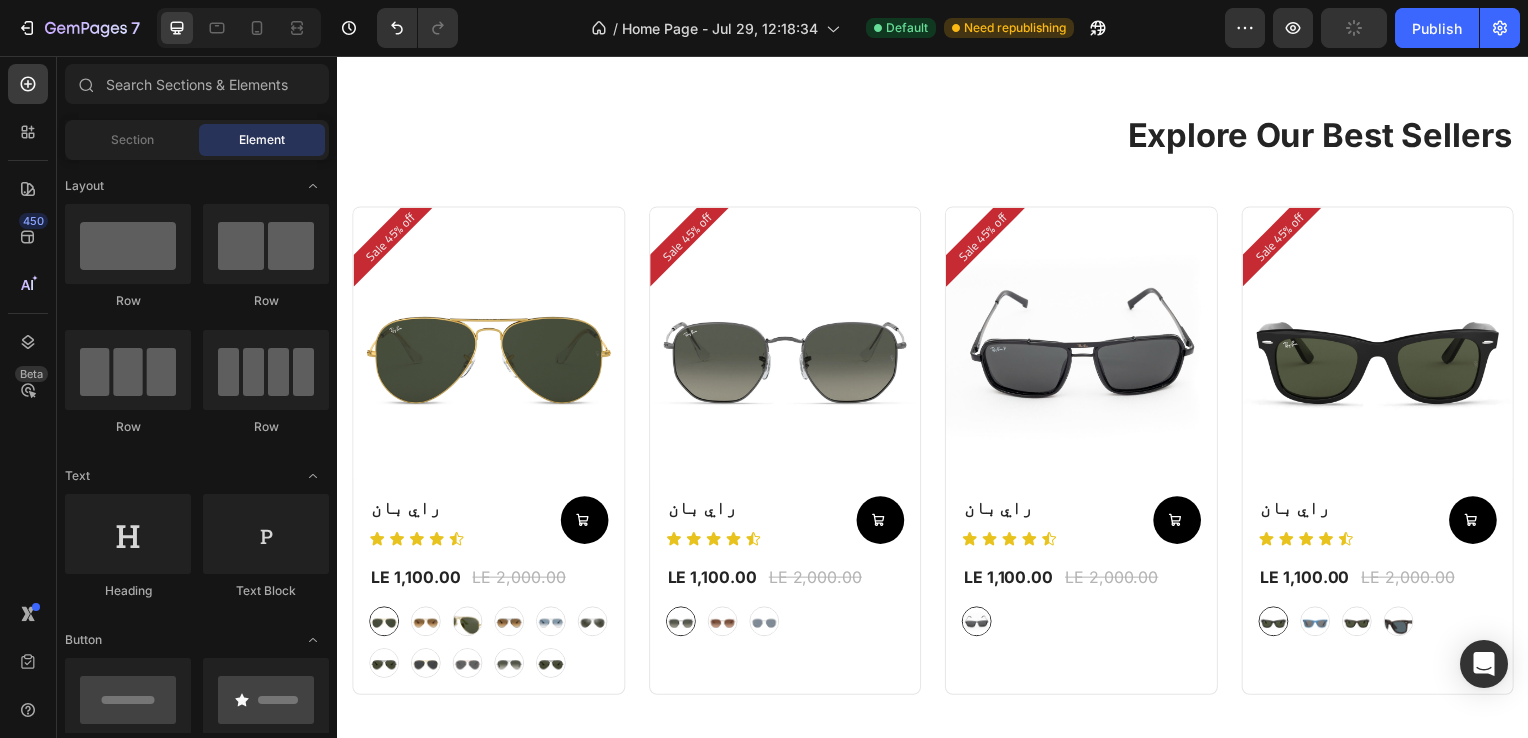 scroll, scrollTop: 864, scrollLeft: 0, axis: vertical 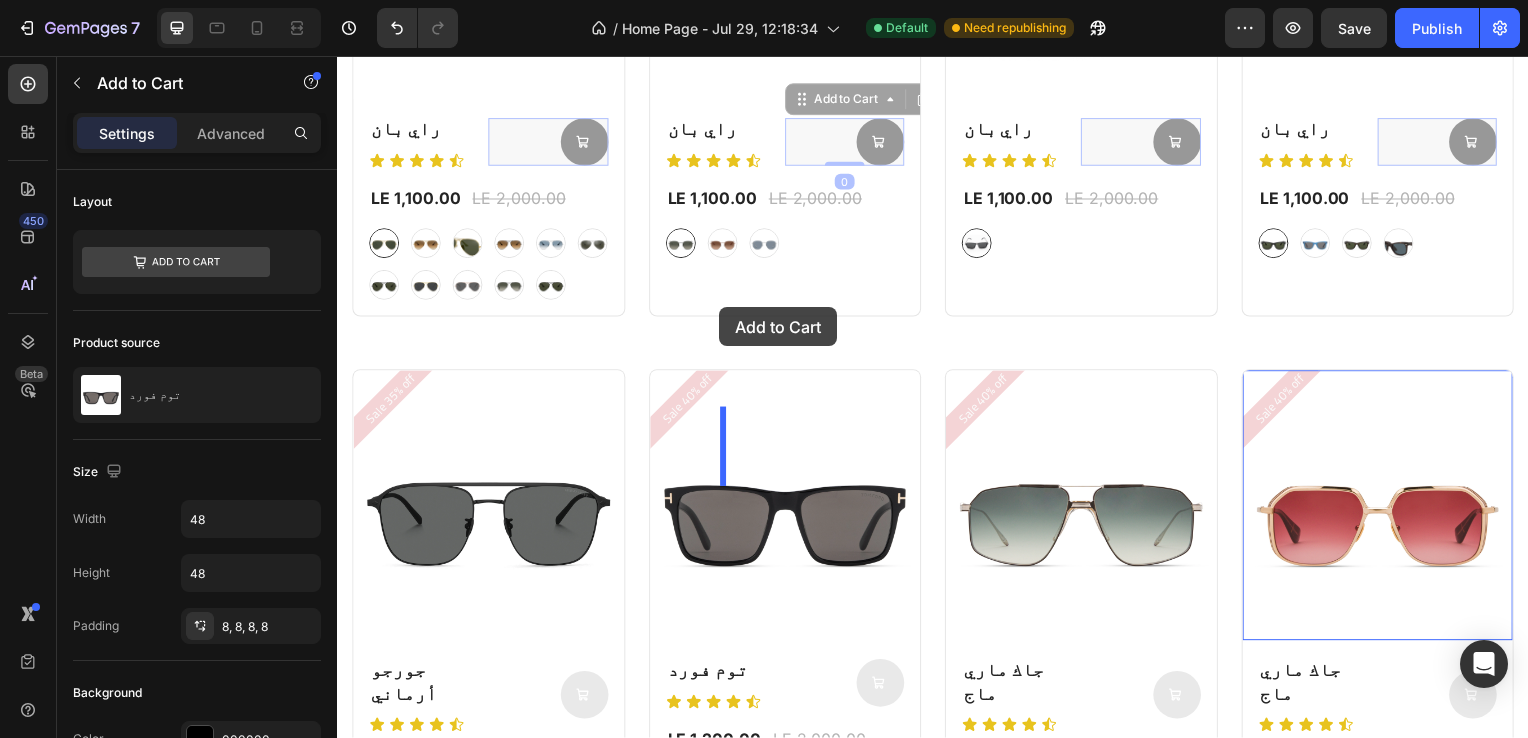 drag, startPoint x: 824, startPoint y: 517, endPoint x: 722, endPoint y: 309, distance: 231.66354 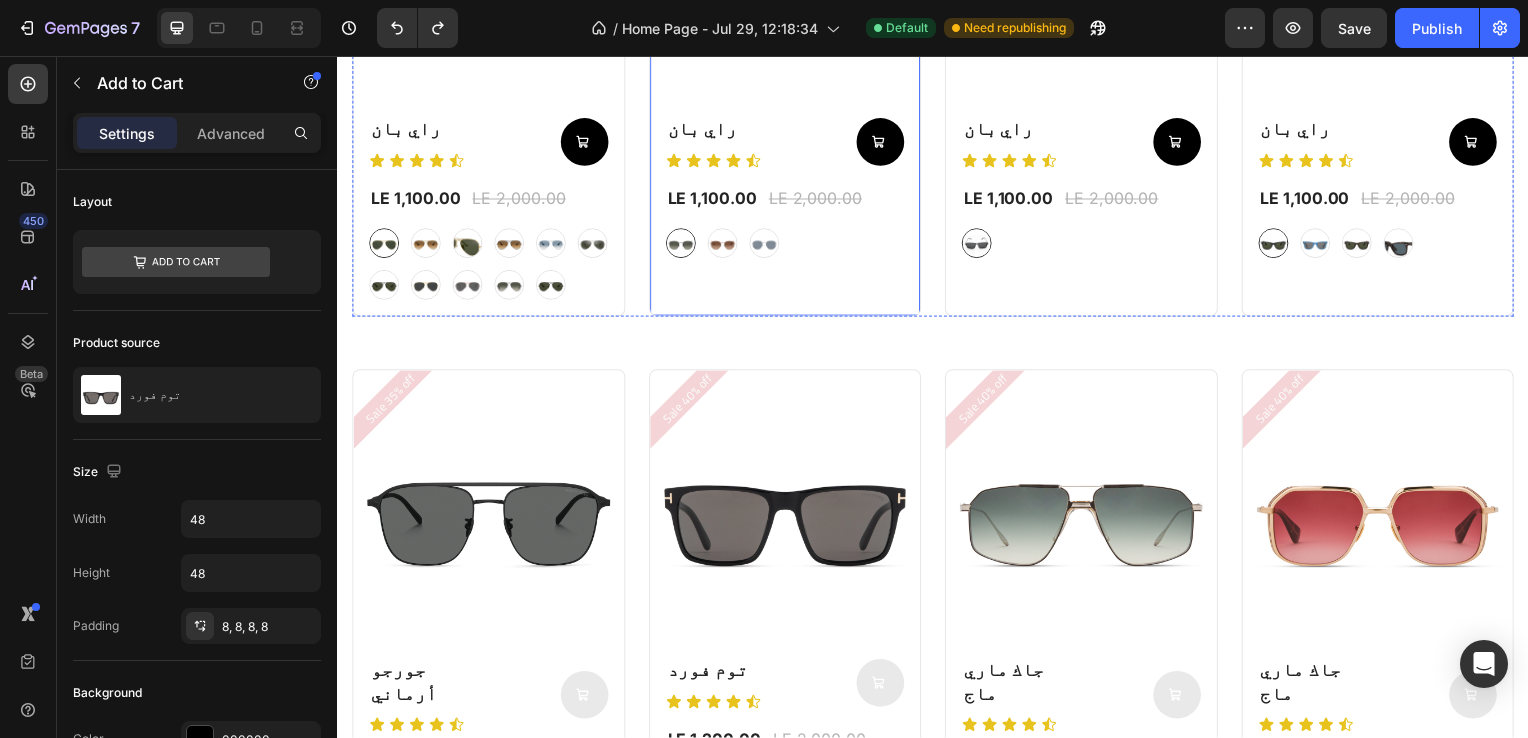 scroll, scrollTop: 544, scrollLeft: 0, axis: vertical 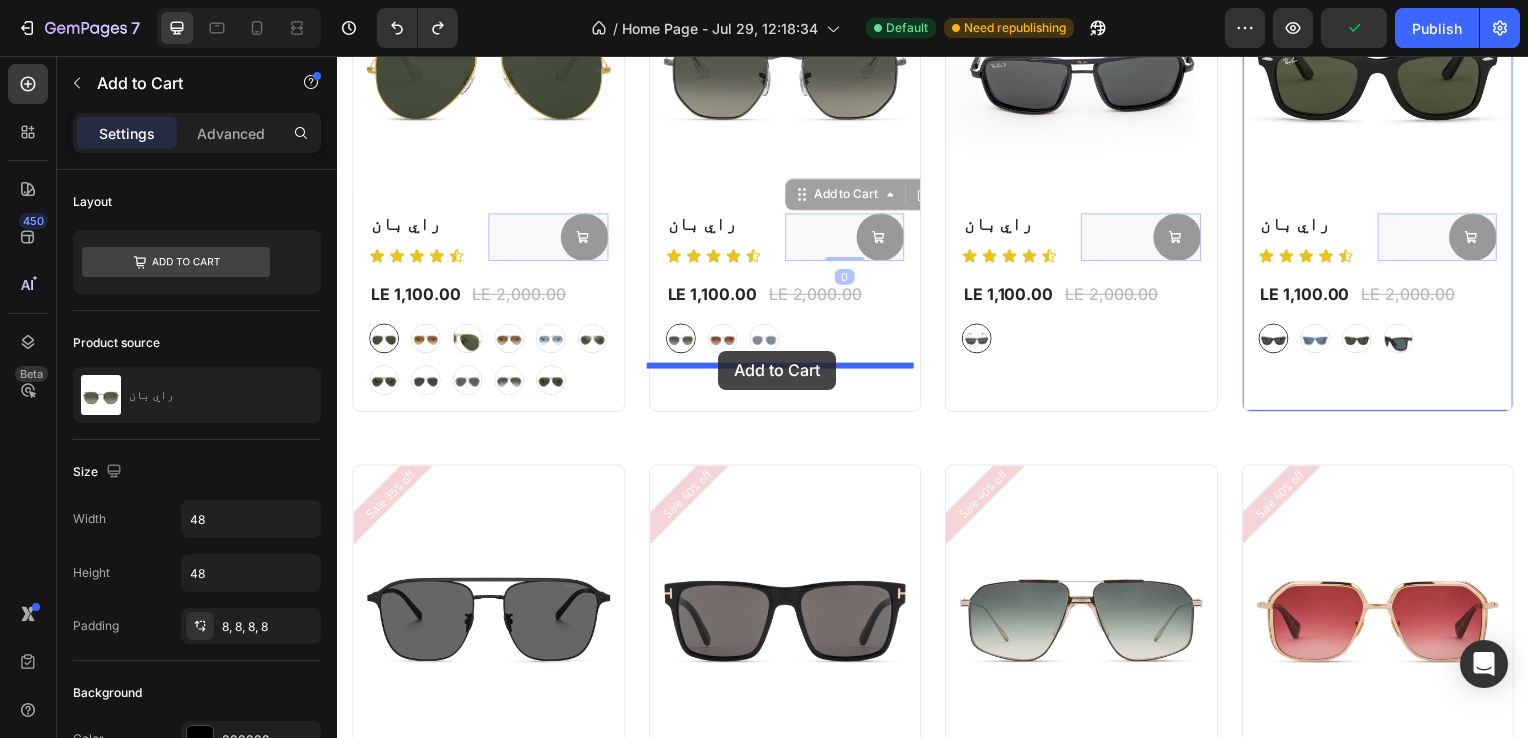 drag, startPoint x: 879, startPoint y: 236, endPoint x: 721, endPoint y: 353, distance: 196.60367 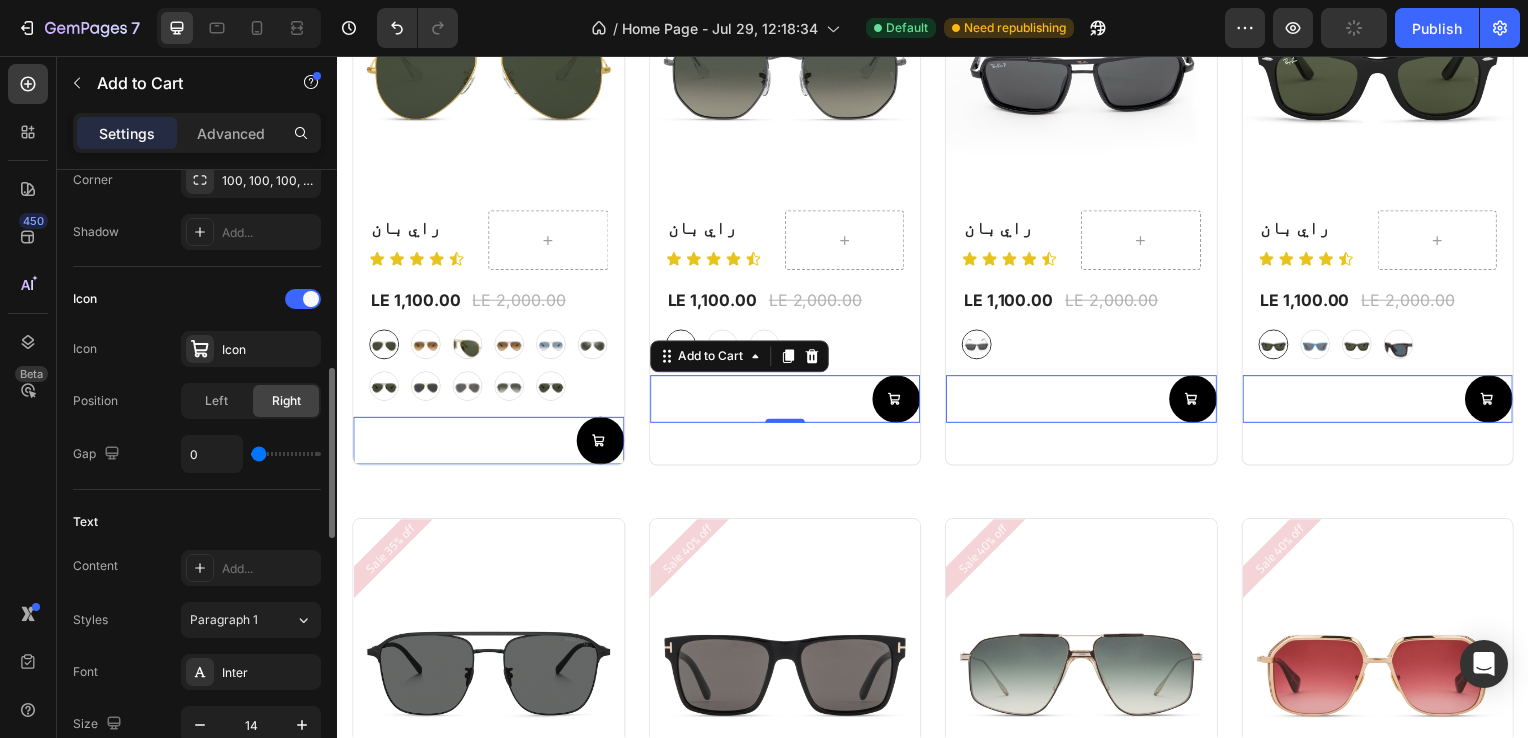 scroll, scrollTop: 725, scrollLeft: 0, axis: vertical 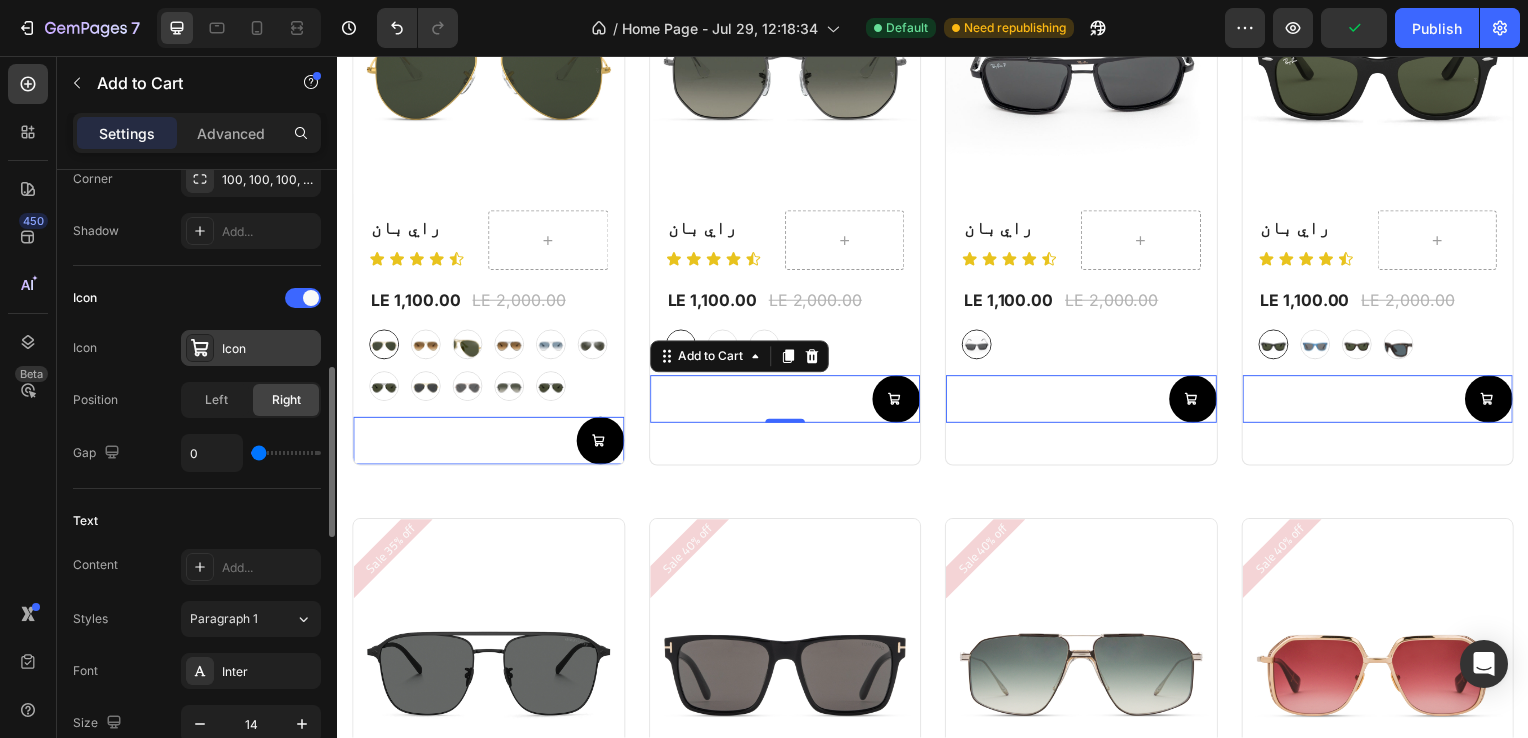 click on "Icon" at bounding box center [269, 349] 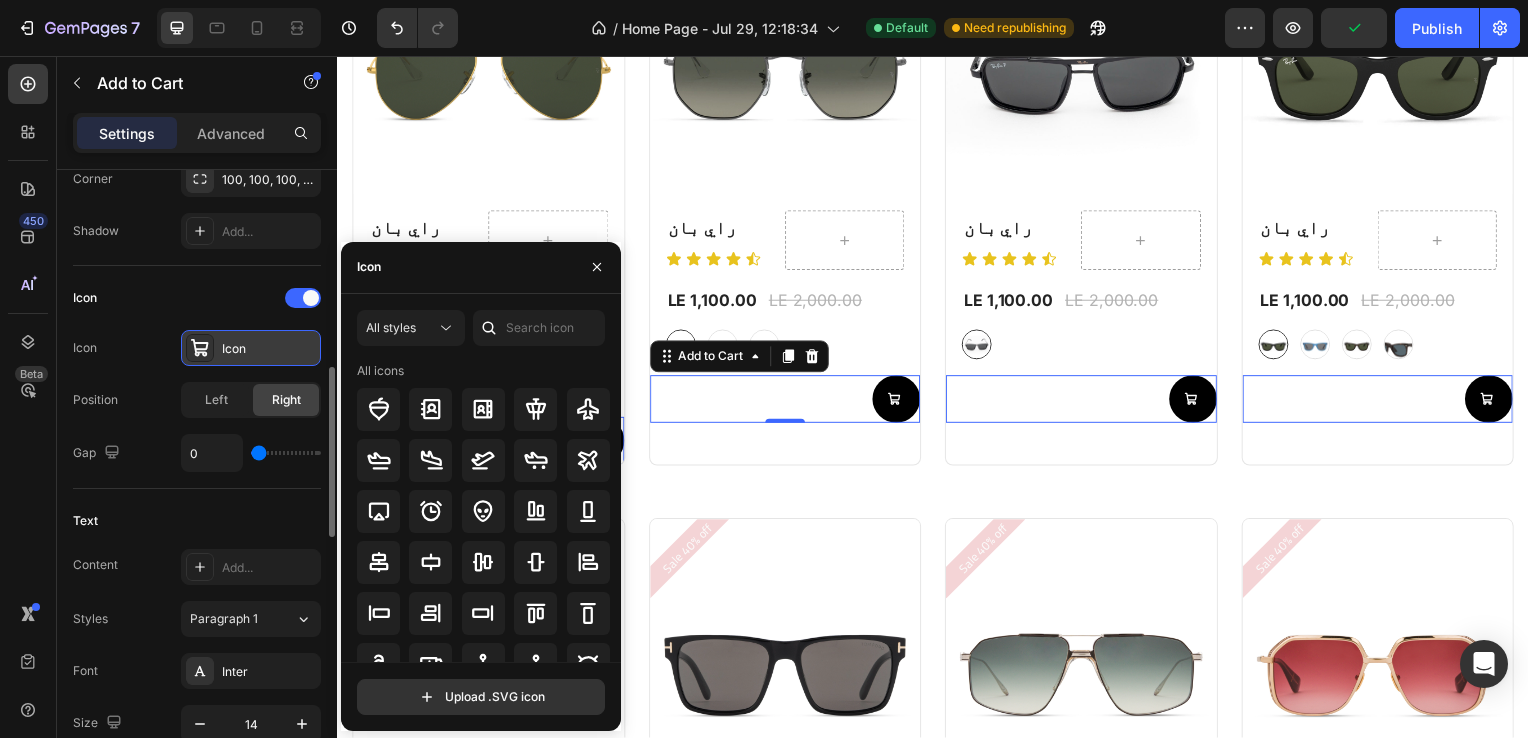 click on "Icon" at bounding box center [269, 349] 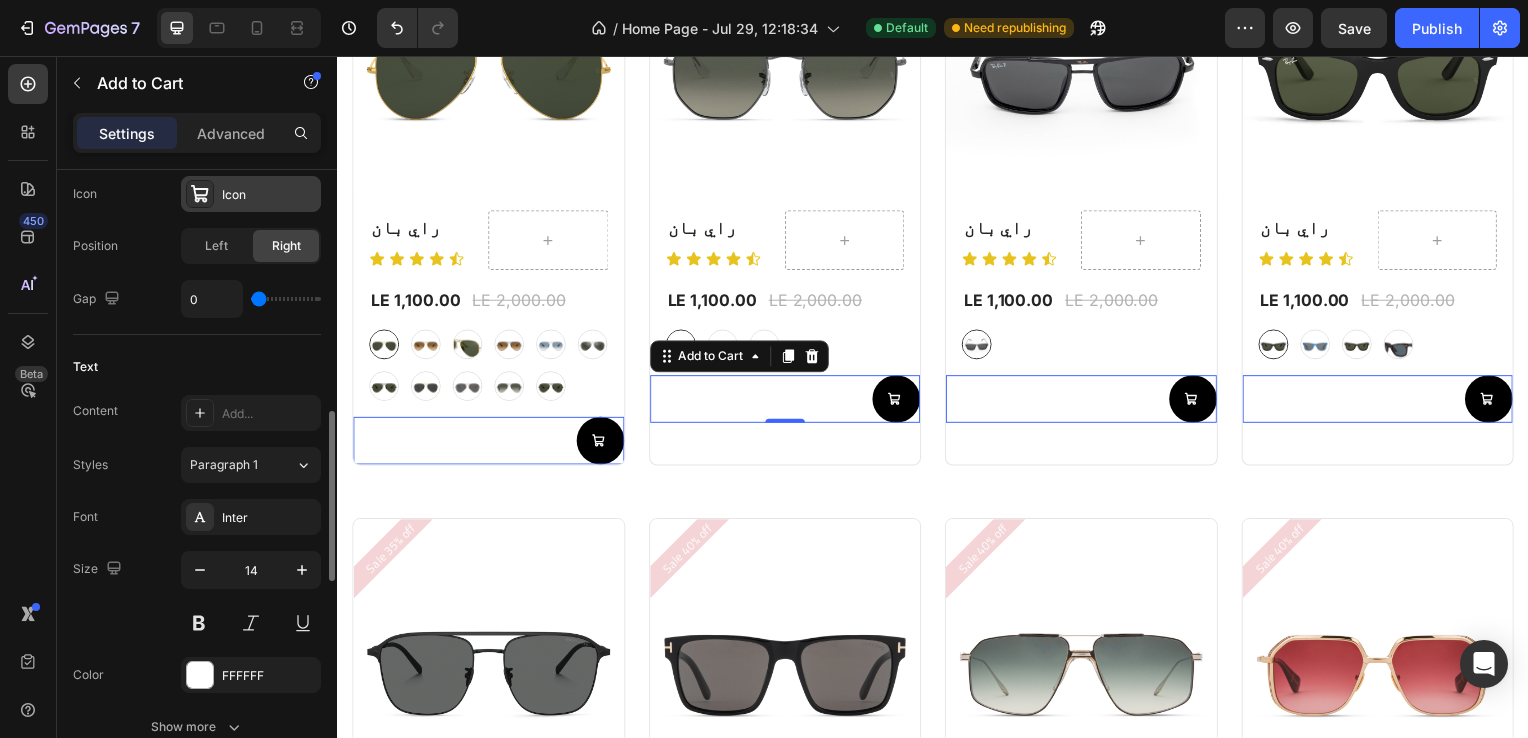 scroll, scrollTop: 880, scrollLeft: 0, axis: vertical 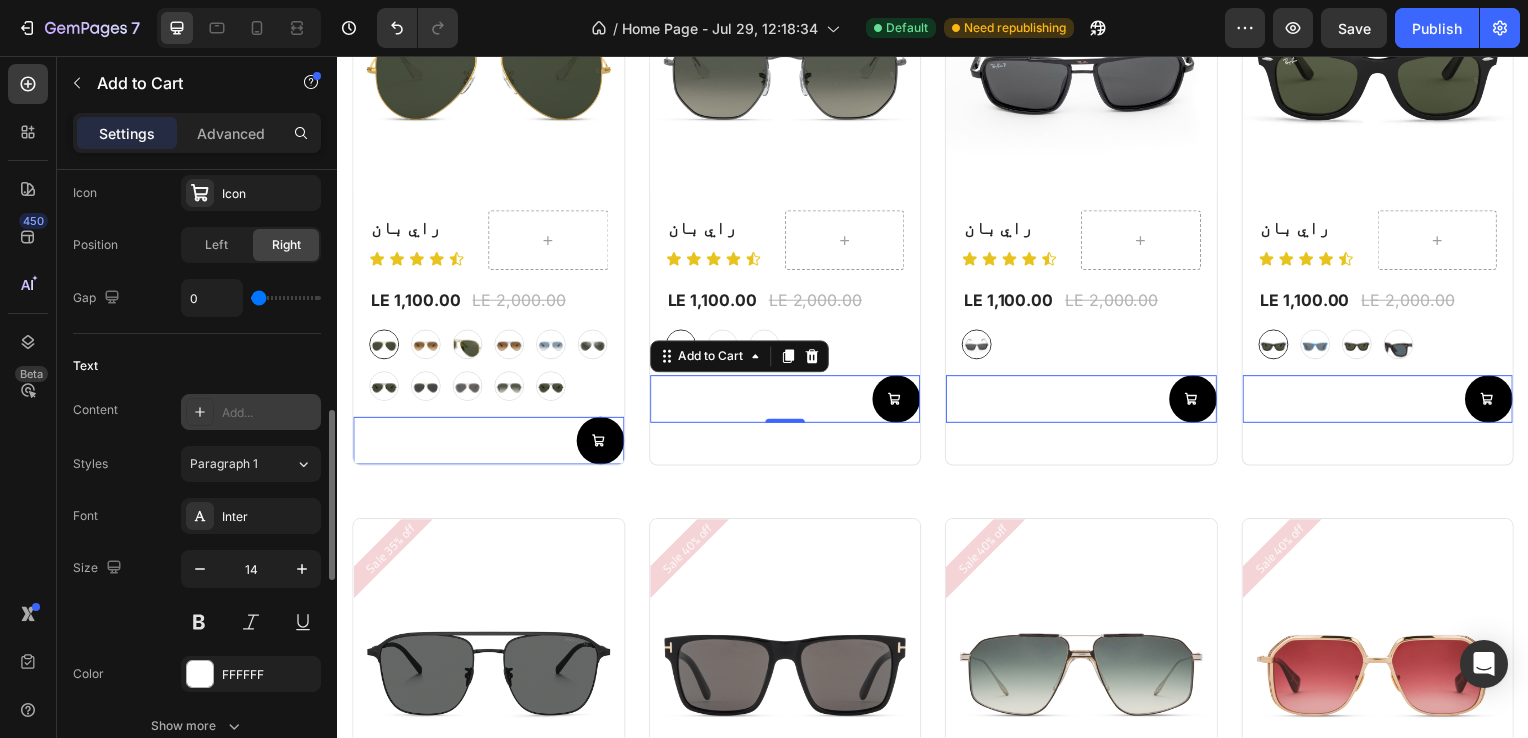 click on "Add..." at bounding box center (269, 413) 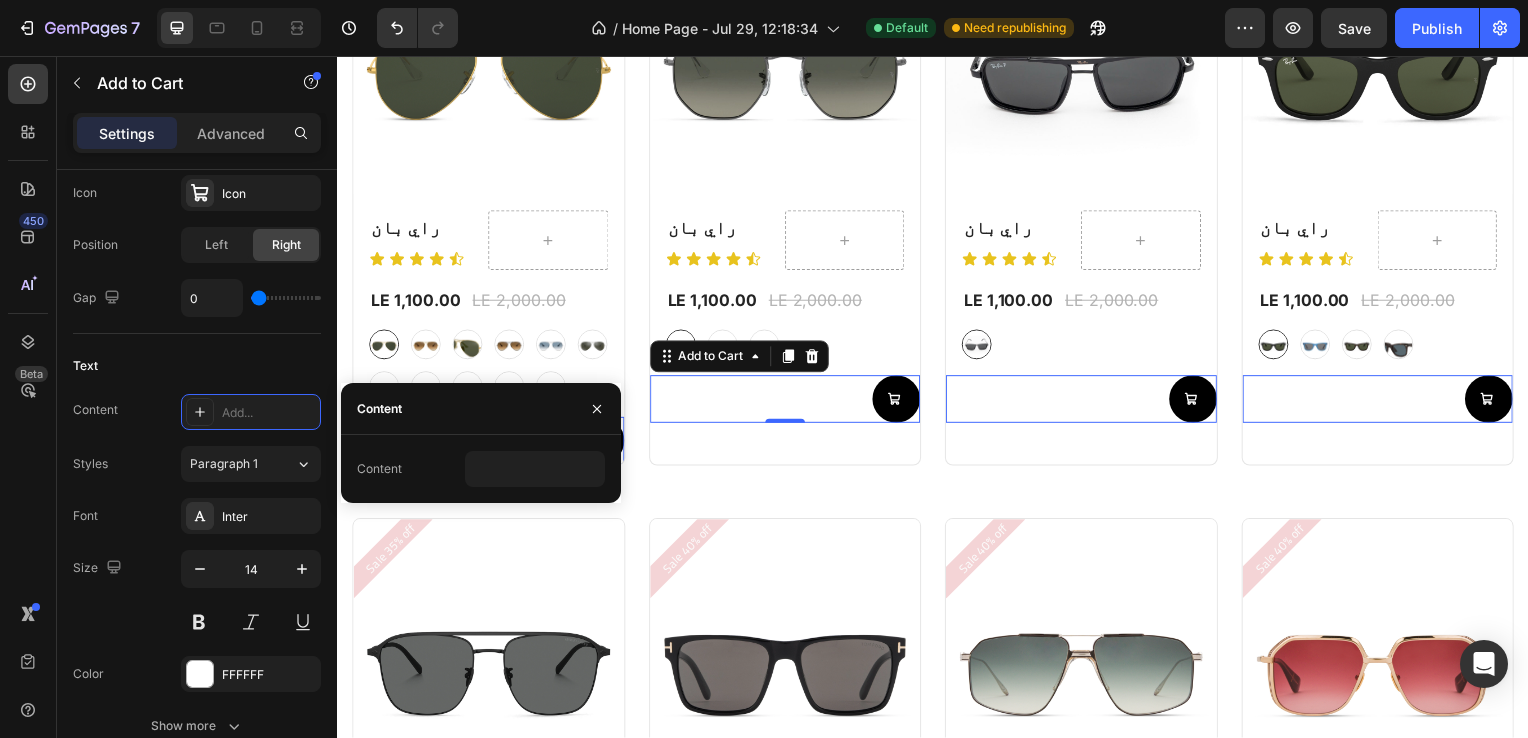 click on "Content" at bounding box center (379, 469) 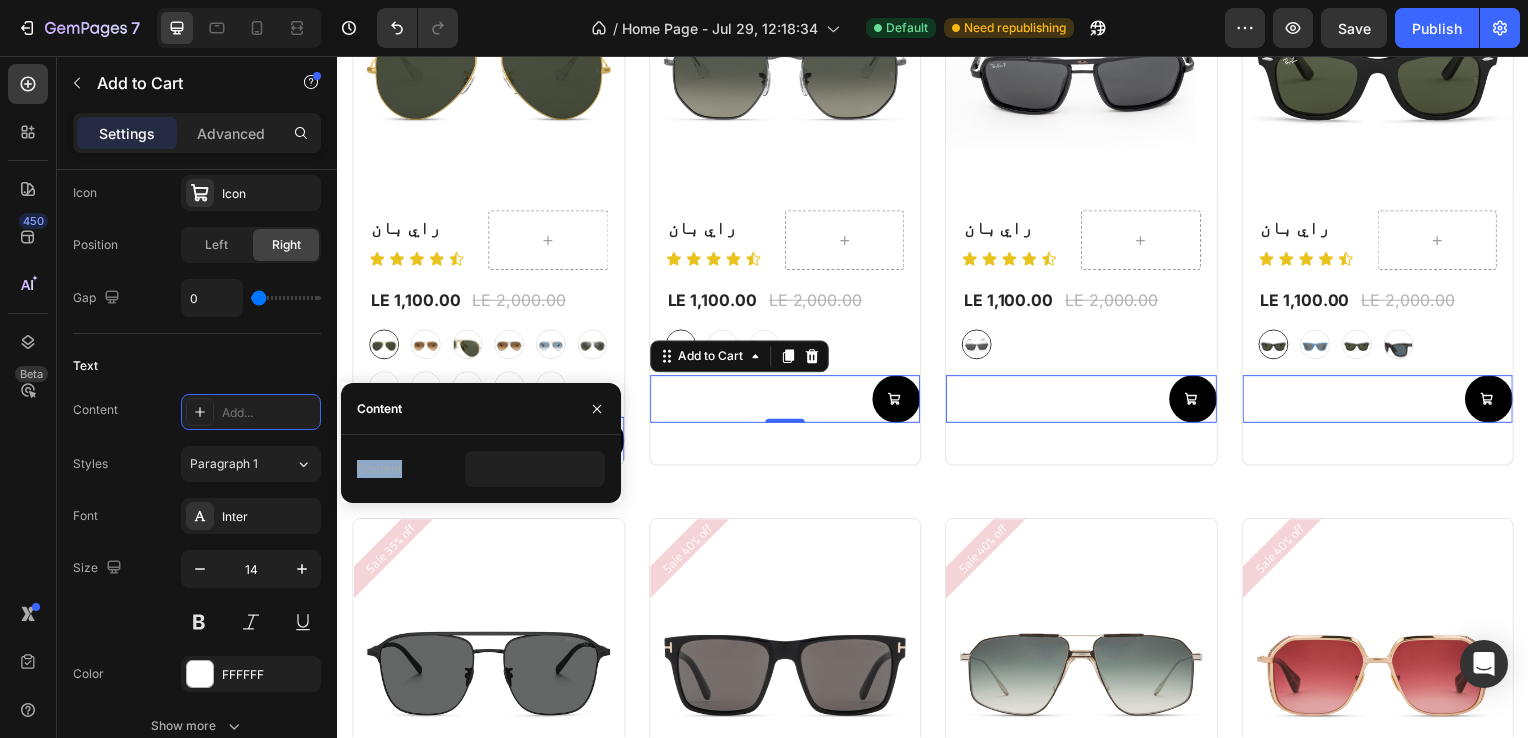 click on "Content" at bounding box center (379, 469) 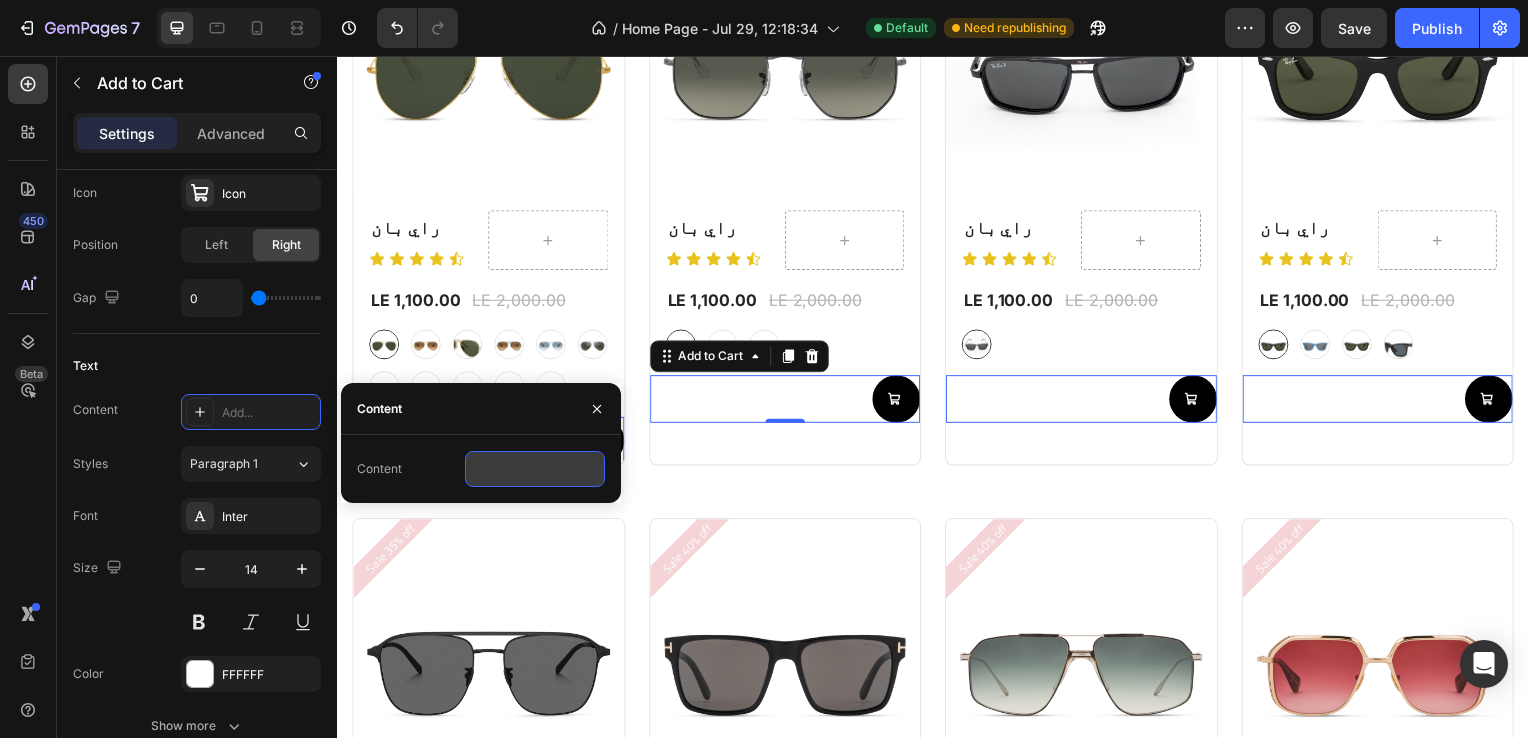 click at bounding box center (535, 469) 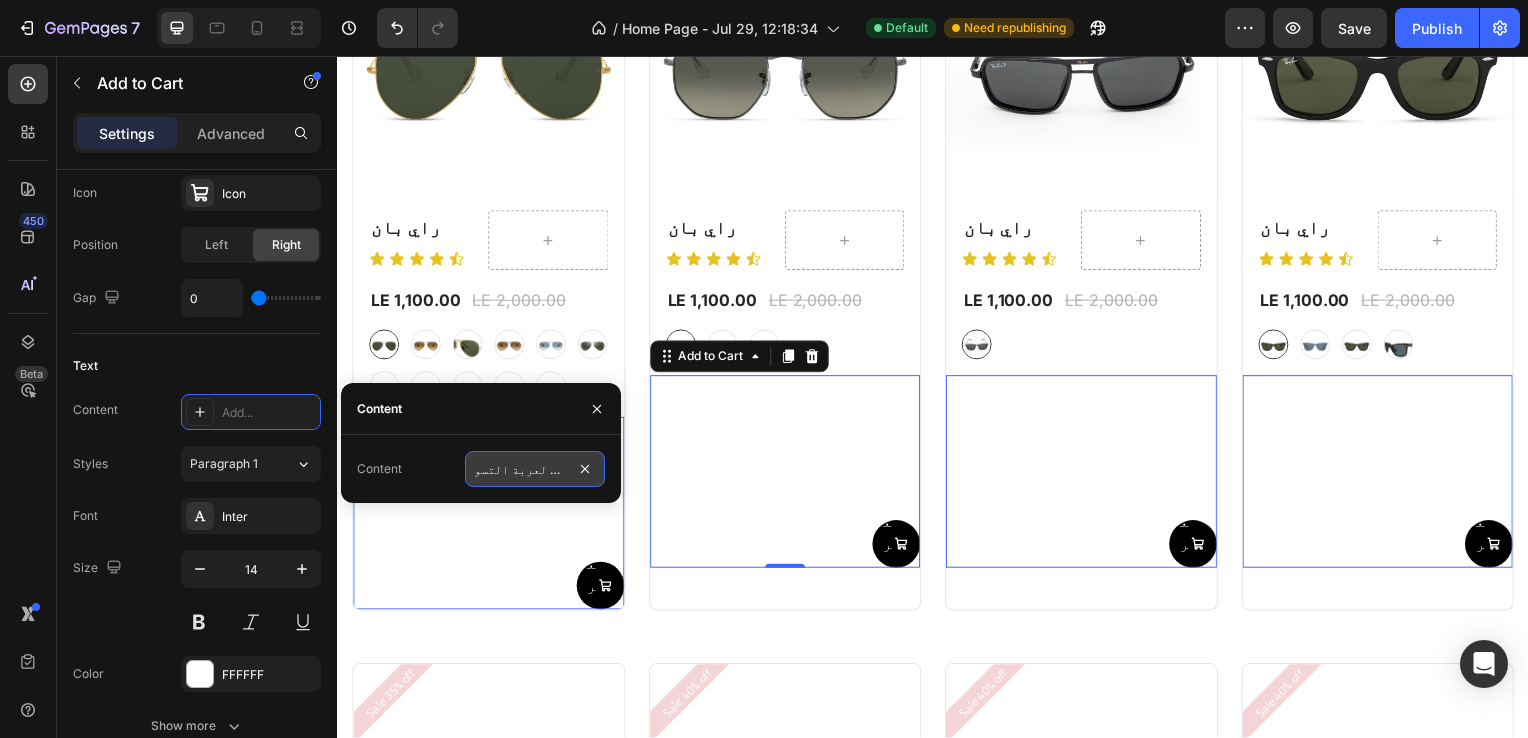 type on "اضافة لعربة التسوق" 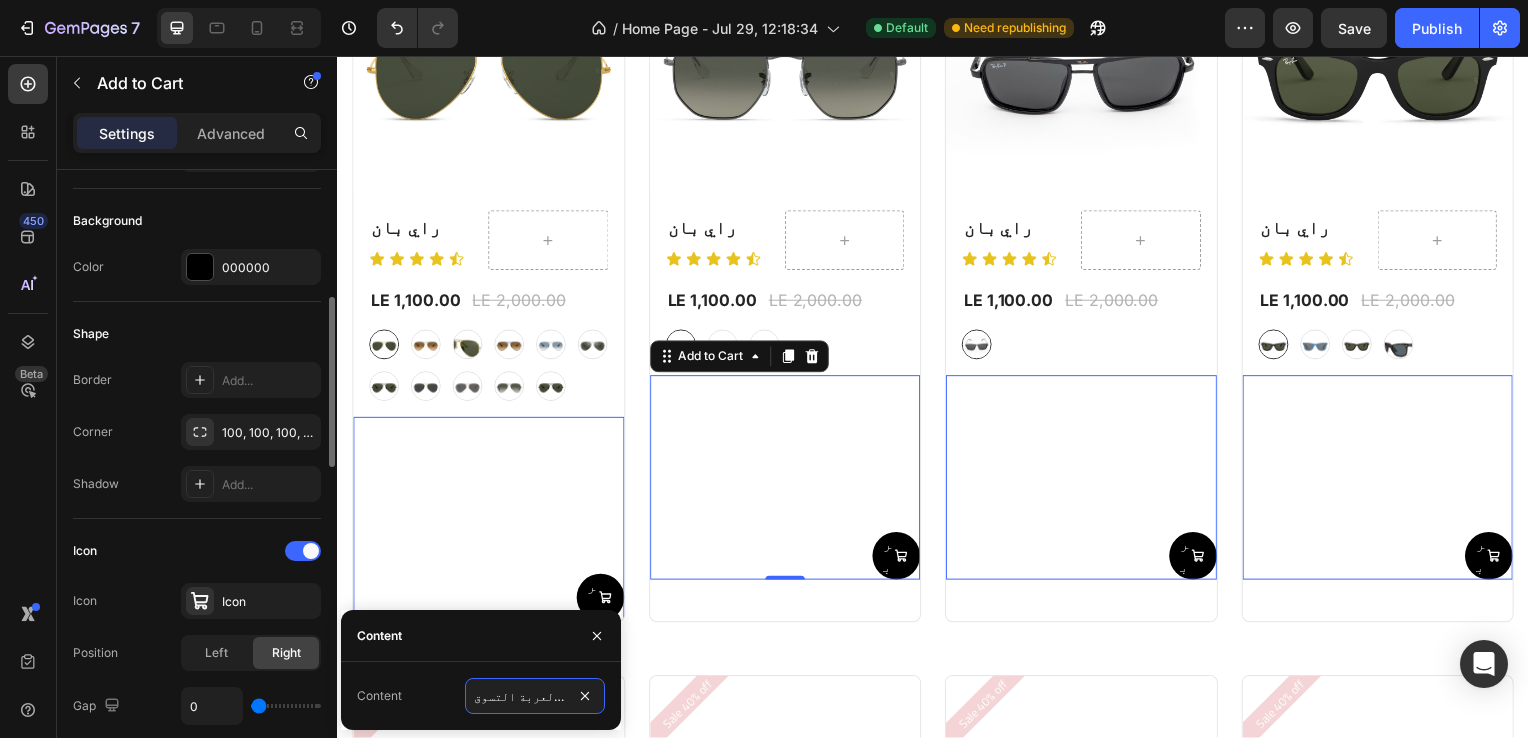 scroll, scrollTop: 471, scrollLeft: 0, axis: vertical 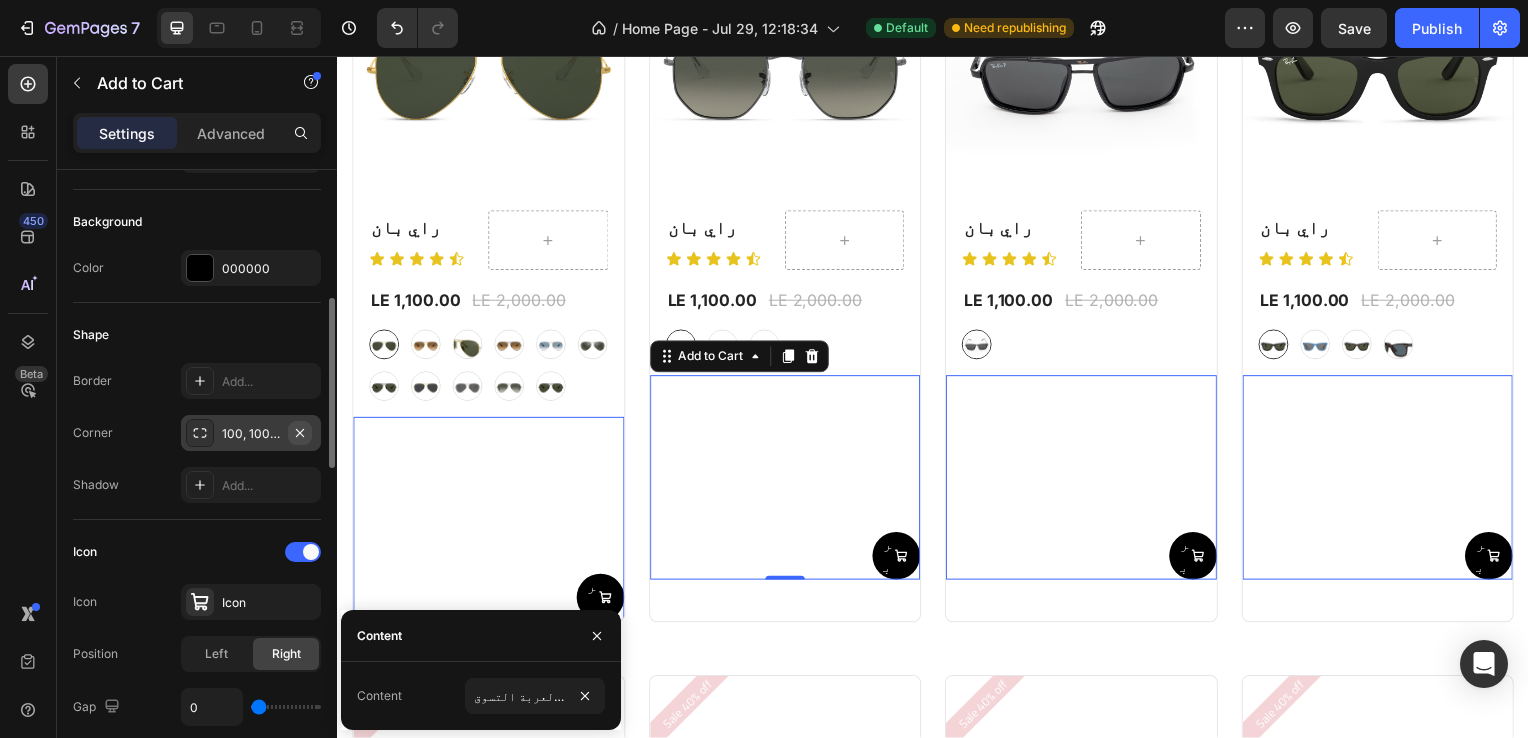 click 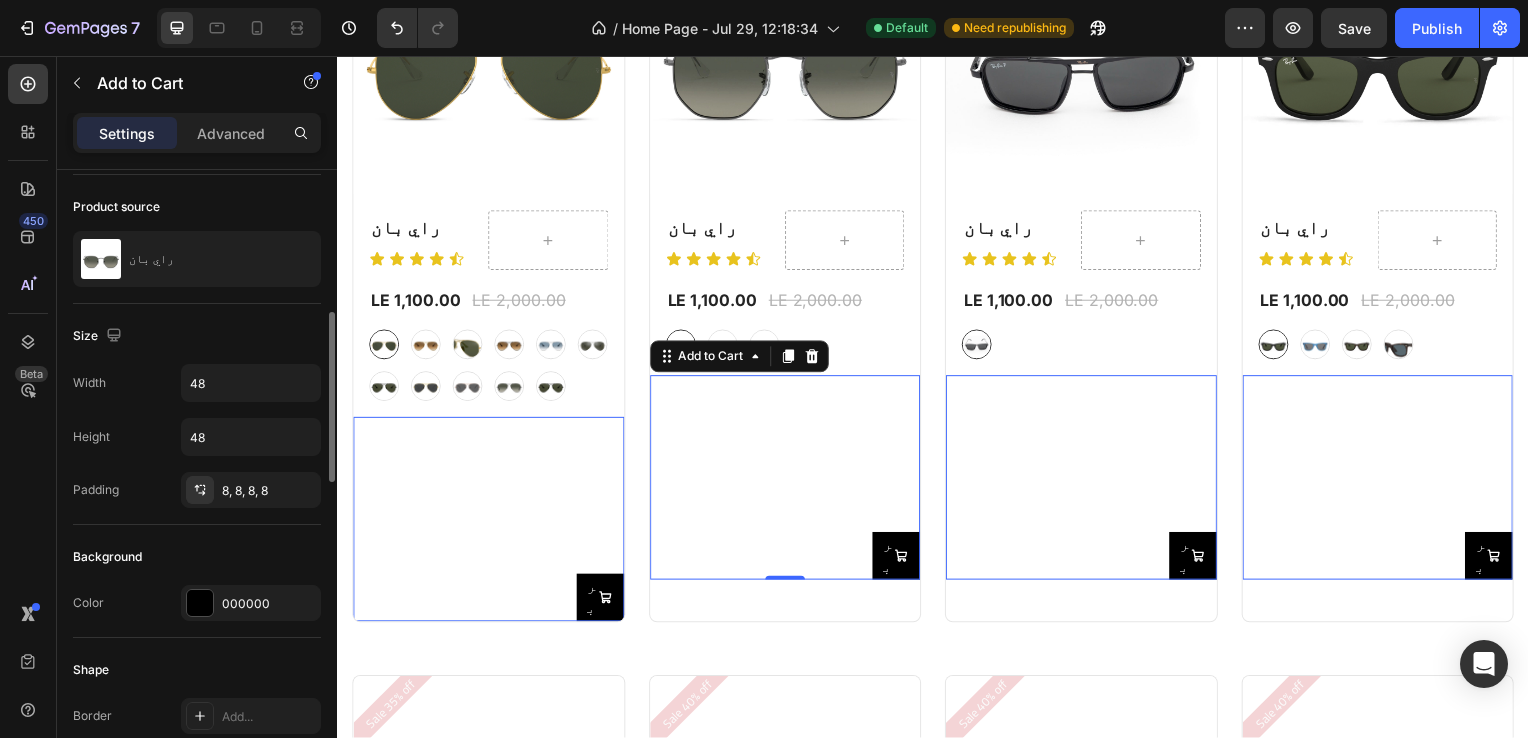 scroll, scrollTop: 132, scrollLeft: 0, axis: vertical 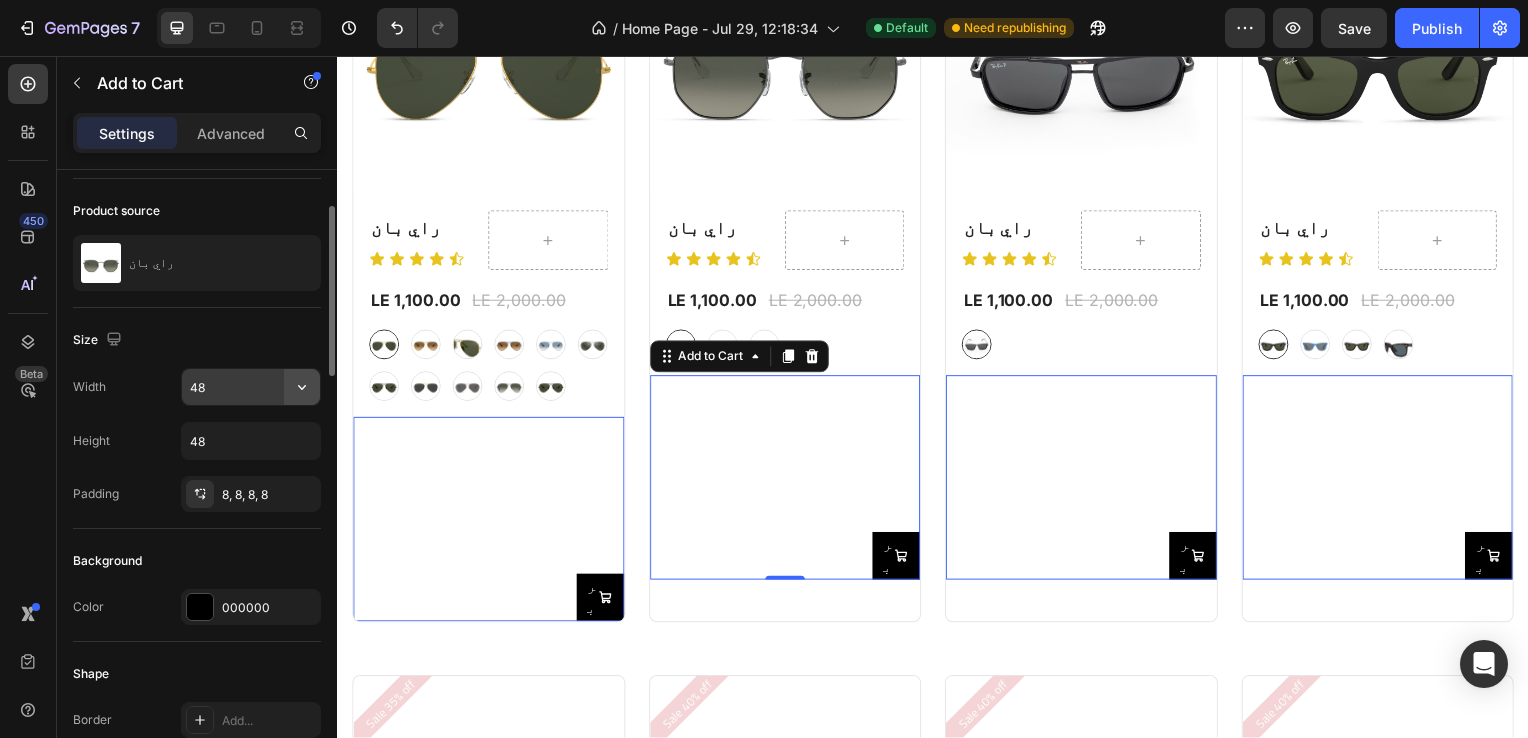 click 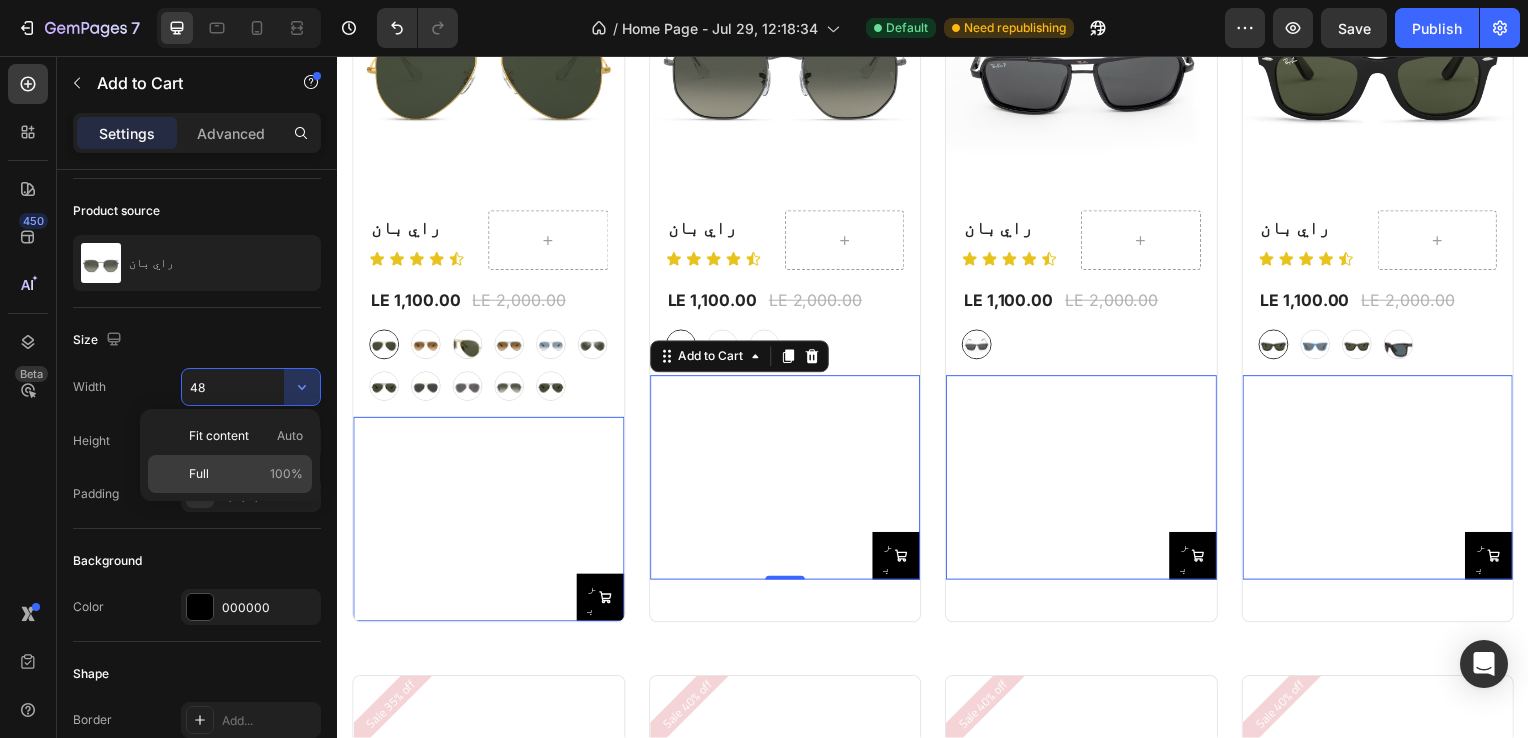 click on "Full 100%" at bounding box center [246, 474] 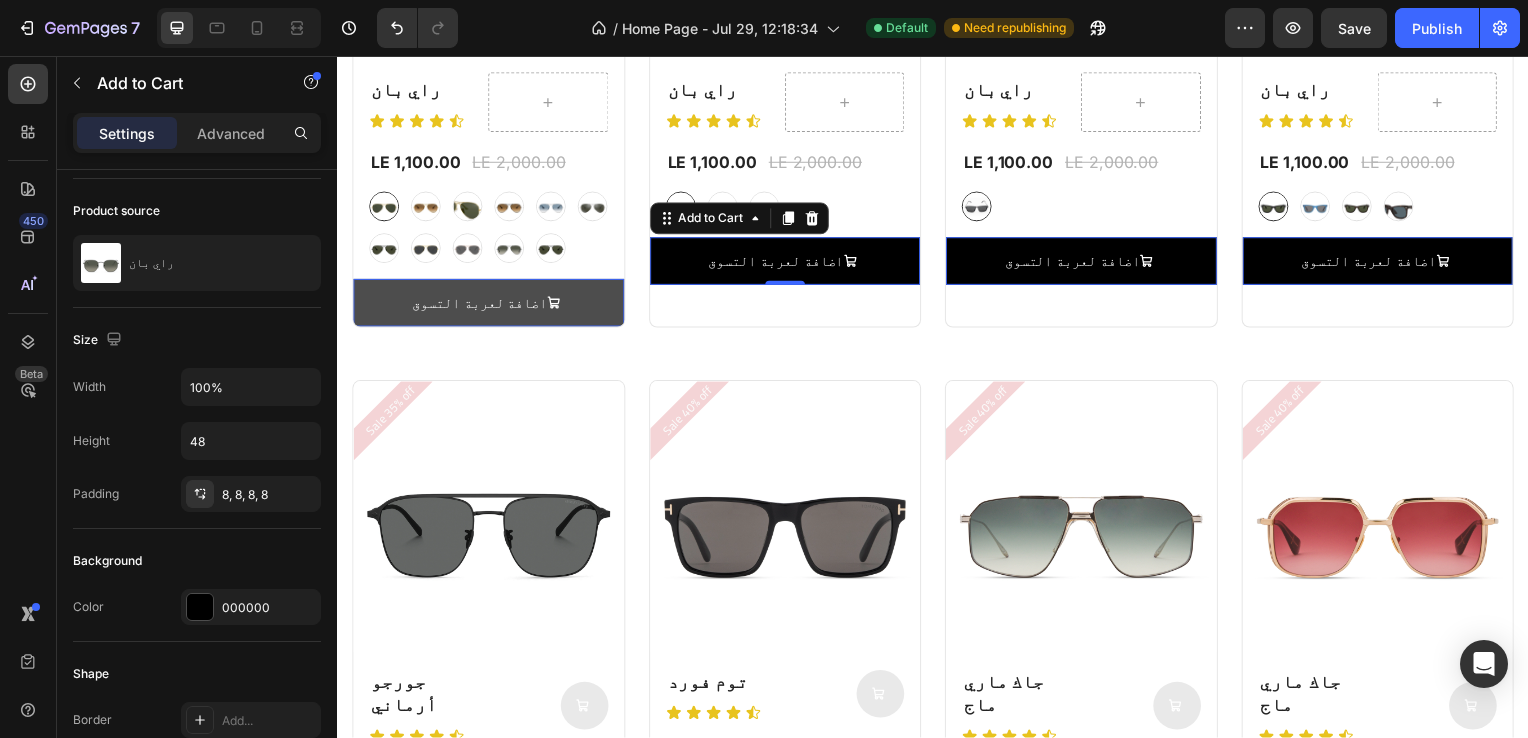 scroll, scrollTop: 688, scrollLeft: 0, axis: vertical 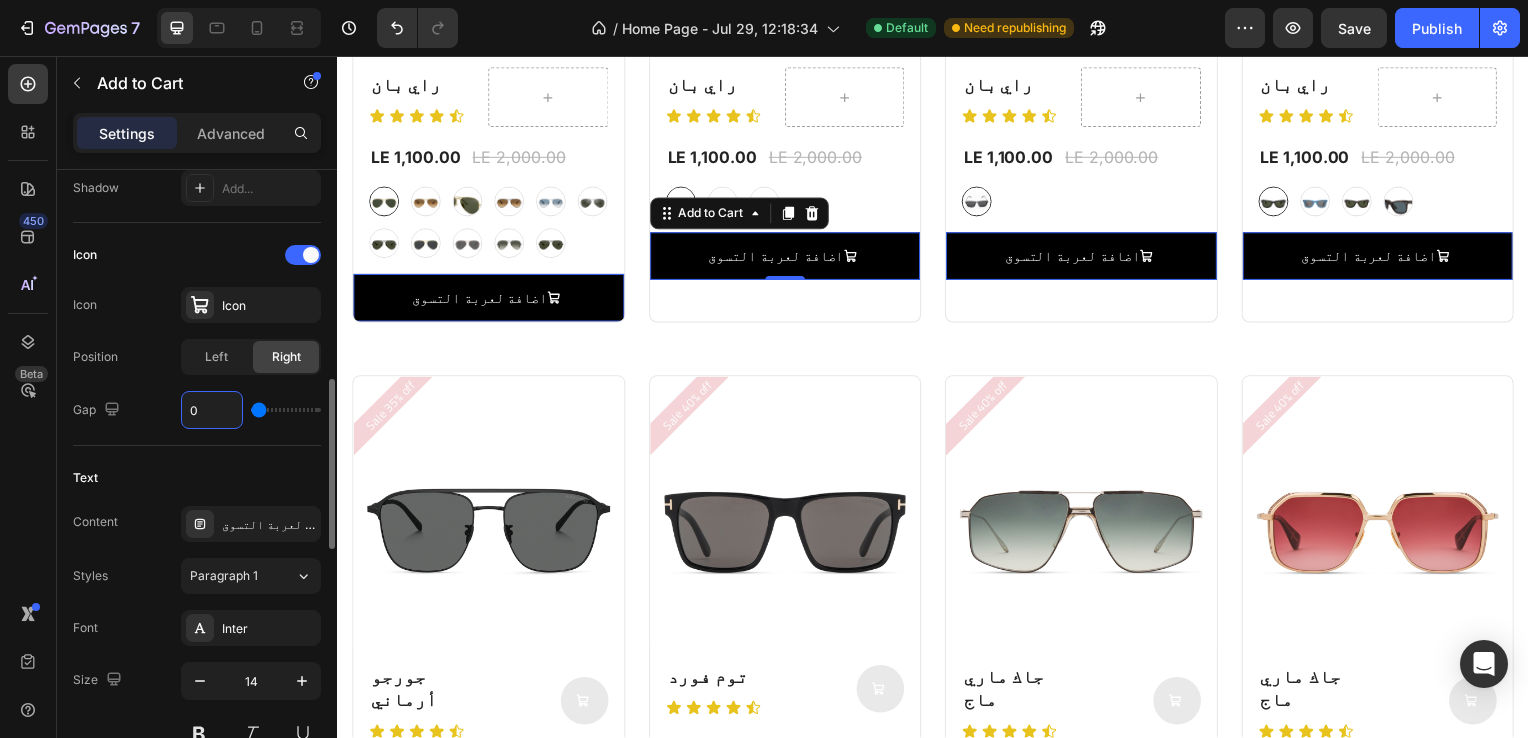 click on "0" at bounding box center [212, 410] 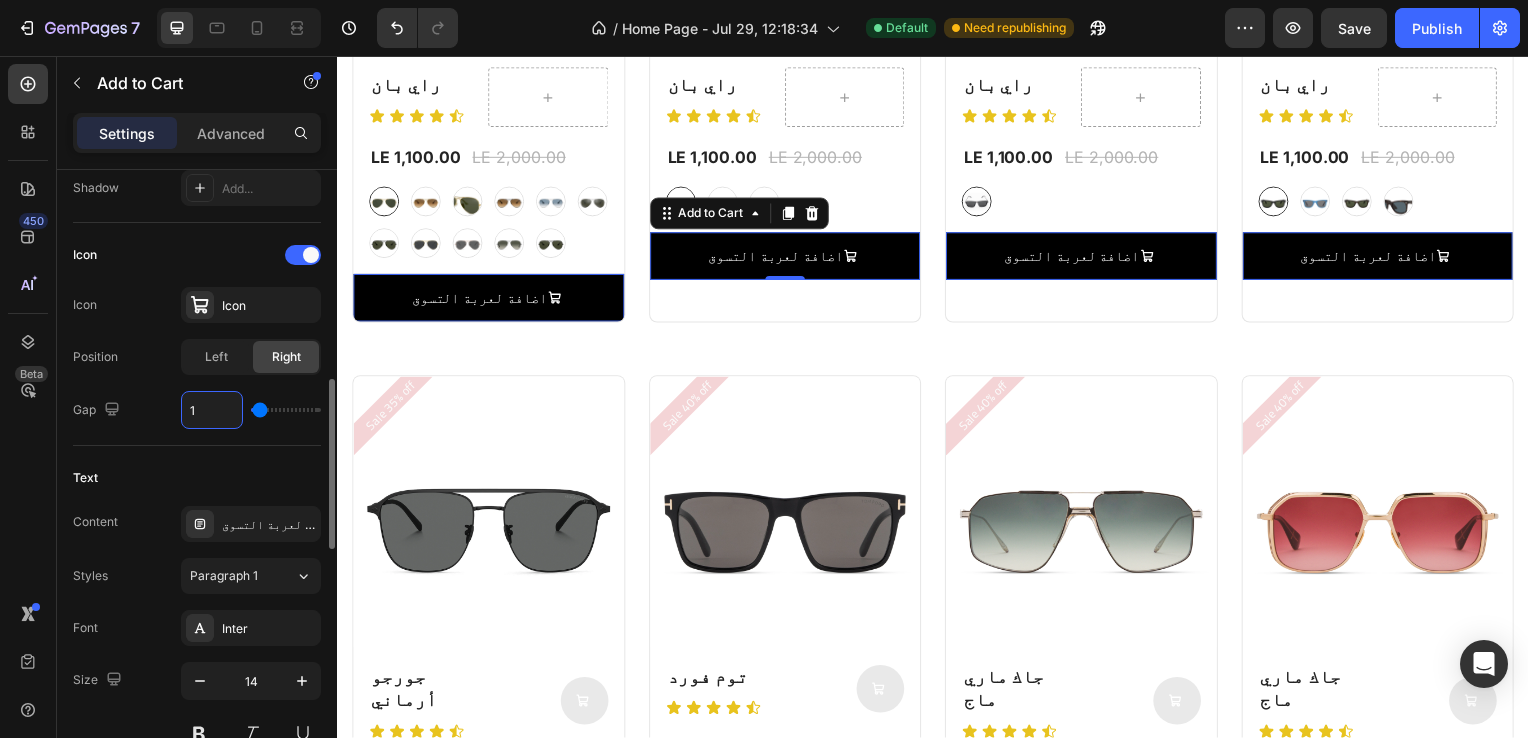 type on "16" 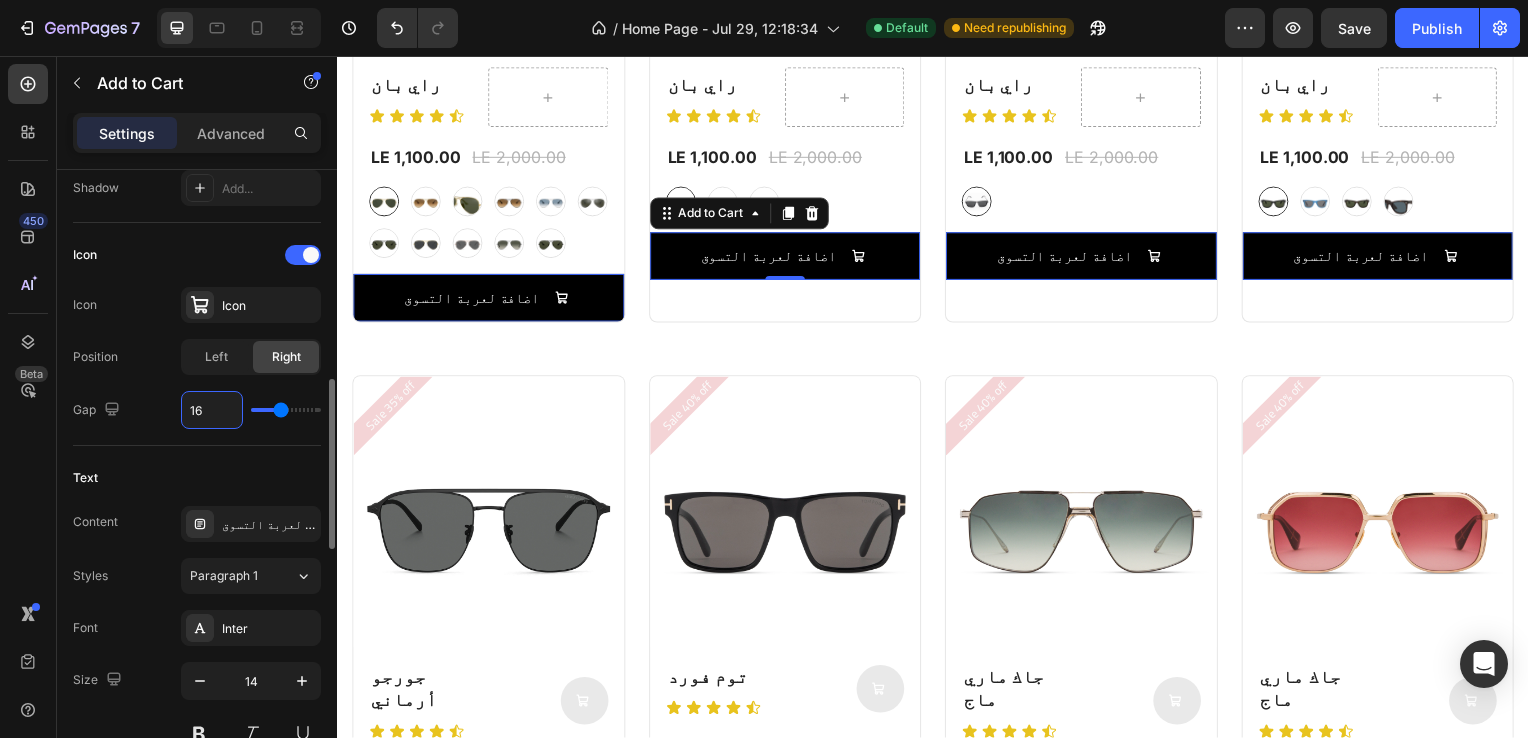 click on "16" at bounding box center [212, 410] 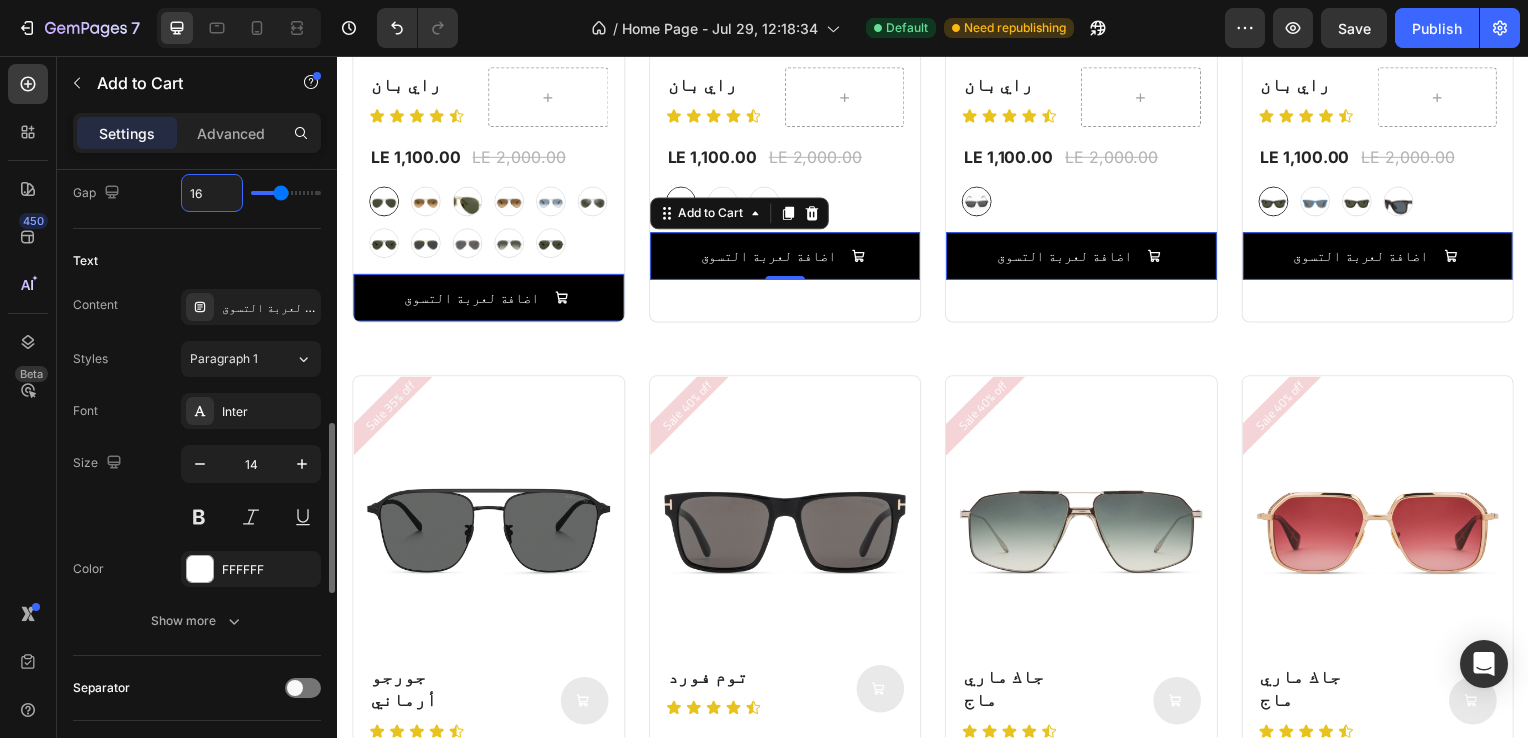 scroll, scrollTop: 986, scrollLeft: 0, axis: vertical 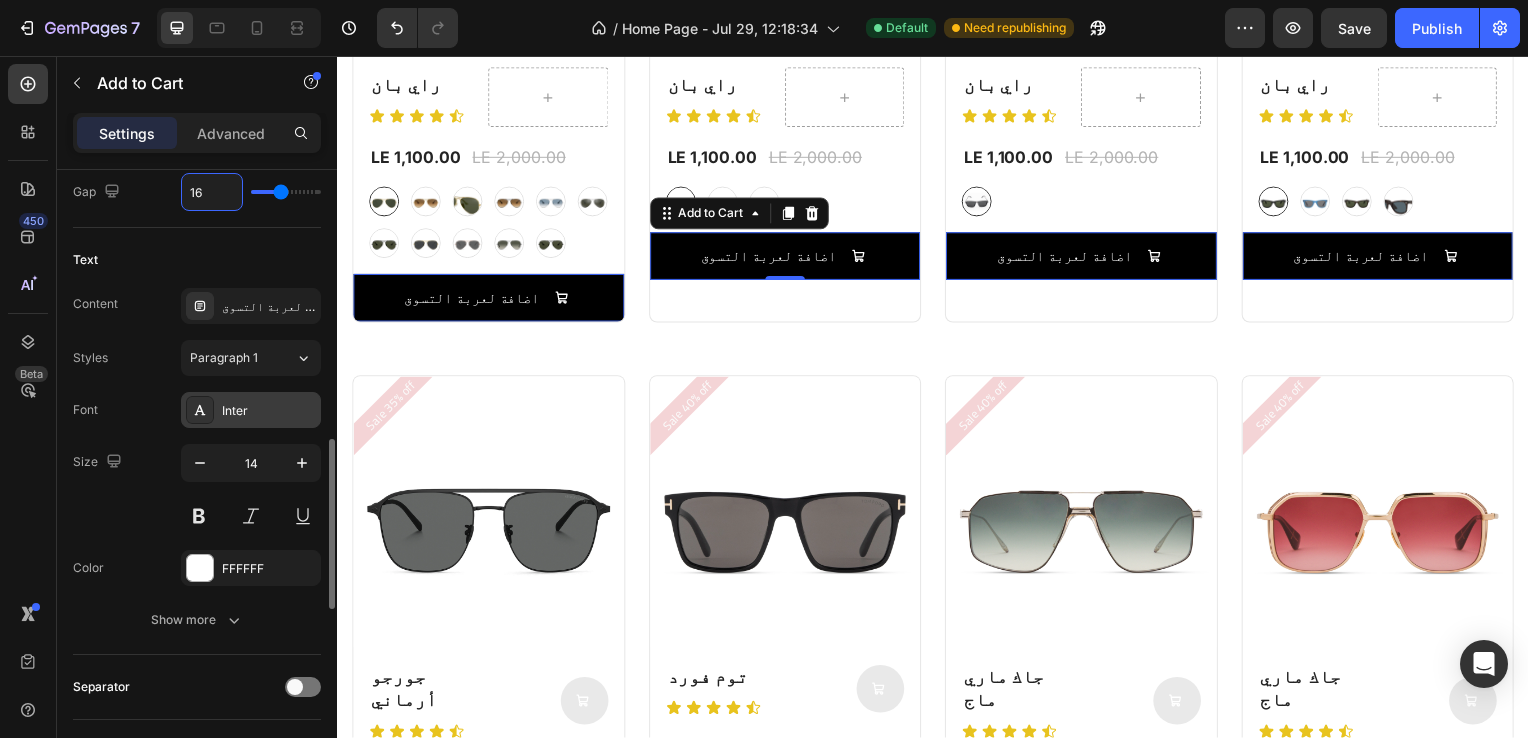 type on "16" 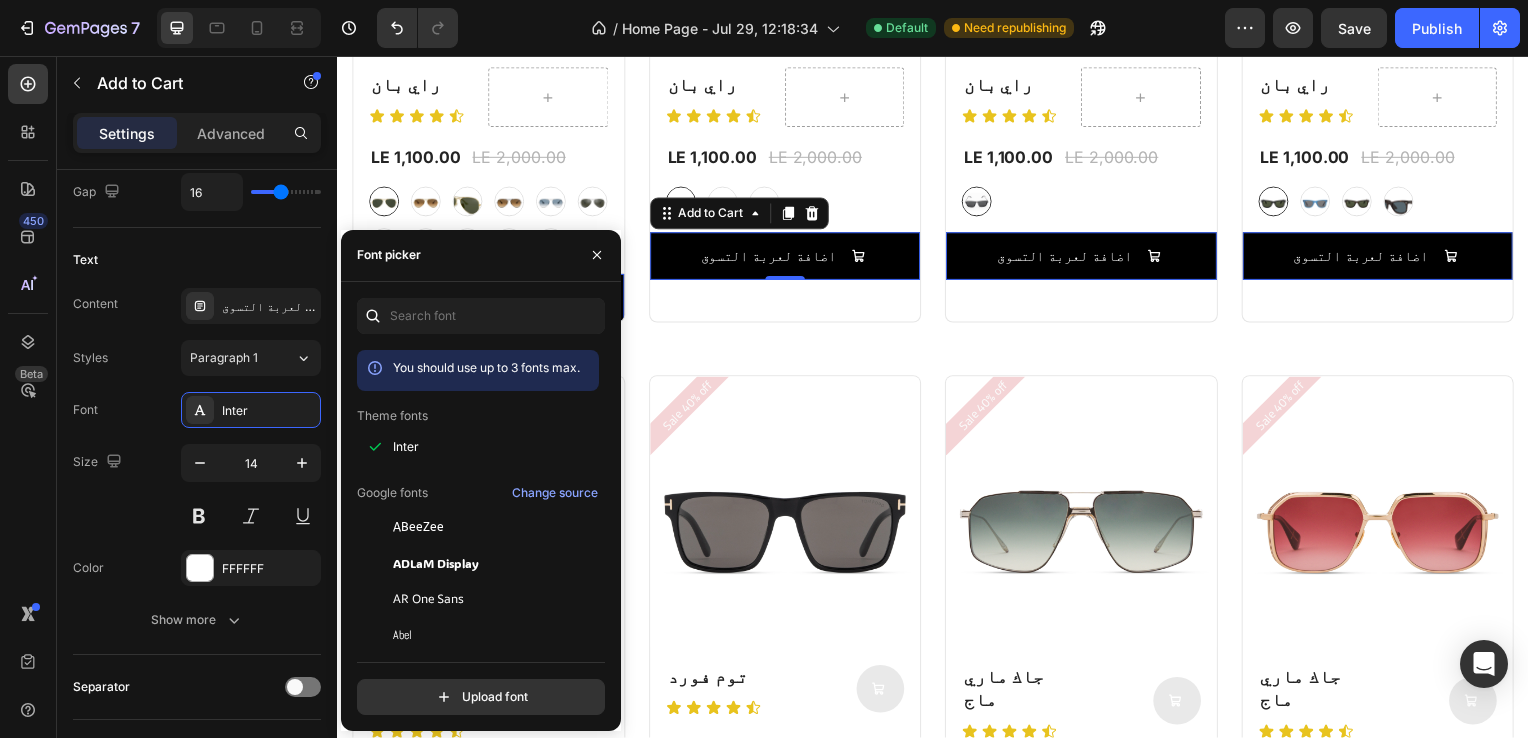 scroll, scrollTop: 219, scrollLeft: 0, axis: vertical 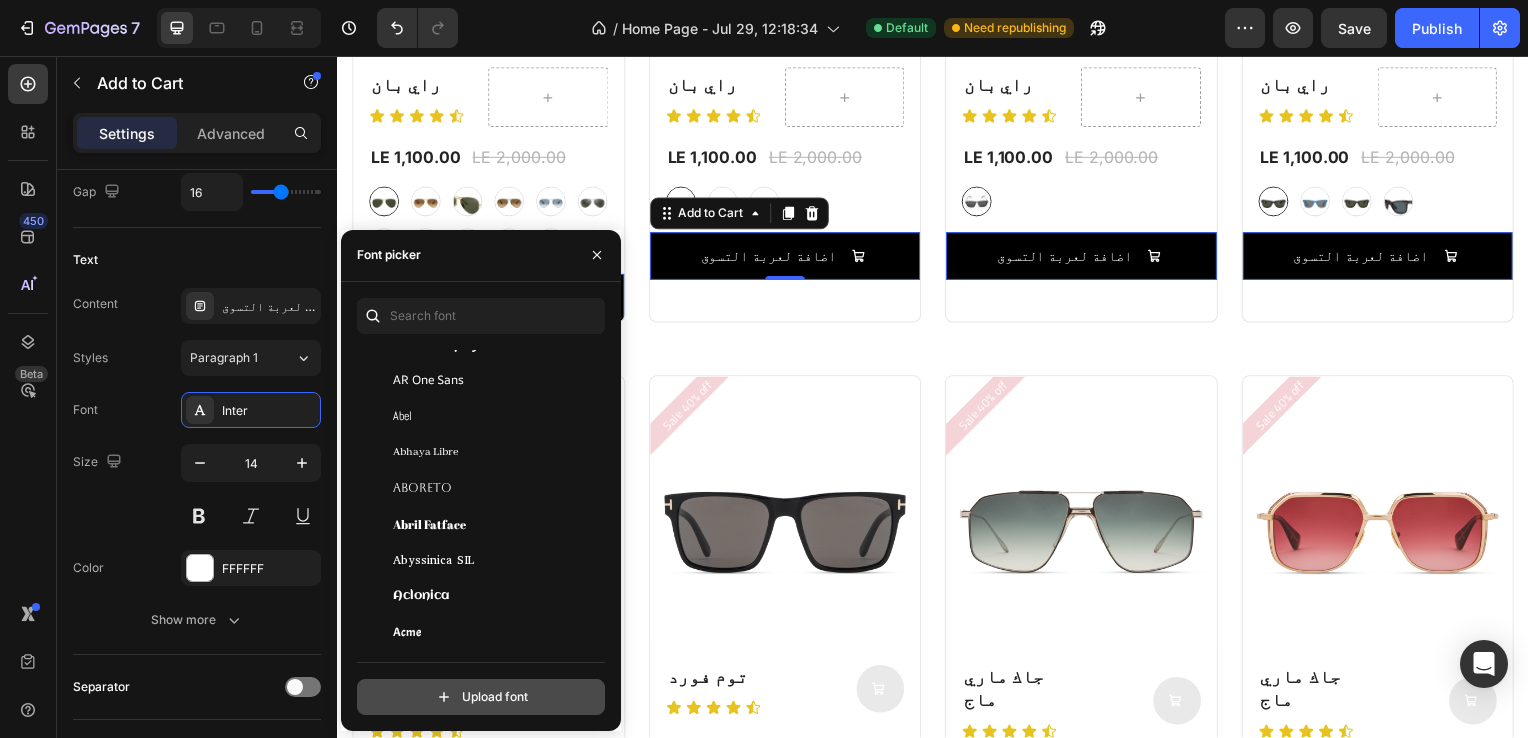 click 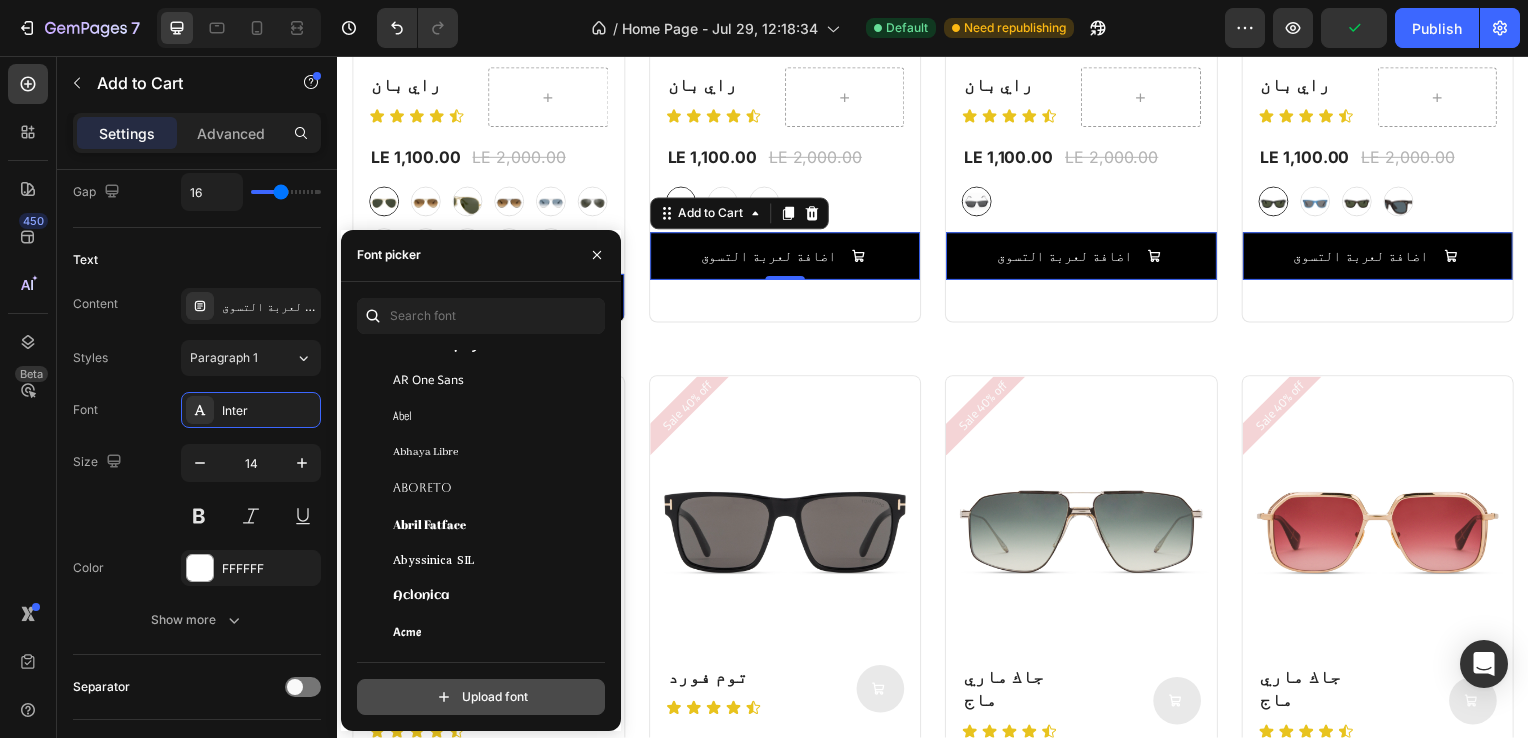 type on "C:\fakepath\Cairo-ExtraLight.ttf" 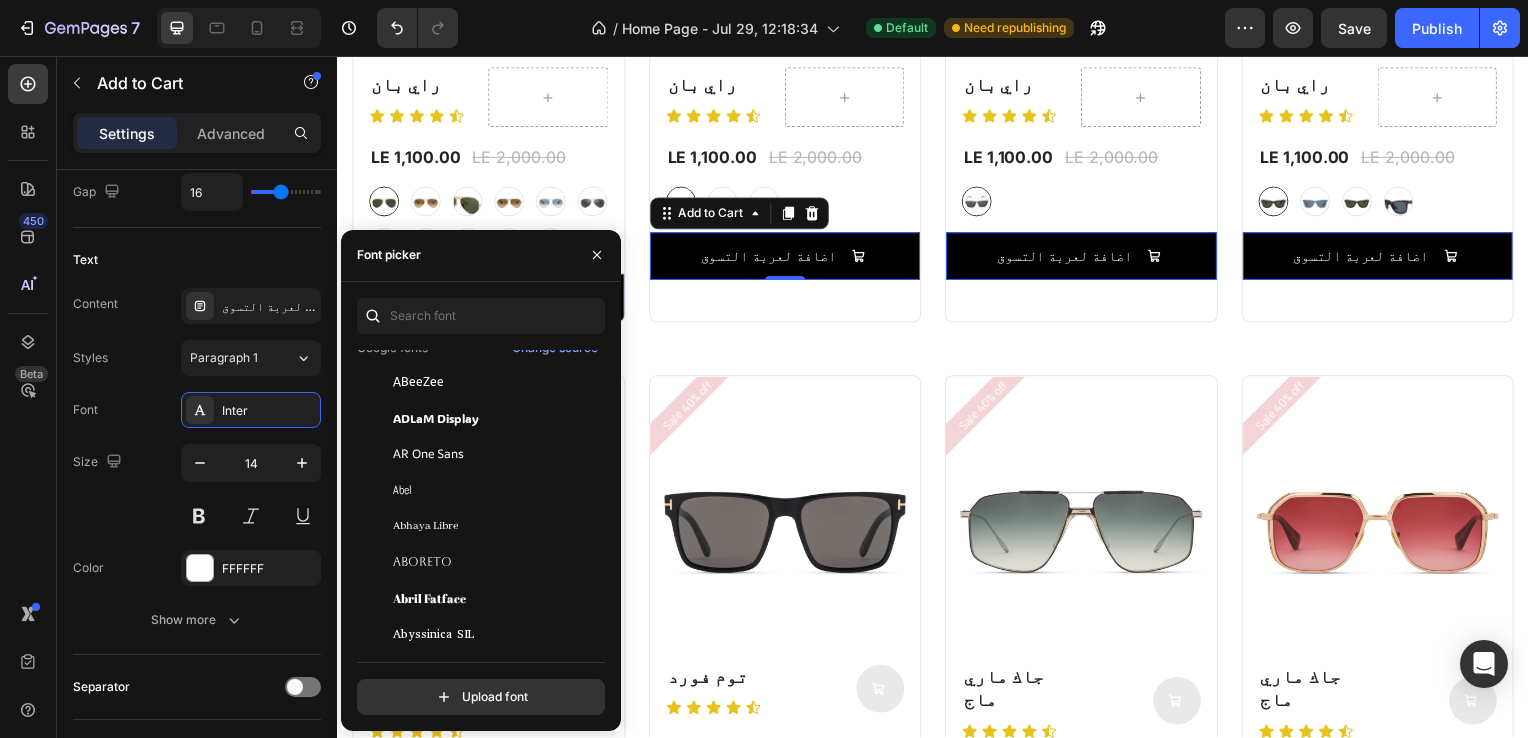 scroll, scrollTop: 524, scrollLeft: 0, axis: vertical 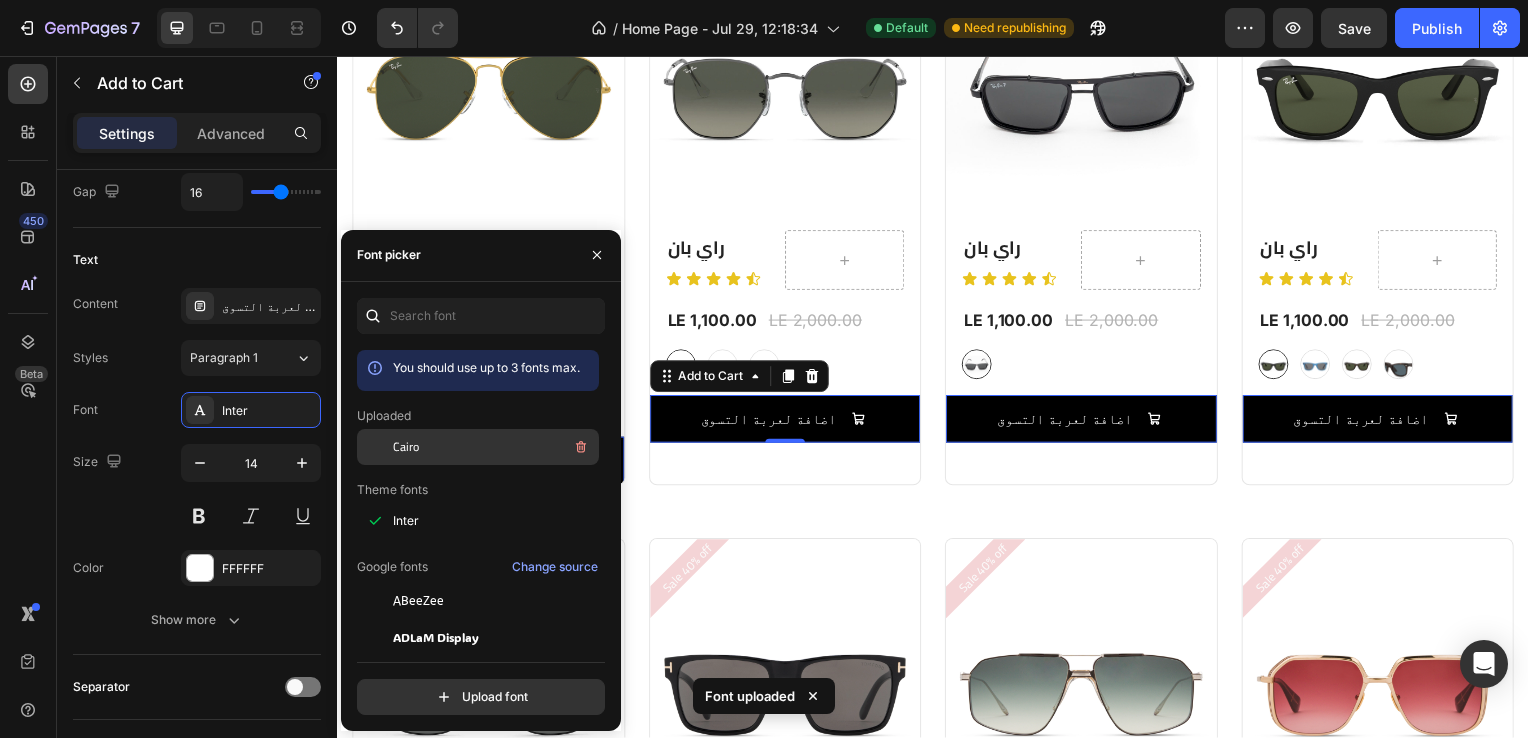 click on "Cairo" at bounding box center [494, 447] 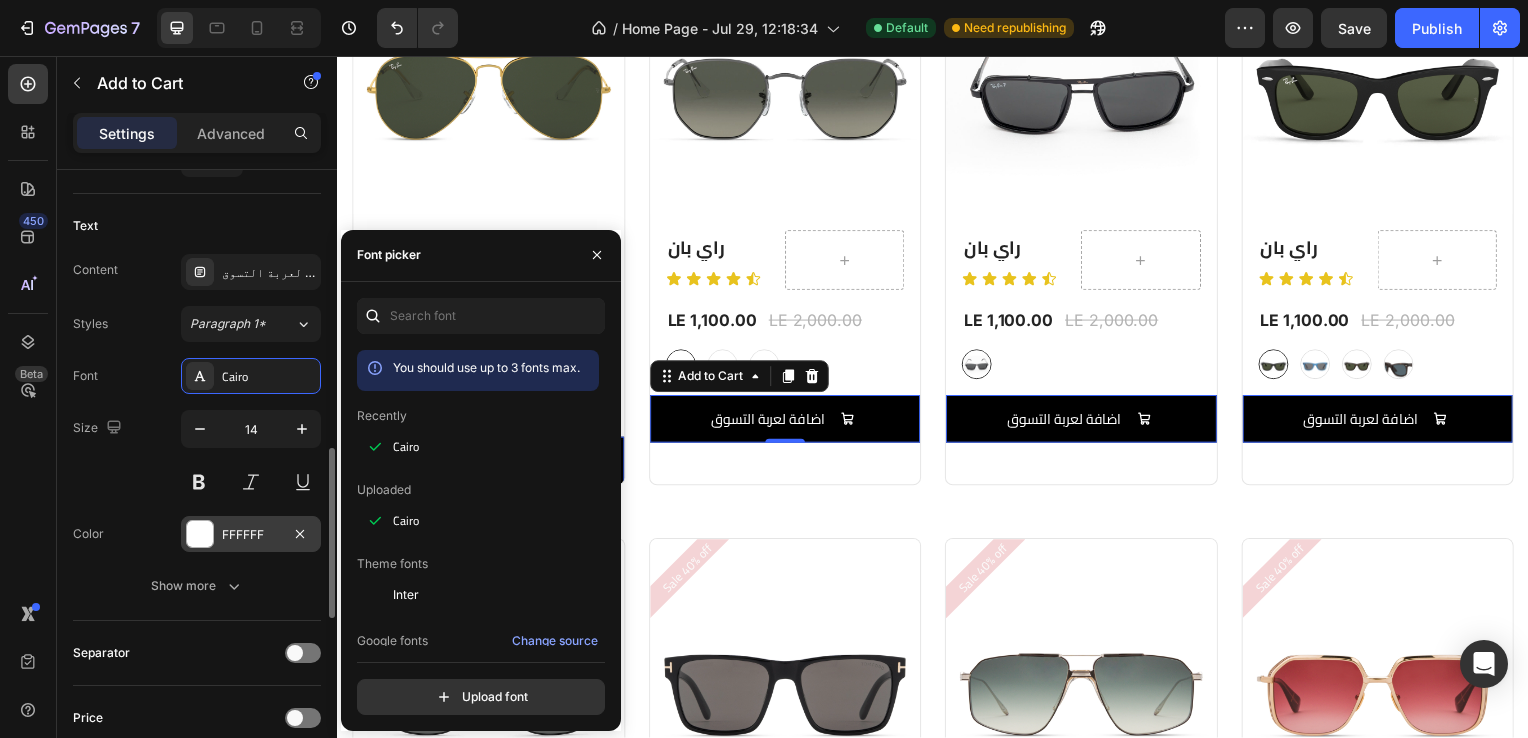 scroll, scrollTop: 1022, scrollLeft: 0, axis: vertical 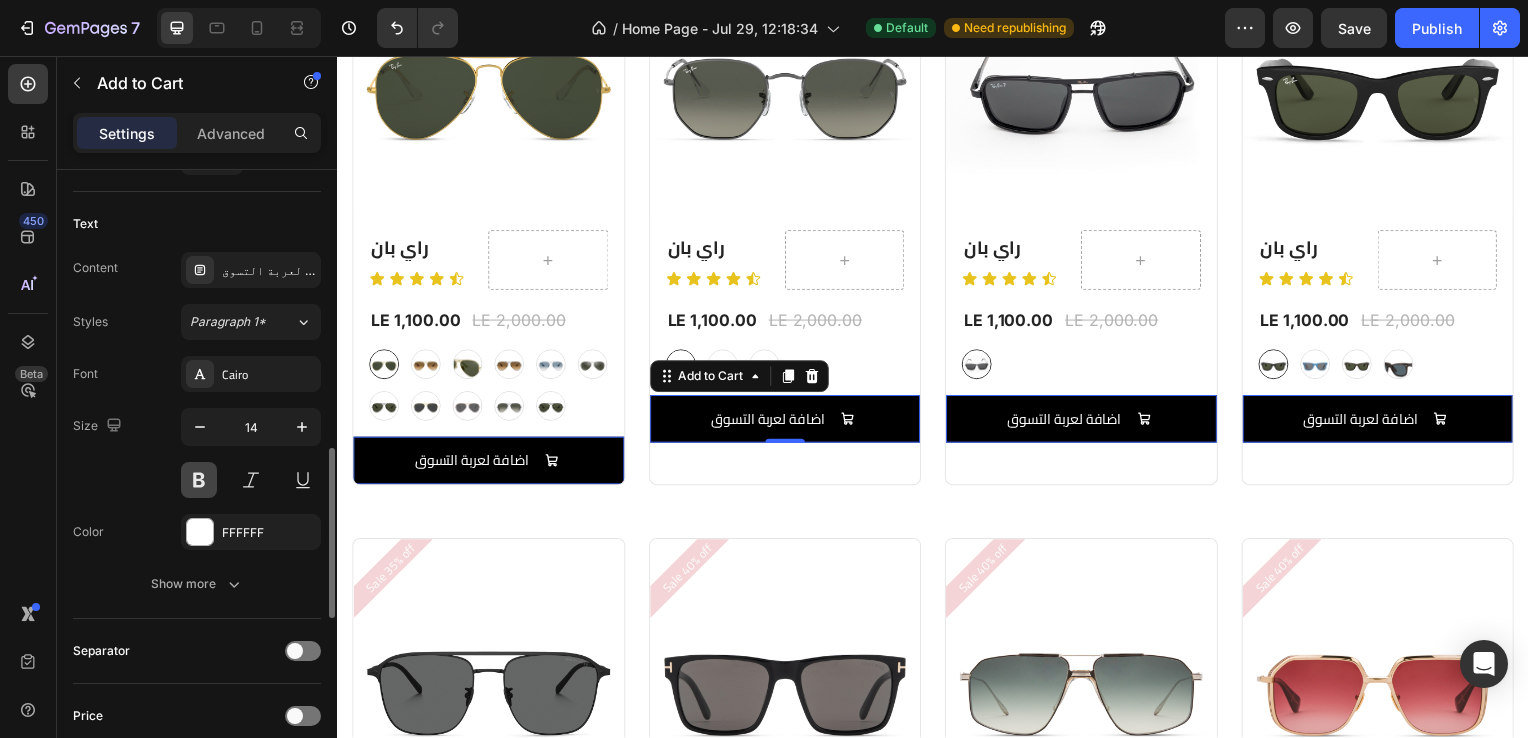 click at bounding box center [199, 480] 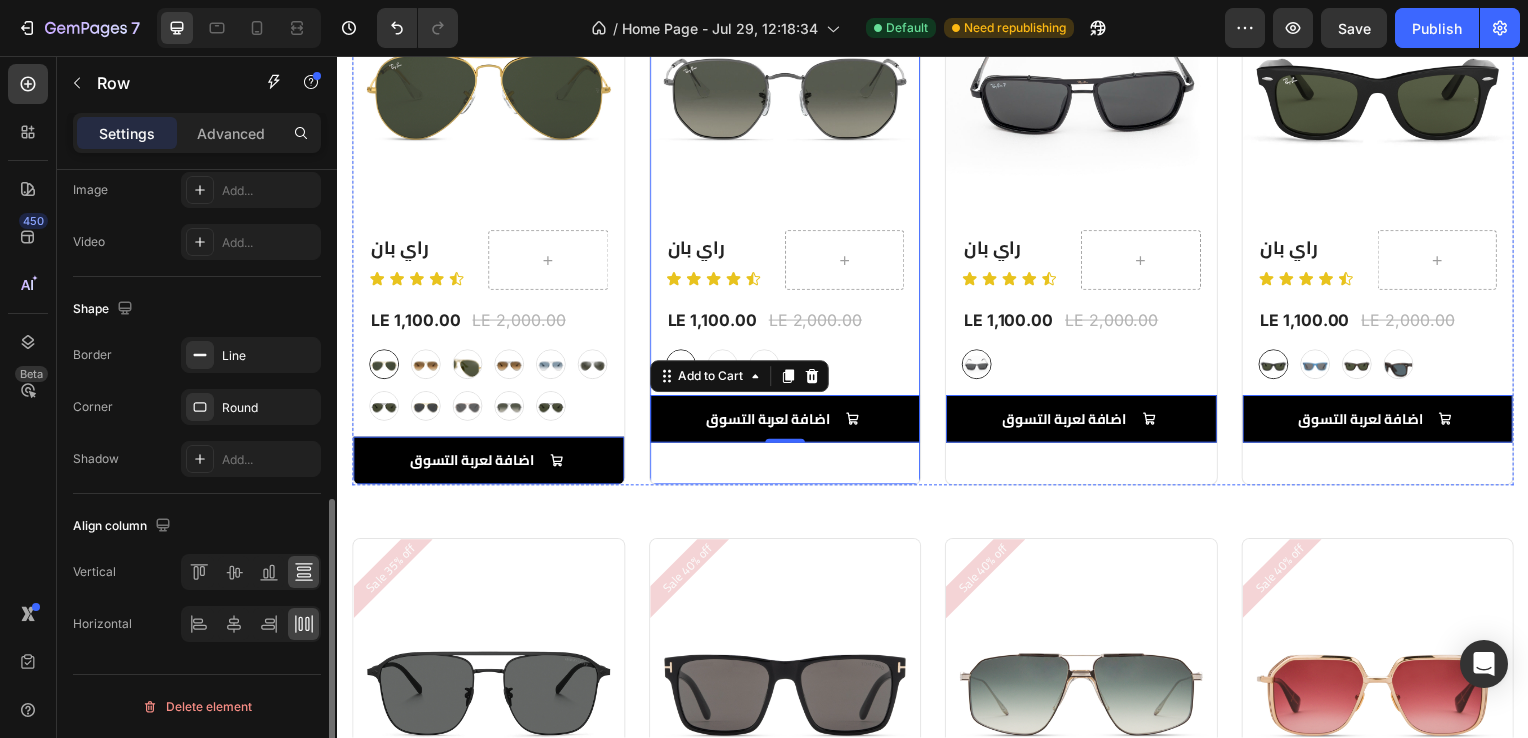 click on "Sale 45% off Product Badge (P) Images Row راي بان (P) Title Icon Icon Icon Icon Icon Icon List
Row LE 1,100.00 (P) Price (P) Price LE 2,000.00 (P) Price (P) Price Row gray gray bronze bronze silver silver (P) Variants & Swatches
اضافة لعربة التسوق Add to Cart   0" at bounding box center [489, 216] 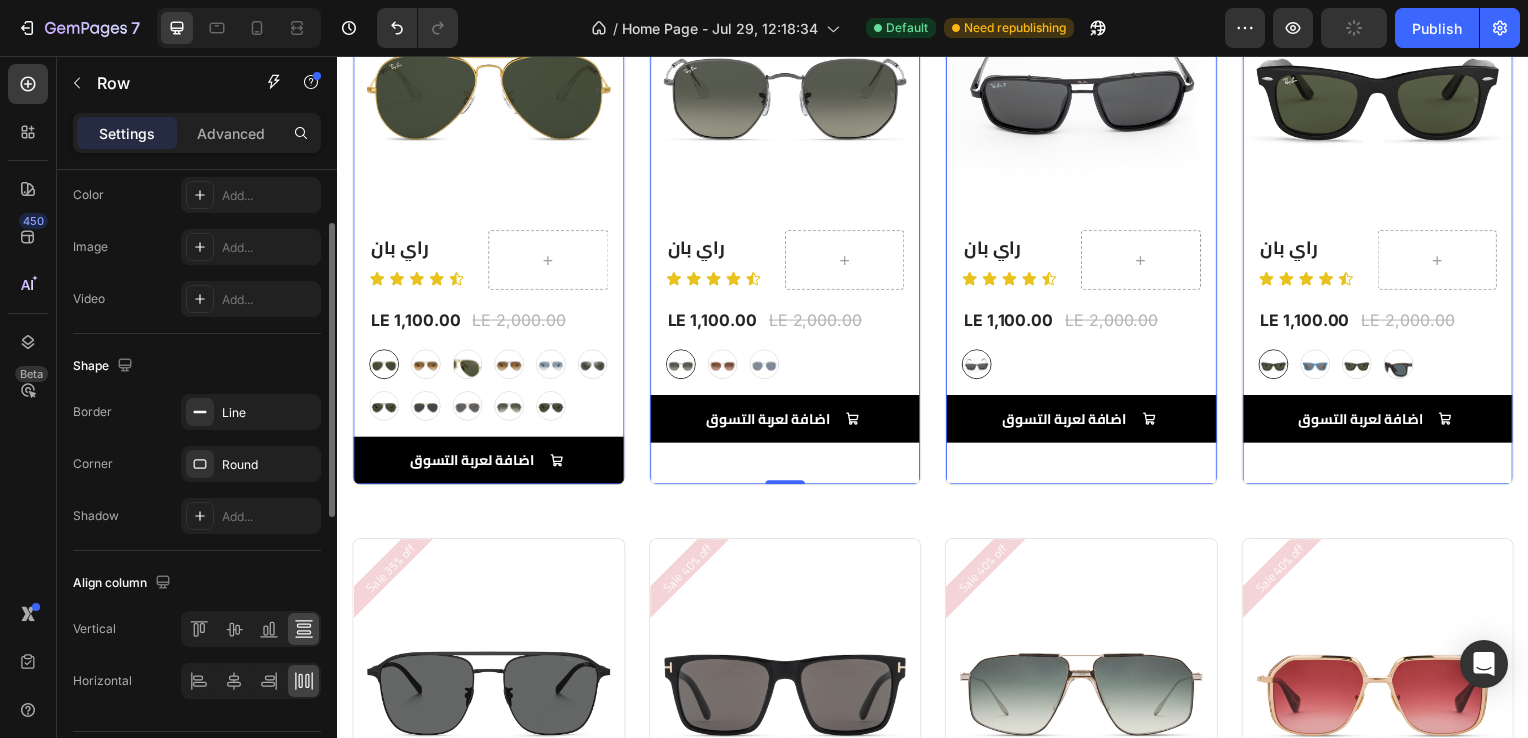 scroll, scrollTop: 705, scrollLeft: 0, axis: vertical 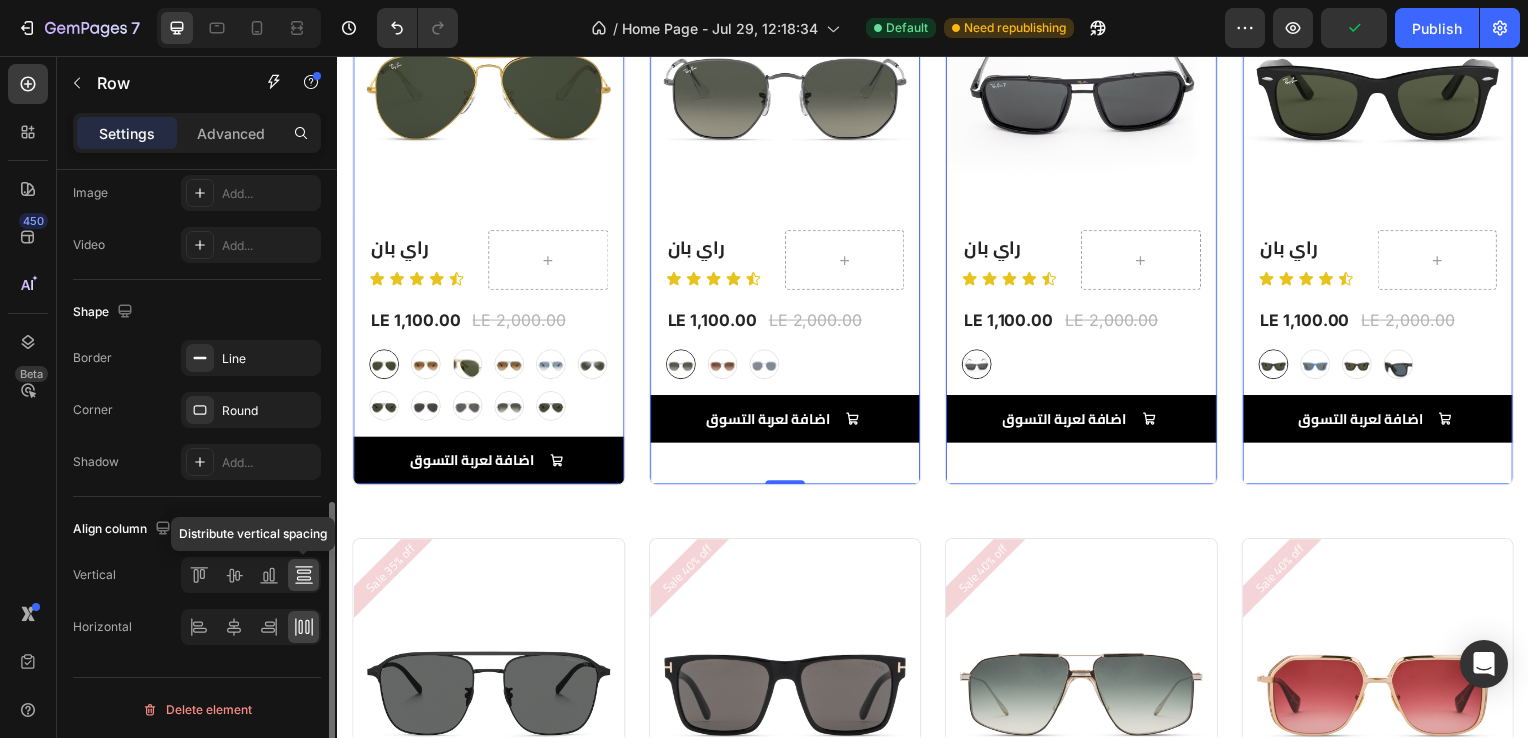 click 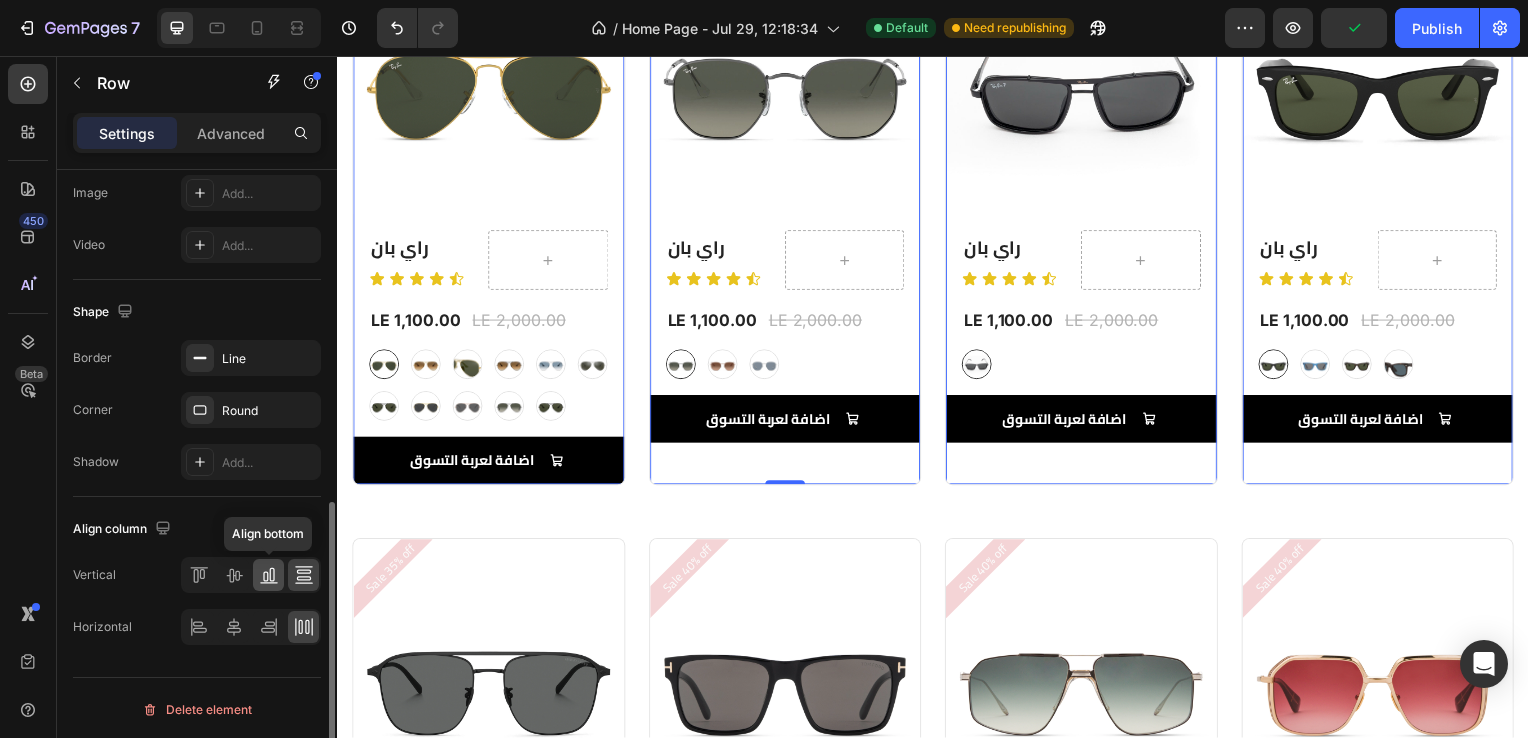 click 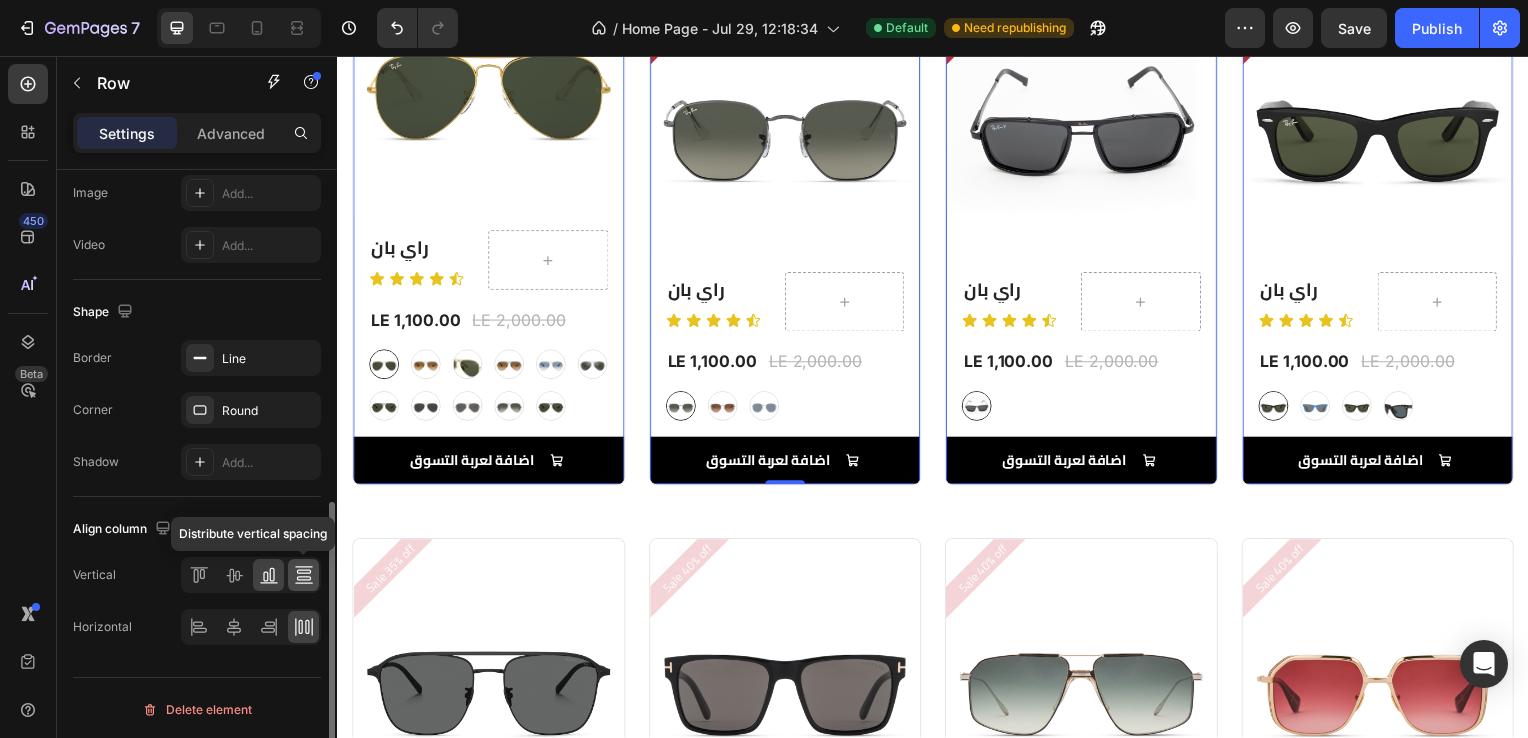 click 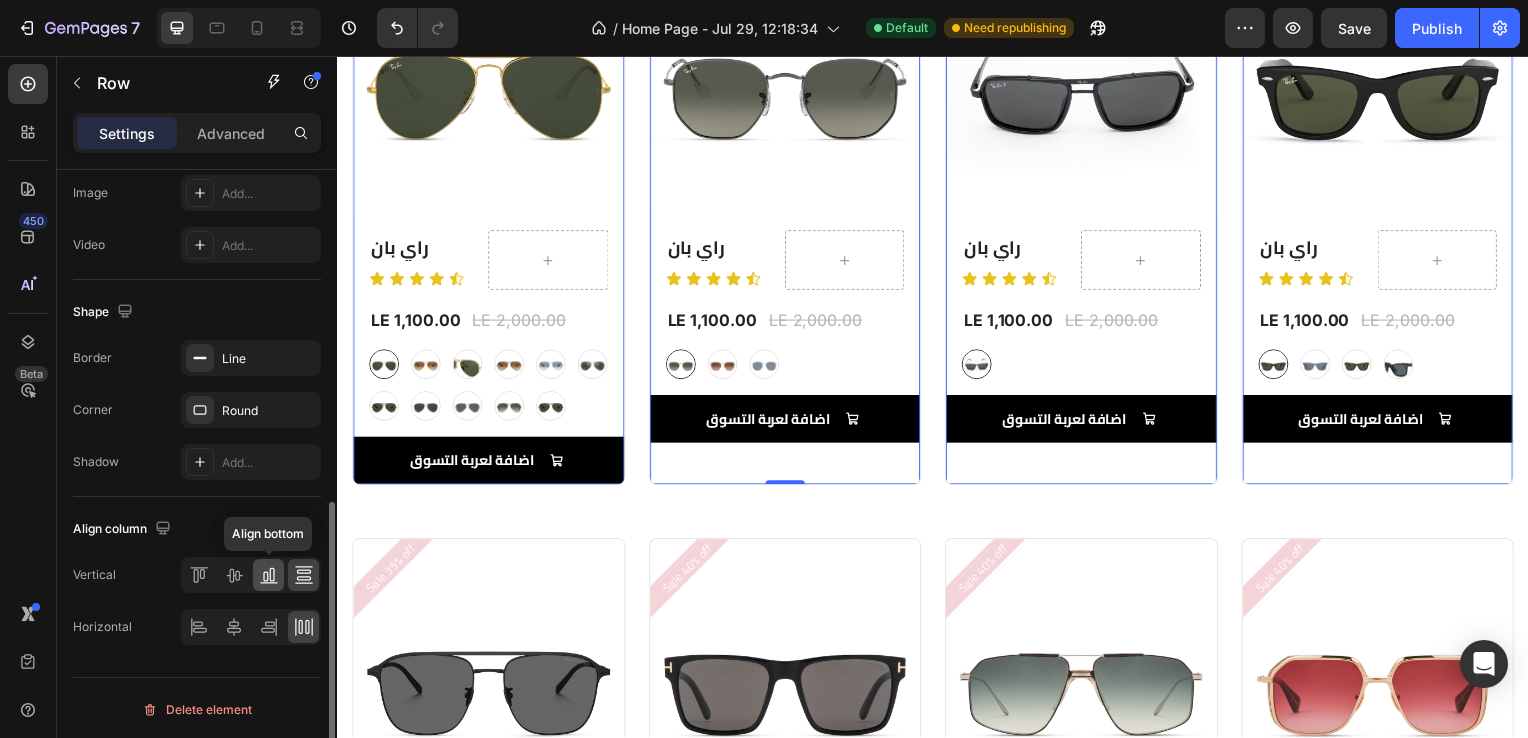click 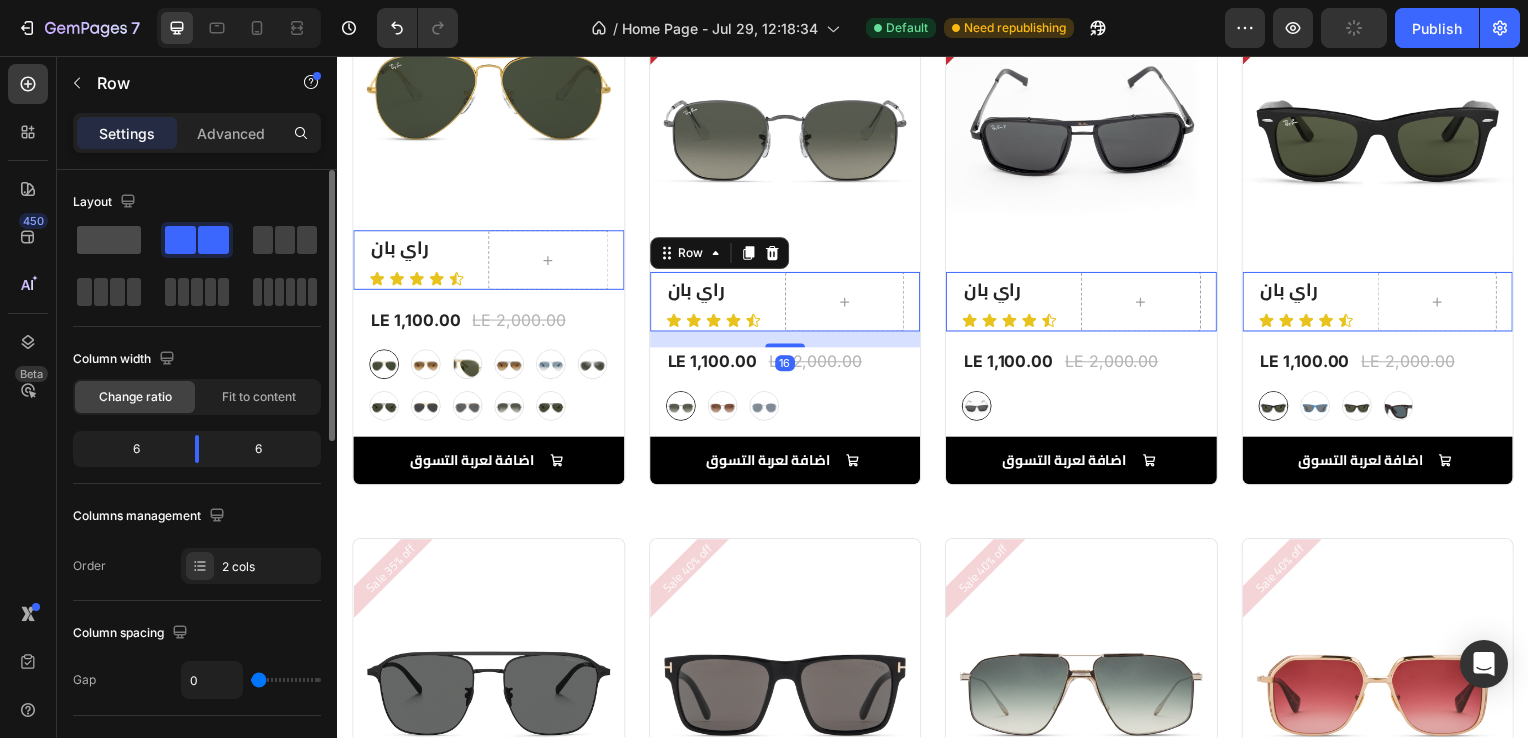 click 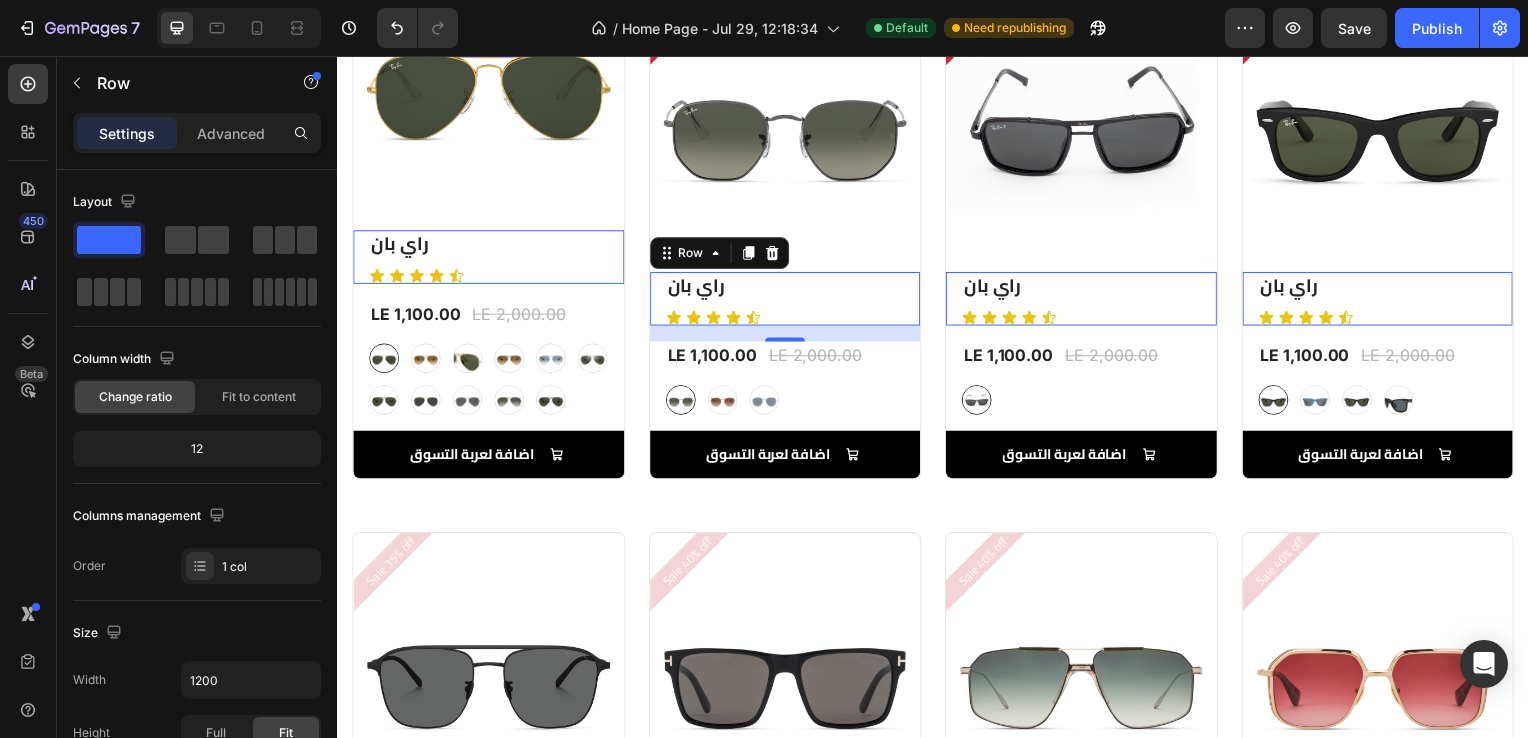 scroll, scrollTop: 344, scrollLeft: 0, axis: vertical 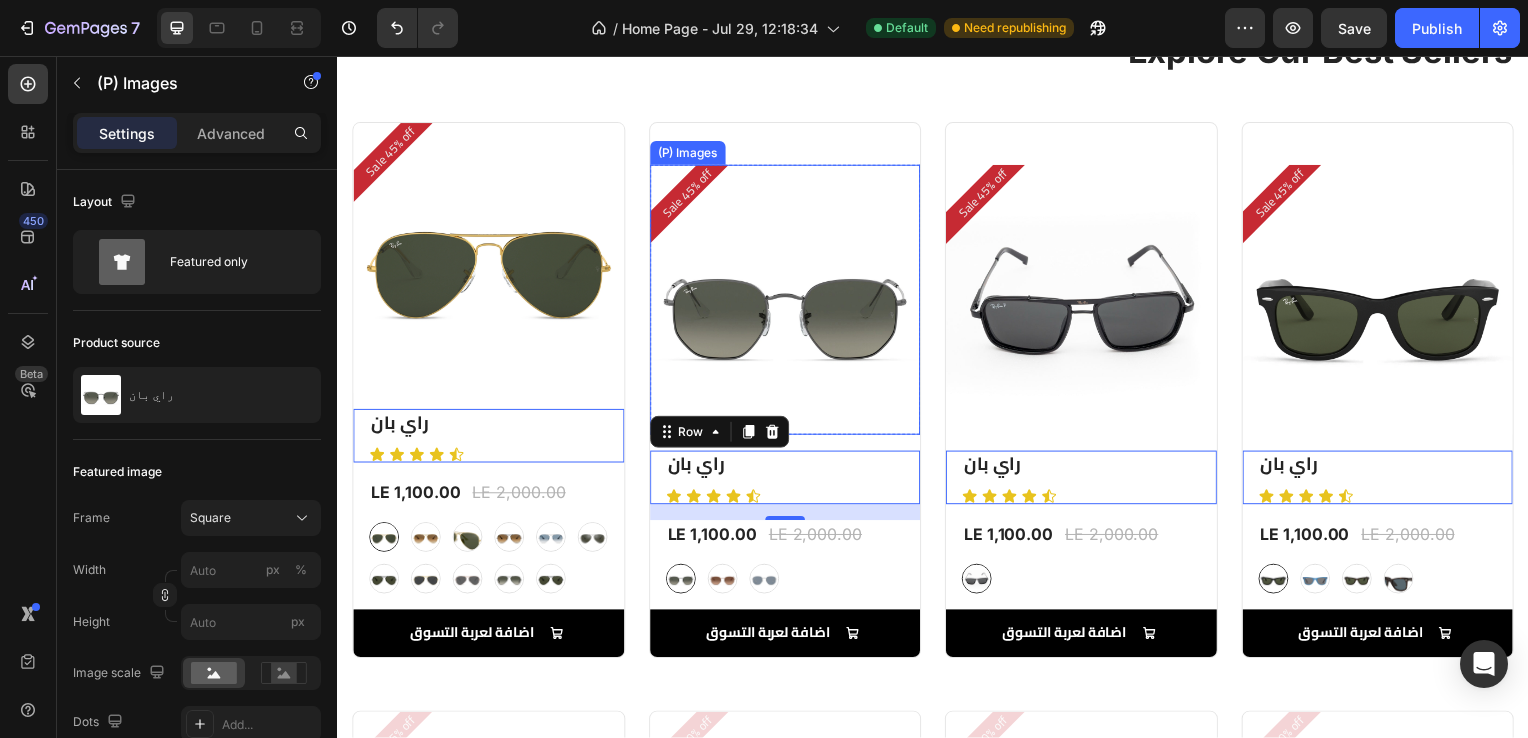 click at bounding box center (788, 302) 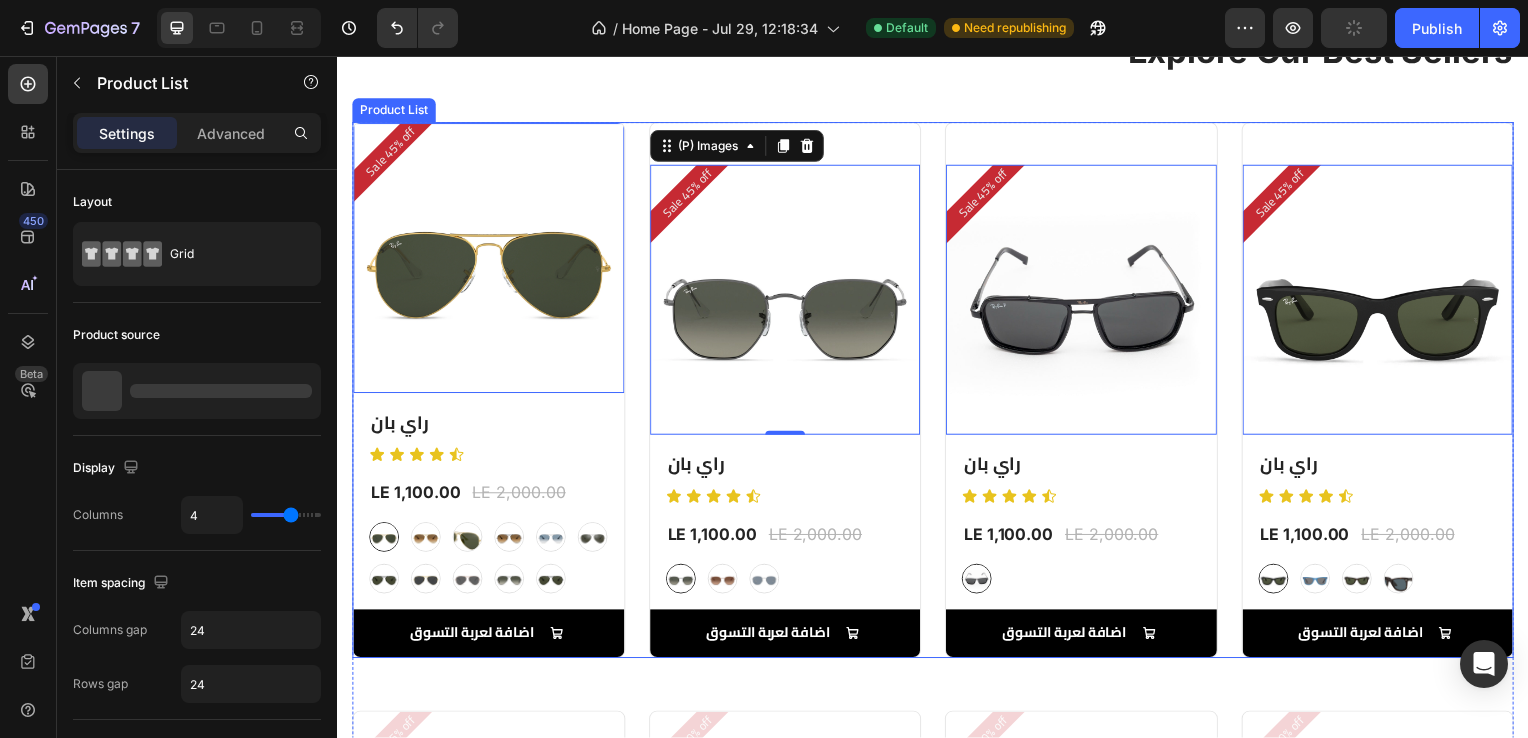 click on "Sale 45% off Product Badge (P) Images   0 Row راي بان (P) Title Icon Icon Icon Icon Icon Icon List Row LE 1,100.00 (P) Price (P) Price LE 2,000.00 (P) Price (P) Price Row graygreengold graygreengold goldbrown goldbrown green green browngray browngray bluesilver bluesilver gray-1 gray-1 greenblue greenblue goldgray-1 goldgray-1 goldgray goldgray blackgray blackgray blackgreen-3 blackgreen-3 (P) Variants & Swatches
اضافة لعربة التسوق Add to Cart Row Product List Sale 45% off Product Badge (P) Images   0 Row راي بان (P) Title Icon Icon Icon Icon Icon Icon List Row LE 1,100.00 (P) Price (P) Price LE 2,000.00 (P) Price (P) Price Row gray gray bronze bronze silver silver (P) Variants & Swatches
اضافة لعربة التسوق Add to Cart Row Product List Sale 45% off Product Badge (P) Images   0 Row راي بان (P) Title Icon Icon Icon Icon Icon Icon List Row LE 1,100.00 (P) Price (P) Price LE 2,000.00 (P) Price (P) Price Row black-2 black-2" at bounding box center [937, 393] 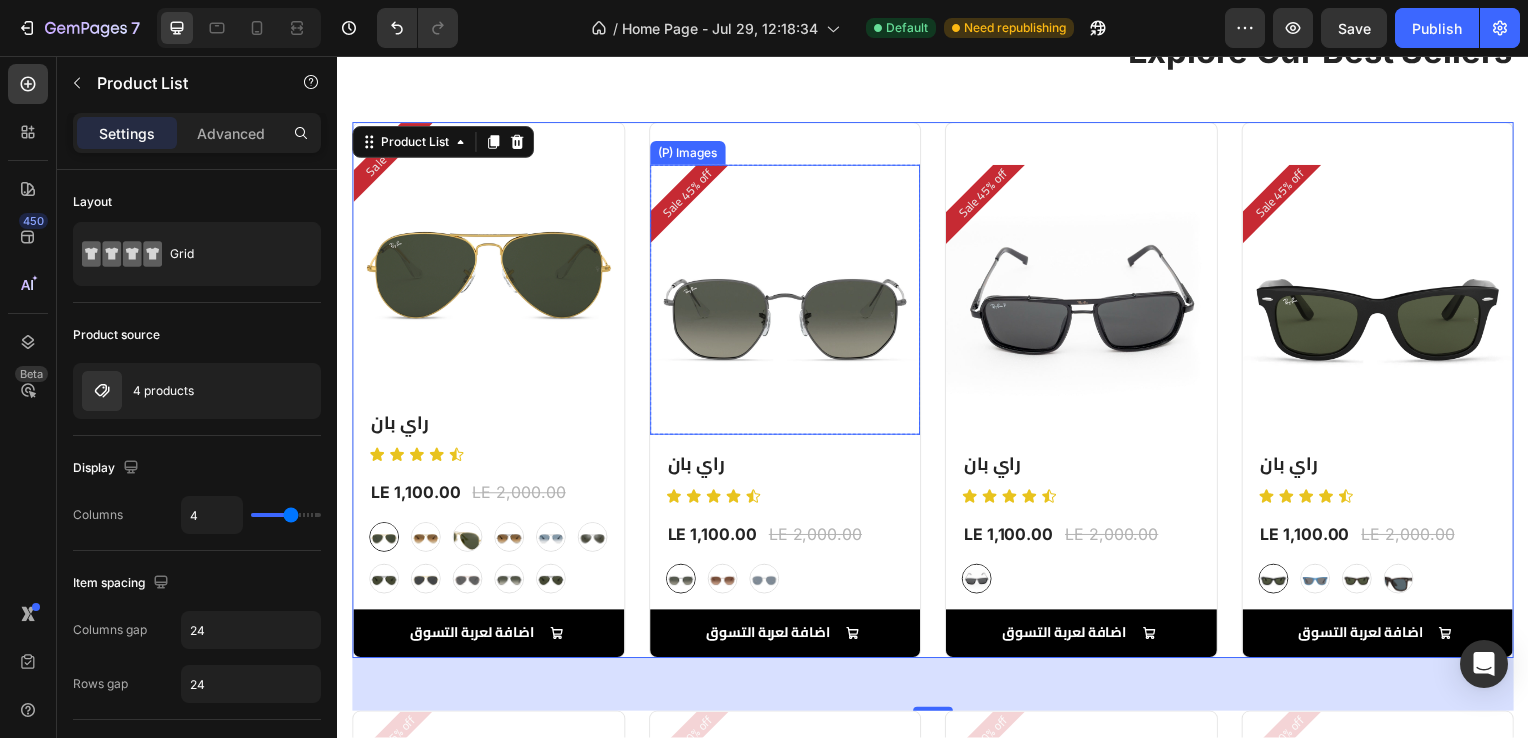 click at bounding box center [788, 302] 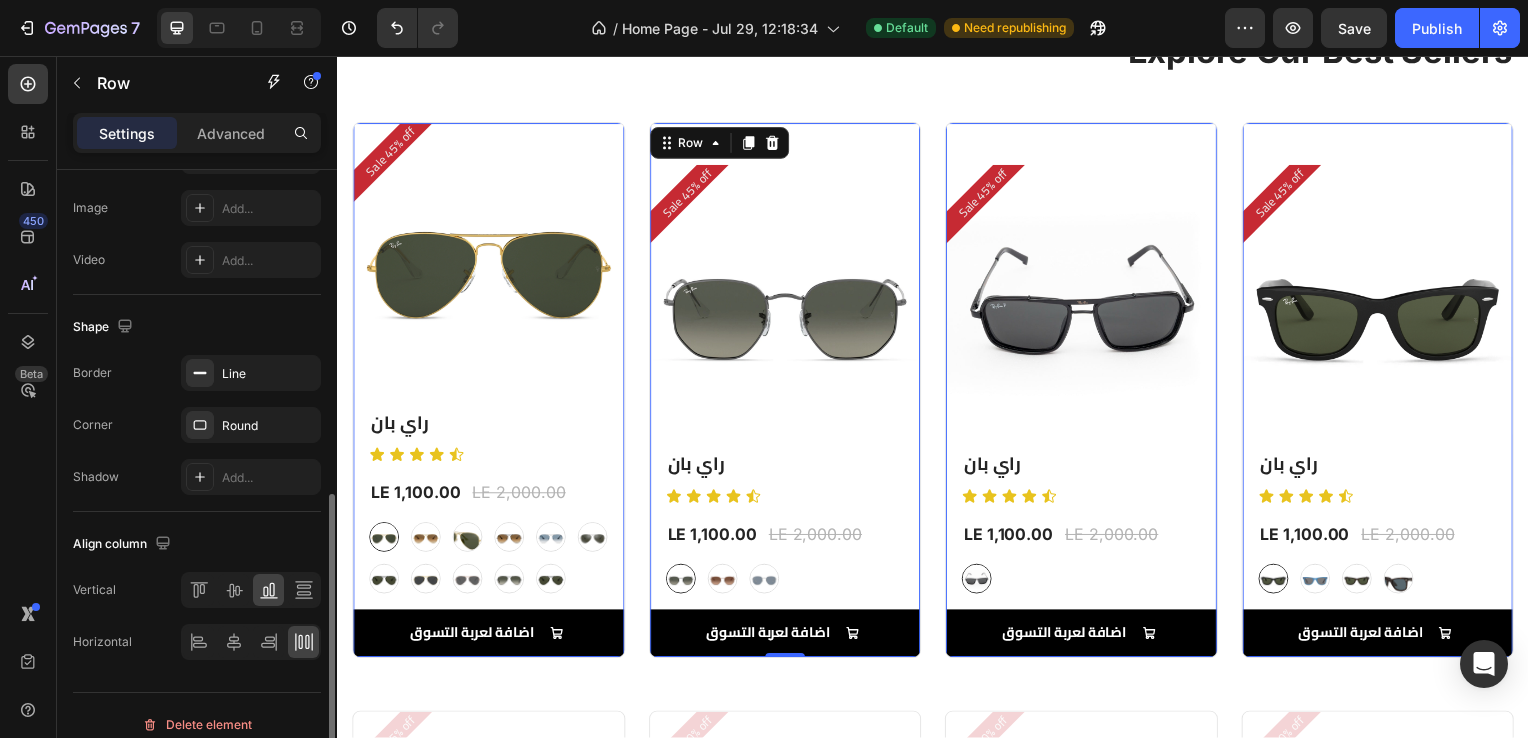 scroll, scrollTop: 705, scrollLeft: 0, axis: vertical 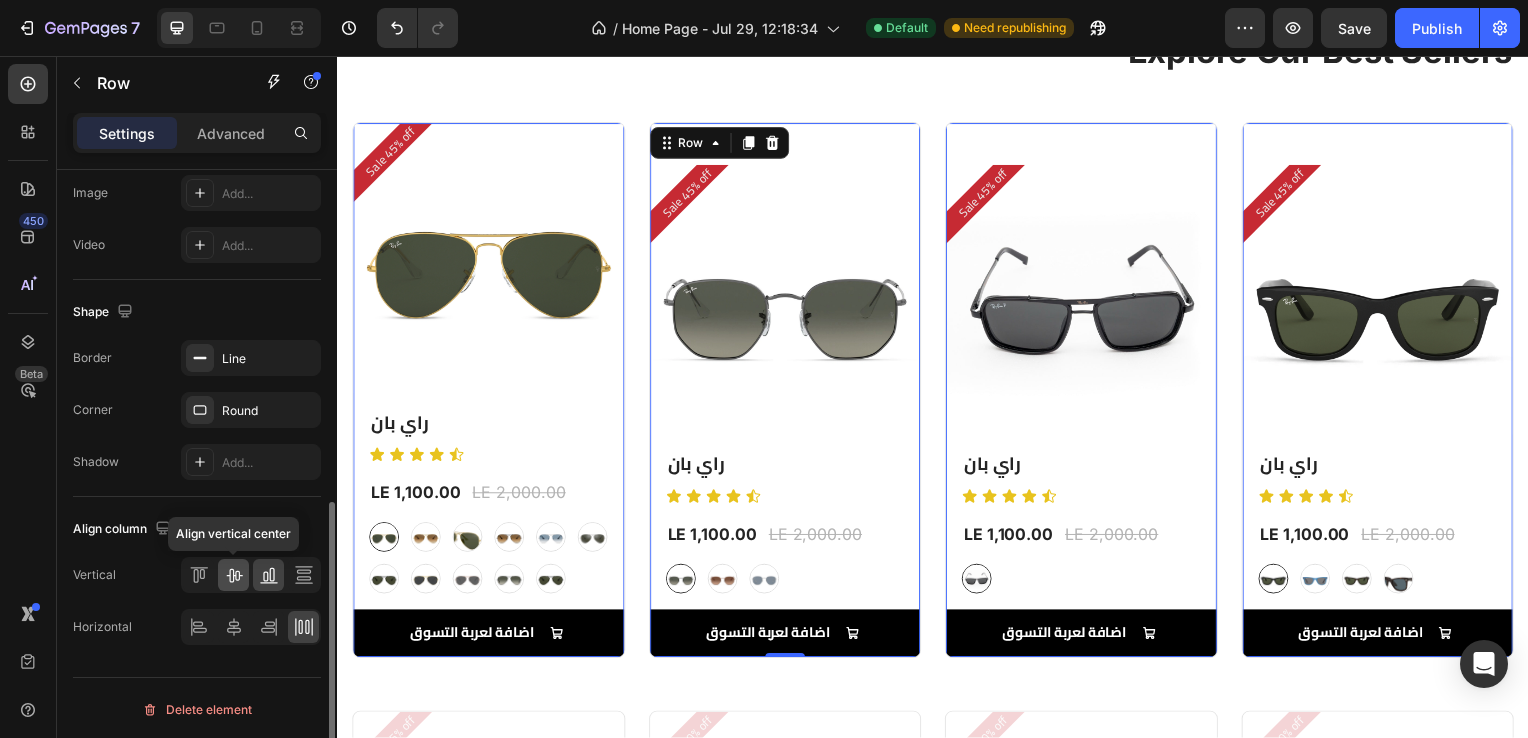 click 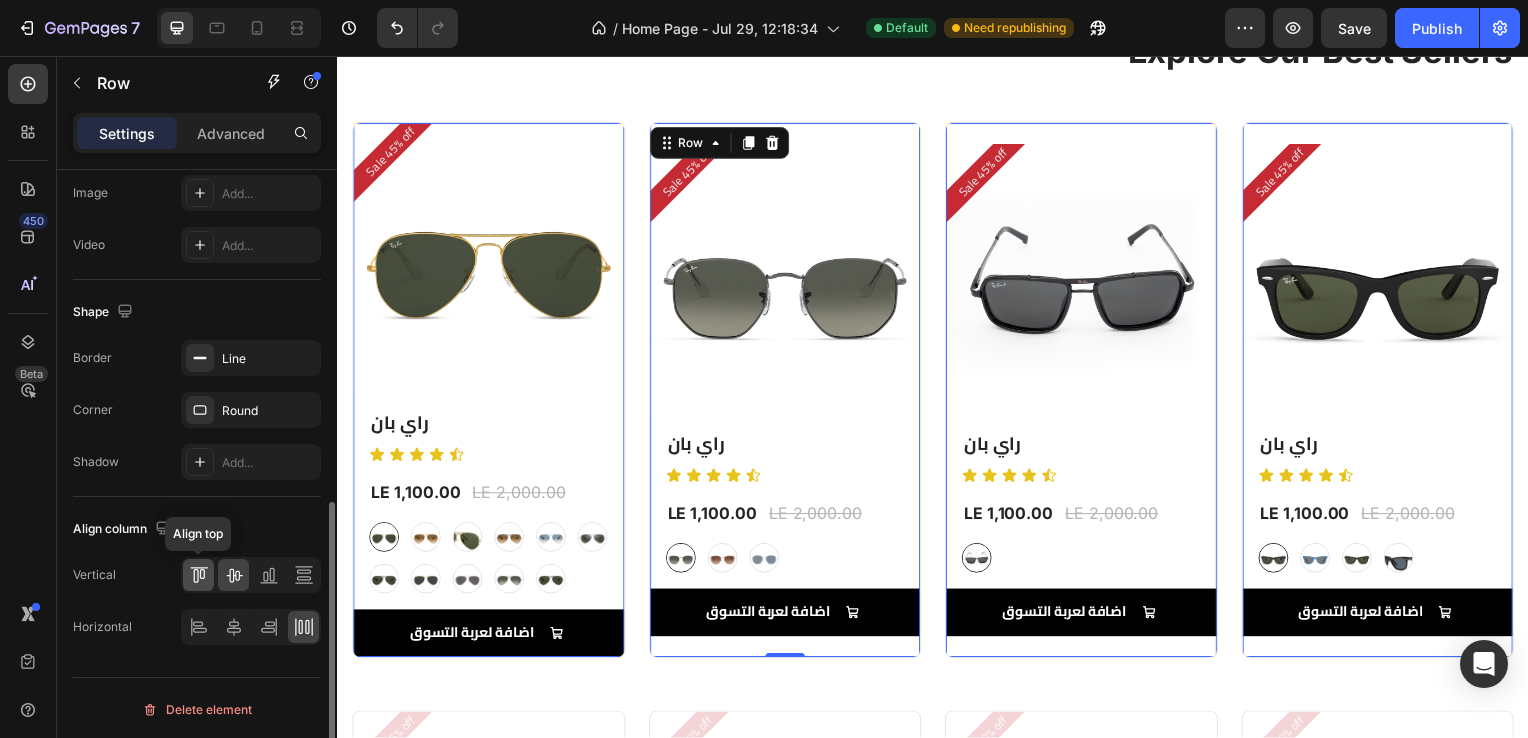 click 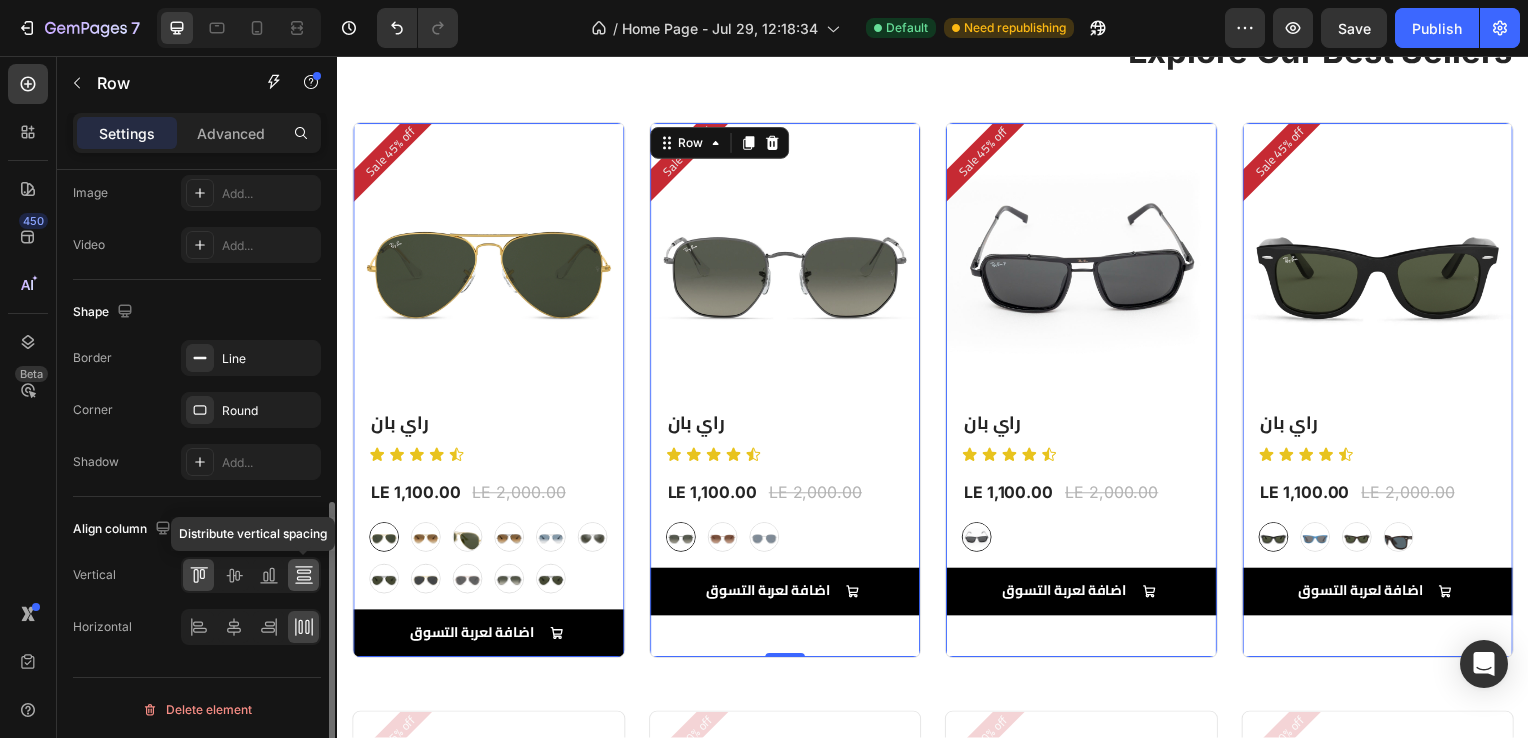 click 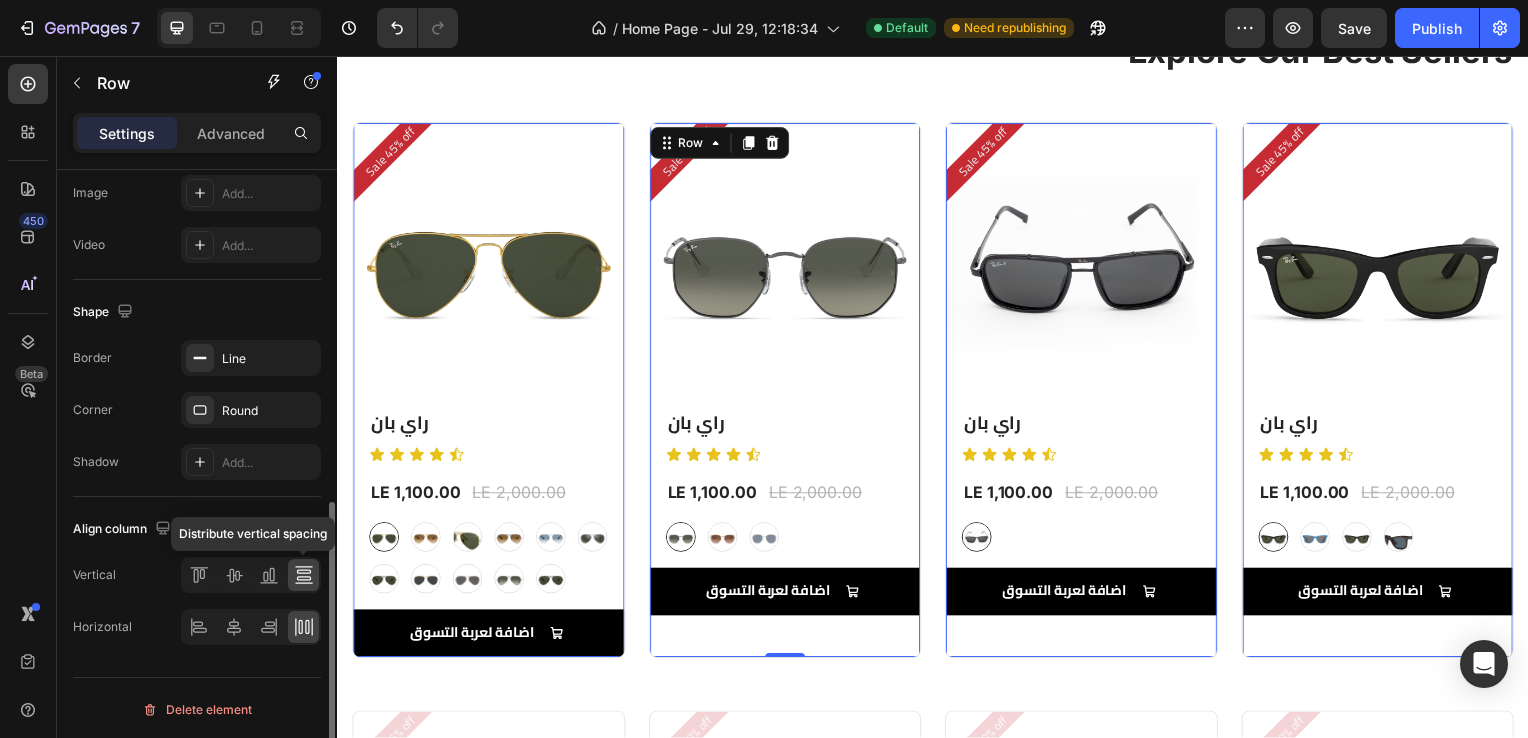 click 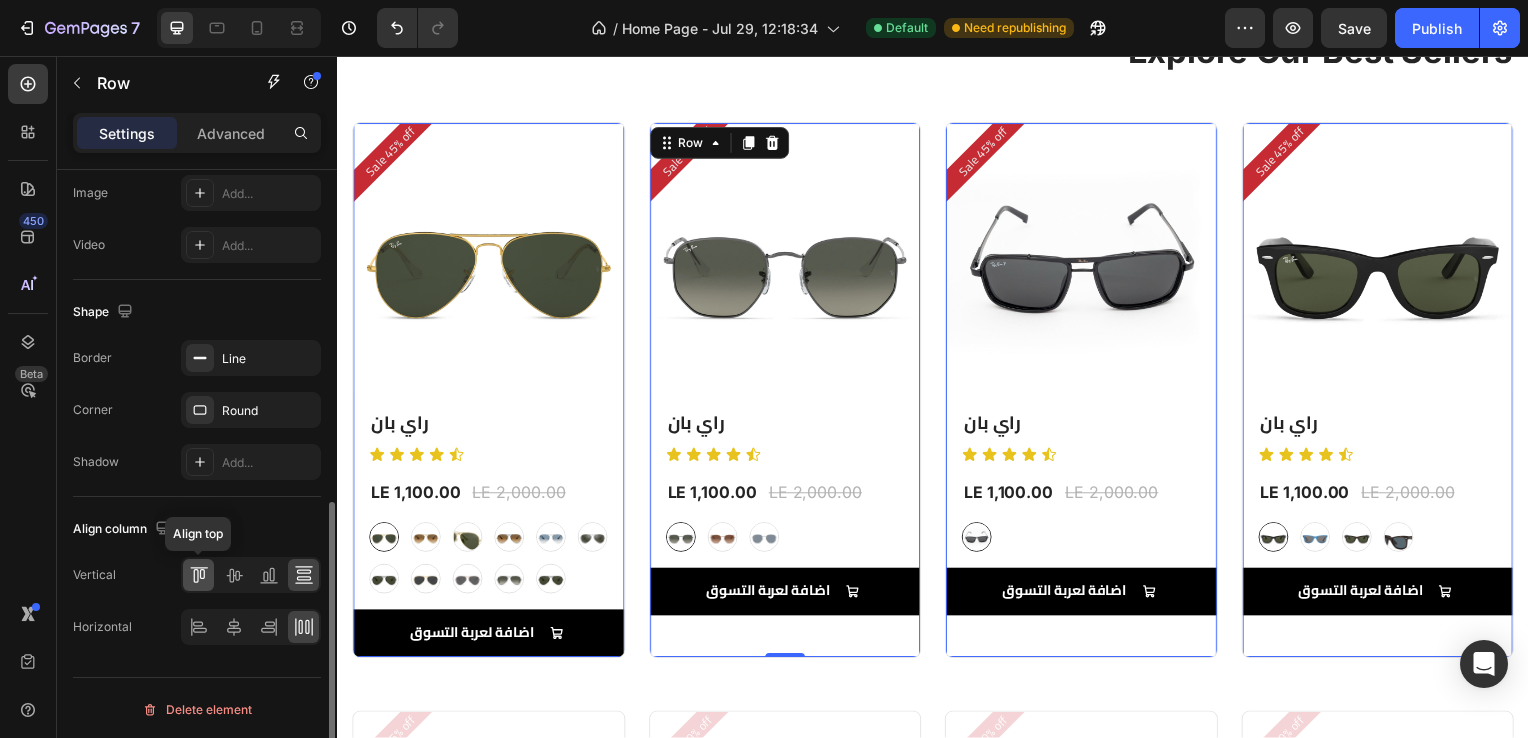 click 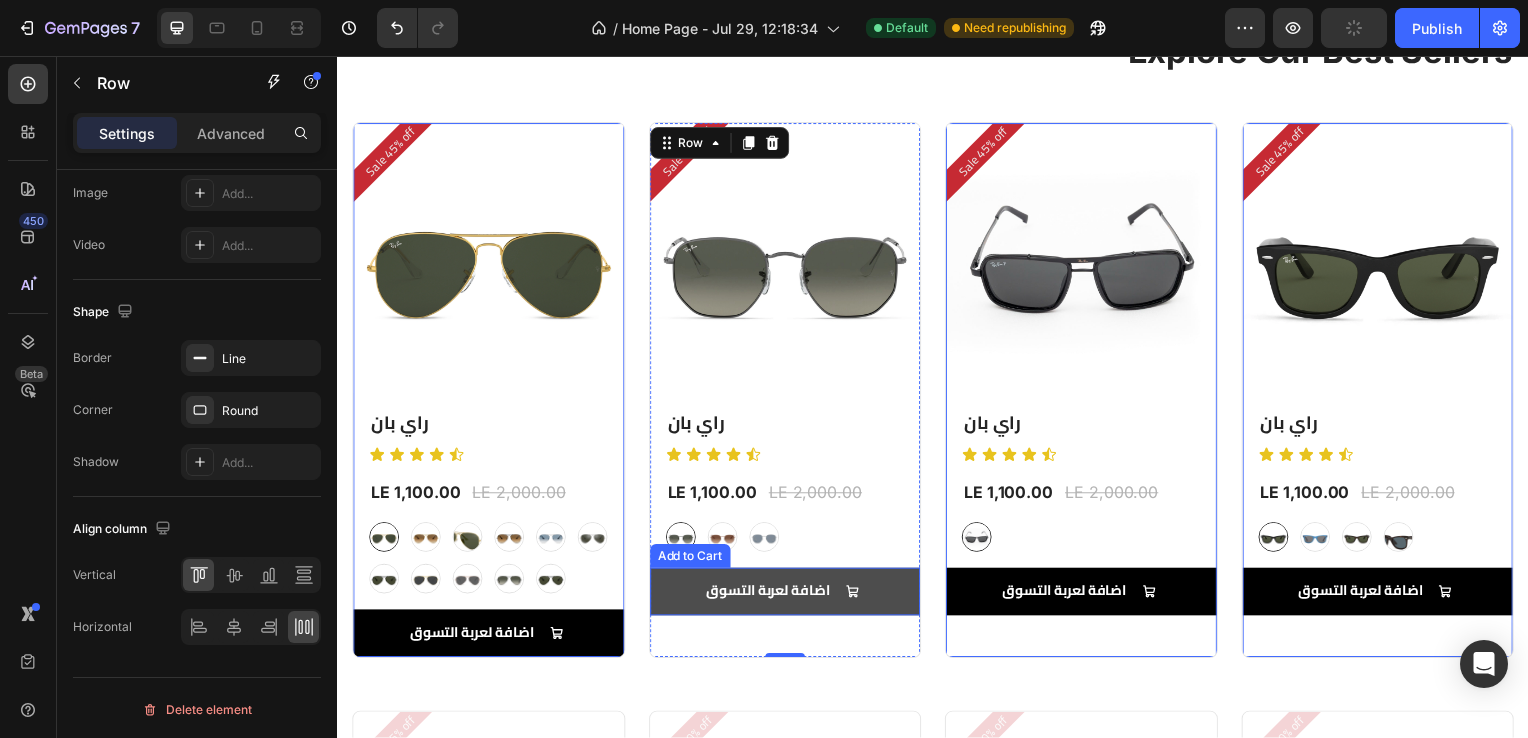 click on "اضافة لعربة التسوق" at bounding box center [489, 638] 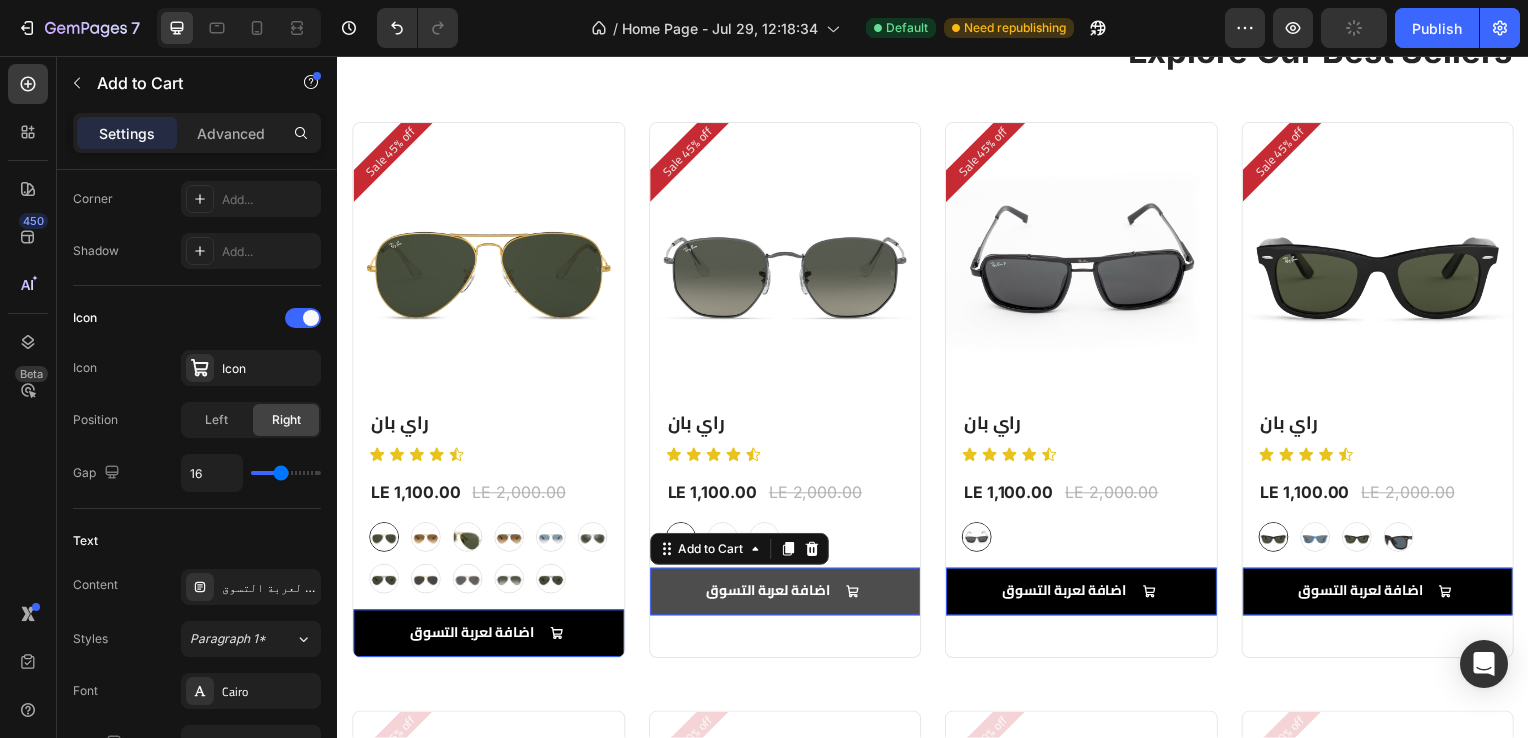 scroll, scrollTop: 0, scrollLeft: 0, axis: both 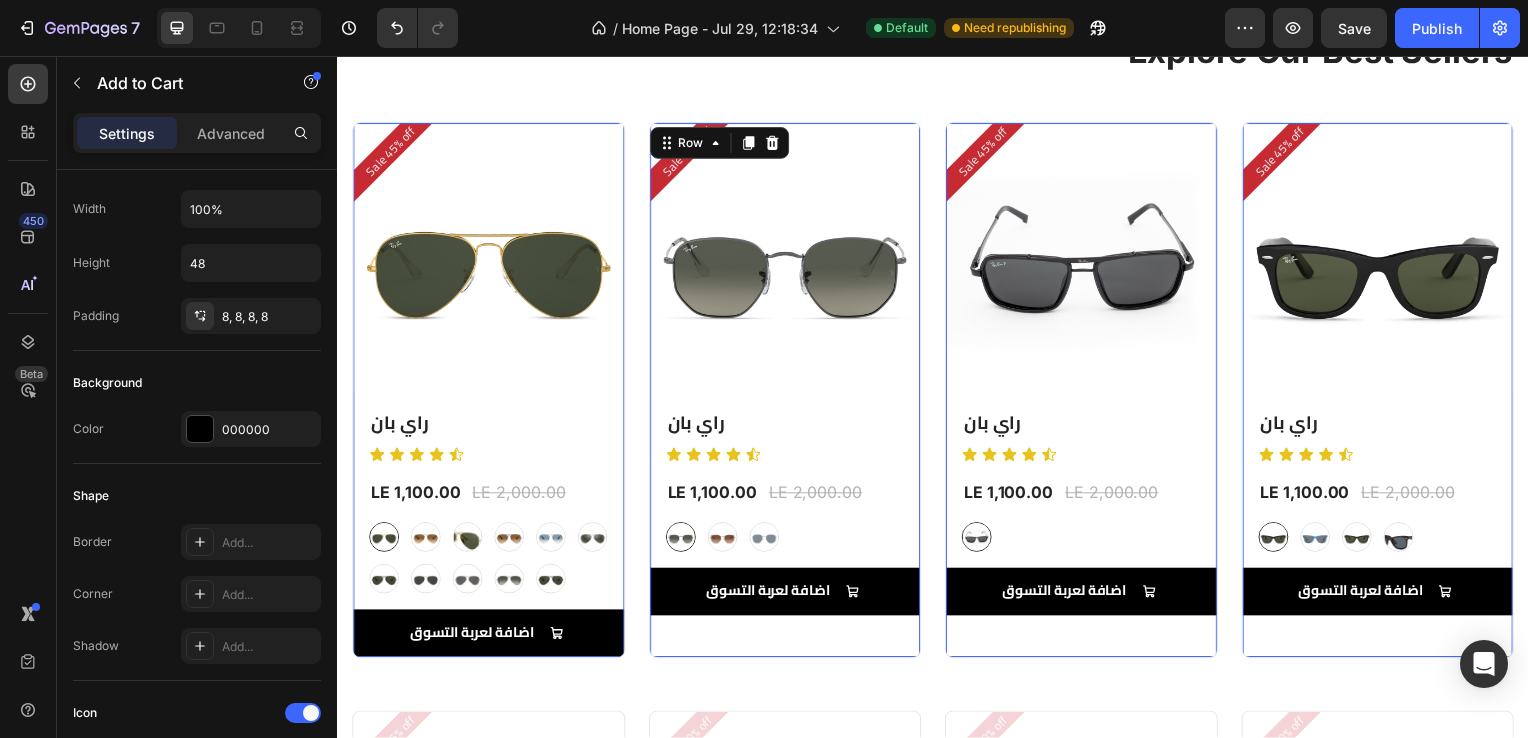 click on "Sale 45% off Product Badge (P) Images Row راي بان (P) Title Icon Icon Icon Icon Icon Icon List Row LE 1,100.00 (P) Price (P) Price LE 2,000.00 (P) Price (P) Price Row gray gray bronze bronze silver silver (P) Variants & Swatches
اضافة لعربة التسوق Add to Cart" at bounding box center [489, 393] 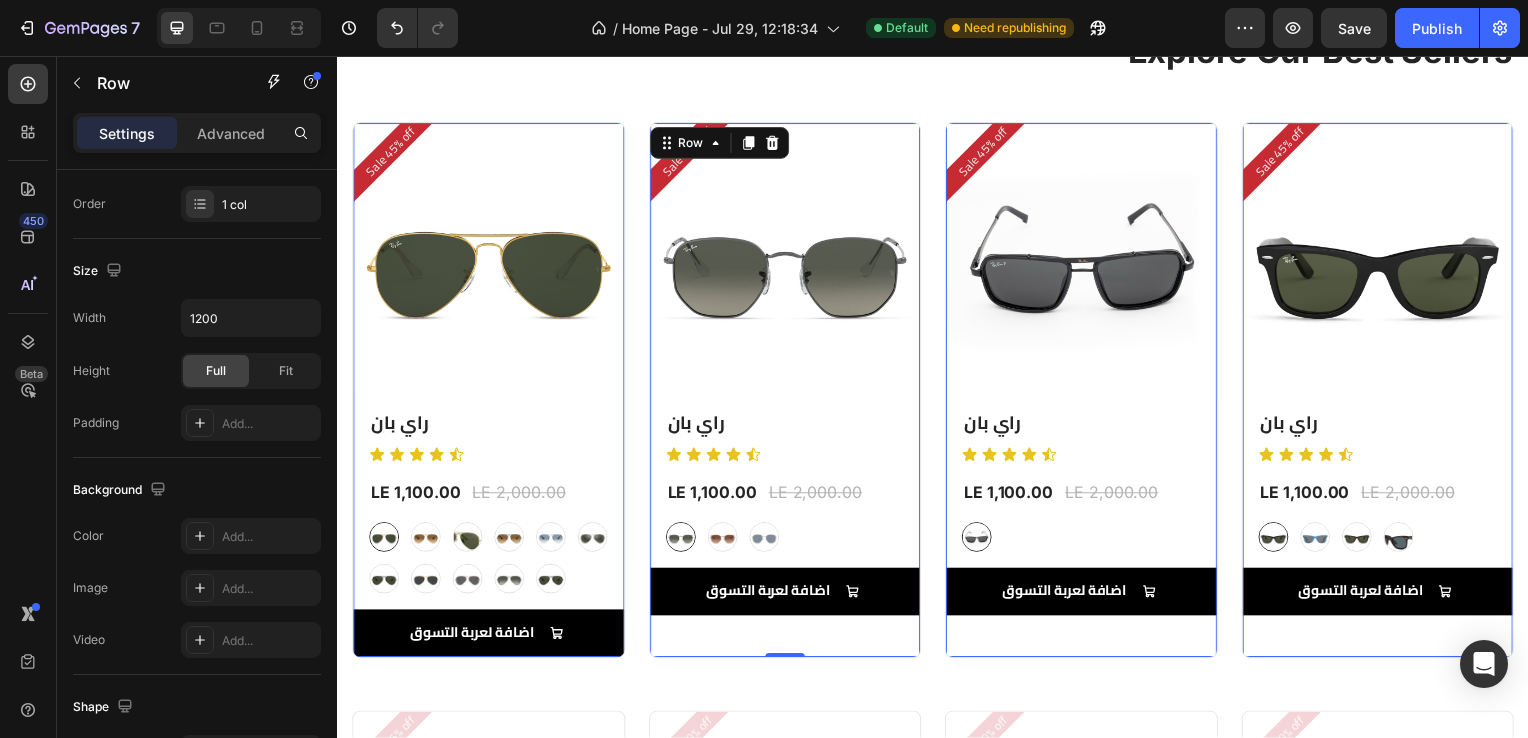 scroll, scrollTop: 0, scrollLeft: 0, axis: both 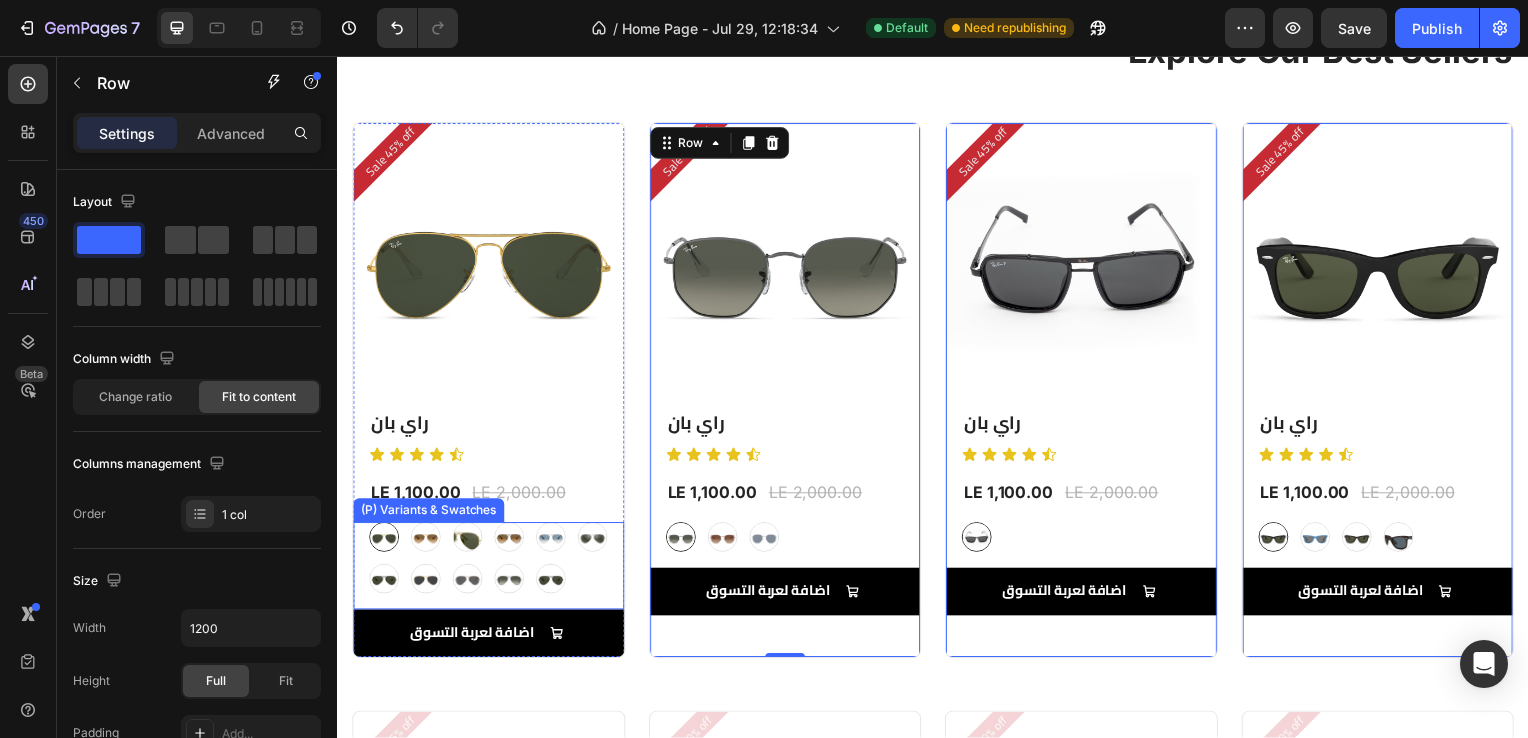 click on "graygreengold graygreengold goldbrown goldbrown green green browngray browngray bluesilver bluesilver gray-1 gray-1 greenblue greenblue goldgray-1 goldgray-1 goldgray goldgray blackgray blackgray blackgreen-3 blackgreen-3" at bounding box center (489, 562) 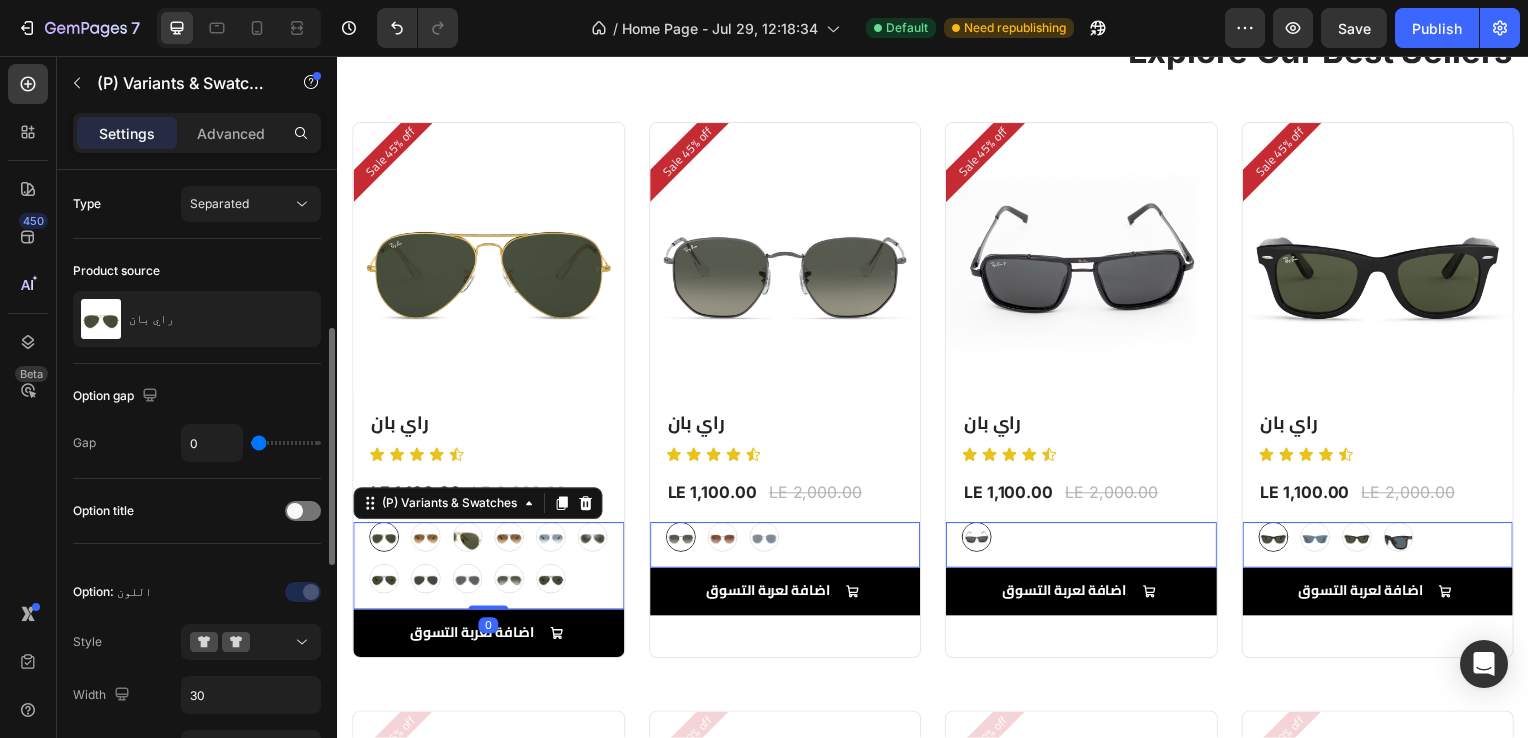 scroll, scrollTop: 119, scrollLeft: 0, axis: vertical 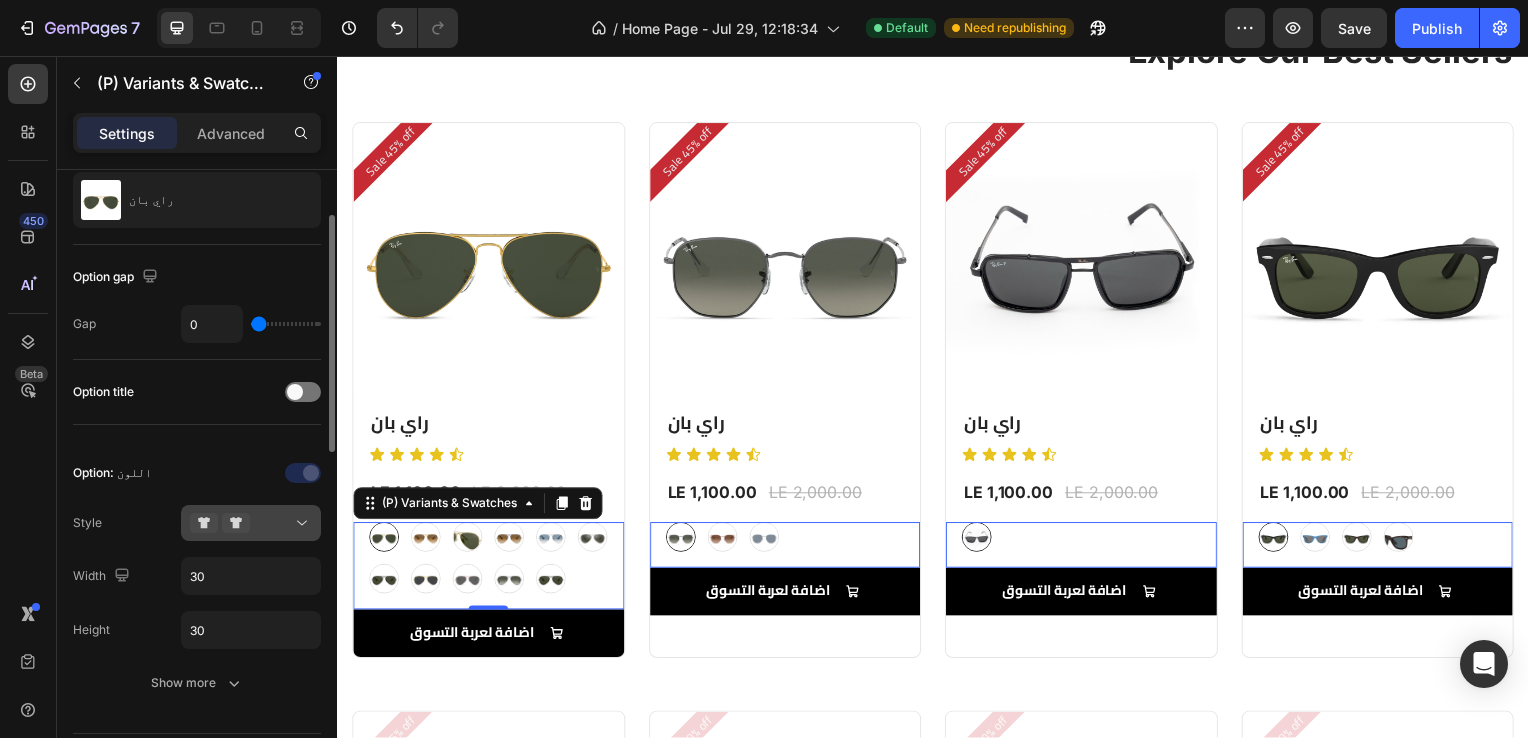 click 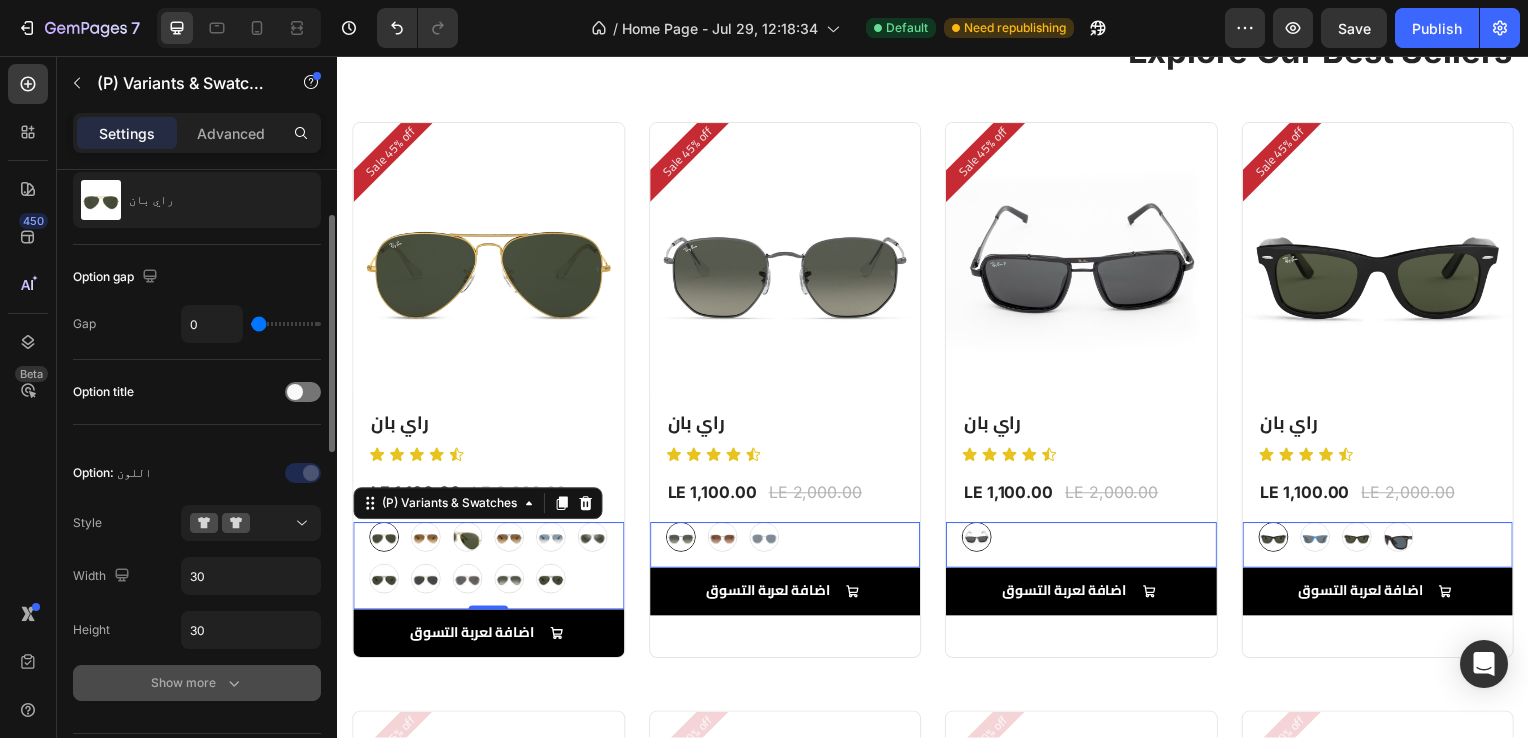 click on "Show more" at bounding box center (197, 683) 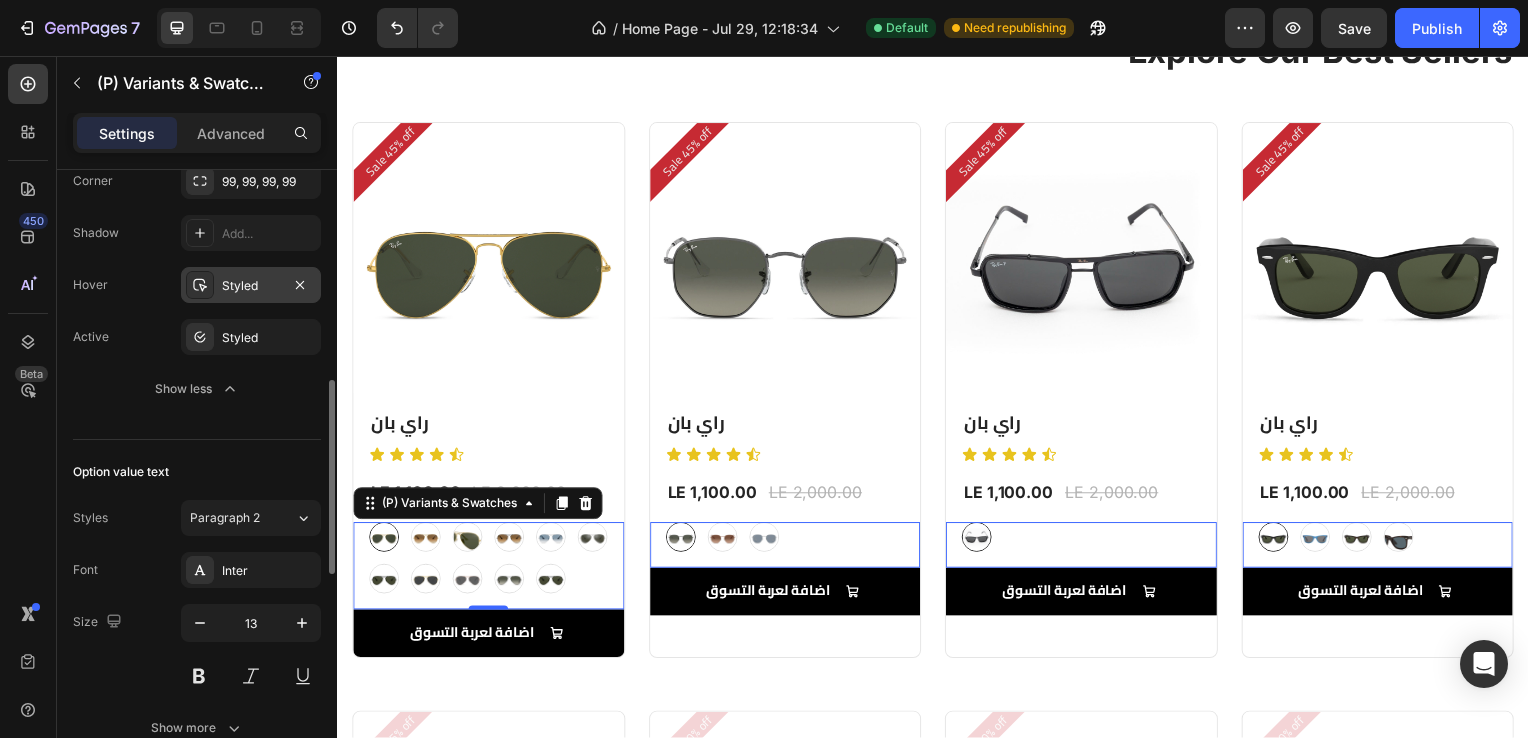 scroll, scrollTop: 750, scrollLeft: 0, axis: vertical 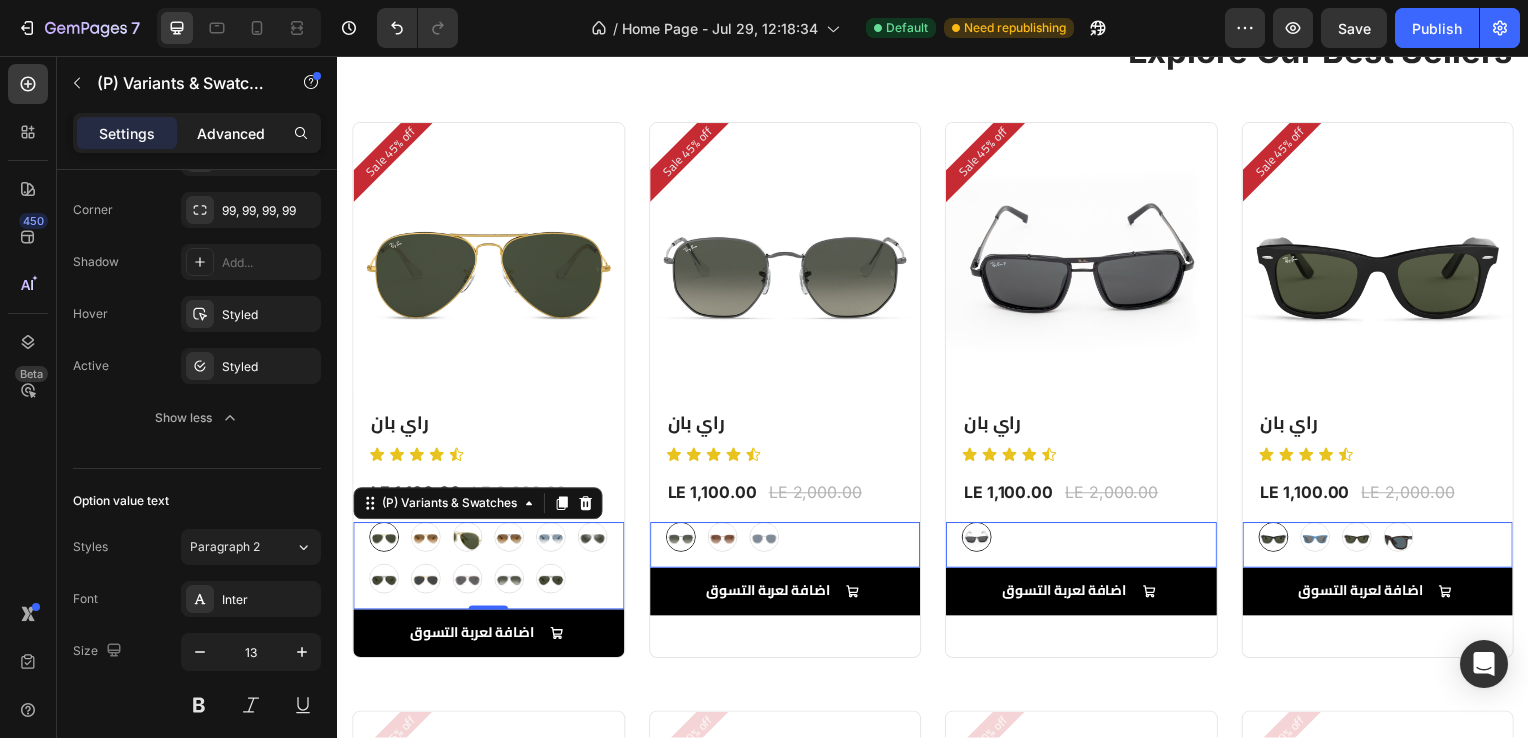 click on "Advanced" 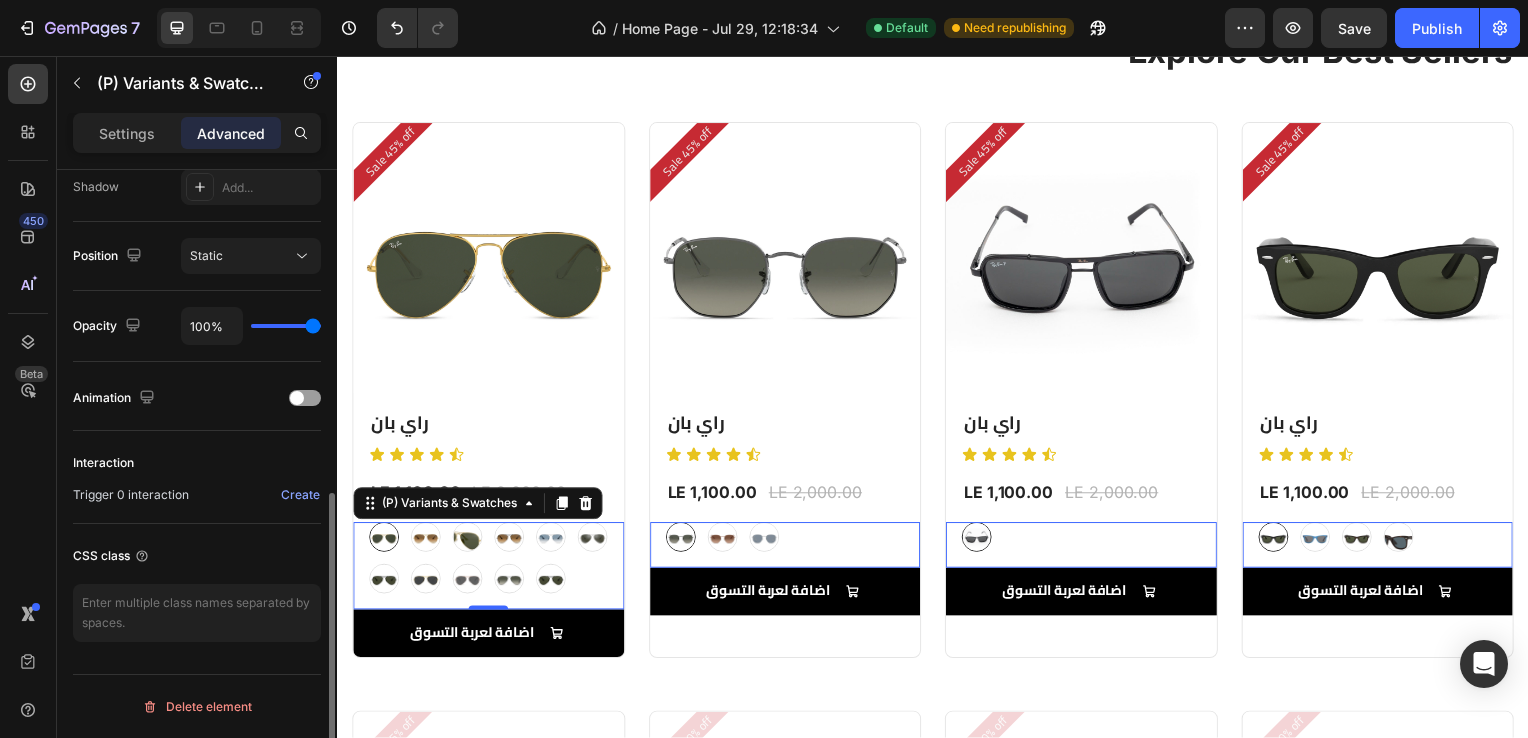 scroll, scrollTop: 676, scrollLeft: 0, axis: vertical 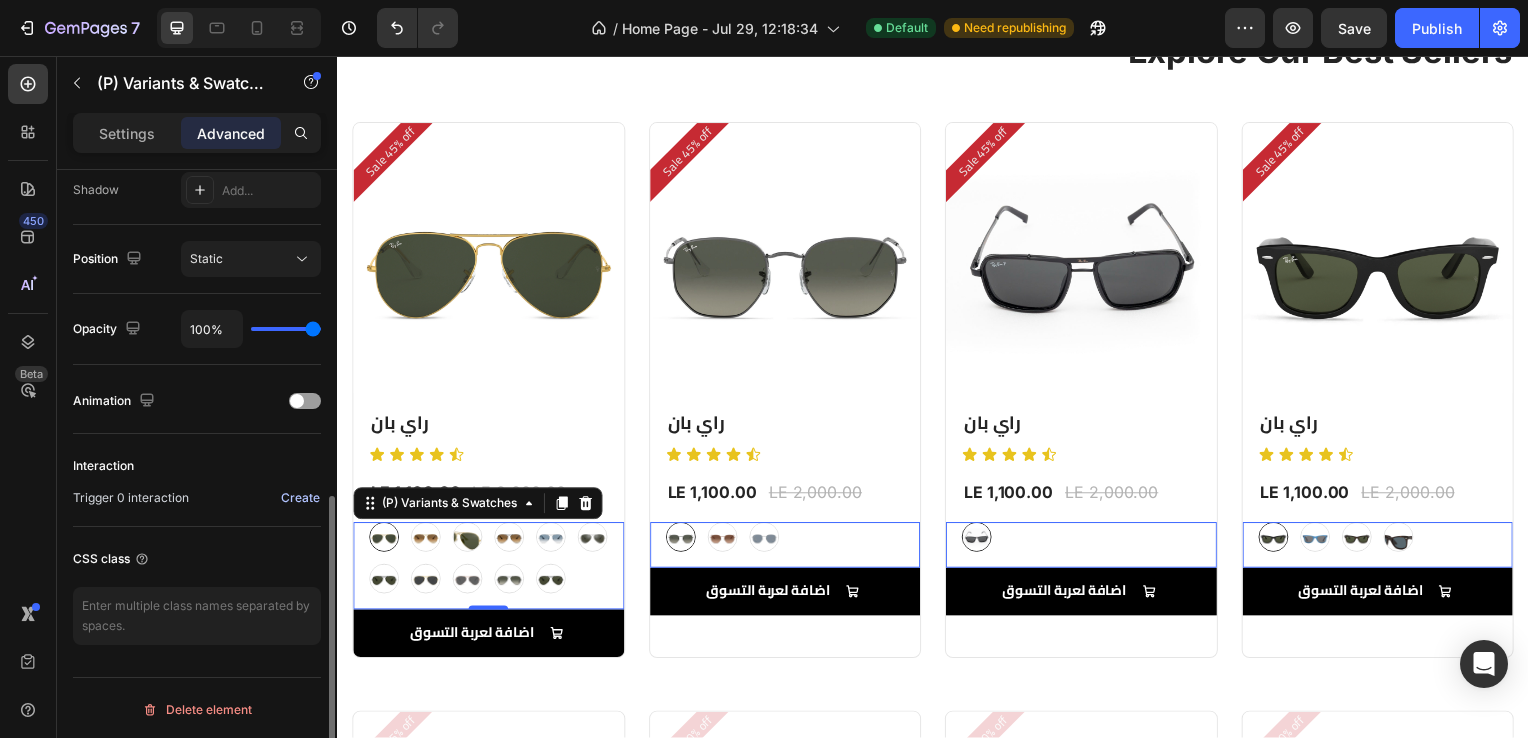click on "Create" at bounding box center (300, 498) 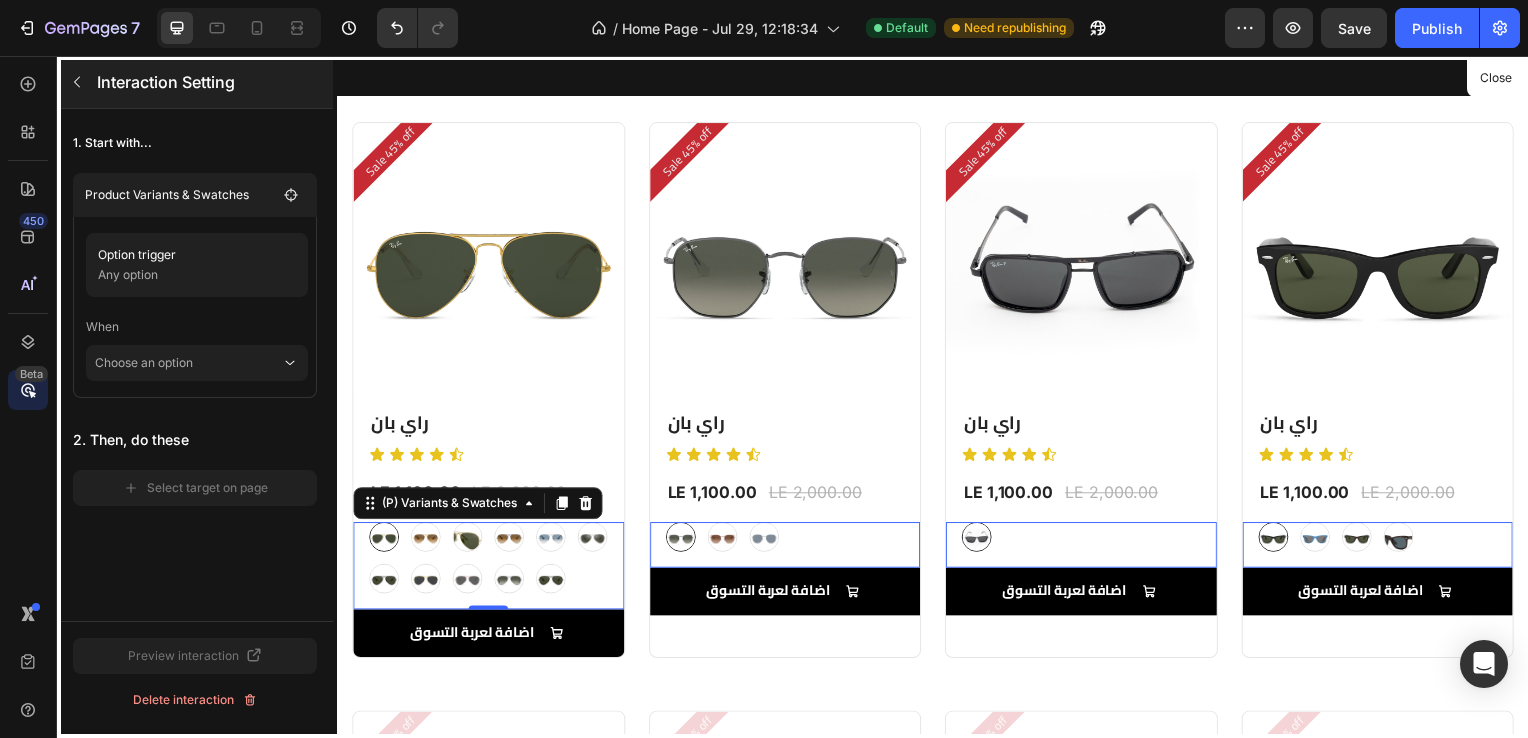 click at bounding box center (77, 82) 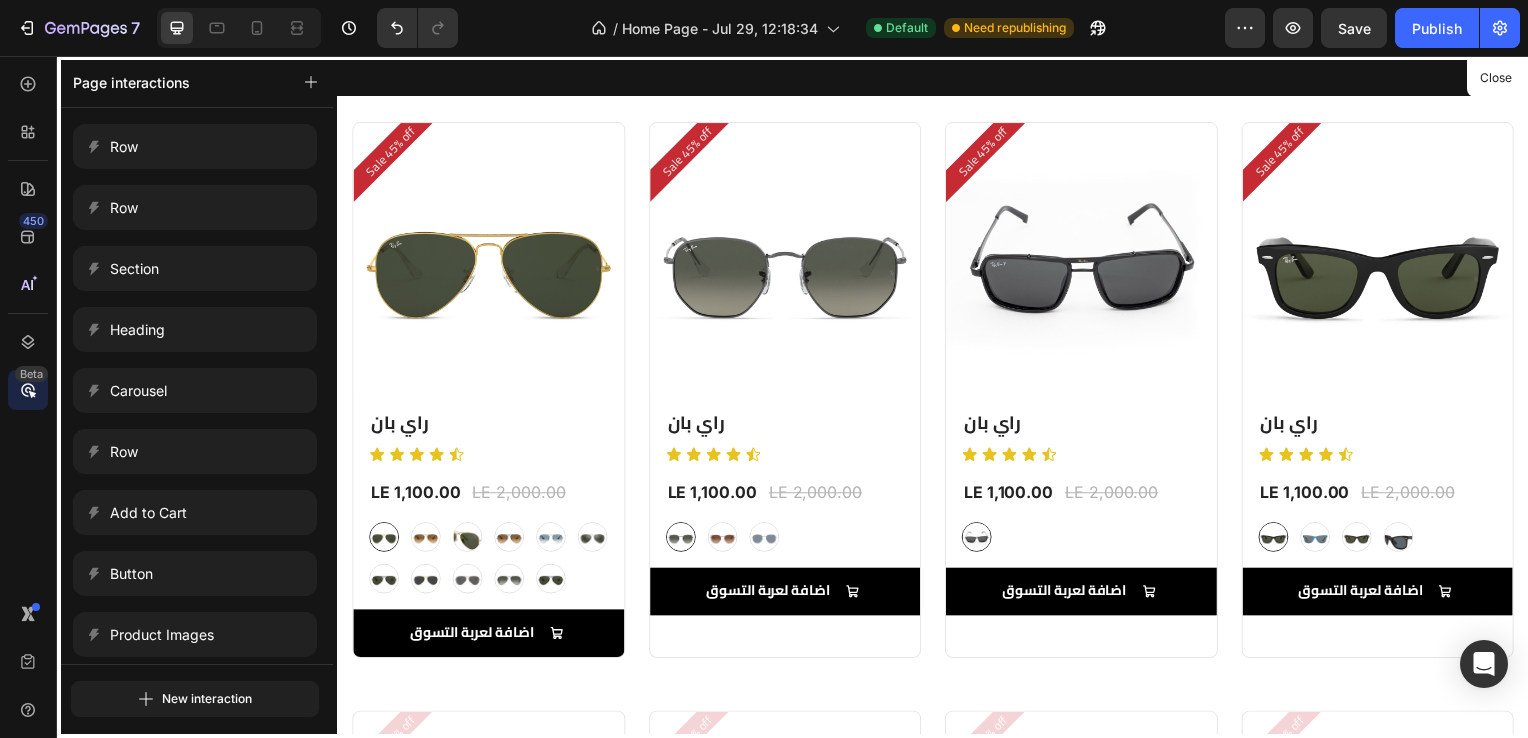 click at bounding box center [937, 399] 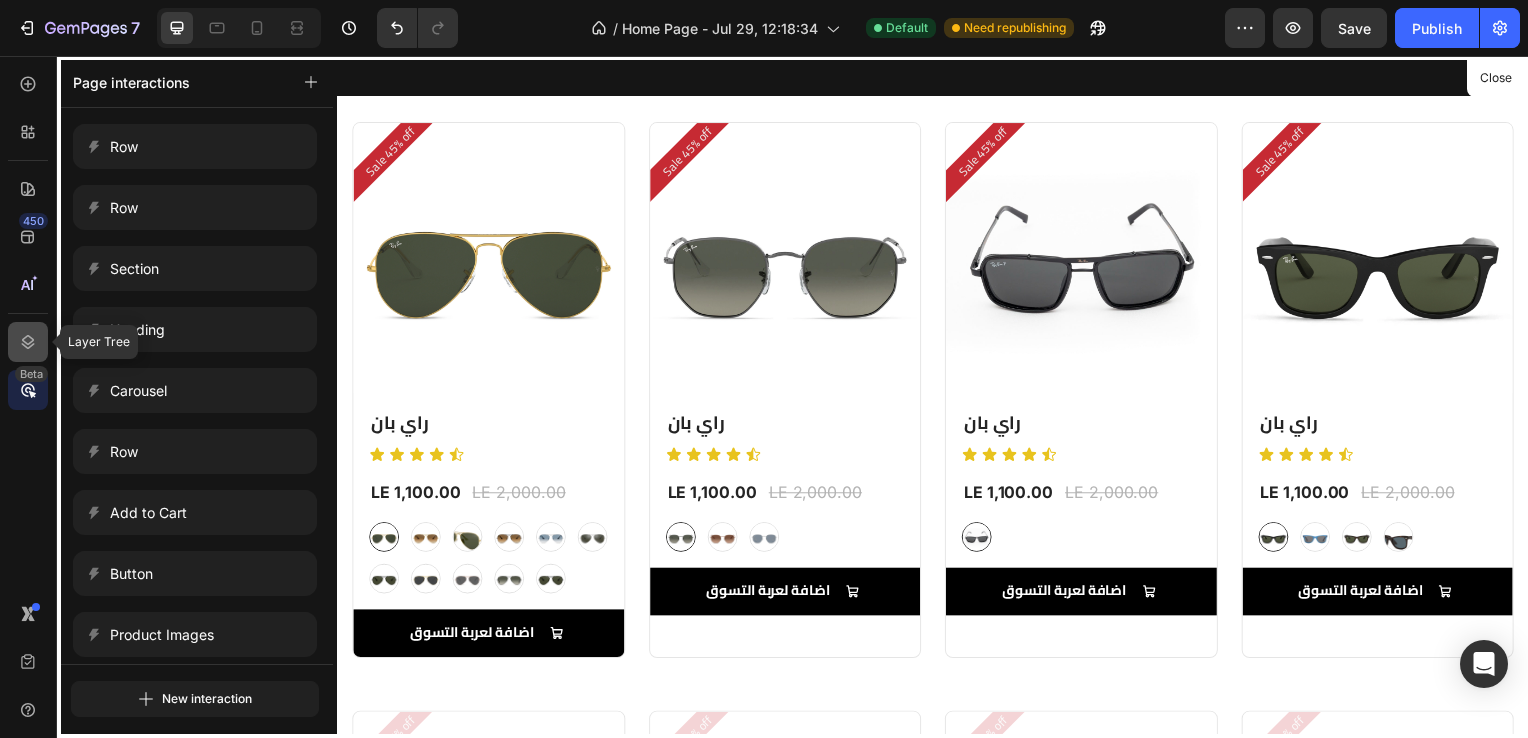 click 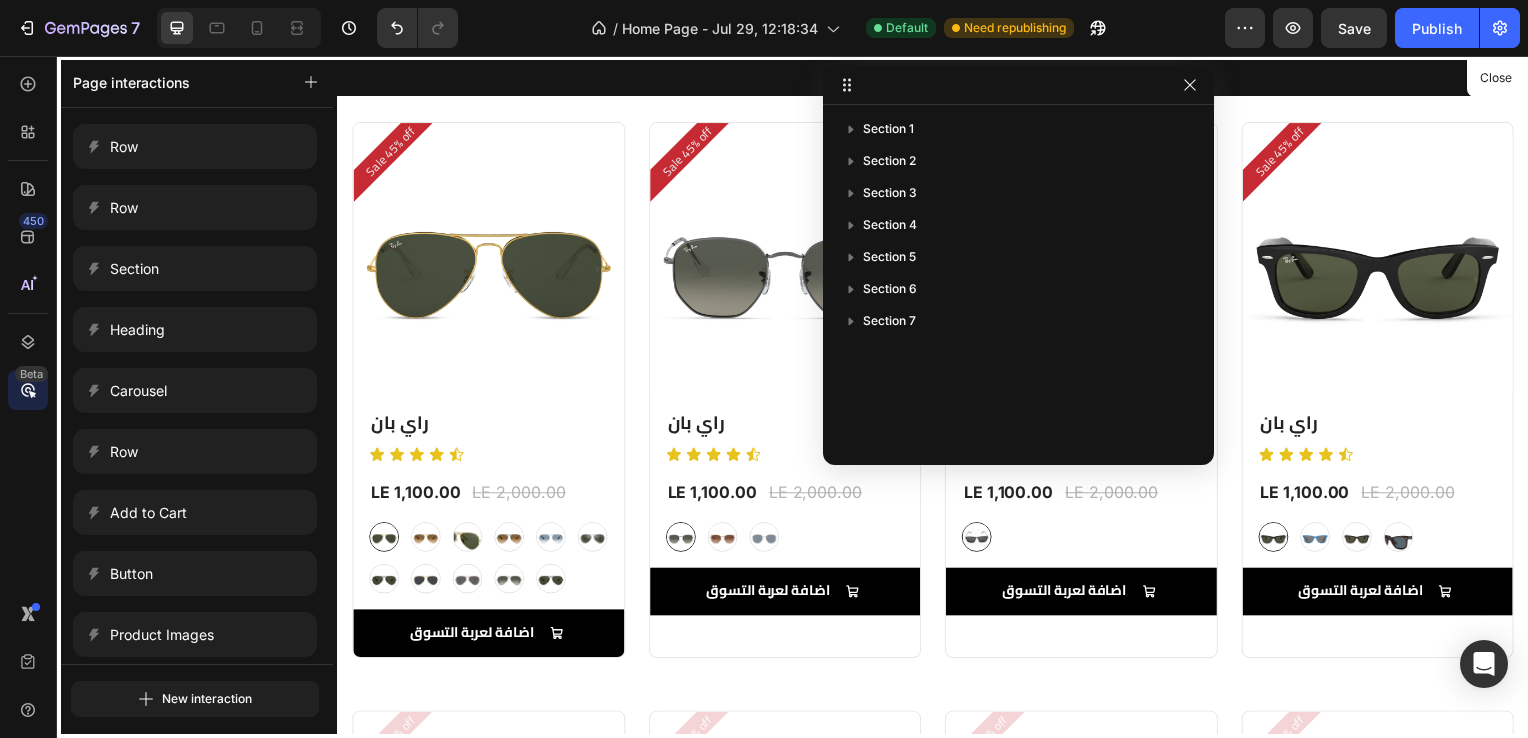 click at bounding box center (937, 399) 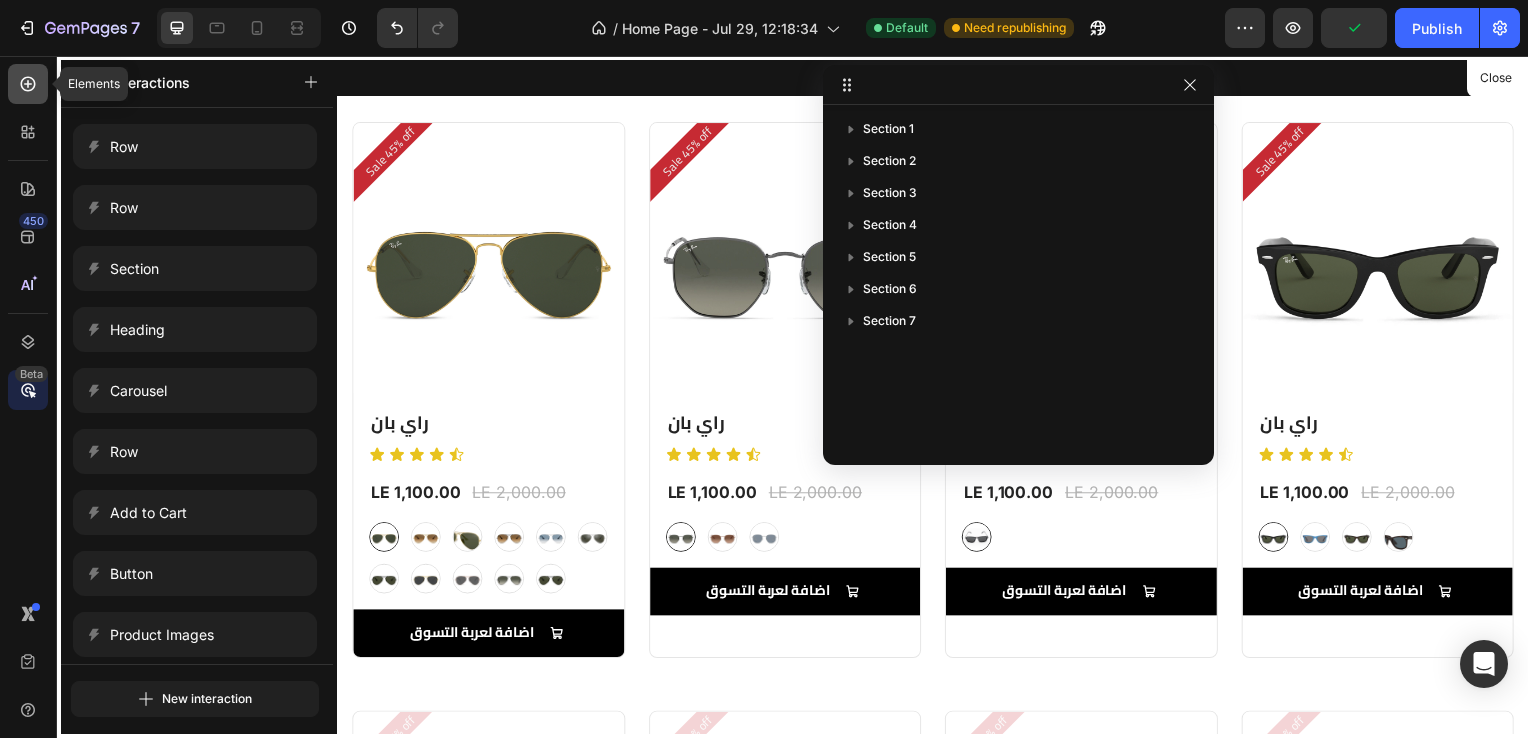 click 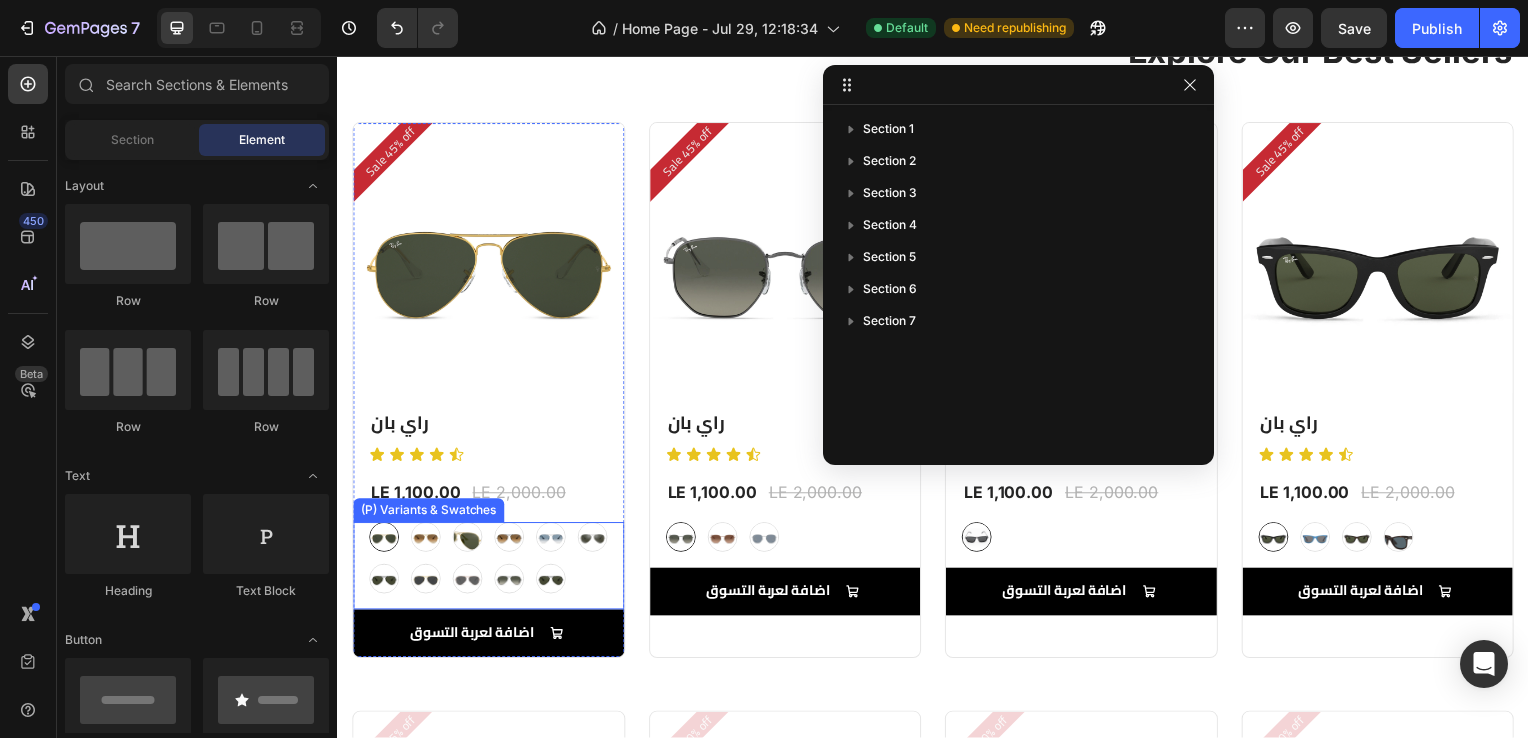 click on "graygreengold graygreengold goldbrown goldbrown green green browngray browngray bluesilver bluesilver gray-1 gray-1 greenblue greenblue goldgray-1 goldgray-1 goldgray goldgray blackgray blackgray blackgreen-3 blackgreen-3" at bounding box center (489, 562) 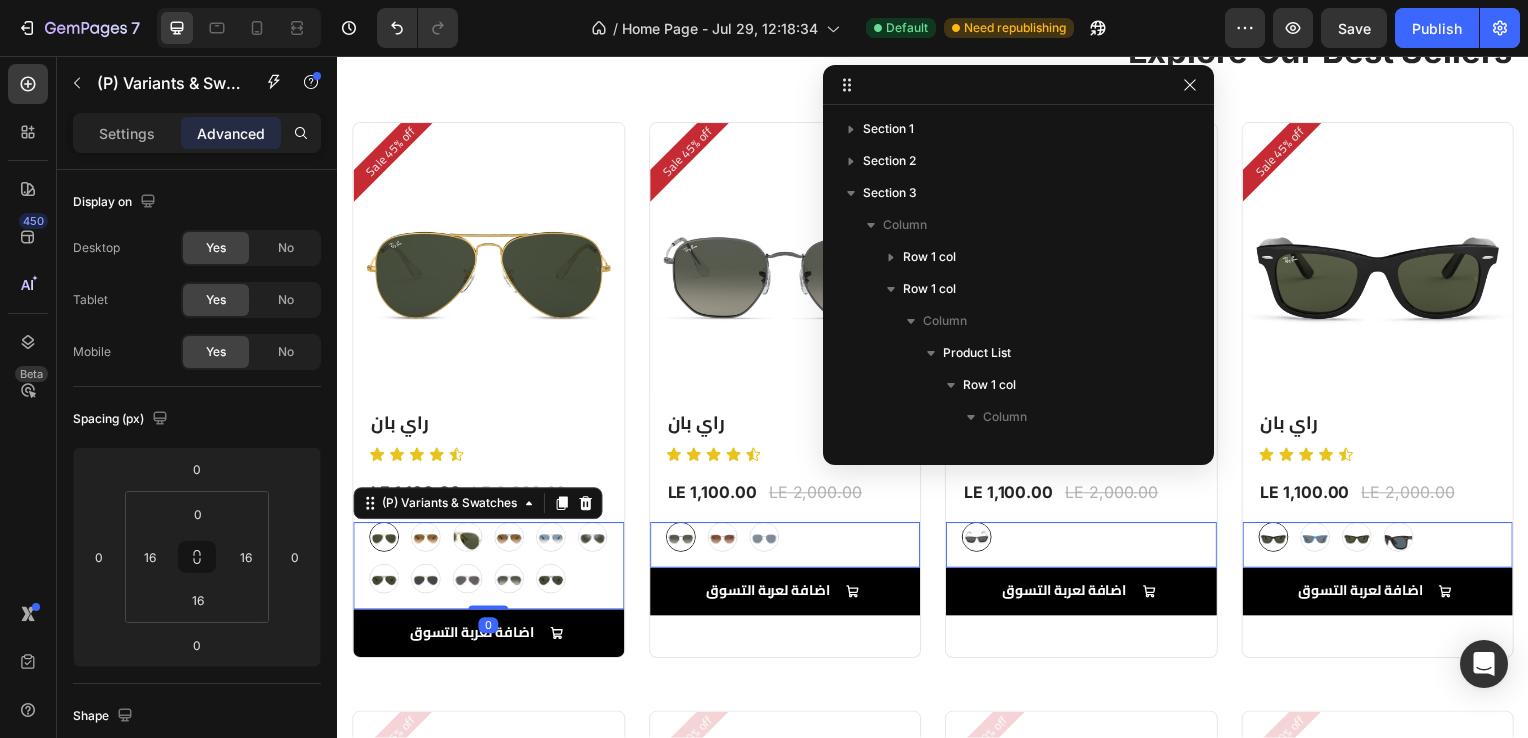 scroll, scrollTop: 314, scrollLeft: 0, axis: vertical 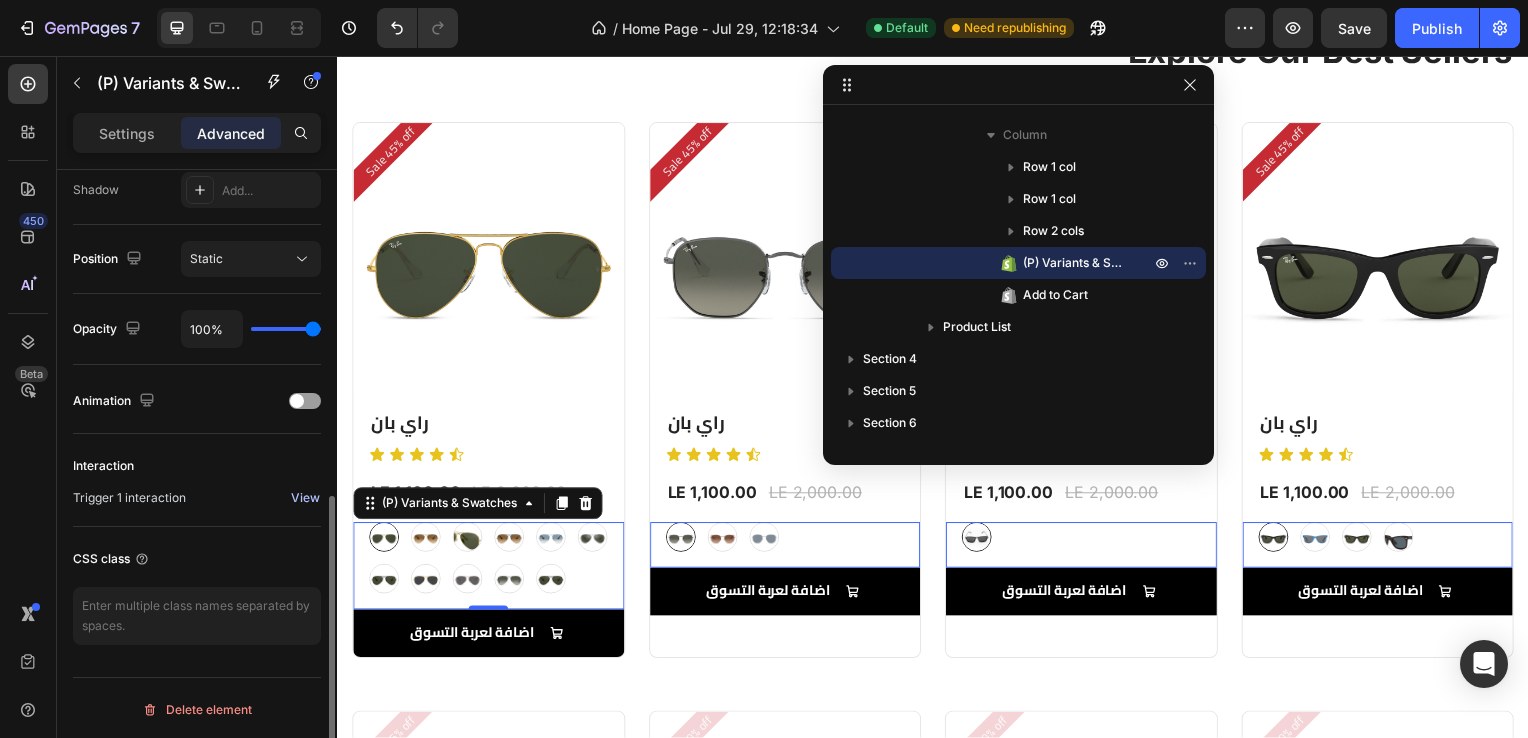 click on "View" at bounding box center (305, 498) 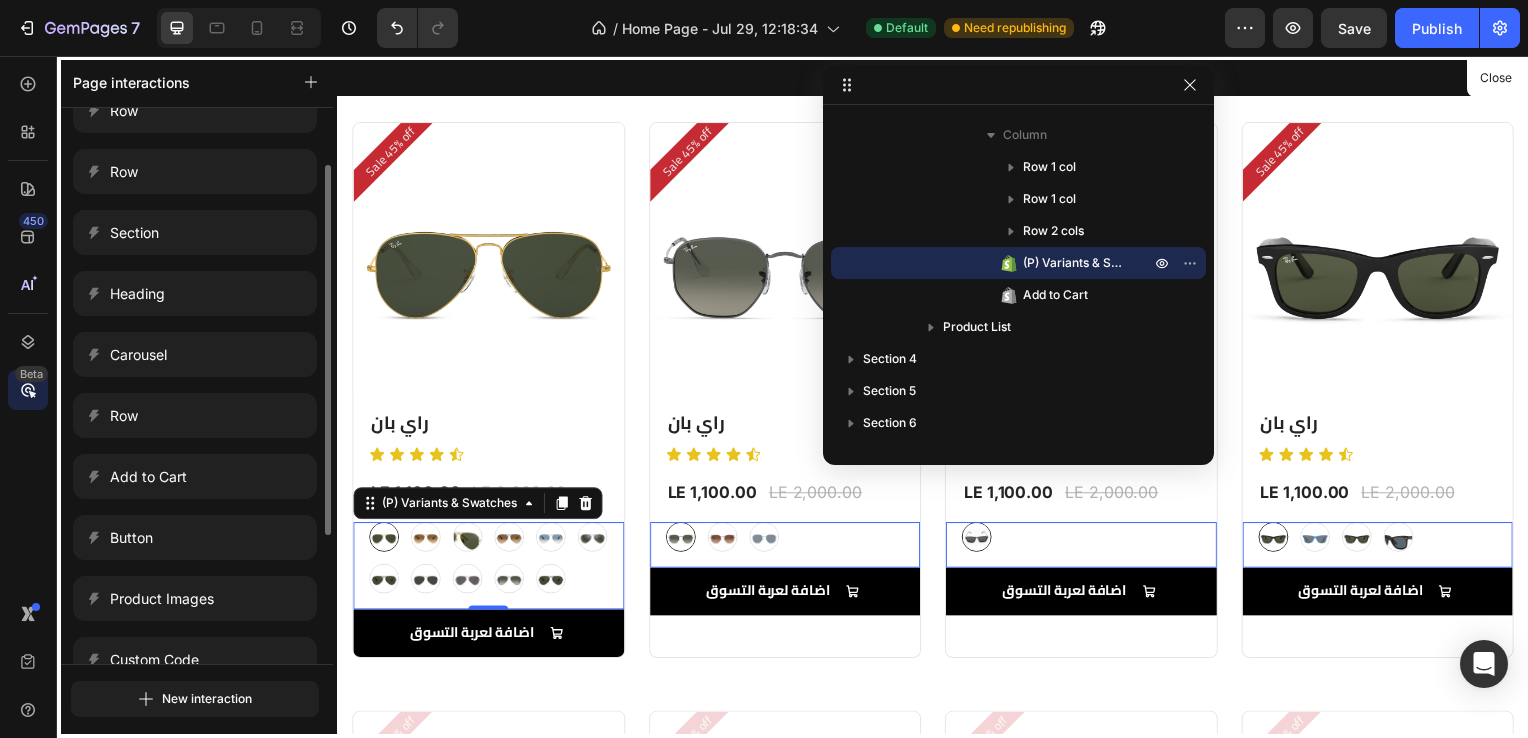 scroll, scrollTop: 0, scrollLeft: 0, axis: both 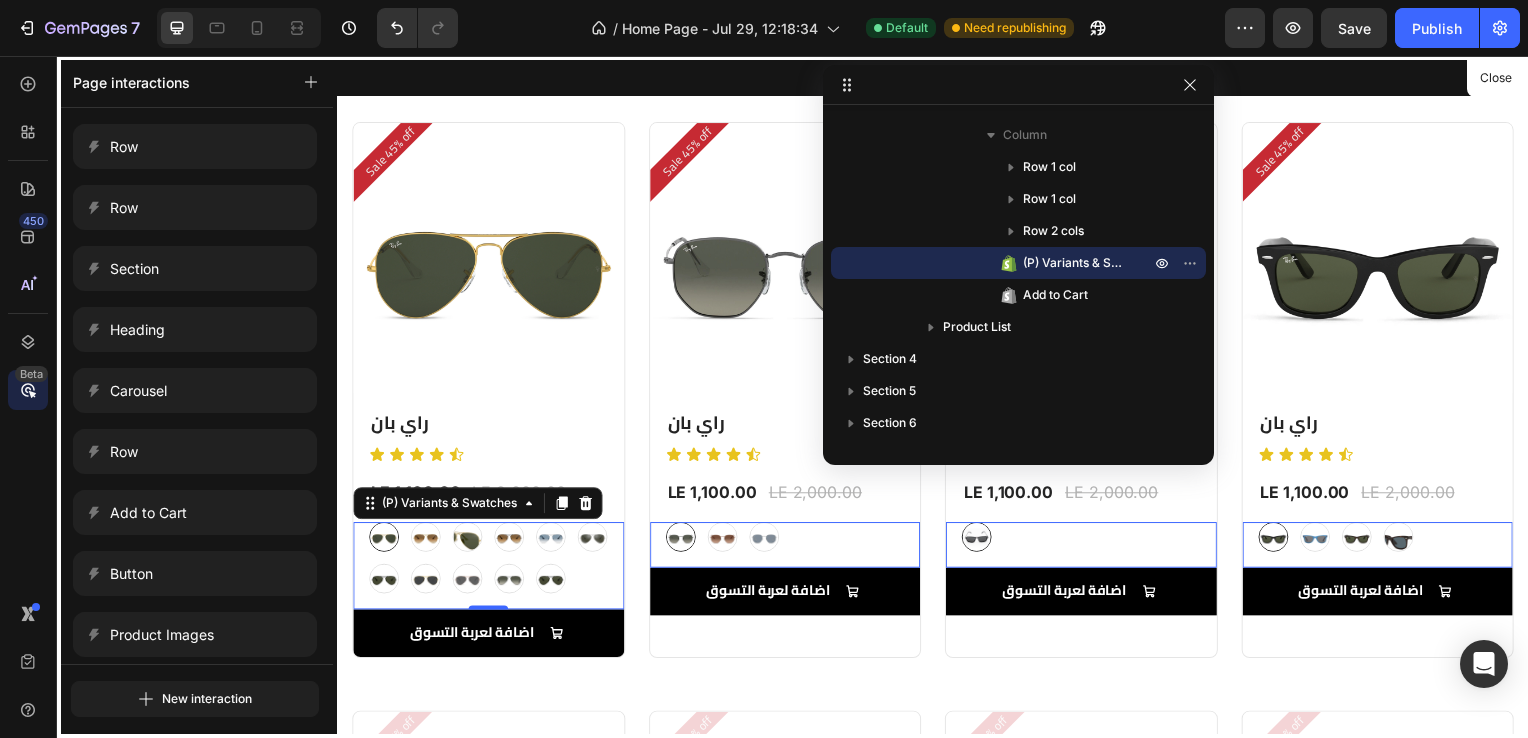 click at bounding box center (937, 399) 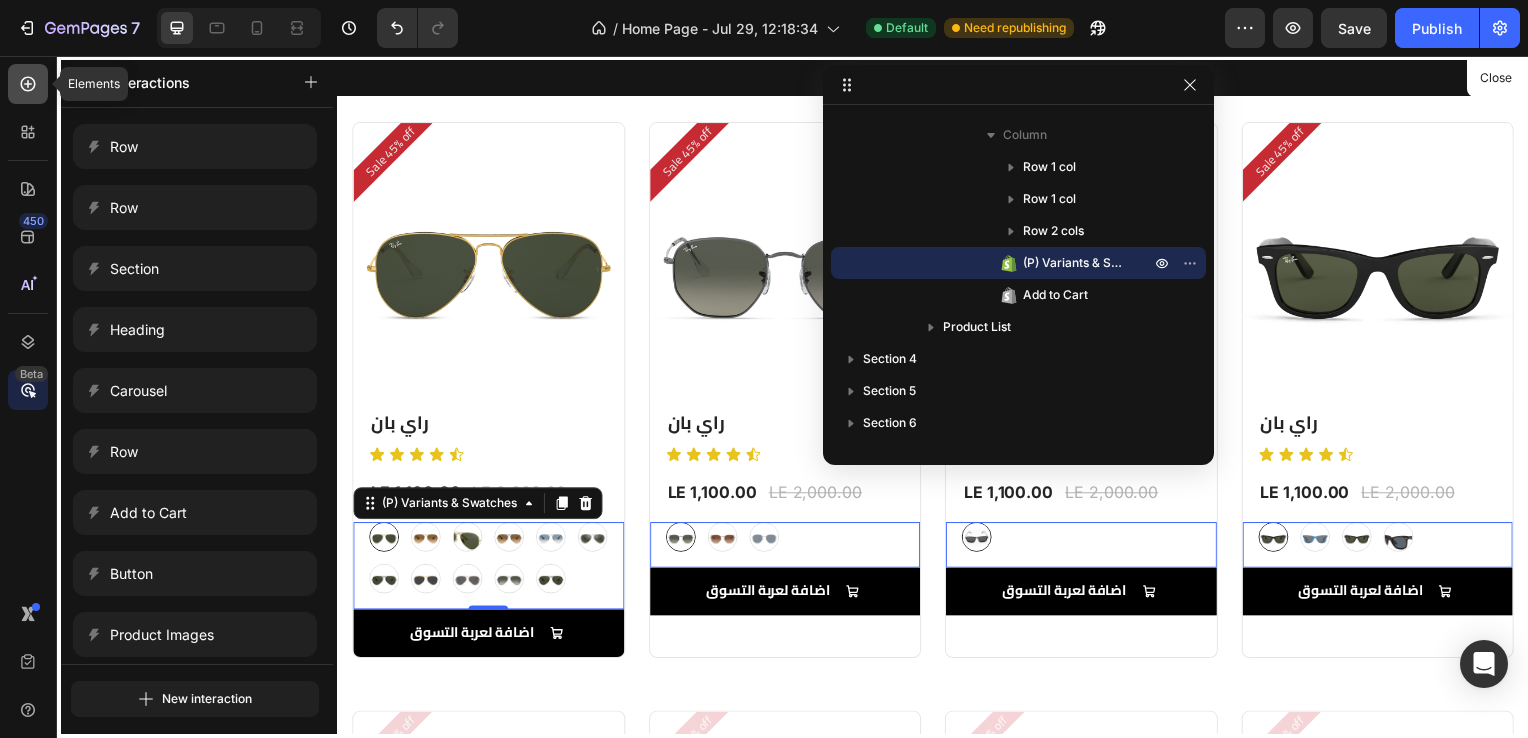 click 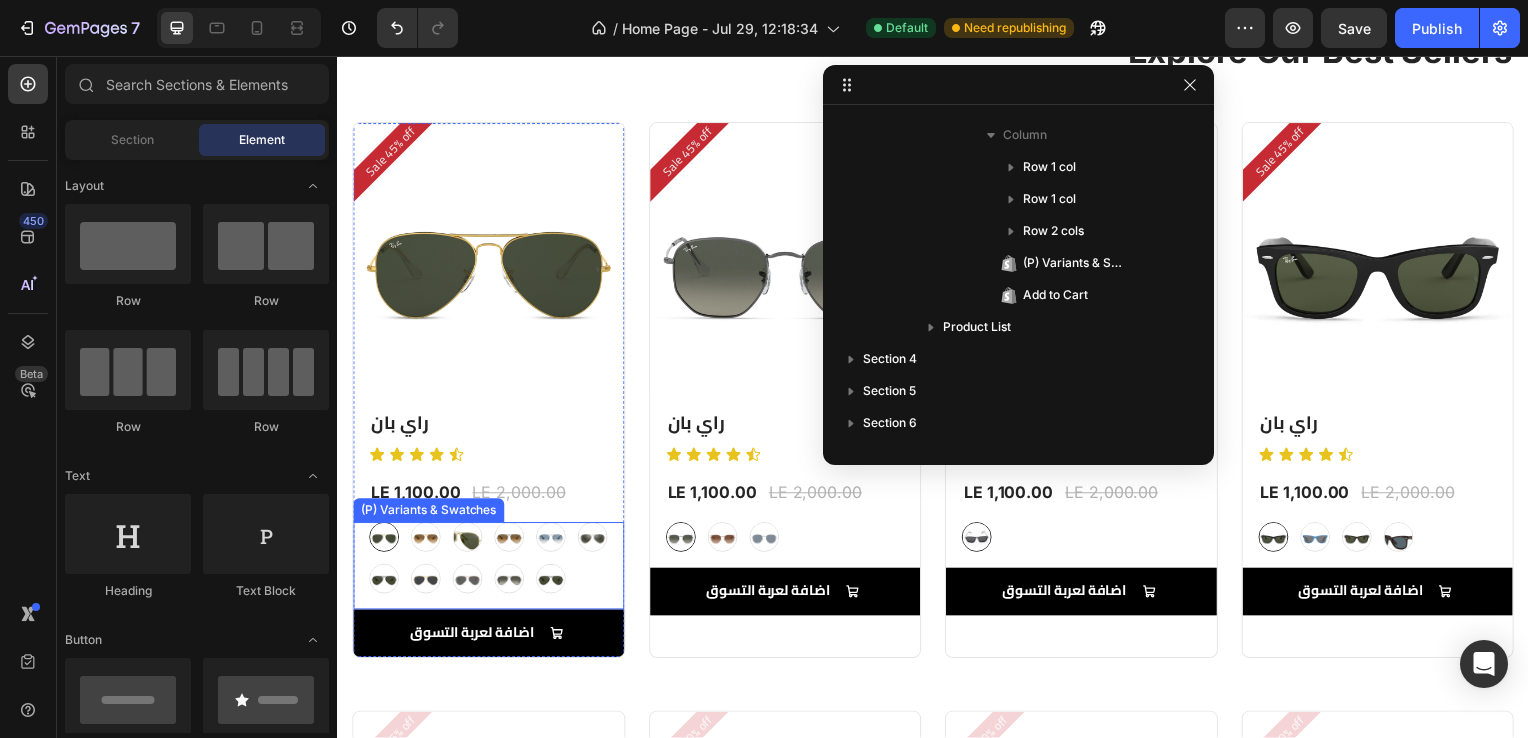 click on "graygreengold graygreengold goldbrown goldbrown green green browngray browngray bluesilver bluesilver gray-1 gray-1 greenblue greenblue goldgray-1 goldgray-1 goldgray goldgray blackgray blackgray blackgreen-3 blackgreen-3" at bounding box center (489, 562) 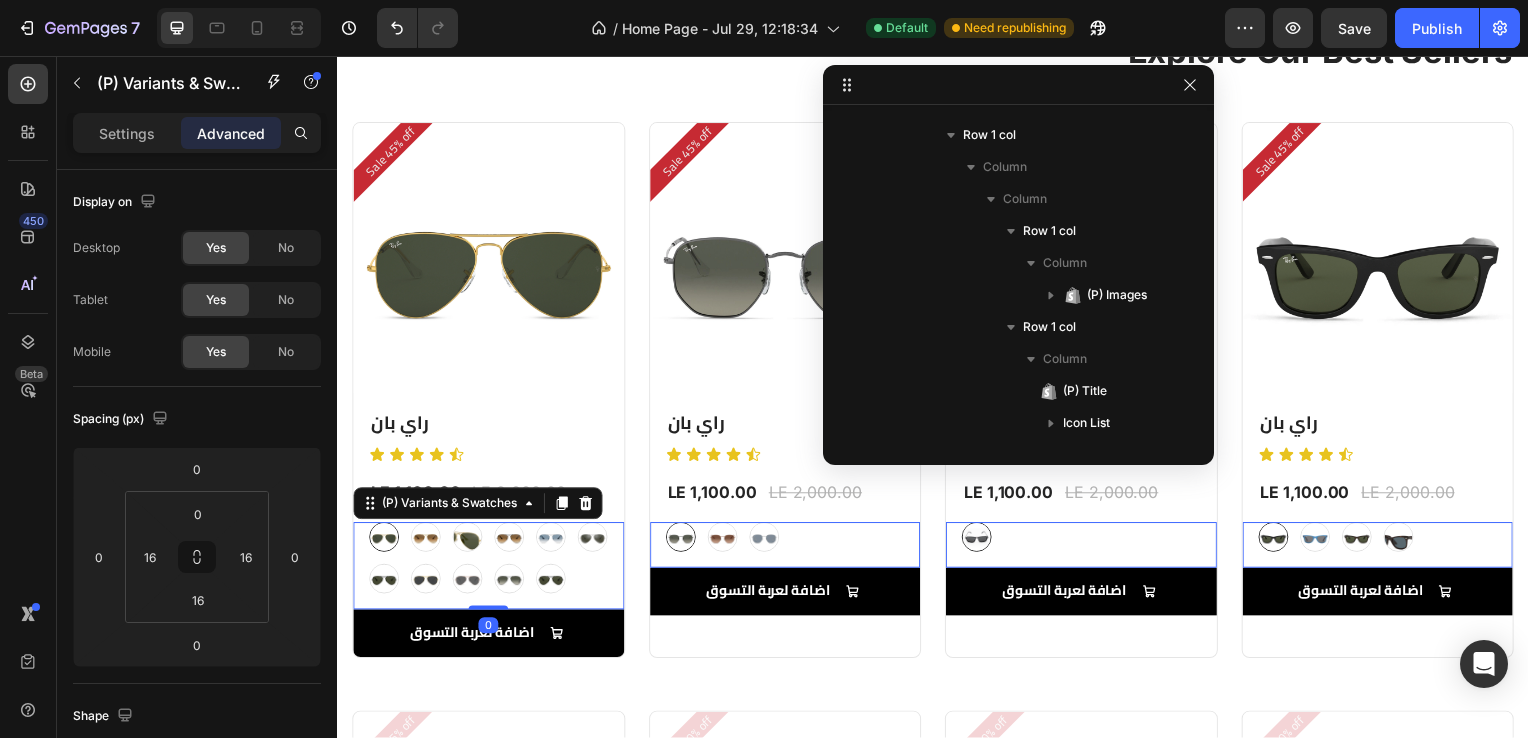 scroll, scrollTop: 666, scrollLeft: 0, axis: vertical 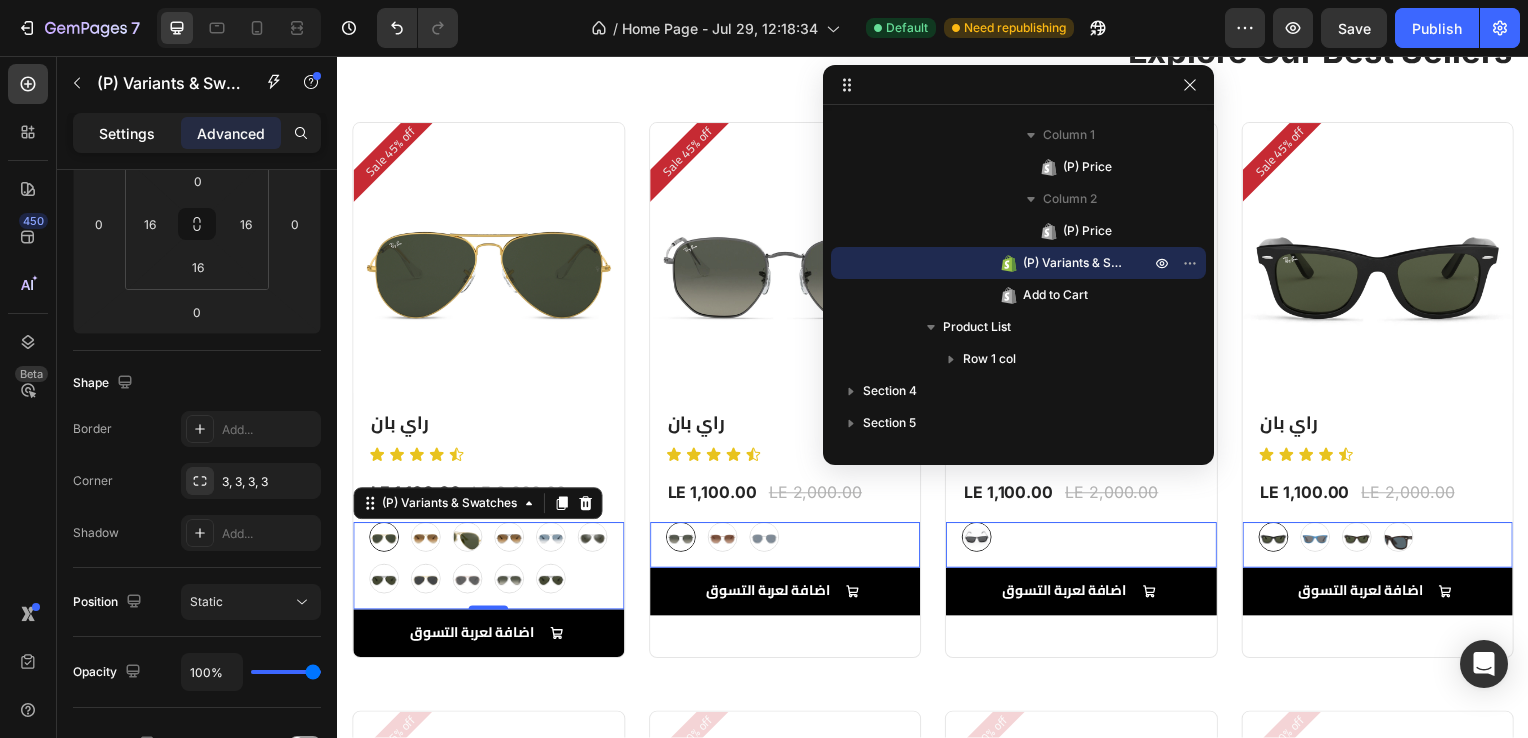click on "Settings" at bounding box center [127, 133] 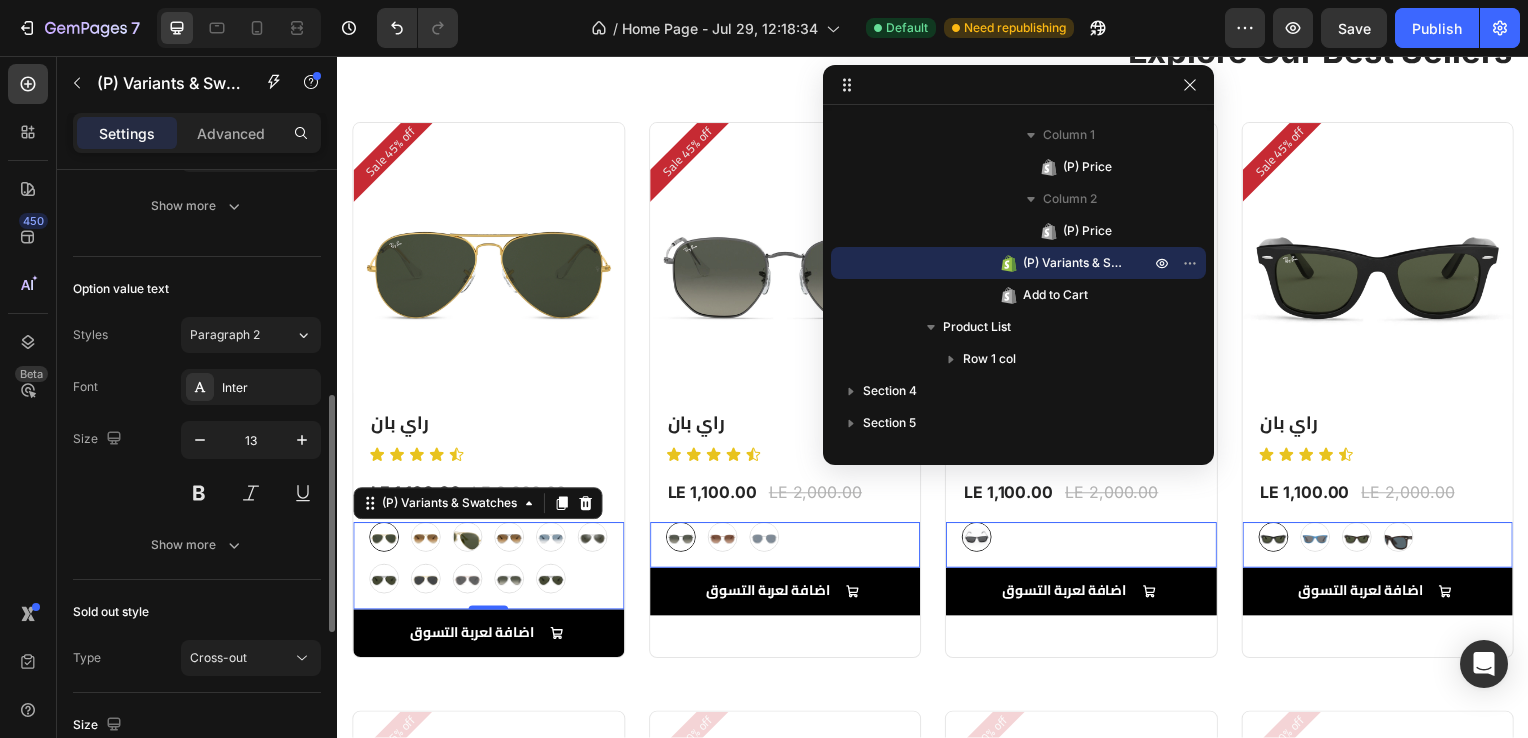 scroll, scrollTop: 599, scrollLeft: 0, axis: vertical 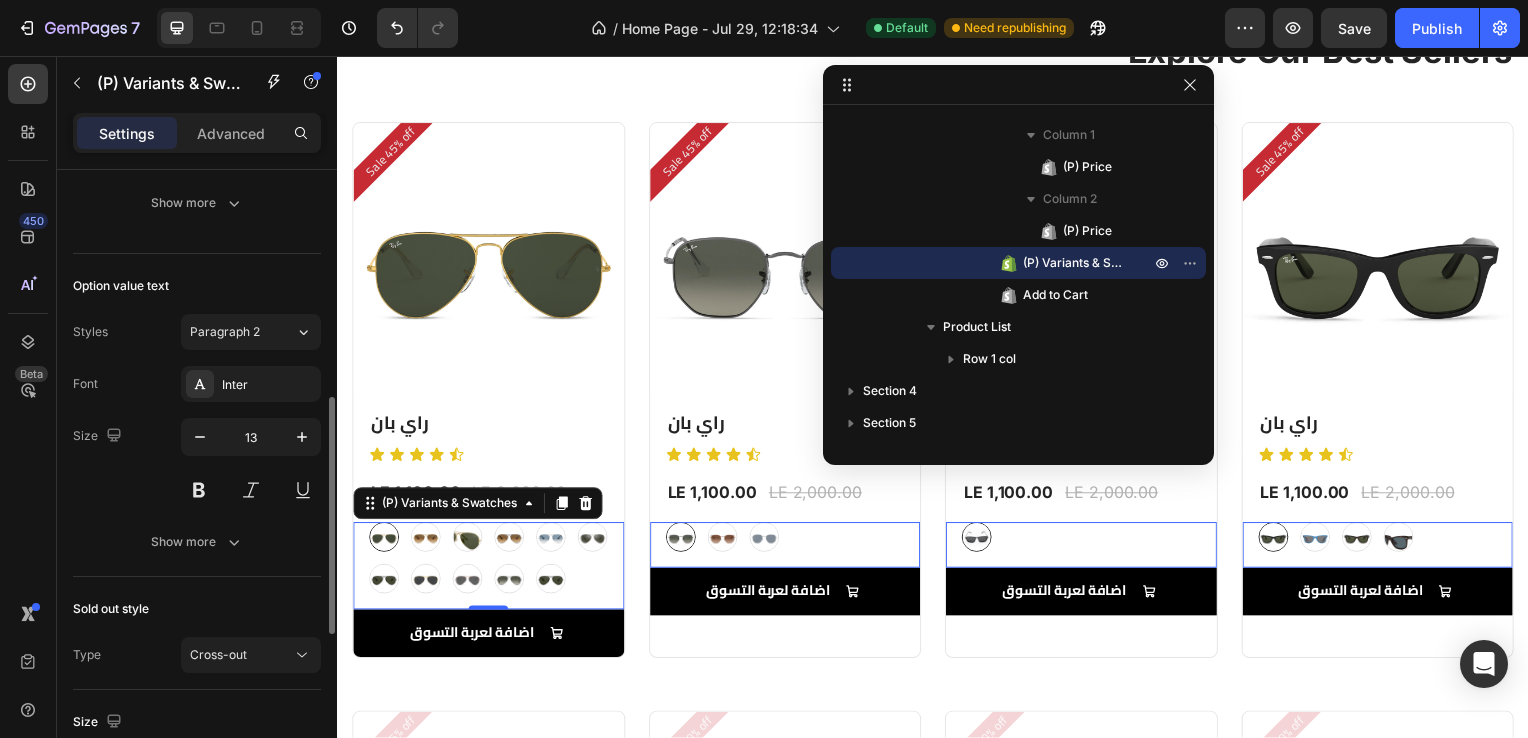 click on "Show more" at bounding box center [197, 542] 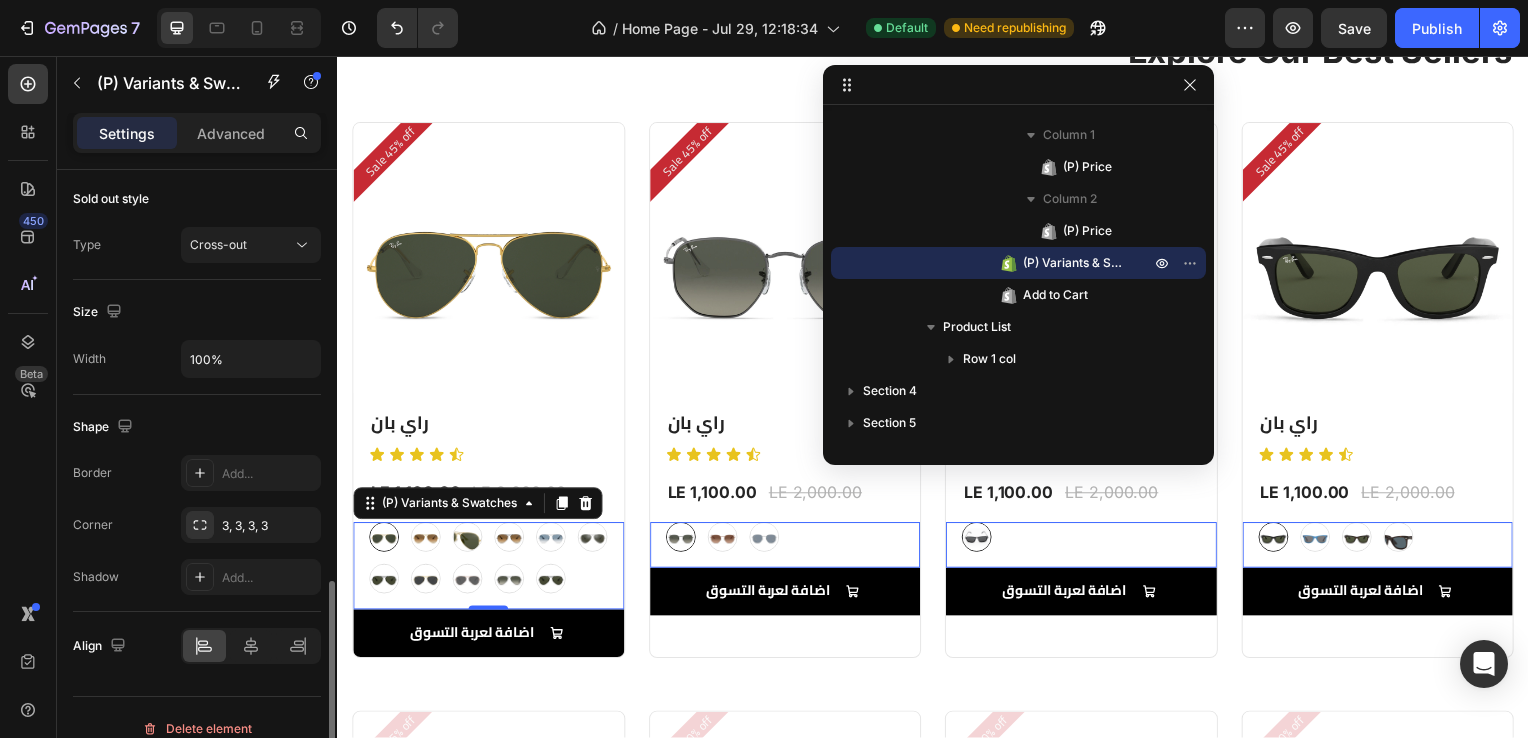 scroll, scrollTop: 1222, scrollLeft: 0, axis: vertical 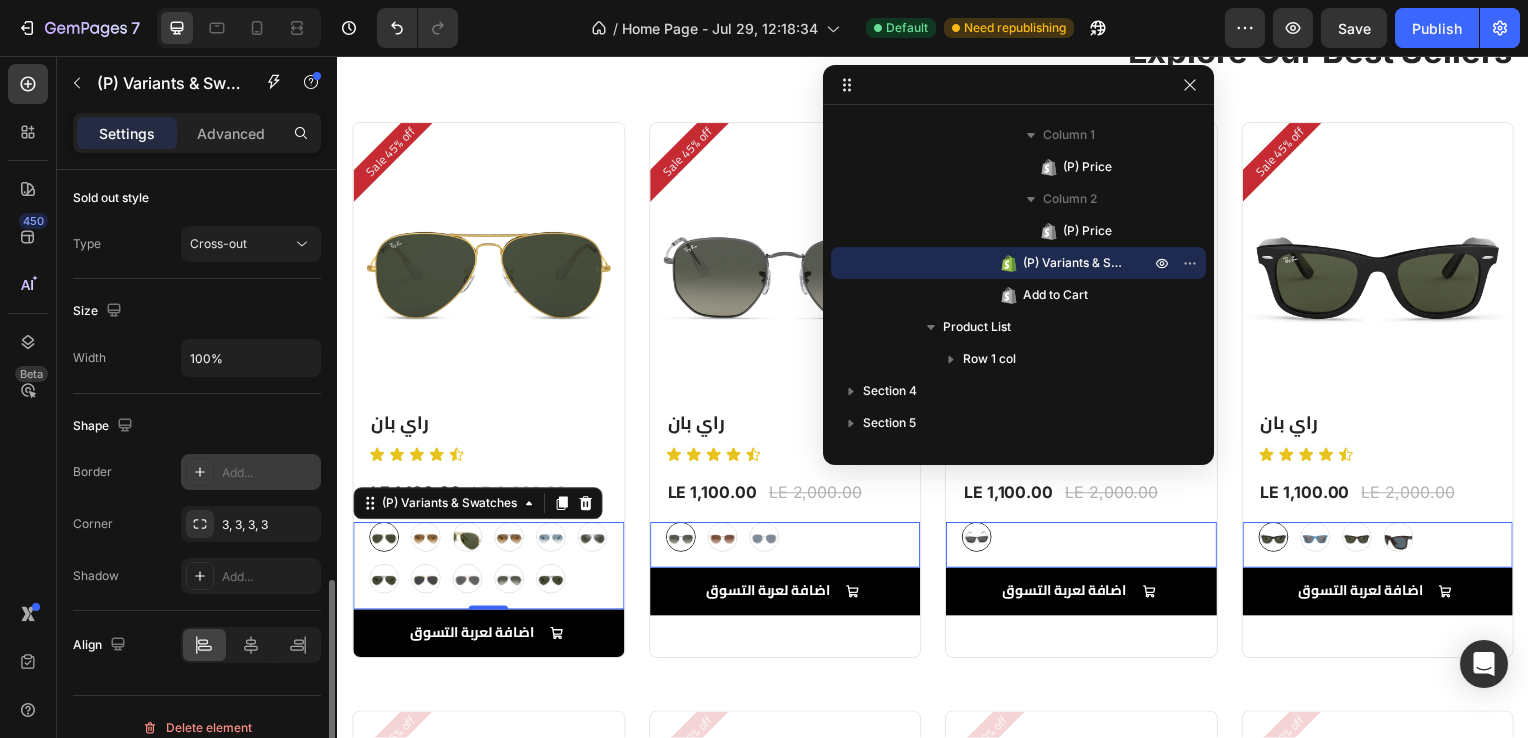 click on "Add..." at bounding box center (269, 473) 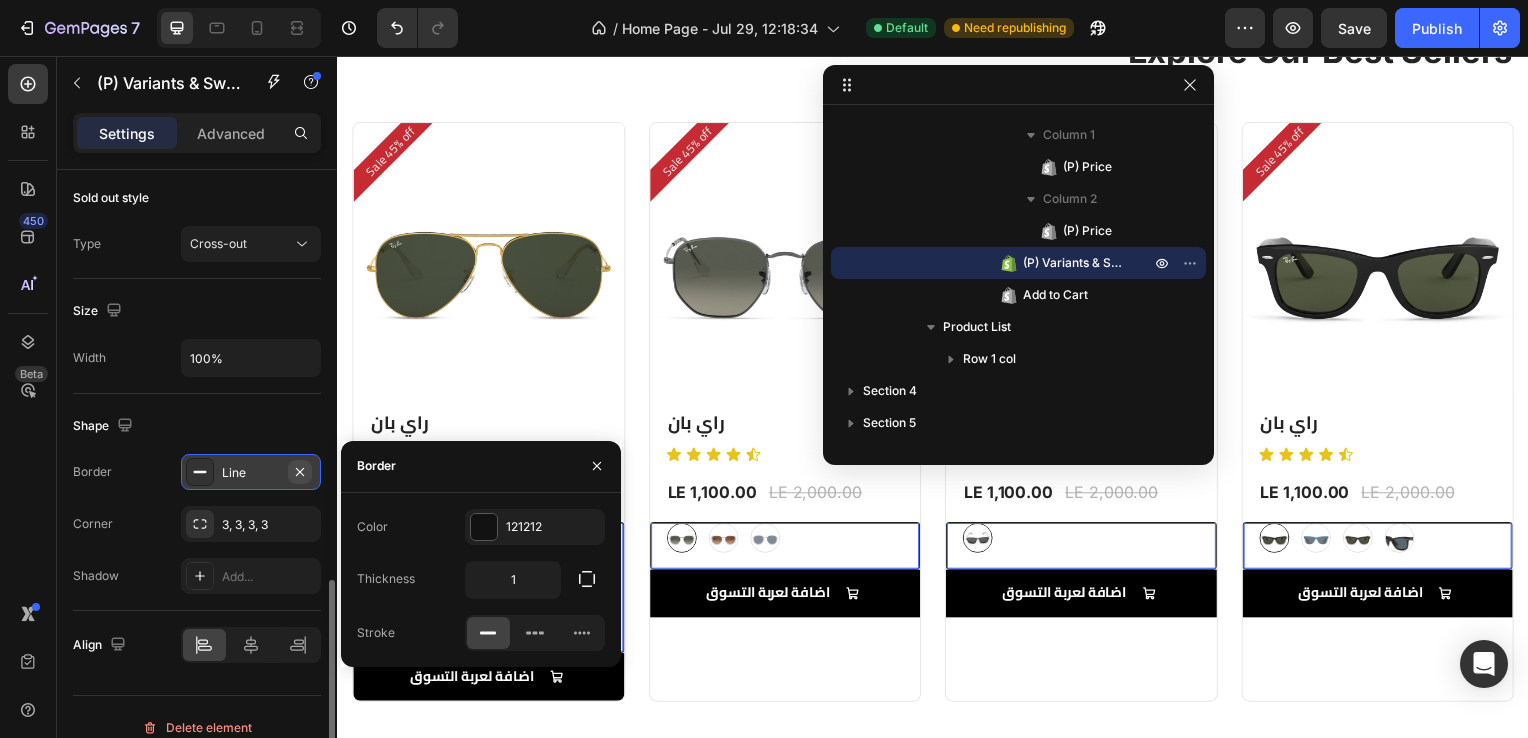 click 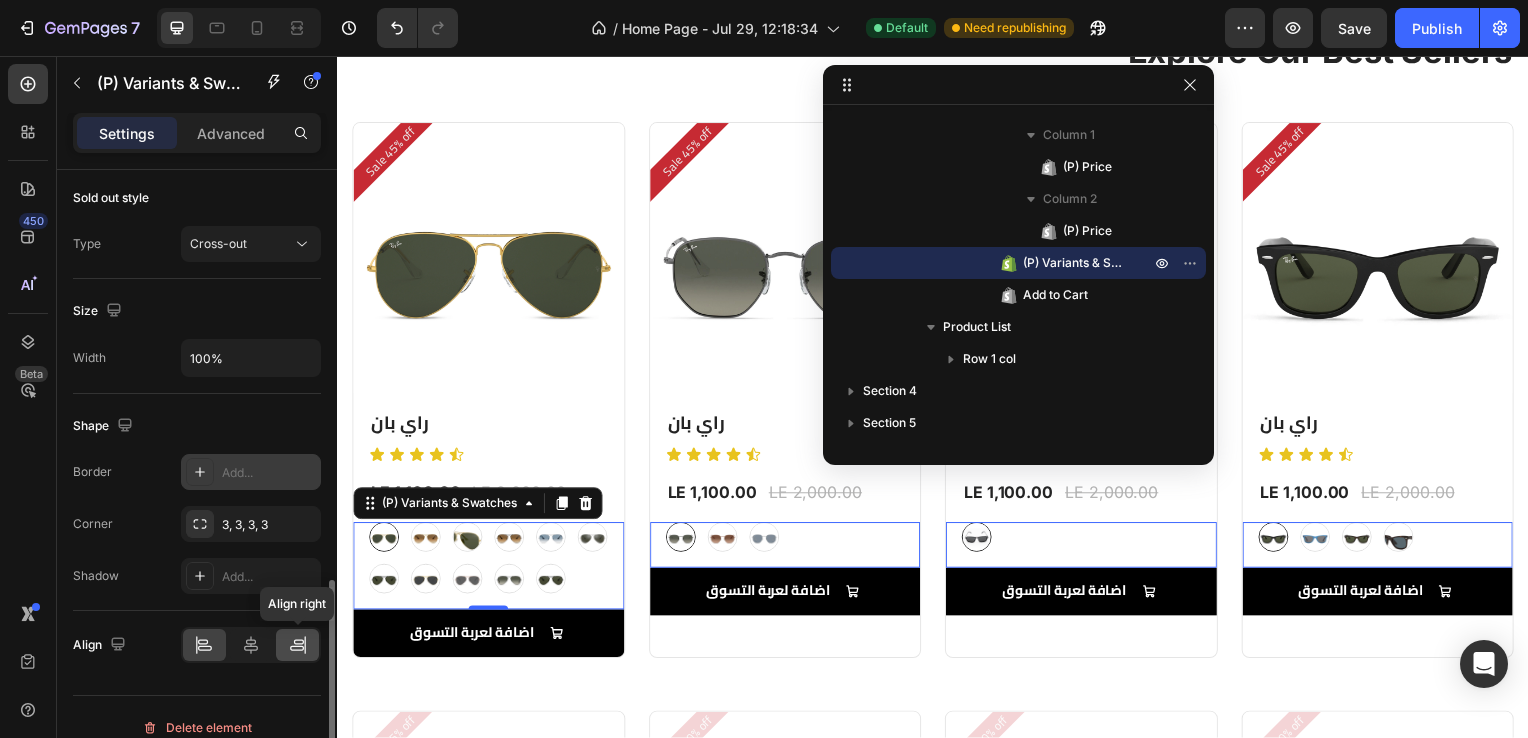 scroll, scrollTop: 1237, scrollLeft: 0, axis: vertical 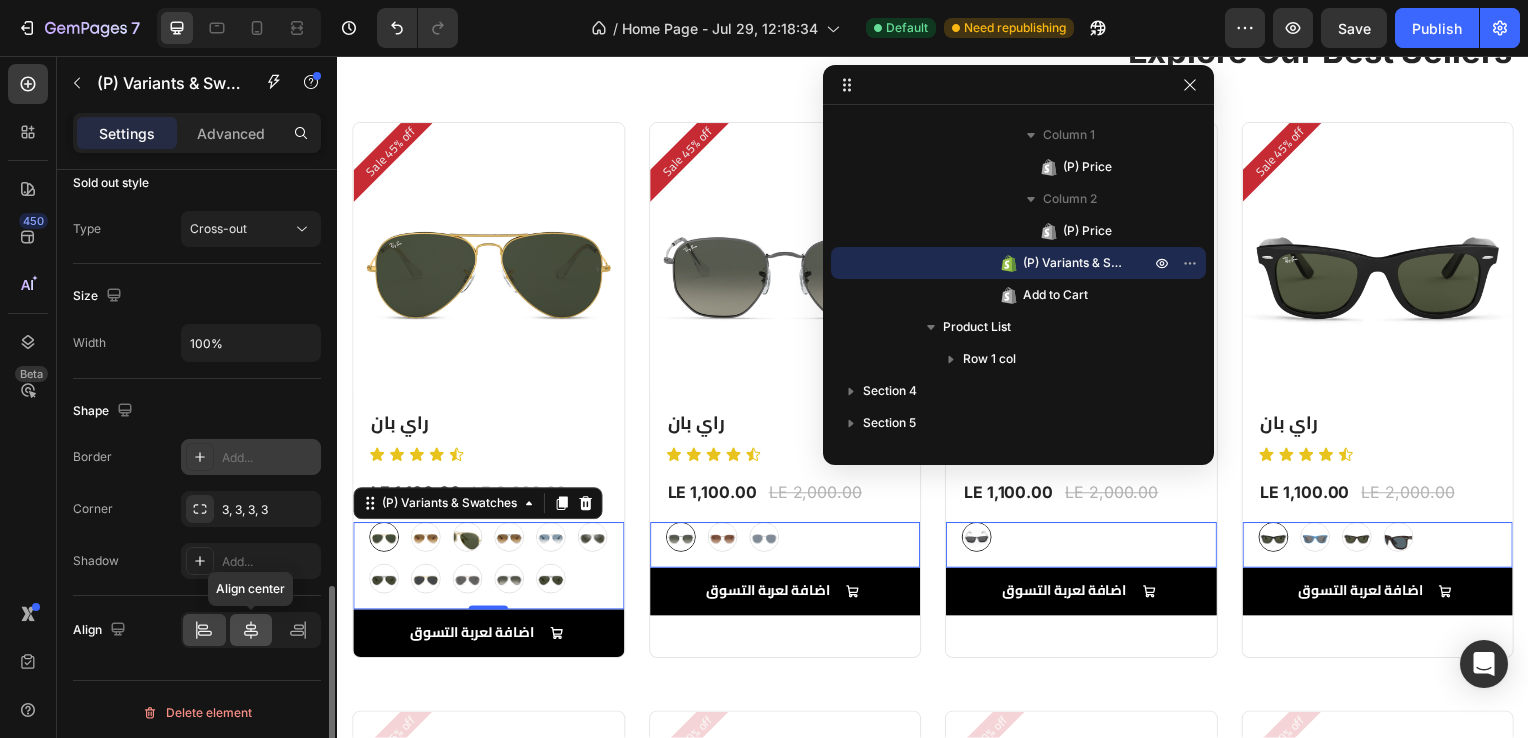 click 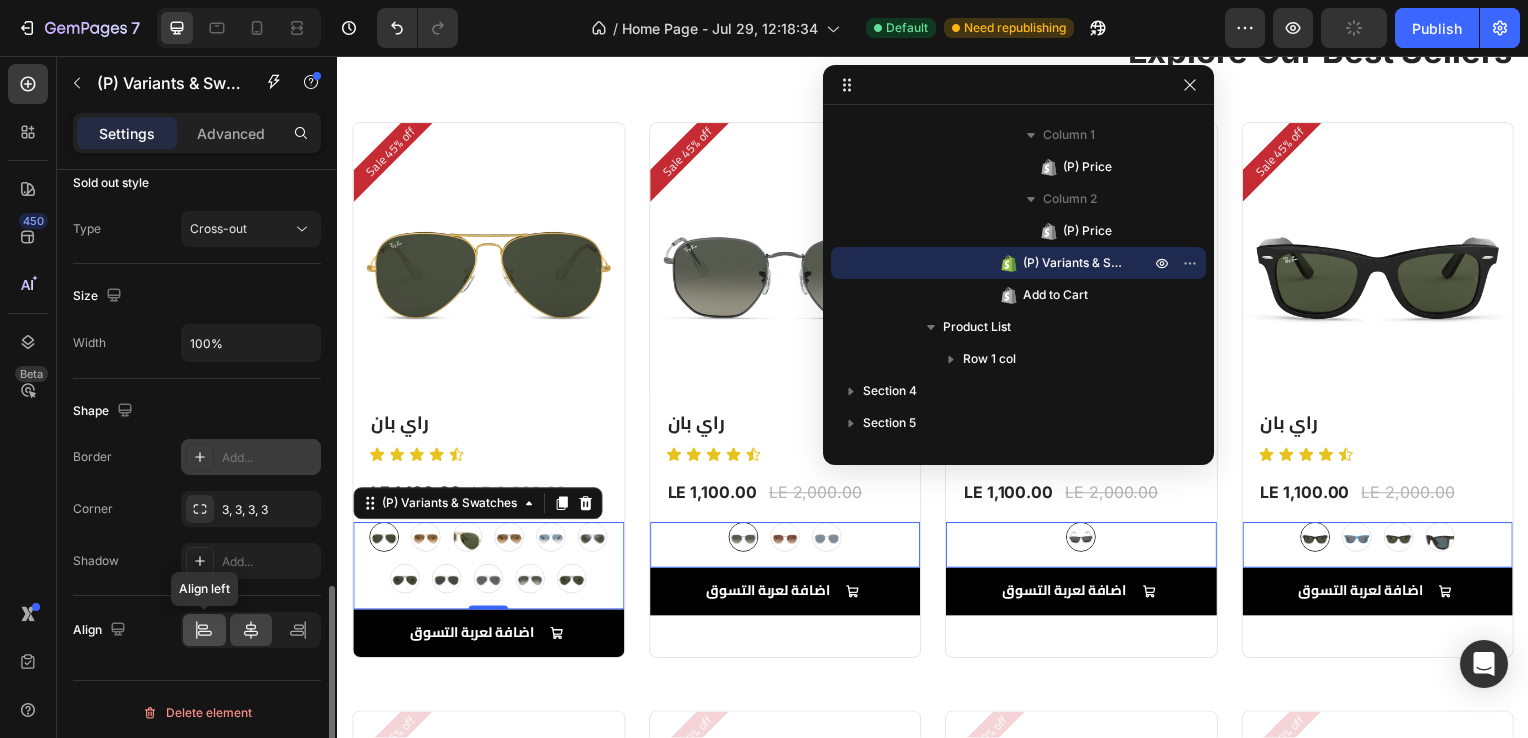 click 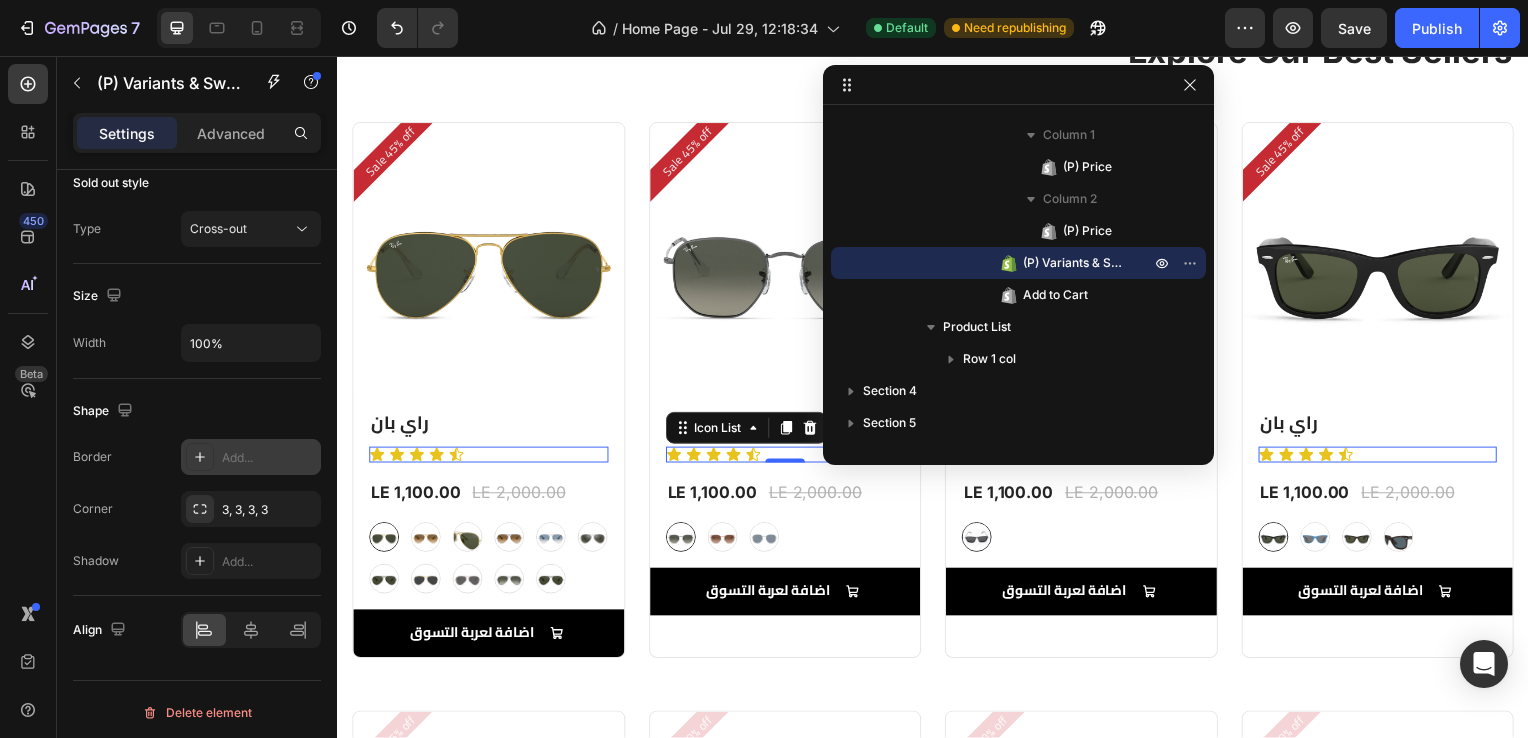 scroll, scrollTop: 474, scrollLeft: 0, axis: vertical 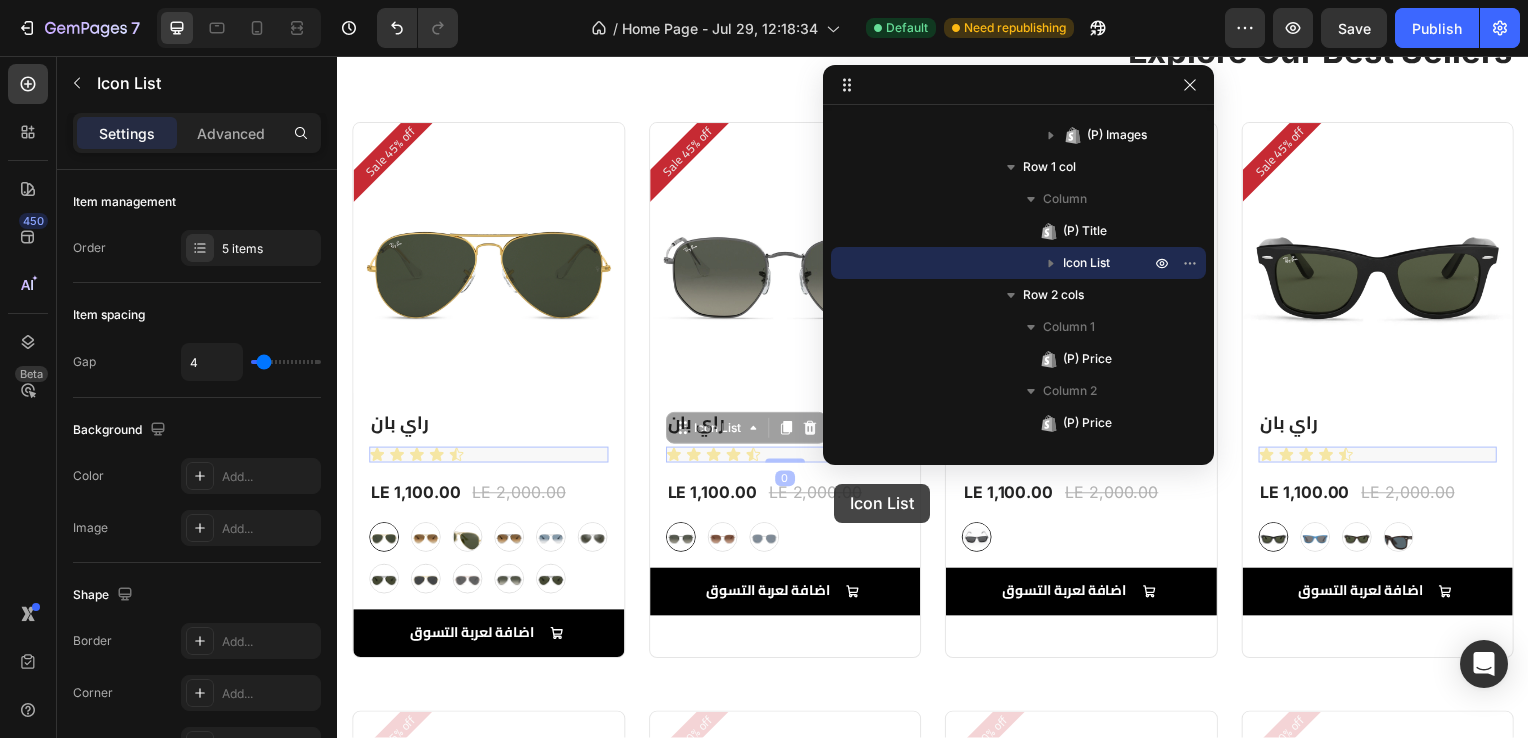 drag, startPoint x: 783, startPoint y: 448, endPoint x: 838, endPoint y: 487, distance: 67.424034 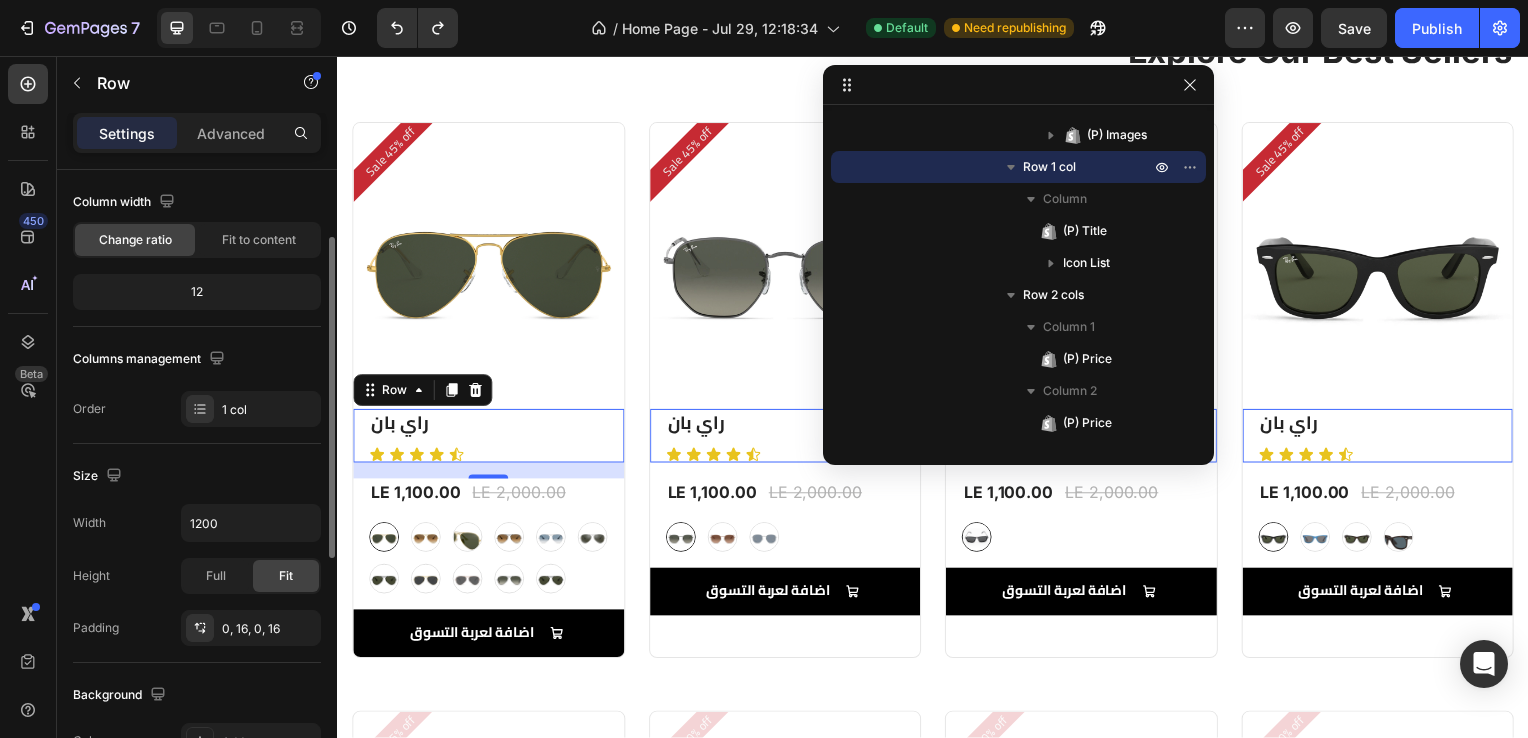 scroll, scrollTop: 116, scrollLeft: 0, axis: vertical 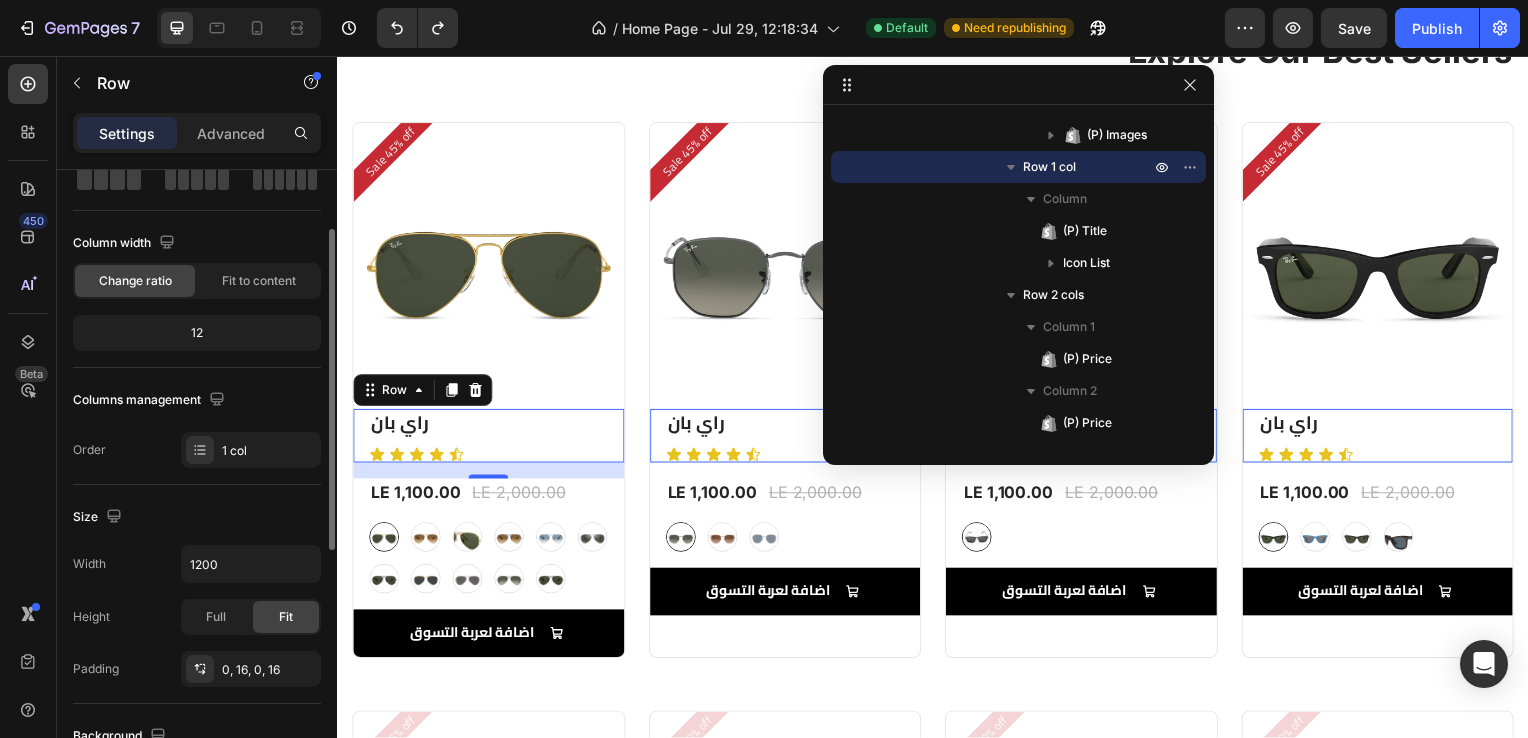 click on "1 col" at bounding box center [269, 451] 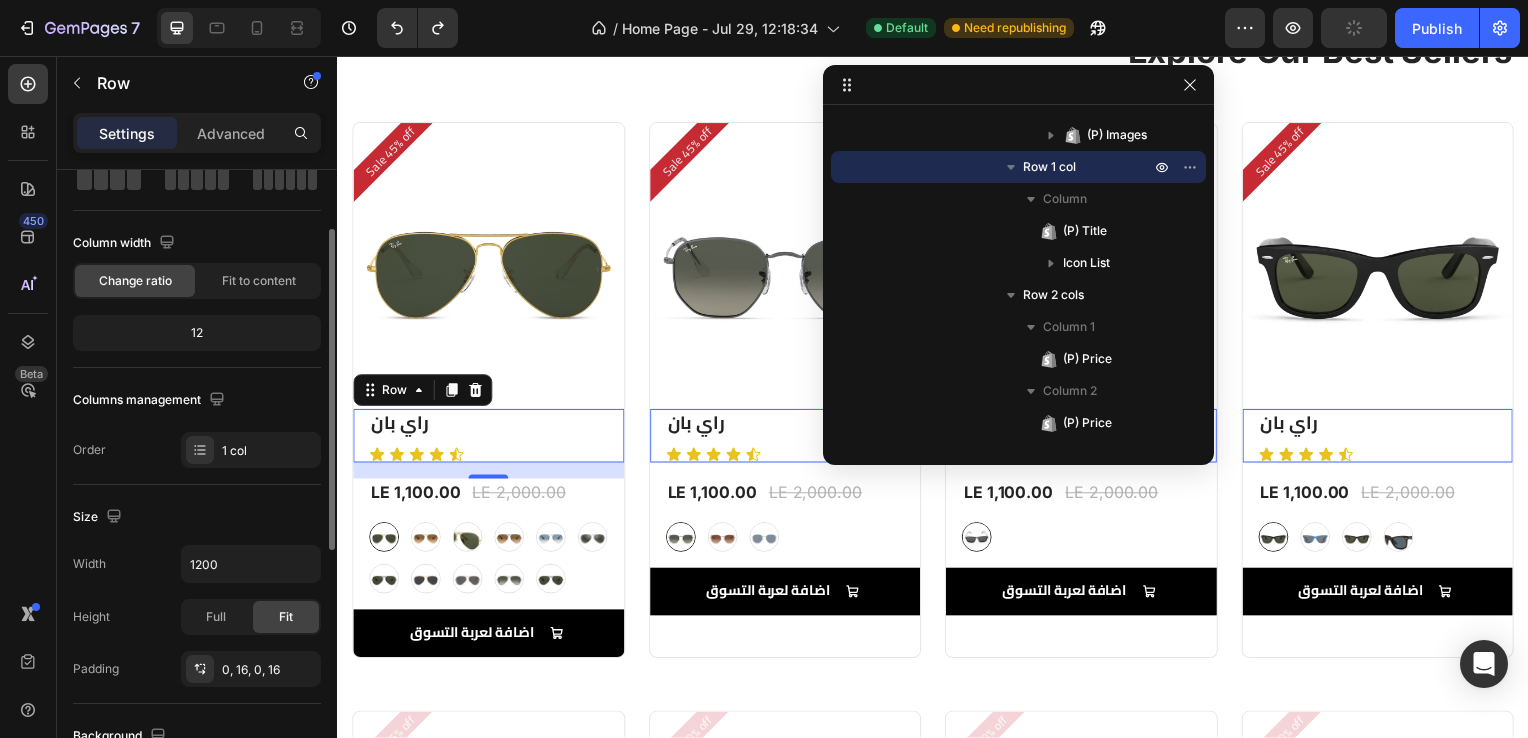 click on "Layout Column width Change ratio Fit to content 12 Columns management Order 1 col" at bounding box center (197, 269) 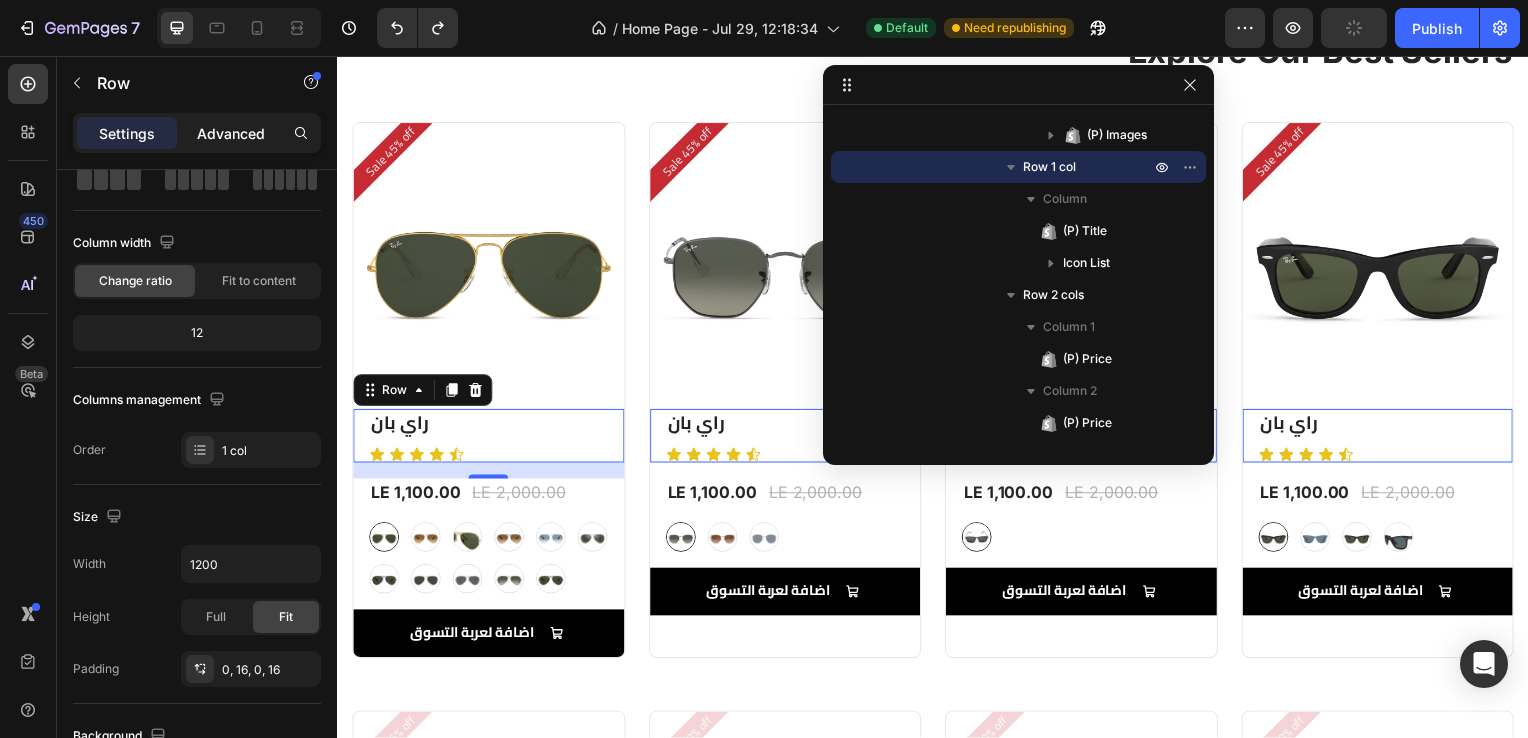 click on "Advanced" at bounding box center (231, 133) 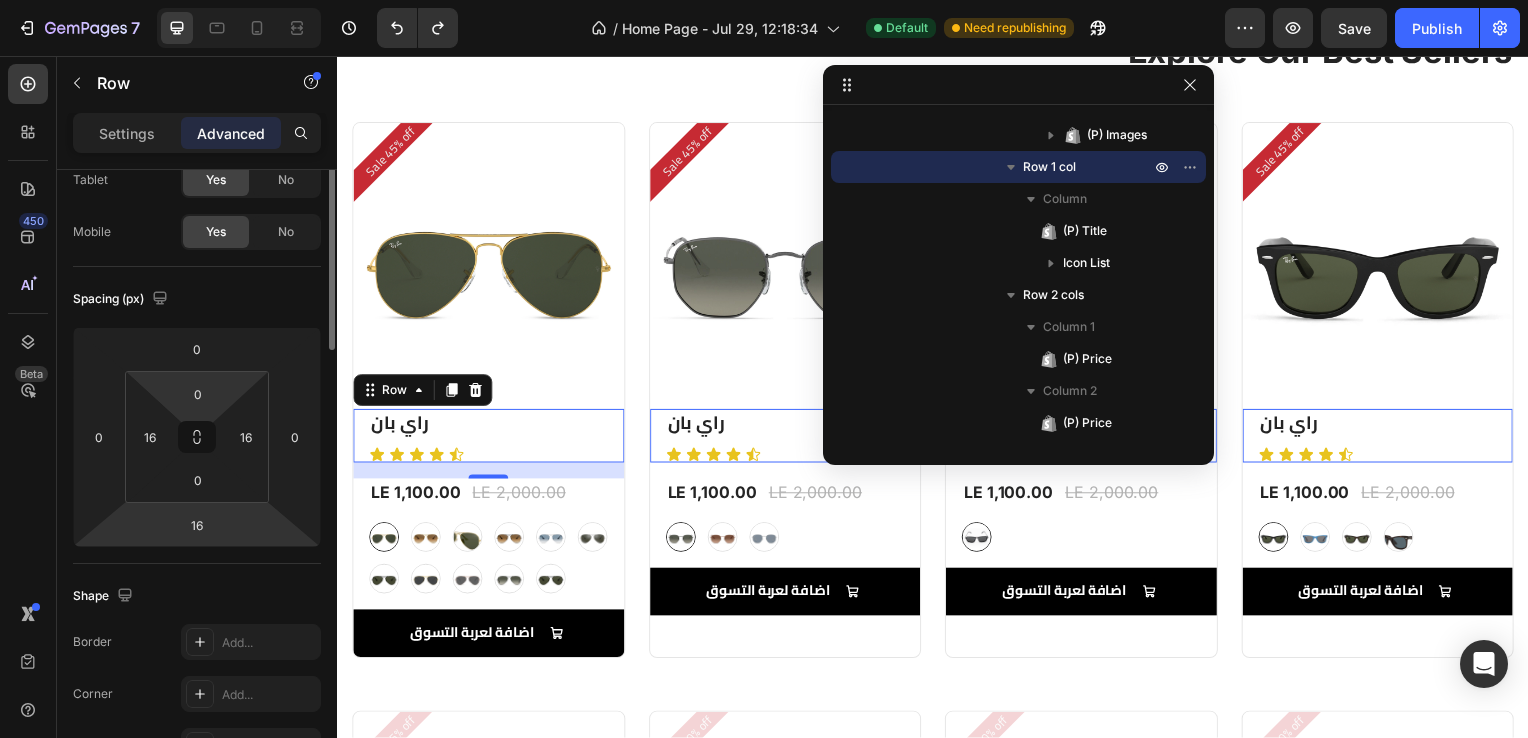 scroll, scrollTop: 0, scrollLeft: 0, axis: both 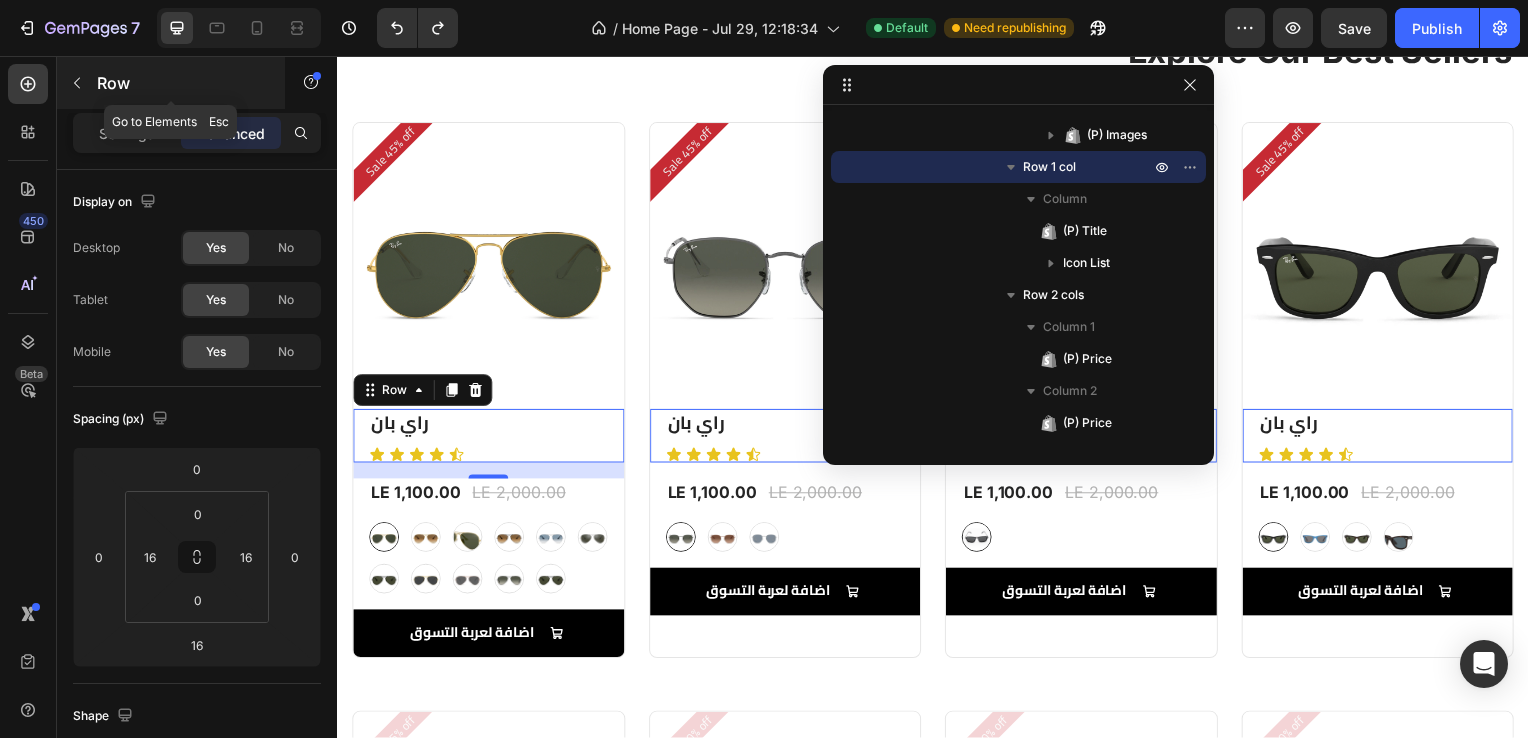 click at bounding box center (77, 83) 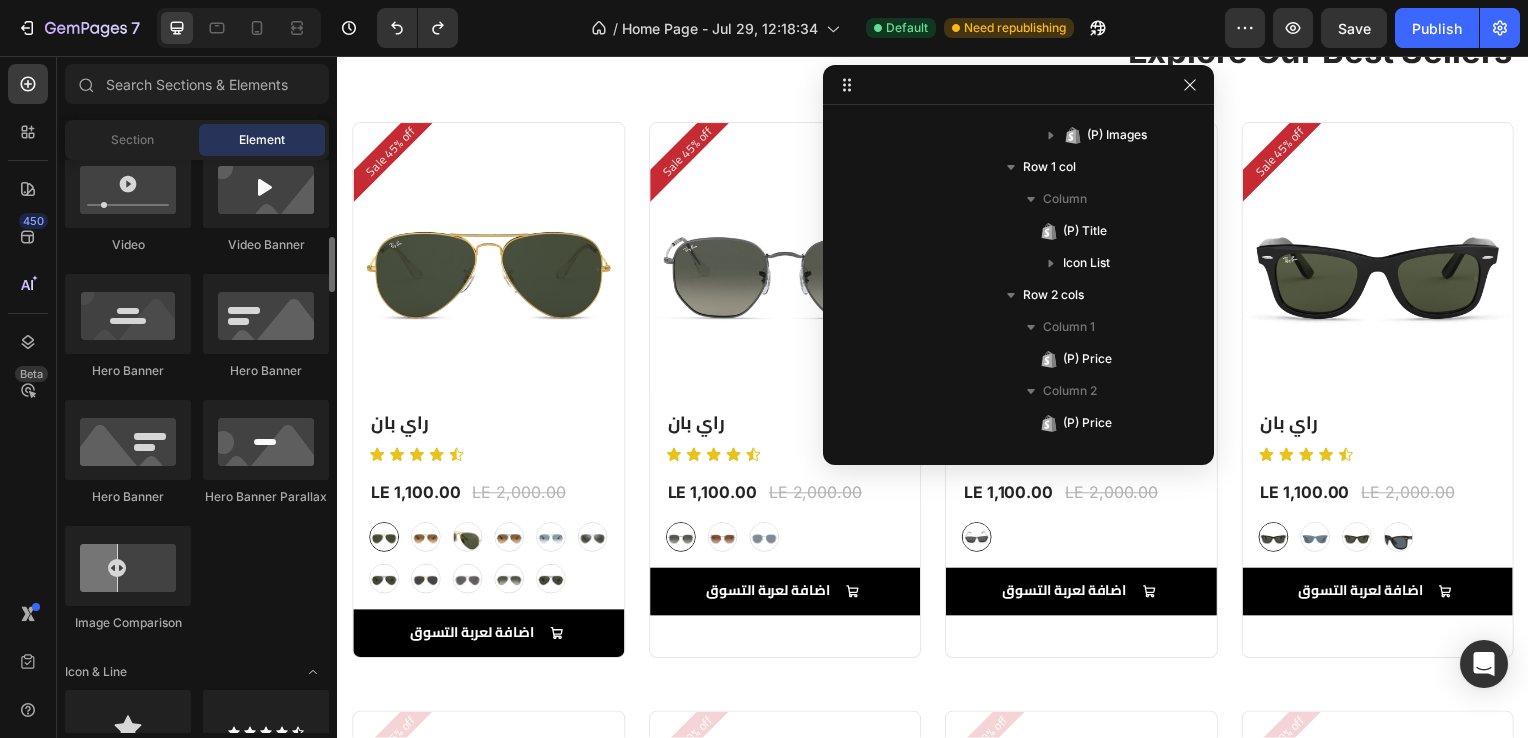 scroll, scrollTop: 801, scrollLeft: 0, axis: vertical 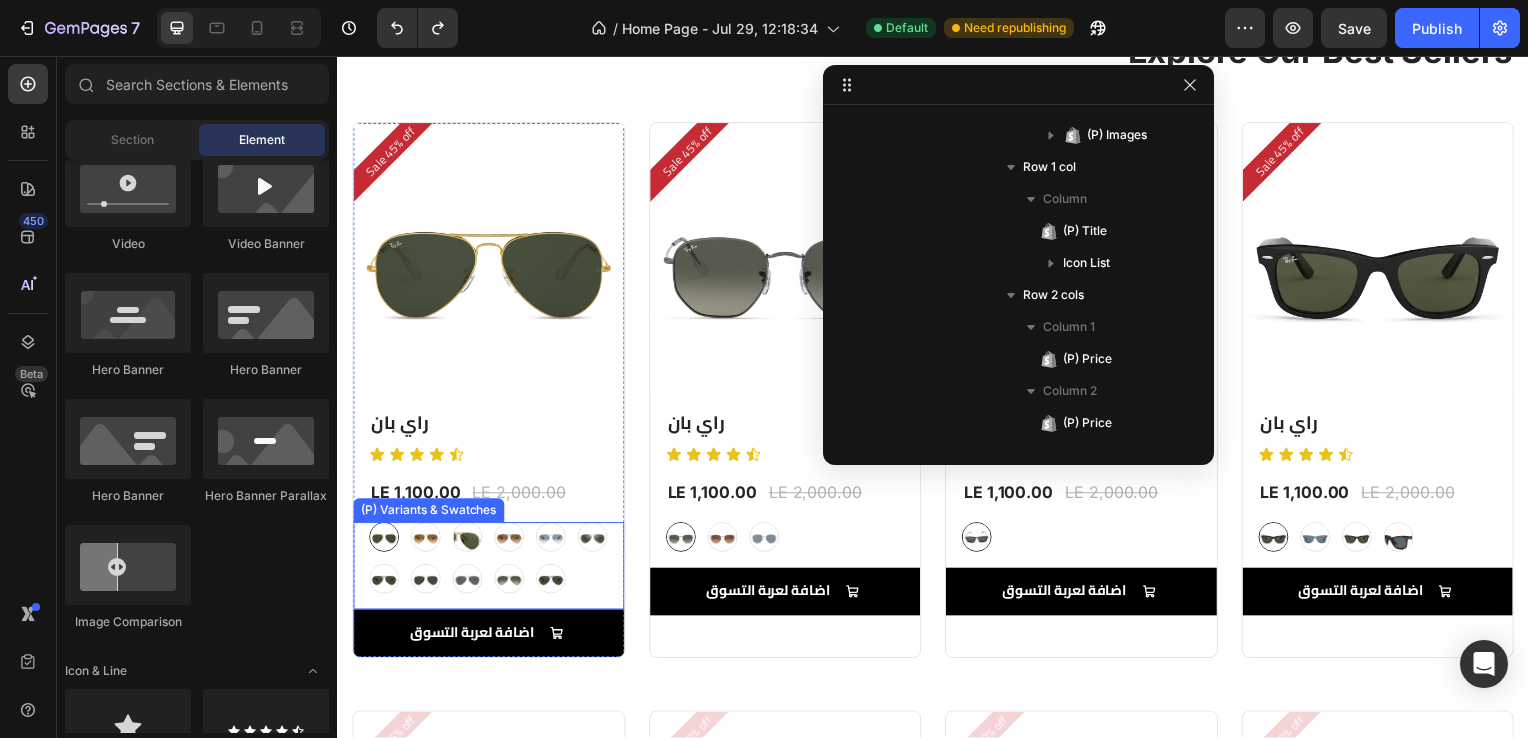 click on "graygreengold graygreengold goldbrown goldbrown green green browngray browngray bluesilver bluesilver gray-1 gray-1 greenblue greenblue goldgray-1 goldgray-1 goldgray goldgray blackgray blackgray blackgreen-3 blackgreen-3" at bounding box center [489, 562] 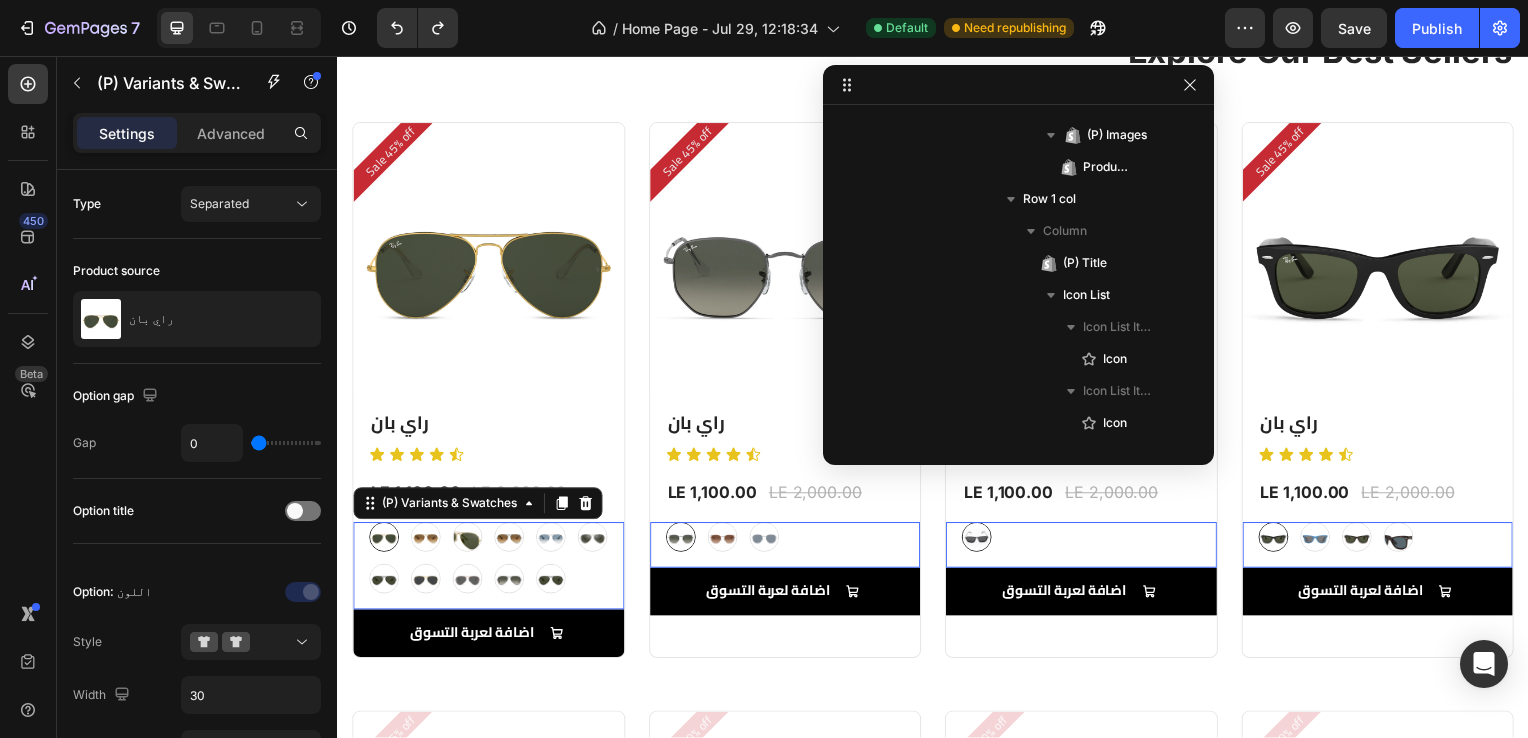 scroll, scrollTop: 1018, scrollLeft: 0, axis: vertical 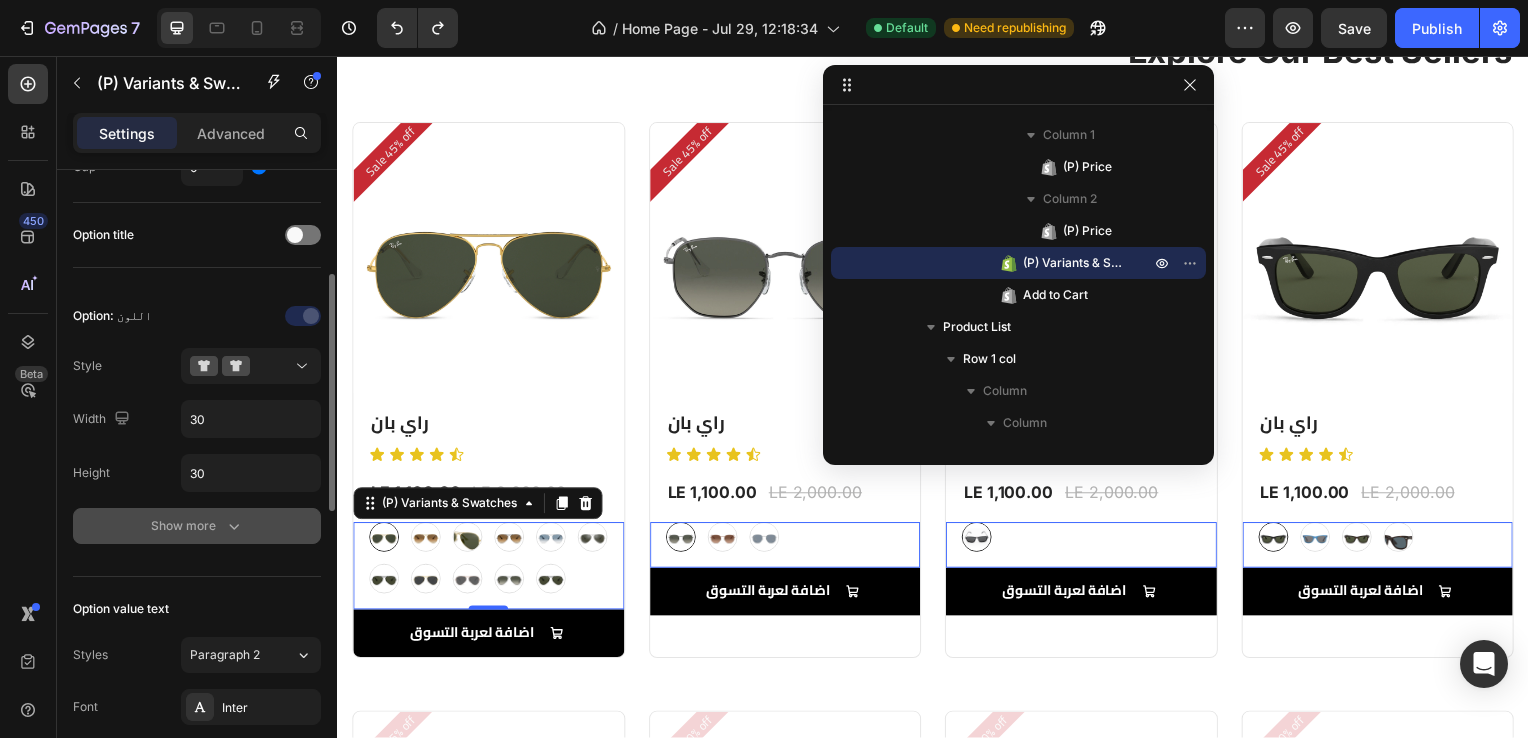 click on "Show more" at bounding box center (197, 526) 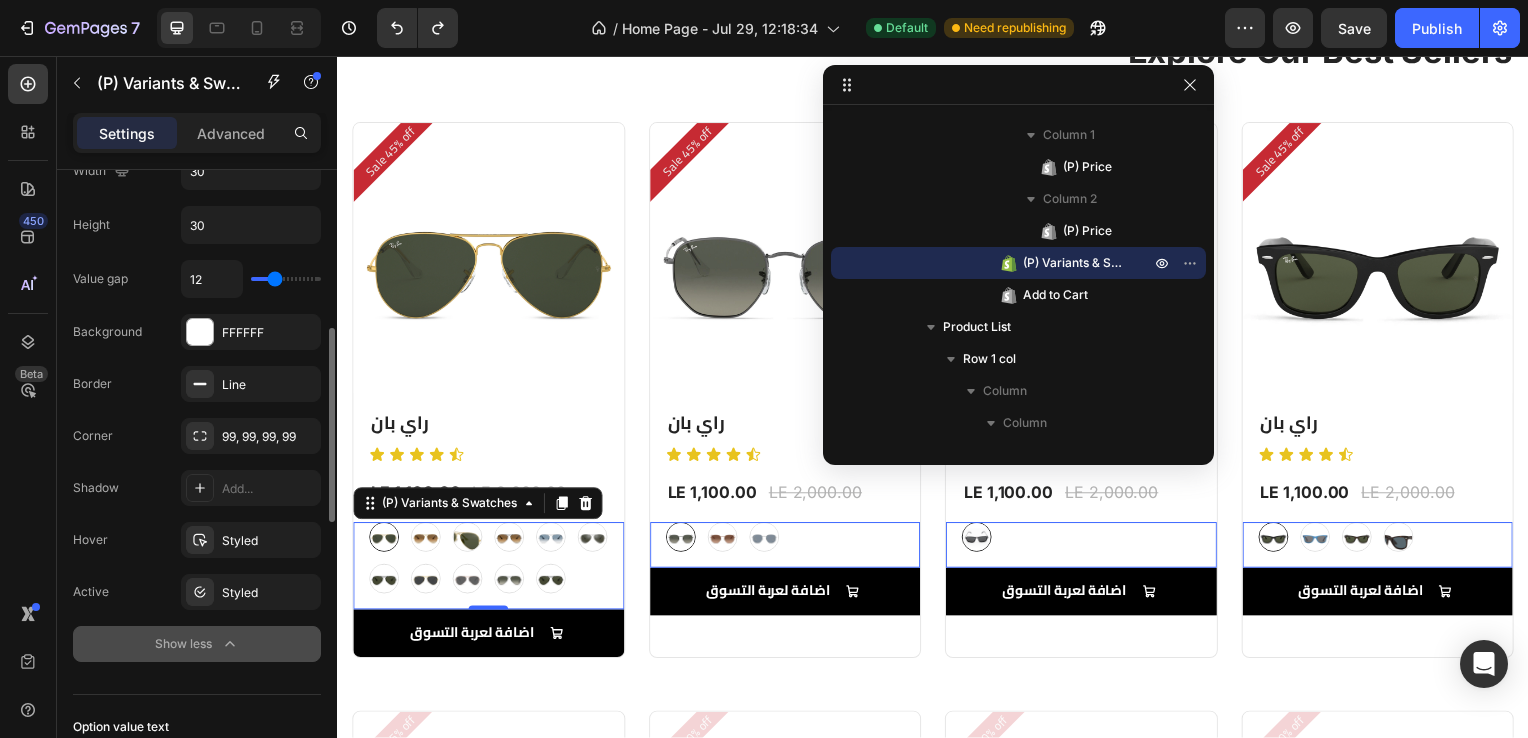 scroll, scrollTop: 525, scrollLeft: 0, axis: vertical 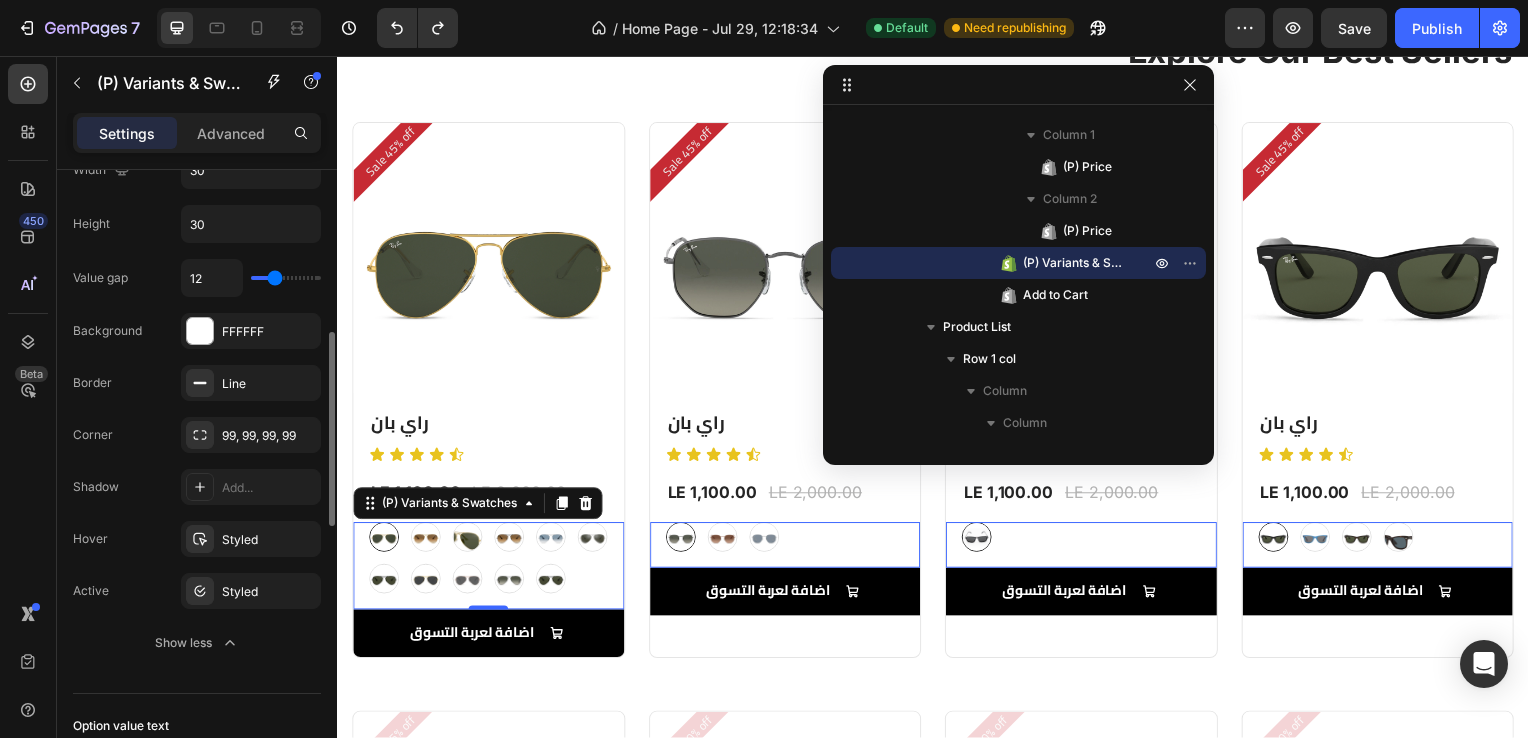 click on "Value gap 12 Background FFFFFF Border Line Corner 99, 99, 99, 99 Shadow Add... Hover Styled Active Styled Show less" 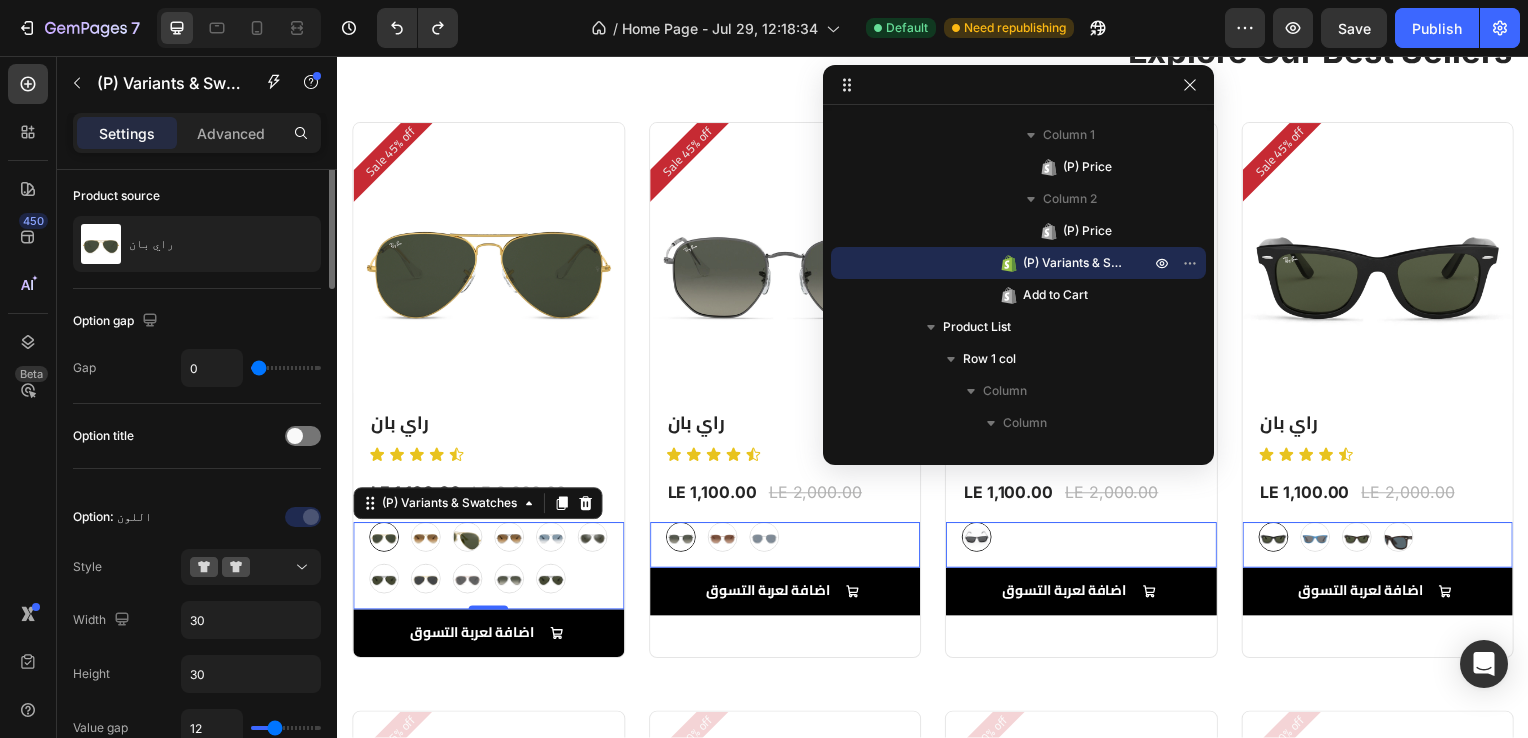 scroll, scrollTop: 0, scrollLeft: 0, axis: both 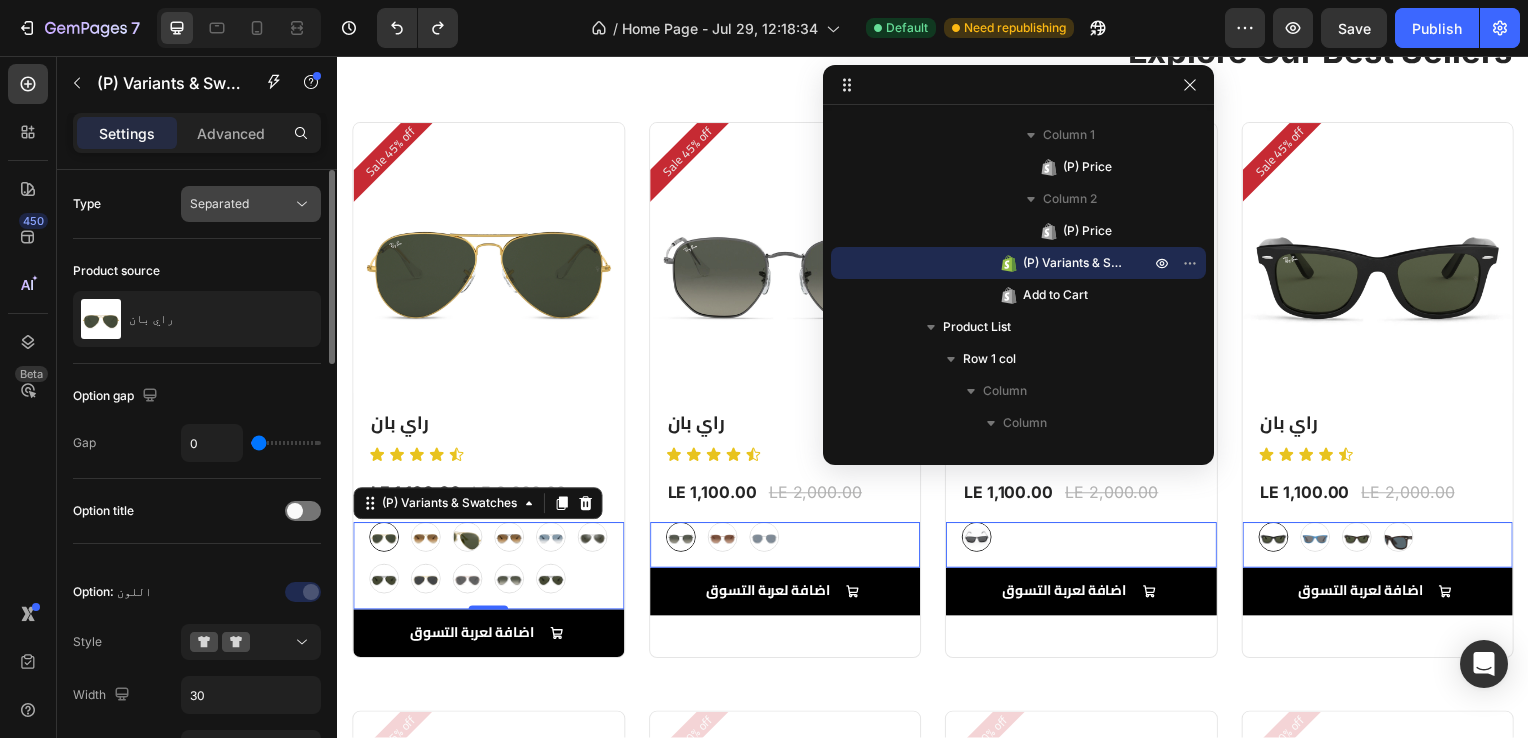 click on "Separated" at bounding box center [241, 204] 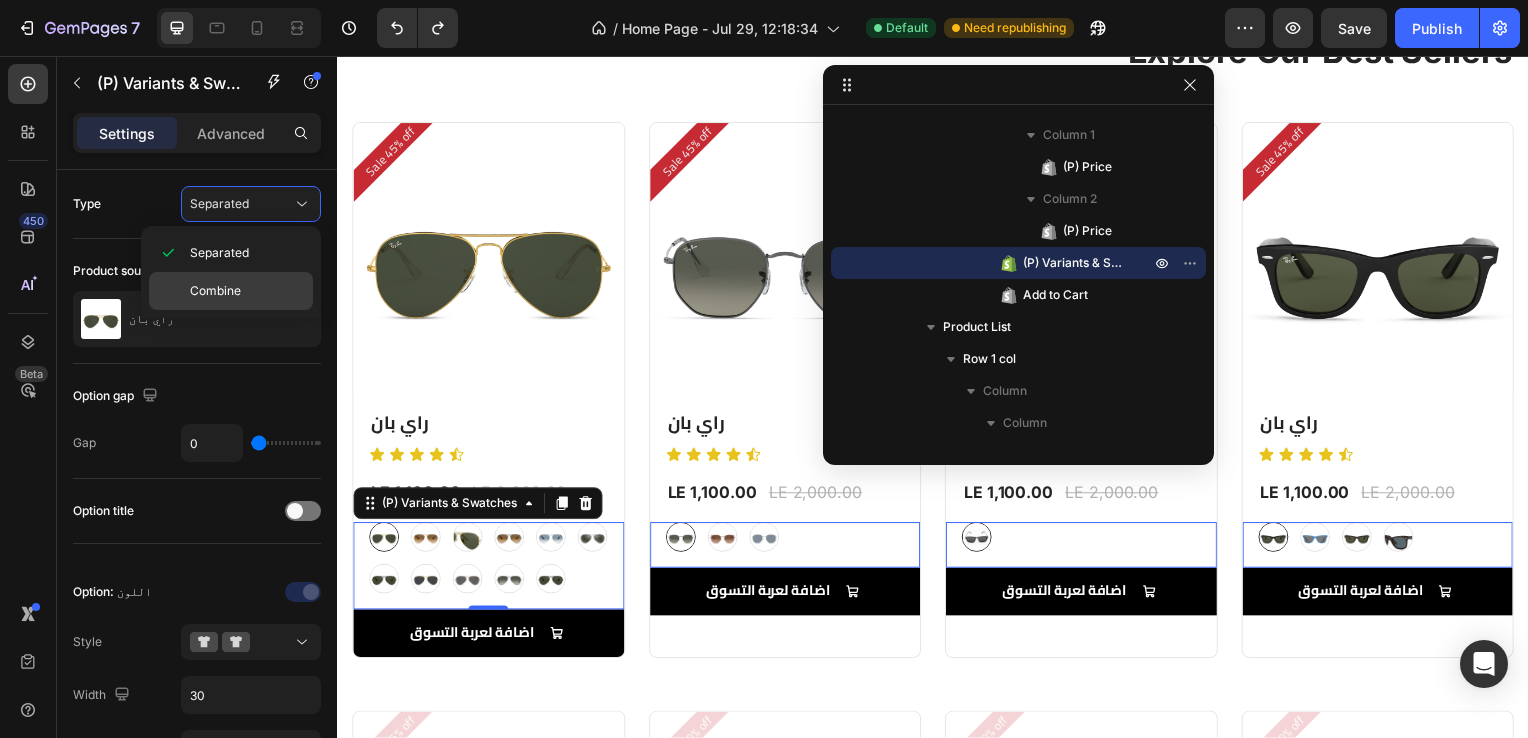 click on "Combine" 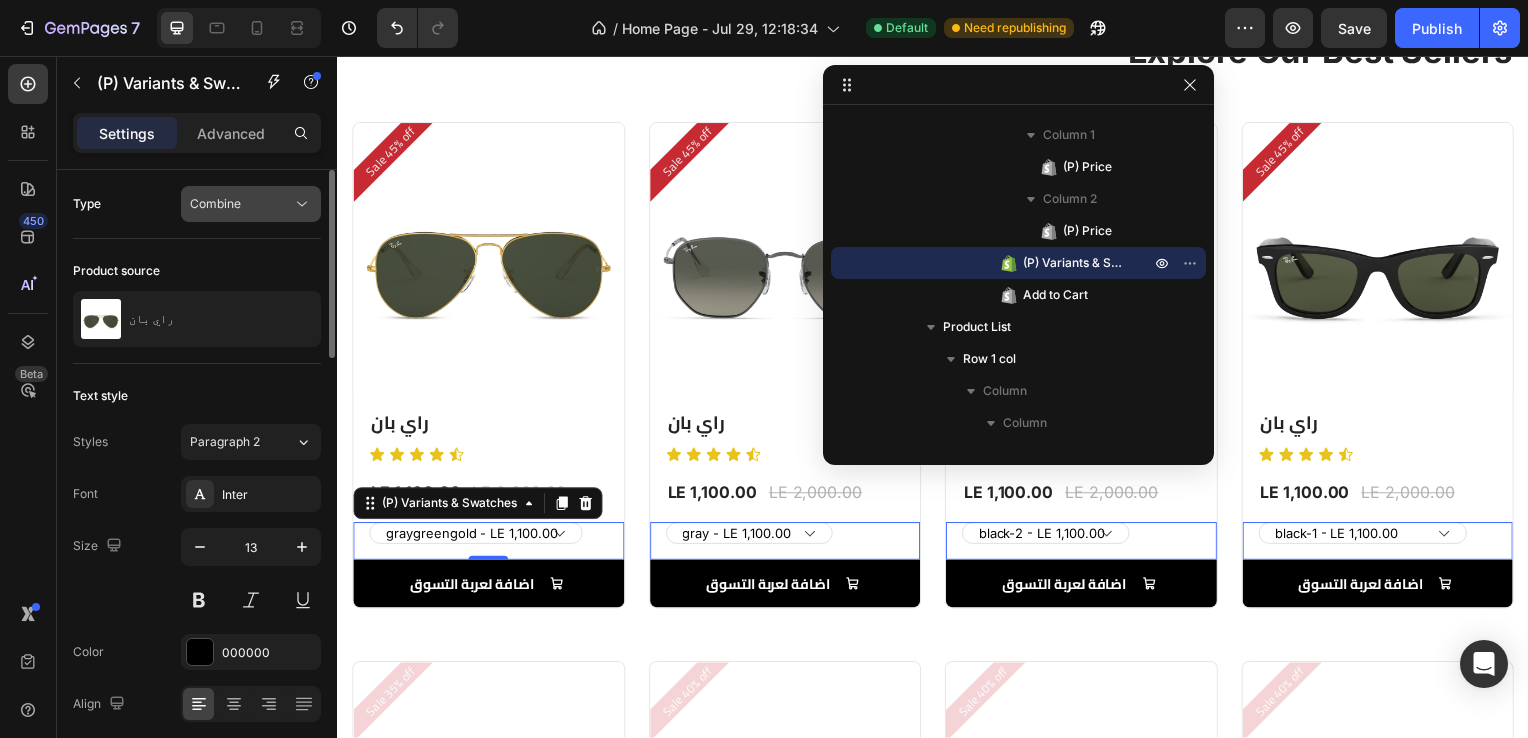 click on "Combine" at bounding box center (241, 204) 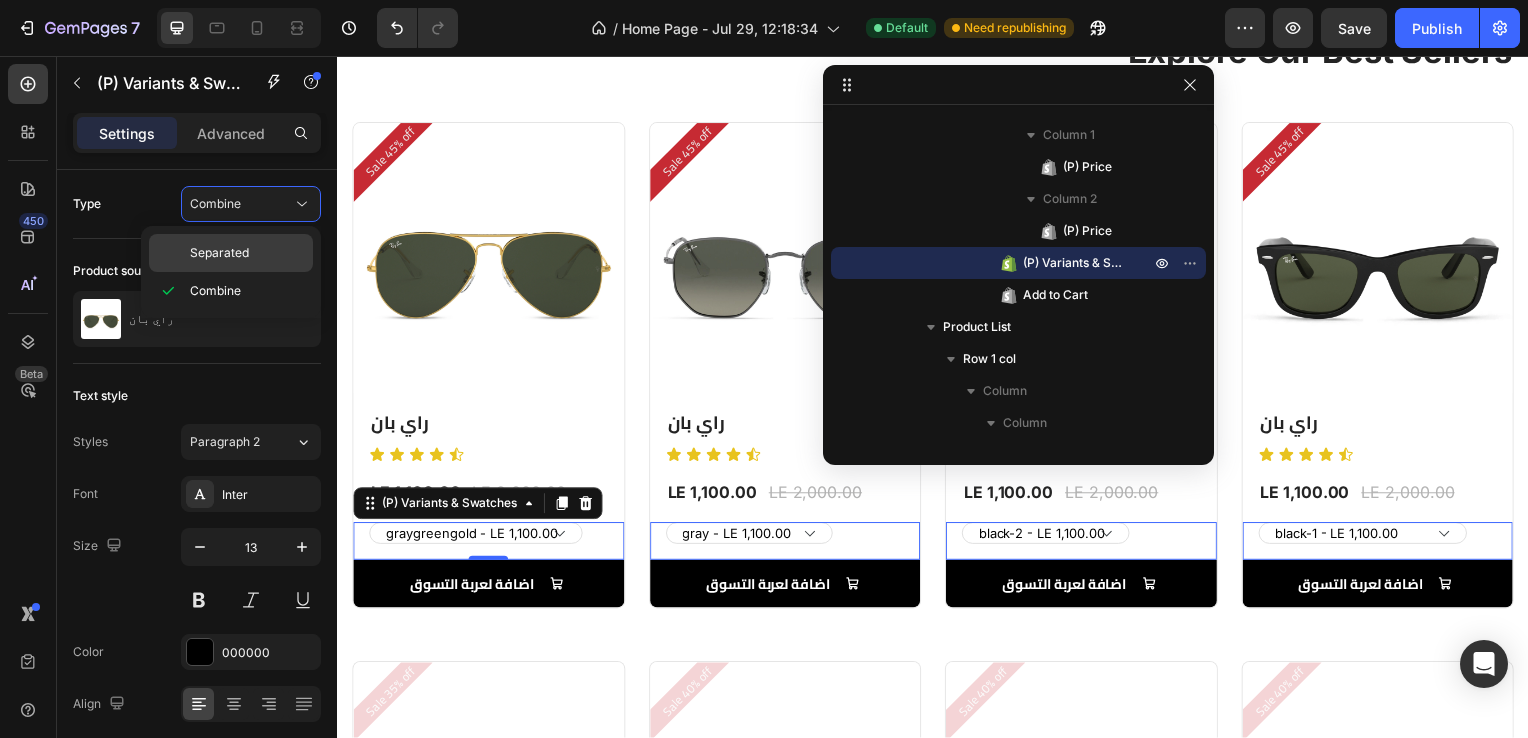 click on "Separated" 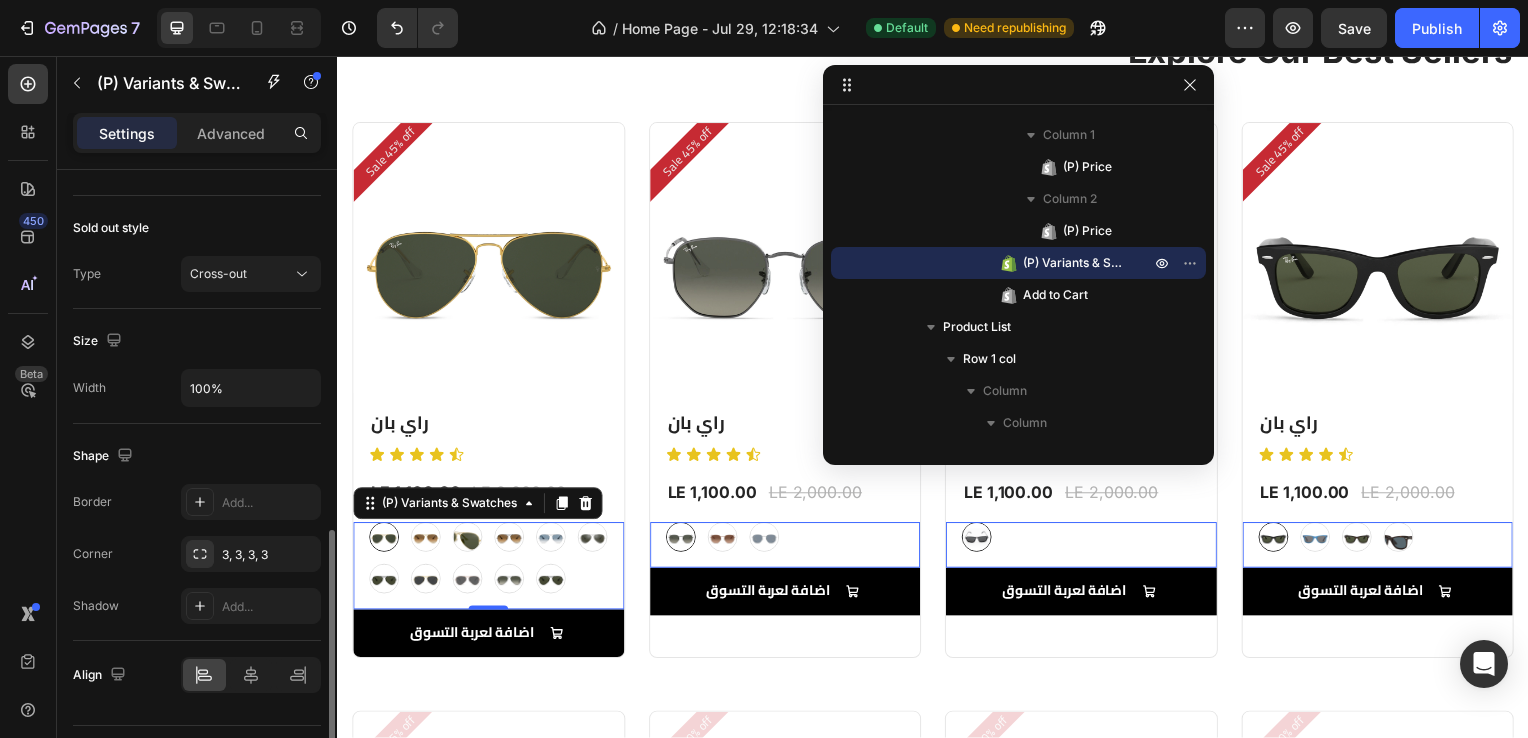 scroll, scrollTop: 1026, scrollLeft: 0, axis: vertical 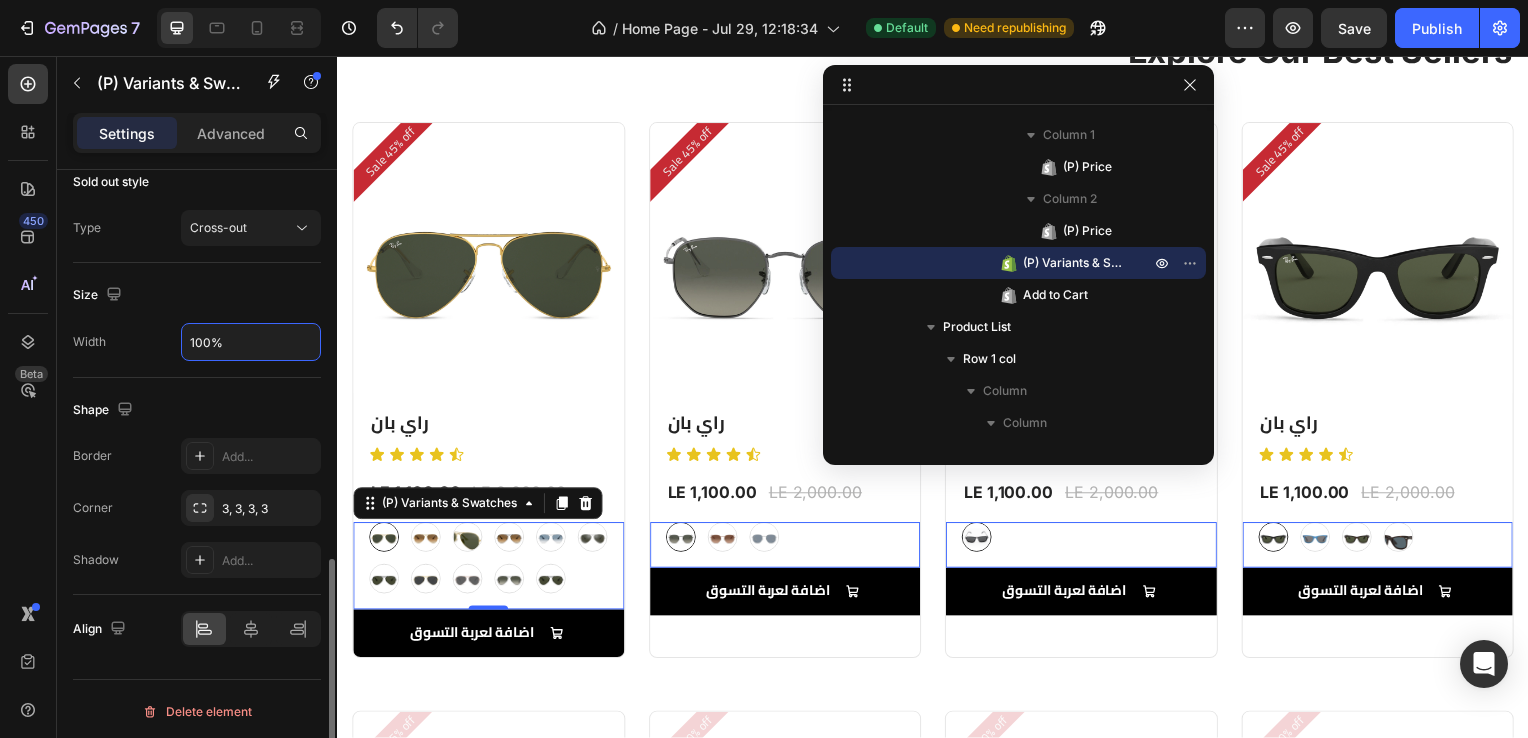 click on "100%" at bounding box center (251, 342) 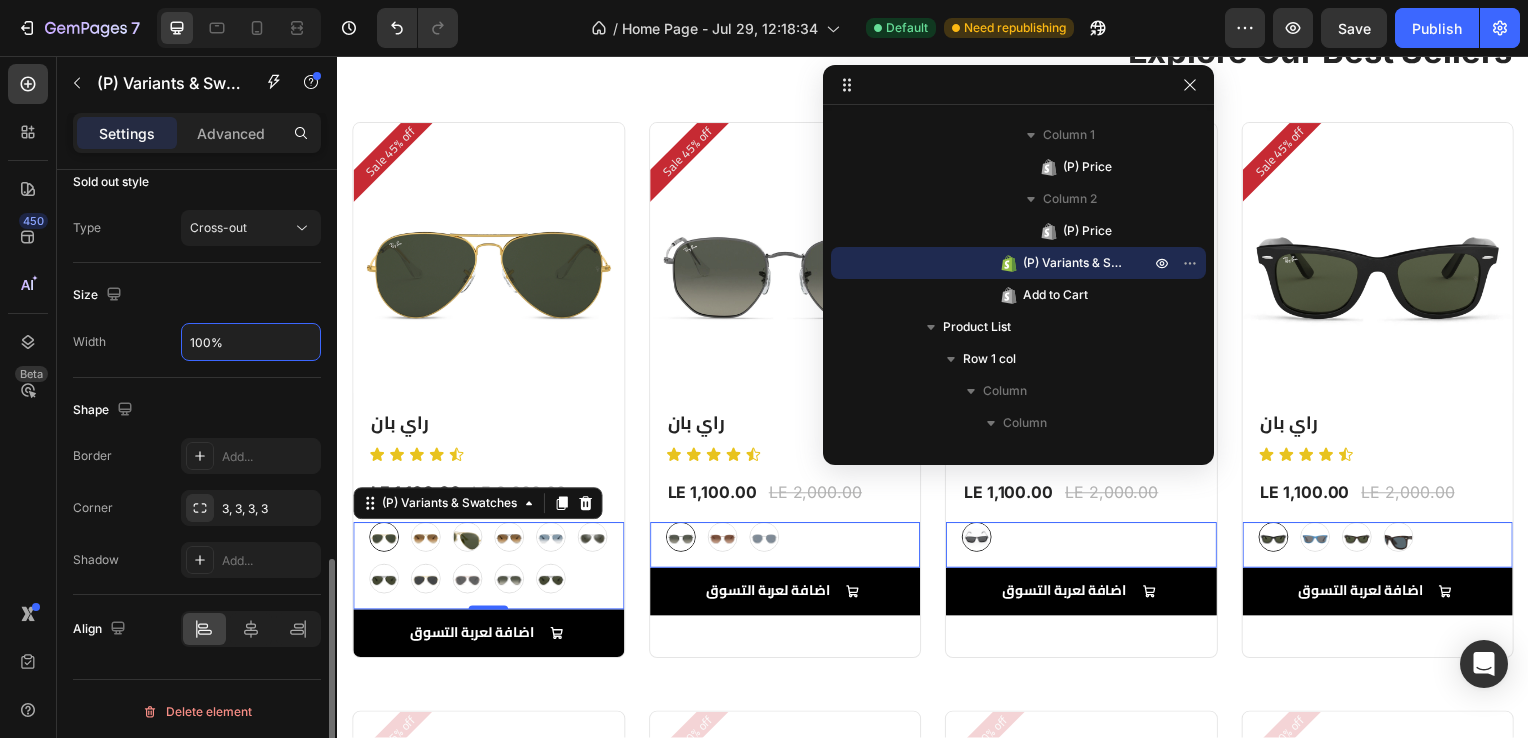 click on "100%" at bounding box center (251, 342) 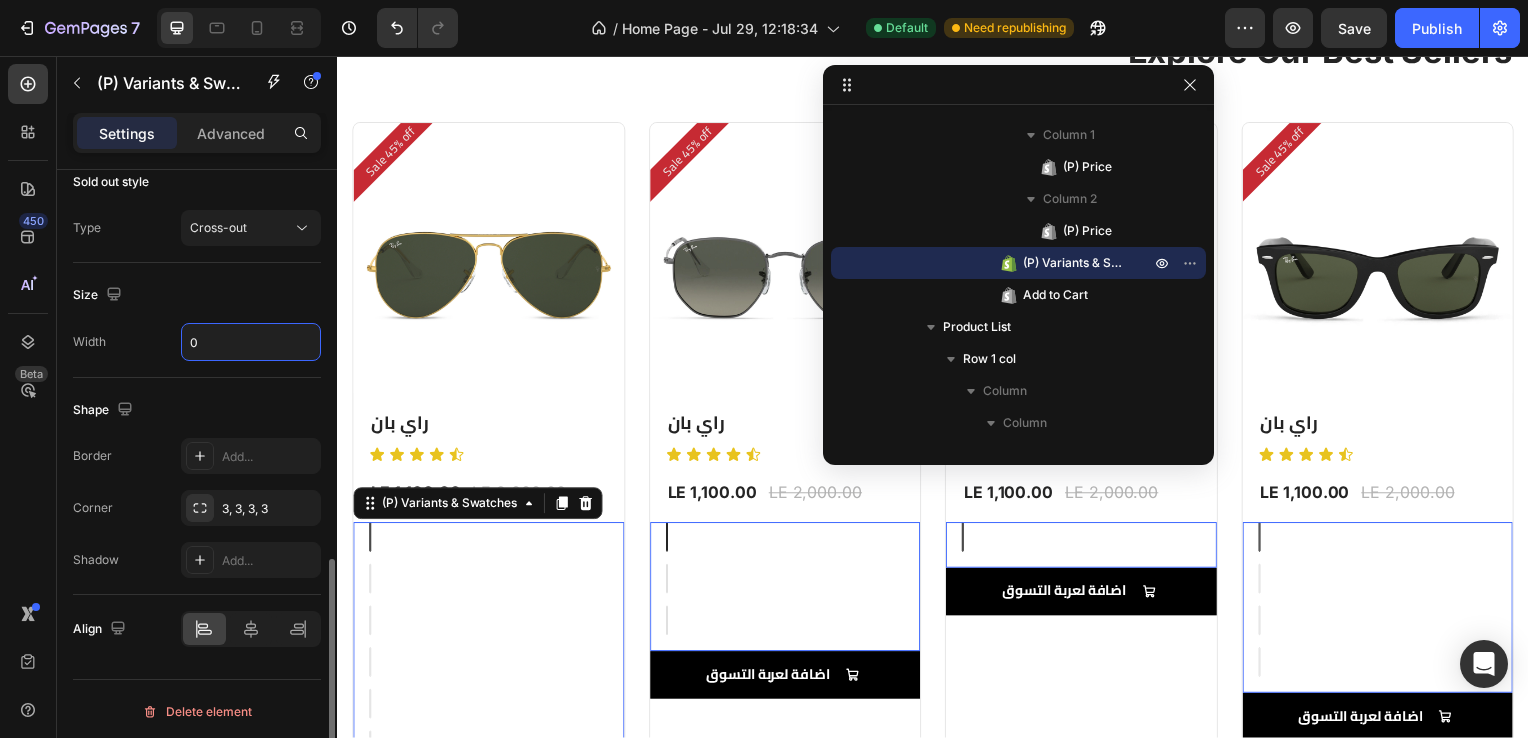 type on "0" 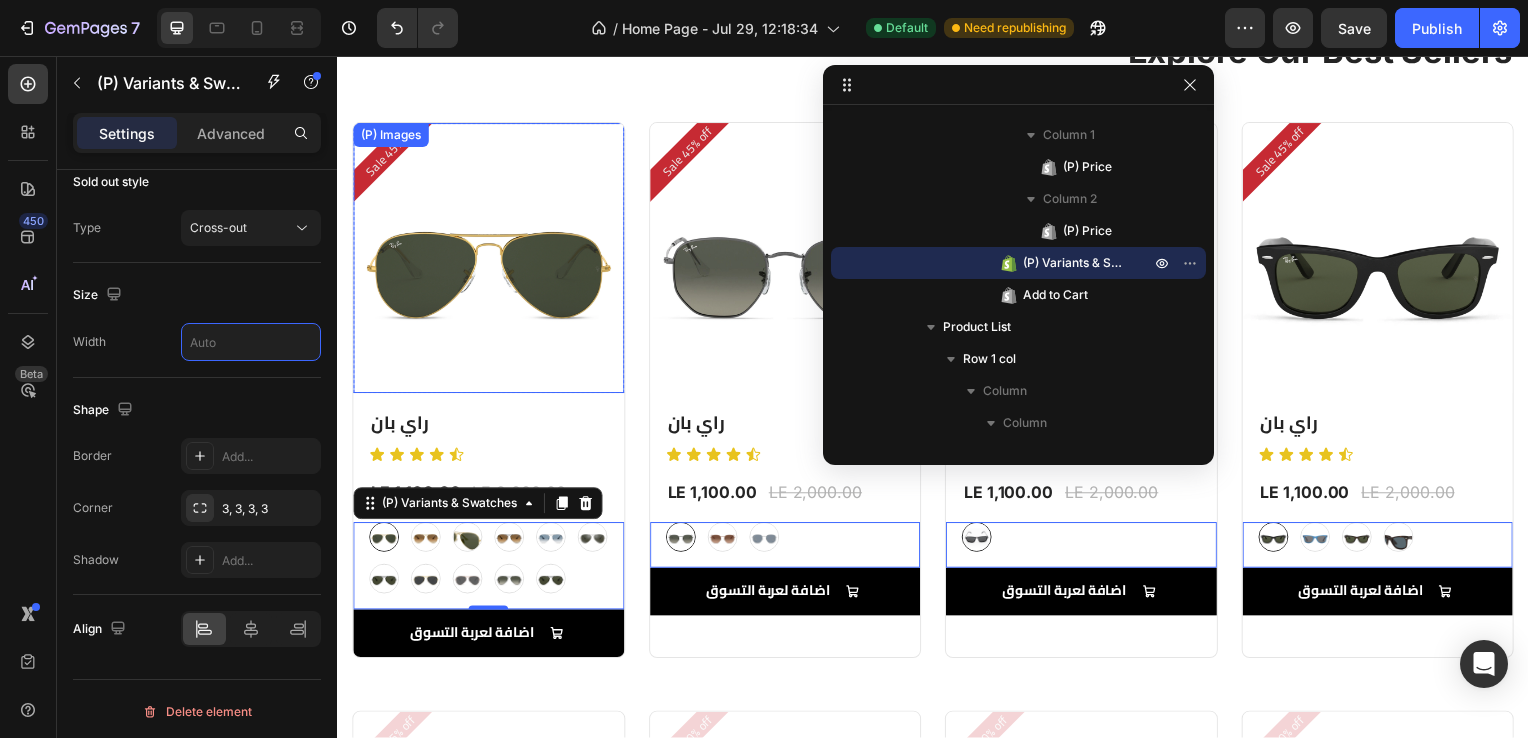 click at bounding box center (489, 260) 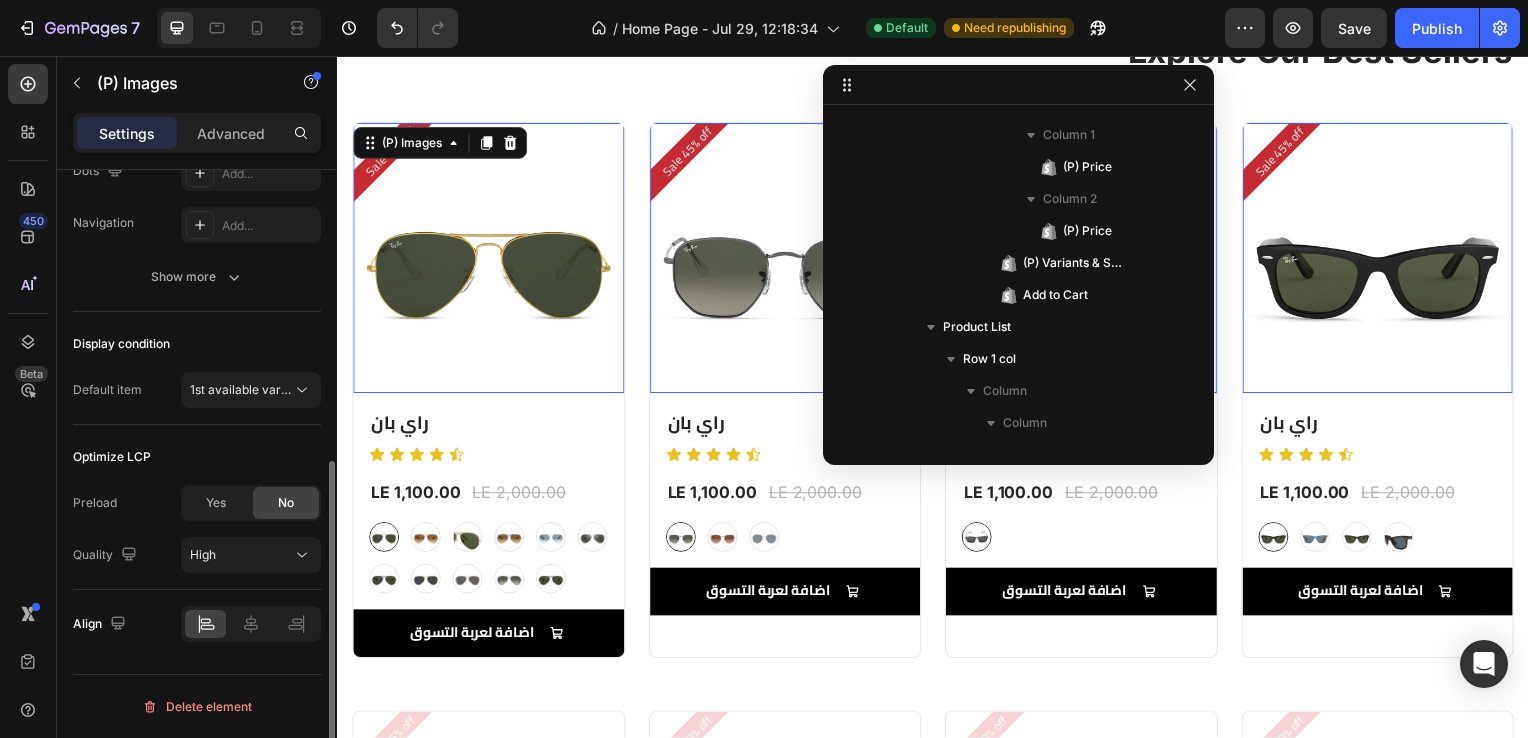 scroll, scrollTop: 346, scrollLeft: 0, axis: vertical 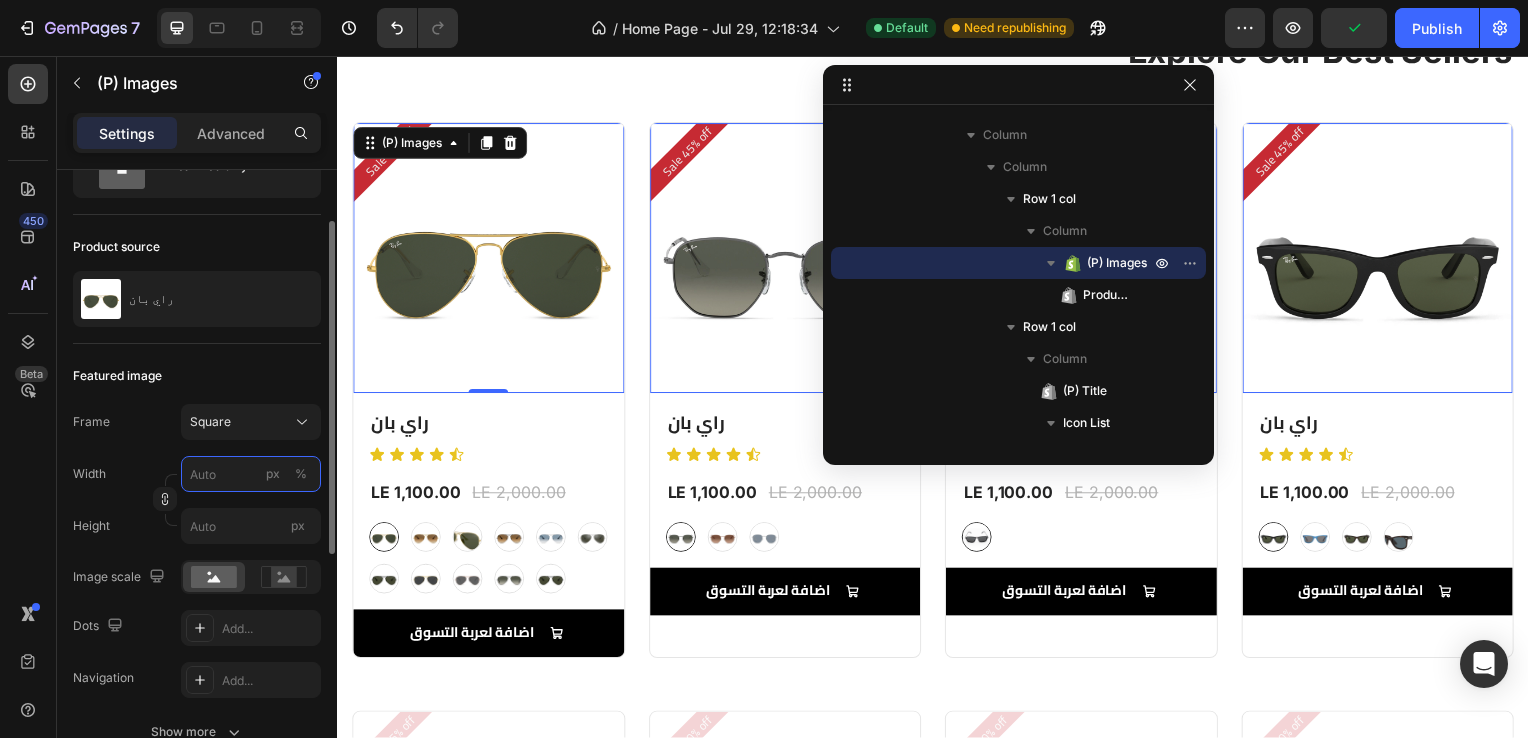 click on "px %" at bounding box center [251, 474] 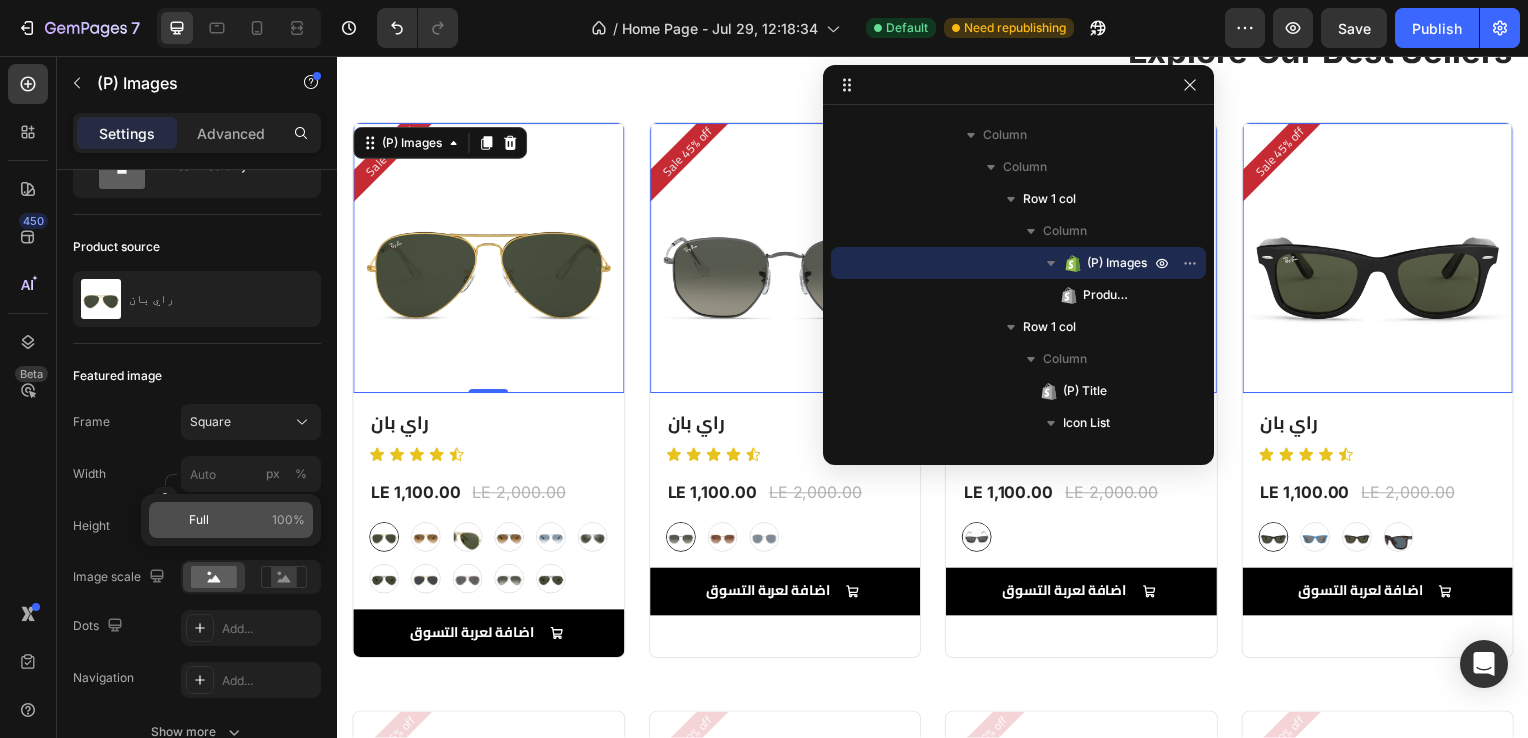 click on "Full 100%" at bounding box center [247, 520] 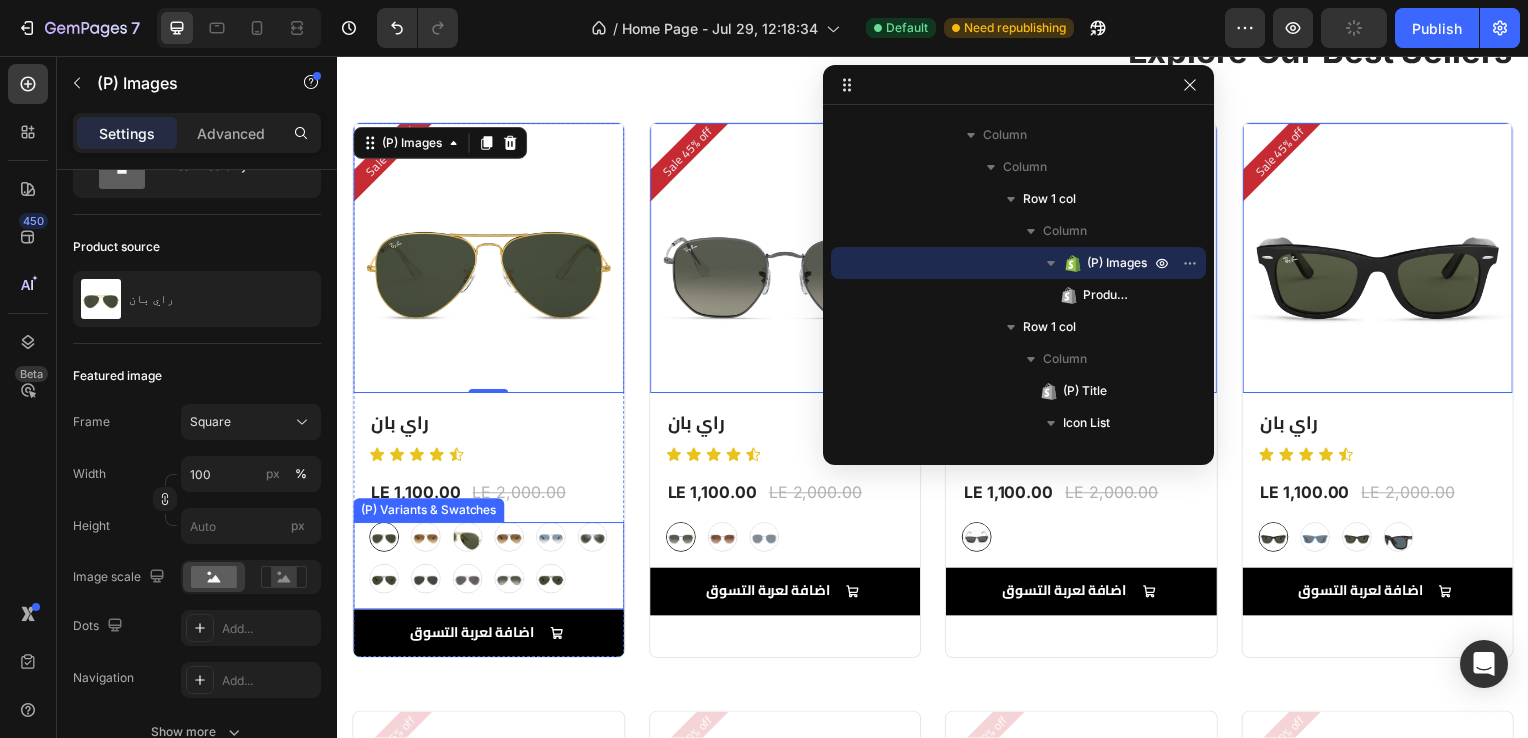 click on "graygreengold graygreengold goldbrown goldbrown green green browngray browngray bluesilver bluesilver gray-1 gray-1 greenblue greenblue goldgray-1 goldgray-1 goldgray goldgray blackgray blackgray blackgreen-3 blackgreen-3" at bounding box center (489, 562) 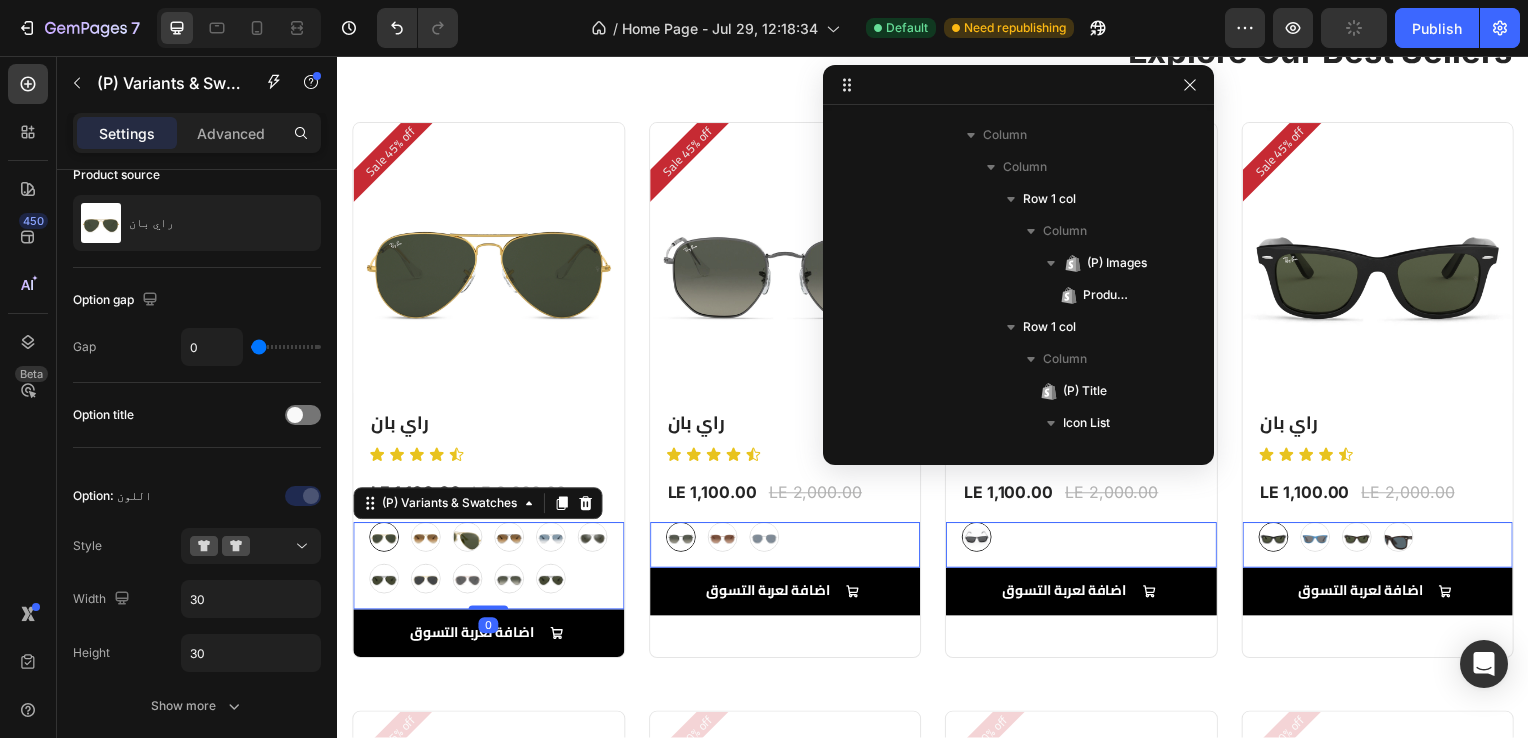 scroll, scrollTop: 1018, scrollLeft: 0, axis: vertical 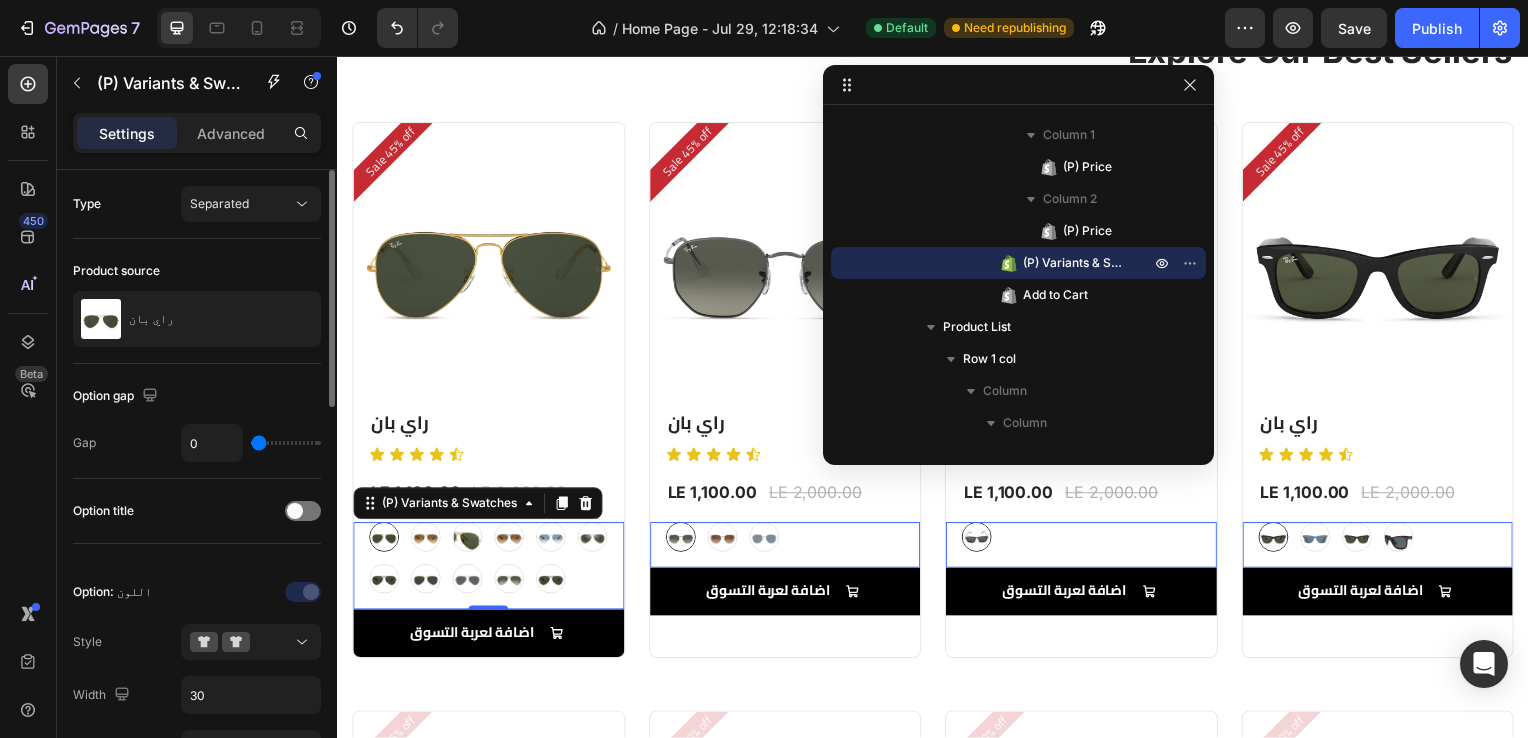 click on "0" at bounding box center (251, 443) 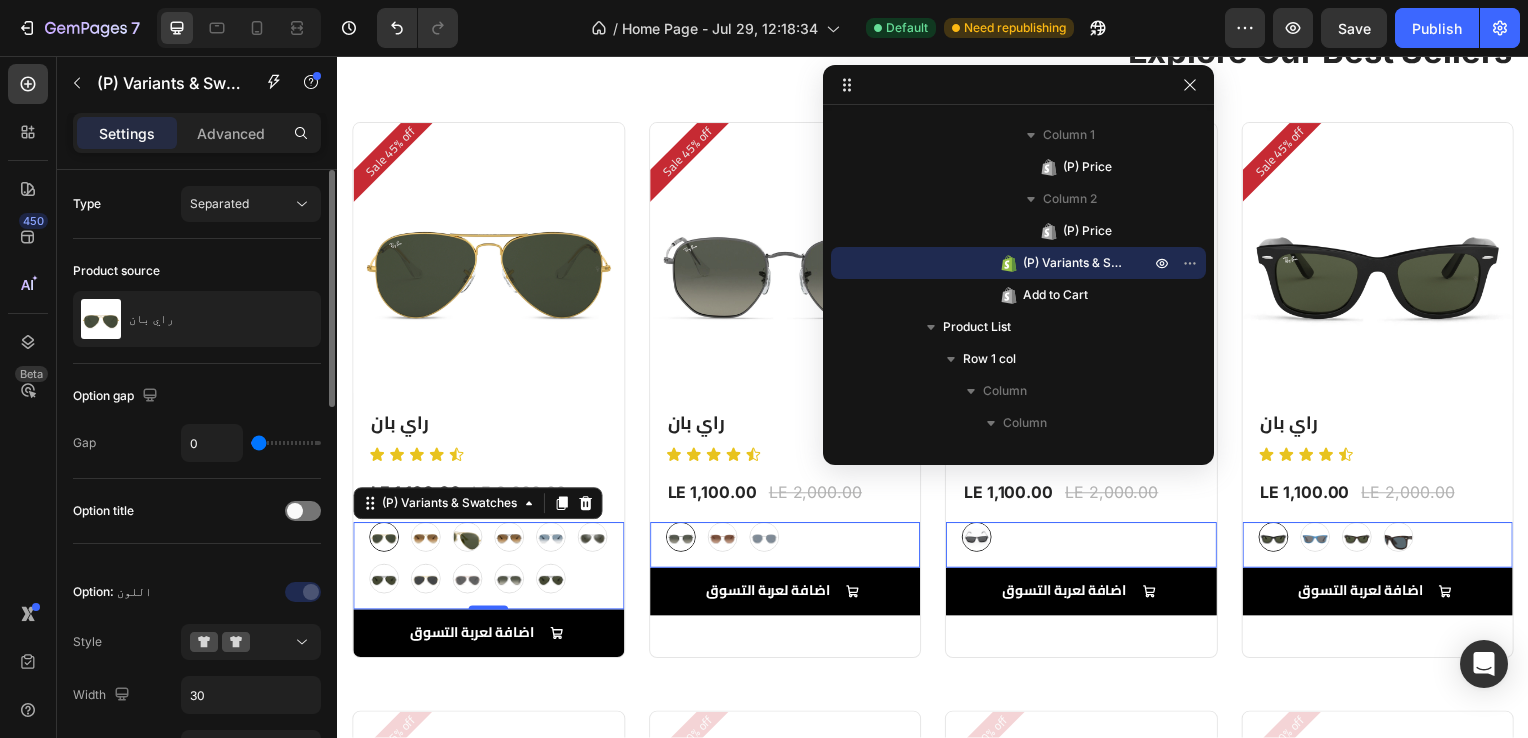 type on "40" 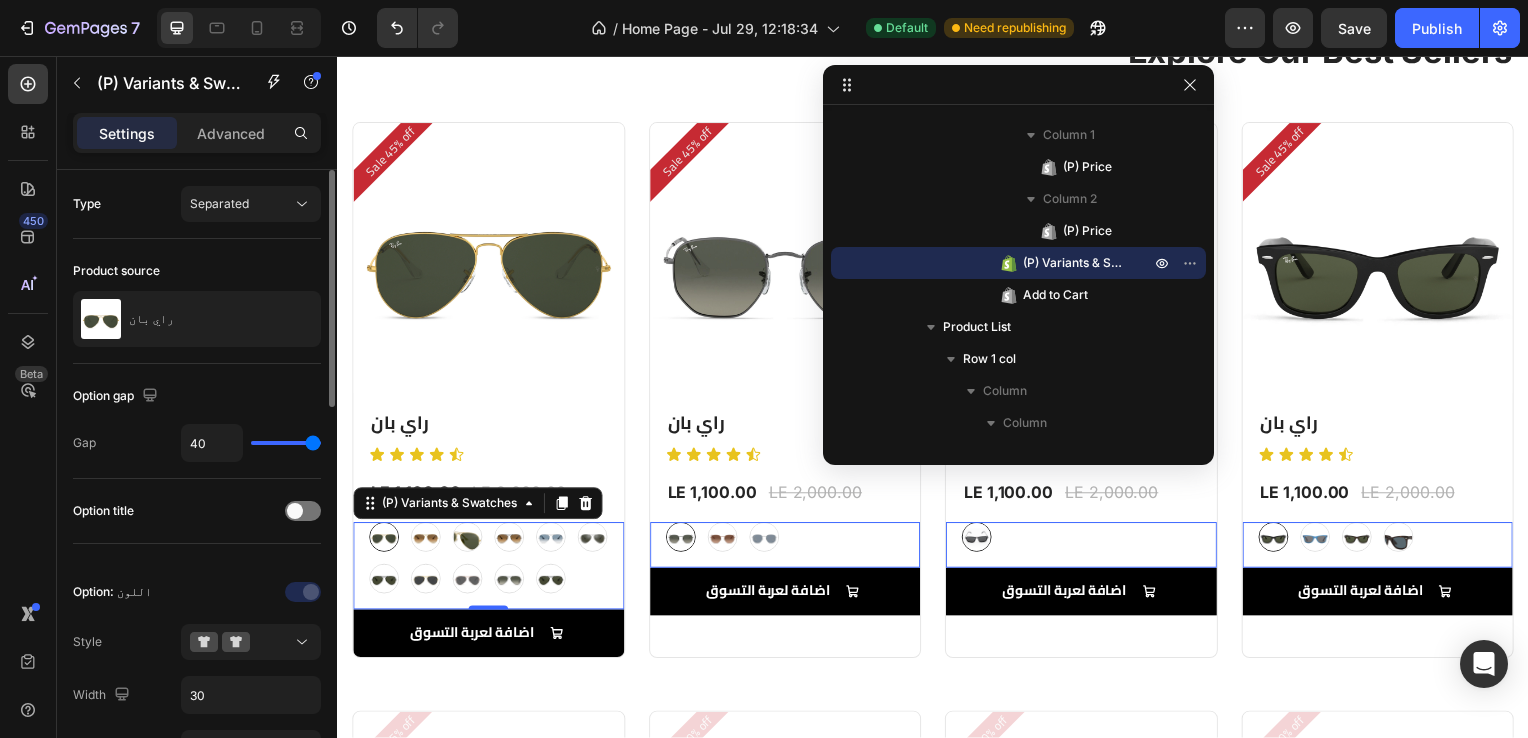 drag, startPoint x: 258, startPoint y: 436, endPoint x: 150, endPoint y: 355, distance: 135 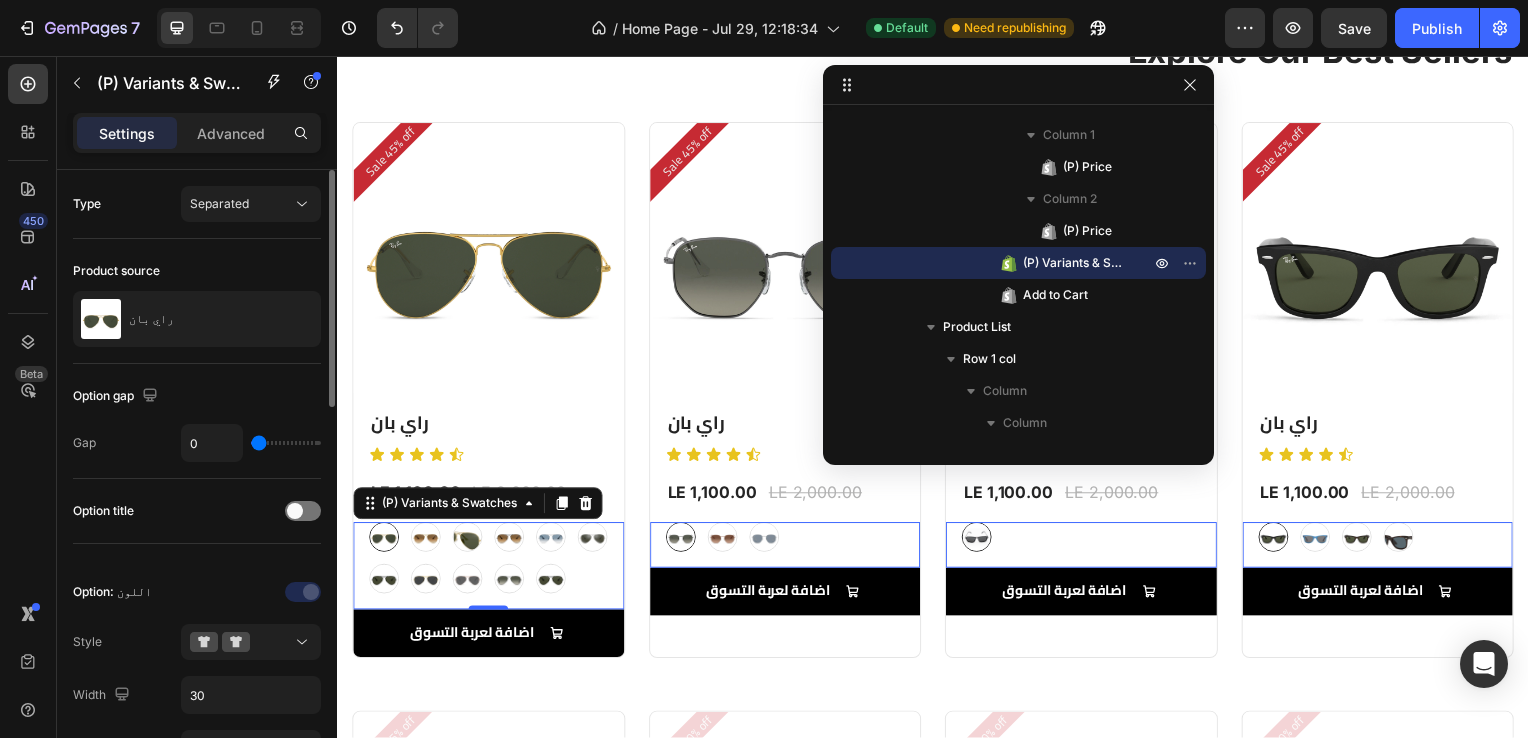 drag, startPoint x: 314, startPoint y: 442, endPoint x: 147, endPoint y: 446, distance: 167.0479 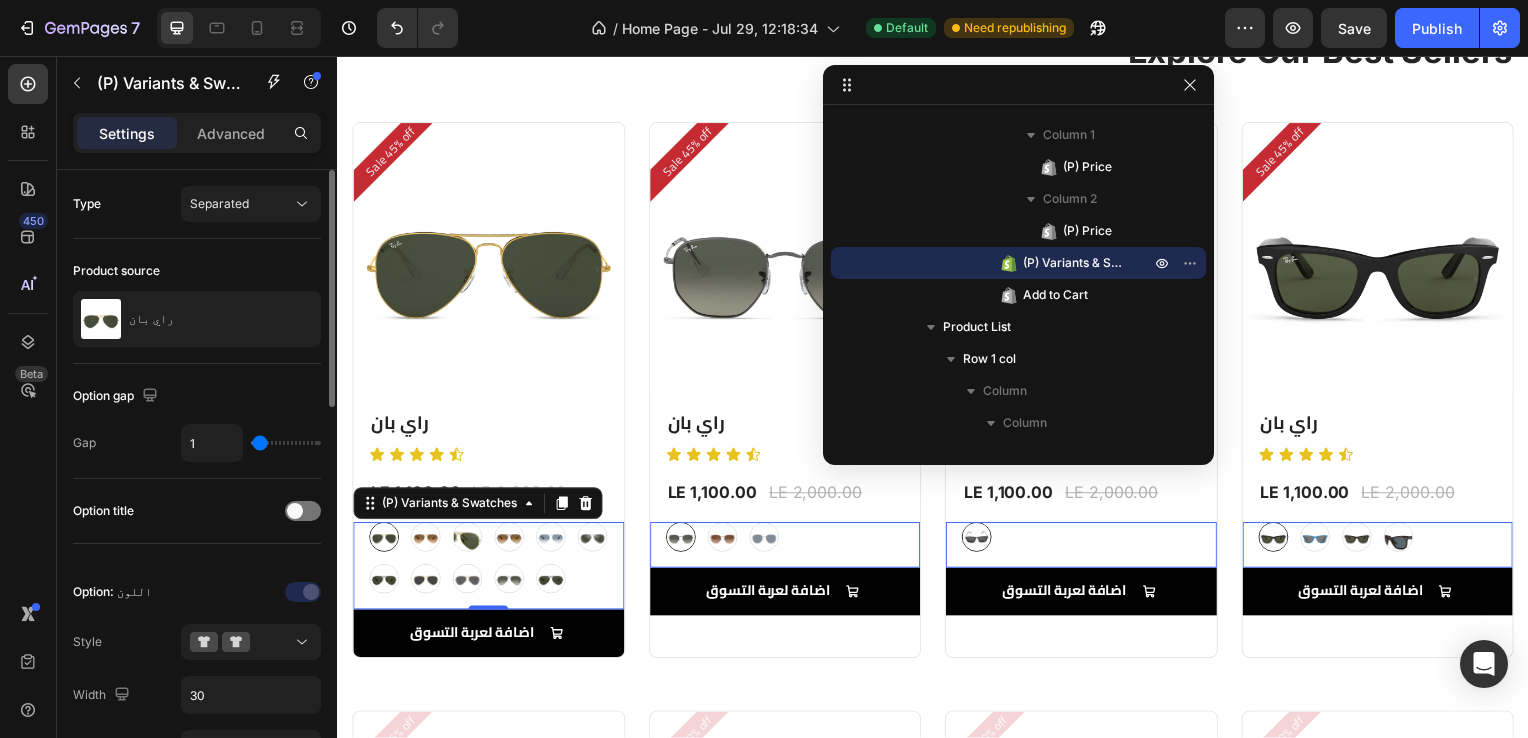 type on "35" 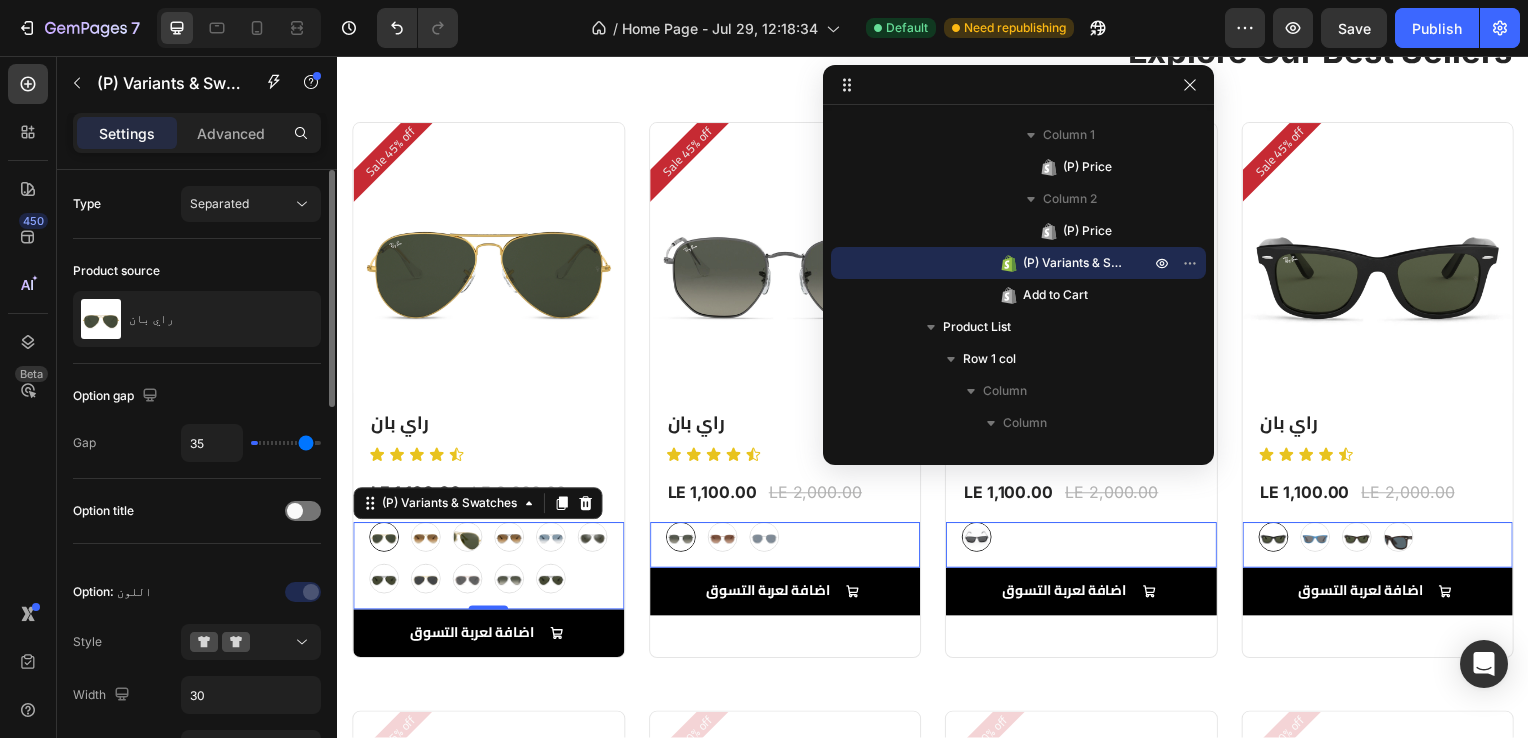 type on "40" 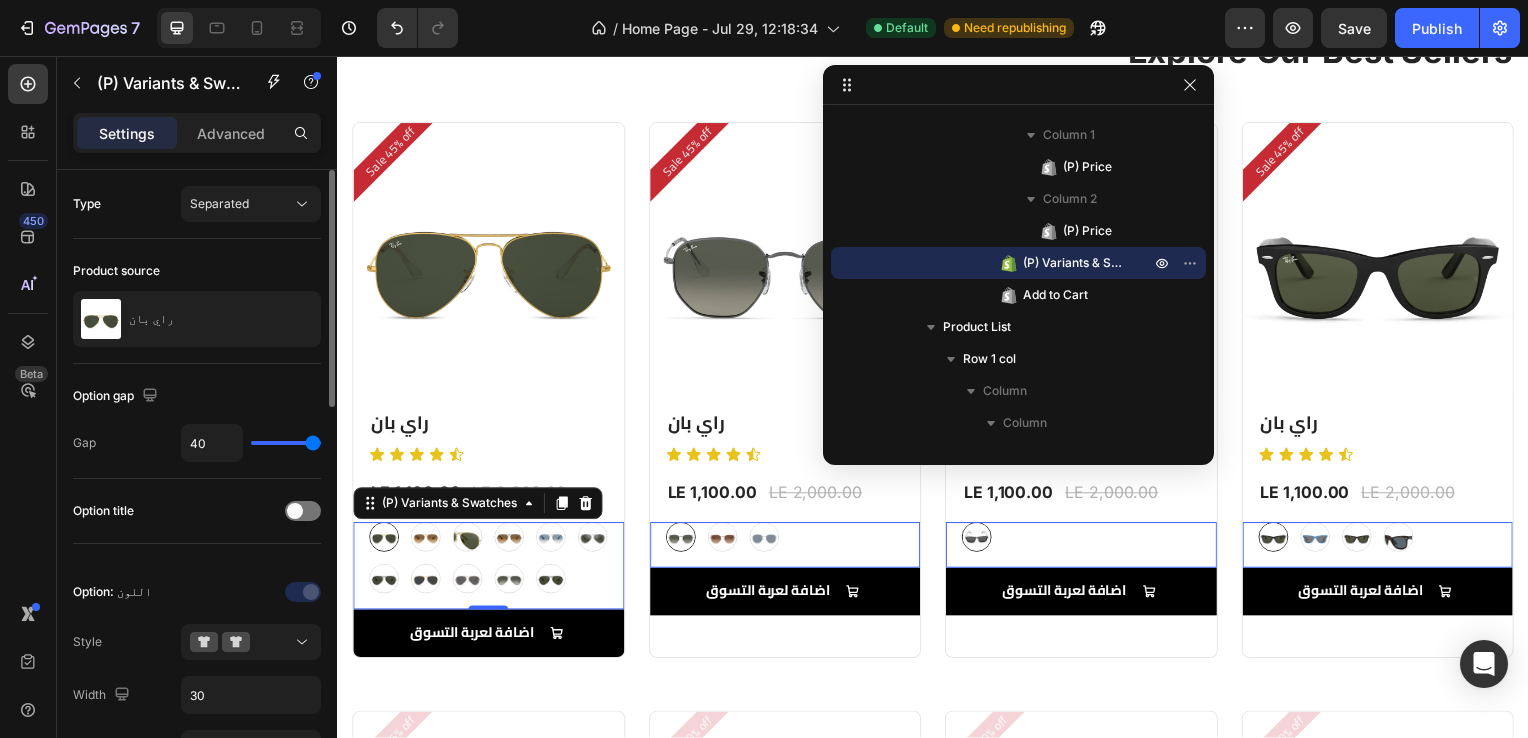 drag, startPoint x: 252, startPoint y: 439, endPoint x: 26, endPoint y: 393, distance: 230.63391 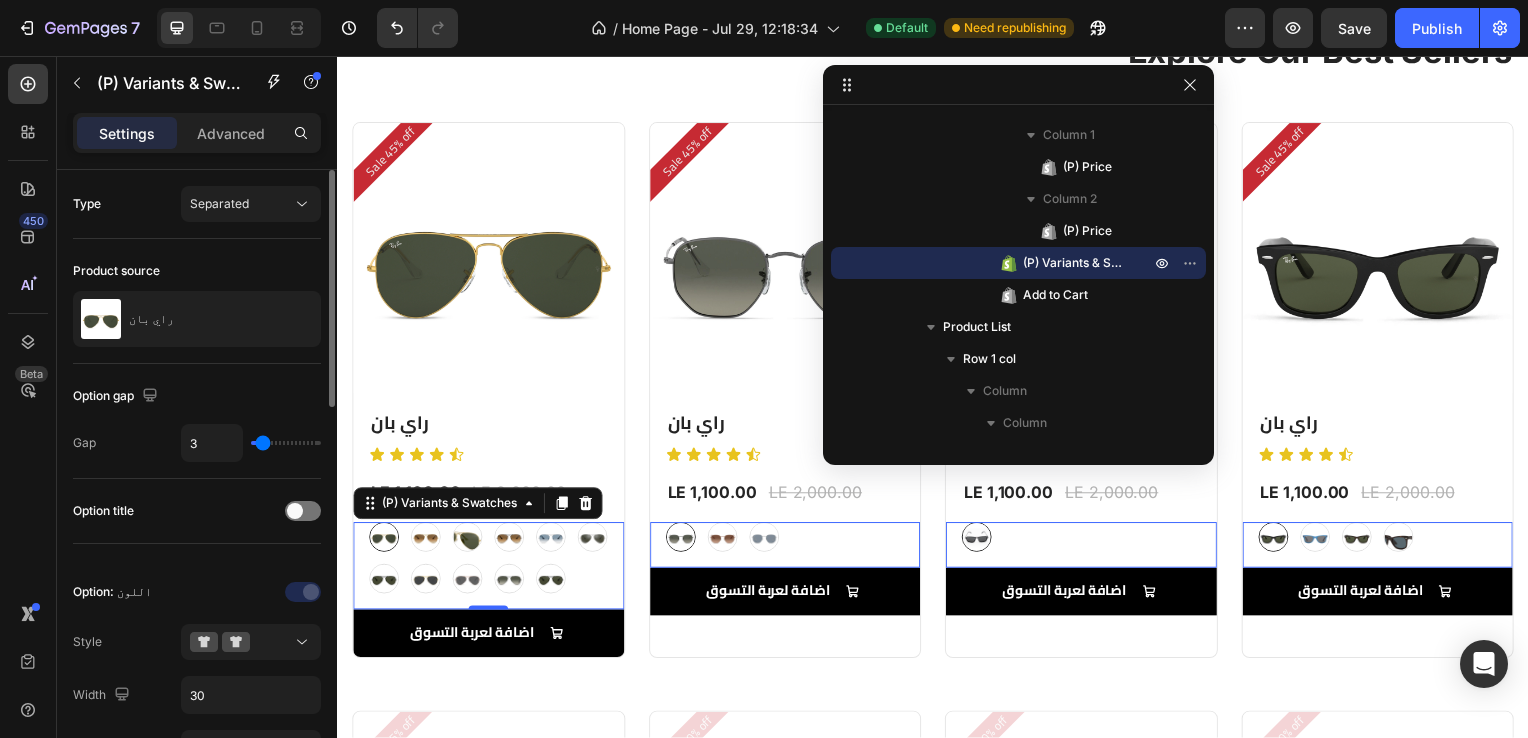 type on "3" 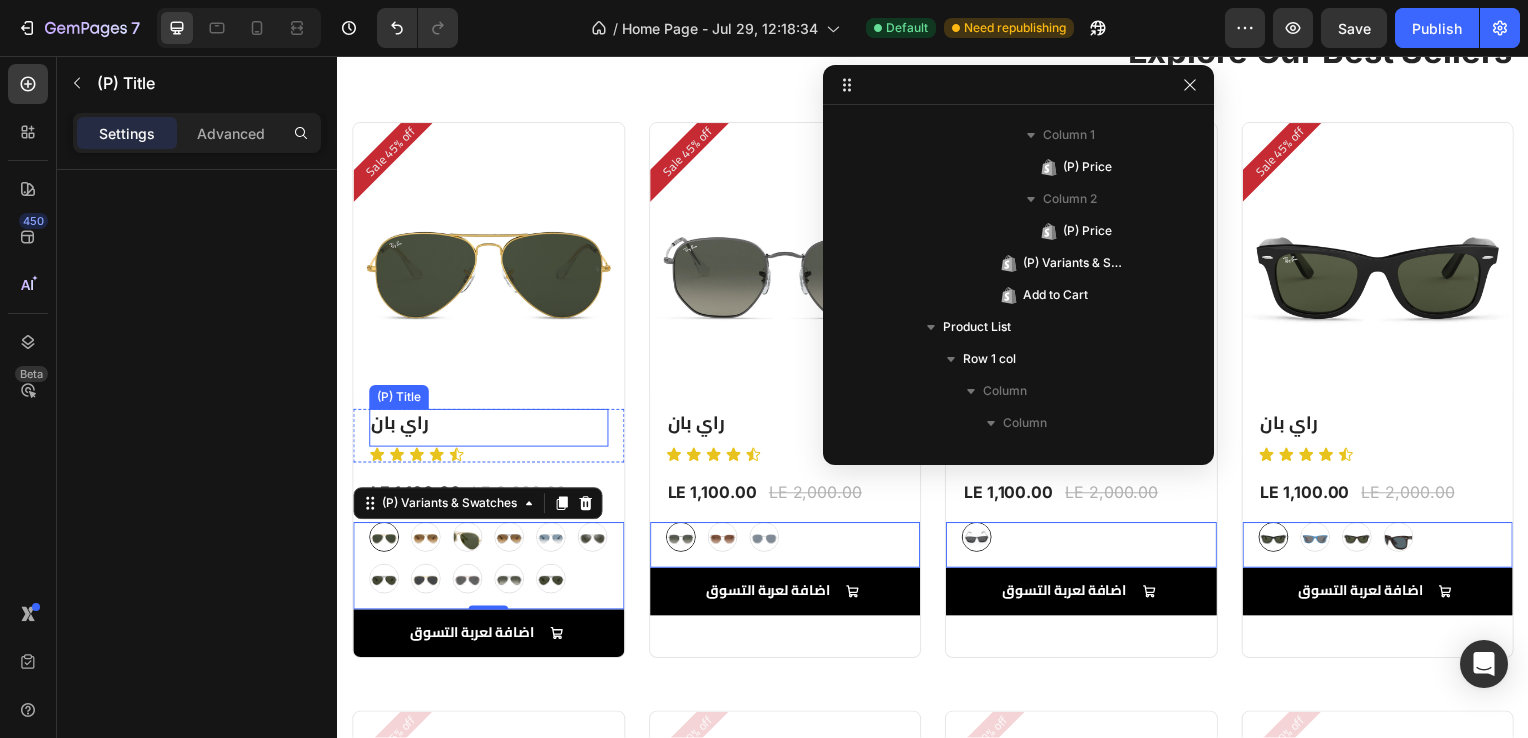 scroll, scrollTop: 474, scrollLeft: 0, axis: vertical 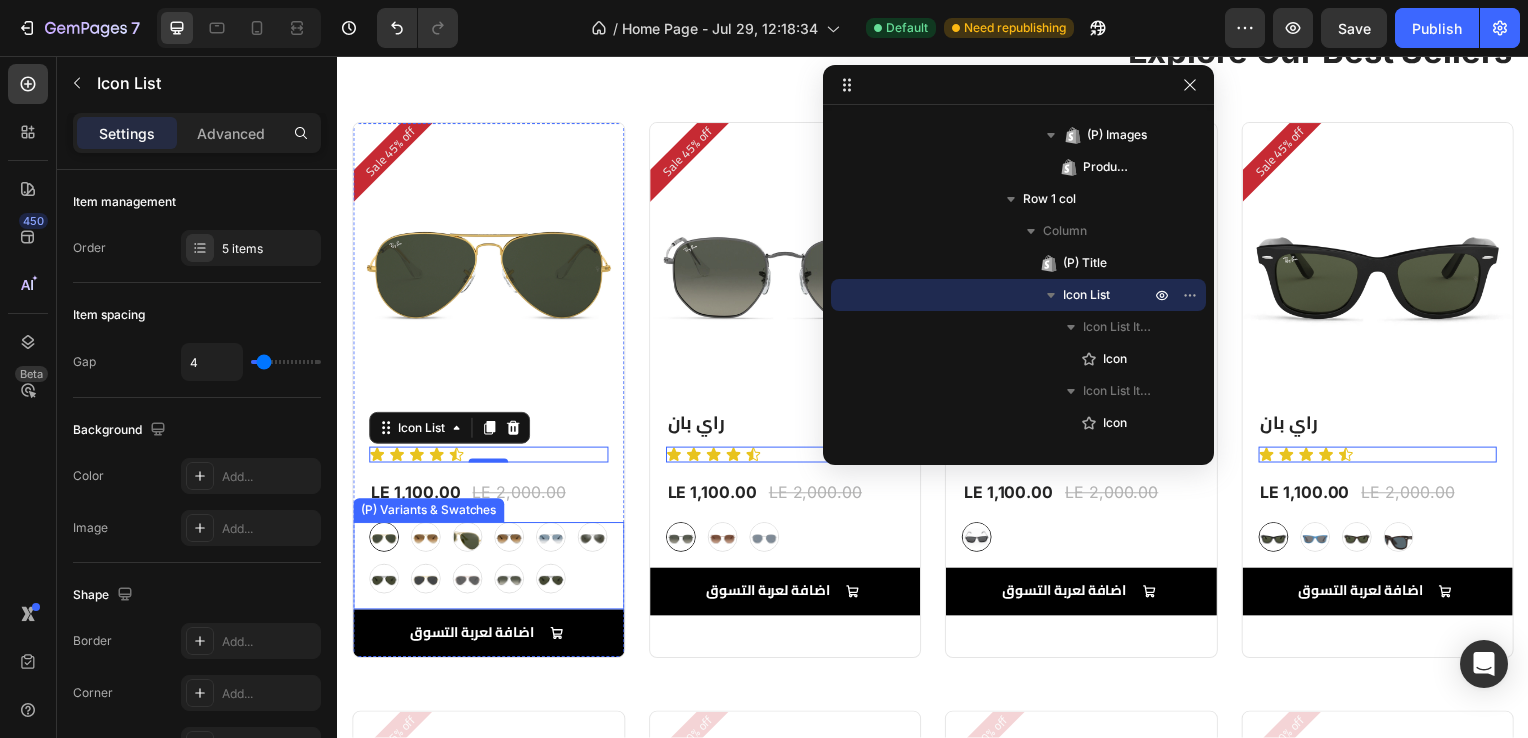 click on "goldgray-1" at bounding box center [426, 545] 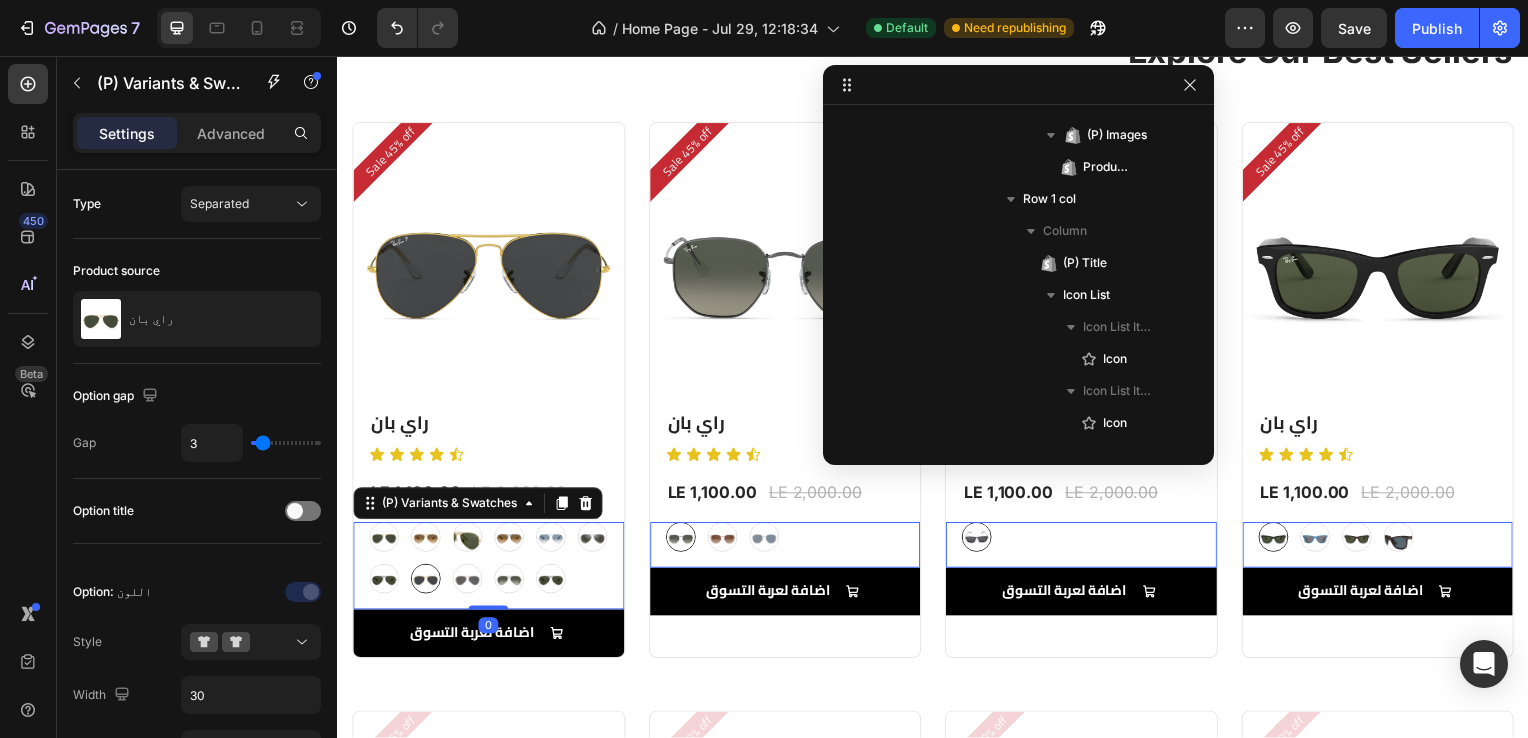 scroll, scrollTop: 1018, scrollLeft: 0, axis: vertical 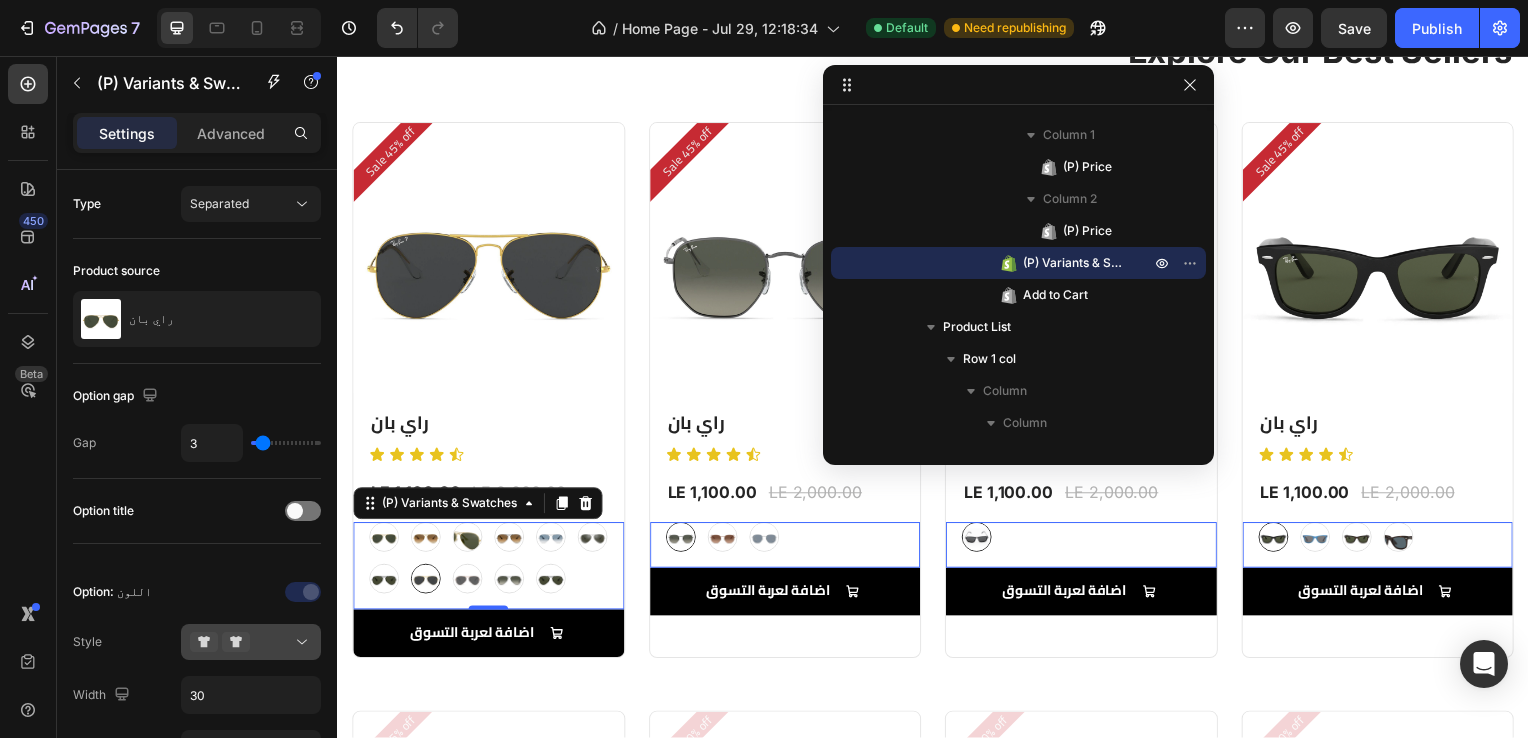click at bounding box center [251, 642] 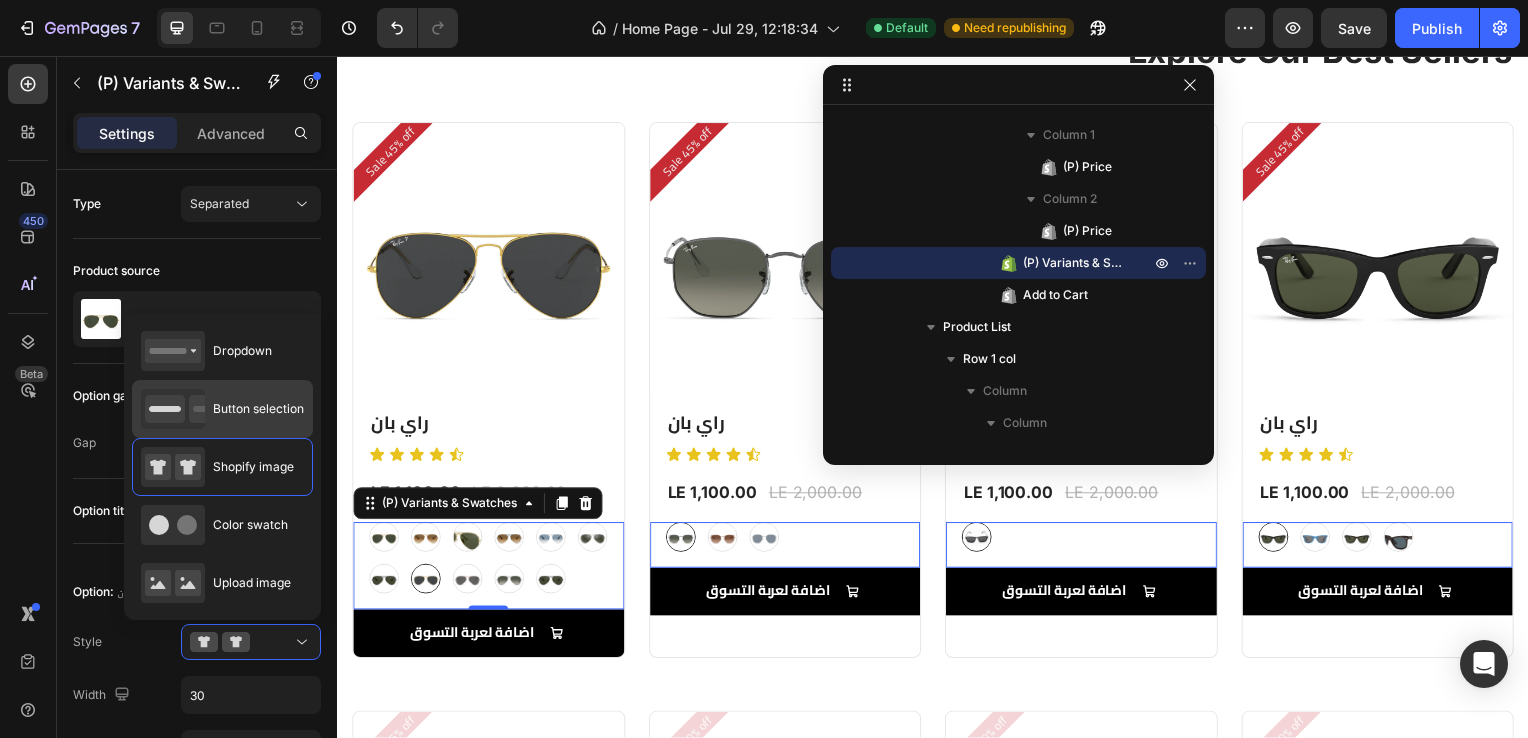 click on "Button selection" 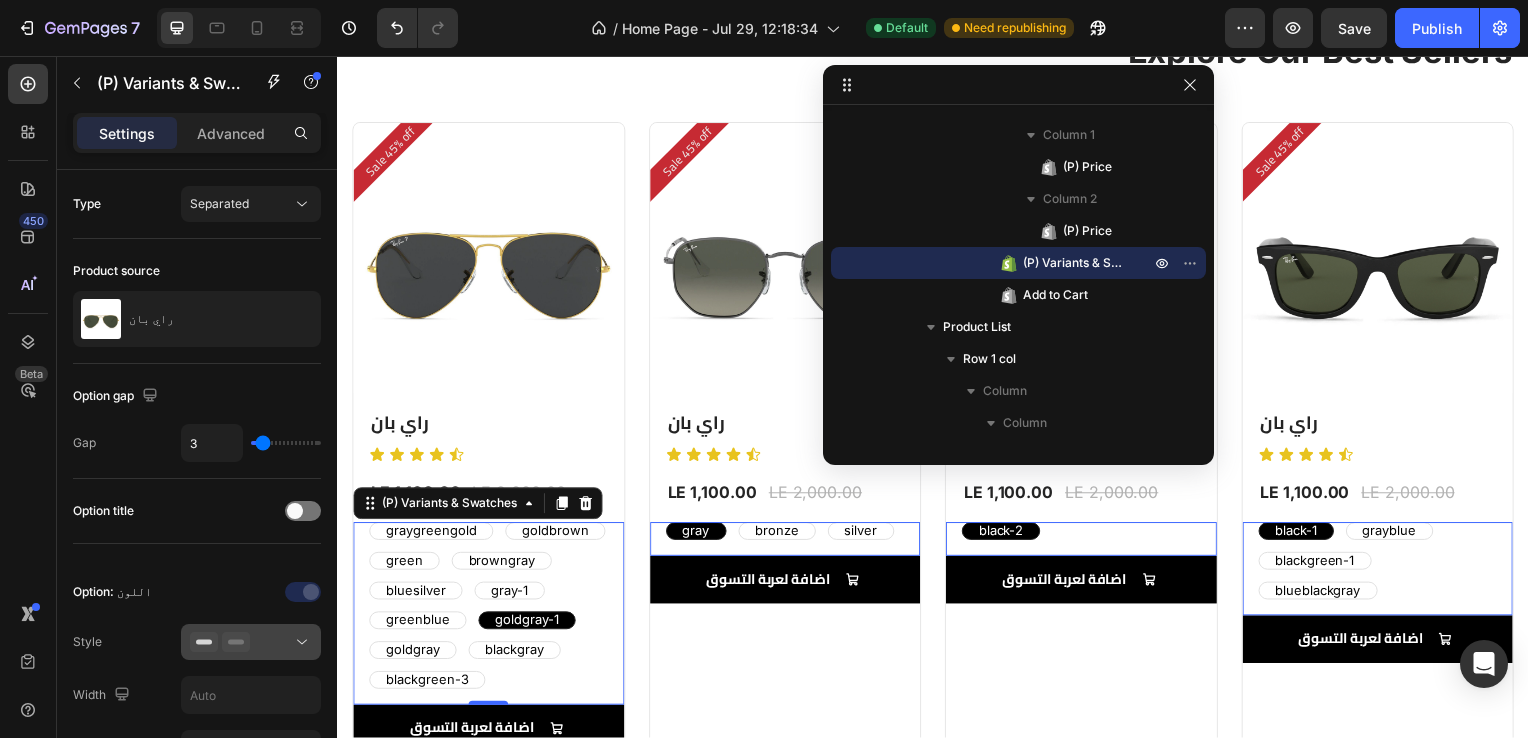 click at bounding box center [251, 642] 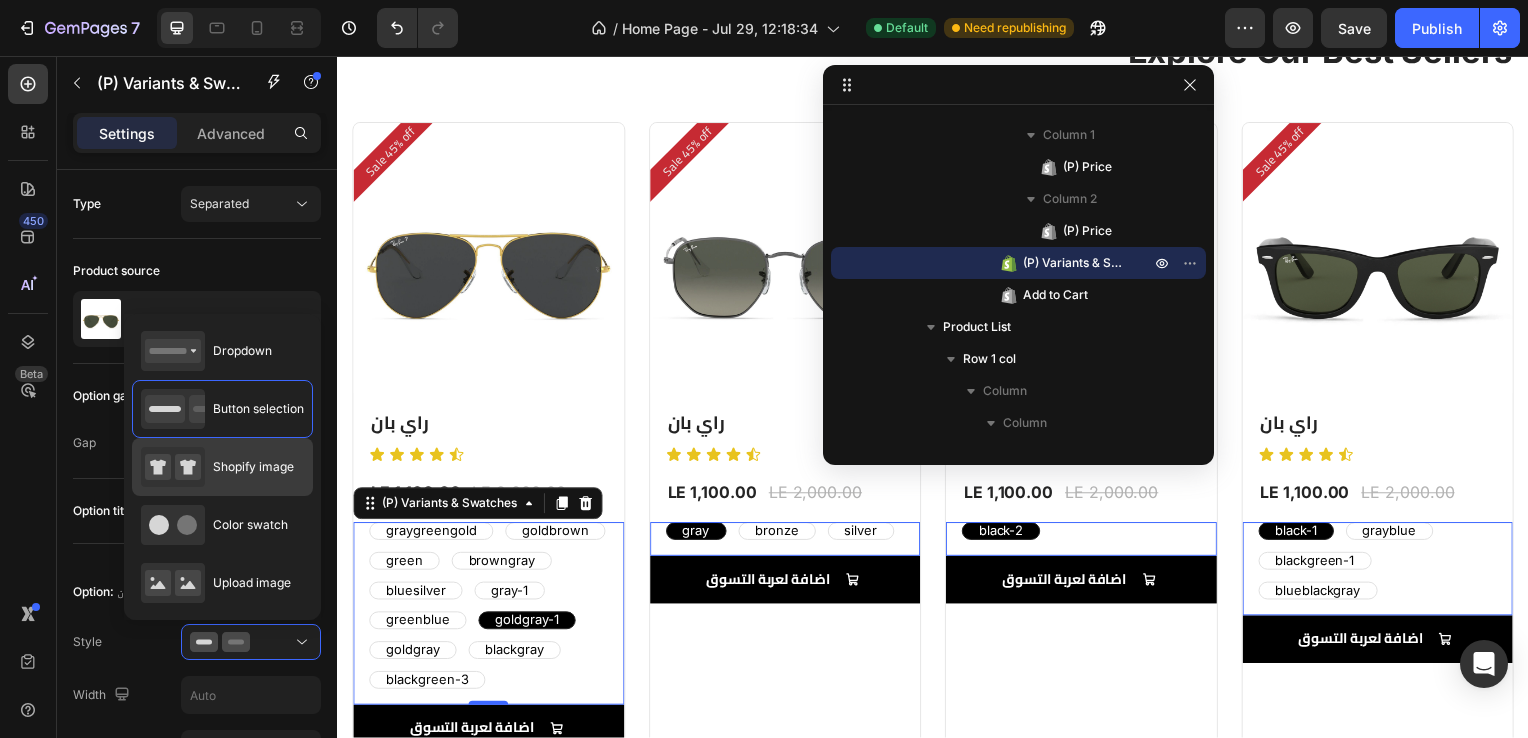 click on "Shopify image" at bounding box center (217, 467) 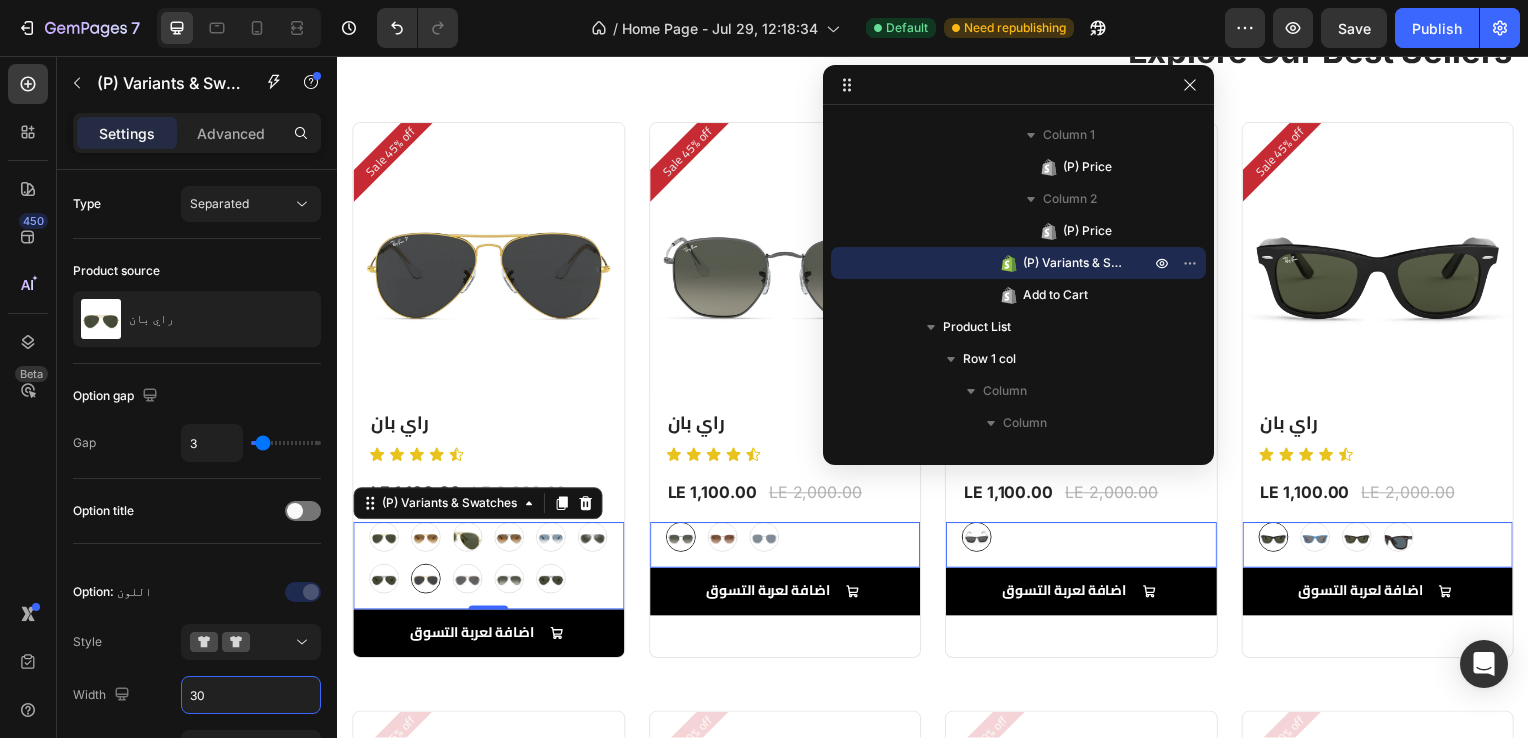 click on "30" at bounding box center (251, 695) 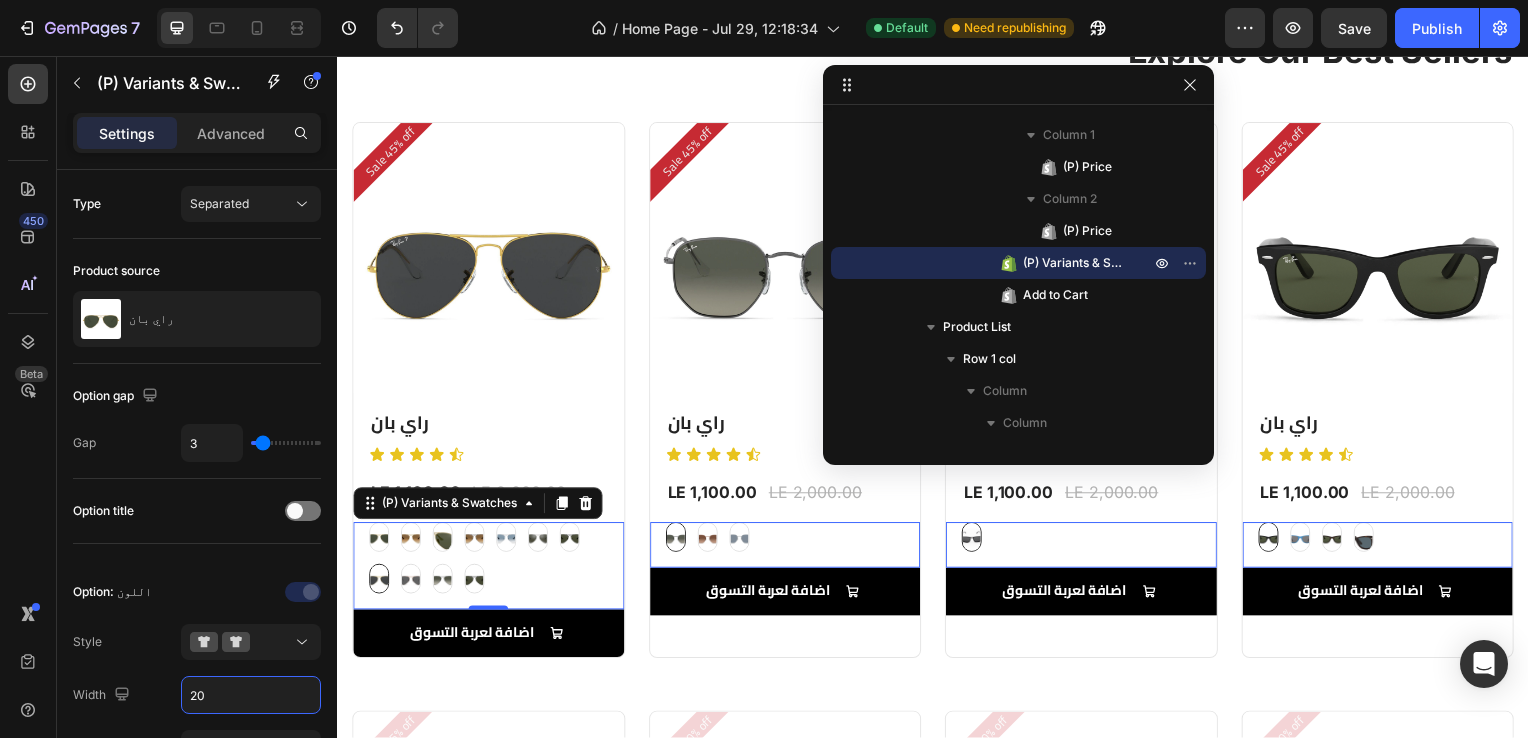 type on "2" 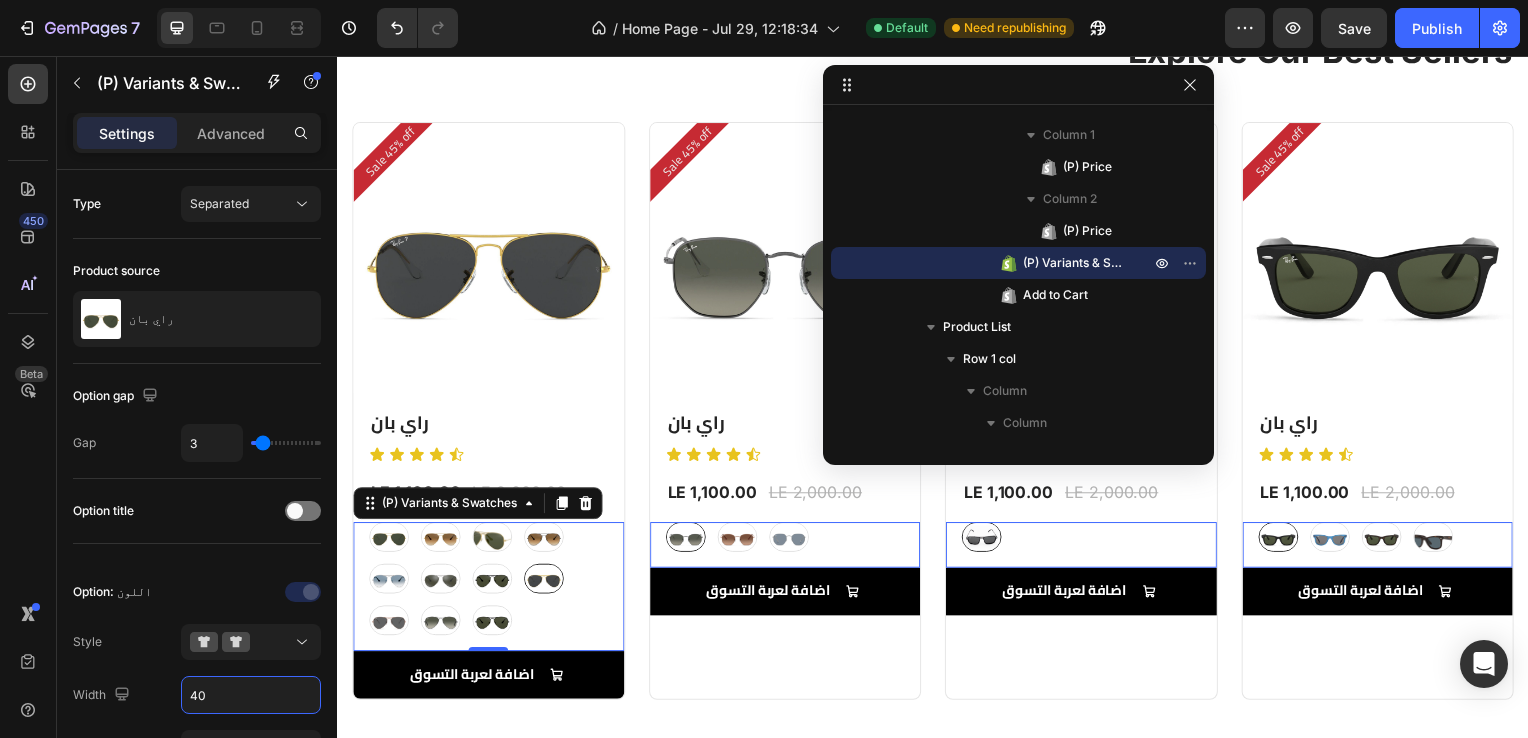 type on "4" 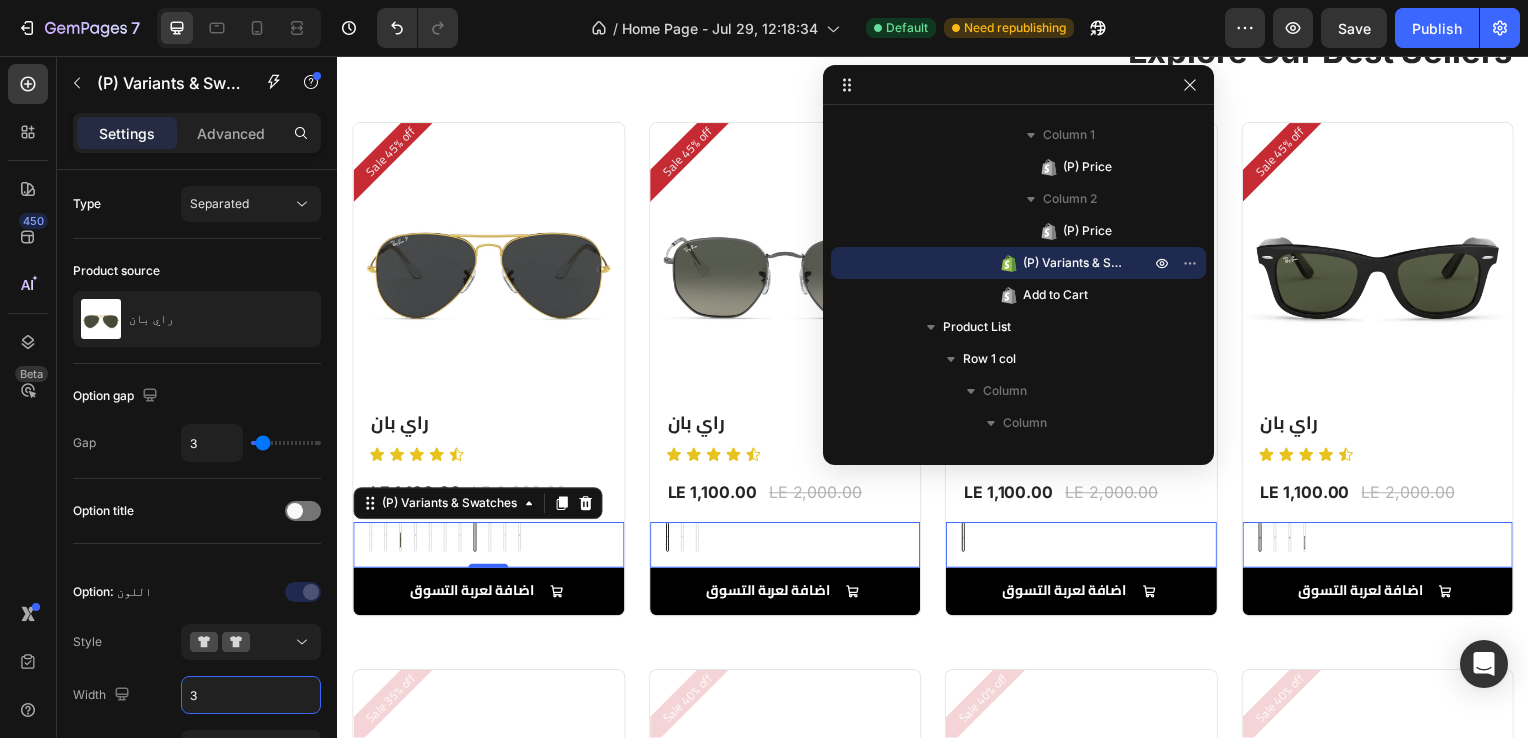 type on "30" 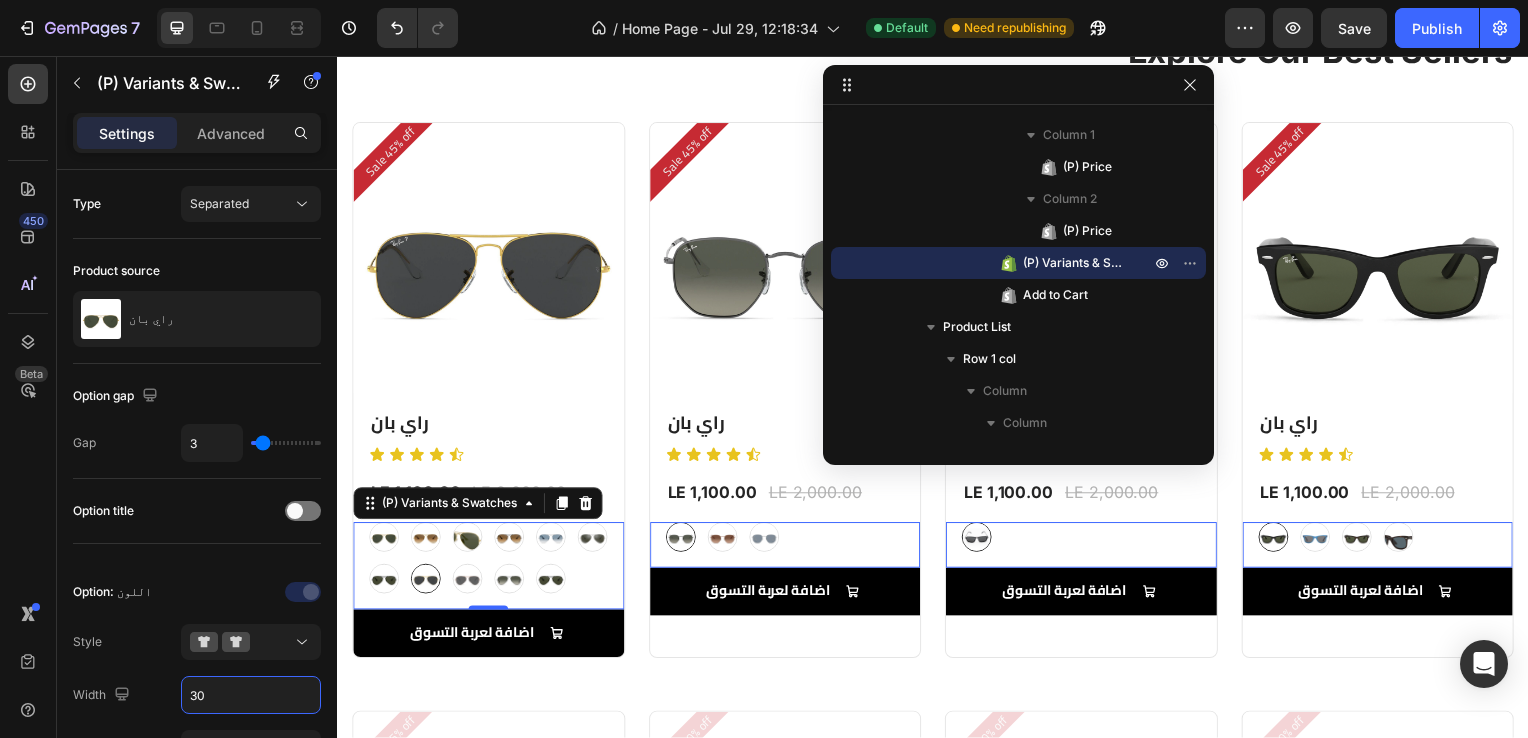 click on "graygreengold graygreengold goldbrown goldbrown green green browngray browngray bluesilver bluesilver gray-1 gray-1 greenblue greenblue goldgray-1 goldgray-1 goldgray goldgray blackgray blackgray blackgreen-3 blackgreen-3" at bounding box center [489, 562] 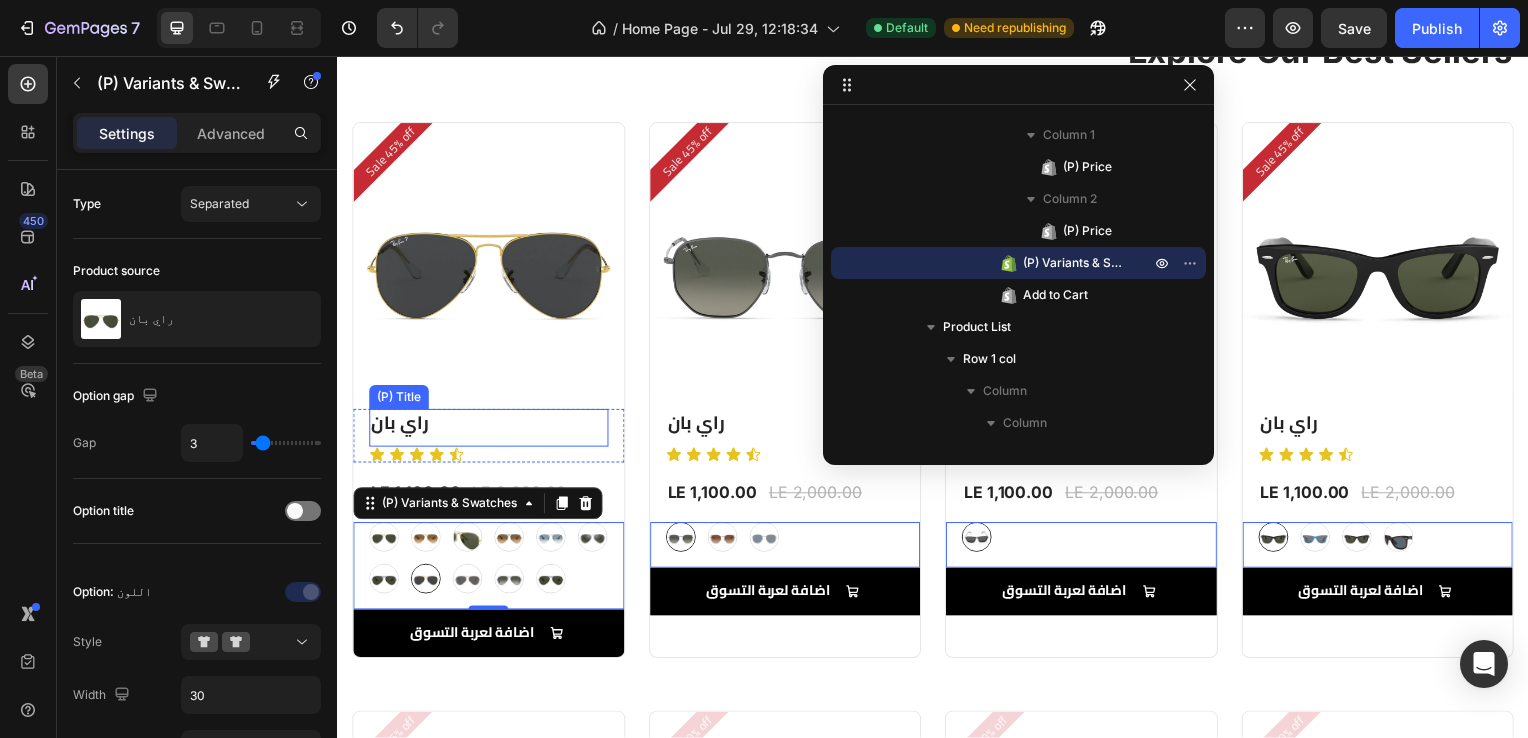 drag, startPoint x: 595, startPoint y: 489, endPoint x: 376, endPoint y: 443, distance: 223.77892 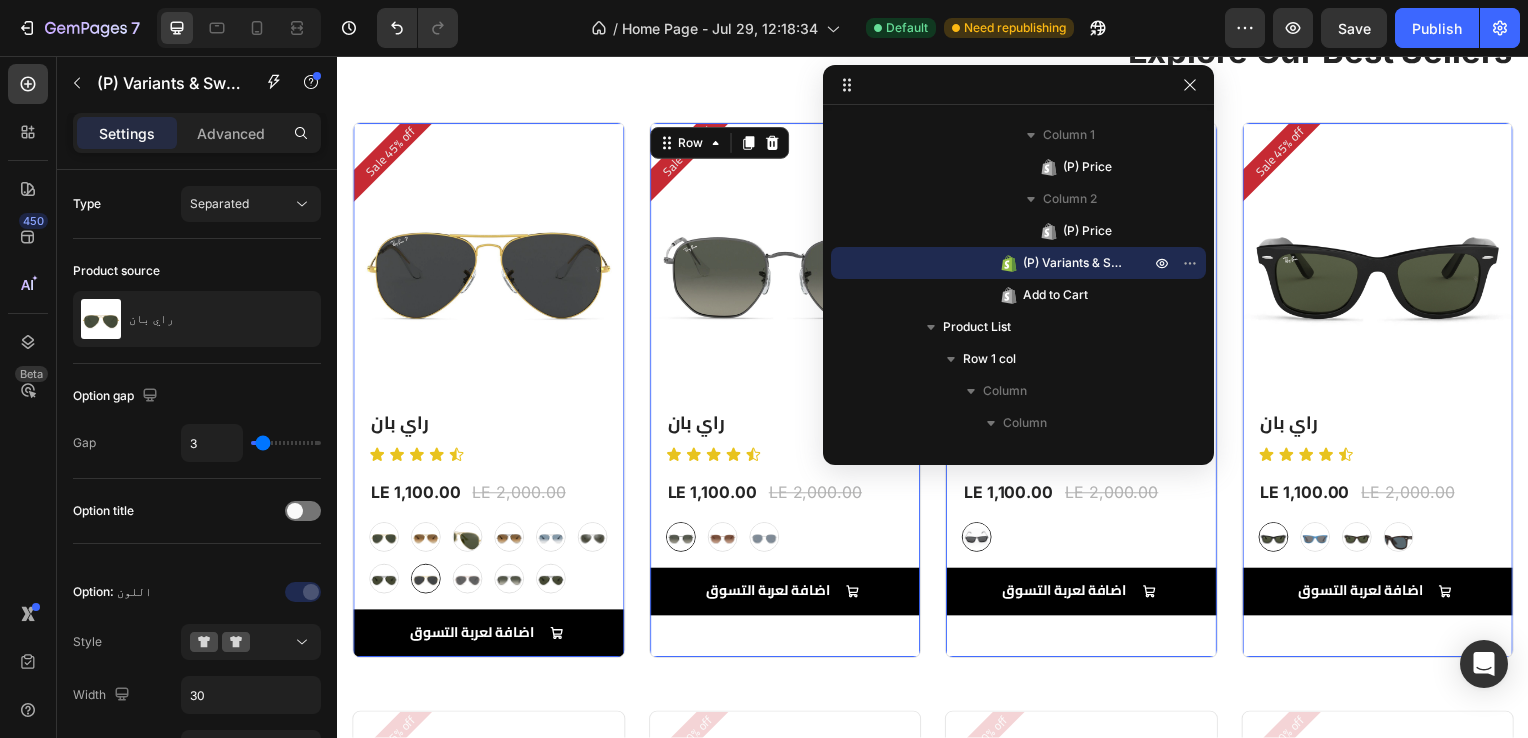 click on "Sale 45% off Product Badge (P) Images Row راي بان (P) Title Icon Icon Icon Icon Icon Icon List Row LE 1,100.00 (P) Price (P) Price LE 2,000.00 (P) Price (P) Price Row gray gray bronze bronze silver silver (P) Variants & Swatches
اضافة لعربة التسوق Add to Cart" at bounding box center (489, 393) 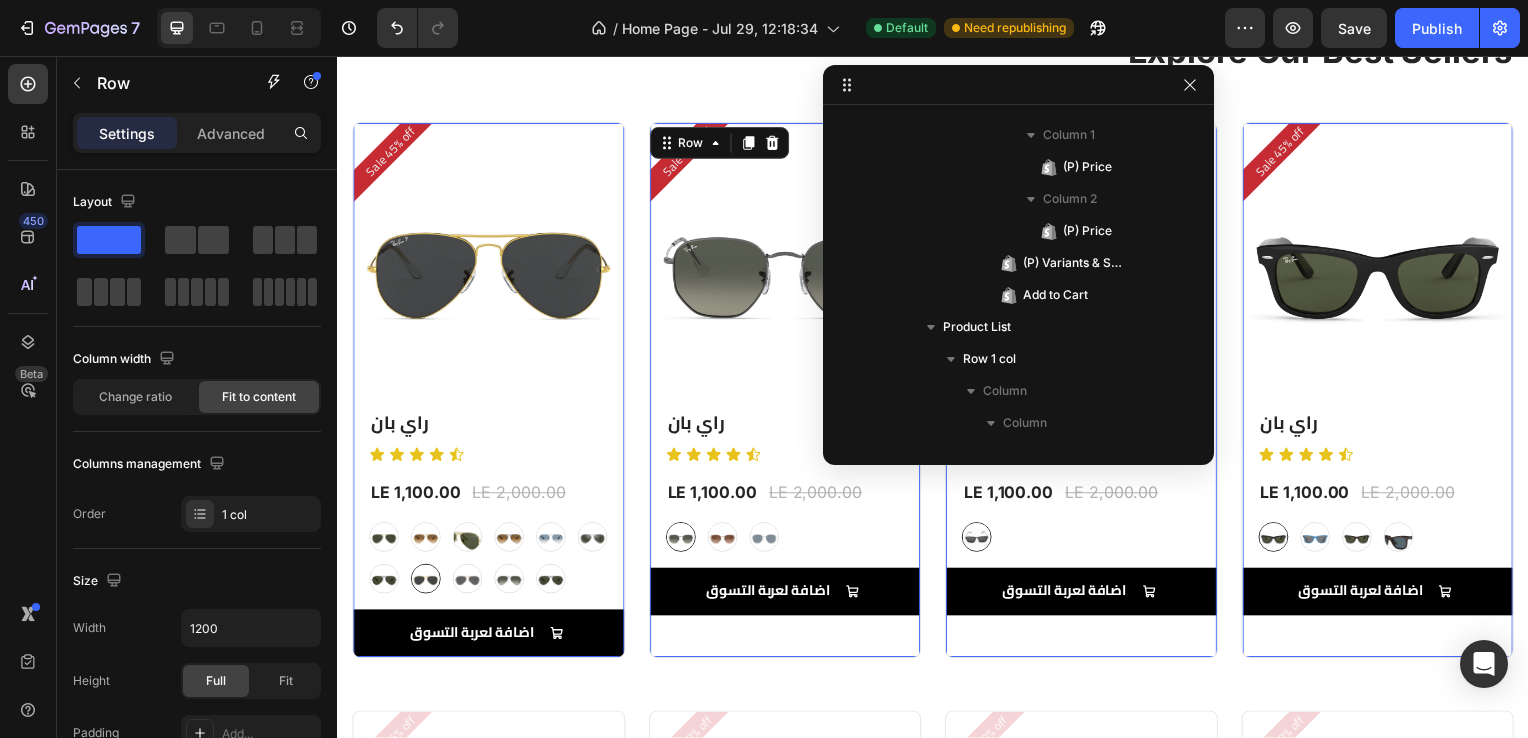 scroll, scrollTop: 186, scrollLeft: 0, axis: vertical 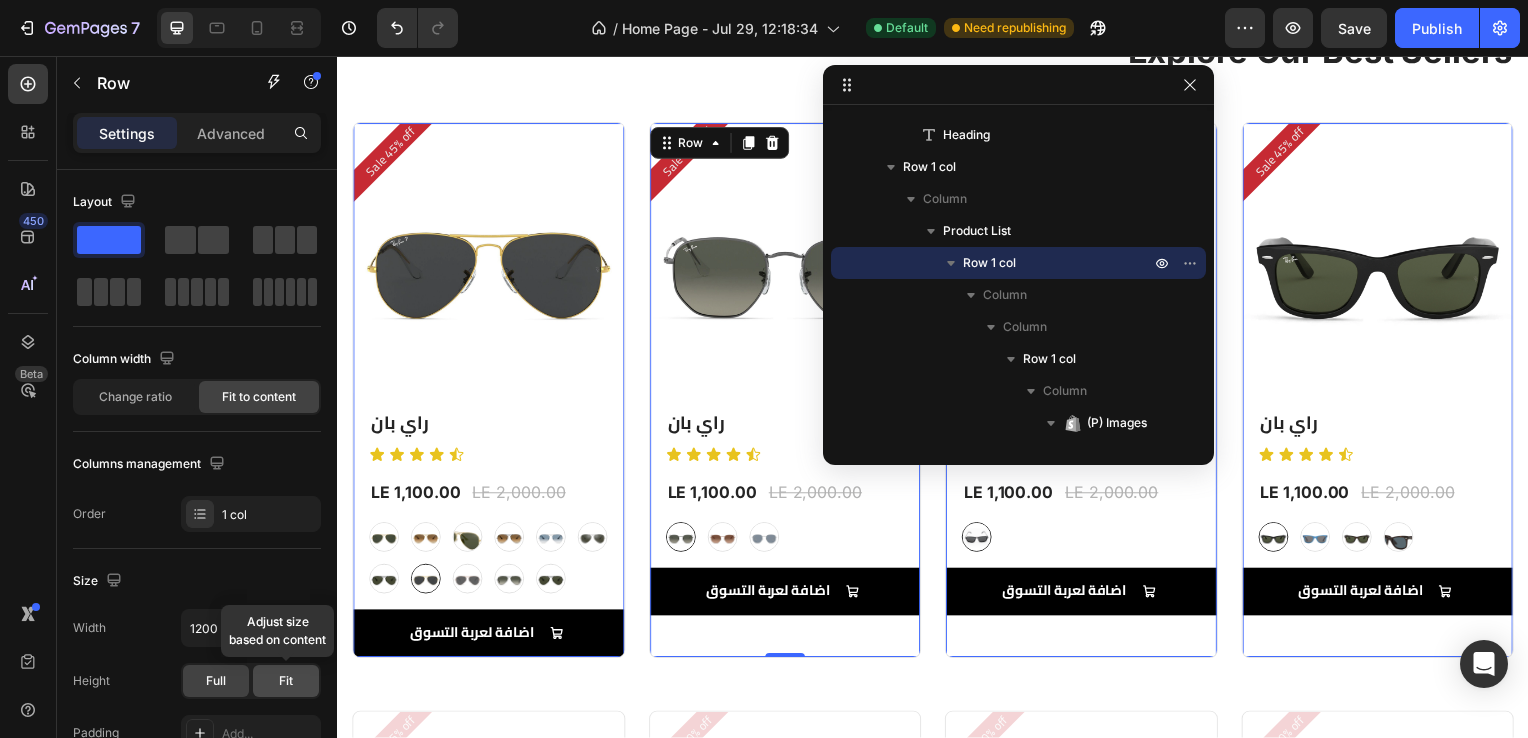 click on "Fit" 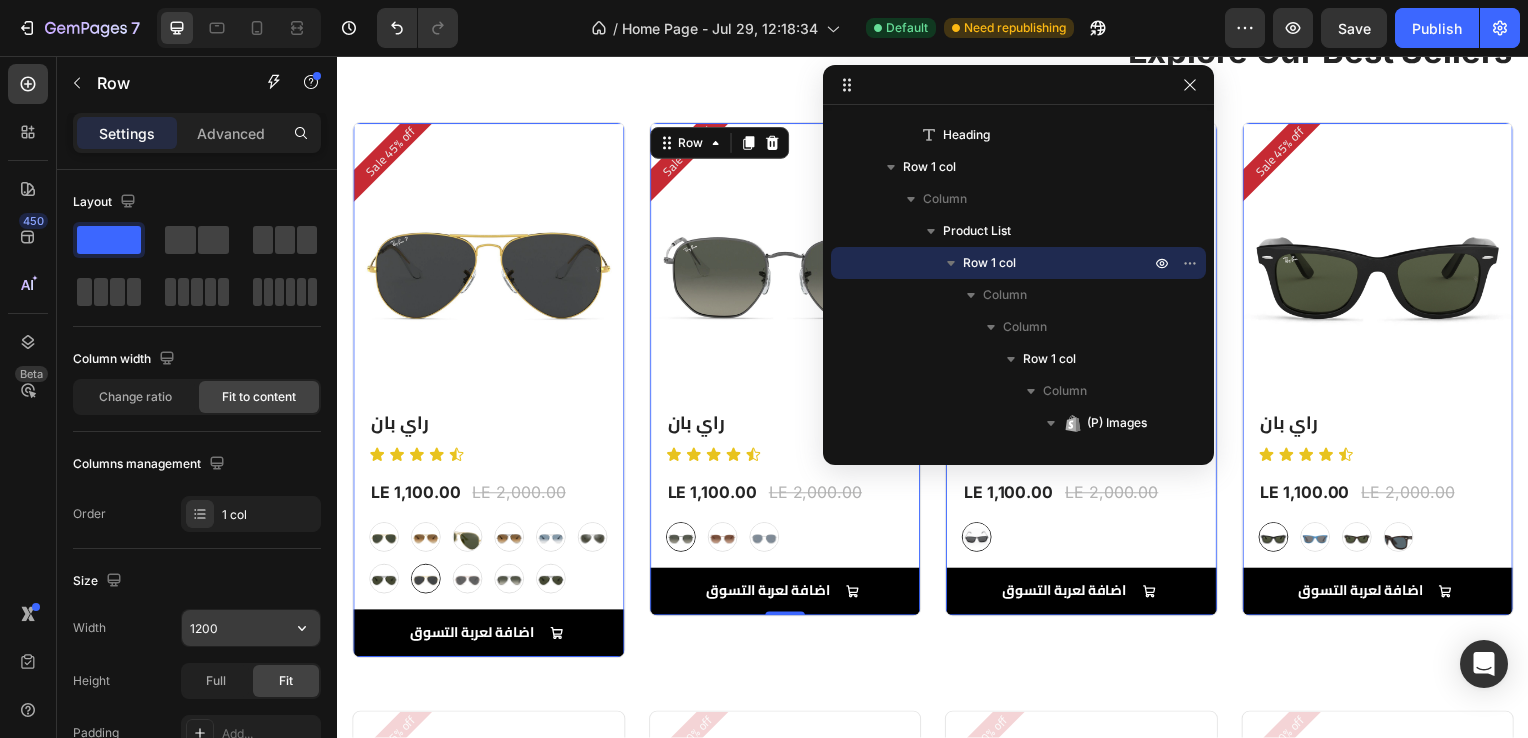 click 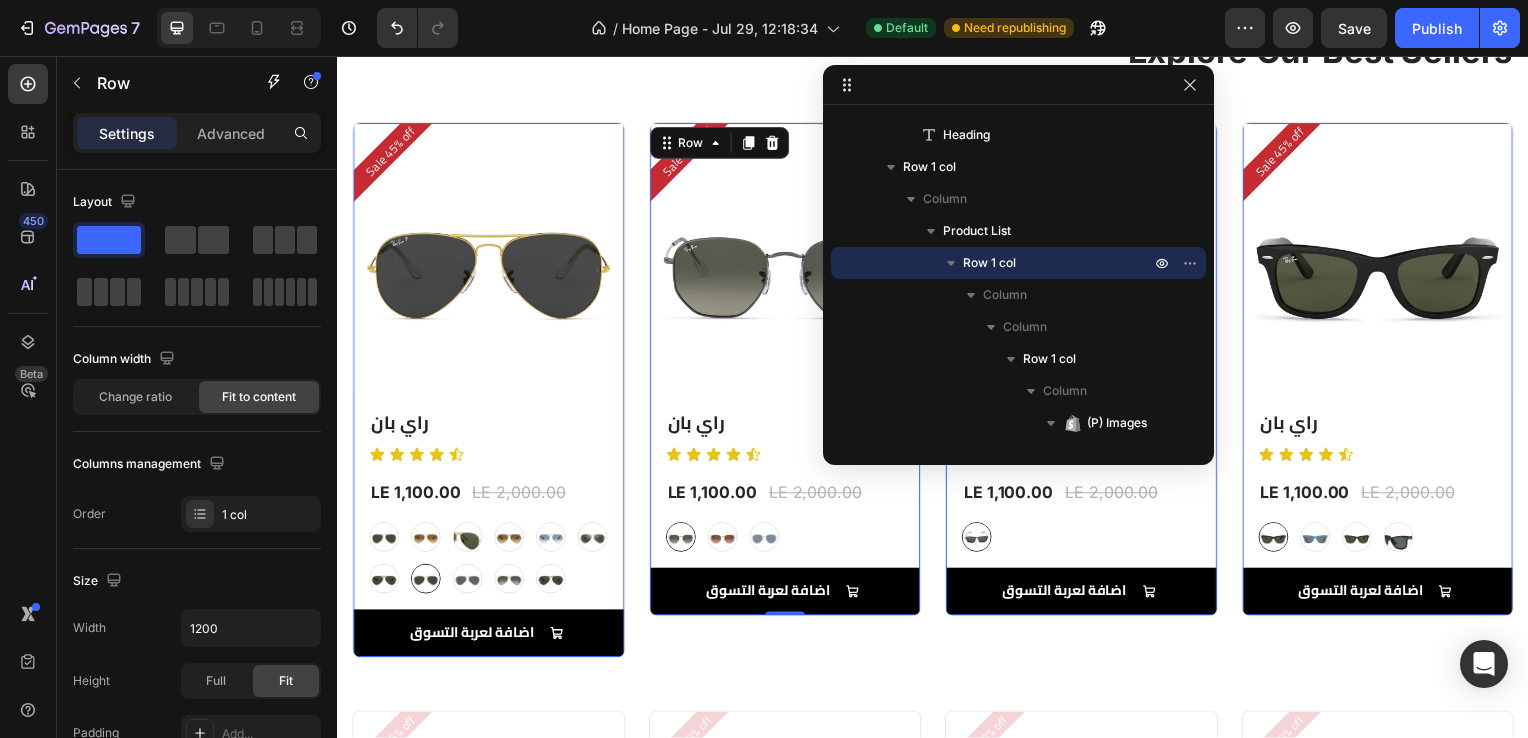 click on "Layout Column width Change ratio Fit to content Columns management Order 1 col" 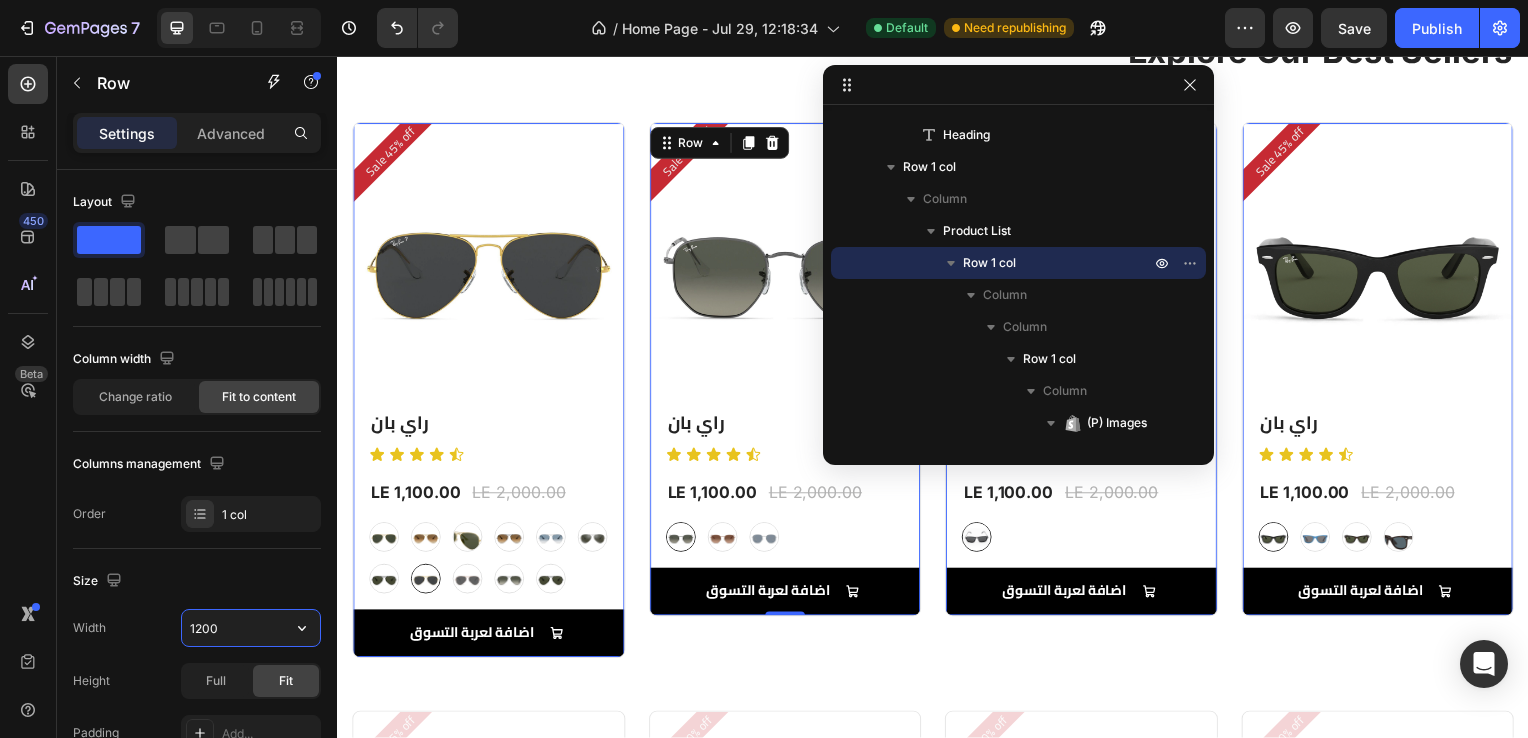 click on "1200" at bounding box center (251, 628) 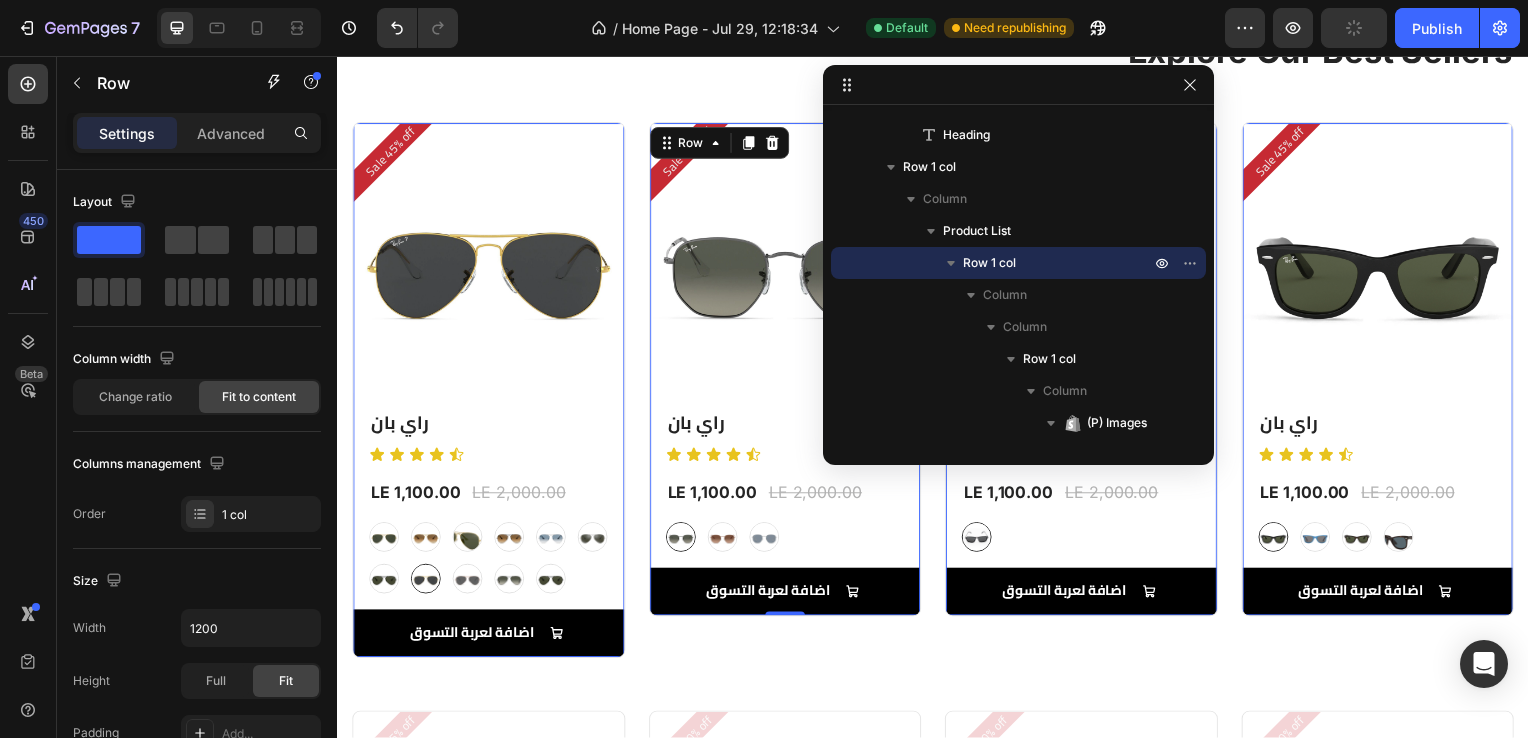 click on "Size Width 1200 Height Full Fit Padding Add..." 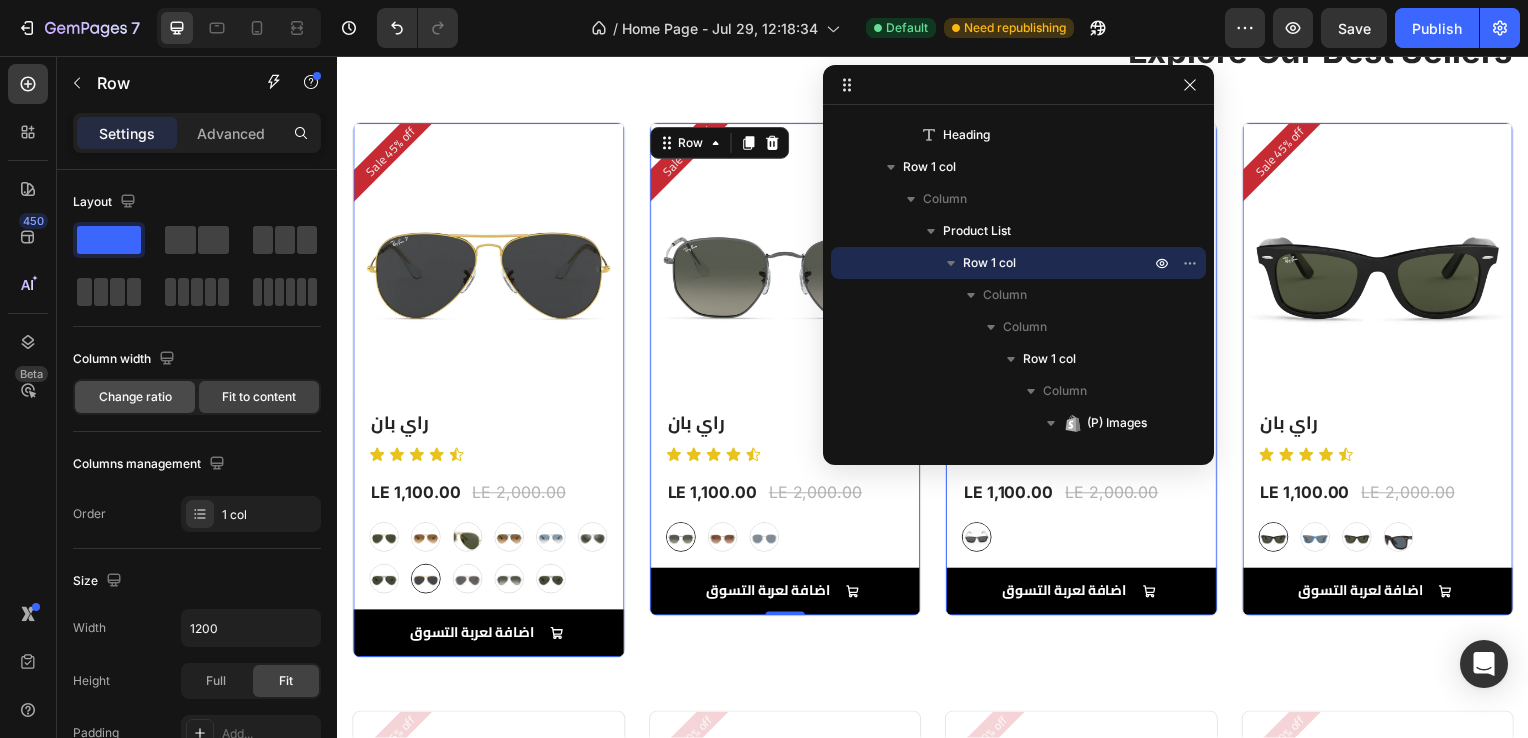 click on "Change ratio" 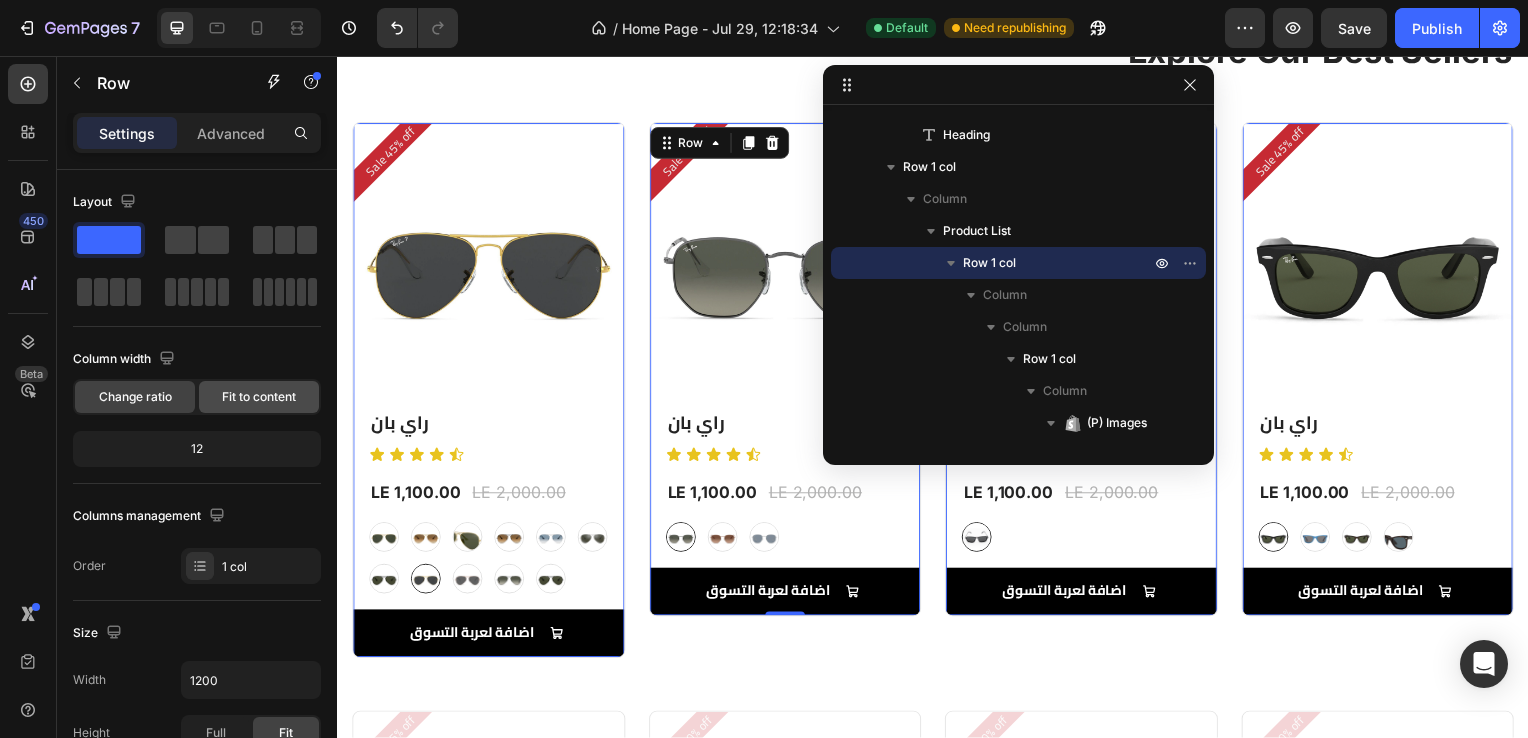click on "Fit to content" 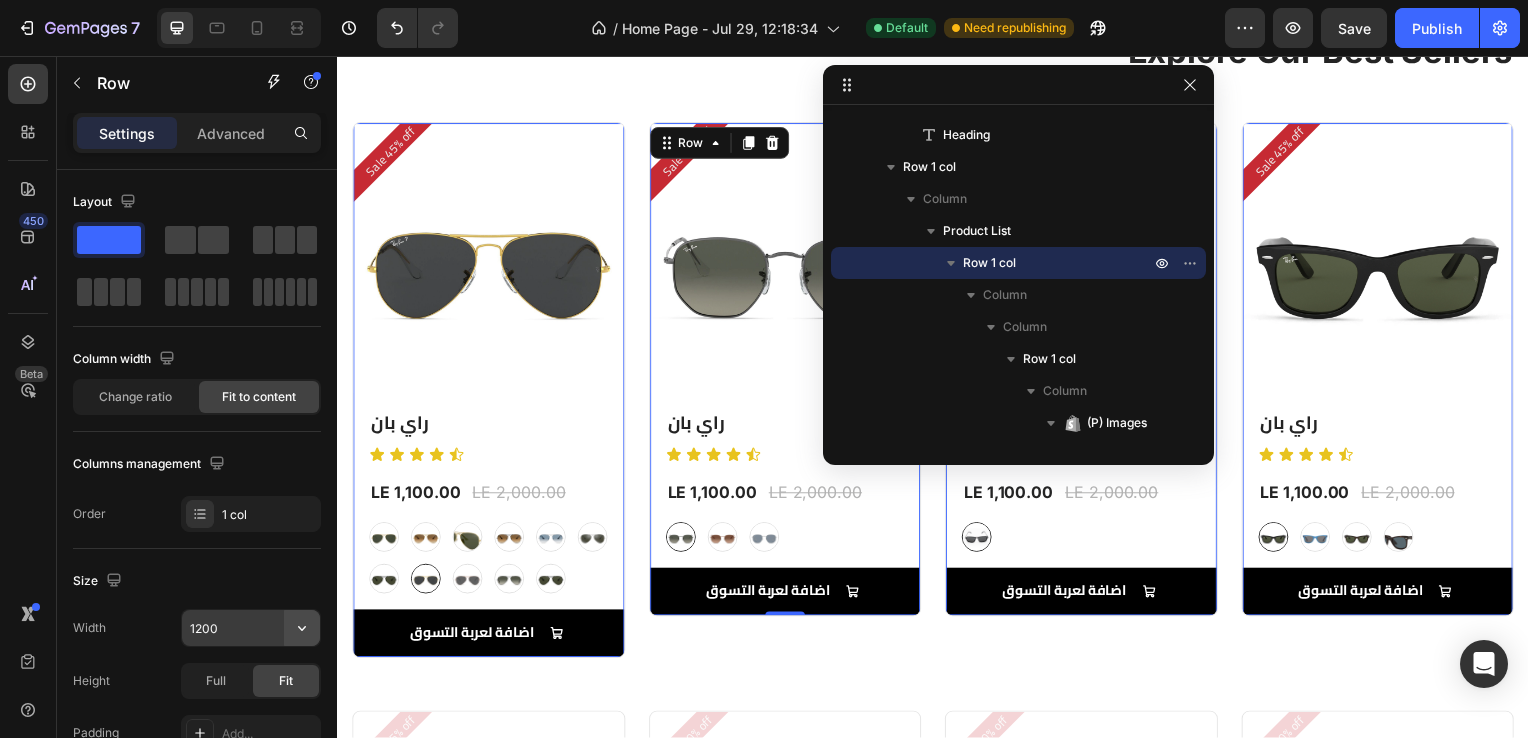 click 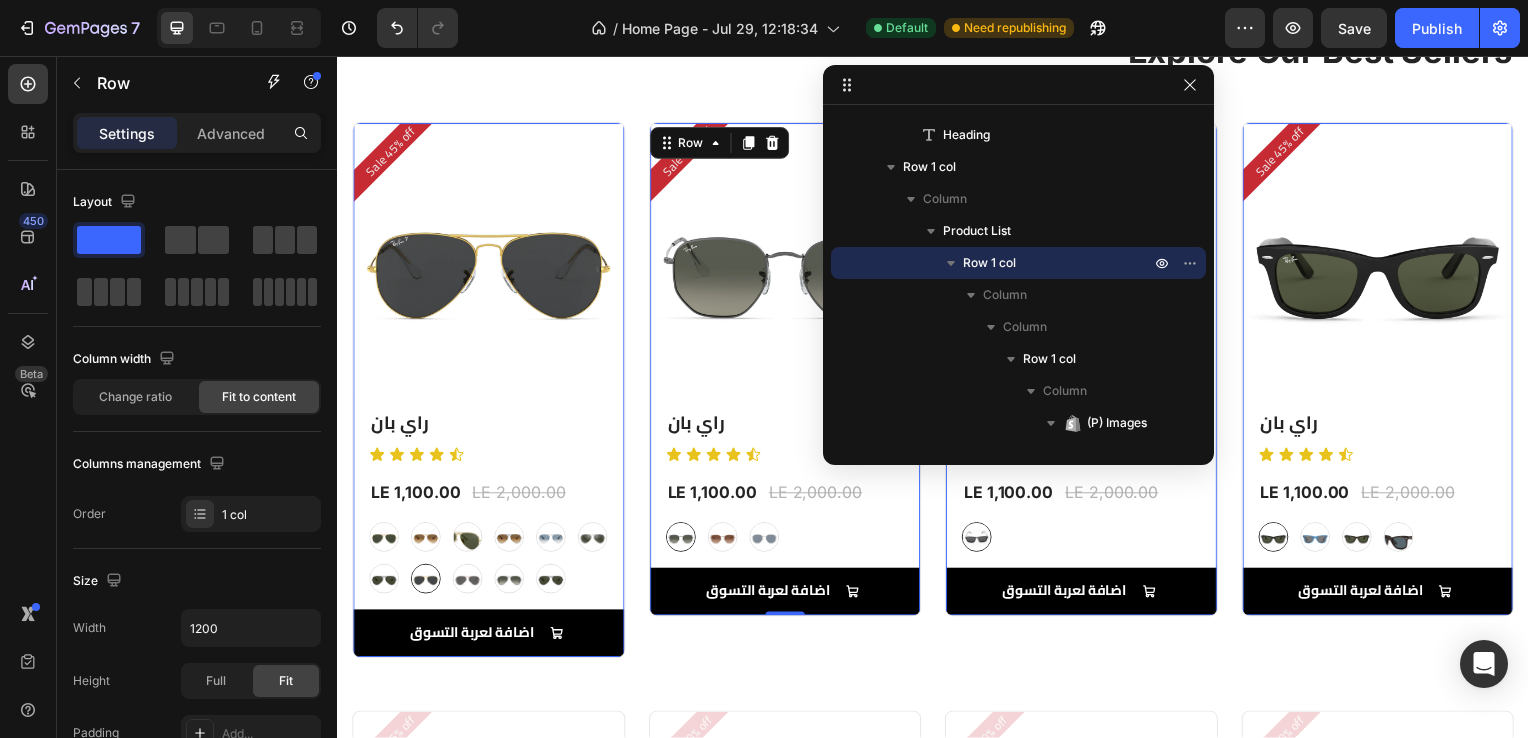 click on "Size Width 1200 Height Full Fit Padding Add..." 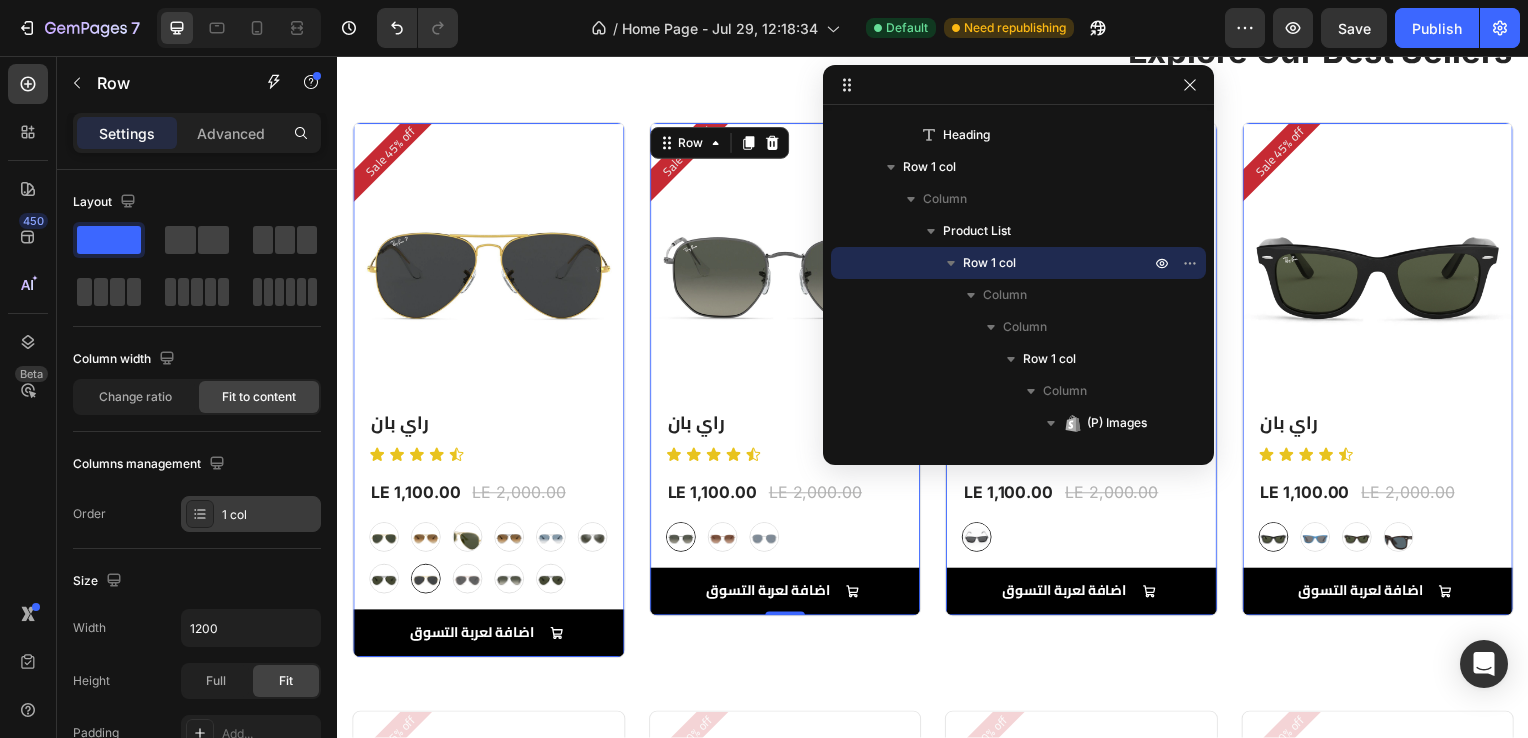 click on "1 col" at bounding box center (251, 514) 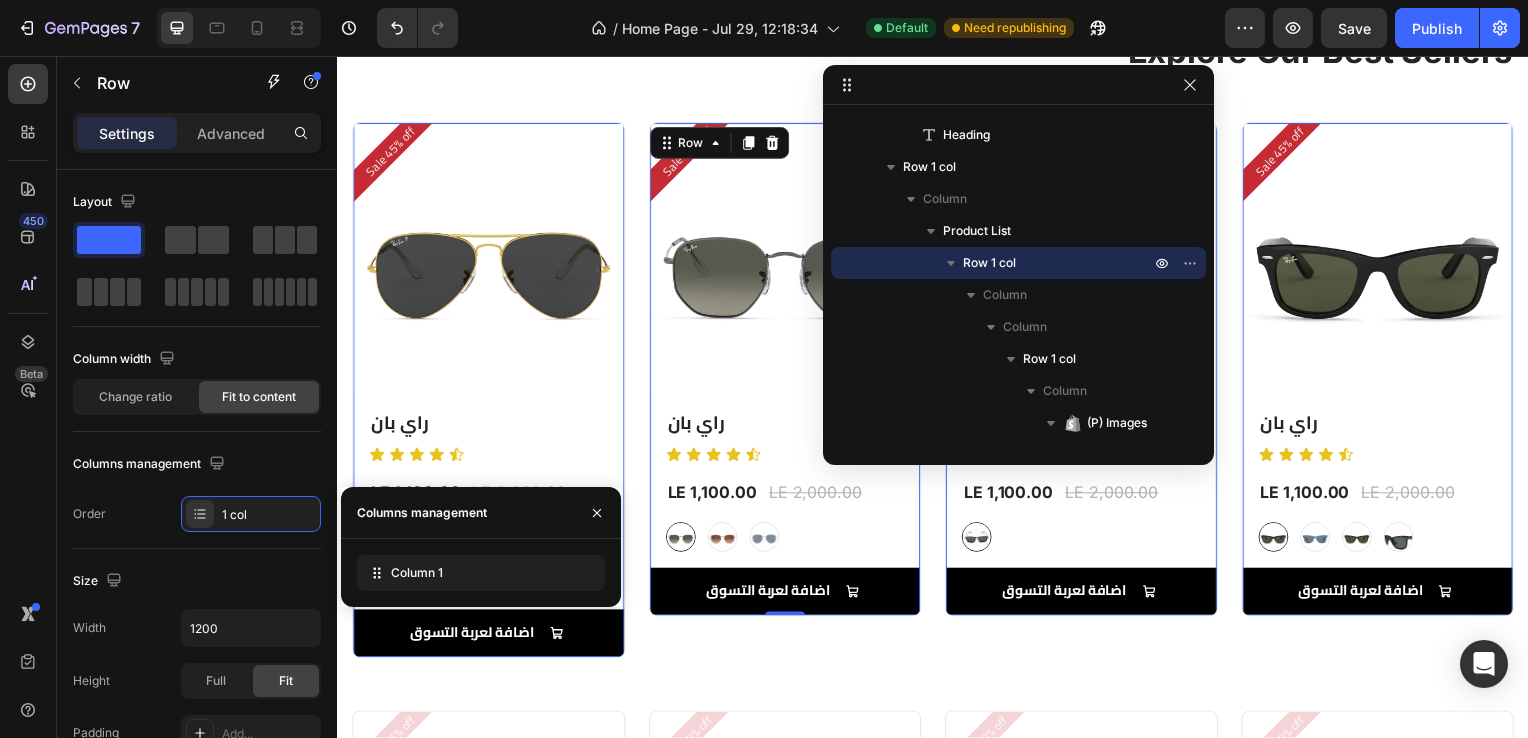 drag, startPoint x: 420, startPoint y: 574, endPoint x: 240, endPoint y: 472, distance: 206.89128 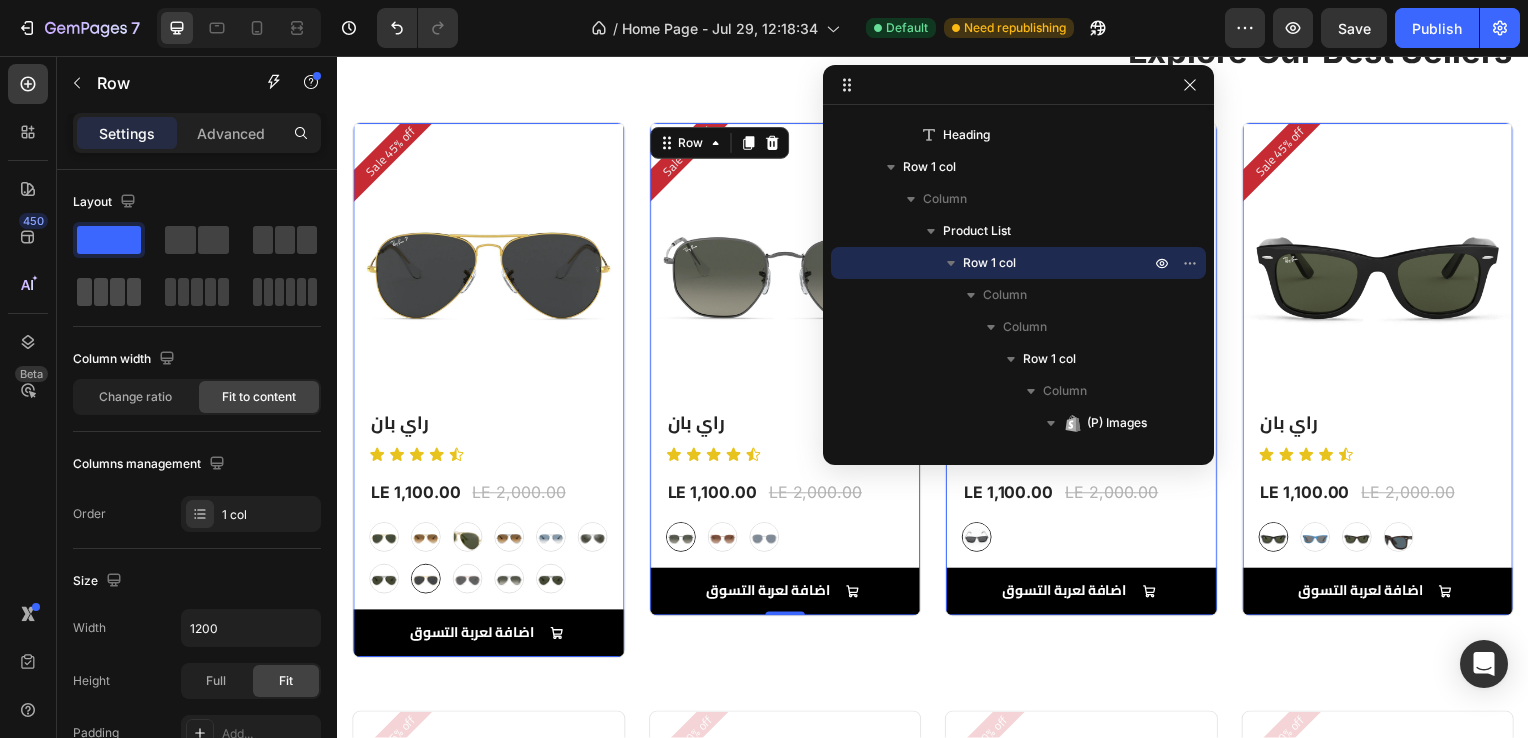 click 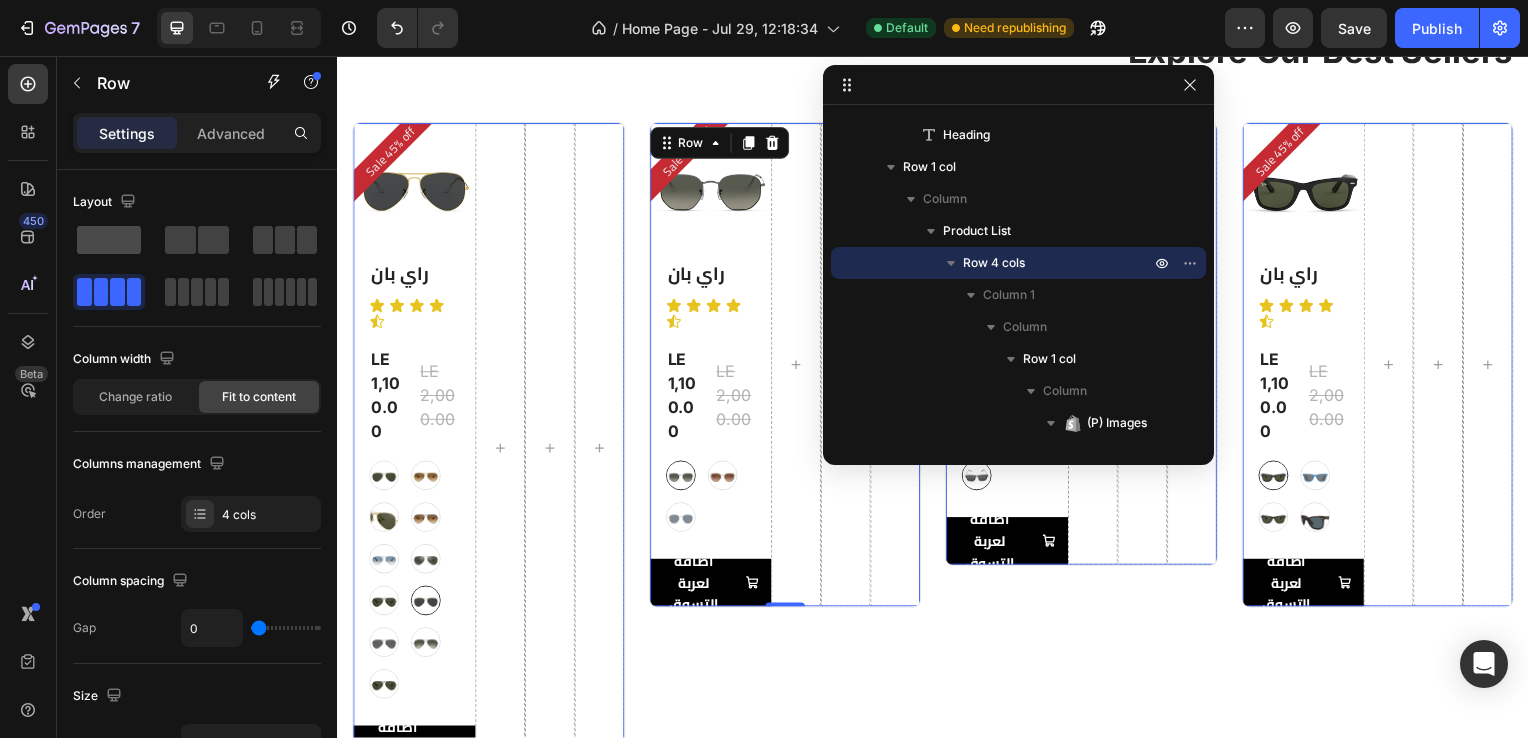 click 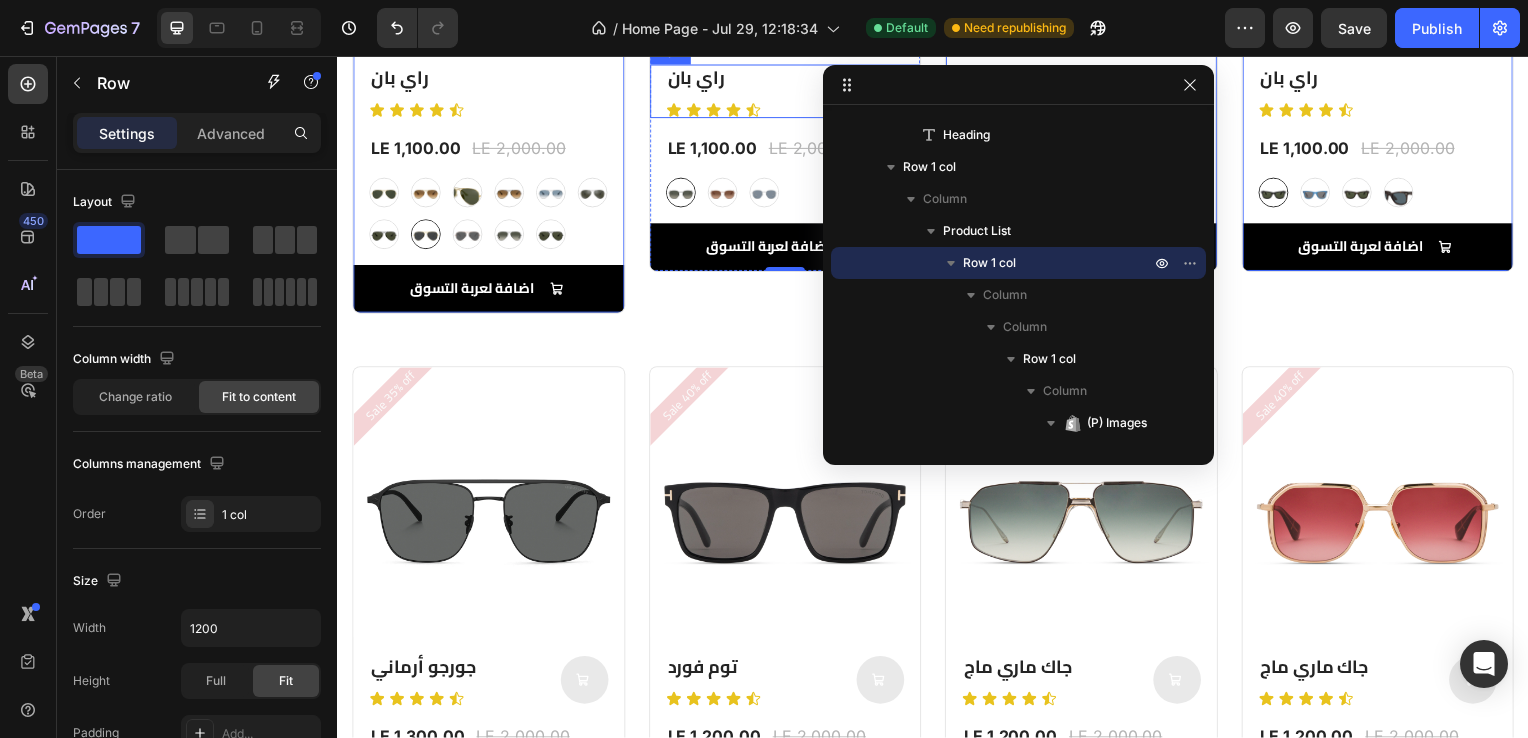 scroll, scrollTop: 567, scrollLeft: 0, axis: vertical 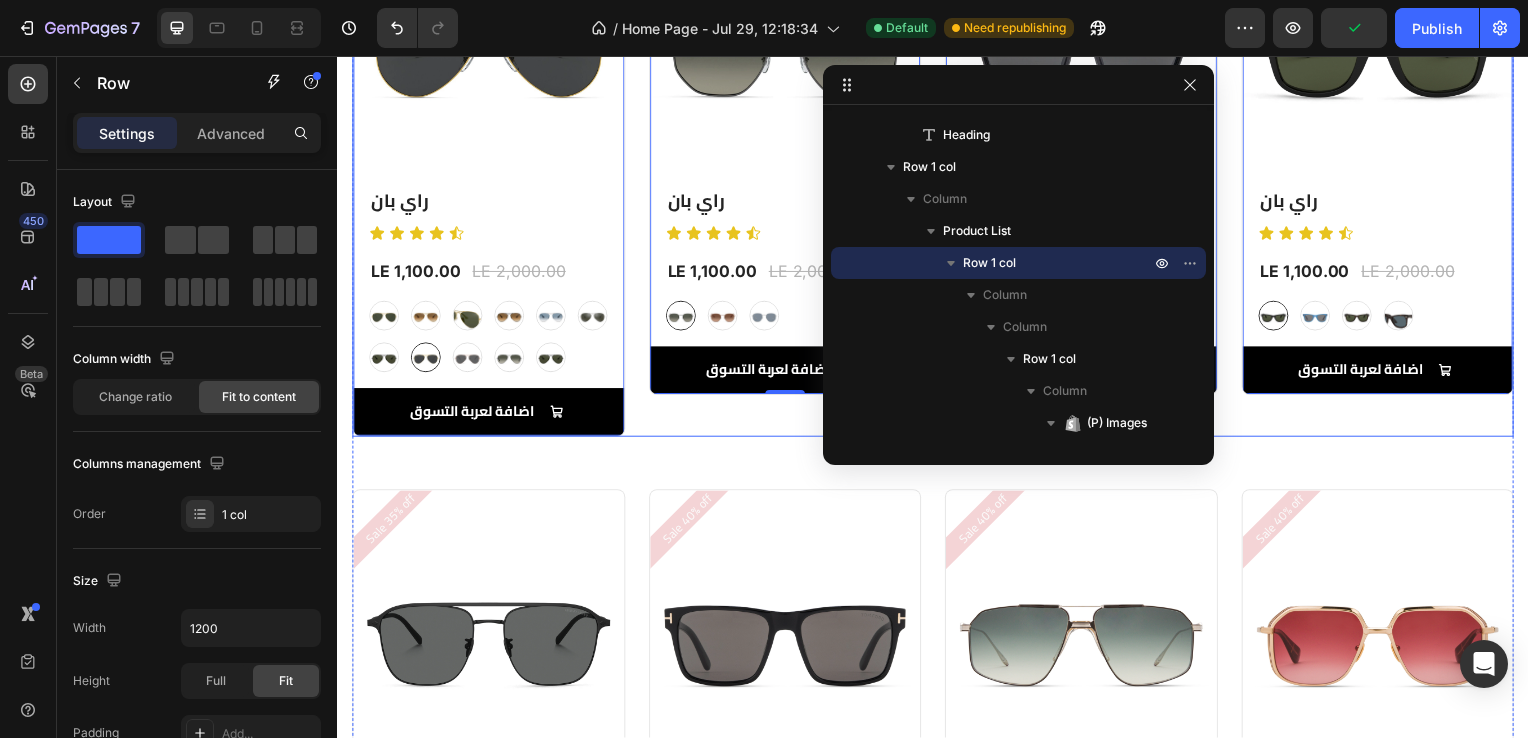 click on "Sale 45% off Product Badge (P) Images Row راي بان (P) Title Icon Icon Icon Icon Icon Icon List Row LE 1,100.00 (P) Price (P) Price LE 2,000.00 (P) Price (P) Price Row gray gray bronze bronze silver silver (P) Variants & Swatches
اضافة لعربة التسوق Add to Cart Row   0 Product List" at bounding box center (788, 170) 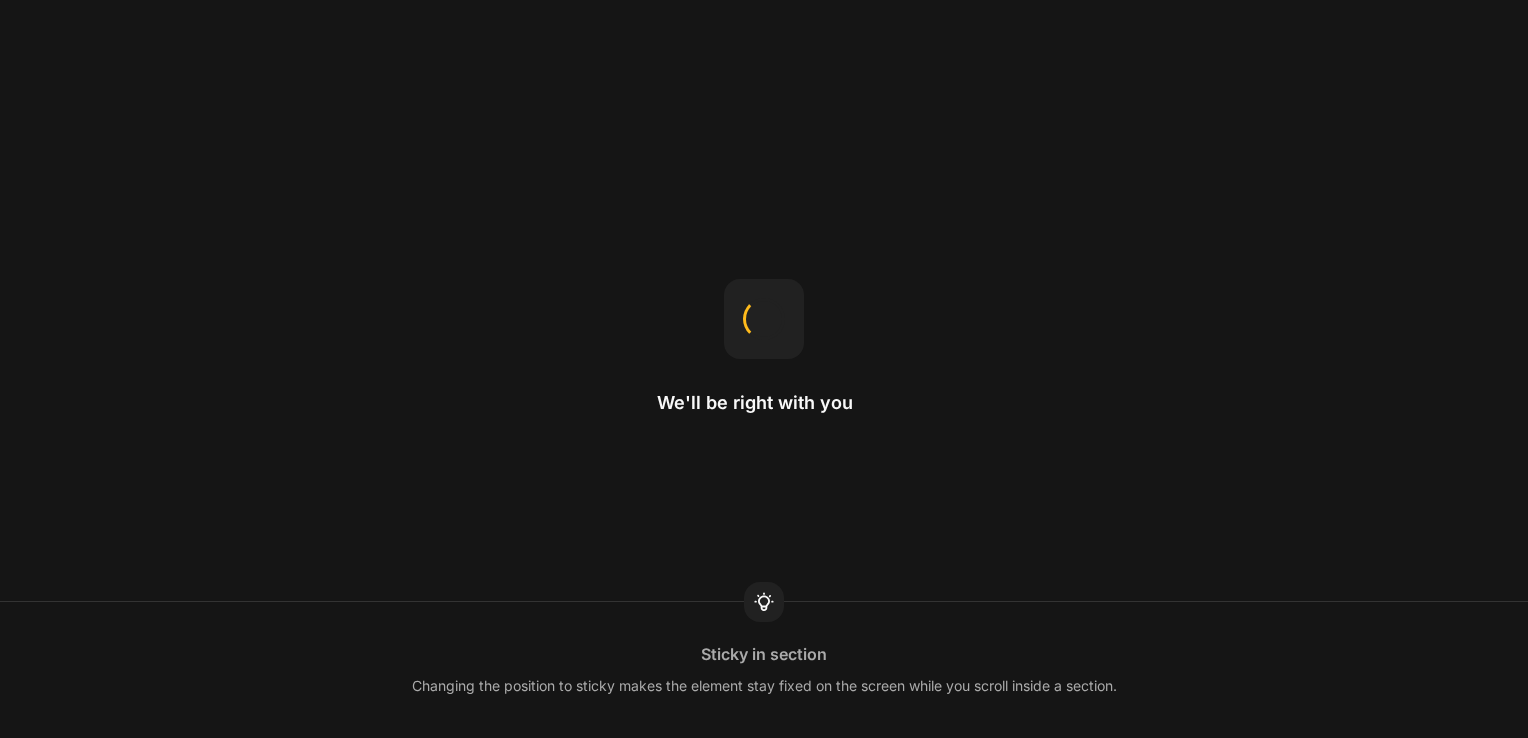 scroll, scrollTop: 0, scrollLeft: 0, axis: both 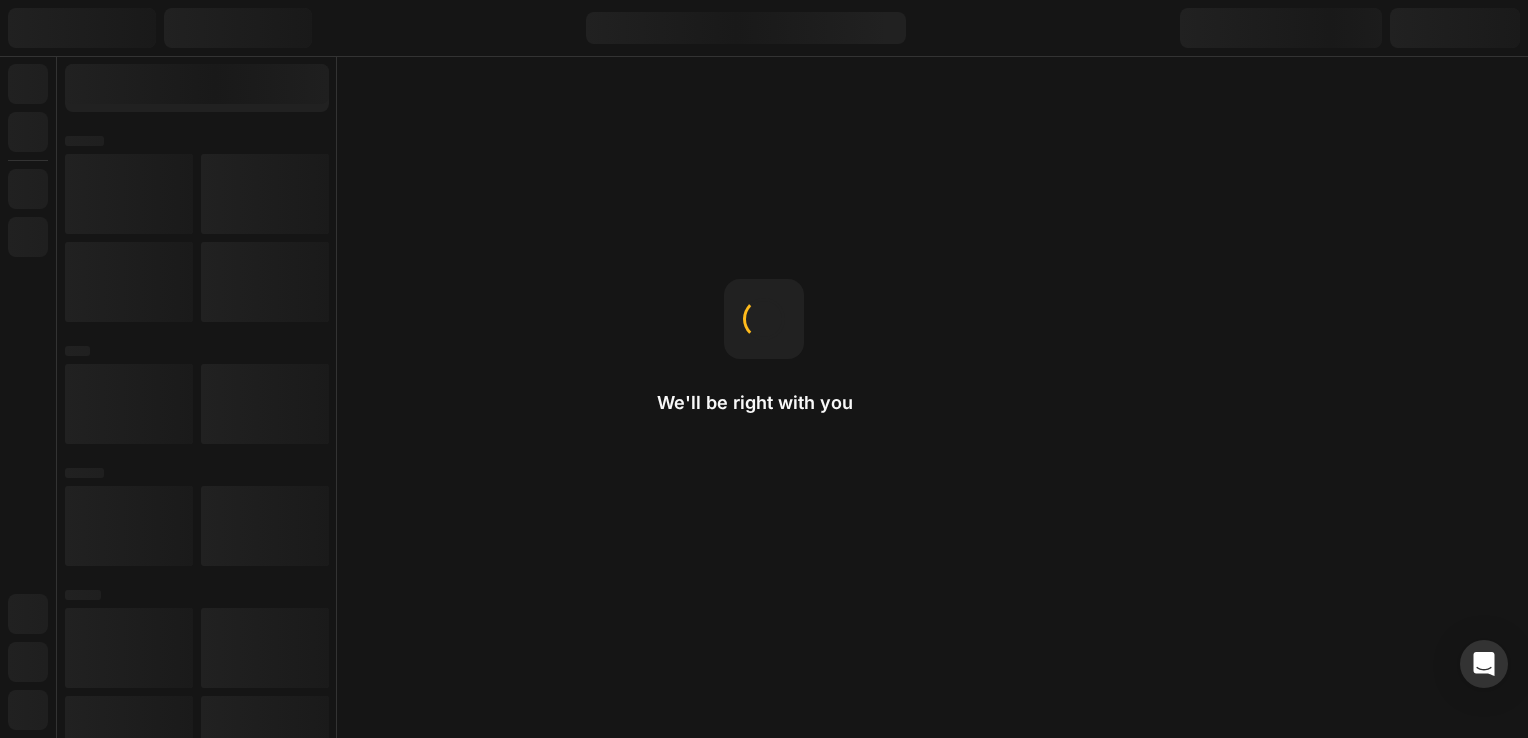 click at bounding box center [196, 691] 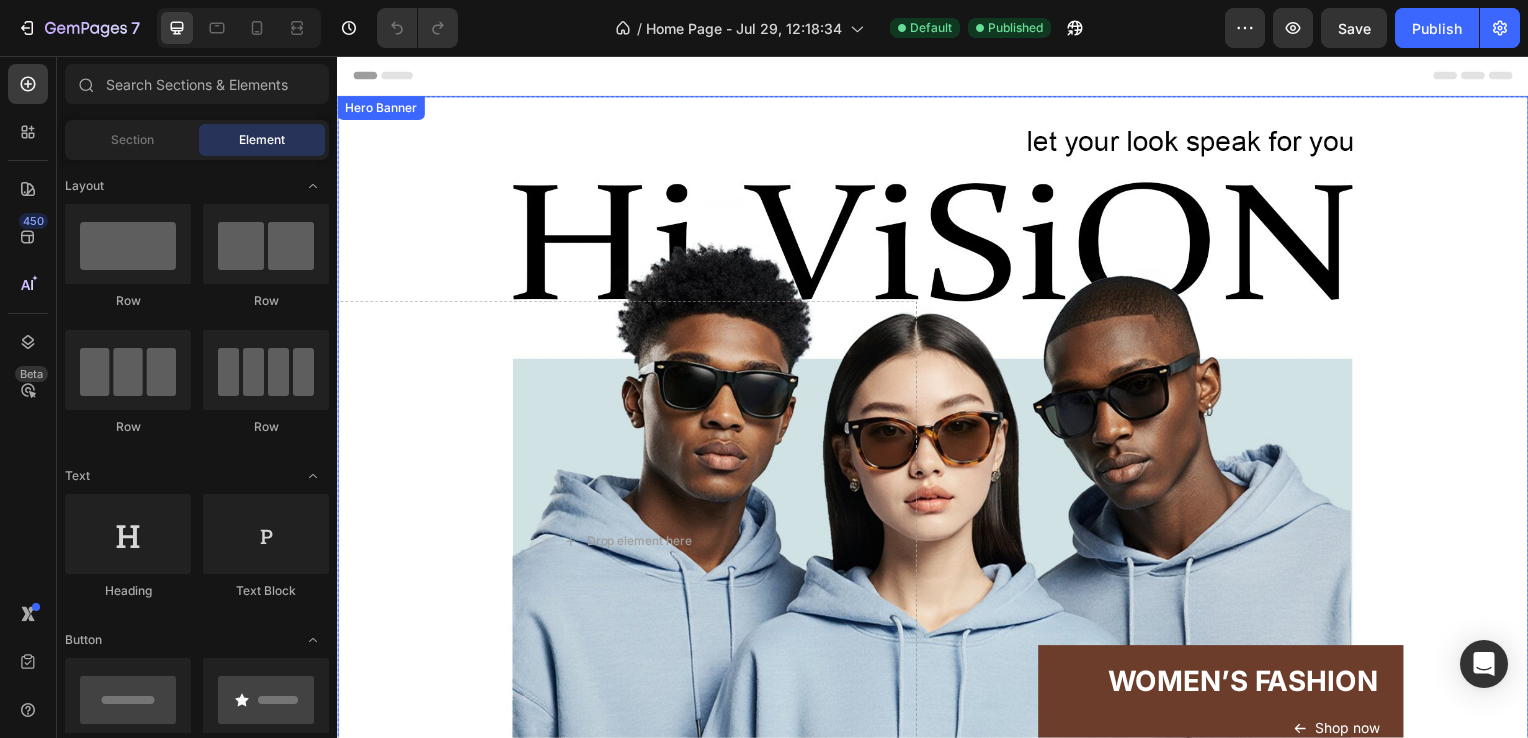 click at bounding box center (937, 442) 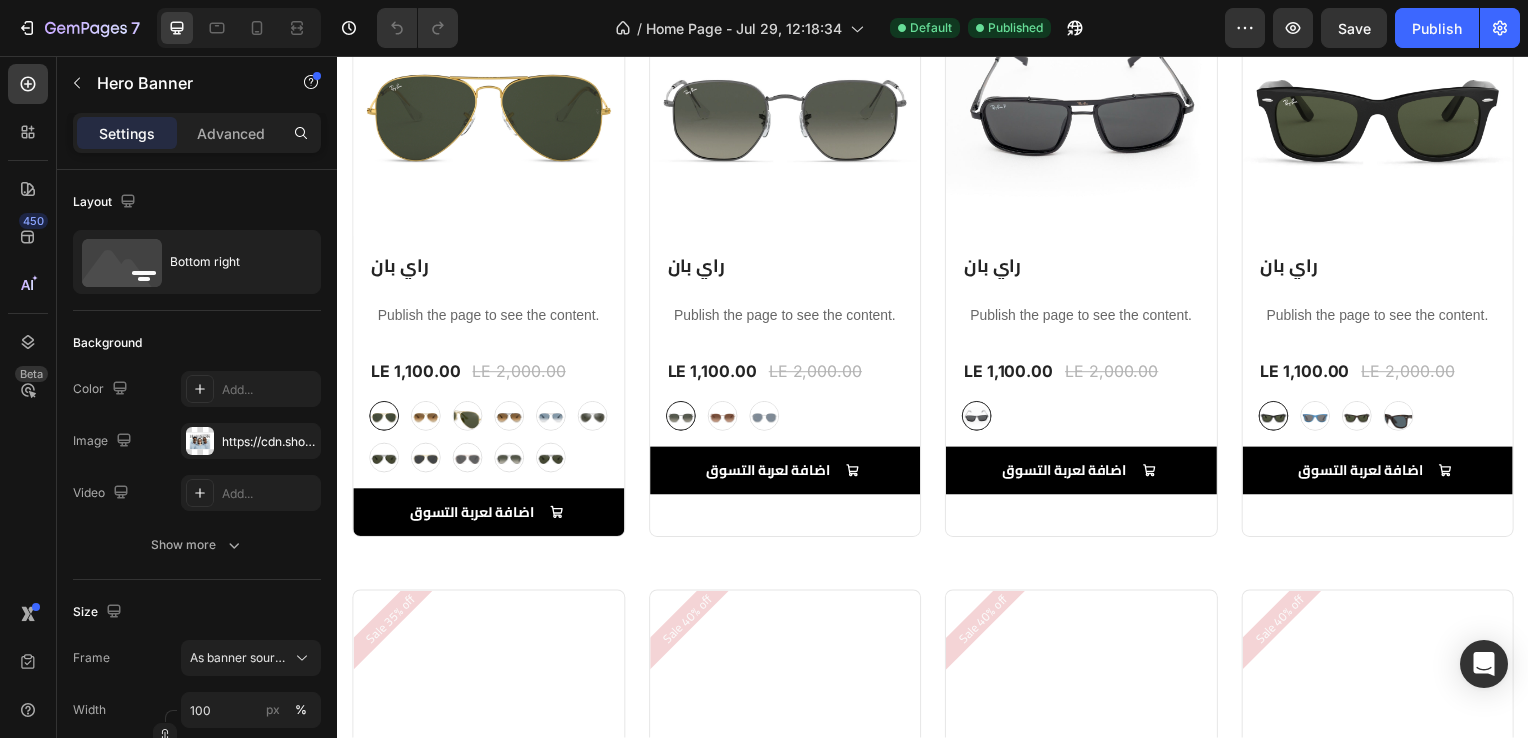 scroll, scrollTop: 1184, scrollLeft: 0, axis: vertical 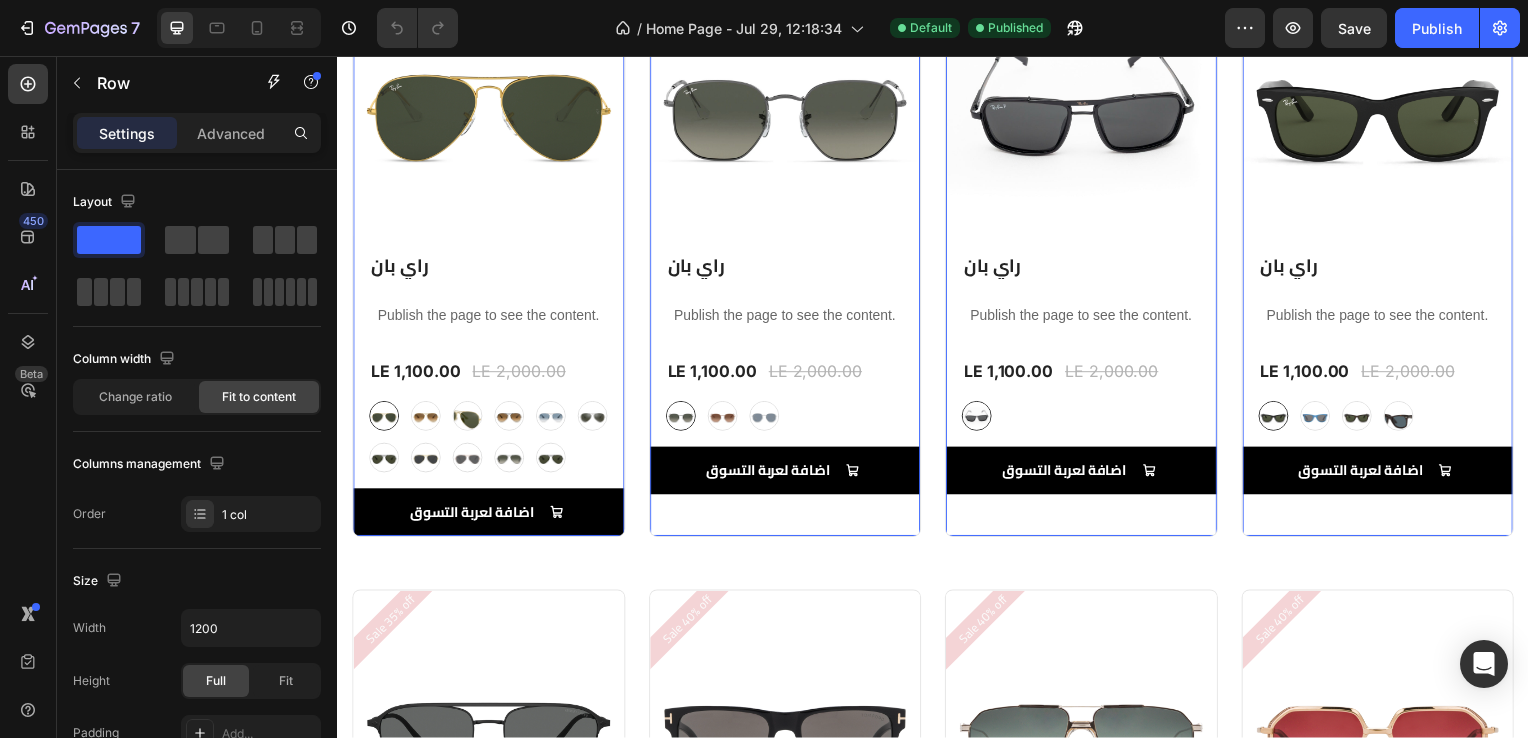 click on "Sale 45% off Product Badge (P) Images Row راي بان (P) Title
Publish the page to see the content.
Custom Code Row LE 1,100.00 (P) Price (P) Price LE 2,000.00 (P) Price (P) Price Row gray gray bronze bronze silver silver (P) Variants & Swatches
اضافة لعربة التسوق Add to Cart" at bounding box center (489, 252) 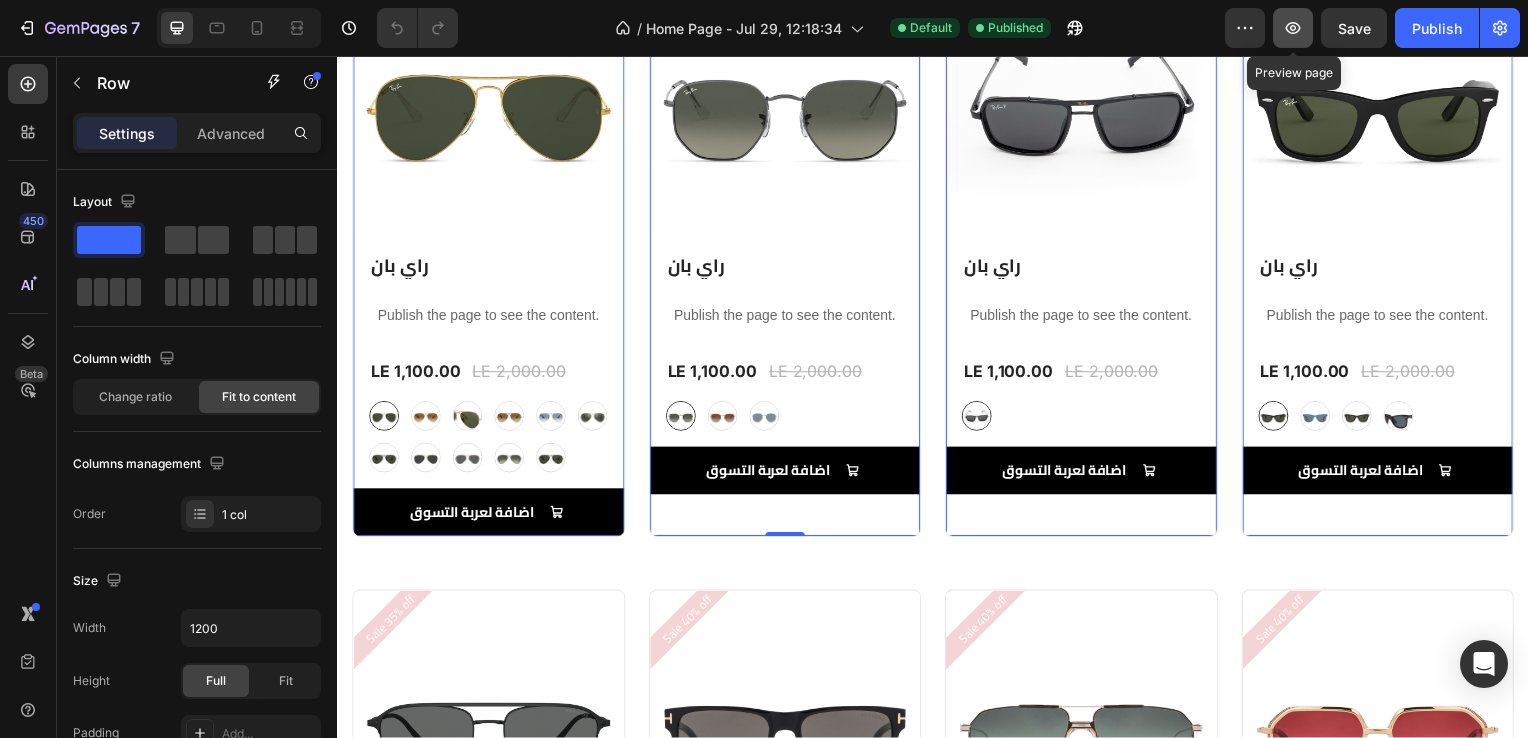 click 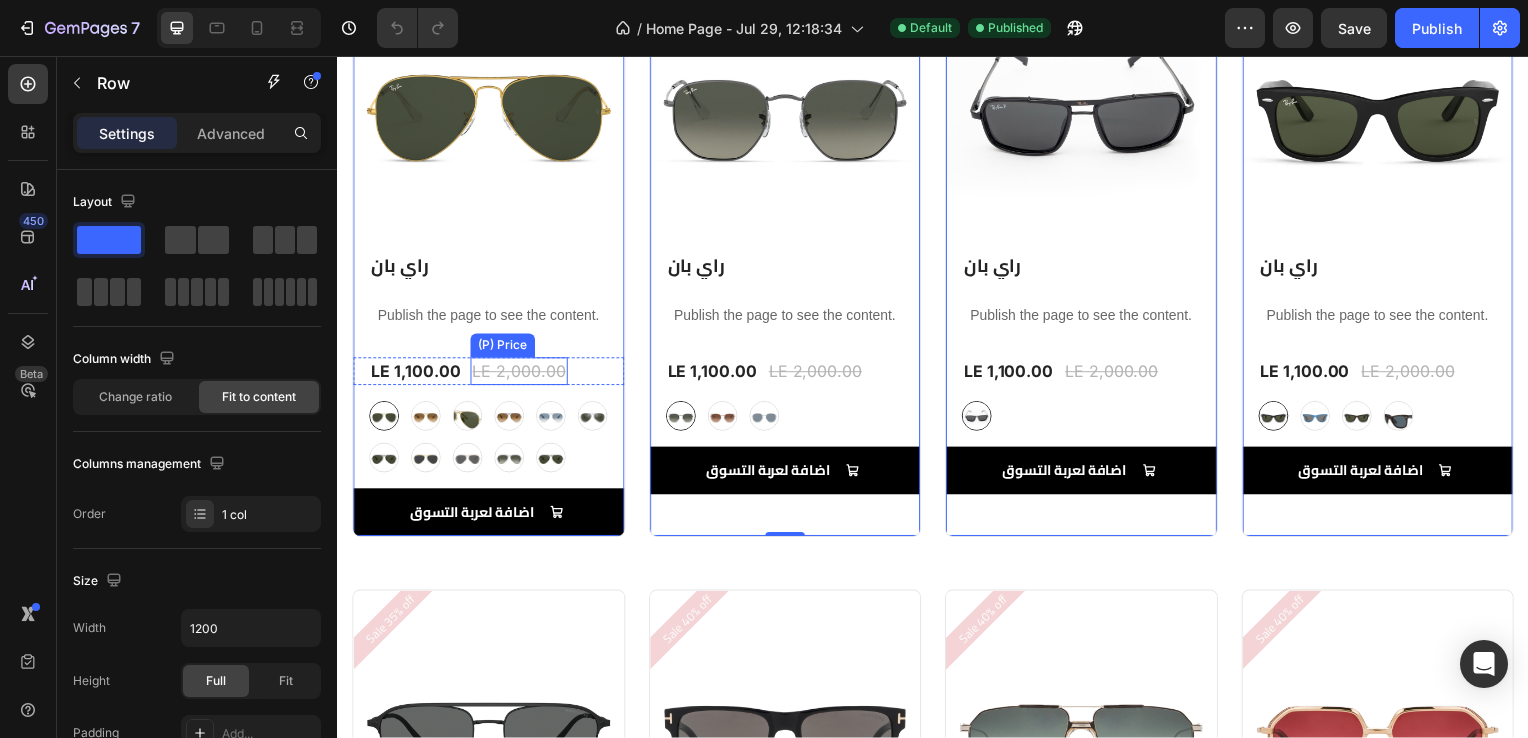 click on "LE 2,000.00" at bounding box center (520, 374) 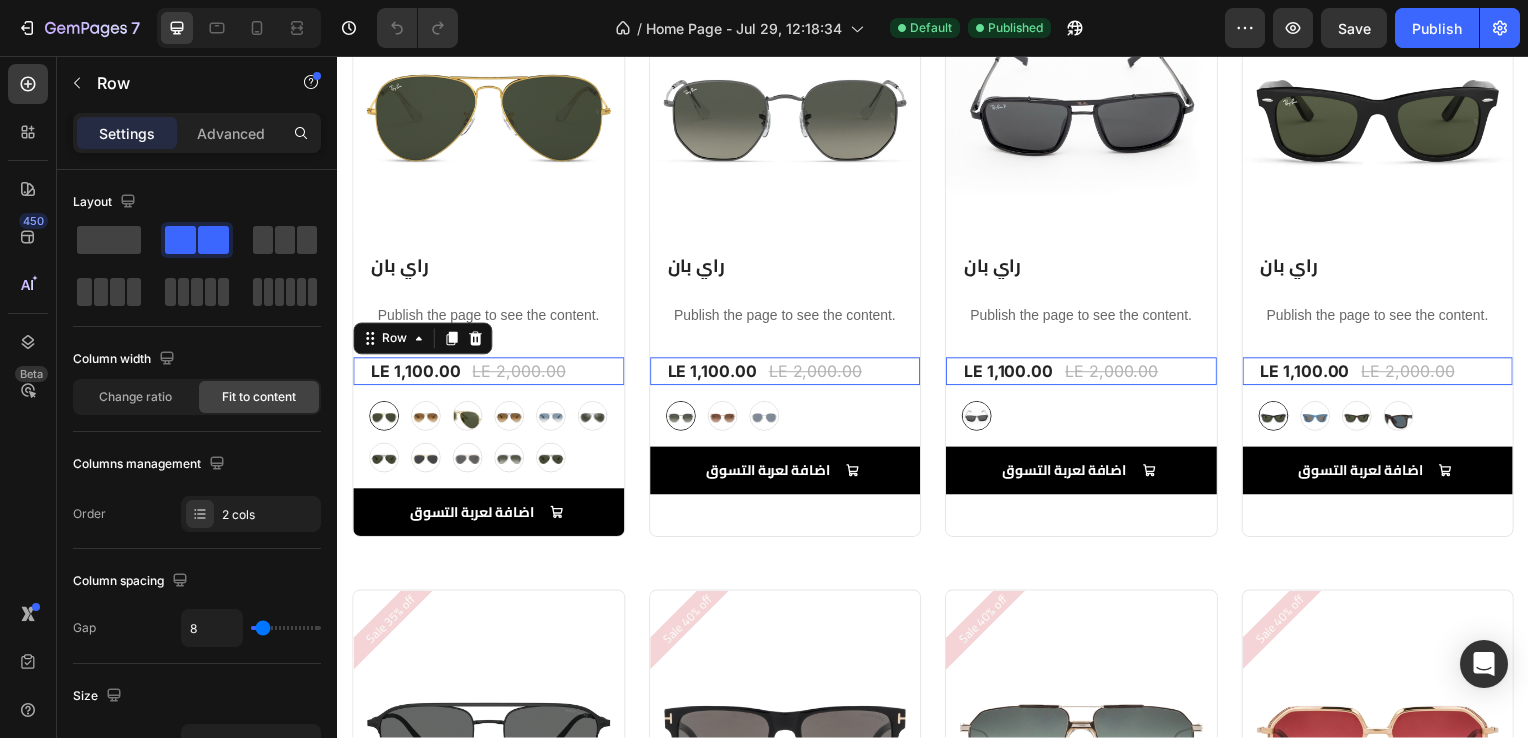 click on "LE 1,100.00 (P) Price (P) Price LE 2,000.00 (P) Price (P) Price Row   0" at bounding box center [489, 374] 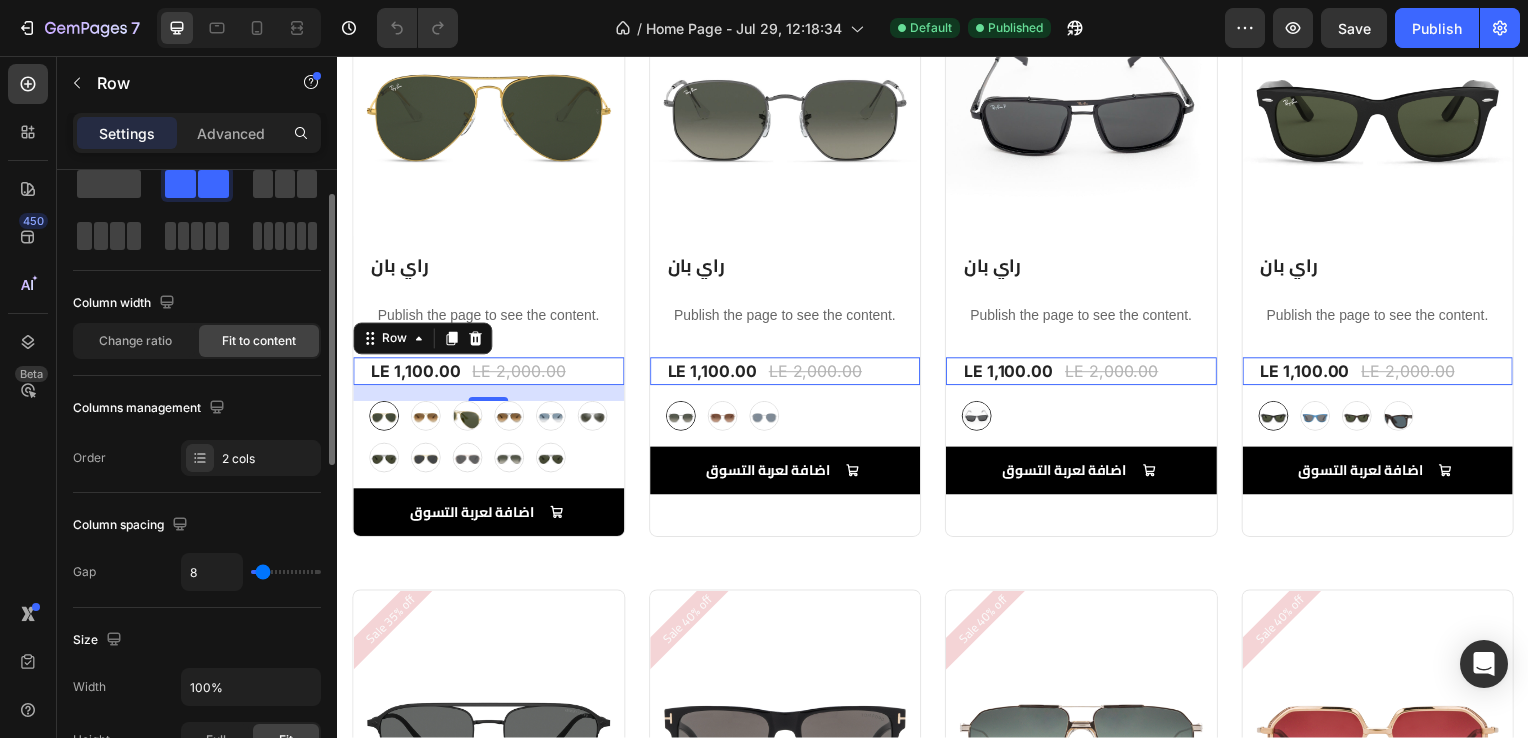 scroll, scrollTop: 58, scrollLeft: 0, axis: vertical 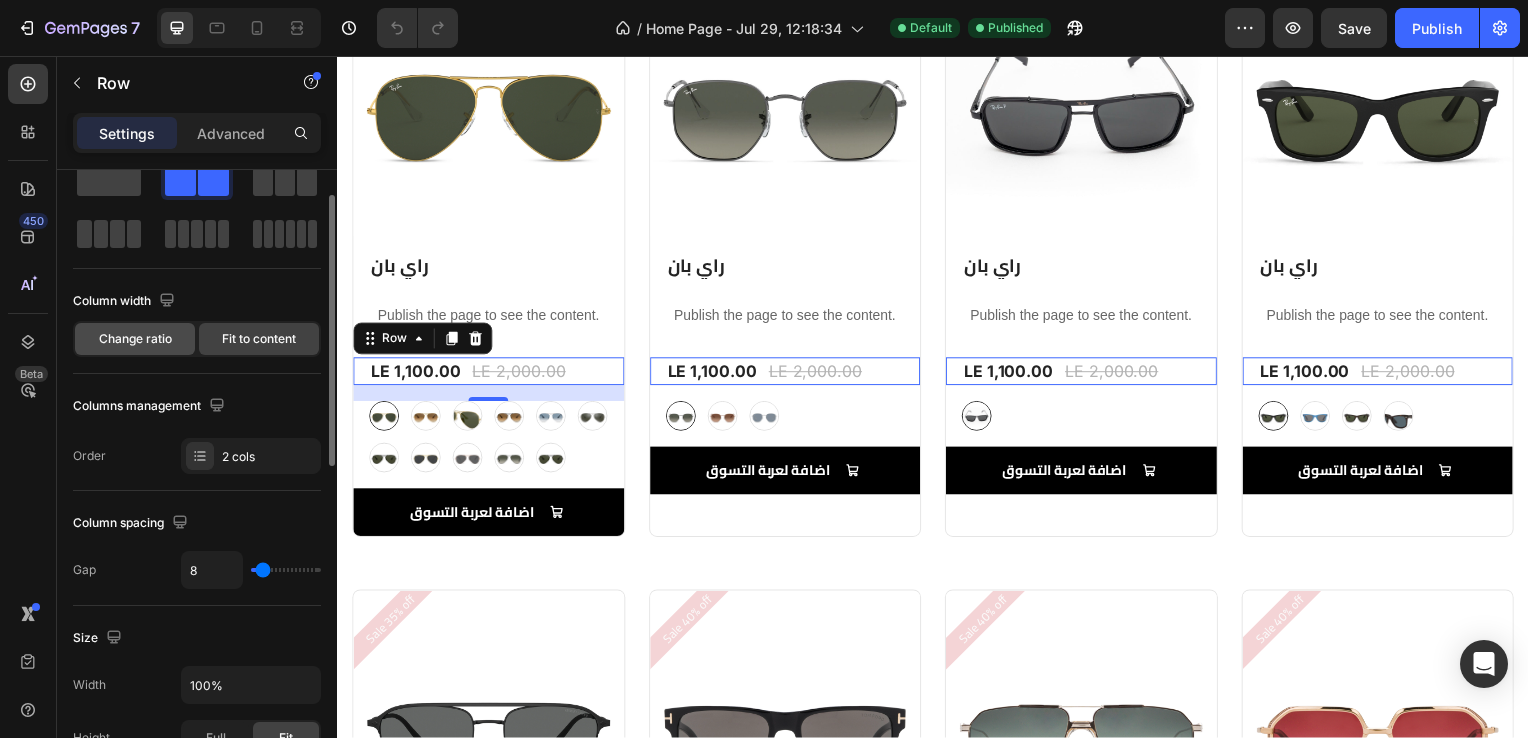 click on "Change ratio" 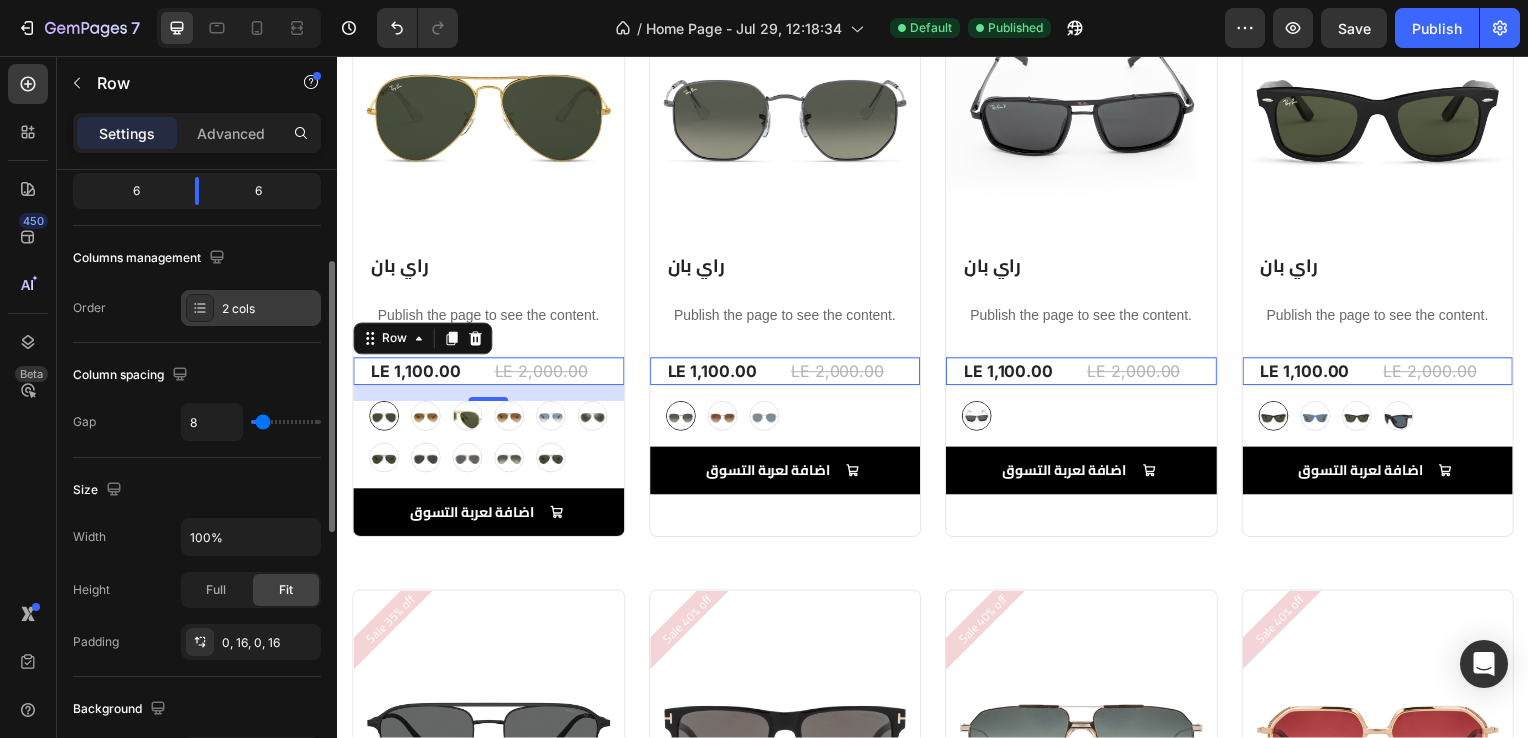 scroll, scrollTop: 243, scrollLeft: 0, axis: vertical 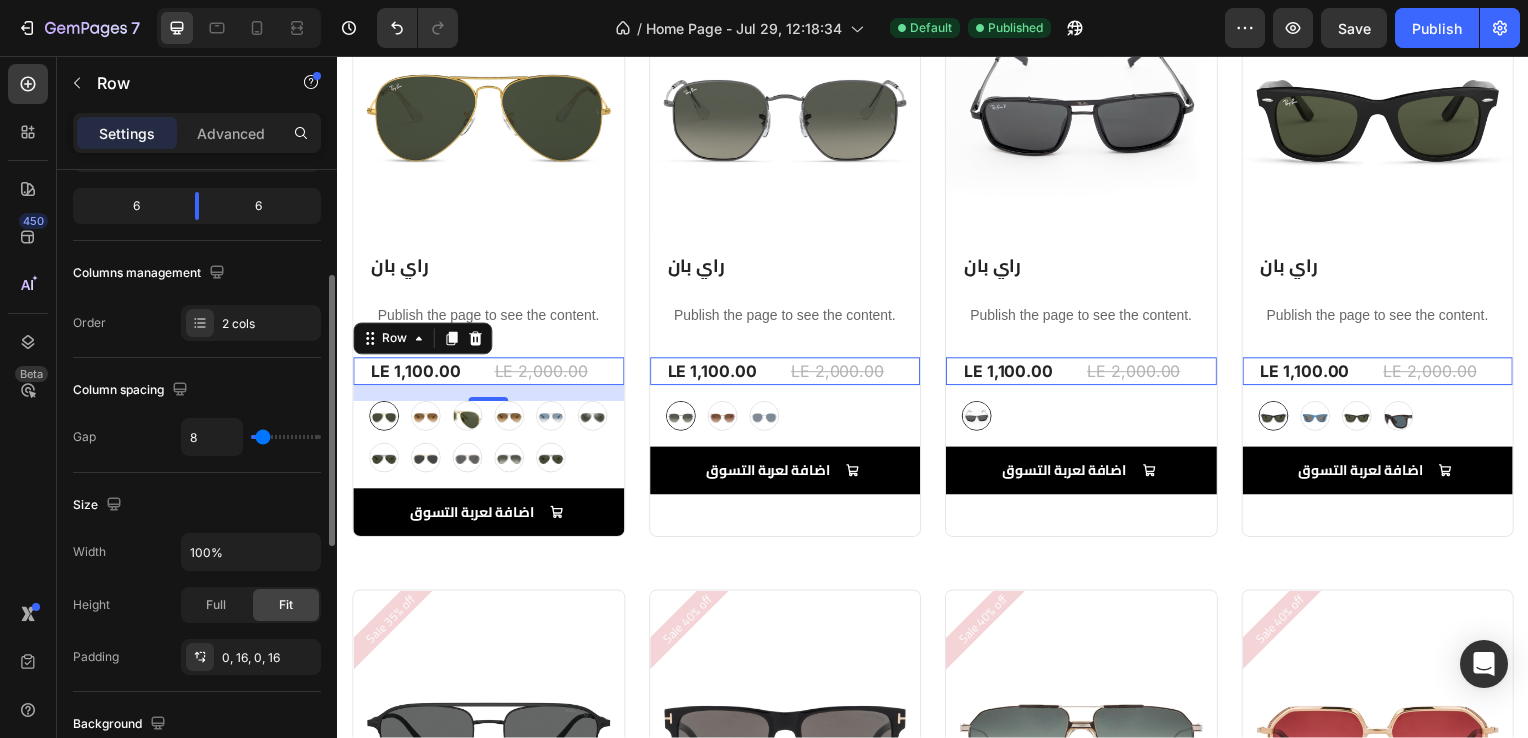 click on "6" 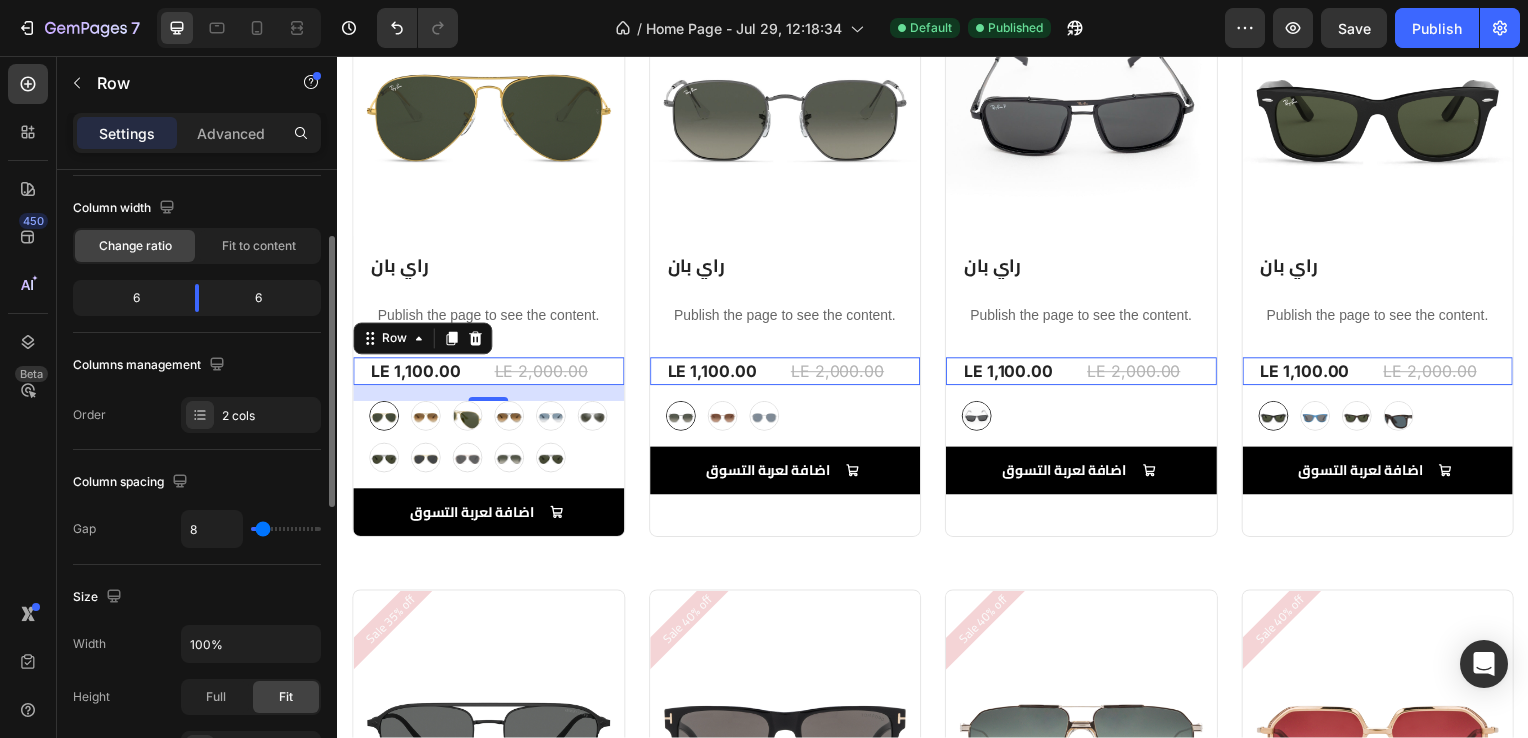 scroll, scrollTop: 150, scrollLeft: 0, axis: vertical 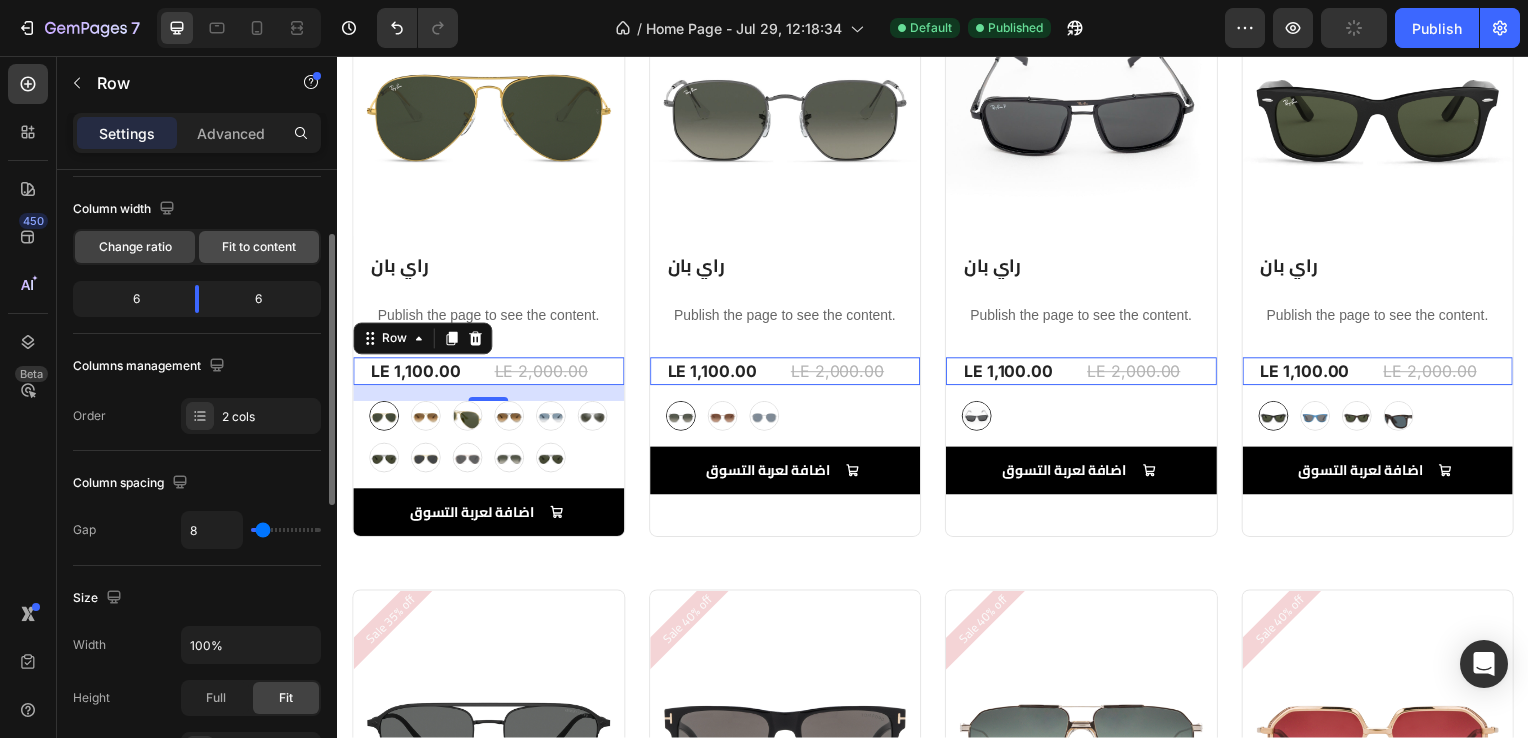 click on "Fit to content" 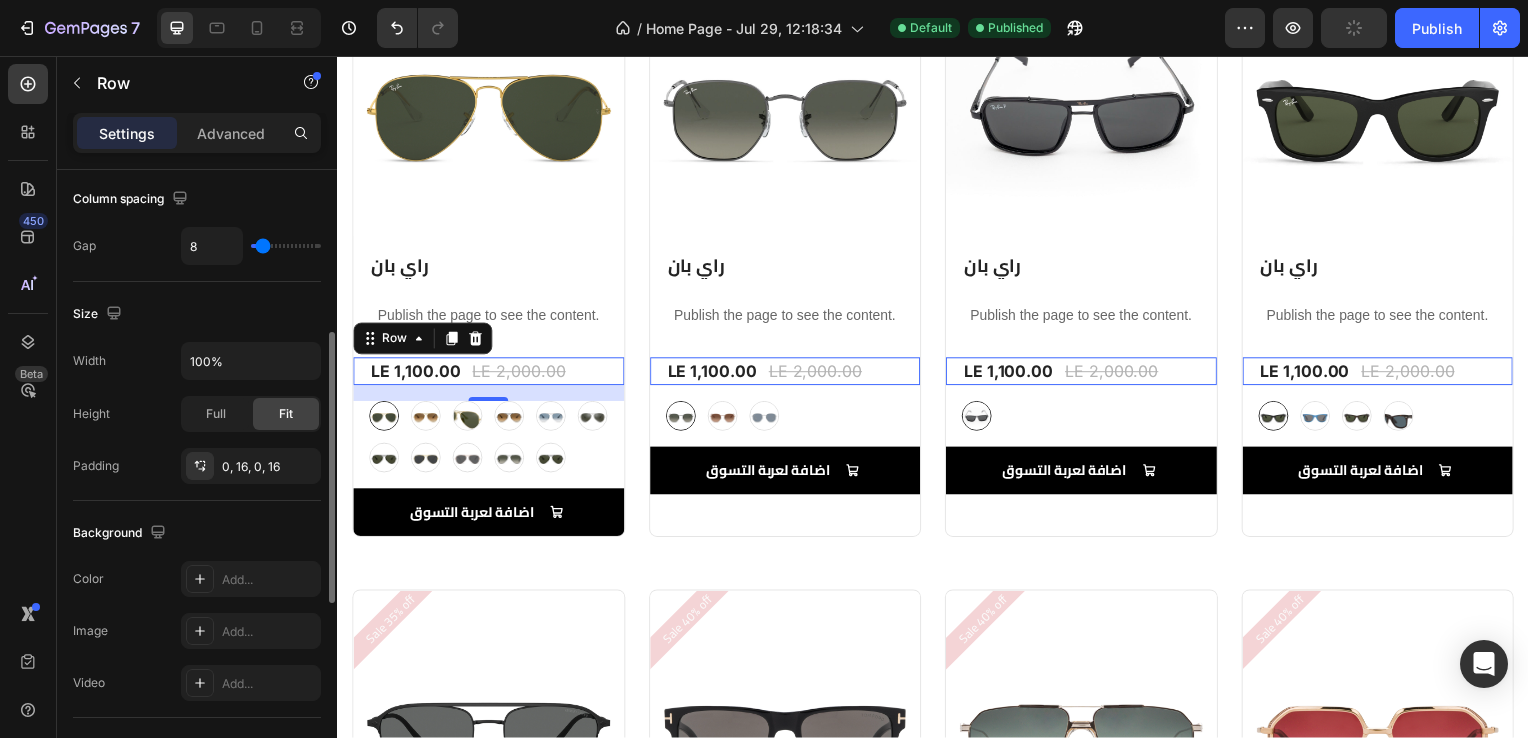 scroll, scrollTop: 384, scrollLeft: 0, axis: vertical 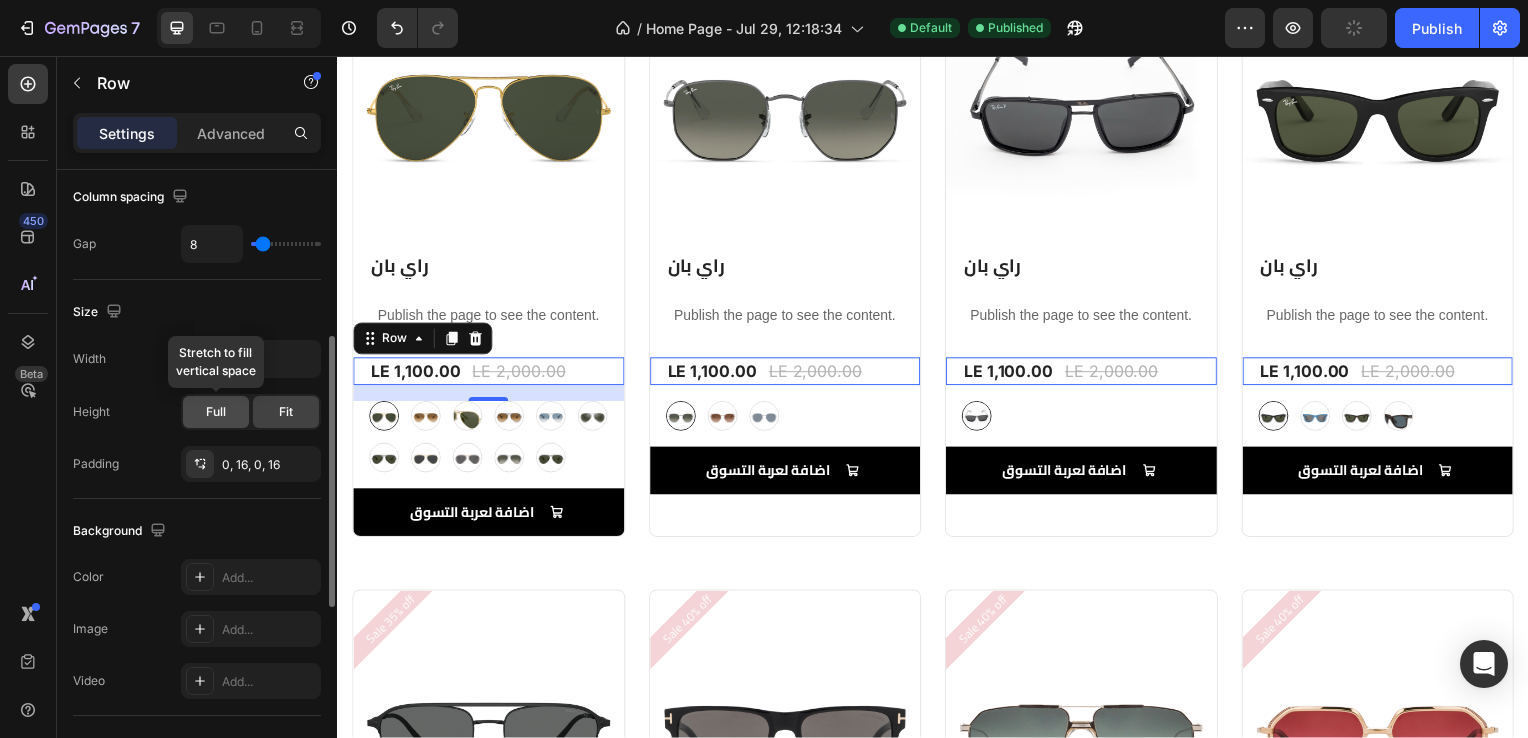 click on "Full" 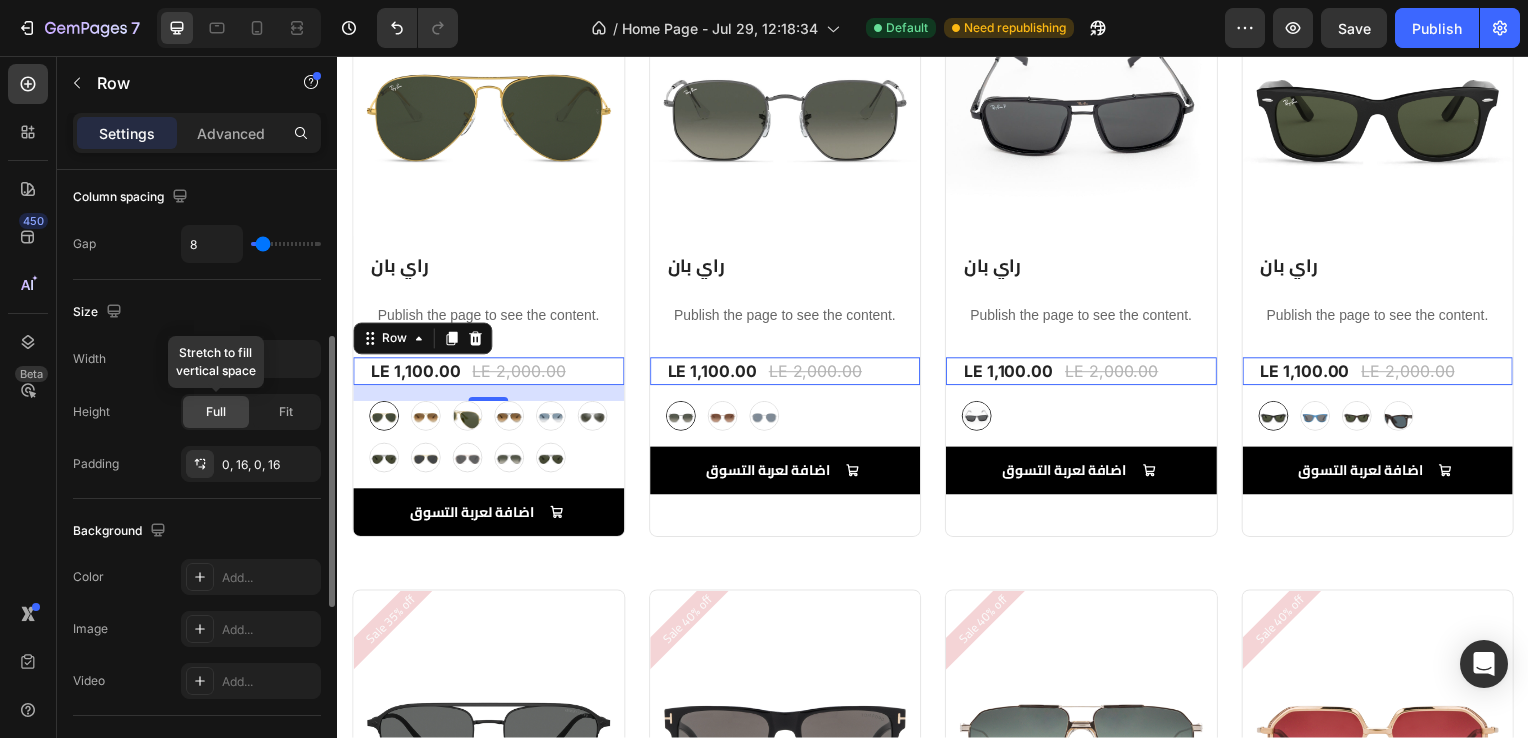 click on "Full" 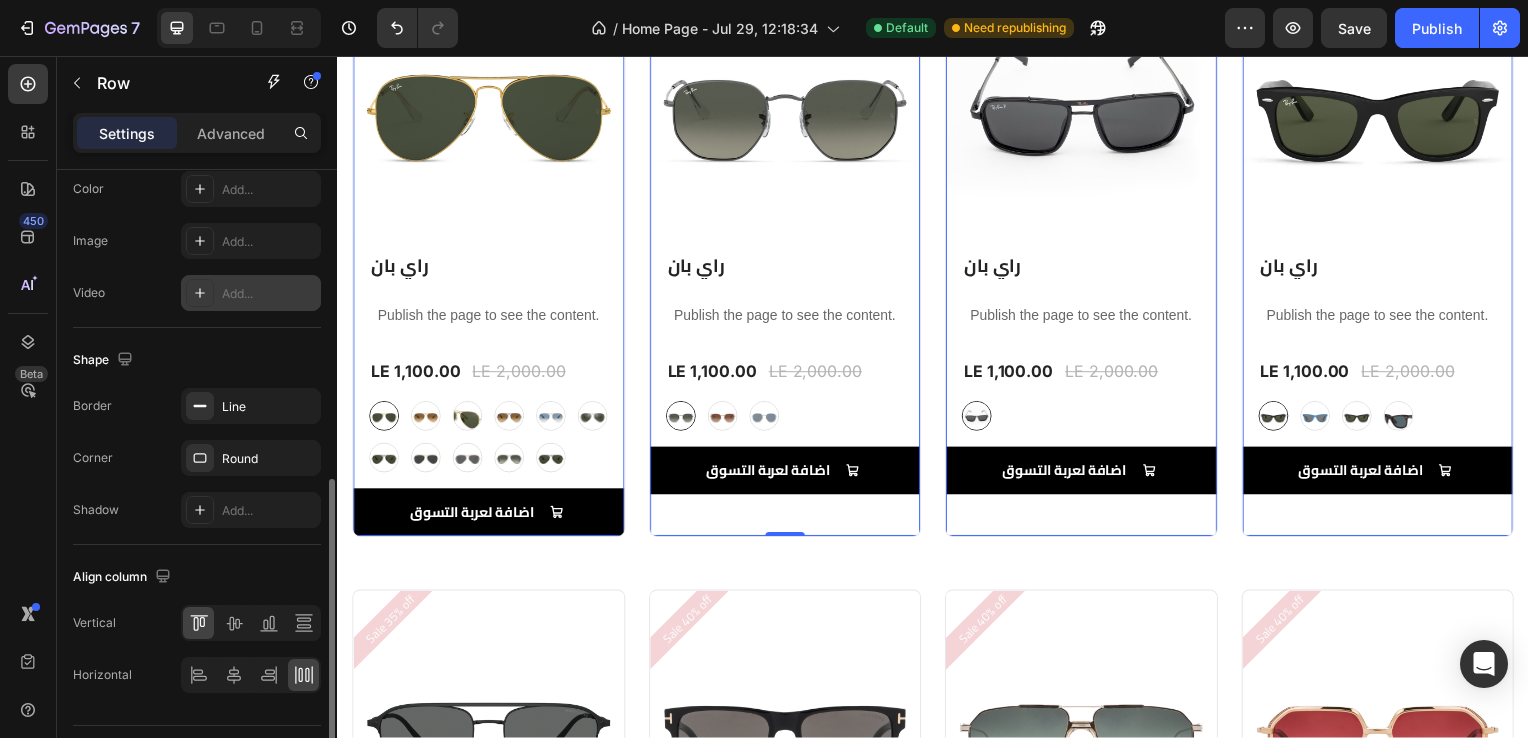 scroll, scrollTop: 705, scrollLeft: 0, axis: vertical 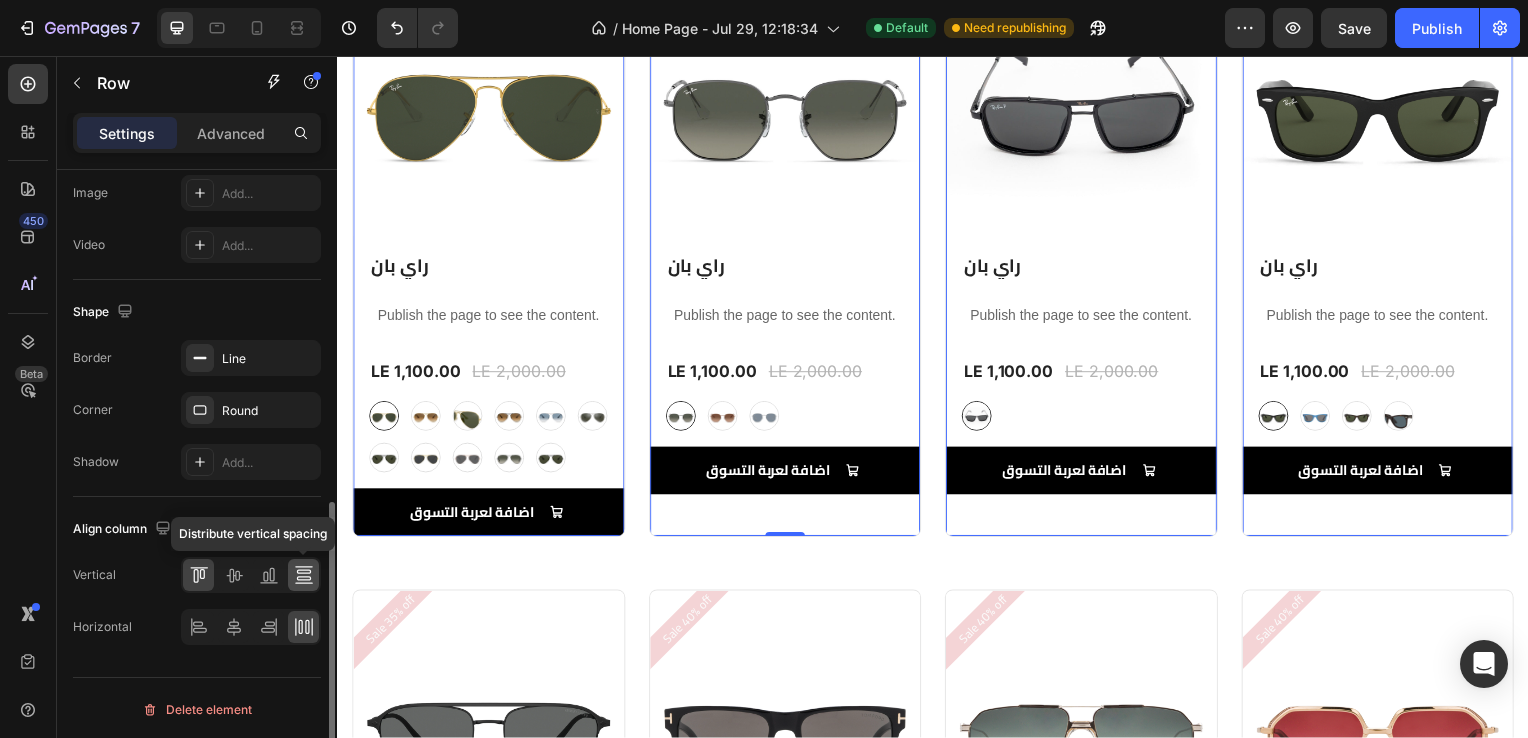 click 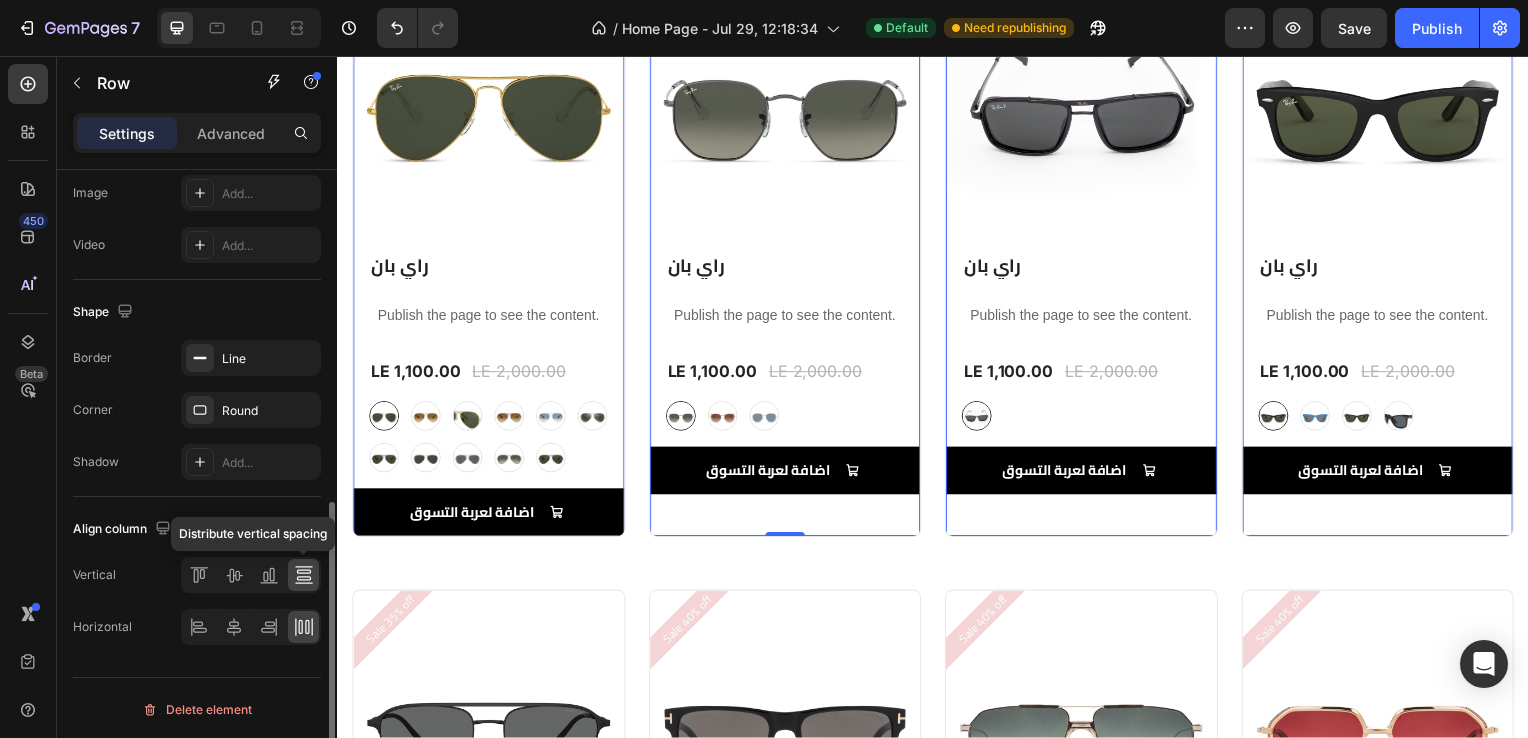 click 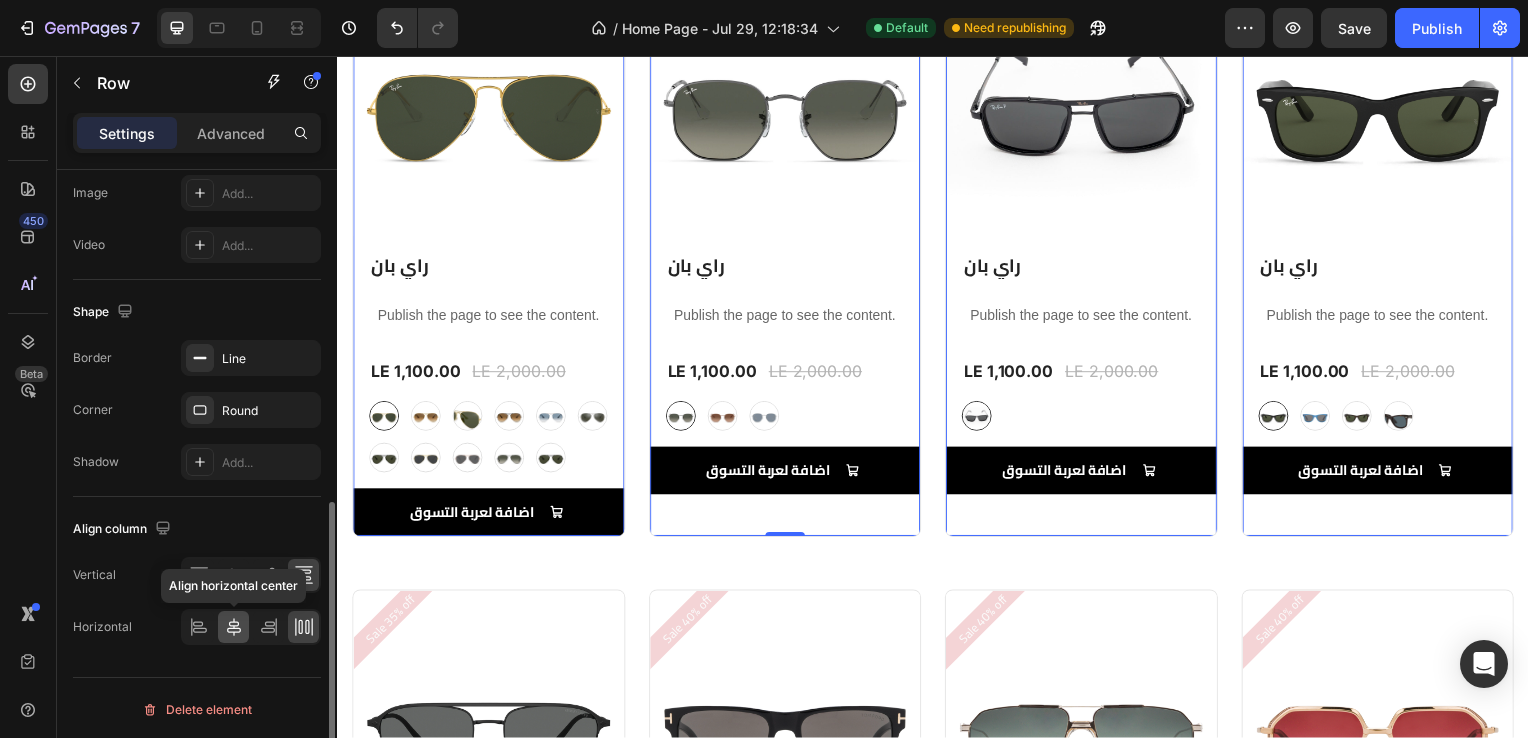 click 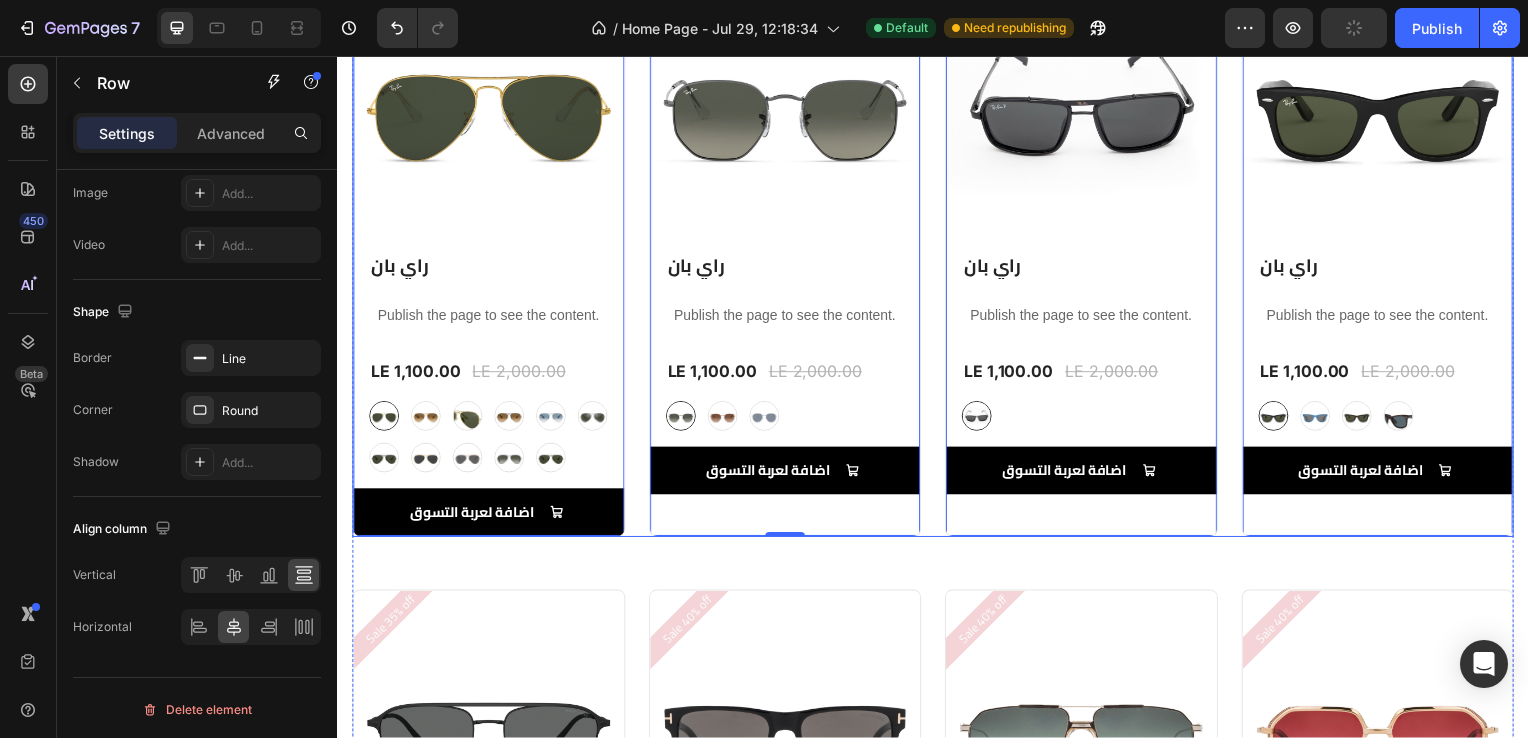click on "Sale 45% off Product Badge (P) Images Row راي بان (P) Title
Publish the page to see the content.
Custom Code Row LE 1,100.00 (P) Price (P) Price LE 2,000.00 (P) Price (P) Price Row graygreengold graygreengold goldbrown goldbrown green green browngray browngray bluesilver bluesilver gray-1 gray-1 greenblue greenblue goldgray-1 goldgray-1 goldgray goldgray blackgray blackgray blackgreen-3 blackgreen-3 (P) Variants & Swatches
اضافة لعربة التسوق Add to Cart Row   0 Product List Sale 45% off Product Badge (P) Images Row راي بان (P) Title
Publish the page to see the content.
Custom Code Row LE 1,100.00 (P) Price (P) Price LE 2,000.00 (P) Price (P) Price Row gray gray bronze bronze silver silver (P) Variants & Swatches
اضافة لعربة التسوق Add to Cart Row   0 Product List Sale 45% off Product Badge (P) Images Row Row" at bounding box center (937, 252) 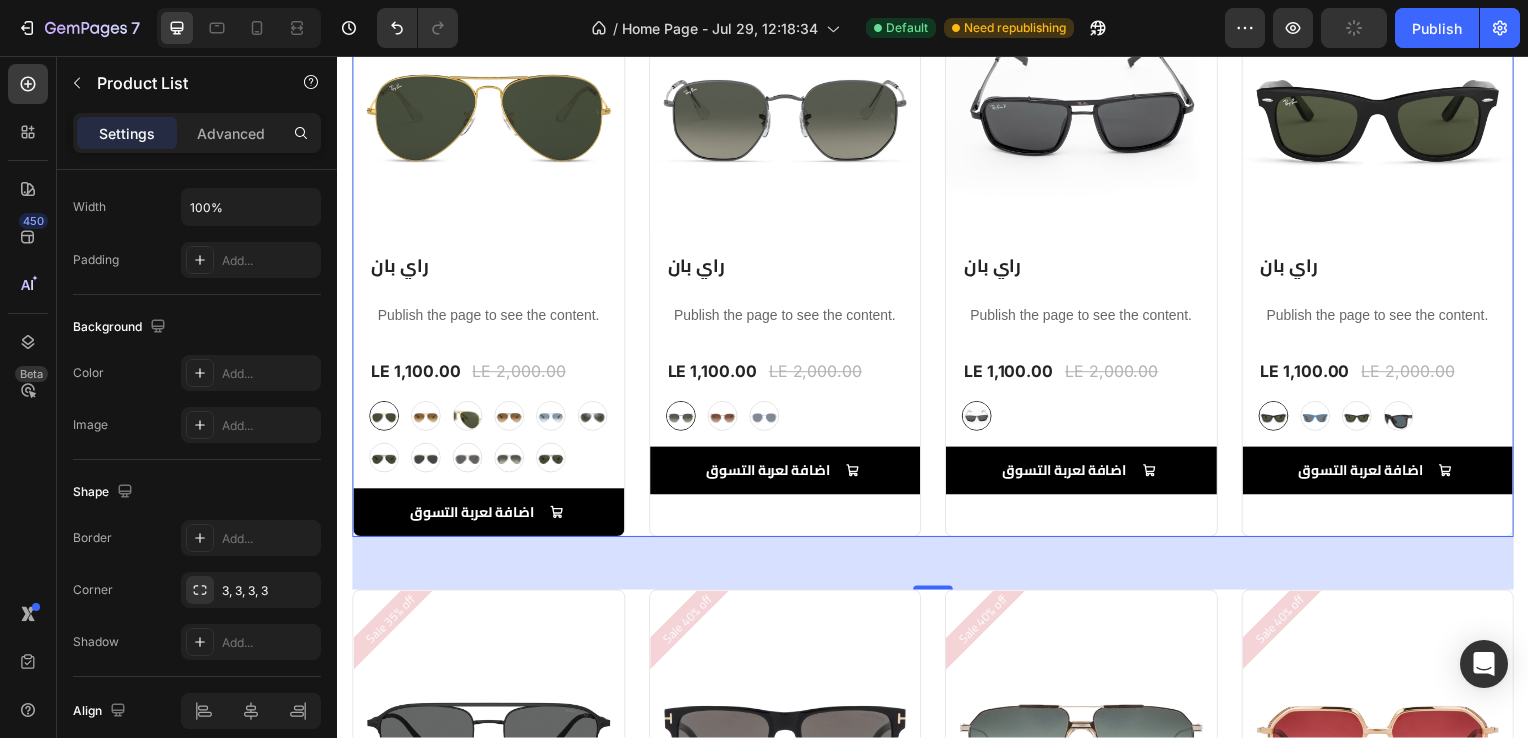 scroll, scrollTop: 0, scrollLeft: 0, axis: both 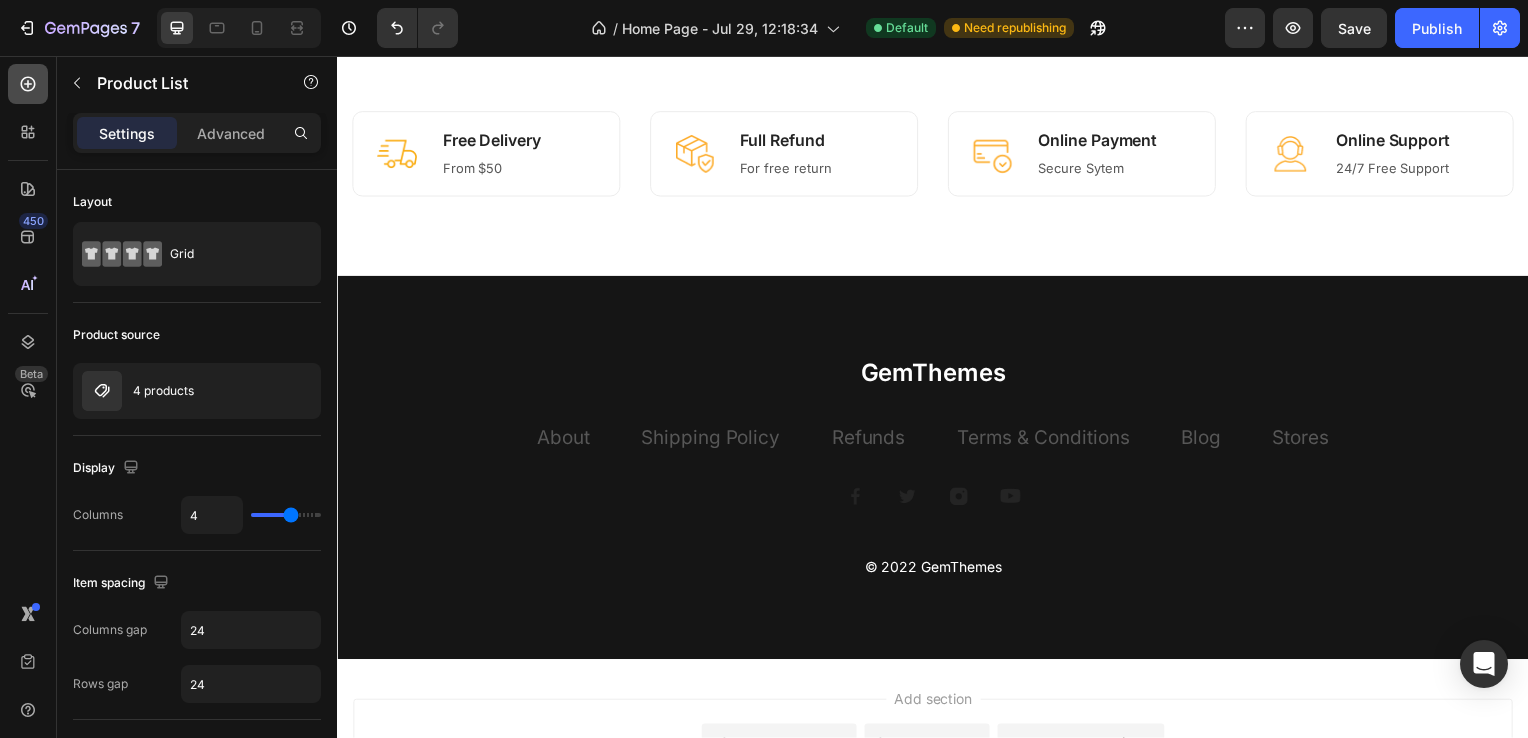 click 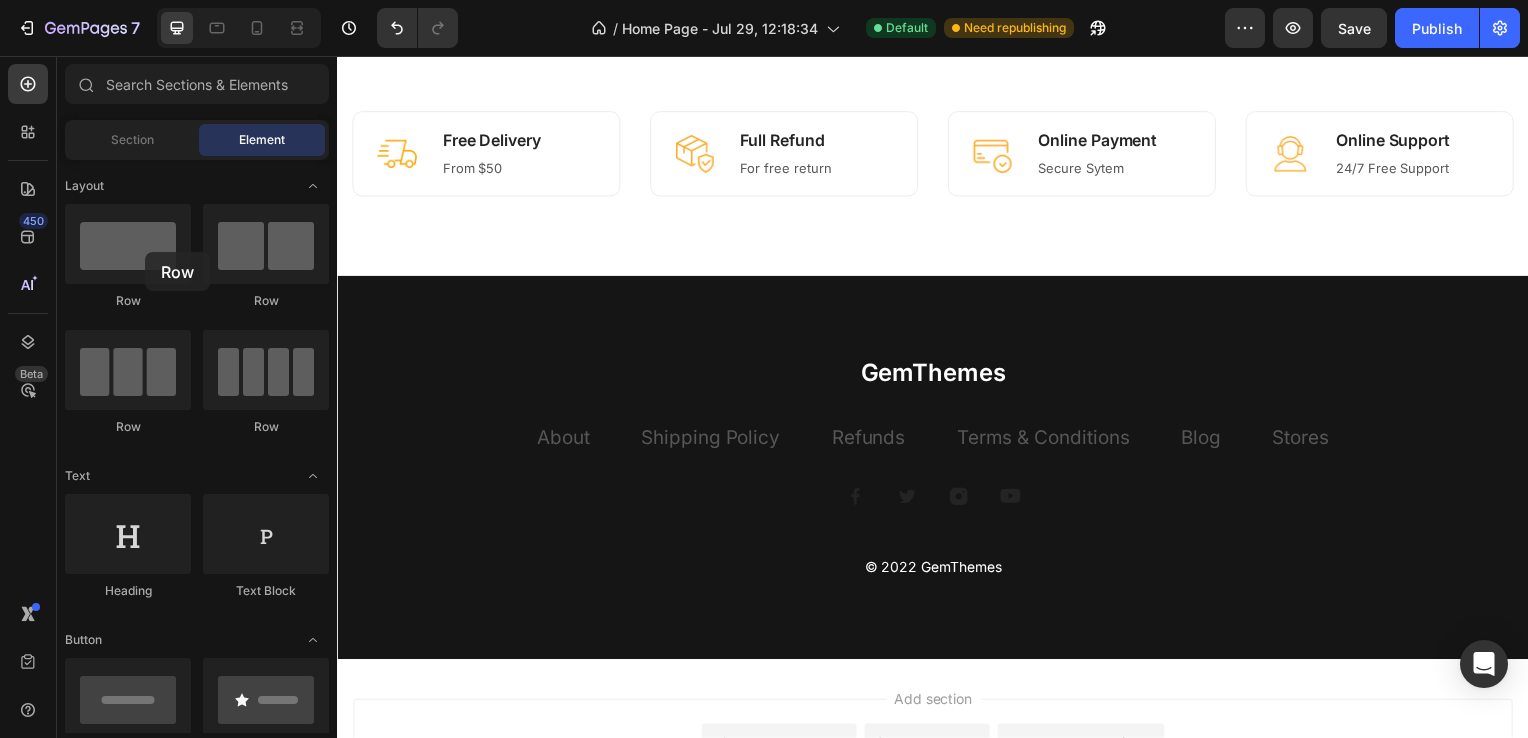 drag, startPoint x: 468, startPoint y: 308, endPoint x: 559, endPoint y: 242, distance: 112.41441 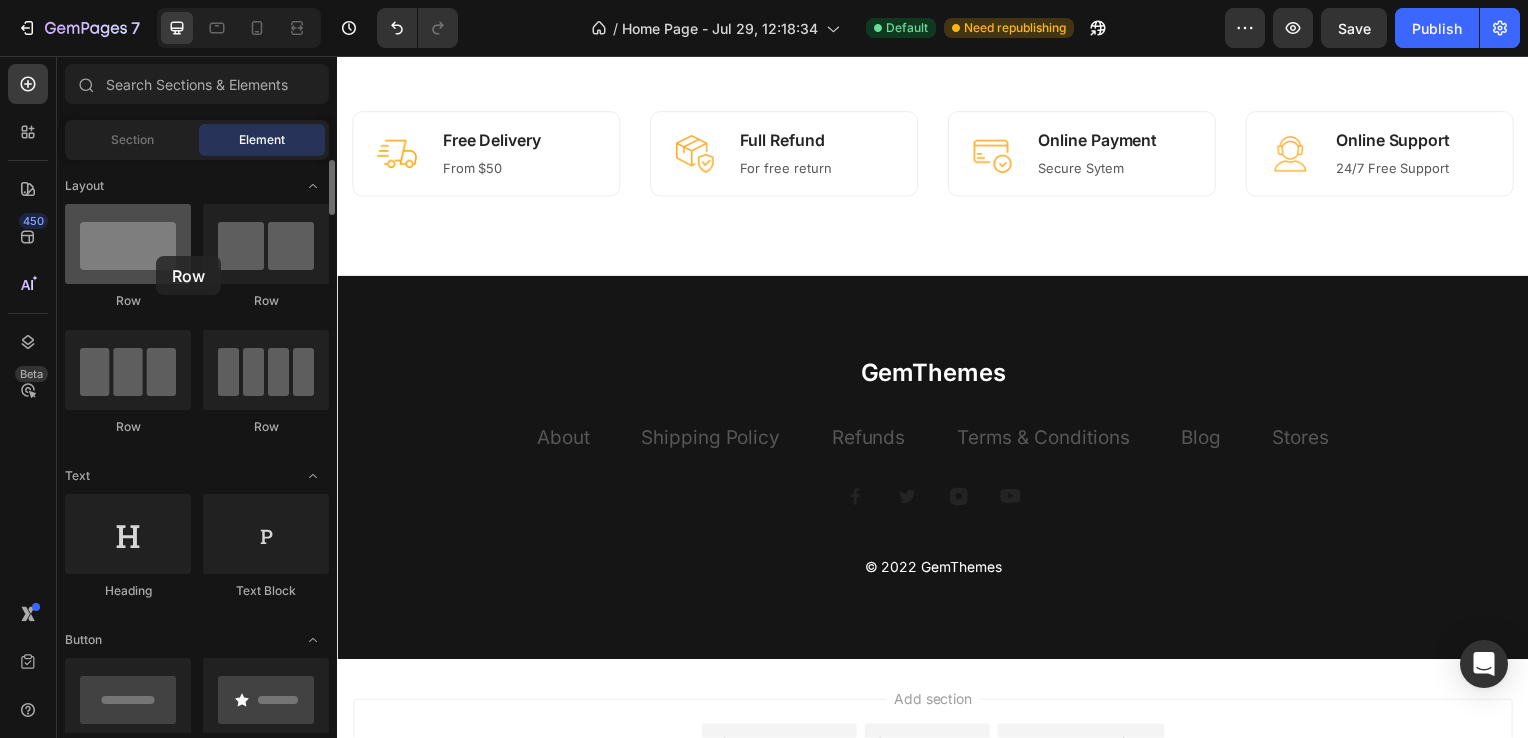 drag, startPoint x: 132, startPoint y: 244, endPoint x: 156, endPoint y: 256, distance: 26.832815 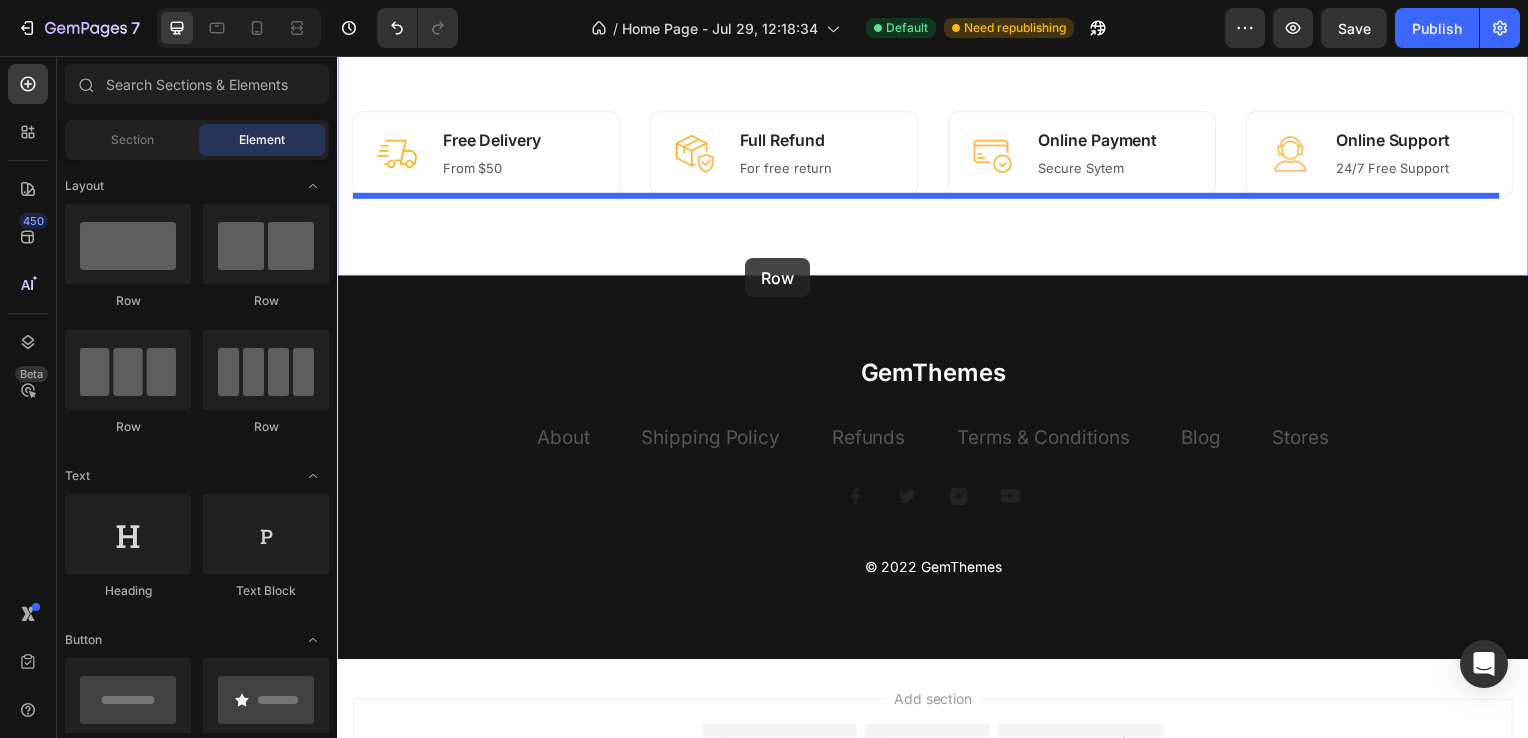 drag, startPoint x: 577, startPoint y: 441, endPoint x: 764, endPoint y: 260, distance: 260.24988 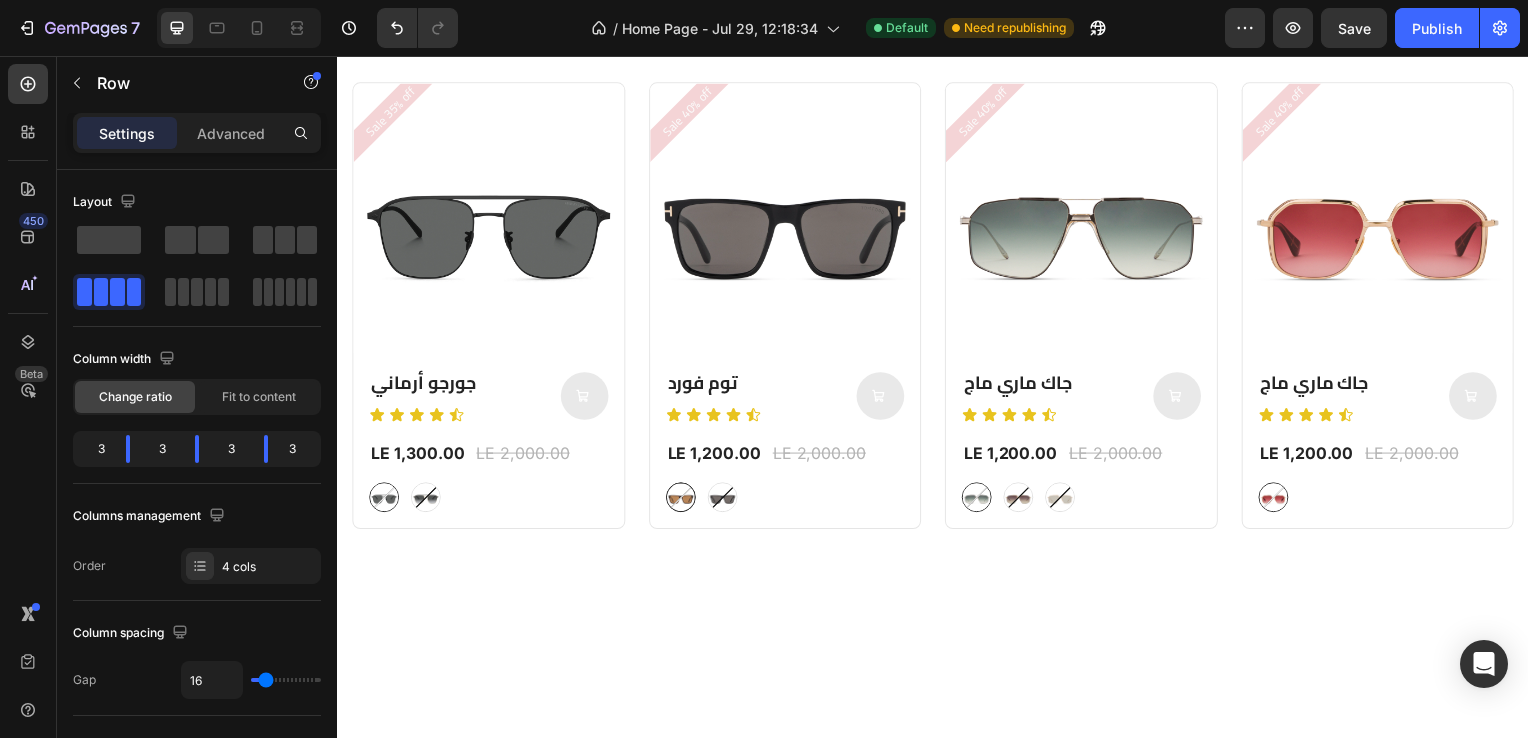scroll, scrollTop: 403, scrollLeft: 0, axis: vertical 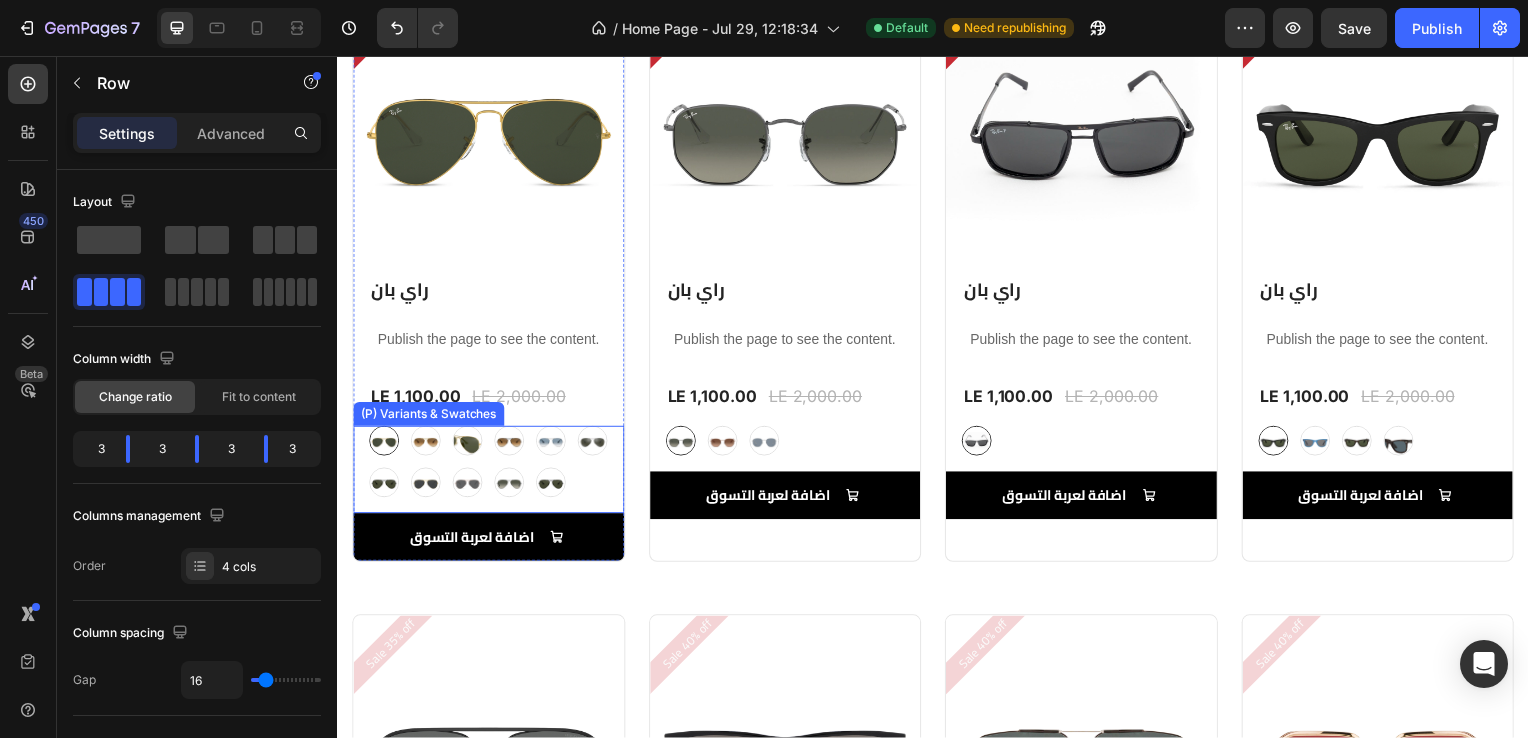 click on "graygreengold graygreengold goldbrown goldbrown green green browngray browngray bluesilver bluesilver gray-1 gray-1 greenblue greenblue goldgray-1 goldgray-1 goldgray goldgray blackgray blackgray blackgreen-3 blackgreen-3 (P) Variants & Swatches" at bounding box center (489, 473) 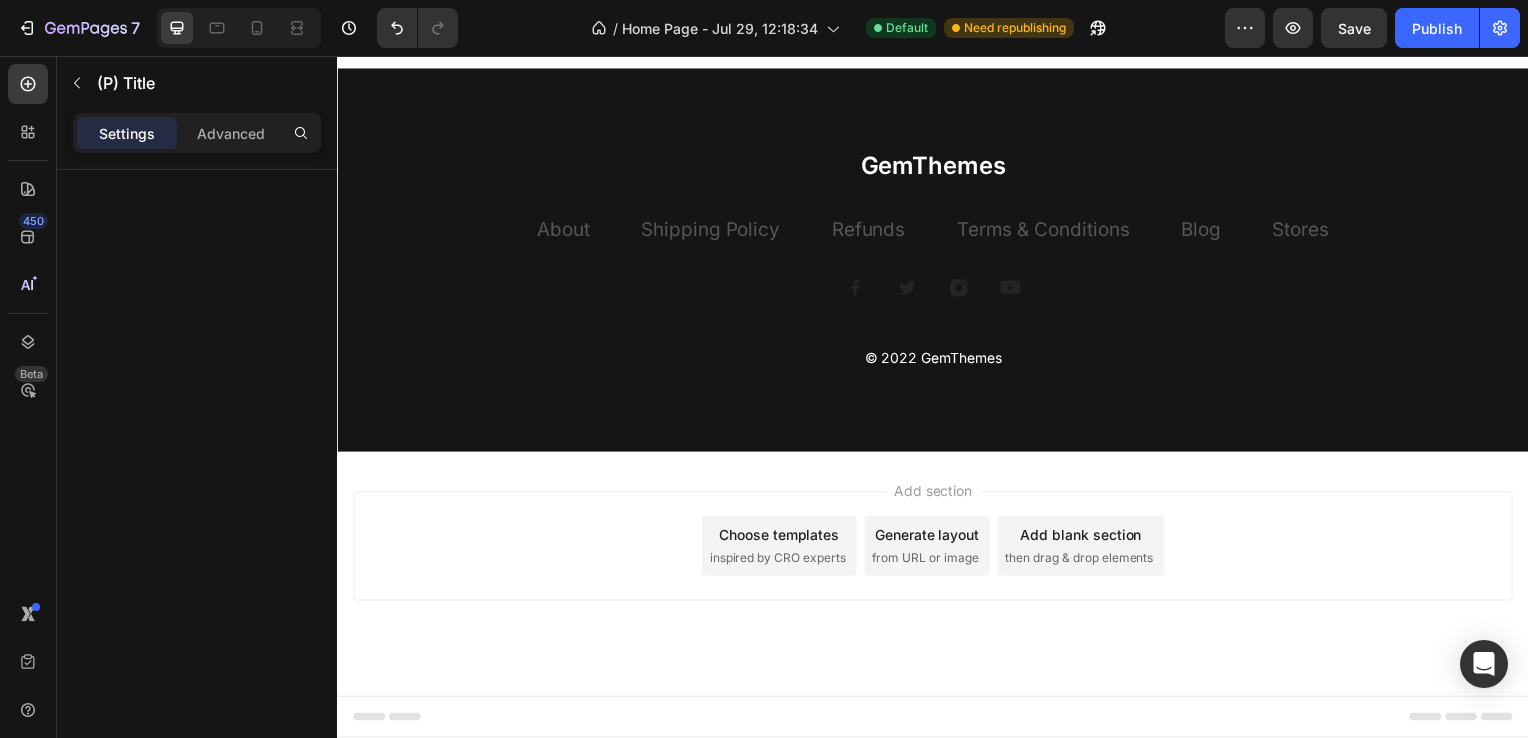 scroll, scrollTop: 2915, scrollLeft: 0, axis: vertical 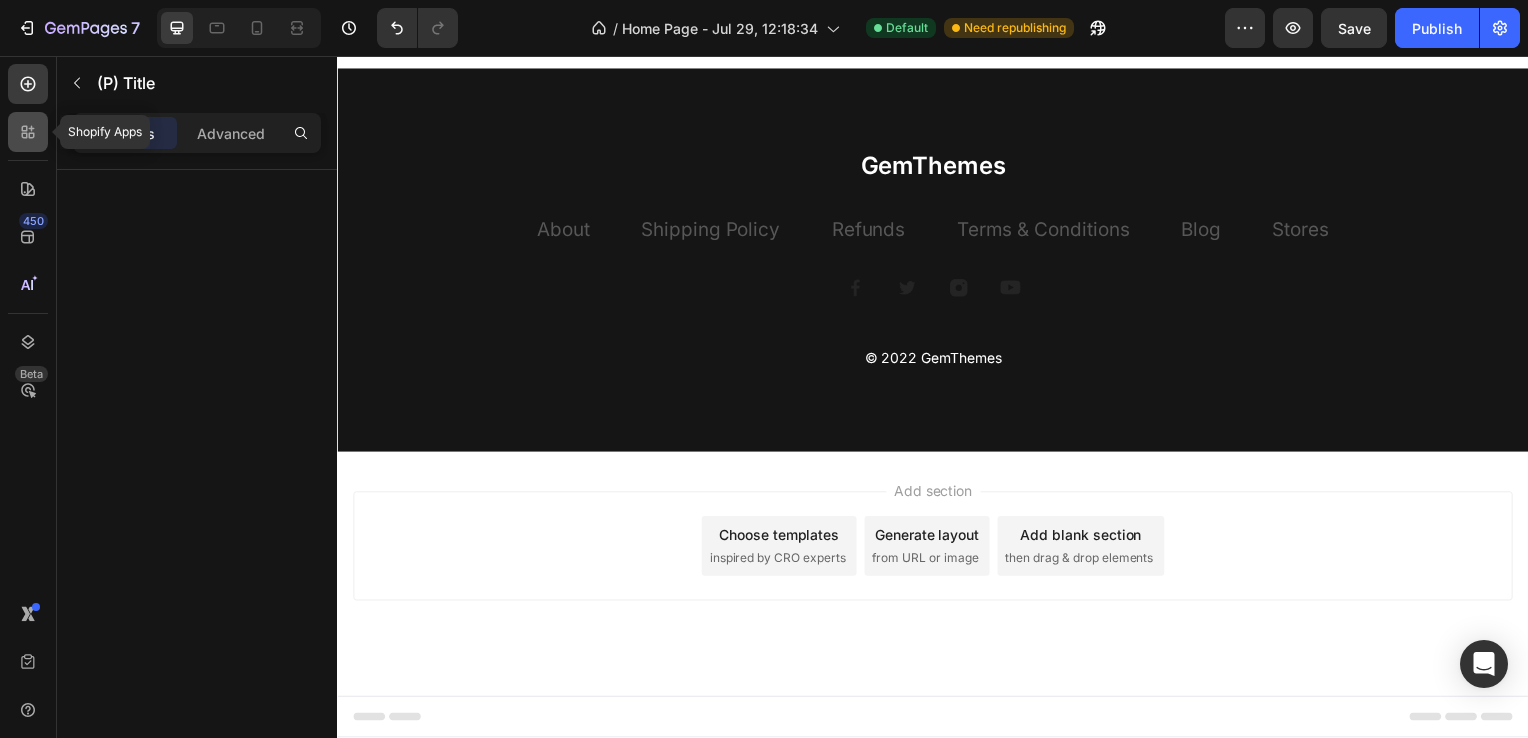 click 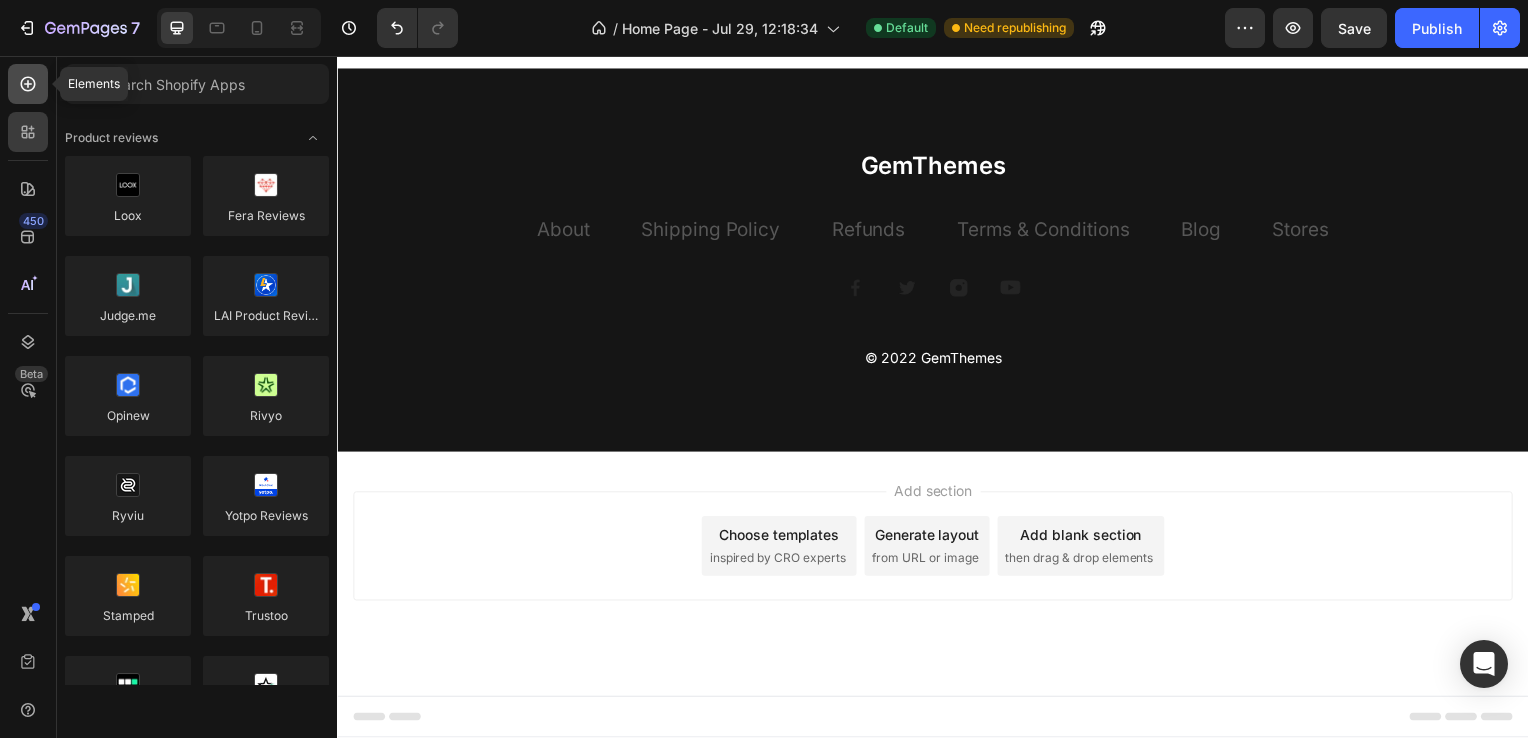 click 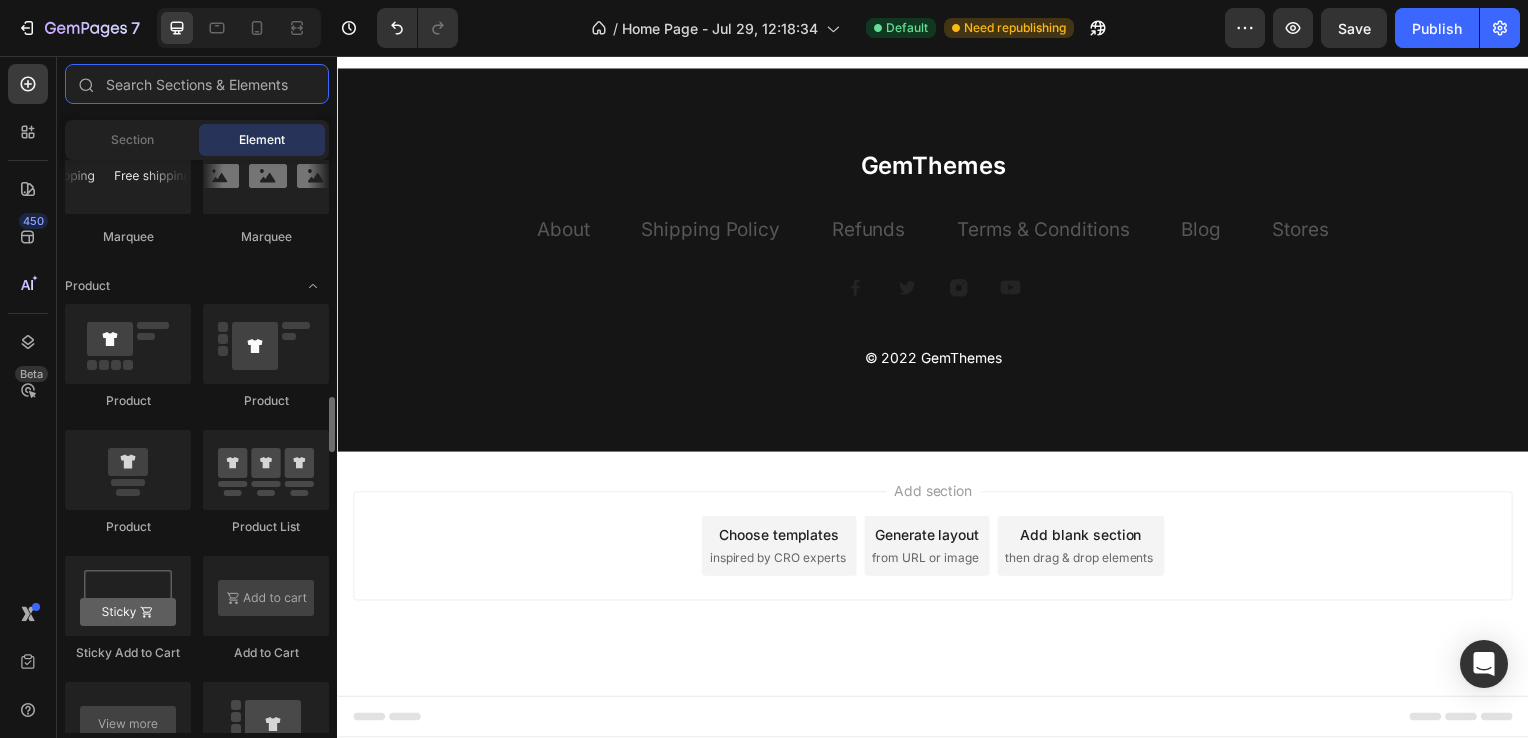 scroll, scrollTop: 2447, scrollLeft: 0, axis: vertical 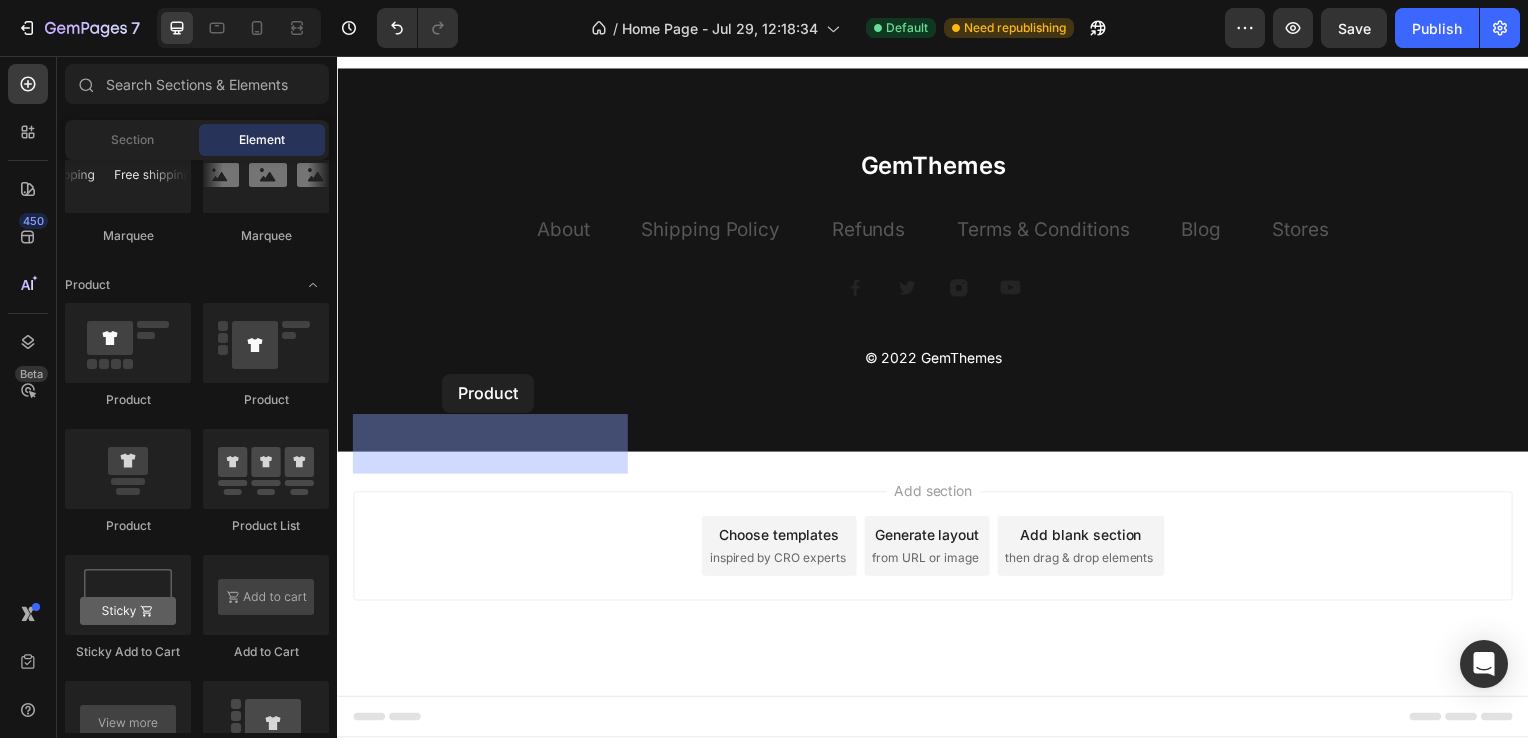 drag, startPoint x: 483, startPoint y: 558, endPoint x: 443, endPoint y: 376, distance: 186.34377 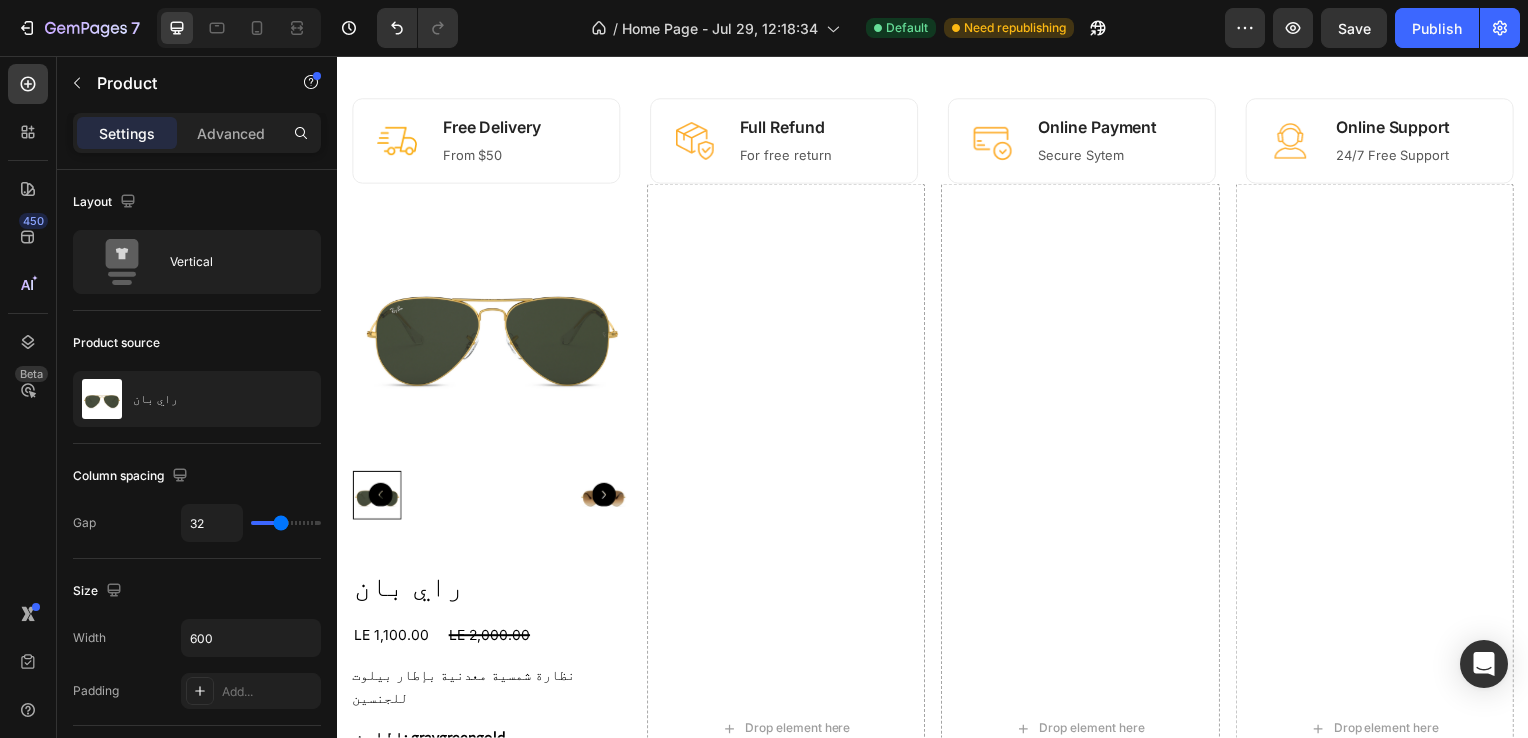 scroll, scrollTop: 3063, scrollLeft: 0, axis: vertical 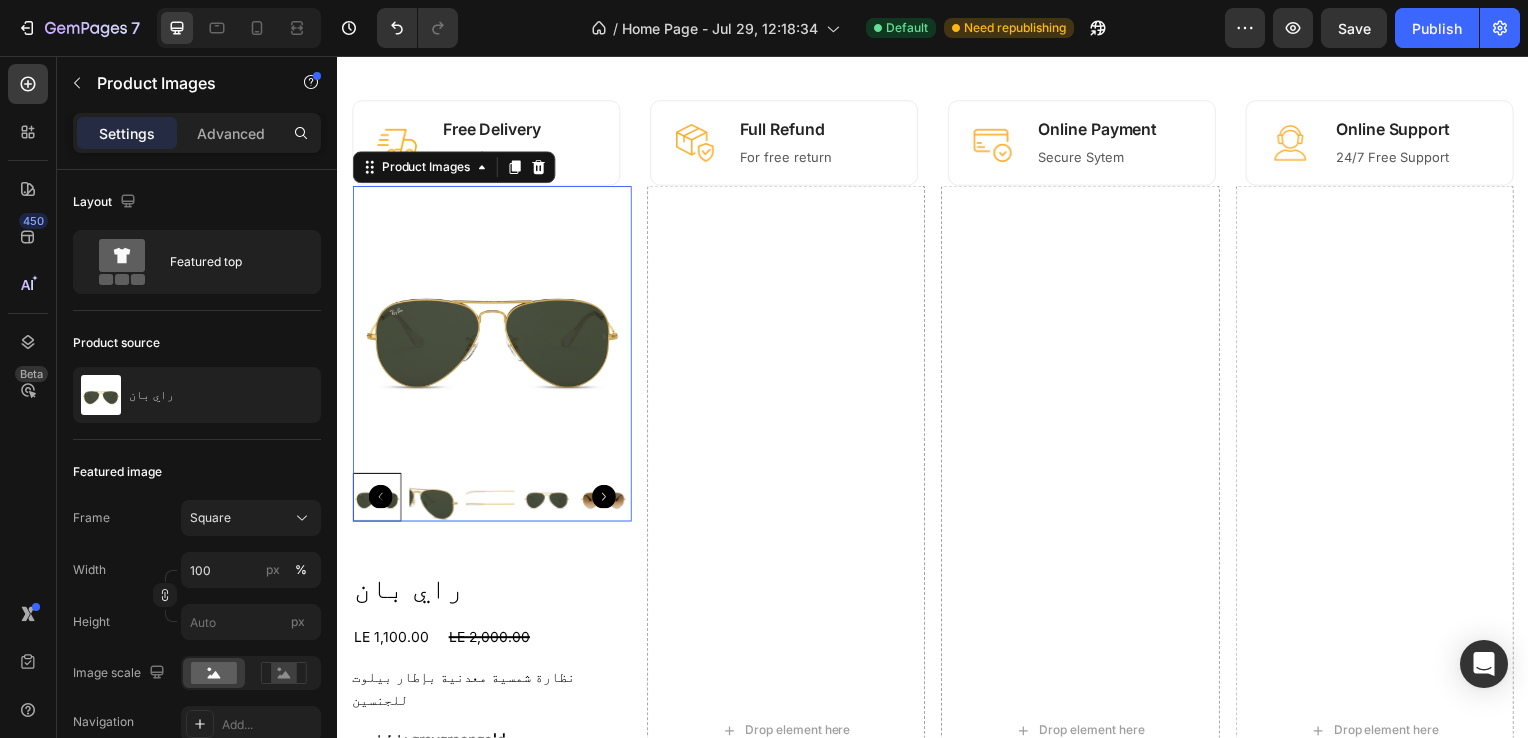 click at bounding box center (492, 327) 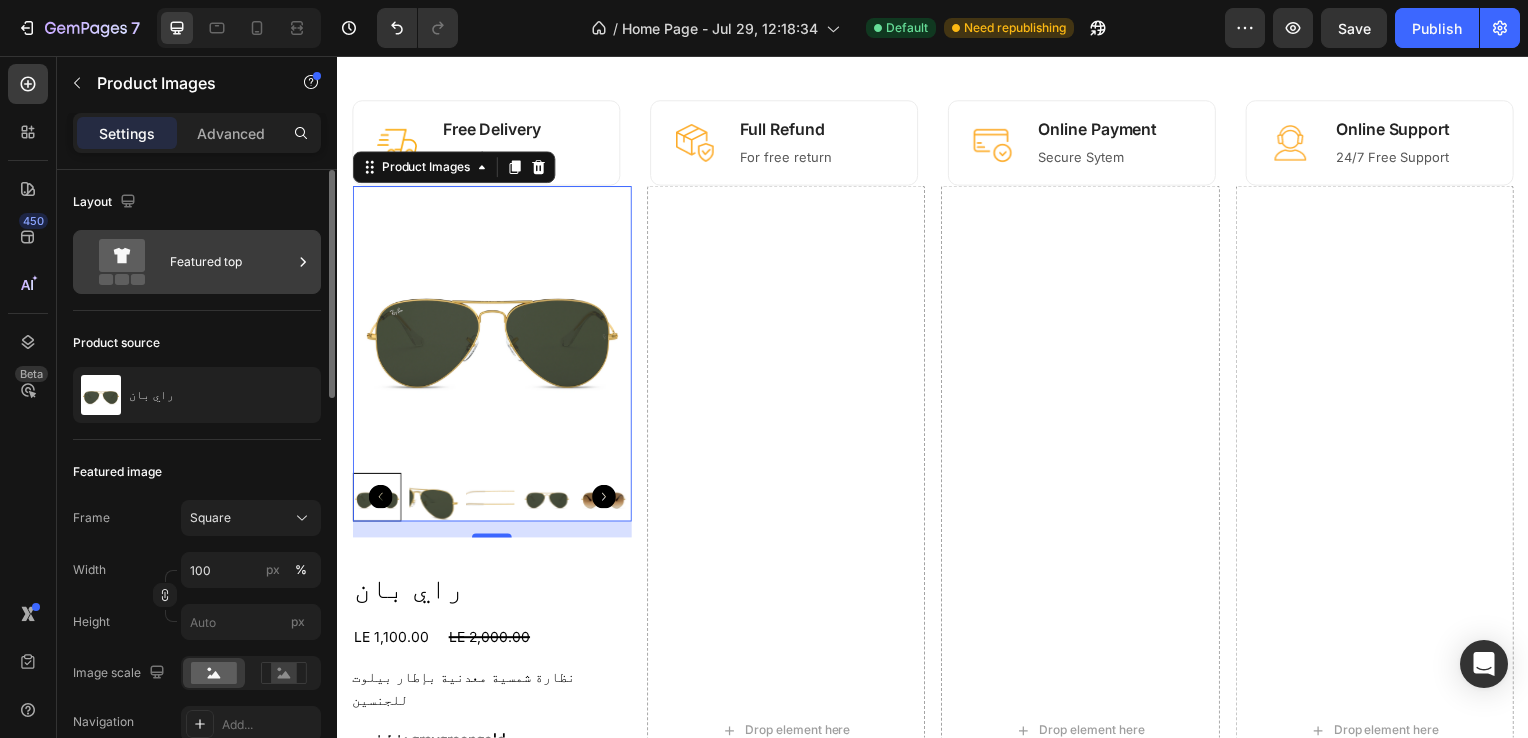 click on "Featured top" at bounding box center [231, 262] 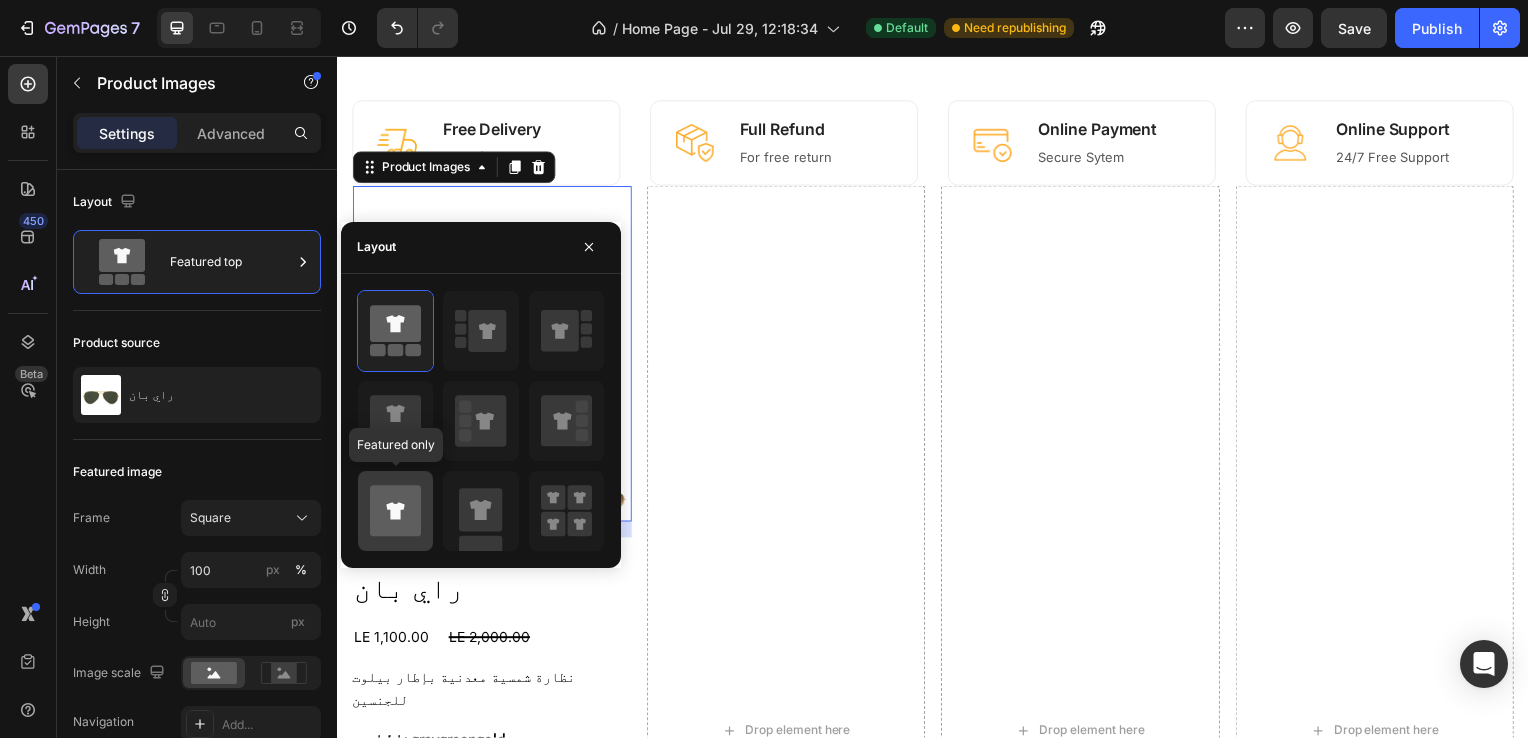 click 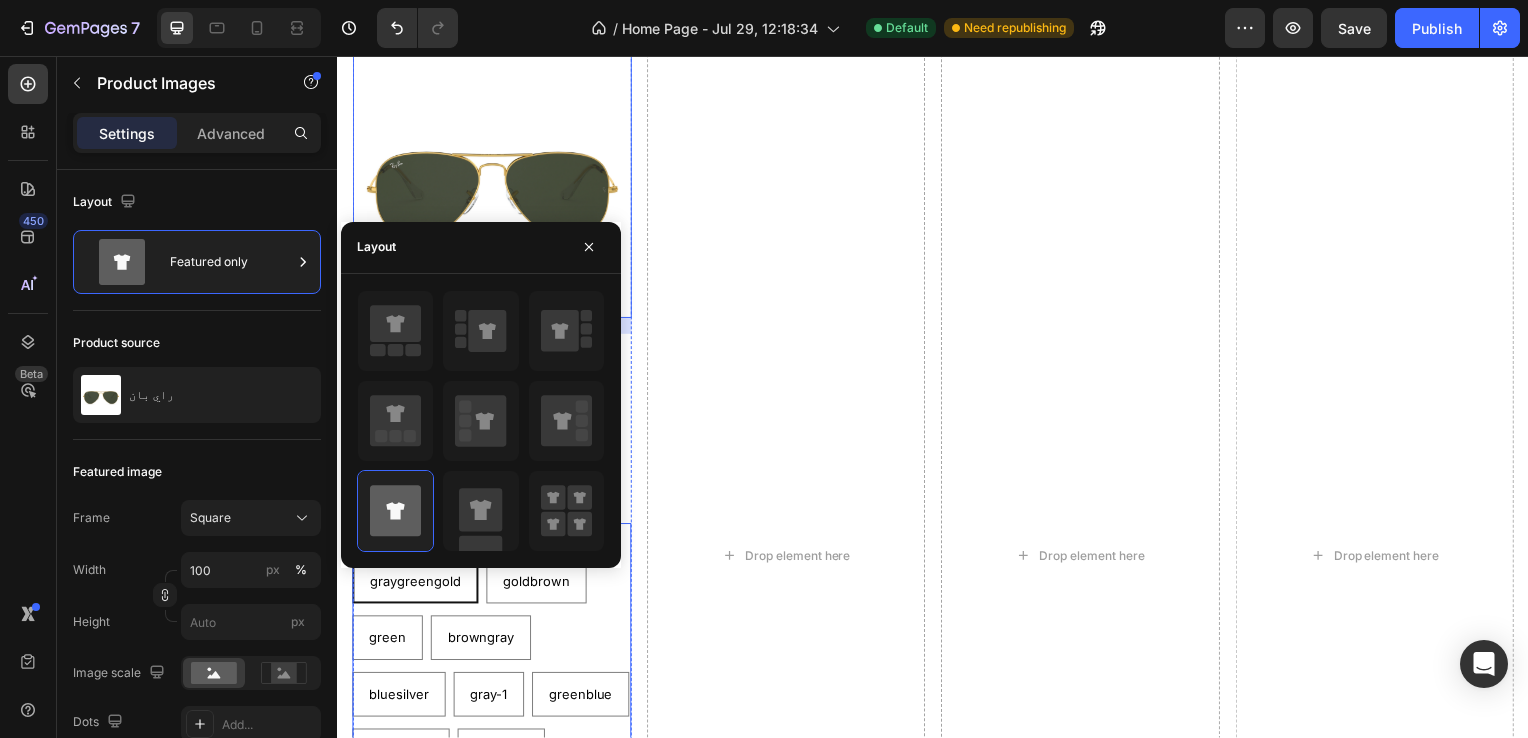 scroll, scrollTop: 3209, scrollLeft: 0, axis: vertical 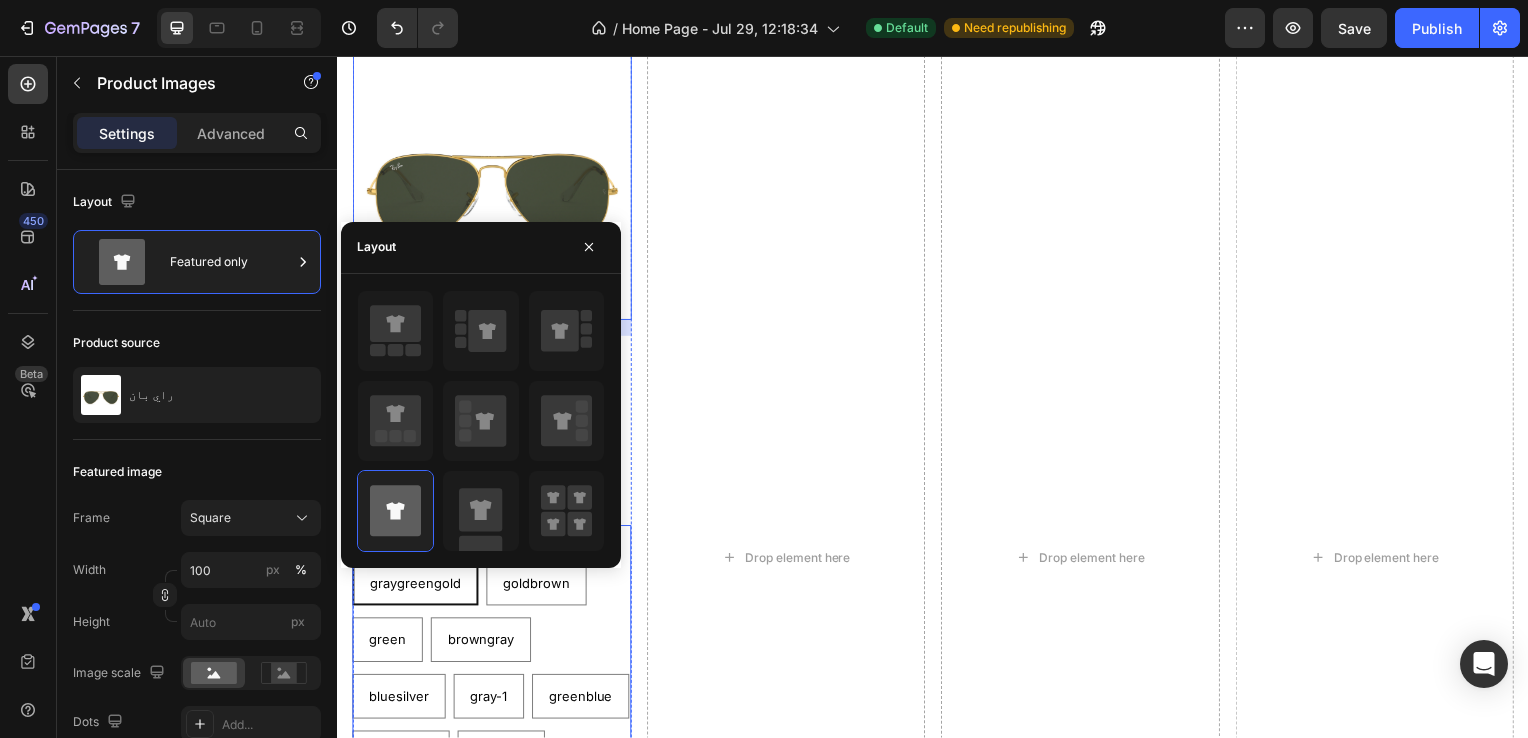 click on "greenblue" at bounding box center (582, 656) 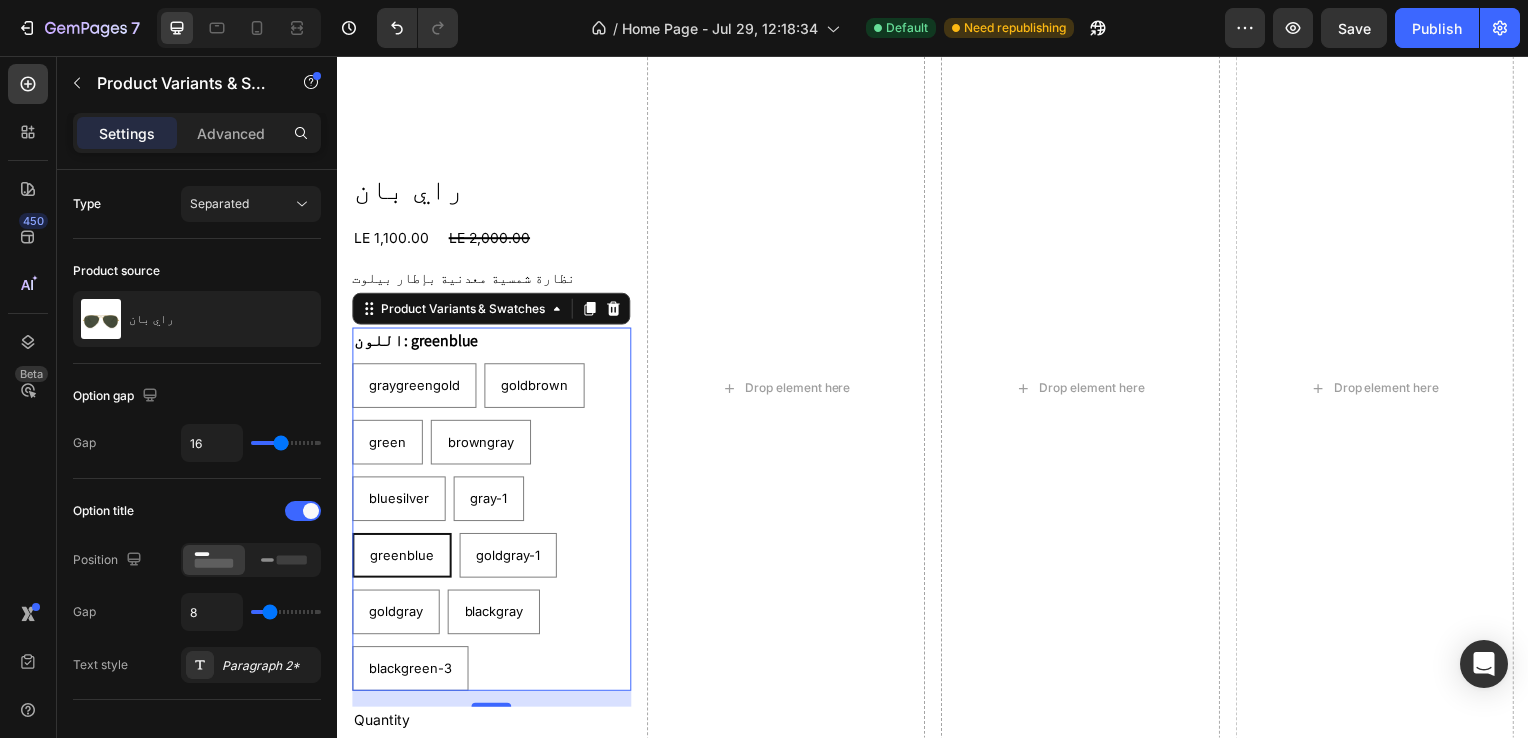 scroll, scrollTop: 3409, scrollLeft: 0, axis: vertical 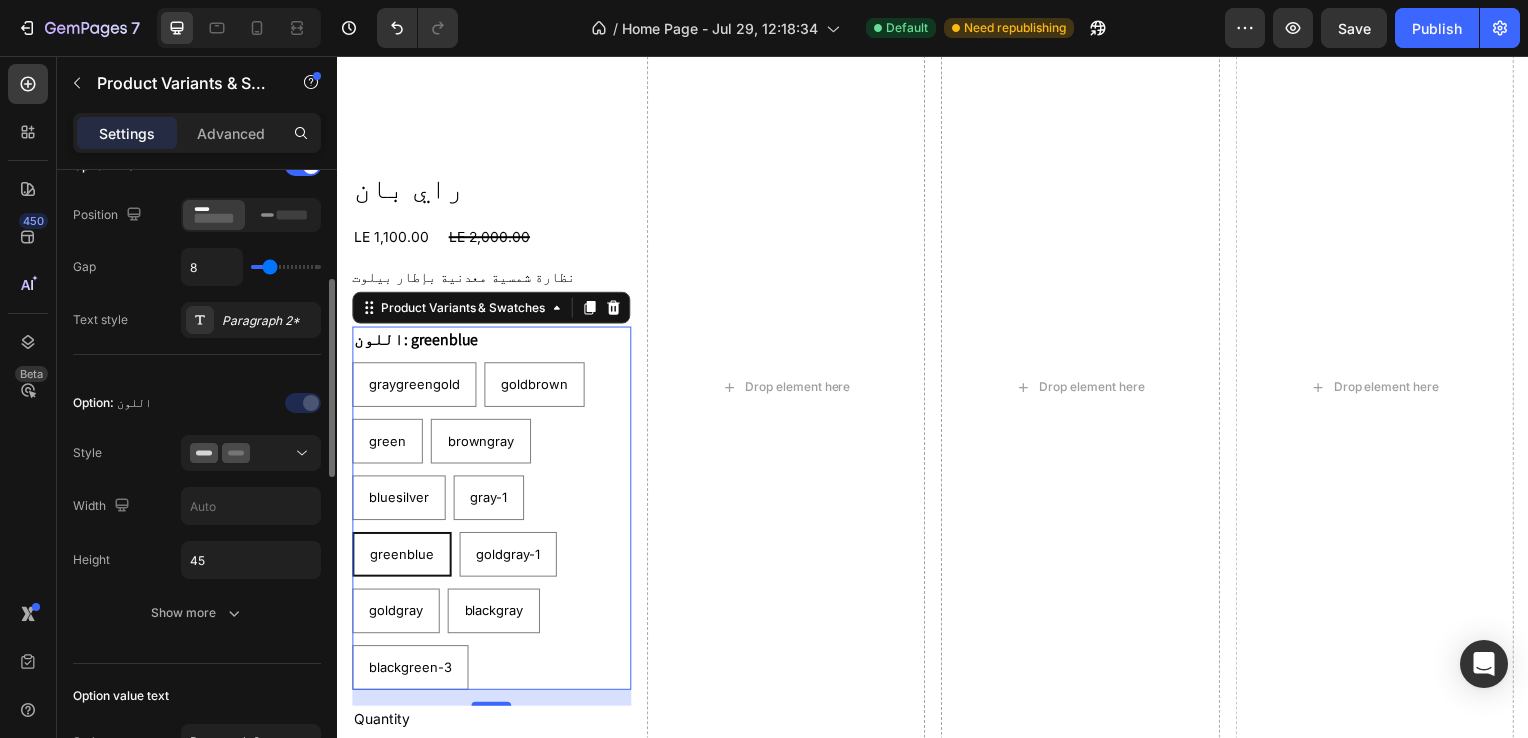 click at bounding box center [251, 453] 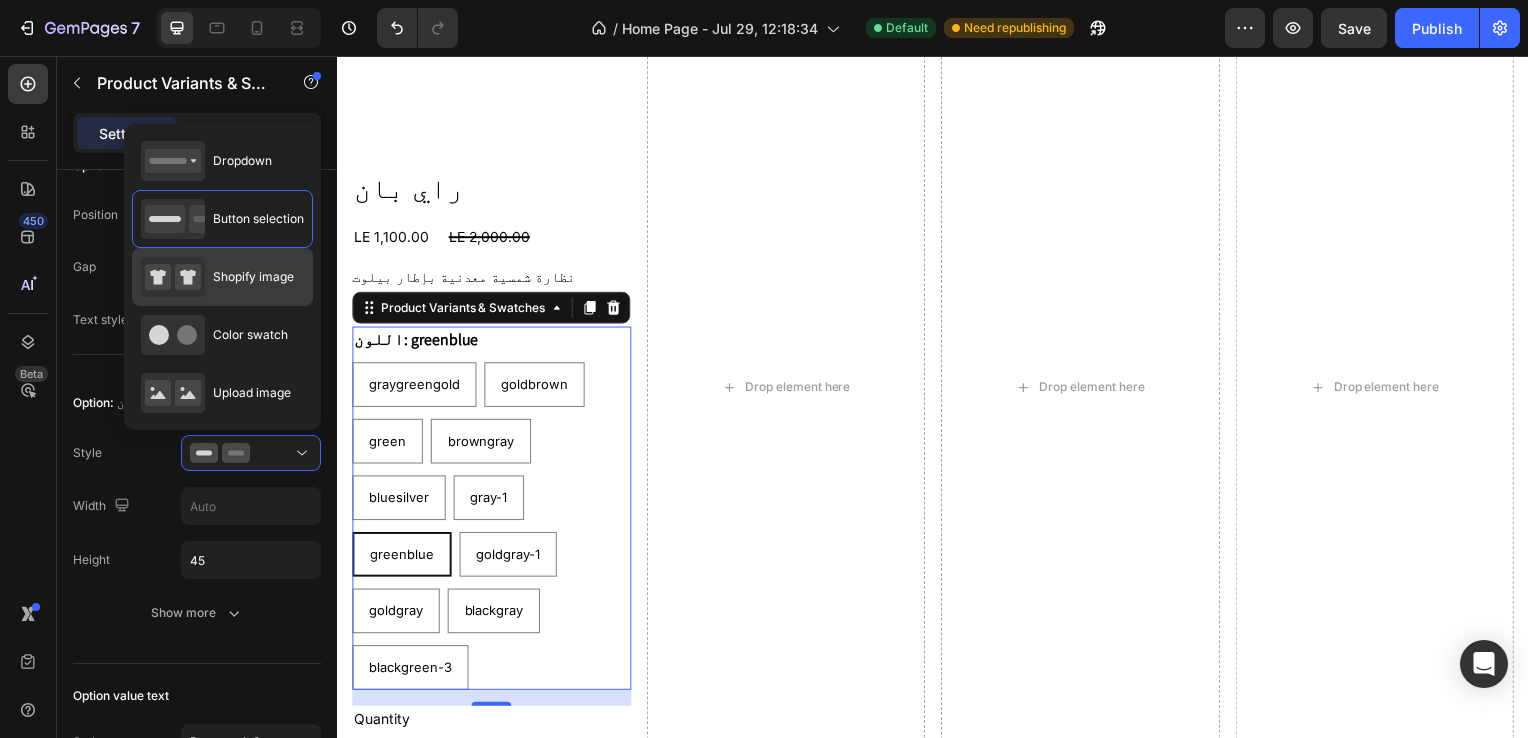 click on "Shopify image" at bounding box center [253, 277] 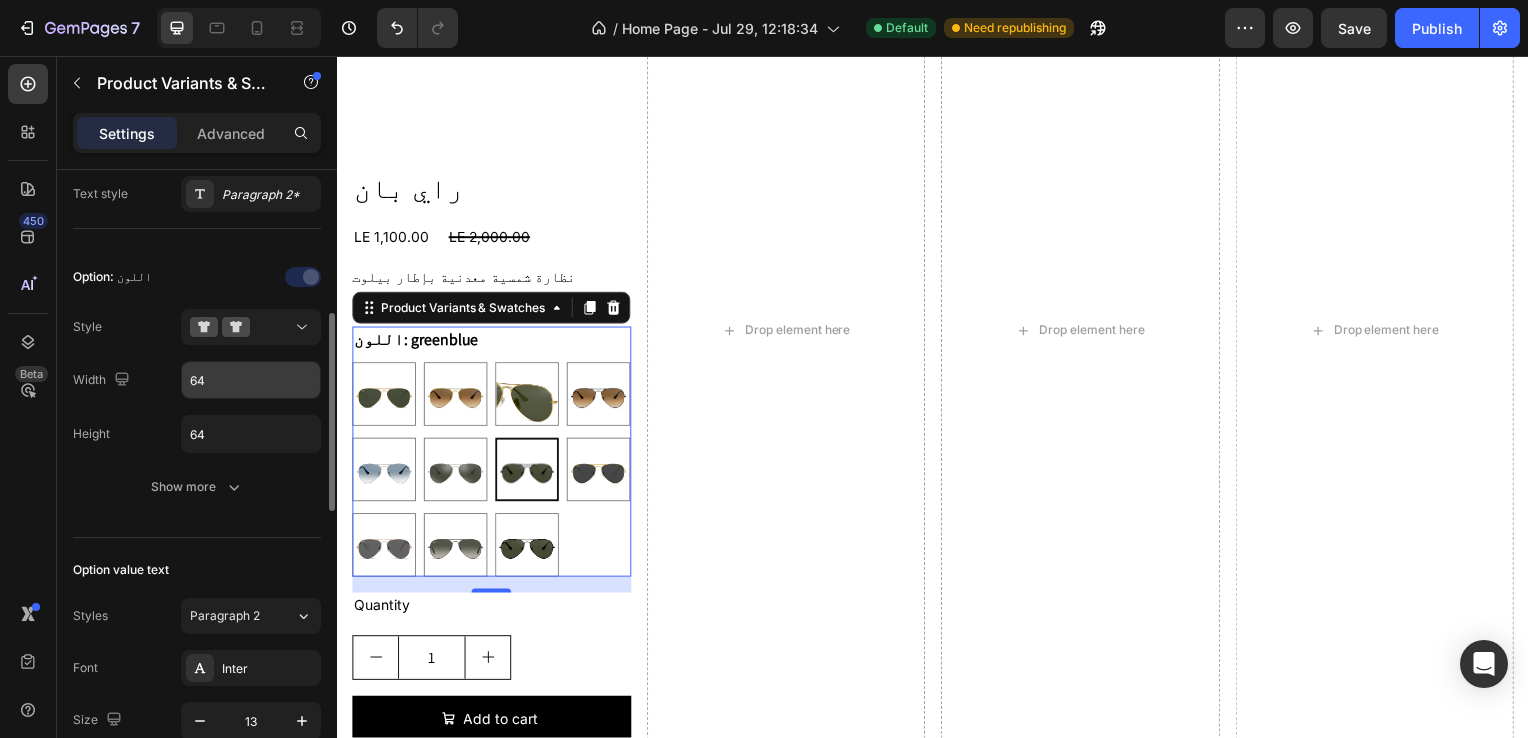 scroll, scrollTop: 478, scrollLeft: 0, axis: vertical 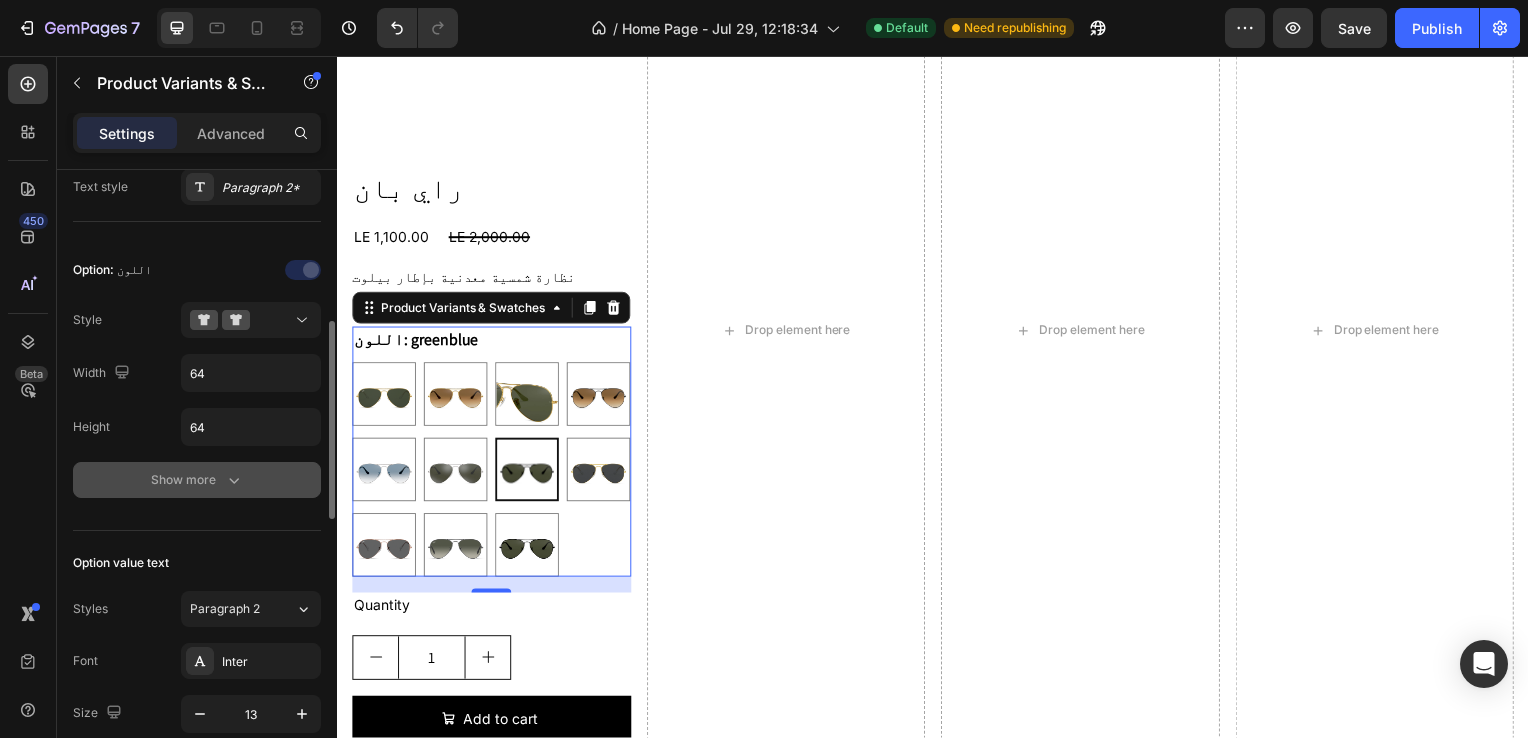 click on "Show more" at bounding box center (197, 480) 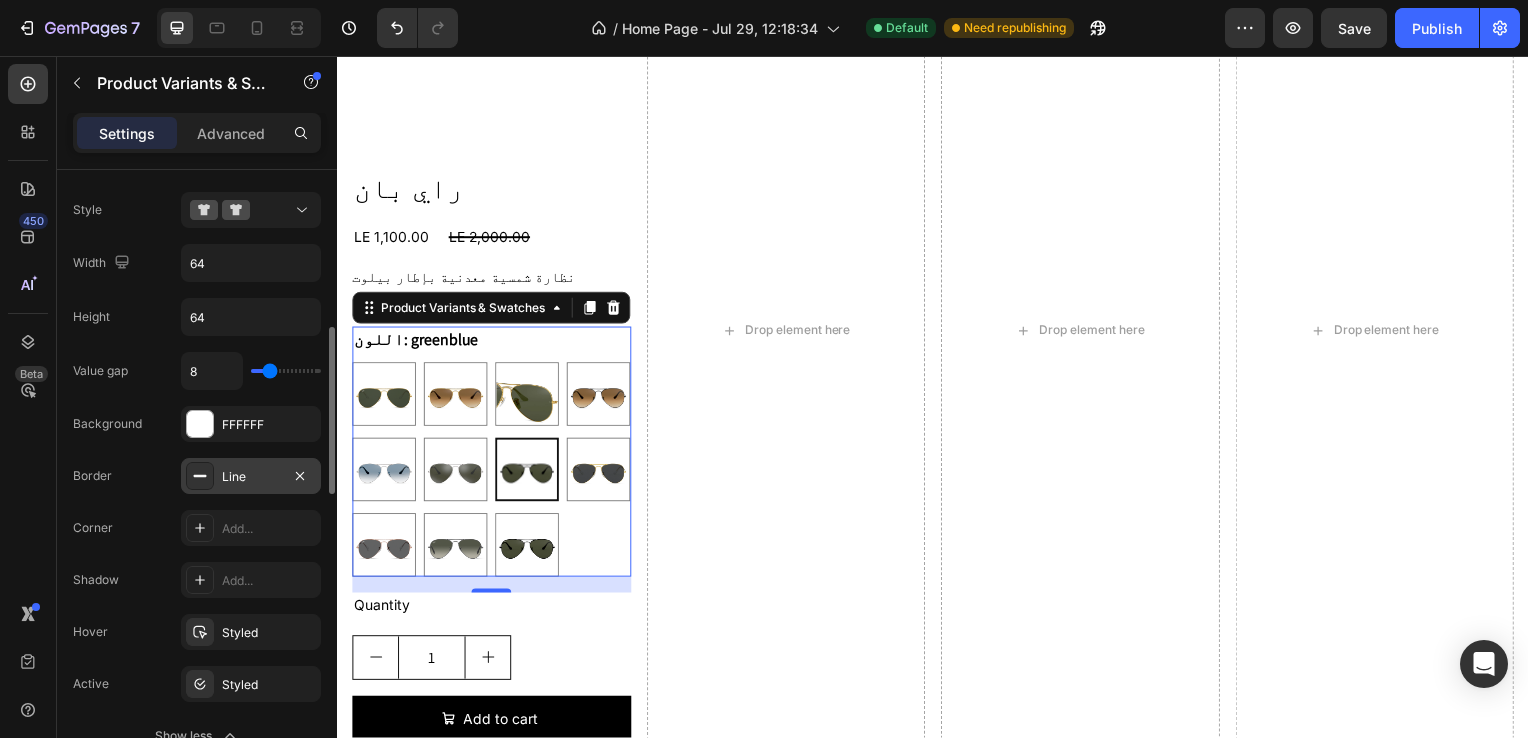 scroll, scrollTop: 588, scrollLeft: 0, axis: vertical 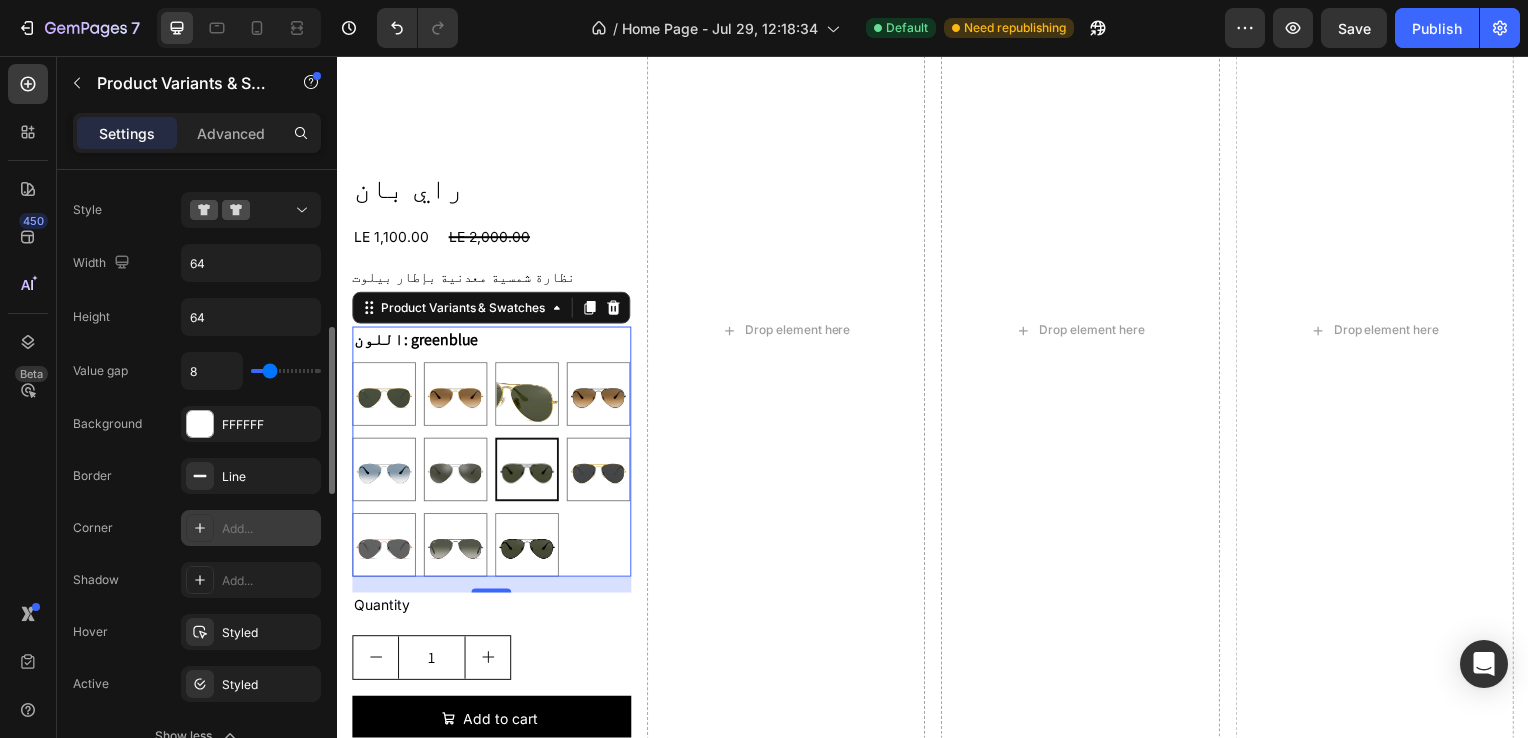click on "Add..." at bounding box center (251, 528) 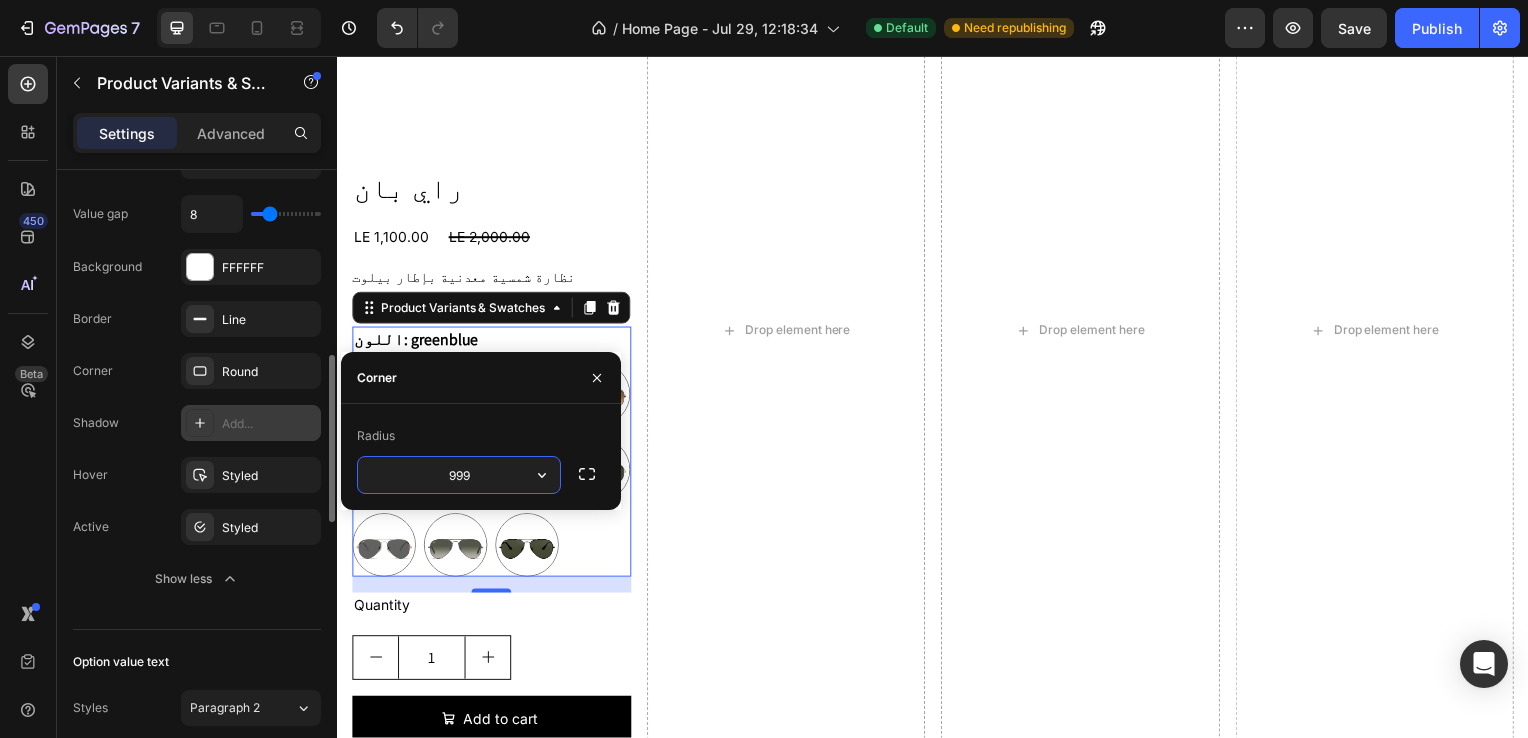 scroll, scrollTop: 751, scrollLeft: 0, axis: vertical 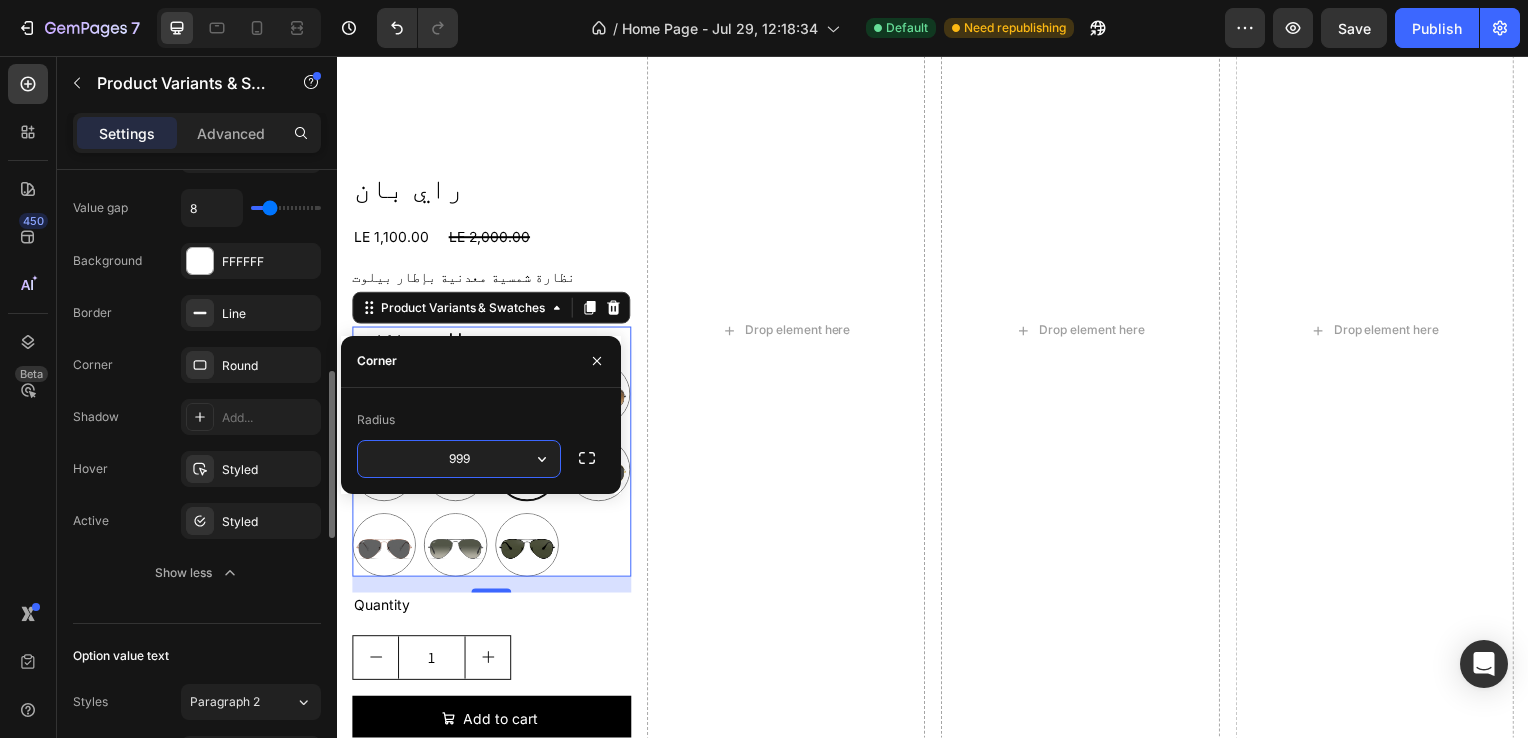 type on "999" 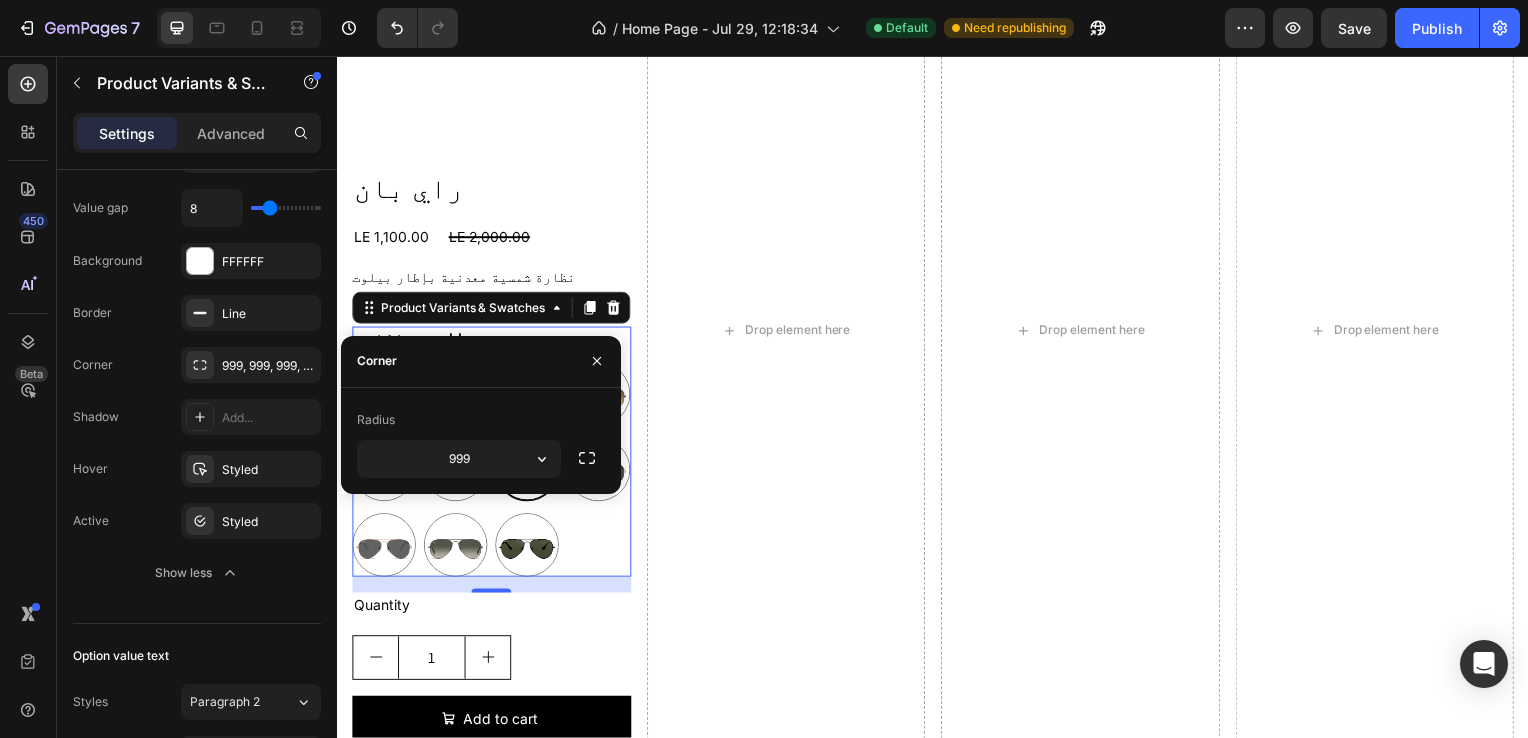click on "graygreengold graygreengold goldbrown goldbrown green green browngray browngray bluesilver bluesilver gray-1 gray-1 greenblue greenblue goldgray-1 goldgray-1 goldgray goldgray blackgray blackgray blackgreen-3 blackgreen-3" at bounding box center [492, 473] 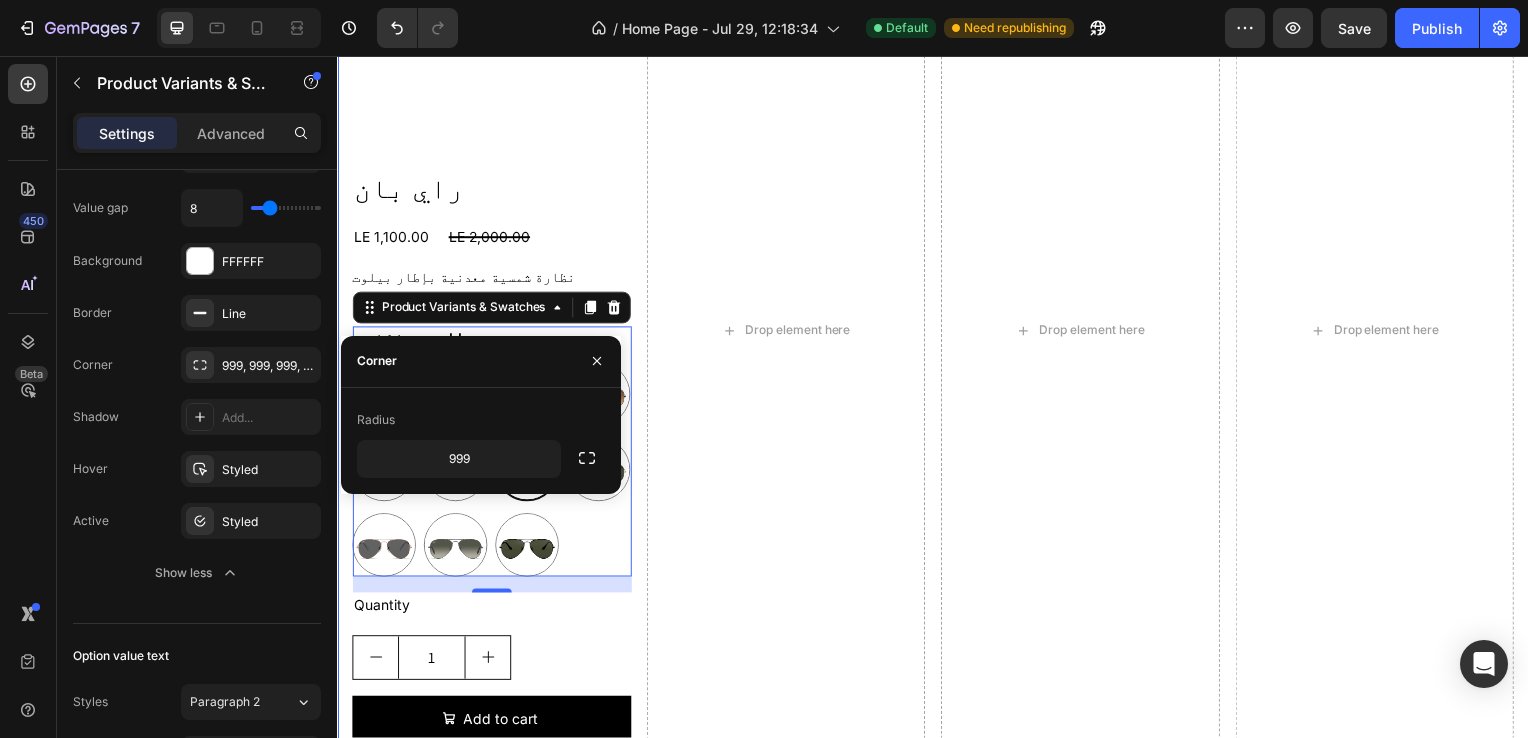scroll, scrollTop: 3356, scrollLeft: 0, axis: vertical 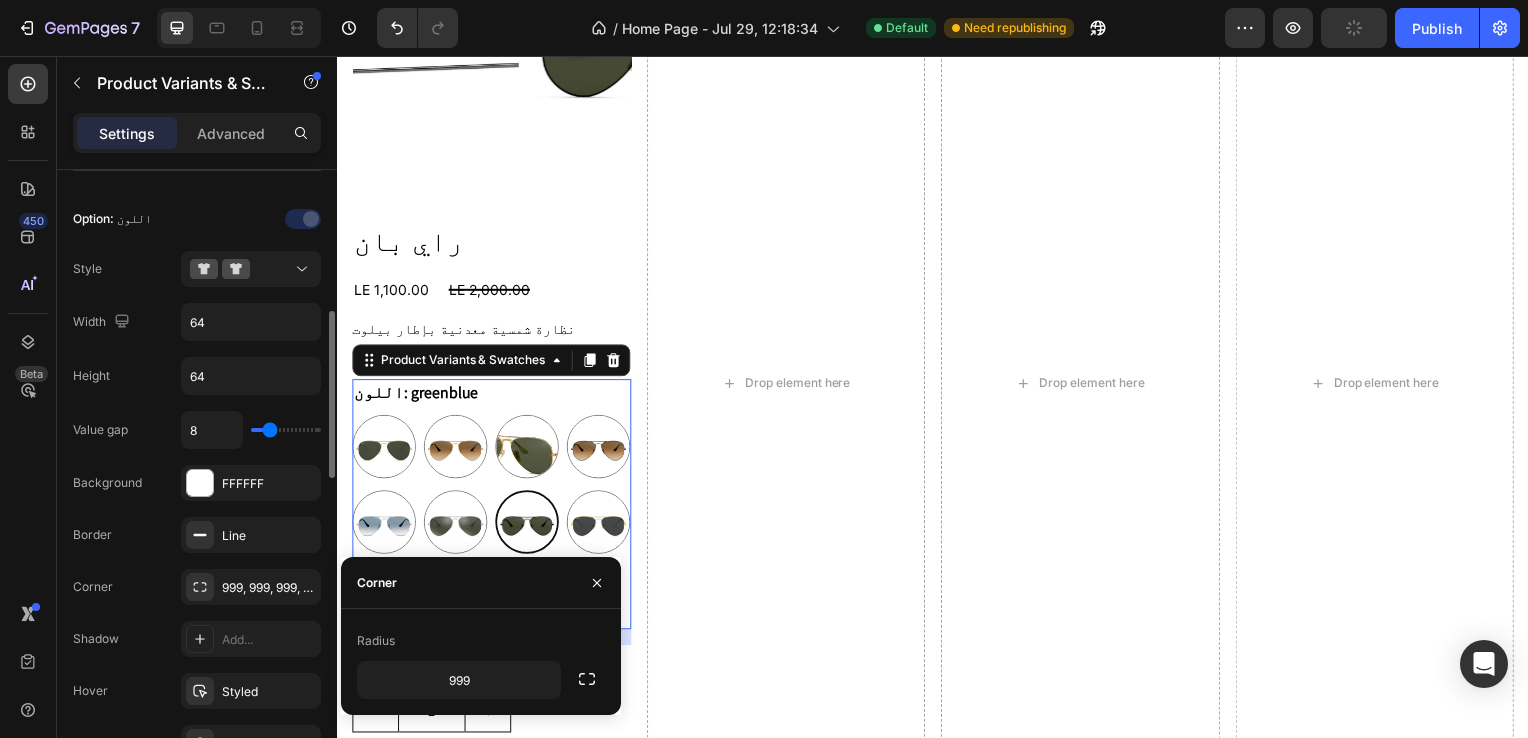 click at bounding box center [251, 219] 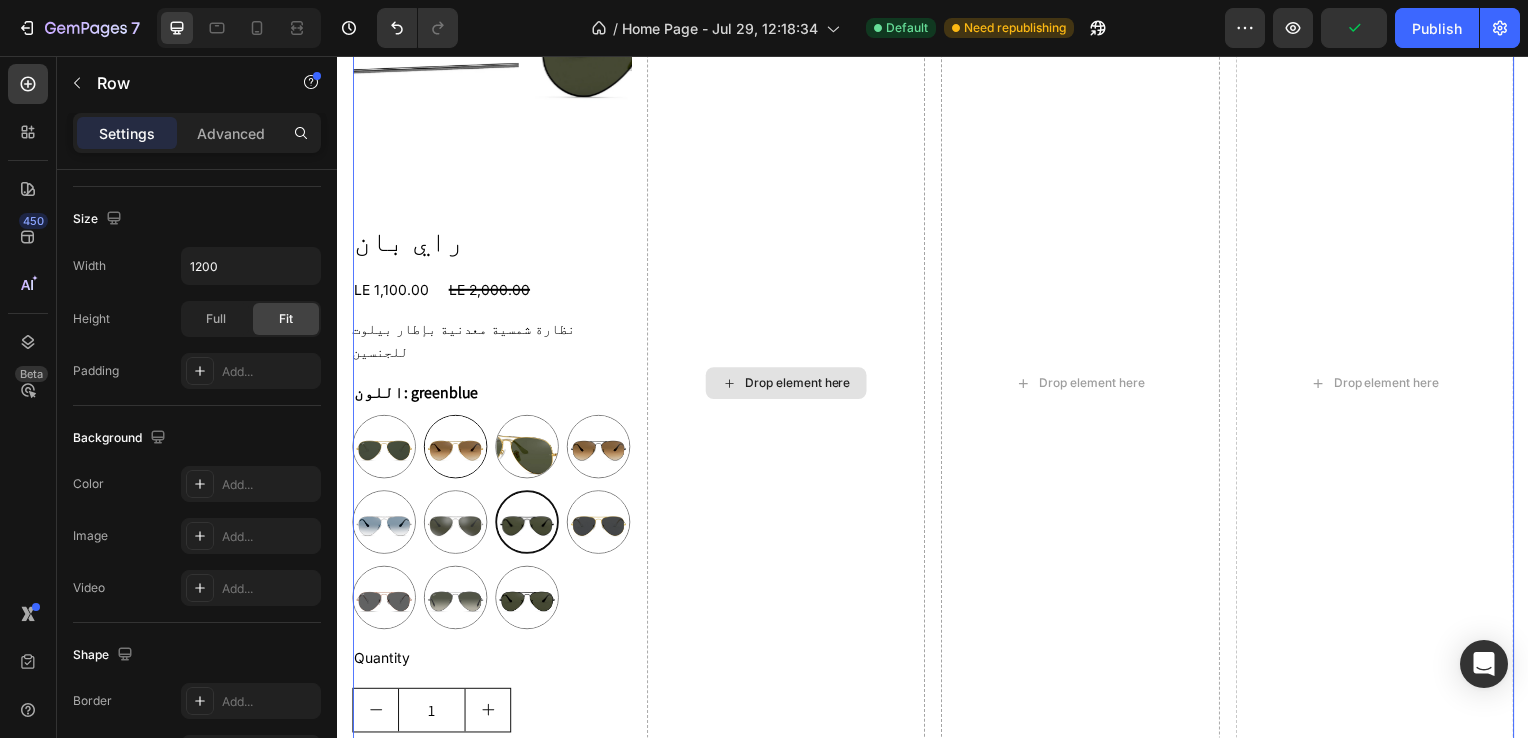 scroll, scrollTop: 0, scrollLeft: 0, axis: both 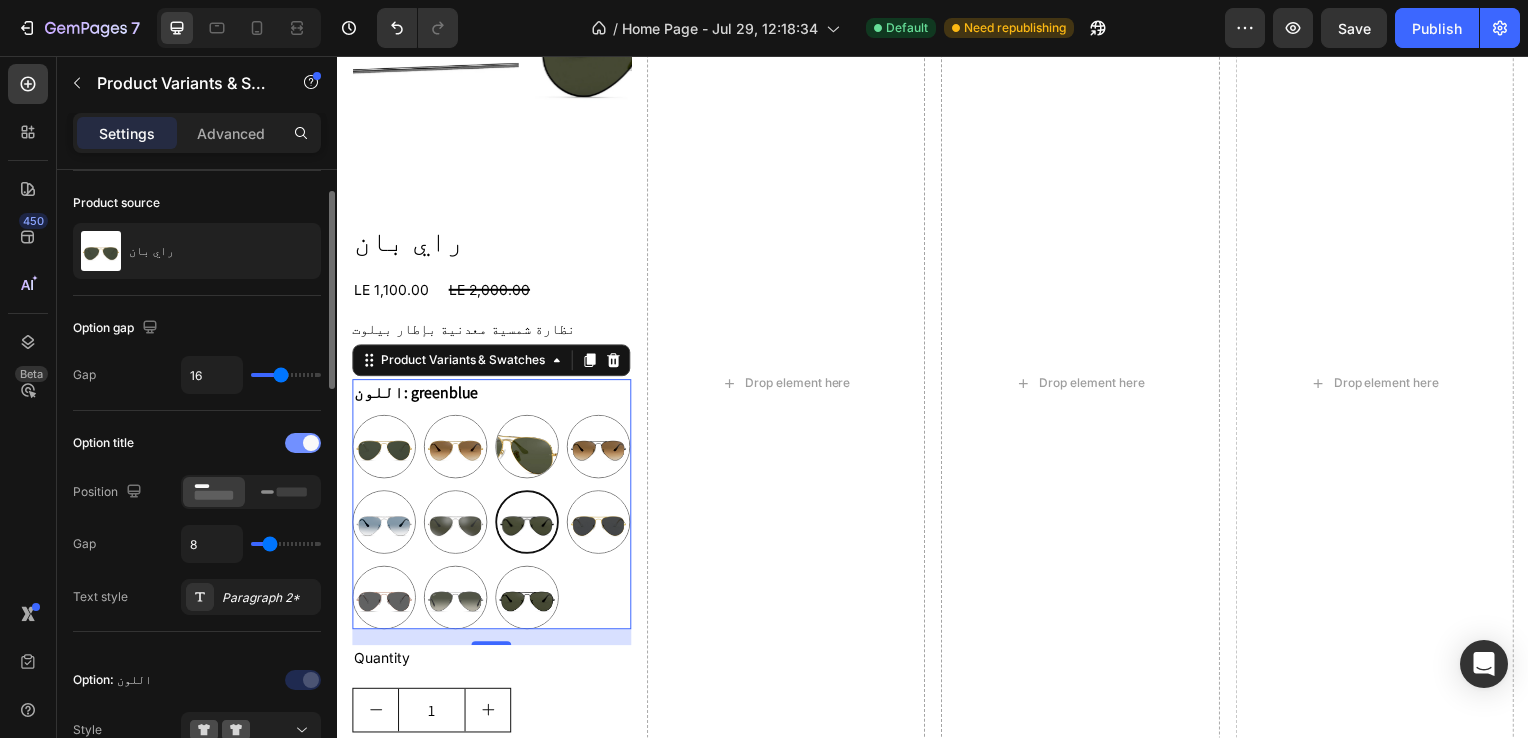 click at bounding box center (303, 443) 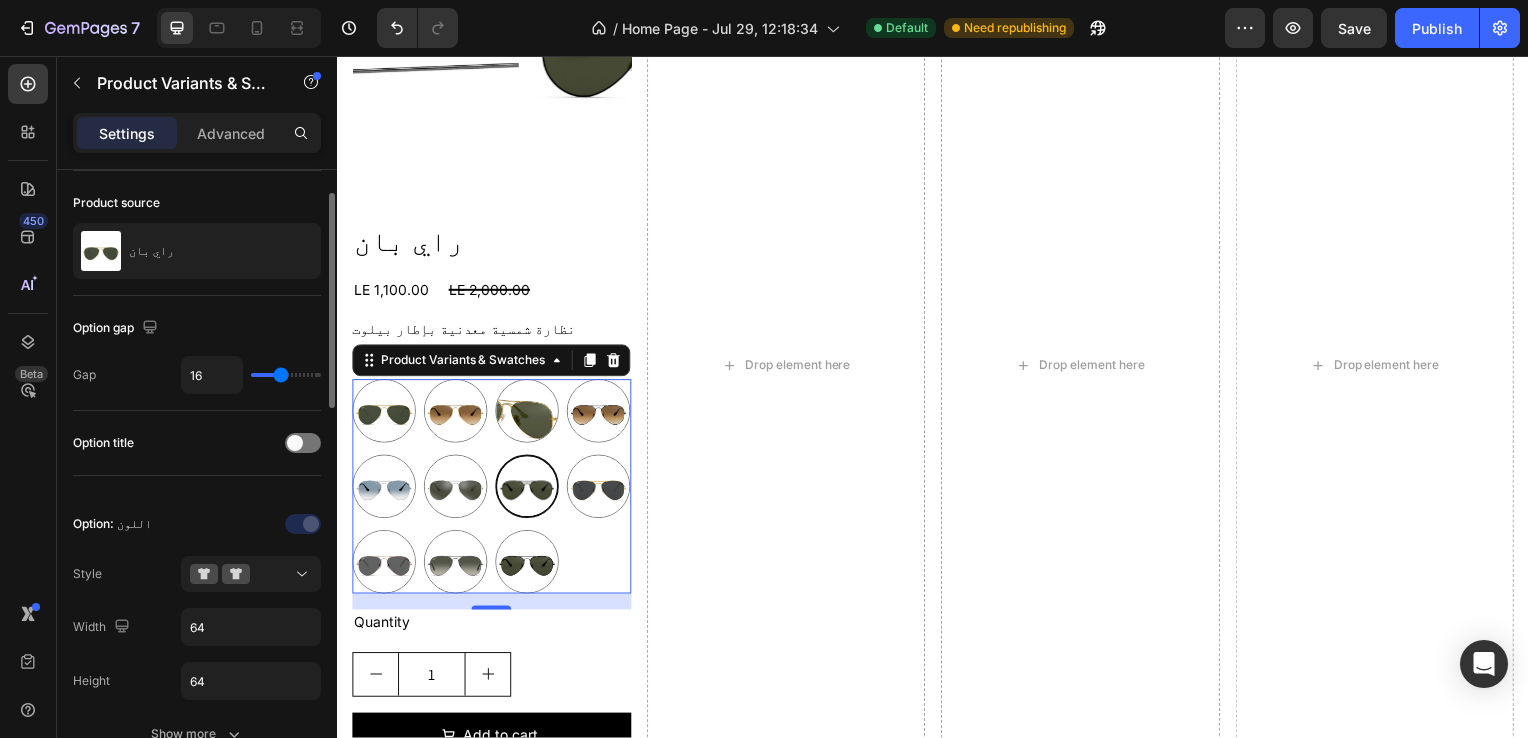 scroll, scrollTop: 165, scrollLeft: 0, axis: vertical 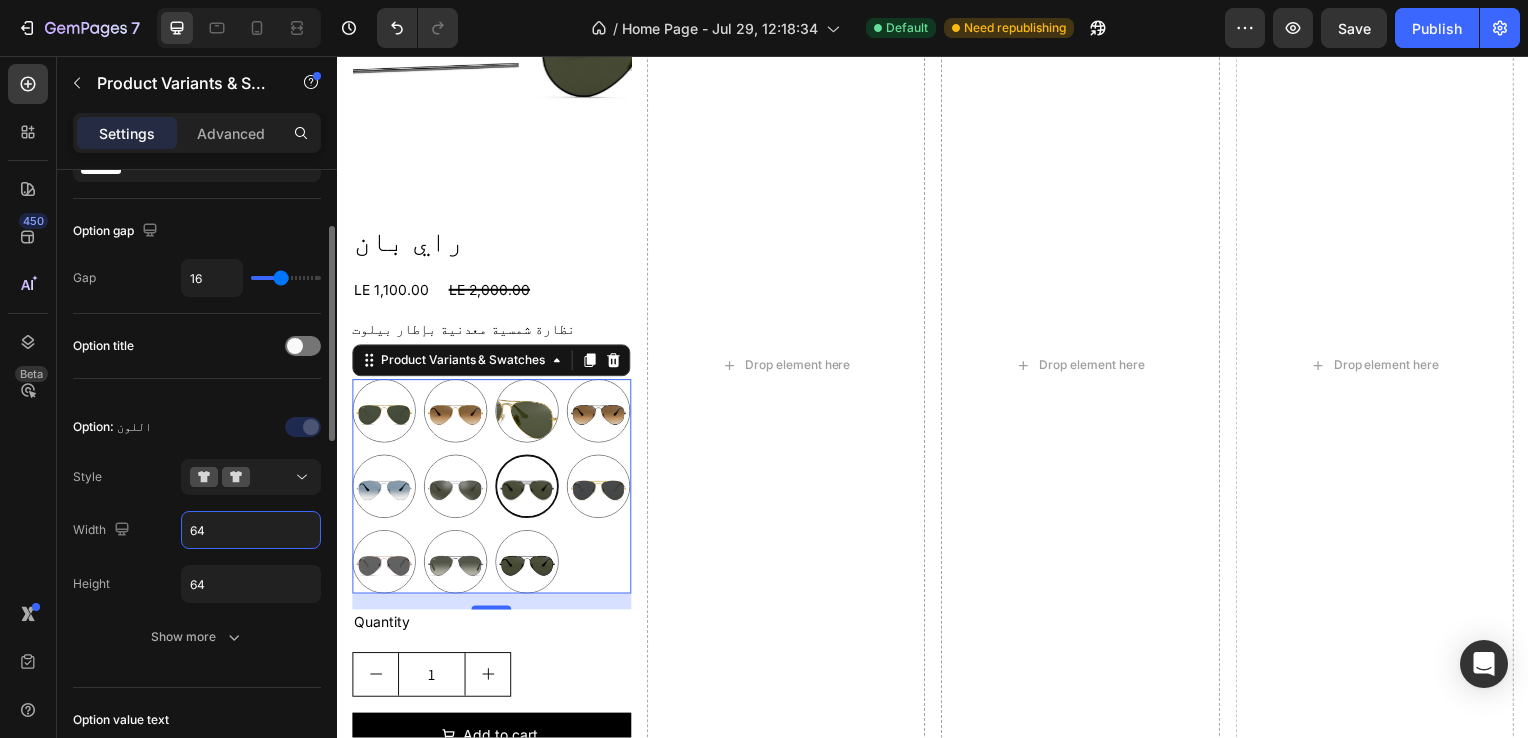 click on "64" at bounding box center (251, 530) 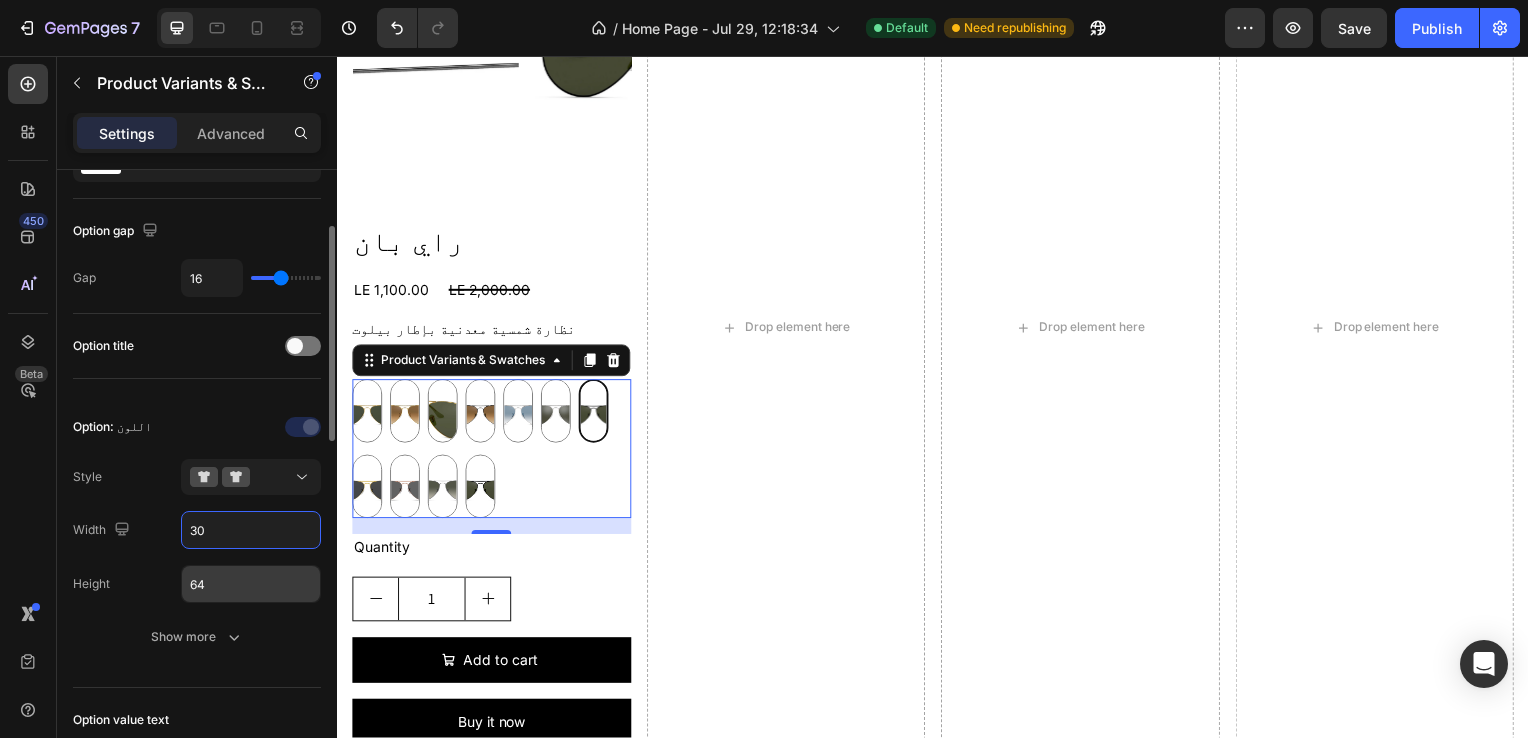 type on "30" 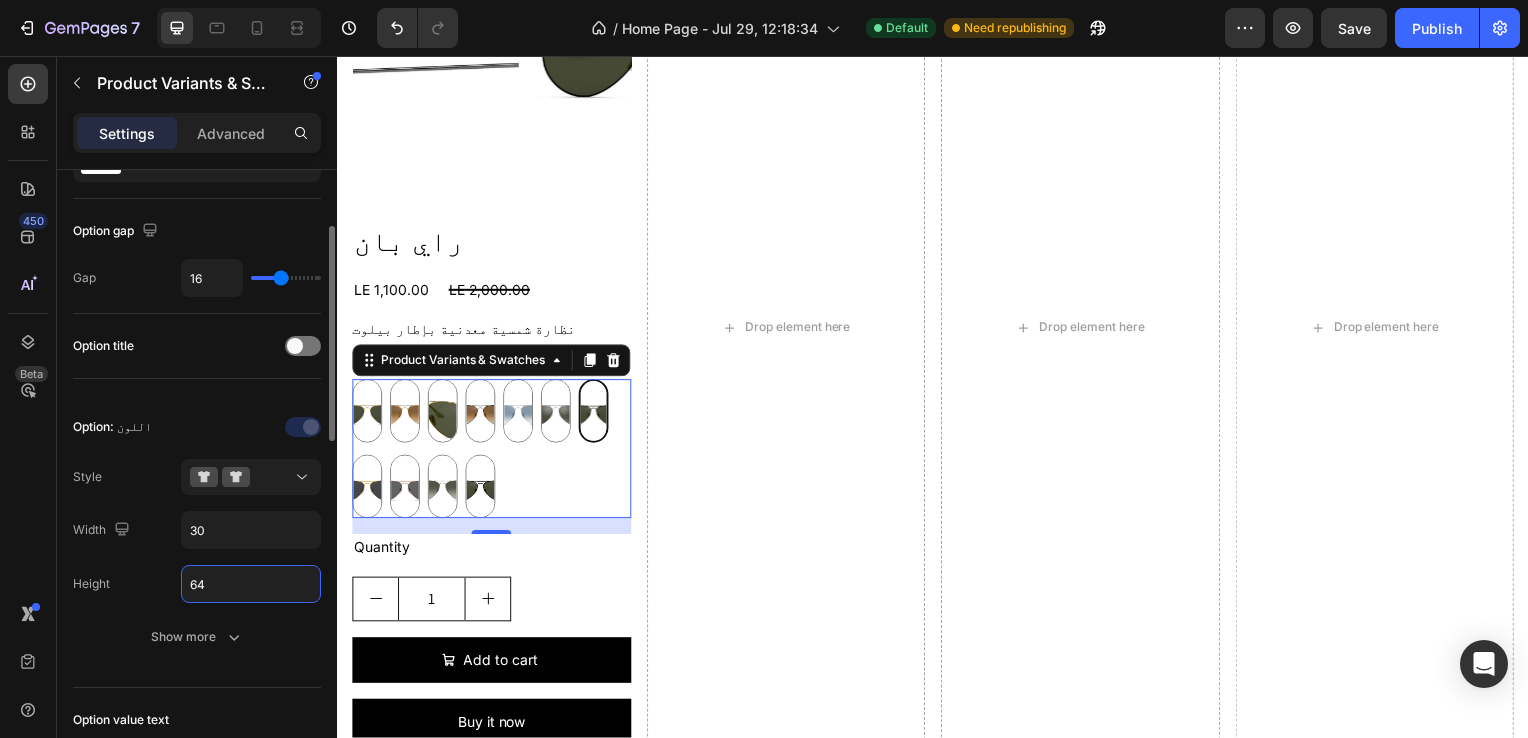 click on "64" at bounding box center [251, 584] 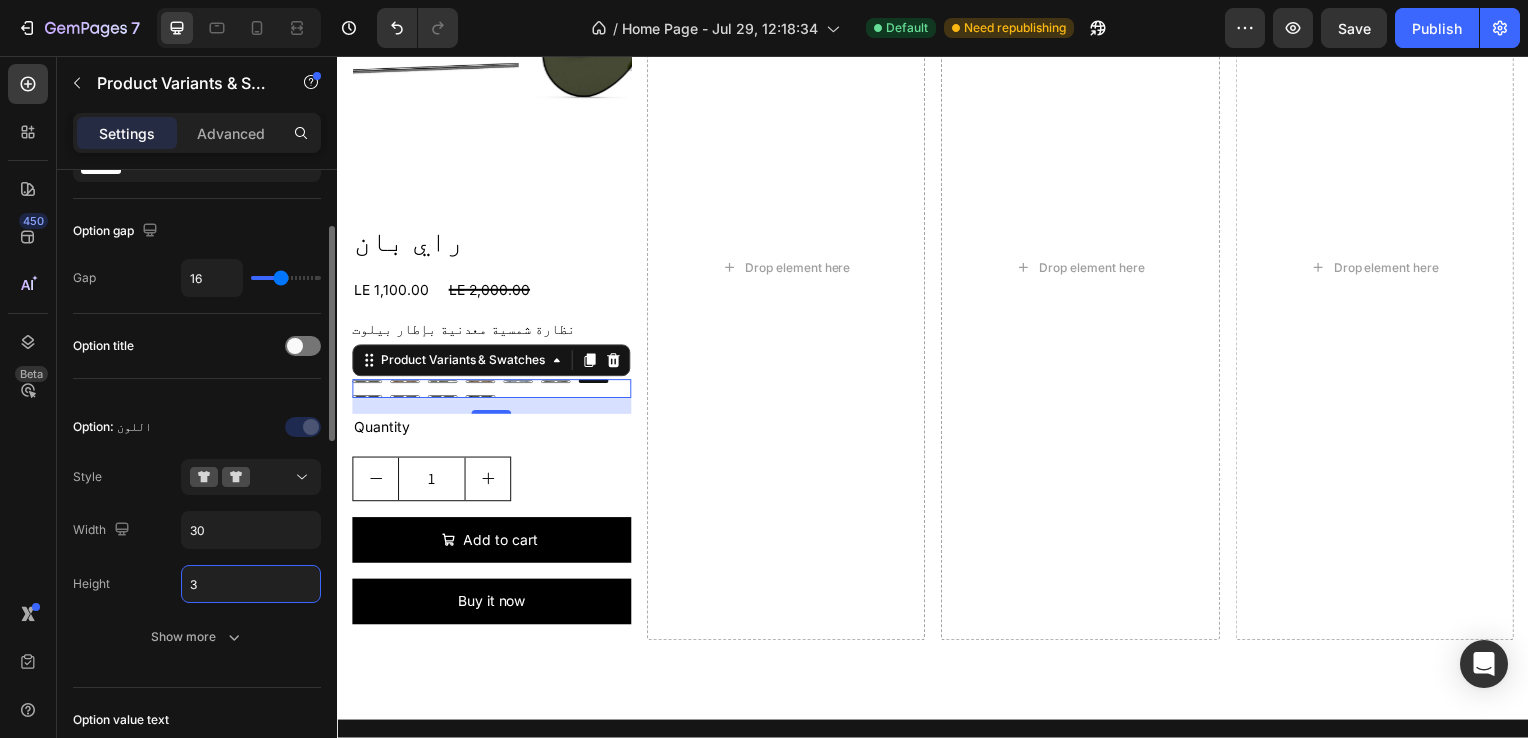 type on "30" 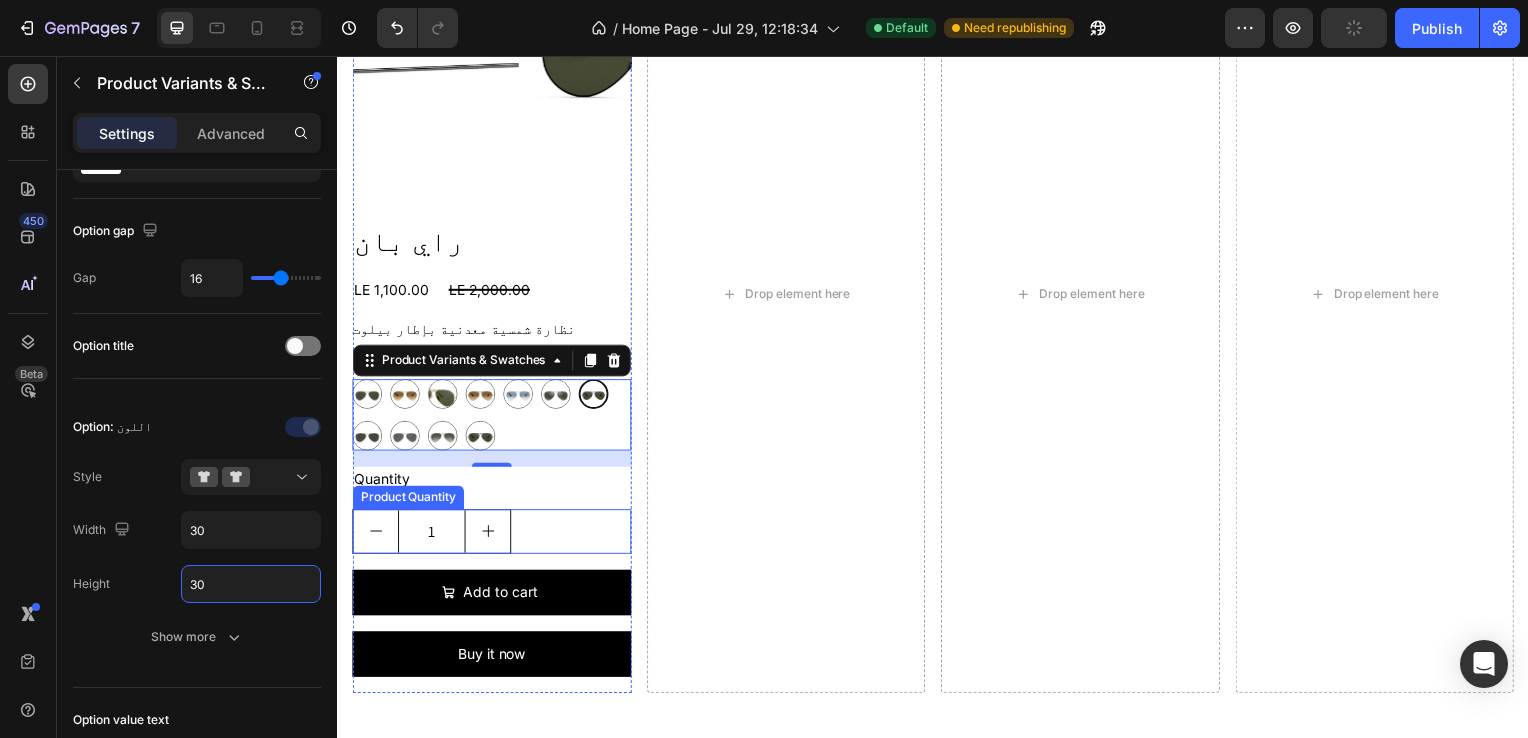 scroll, scrollTop: 3444, scrollLeft: 0, axis: vertical 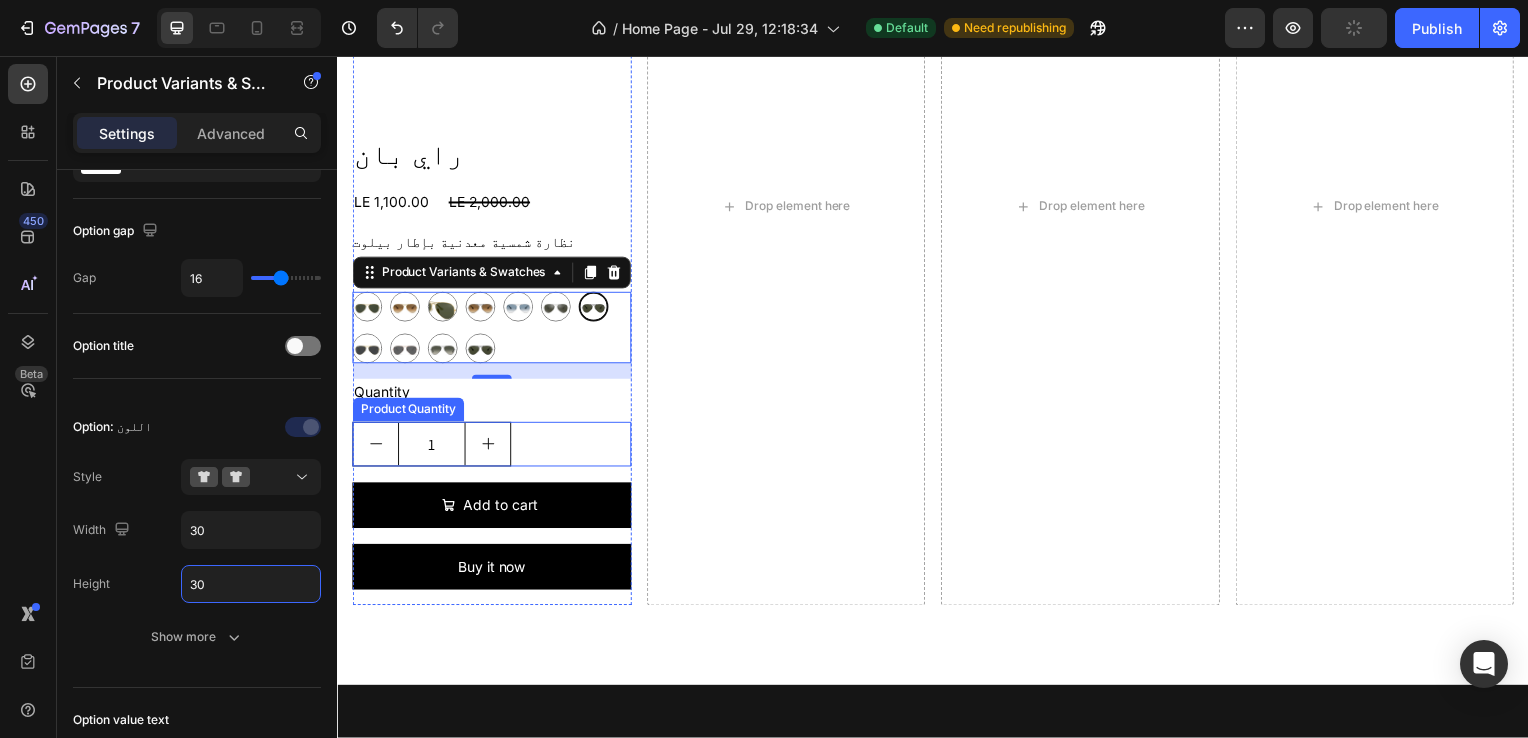 click on "1" at bounding box center (492, 447) 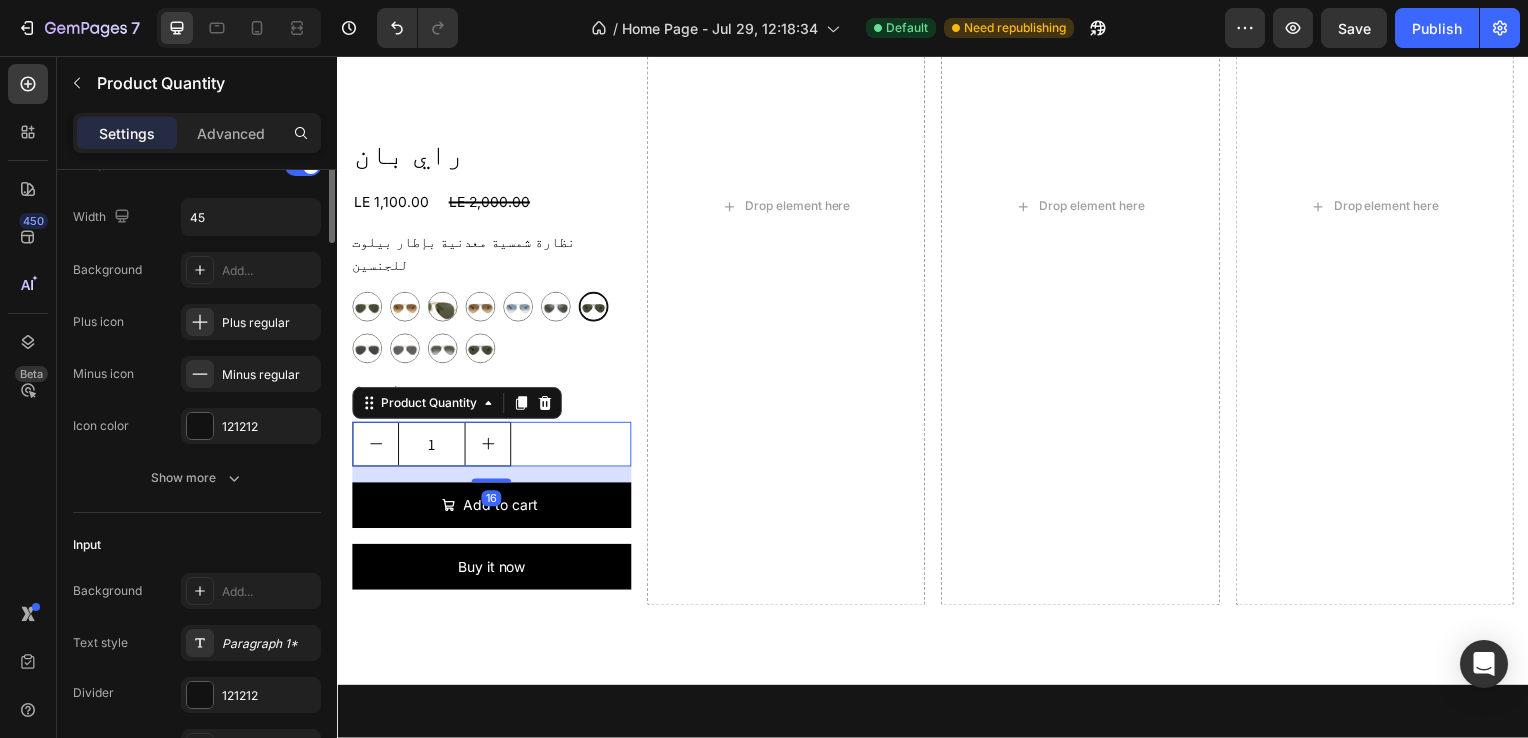 scroll, scrollTop: 0, scrollLeft: 0, axis: both 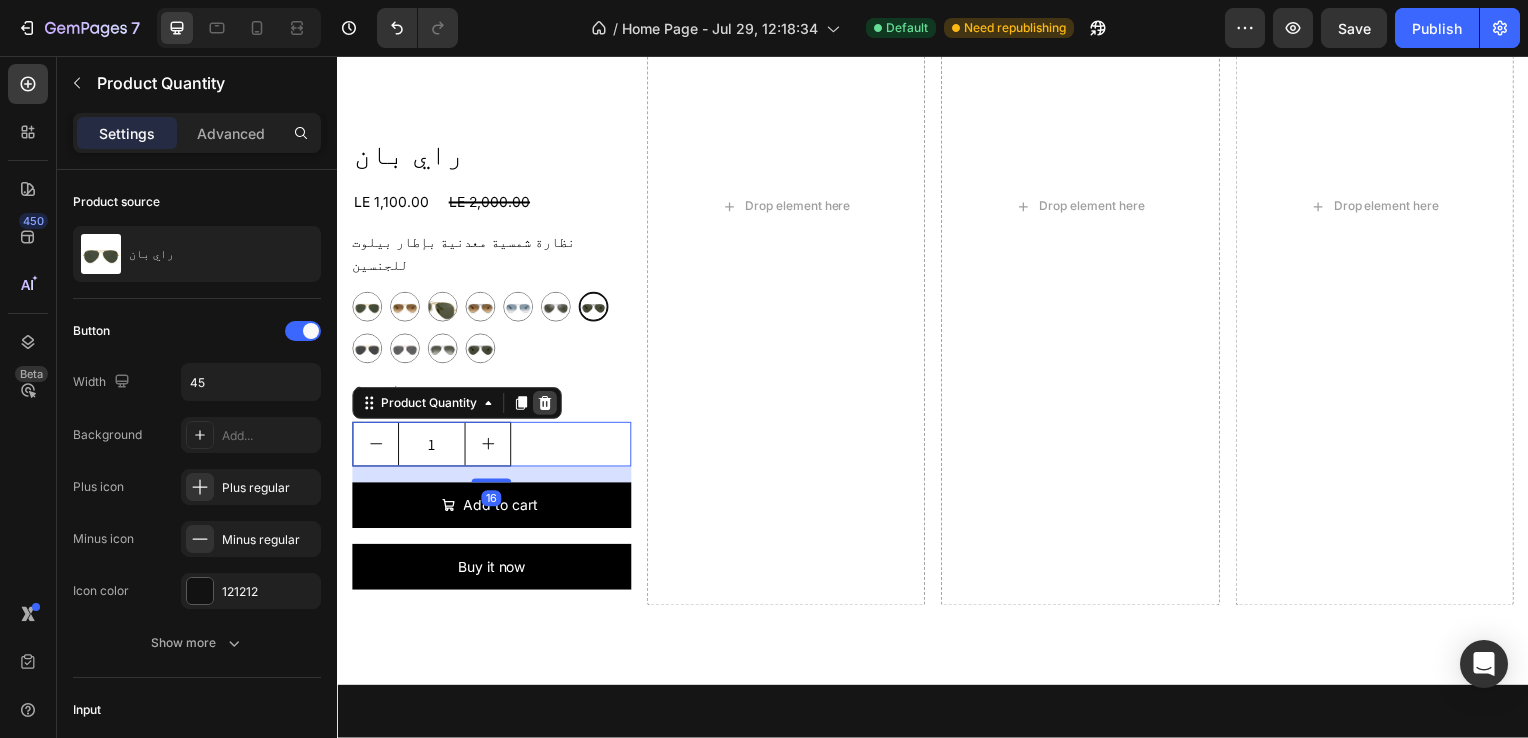 click 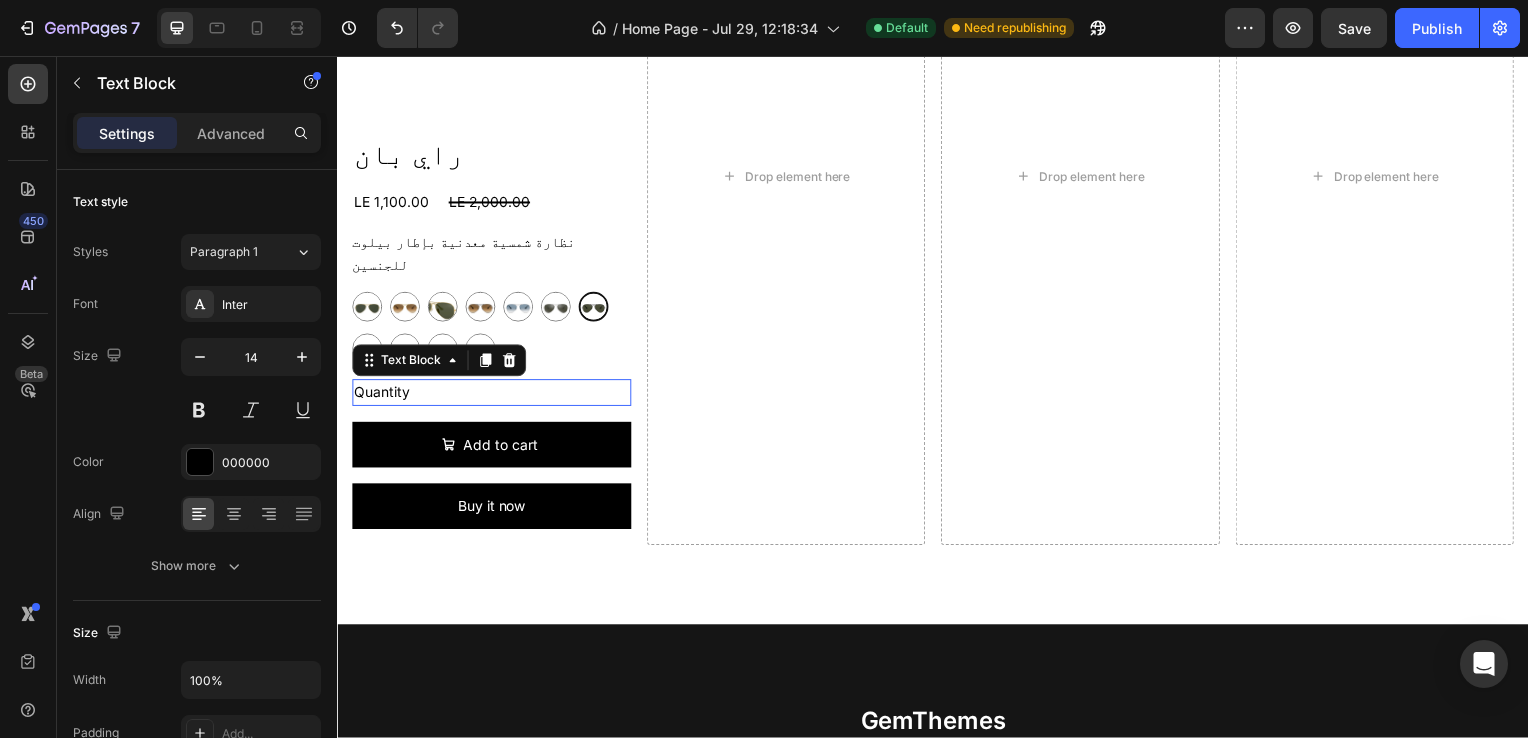 click on "Quantity" at bounding box center [492, 395] 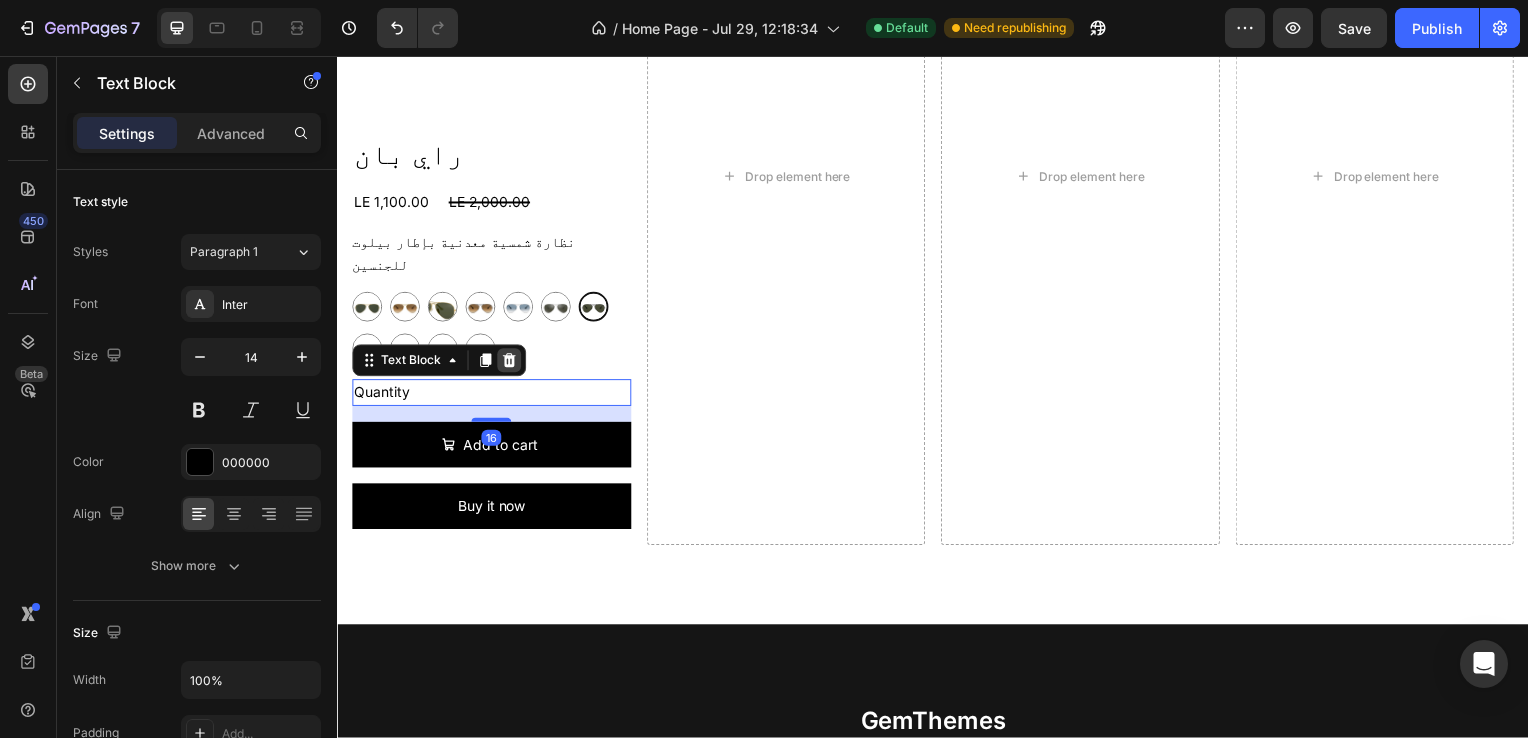 click 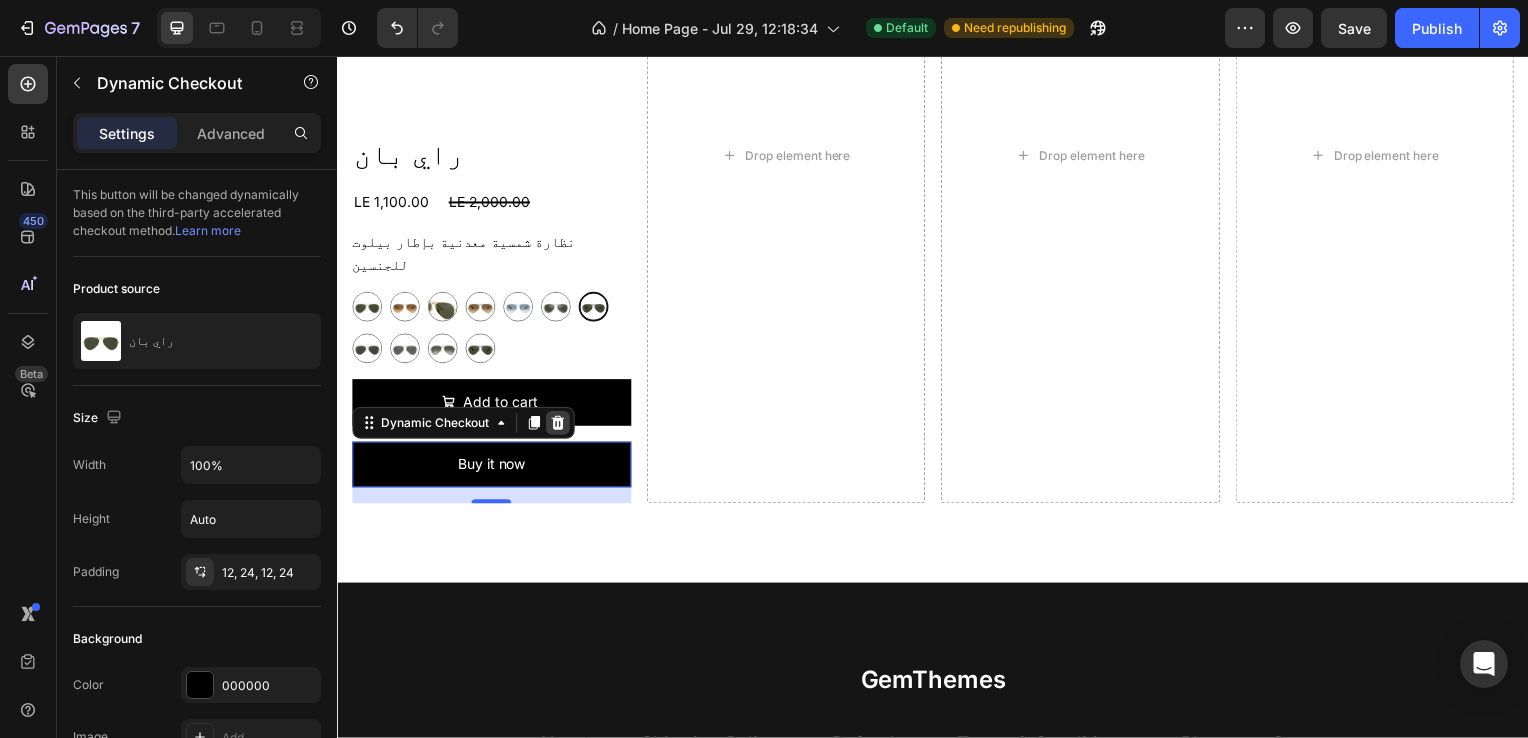click 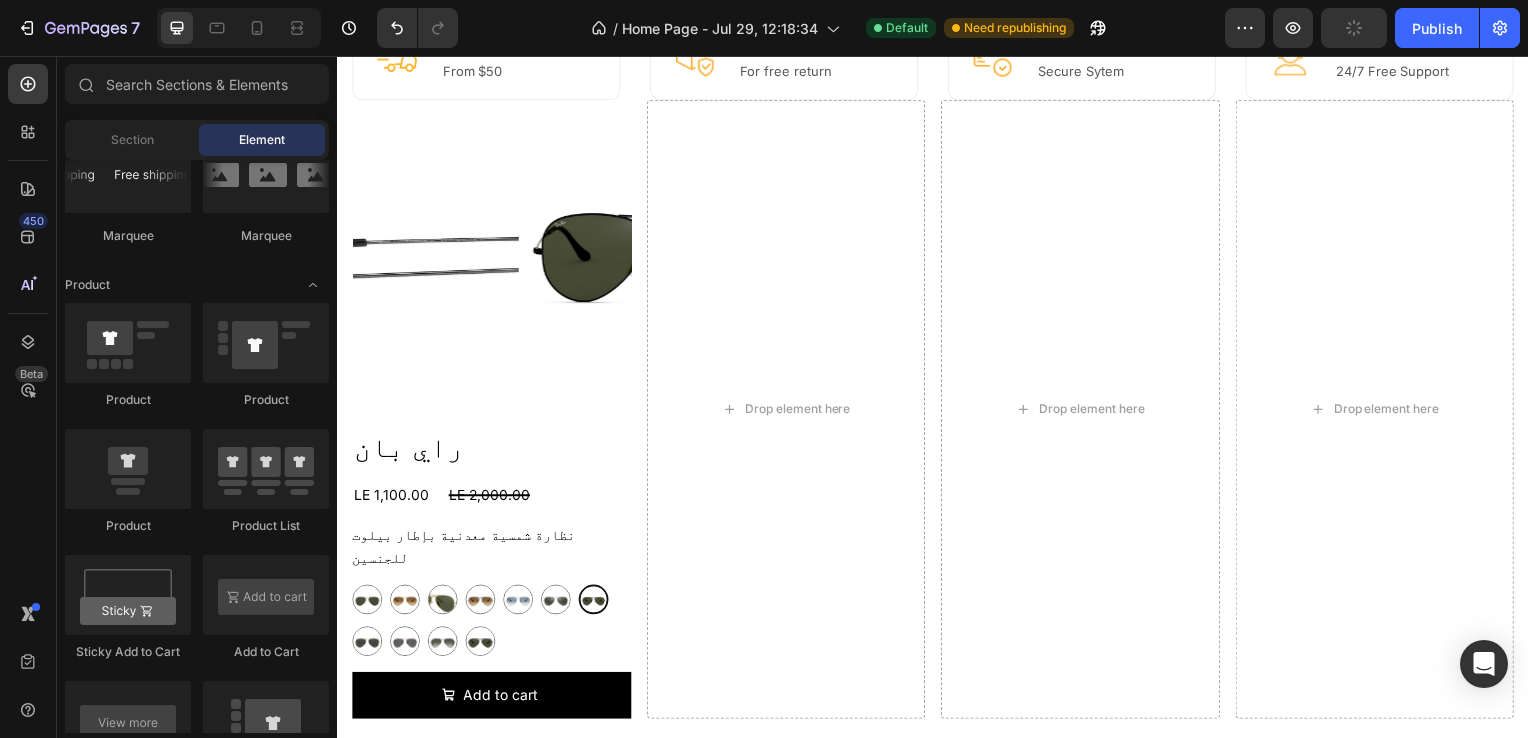scroll, scrollTop: 3148, scrollLeft: 0, axis: vertical 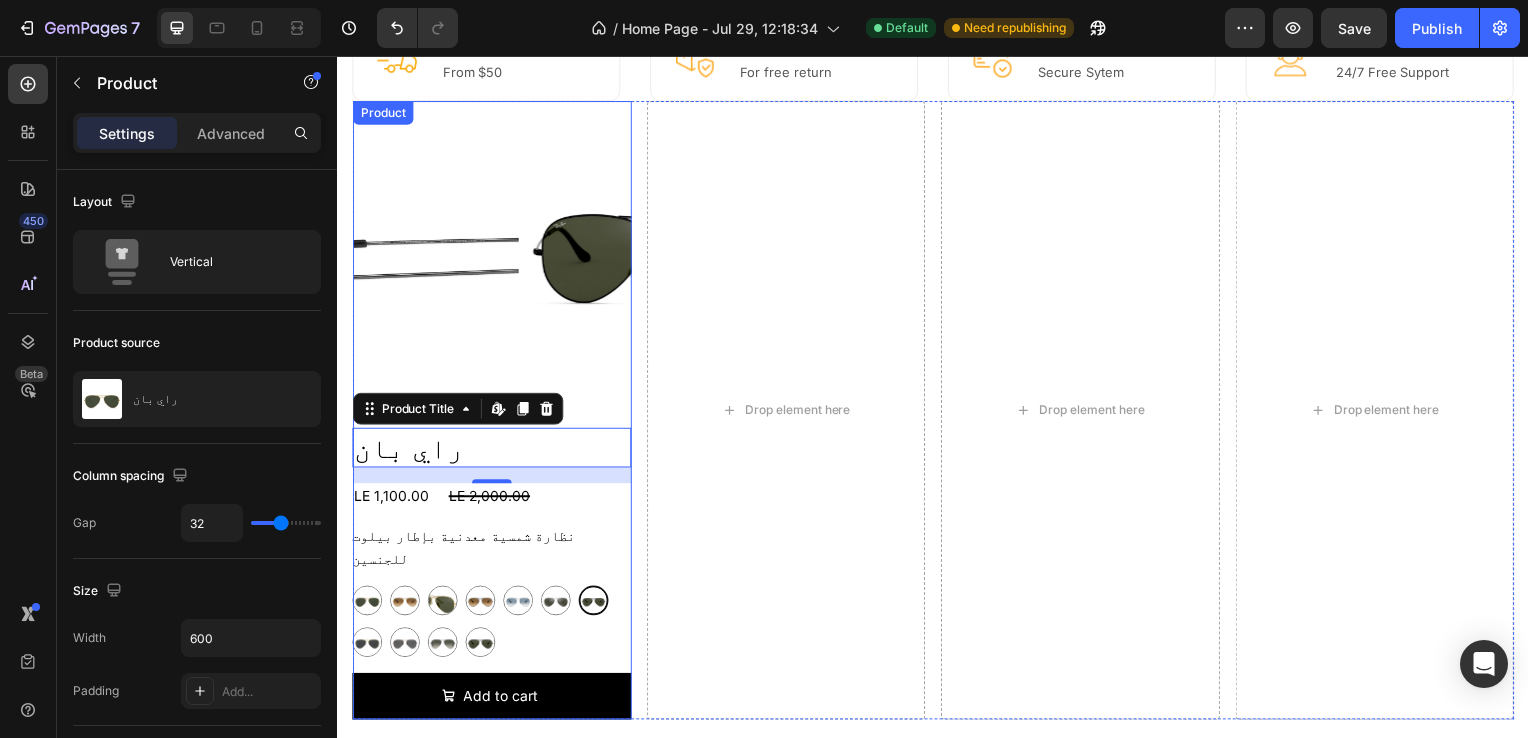 click on "Product Images راي بان Product Title   Edit content in Shopify 16 LE 1,100.00 Product Price Product Price LE 2,000.00 Product Price Product Price Row نظارة شمسية معدنية بإطار بيلوت للجنسين   Product Description graygreengold graygreengold goldbrown goldbrown green green browngray browngray bluesilver bluesilver gray-1 gray-1 greenblue greenblue goldgray-1 goldgray-1 goldgray goldgray blackgray blackgray blackgreen-3 blackgreen-3 Product Variants & Swatches
Add to cart Add to Cart Product" at bounding box center (492, 413) 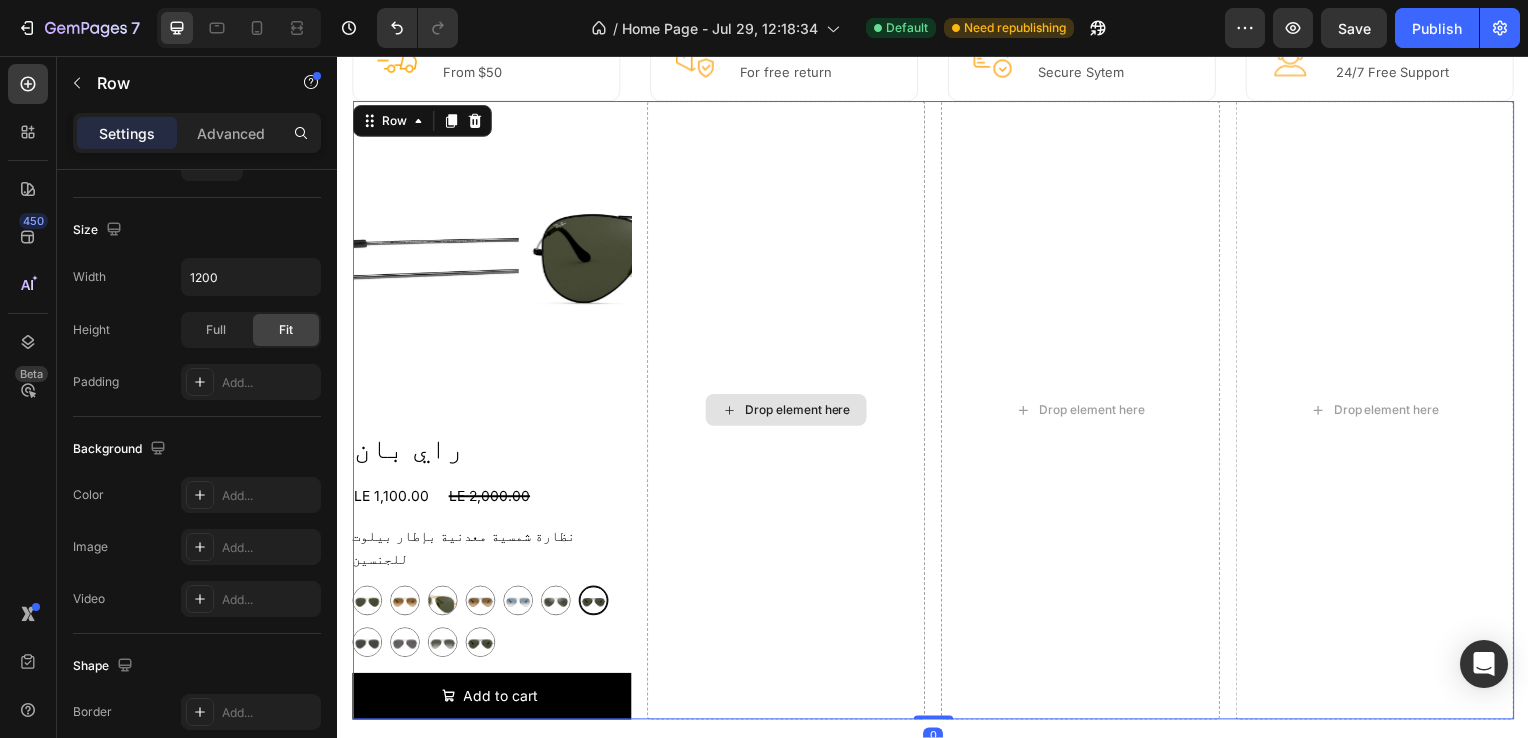 scroll, scrollTop: 0, scrollLeft: 0, axis: both 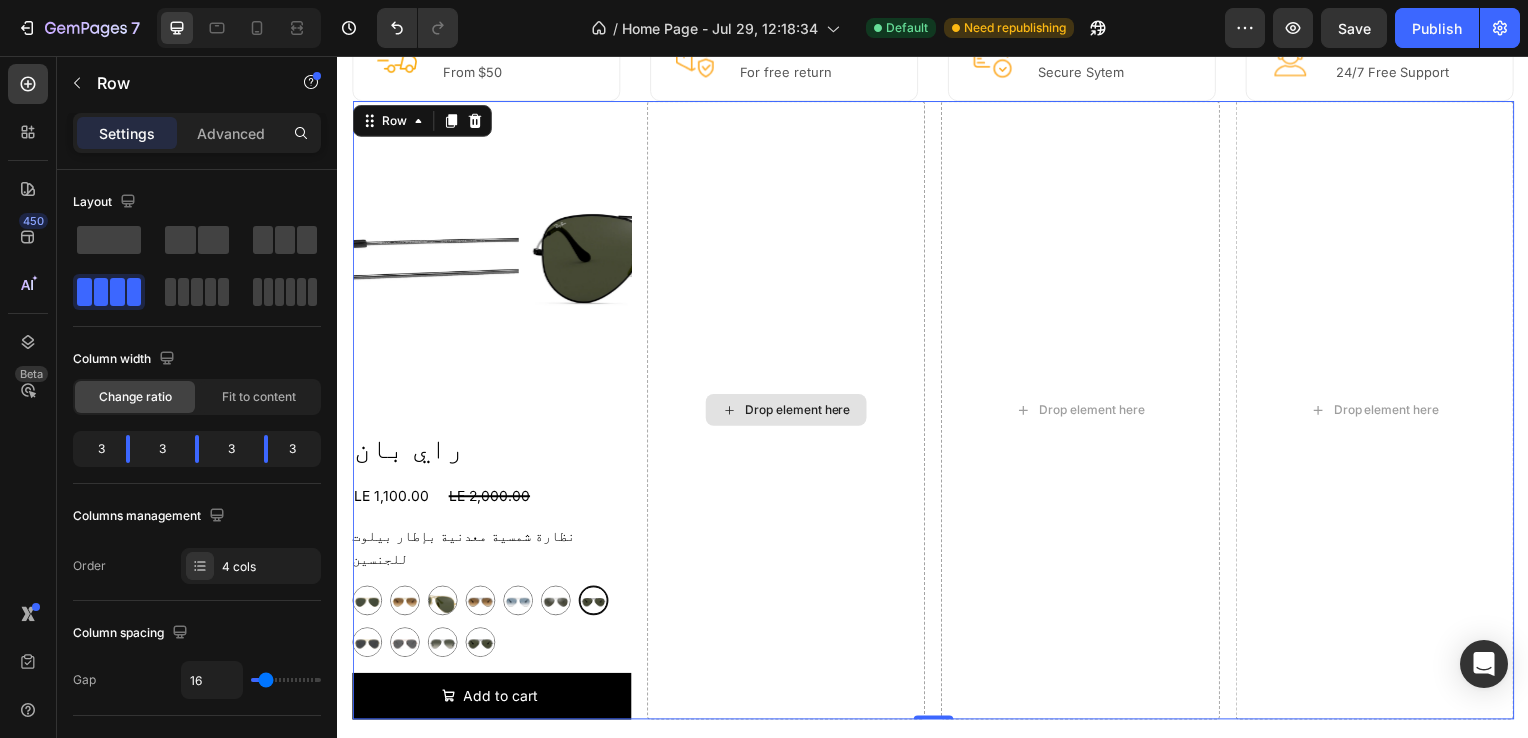 click on "Drop element here" at bounding box center (789, 413) 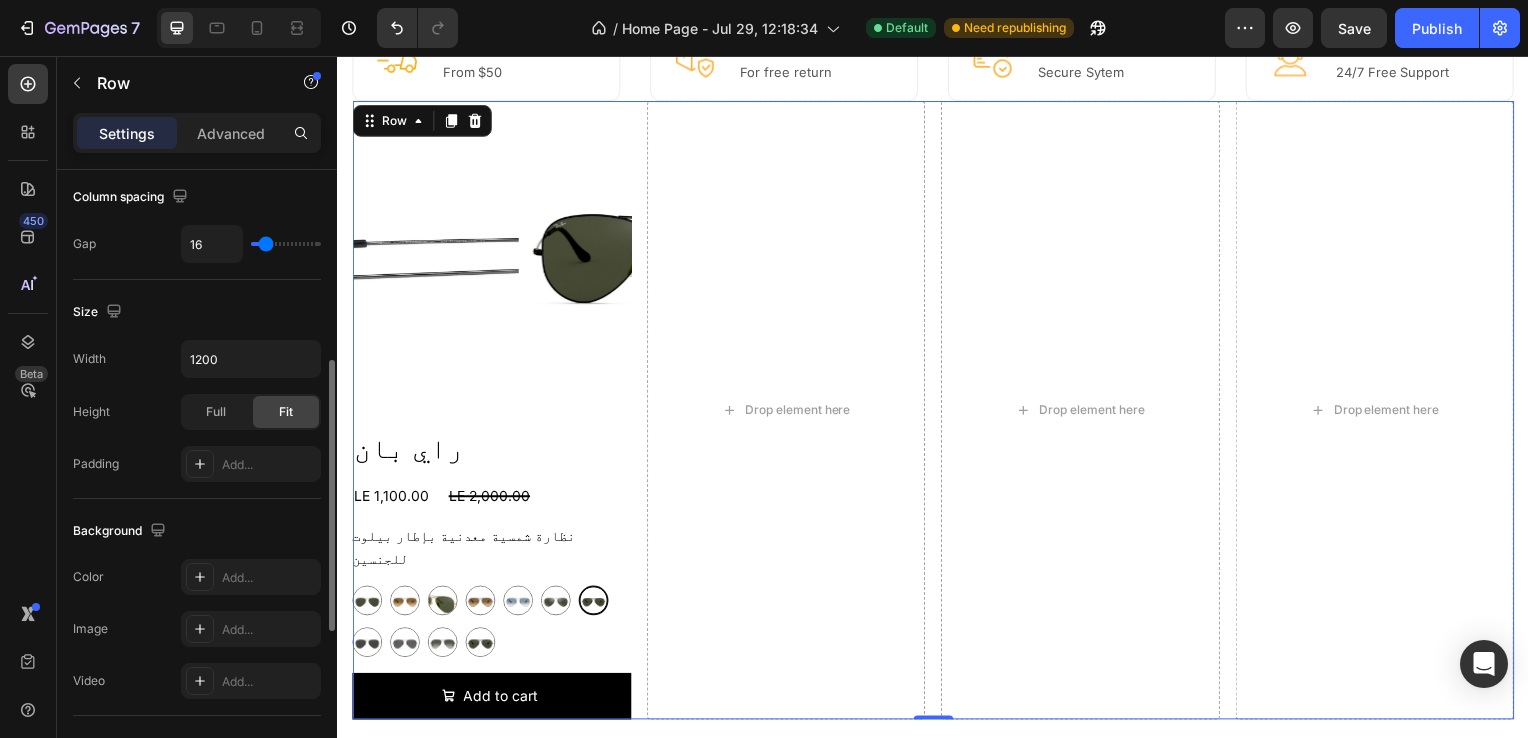 scroll, scrollTop: 437, scrollLeft: 0, axis: vertical 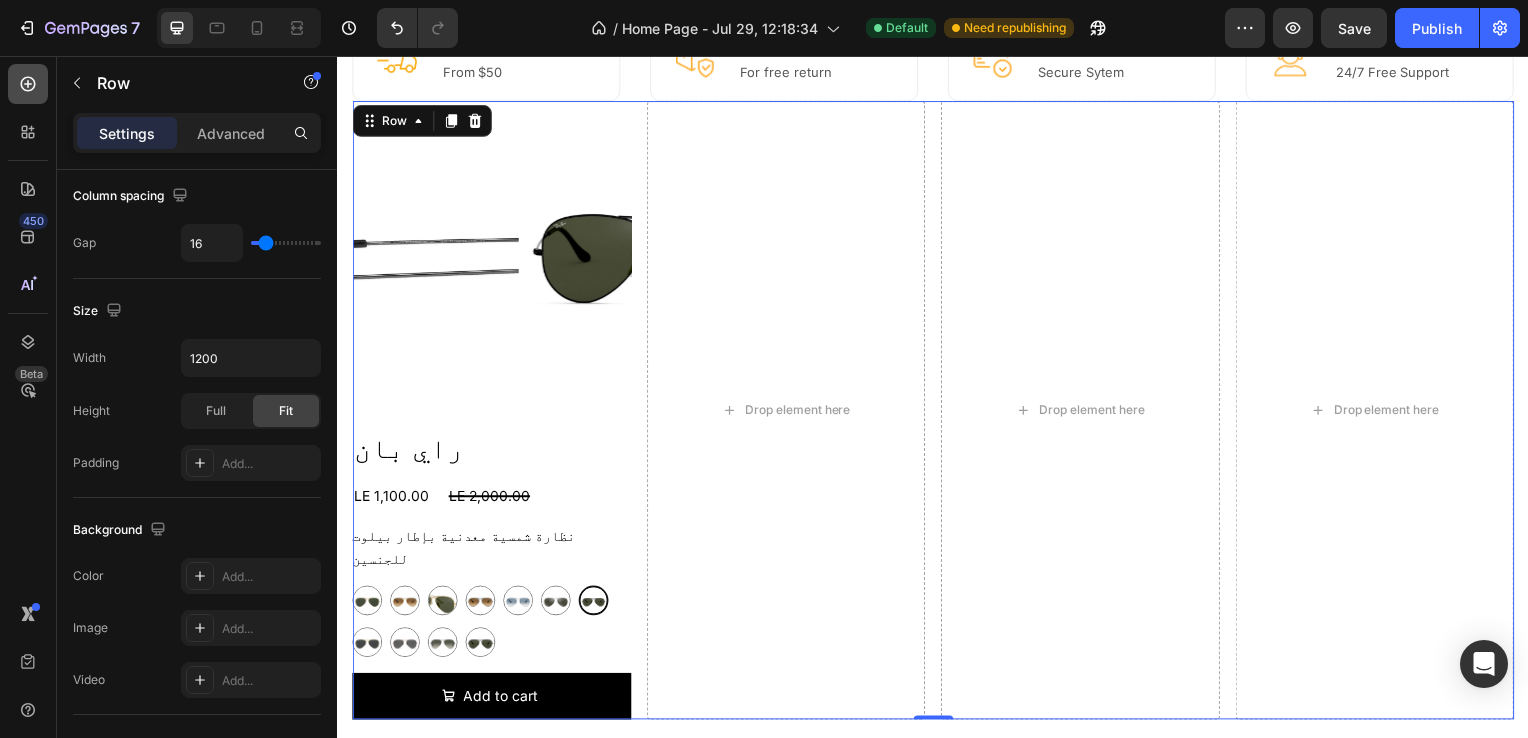 click 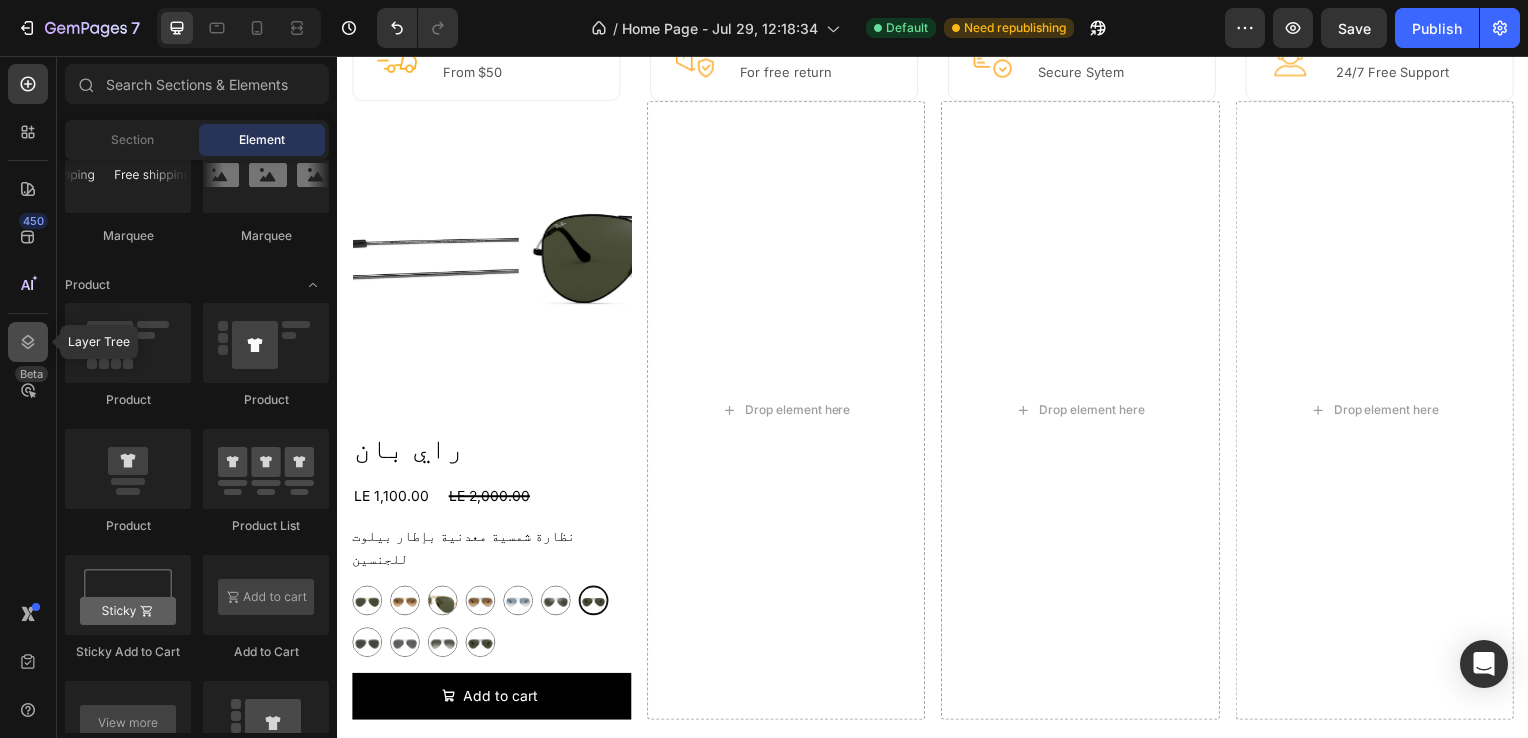 click 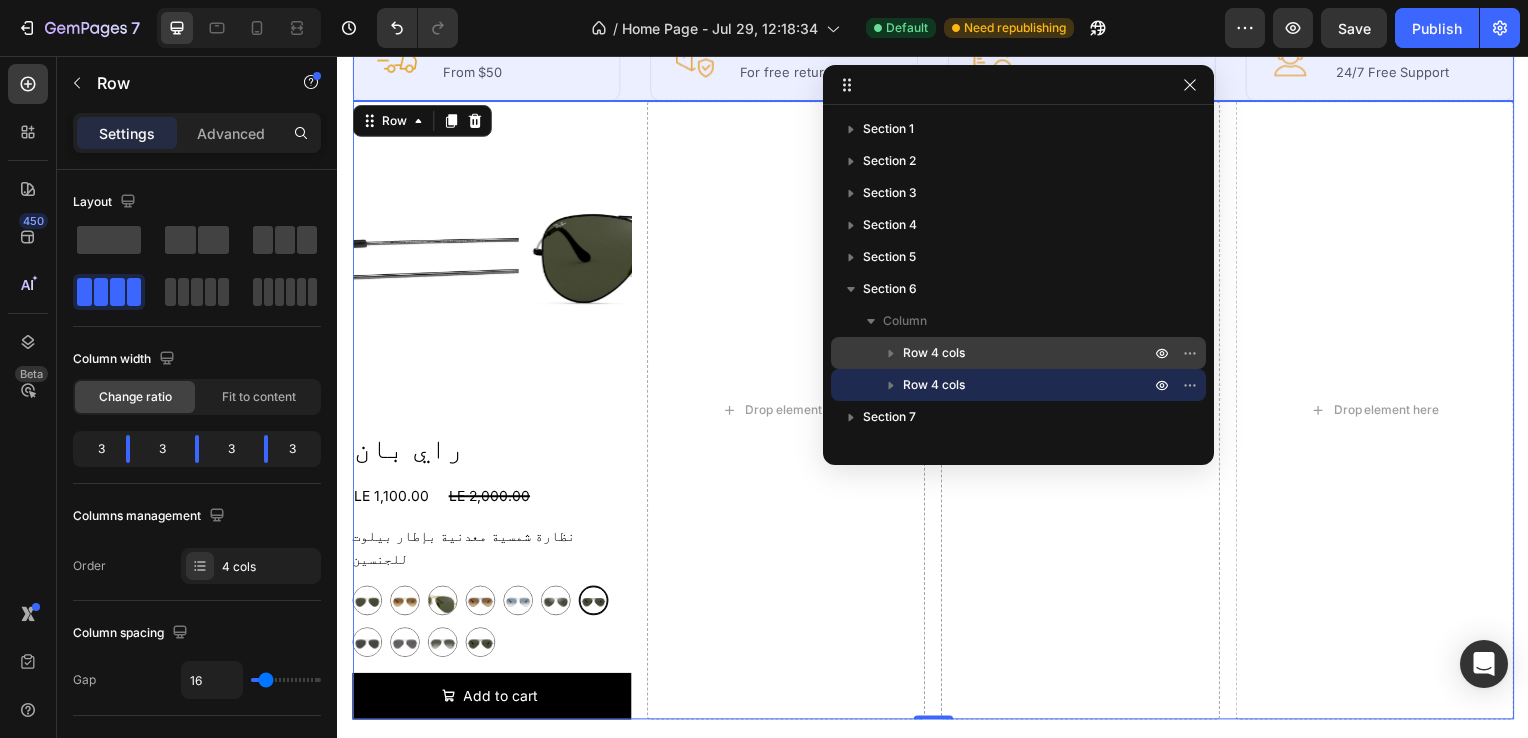 click on "Row 4 cols" at bounding box center (1018, 353) 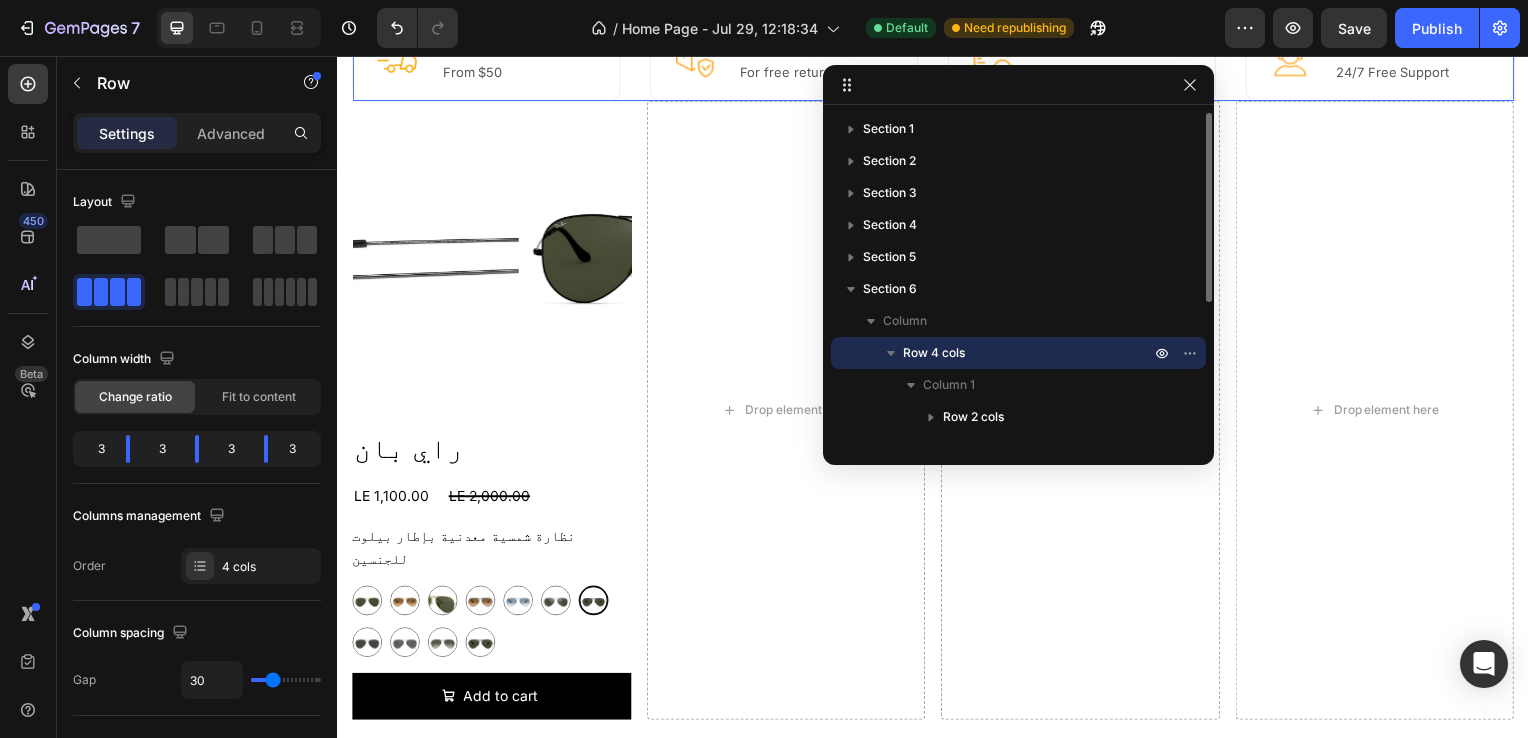 scroll, scrollTop: 436, scrollLeft: 0, axis: vertical 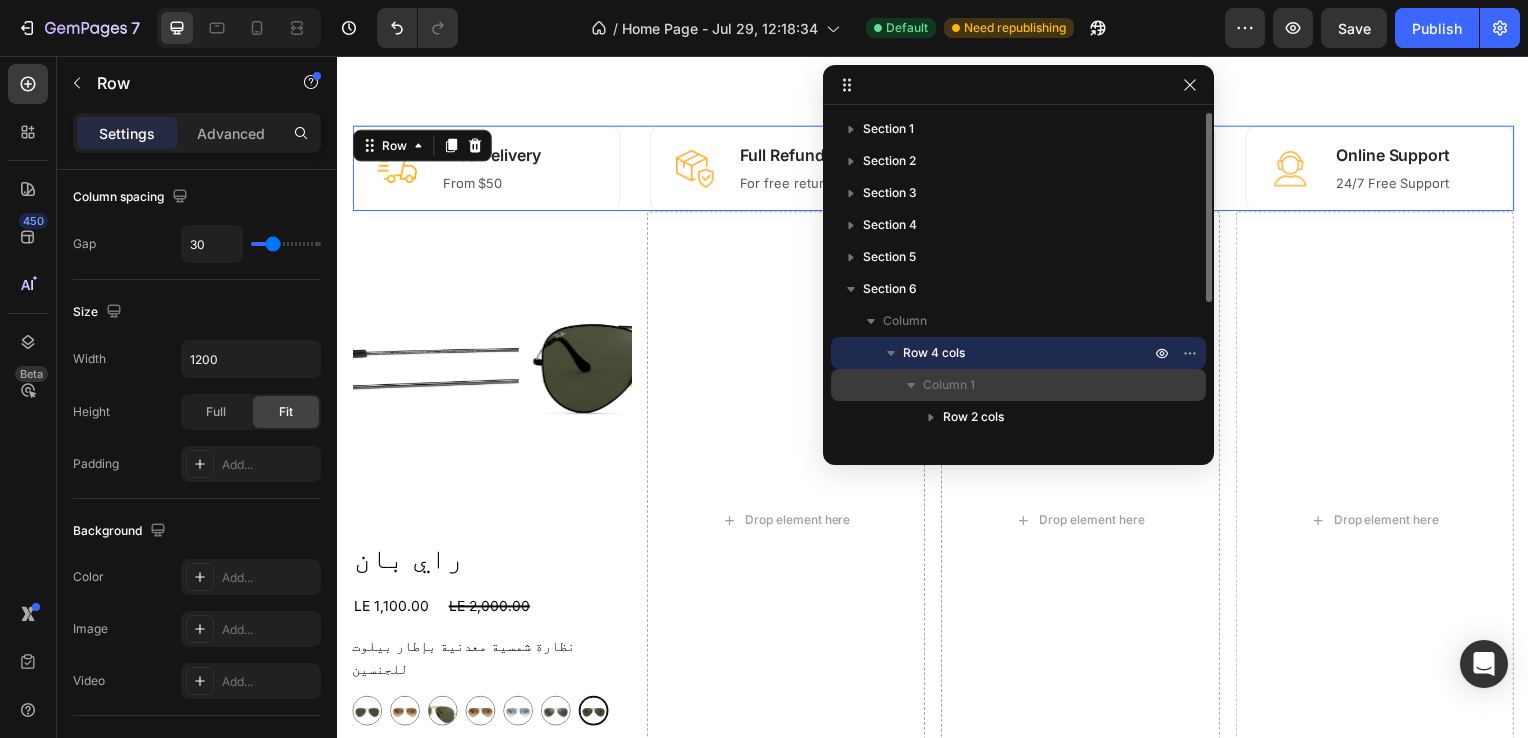 click on "Column 1" at bounding box center [949, 385] 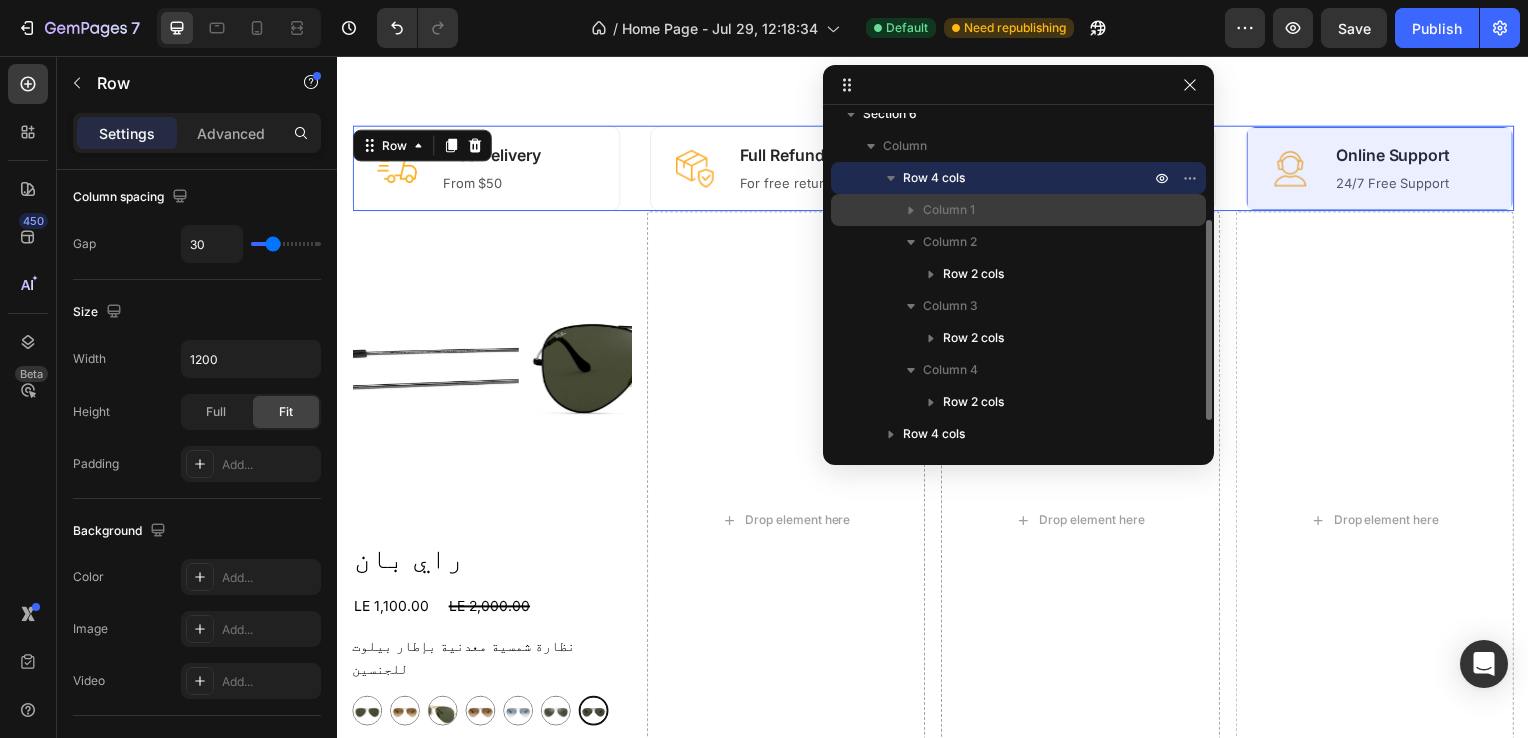 scroll, scrollTop: 179, scrollLeft: 0, axis: vertical 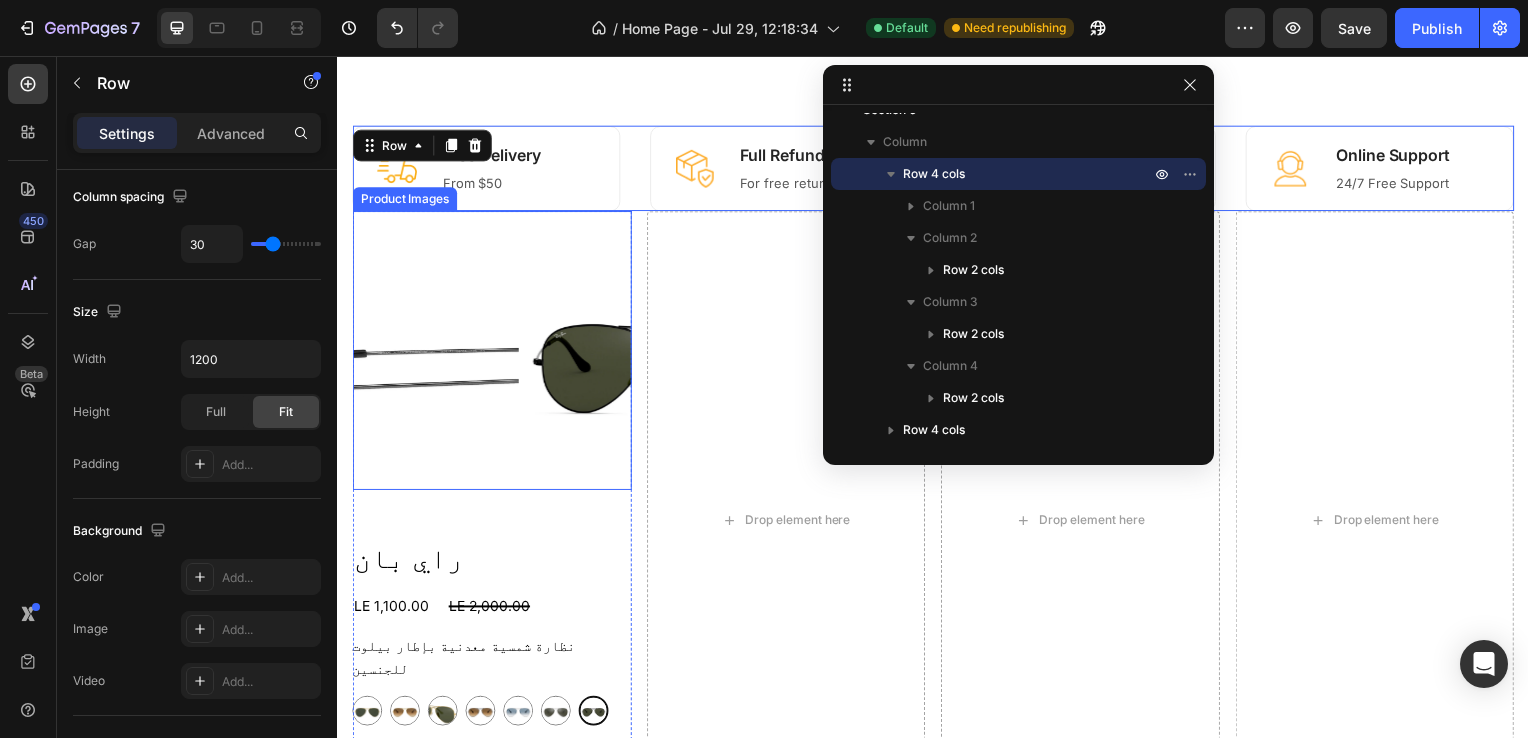 click at bounding box center [659, 353] 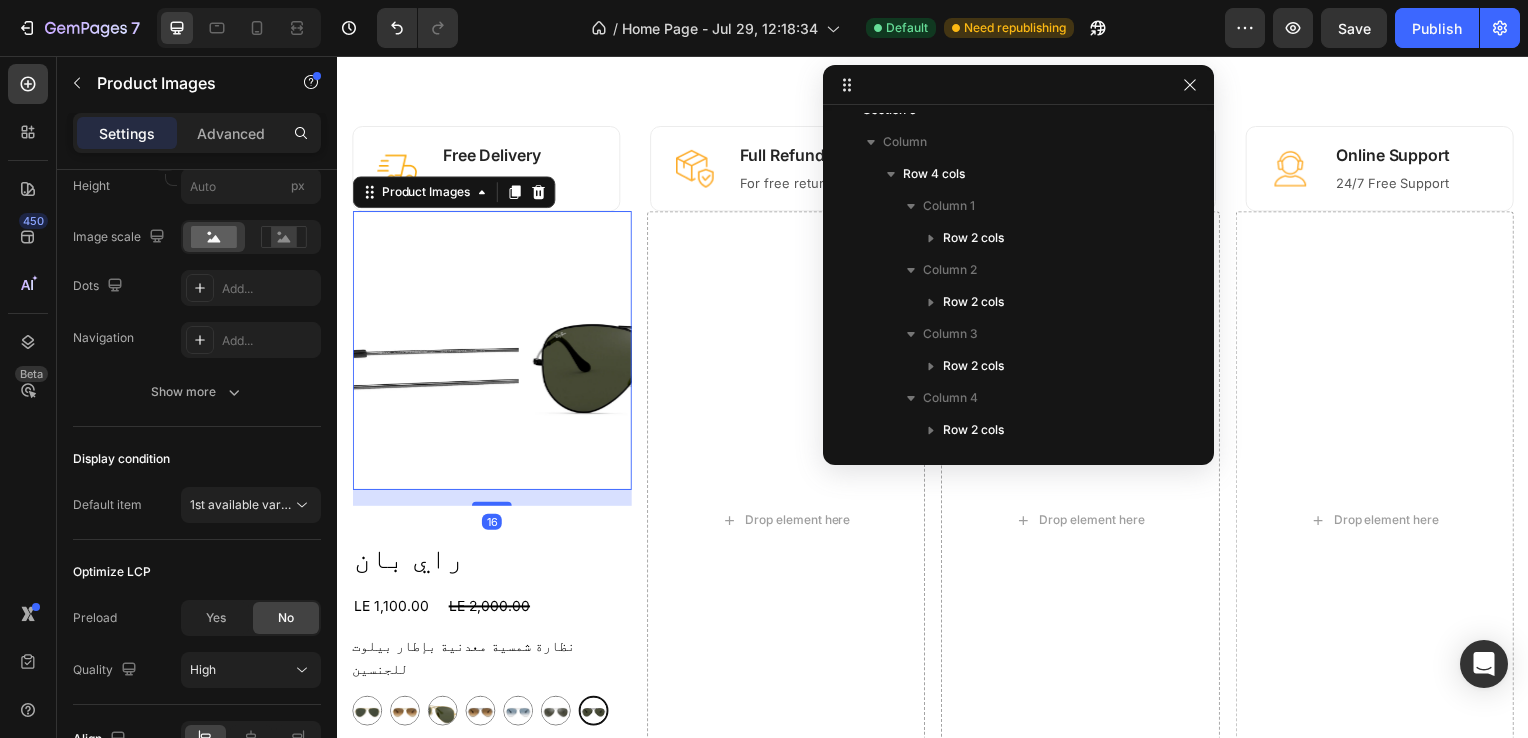 scroll, scrollTop: 0, scrollLeft: 0, axis: both 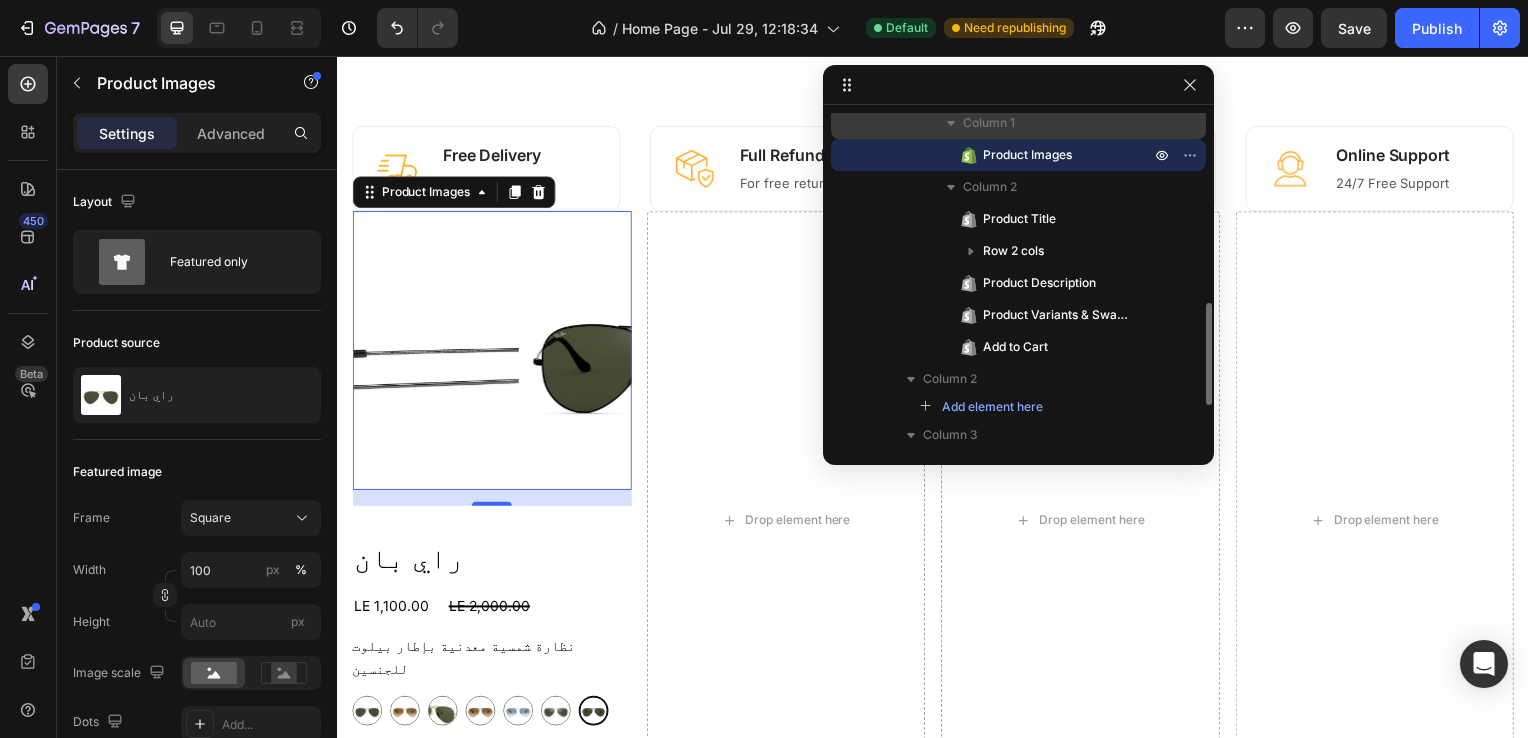 click on "Column 1" at bounding box center [1058, 123] 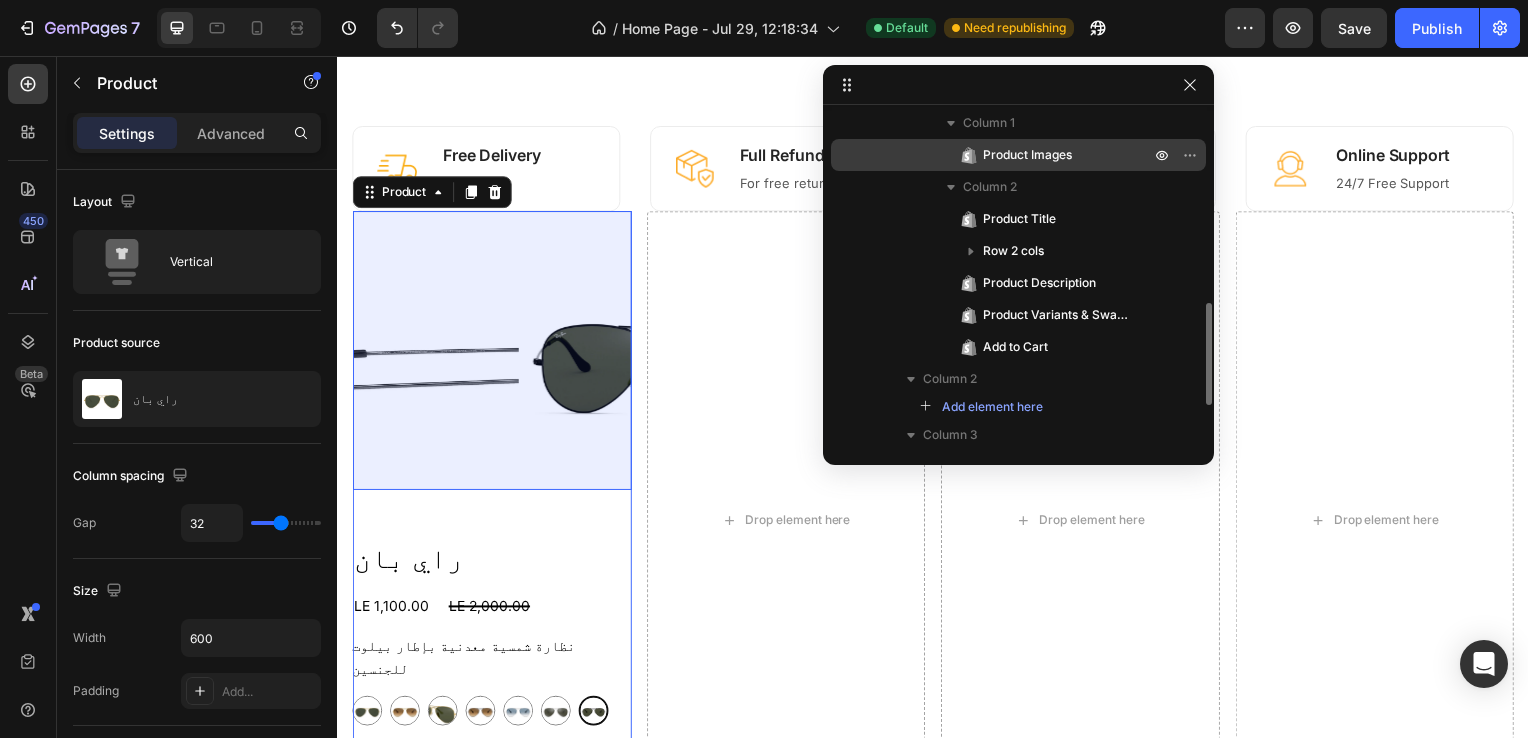 click on "Product Images" at bounding box center [1027, 155] 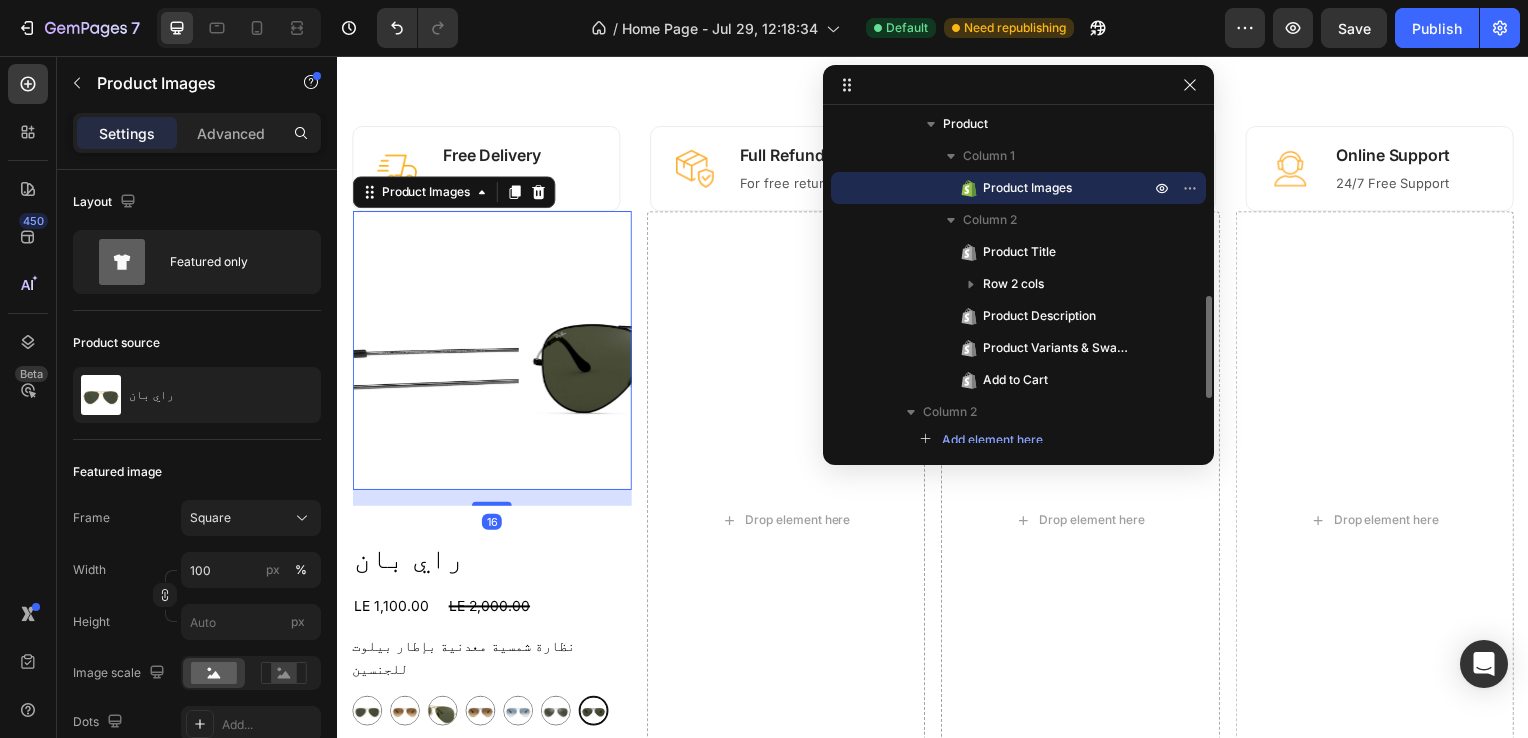 scroll, scrollTop: 580, scrollLeft: 0, axis: vertical 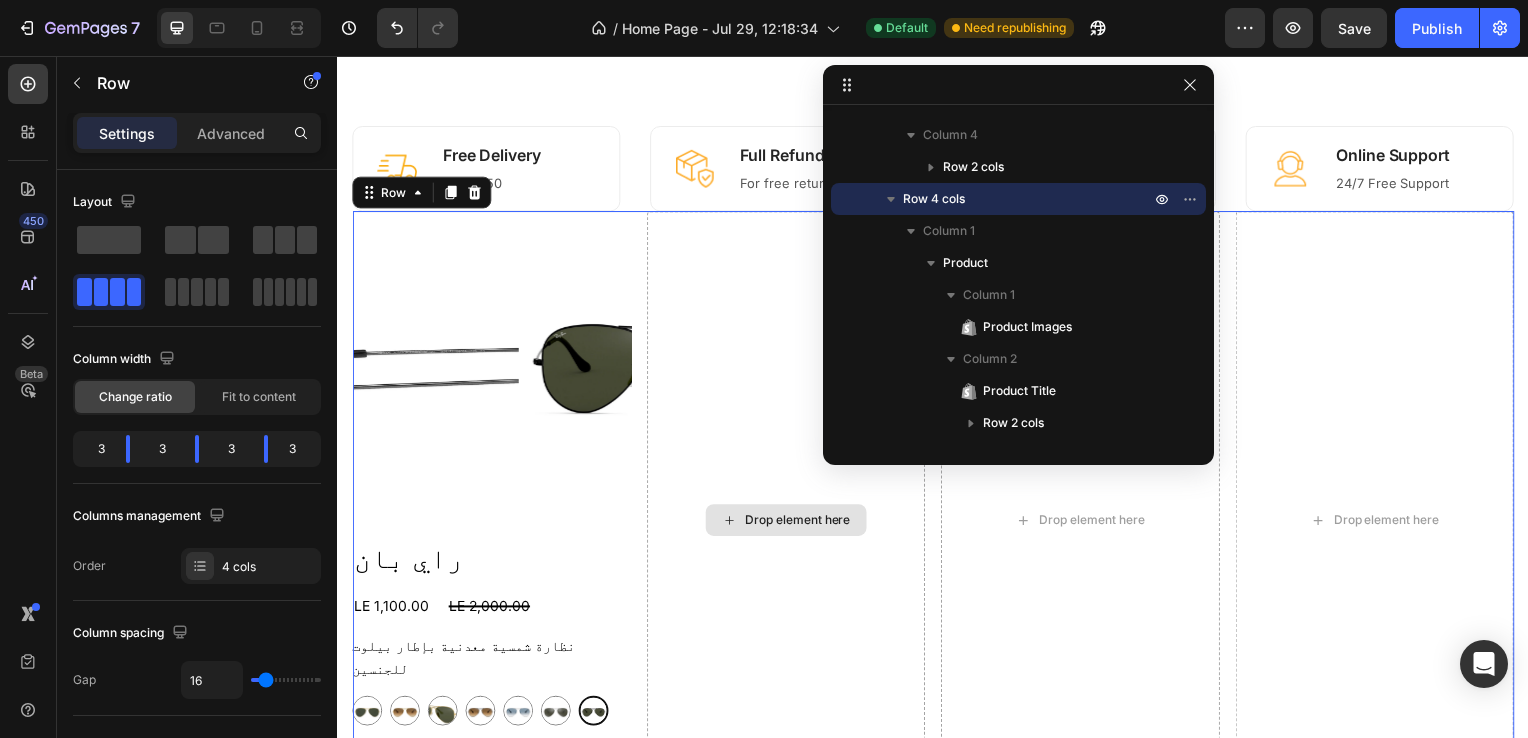 click on "Drop element here" at bounding box center (789, 524) 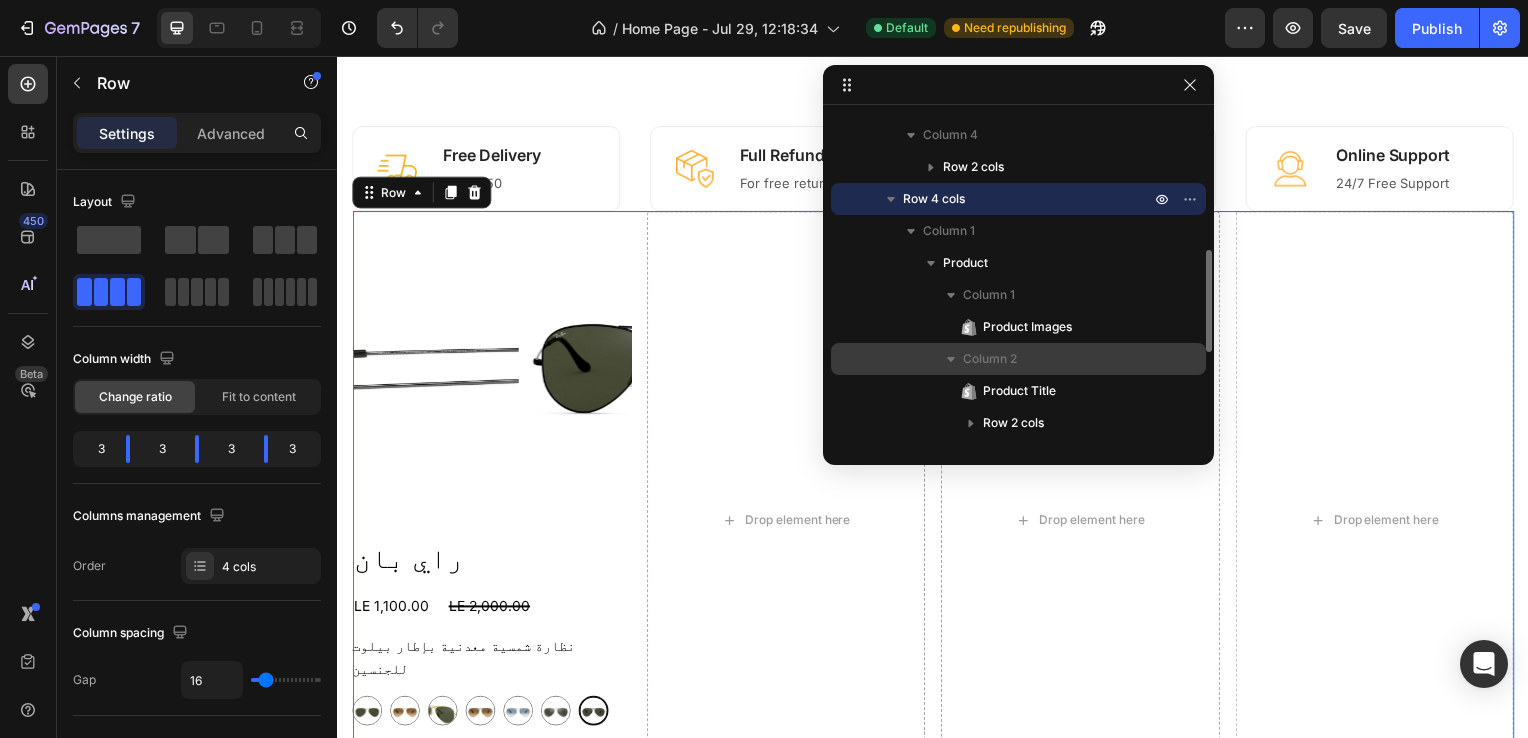 click on "Column 2" at bounding box center (990, 359) 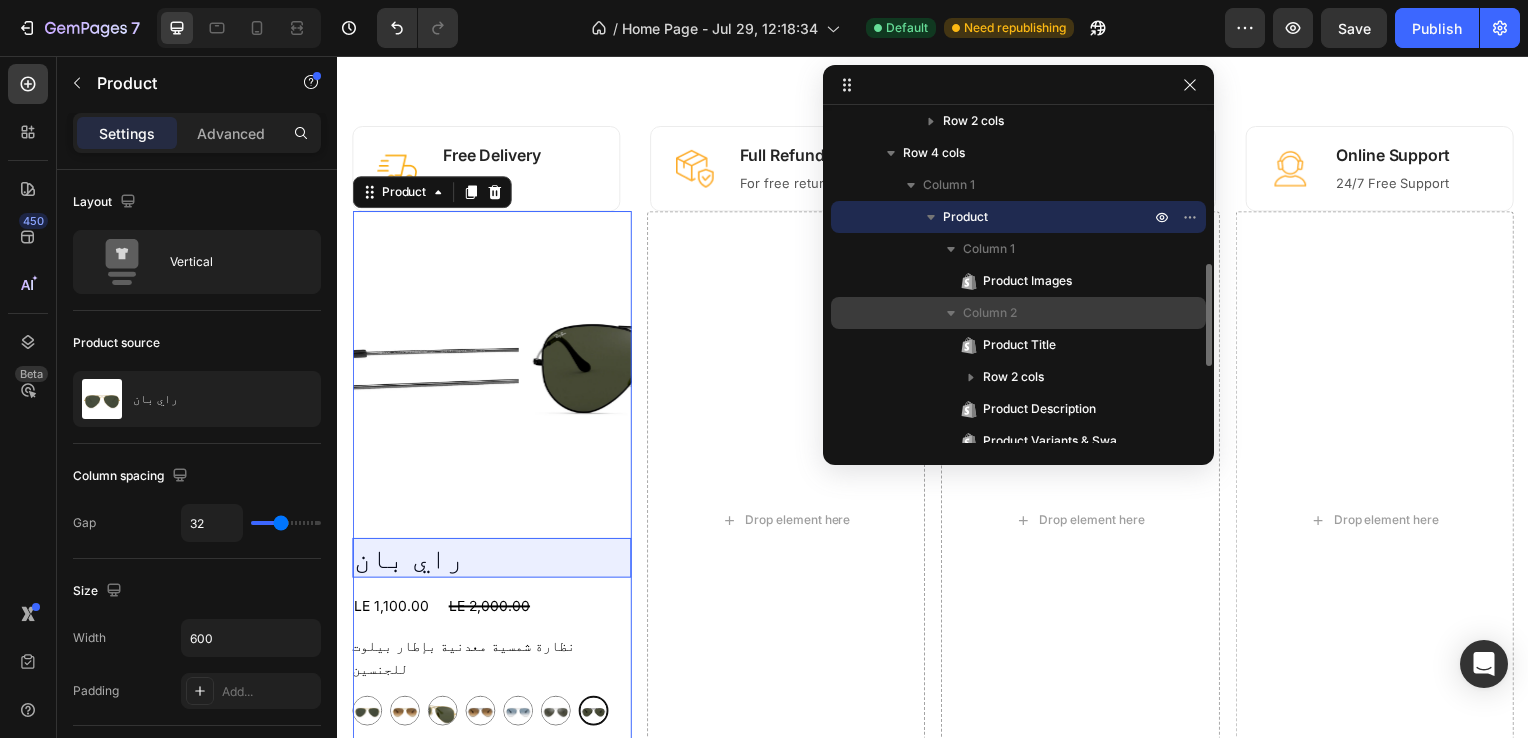 scroll, scrollTop: 489, scrollLeft: 0, axis: vertical 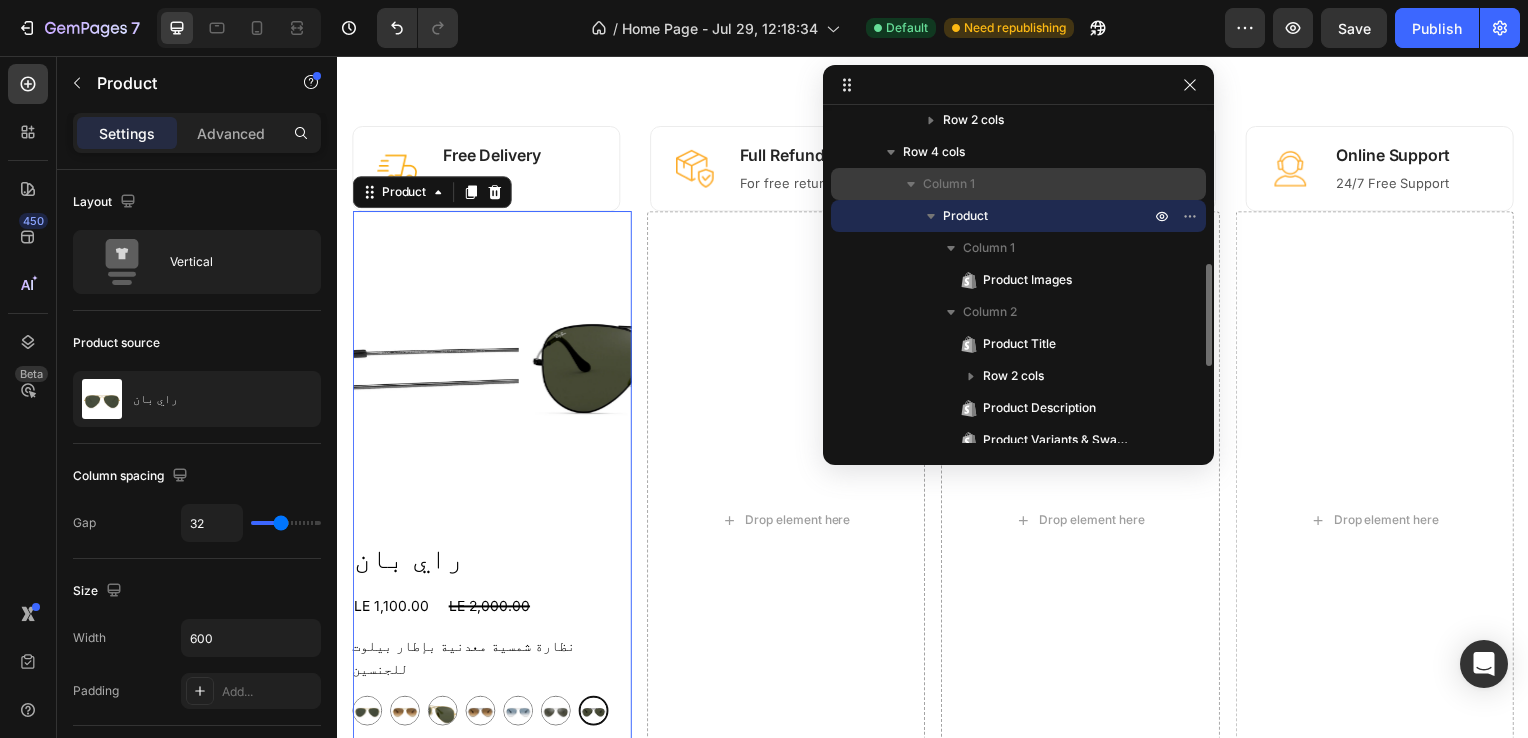 click 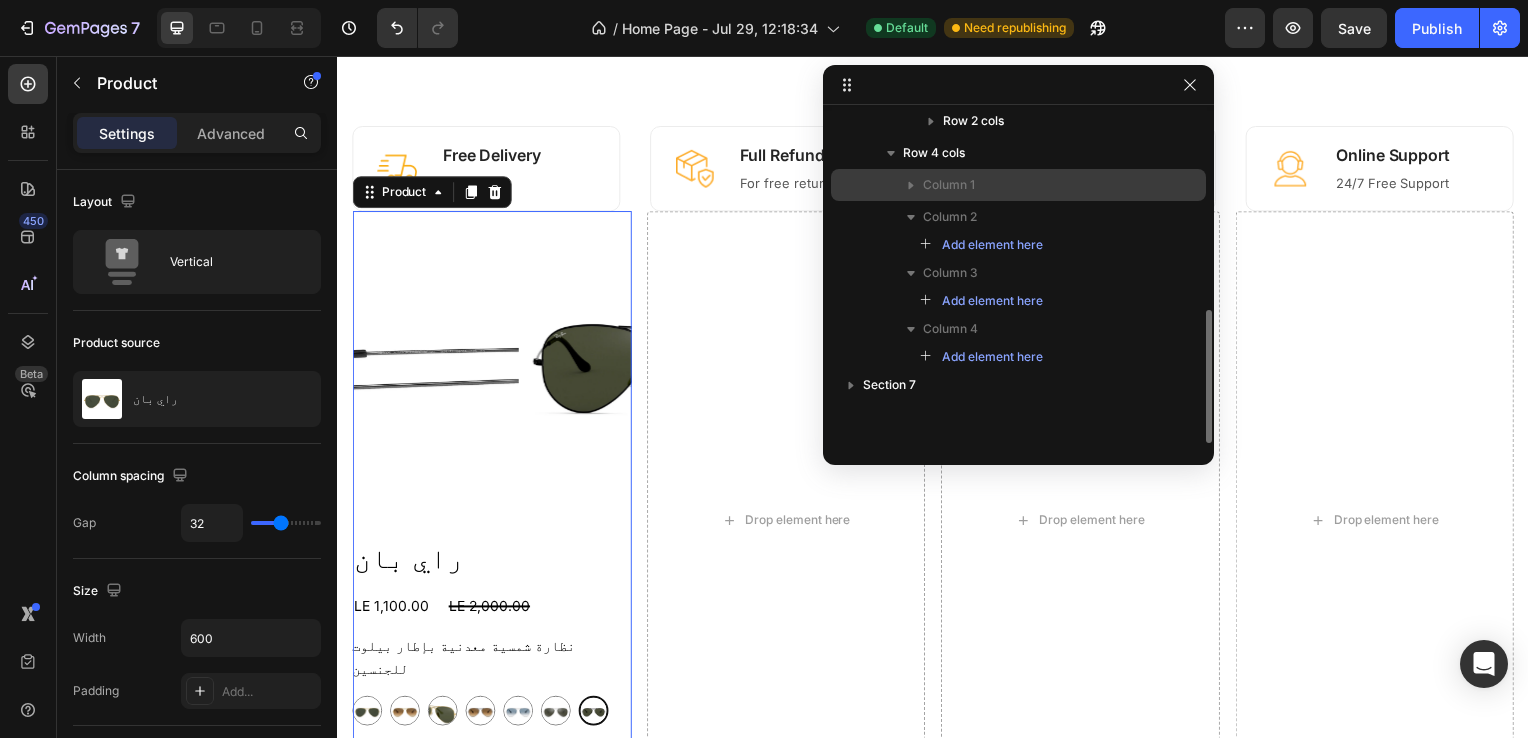 scroll, scrollTop: 488, scrollLeft: 0, axis: vertical 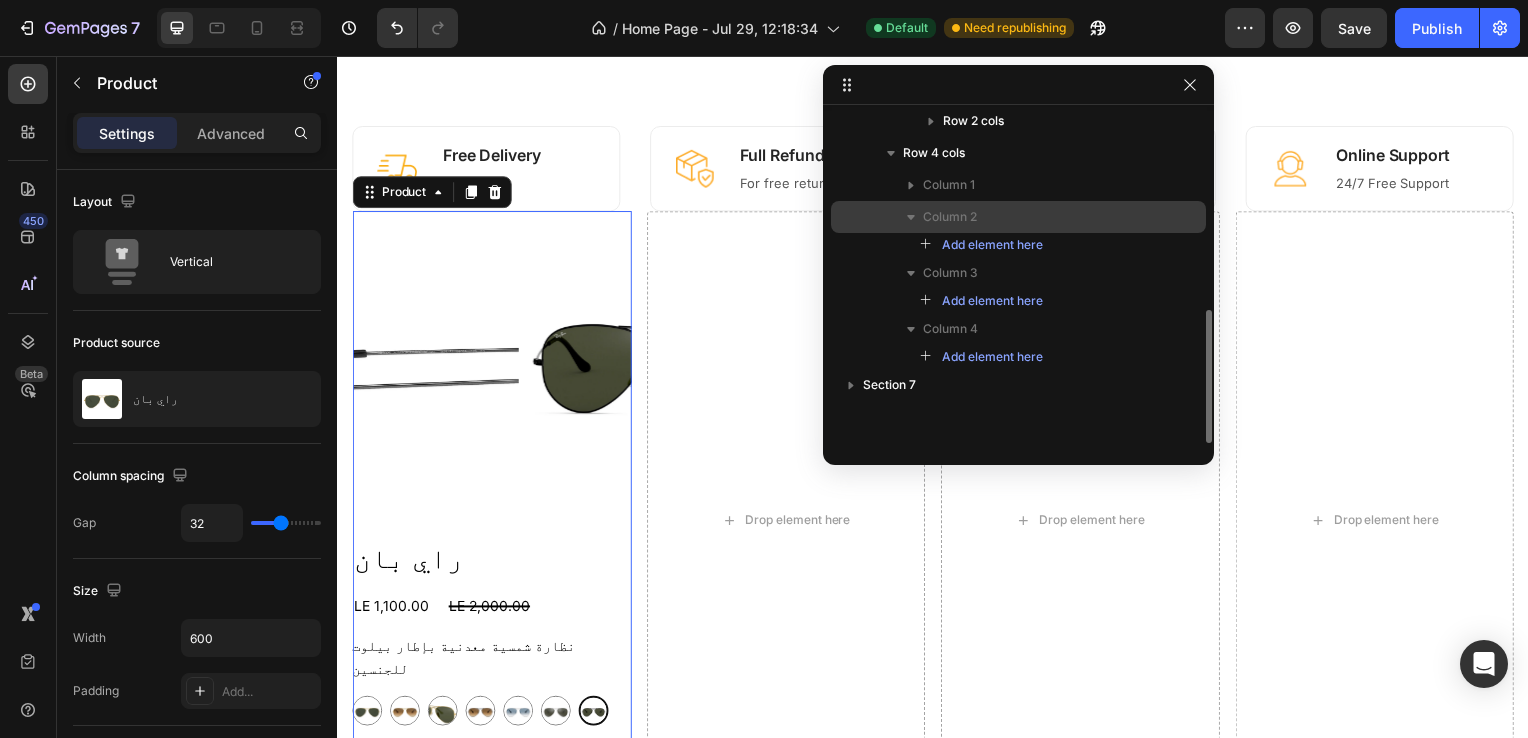 click on "Column 2" at bounding box center (950, 217) 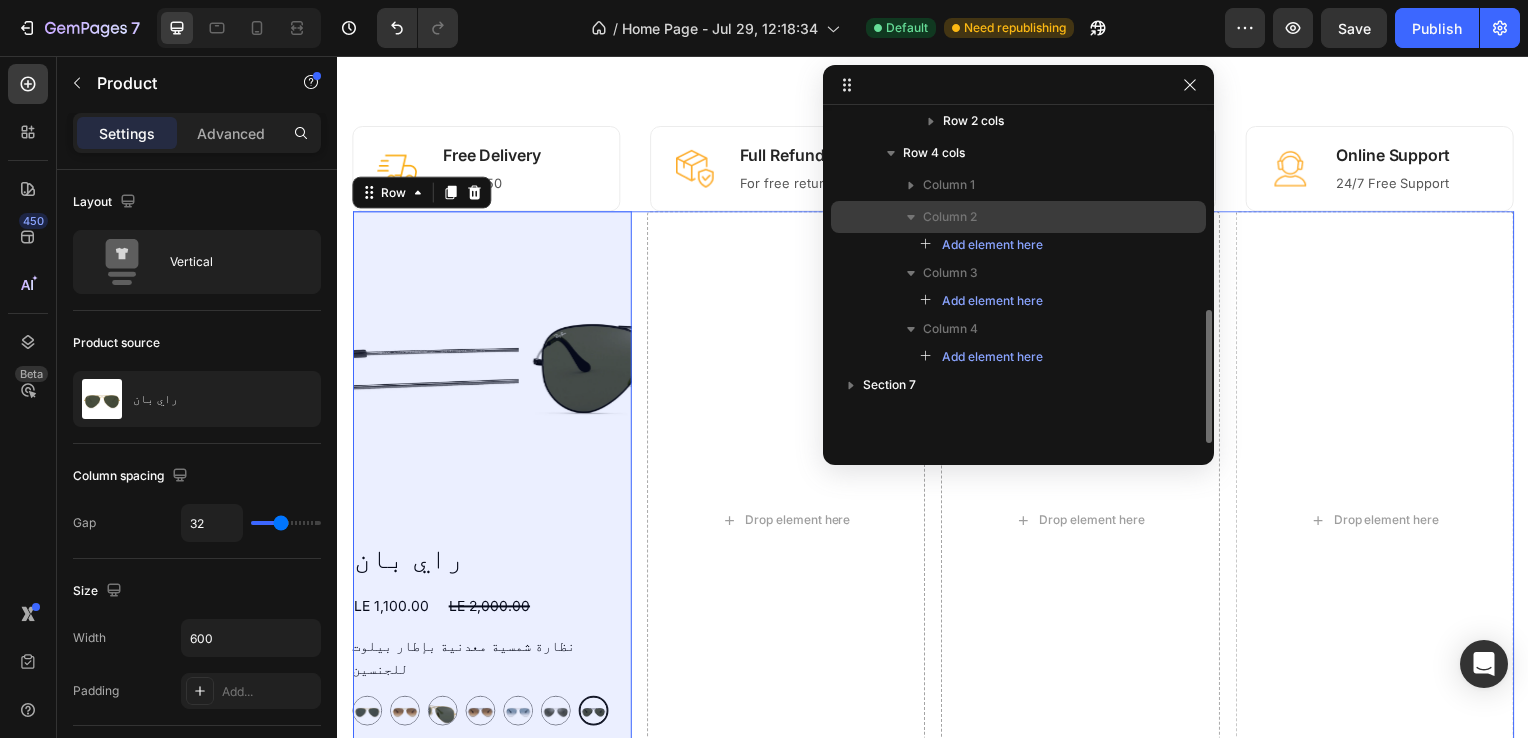 scroll, scrollTop: 477, scrollLeft: 0, axis: vertical 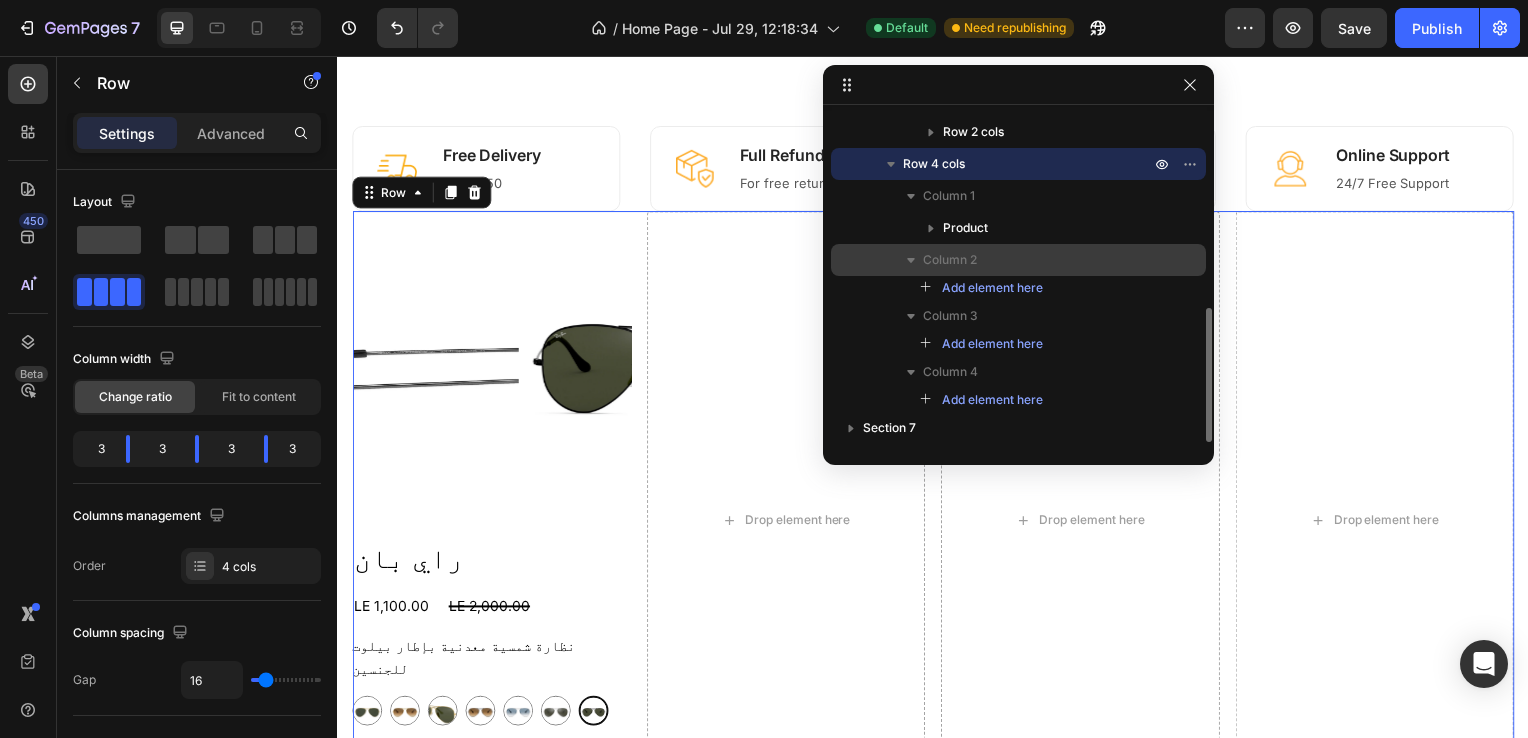 click on "Column 2" at bounding box center (950, 260) 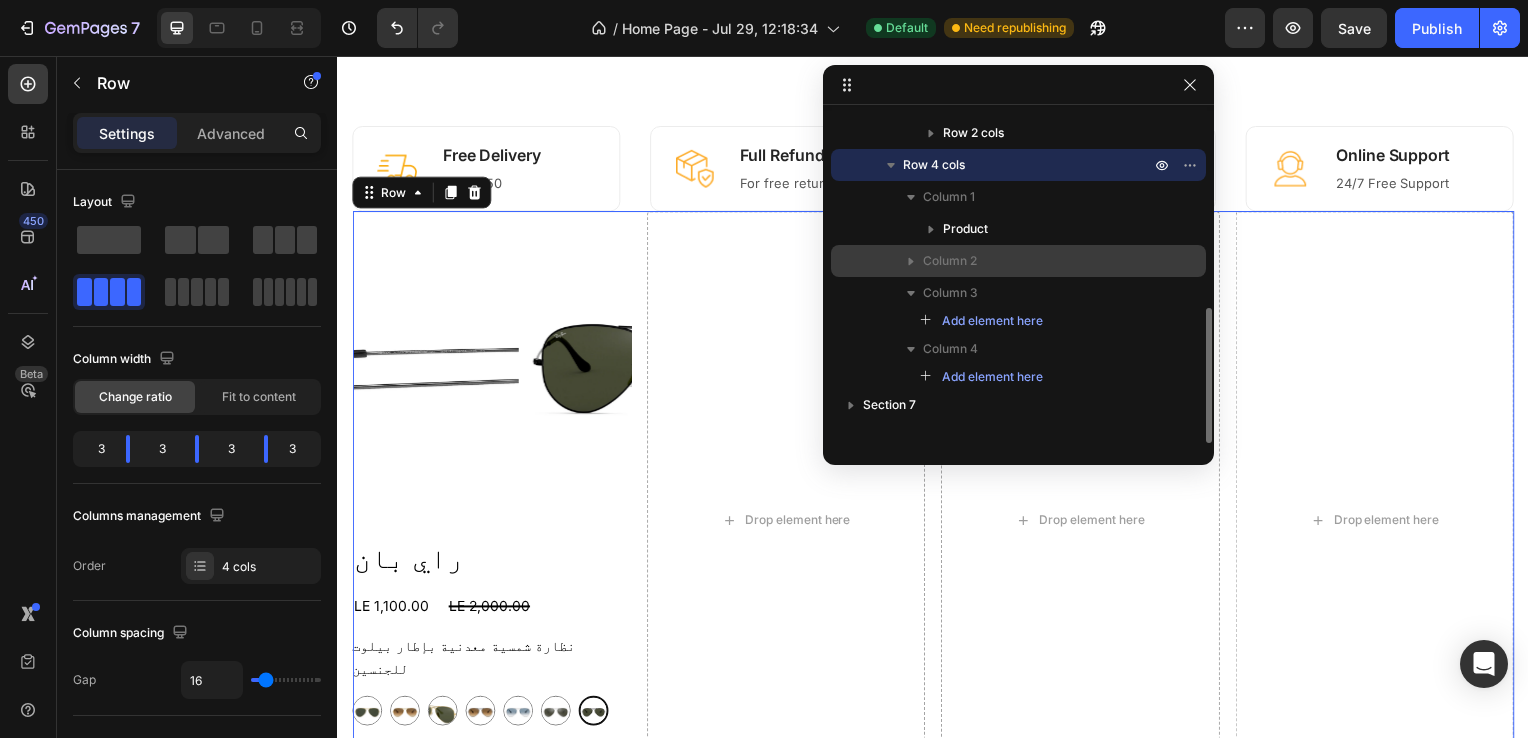 scroll, scrollTop: 476, scrollLeft: 0, axis: vertical 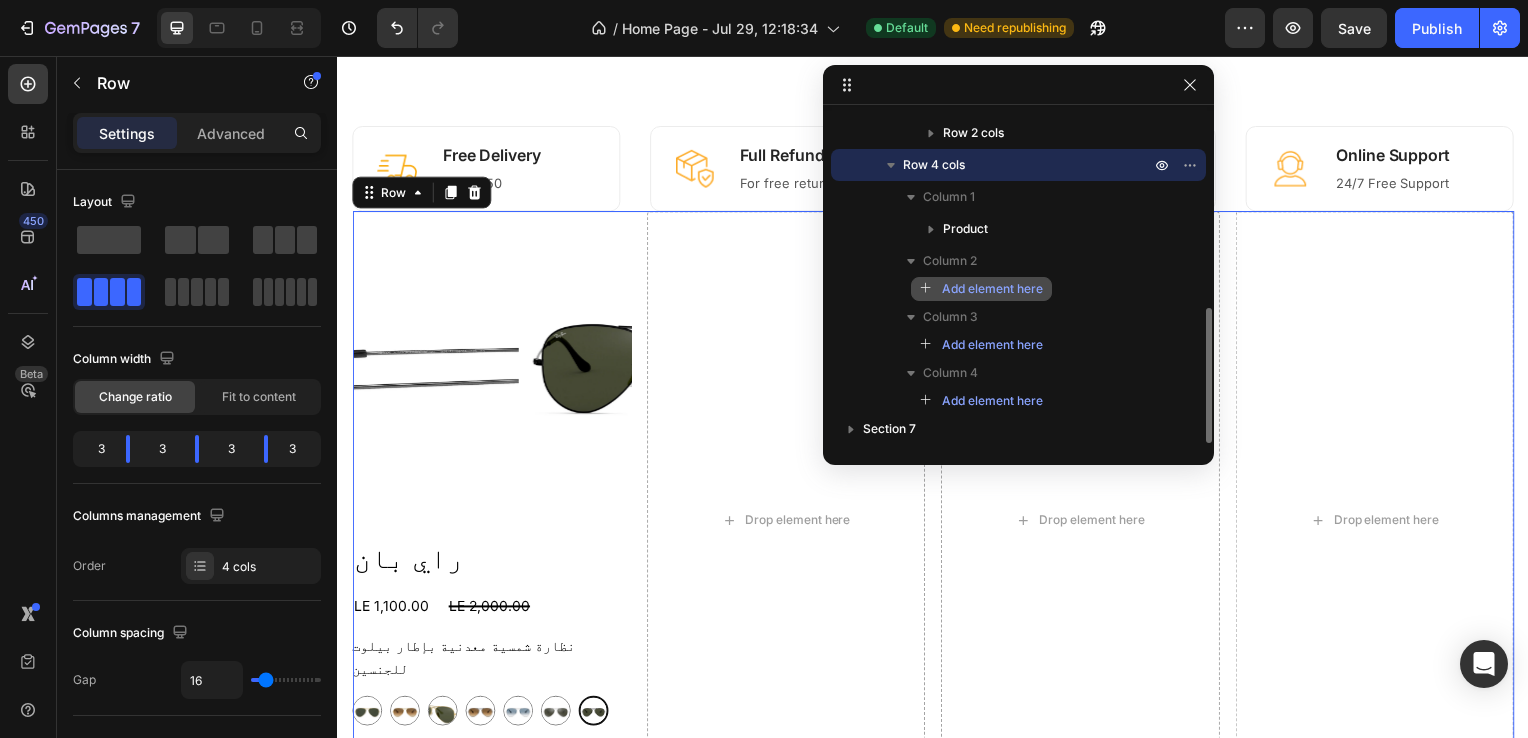 click on "Add element here" 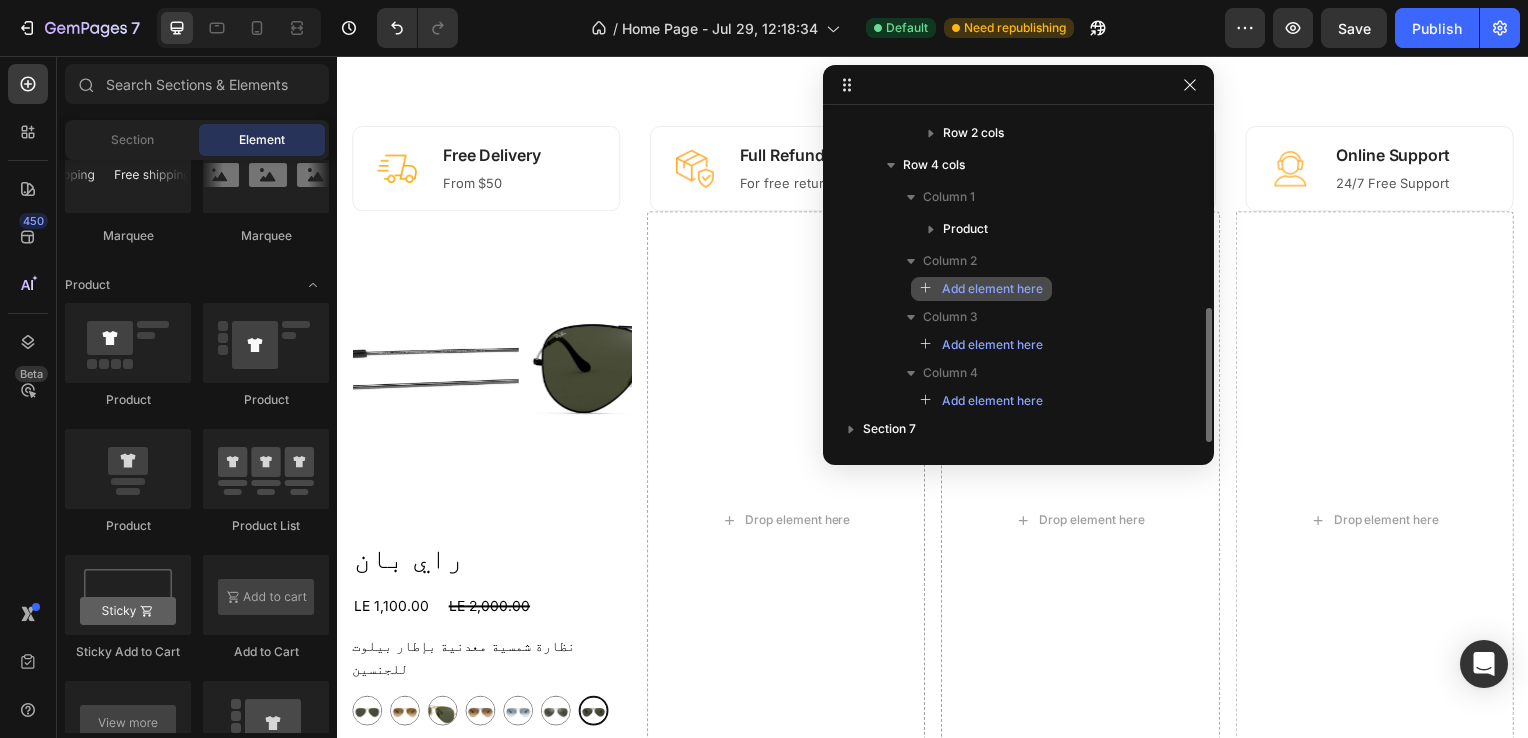 type 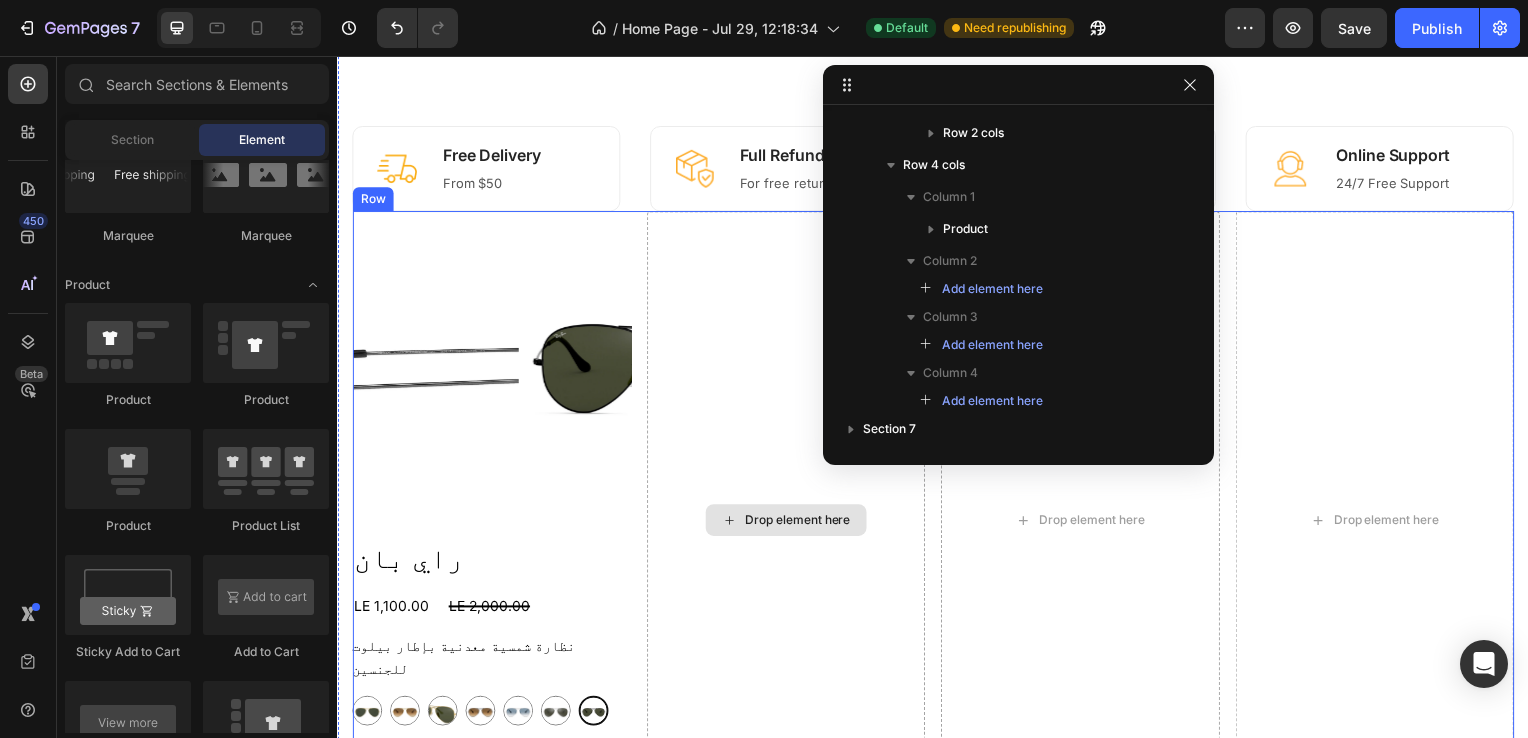 click on "Drop element here" at bounding box center [789, 524] 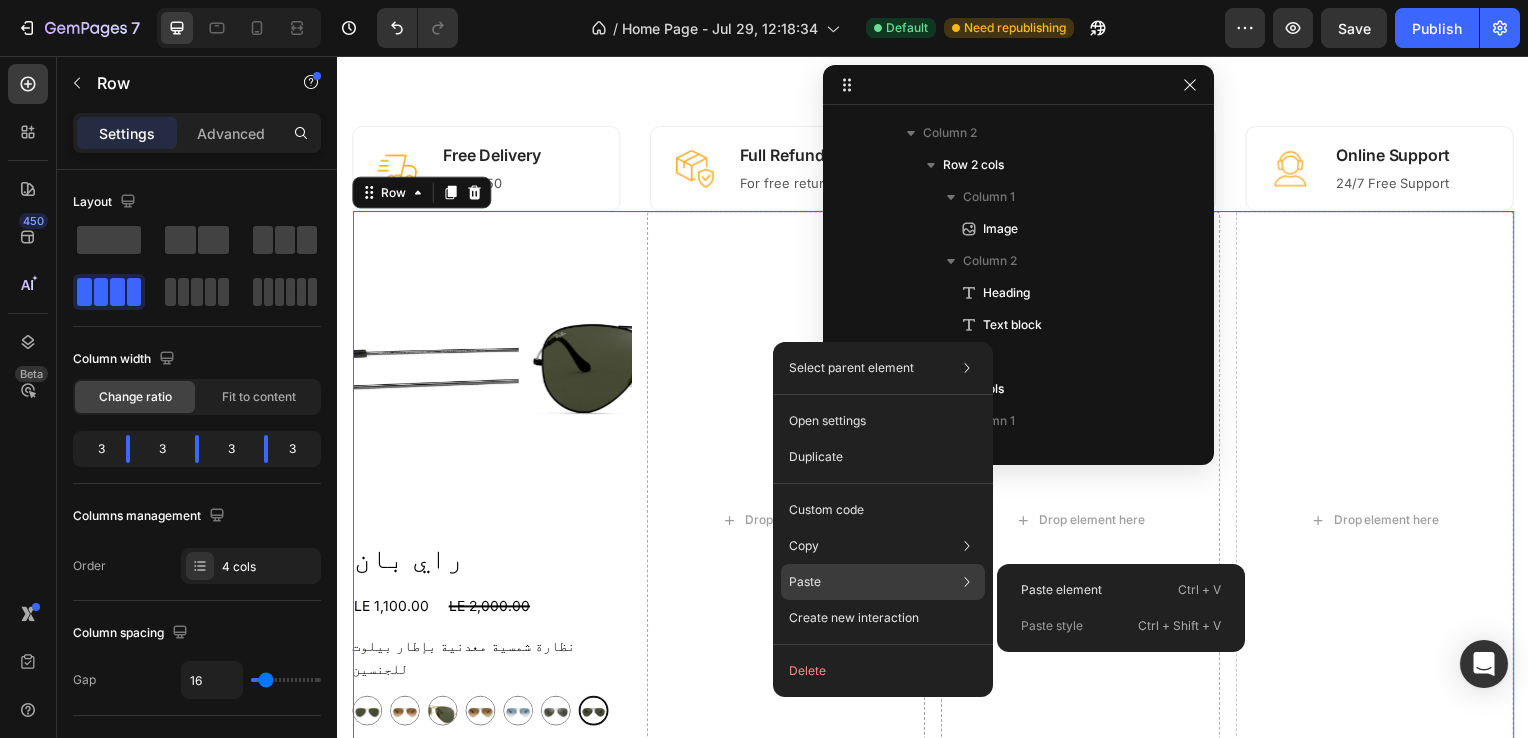 click on "Paste Paste element  Ctrl + V Paste style  Ctrl + Shift + V" 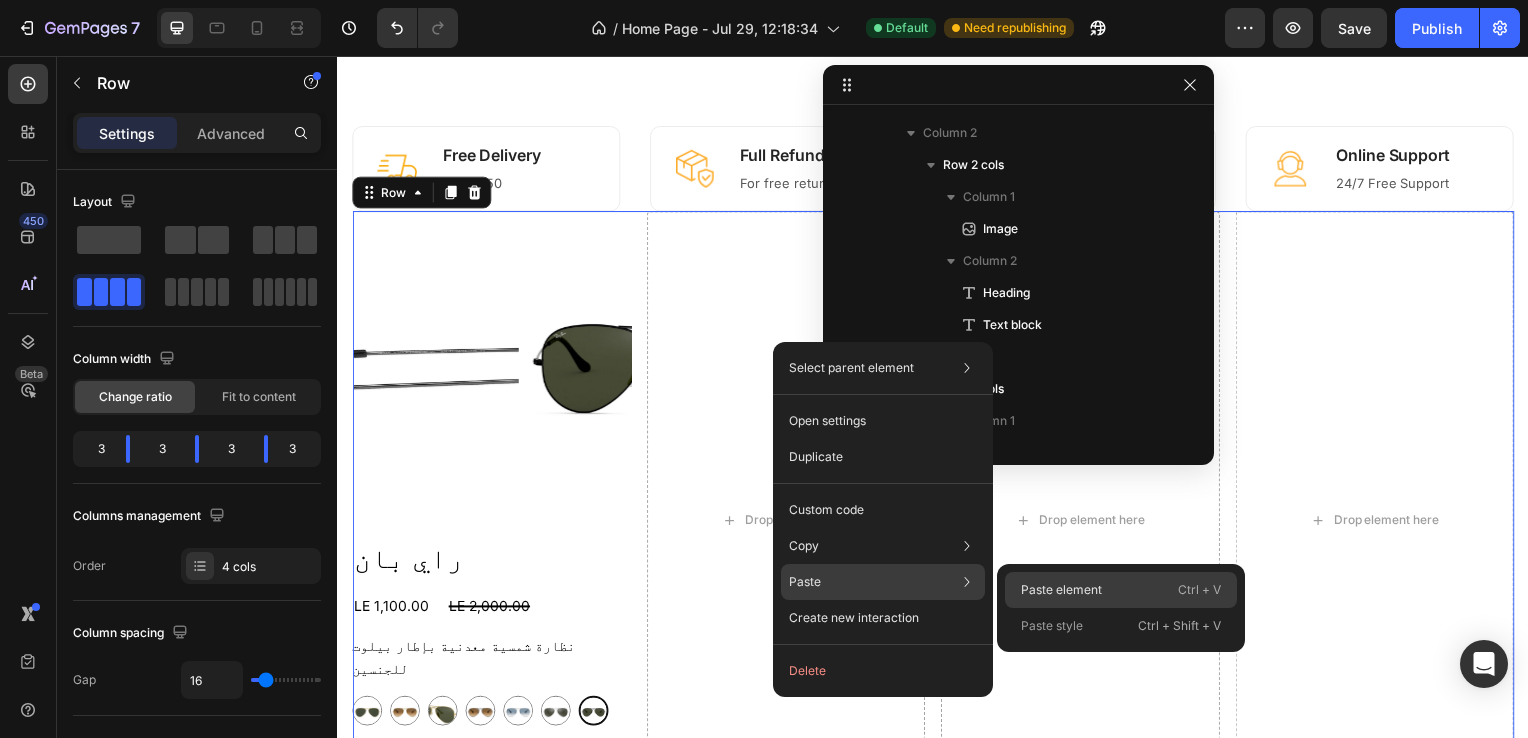 click on "Paste element" at bounding box center [1061, 590] 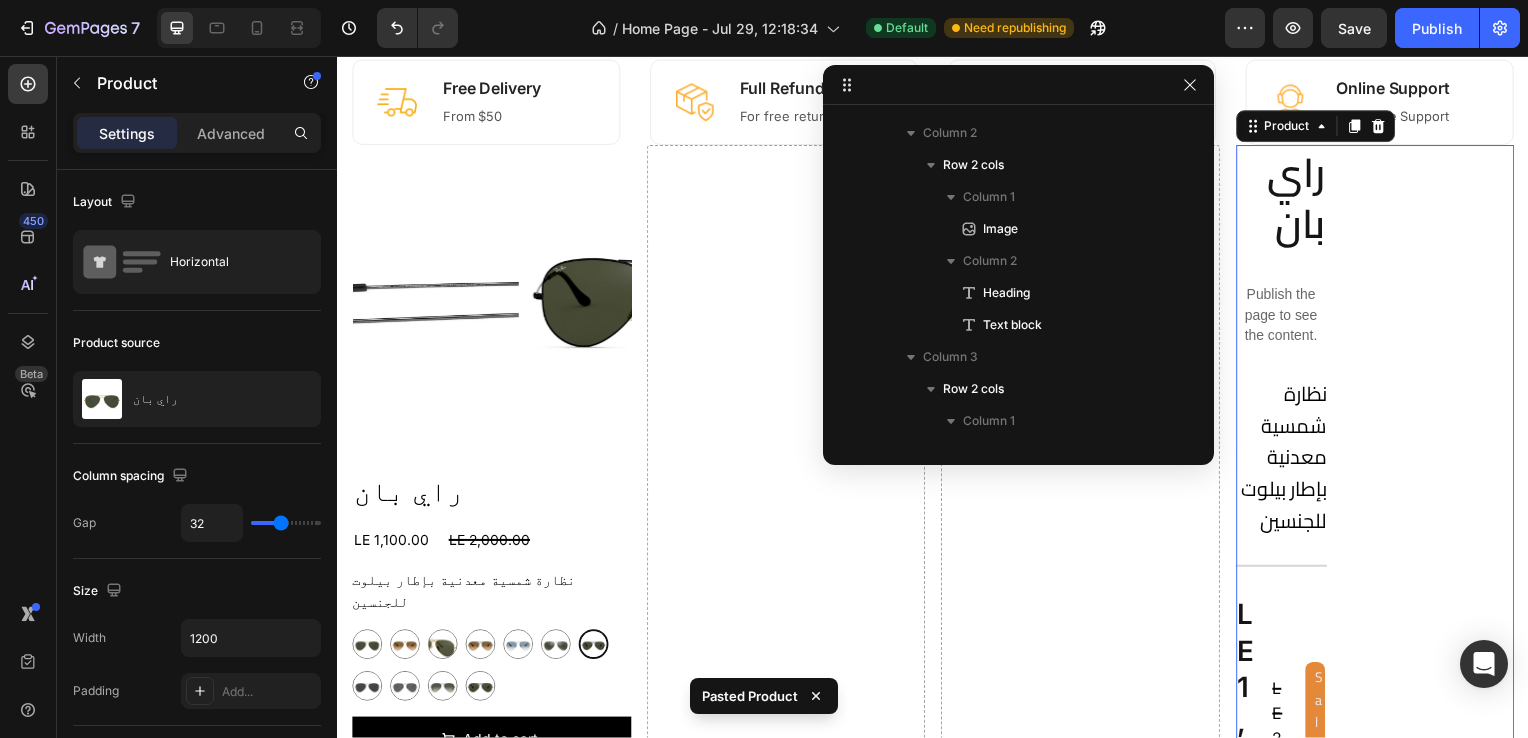 scroll, scrollTop: 3123, scrollLeft: 0, axis: vertical 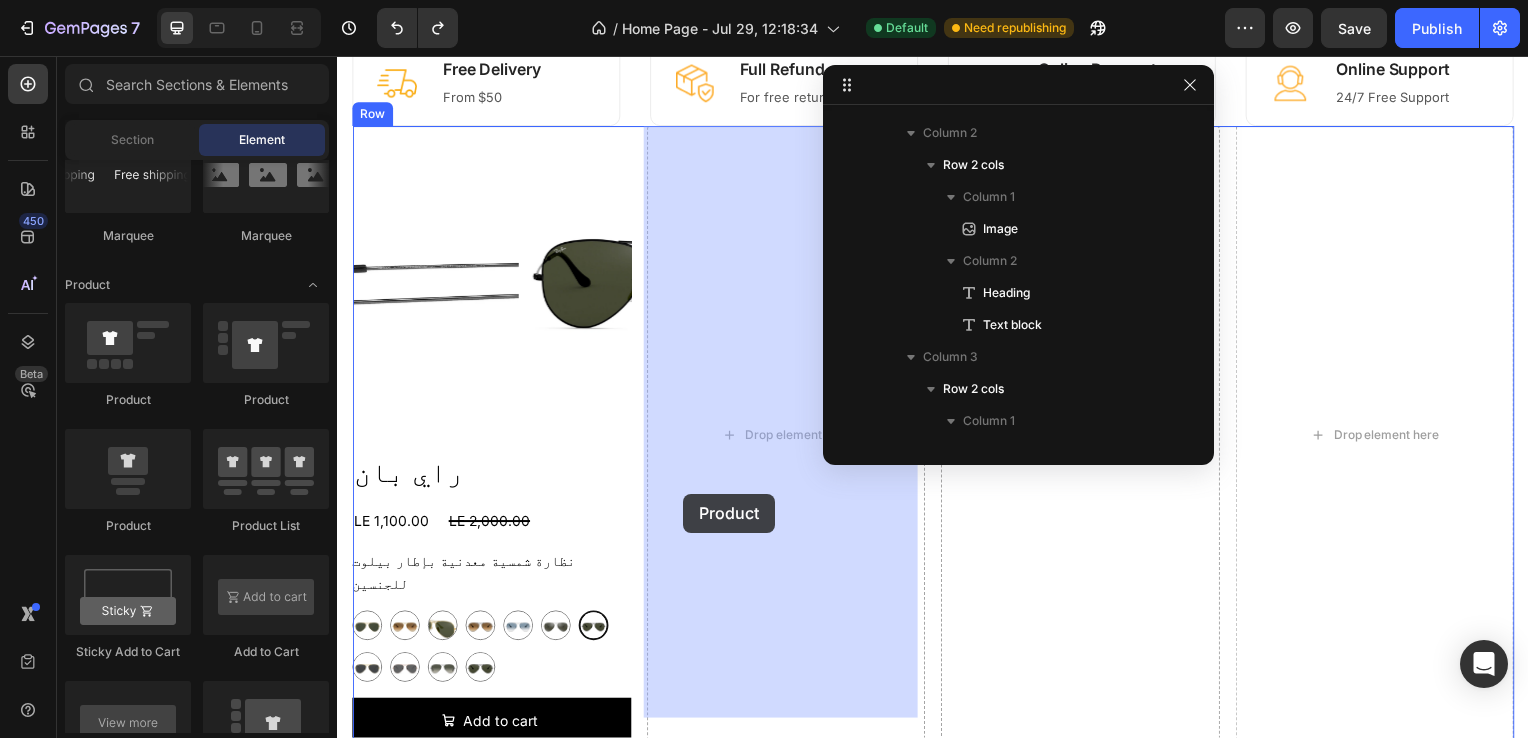drag, startPoint x: 457, startPoint y: 548, endPoint x: 709, endPoint y: 495, distance: 257.5131 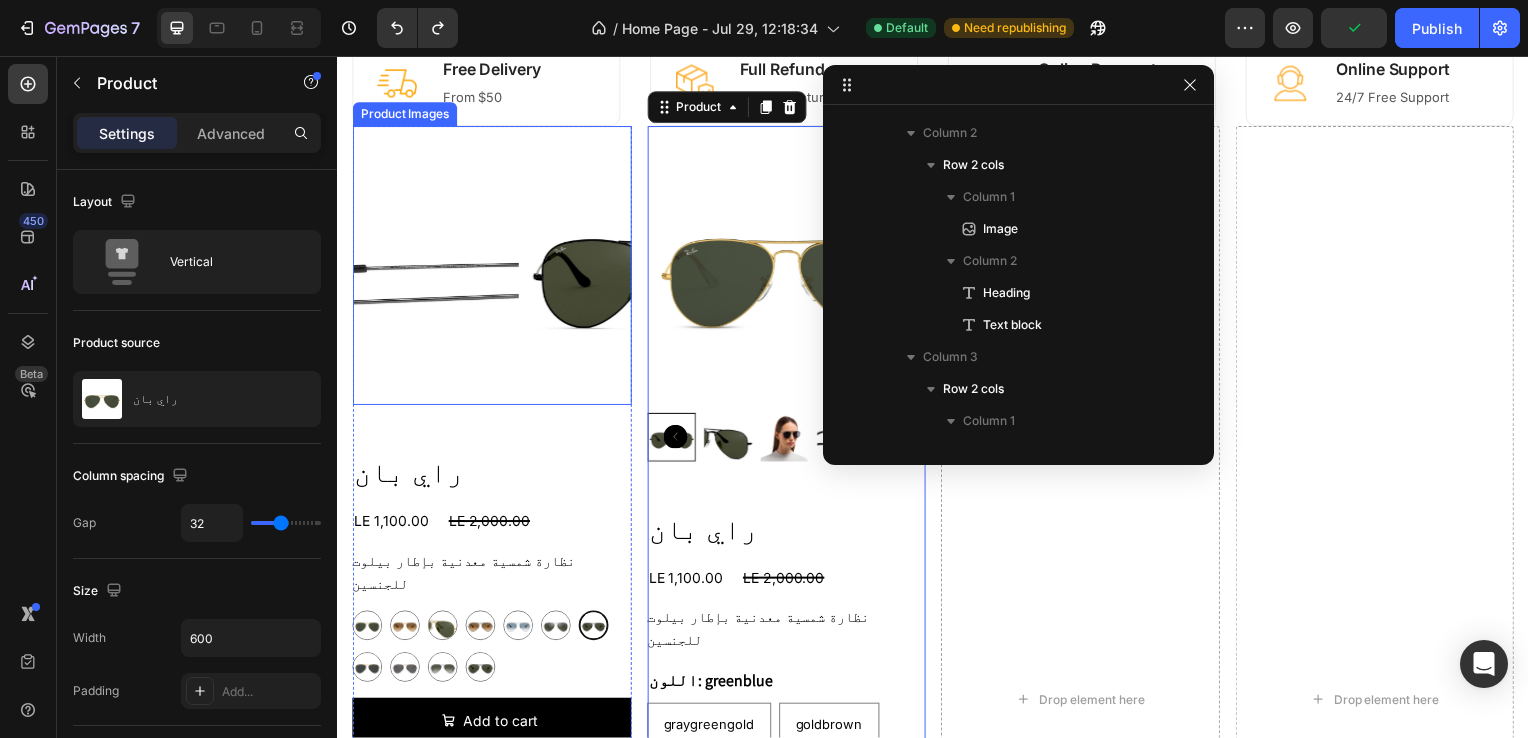 radio on "true" 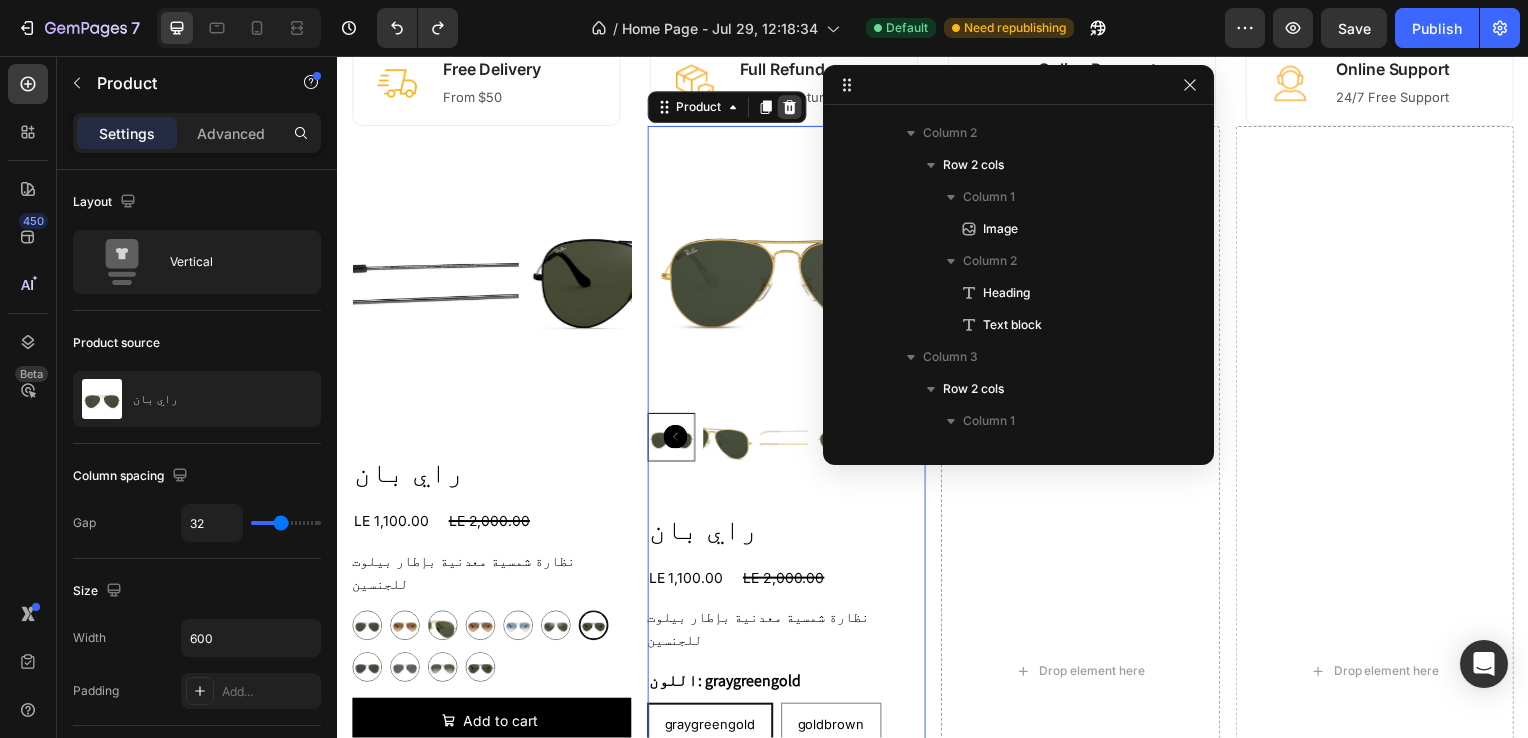 click 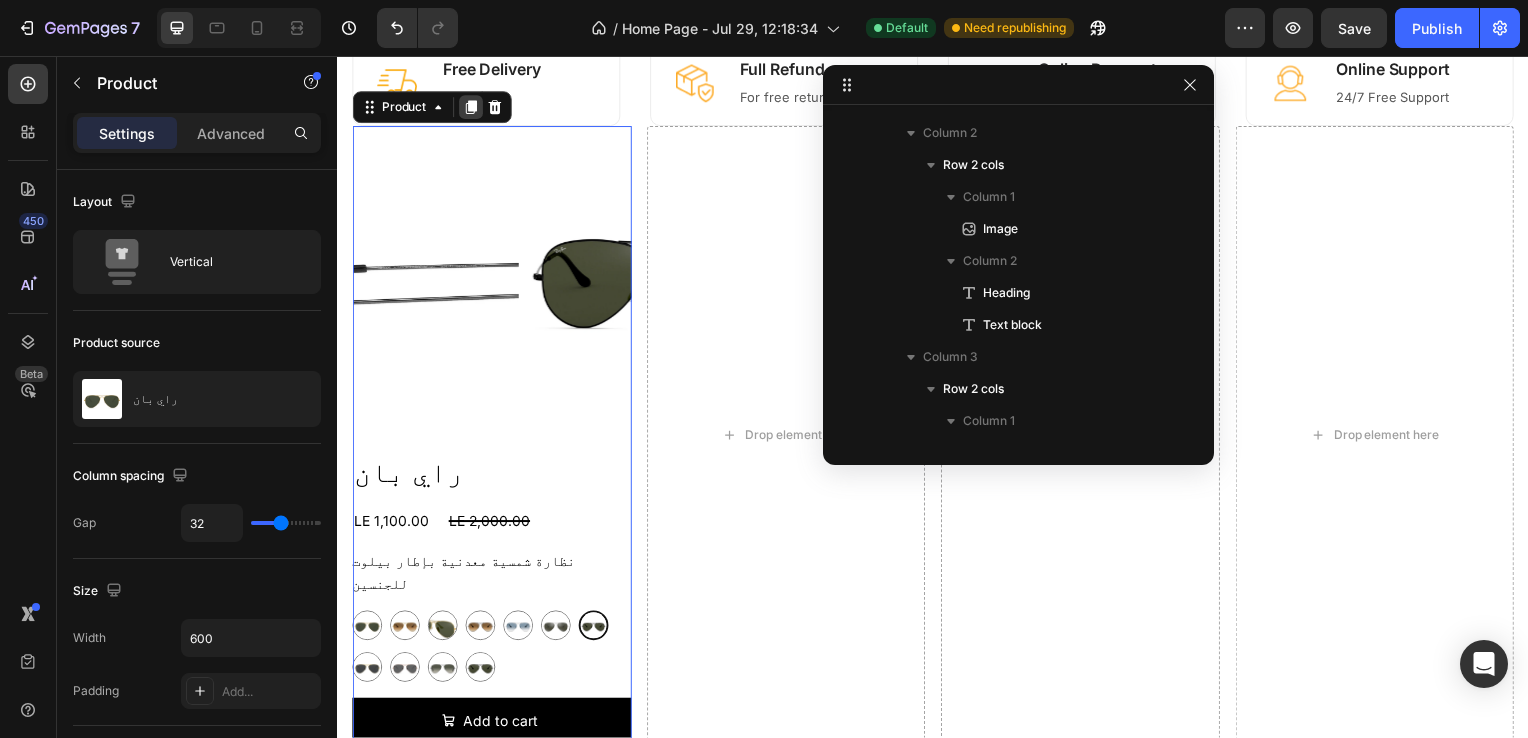 click 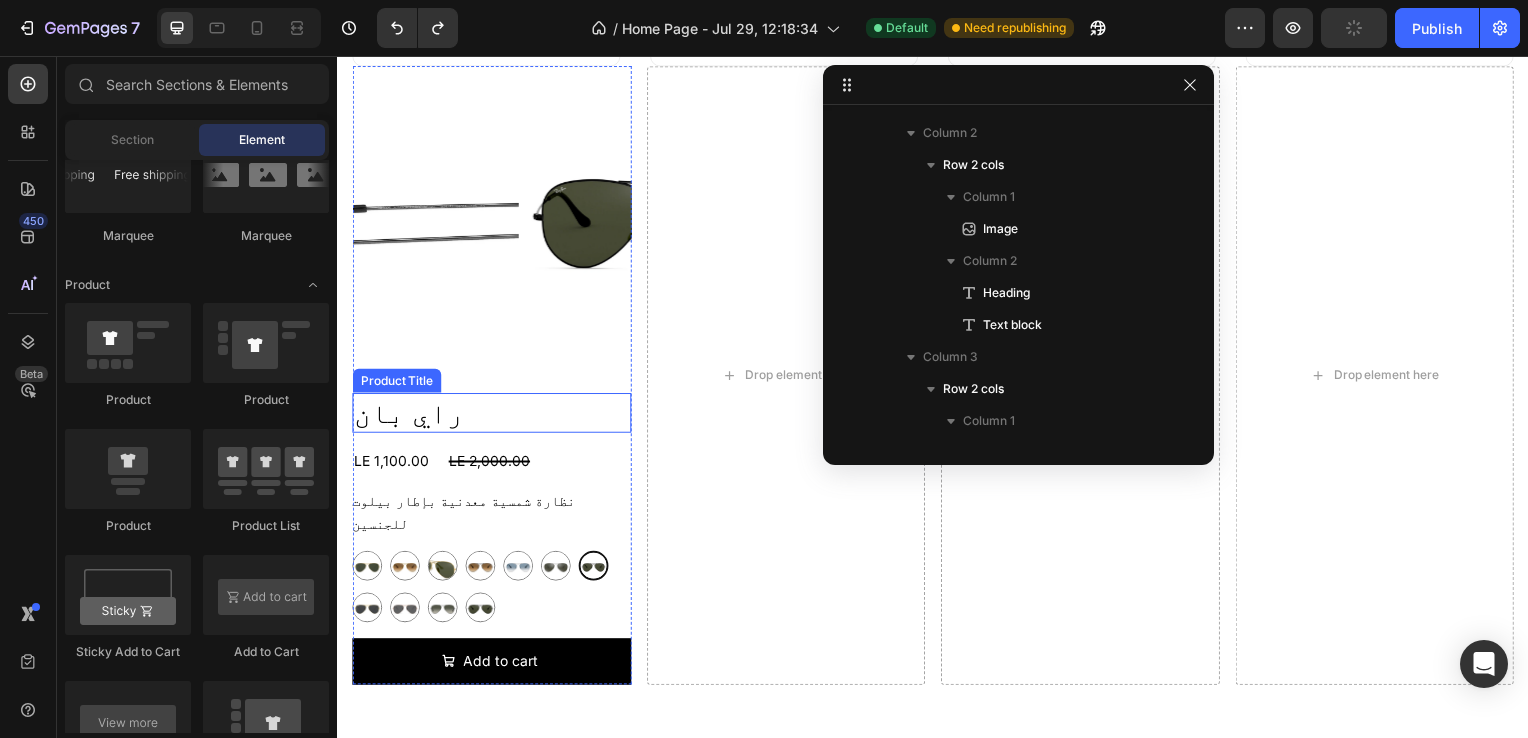 scroll, scrollTop: 3180, scrollLeft: 0, axis: vertical 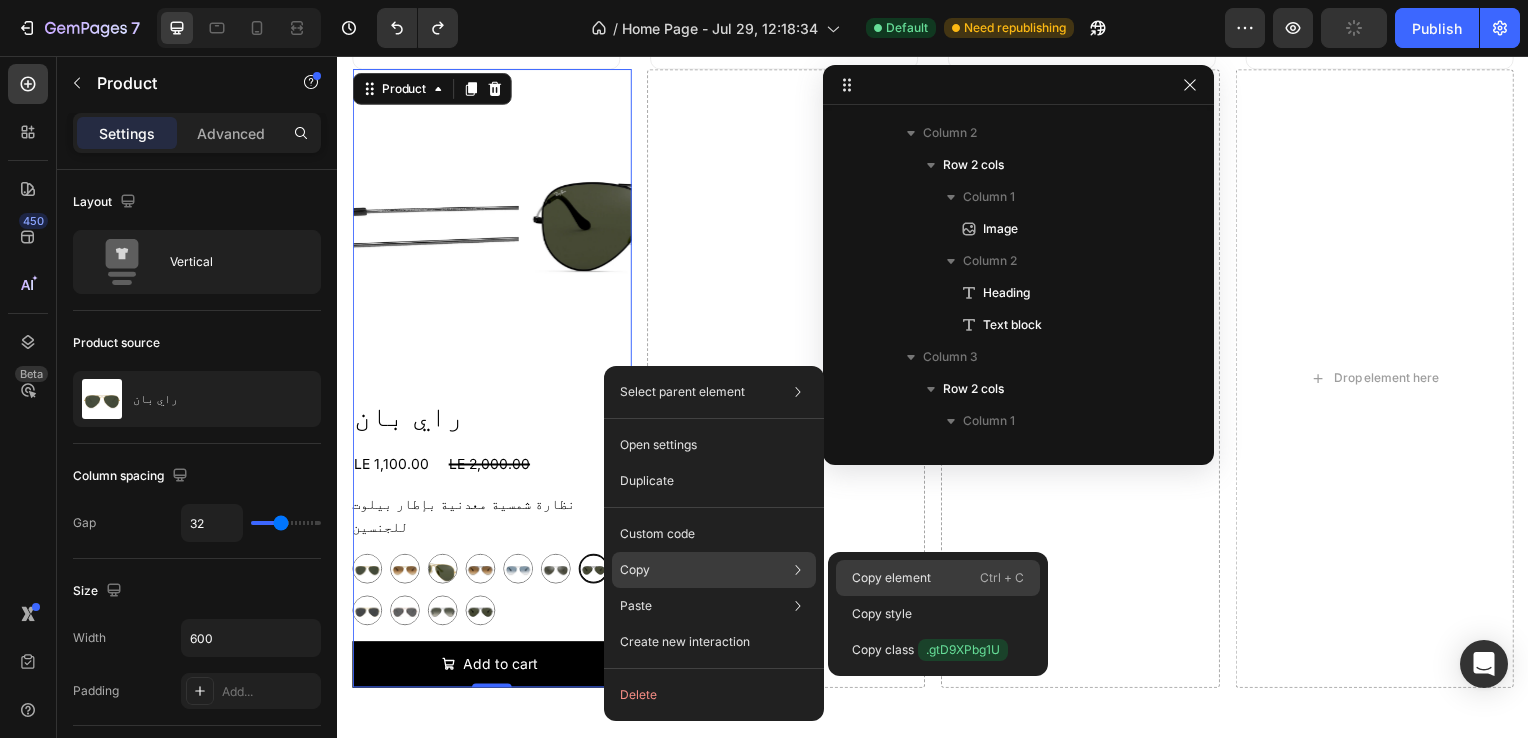 click on "Copy element" at bounding box center [891, 578] 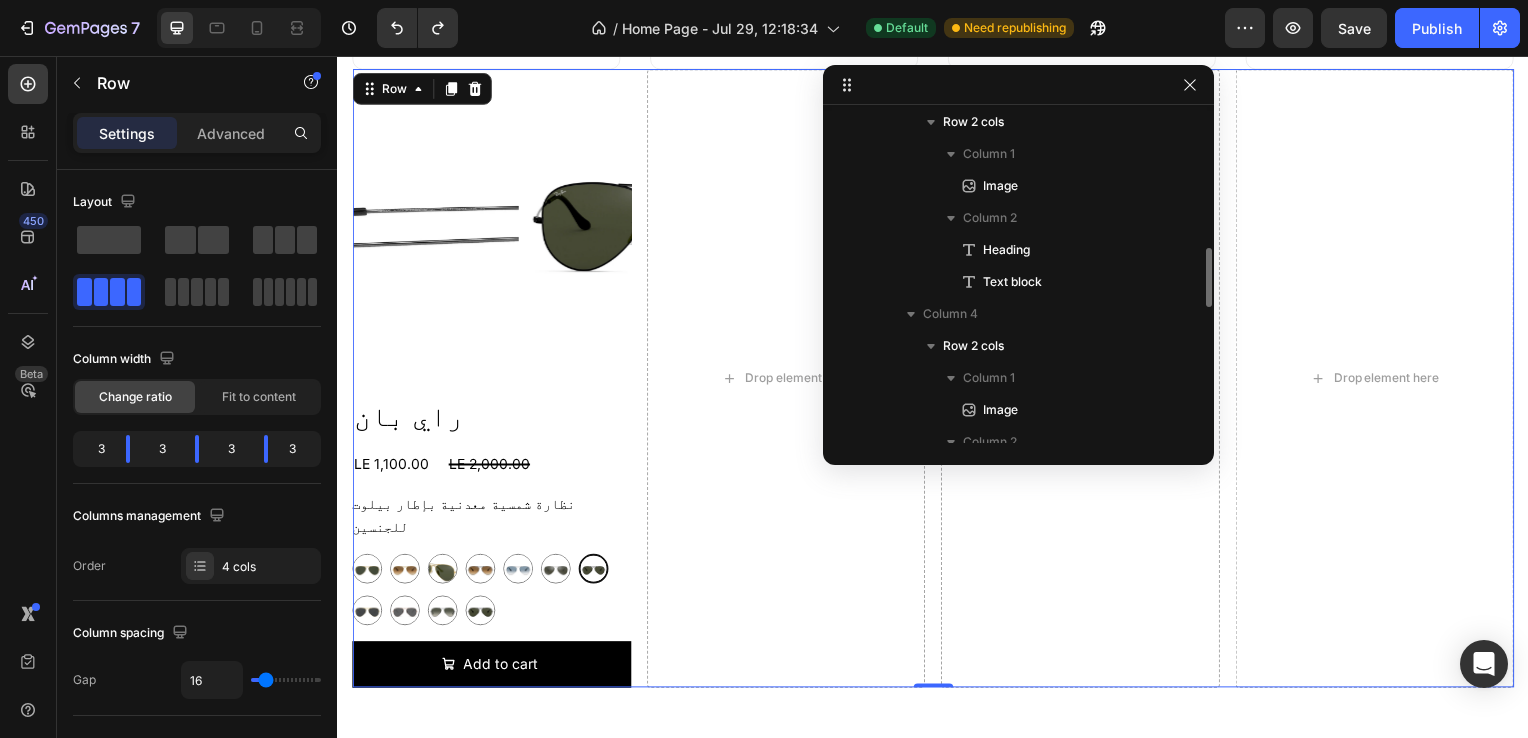 scroll, scrollTop: 745, scrollLeft: 0, axis: vertical 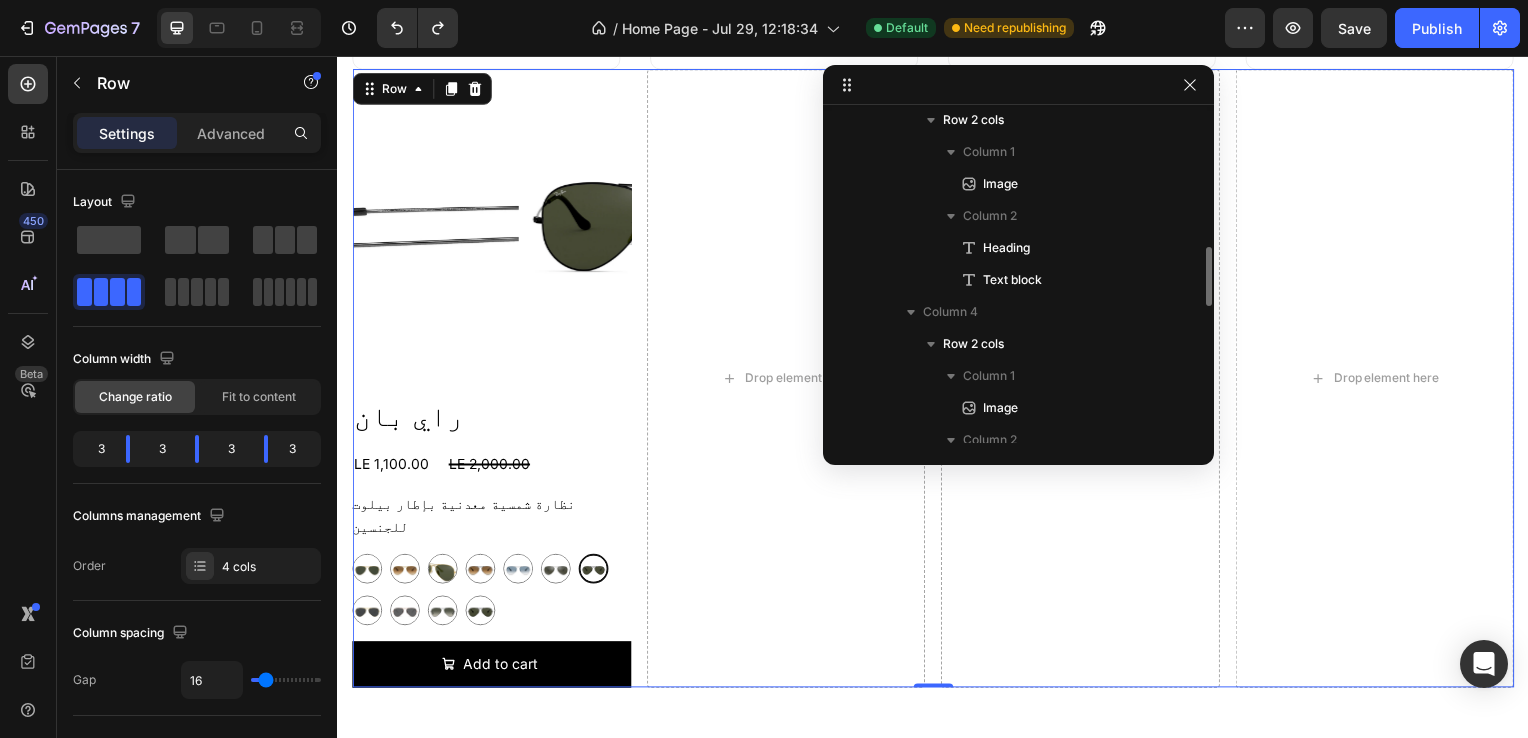click on "Column 1" at bounding box center [989, 376] 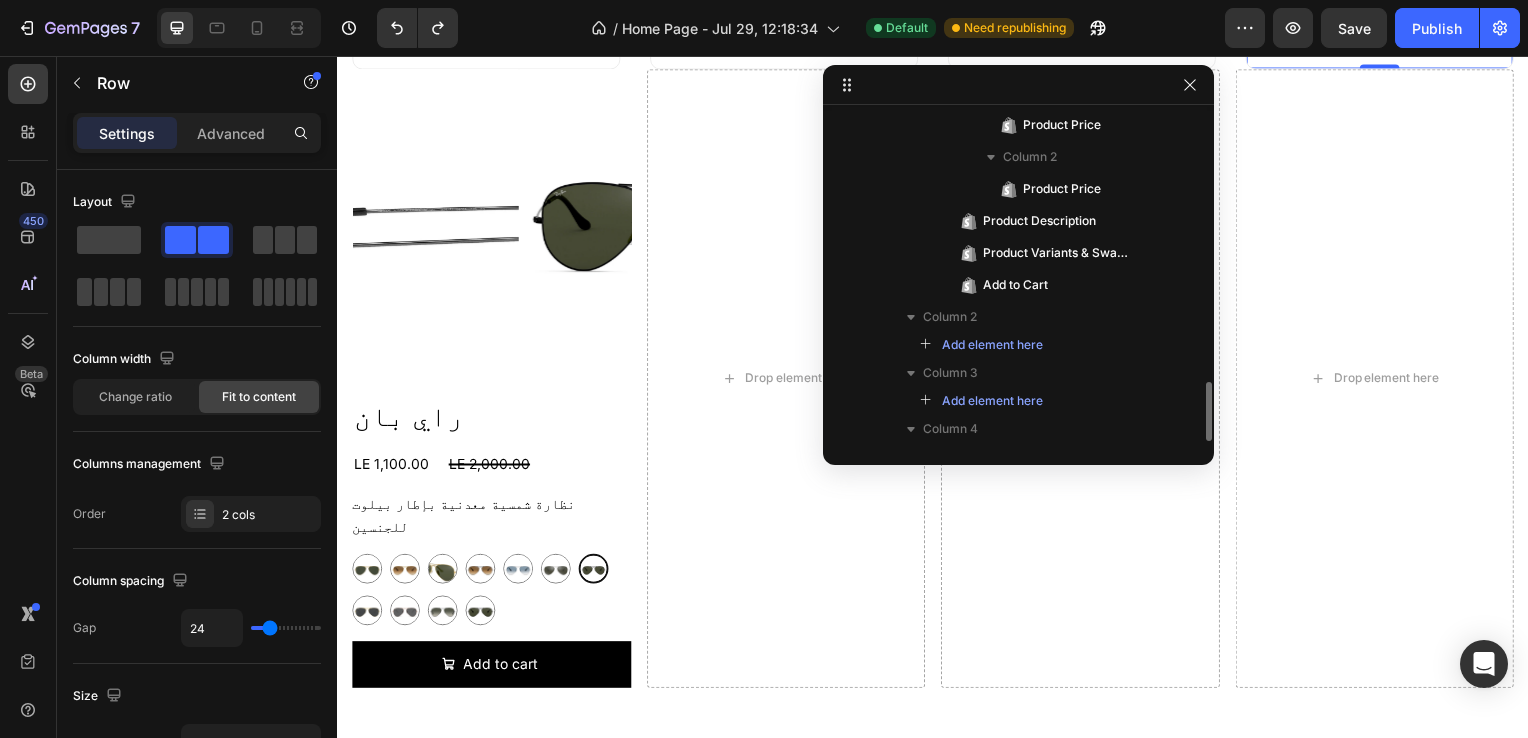 scroll, scrollTop: 1501, scrollLeft: 0, axis: vertical 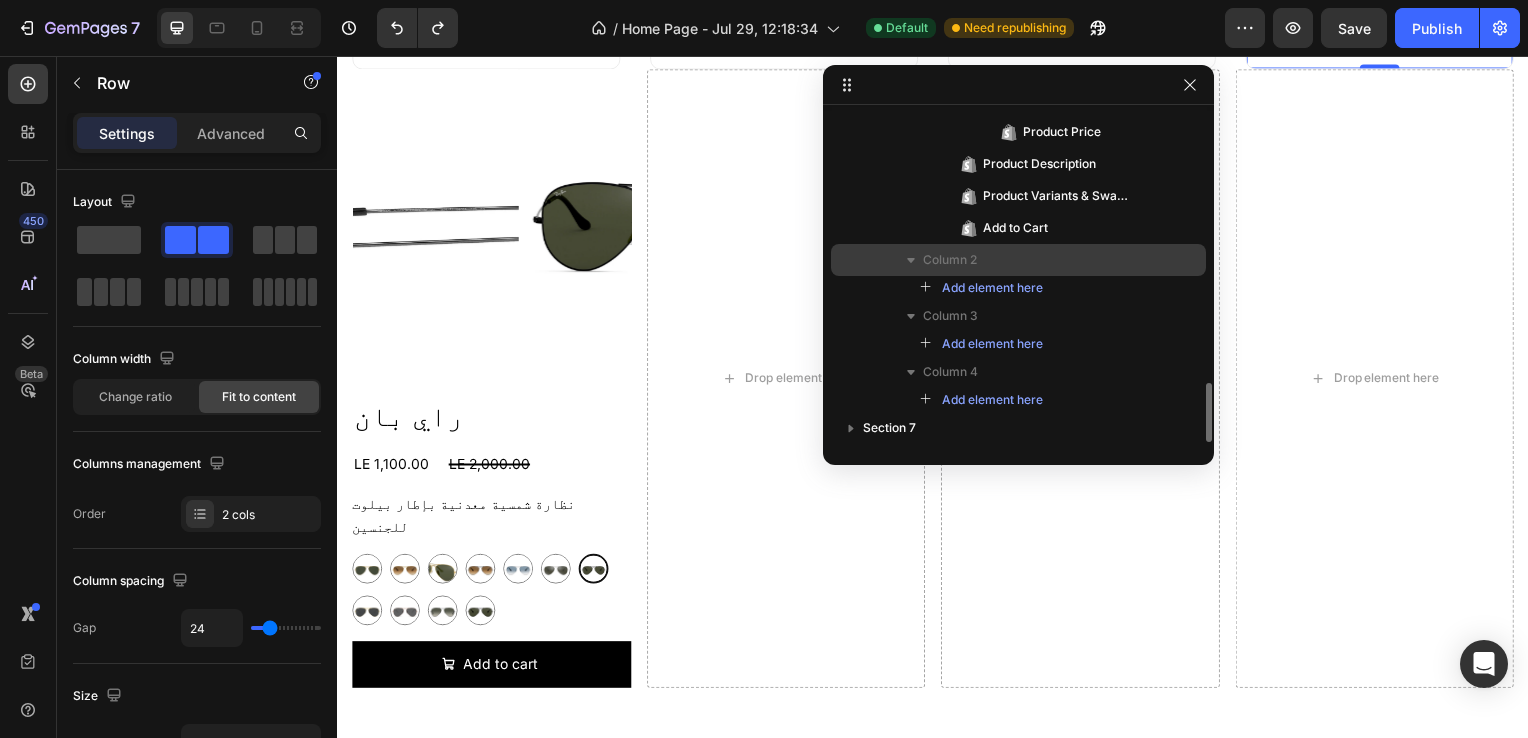 click on "Column 2" at bounding box center [1038, 260] 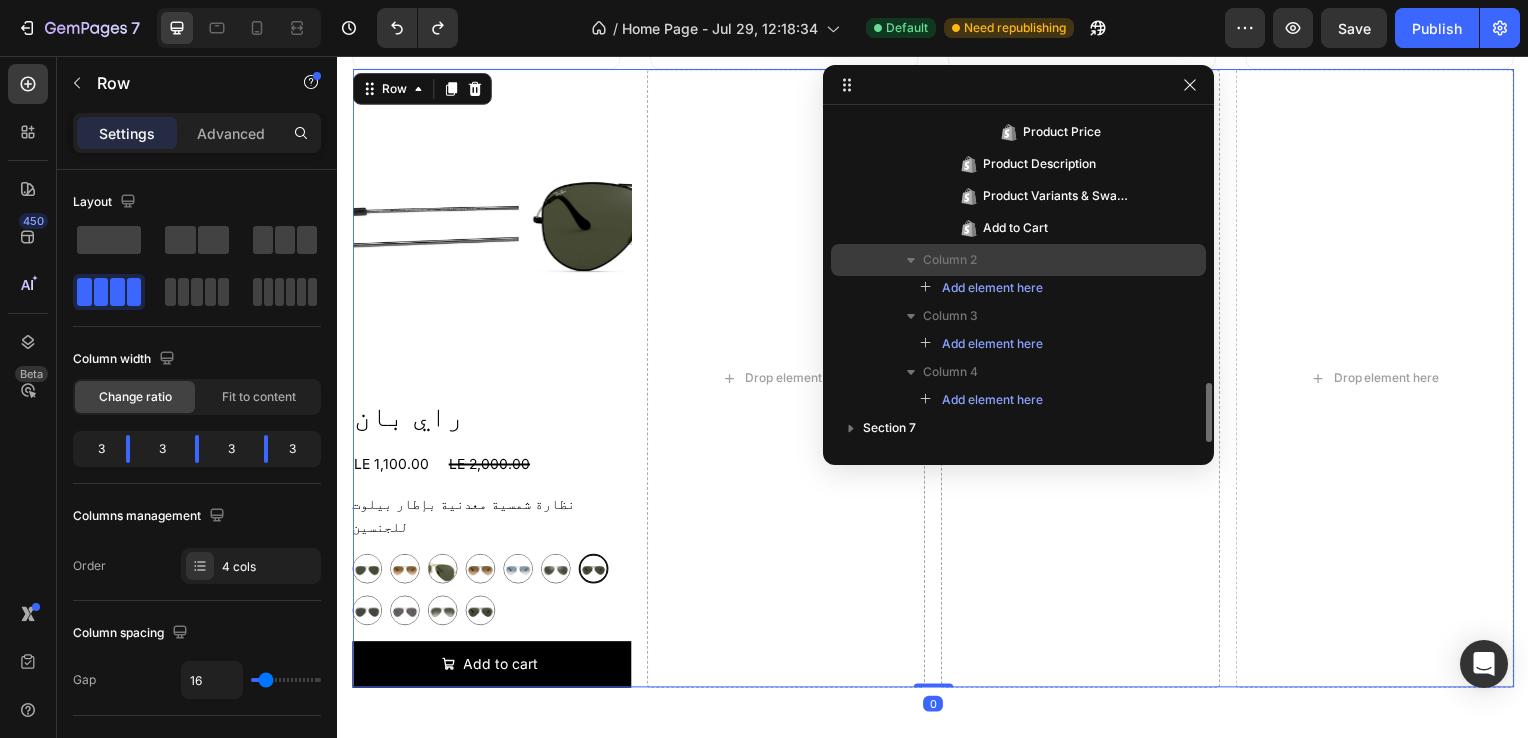 click on "Column 2" at bounding box center [1038, 260] 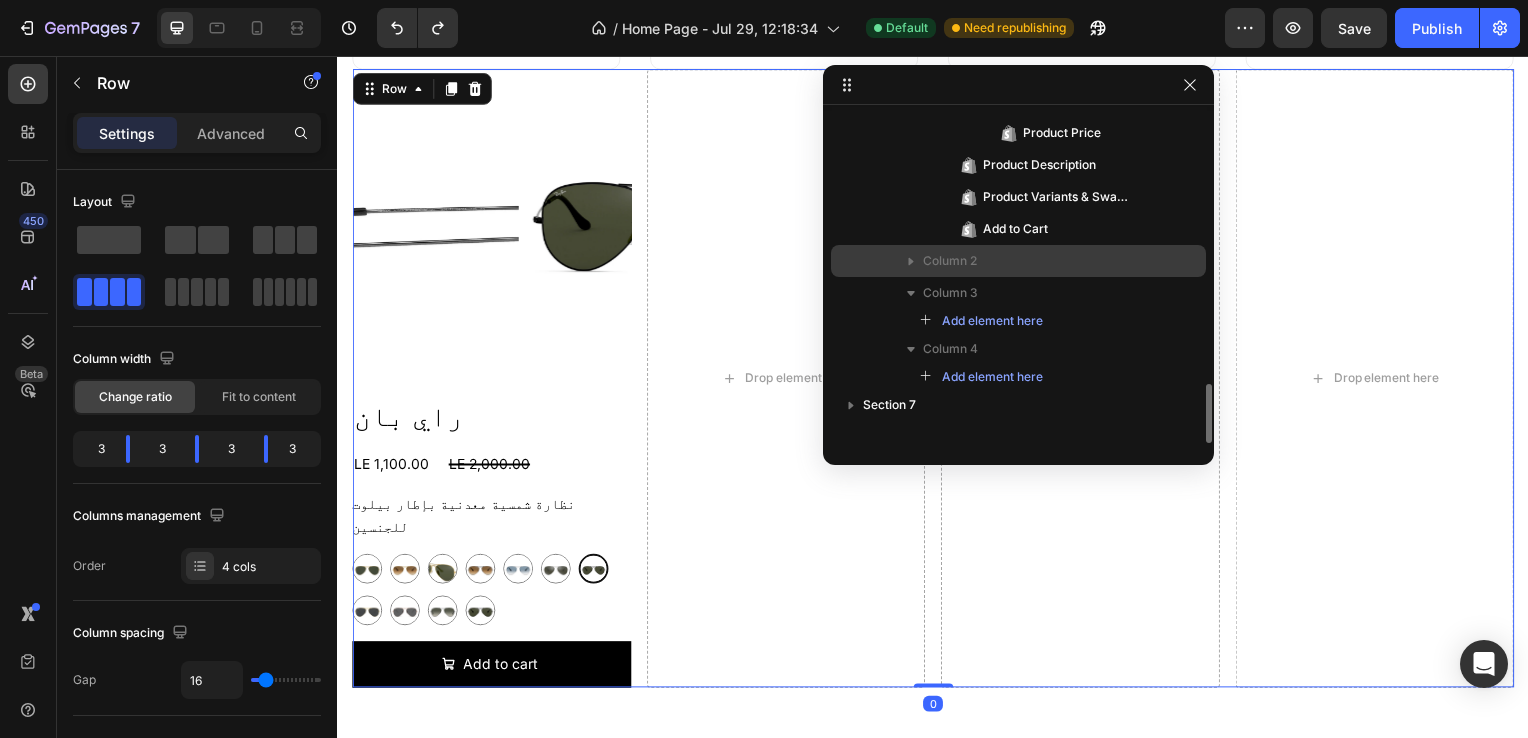 click on "Column 2" at bounding box center (1038, 261) 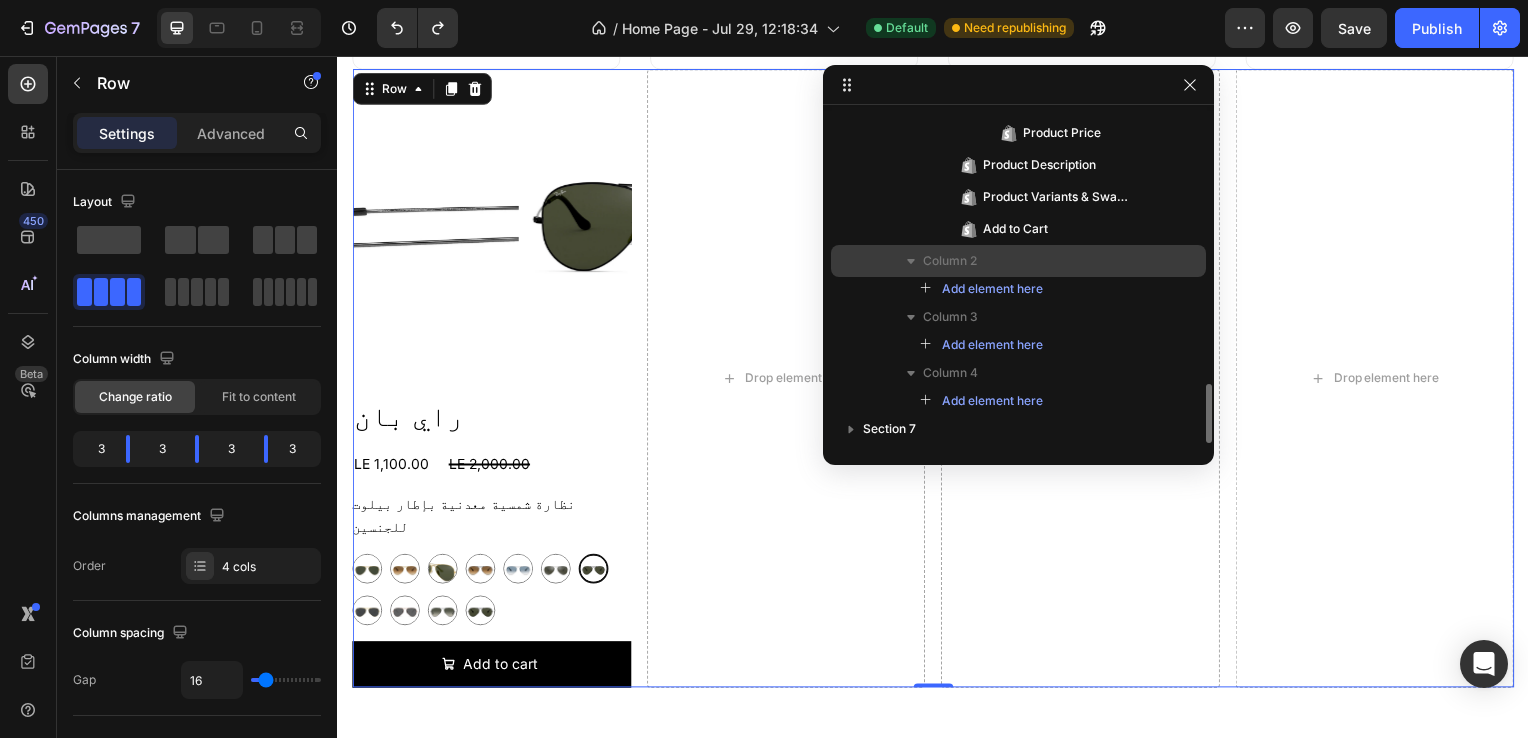 click on "Column 2" at bounding box center [1038, 261] 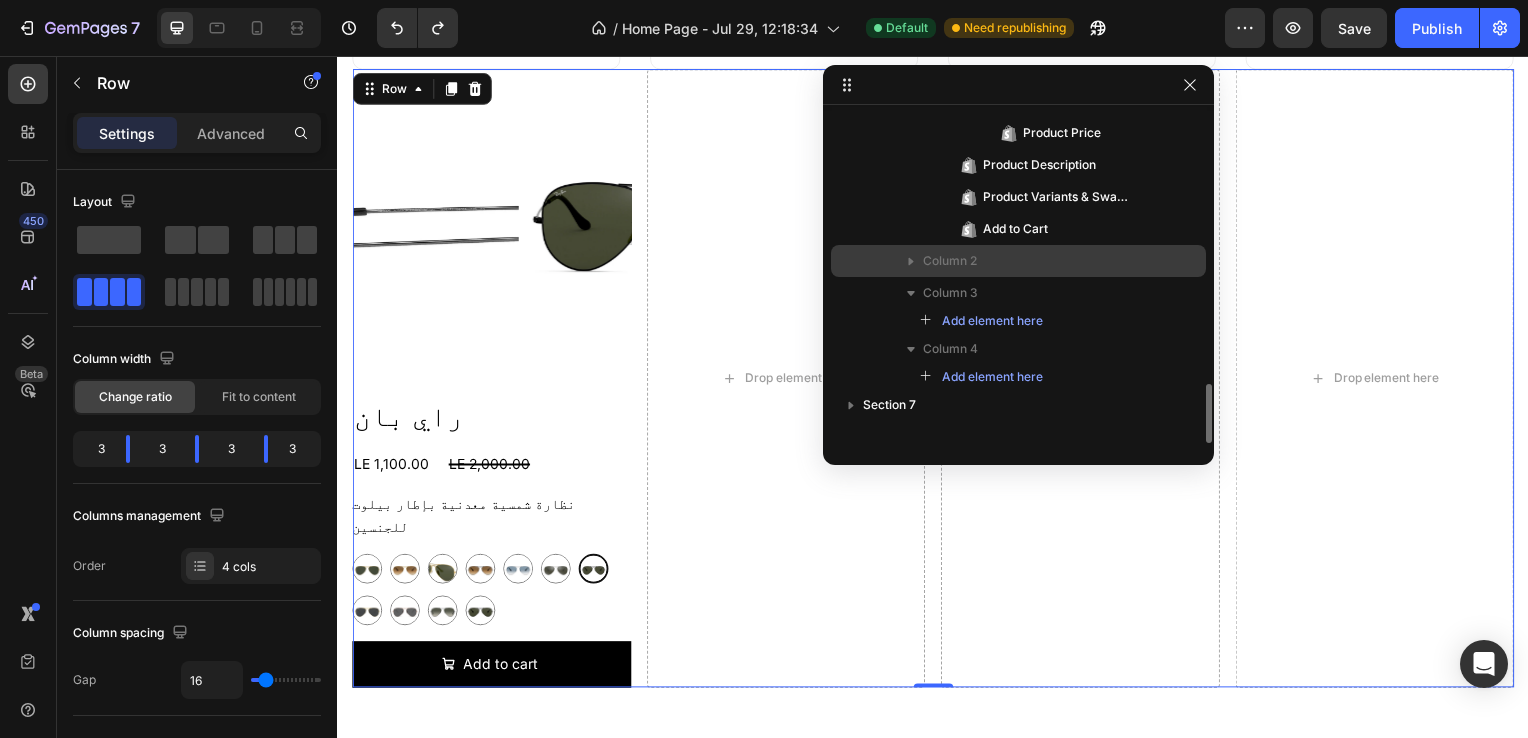 click on "Column 2" at bounding box center (1038, 261) 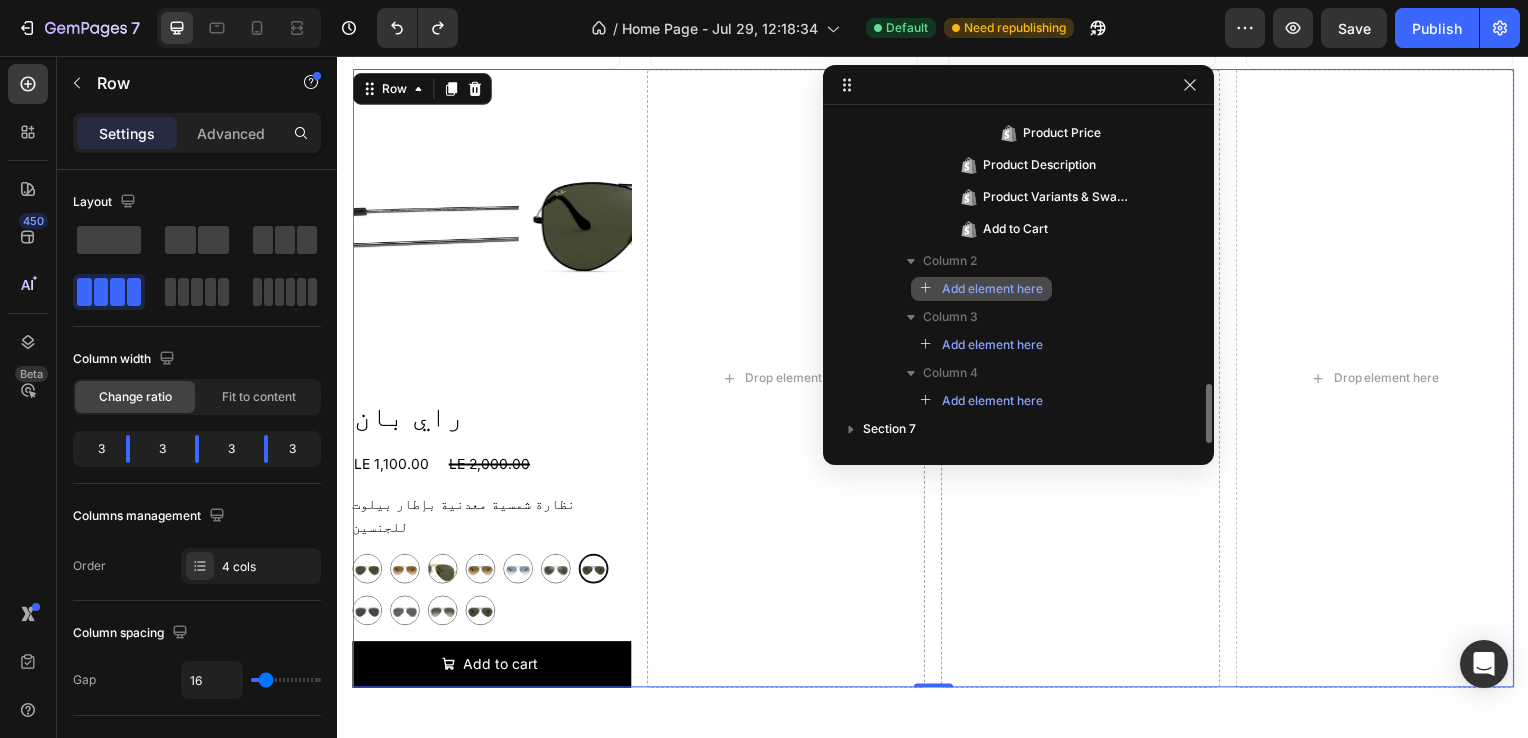 click on "Add element here" 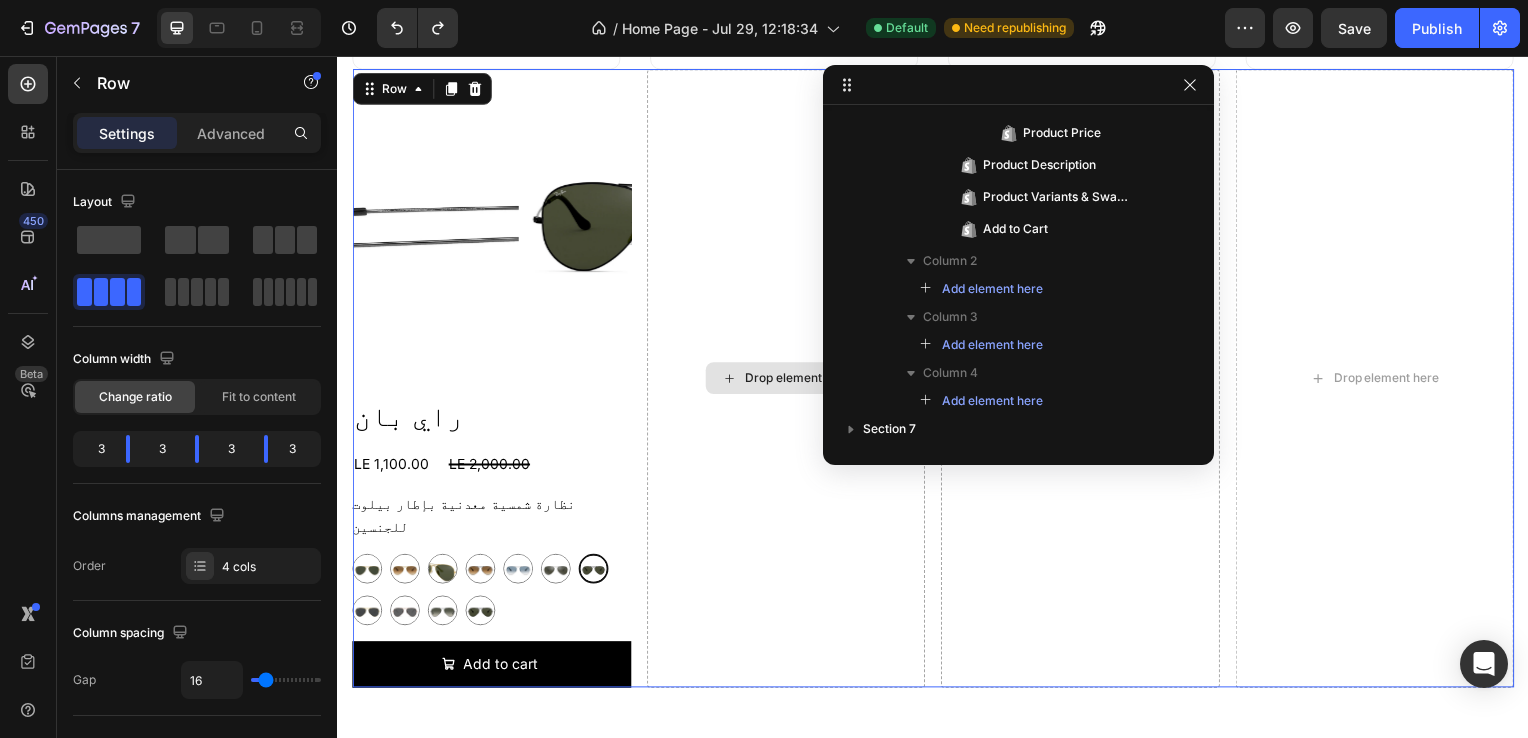 drag, startPoint x: 1325, startPoint y: 338, endPoint x: 756, endPoint y: 280, distance: 571.9484 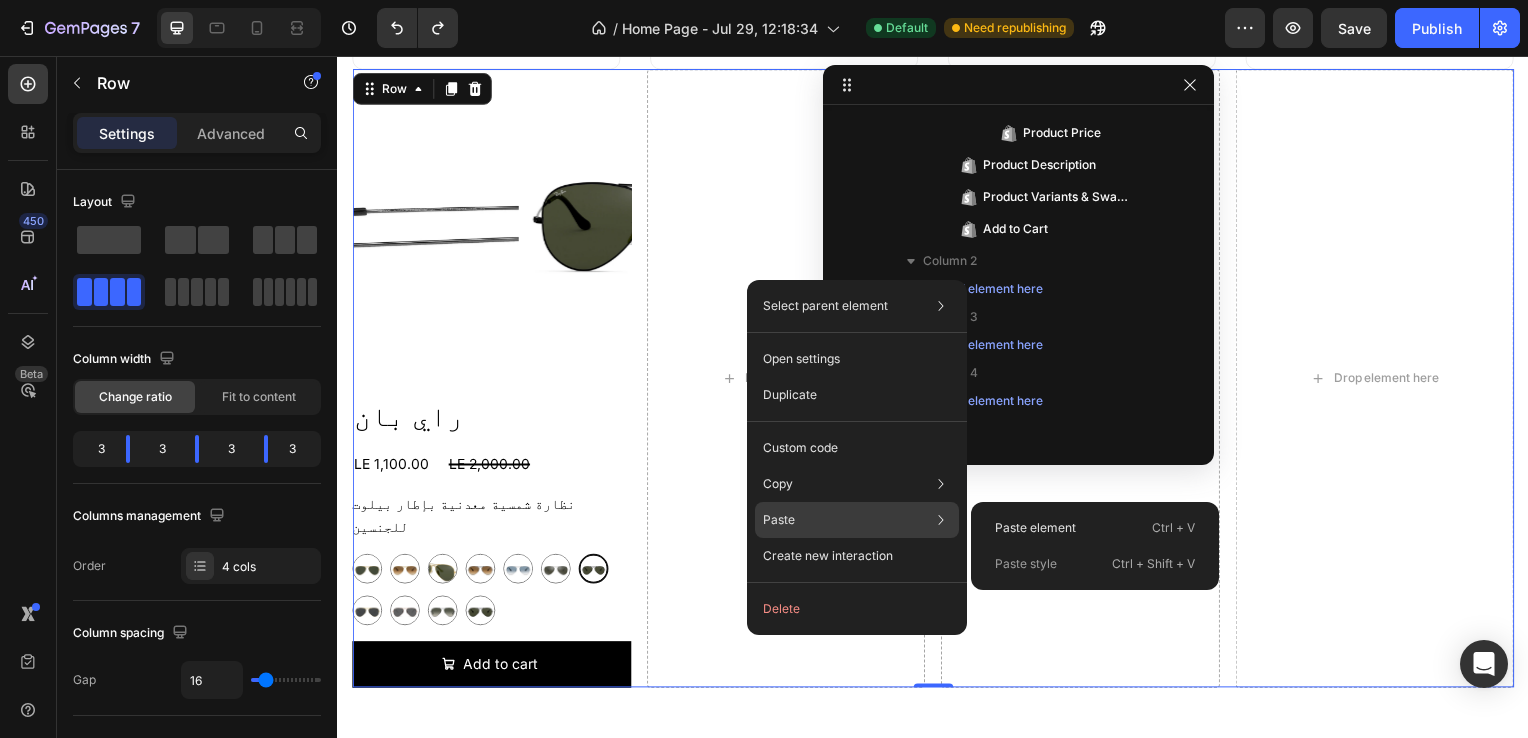 click on "Paste Paste element  Ctrl + V Paste style  Ctrl + Shift + V" 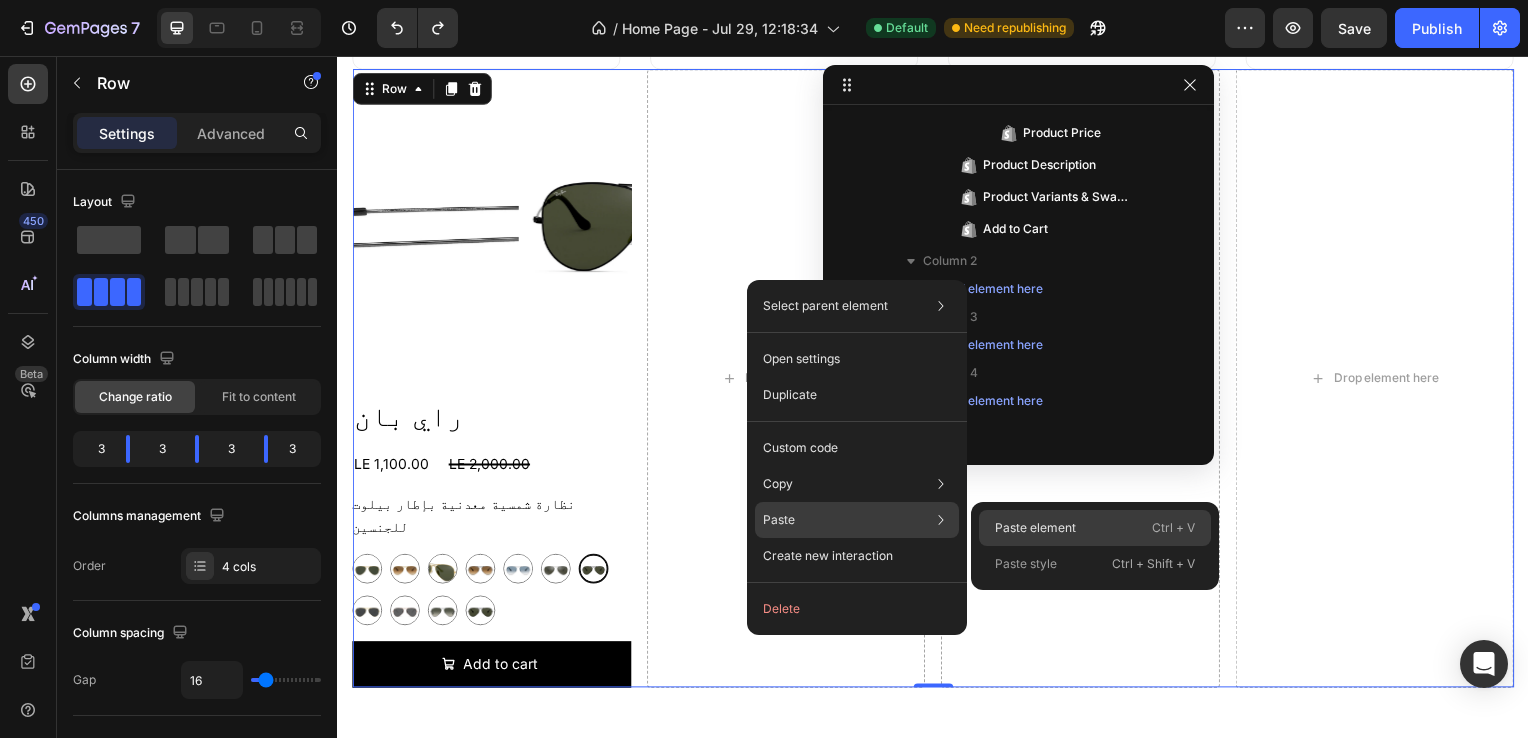 click on "Paste element  Ctrl + V" 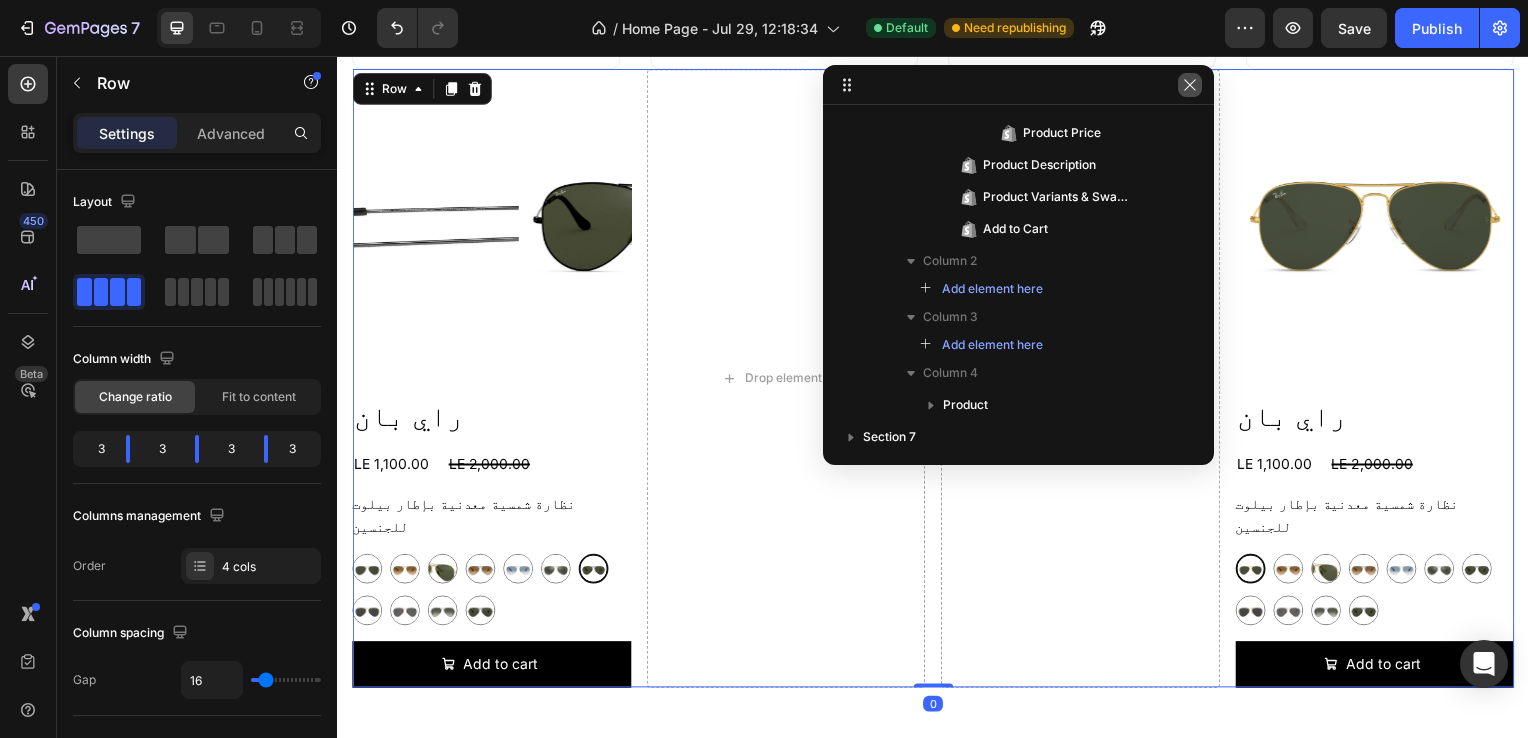 click 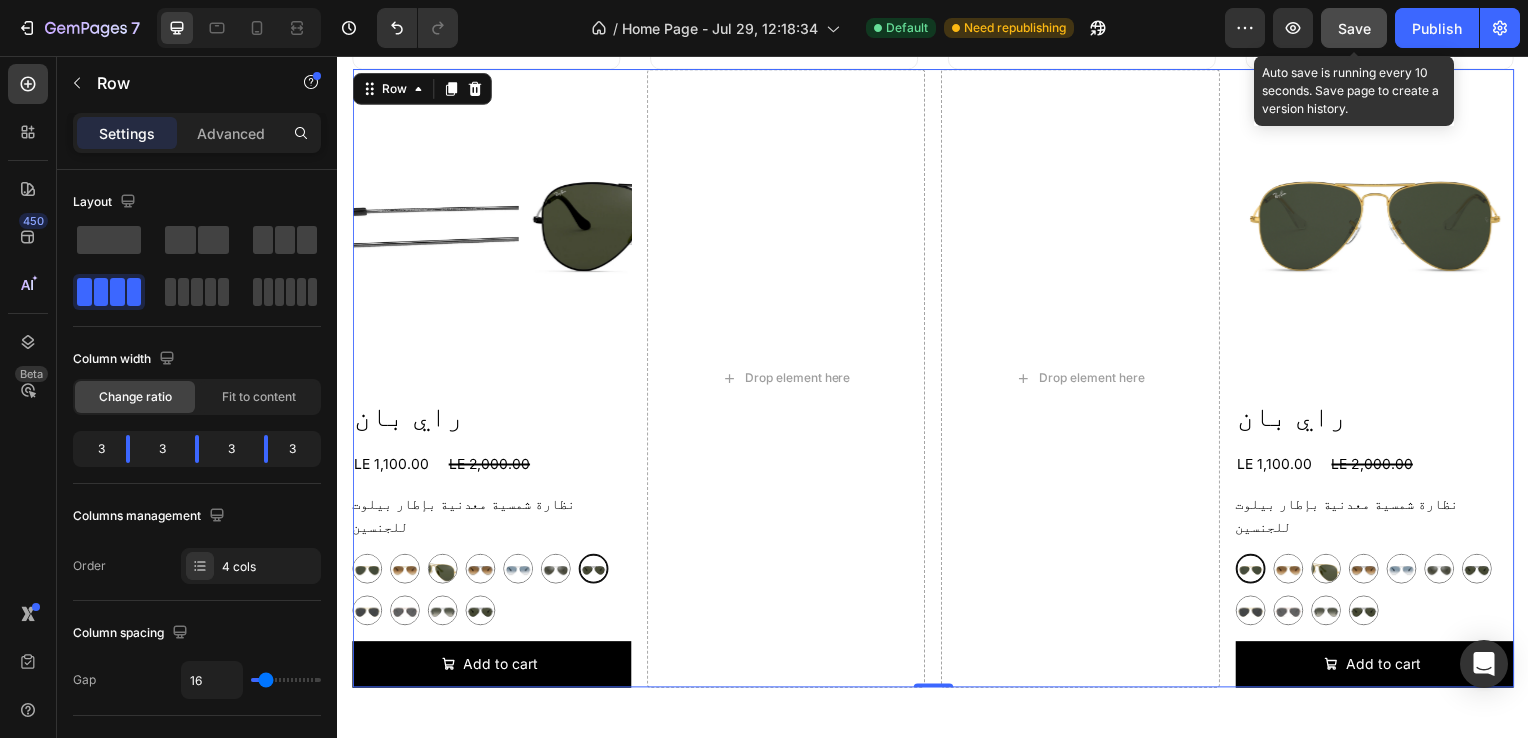 click on "Save" at bounding box center (1354, 28) 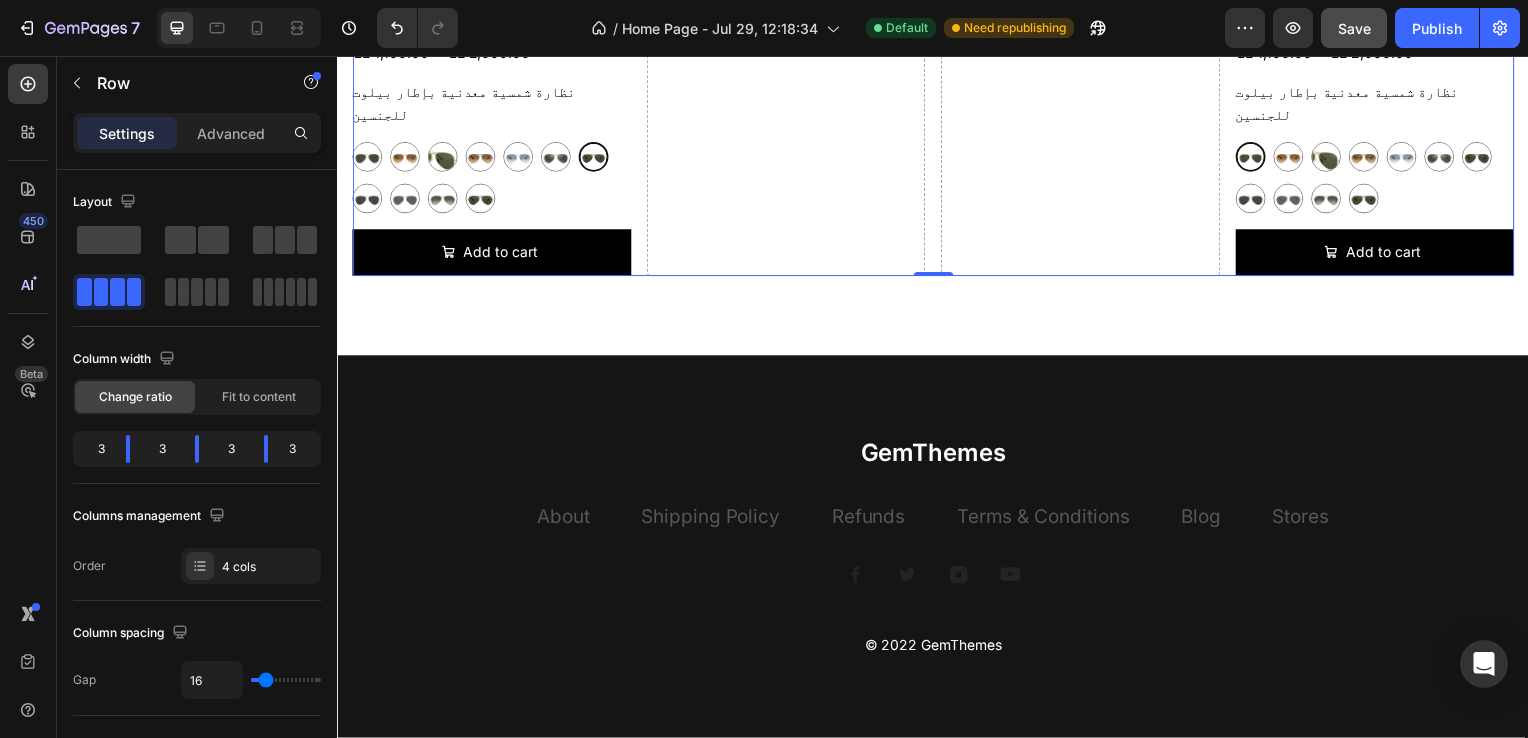 scroll, scrollTop: 3100, scrollLeft: 0, axis: vertical 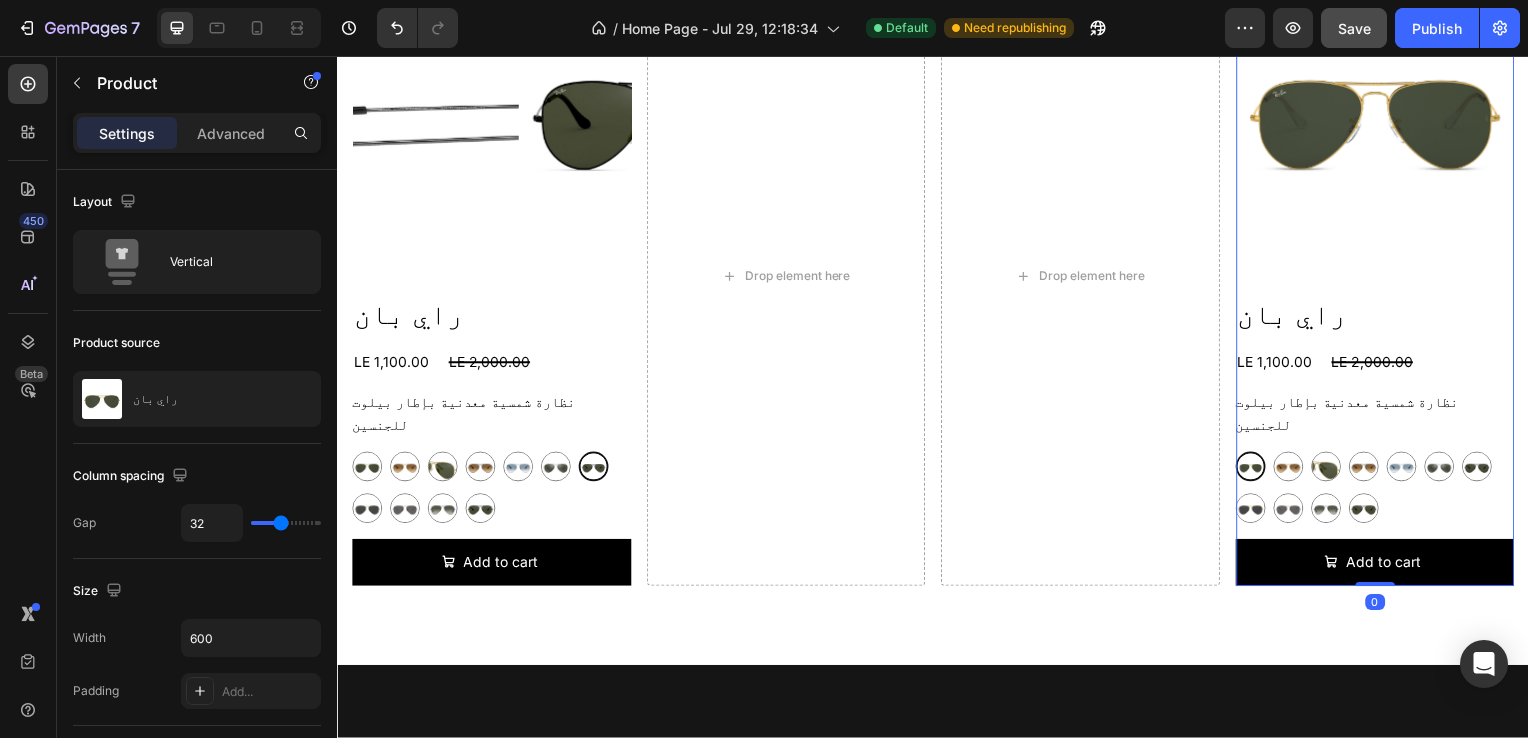 click on "Product Images راي بان Product Title LE 1,100.00 Product Price Product Price LE 2,000.00 Product Price Product Price Row نظارة شمسية معدنية بإطار بيلوت للجنسين   Product Description graygreengold graygreengold goldbrown goldbrown green green browngray browngray bluesilver bluesilver gray-1 gray-1 greenblue greenblue goldgray-1 goldgray-1 goldgray goldgray blackgray blackgray blackgreen-3 blackgreen-3 Product Variants & Swatches
Add to cart Add to Cart Product   0" at bounding box center [1382, 278] 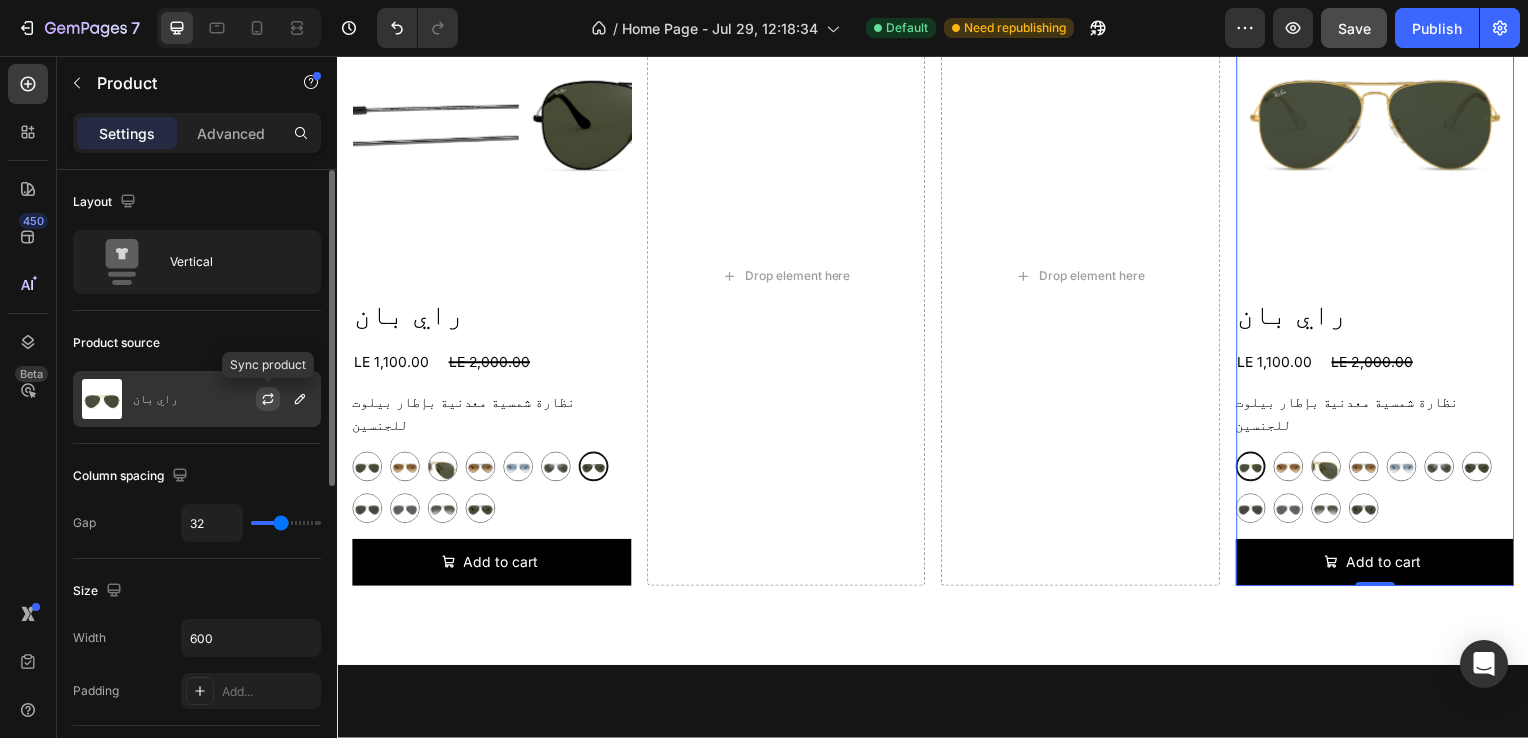 click 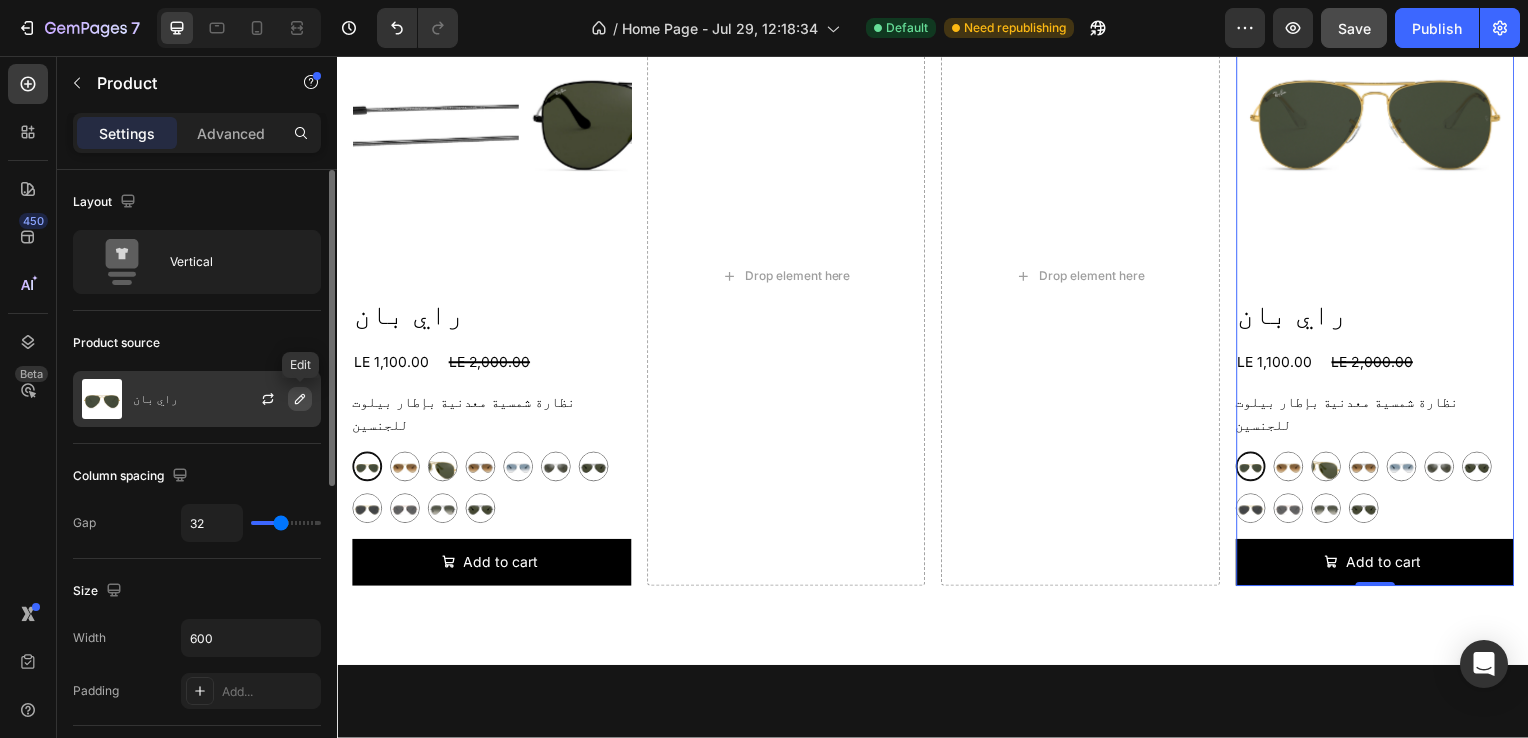 click 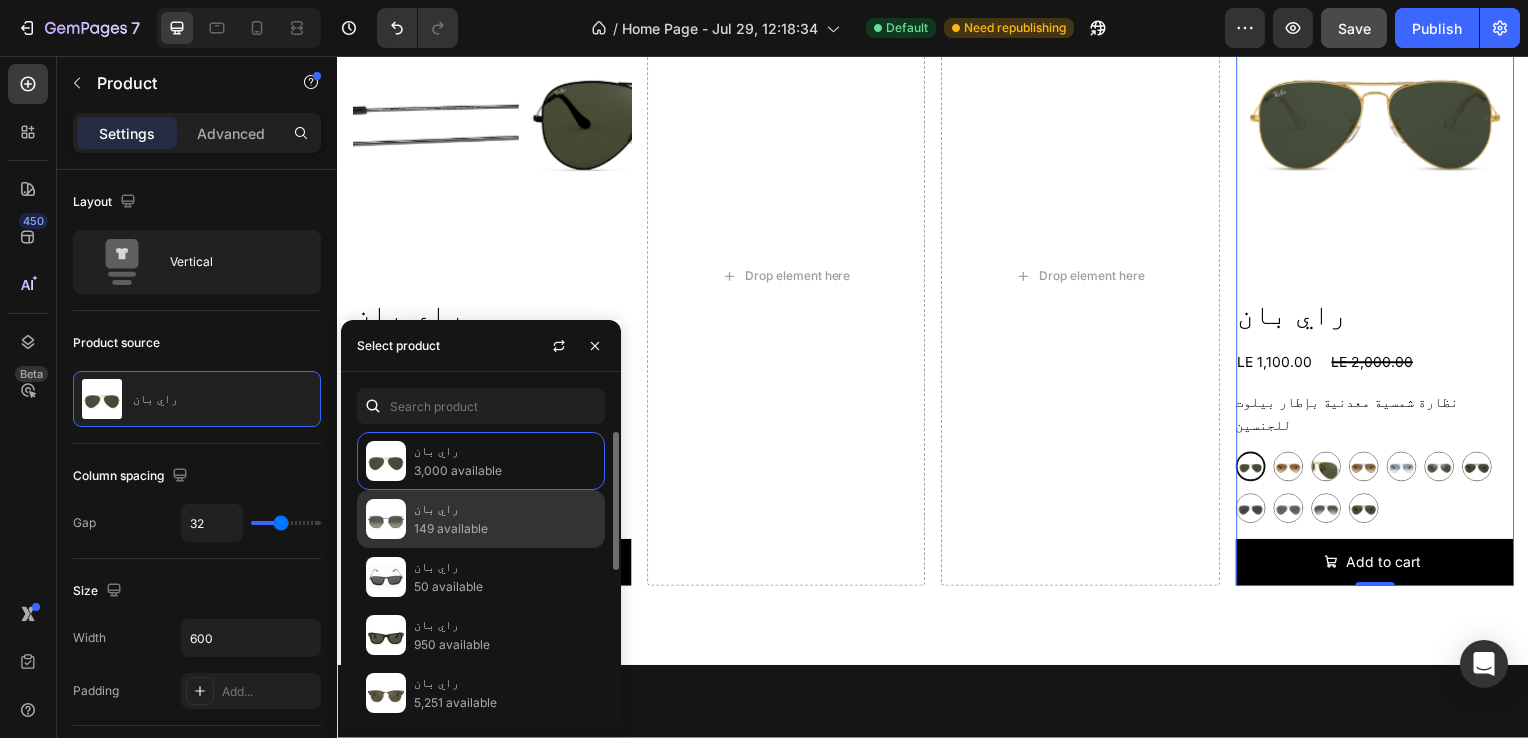click on "راي بان" at bounding box center [505, 509] 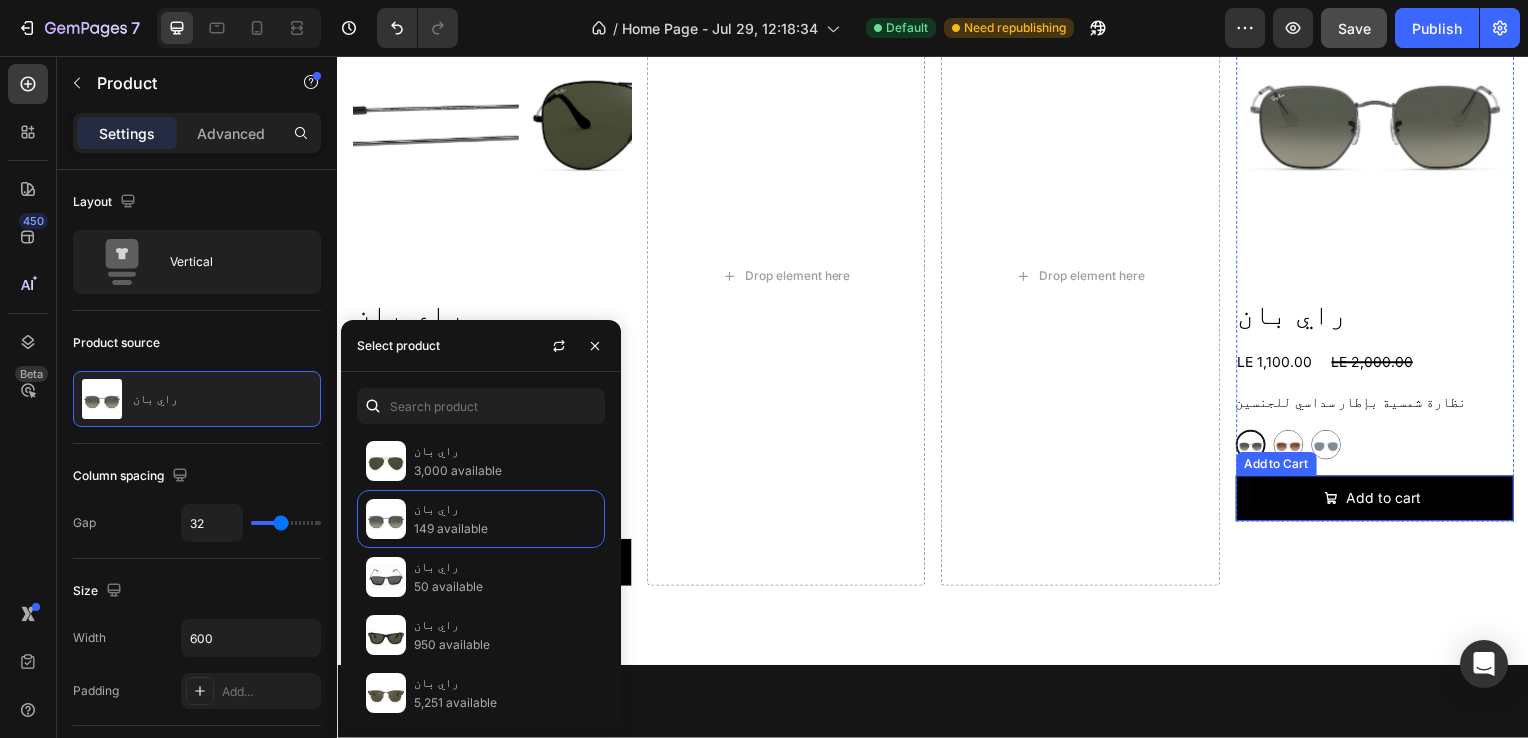 click on "Add to Cart" at bounding box center (1282, 467) 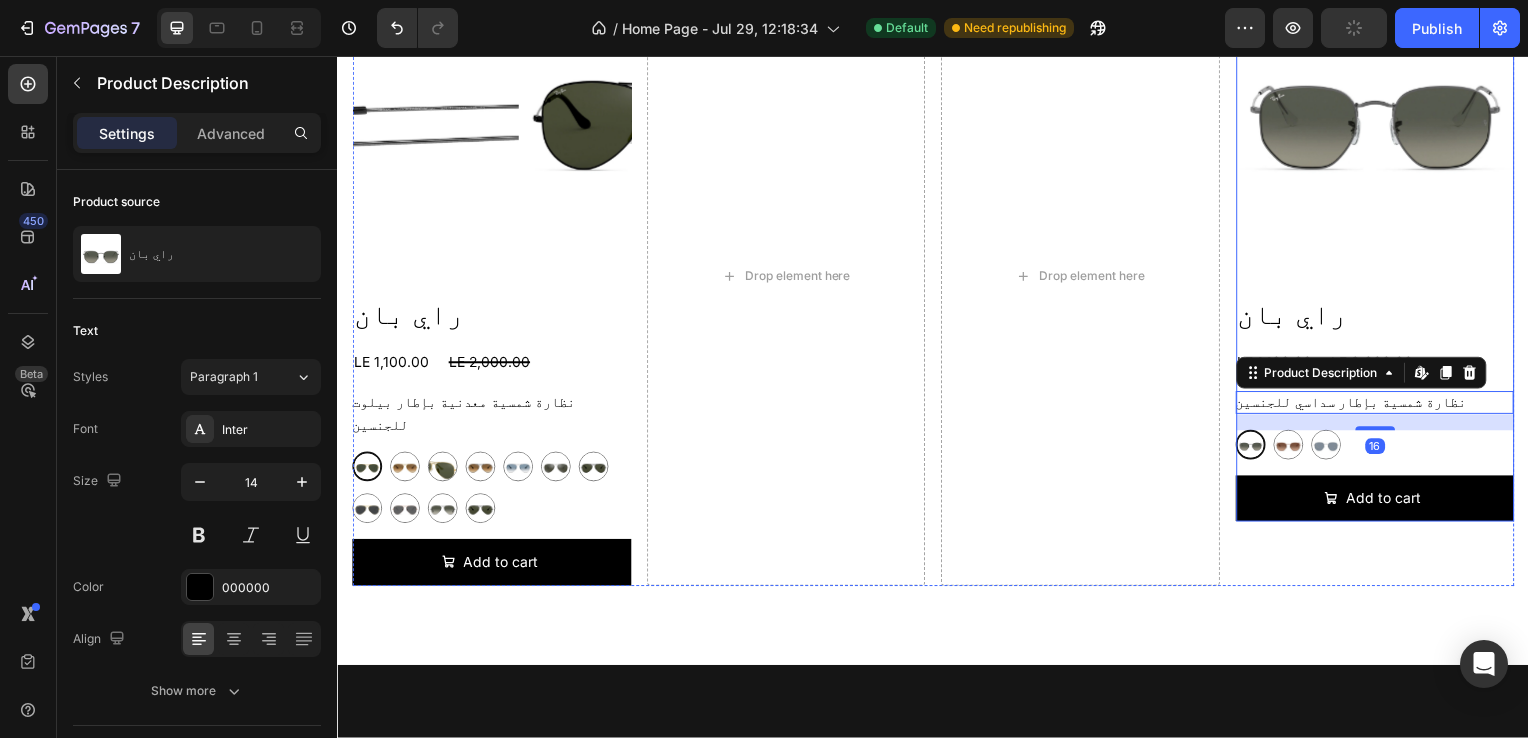 click on "Product Images" at bounding box center (1382, 115) 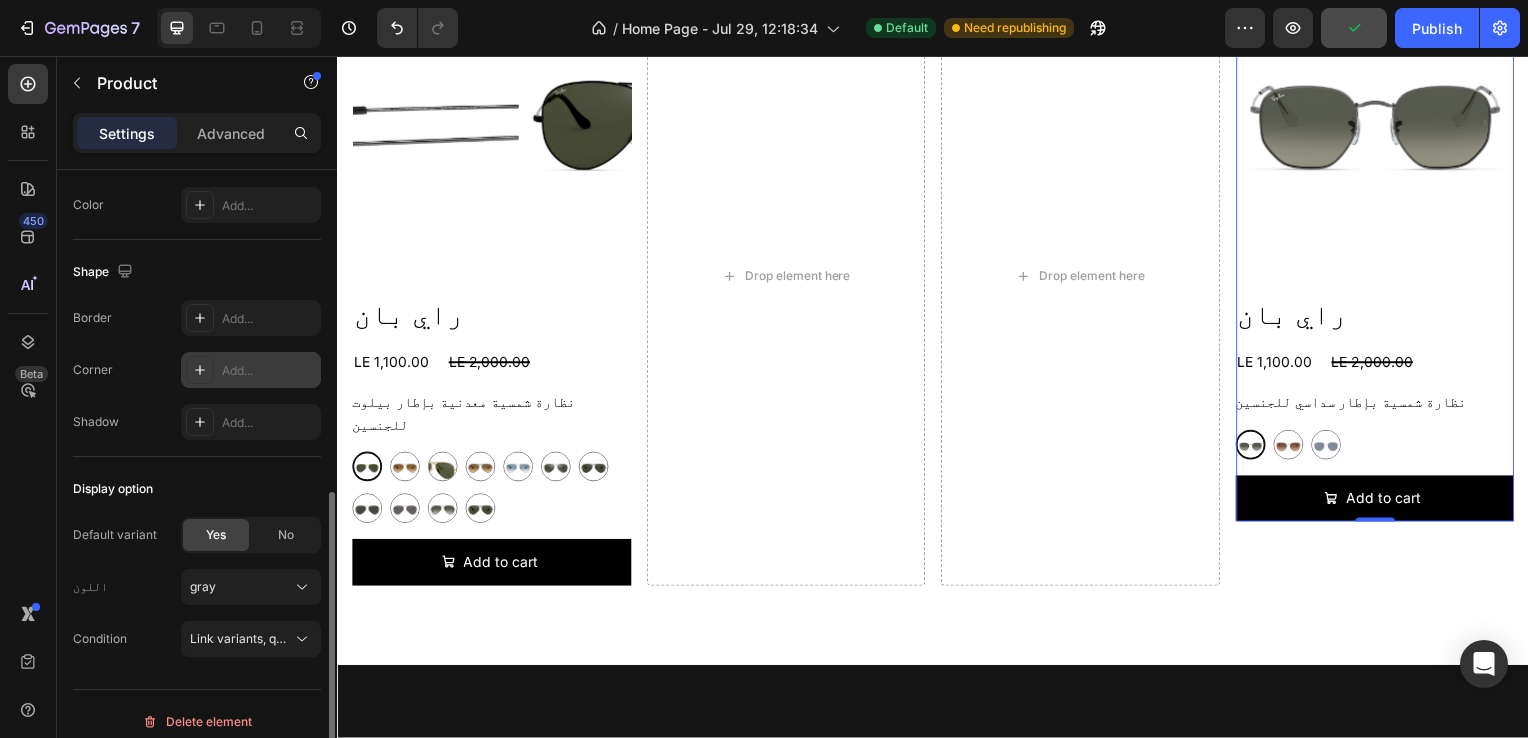 scroll, scrollTop: 611, scrollLeft: 0, axis: vertical 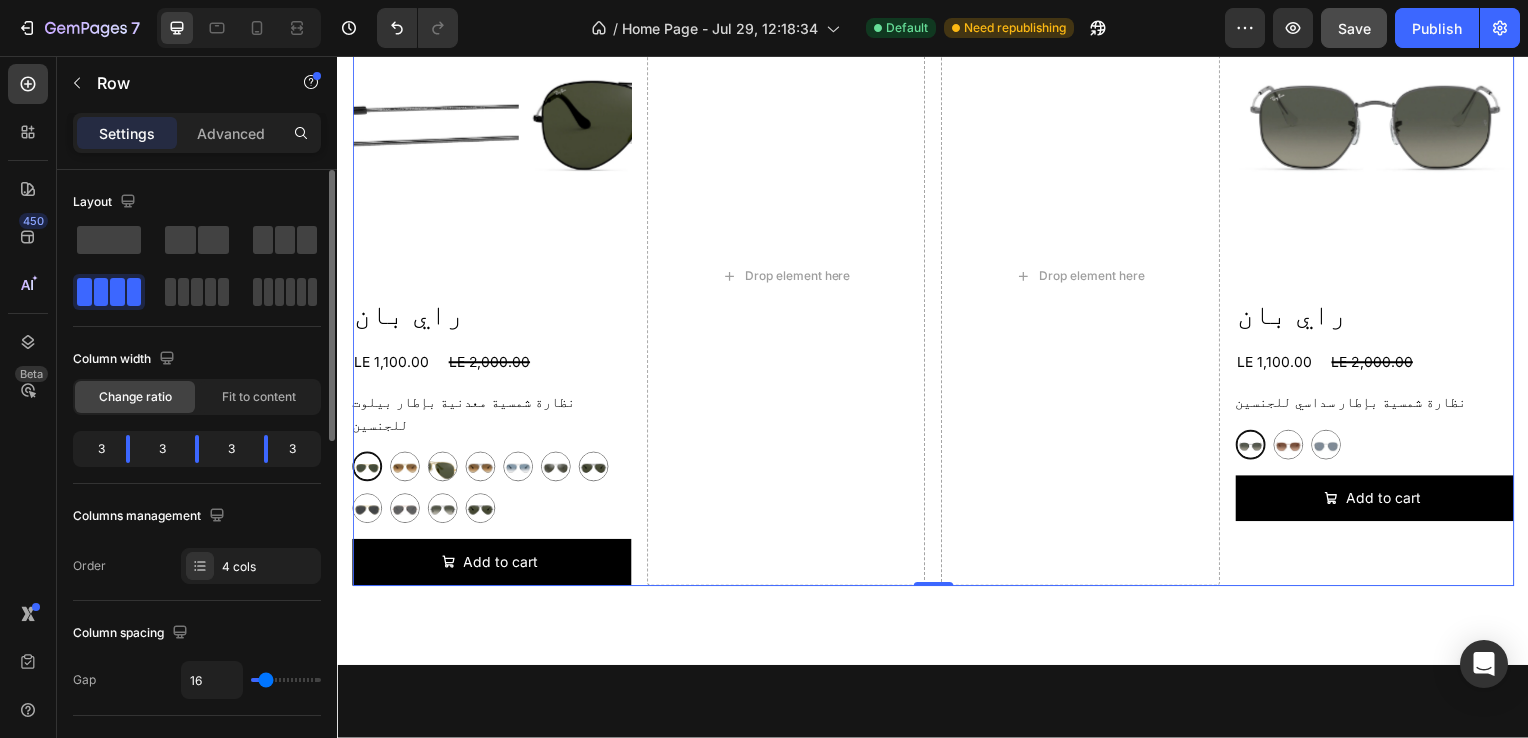 click on "3" 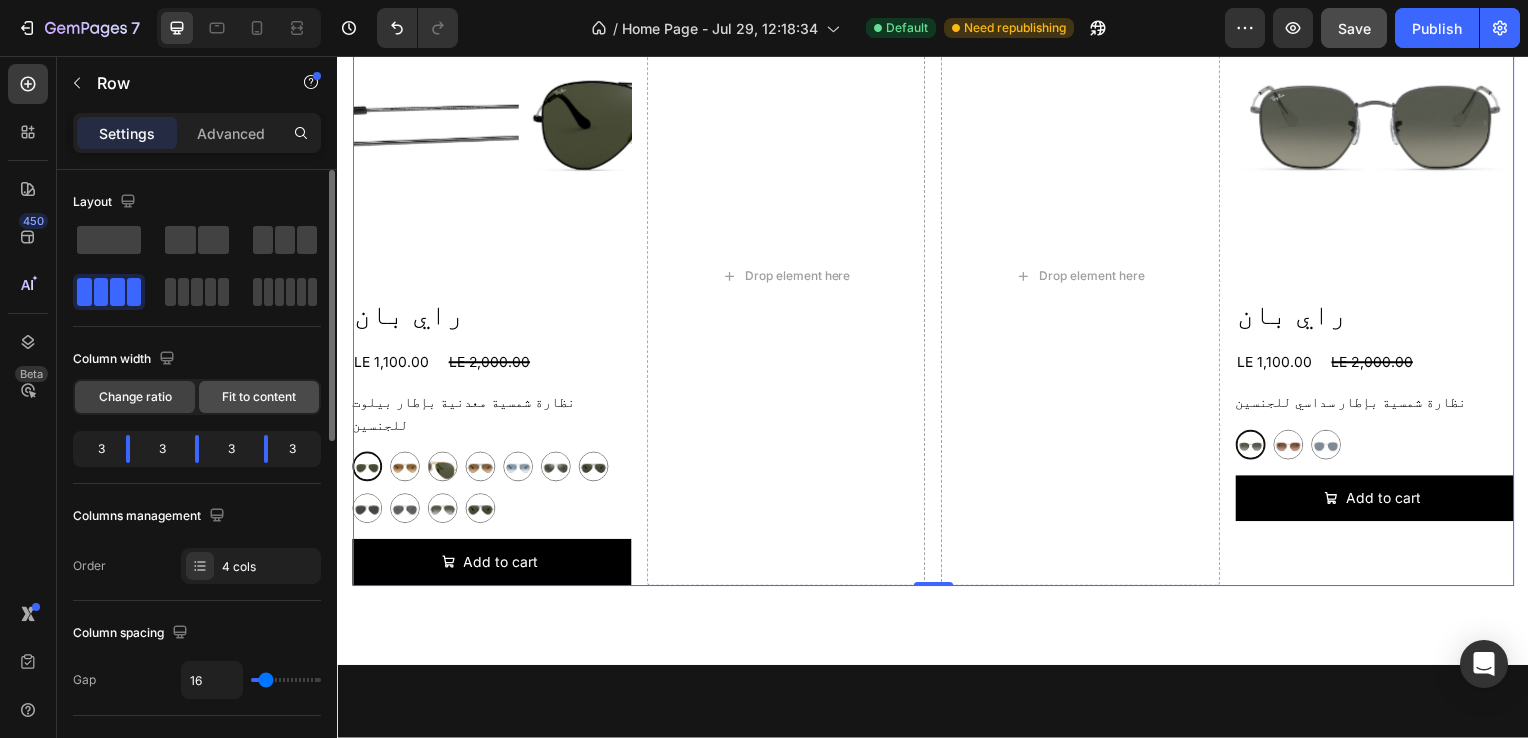 click on "Fit to content" 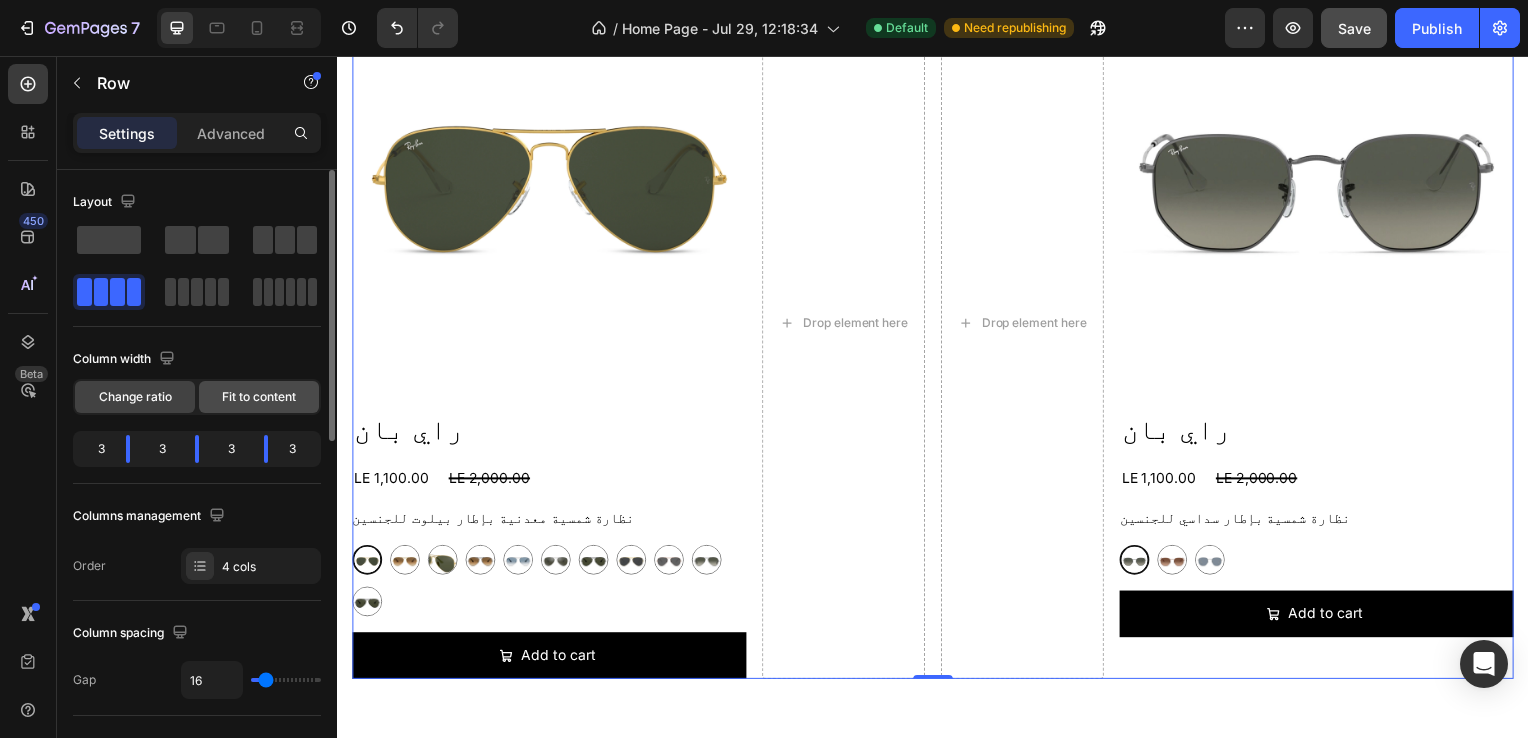radio on "true" 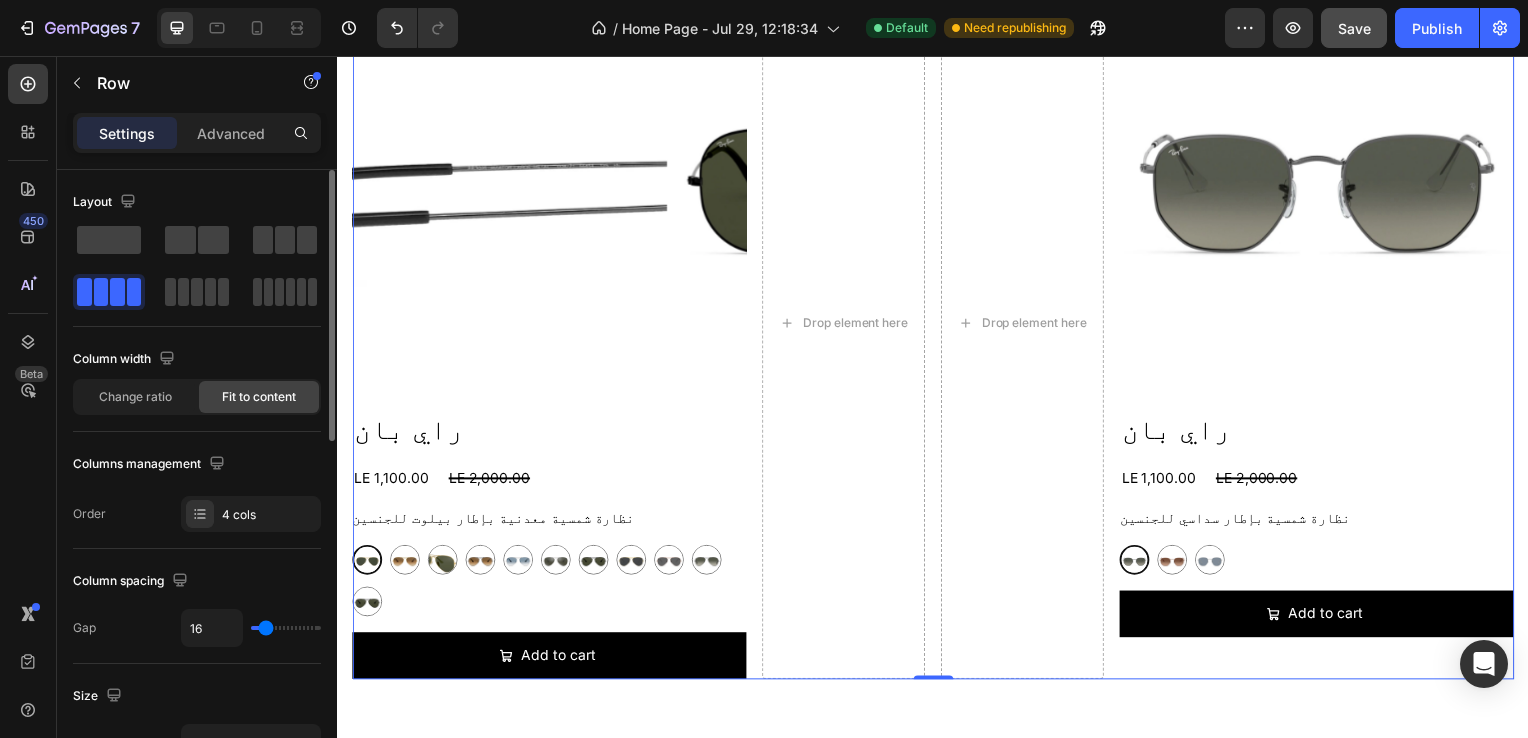 click on "Fit to content" 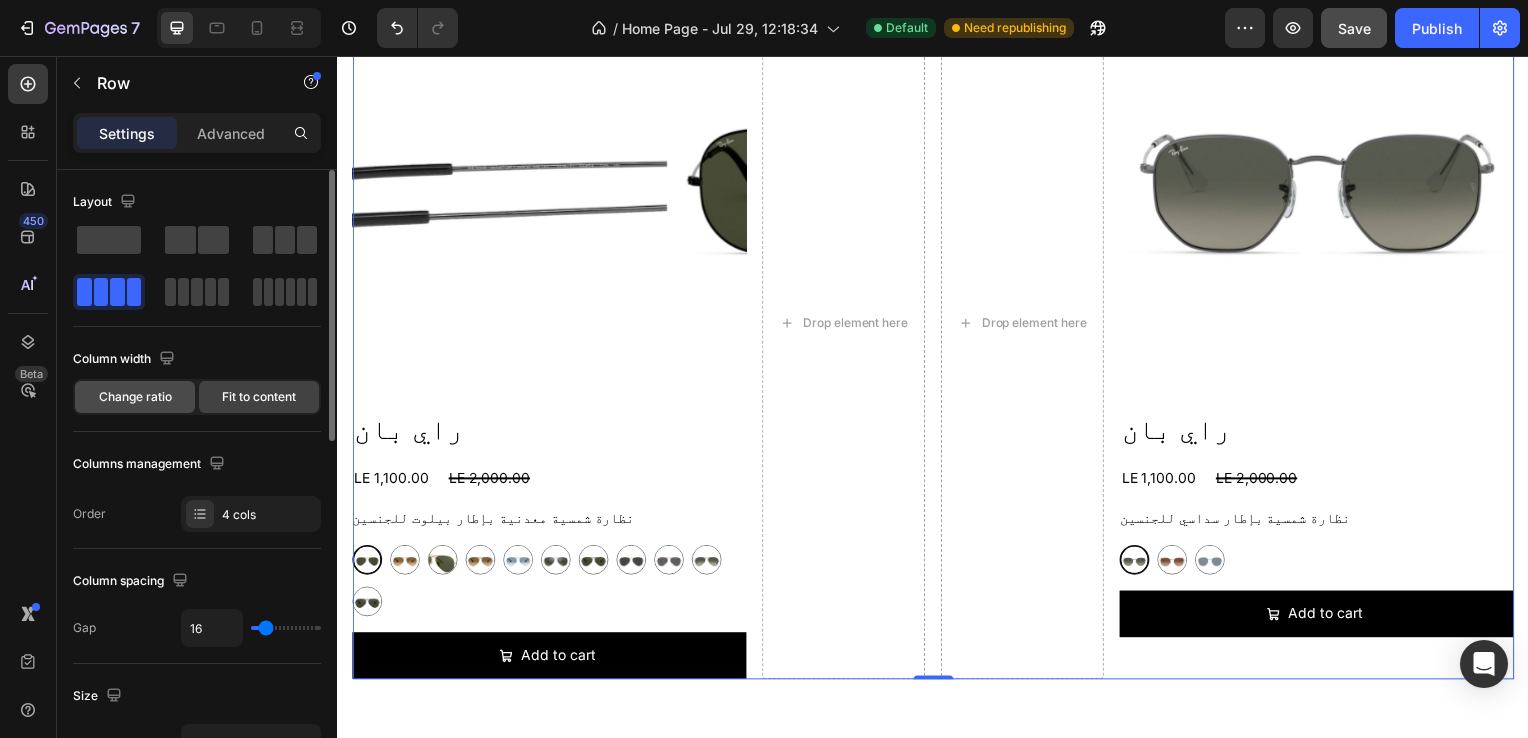 click on "Change ratio" 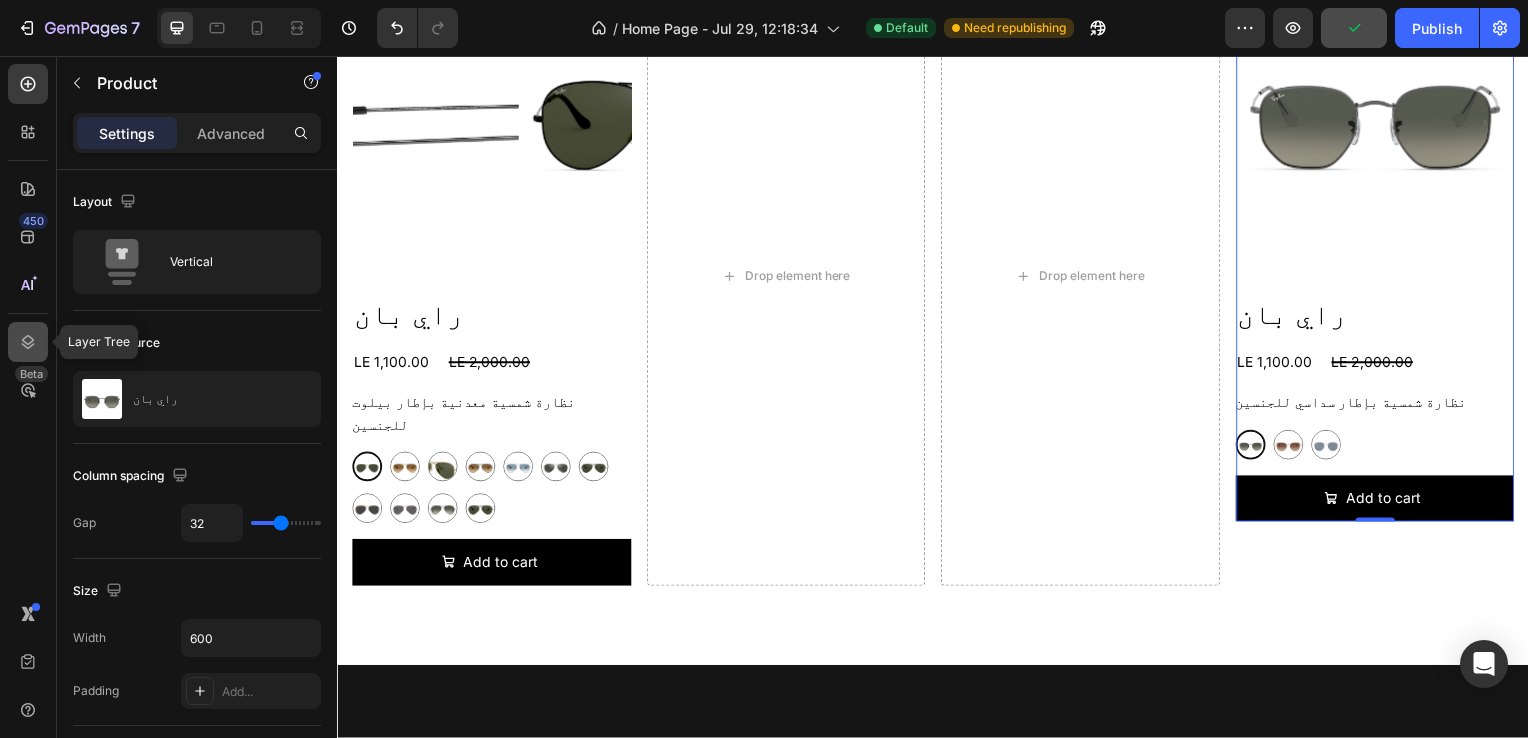 click 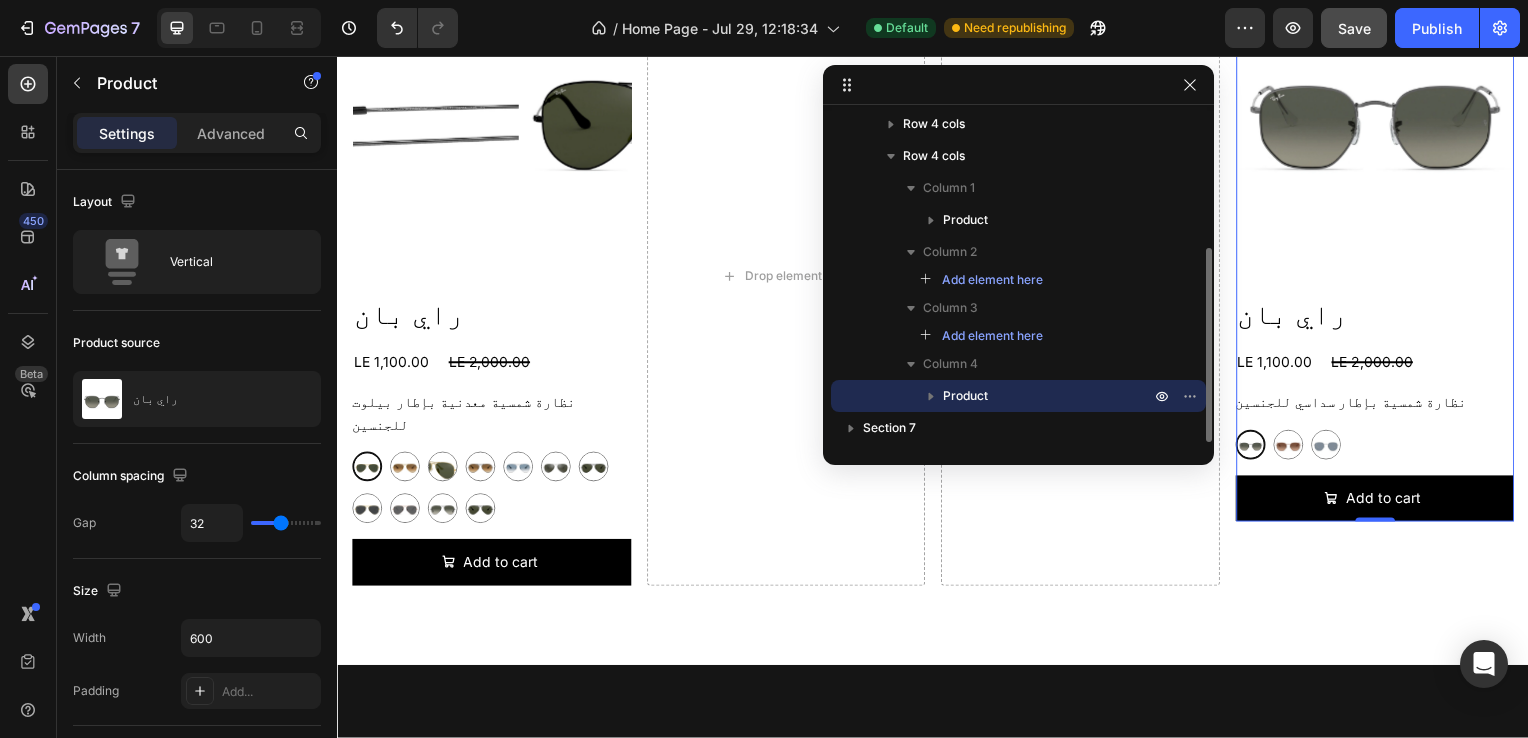 scroll, scrollTop: 228, scrollLeft: 0, axis: vertical 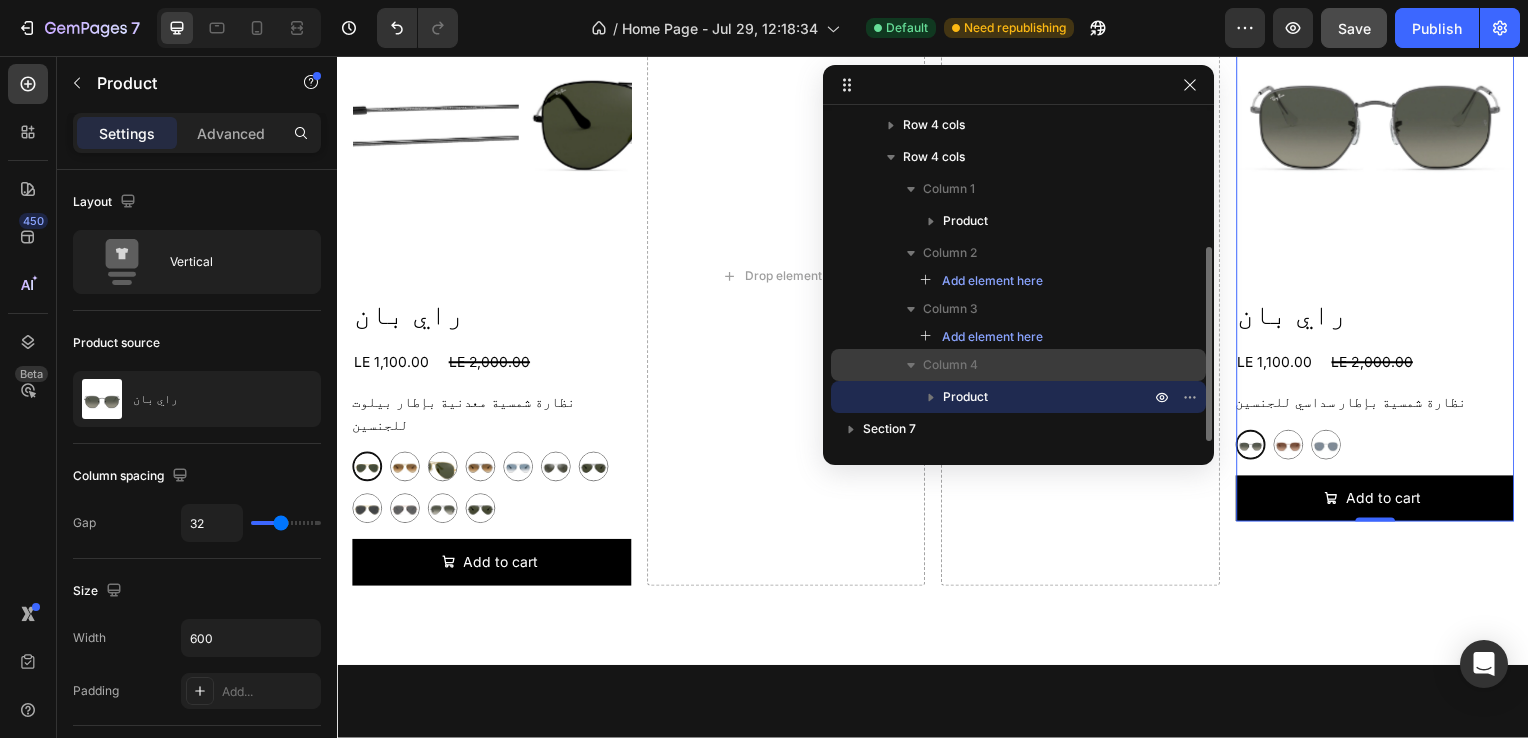 click on "Column 4" at bounding box center [950, 365] 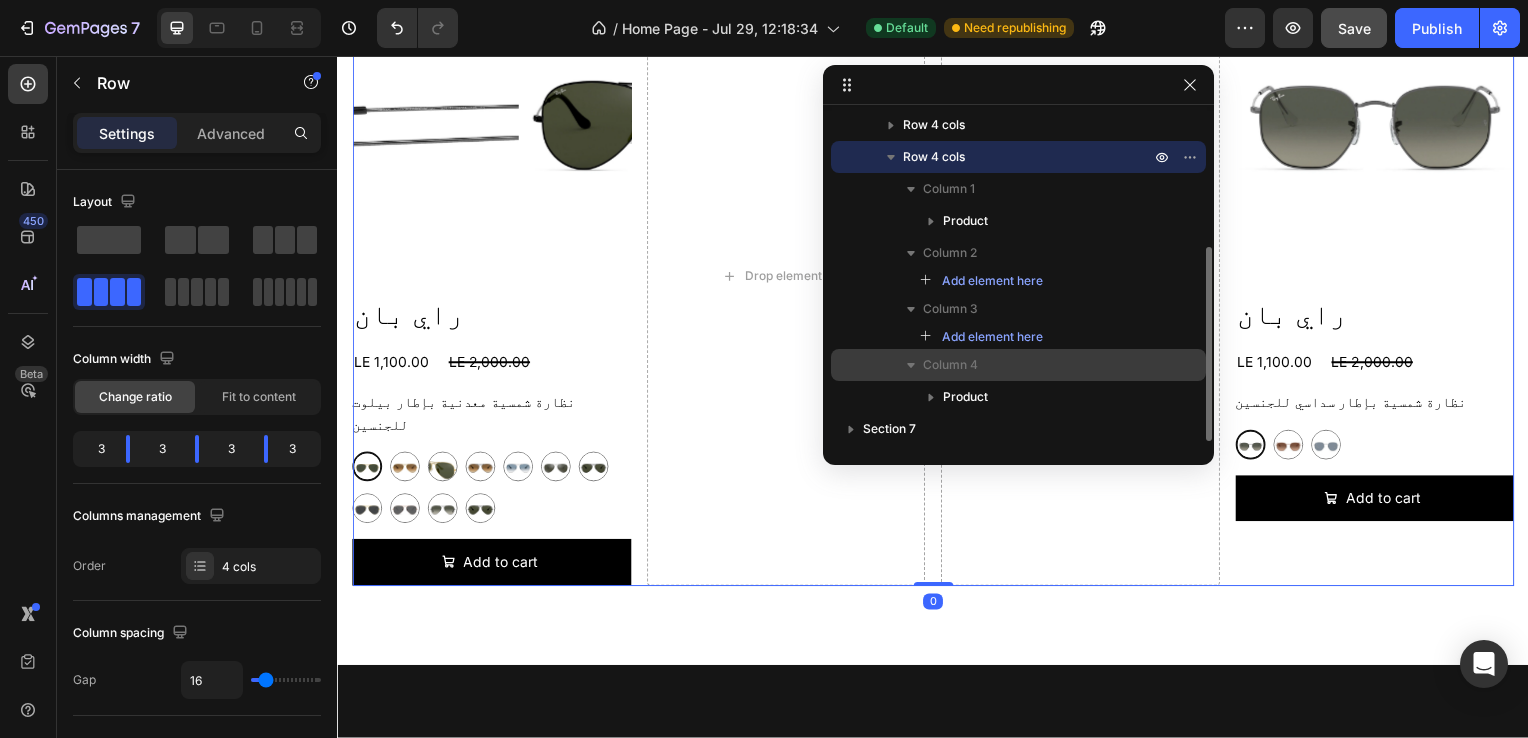 click on "Column 4" at bounding box center [950, 365] 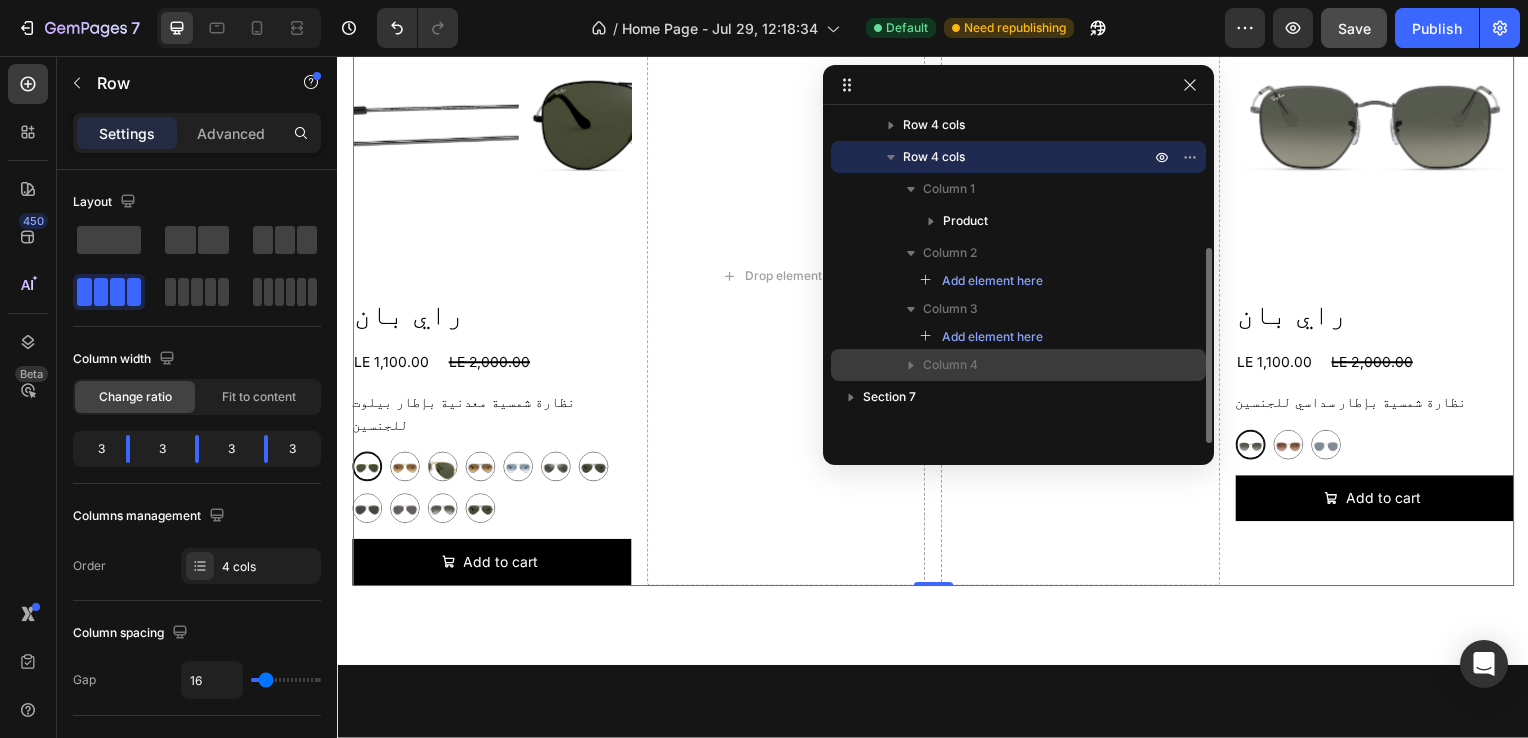 scroll, scrollTop: 228, scrollLeft: 0, axis: vertical 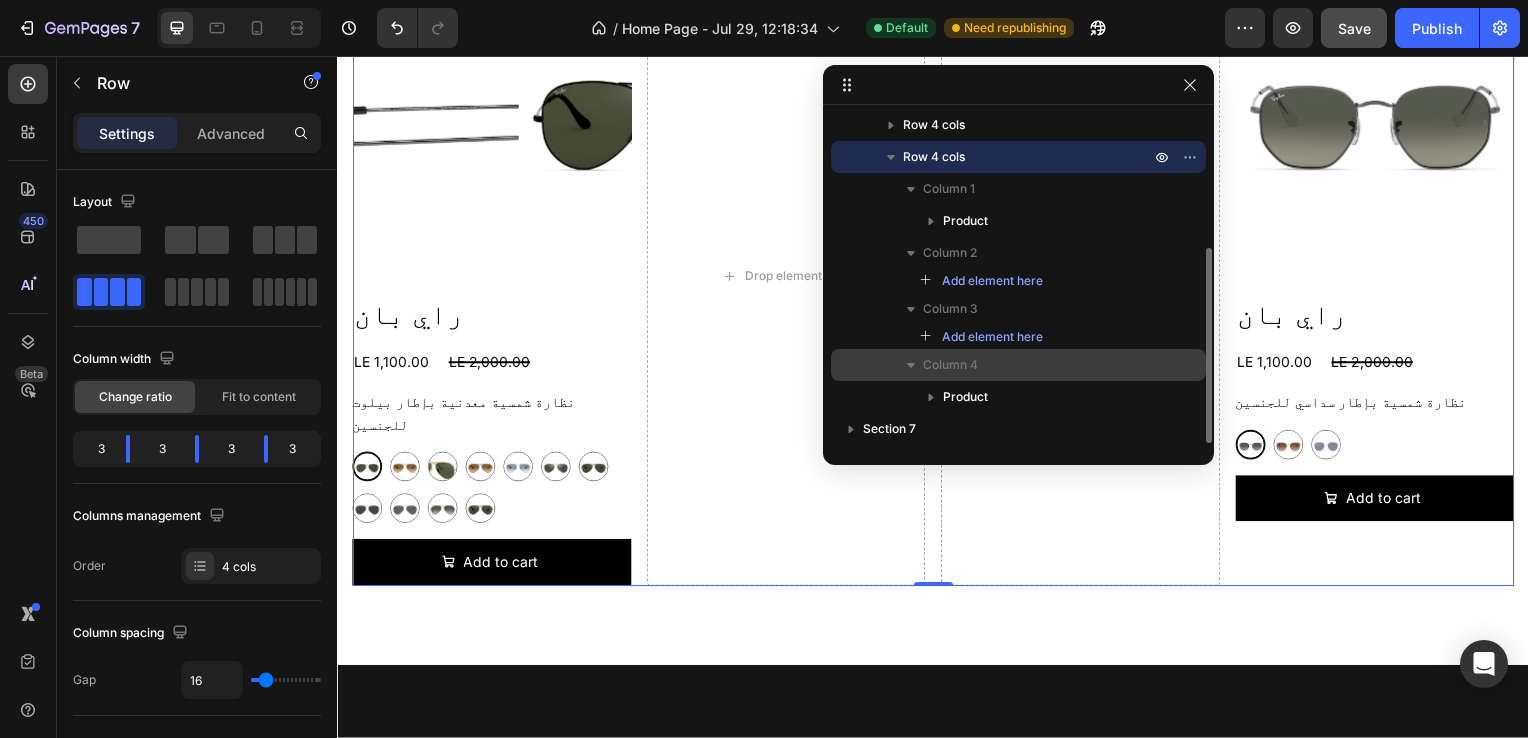 click on "Column 4" at bounding box center (950, 365) 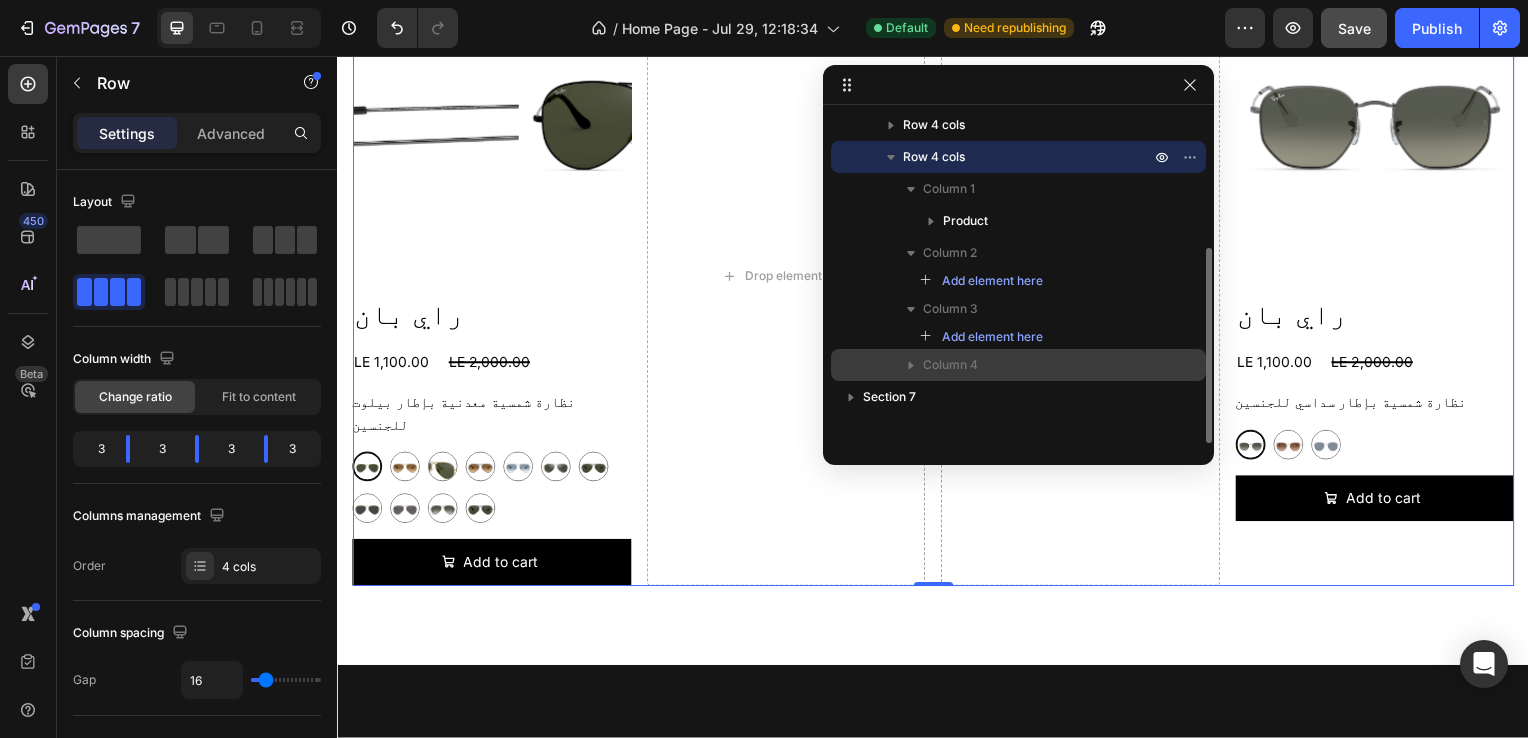 click on "Column 4" at bounding box center [950, 365] 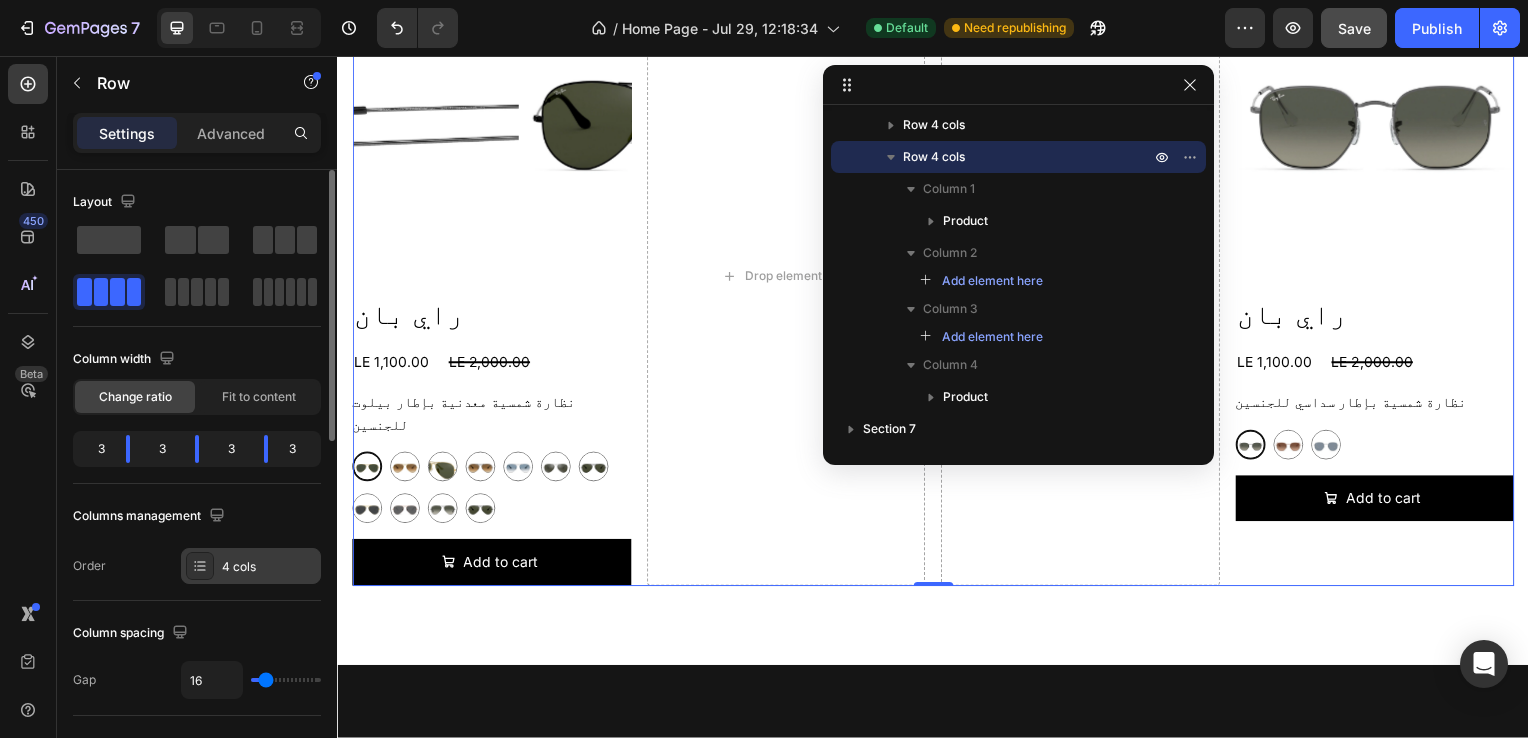 click on "4 cols" at bounding box center [269, 567] 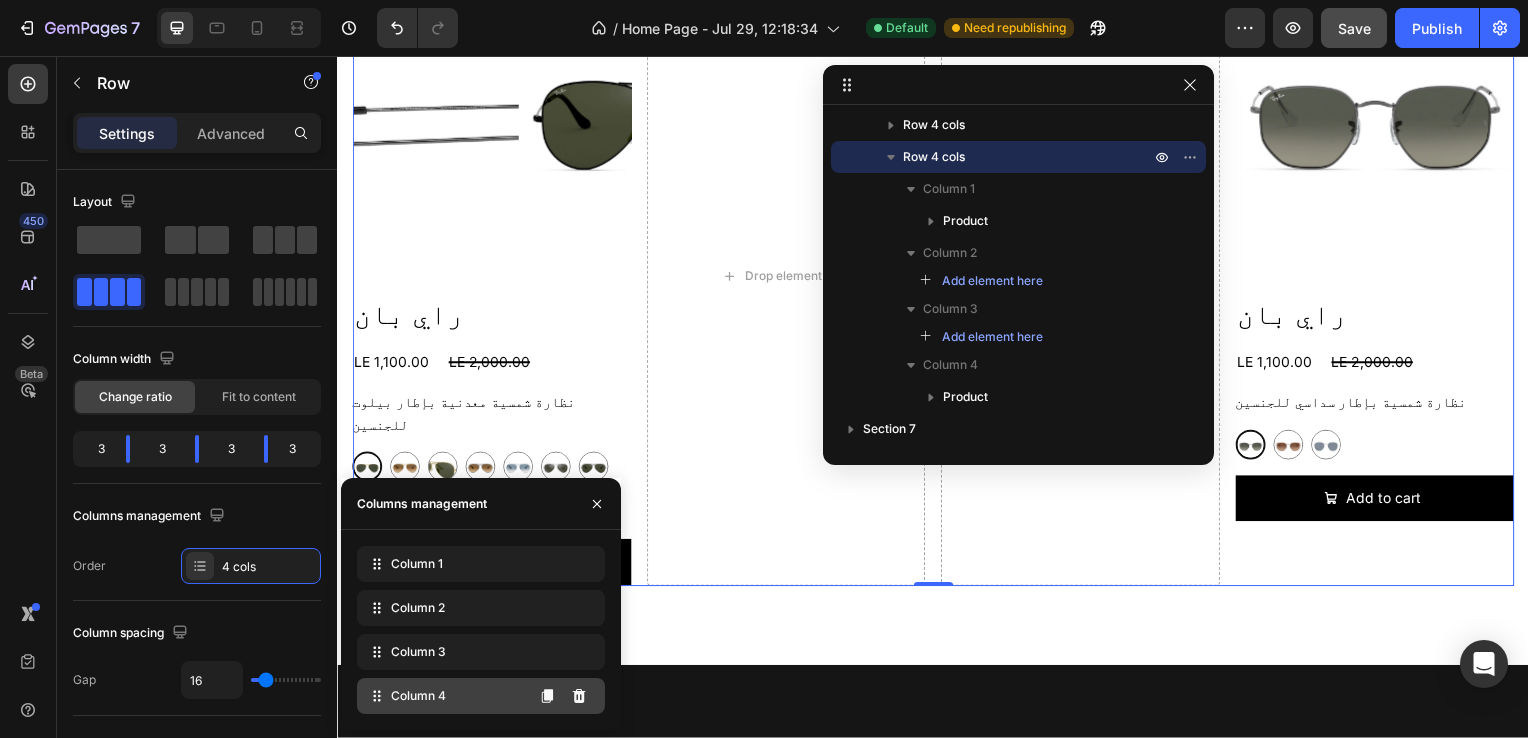 click on "Column 4" at bounding box center [418, 696] 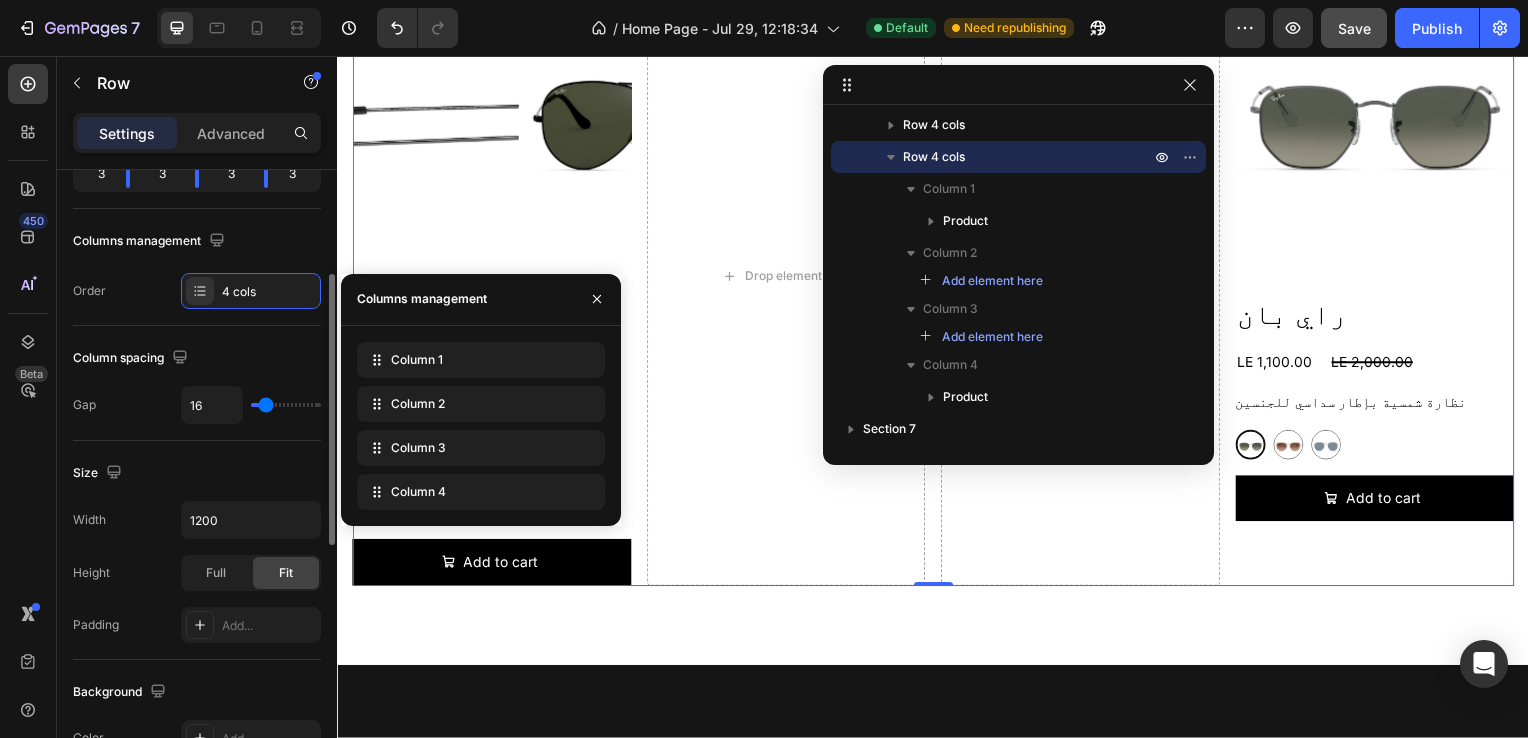 scroll, scrollTop: 294, scrollLeft: 0, axis: vertical 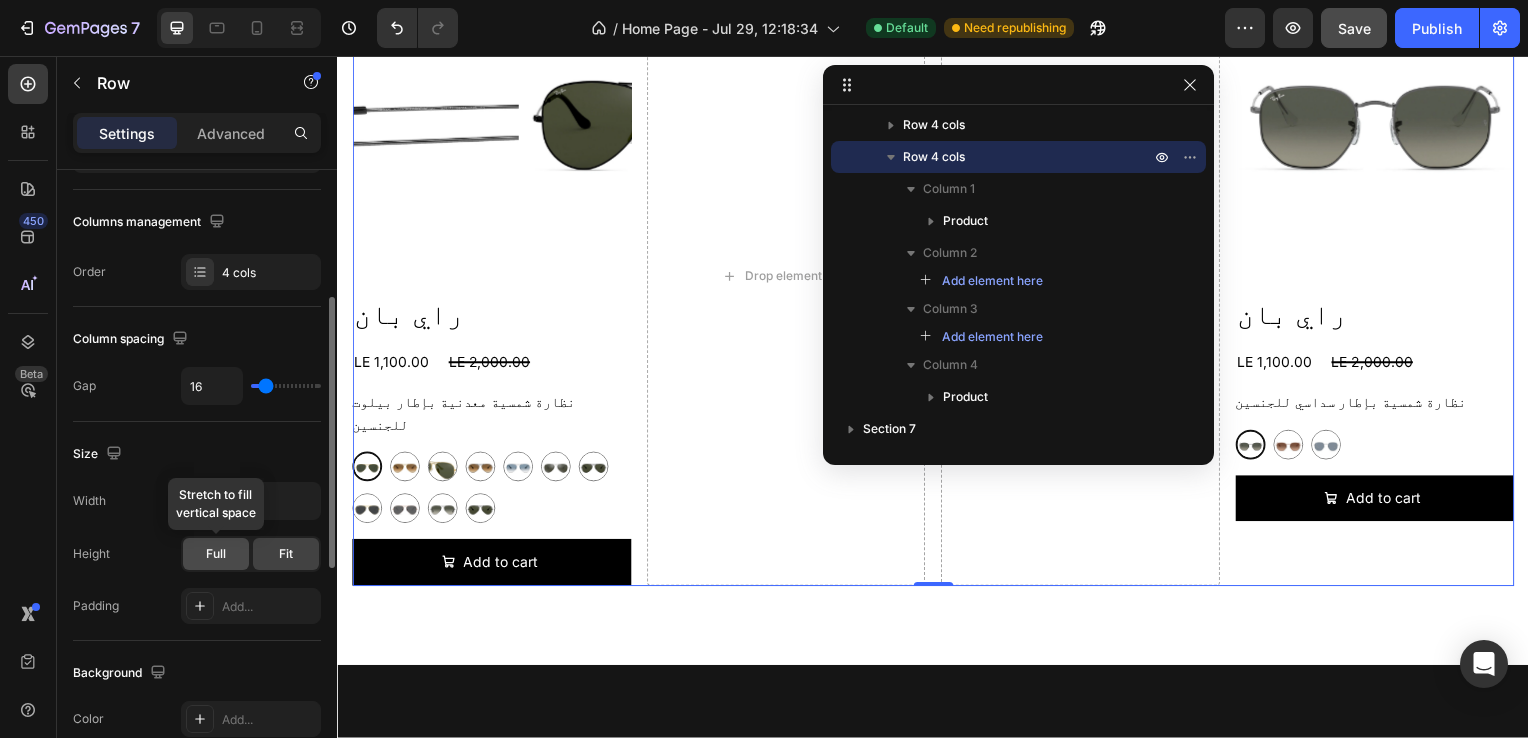 click on "Full" 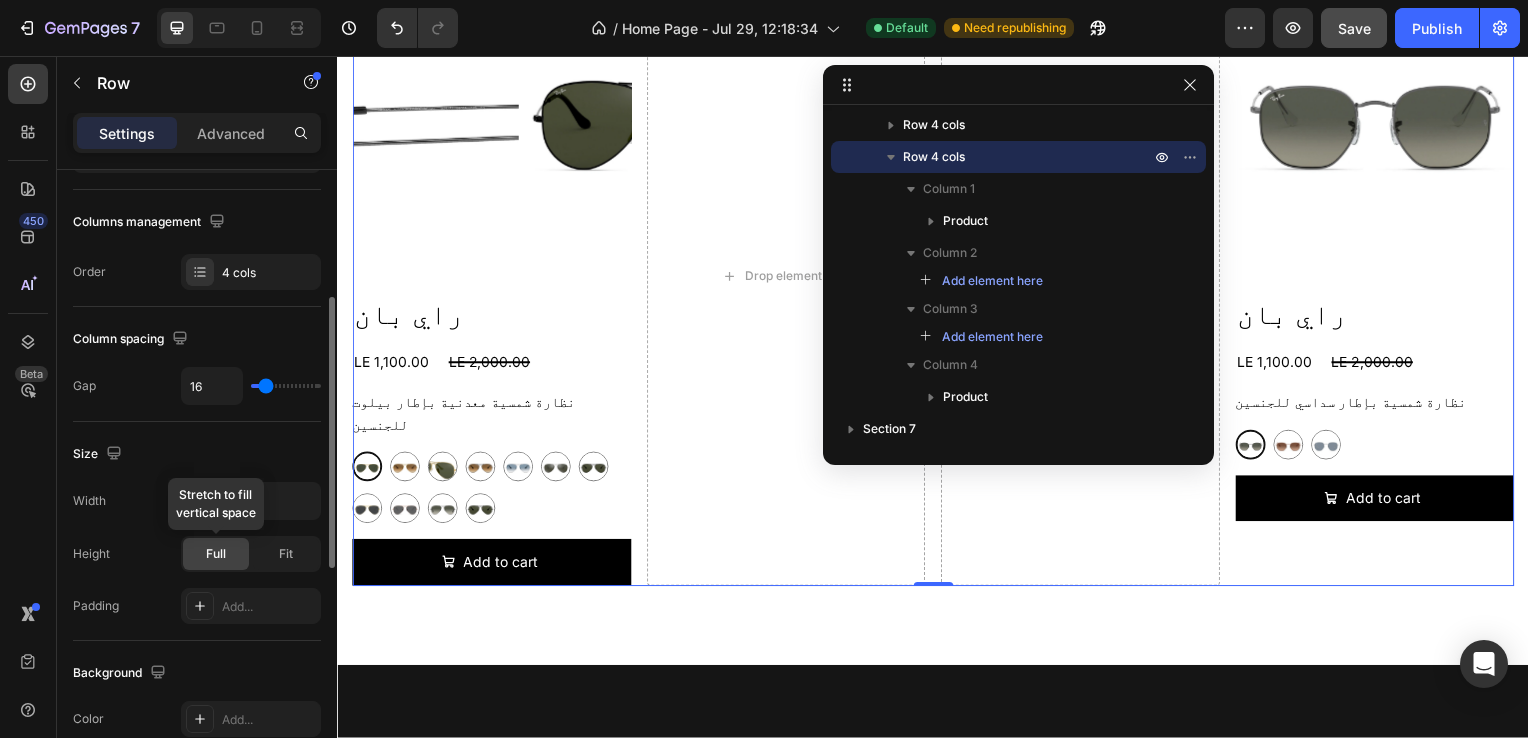 click on "Full" 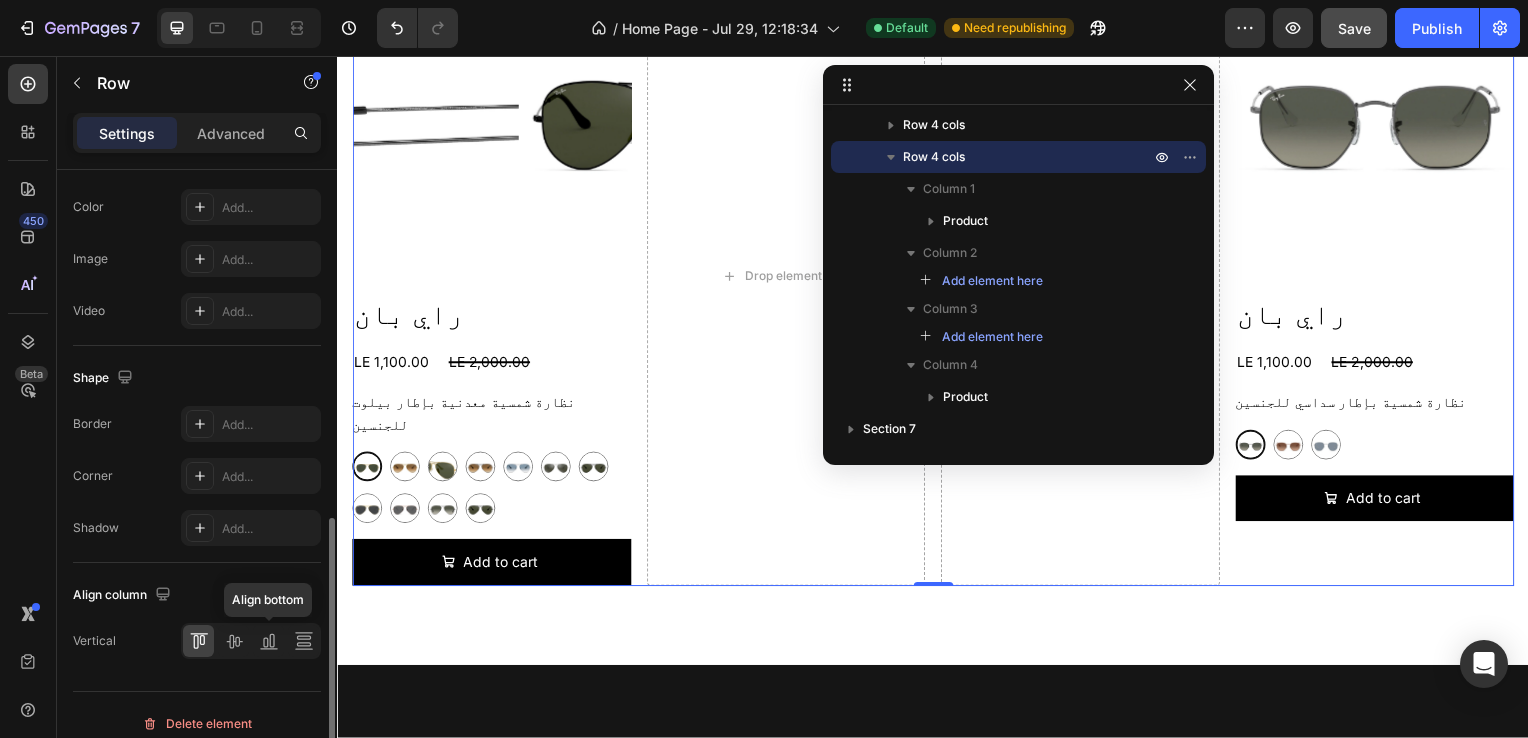 scroll, scrollTop: 820, scrollLeft: 0, axis: vertical 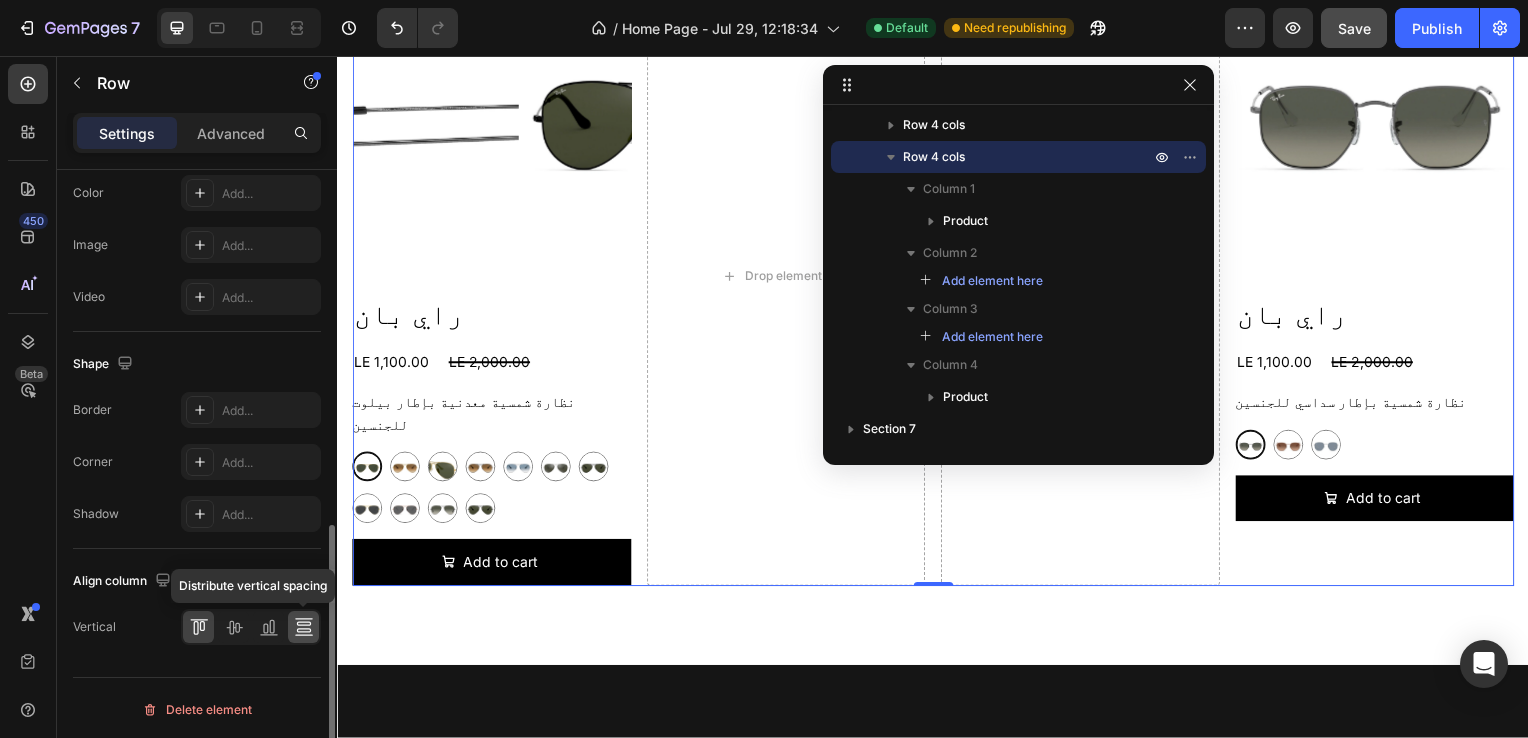 click 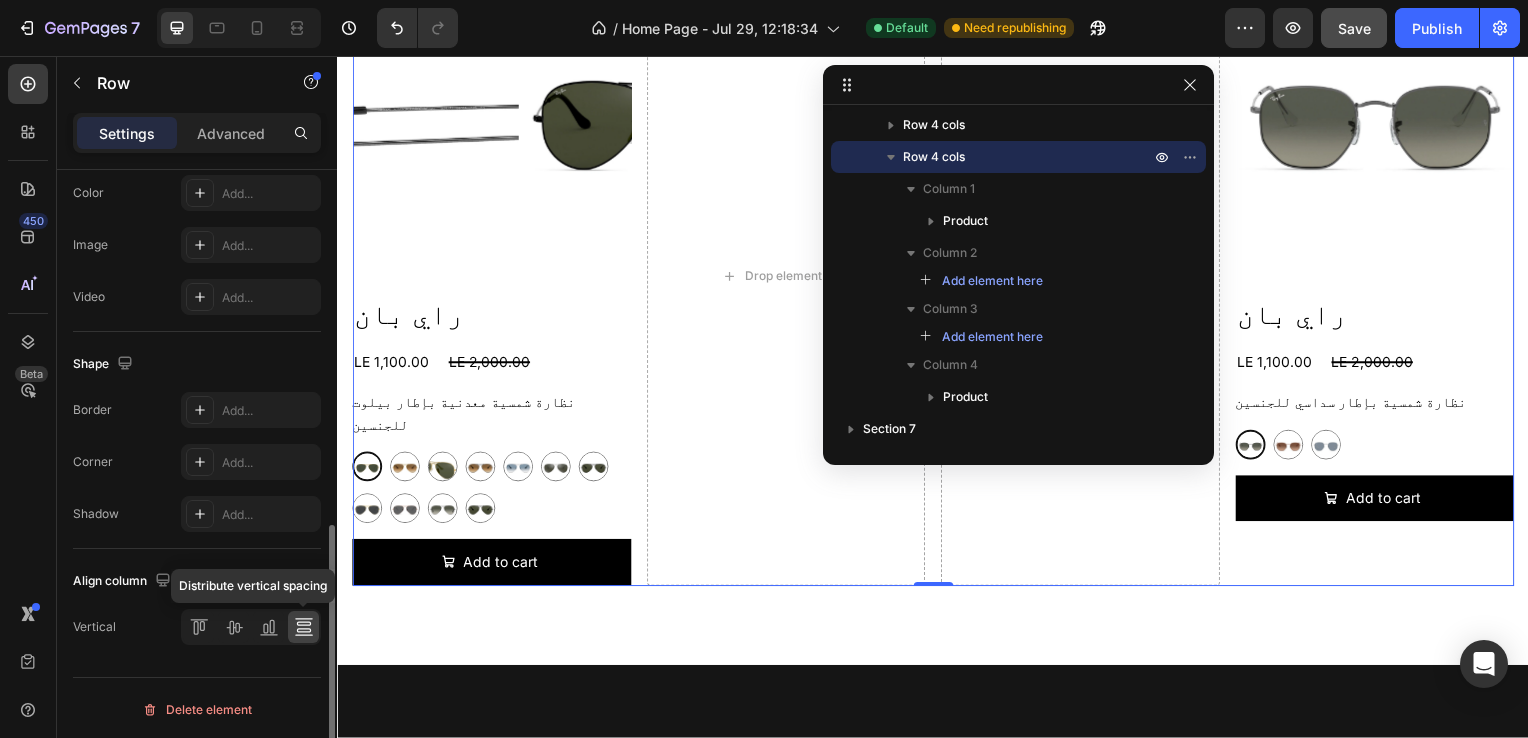 scroll, scrollTop: 820, scrollLeft: 0, axis: vertical 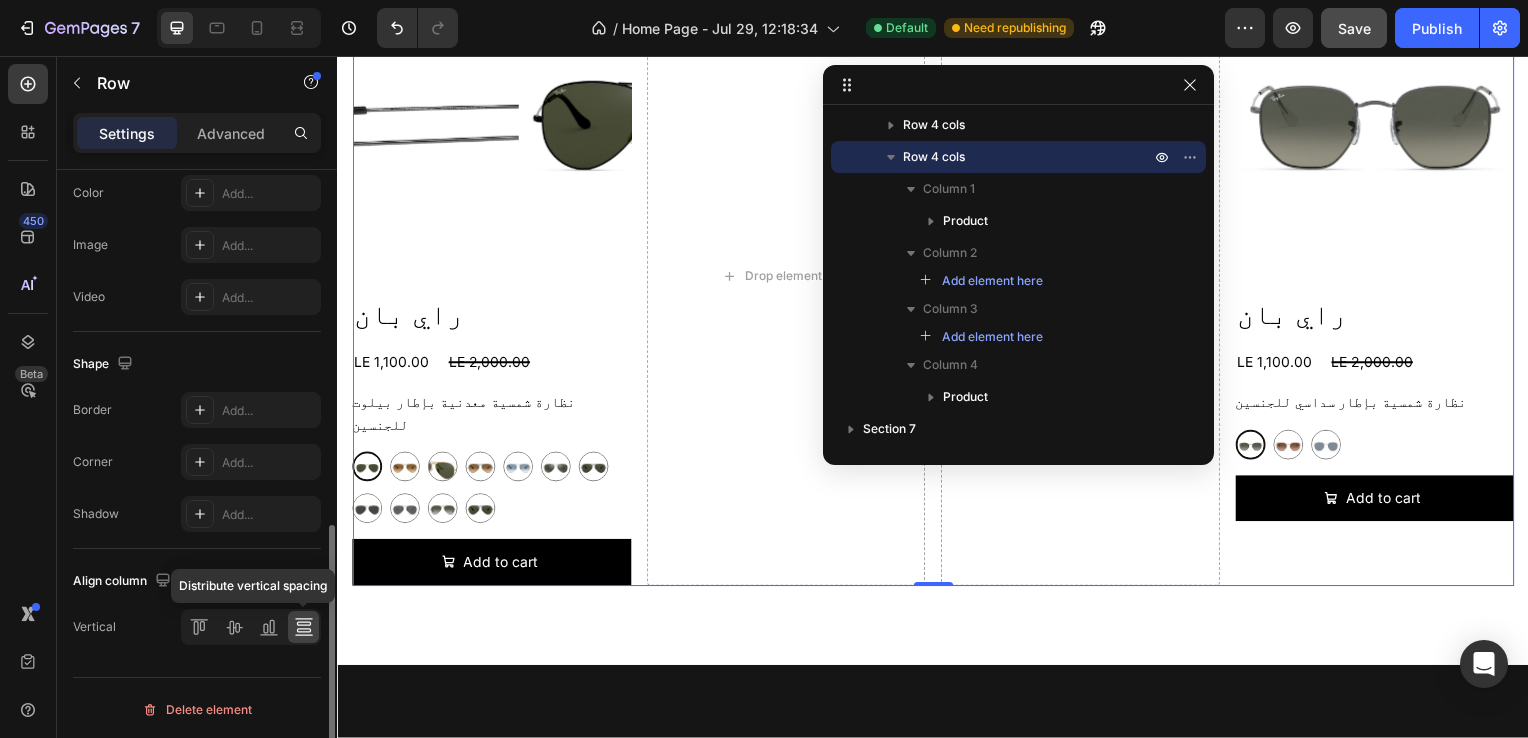 click 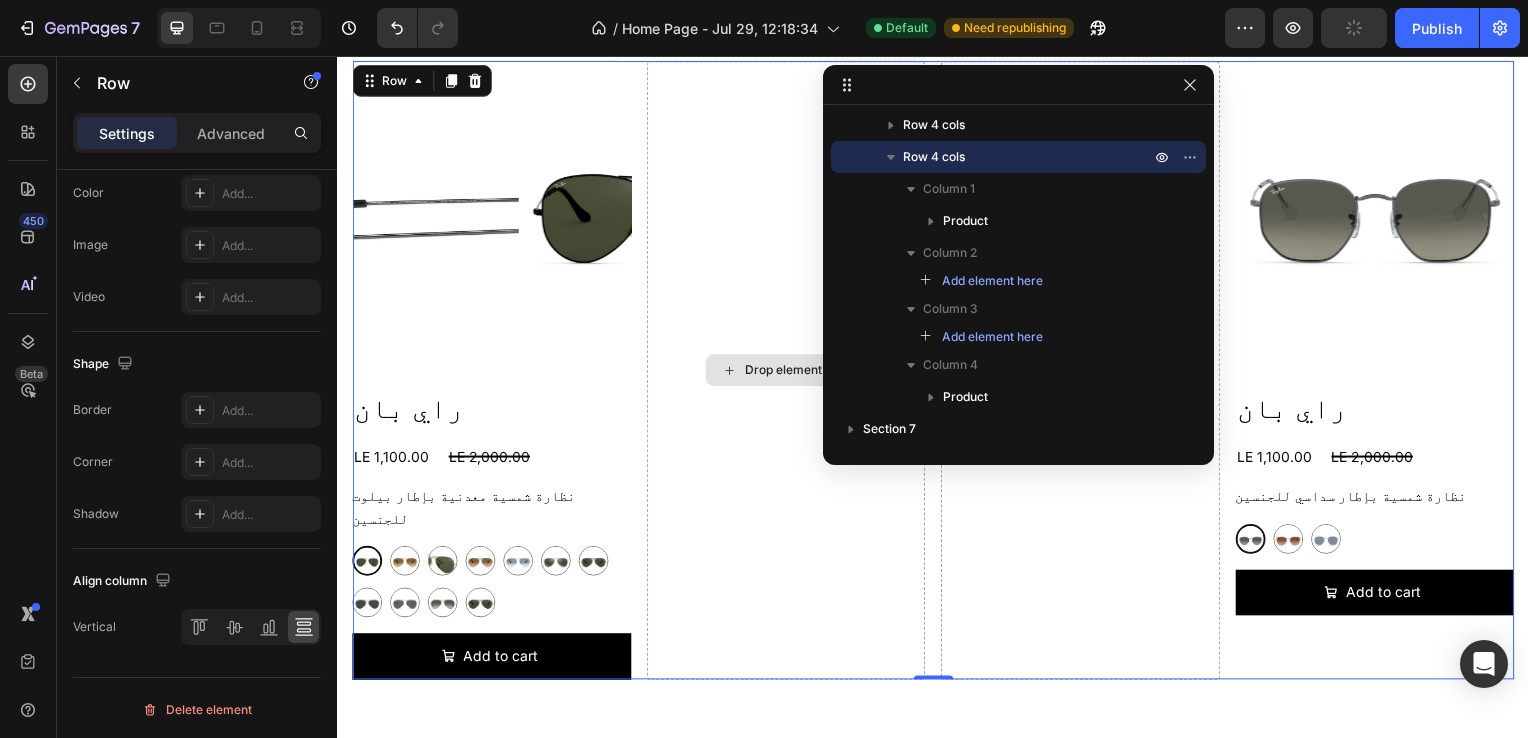 scroll, scrollTop: 3064, scrollLeft: 0, axis: vertical 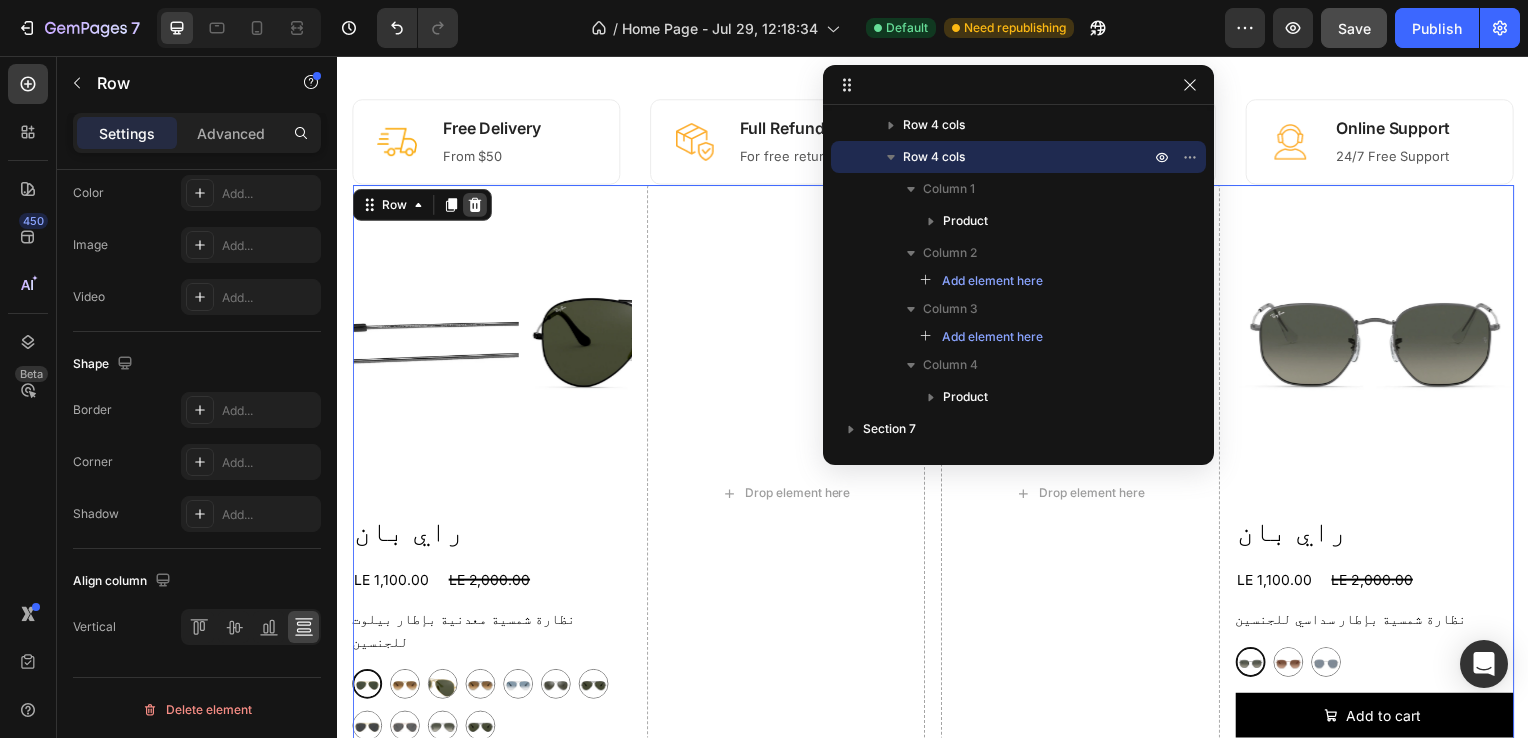 click 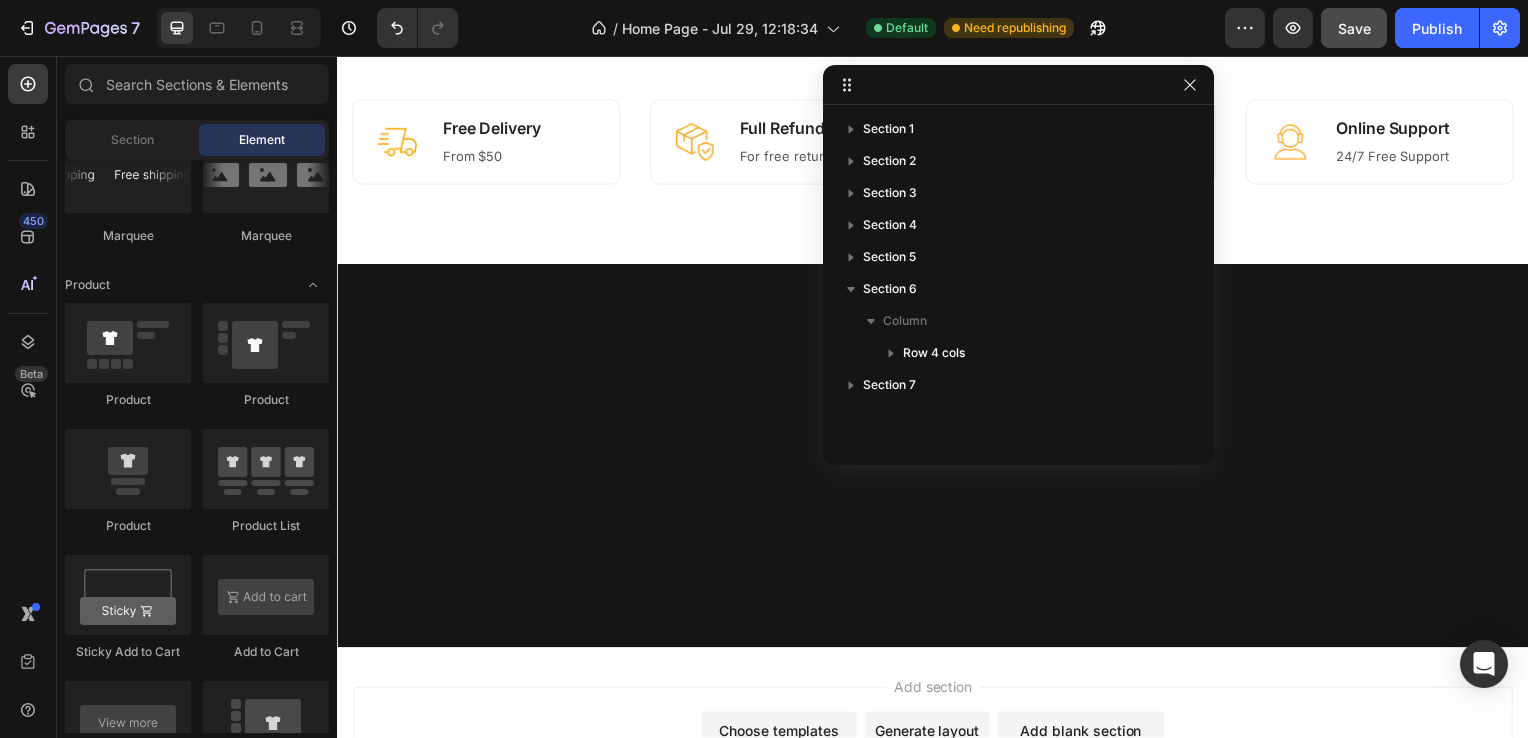 scroll, scrollTop: 0, scrollLeft: 0, axis: both 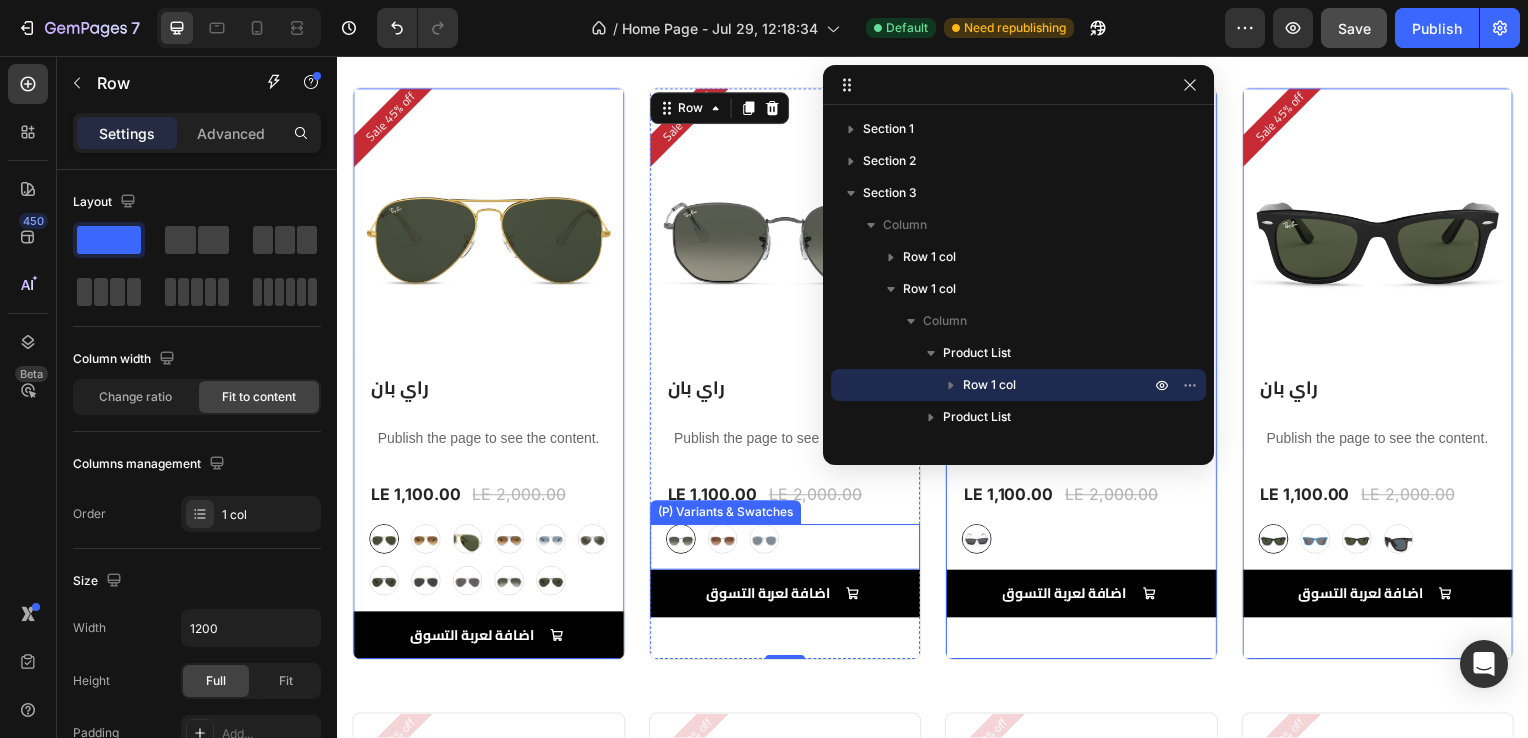 click on "gray gray bronze bronze silver silver" at bounding box center (489, 564) 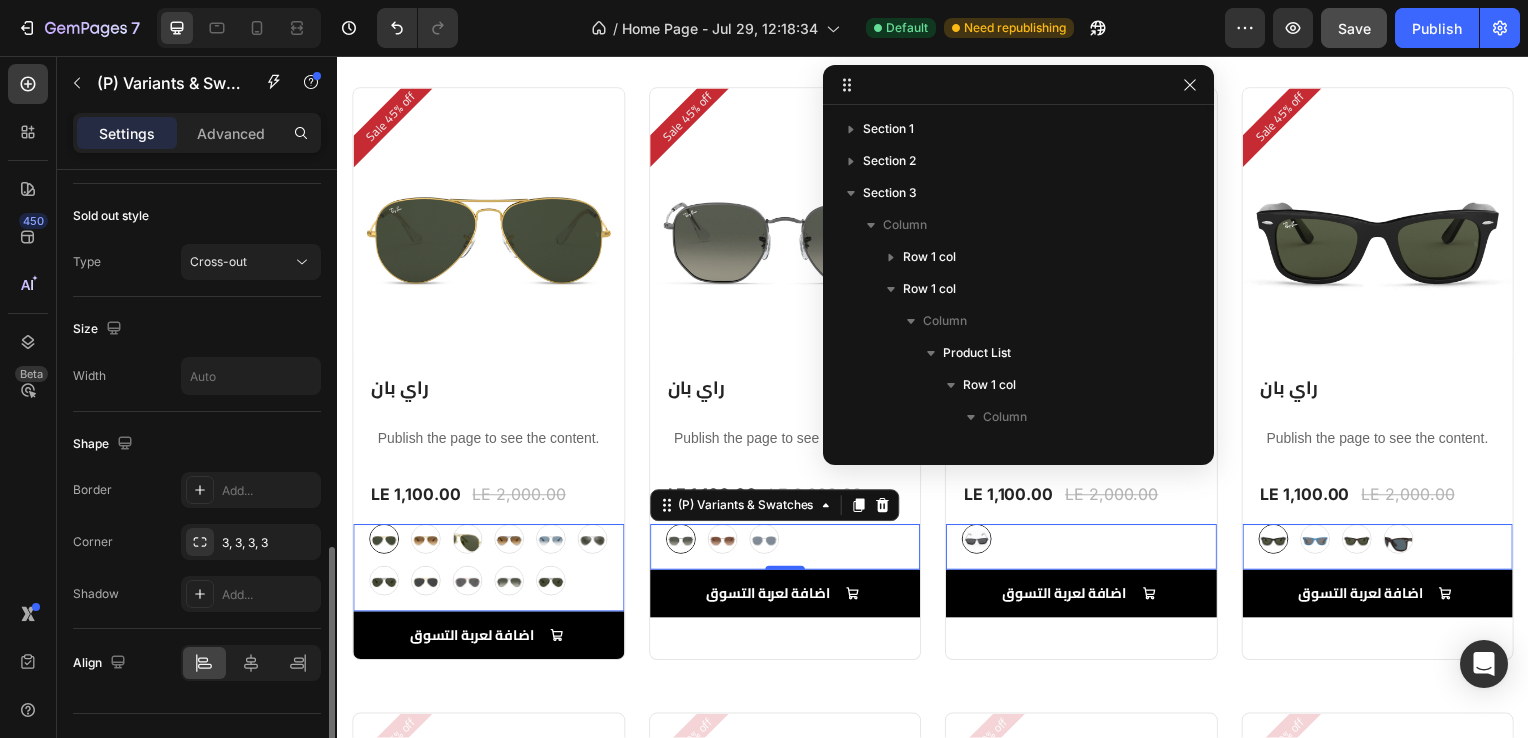 scroll, scrollTop: 993, scrollLeft: 0, axis: vertical 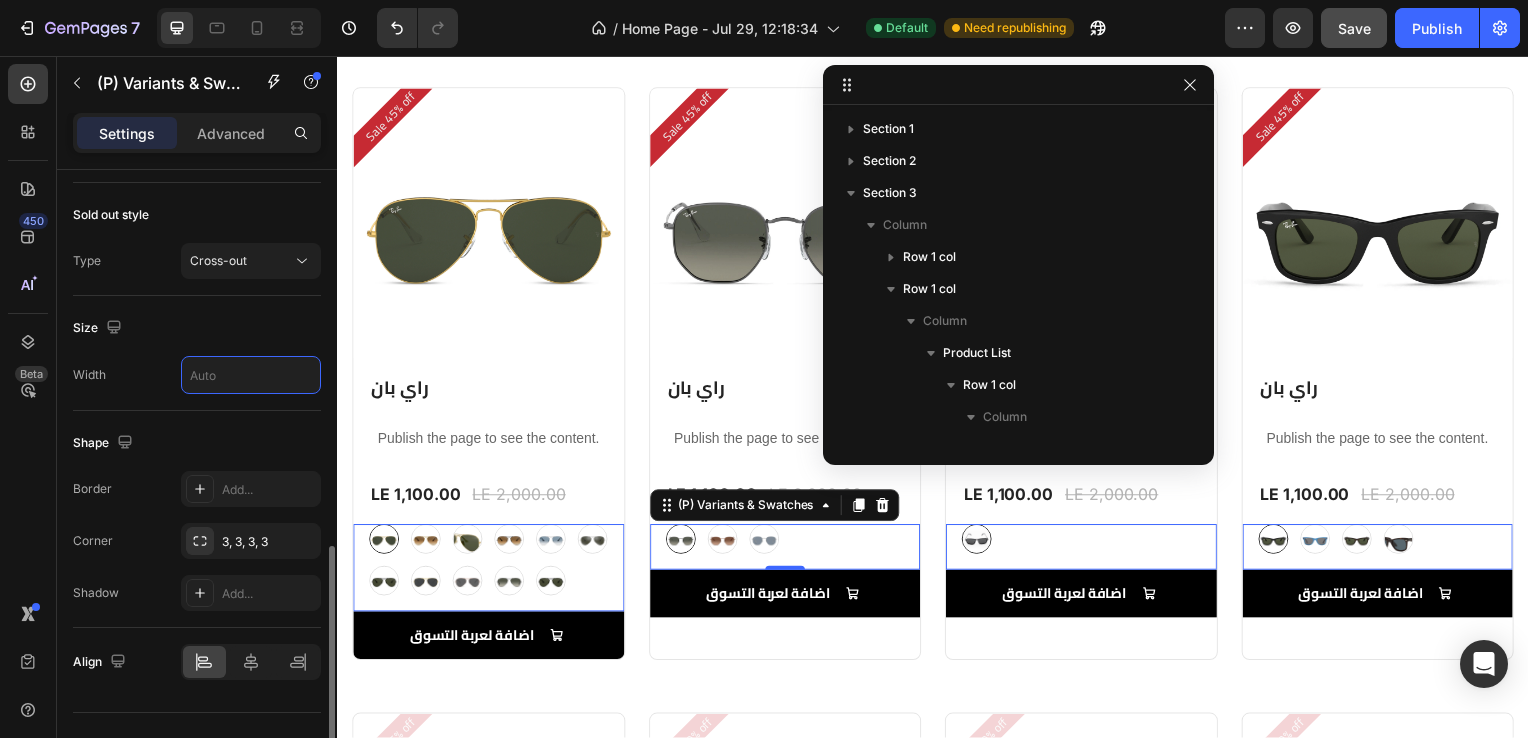 click at bounding box center (251, 375) 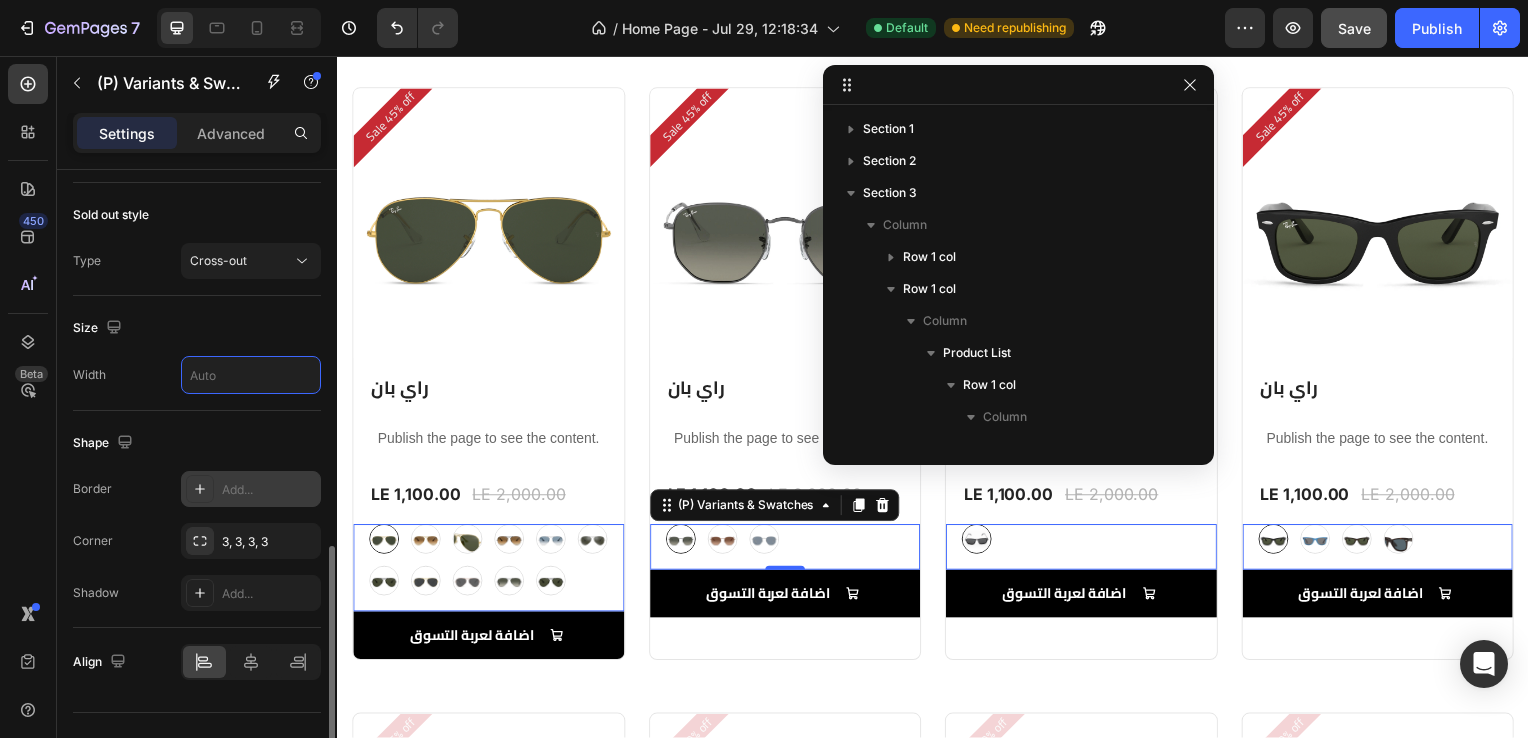 scroll, scrollTop: 1026, scrollLeft: 0, axis: vertical 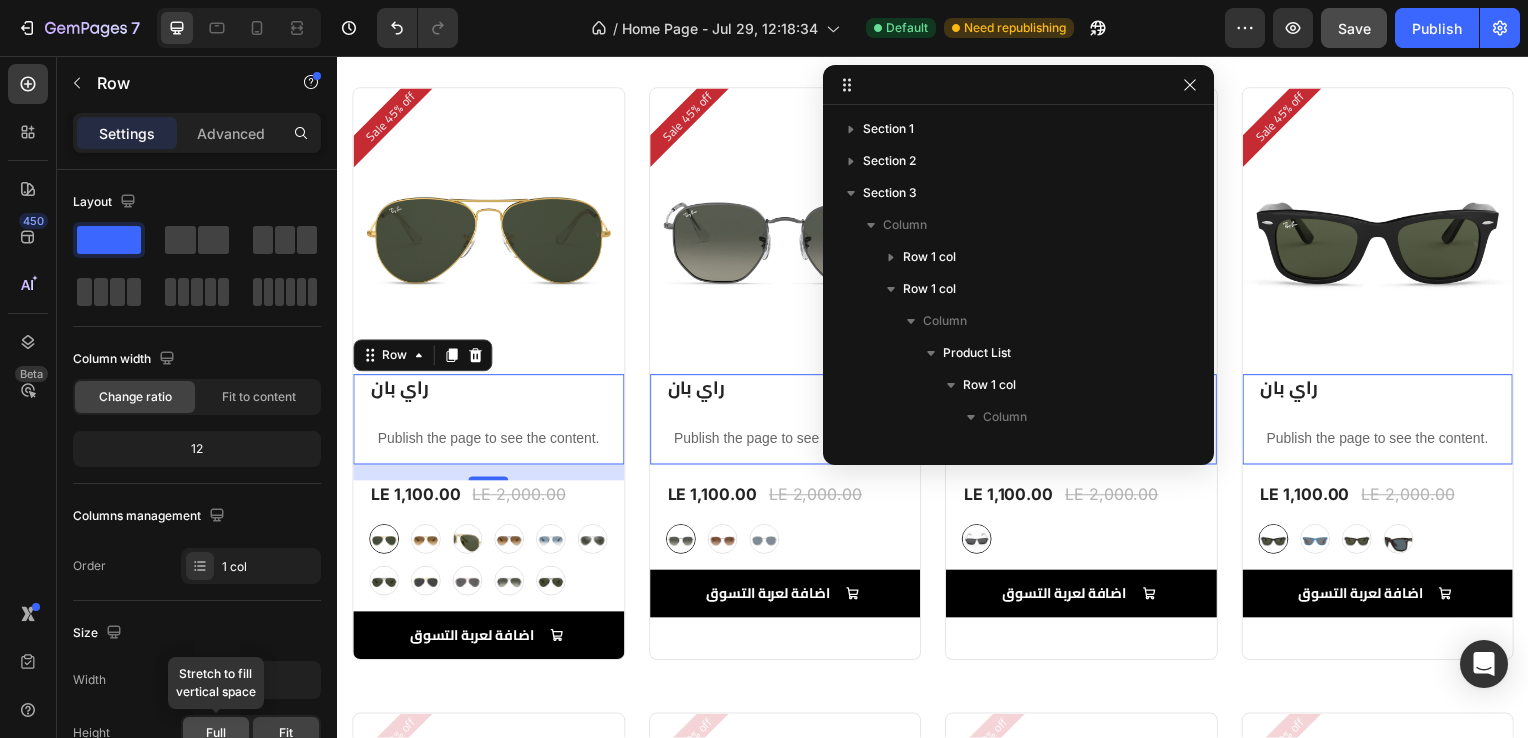 click on "Full" 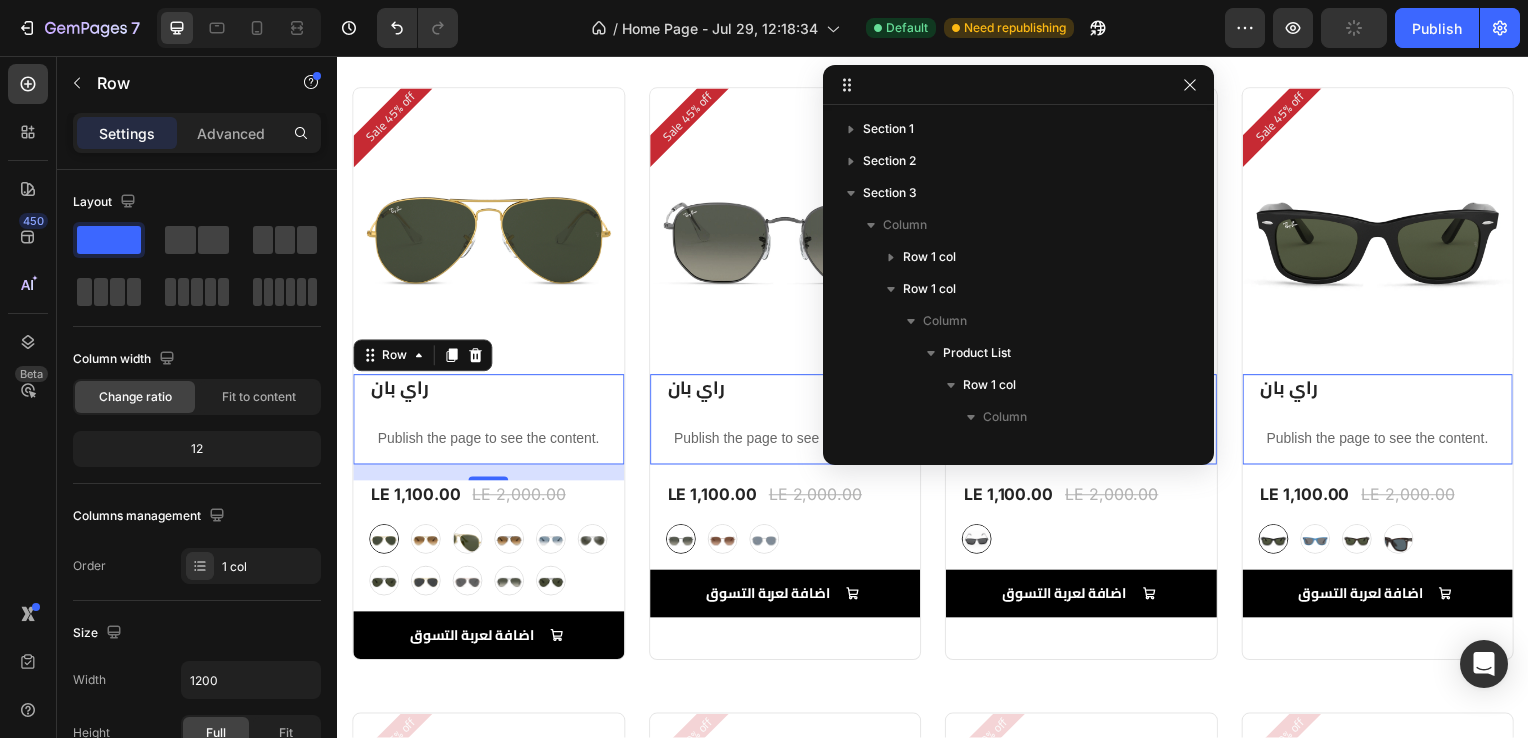 drag, startPoint x: 256, startPoint y: 490, endPoint x: 172, endPoint y: 494, distance: 84.095184 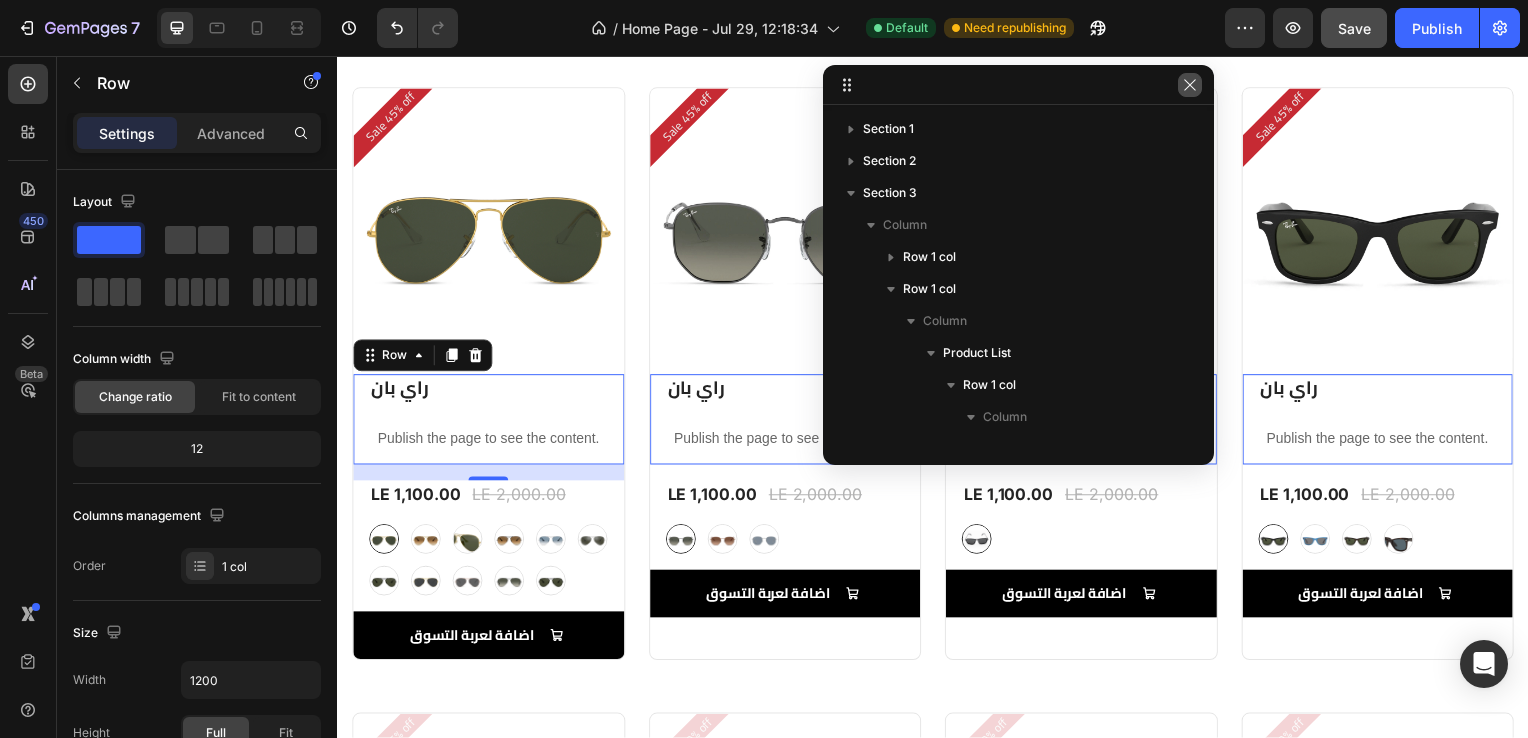 click 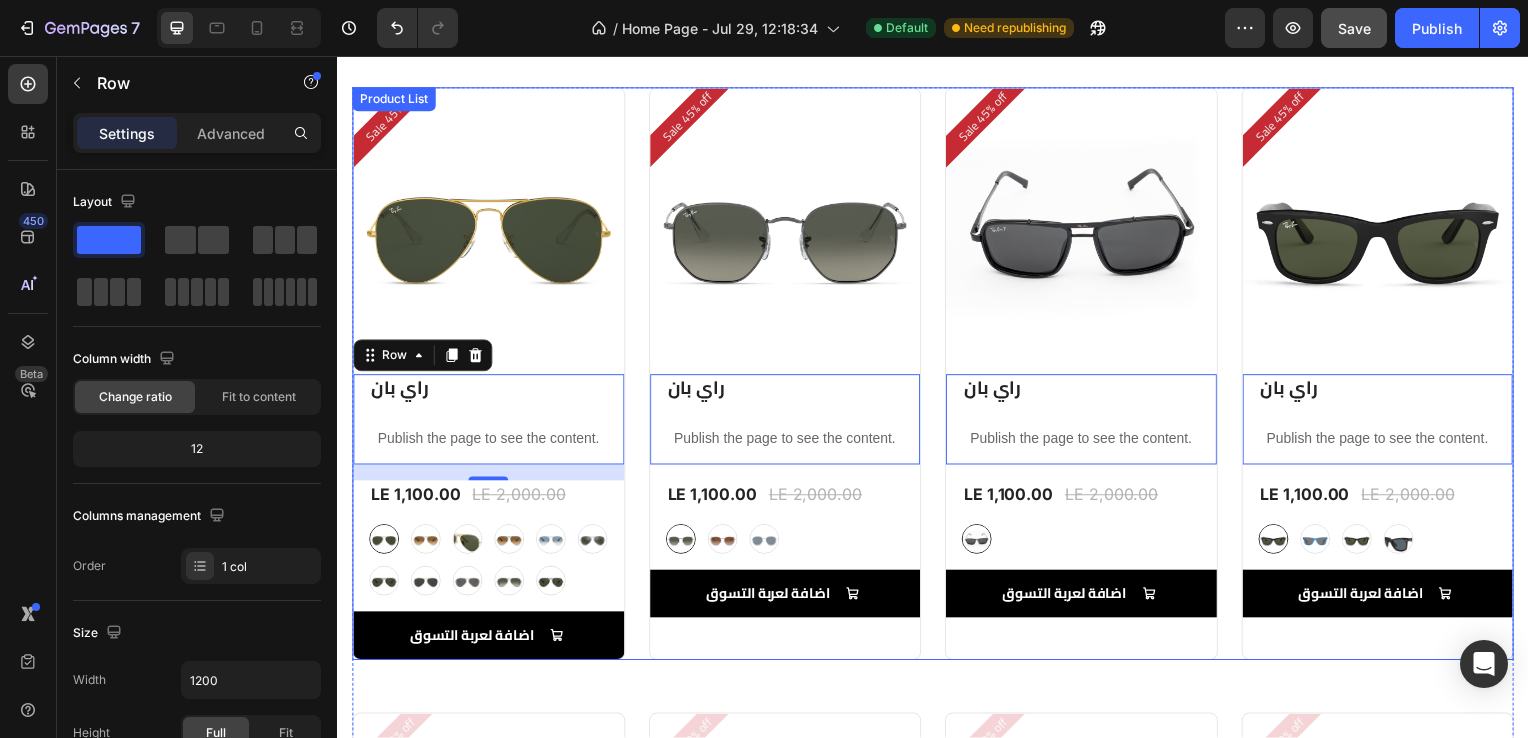 click on "Sale 45% off Product Badge (P) Images Row راي بان (P) Title
Publish the page to see the content.
Custom Code Row   0 LE 1,100.00 (P) Price (P) Price LE 2,000.00 (P) Price (P) Price Row black-2 black-2 (P) Variants & Swatches
اضافة لعربة التسوق Add to Cart Row Product List" at bounding box center (1086, 376) 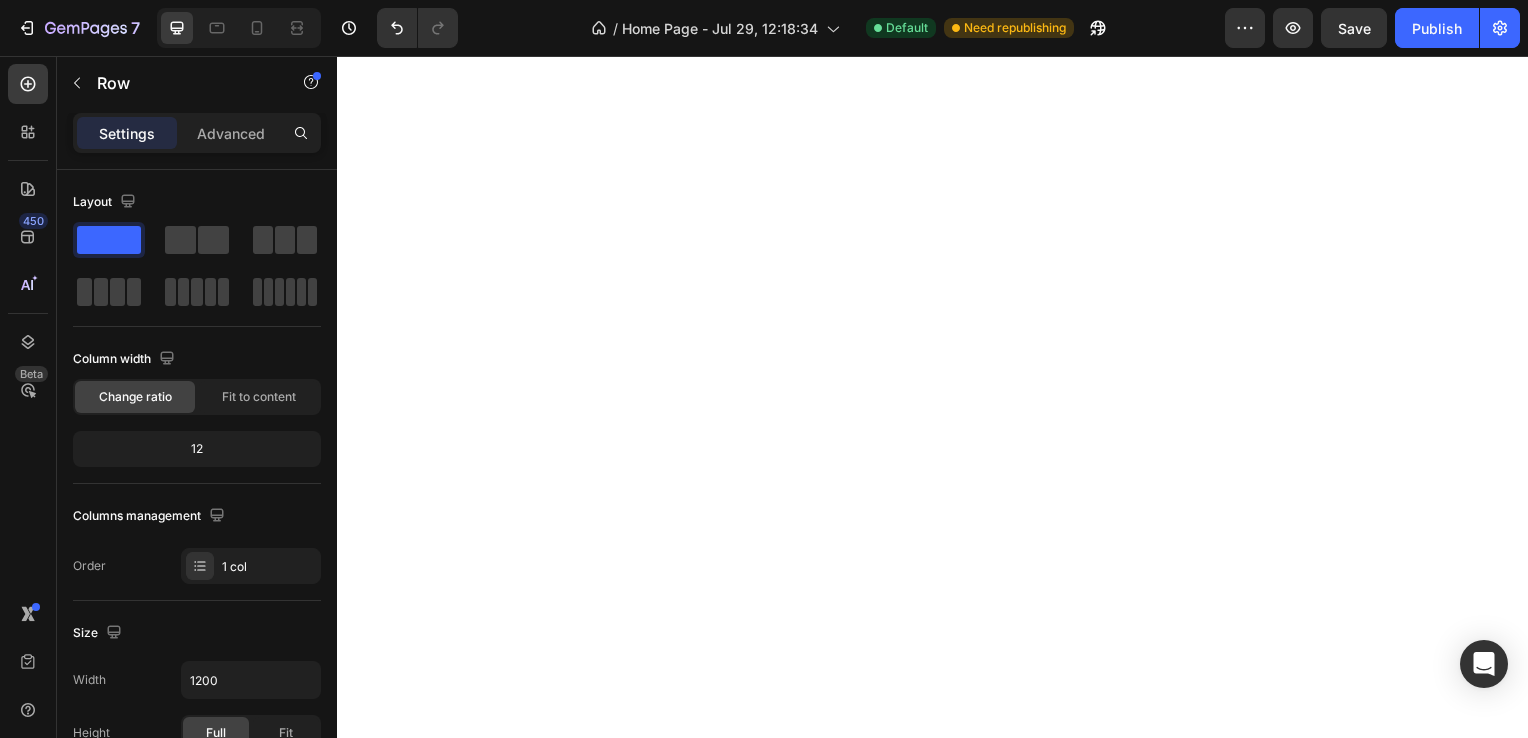 scroll, scrollTop: 0, scrollLeft: 0, axis: both 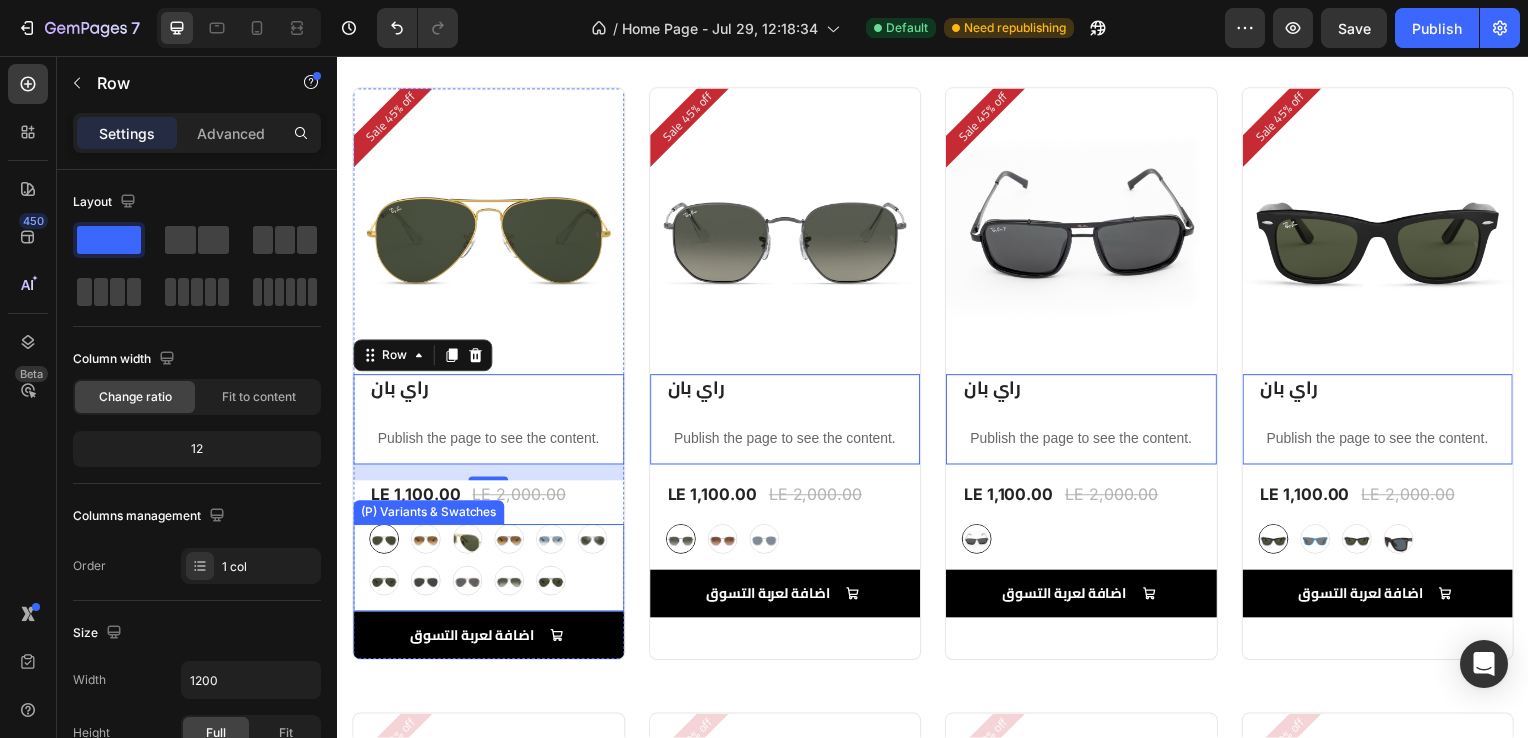 click at bounding box center [552, 543] 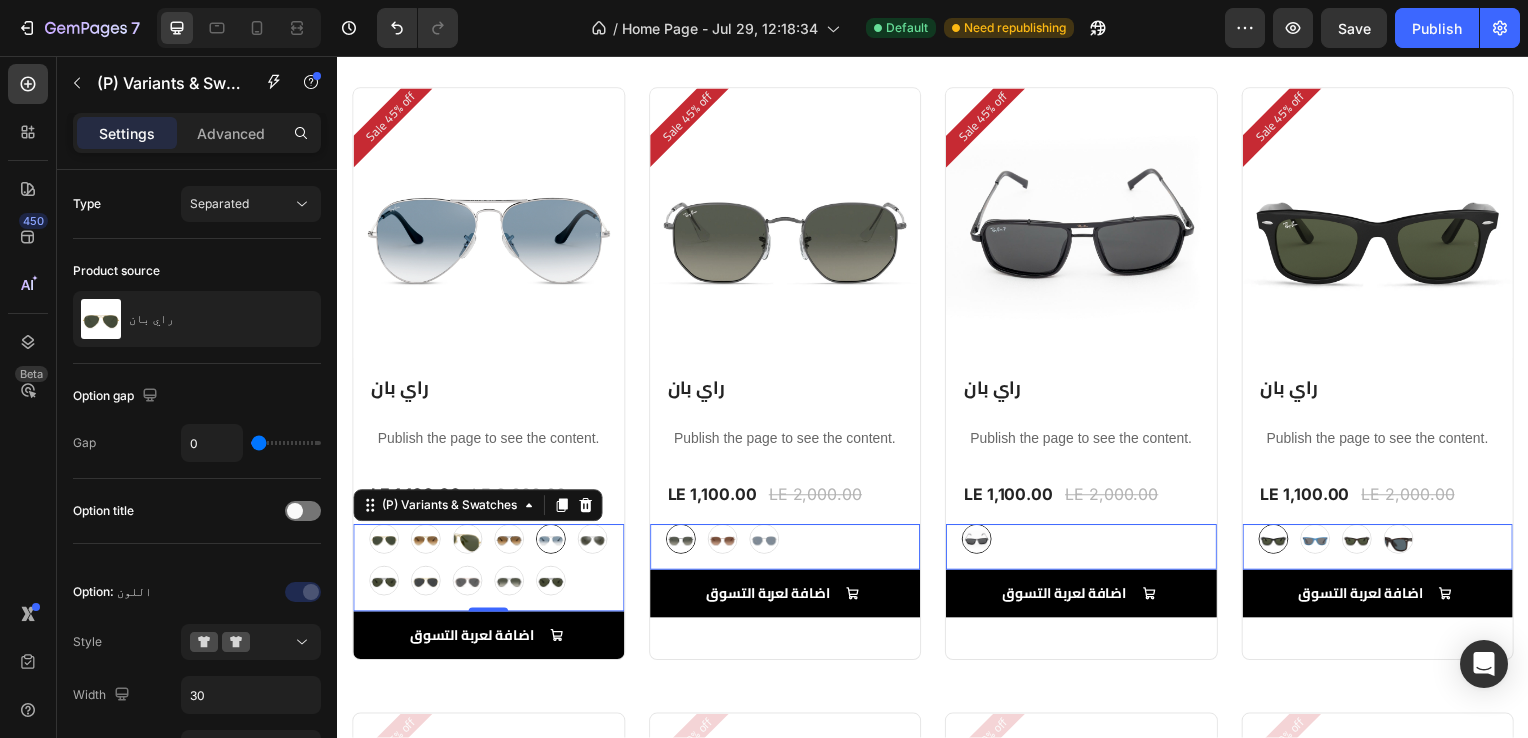 scroll, scrollTop: 563, scrollLeft: 0, axis: vertical 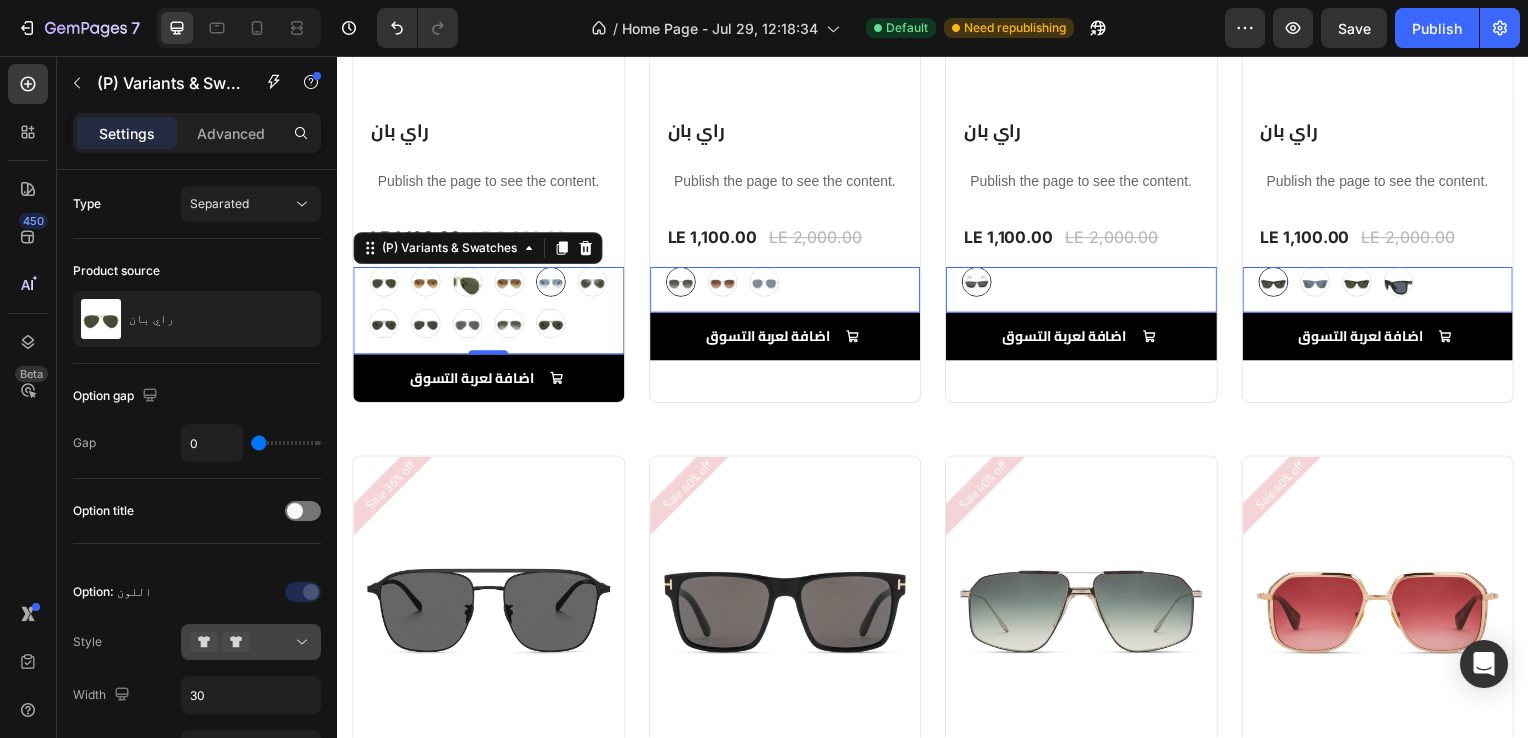 click at bounding box center (251, 642) 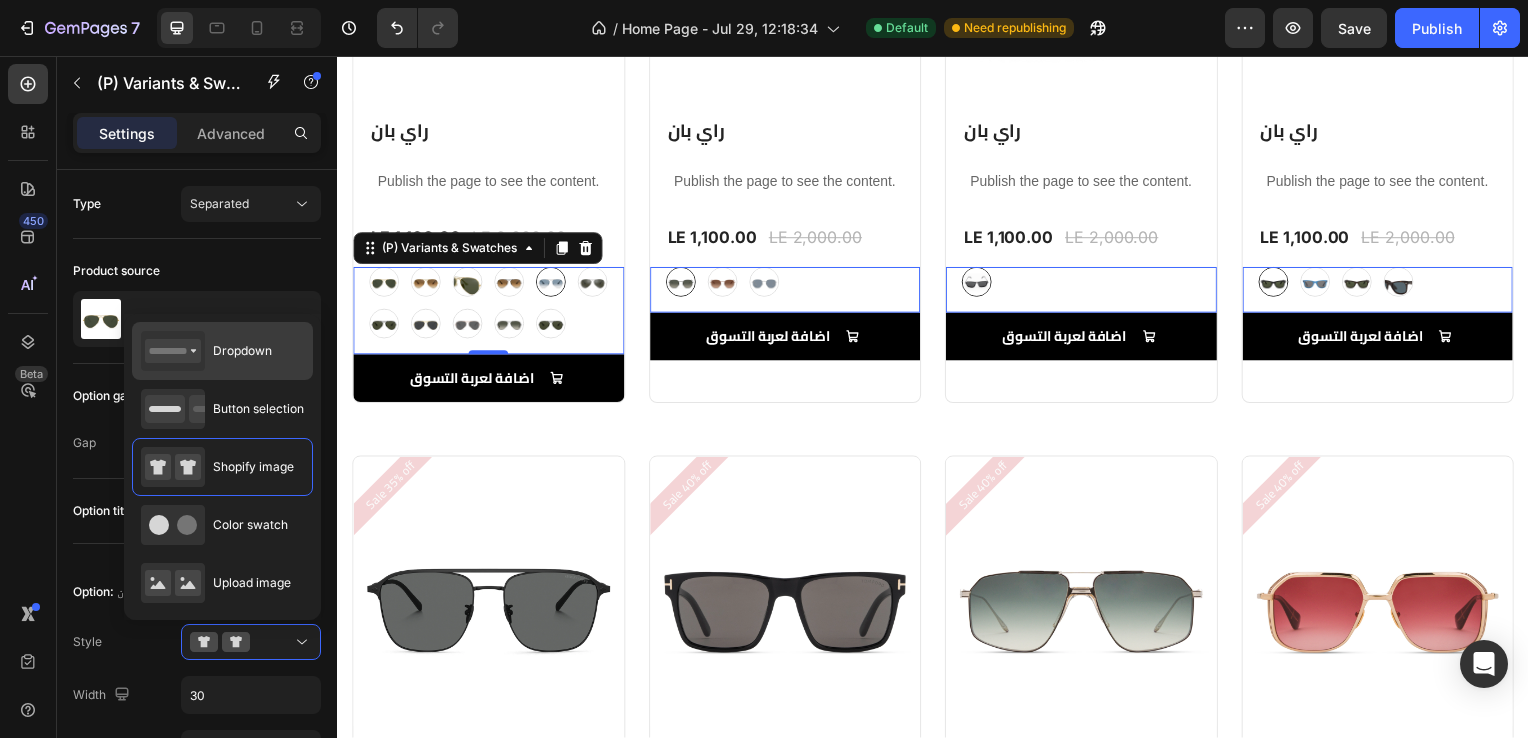 click on "Dropdown" 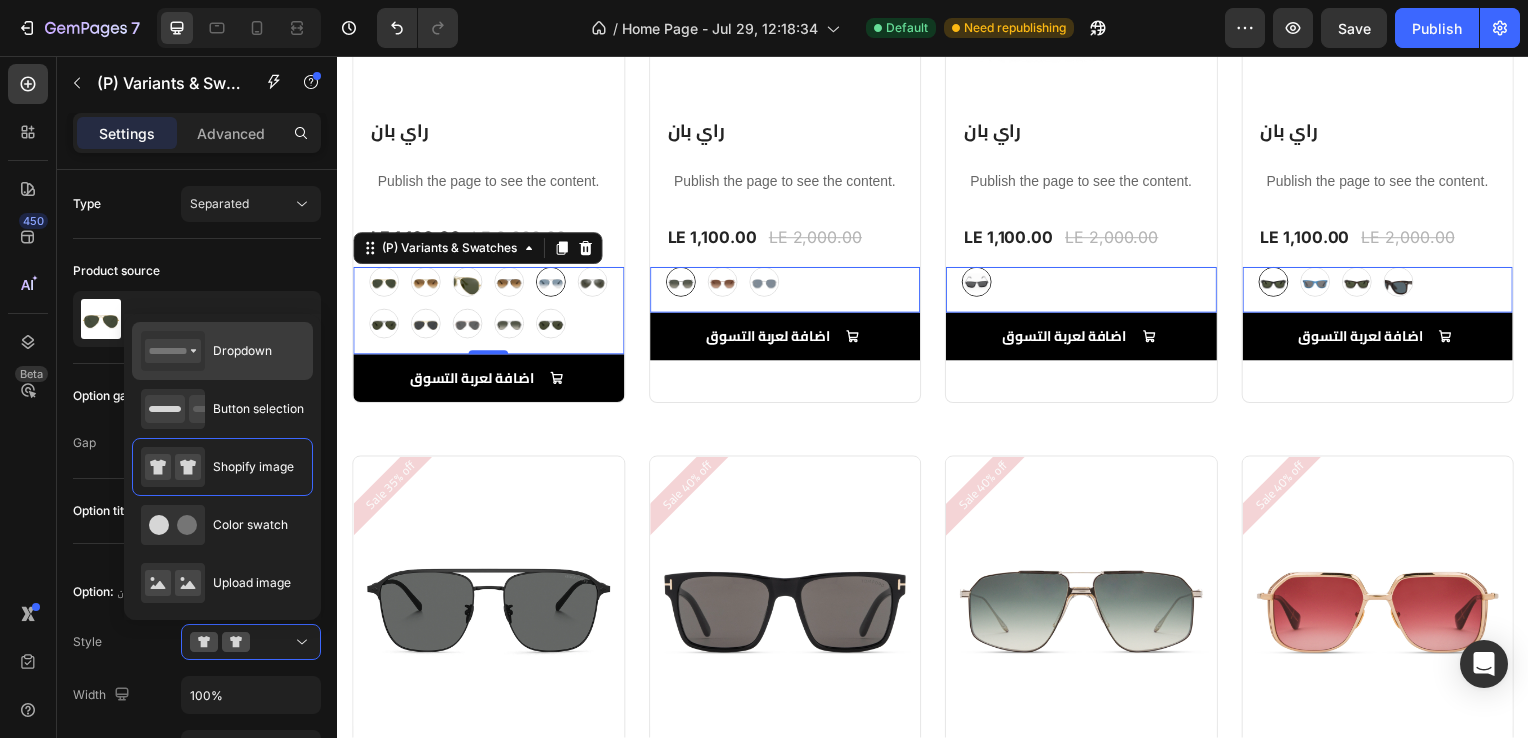 select on "bluesilver" 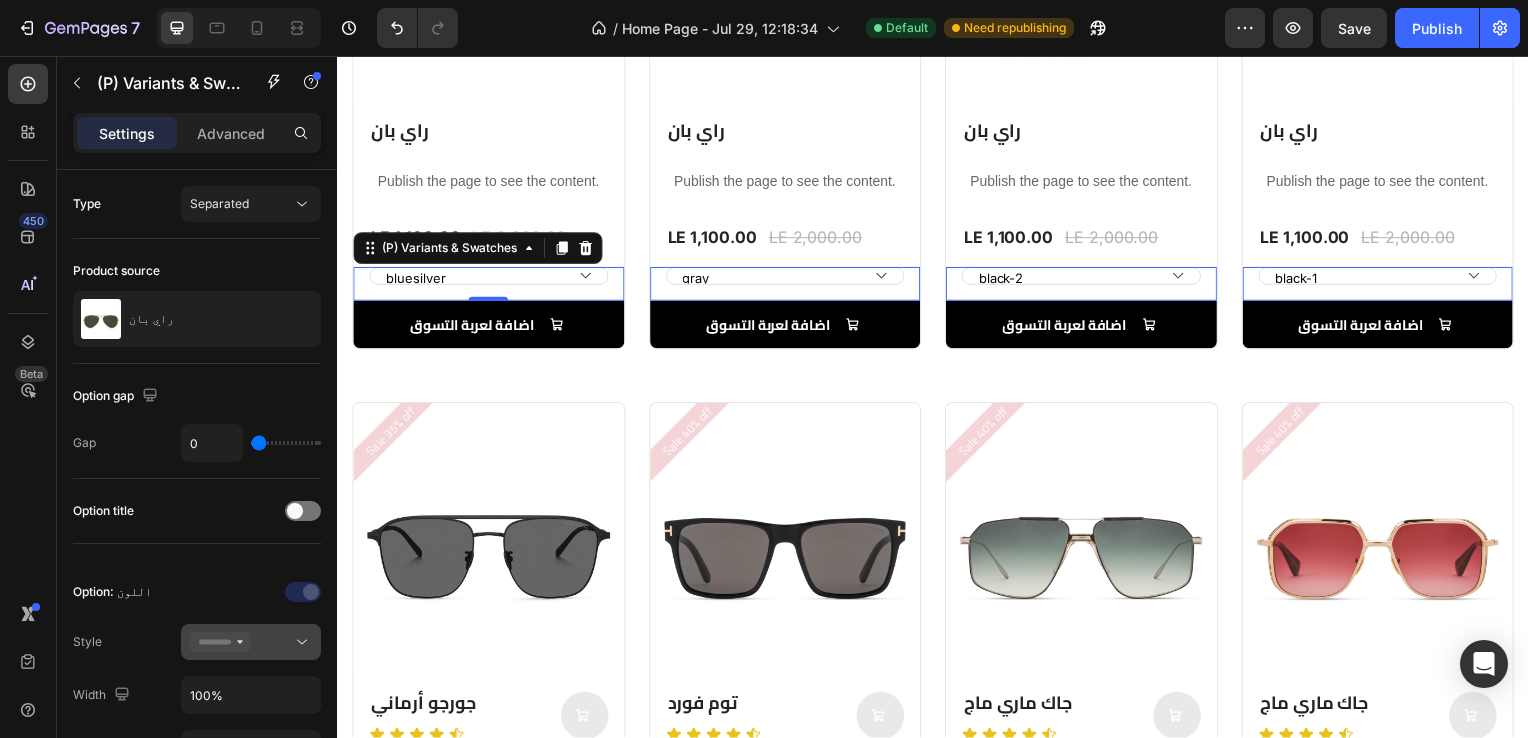 click 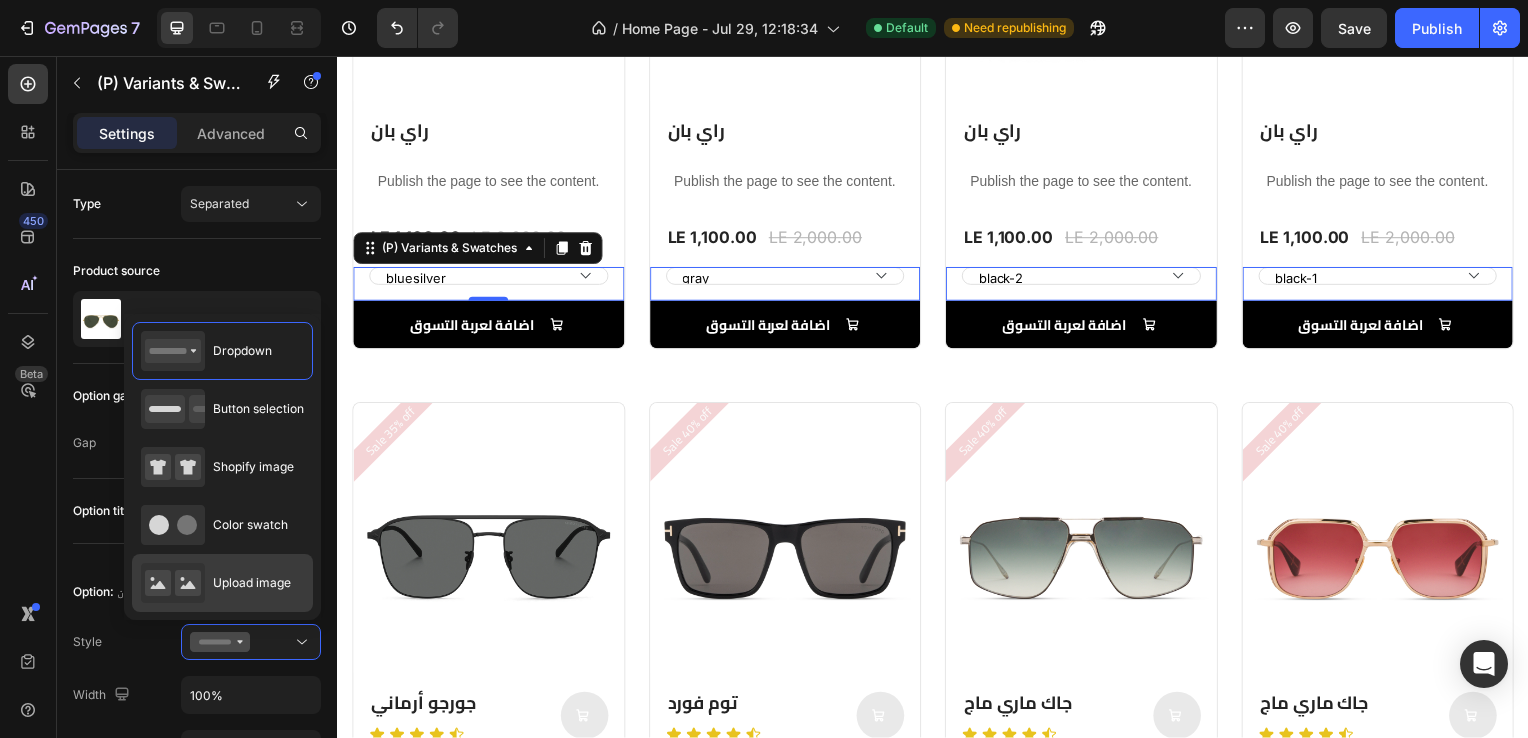 click on "Upload image" at bounding box center (252, 583) 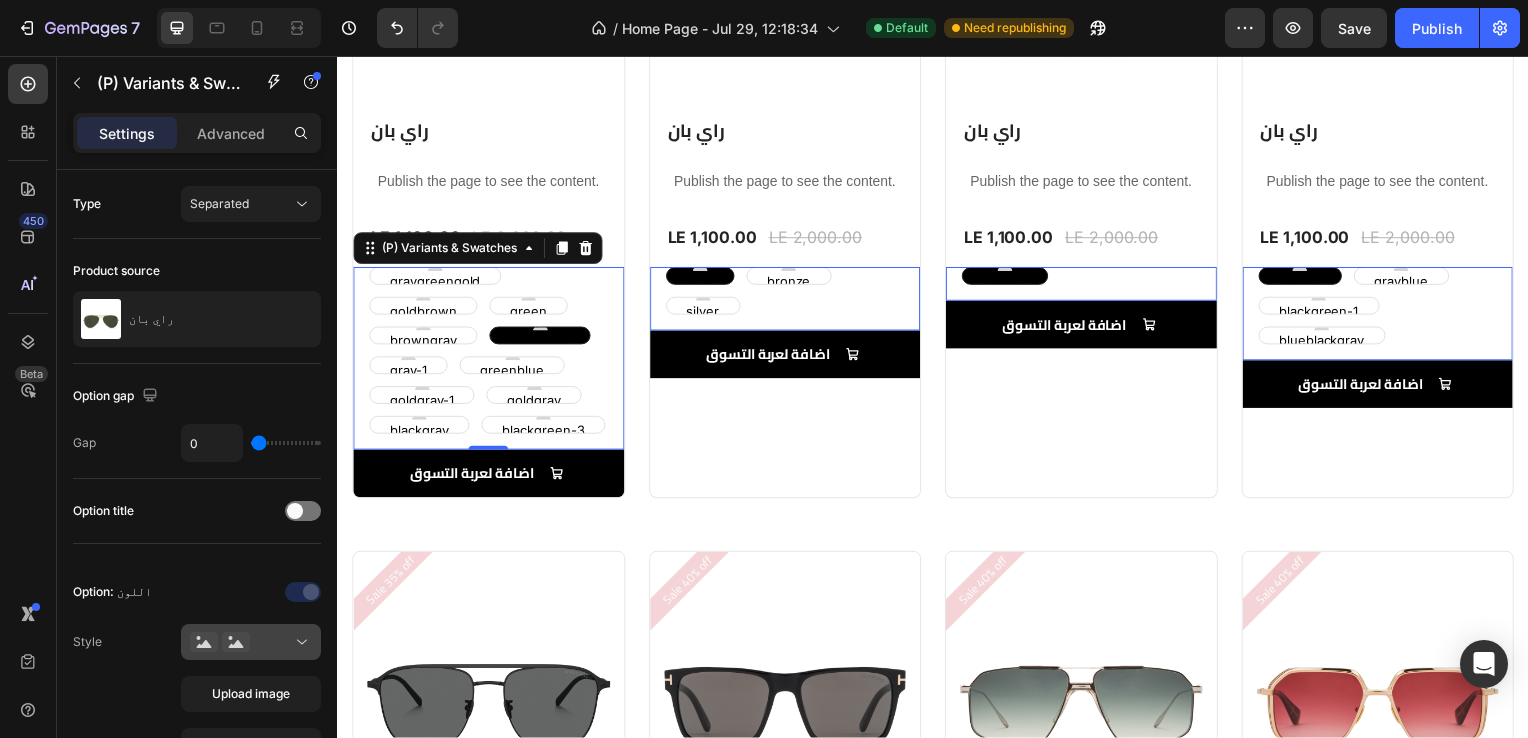click at bounding box center (251, 642) 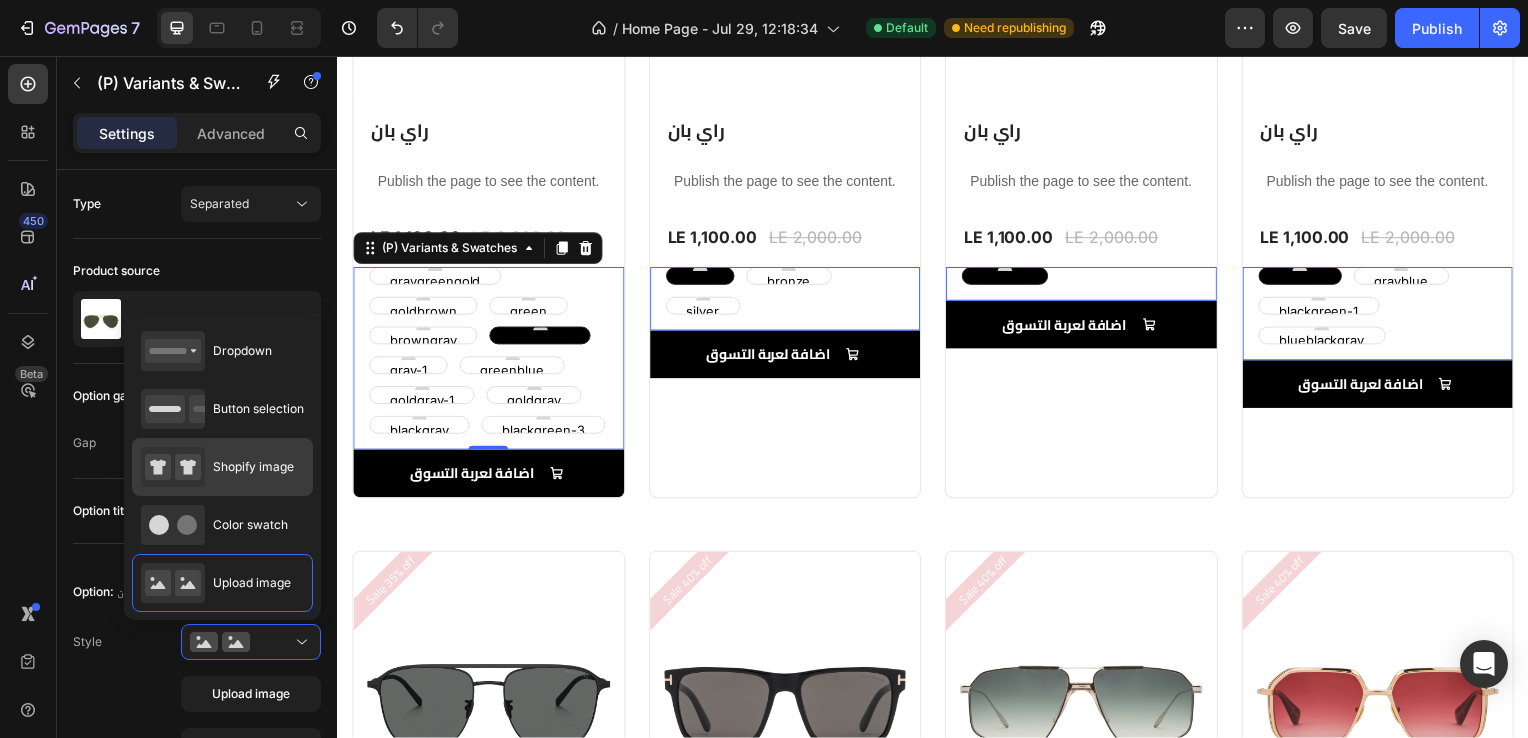 click on "Shopify image" at bounding box center (253, 467) 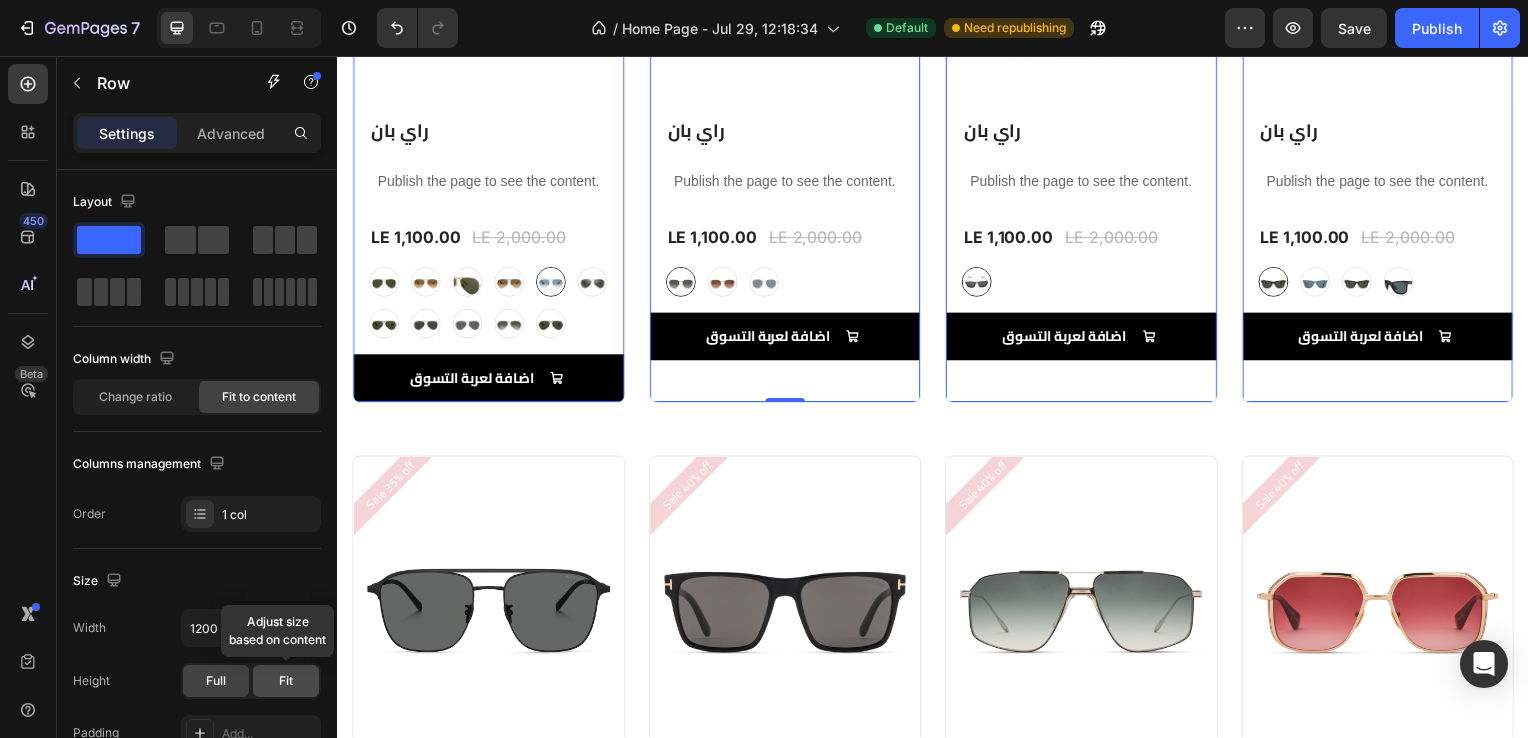 click on "Fit" 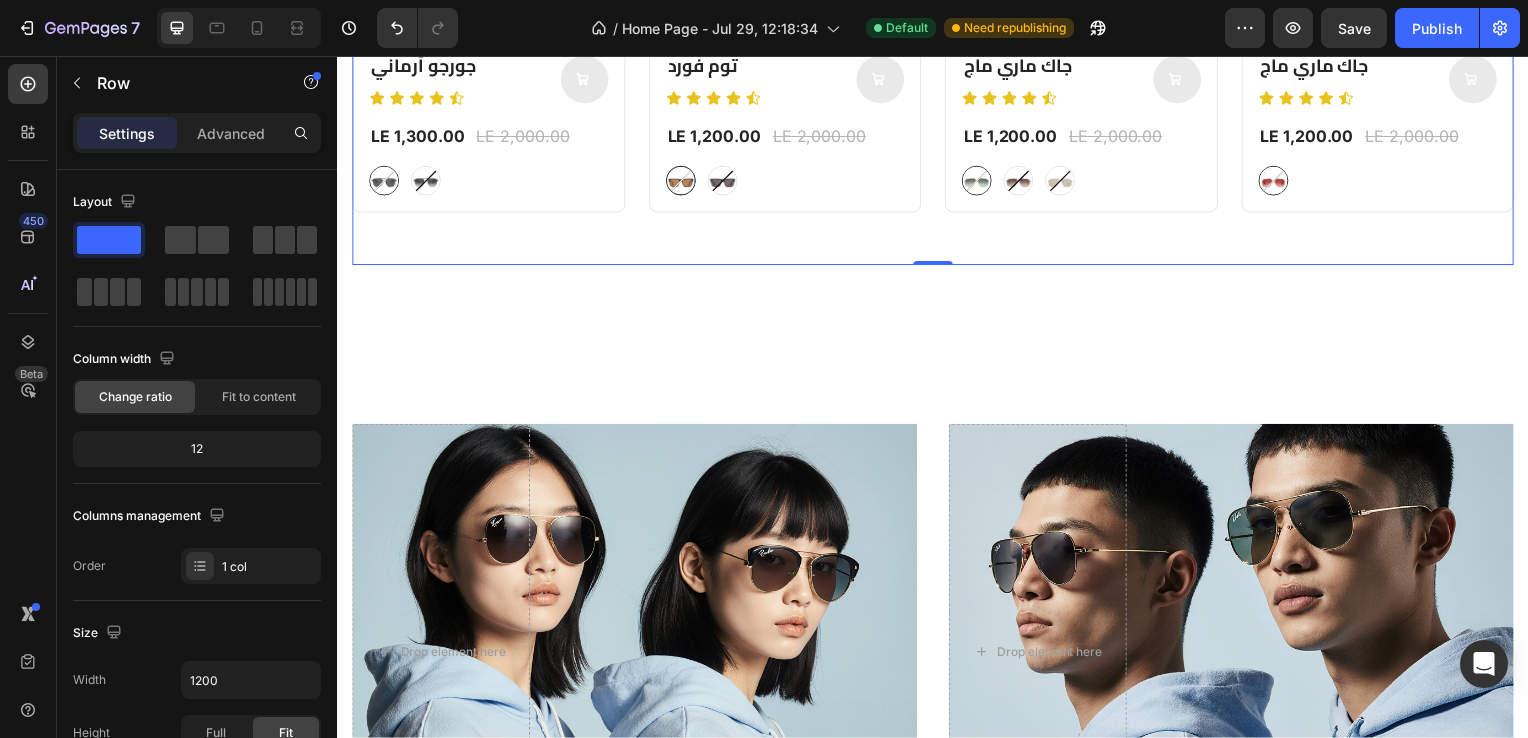 scroll, scrollTop: 1259, scrollLeft: 0, axis: vertical 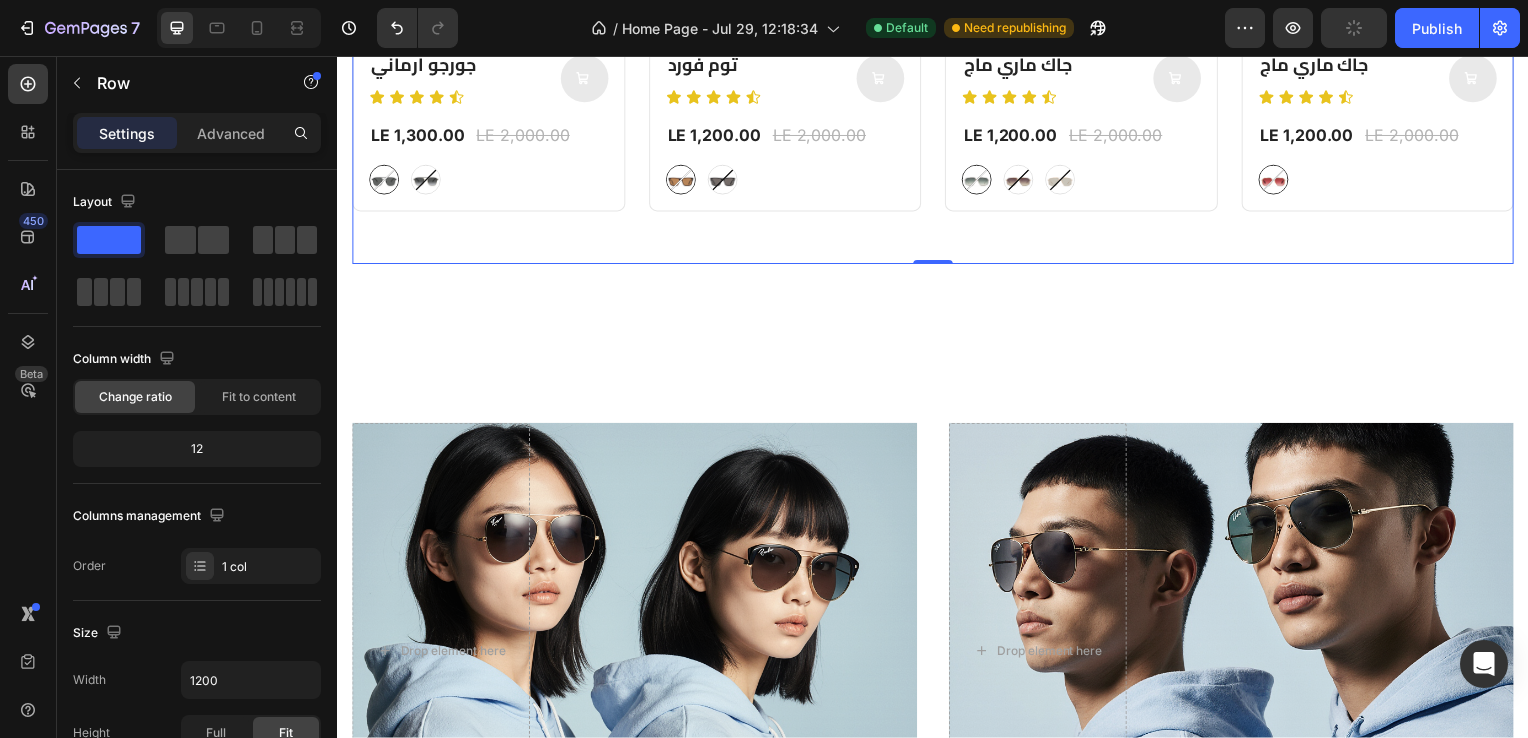 click on "12" 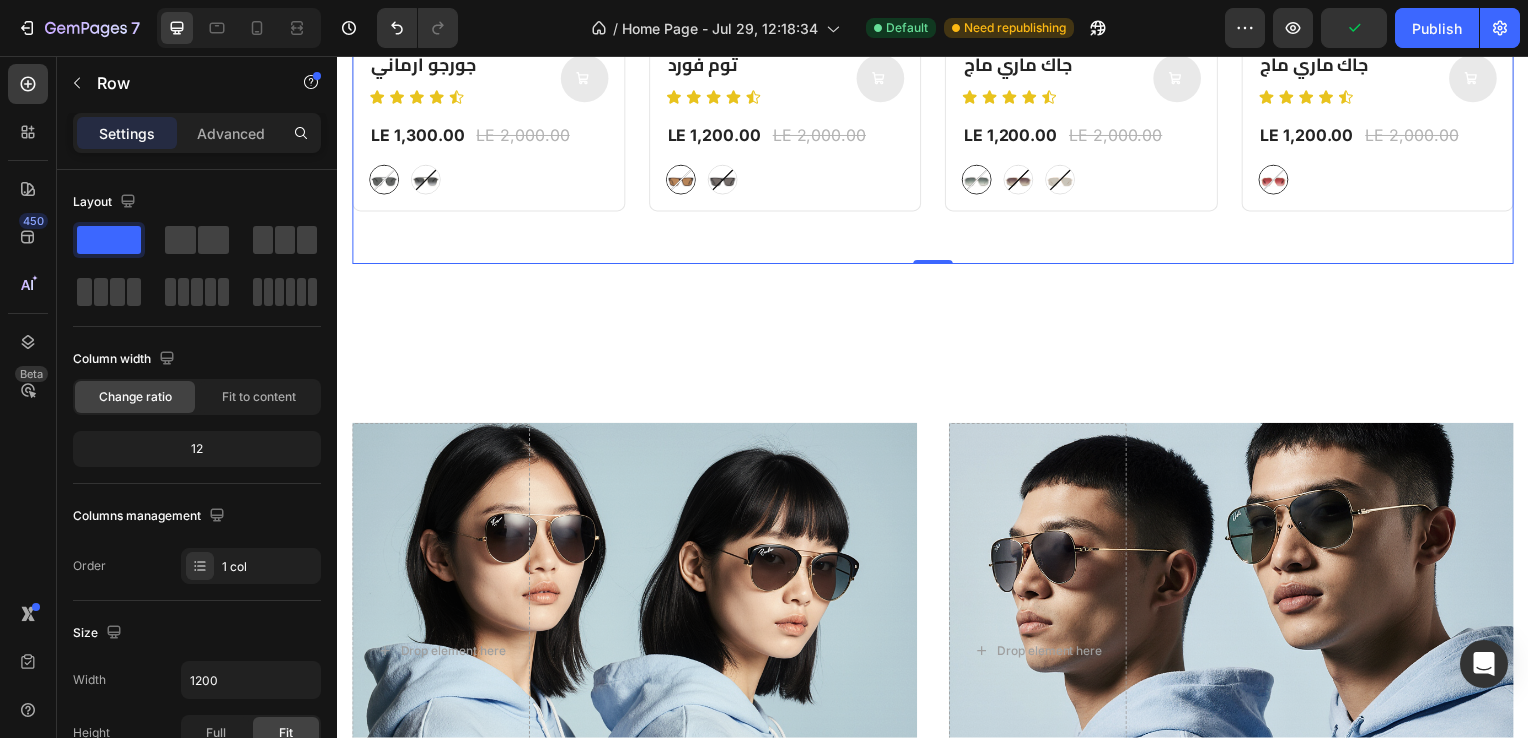click on "12" 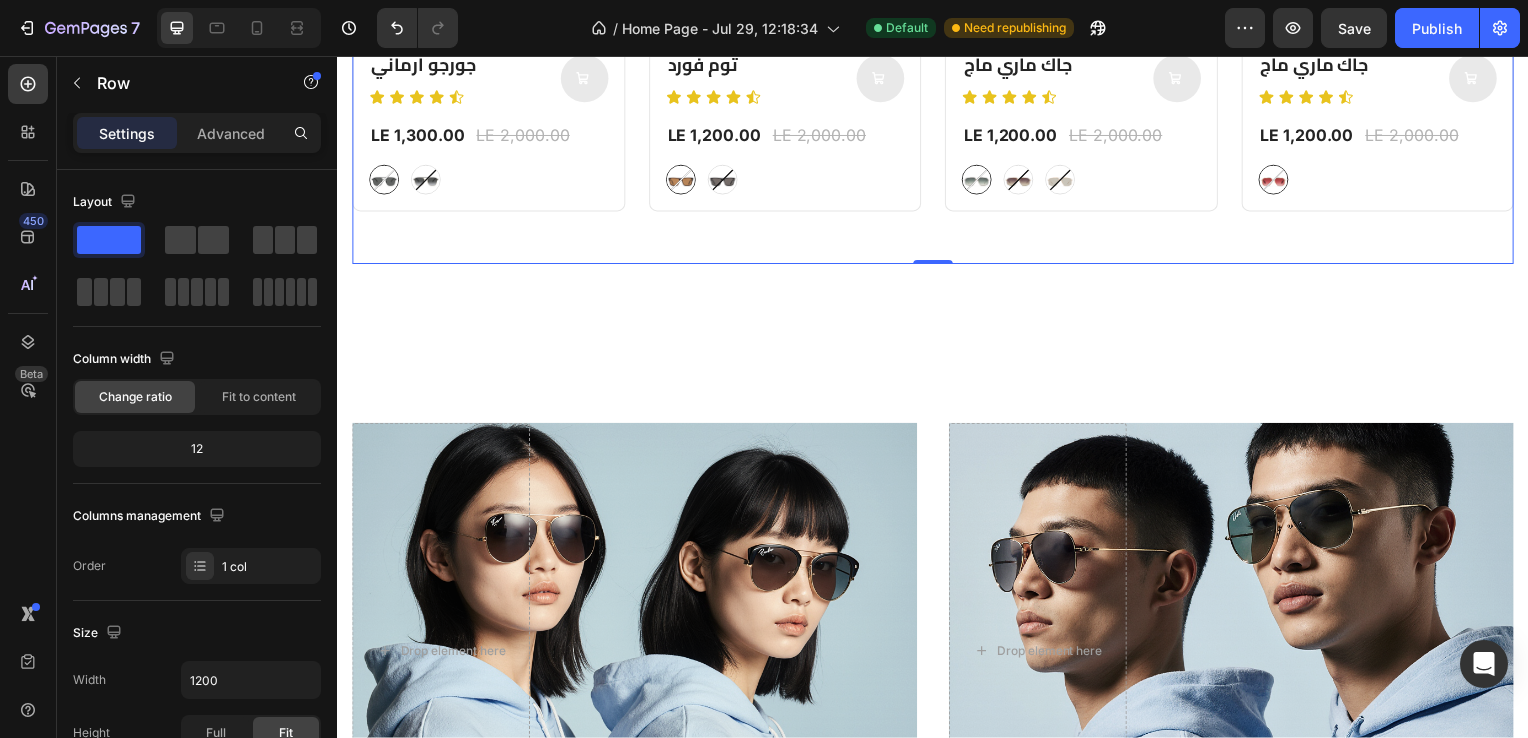 click on "Columns management" at bounding box center (151, 516) 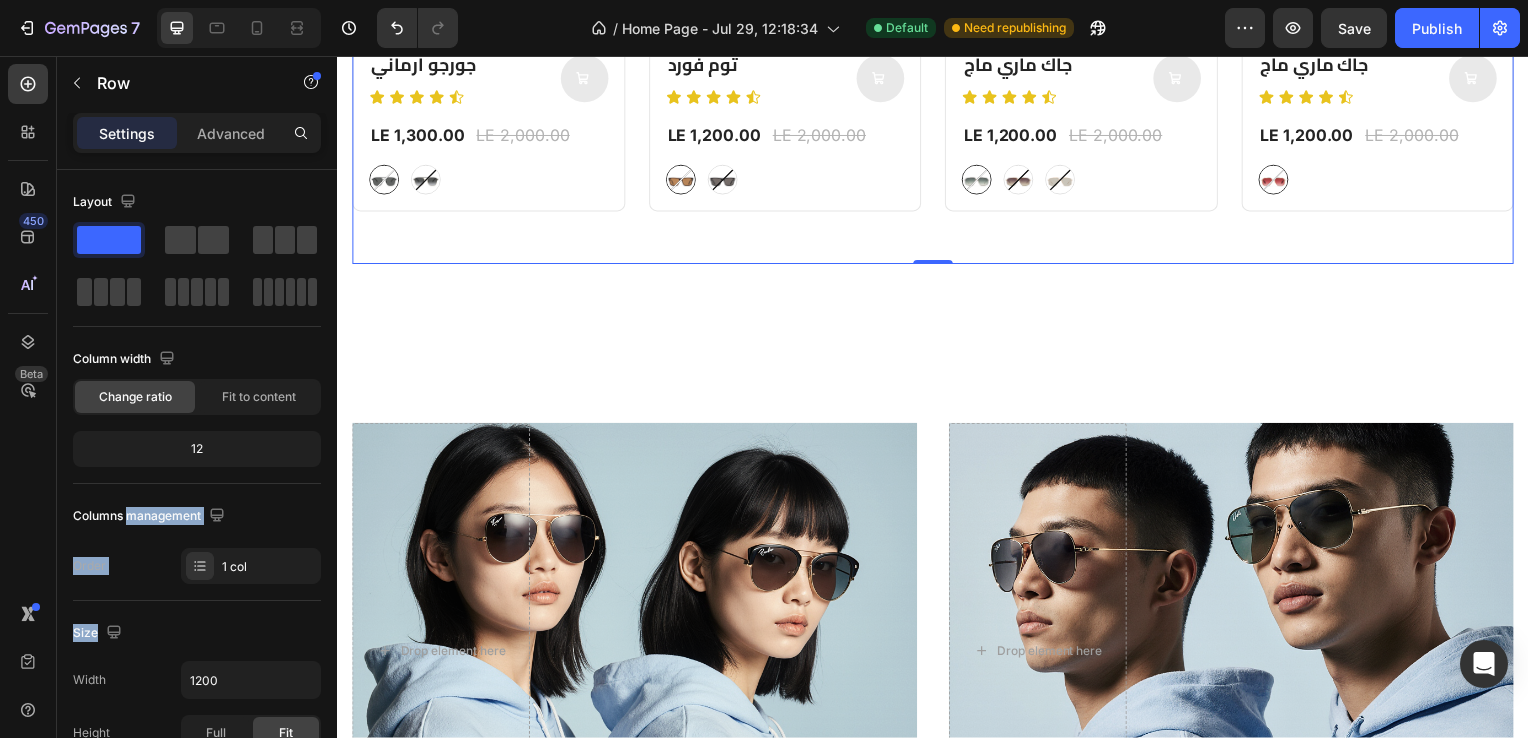 drag, startPoint x: 169, startPoint y: 506, endPoint x: 222, endPoint y: 622, distance: 127.53431 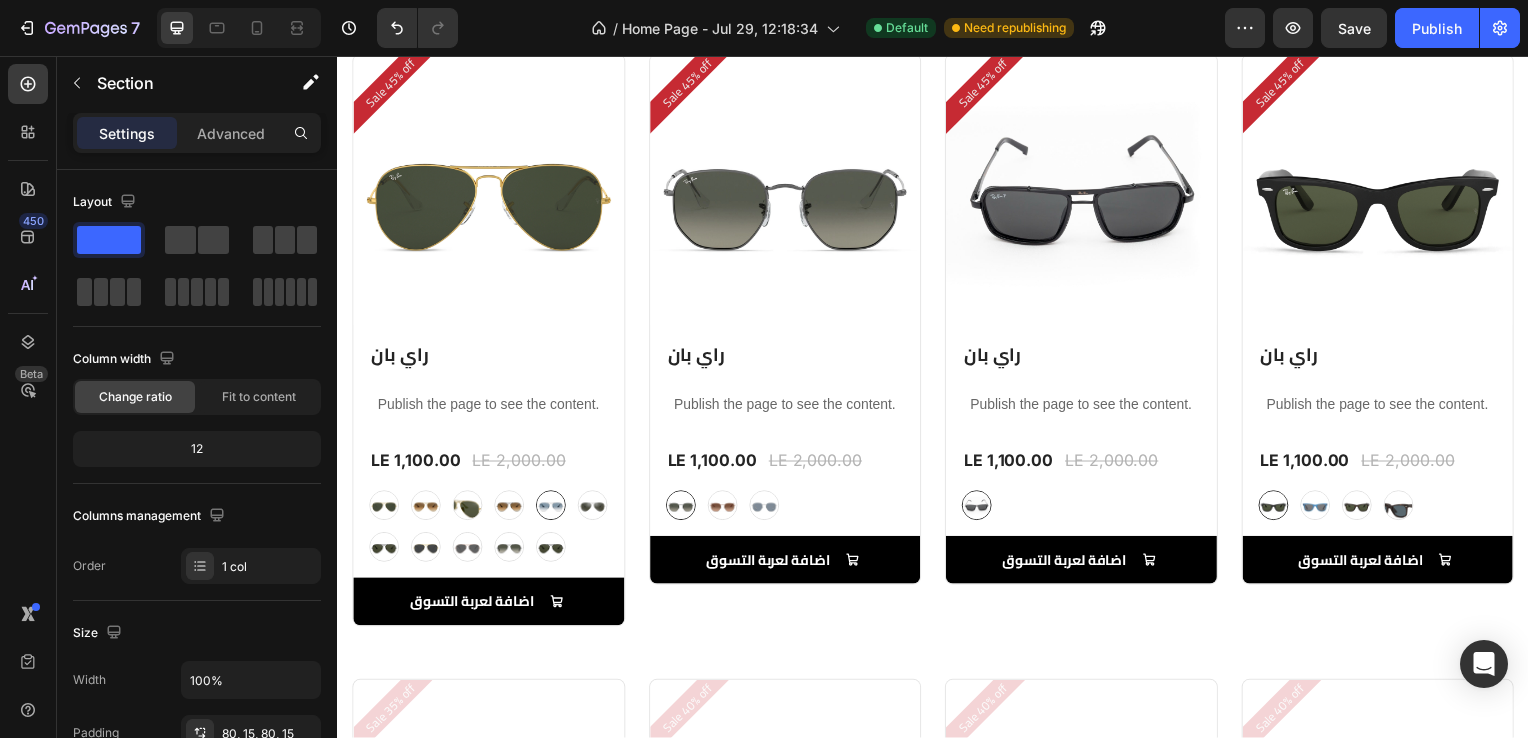scroll, scrollTop: 1092, scrollLeft: 0, axis: vertical 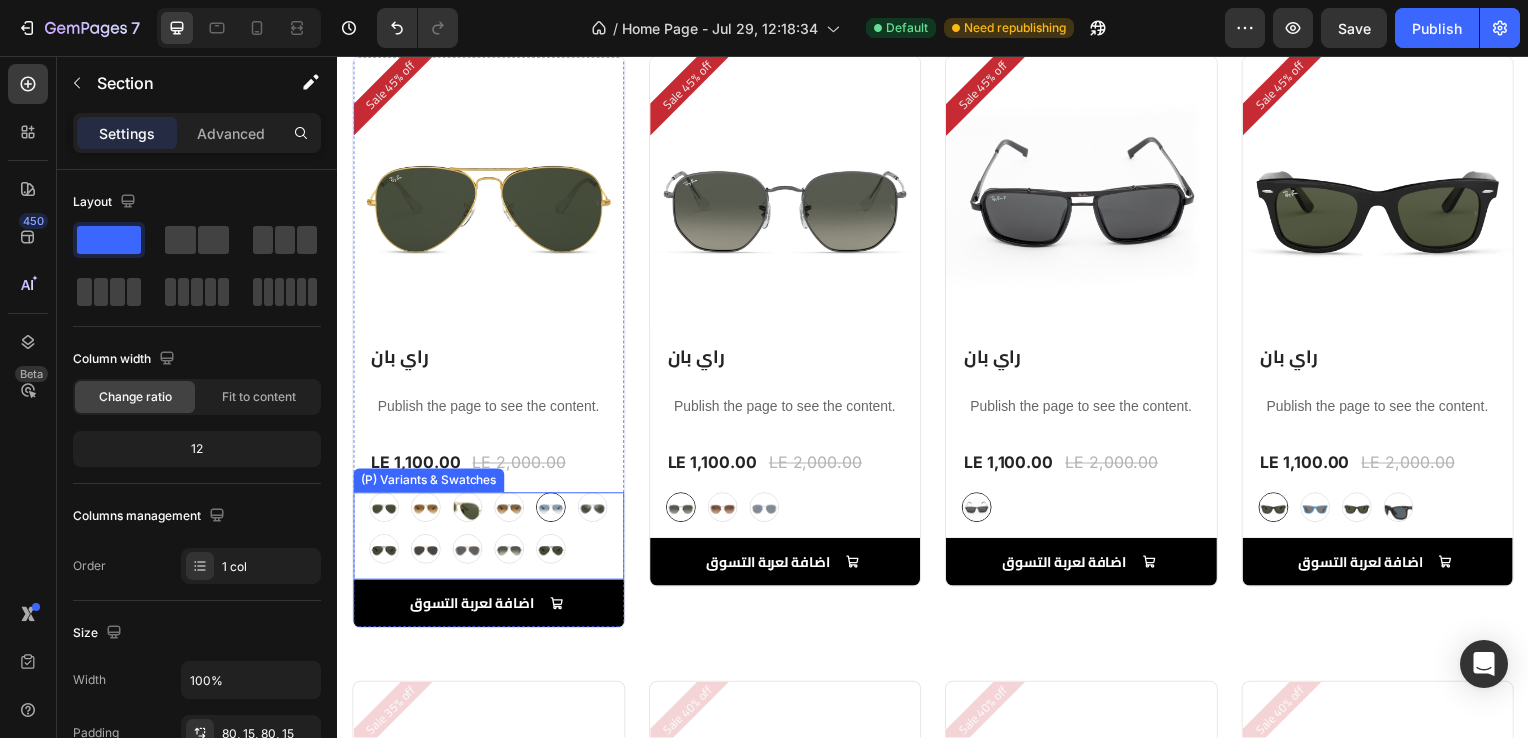 click on "graygreengold graygreengold goldbrown goldbrown green green browngray browngray bluesilver bluesilver gray-1 gray-1 greenblue greenblue goldgray-1 goldgray-1 goldgray goldgray blackgray blackgray blackgreen-3 blackgreen-3" at bounding box center (489, 532) 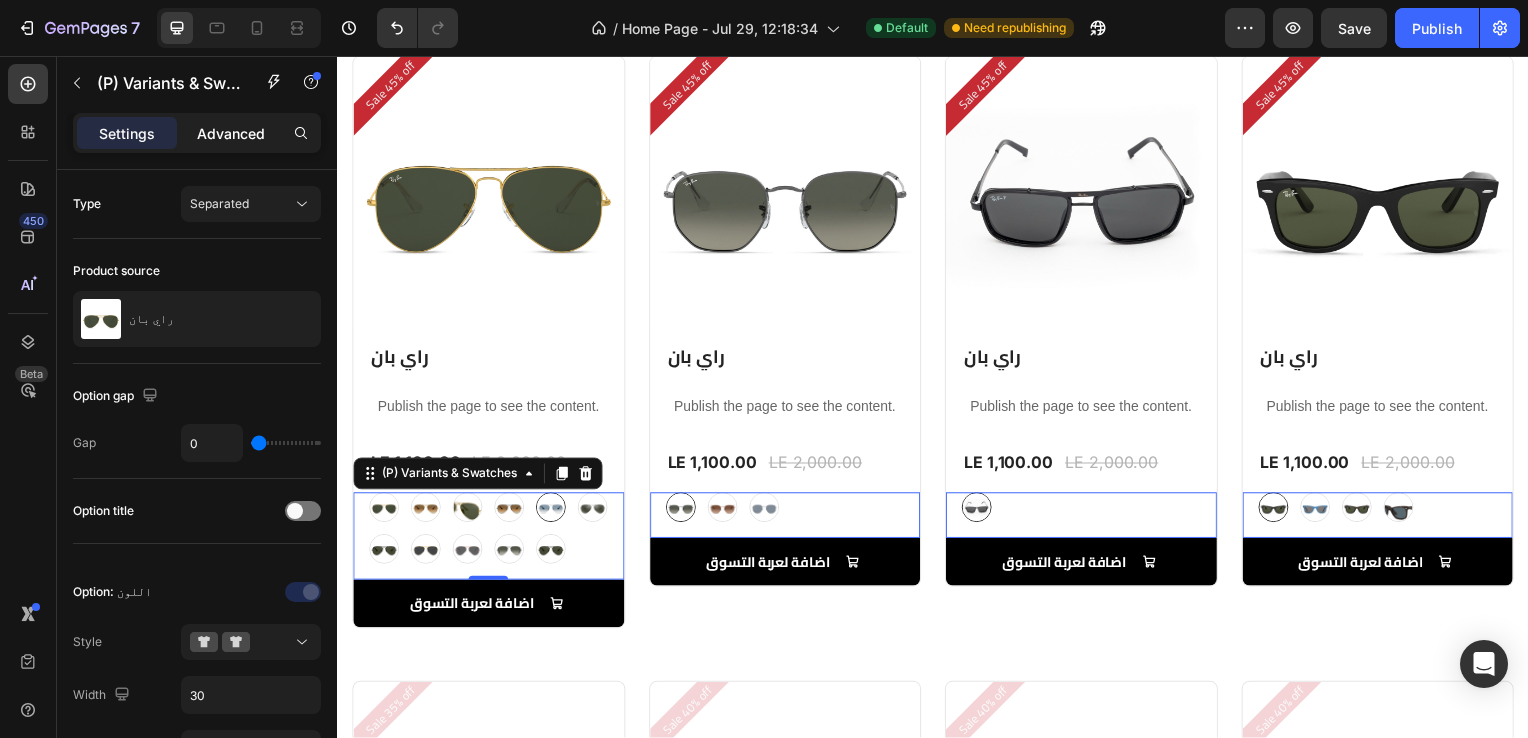 click on "Advanced" at bounding box center (231, 133) 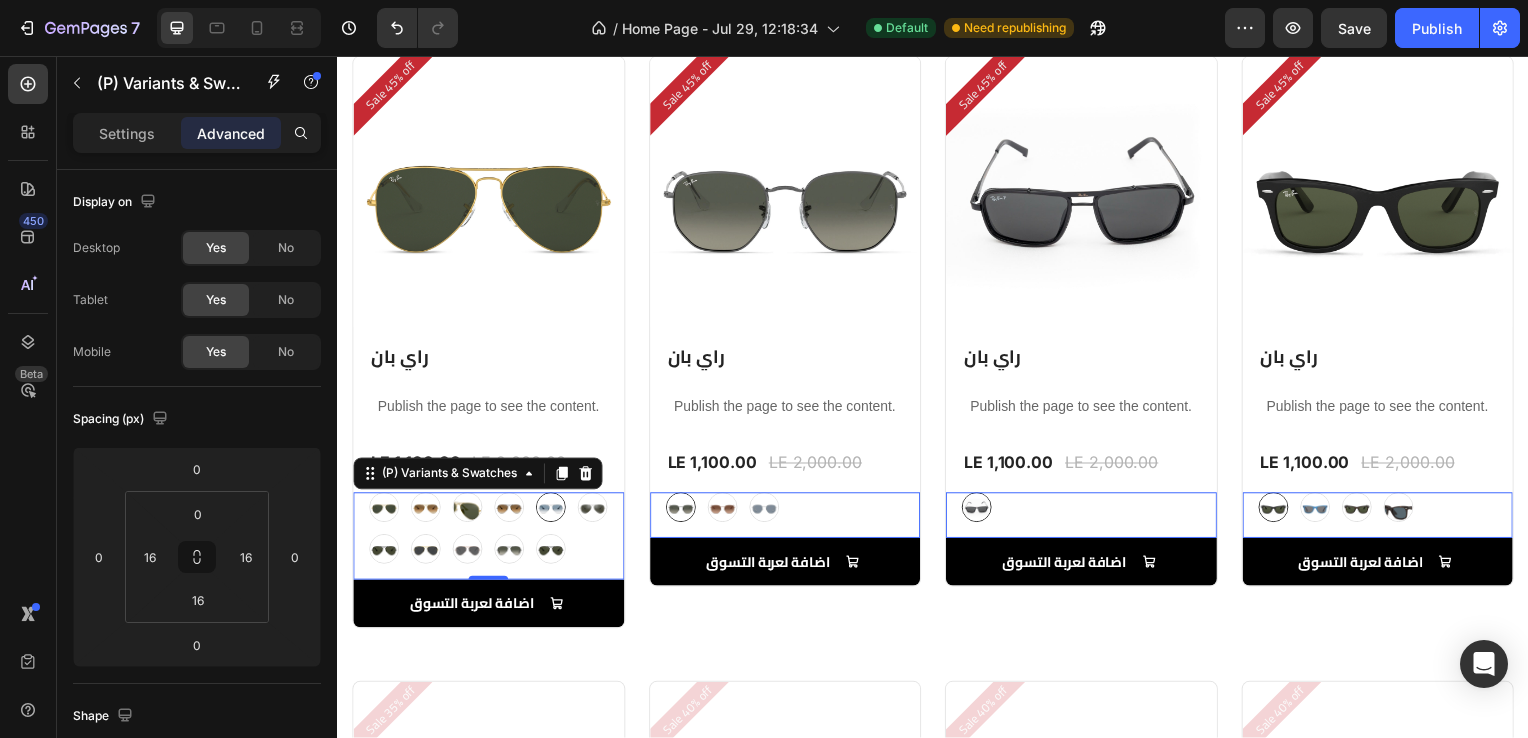 click on "Spacing (px)" at bounding box center [197, 419] 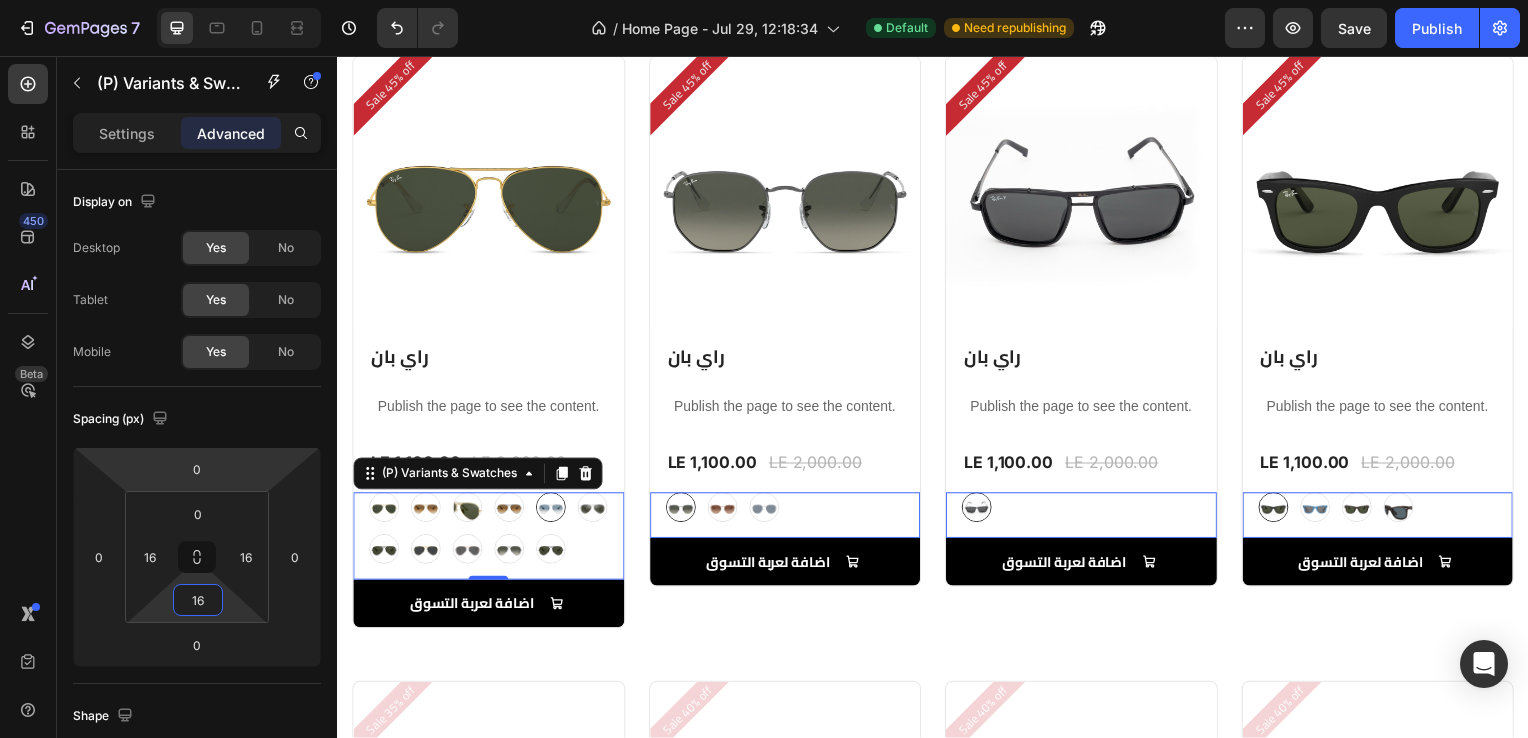 drag, startPoint x: 217, startPoint y: 590, endPoint x: 163, endPoint y: 462, distance: 138.92444 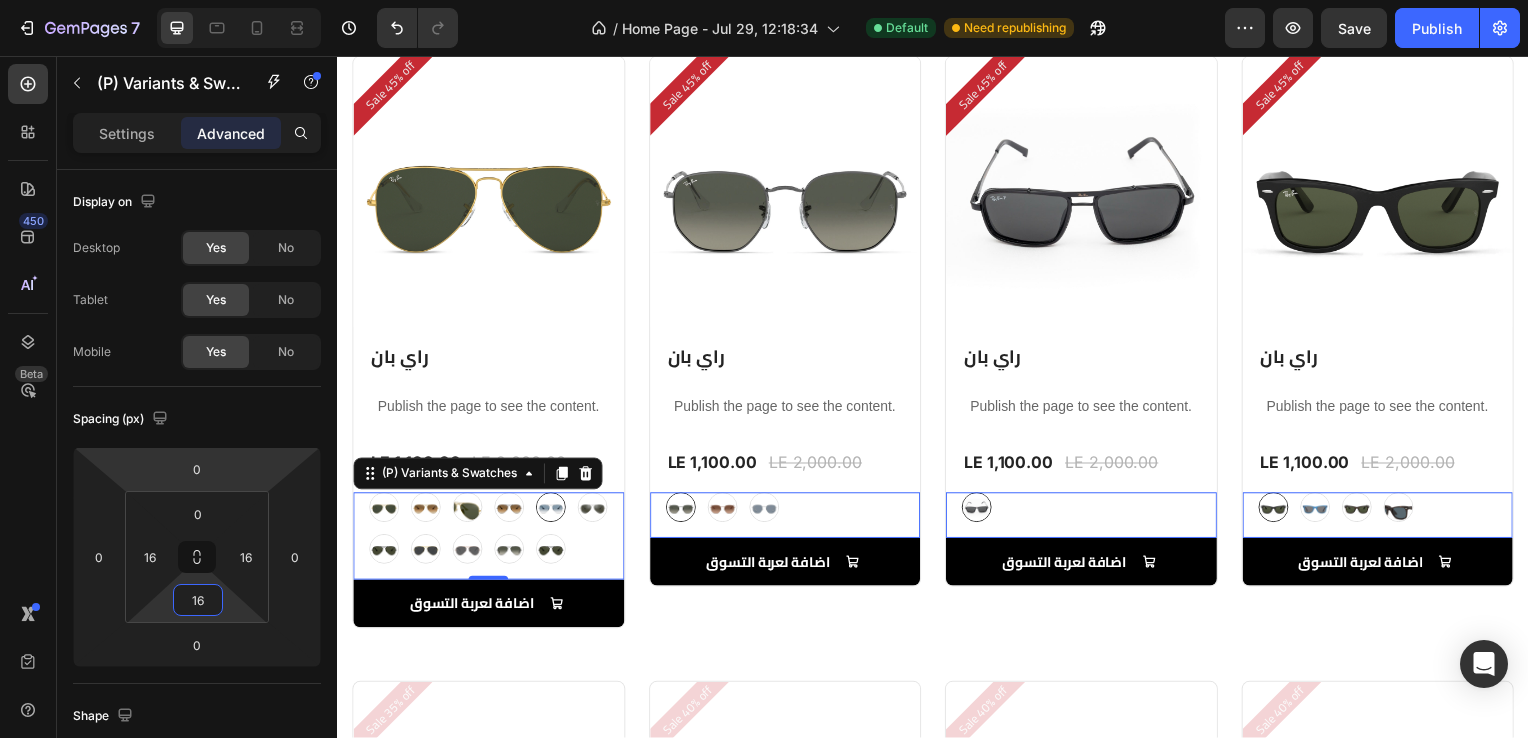 click on "7  Version history  /  Home Page - Jul 29, 12:18:34 Default Need republishing Preview  Save   Publish  450 Beta Sections(18) Elements(83) Section Element Hero Section Product Detail Brands Trusted Badges Guarantee Product Breakdown How to use Testimonials Compare Bundle FAQs Social Proof Brand Story Product List Collection Blog List Contact Sticky Add to Cart Custom Footer Browse Library 450 Layout
Row
Row
Row
Row Text
Heading
Text Block Button
Button
Button Media
Image
Image" at bounding box center [764, 0] 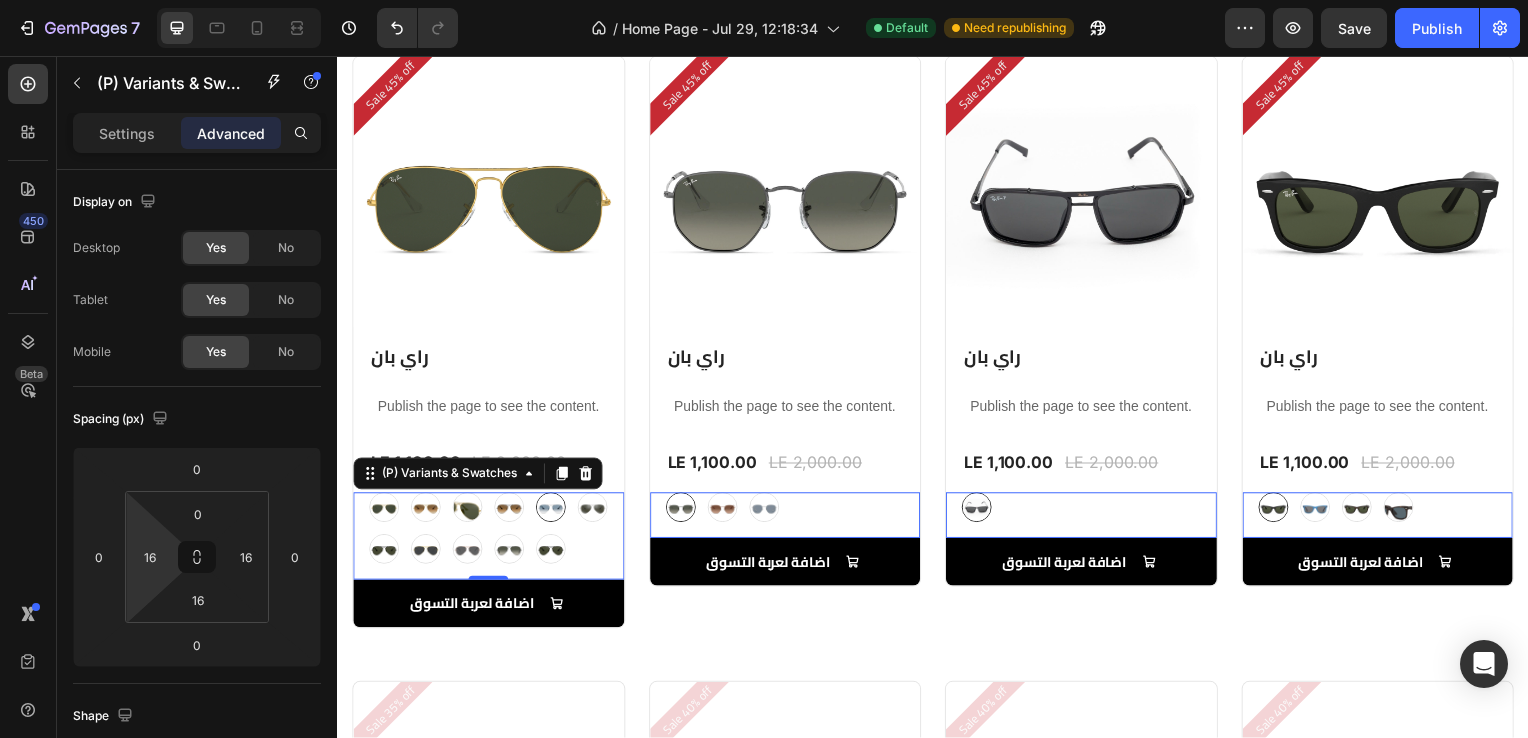 click on "Spacing (px)" at bounding box center (197, 419) 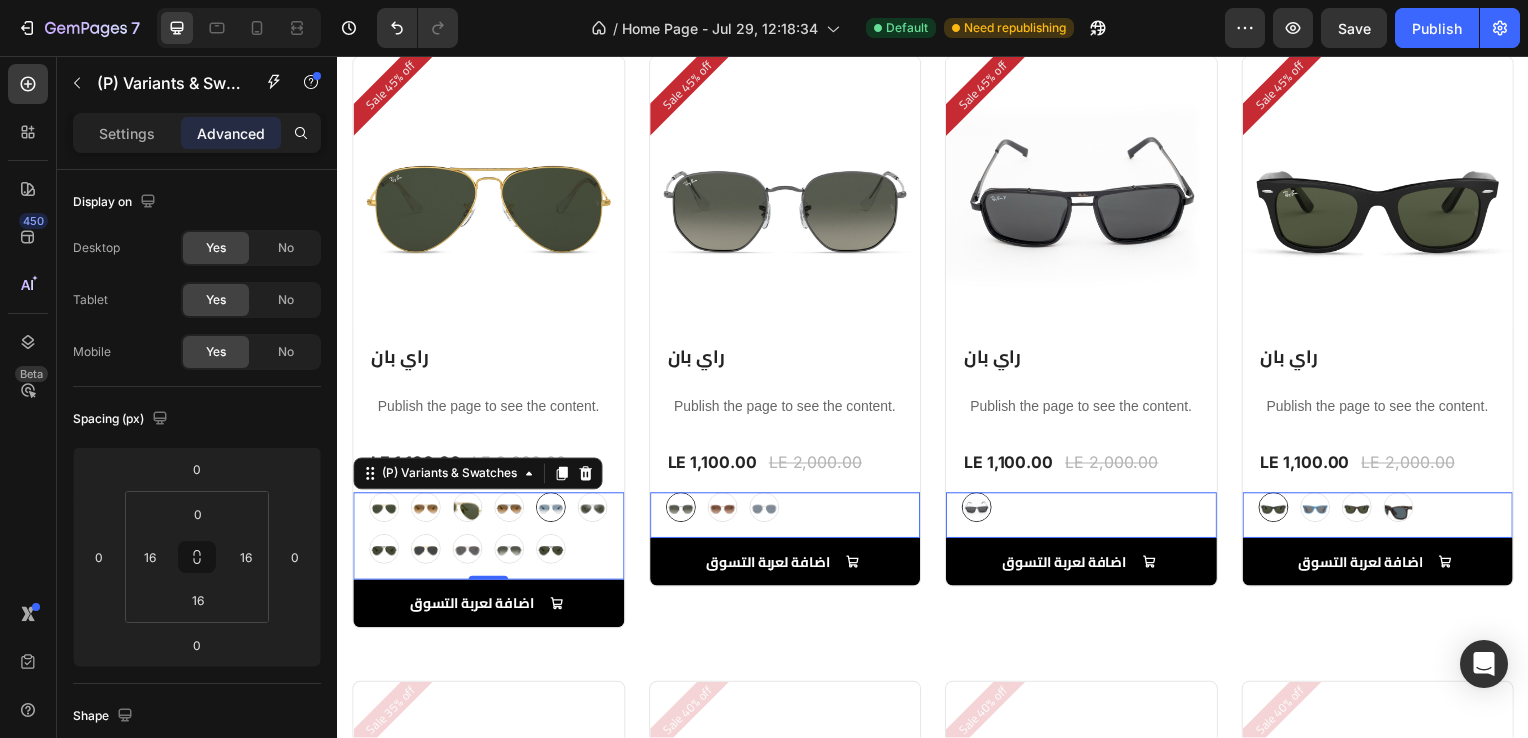 drag, startPoint x: 208, startPoint y: 411, endPoint x: 200, endPoint y: 2, distance: 409.07825 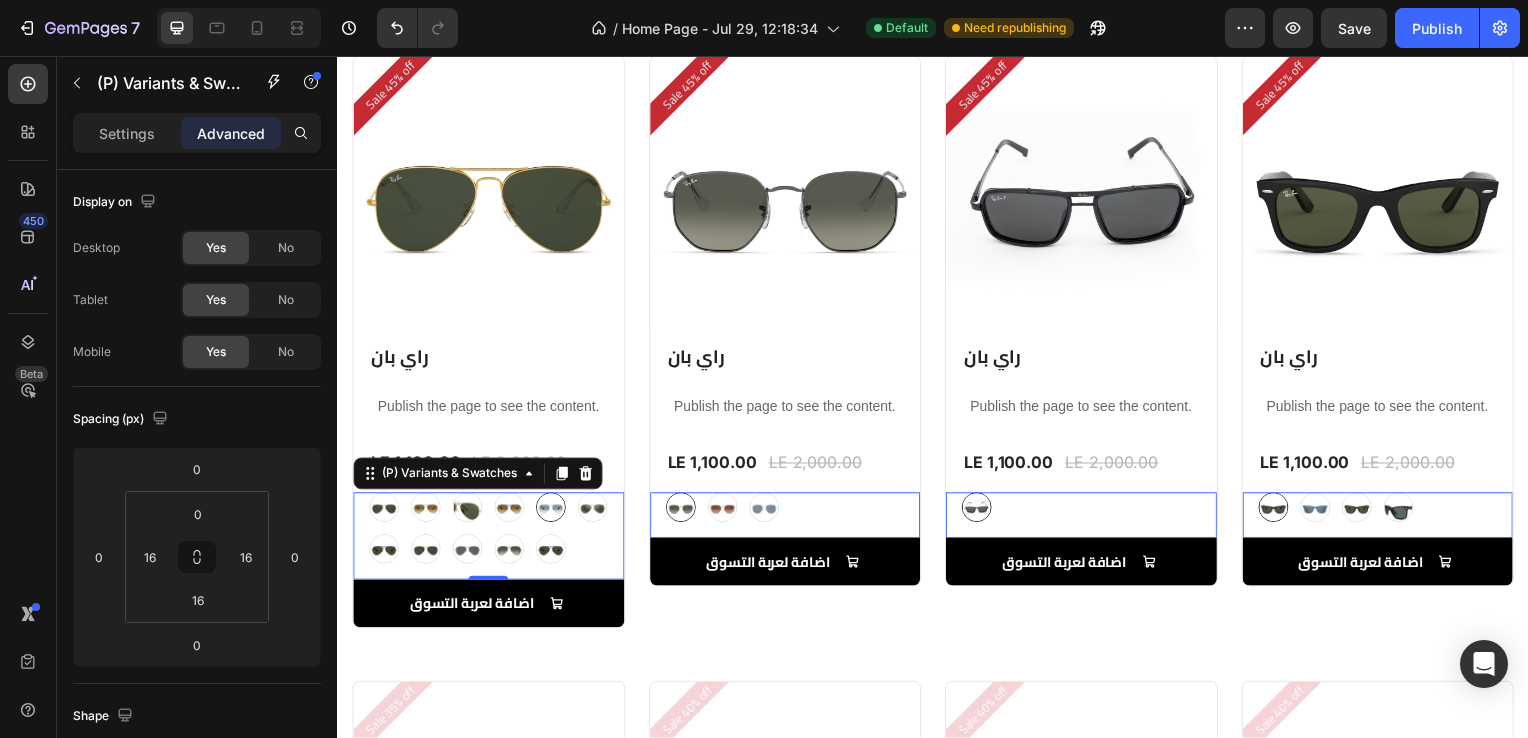 click on "Display on Desktop Yes No Tablet Yes No Mobile Yes No Spacing (px) 0 0 0 0 0 16 16 16 Shape Border Add... Corner 3, 3, 3, 3 Shadow Add... Position Static Opacity 100% Animation Interaction Trigger 1 interaction View CSS class Delete element" at bounding box center (197, 822) 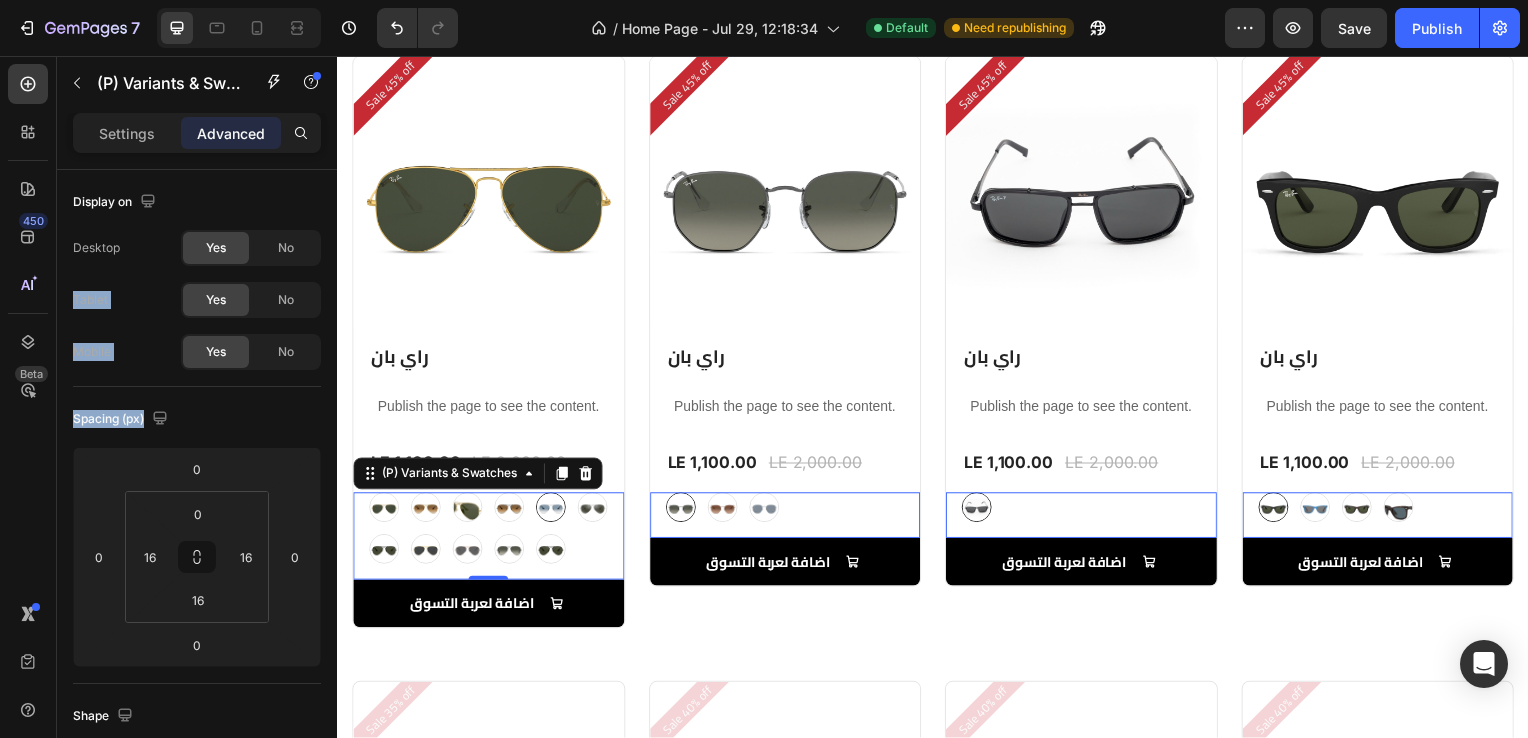 drag, startPoint x: 313, startPoint y: 410, endPoint x: 276, endPoint y: 216, distance: 197.49684 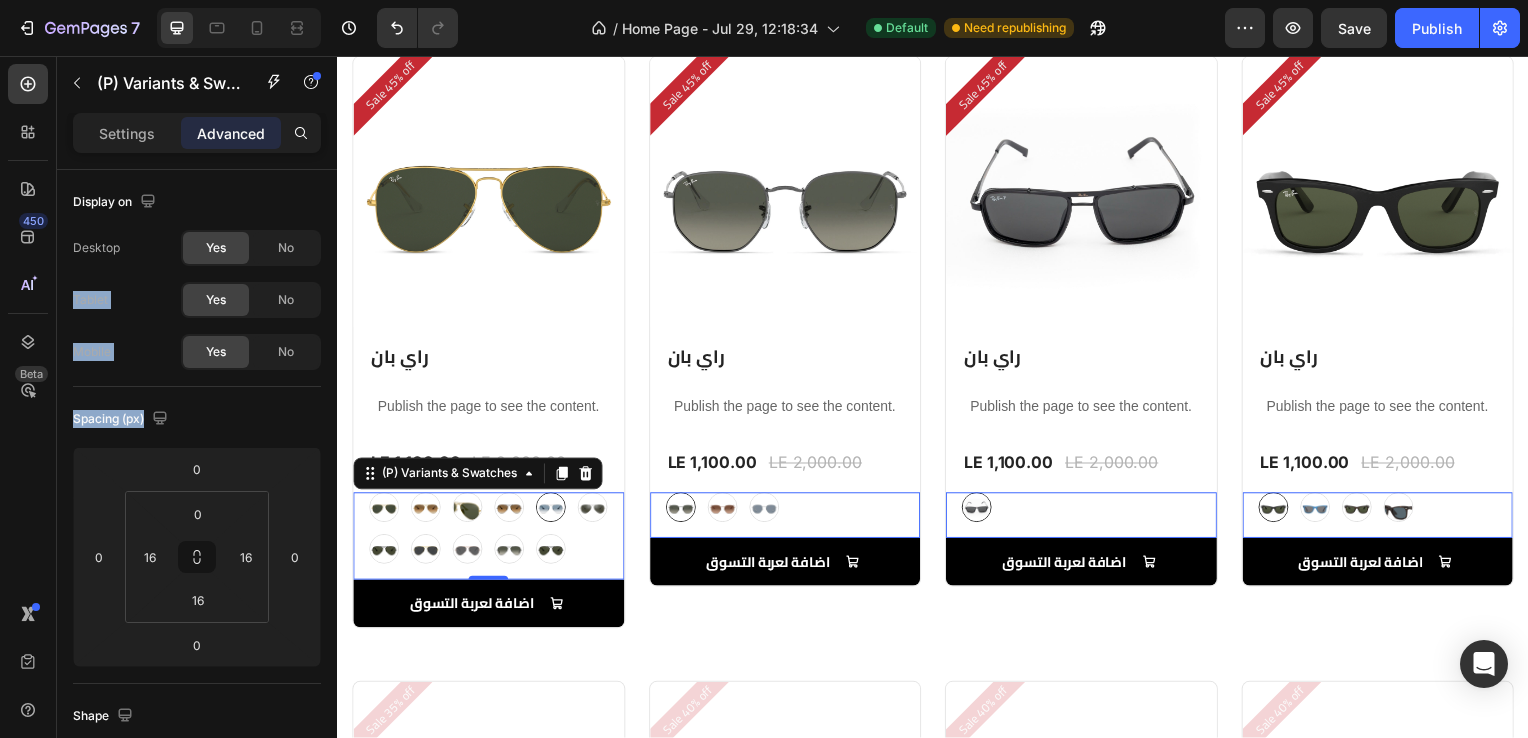 click on "Display on Desktop Yes No Tablet Yes No Mobile Yes No Spacing (px) 0 0 0 0 0 16 16 16 Shape Border Add... Corner 3, 3, 3, 3 Shadow Add... Position Static Opacity 100% Animation Interaction Trigger 1 interaction View CSS class" at bounding box center [197, 753] 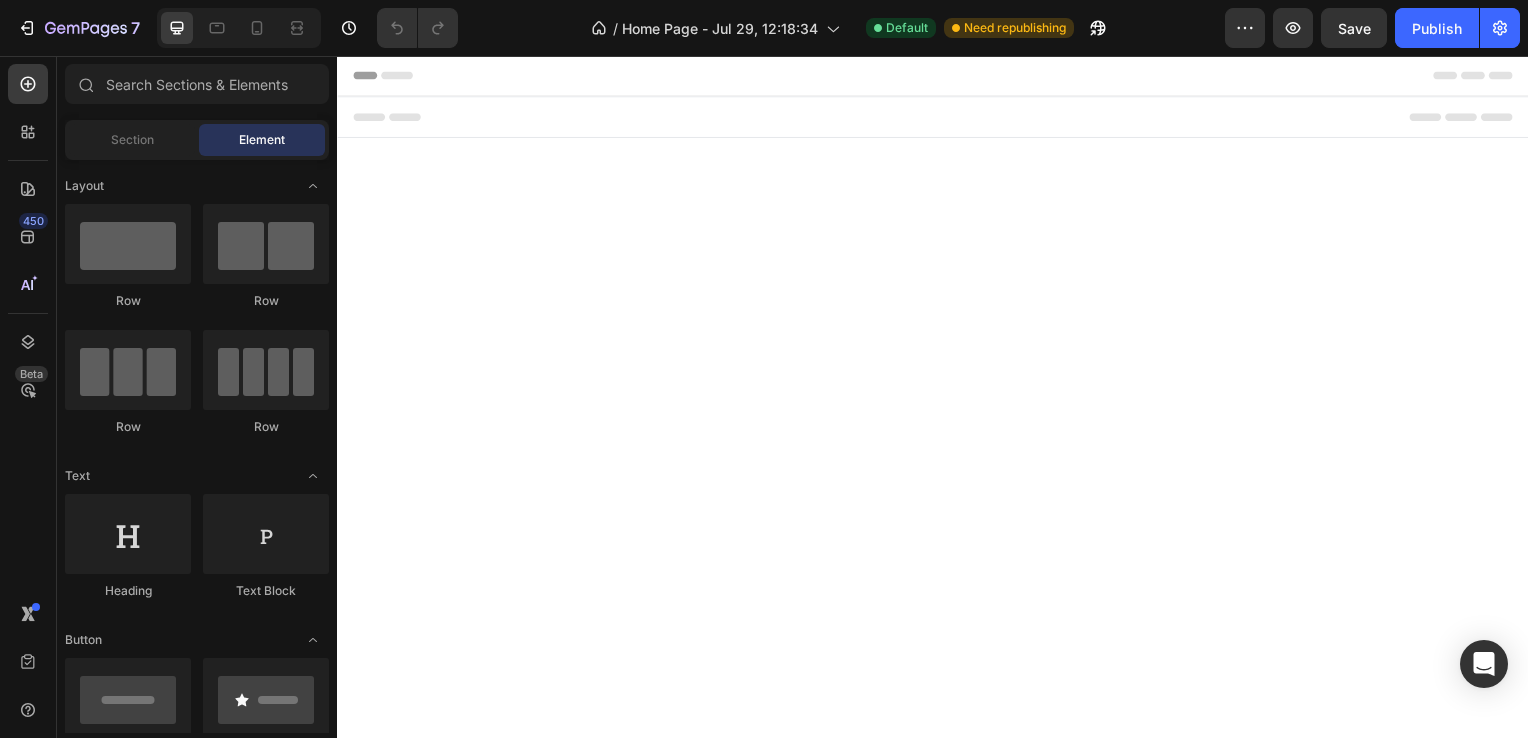 scroll, scrollTop: 0, scrollLeft: 0, axis: both 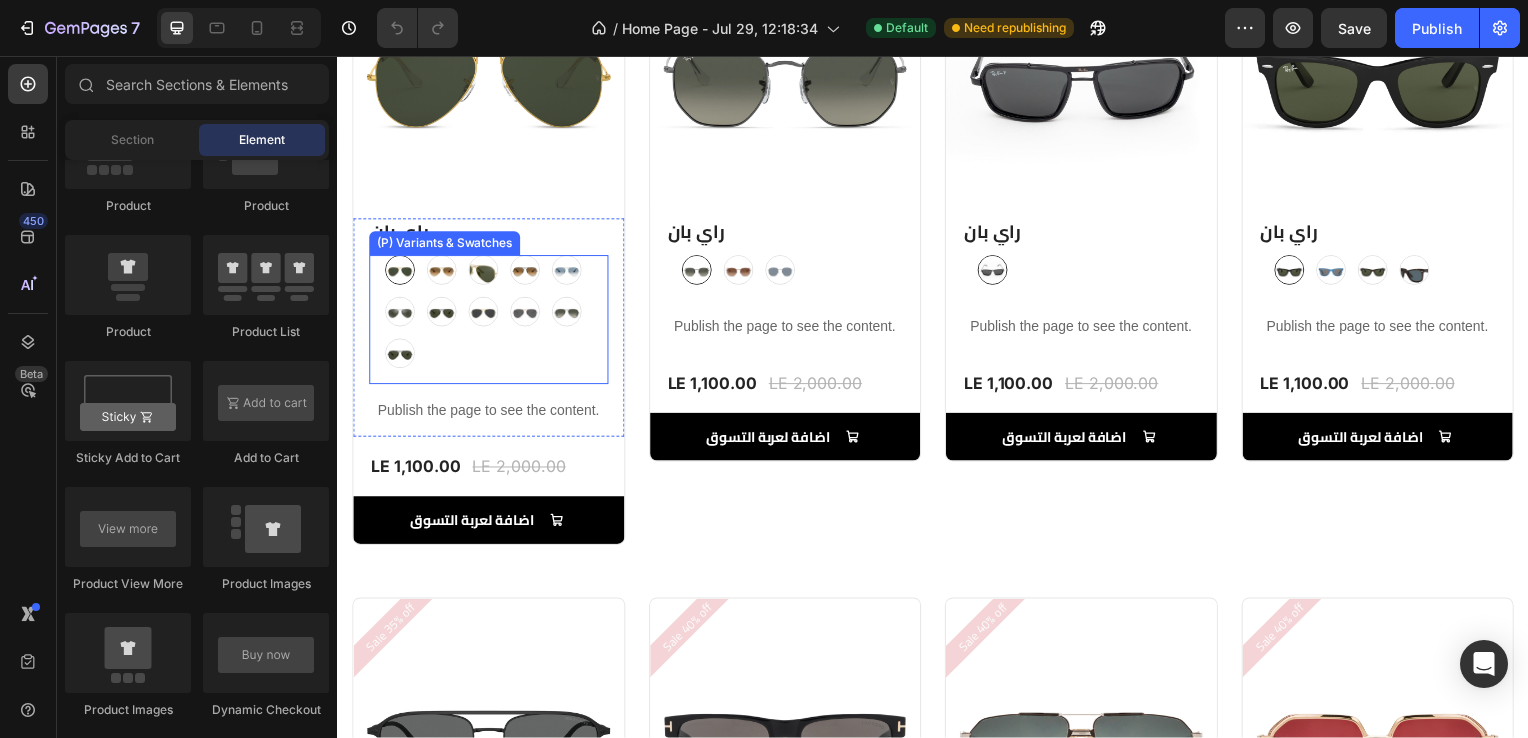click on "blackgray" at bounding box center (568, 276) 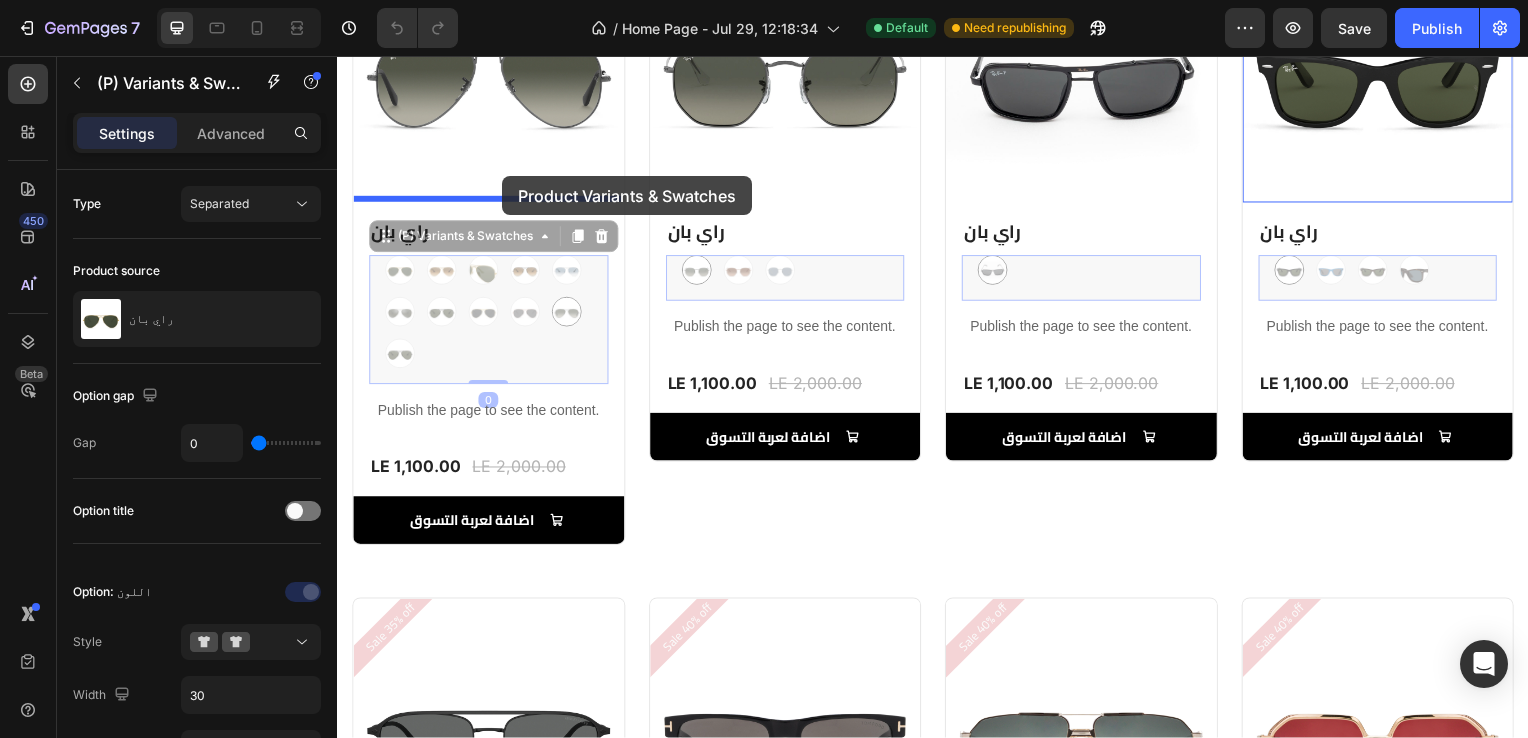 drag, startPoint x: 506, startPoint y: 331, endPoint x: 503, endPoint y: 177, distance: 154.02922 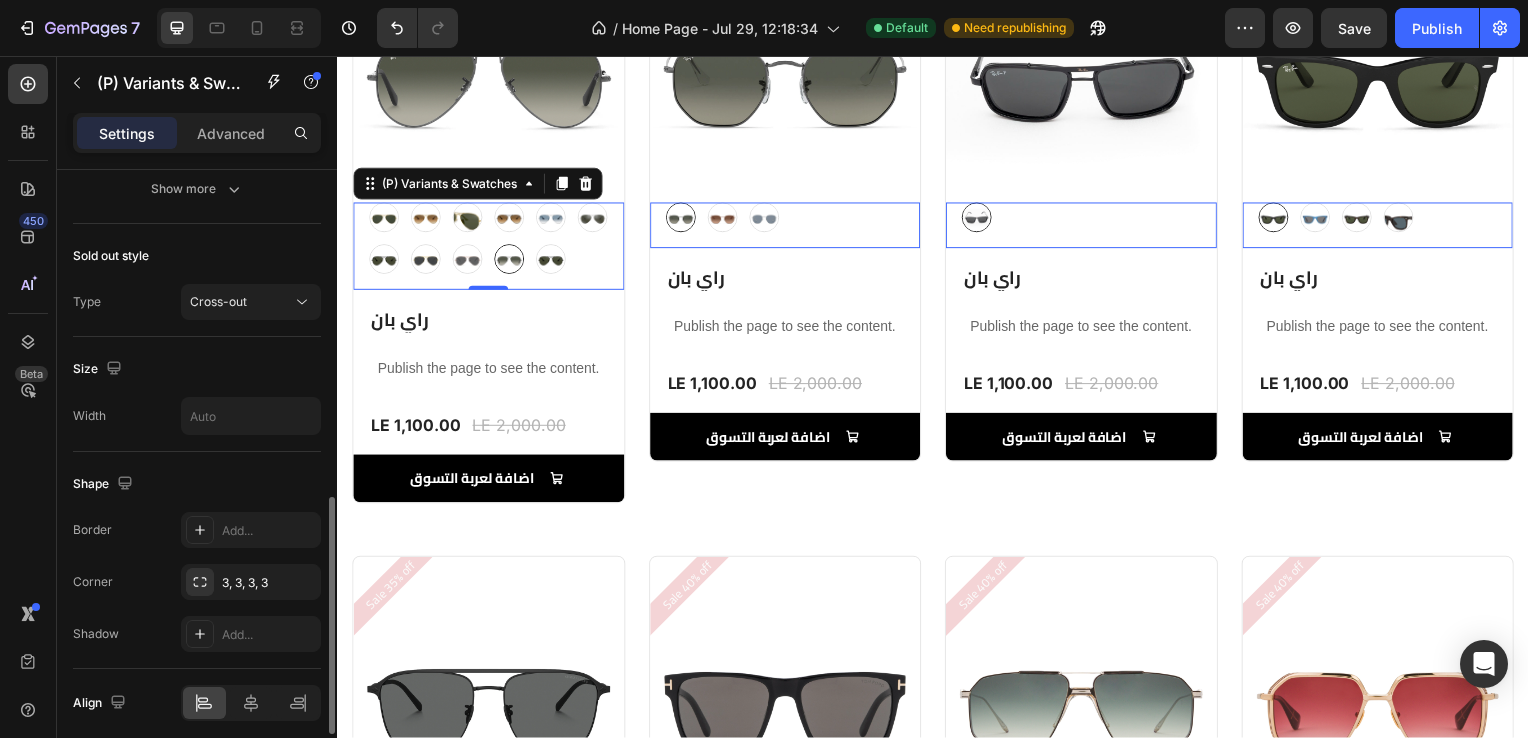 scroll, scrollTop: 1026, scrollLeft: 0, axis: vertical 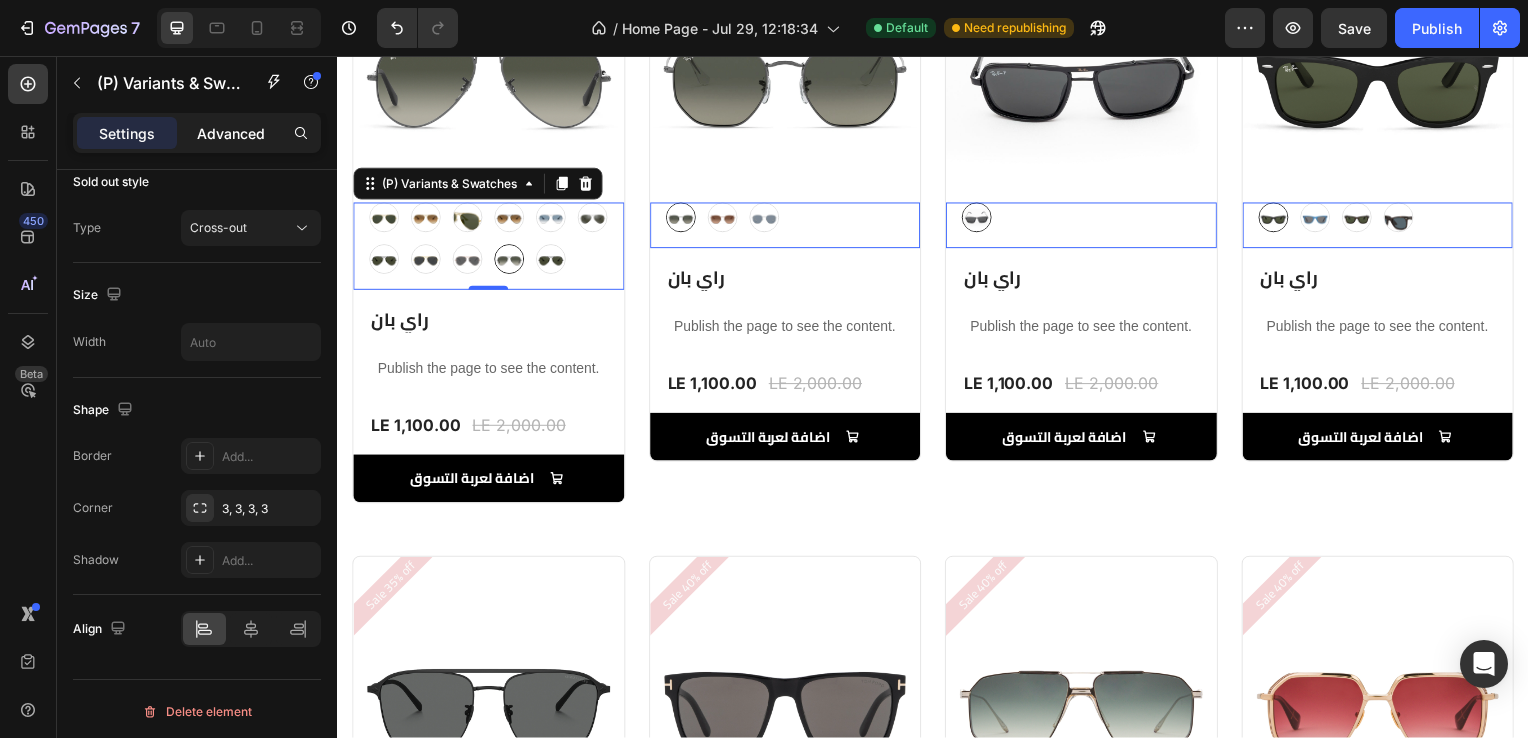 click on "Advanced" 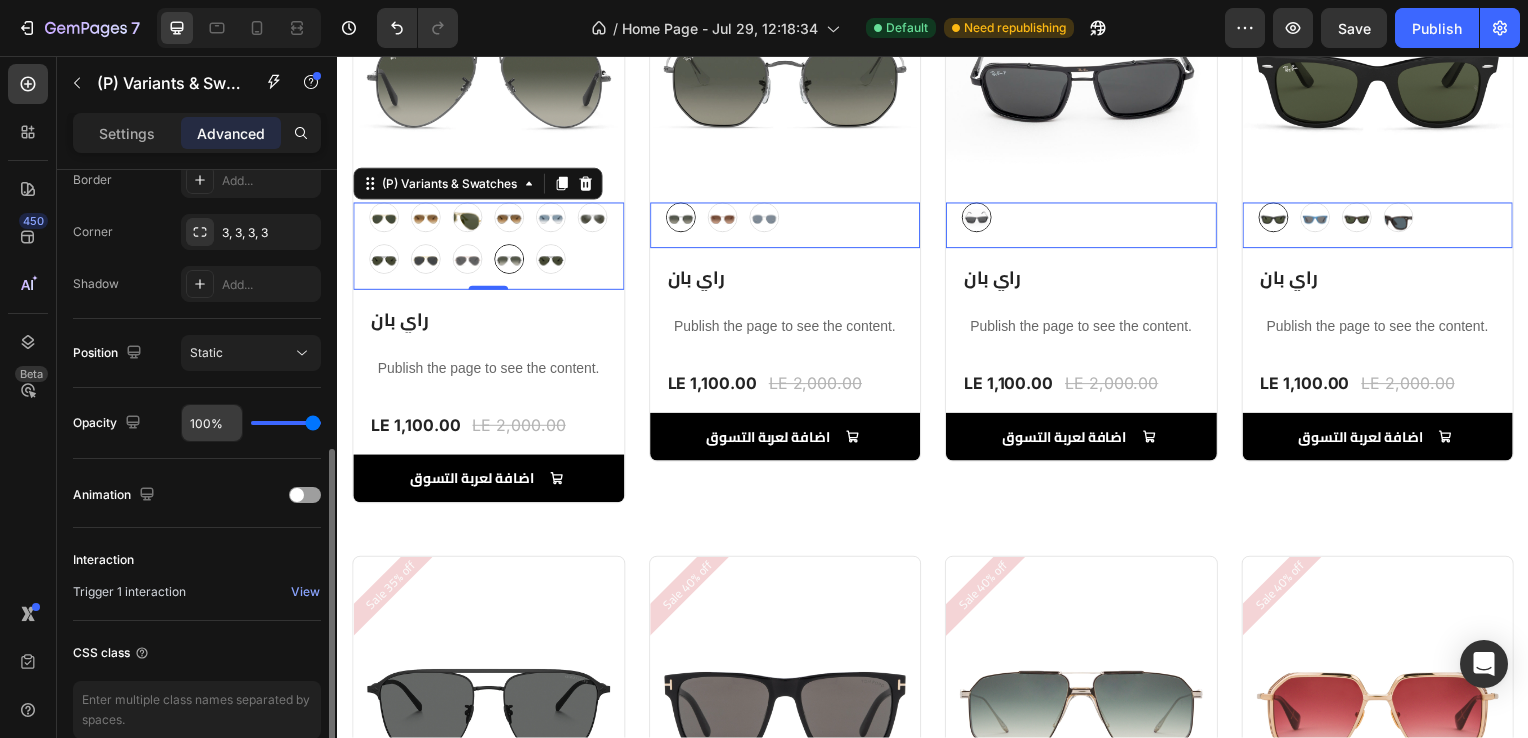 scroll, scrollTop: 581, scrollLeft: 0, axis: vertical 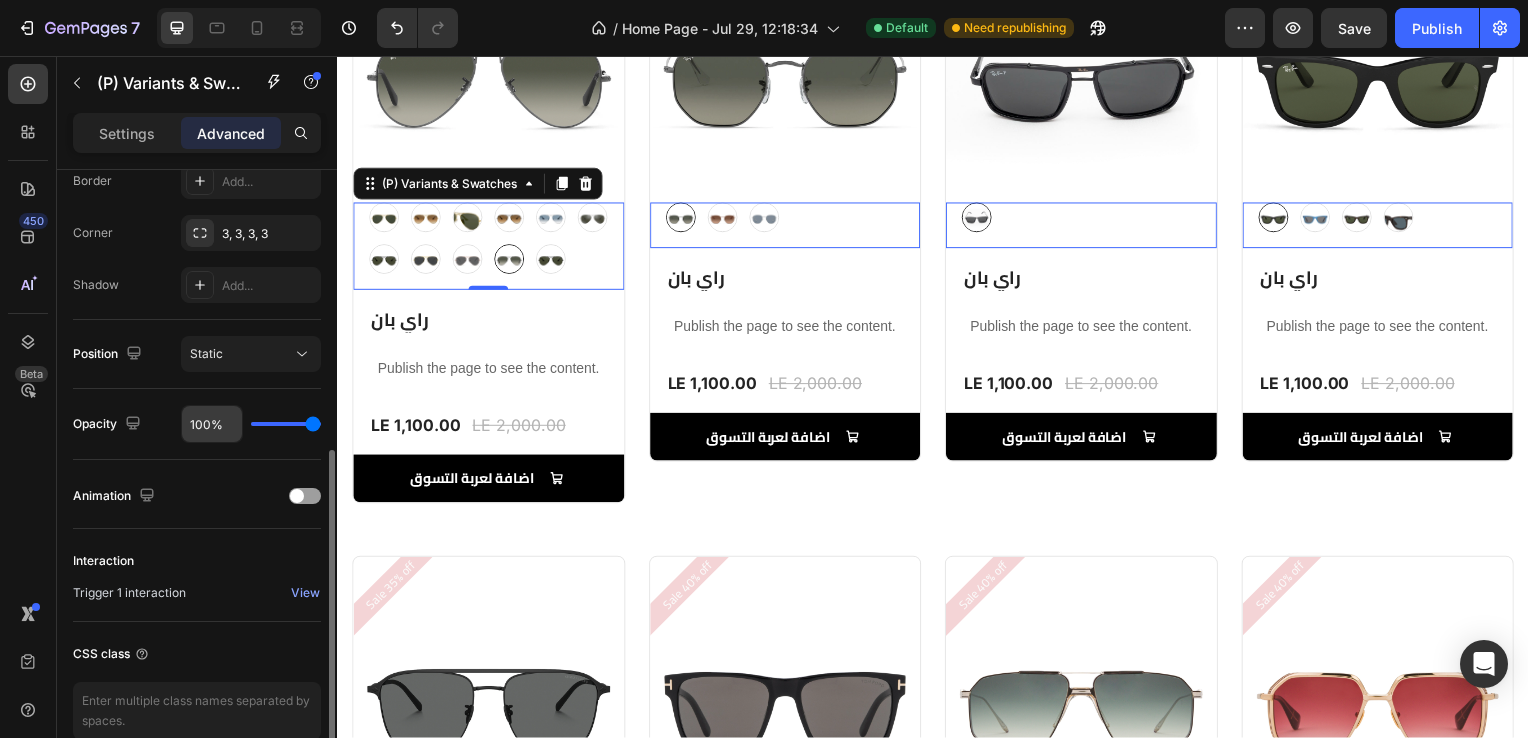 click on "Static" 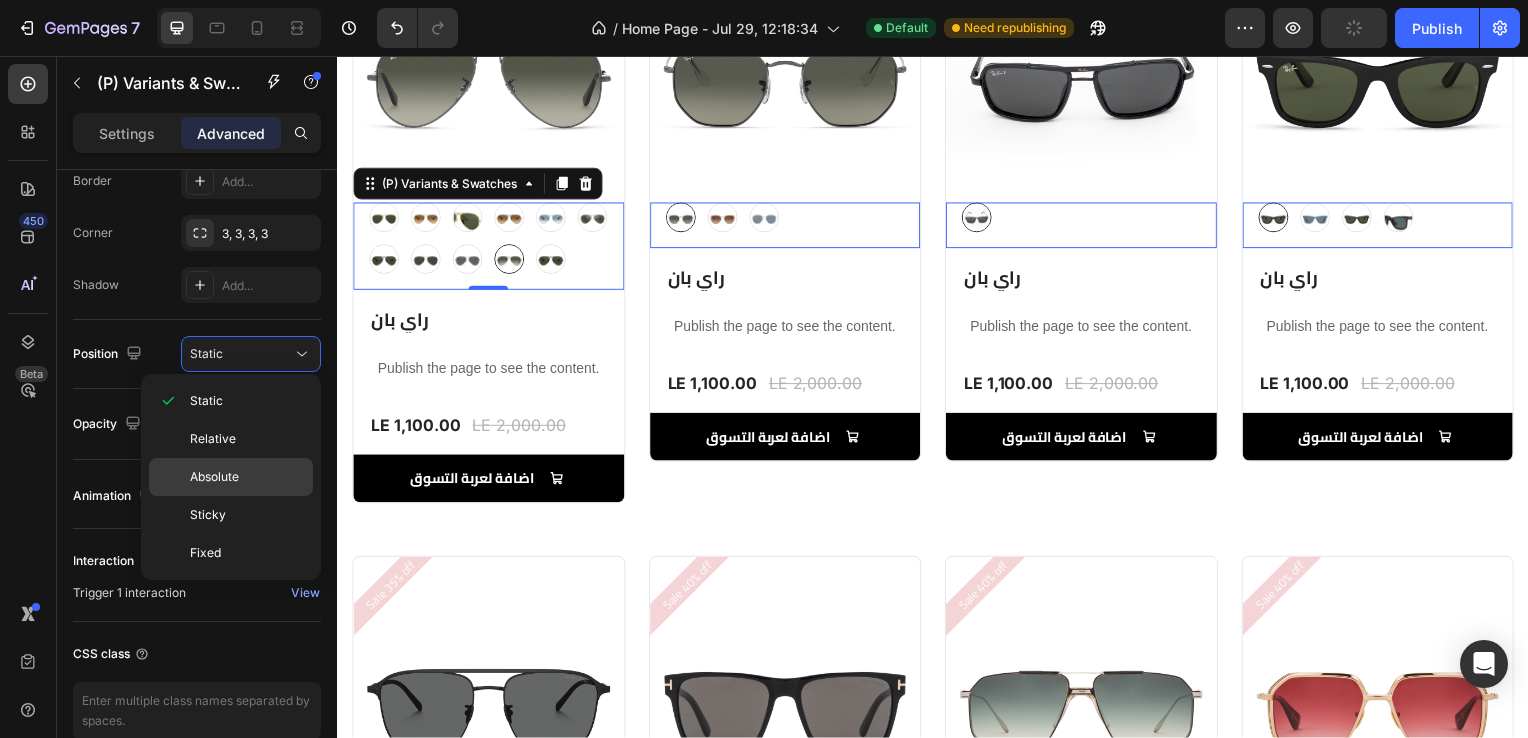 click on "Absolute" at bounding box center (214, 477) 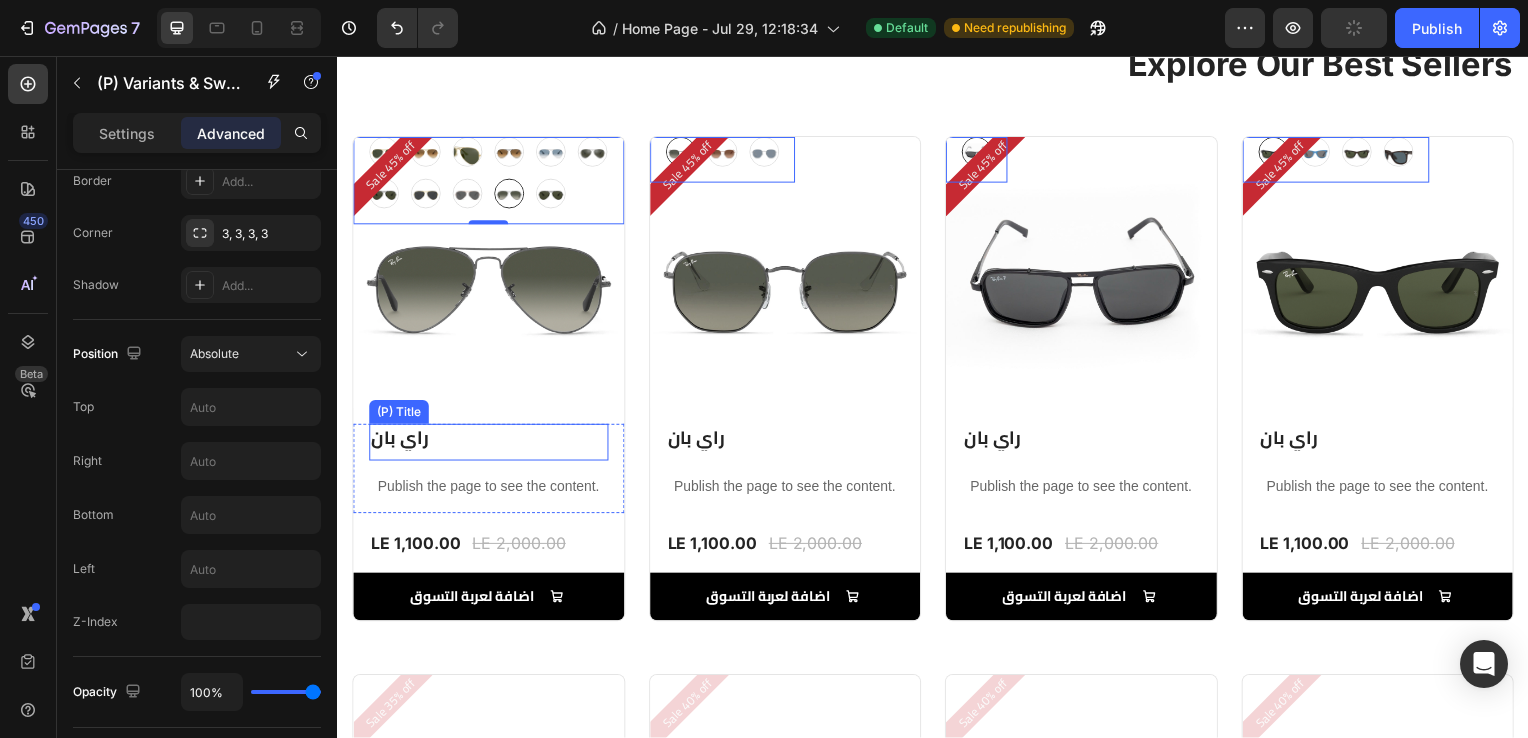 scroll, scrollTop: 1010, scrollLeft: 0, axis: vertical 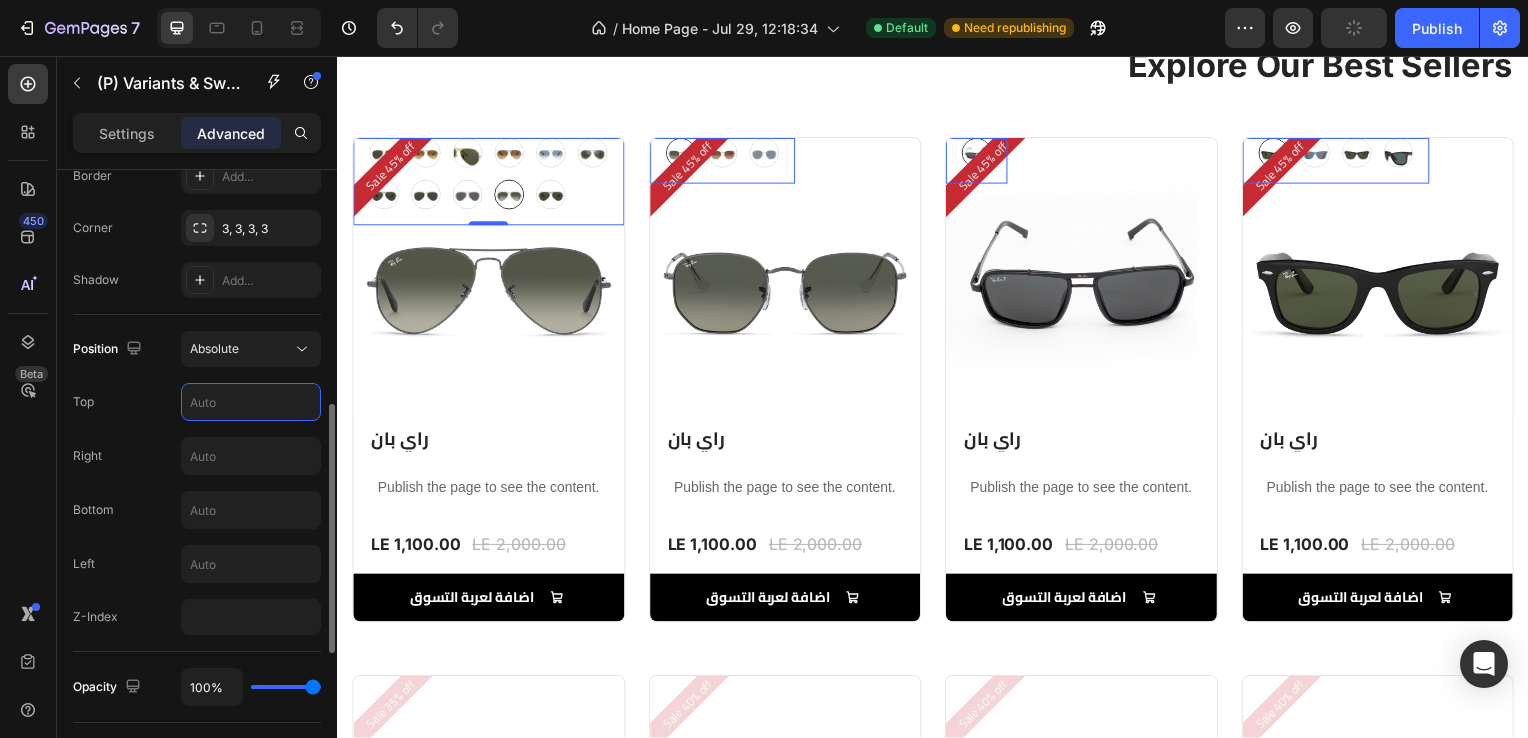 click at bounding box center (251, 402) 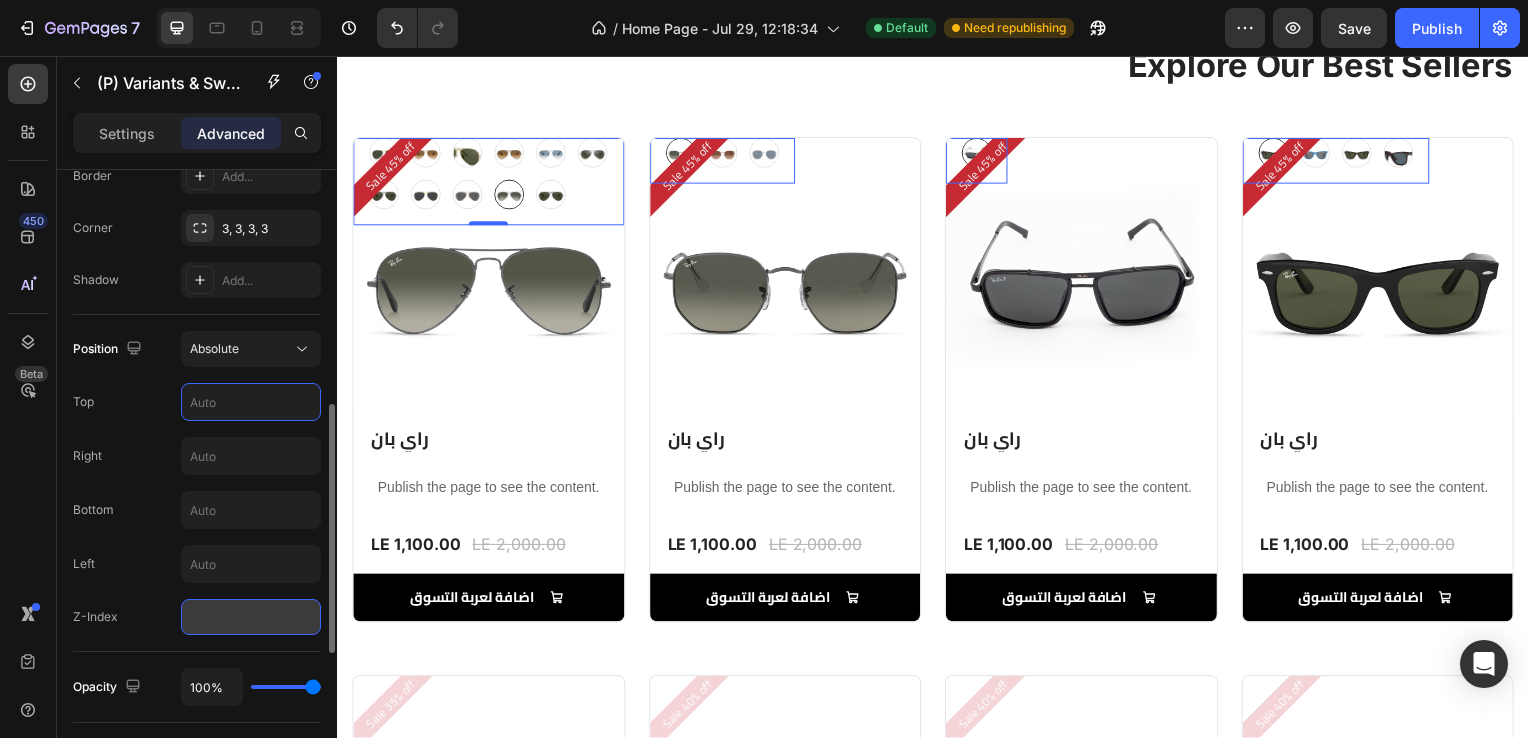 click at bounding box center (251, 617) 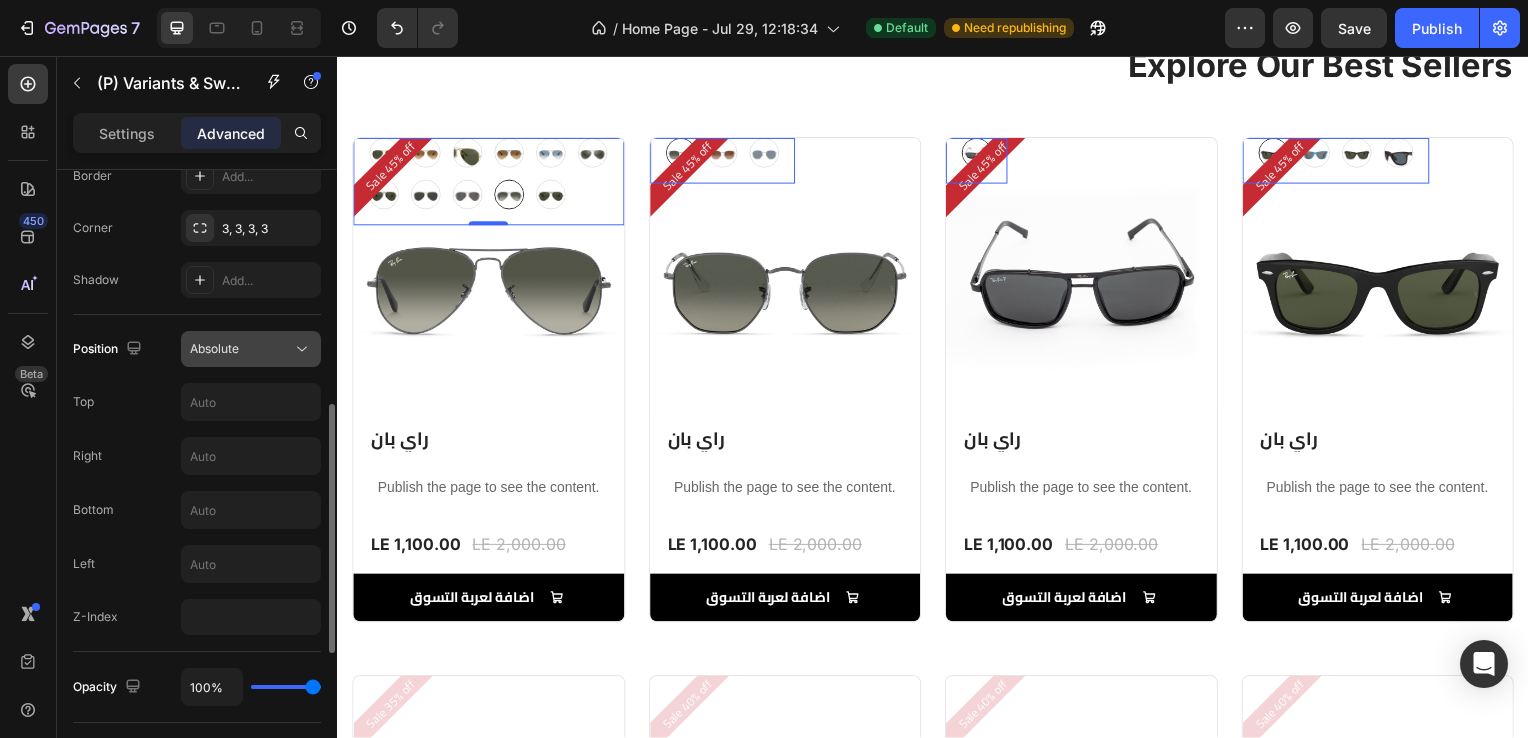 click on "Absolute" at bounding box center [241, 349] 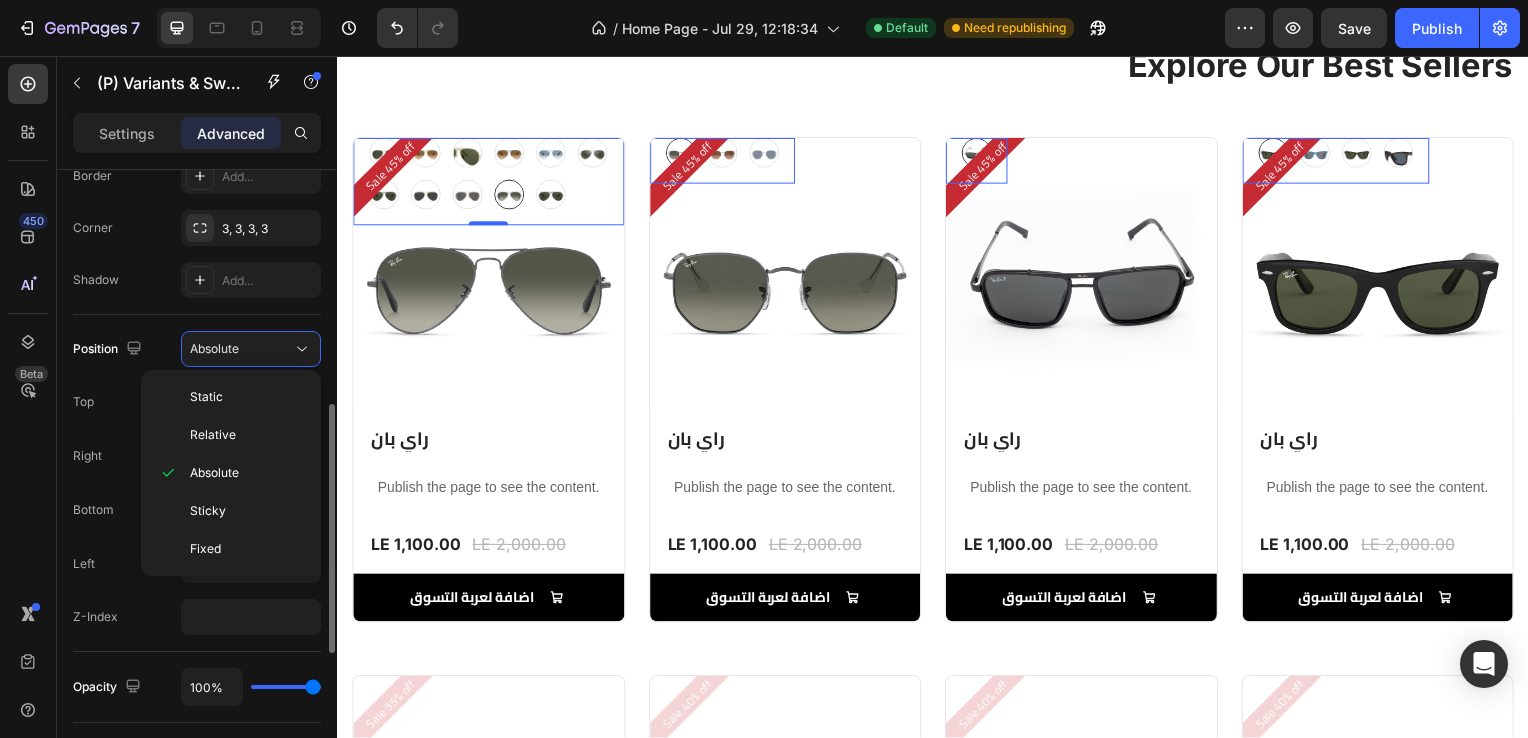 click on "Position Absolute Top Right Bottom Left Z-Index" at bounding box center (197, 483) 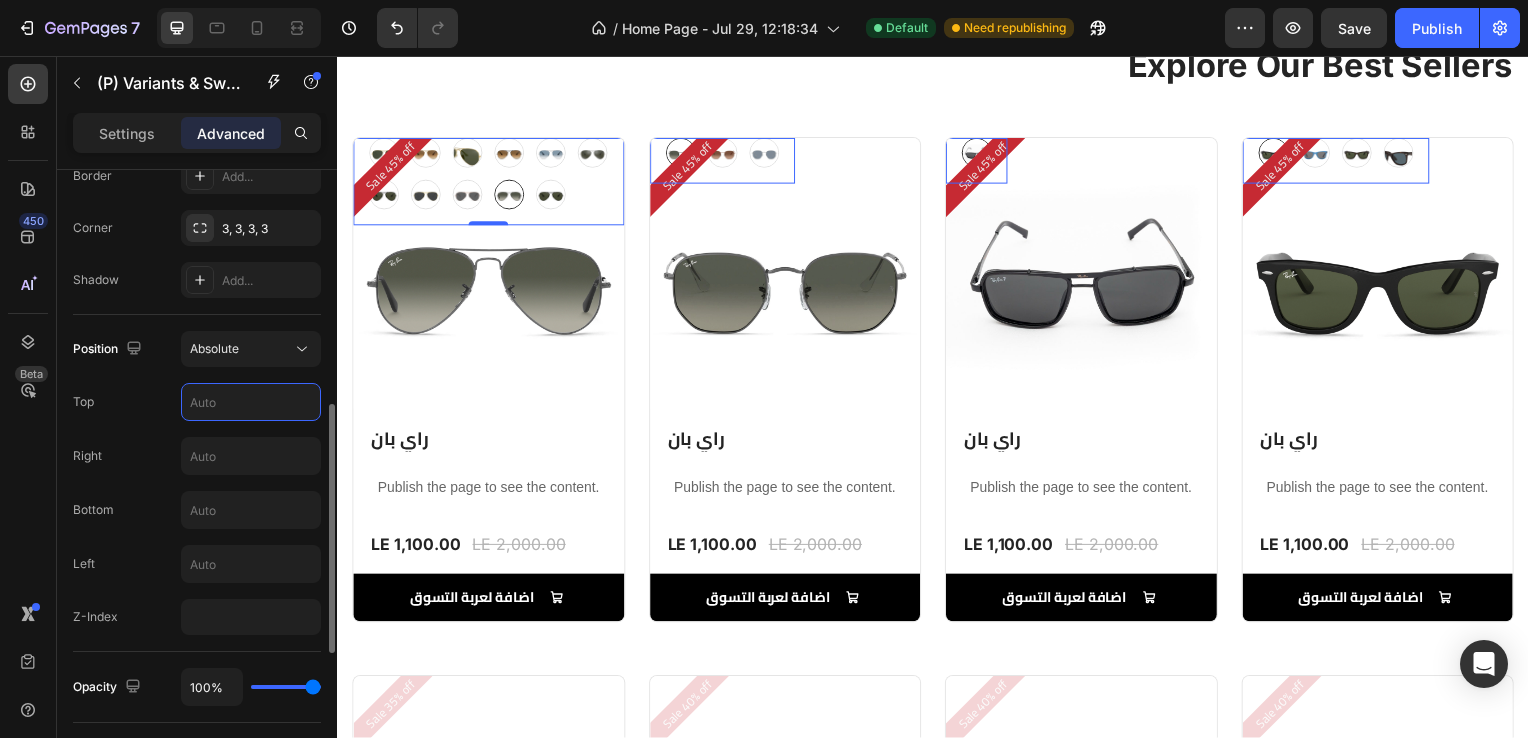click at bounding box center (251, 402) 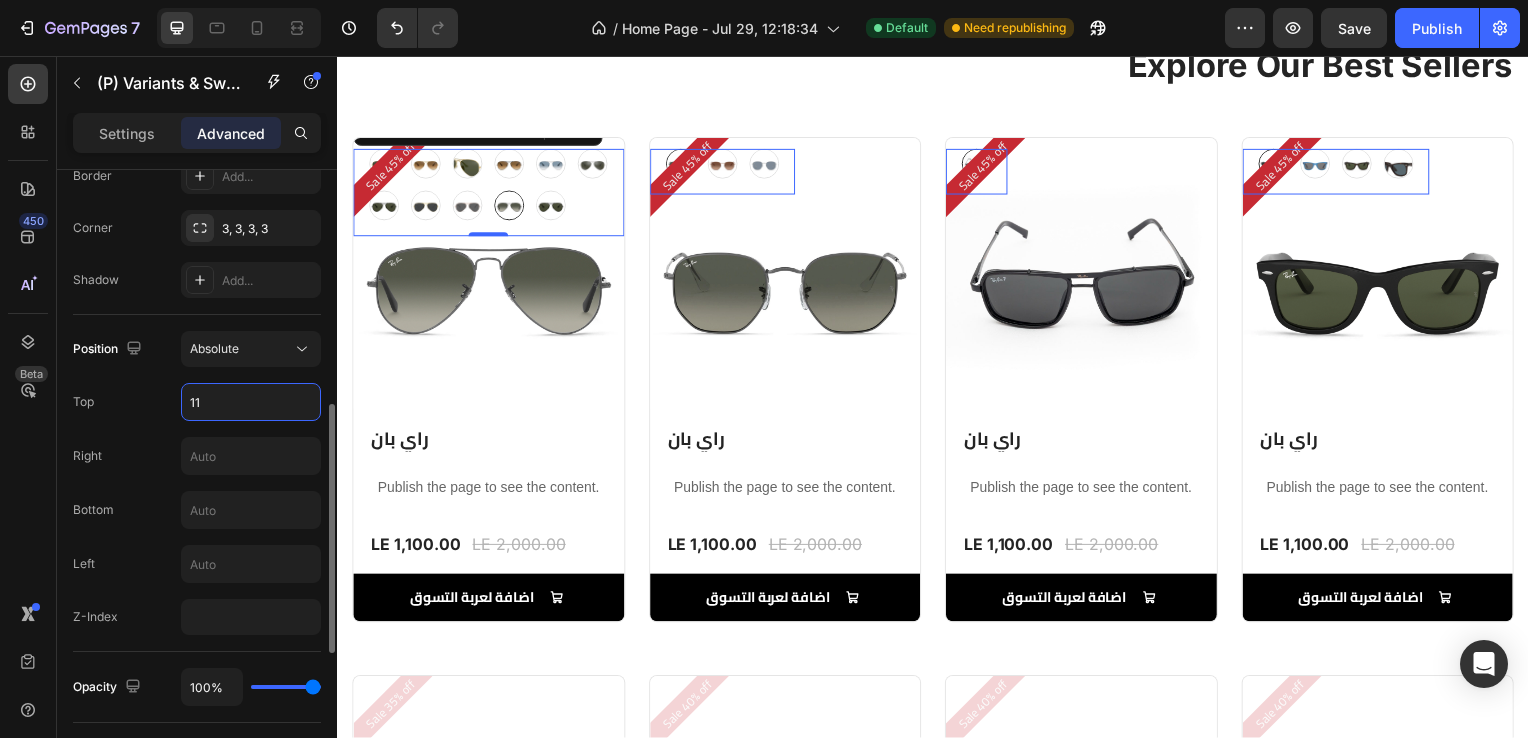 type on "1" 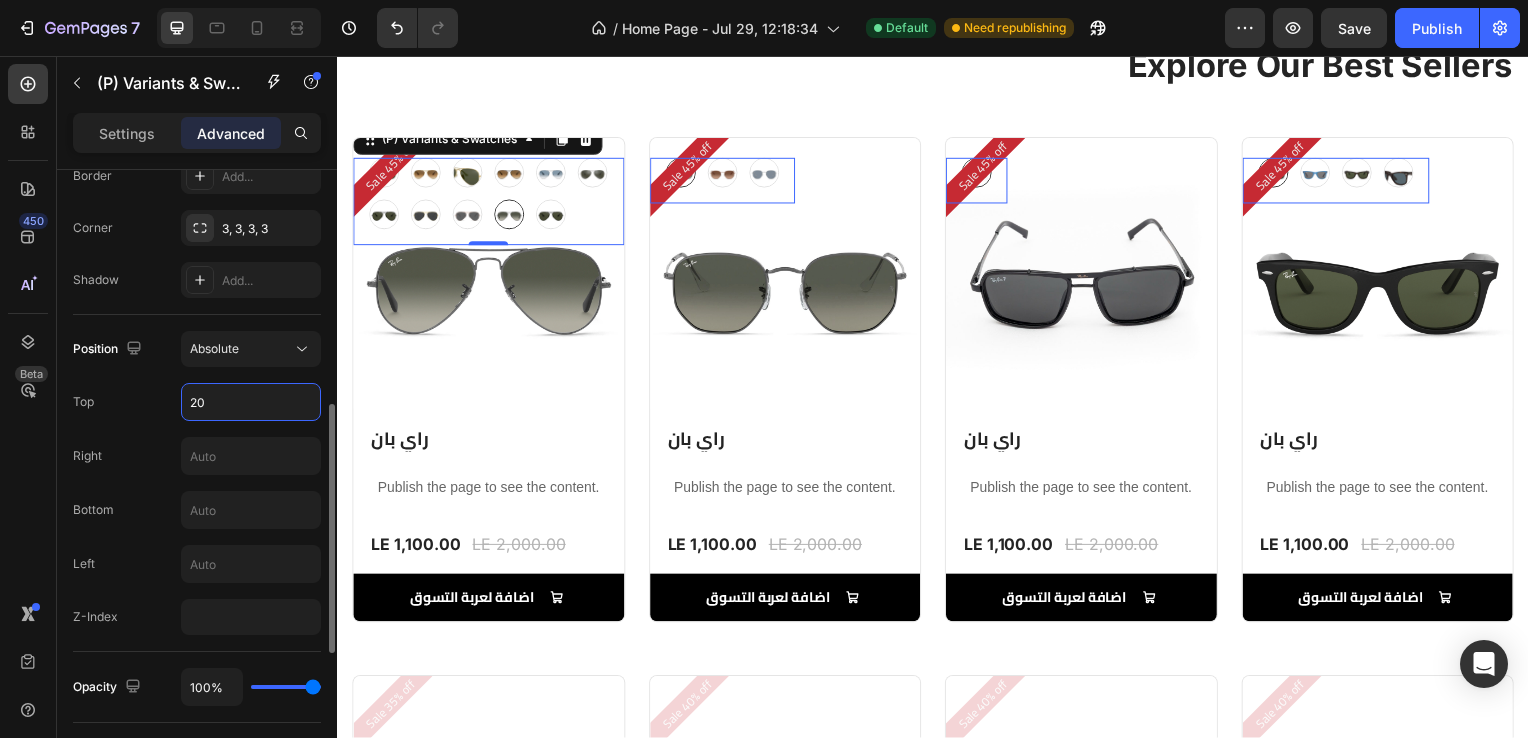 type on "2" 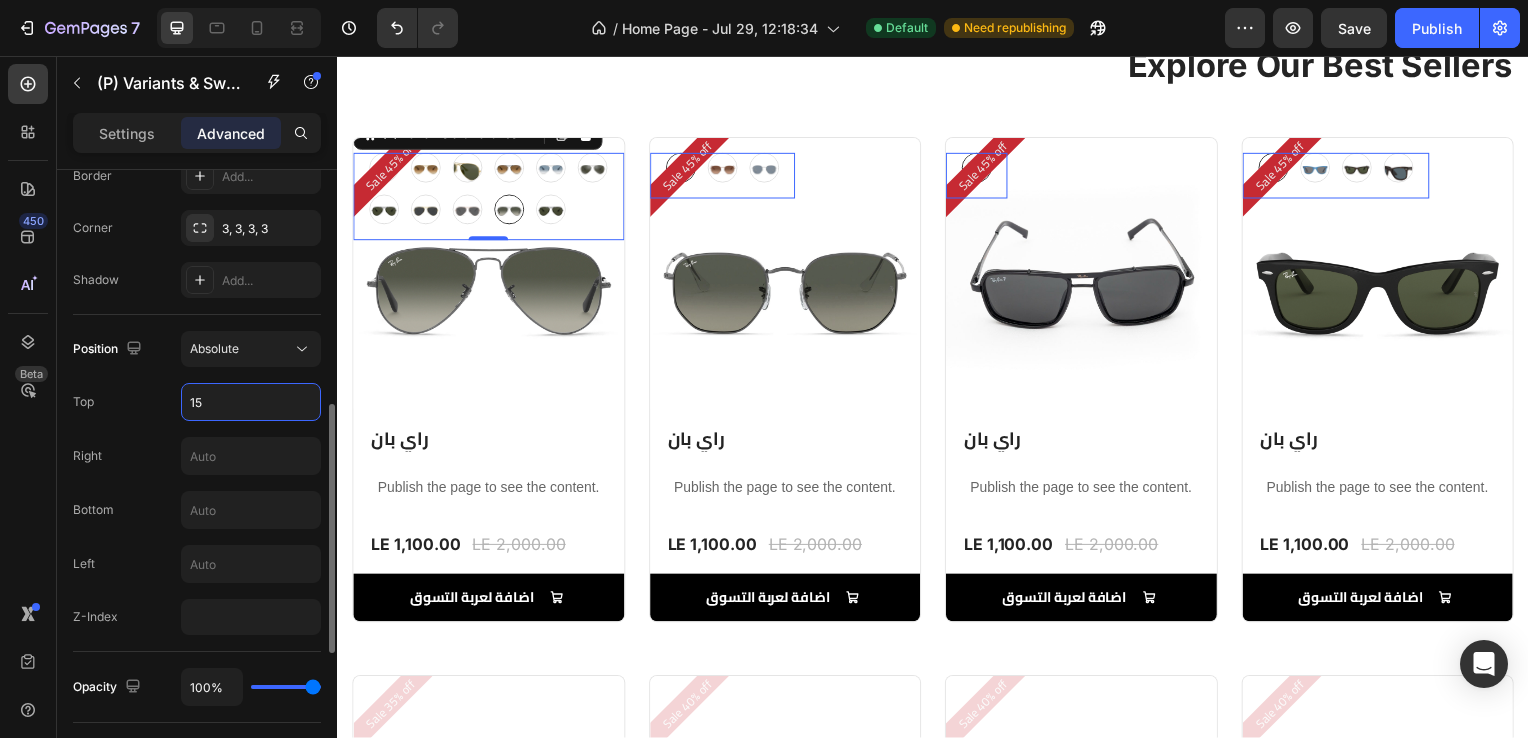 type on "150" 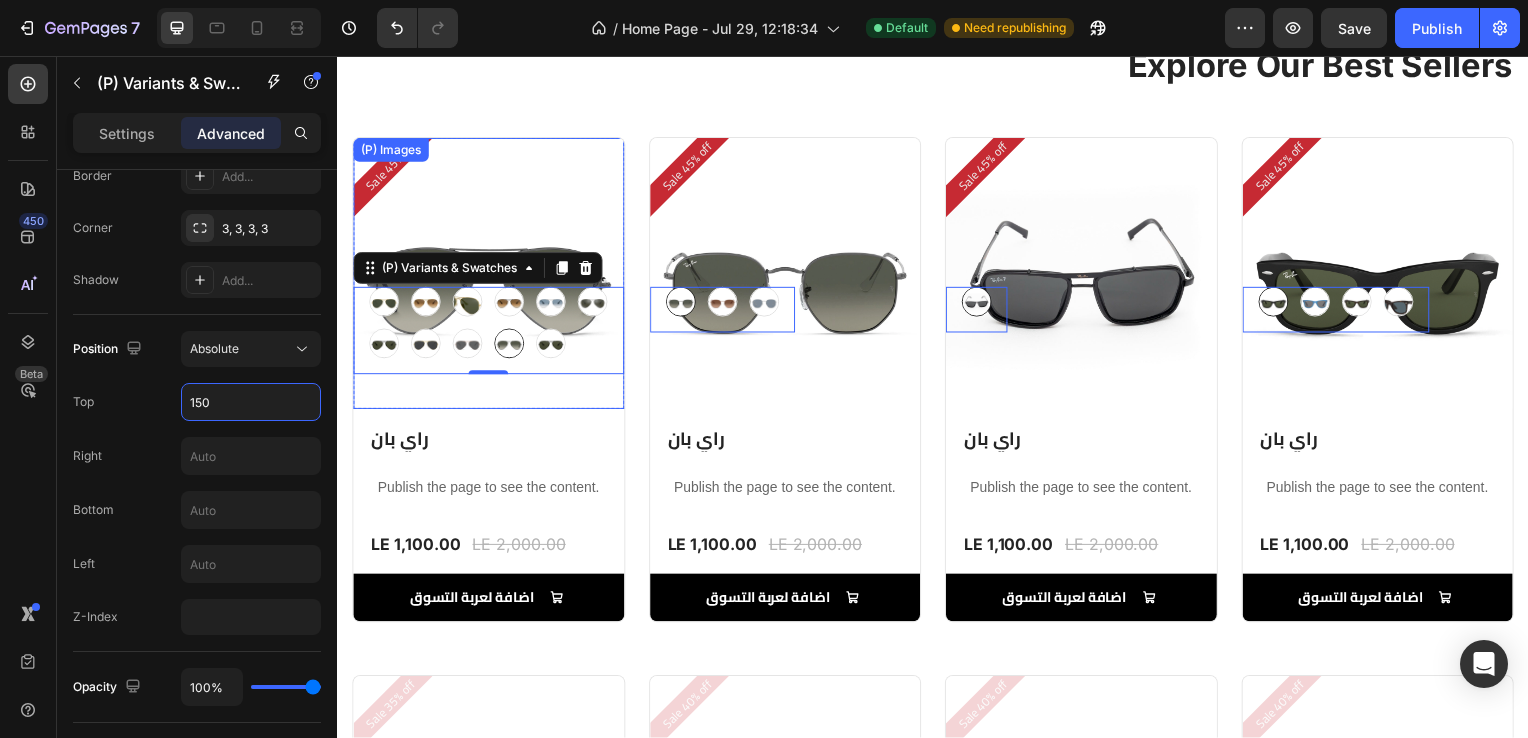 click at bounding box center [489, 275] 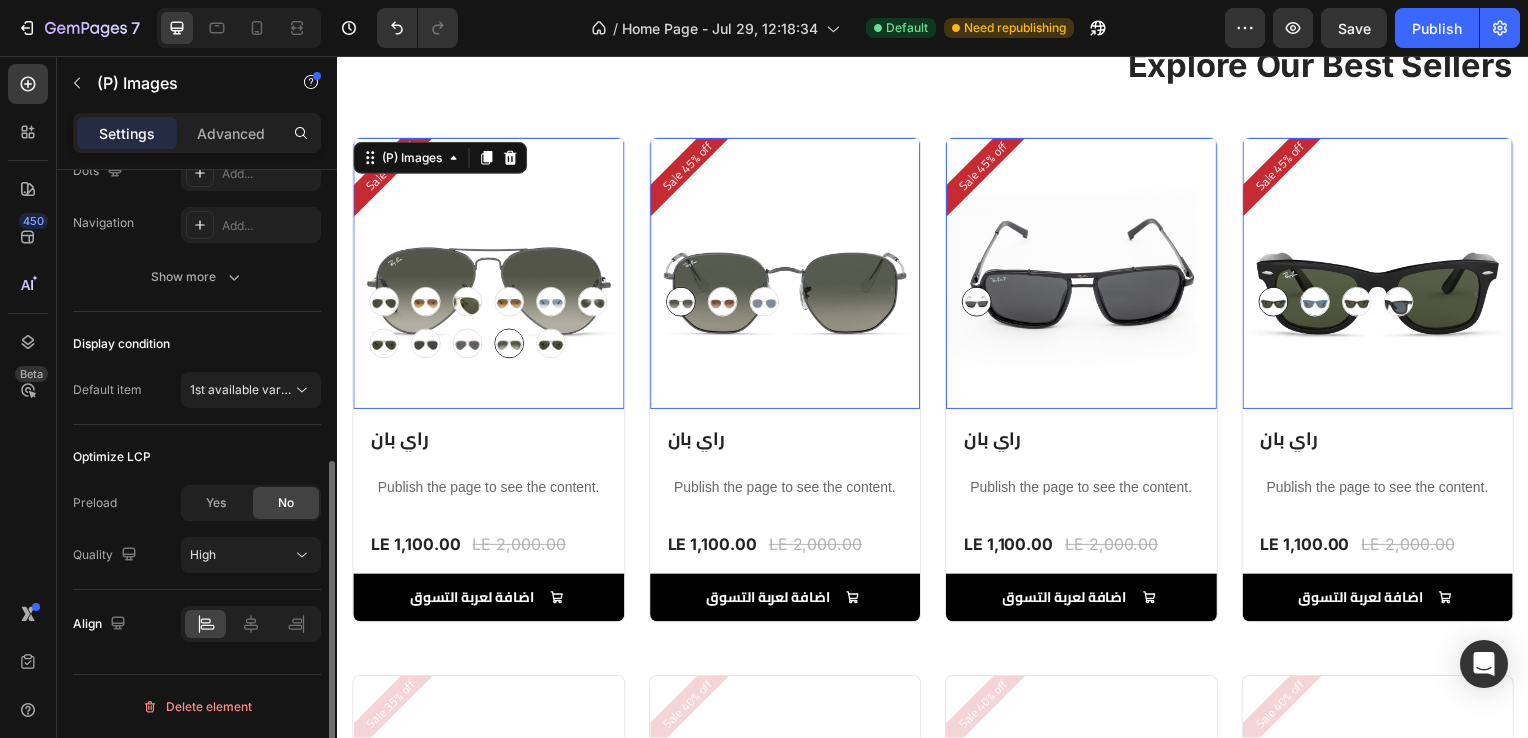 scroll, scrollTop: 0, scrollLeft: 0, axis: both 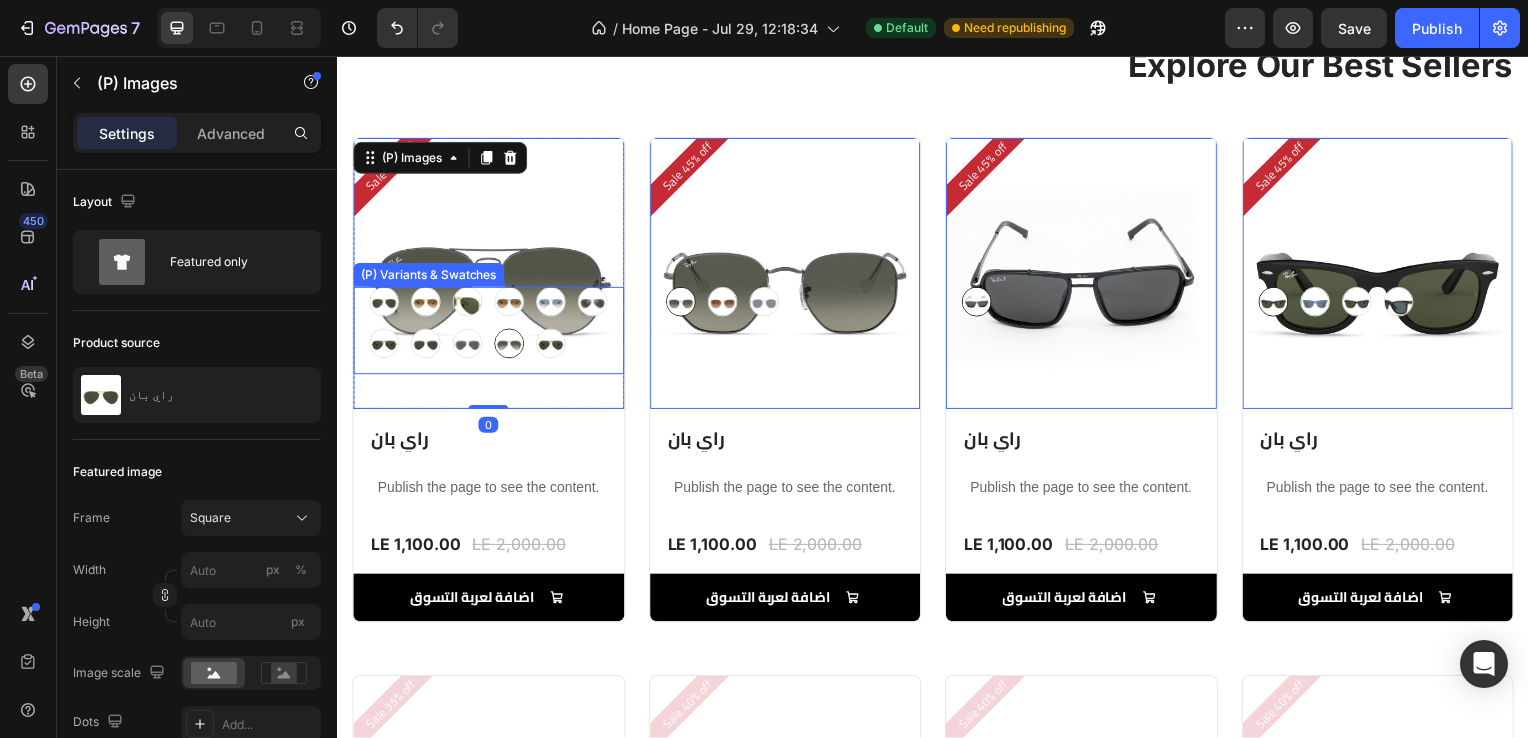 click at bounding box center (552, 304) 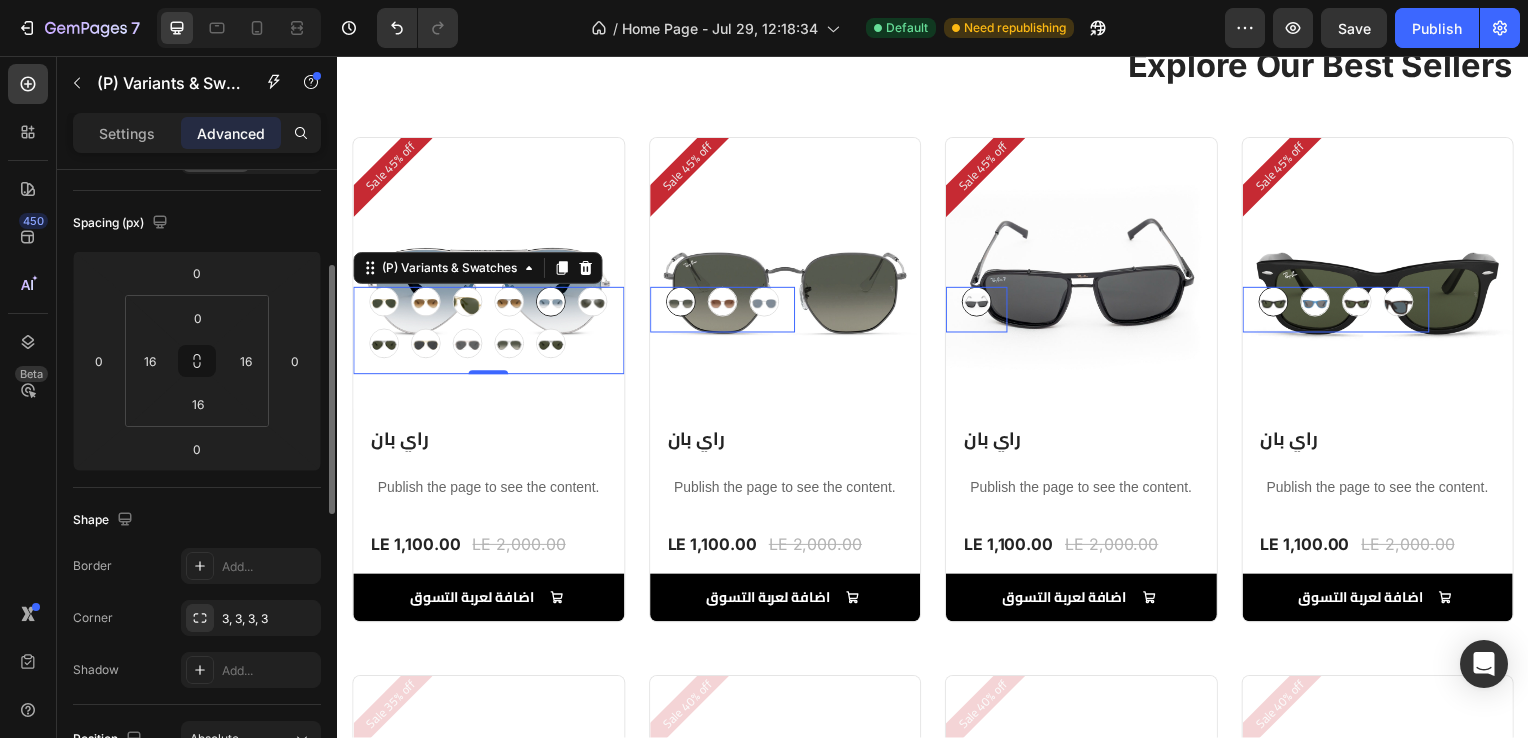 scroll, scrollTop: 174, scrollLeft: 0, axis: vertical 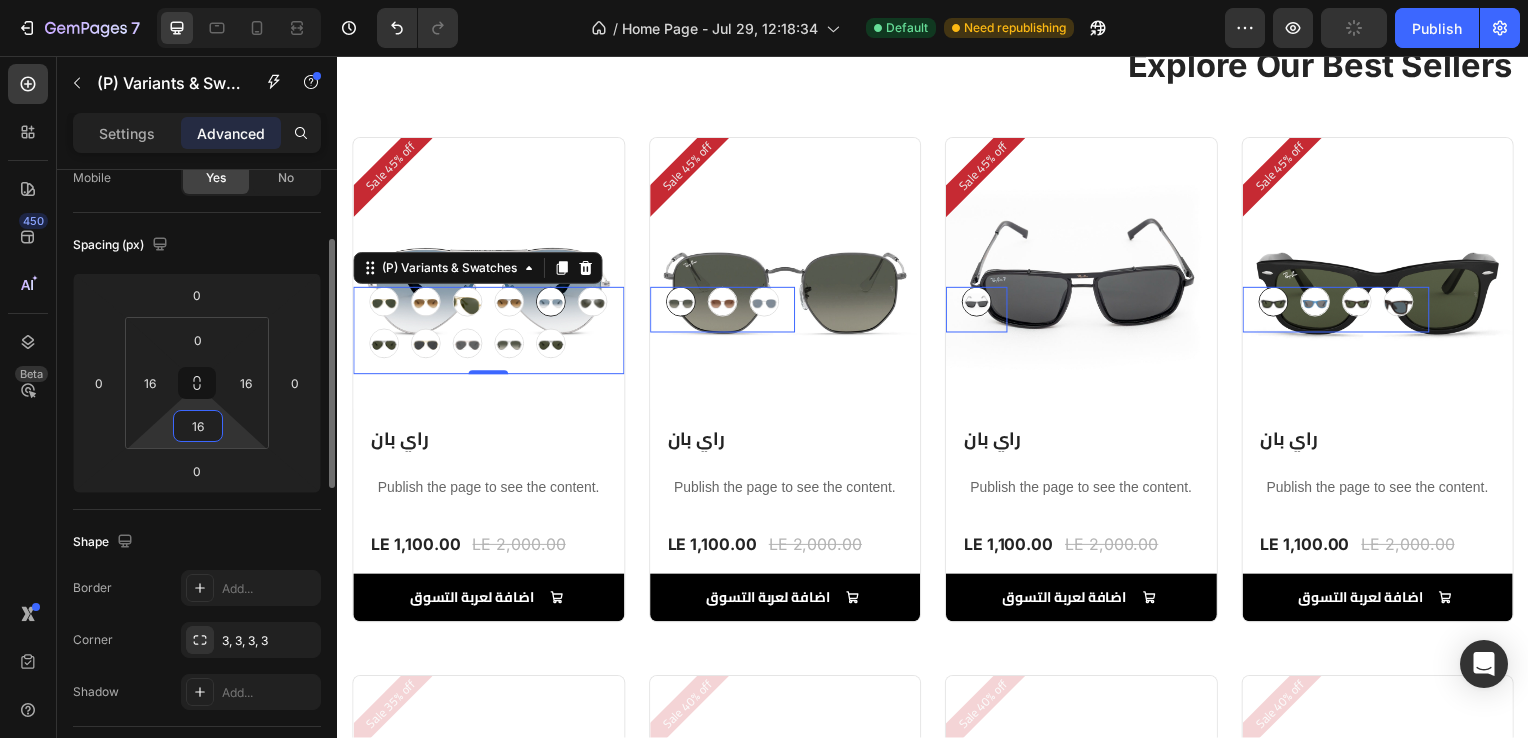 click on "16" at bounding box center [198, 426] 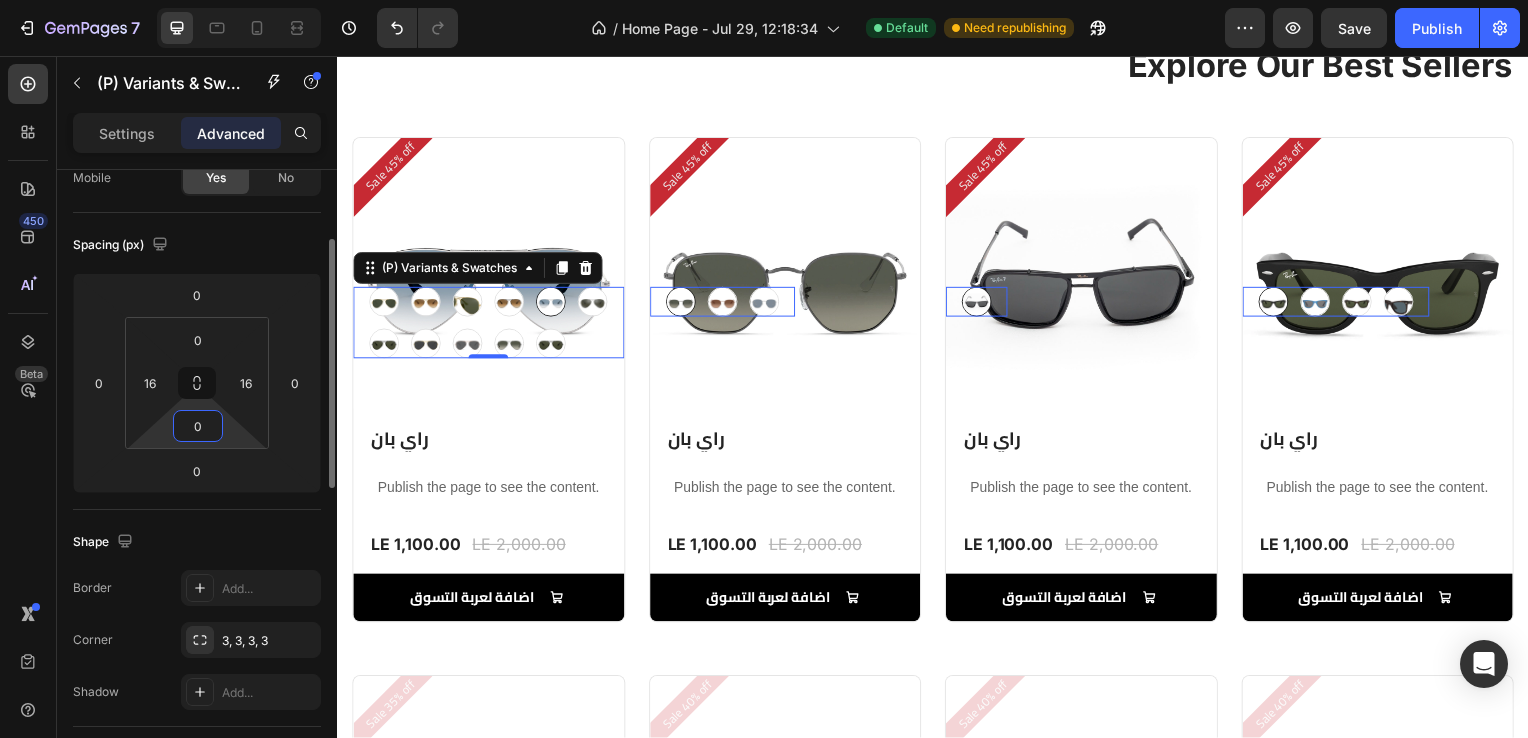 type on "0" 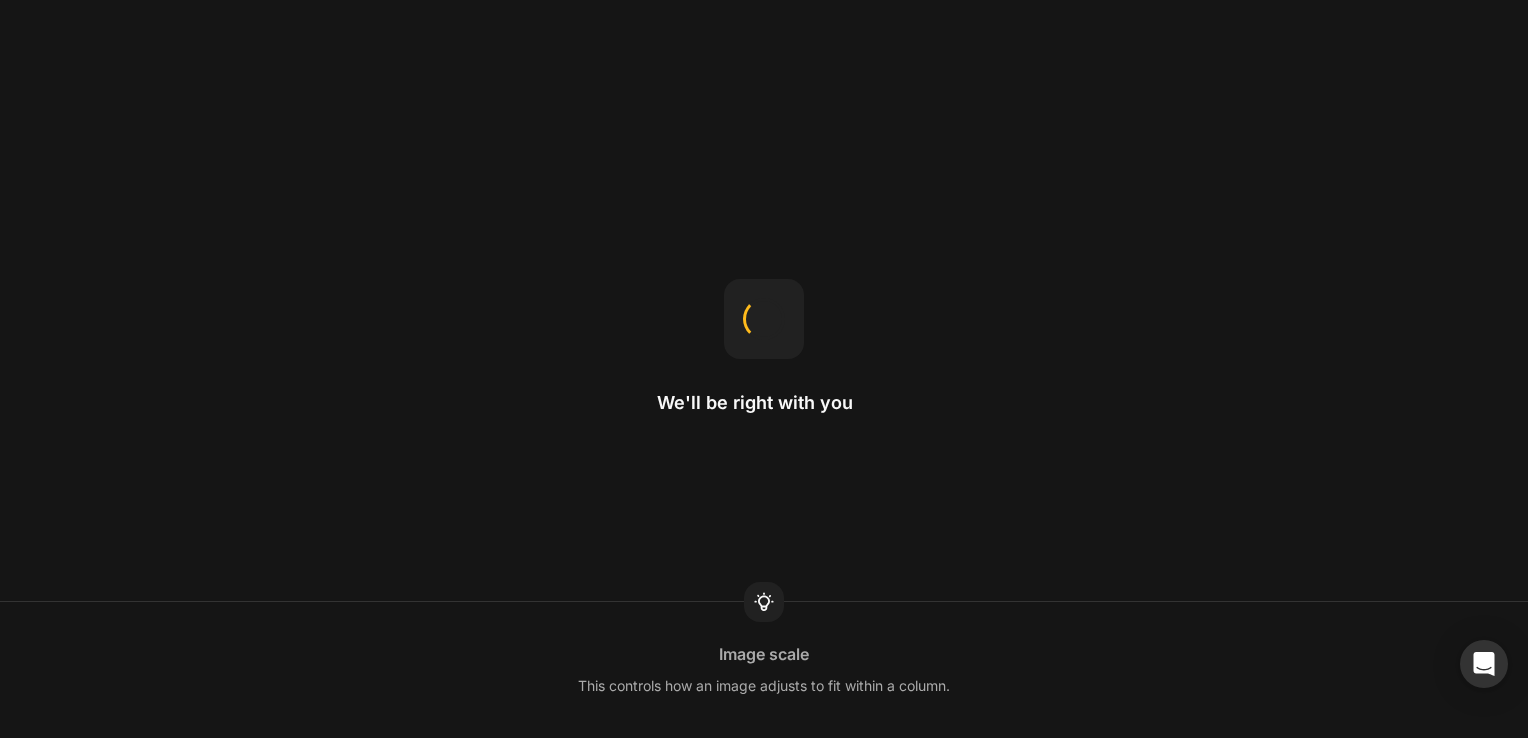 scroll, scrollTop: 0, scrollLeft: 0, axis: both 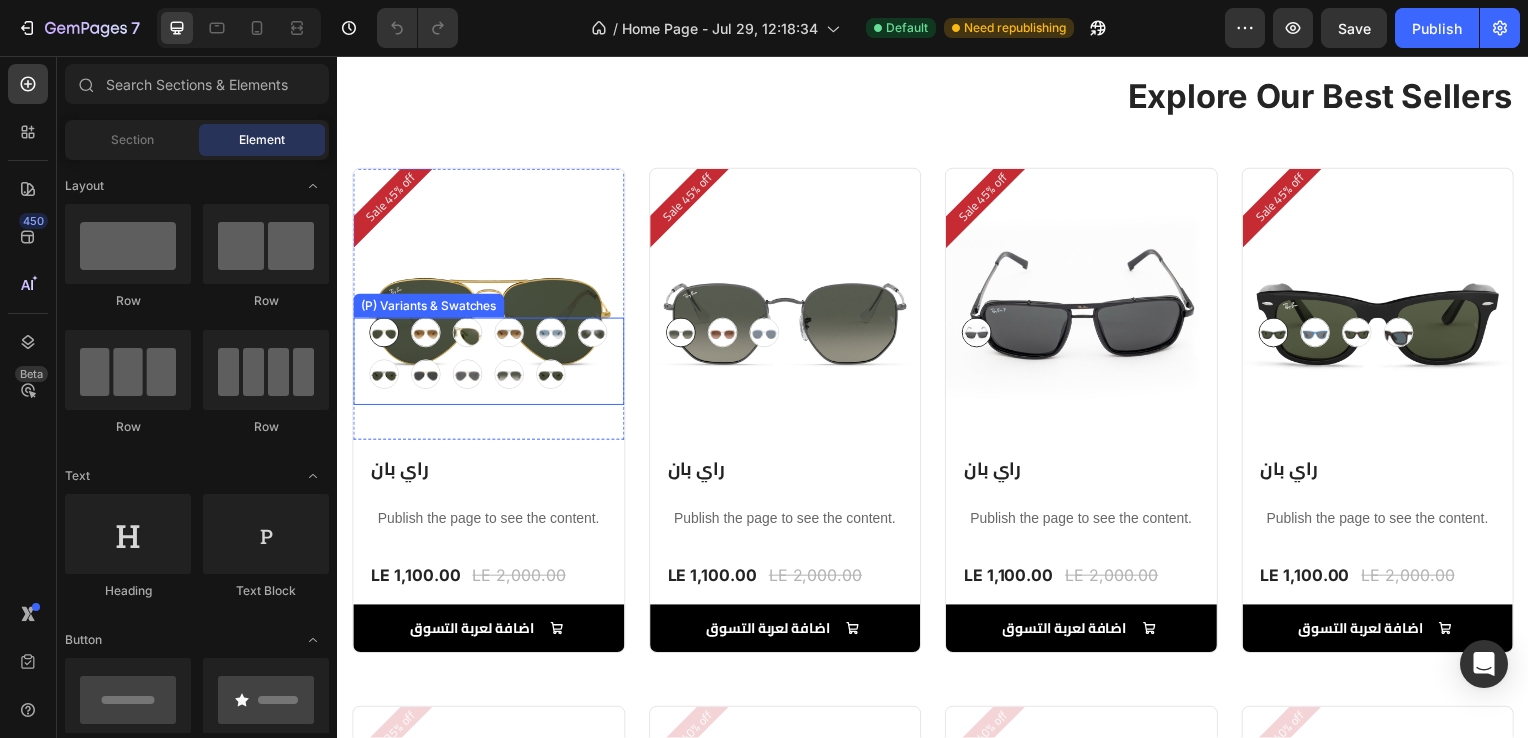 click on "graygreengold graygreengold goldbrown goldbrown green green browngray browngray bluesilver bluesilver gray-1 gray-1 greenblue greenblue goldgray-1 goldgray-1 goldgray goldgray blackgray blackgray blackgreen-3 blackgreen-3" at bounding box center (489, 356) 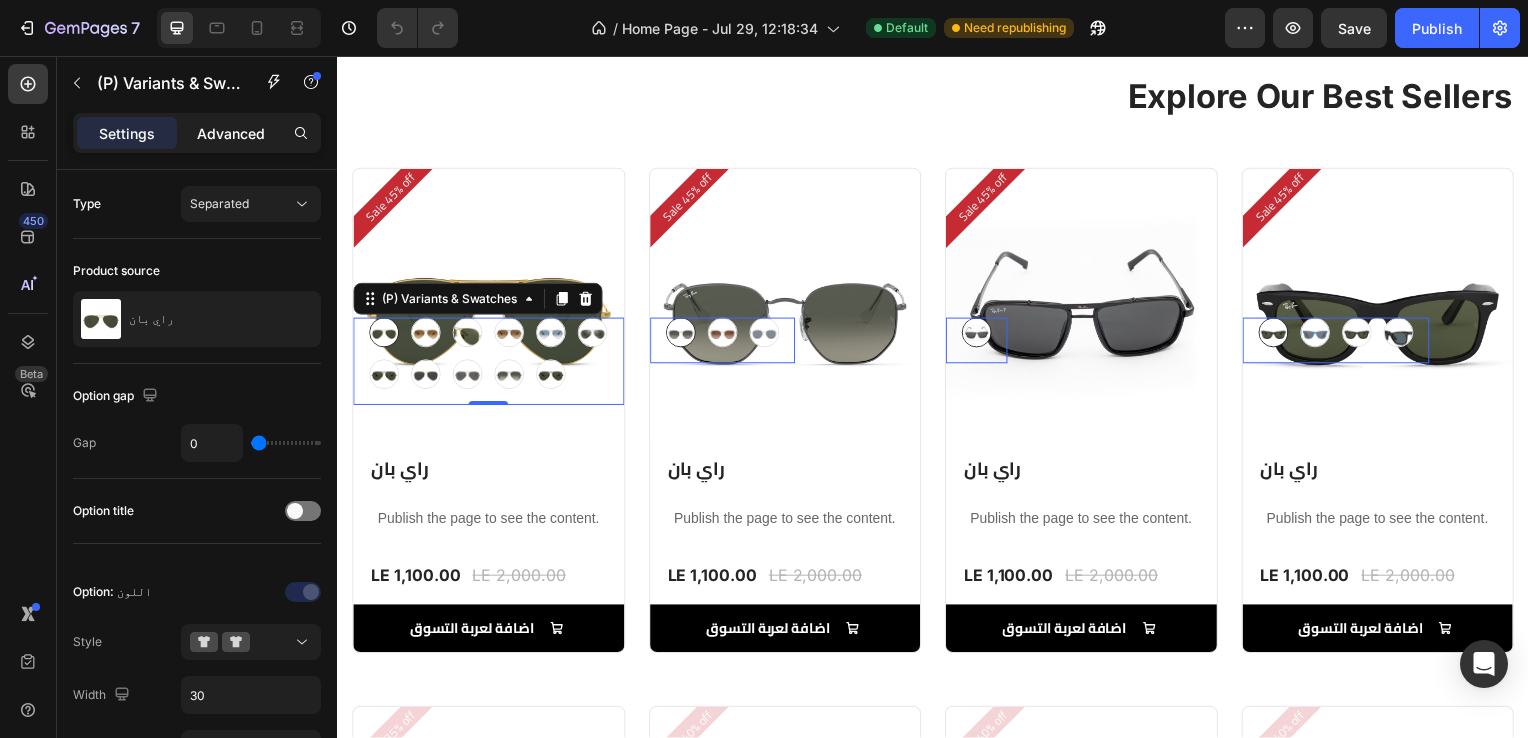click on "Advanced" at bounding box center (231, 133) 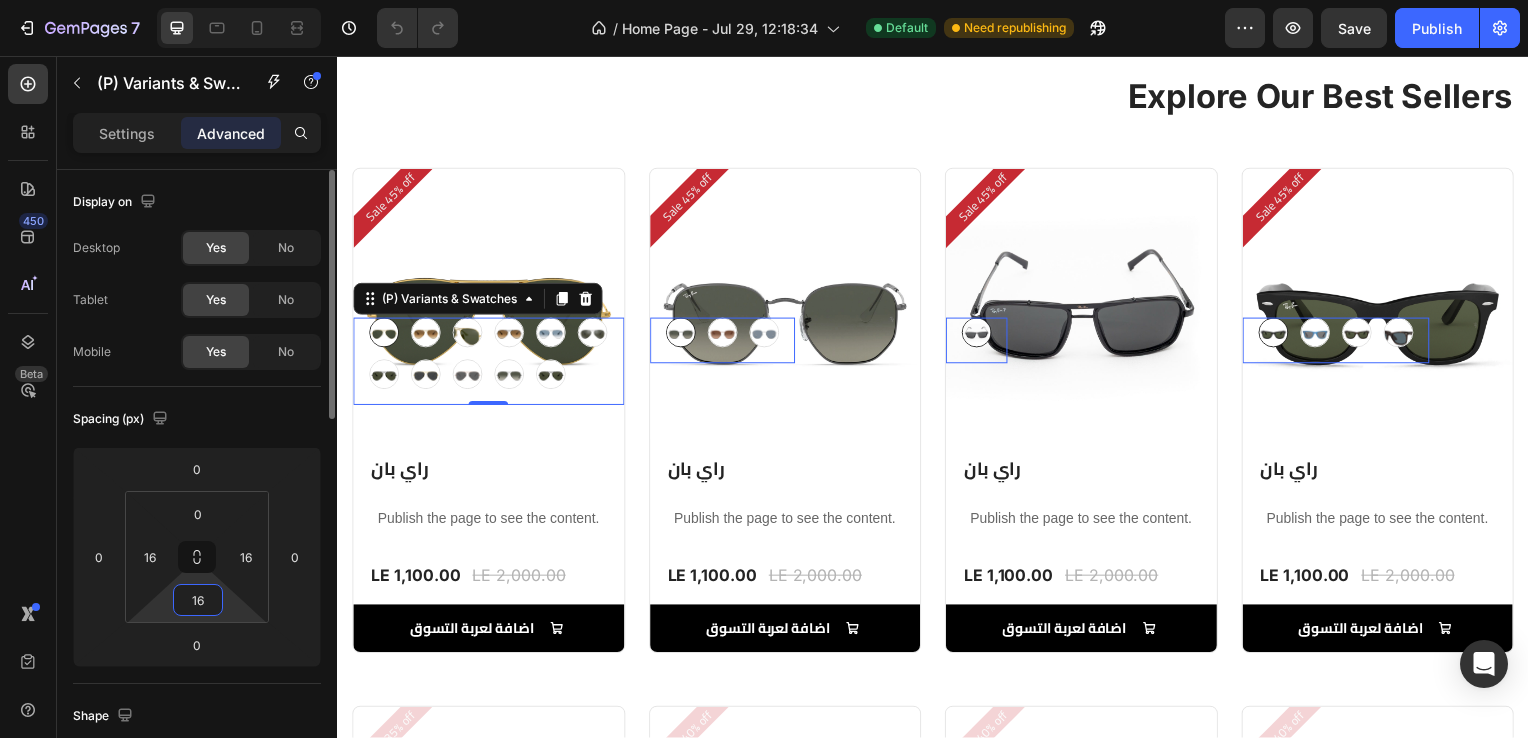 click on "16" at bounding box center [198, 600] 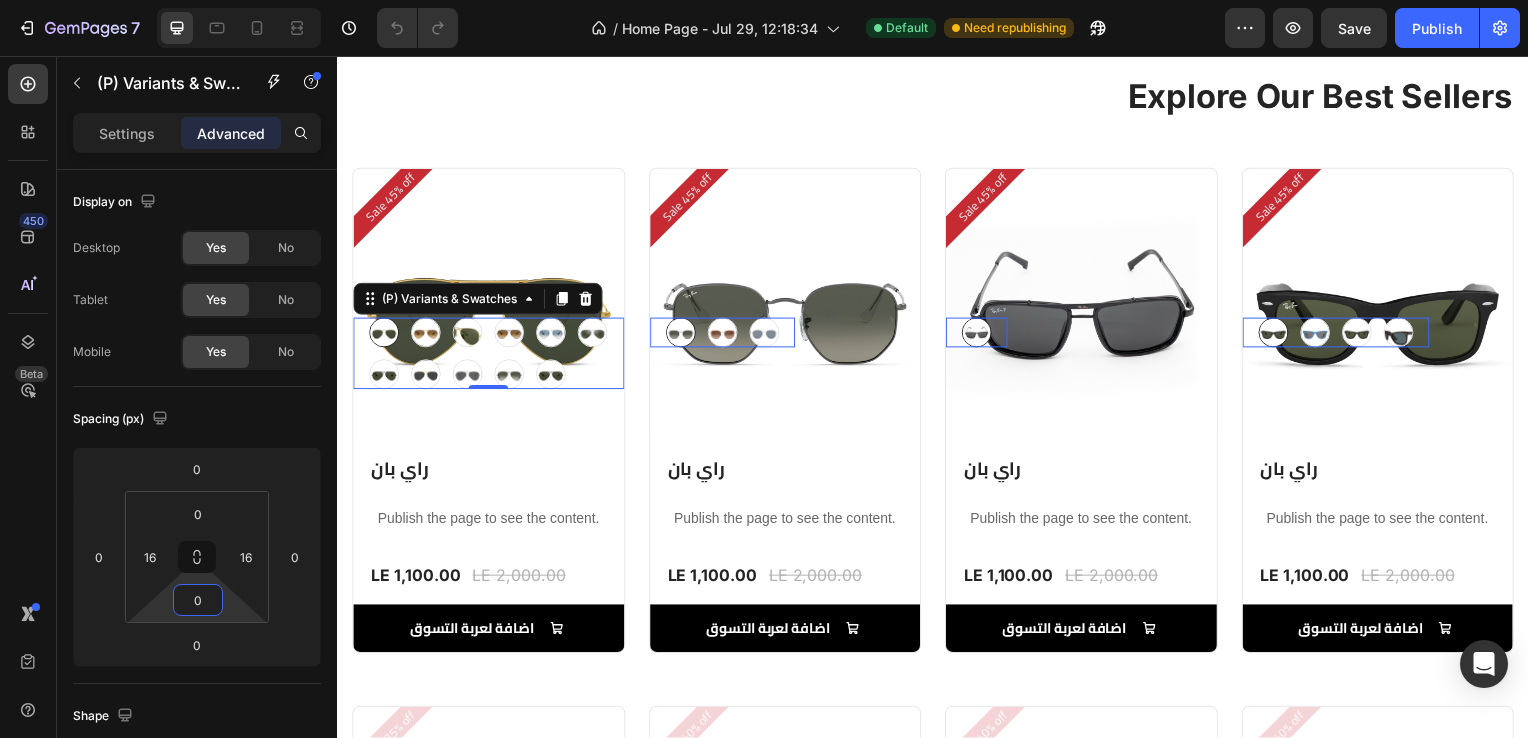 type on "0" 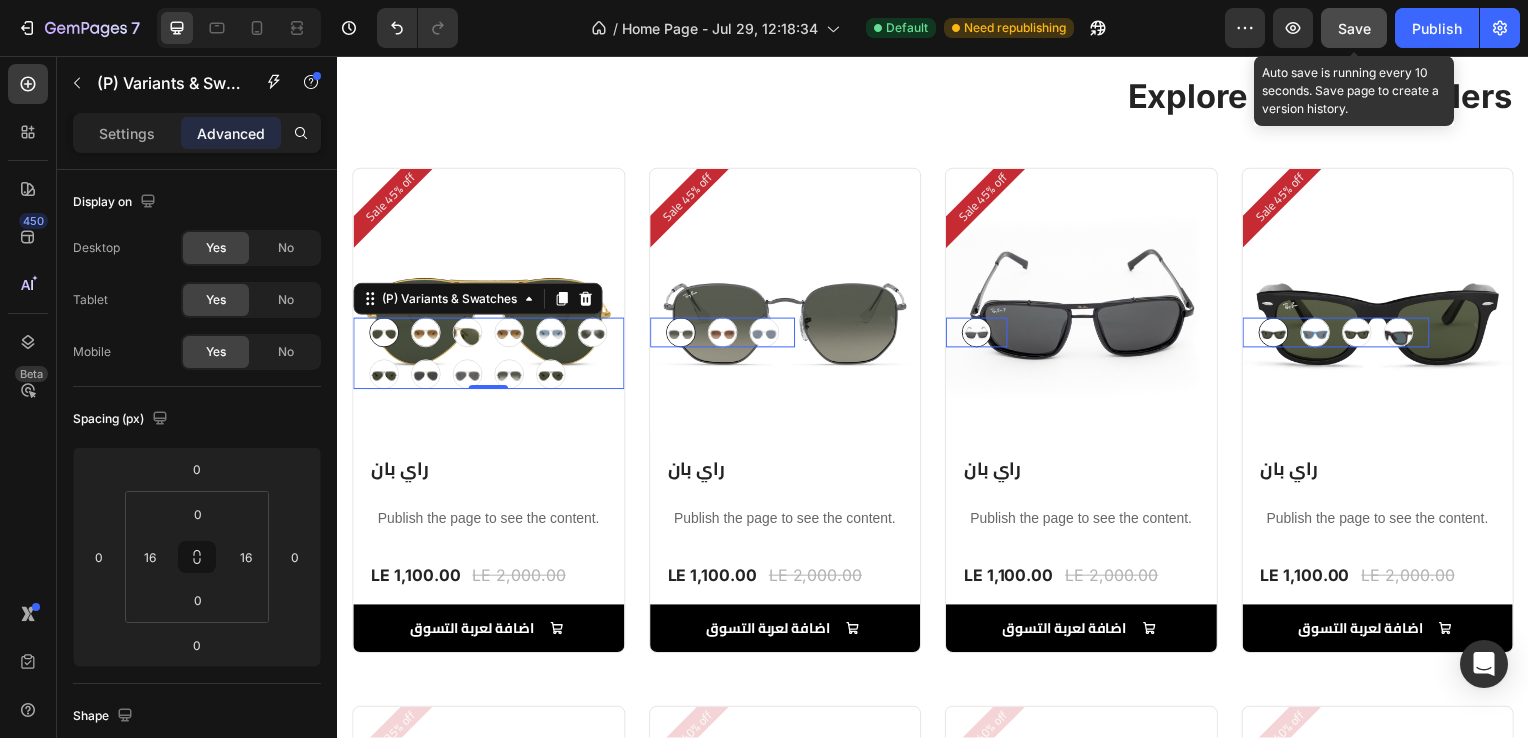 click on "Save" 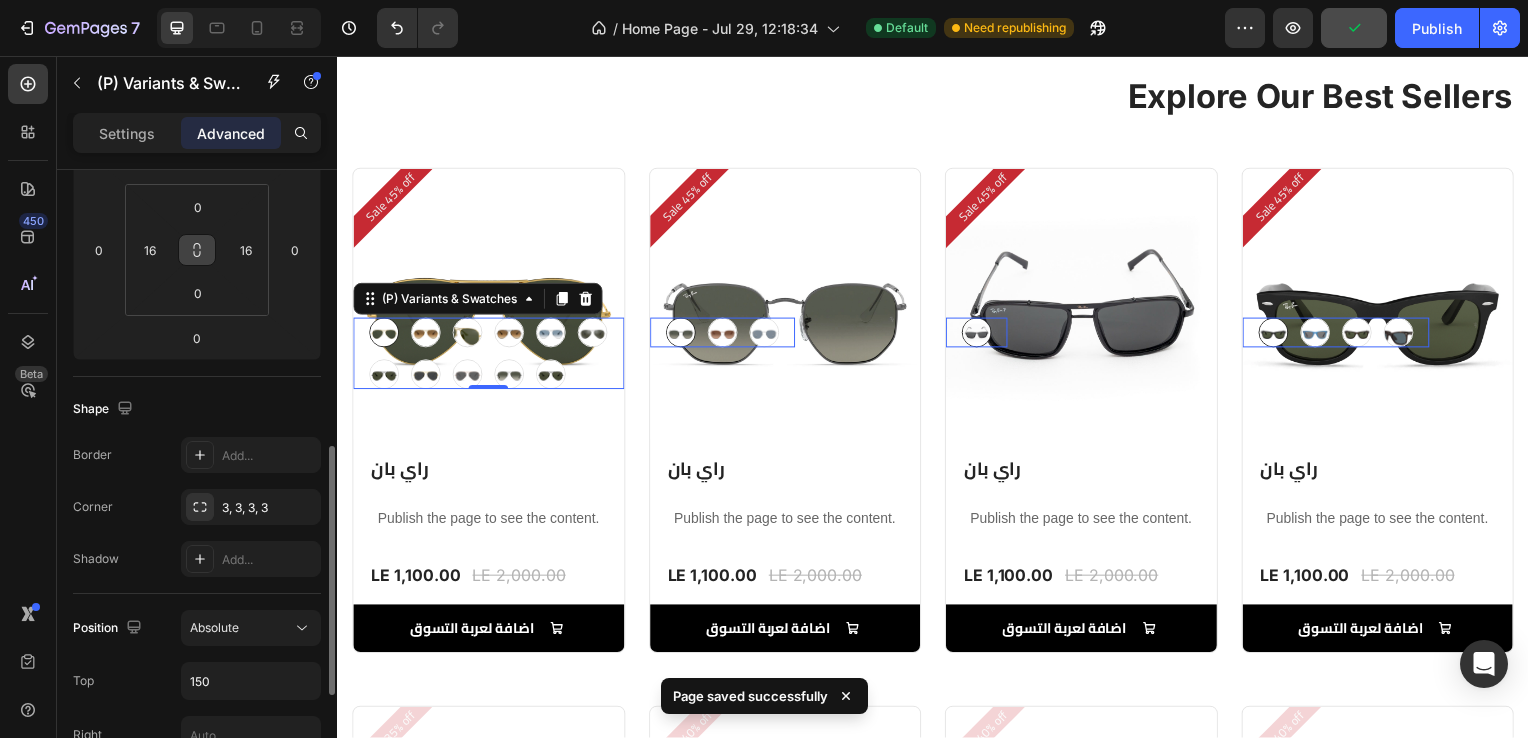 scroll, scrollTop: 424, scrollLeft: 0, axis: vertical 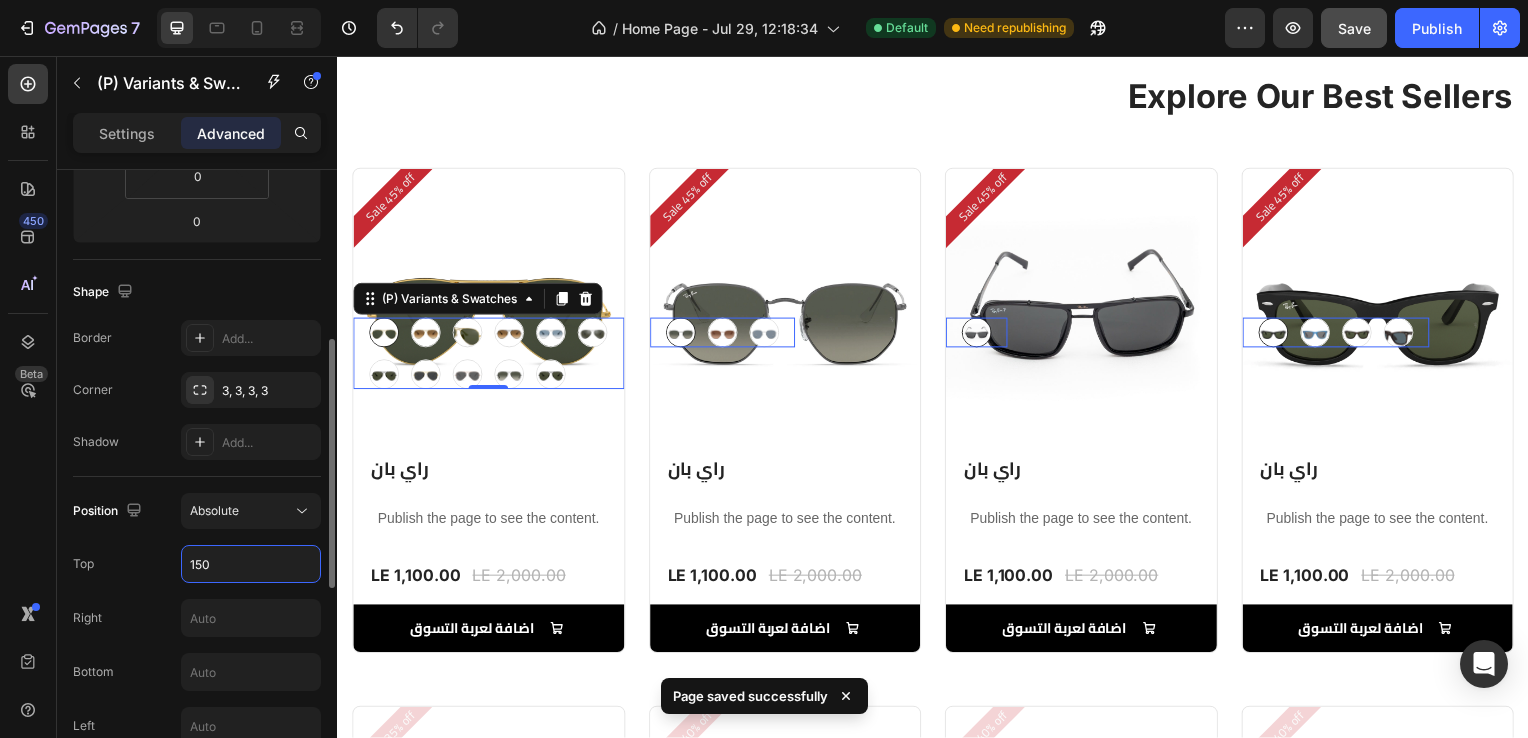 click on "150" at bounding box center (251, 564) 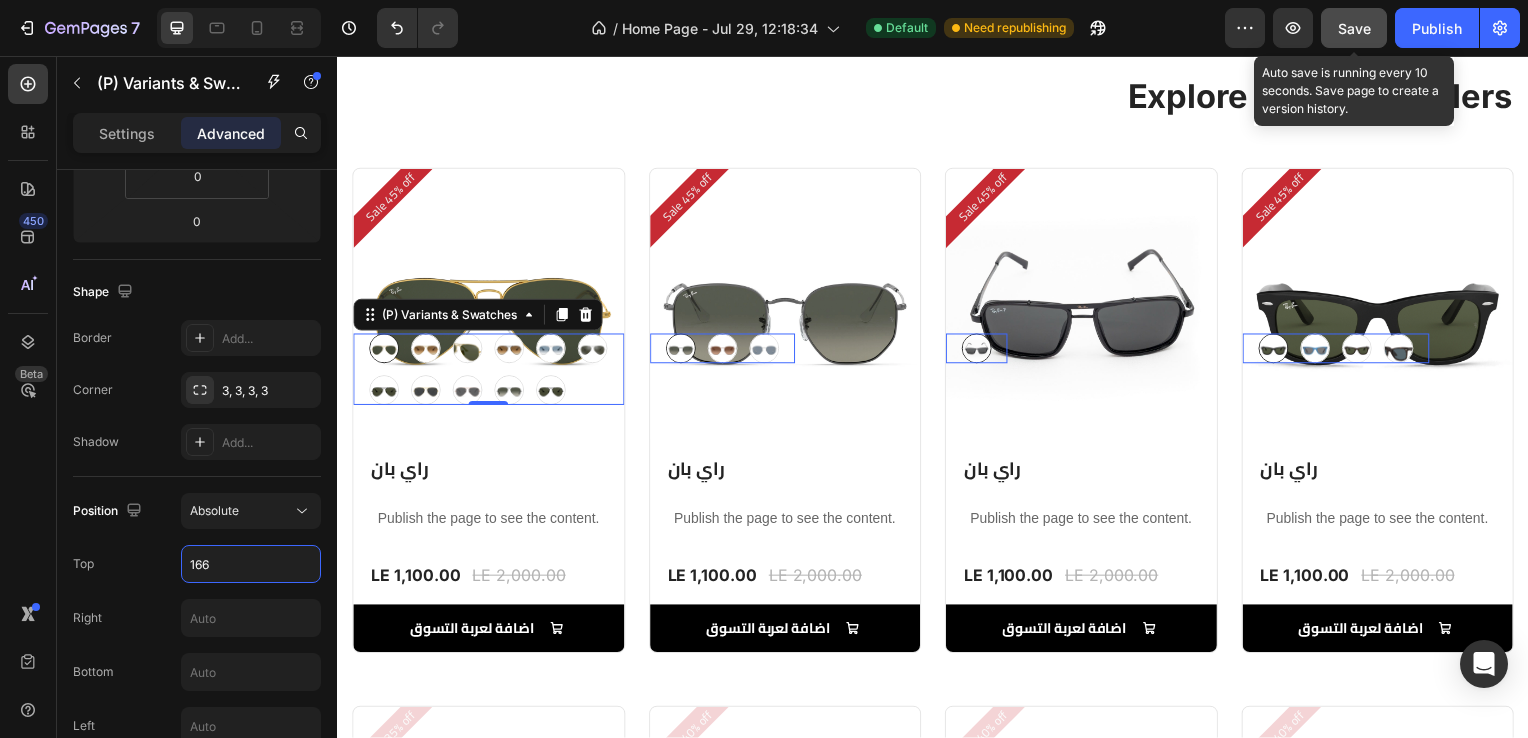 type on "166" 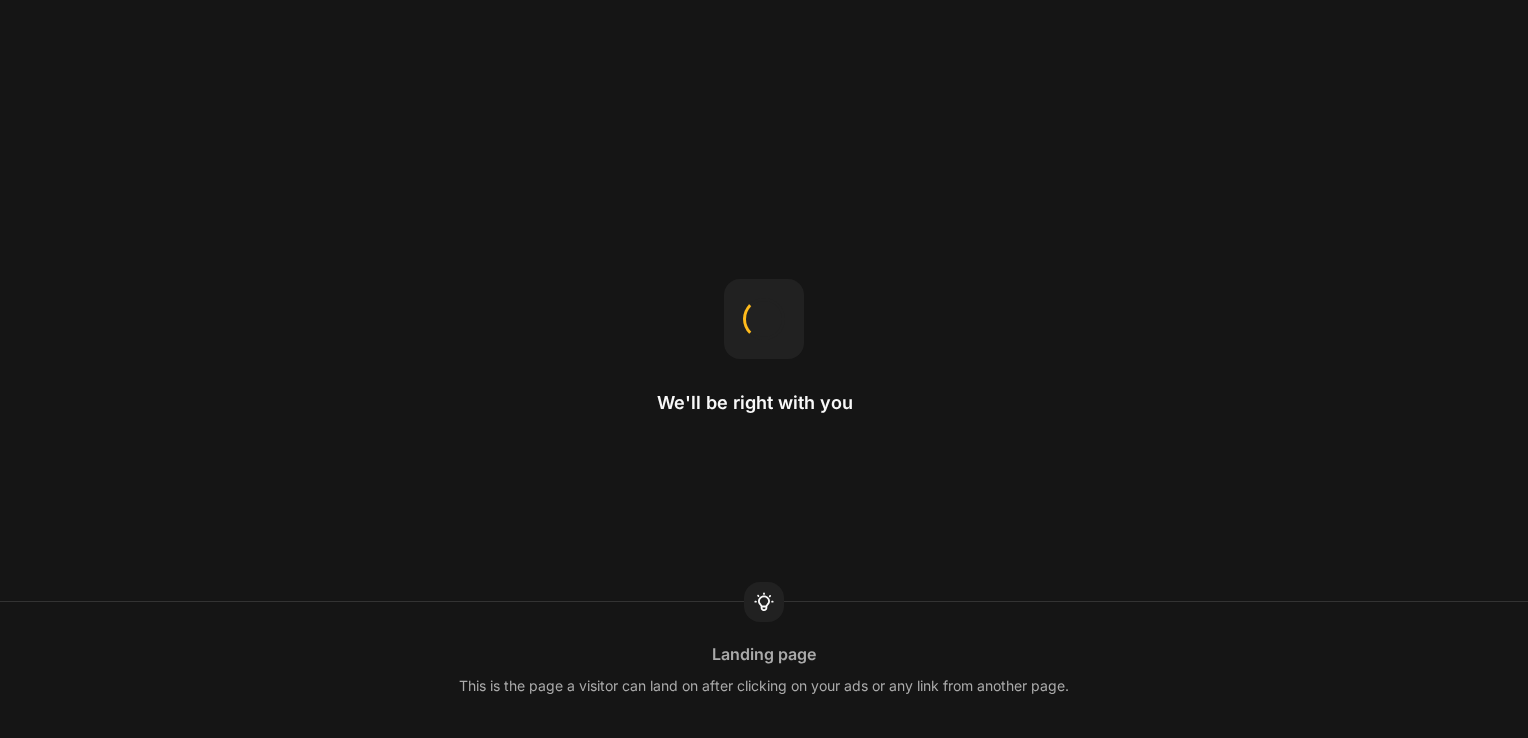 scroll, scrollTop: 0, scrollLeft: 0, axis: both 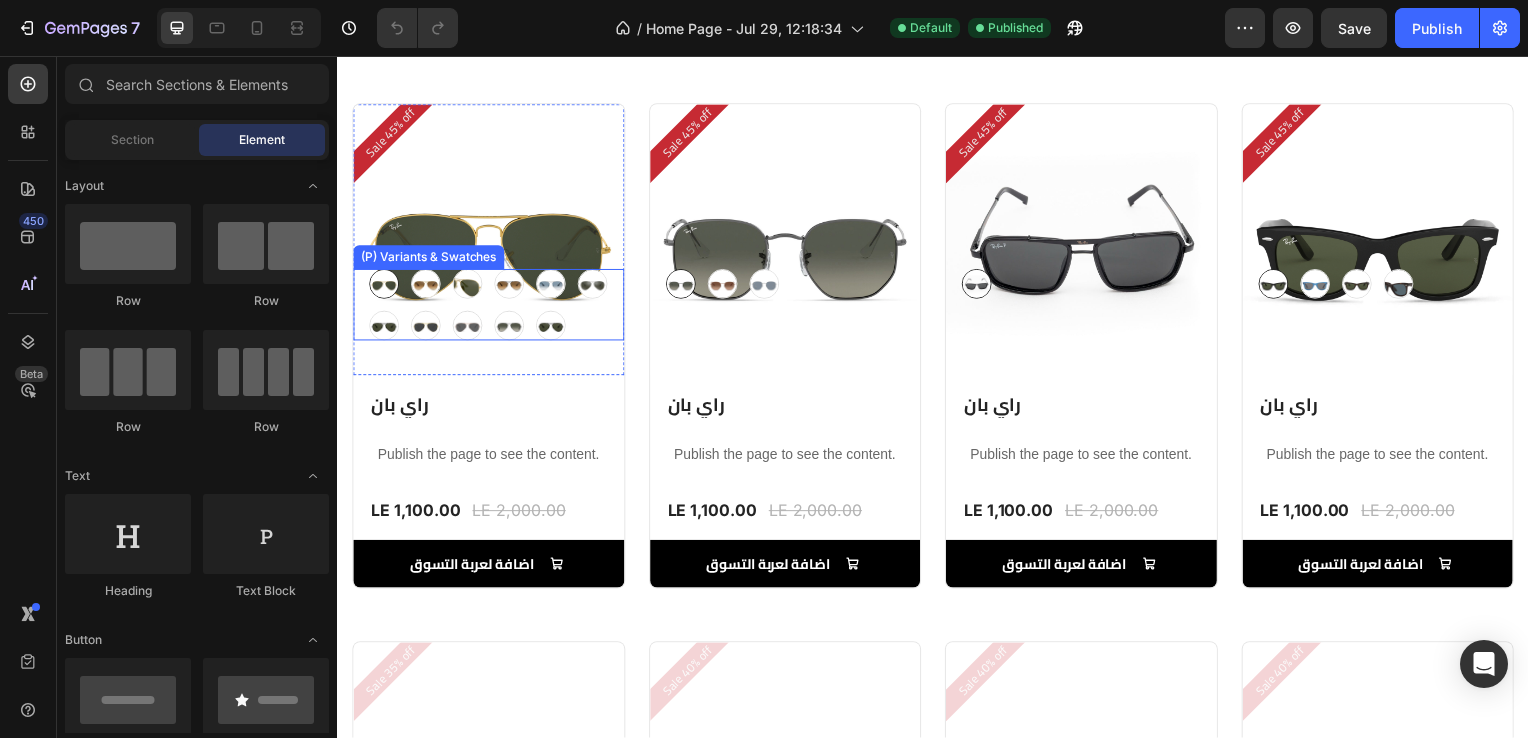 click on "graygreengold graygreengold goldbrown goldbrown green green browngray browngray bluesilver bluesilver gray-1 gray-1 greenblue greenblue goldgray-1 goldgray-1 goldgray goldgray blackgray blackgray blackgreen-3 blackgreen-3" at bounding box center [489, 307] 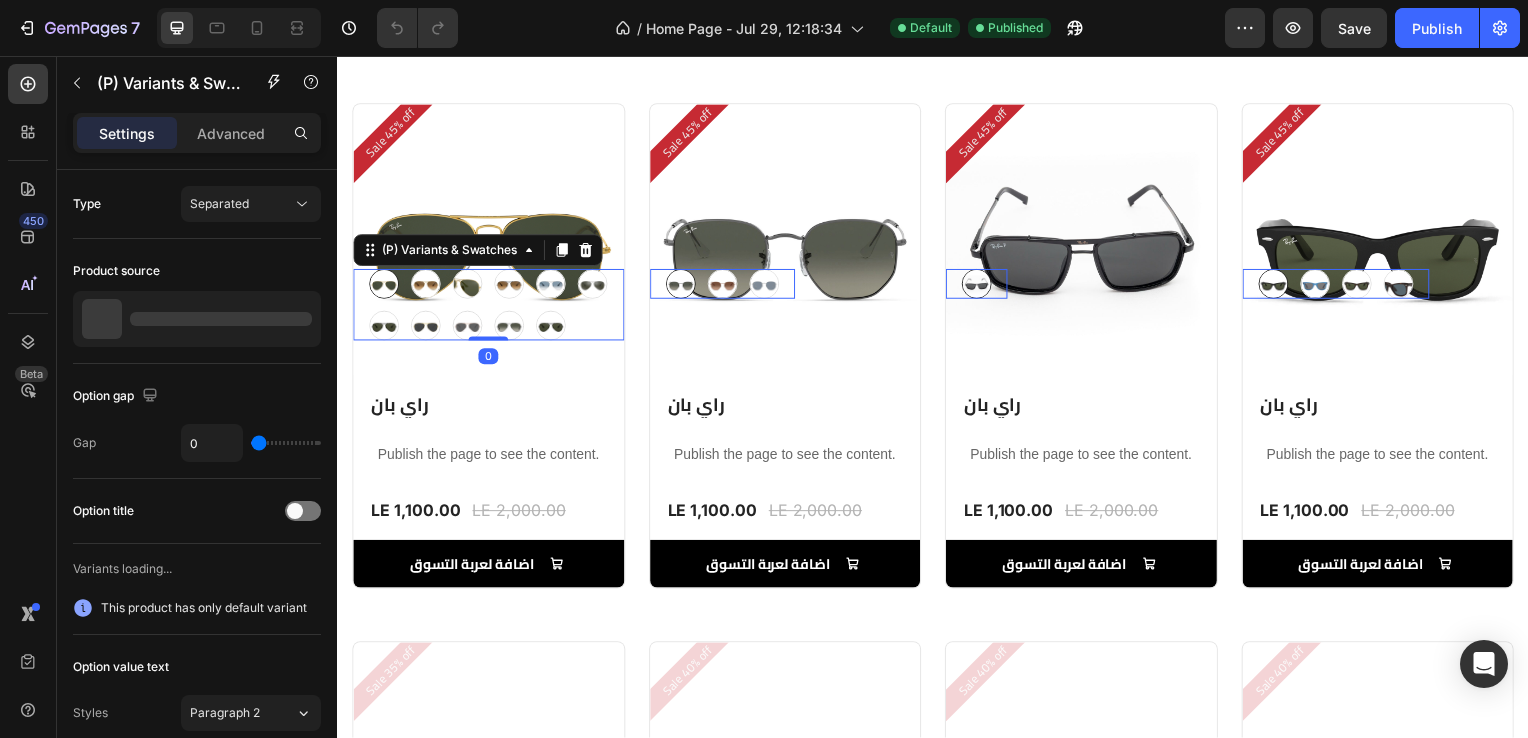 scroll, scrollTop: 0, scrollLeft: 0, axis: both 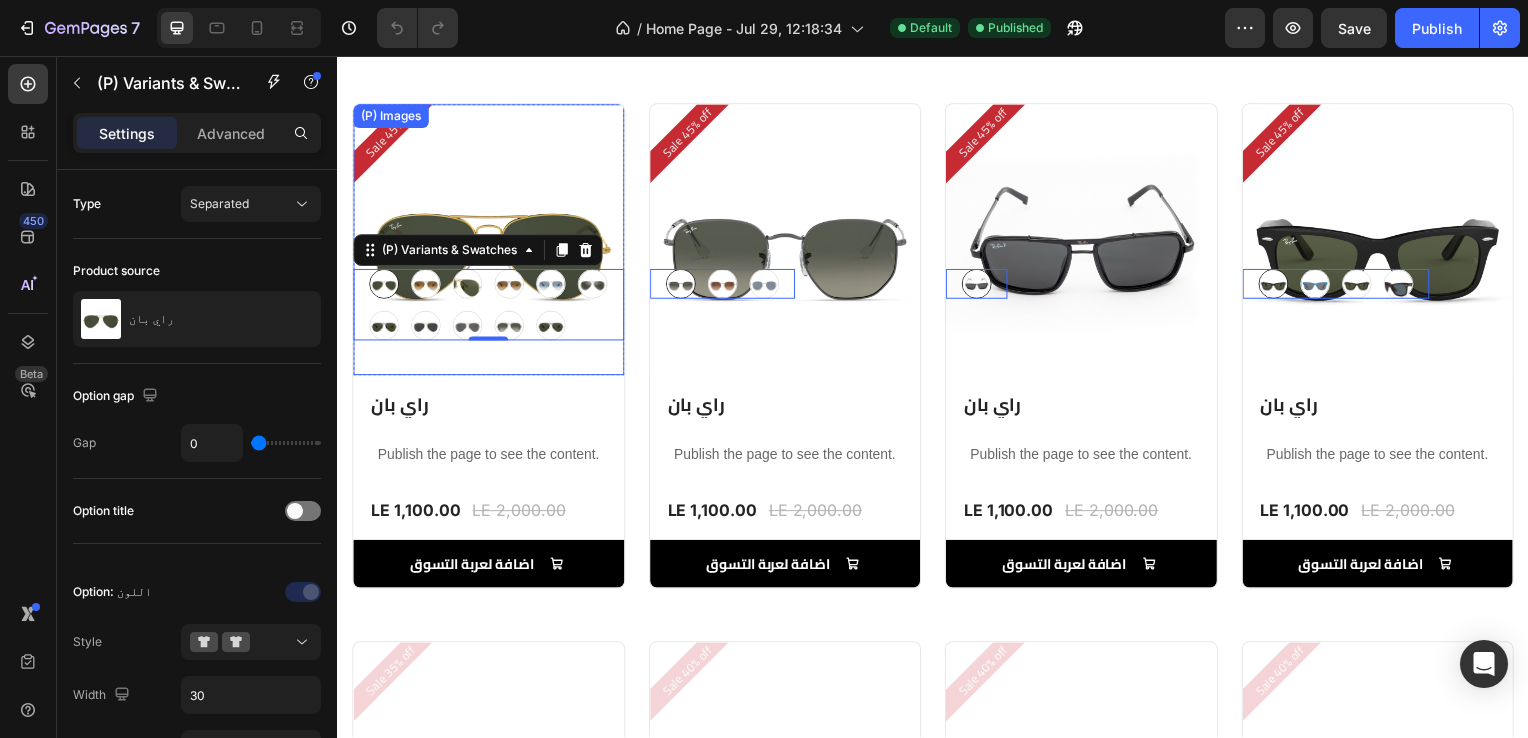 click at bounding box center [489, 241] 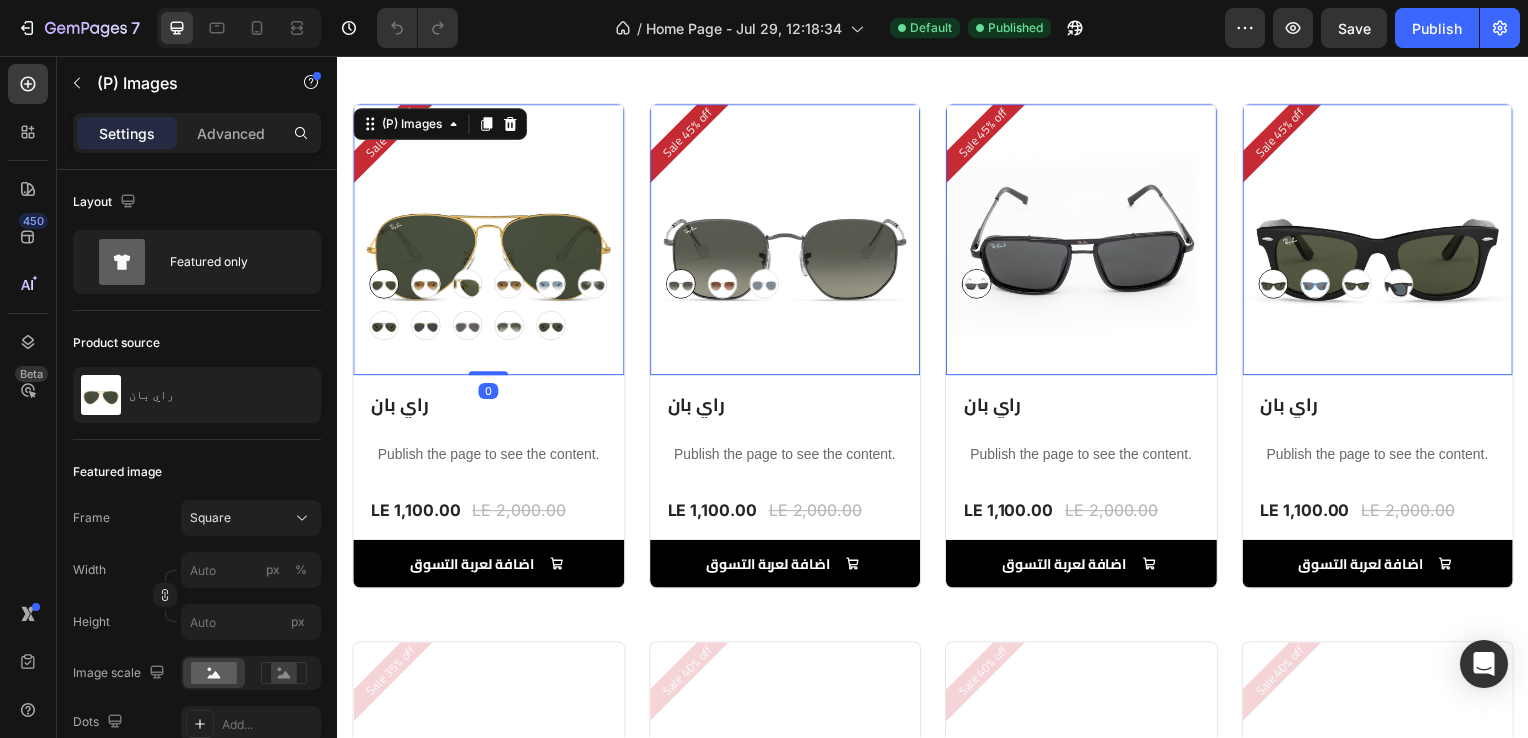 drag, startPoint x: 488, startPoint y: 369, endPoint x: 510, endPoint y: 190, distance: 180.3469 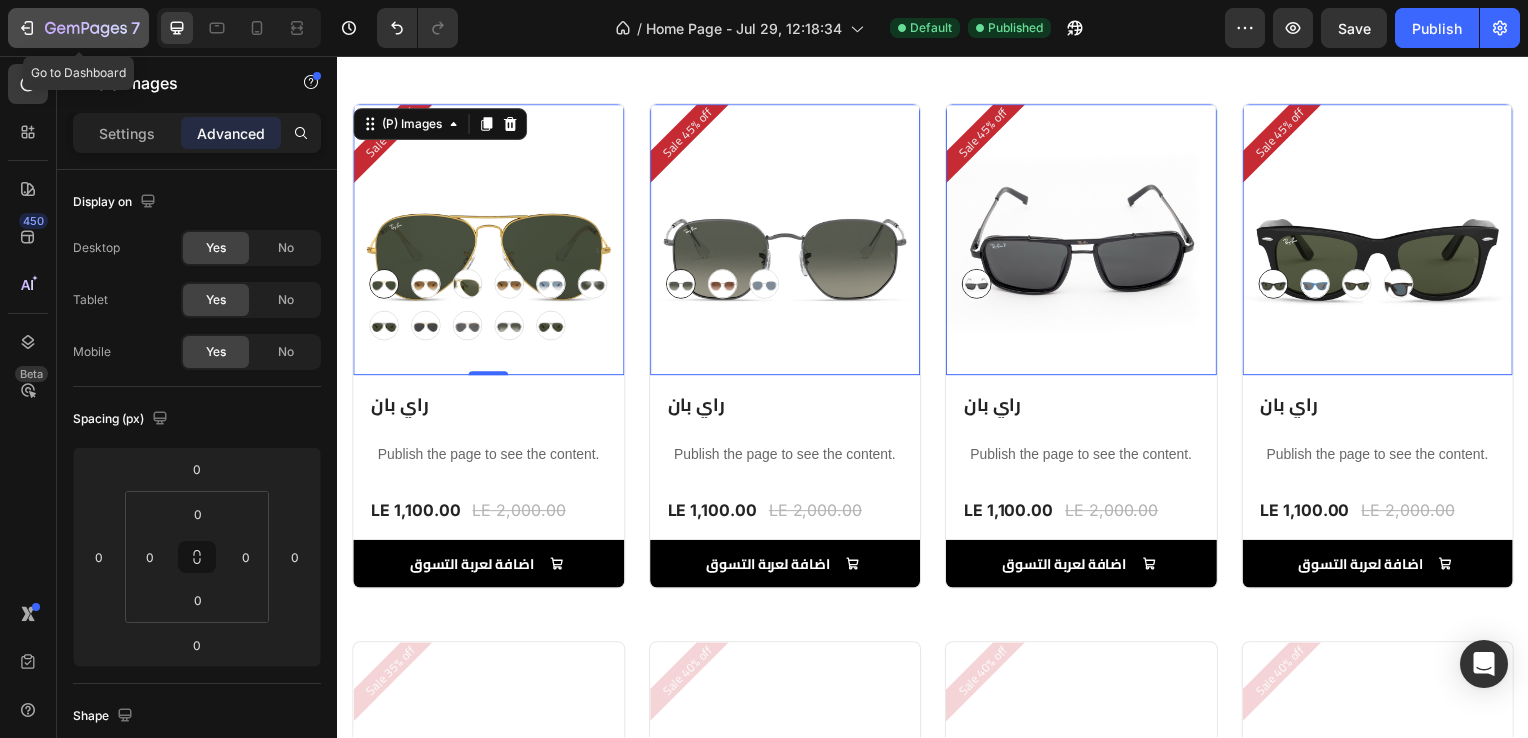 click 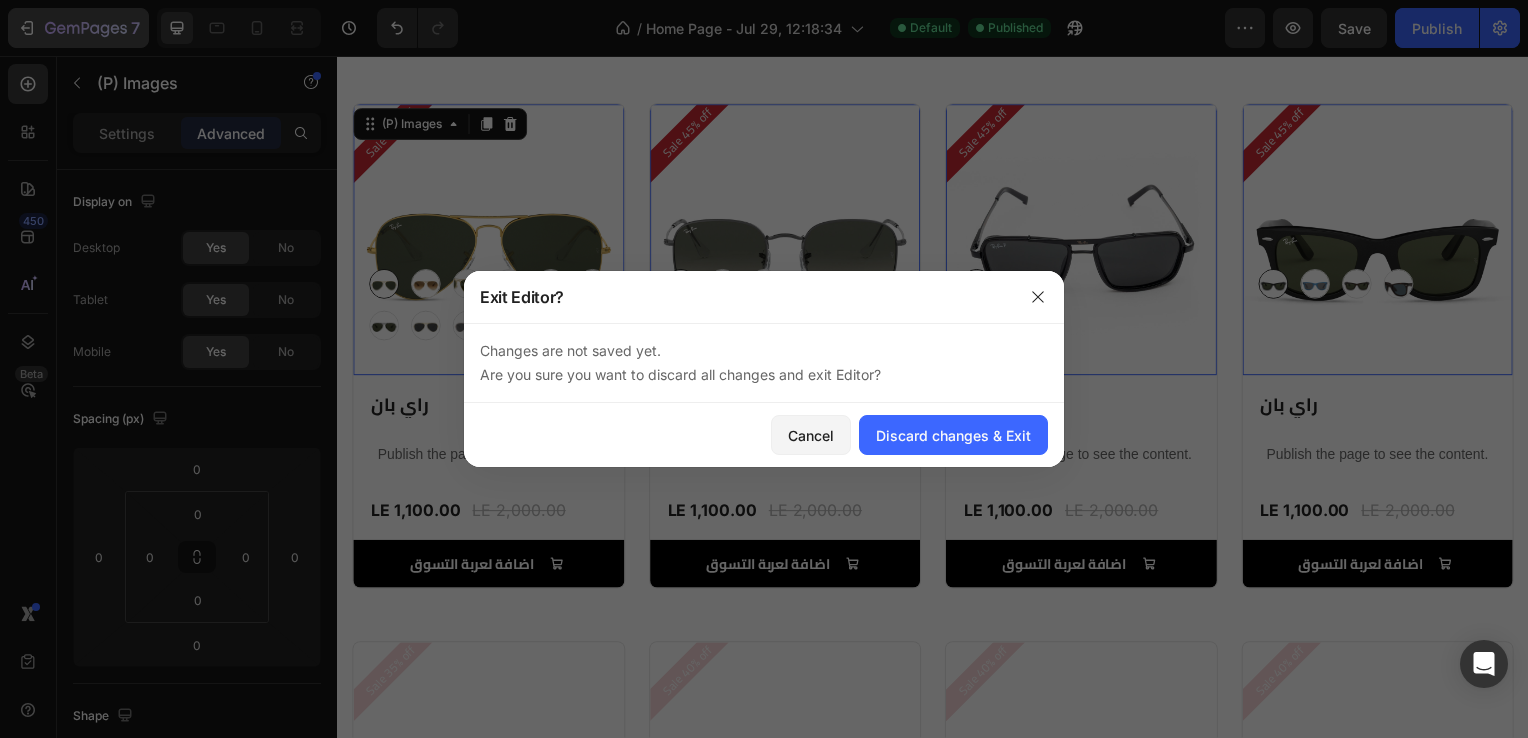 click at bounding box center [764, 369] 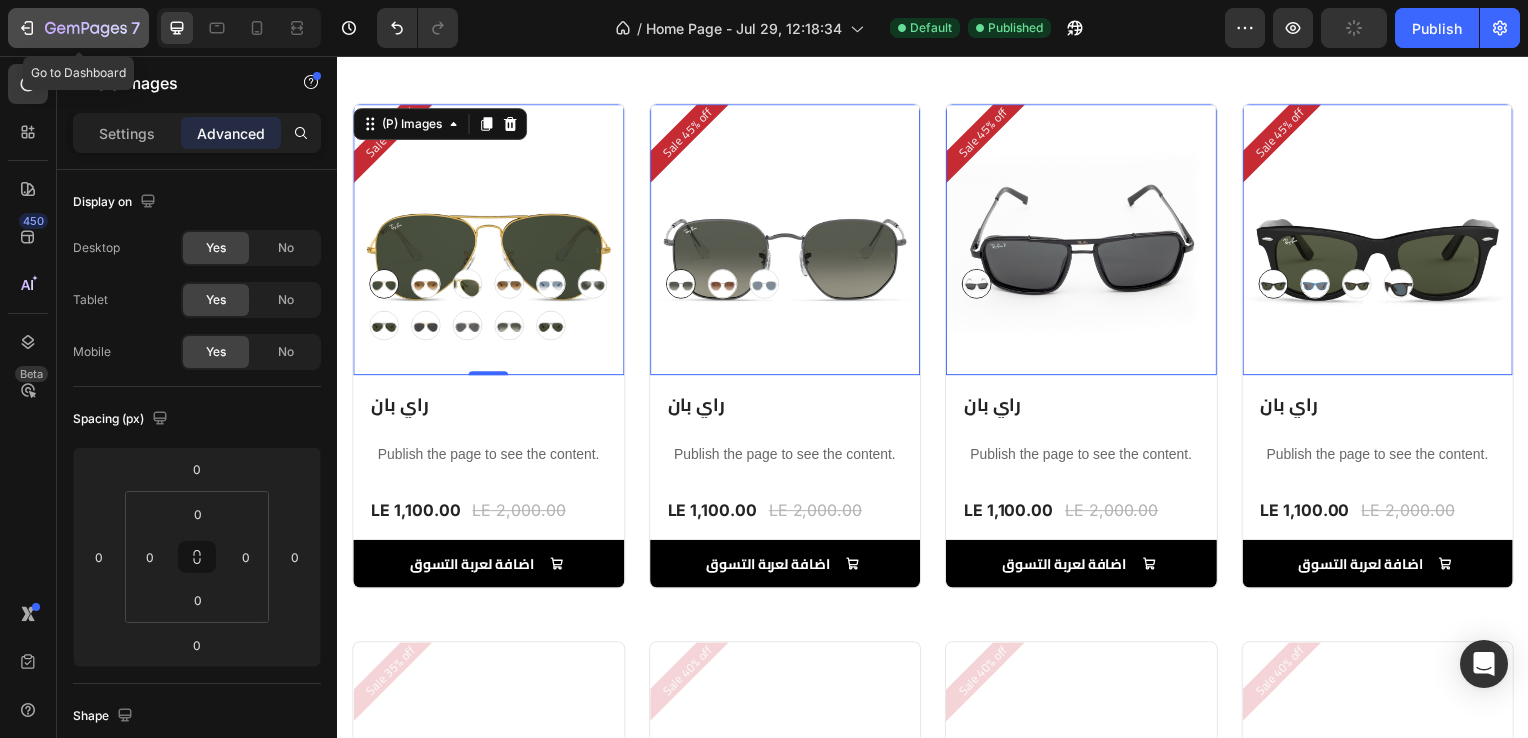 click on "7" at bounding box center (78, 28) 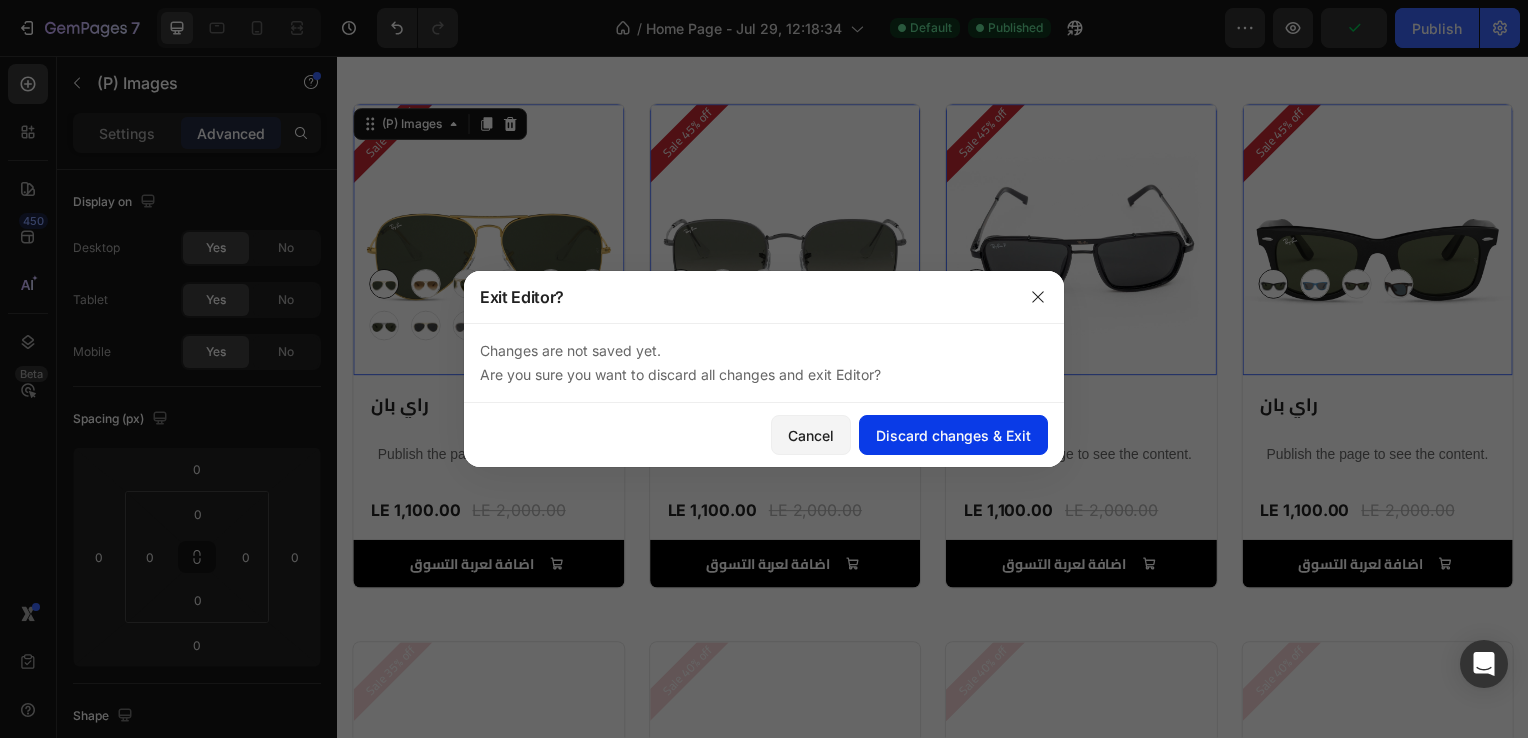 click on "Discard changes & Exit" at bounding box center (953, 435) 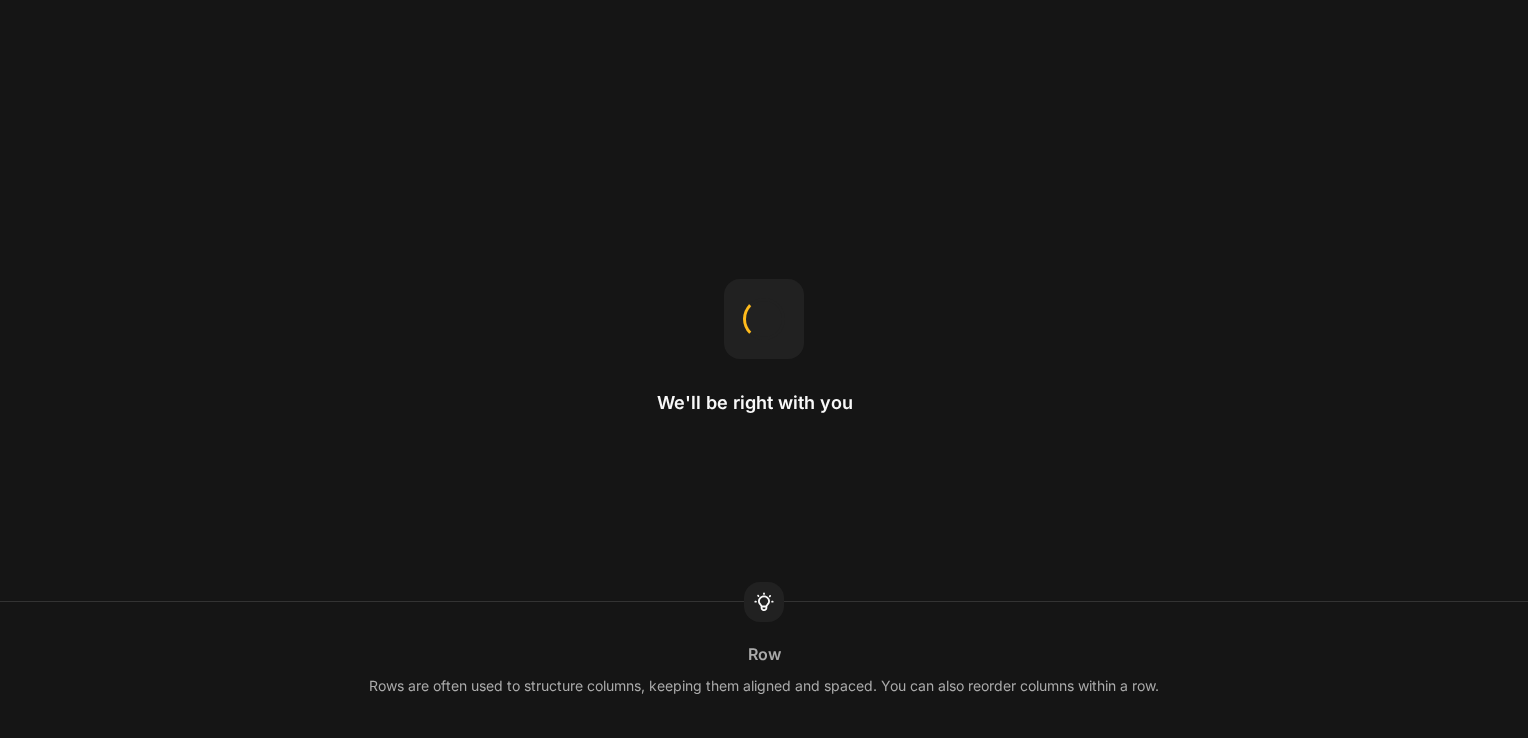 scroll, scrollTop: 0, scrollLeft: 0, axis: both 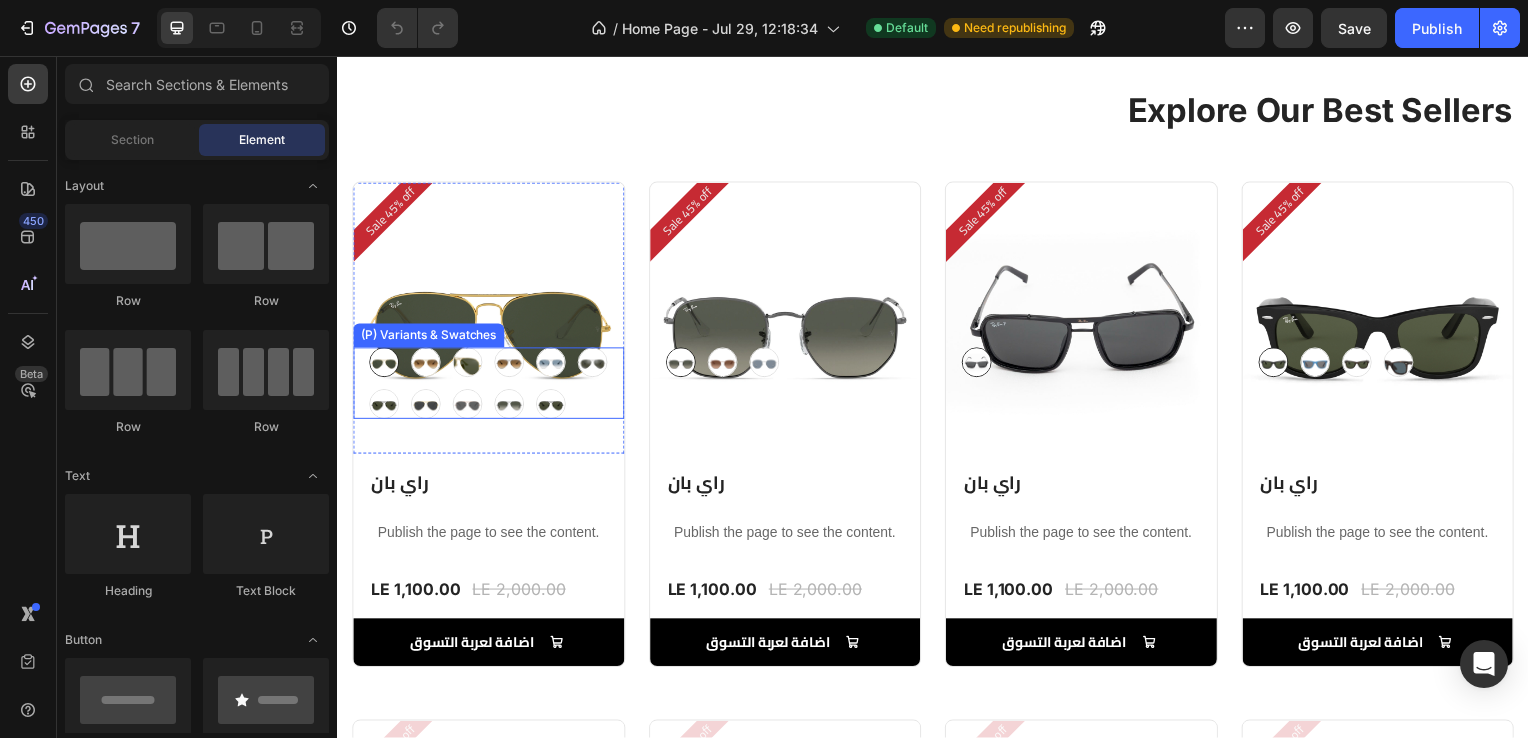 click at bounding box center [510, 407] 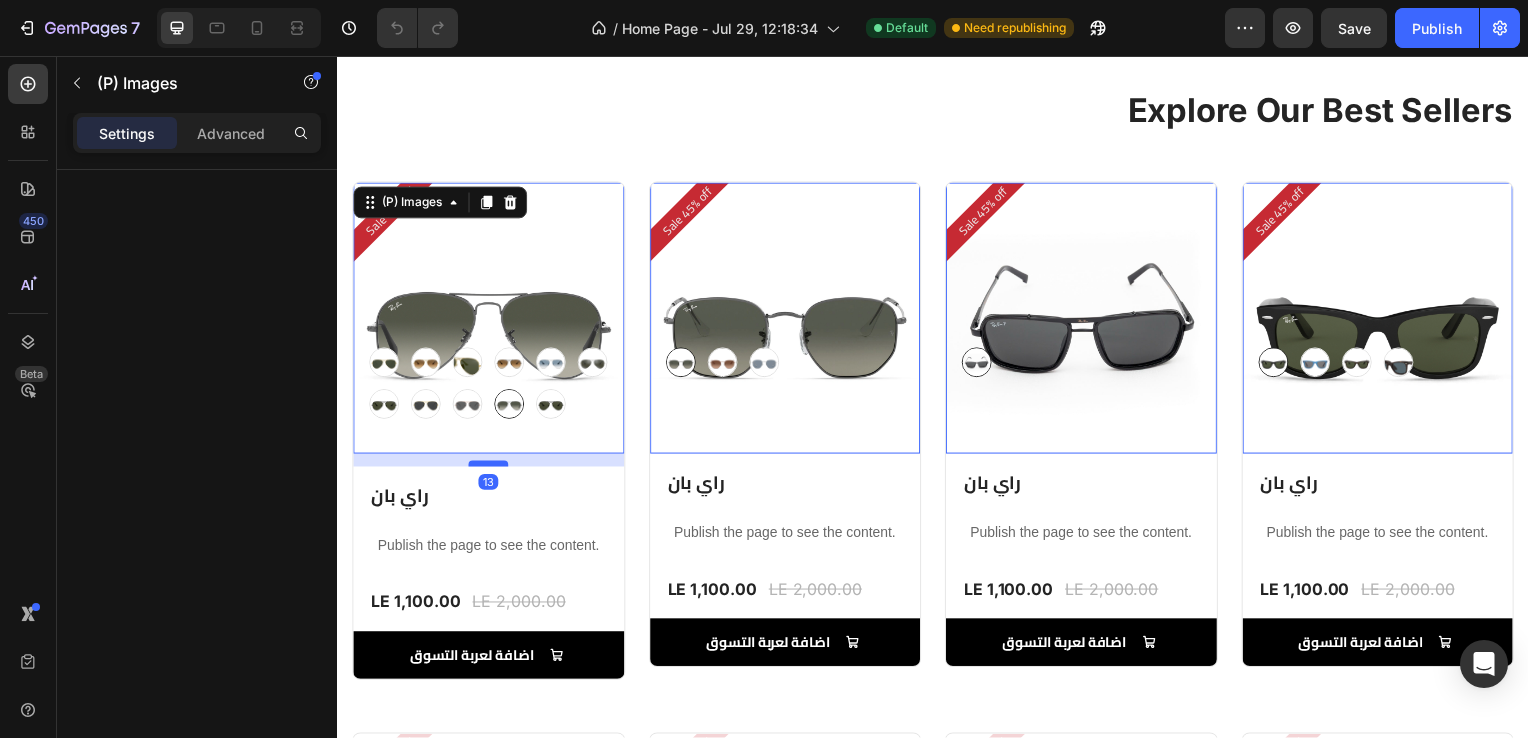 scroll, scrollTop: 0, scrollLeft: 0, axis: both 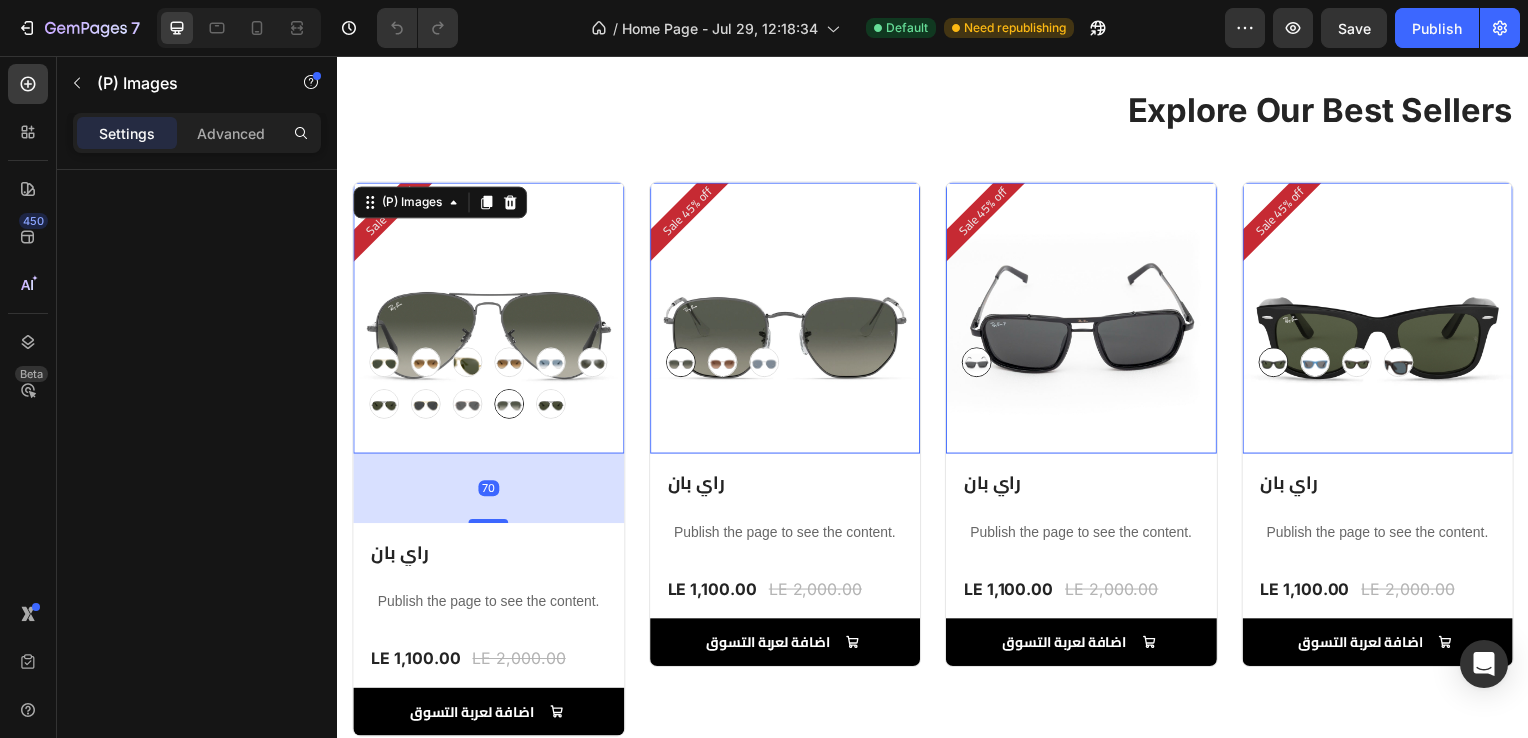 drag, startPoint x: 485, startPoint y: 448, endPoint x: 473, endPoint y: 518, distance: 71.021126 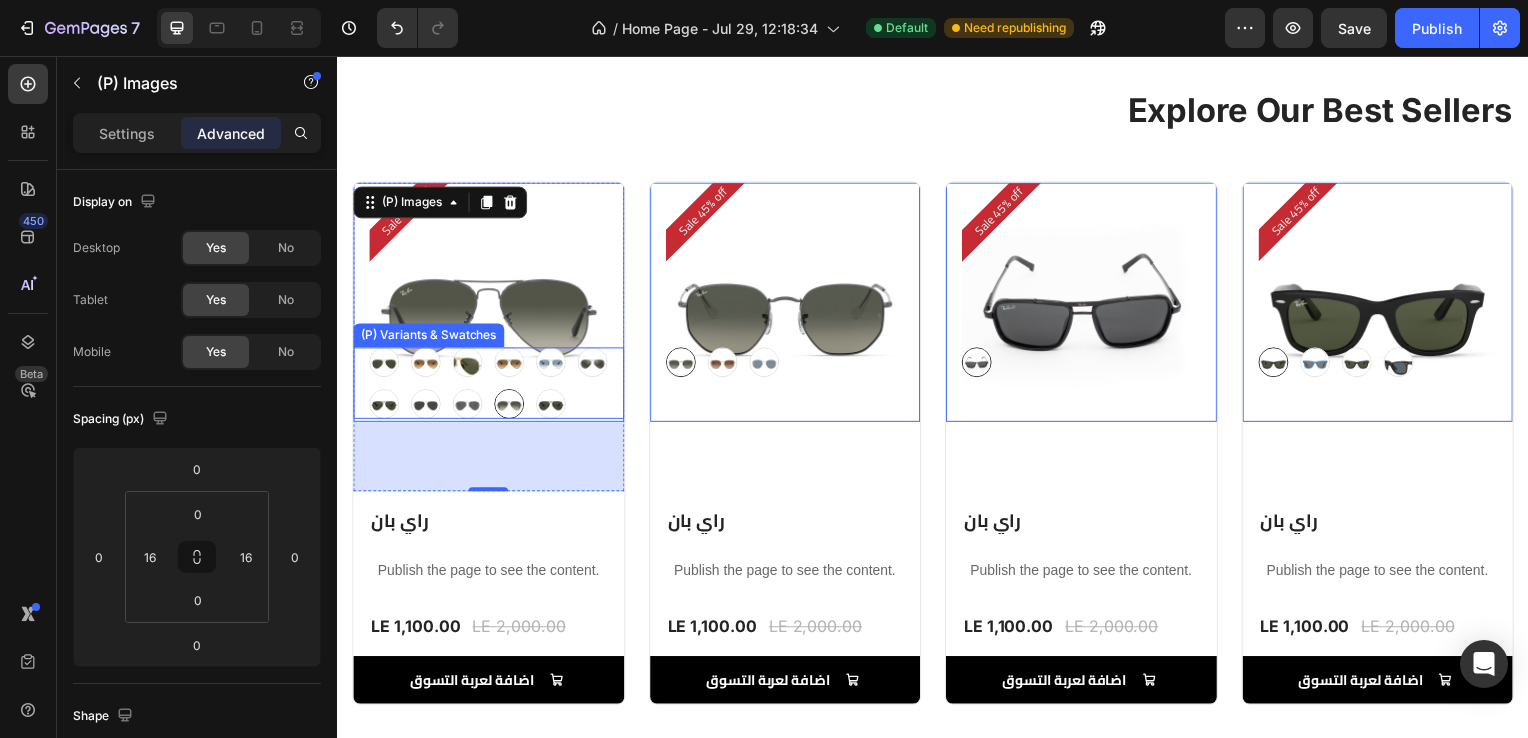 click on "graygreengold graygreengold goldbrown goldbrown green green browngray browngray bluesilver bluesilver gray-1 gray-1 greenblue greenblue goldgray-1 goldgray-1 goldgray goldgray blackgray blackgray blackgreen-3 blackgreen-3" at bounding box center [489, 386] 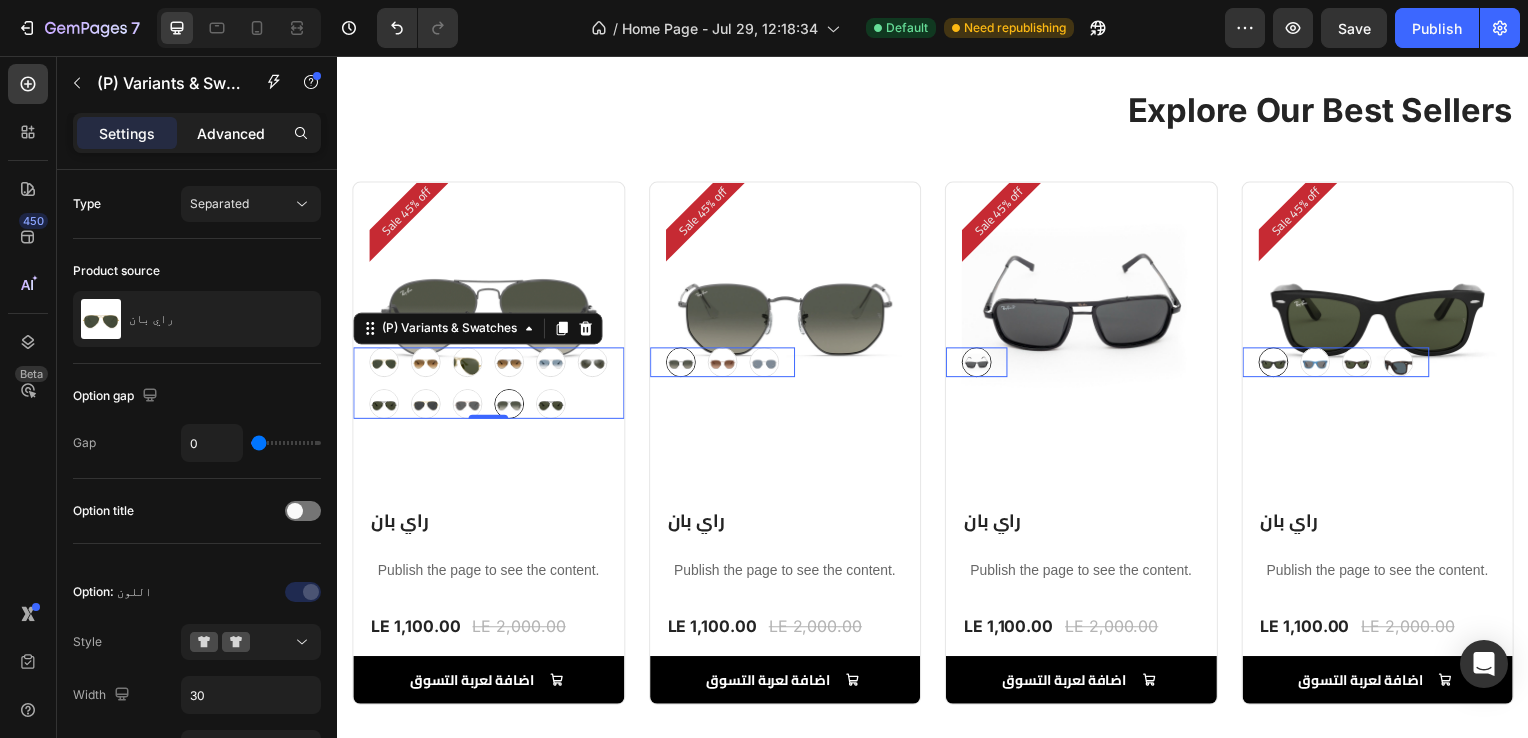 click on "Advanced" at bounding box center [231, 133] 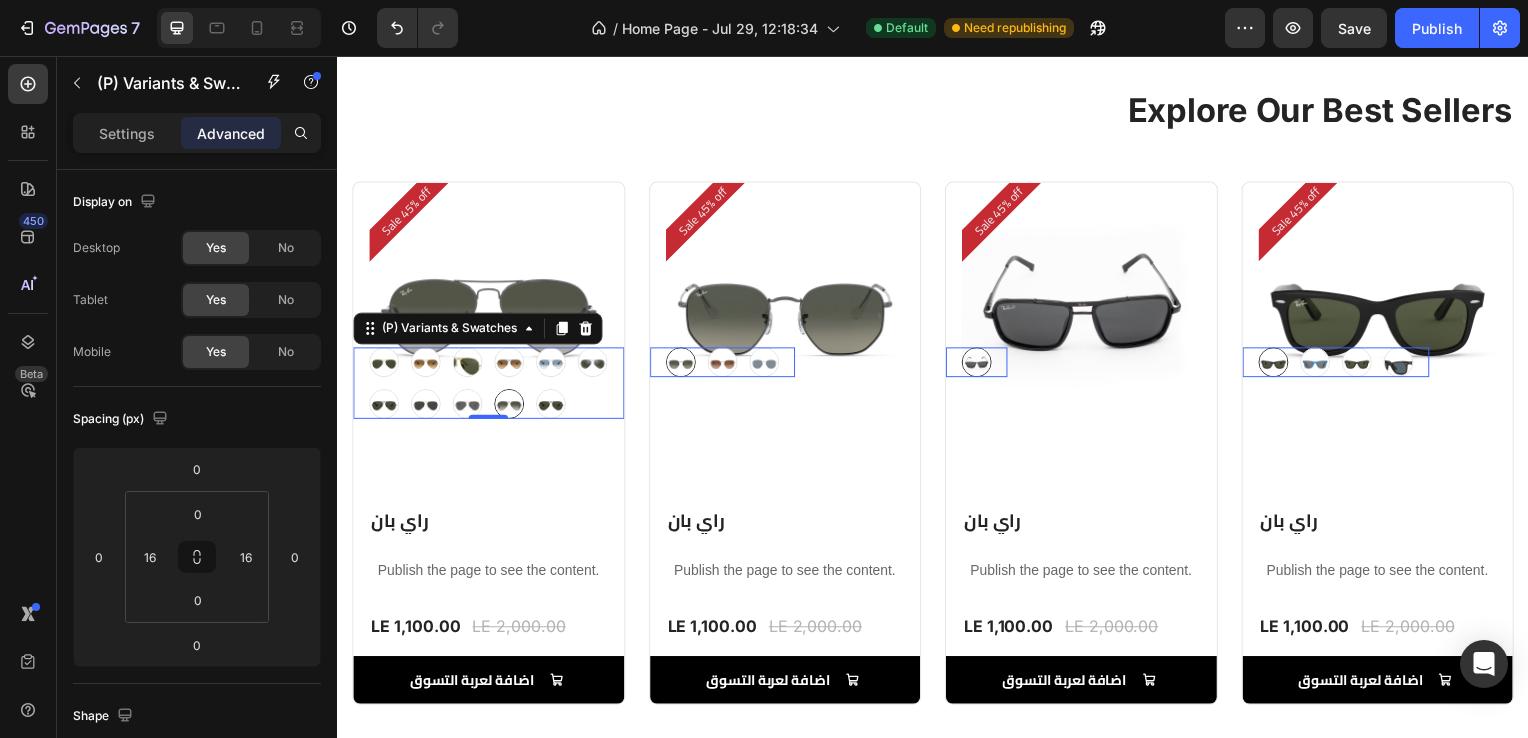 click on "Display on Desktop Yes No Tablet Yes No Mobile Yes No Spacing (px) 0 0 0 0 0 16 0 16 Shape Border Add... Corner 3, 3, 3, 3 Shadow Add... Position Absolute Top 166 Right Bottom Left Z-Index Opacity 100% Animation Interaction Trigger 1 interaction View CSS class Delete element" at bounding box center (197, 956) 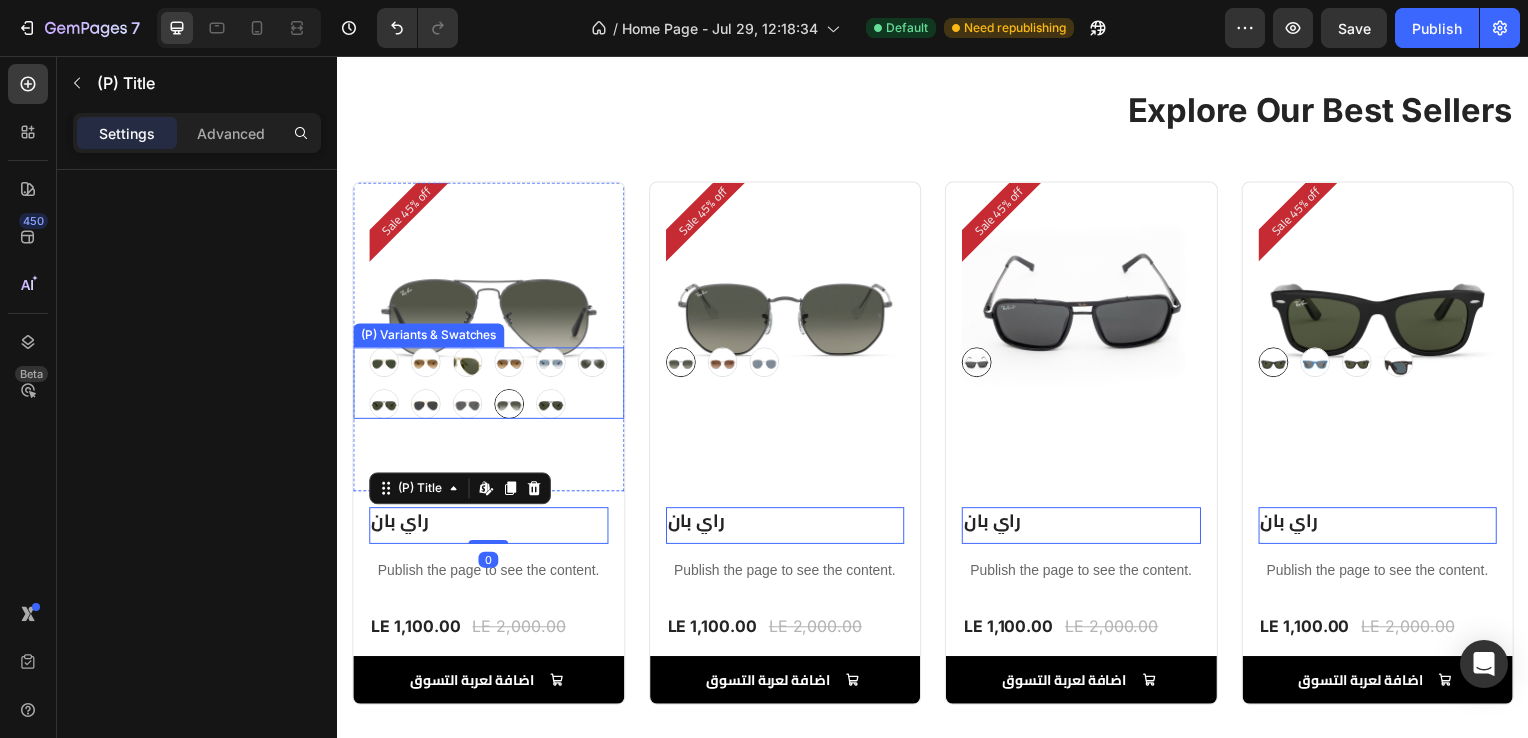 click on "graygreengold graygreengold goldbrown goldbrown green green browngray browngray bluesilver bluesilver gray-1 gray-1 greenblue greenblue goldgray-1 goldgray-1 goldgray goldgray blackgray blackgray blackgreen-3 blackgreen-3" at bounding box center [489, 386] 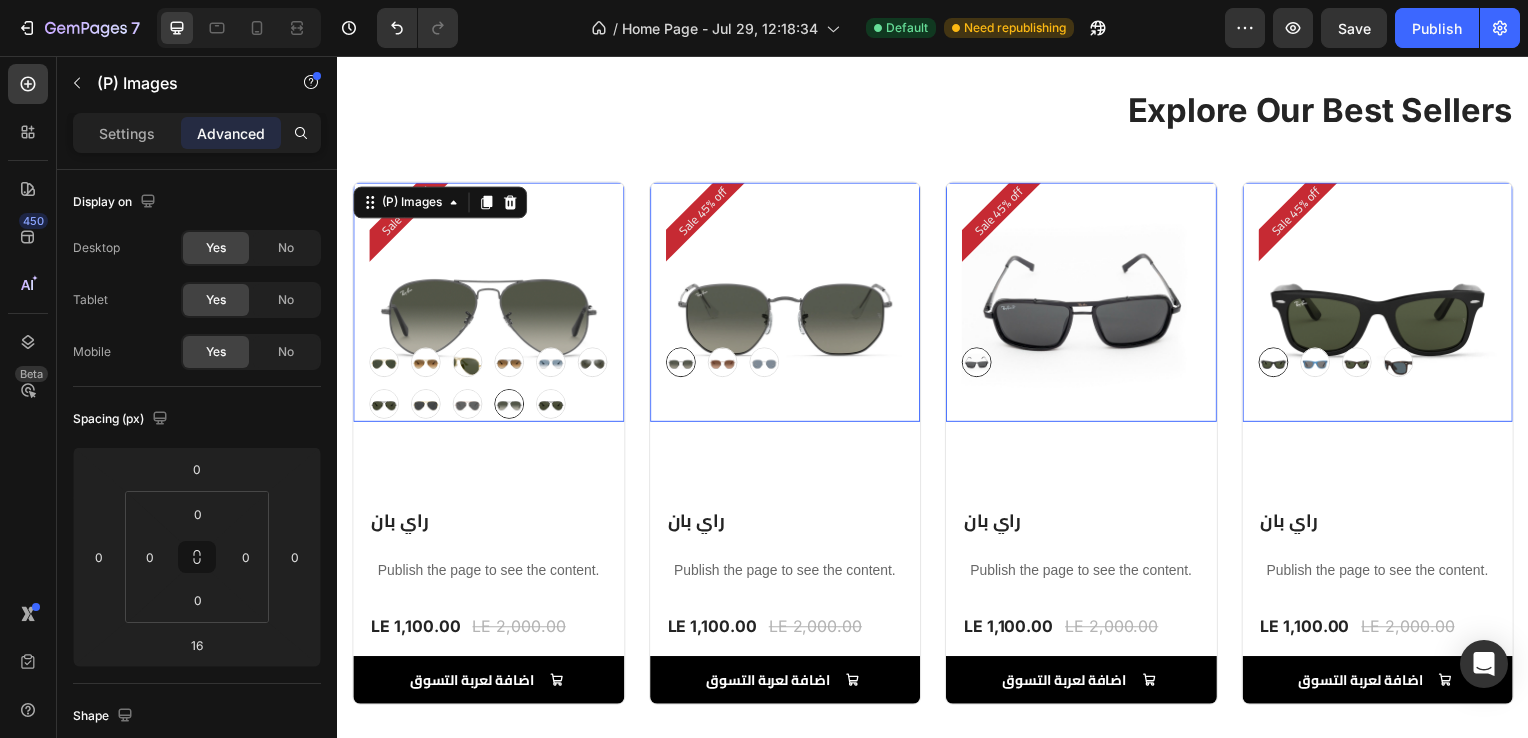 click at bounding box center [489, 304] 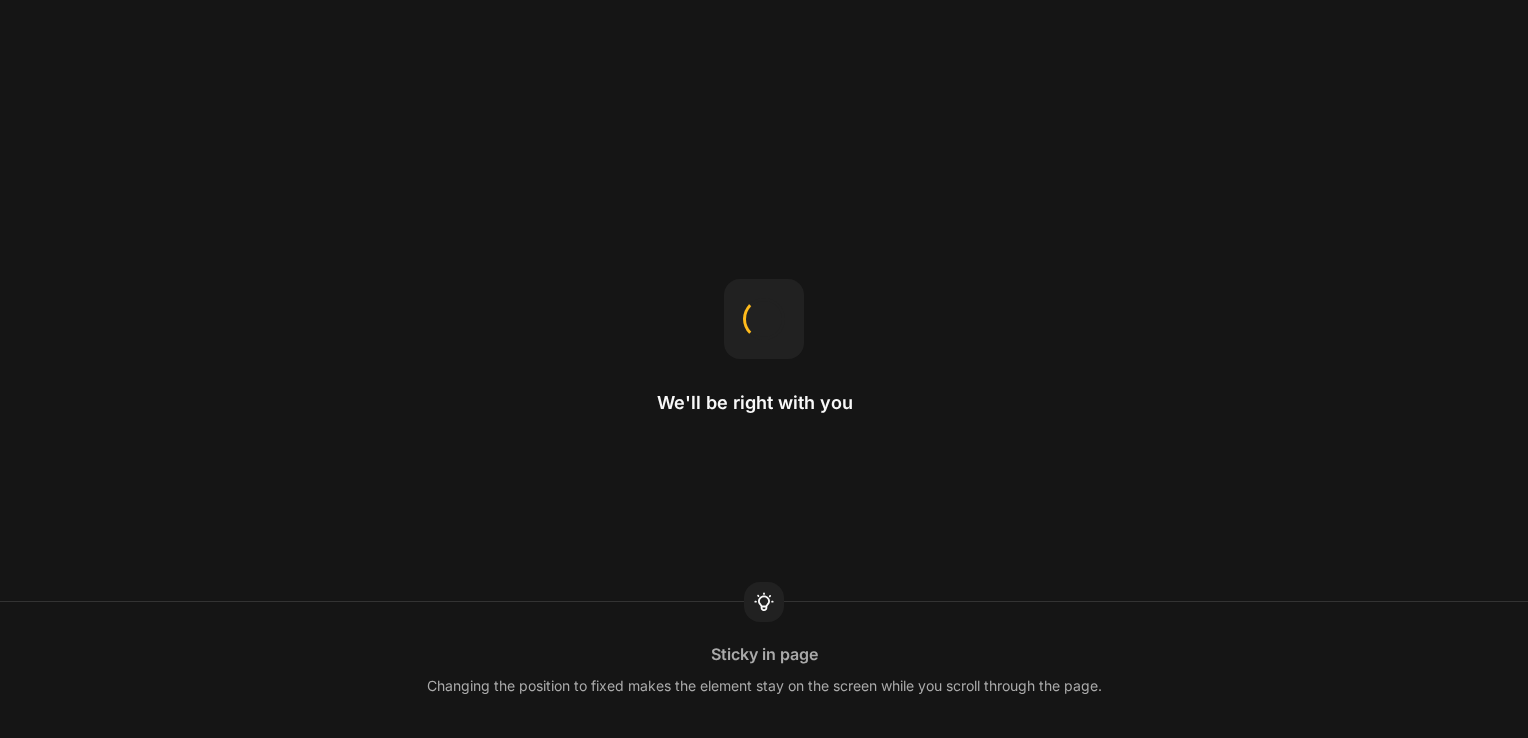 scroll, scrollTop: 0, scrollLeft: 0, axis: both 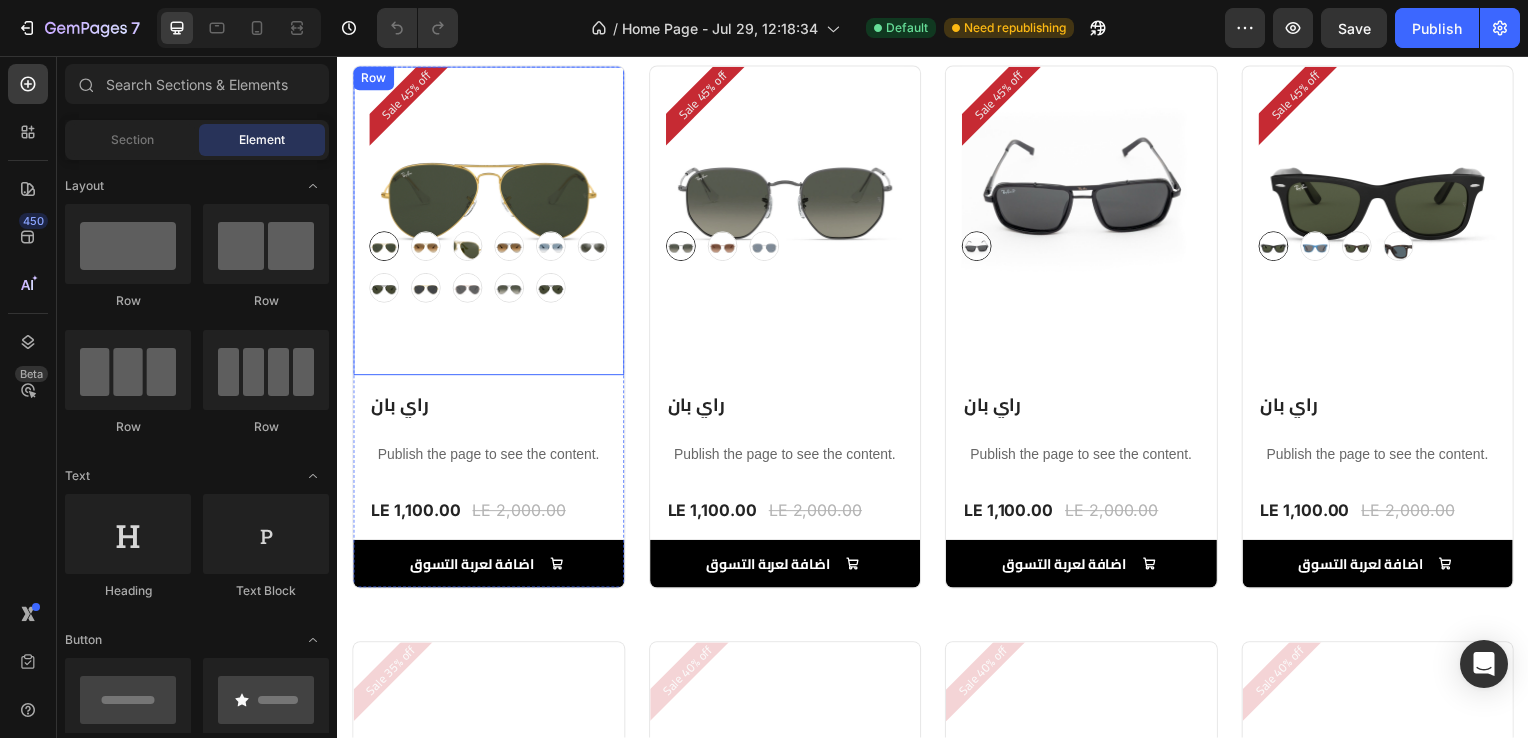 click on "Sale 45% off Product Badge (P) Images graygreengold graygreengold goldbrown goldbrown green green browngray browngray bluesilver bluesilver gray-1 gray-1 greenblue greenblue goldgray-1 goldgray-1 goldgray goldgray blackgray blackgray blackgreen-3 blackgreen-3 (P) Variants & Swatches" at bounding box center [489, 222] 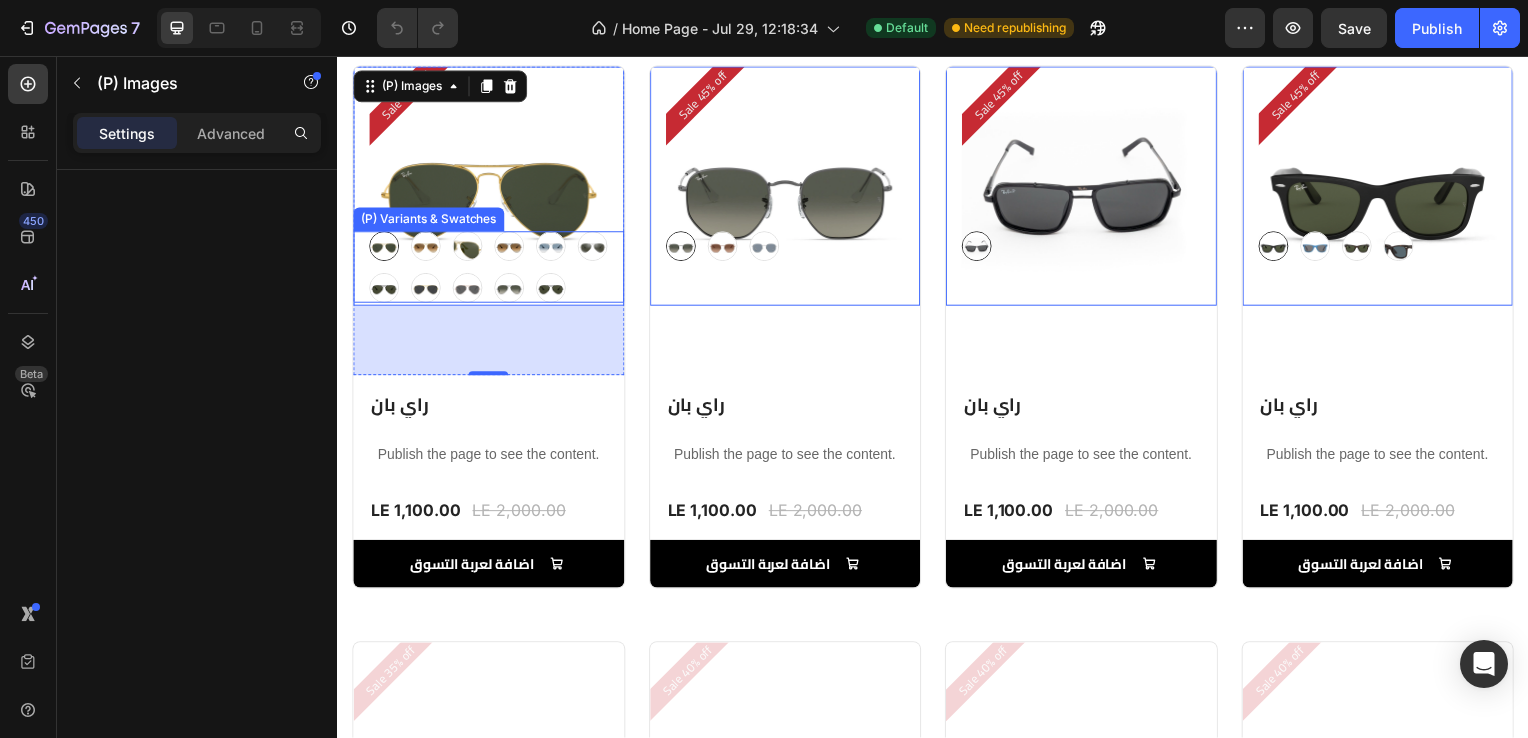 click on "greenblue" at bounding box center (384, 252) 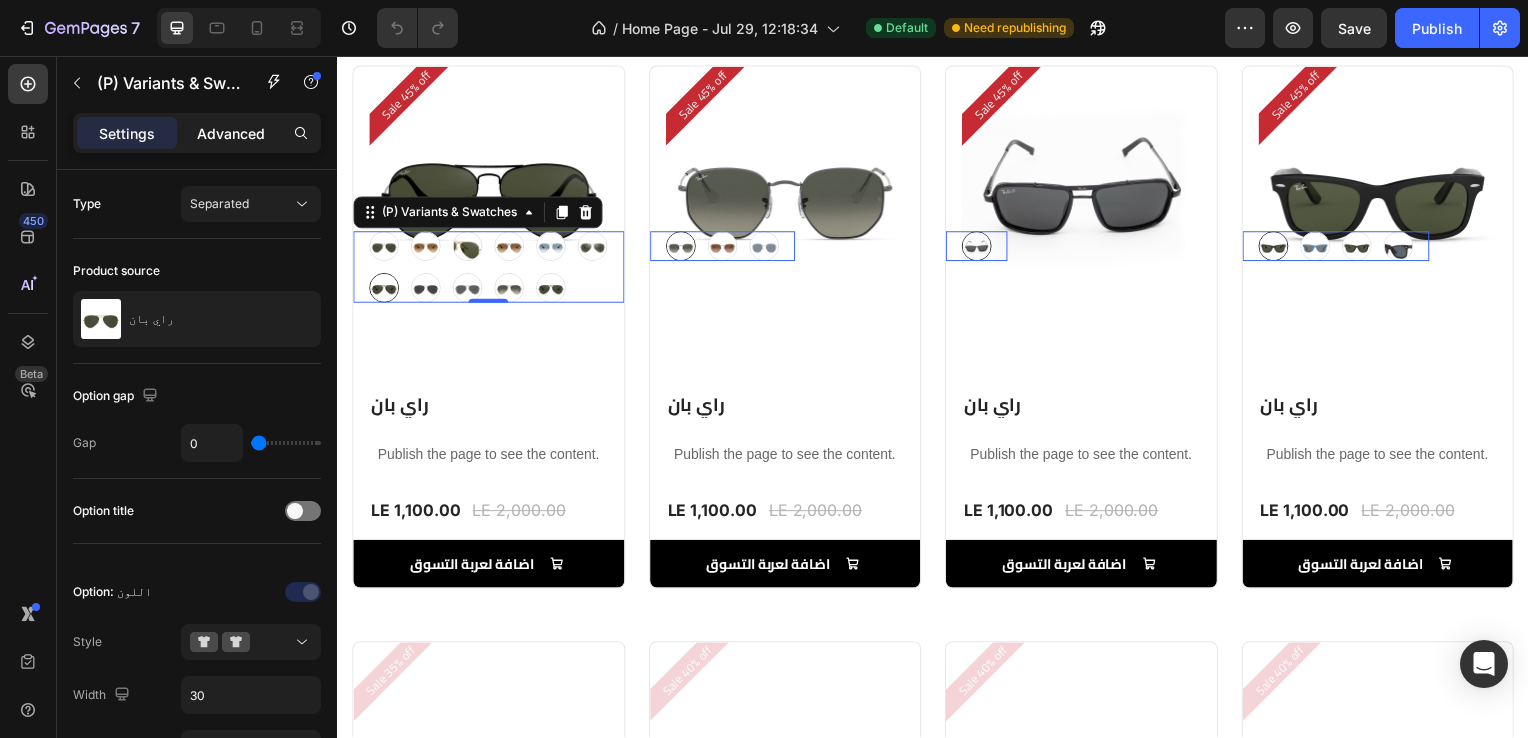 click on "Advanced" 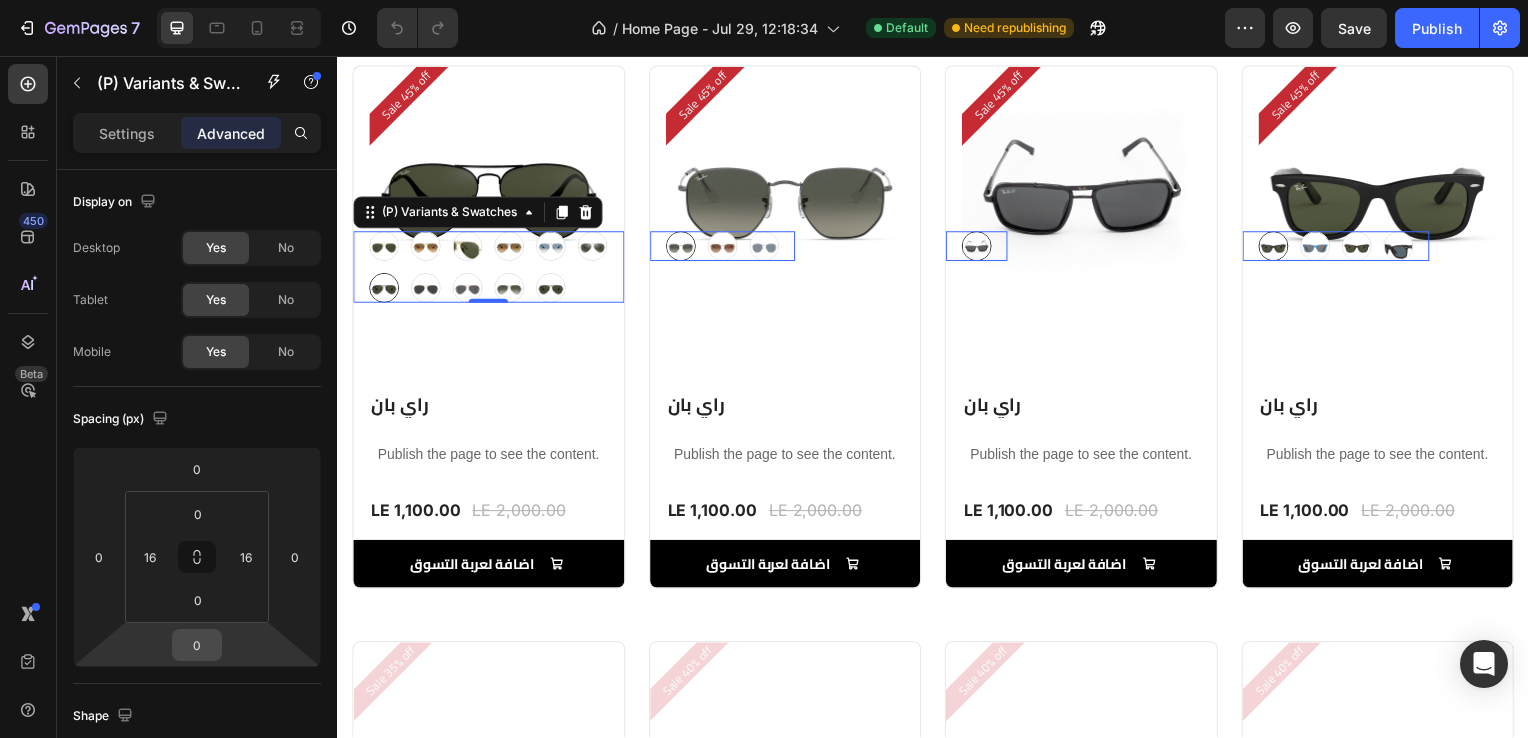 click on "Display on Desktop Yes No Tablet Yes No Mobile Yes No Spacing (px) 0 0 0 0 0 16 0 16 Shape Border Add... Corner 3, 3, 3, 3 Shadow Add... Position Absolute Top 166 Right Bottom Left Z-Index Opacity 100% Animation Interaction Trigger 1 interaction View CSS class Delete element" at bounding box center (197, 956) 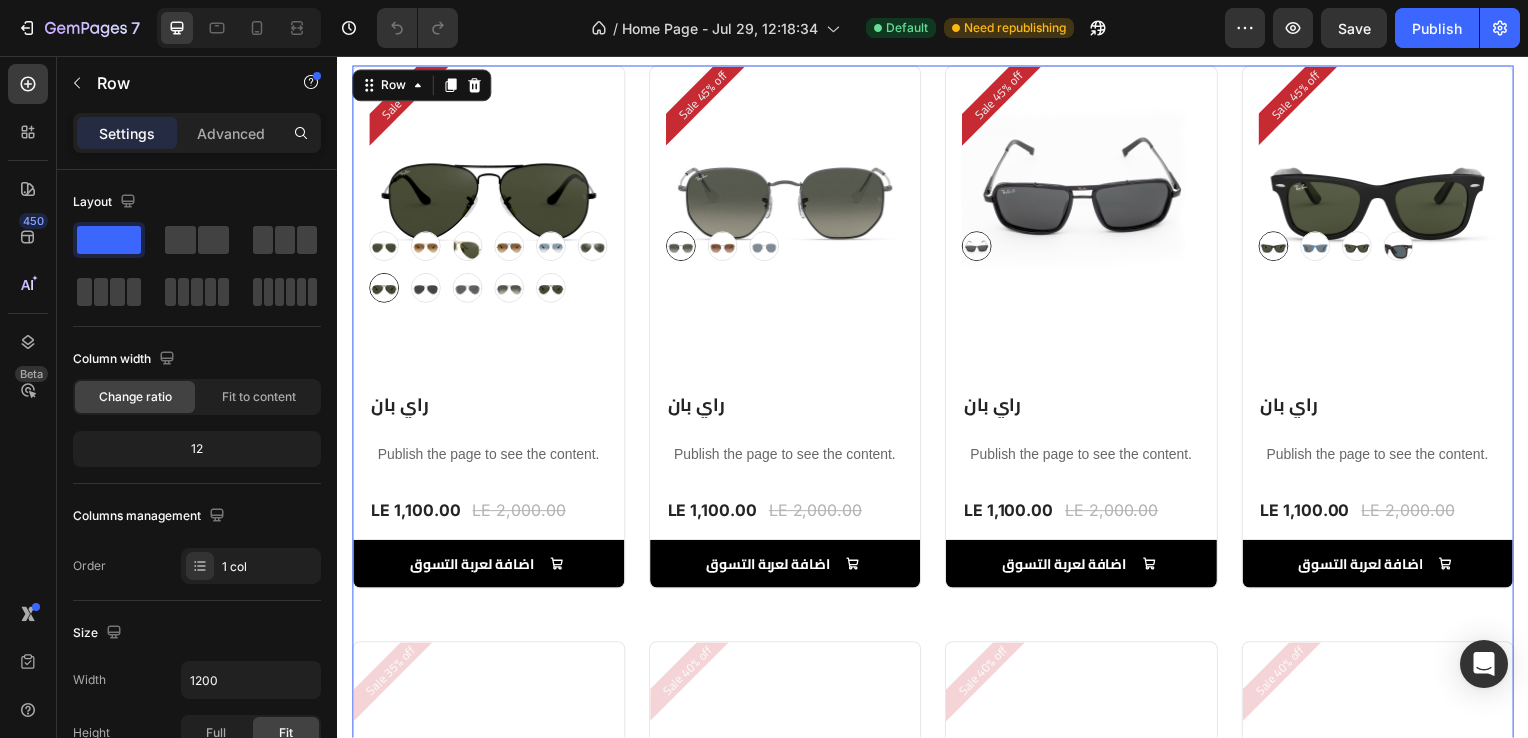 click on "Sale 45% off Product Badge (P) Images graygreengold graygreengold goldbrown goldbrown green green browngray browngray bluesilver bluesilver gray-1 gray-1 greenblue greenblue goldgray-1 goldgray-1 goldgray goldgray blackgray blackgray blackgreen-3 blackgreen-3 (P) Variants & Swatches Row راي بان (P) Title
Publish the page to see the content.
Custom Code Row LE 1,100.00 (P) Price (P) Price LE 2,000.00 (P) Price (P) Price Row
اضافة لعربة التسوق Add to Cart Row Product List Sale 45% off Product Badge (P) Images gray gray bronze bronze silver silver (P) Variants & Swatches Row راي بان (P) Title
Publish the page to see the content.
Custom Code Row LE 1,100.00 (P) Price (P) Price LE 2,000.00 (P) Price (P) Price Row
اضافة لعربة التسوق Add to Cart Row Product List Sale 45% off Product Badge (P) Images black-2 black-2" at bounding box center (937, 607) 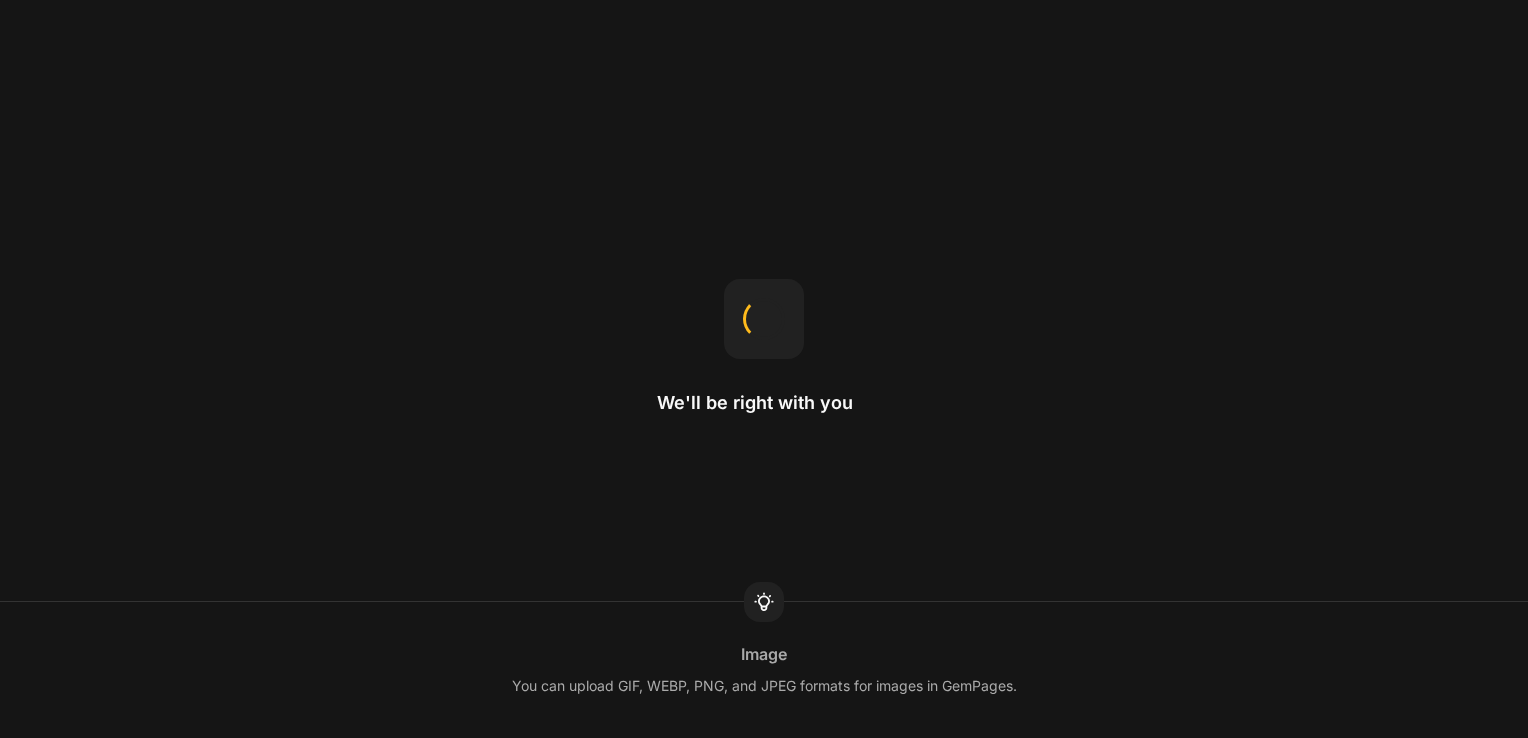 scroll, scrollTop: 0, scrollLeft: 0, axis: both 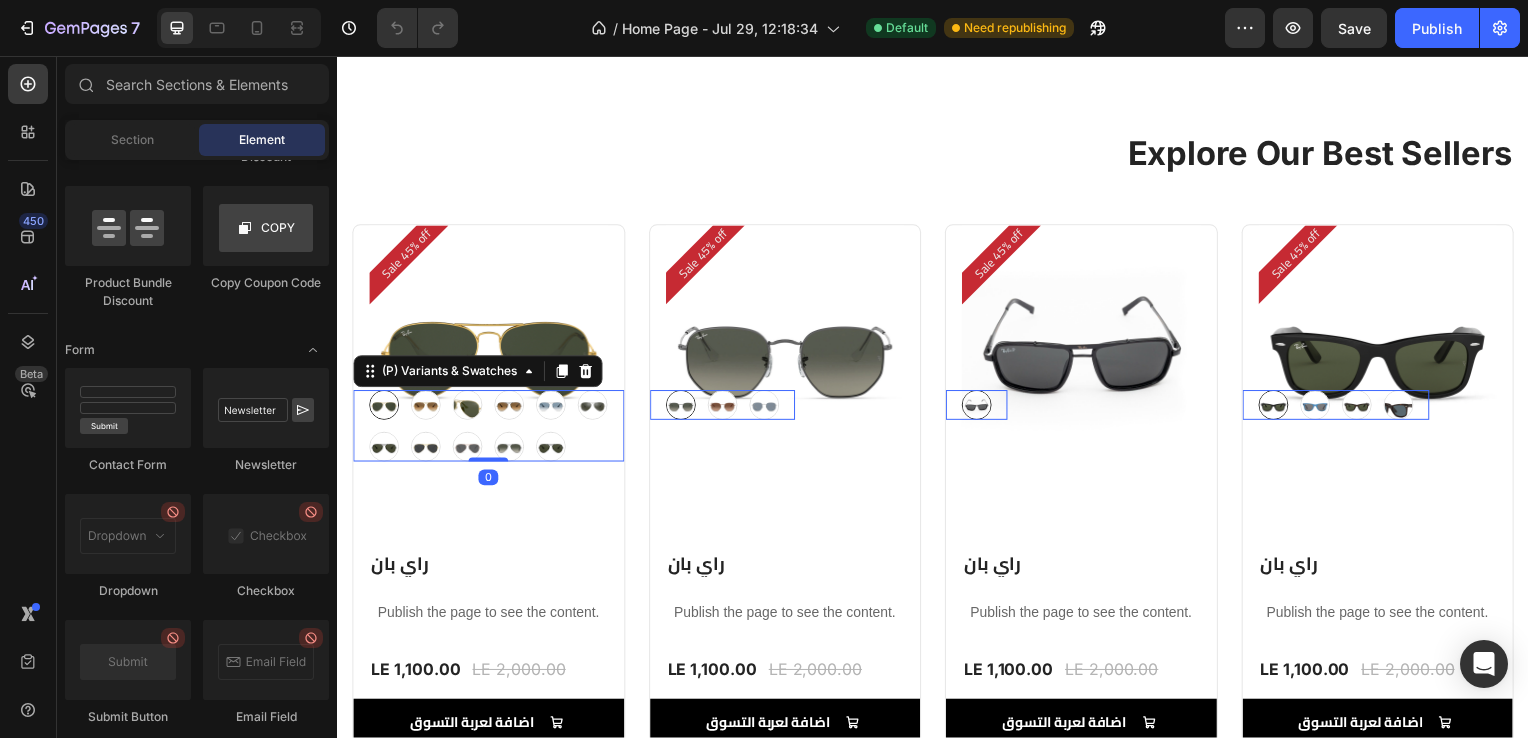 click on "graygreengold graygreengold goldbrown goldbrown green green browngray browngray bluesilver bluesilver gray-1 gray-1 greenblue greenblue goldgray-1 goldgray-1 goldgray goldgray blackgray blackgray blackgreen-3 blackgreen-3" at bounding box center (489, 429) 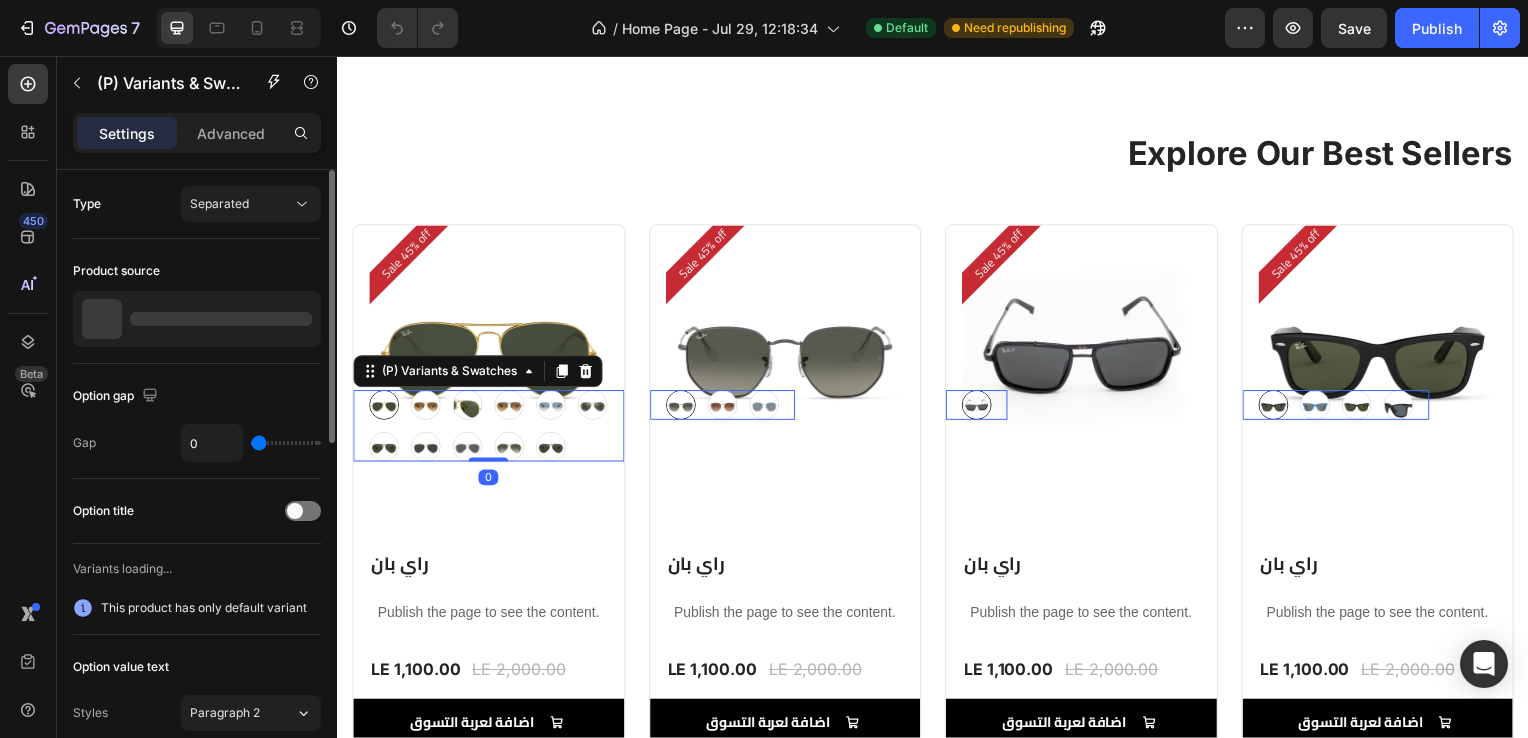 scroll, scrollTop: 0, scrollLeft: 0, axis: both 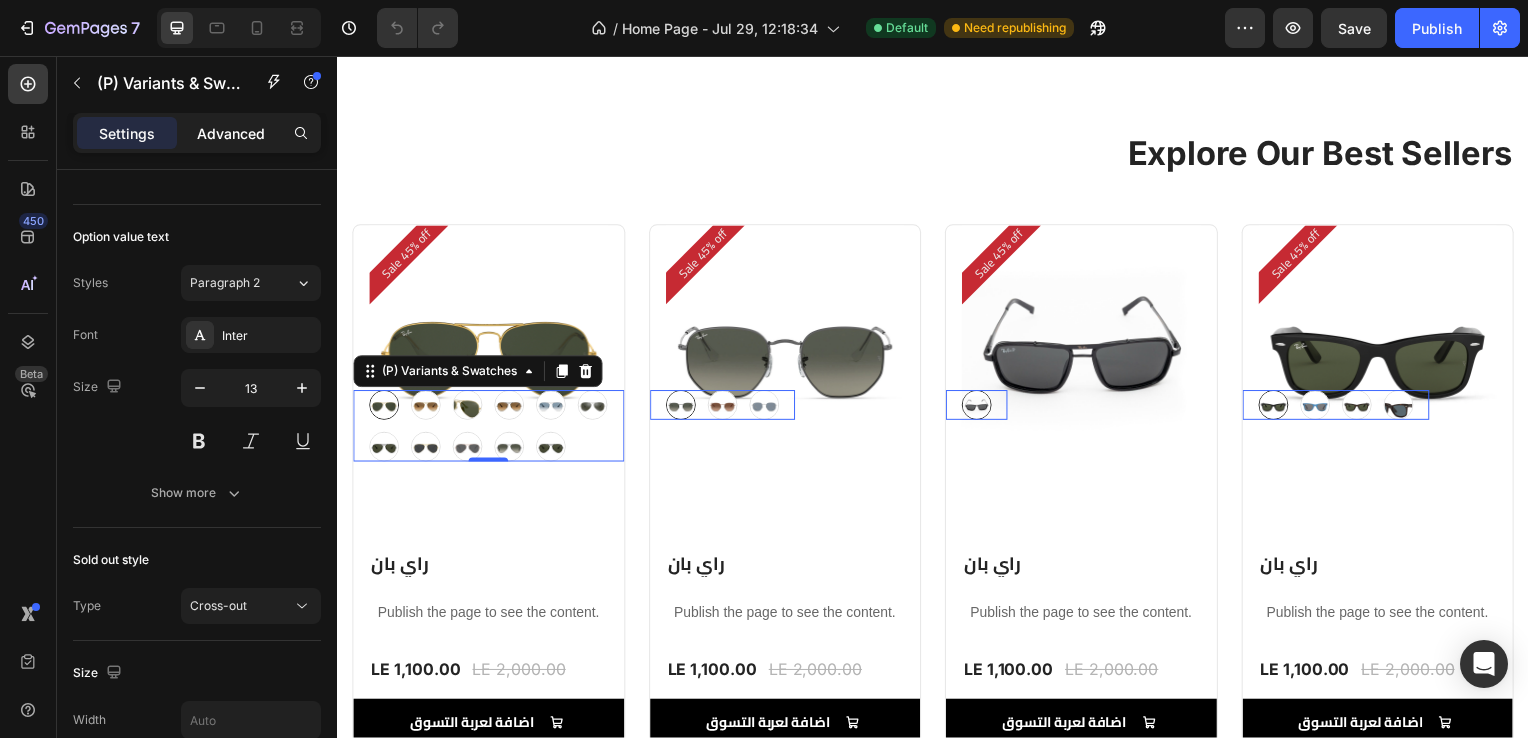 click on "Advanced" at bounding box center (231, 133) 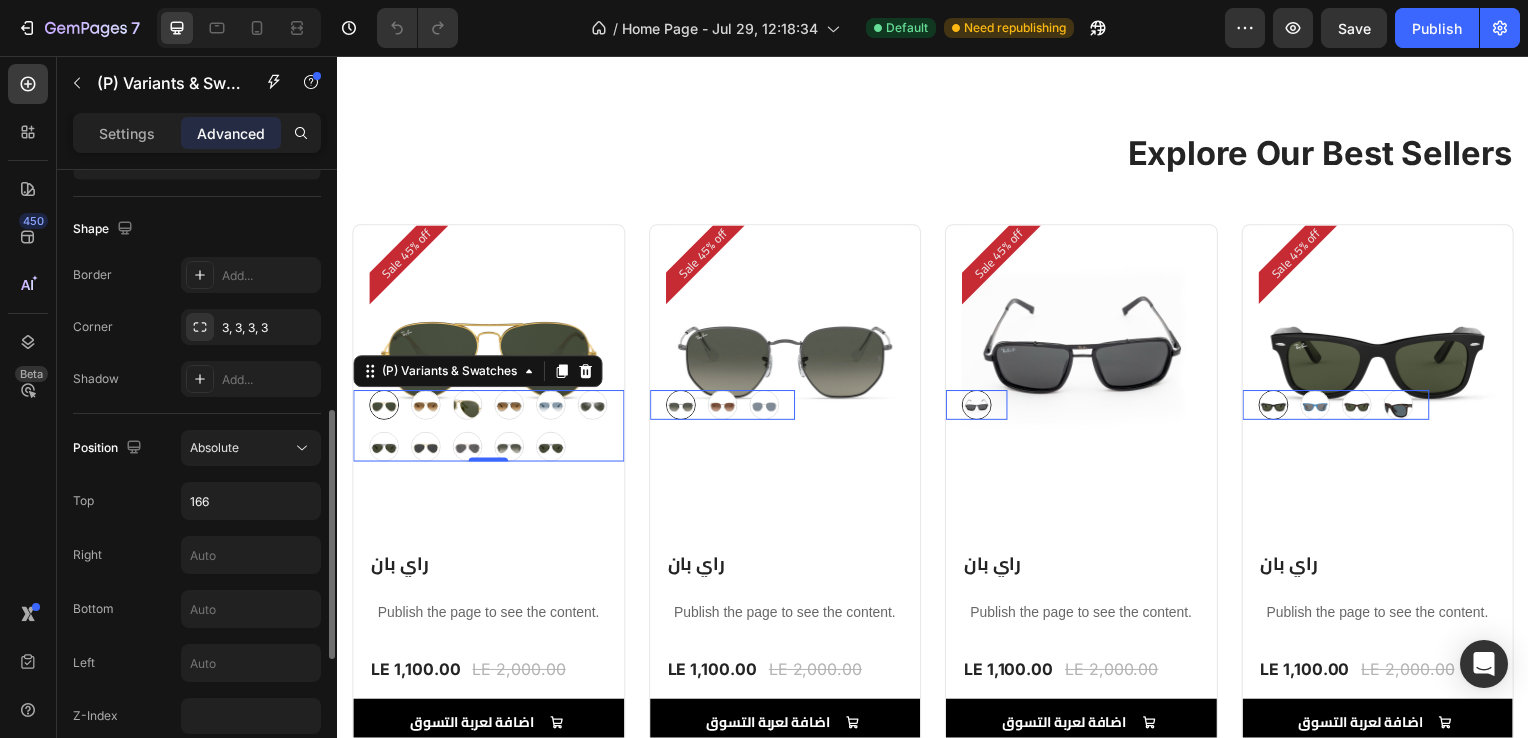 scroll, scrollTop: 486, scrollLeft: 0, axis: vertical 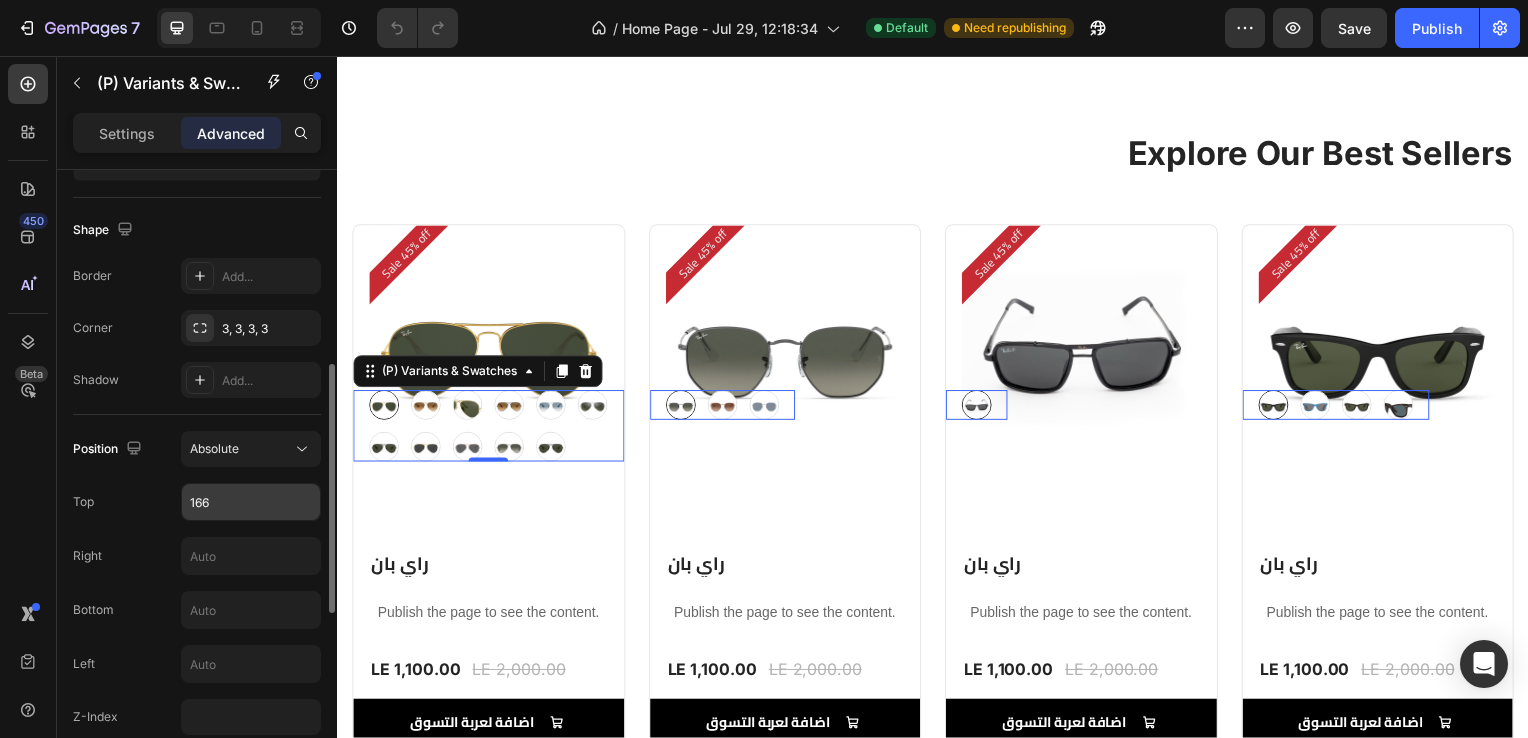 click on "166" at bounding box center [251, 502] 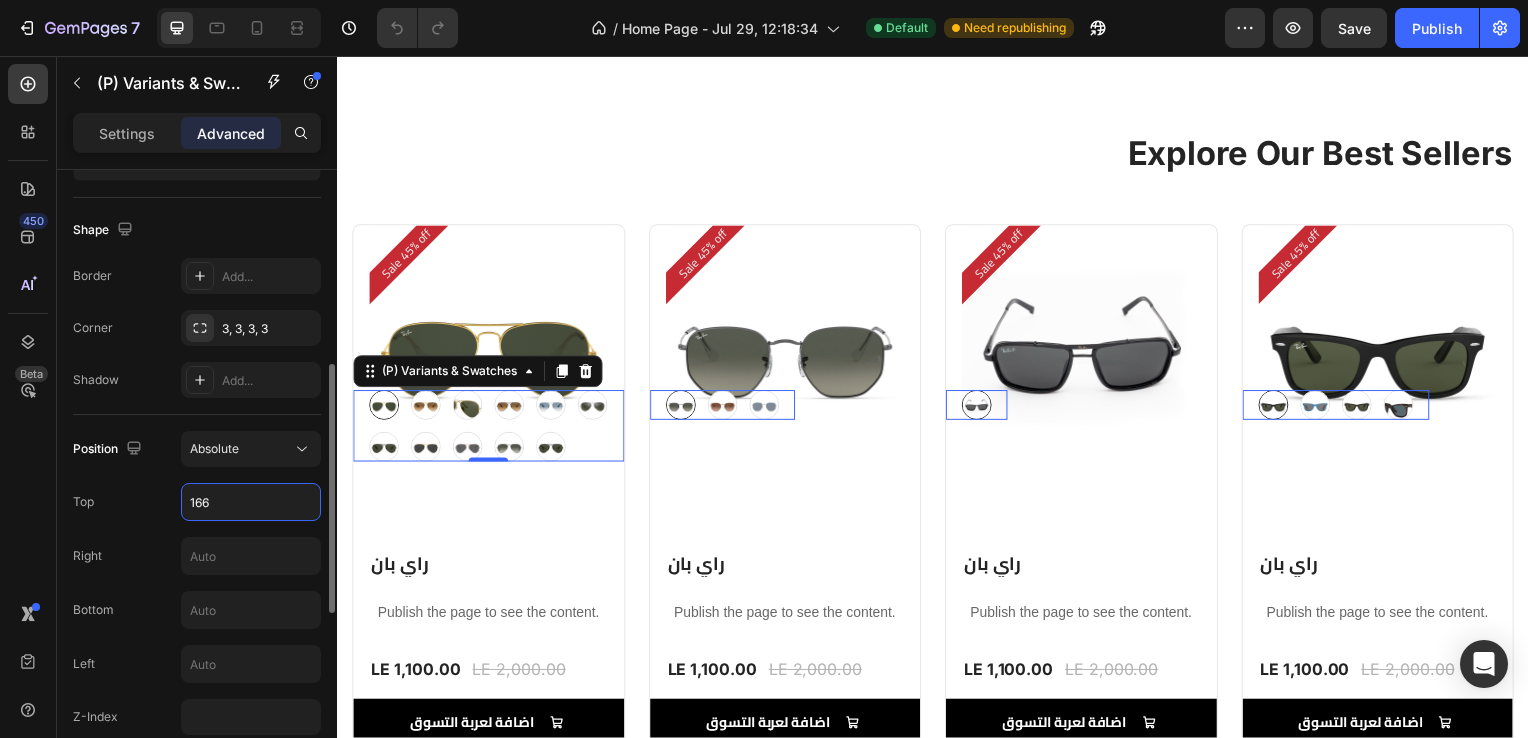 click on "166" at bounding box center (251, 502) 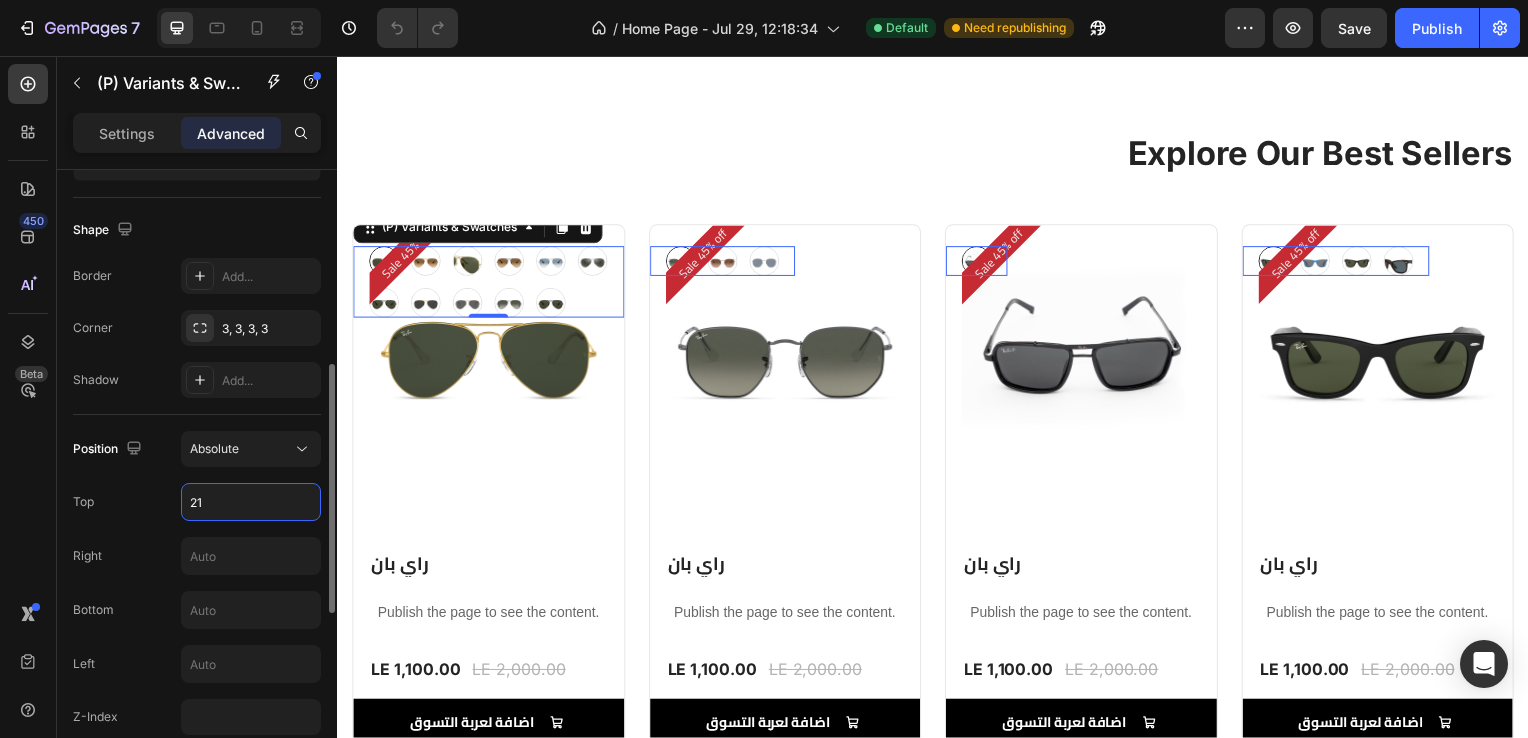 type on "210" 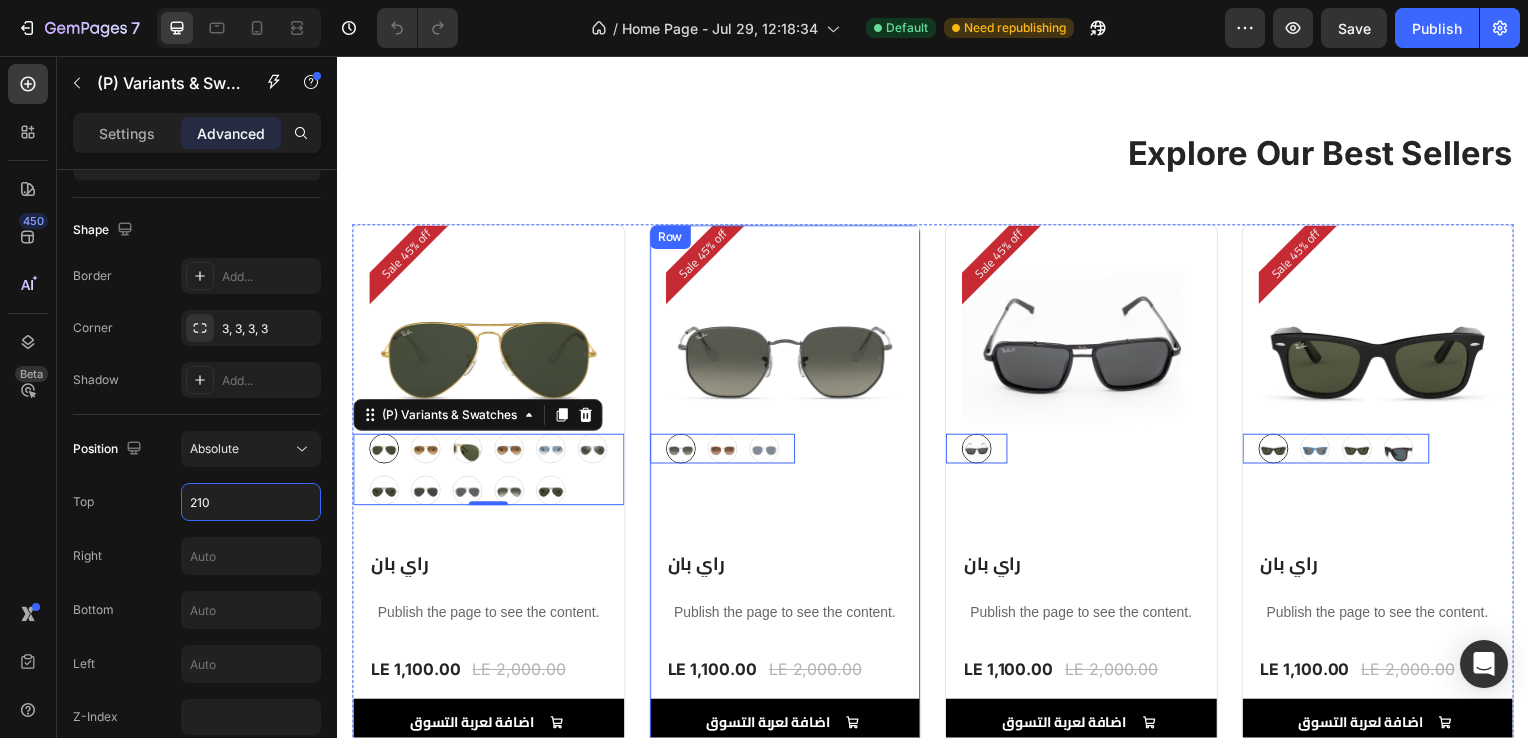 click on "Sale 45% off Product Badge (P) Images gray gray bronze bronze silver silver (P) Variants & Swatches   0 Row راي بان (P) Title
Publish the page to see the content.
Custom Code Row LE 1,100.00 (P) Price (P) Price LE 2,000.00 (P) Price (P) Price Row
اضافة لعربة التسوق Add to Cart" at bounding box center (489, 489) 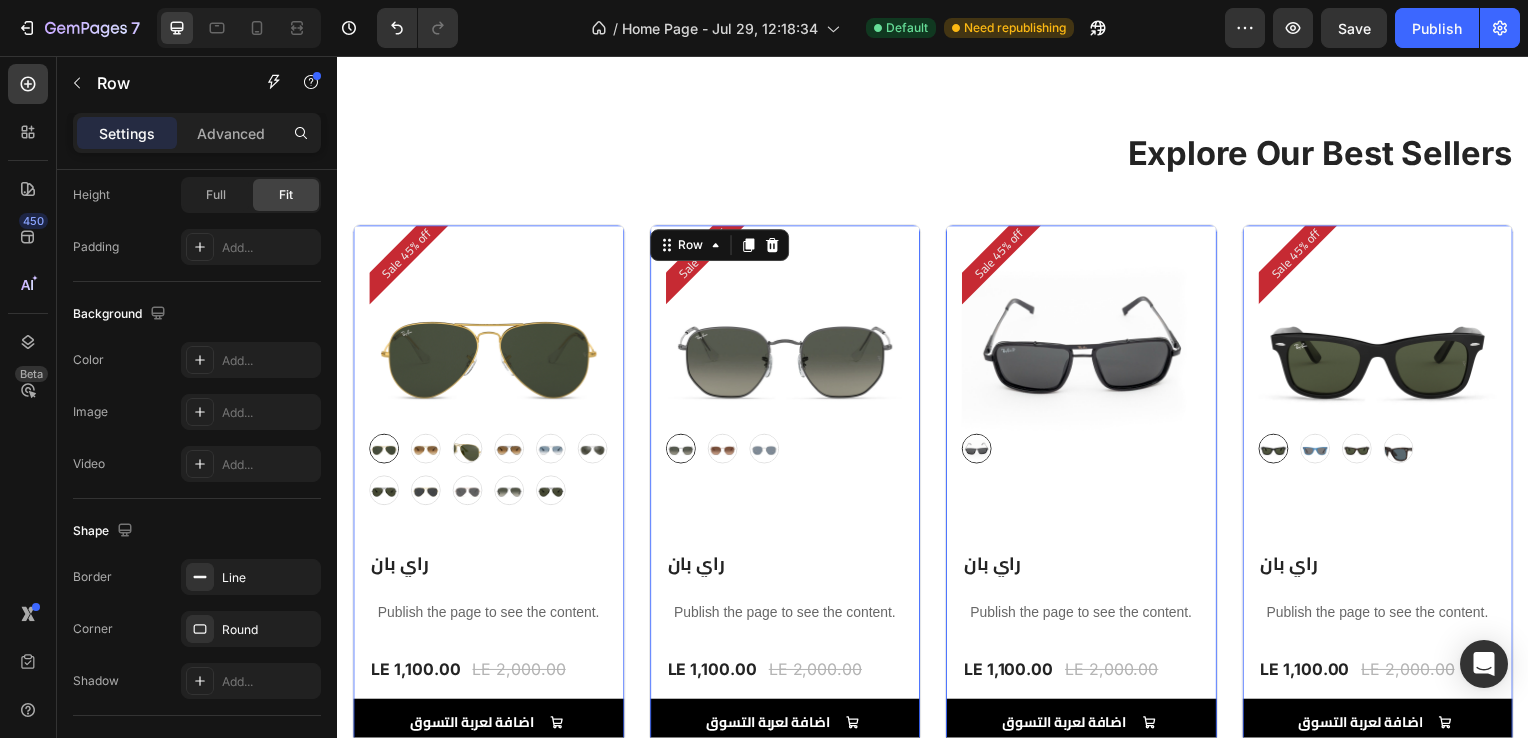 scroll, scrollTop: 0, scrollLeft: 0, axis: both 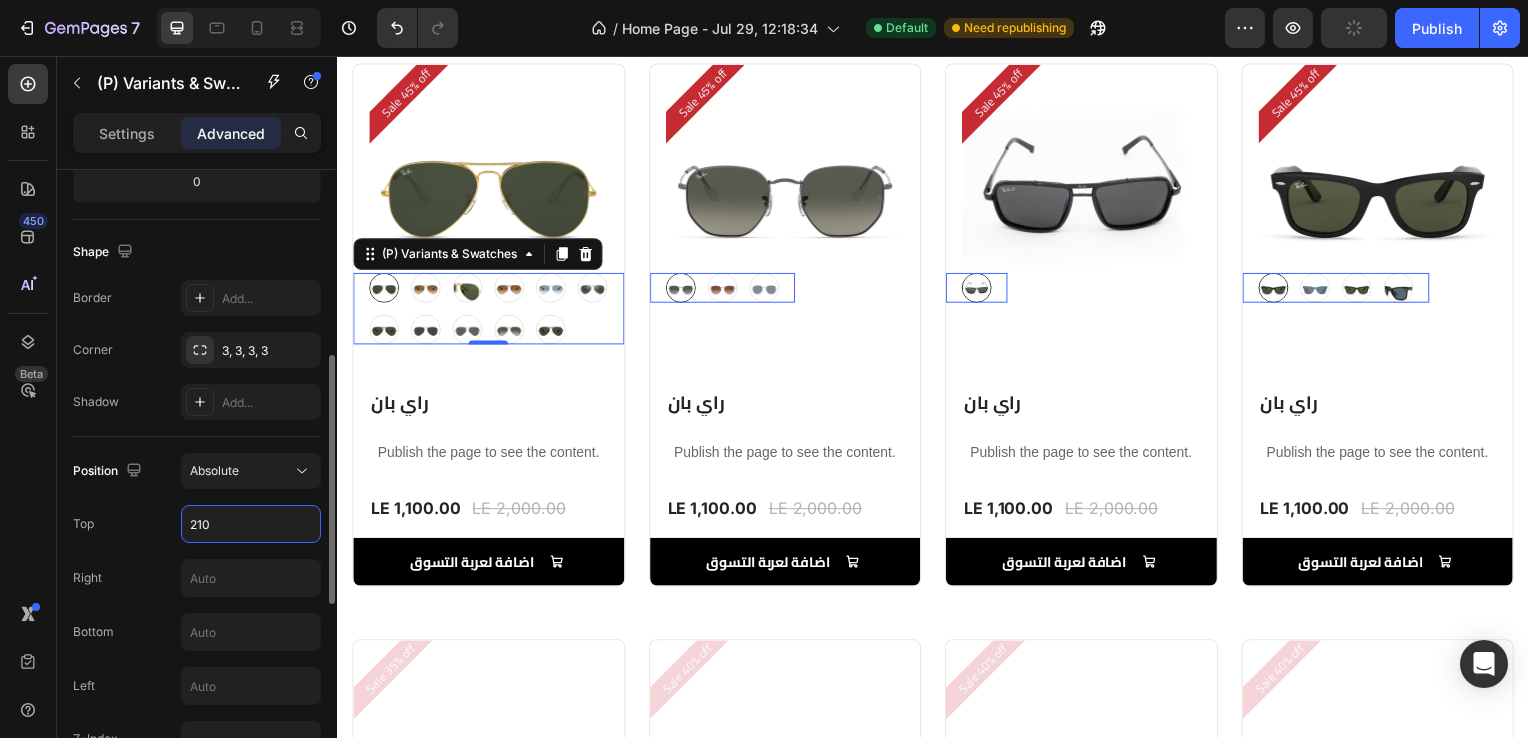 click on "210" at bounding box center [251, 524] 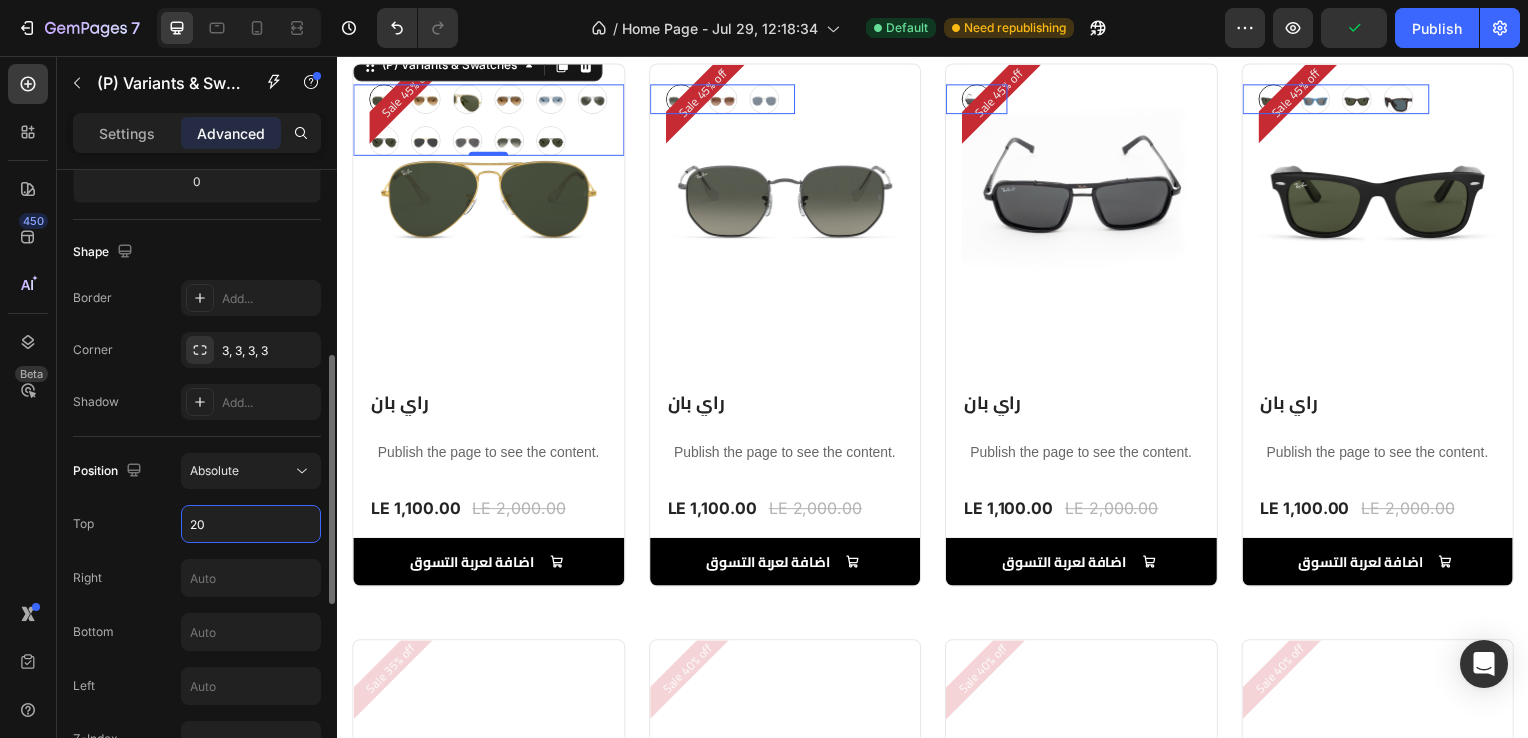 type on "200" 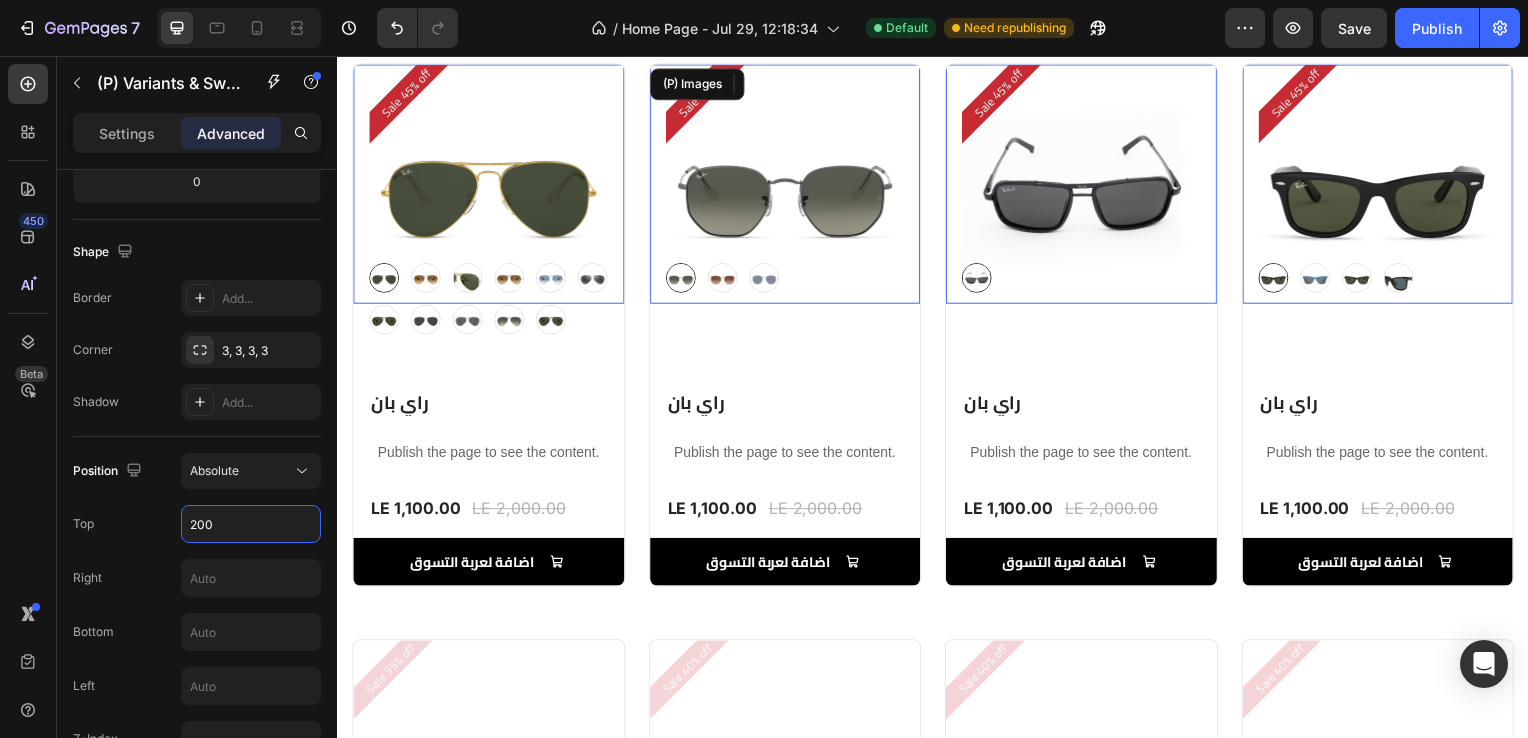 click at bounding box center (788, 185) 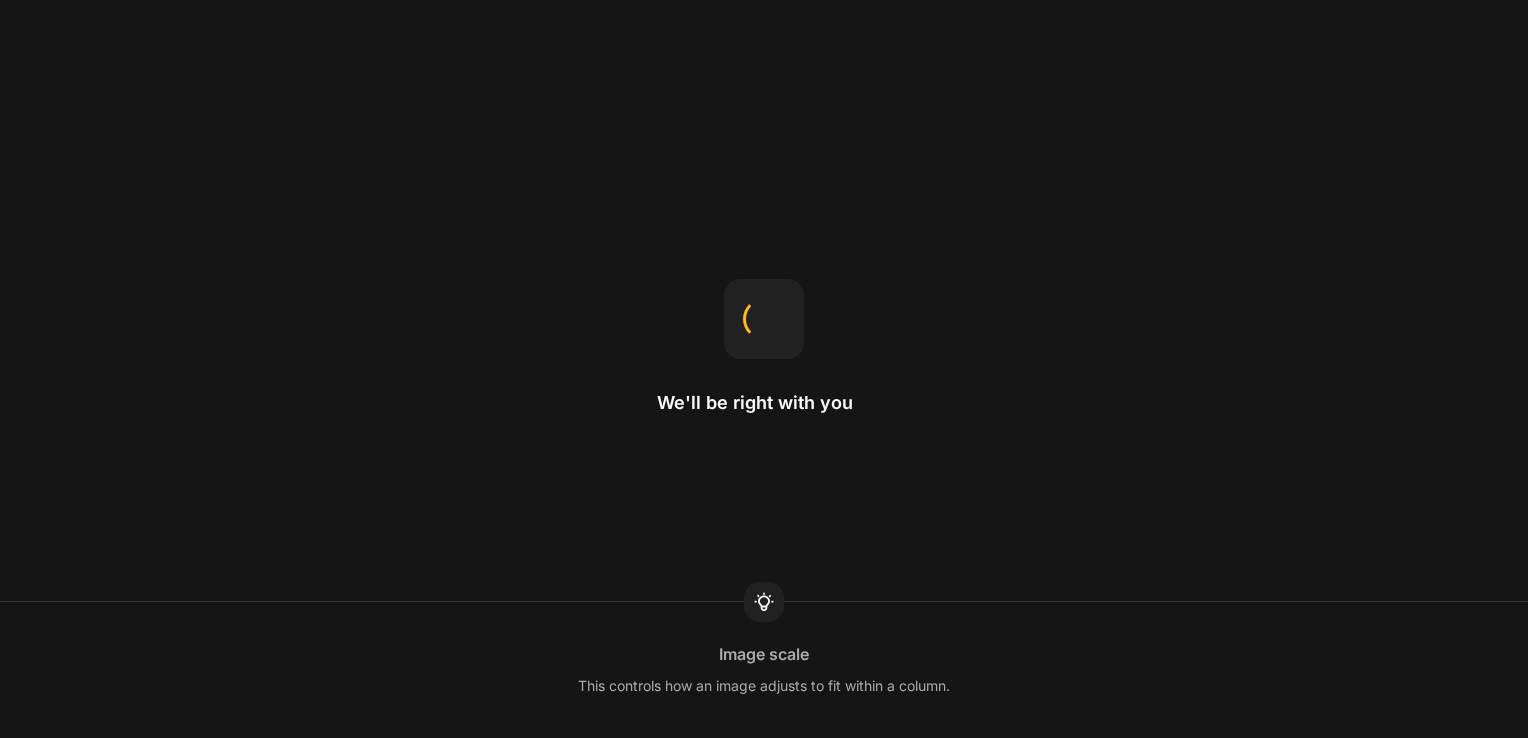 scroll, scrollTop: 0, scrollLeft: 0, axis: both 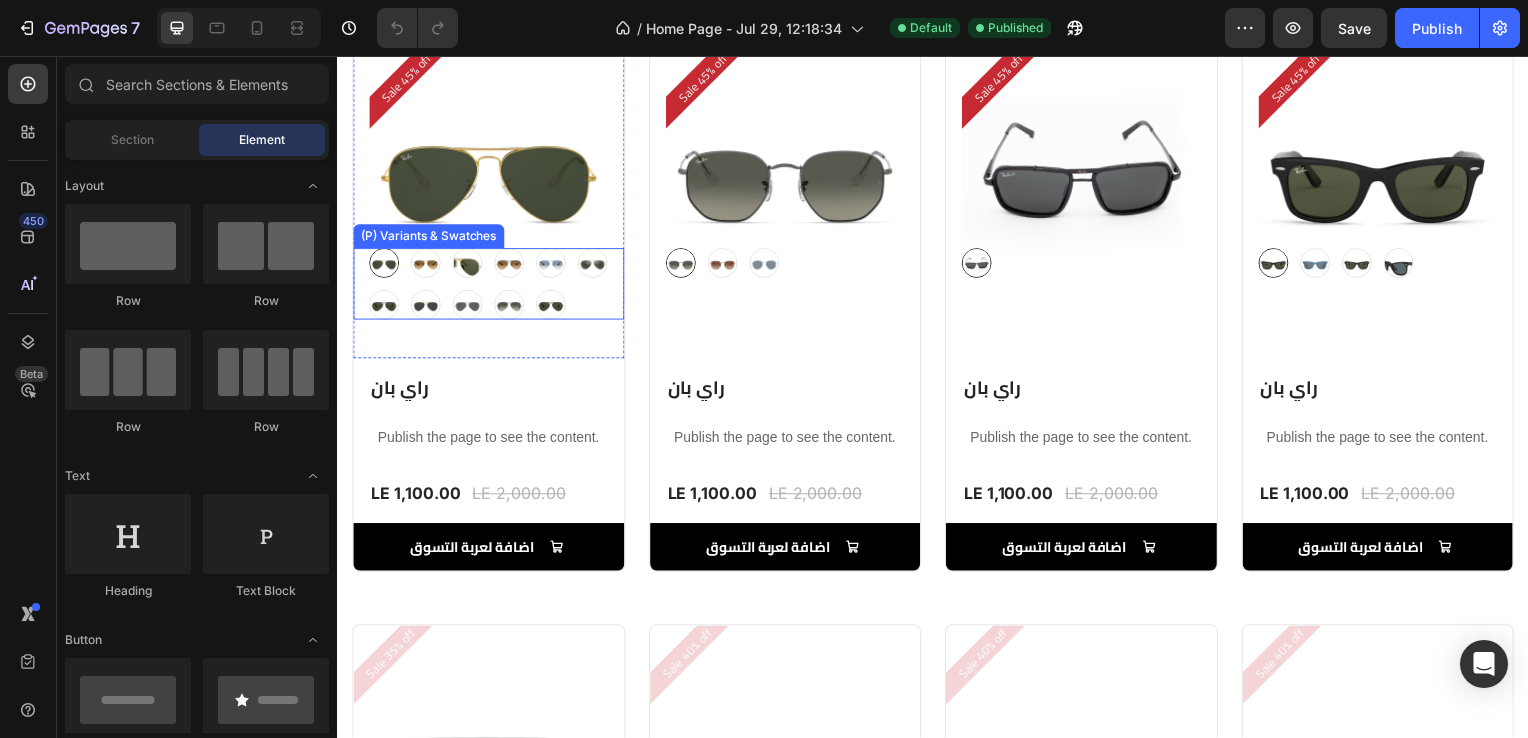 click on "graygreengold graygreengold goldbrown goldbrown green green browngray browngray bluesilver bluesilver gray-1 gray-1 greenblue greenblue goldgray-1 goldgray-1 goldgray goldgray blackgray blackgray blackgreen-3 blackgreen-3" at bounding box center [489, 286] 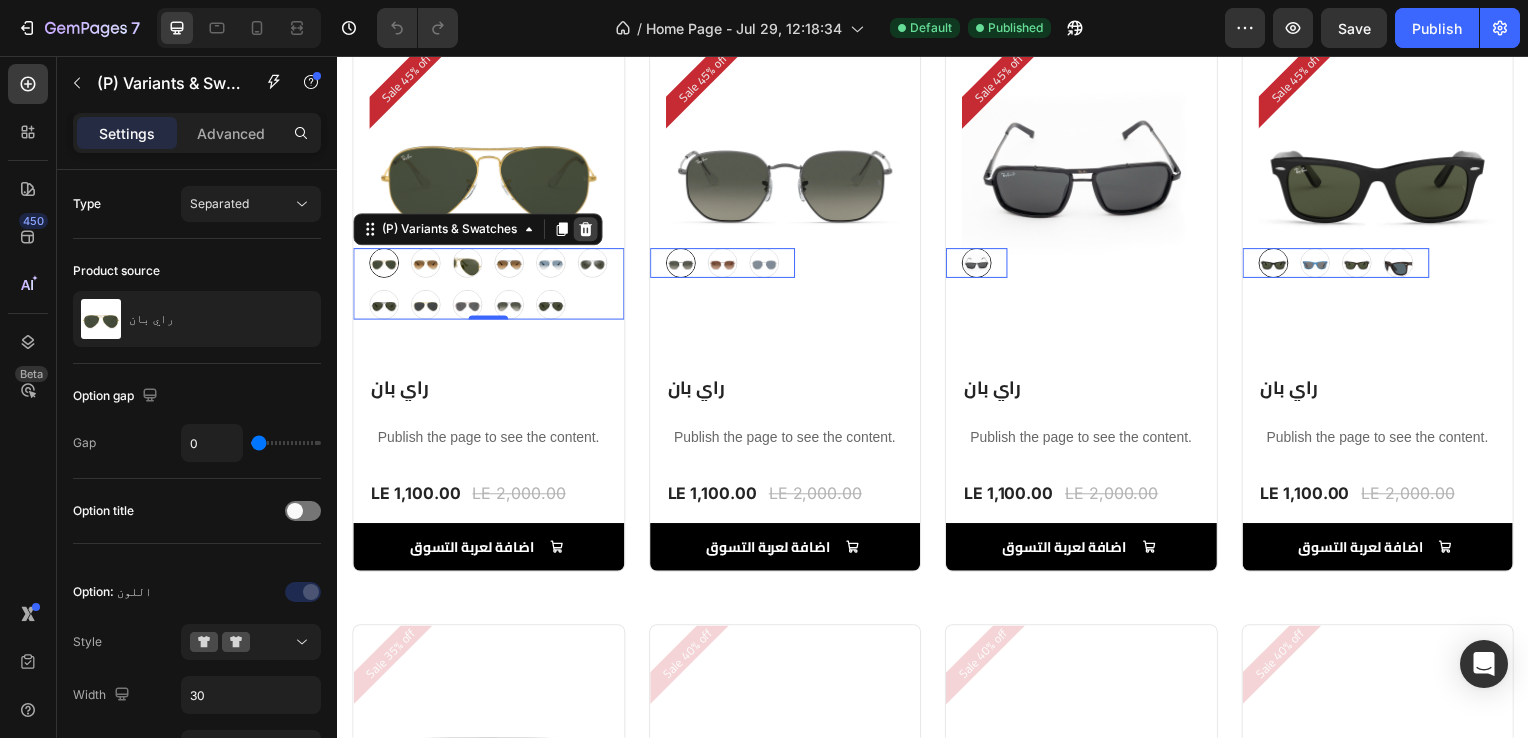 click 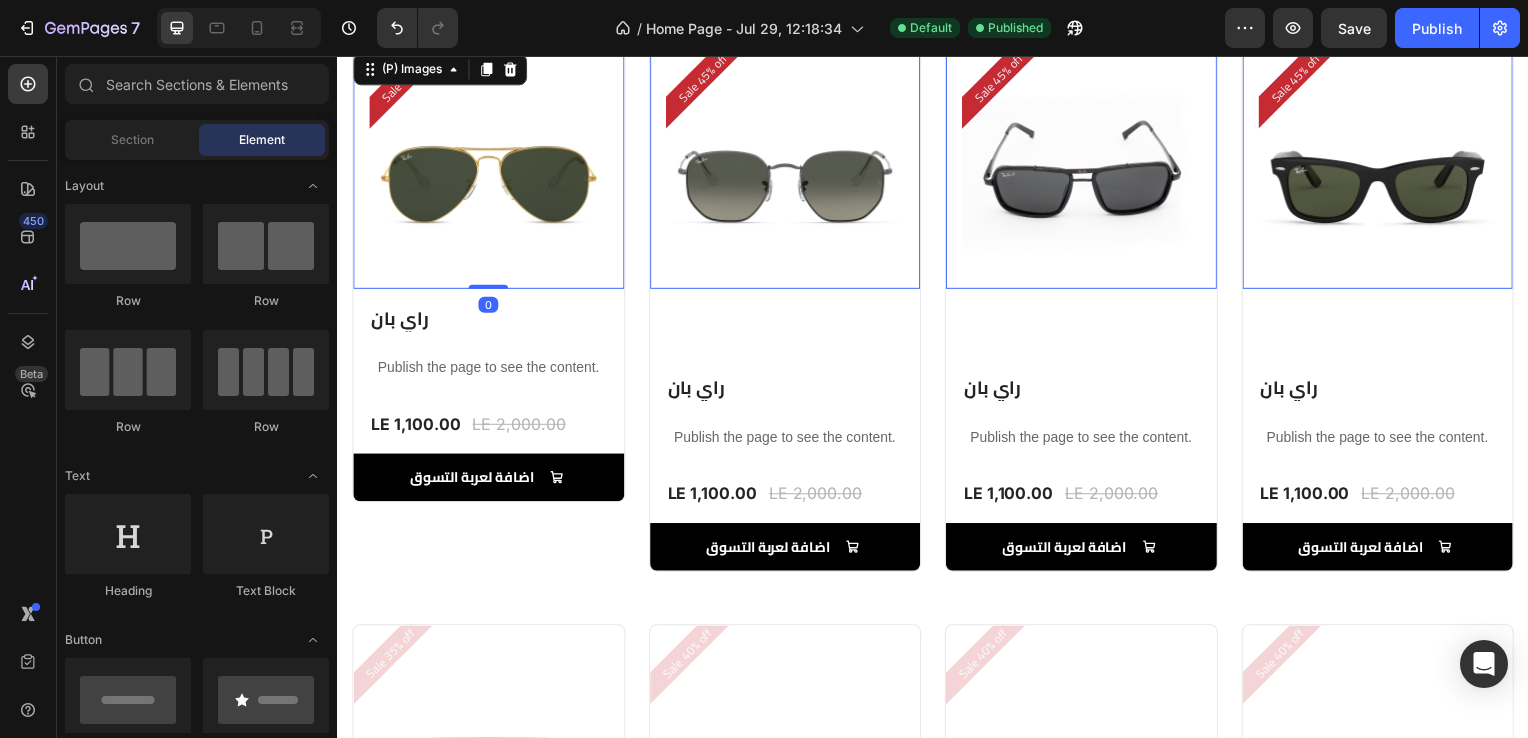 drag, startPoint x: 496, startPoint y: 352, endPoint x: 519, endPoint y: 125, distance: 228.16222 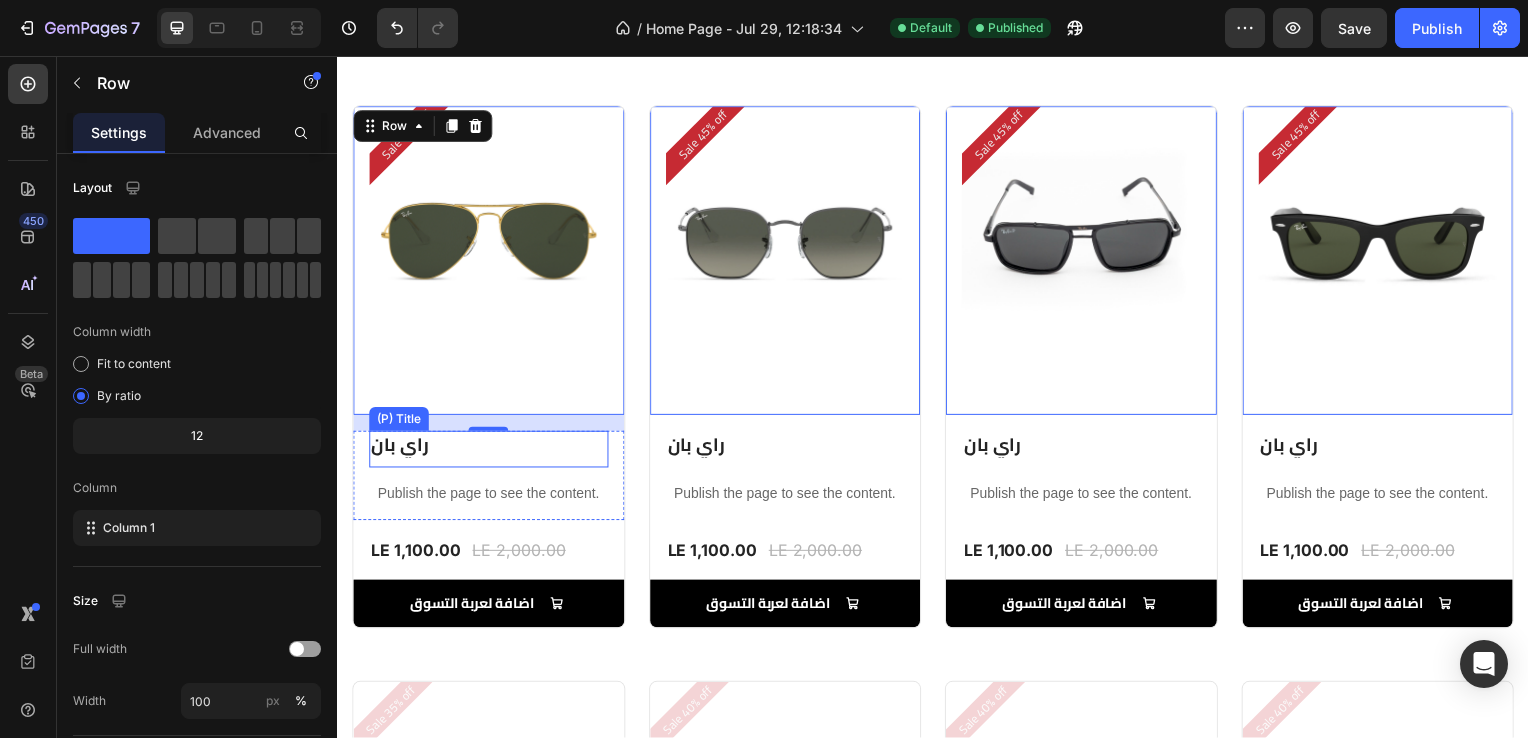 scroll, scrollTop: 1035, scrollLeft: 0, axis: vertical 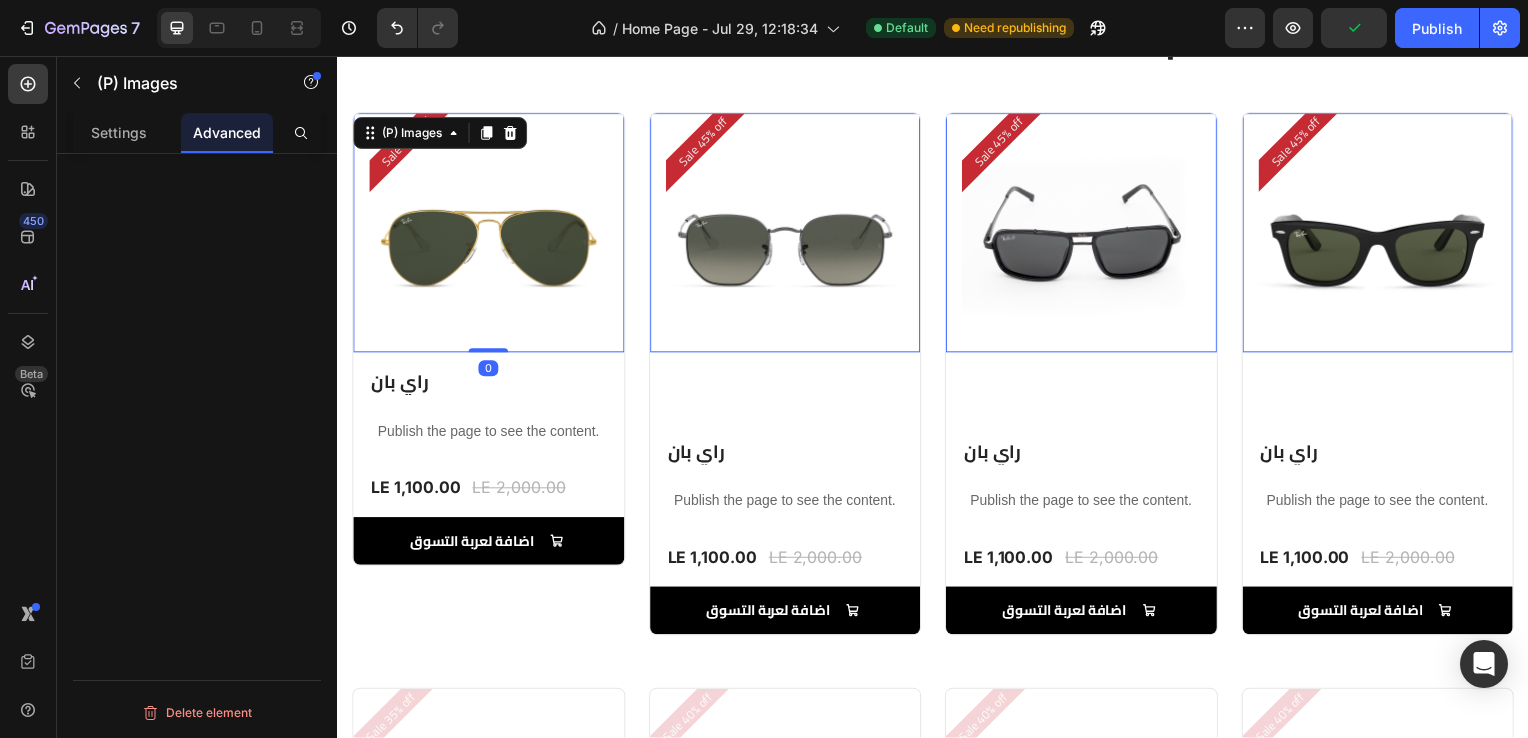drag, startPoint x: 494, startPoint y: 418, endPoint x: 497, endPoint y: 268, distance: 150.03 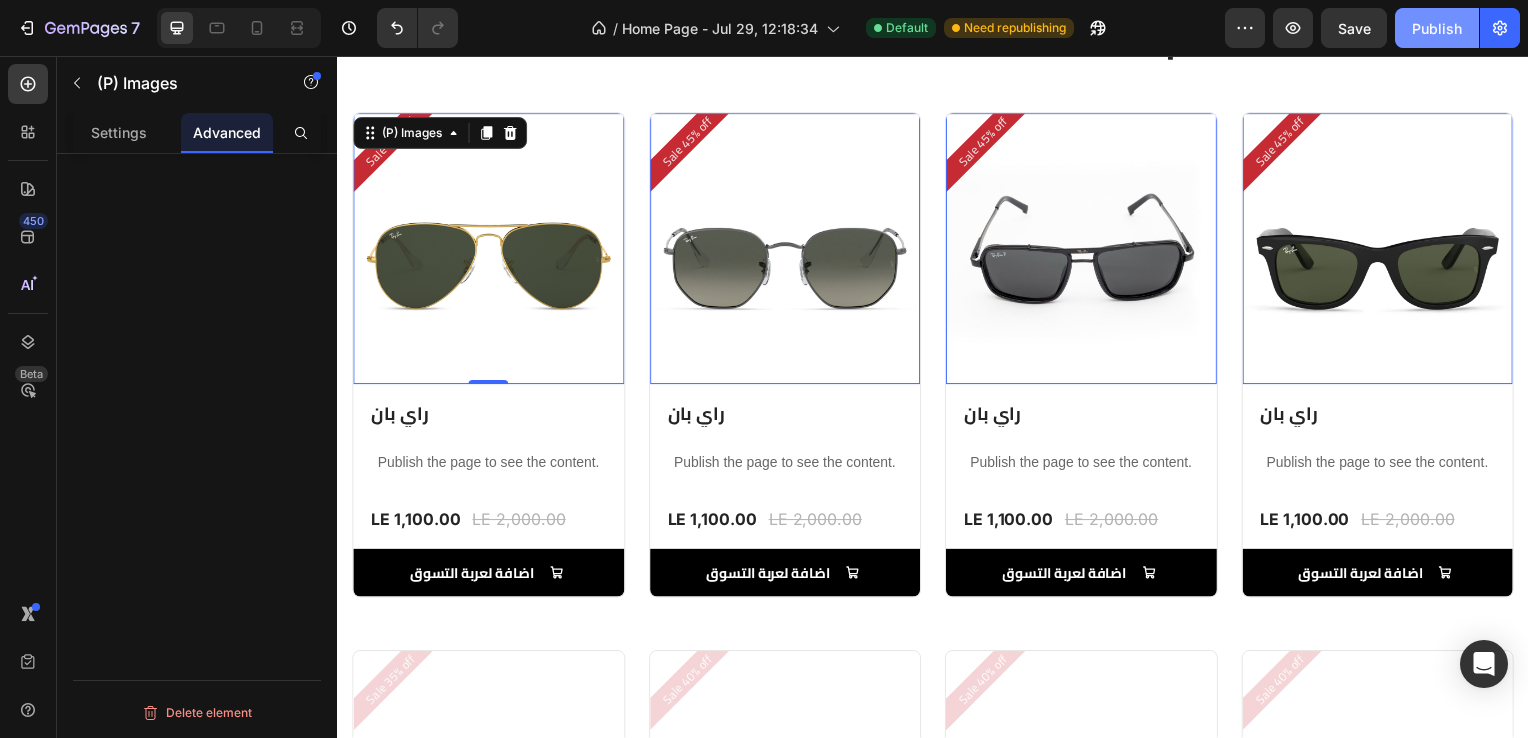 click on "Publish" at bounding box center [1437, 28] 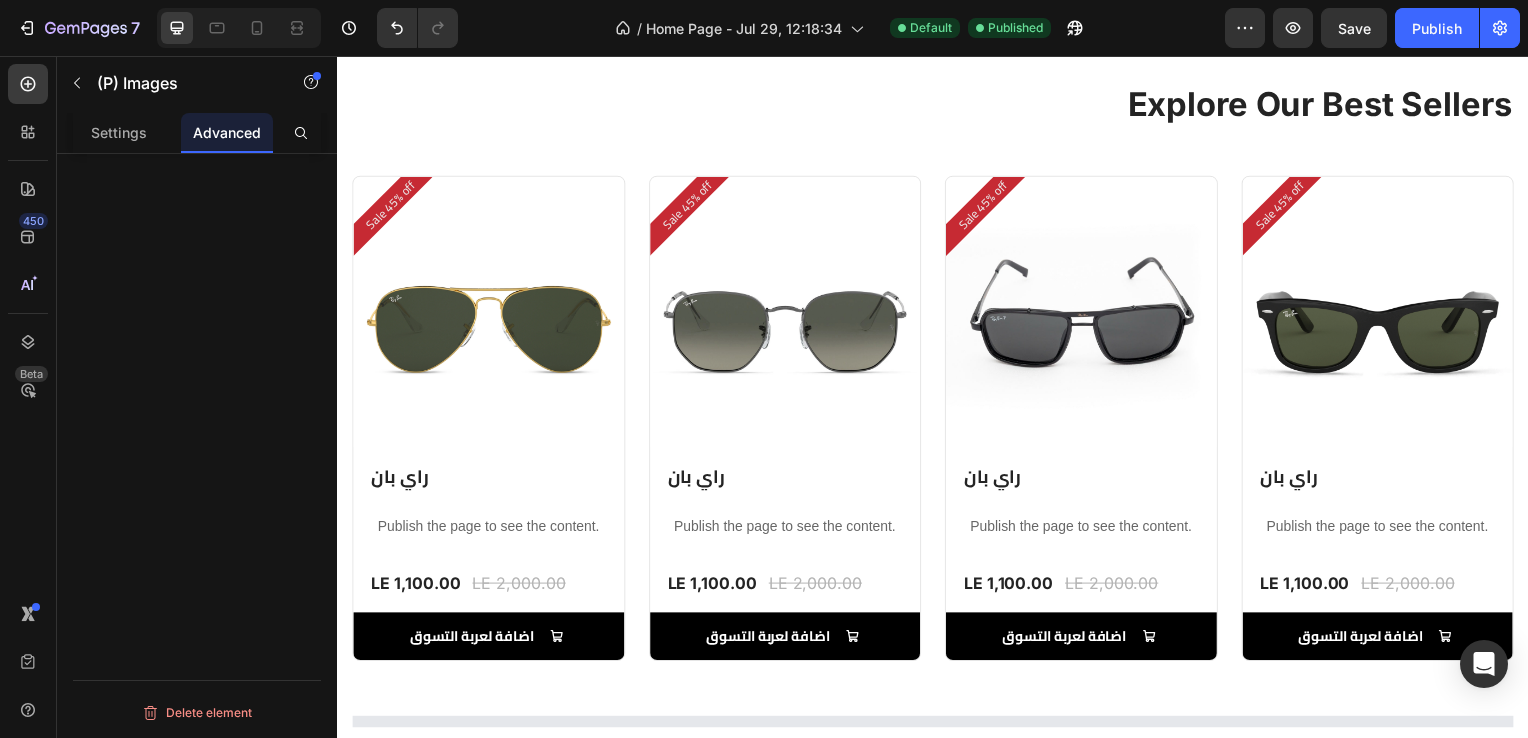 scroll, scrollTop: 970, scrollLeft: 0, axis: vertical 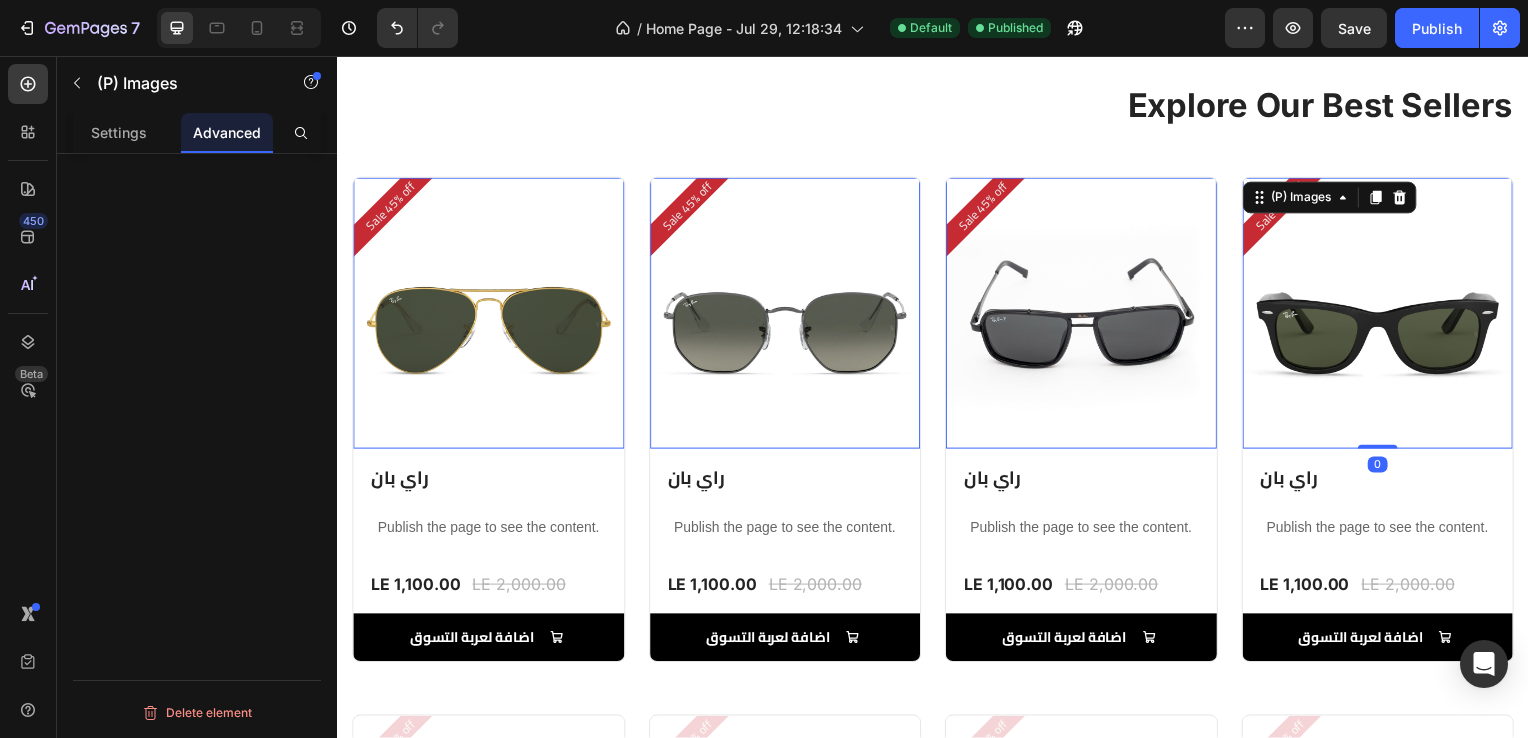 click at bounding box center (1385, 315) 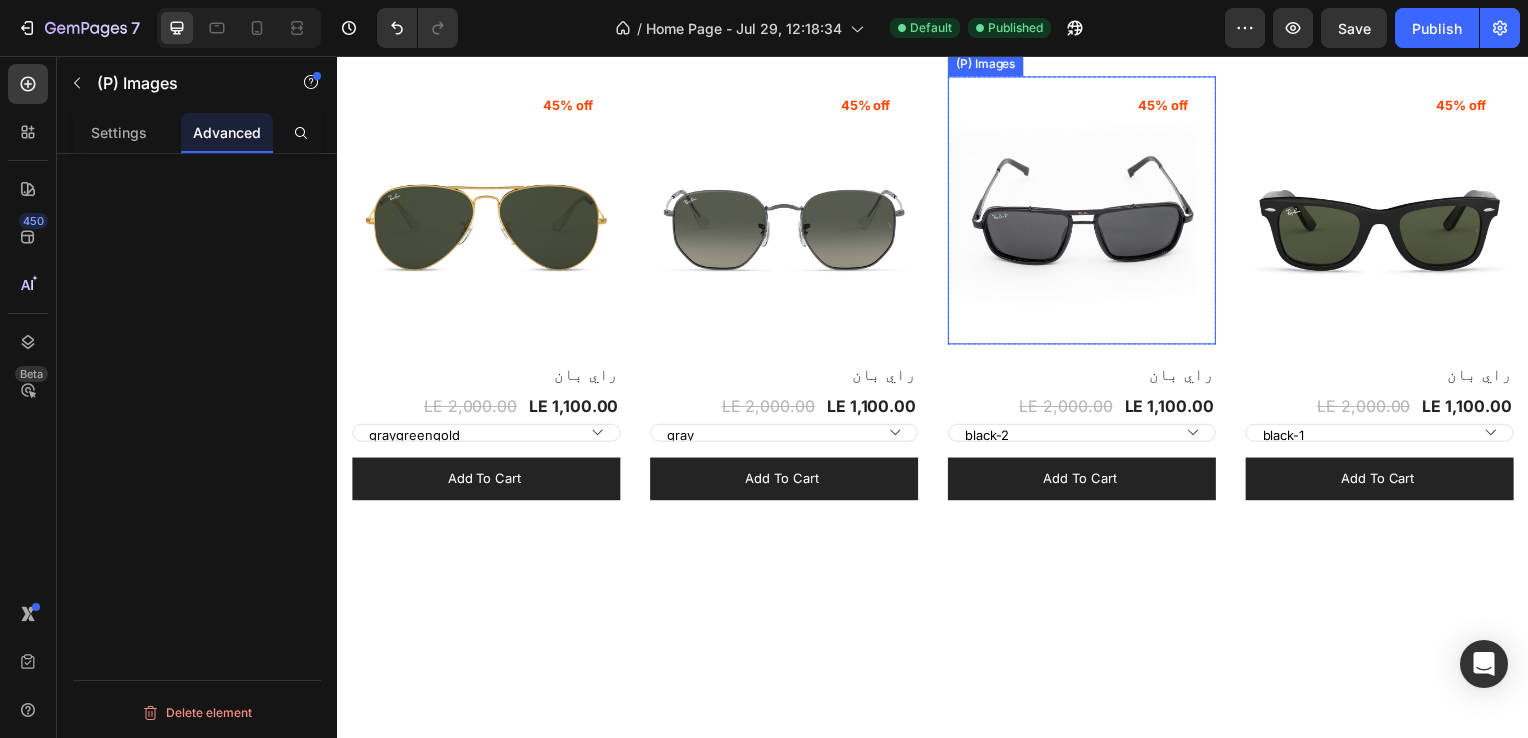 scroll, scrollTop: 2388, scrollLeft: 0, axis: vertical 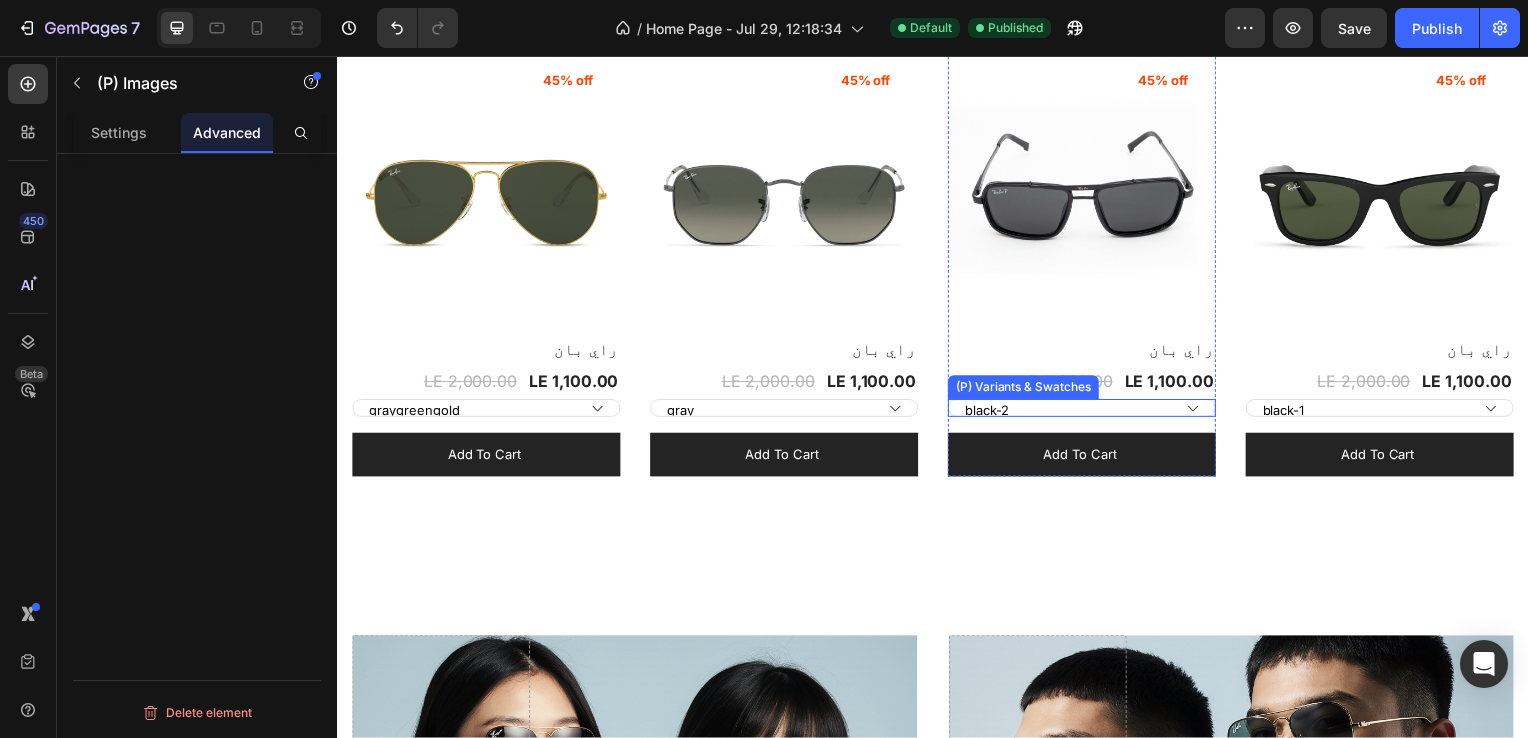 click on "black-2" at bounding box center [487, 411] 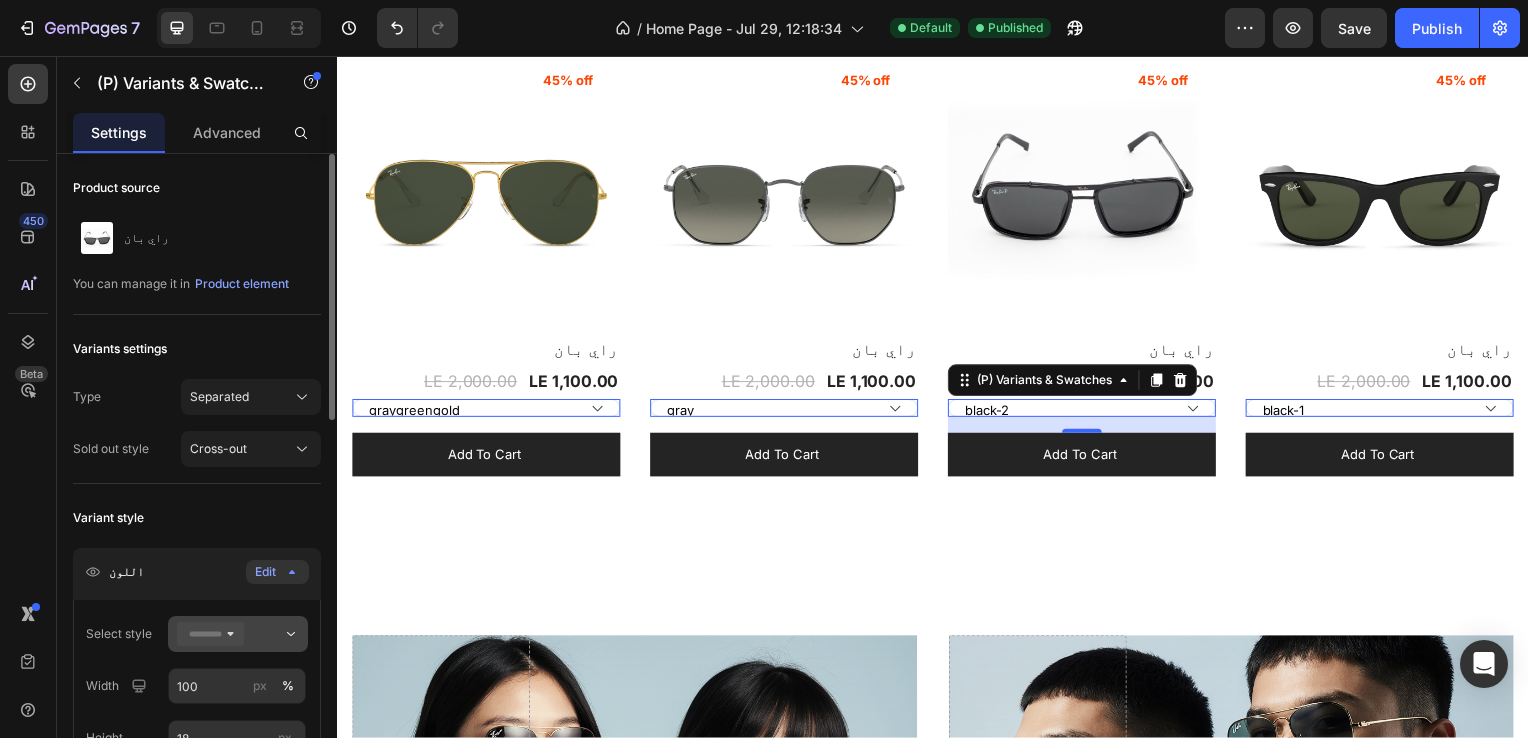 click at bounding box center [238, 634] 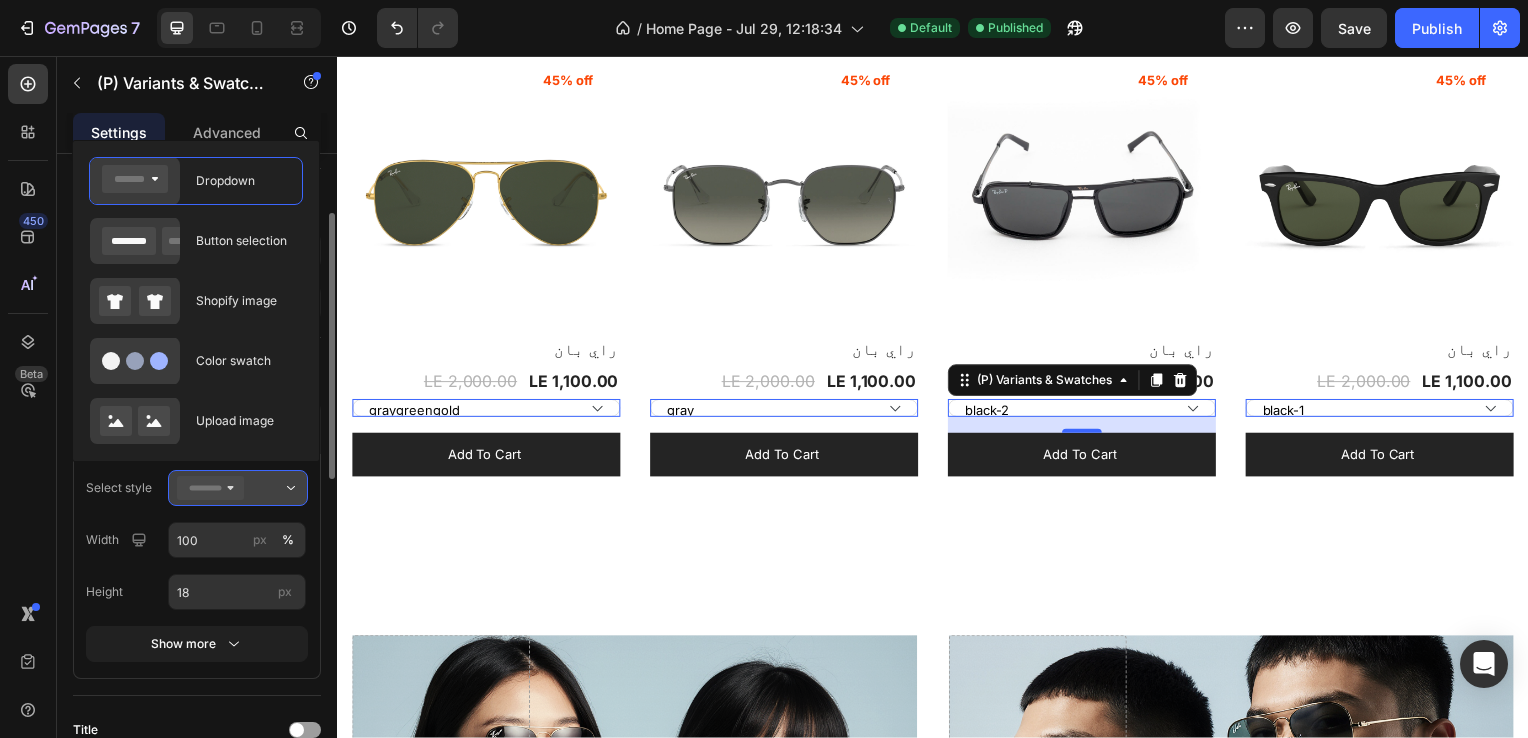 scroll, scrollTop: 145, scrollLeft: 0, axis: vertical 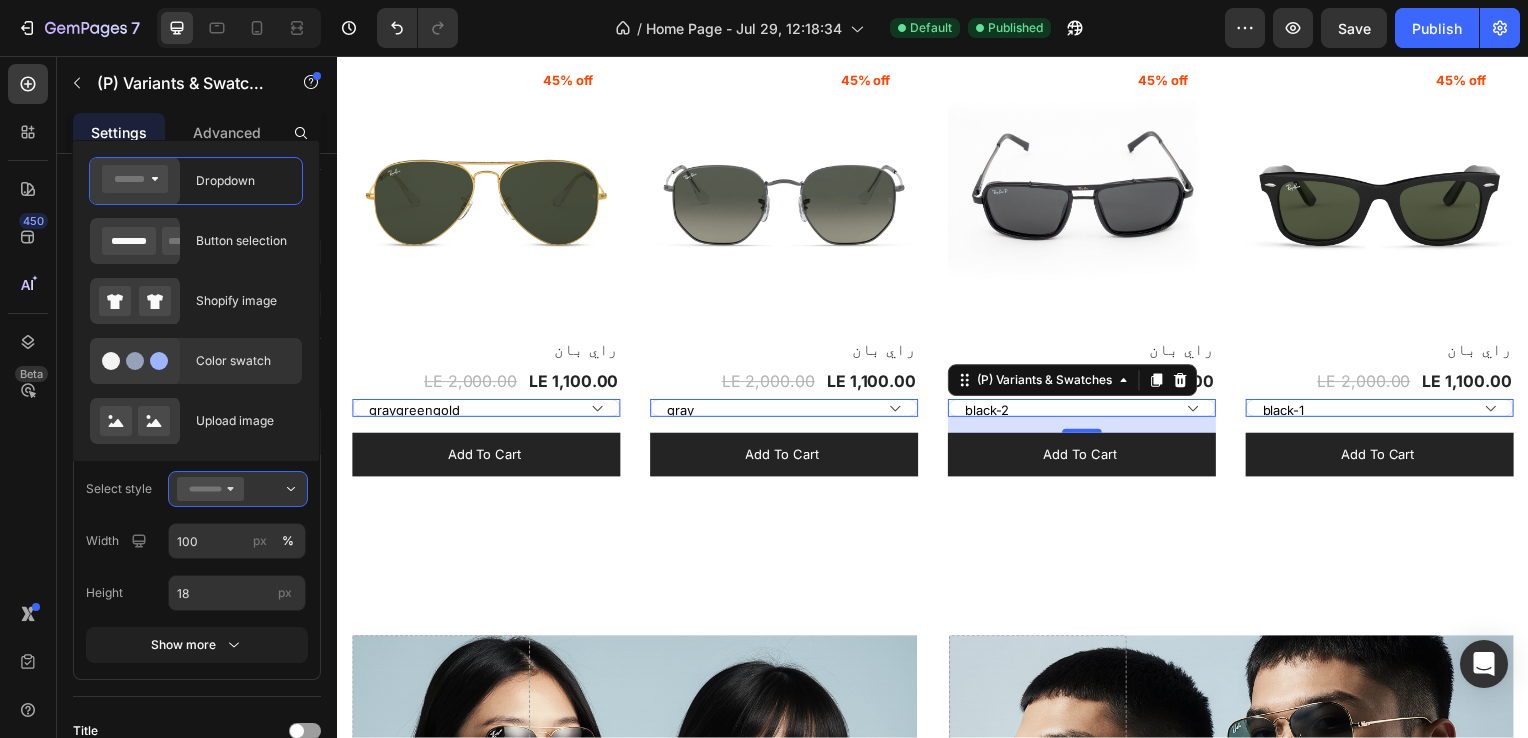 click on "Color swatch" 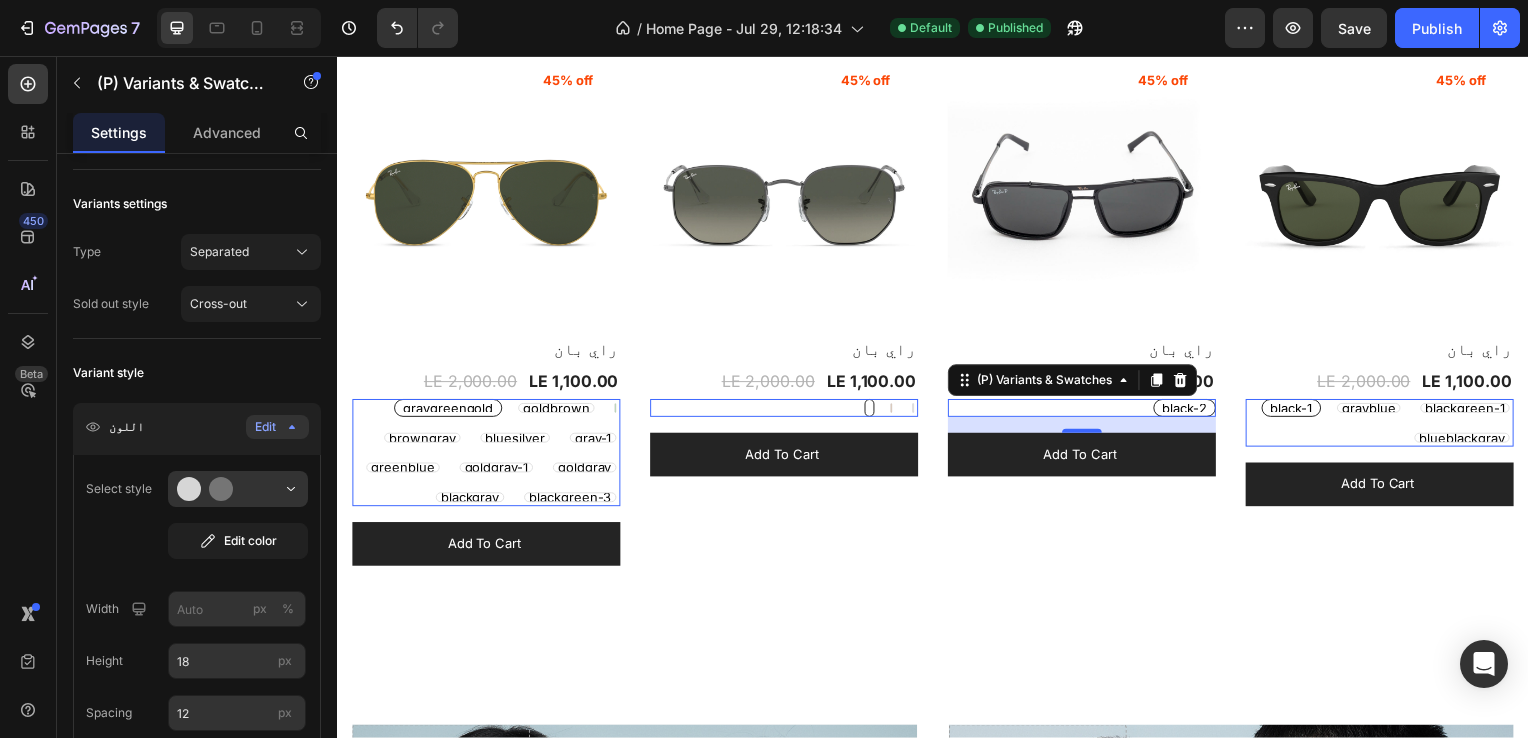 click on "Color swatch" 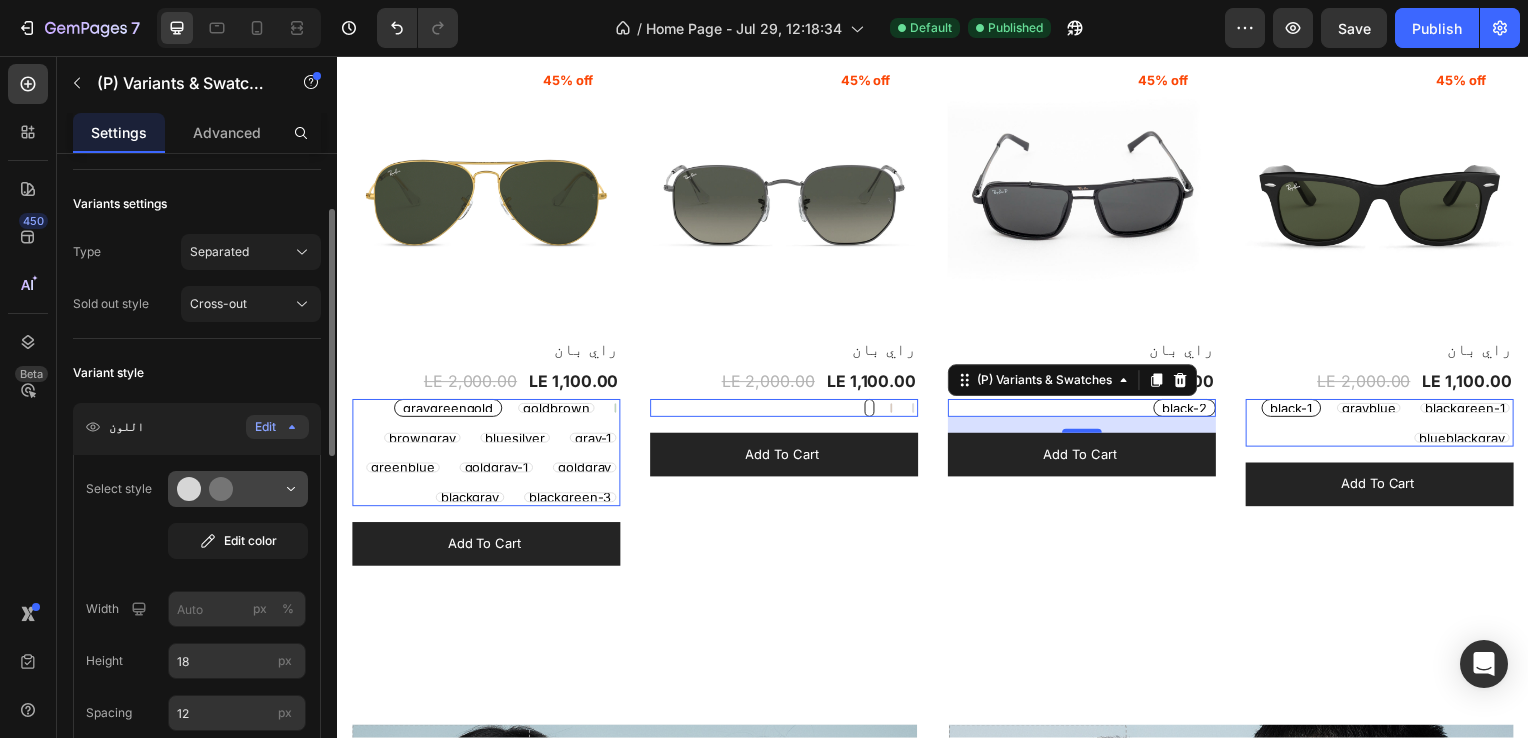 click at bounding box center [238, 489] 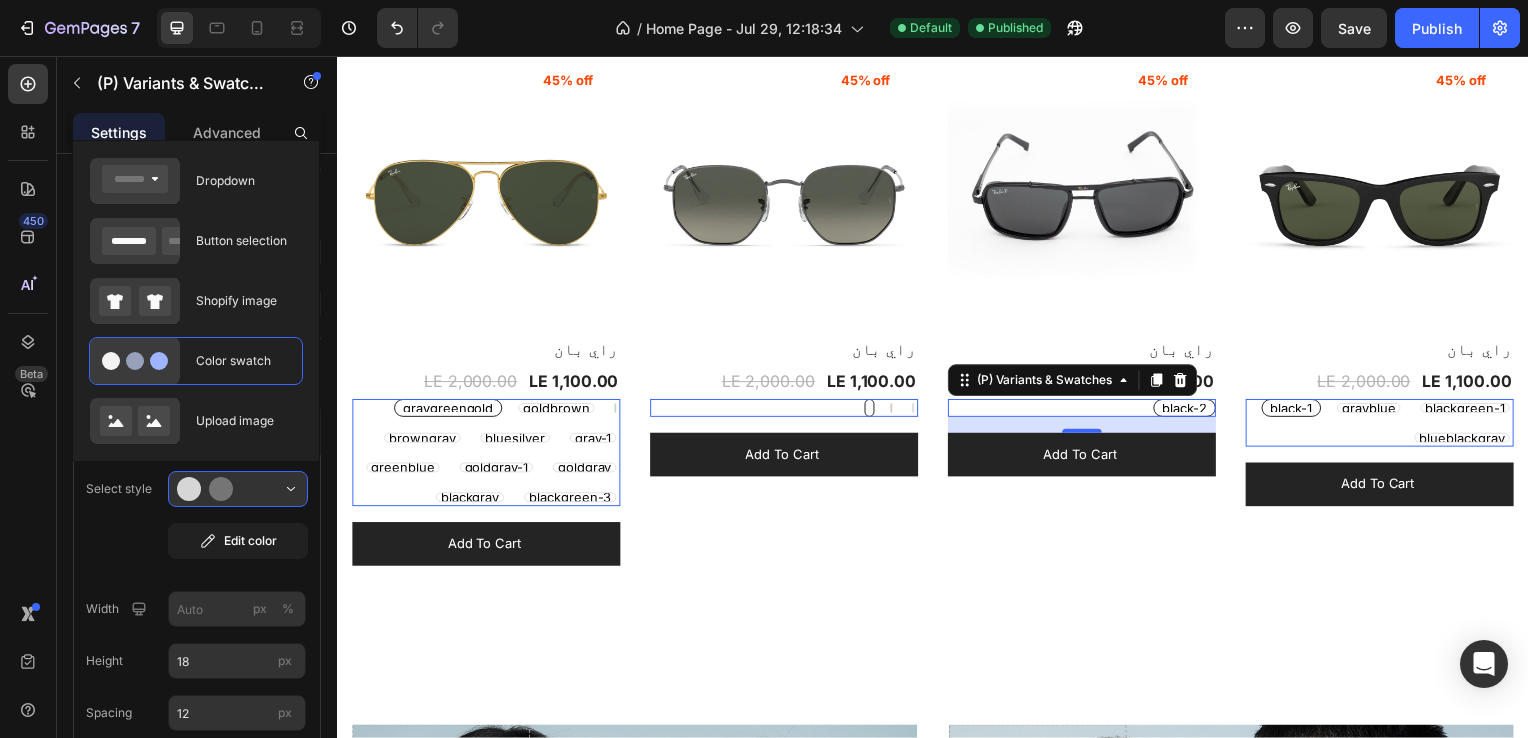 click on "Dropdown Button selection Shopify image Color swatch Upload image" 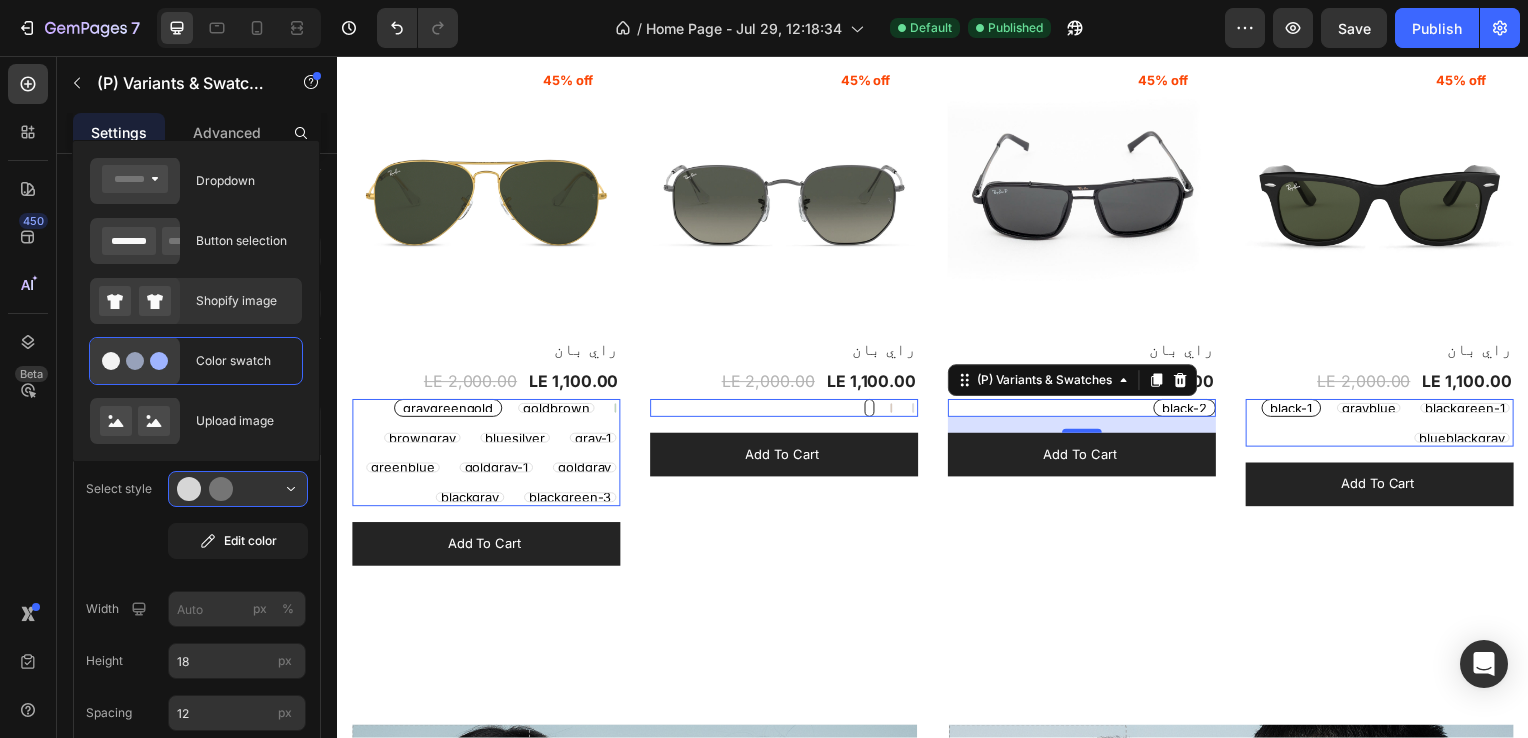 click on "Shopify image" at bounding box center (243, 301) 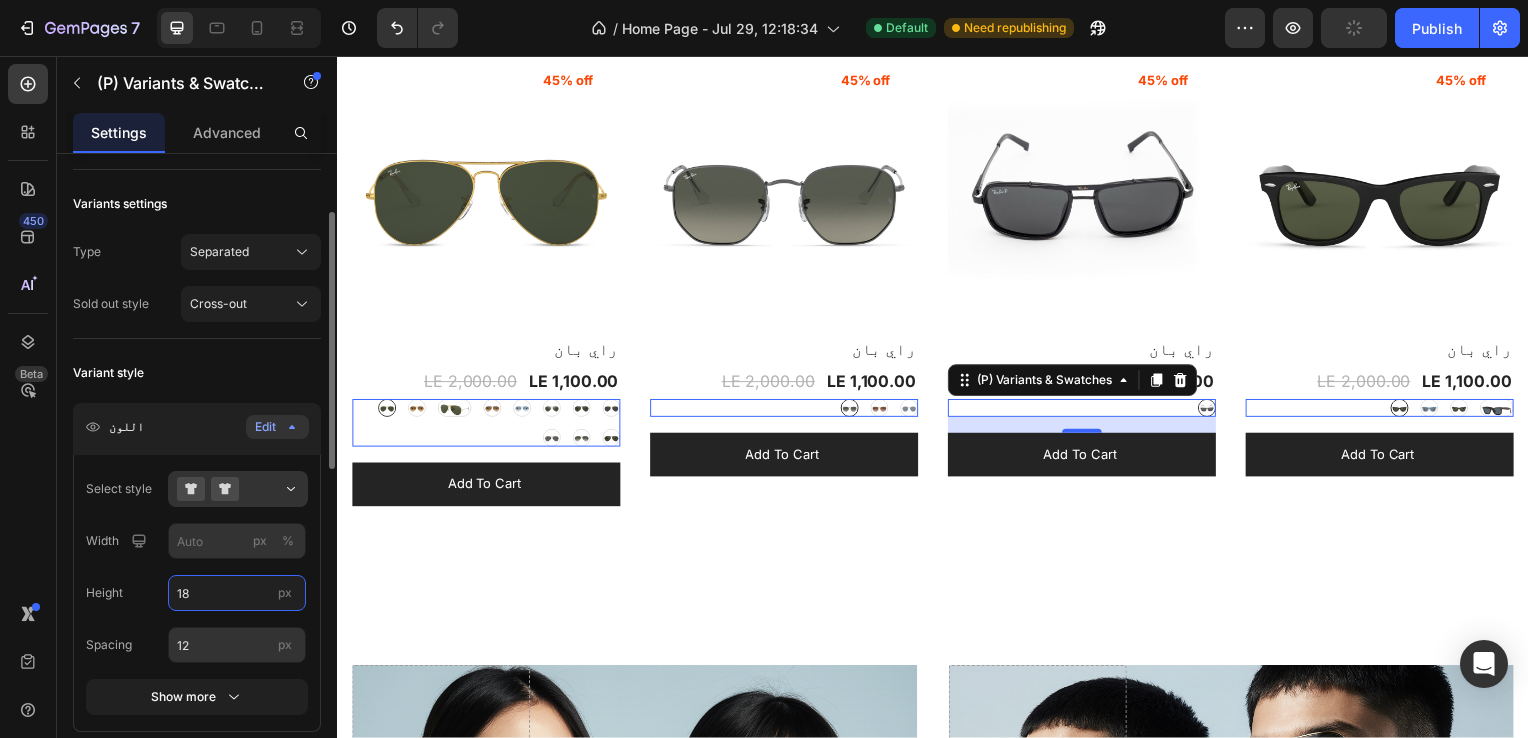 click on "18" at bounding box center [237, 593] 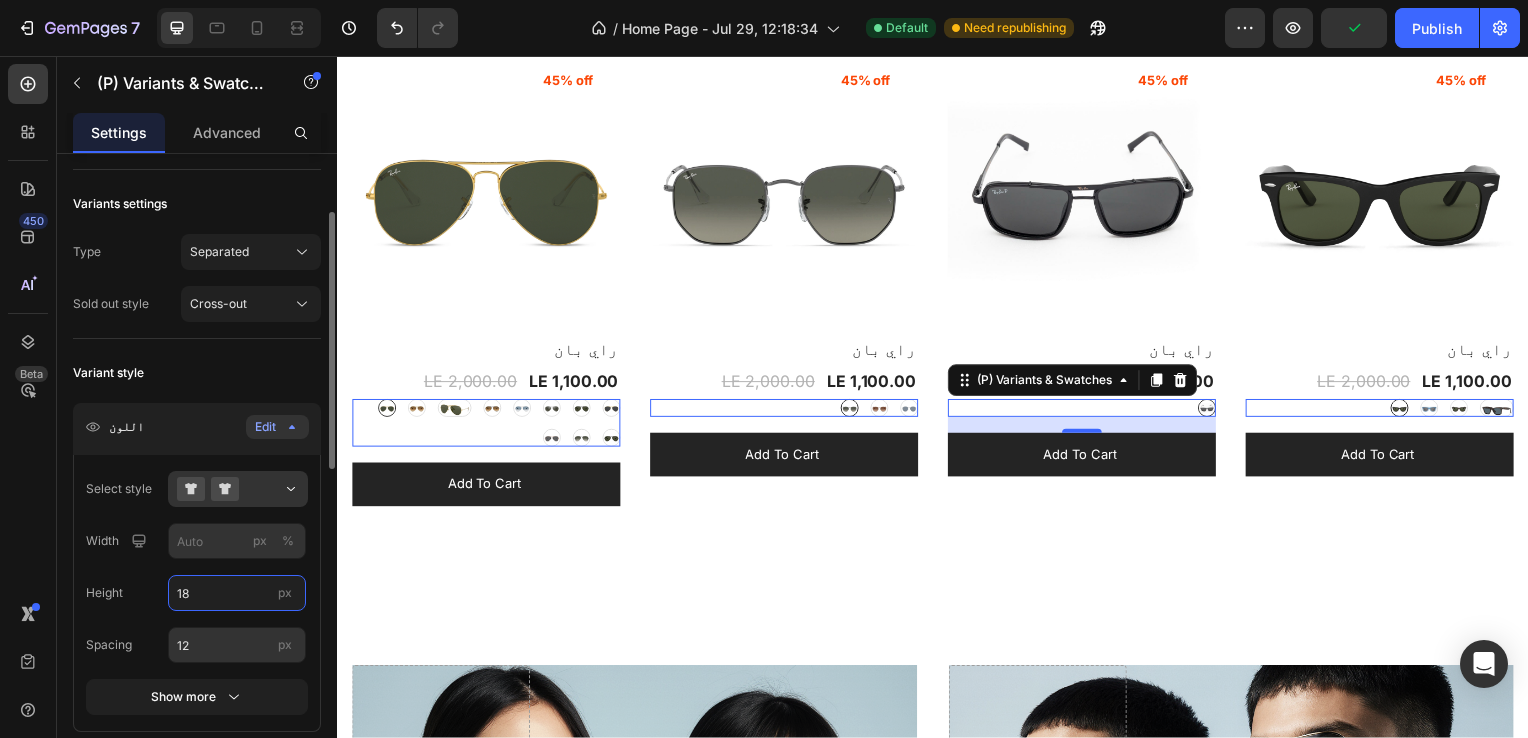 click on "18" at bounding box center [237, 593] 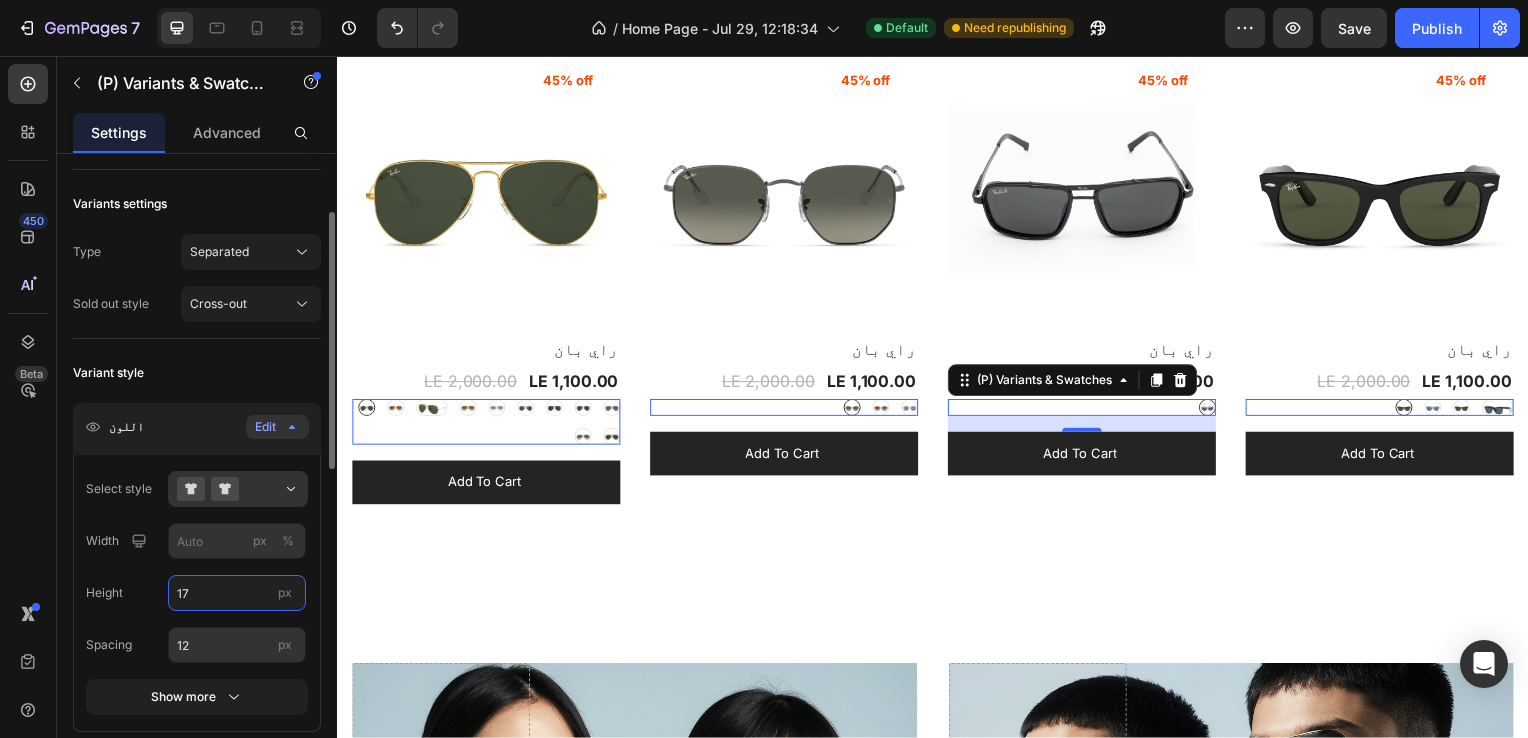 type on "1" 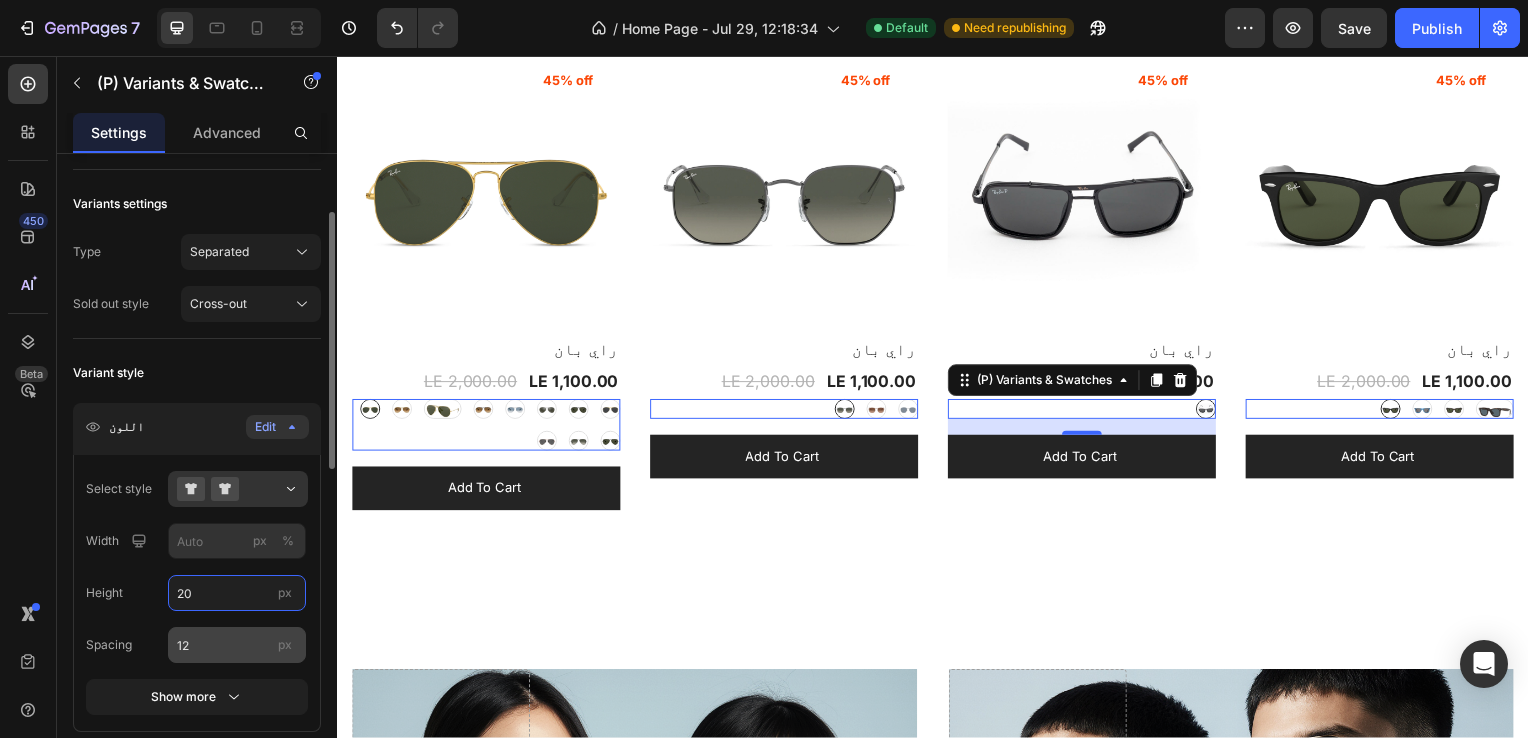 type on "20" 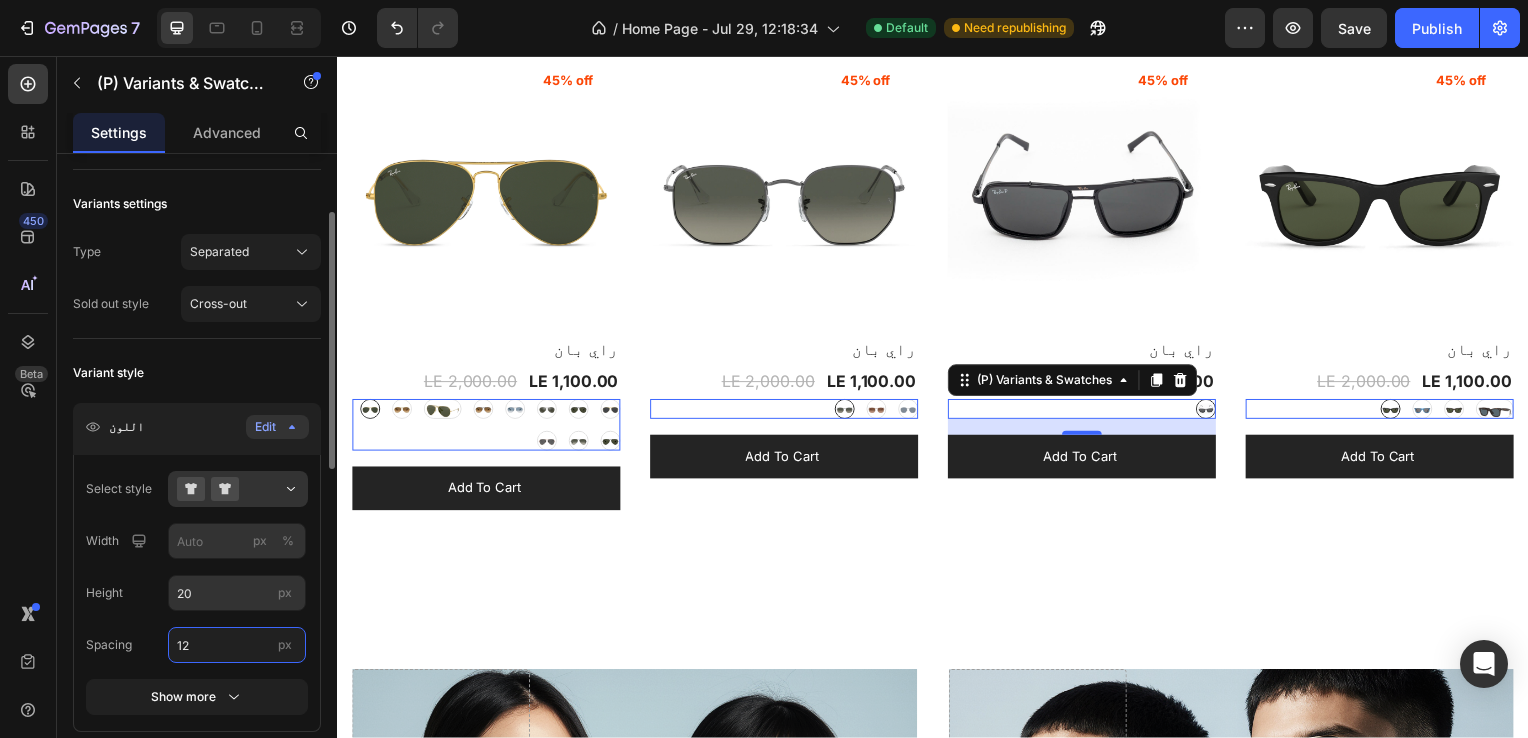 click on "12" at bounding box center (237, 645) 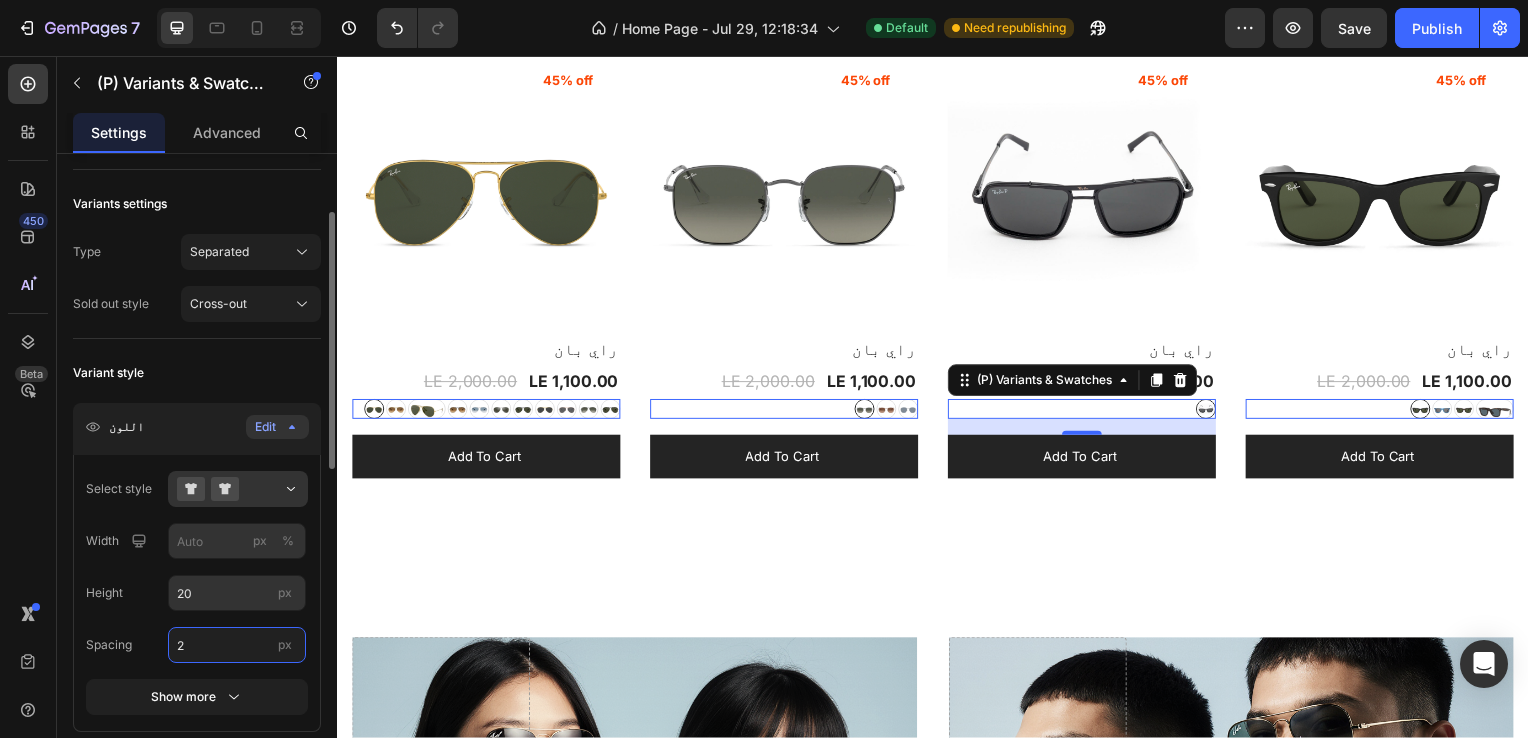 type on "20" 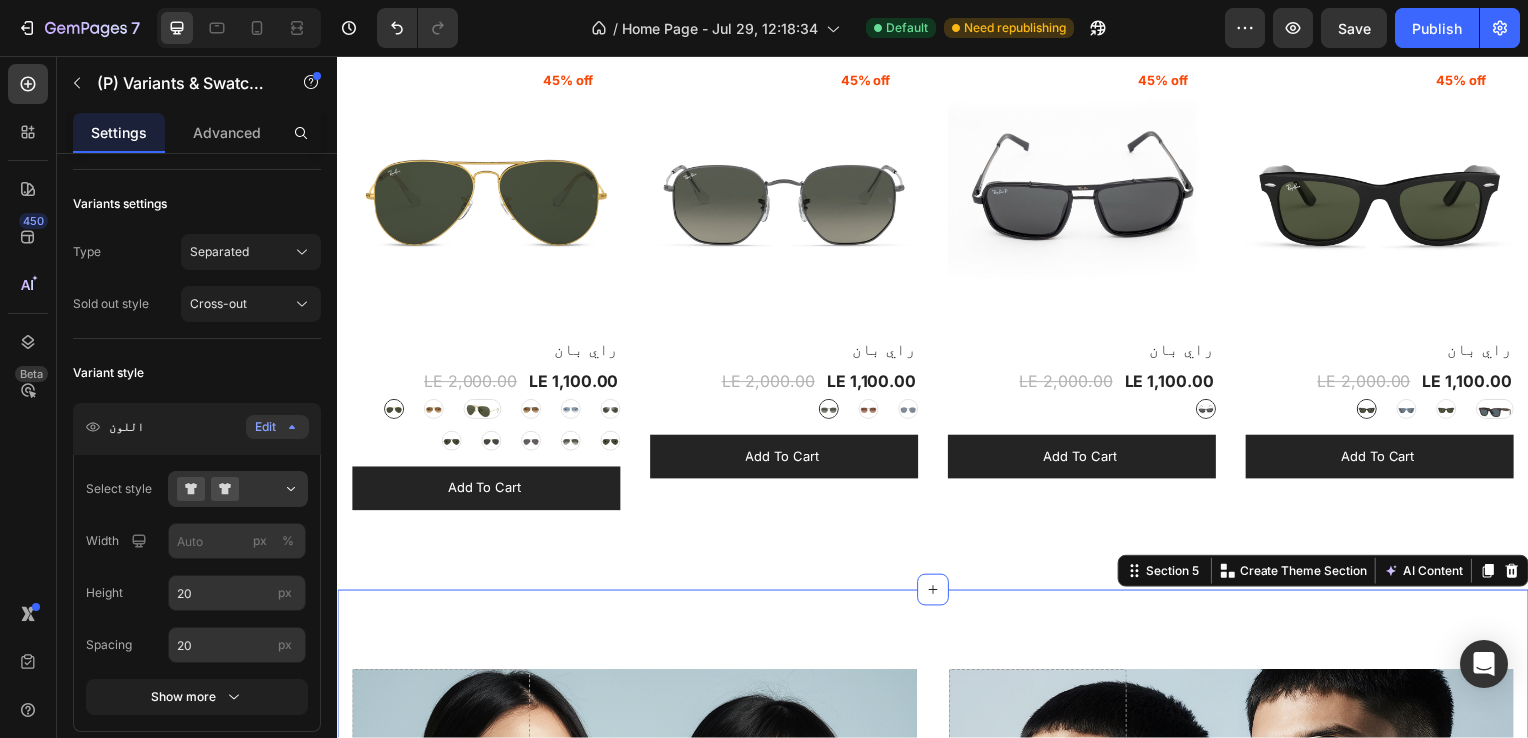 click on "WOMEN’S Collection Heading
Shop now Button Row
Drop element here Hero Banner MEN’S Collection Heading
Shop now Button Row
Drop element here Hero Banner Row Section 5   You can create reusable sections Create Theme Section AI Content Write with GemAI What would you like to describe here? Tone and Voice Persuasive Product Getting products... Show more Generate" at bounding box center (937, 904) 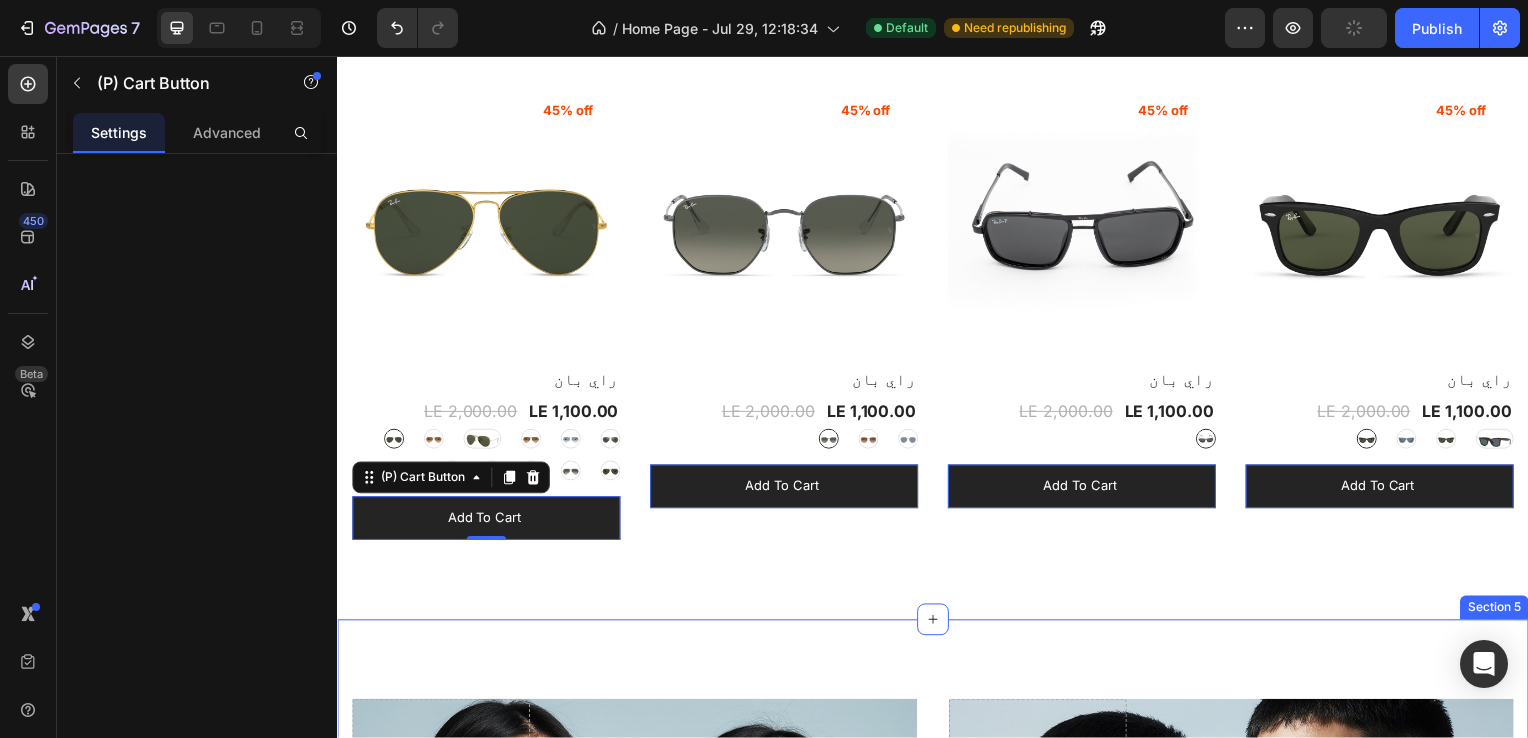 scroll, scrollTop: 1928, scrollLeft: 0, axis: vertical 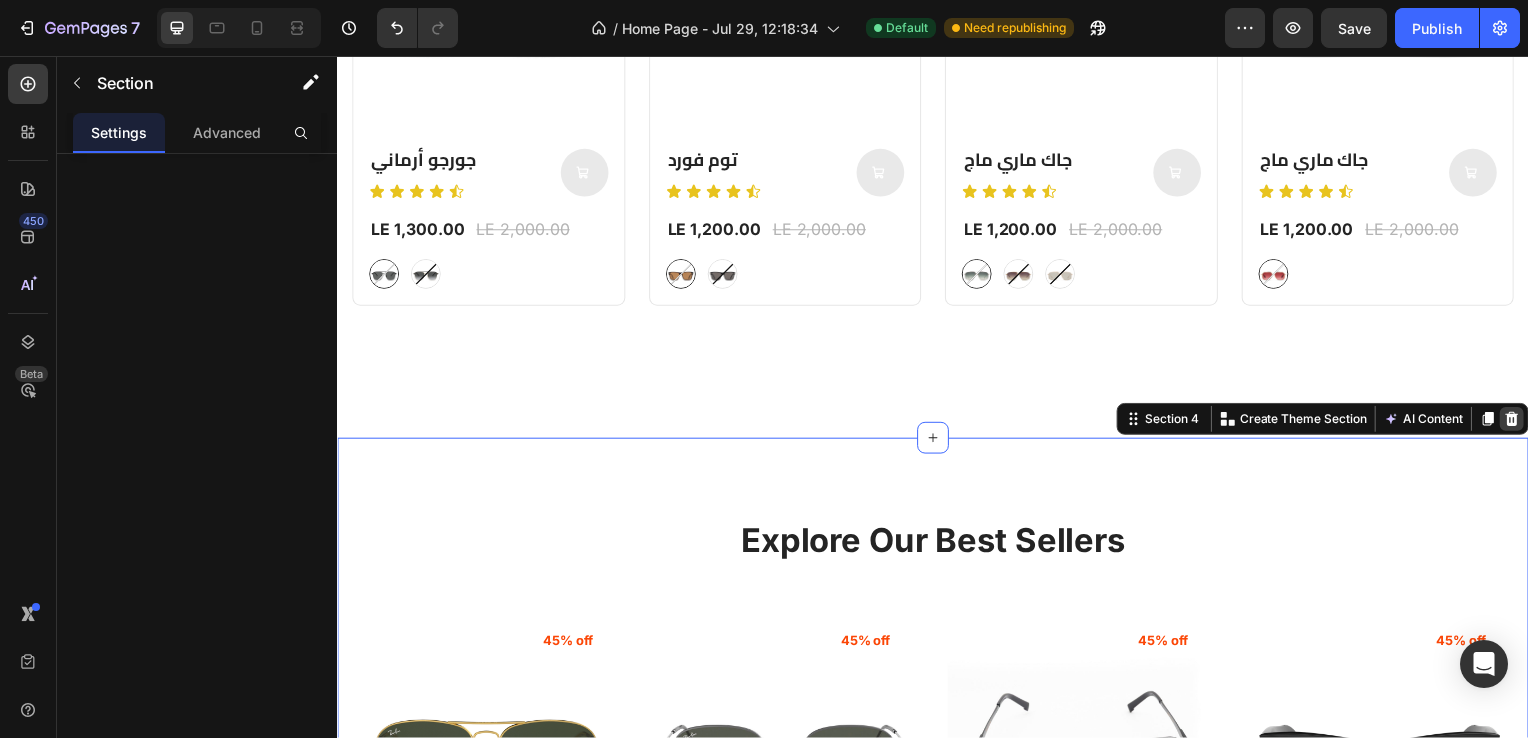 click 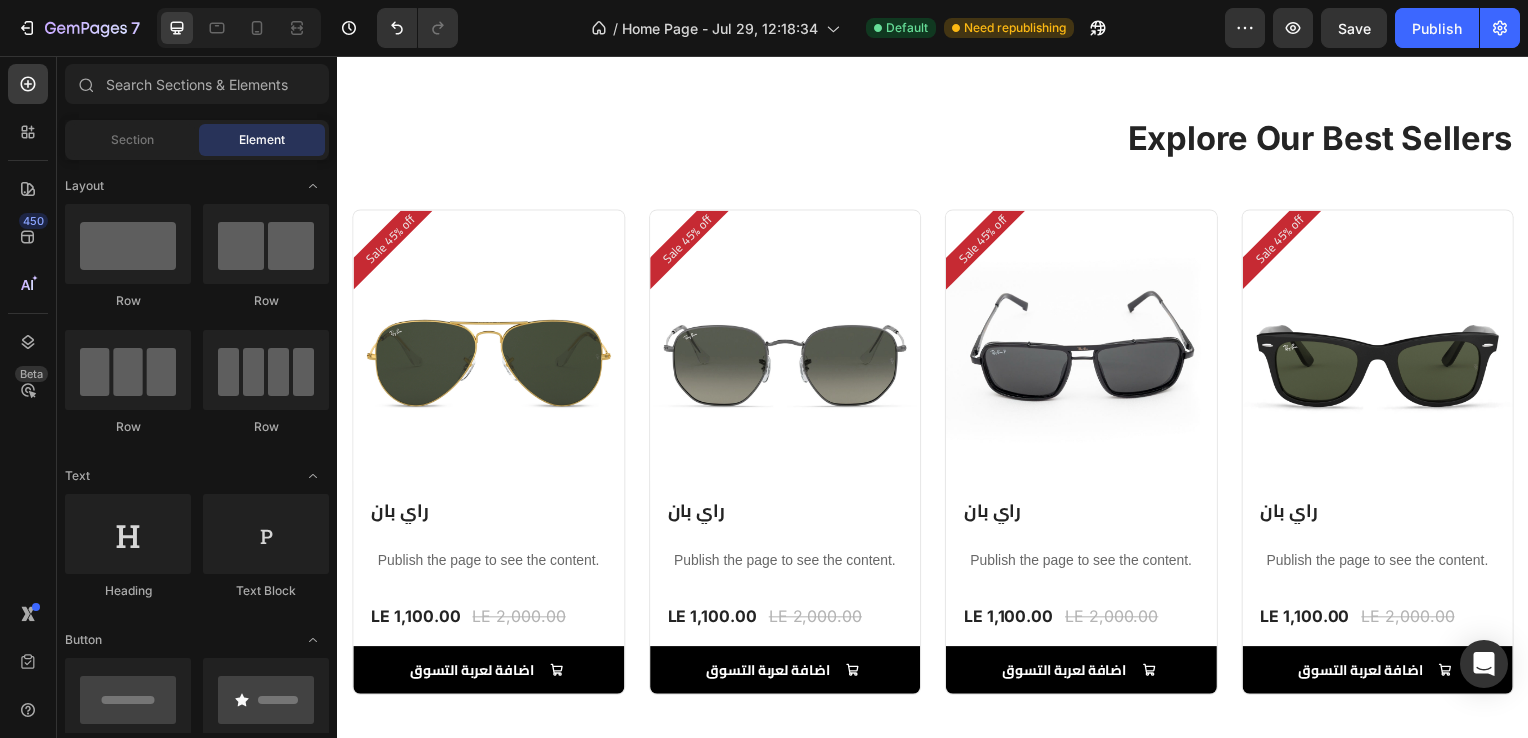 scroll, scrollTop: 932, scrollLeft: 0, axis: vertical 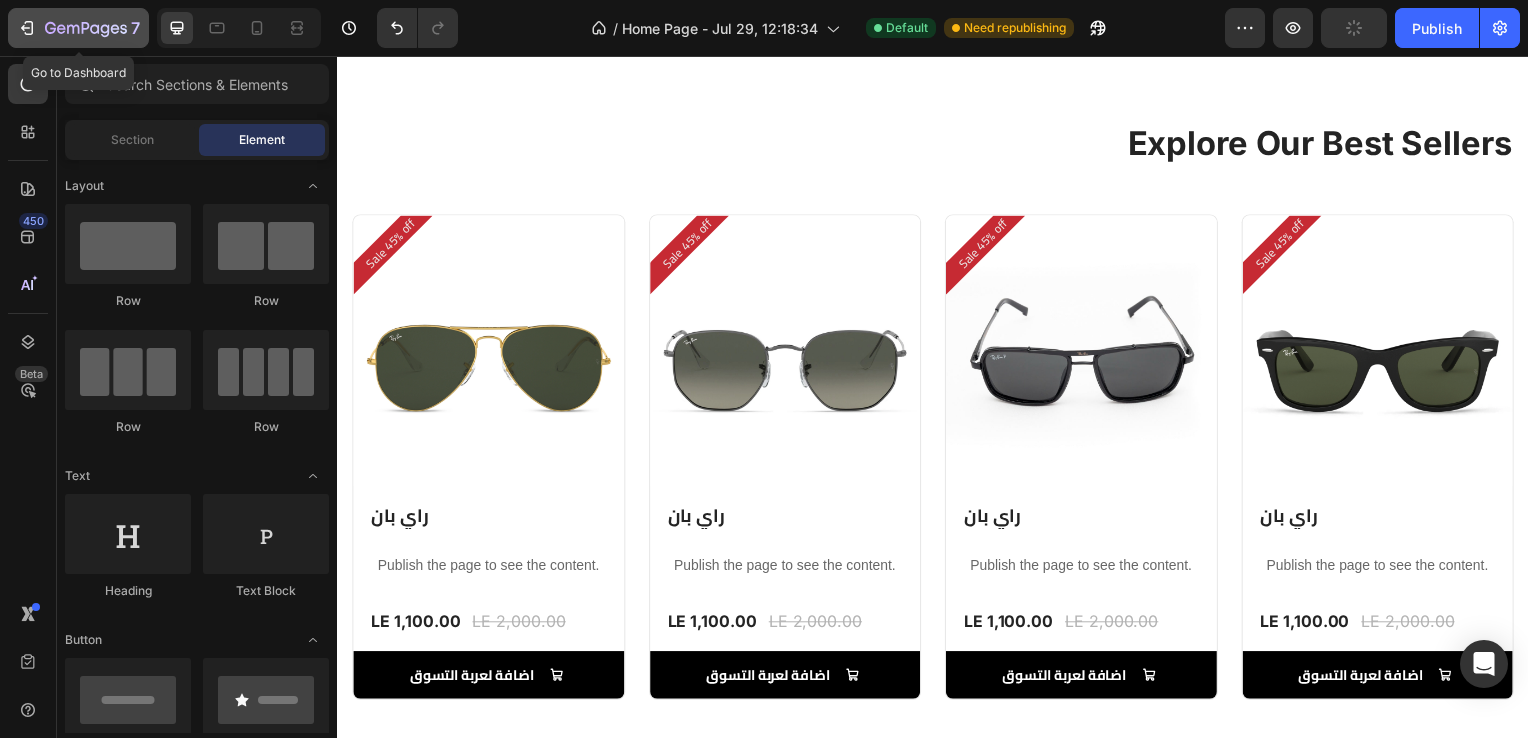 click 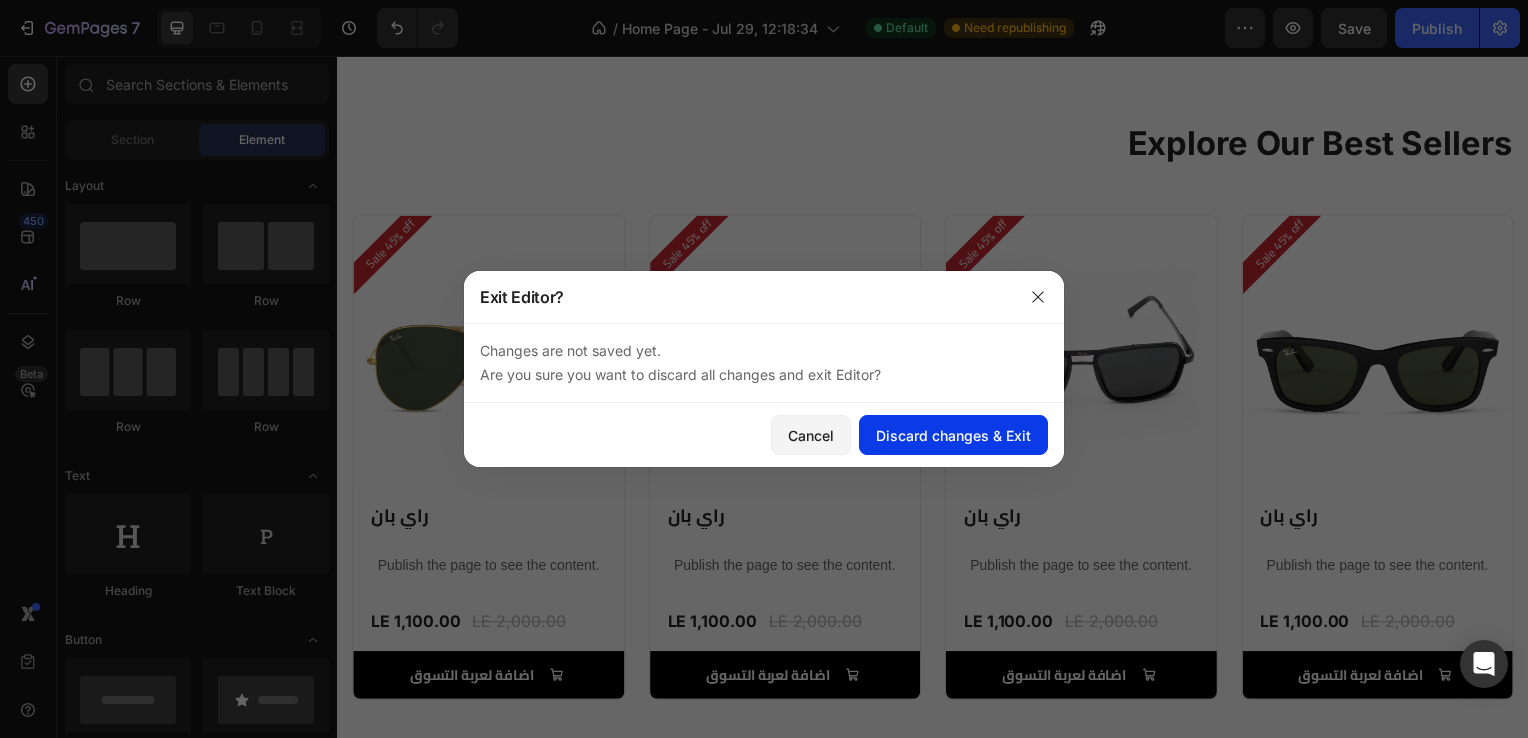 click on "Discard changes & Exit" 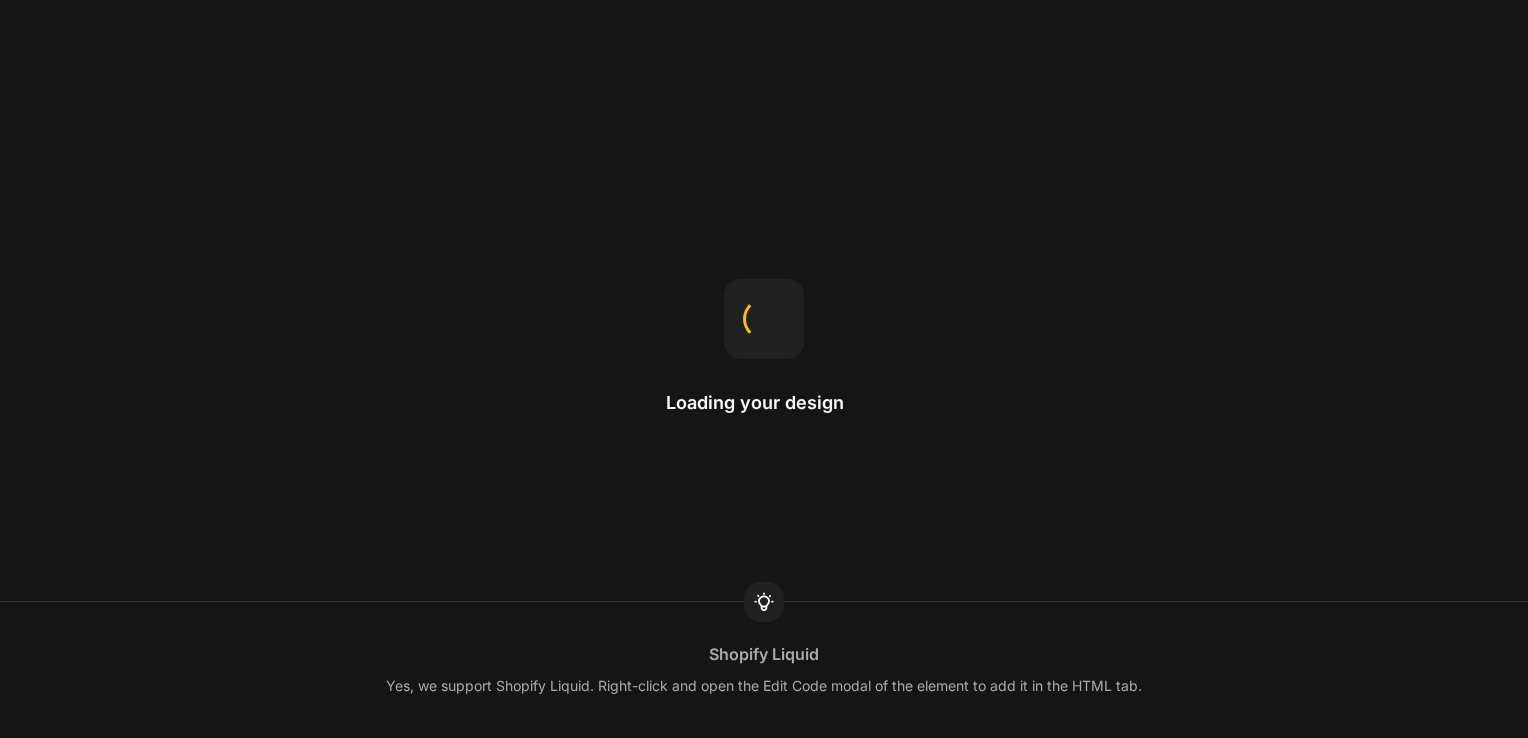 scroll, scrollTop: 0, scrollLeft: 0, axis: both 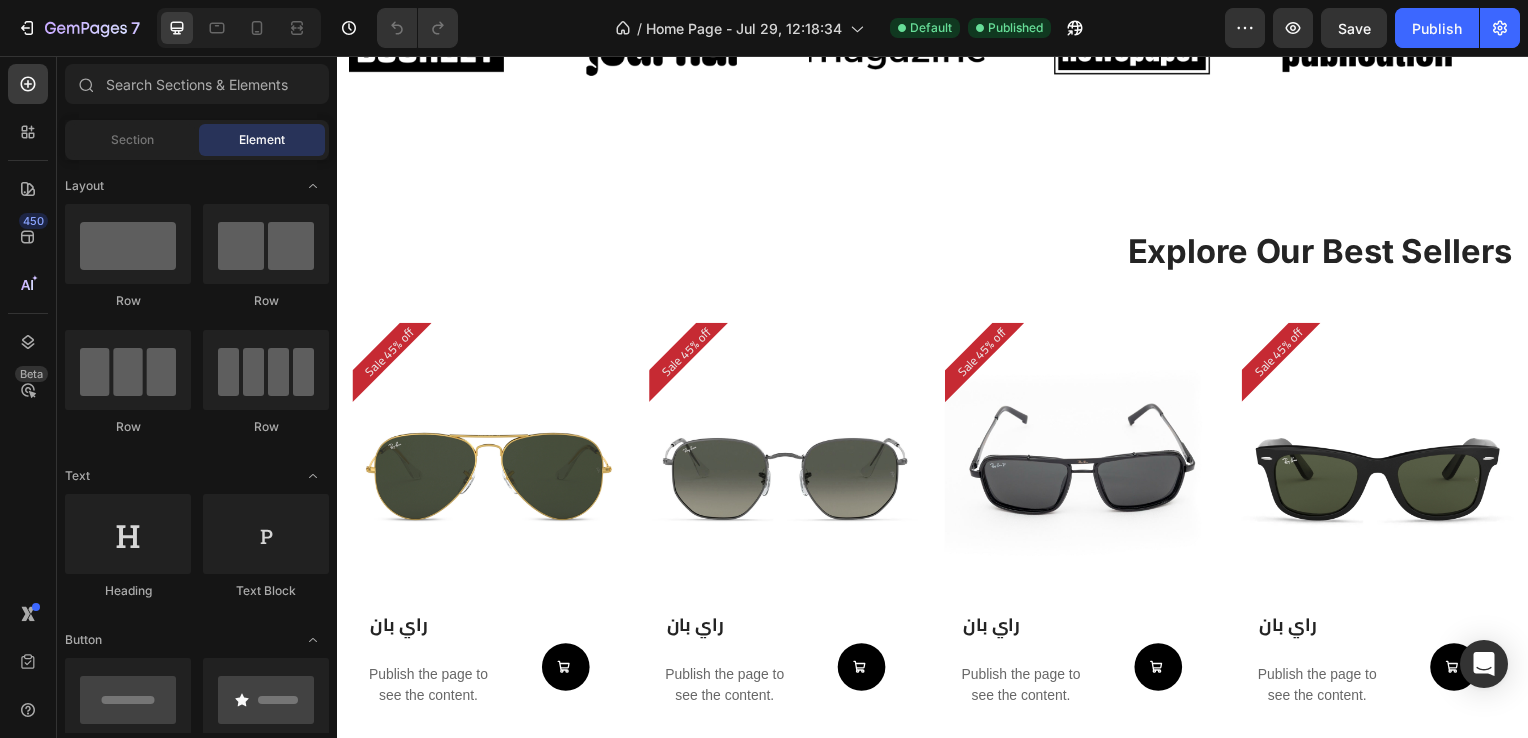 radio on "false" 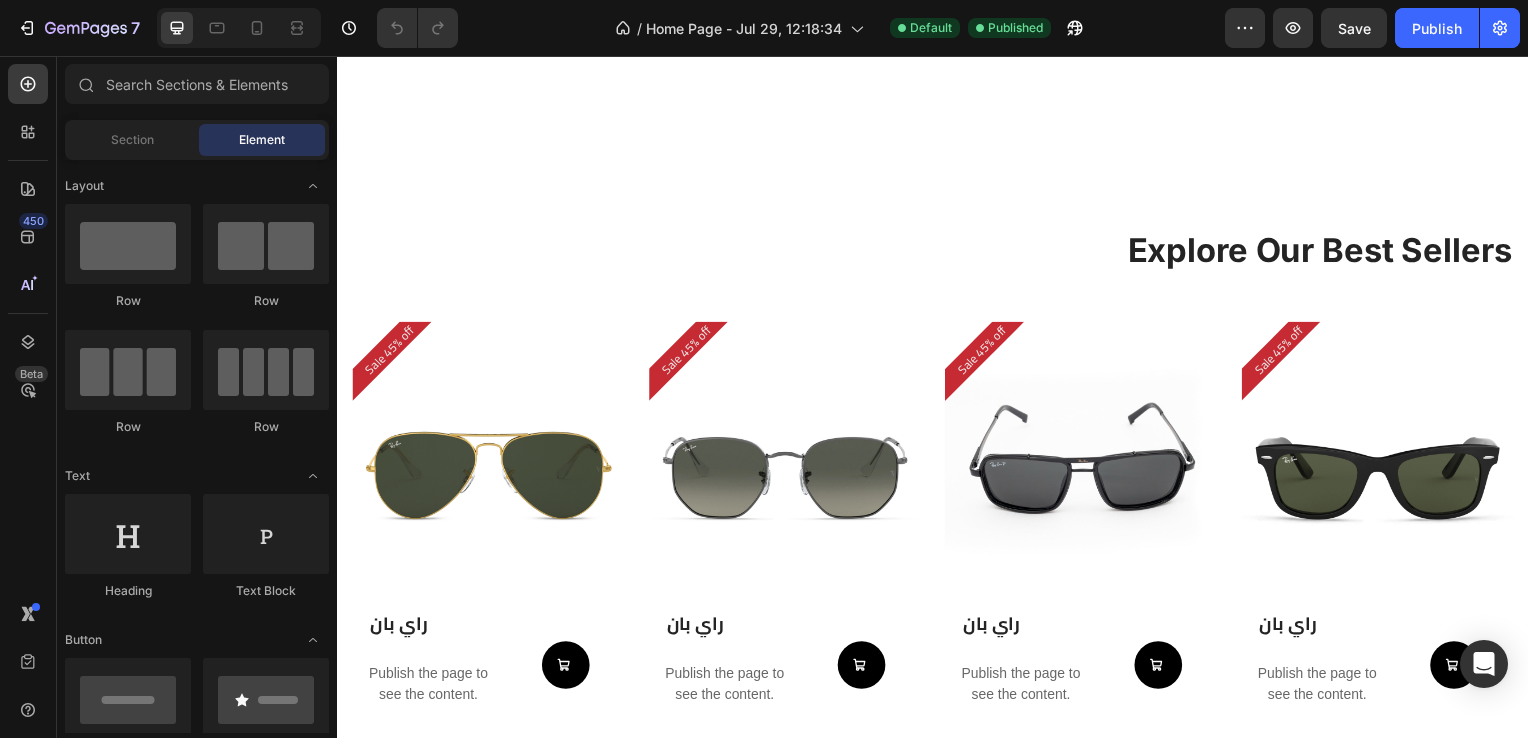 scroll, scrollTop: 950, scrollLeft: 0, axis: vertical 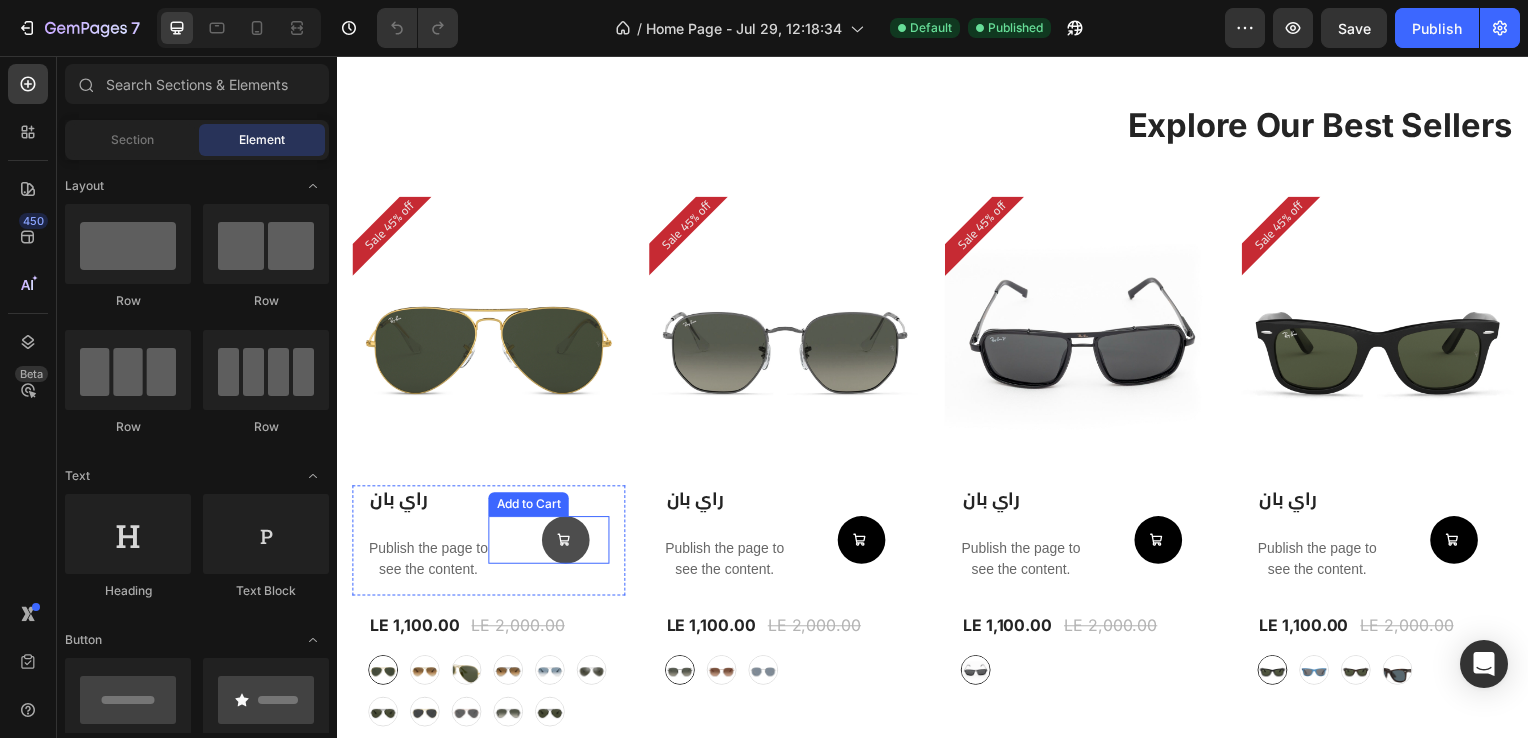 click at bounding box center (567, 544) 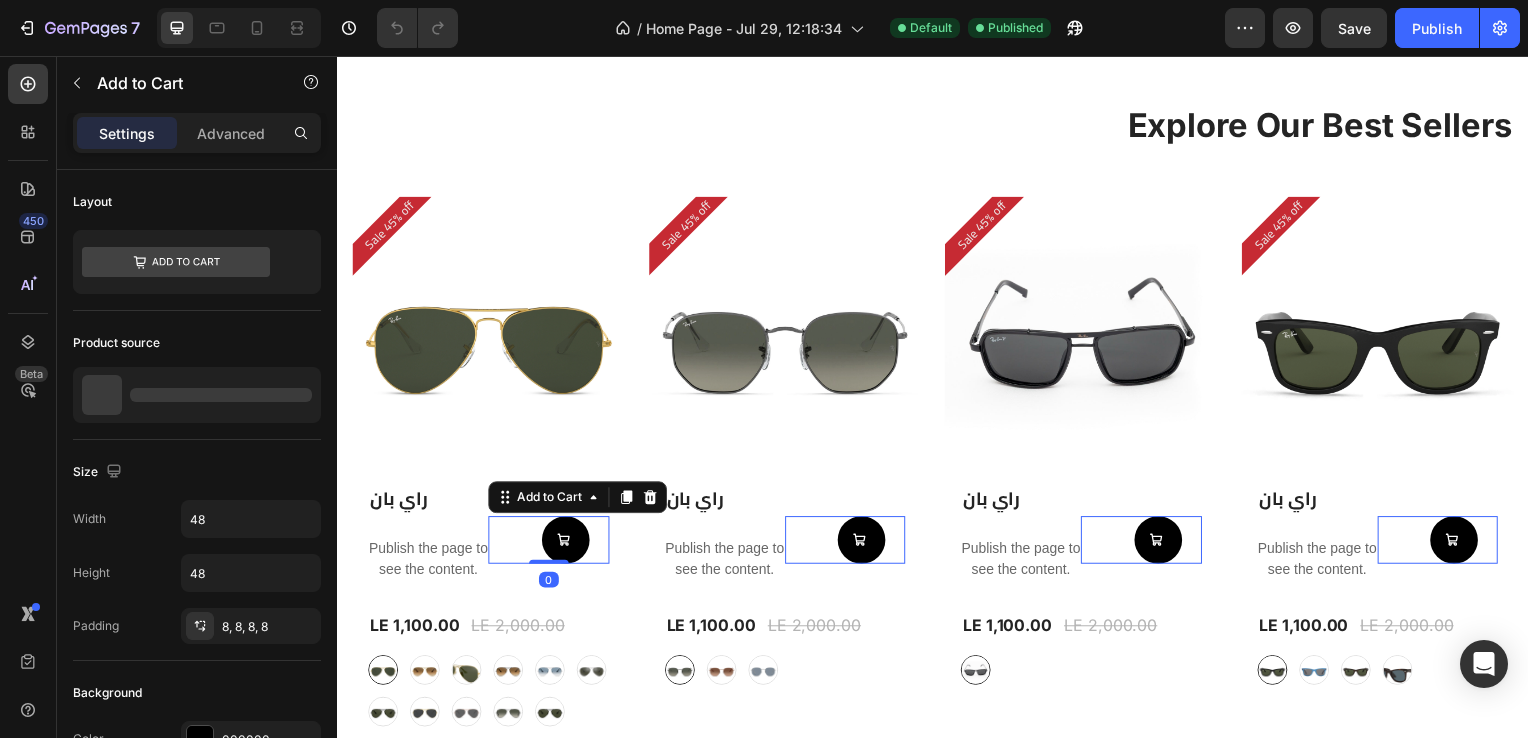 scroll, scrollTop: 0, scrollLeft: 0, axis: both 